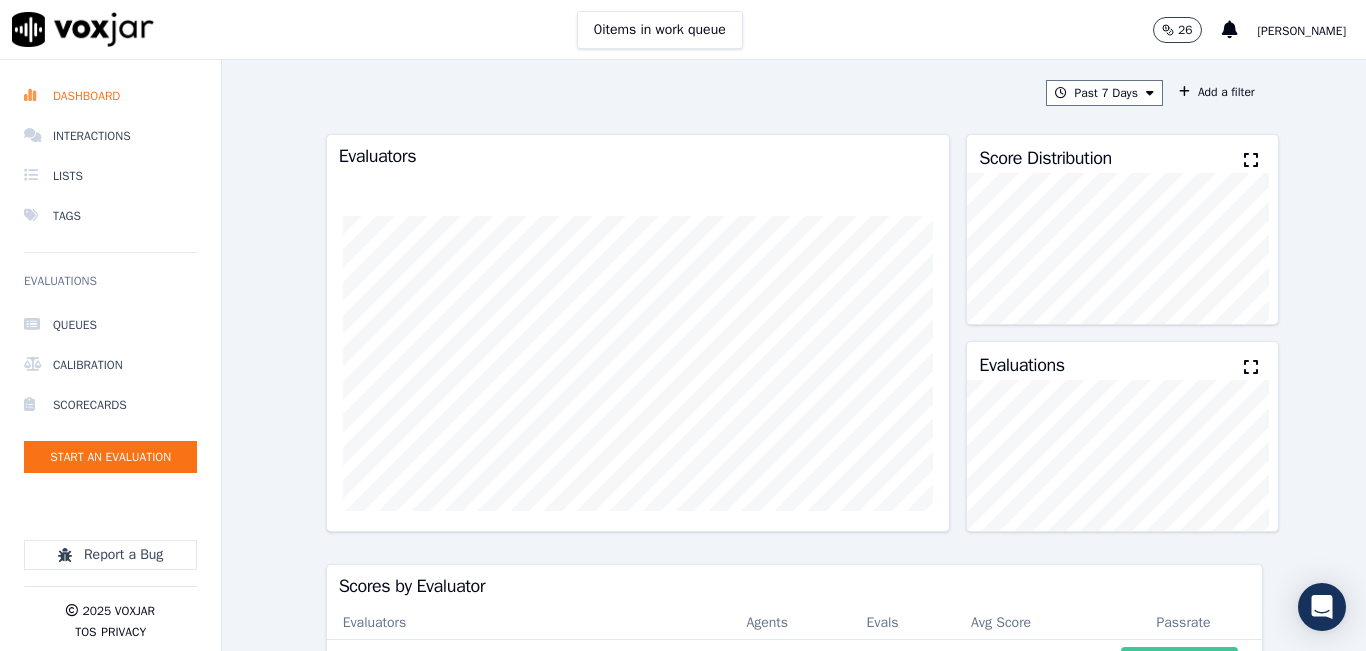 scroll, scrollTop: 0, scrollLeft: 0, axis: both 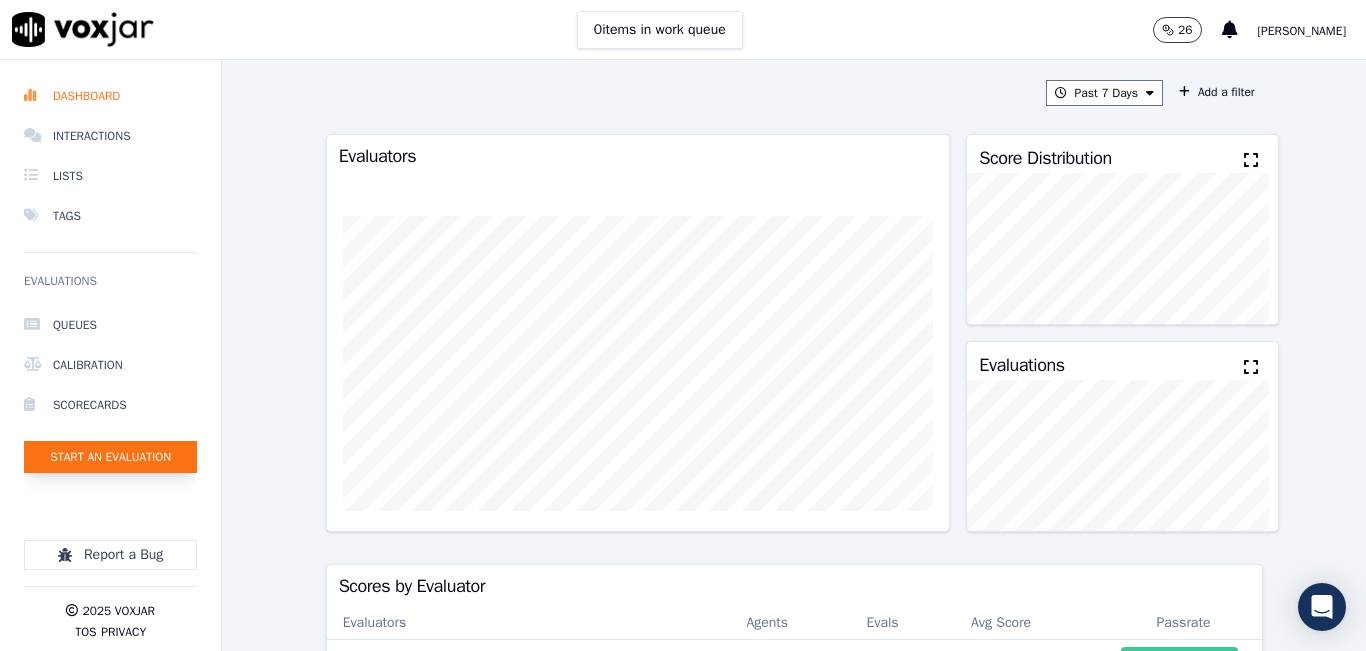 click on "Start an Evaluation" 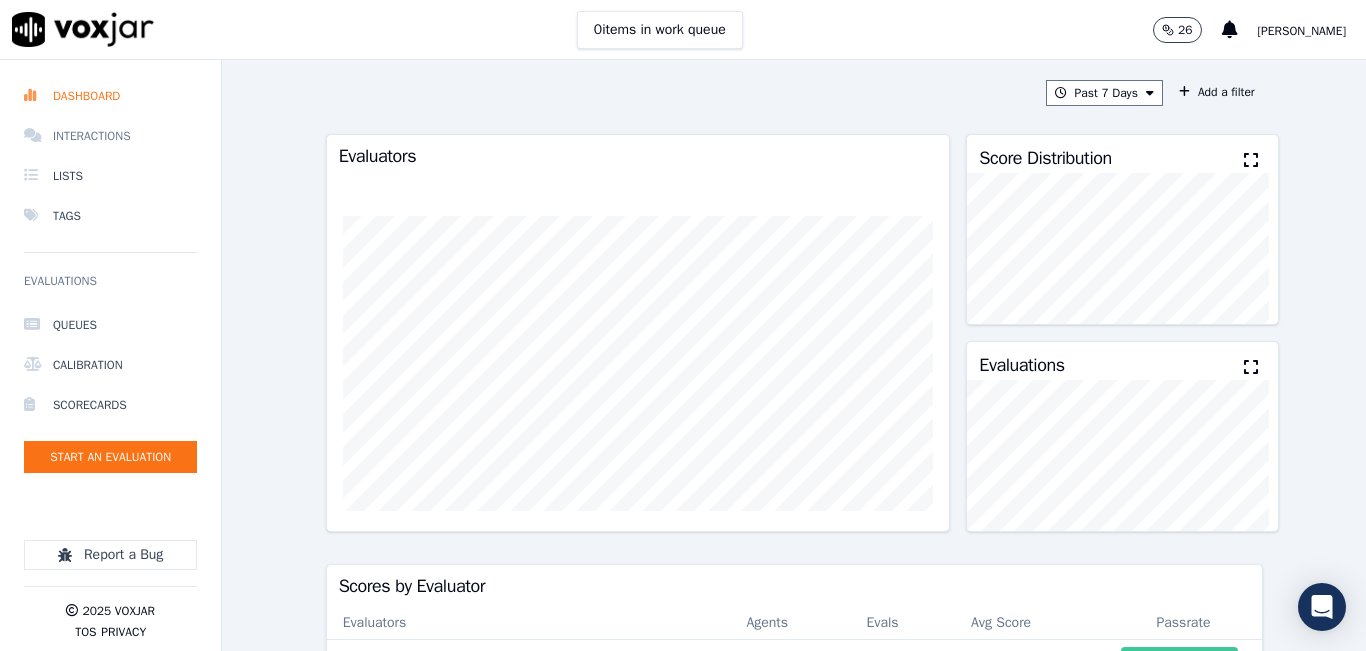 click on "Interactions" at bounding box center [110, 136] 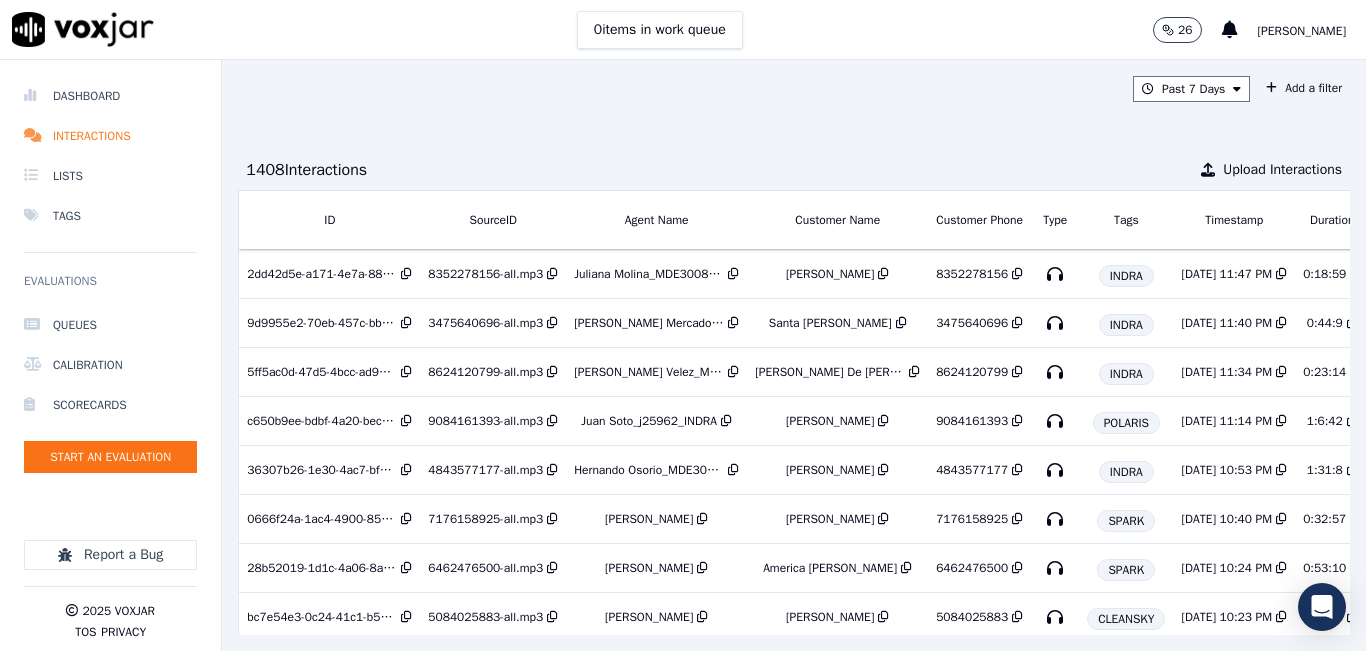 scroll, scrollTop: 0, scrollLeft: 297, axis: horizontal 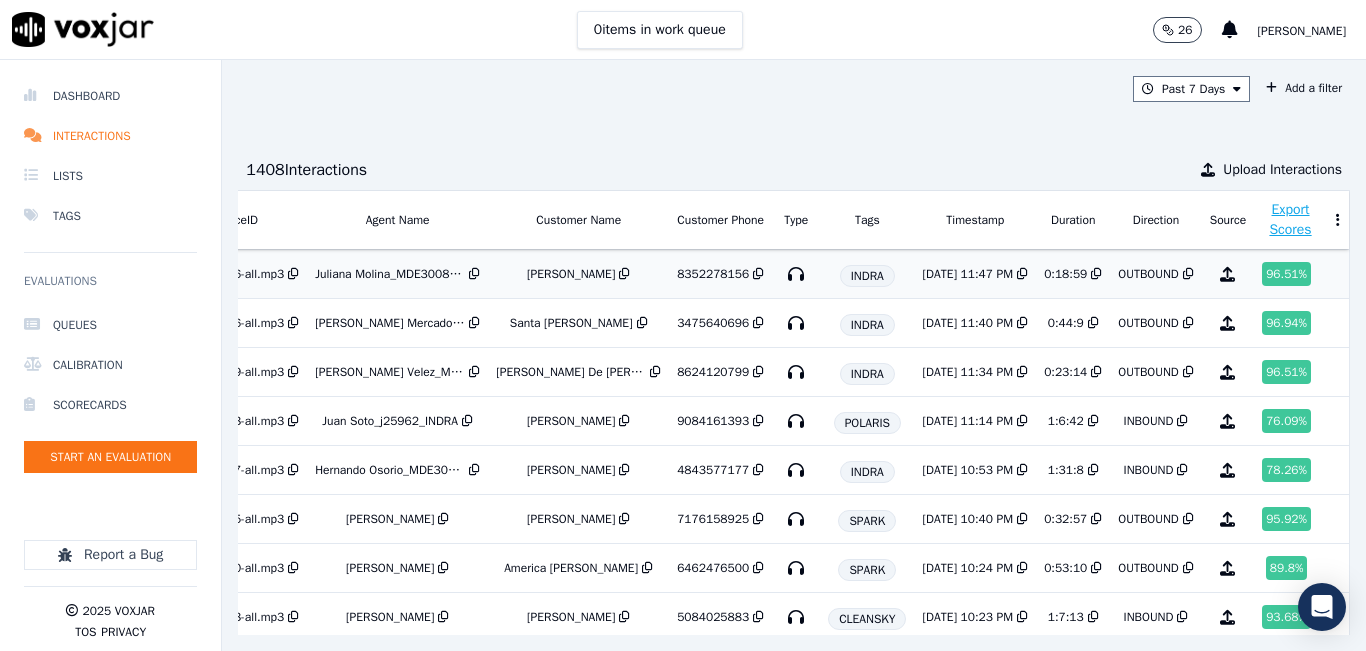 click on "OUTBOUND" at bounding box center (1148, 274) 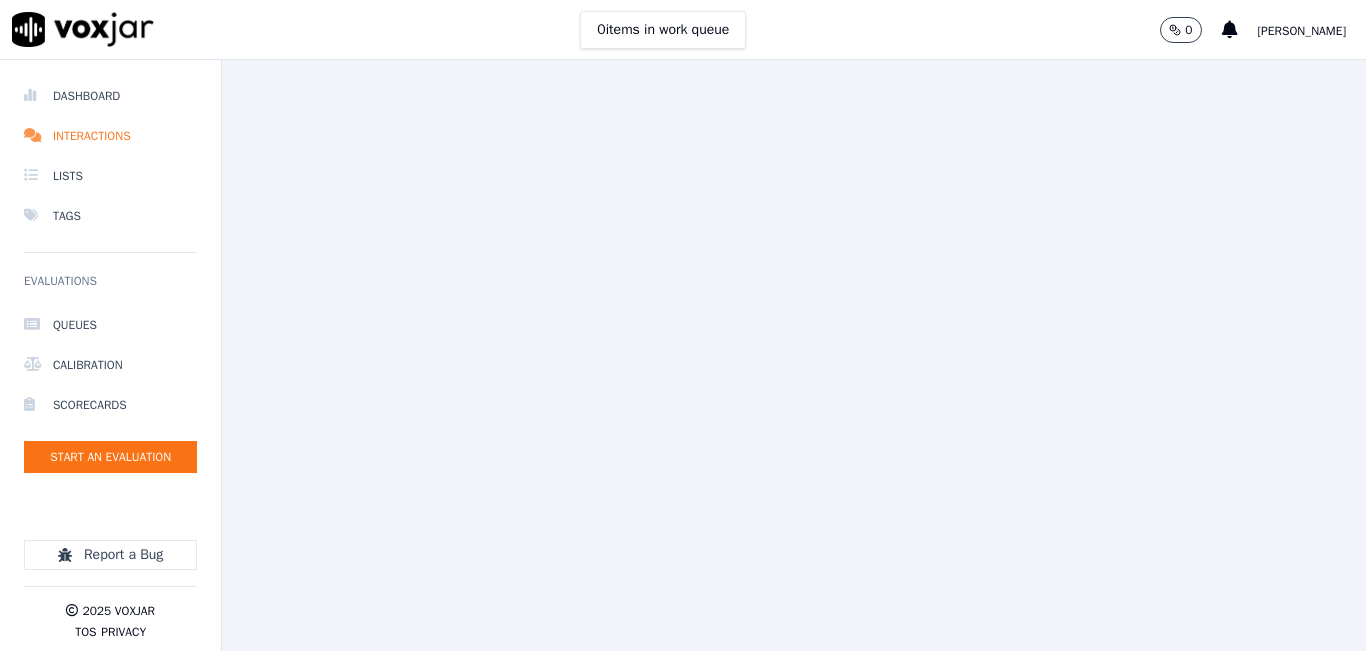 scroll, scrollTop: 0, scrollLeft: 0, axis: both 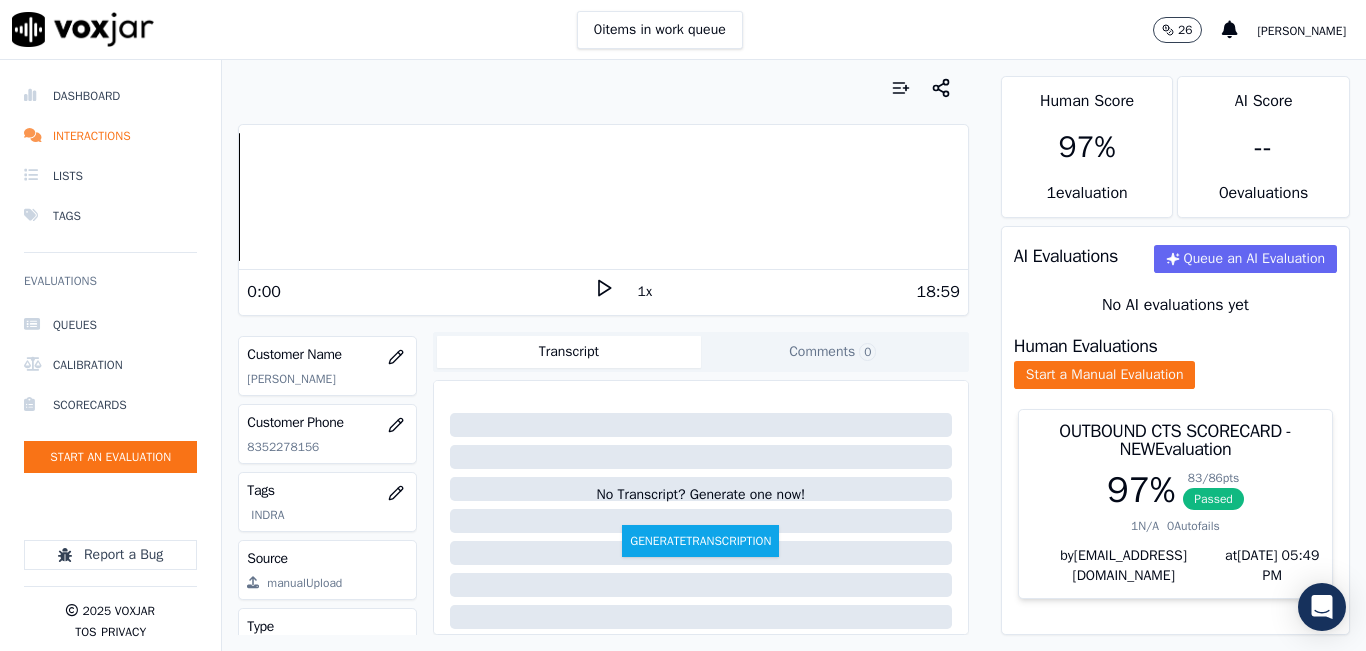 click 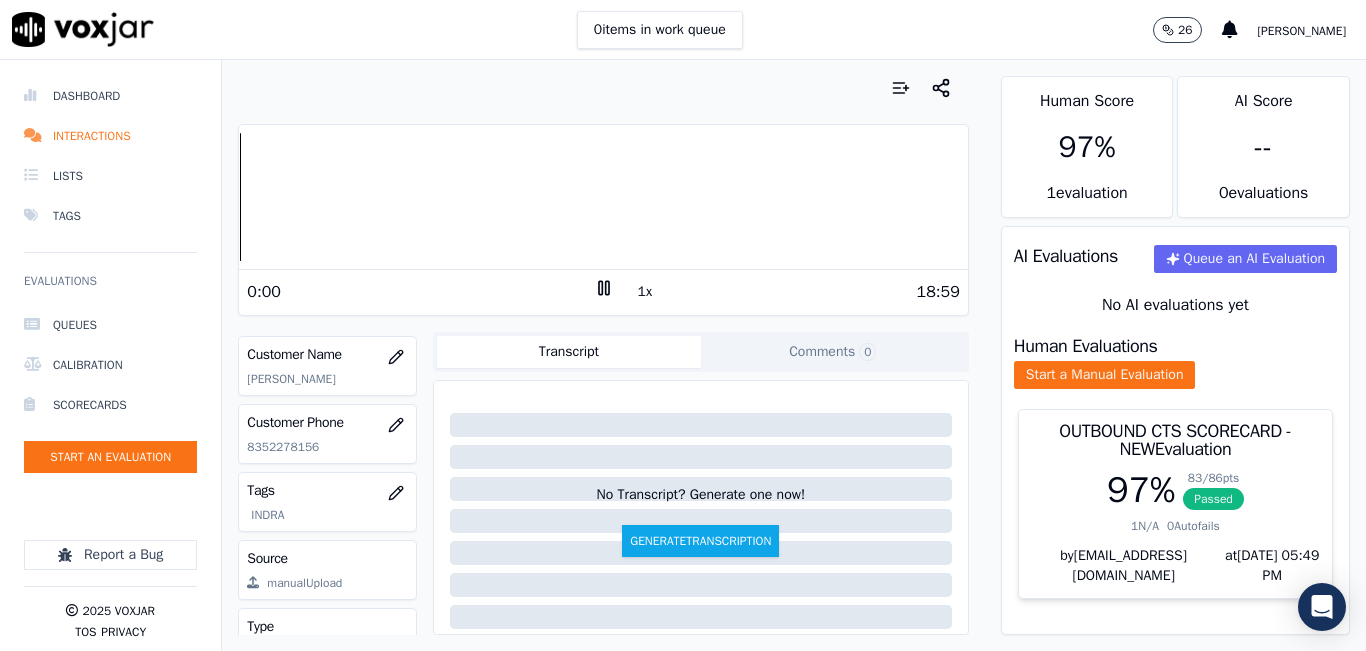 click on "1x" at bounding box center (645, 292) 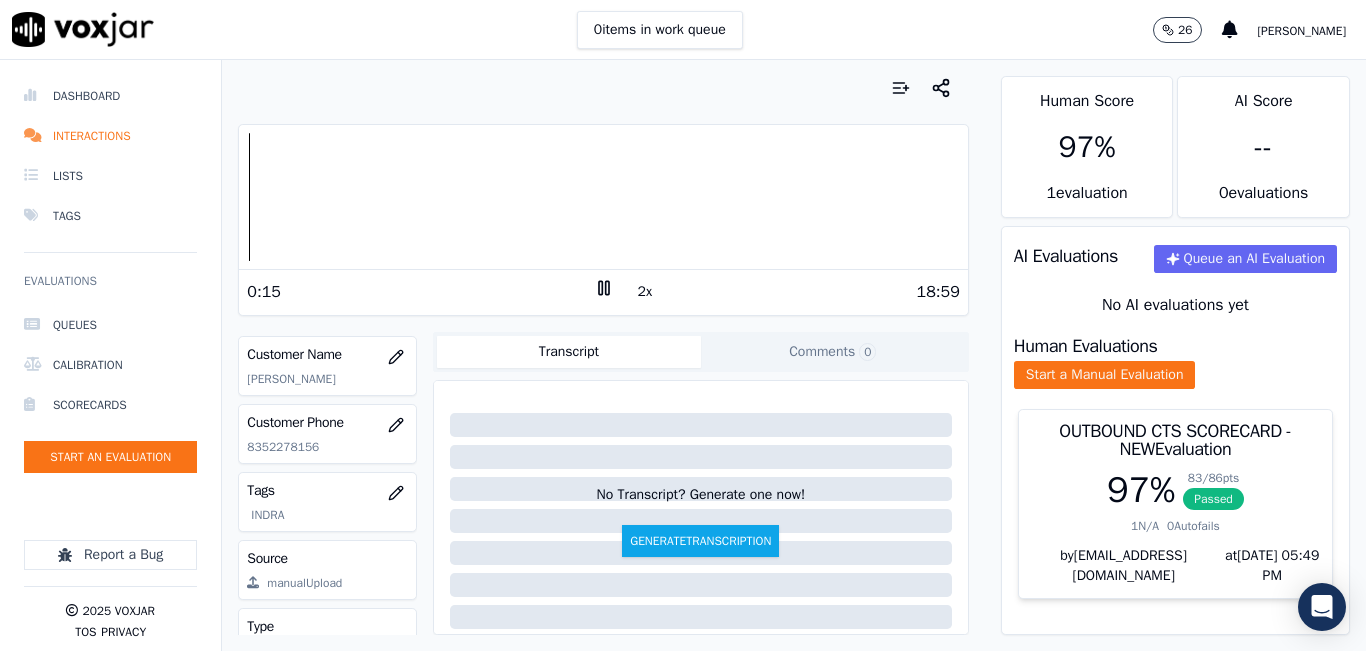 click on "2x" at bounding box center (645, 292) 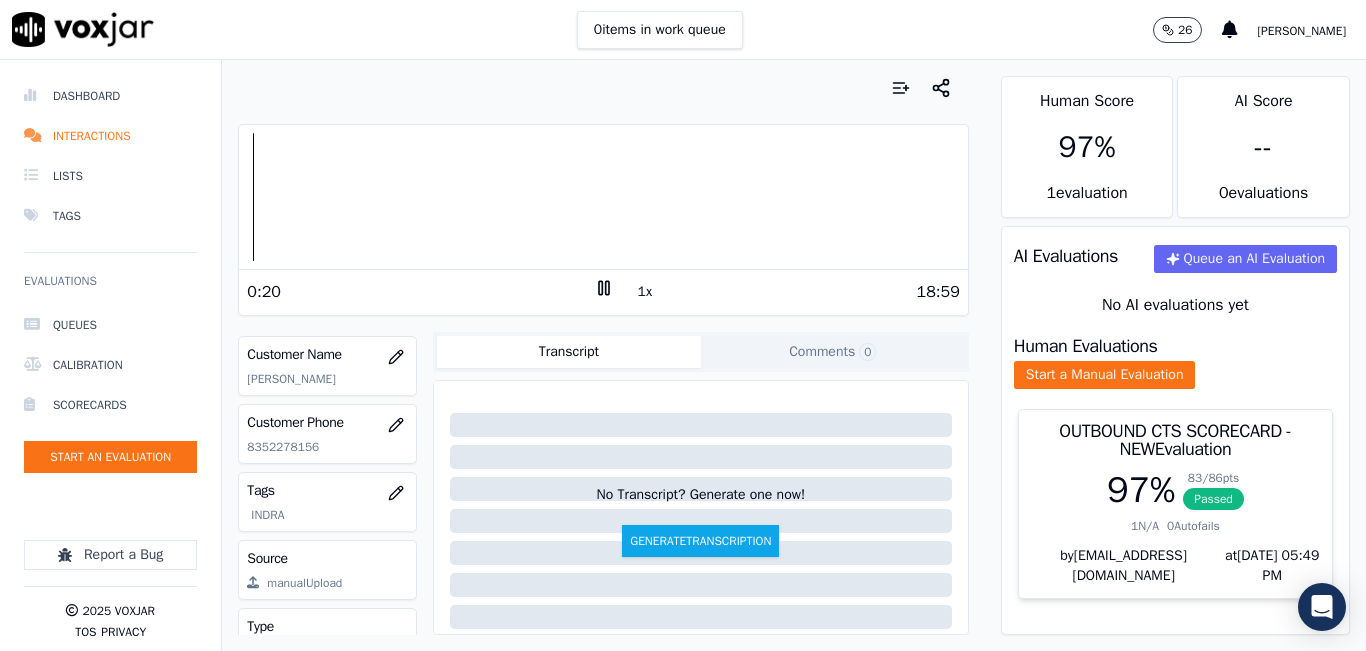 click on "0  items in work queue     26         carlos barrios" at bounding box center [683, 30] 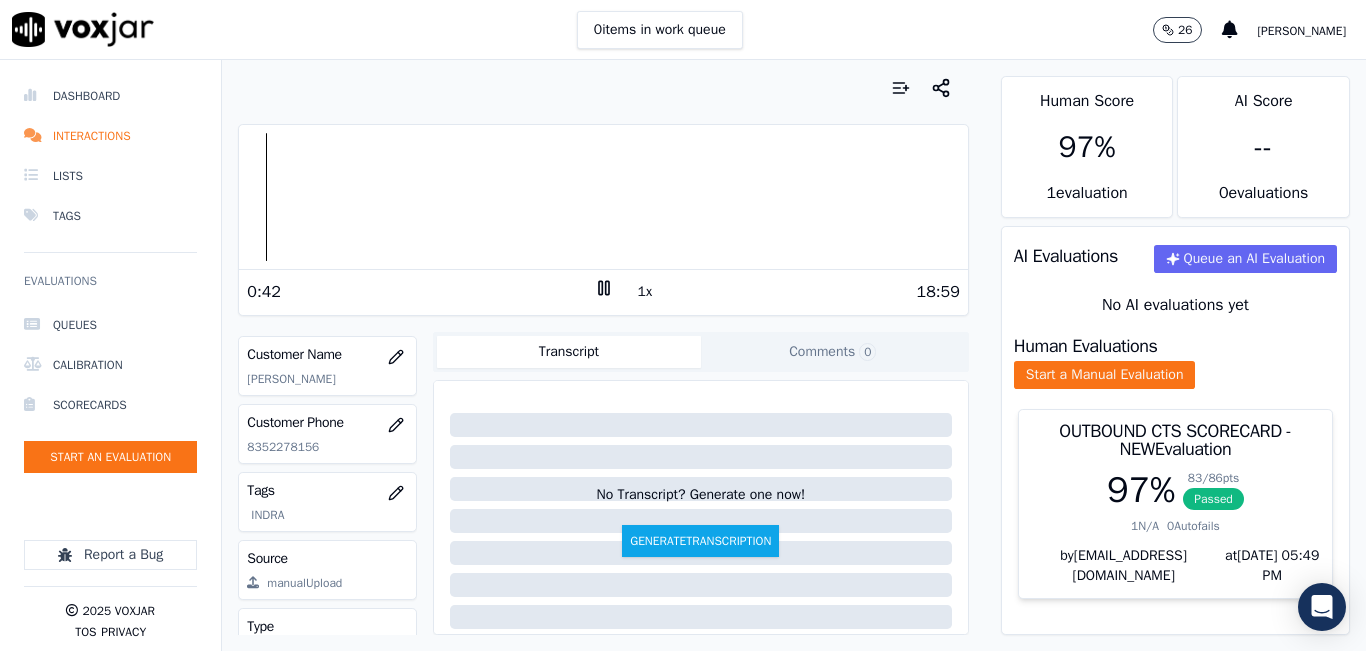 click 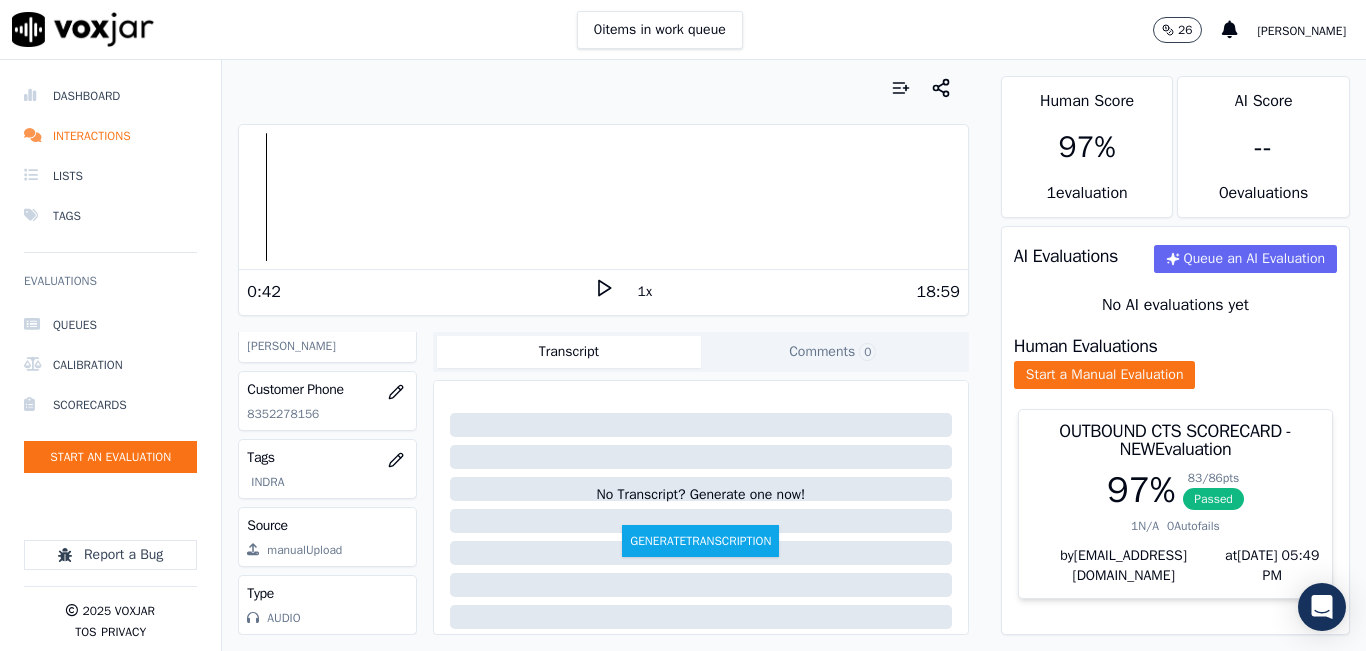 scroll, scrollTop: 378, scrollLeft: 0, axis: vertical 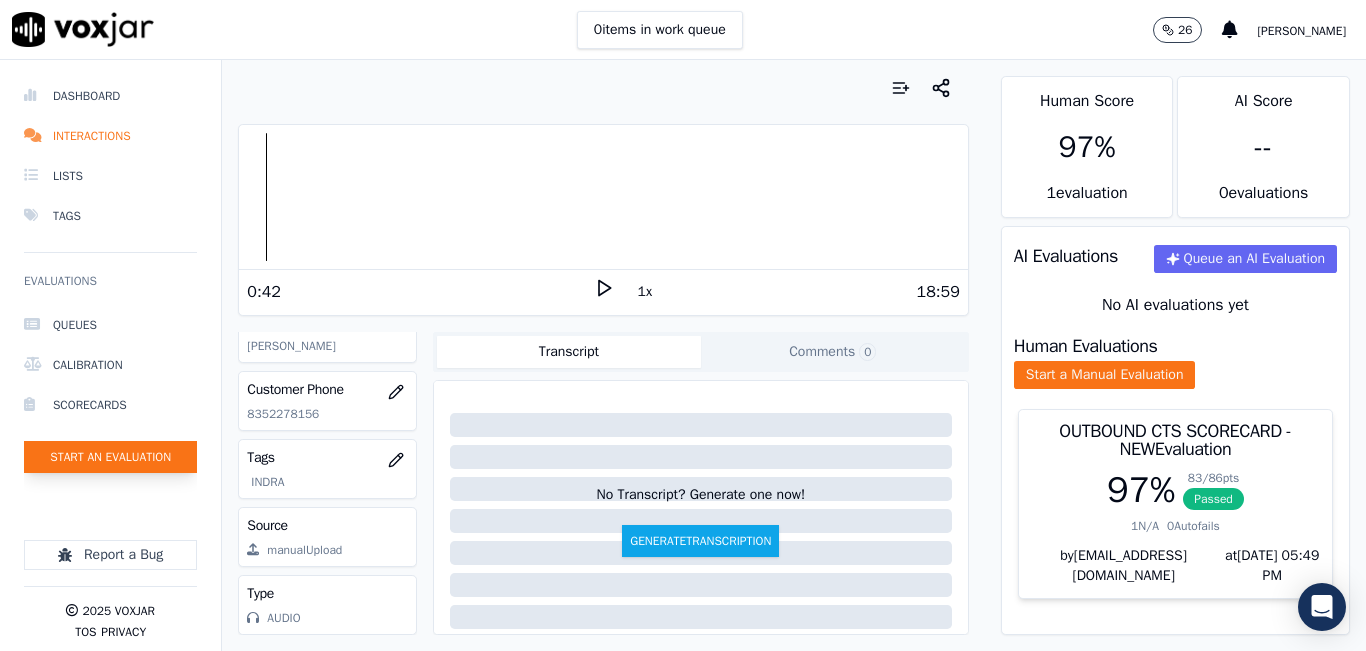 click on "Start an Evaluation" 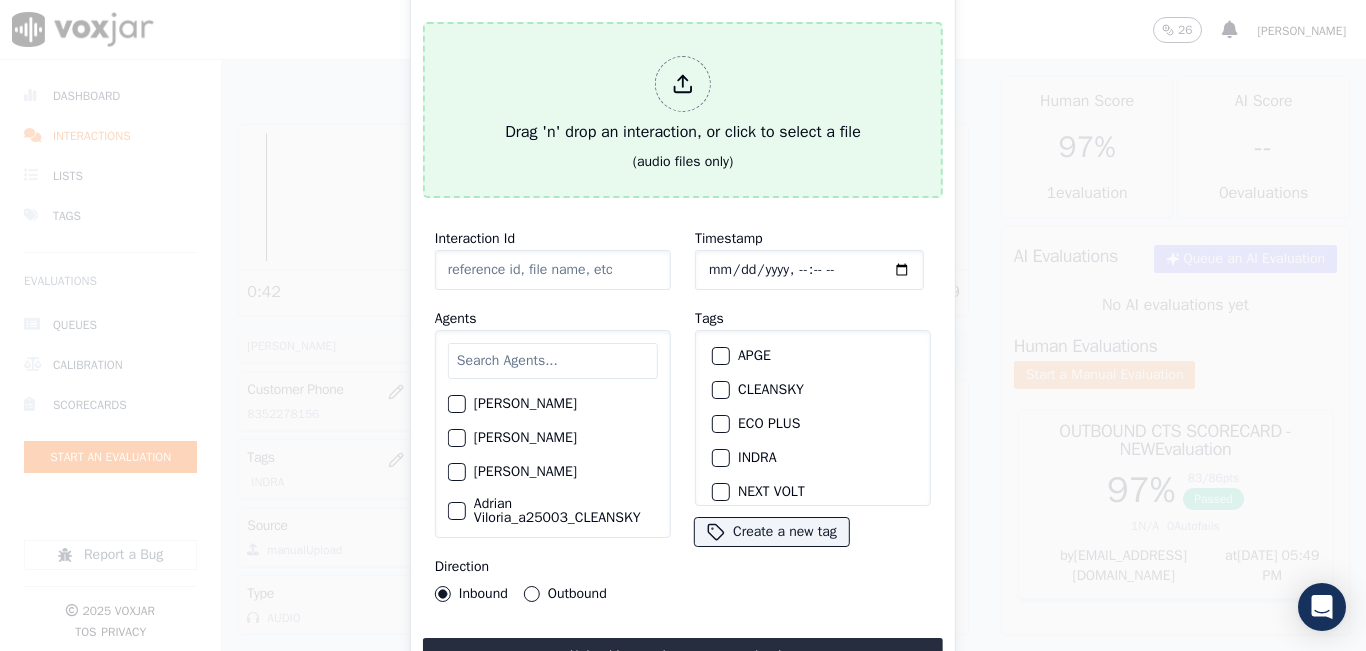 click on "Drag 'n' drop an interaction, or click to select a file" at bounding box center (683, 100) 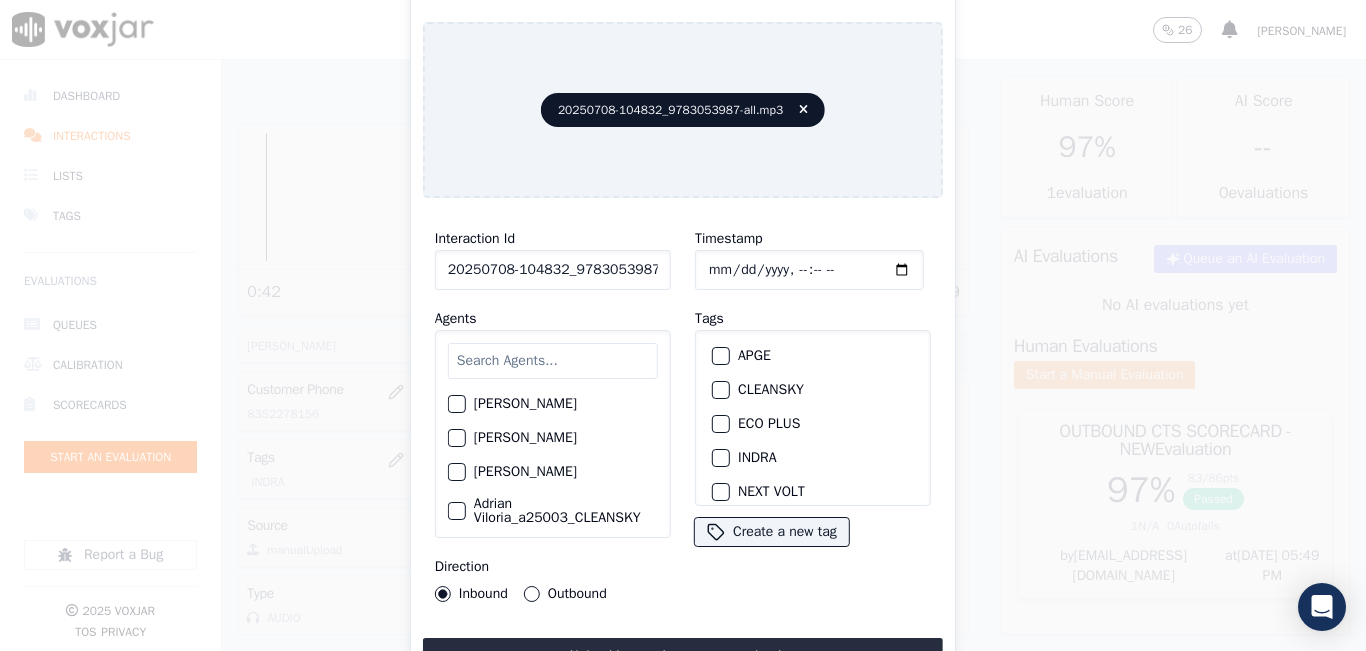 click on "Outbound" at bounding box center [532, 594] 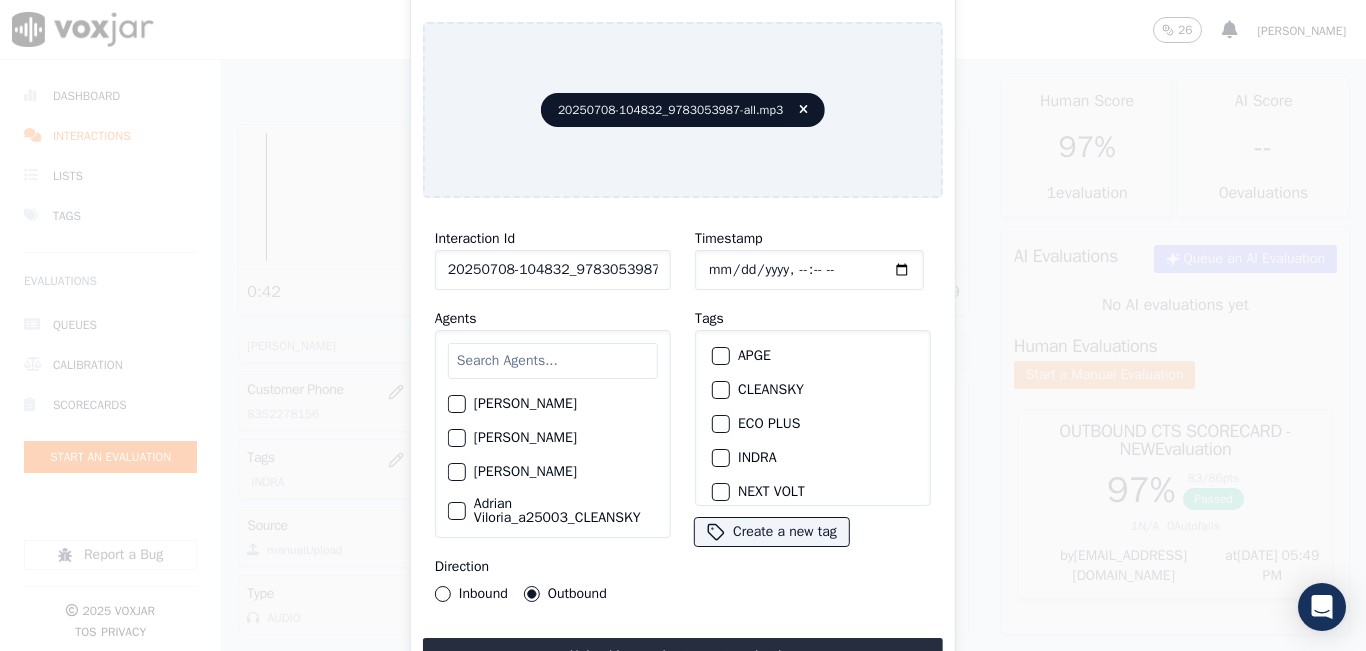 click at bounding box center (553, 361) 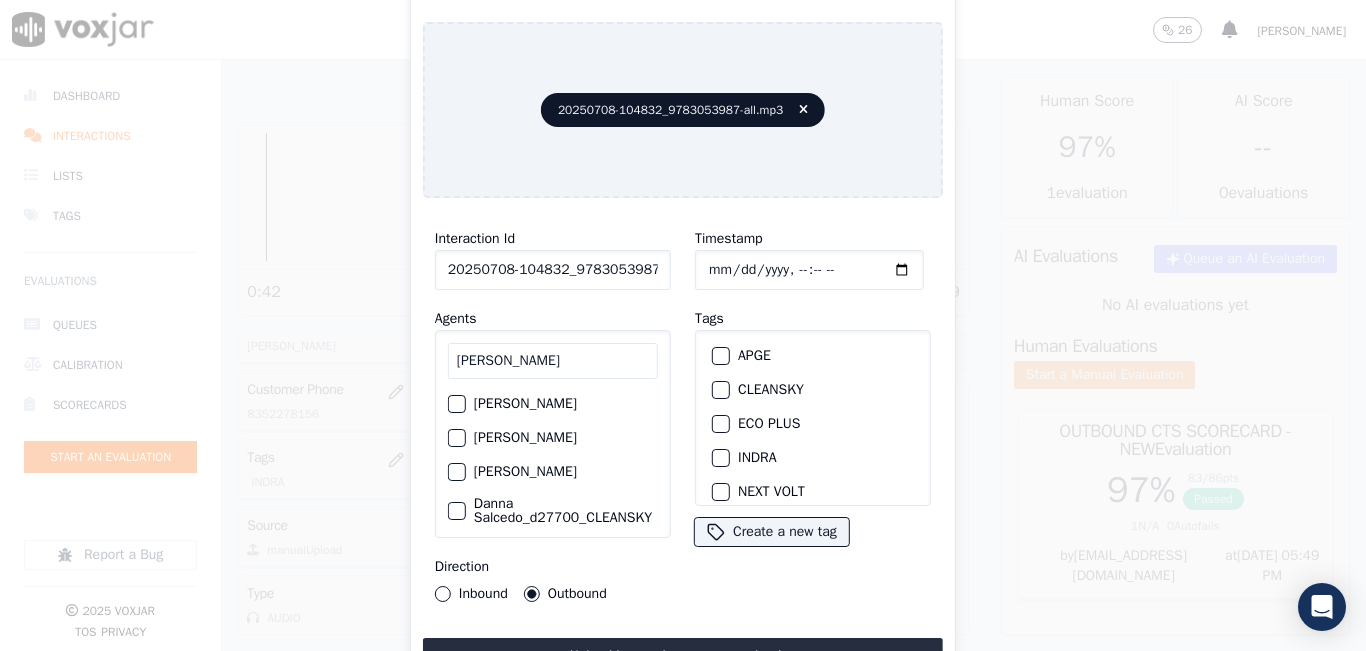 type on "danna" 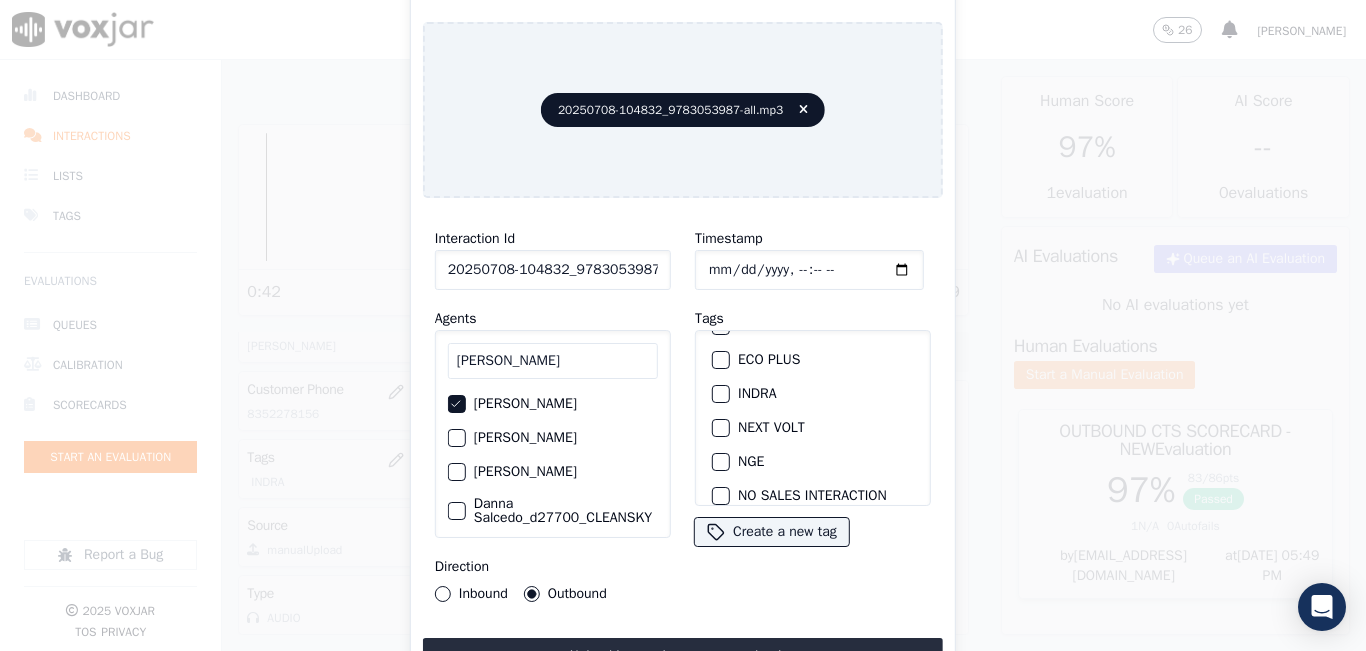 scroll, scrollTop: 100, scrollLeft: 0, axis: vertical 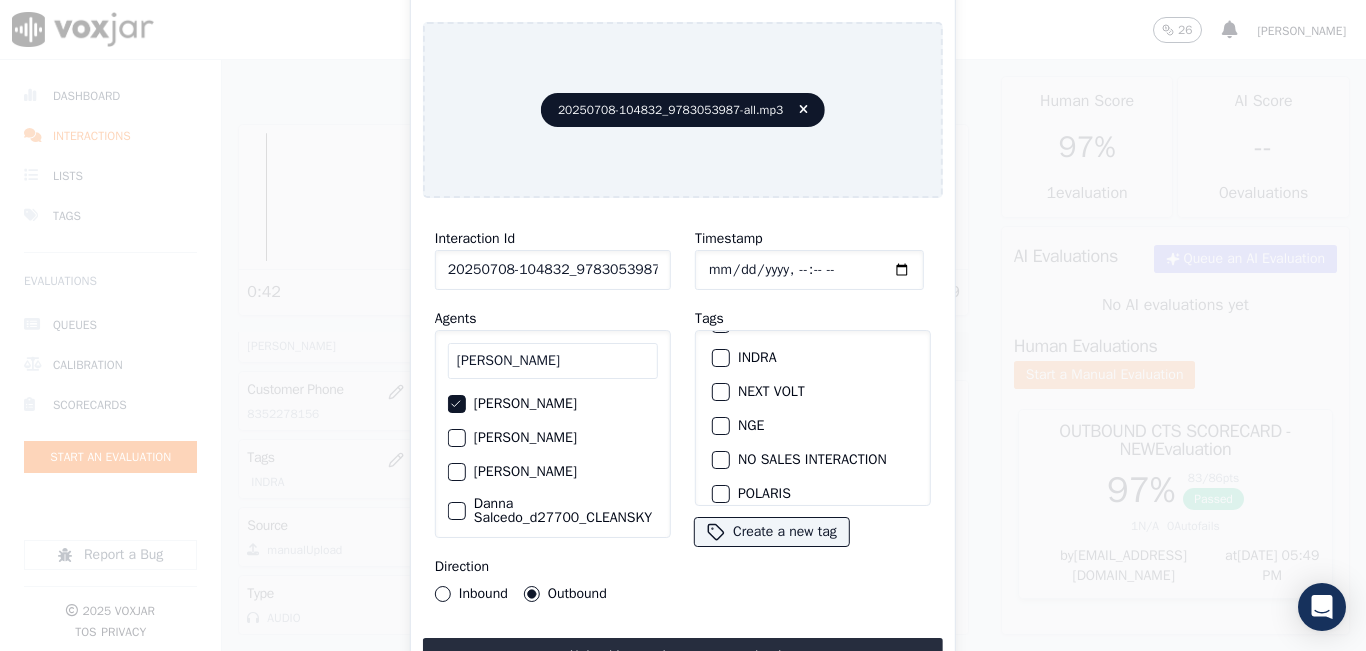 click on "NGE" at bounding box center [721, 426] 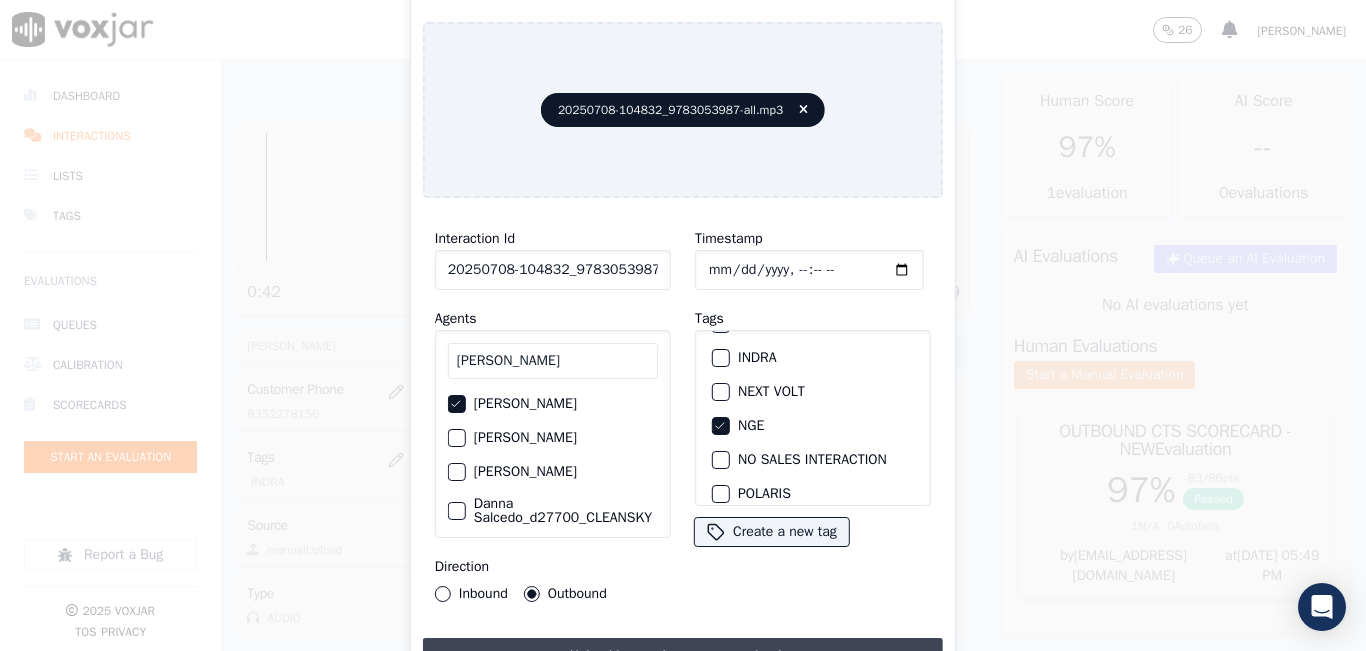 click on "Upload interaction to start evaluation" at bounding box center (683, 656) 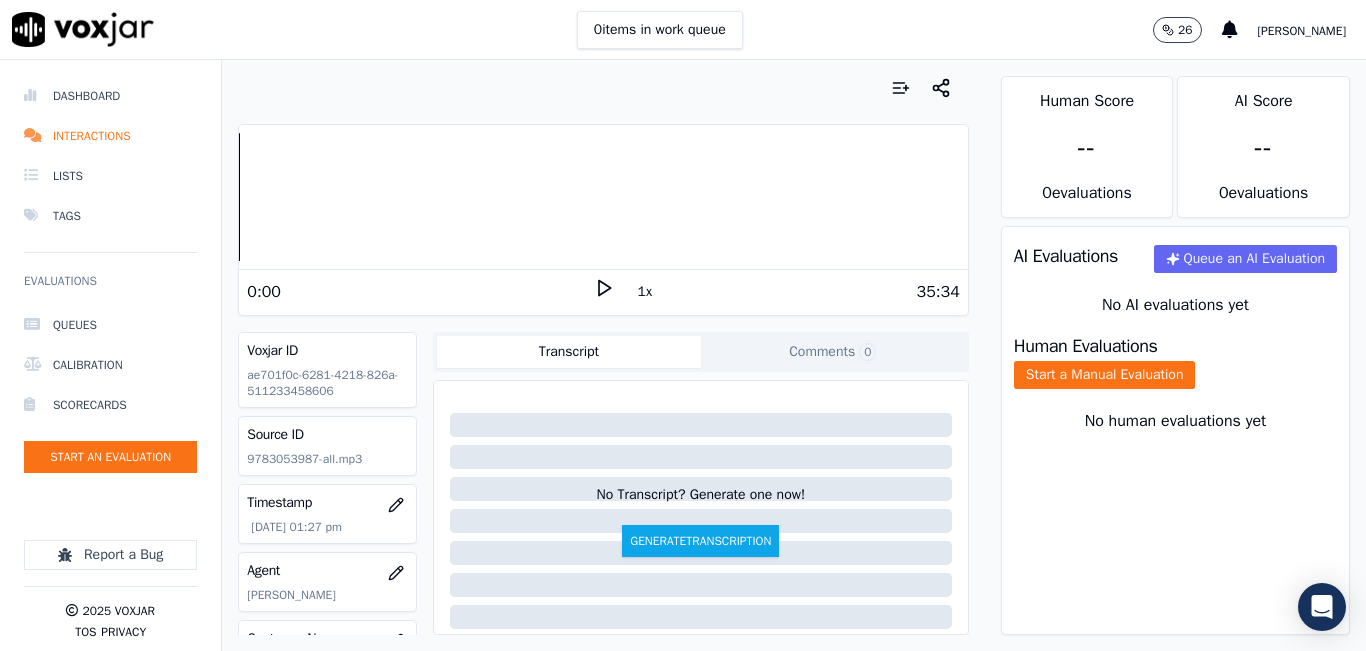 click 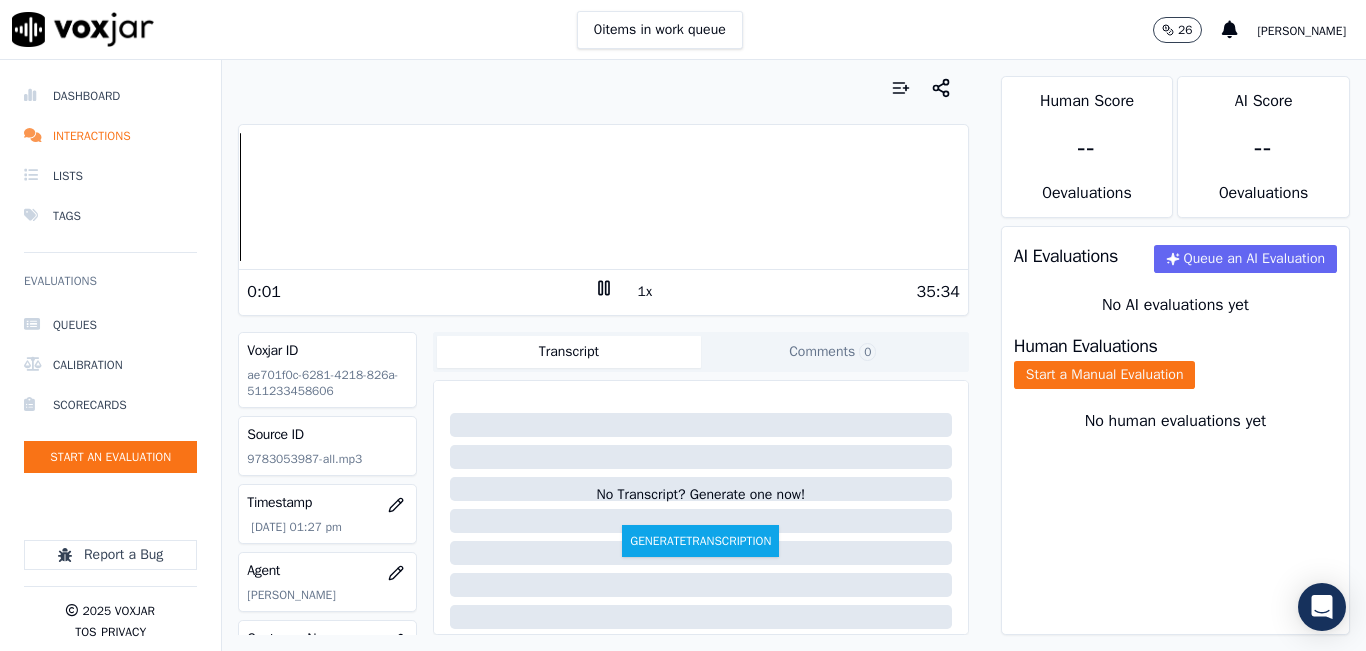 click on "1x" at bounding box center (645, 292) 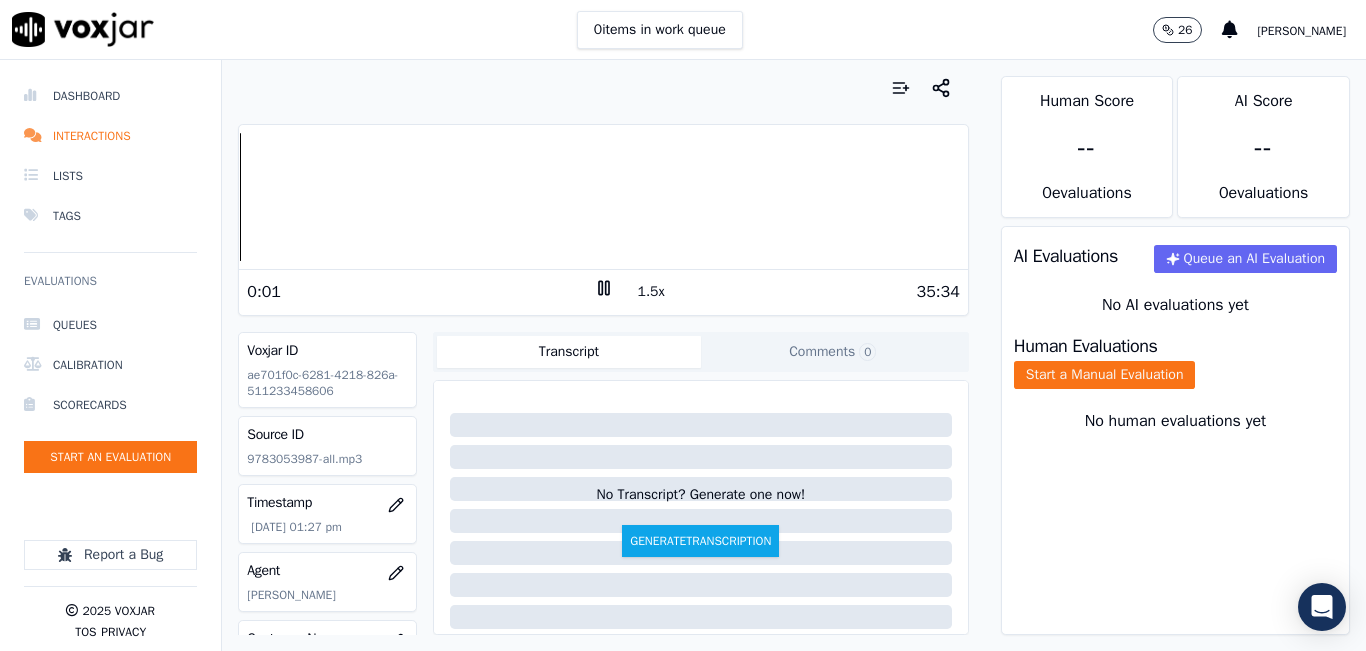 click on "1.5x" at bounding box center (651, 292) 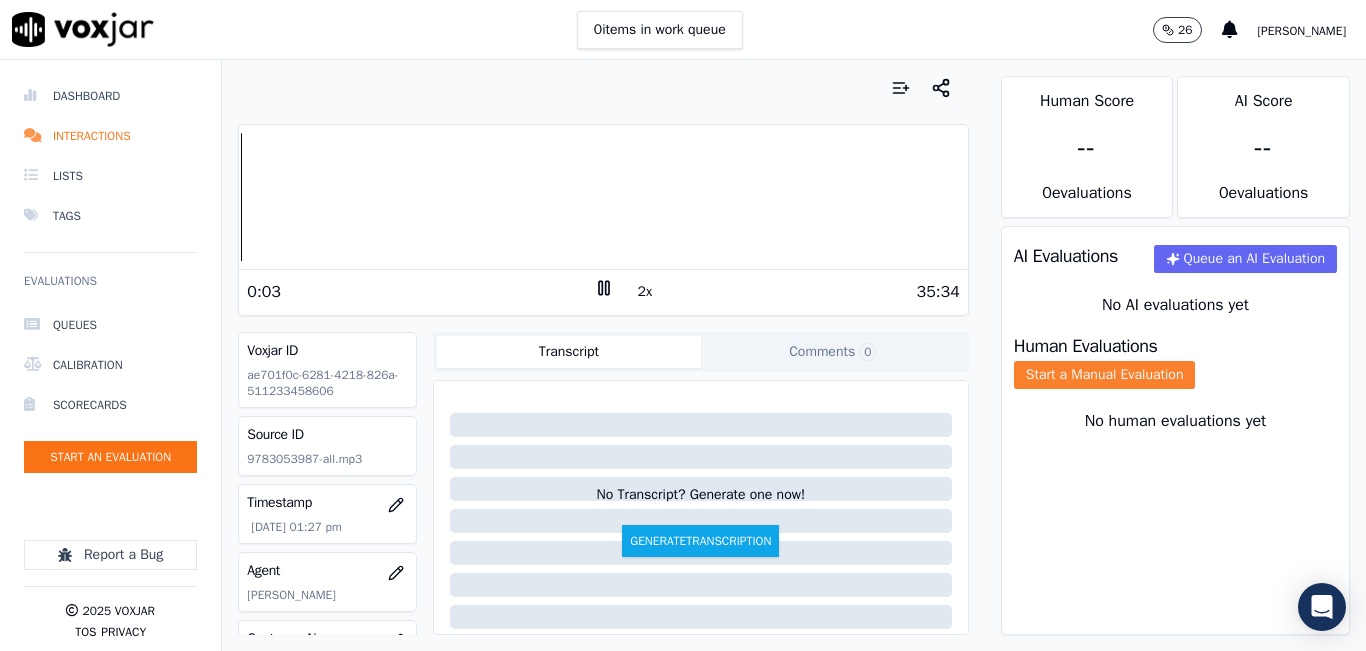 click on "Start a Manual Evaluation" 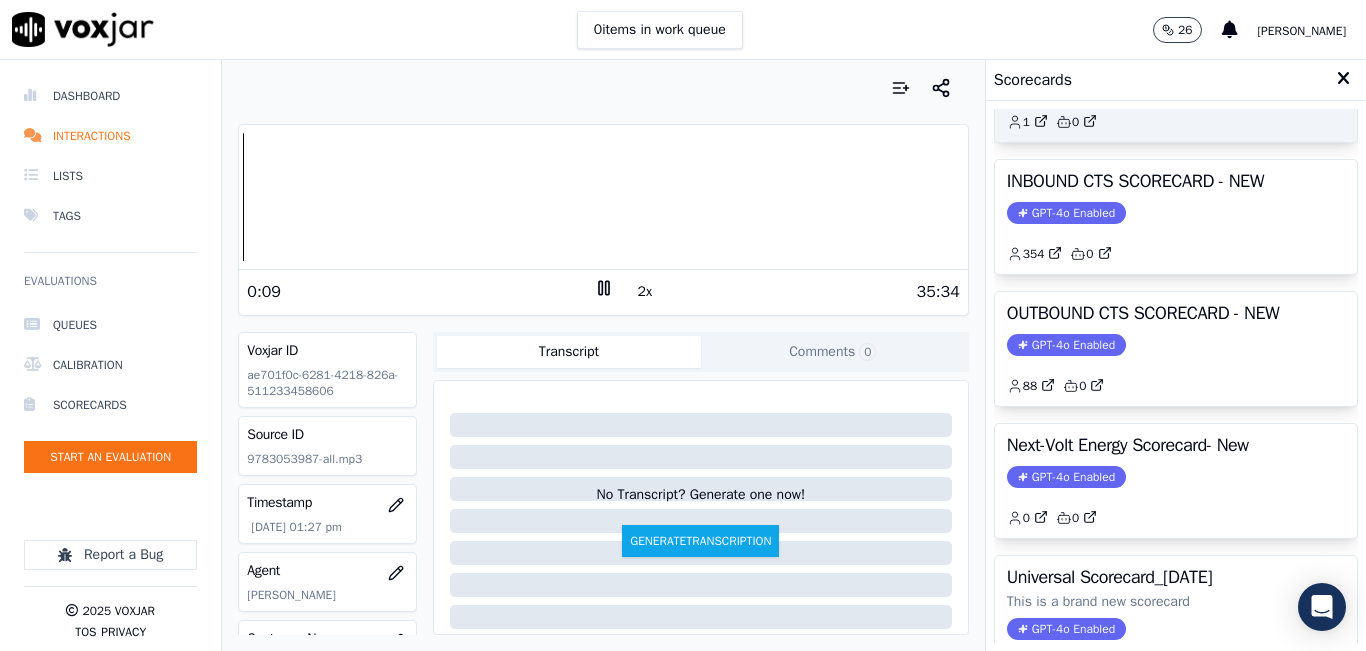 scroll, scrollTop: 227, scrollLeft: 0, axis: vertical 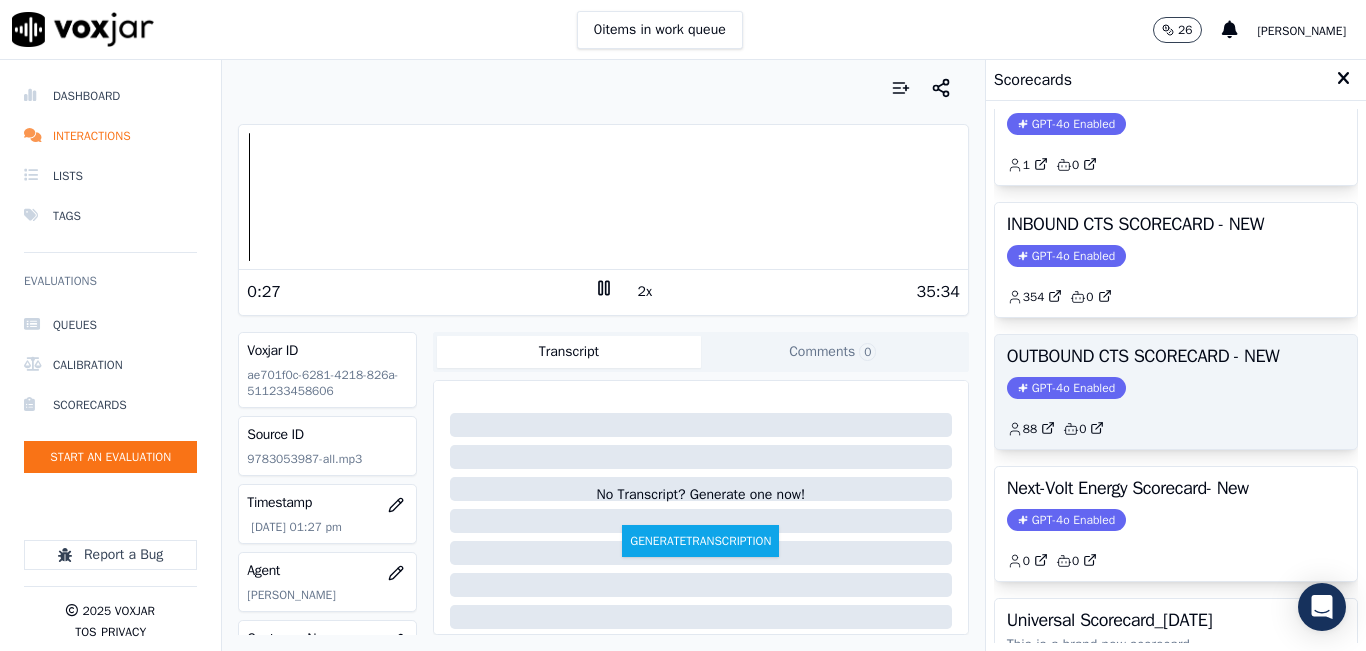 click on "OUTBOUND CTS SCORECARD - NEW        GPT-4o Enabled       88         0" at bounding box center (1176, 392) 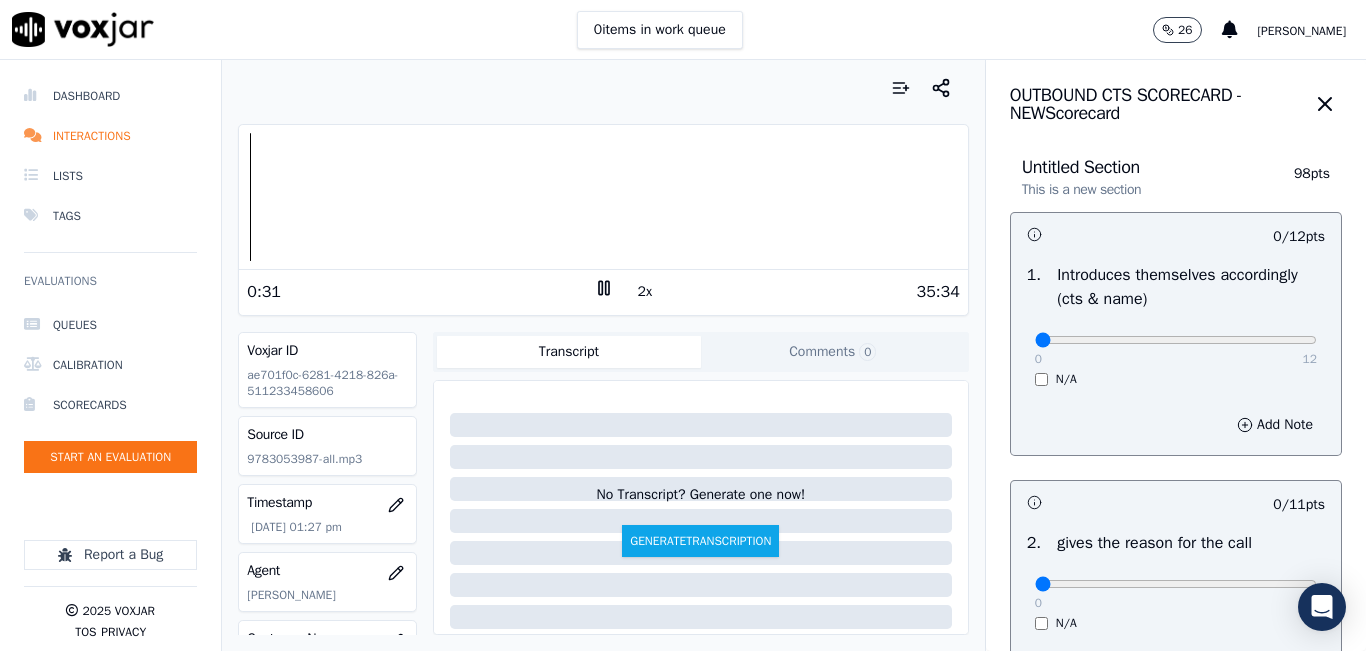 click on "2x" at bounding box center (645, 292) 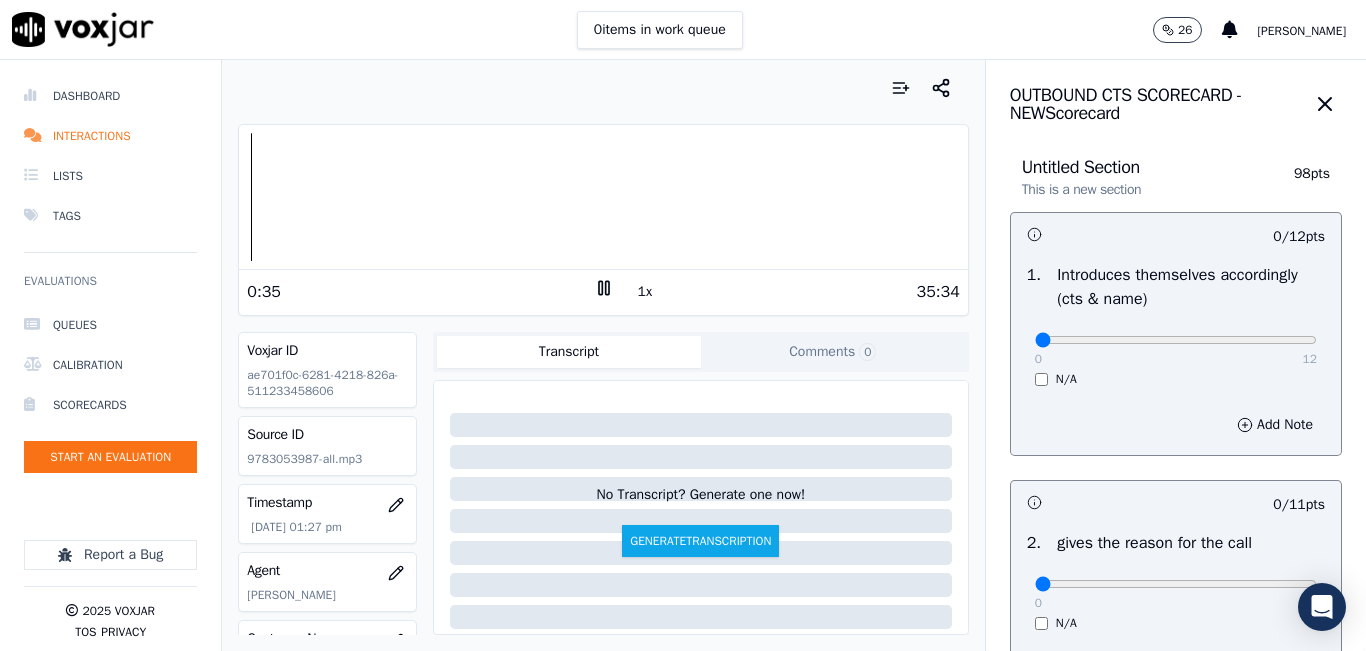 click on "1x" at bounding box center (645, 292) 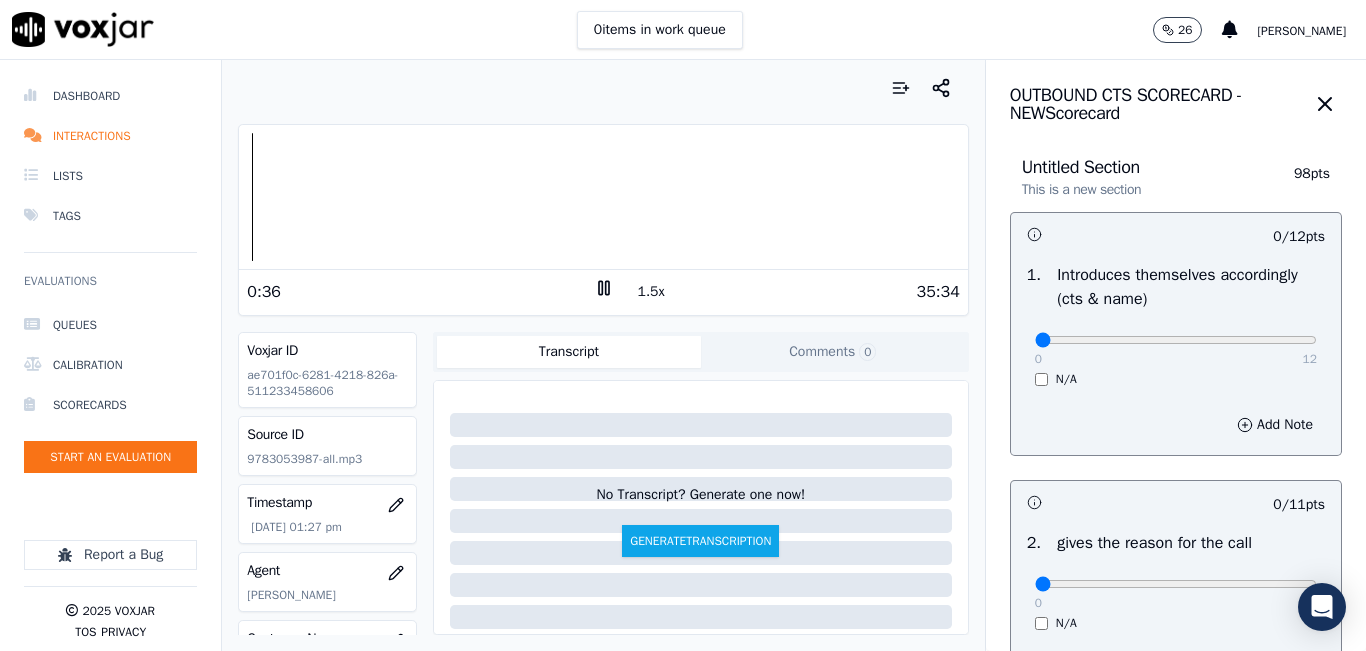 click on "1.5x" at bounding box center (651, 292) 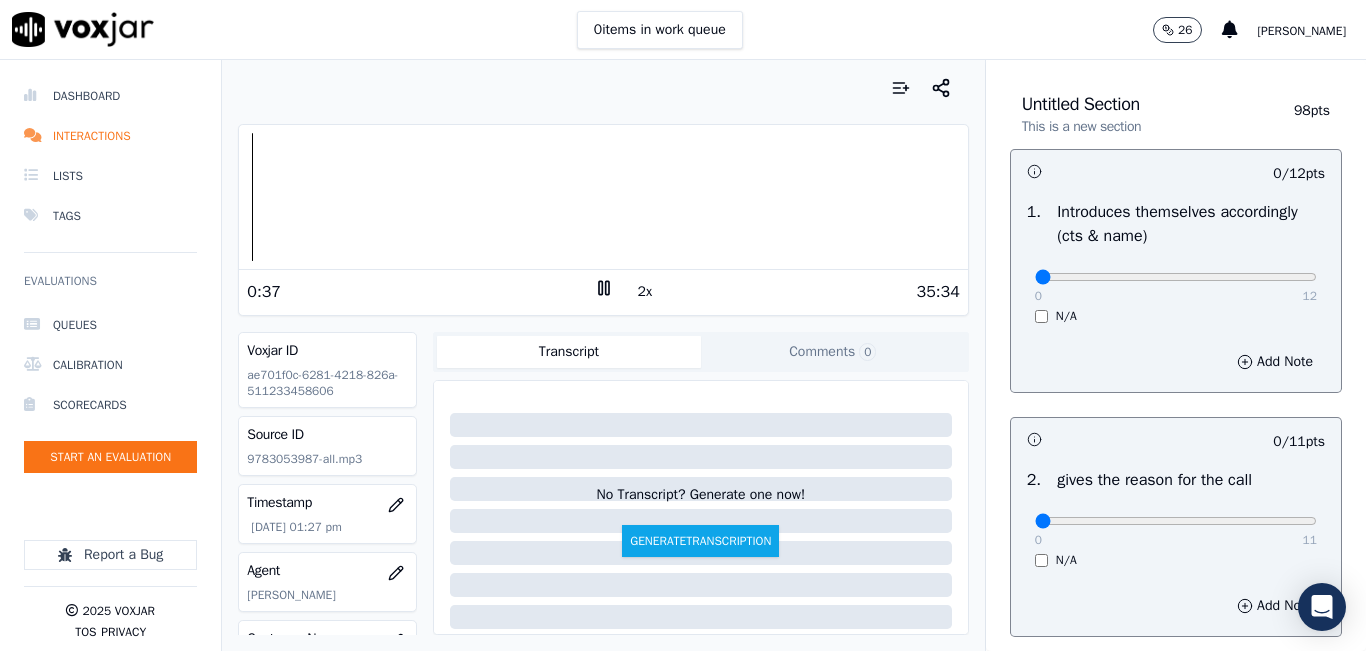 scroll, scrollTop: 100, scrollLeft: 0, axis: vertical 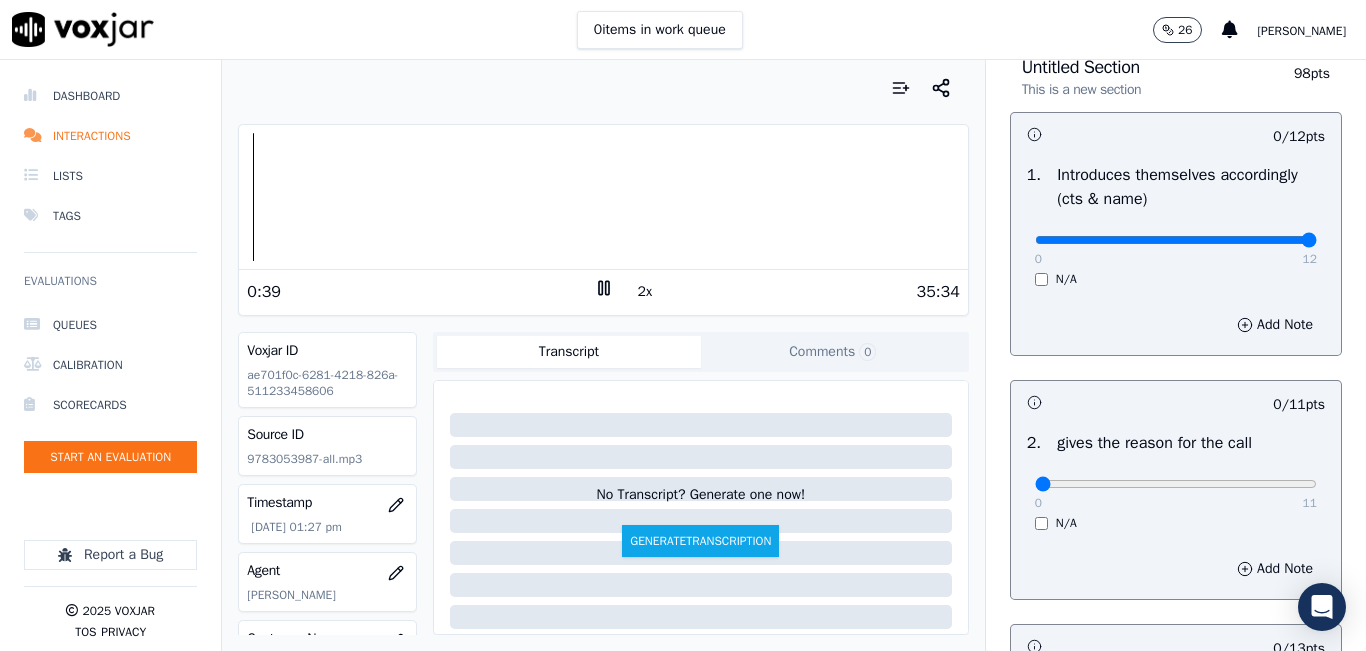 drag, startPoint x: 1125, startPoint y: 247, endPoint x: 1313, endPoint y: 232, distance: 188.59746 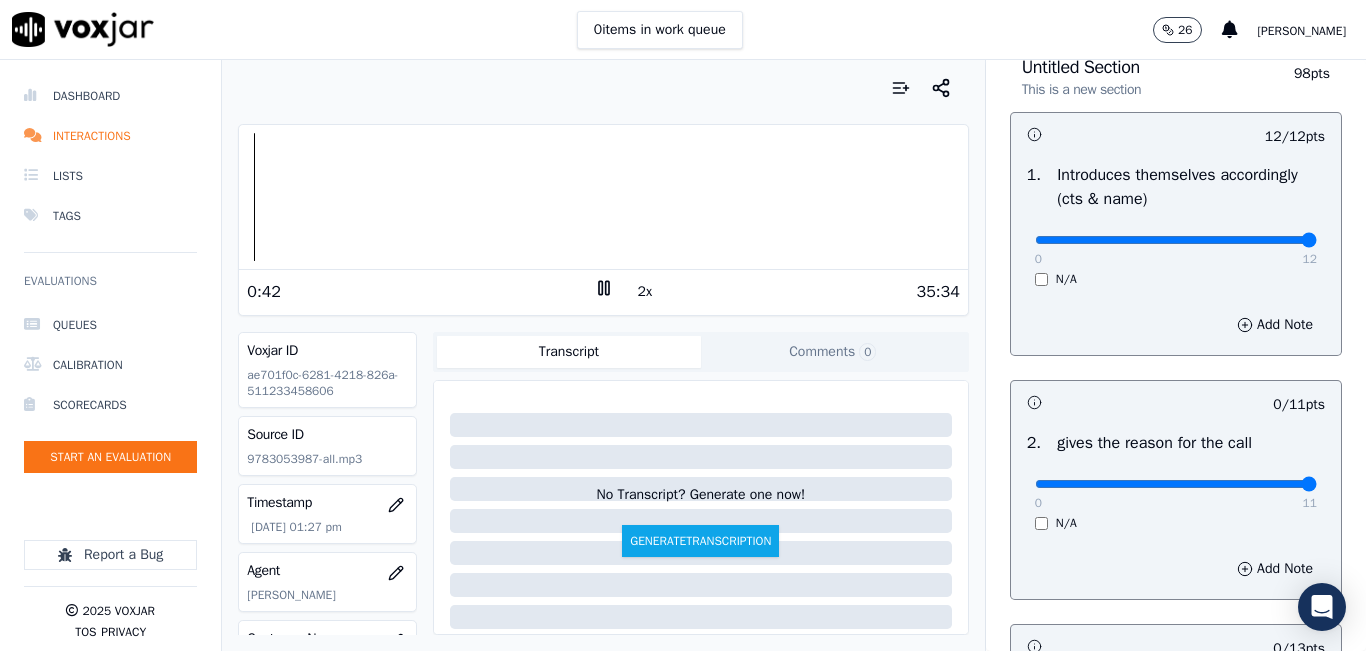 drag, startPoint x: 1216, startPoint y: 480, endPoint x: 1313, endPoint y: 480, distance: 97 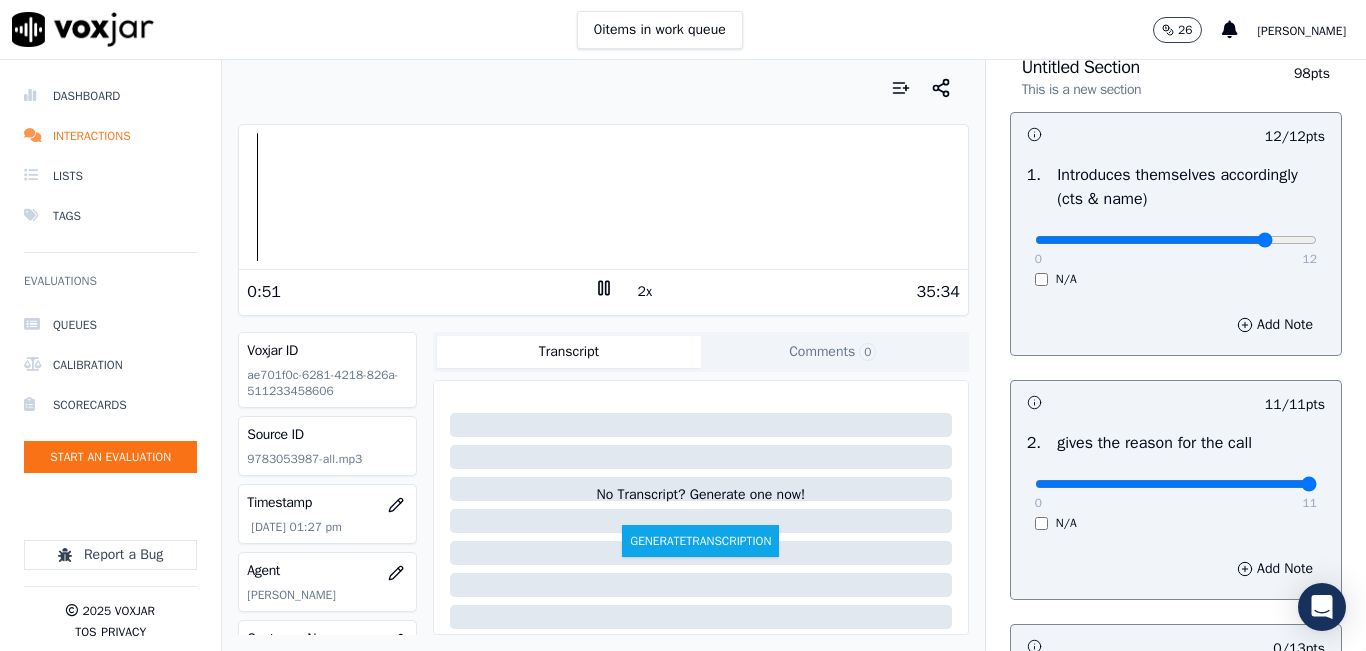 click at bounding box center [1176, 240] 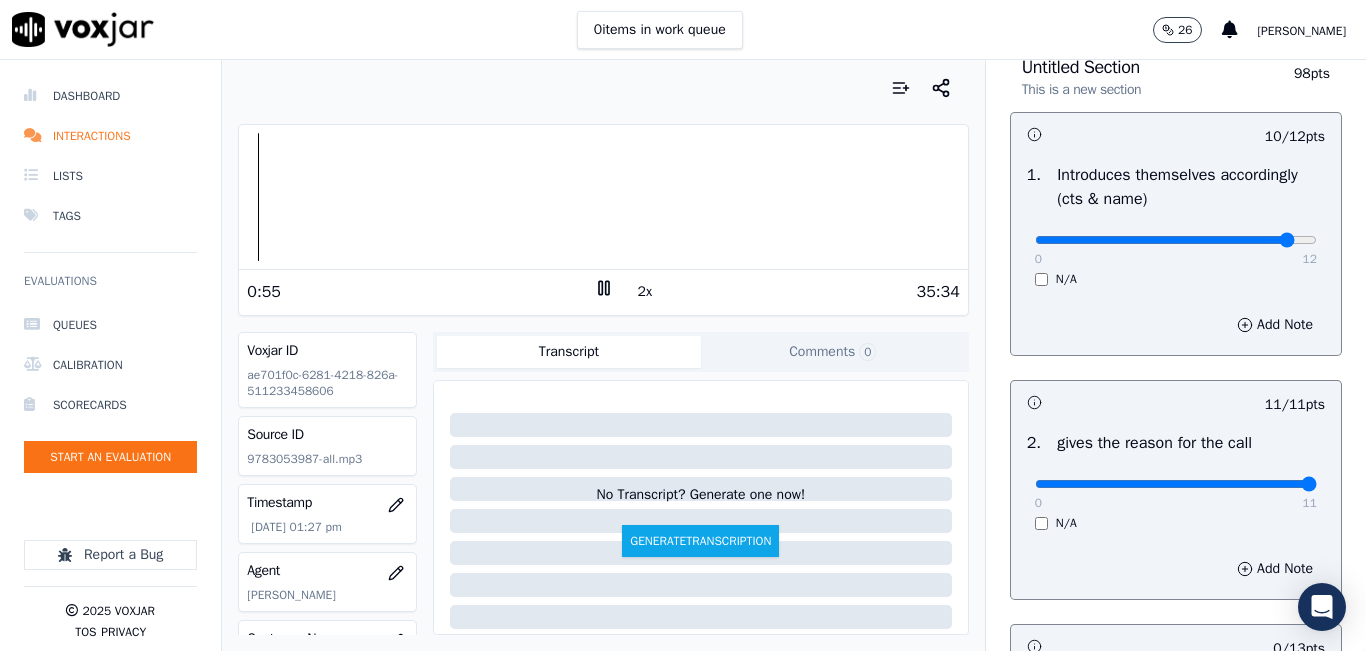 click at bounding box center (1176, 240) 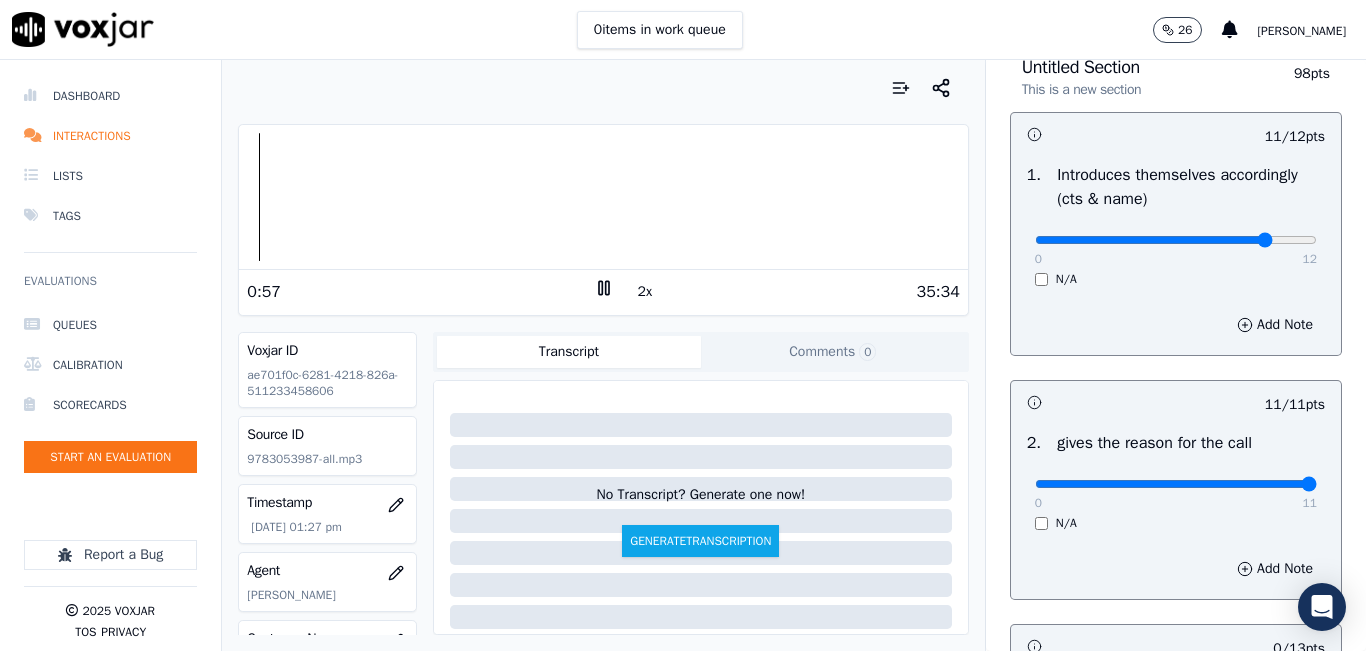 type on "10" 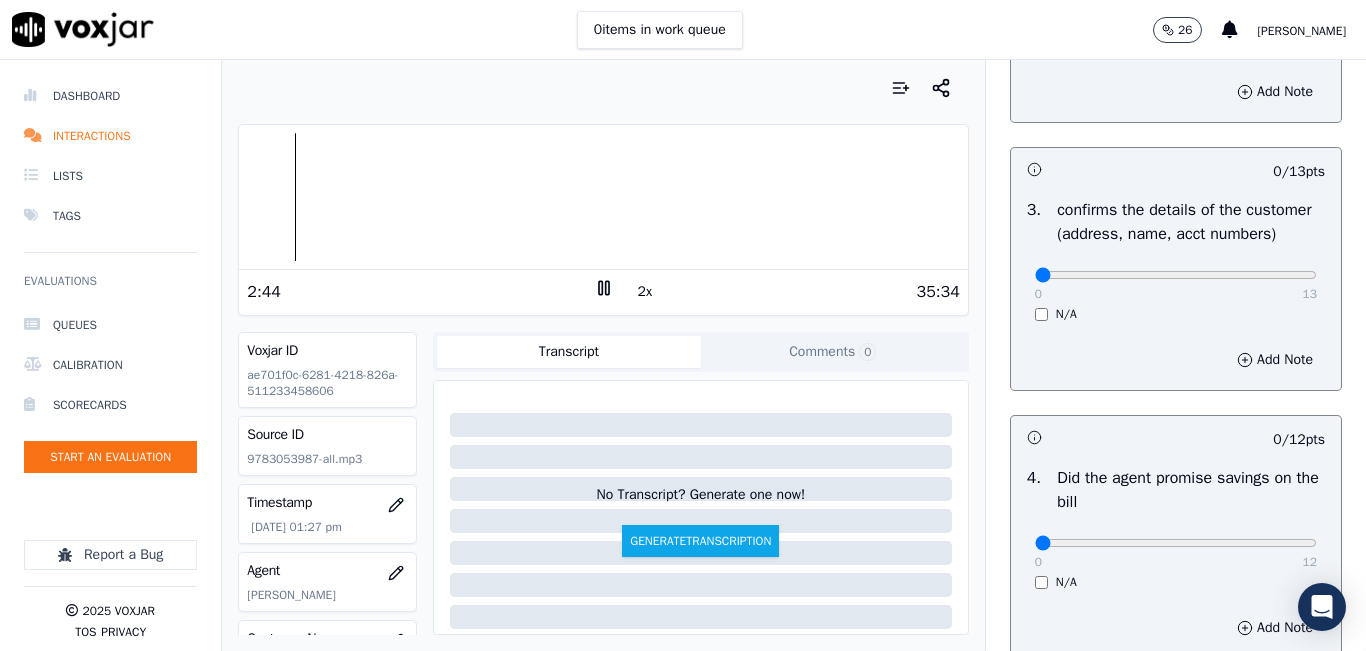 scroll, scrollTop: 600, scrollLeft: 0, axis: vertical 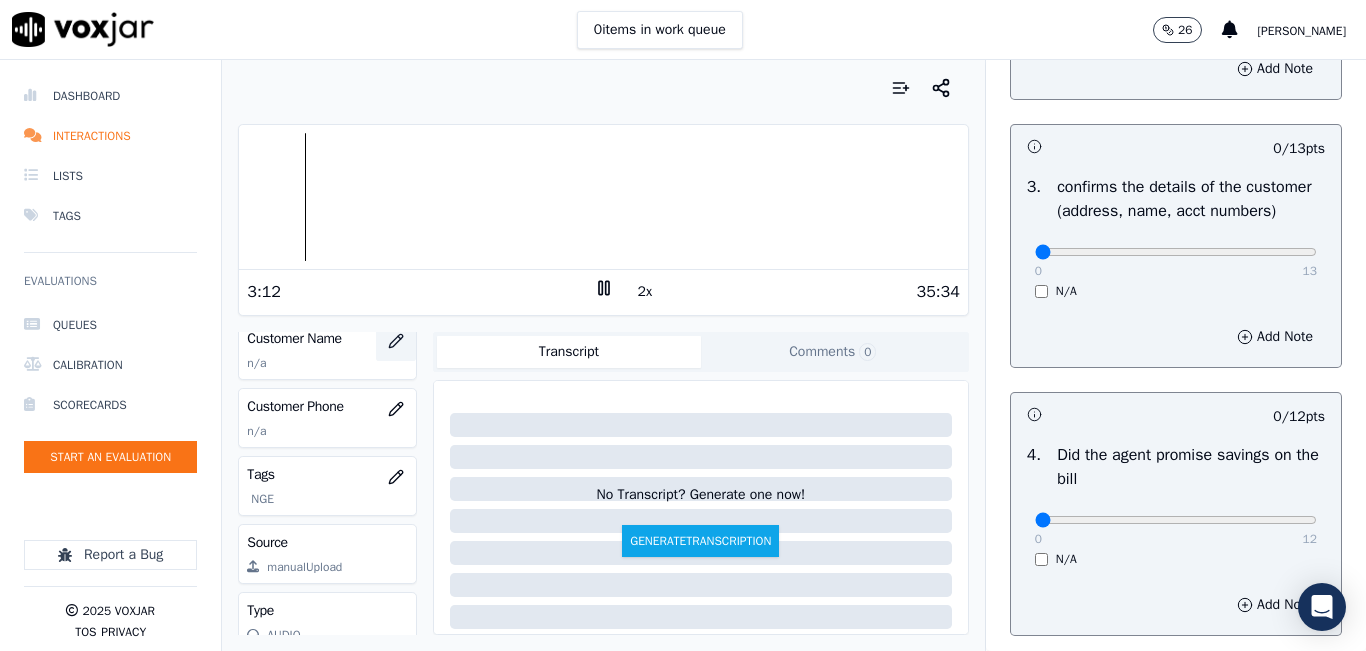 click 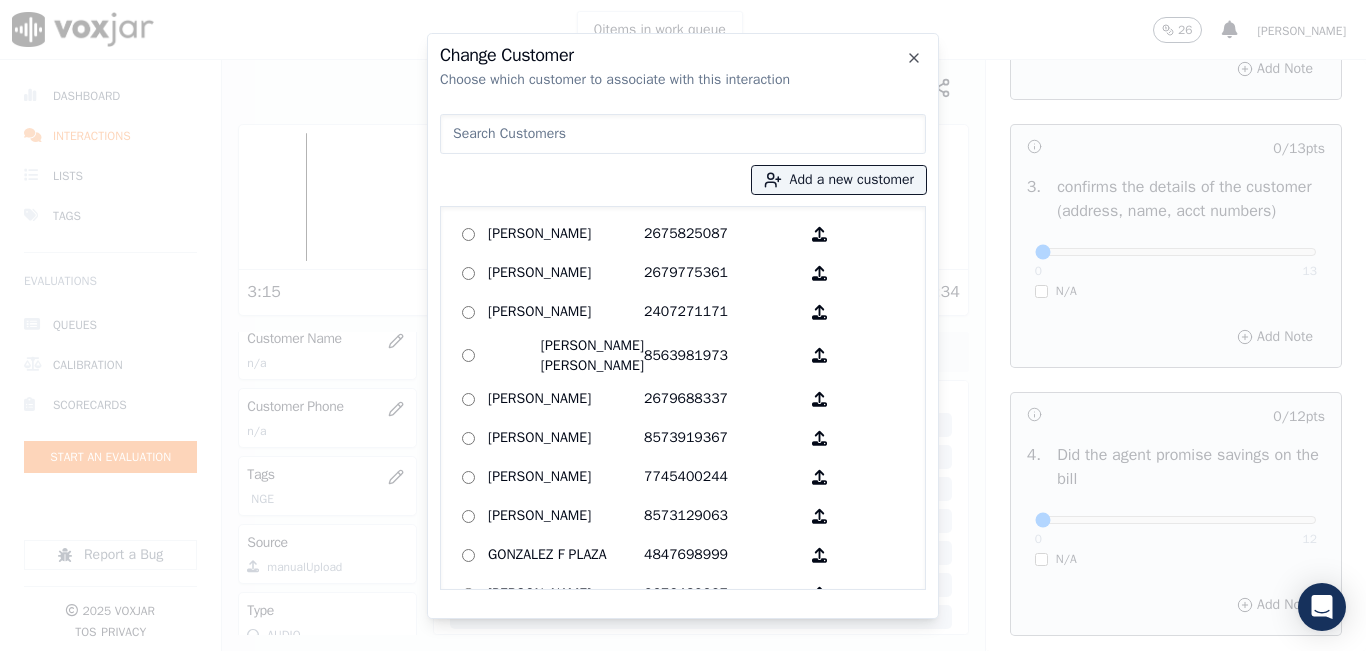 click at bounding box center [683, 134] 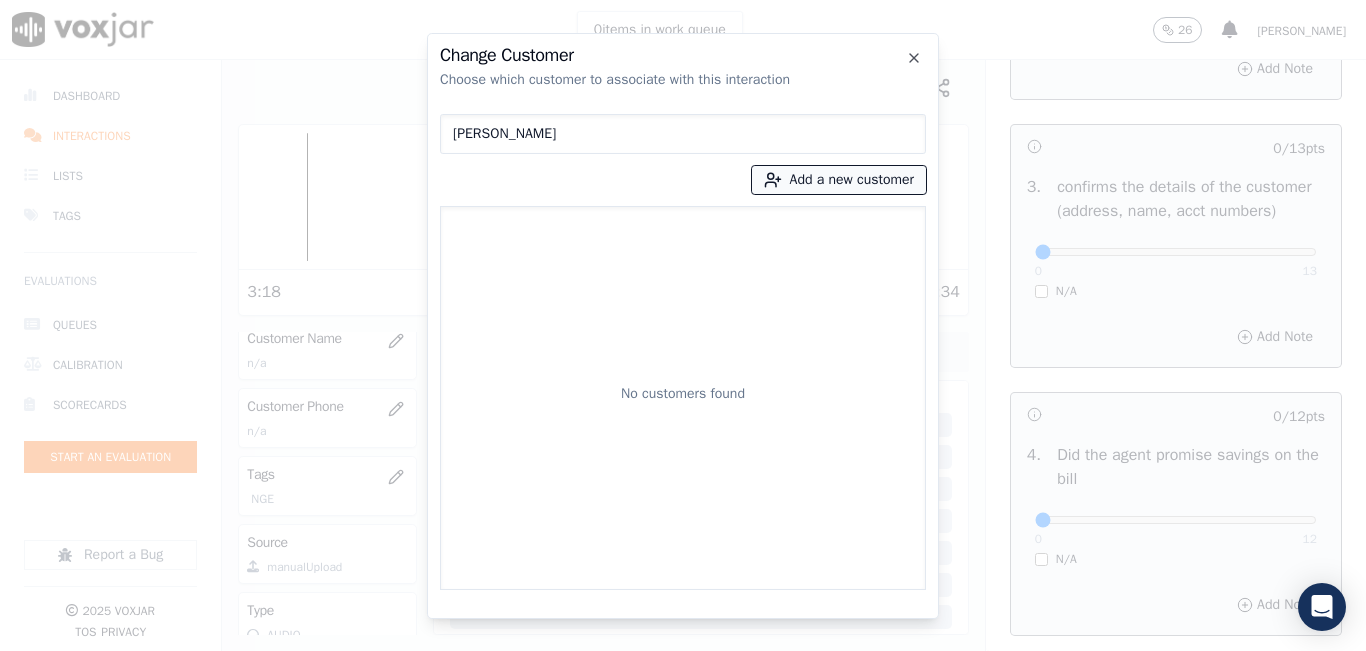 type on "CHRISTYAM MORALES" 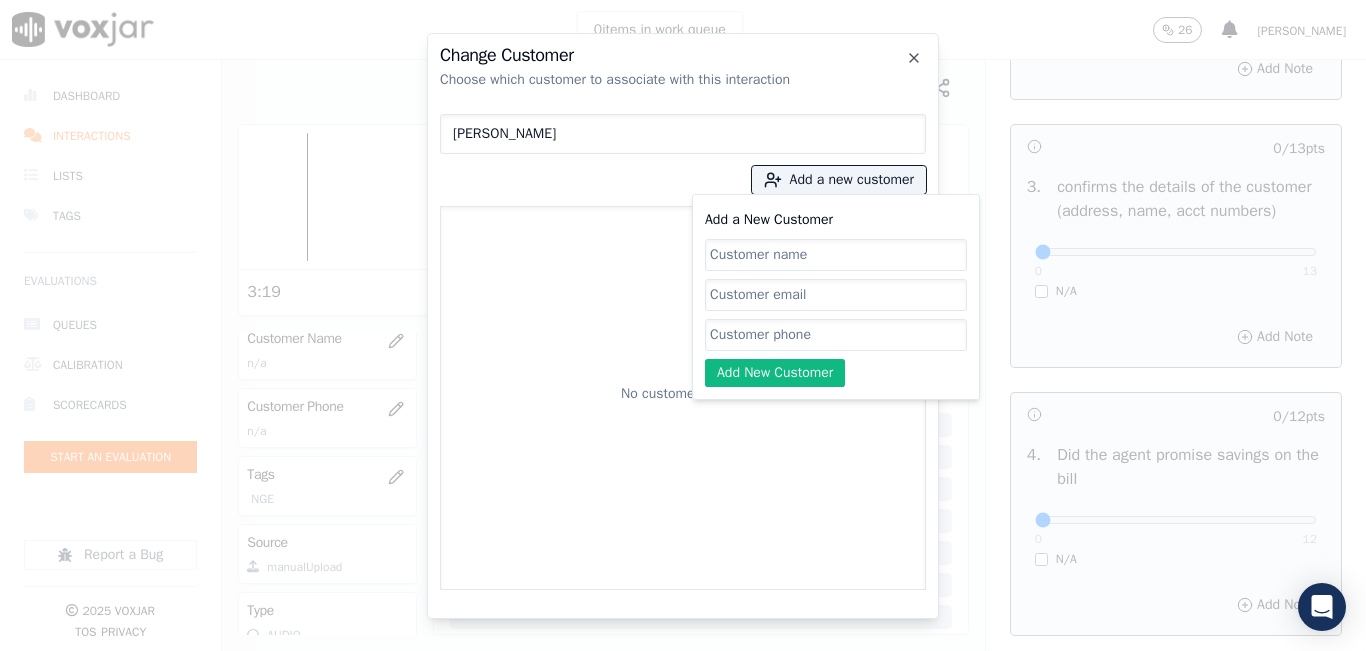 click on "Add a New Customer" 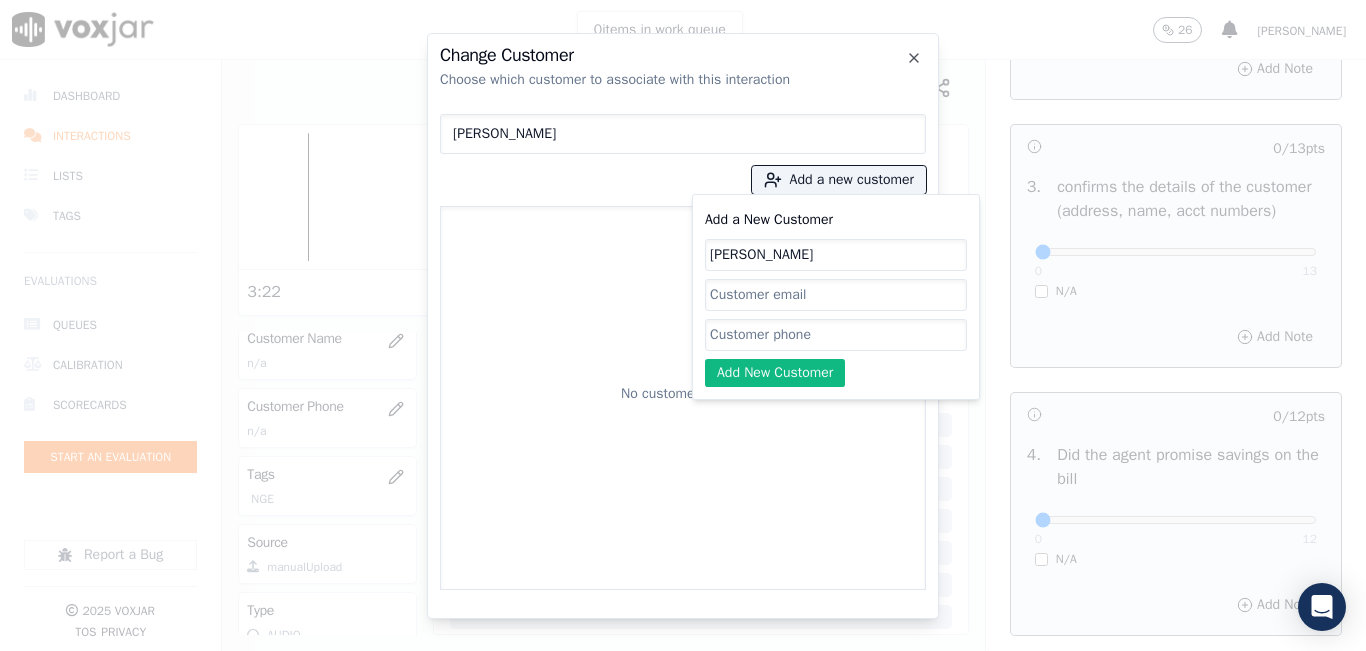 type on "CHRISTYAM MORALES" 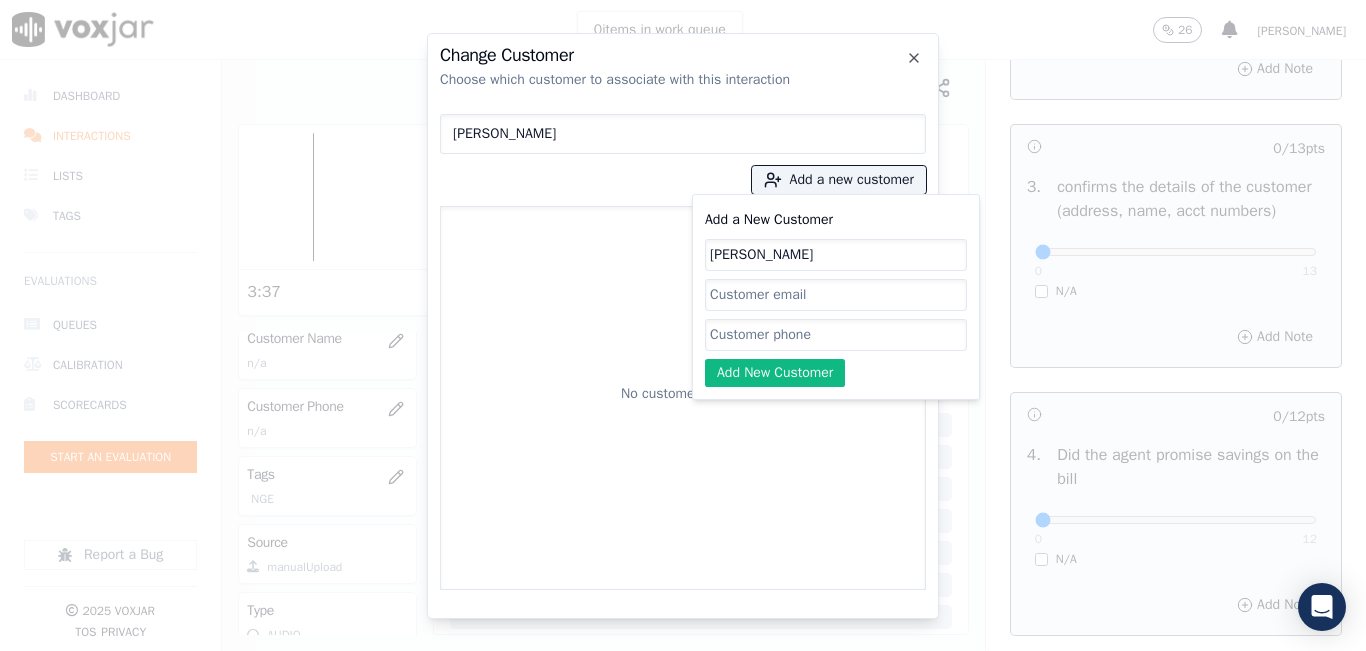 click on "Add a New Customer" 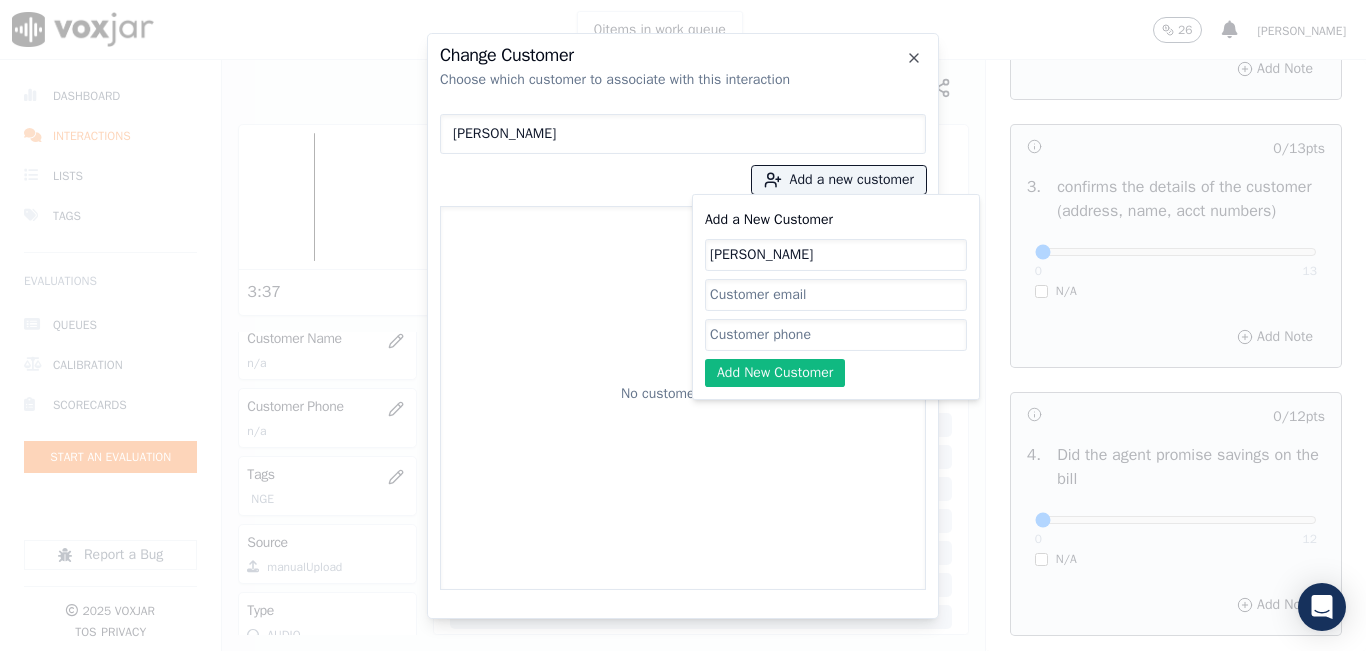 paste on "9783053987" 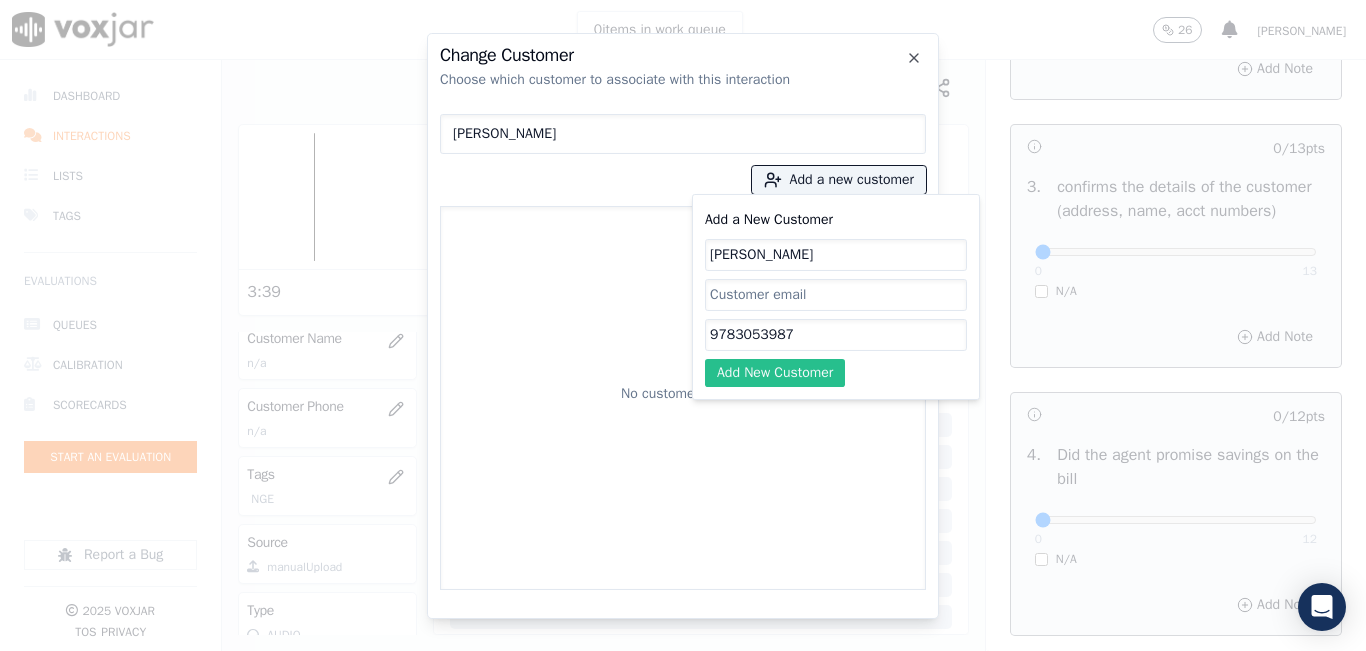 type on "9783053987" 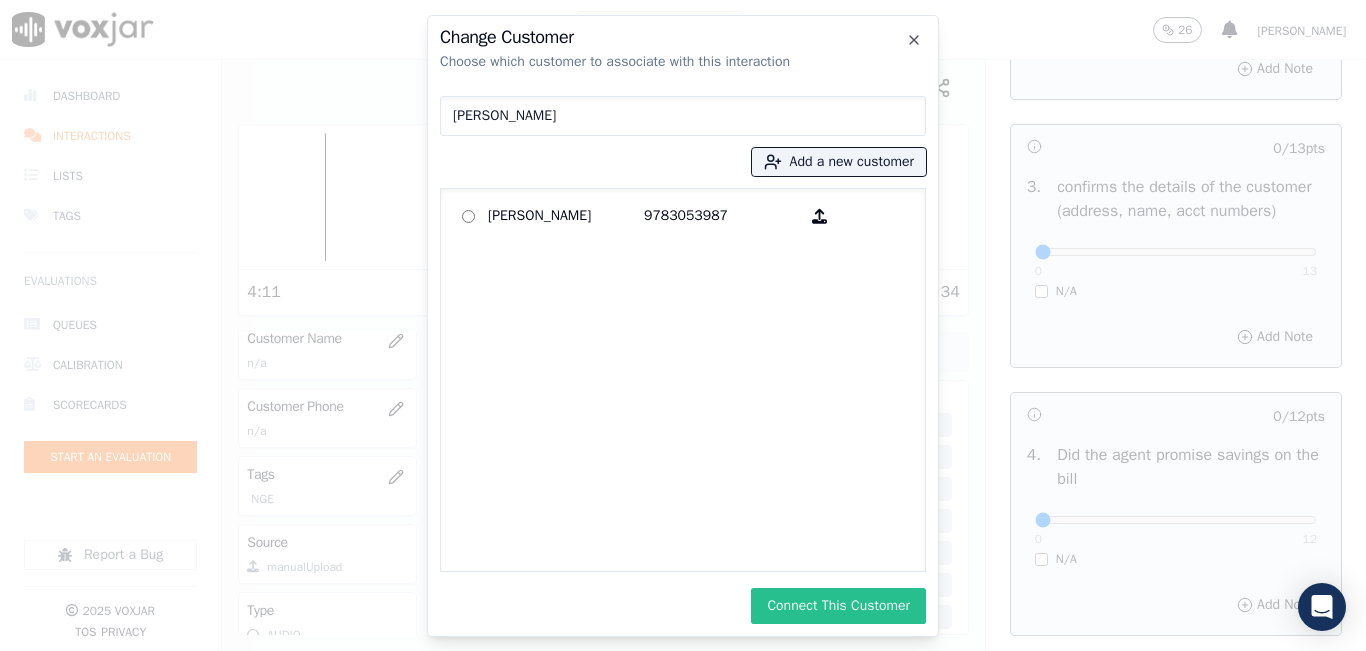 click on "Connect This Customer" at bounding box center (838, 606) 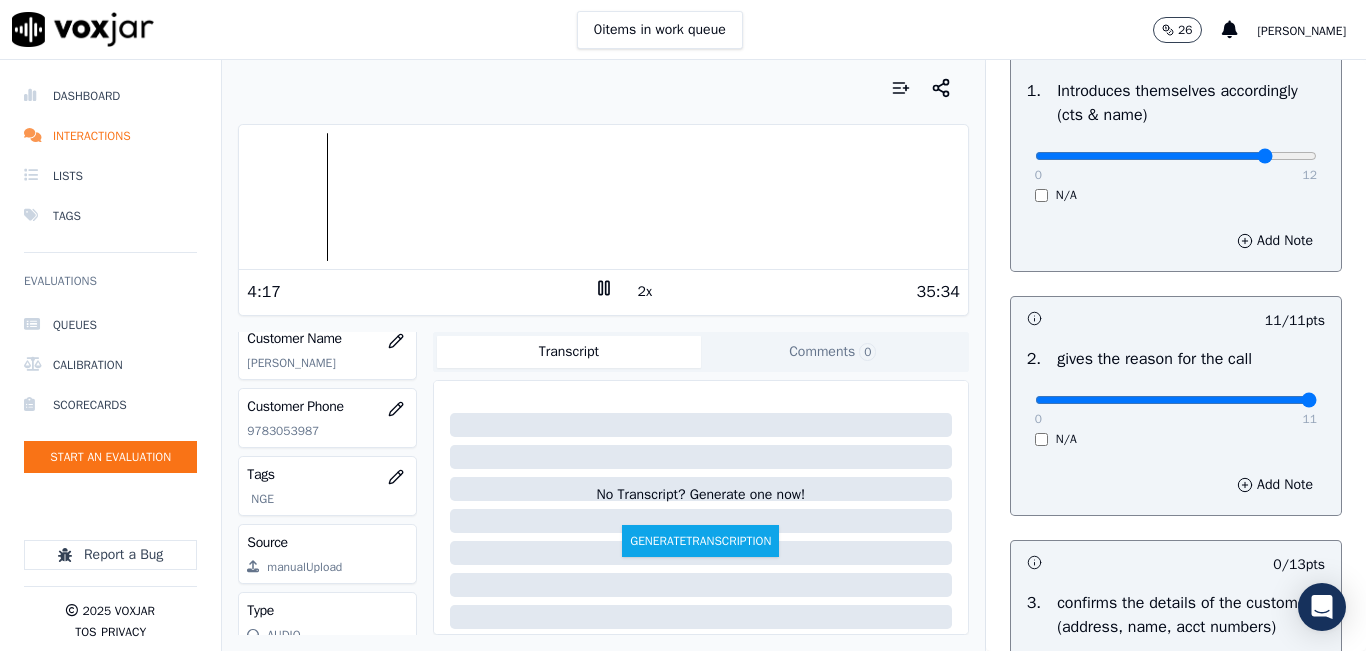 scroll, scrollTop: 300, scrollLeft: 0, axis: vertical 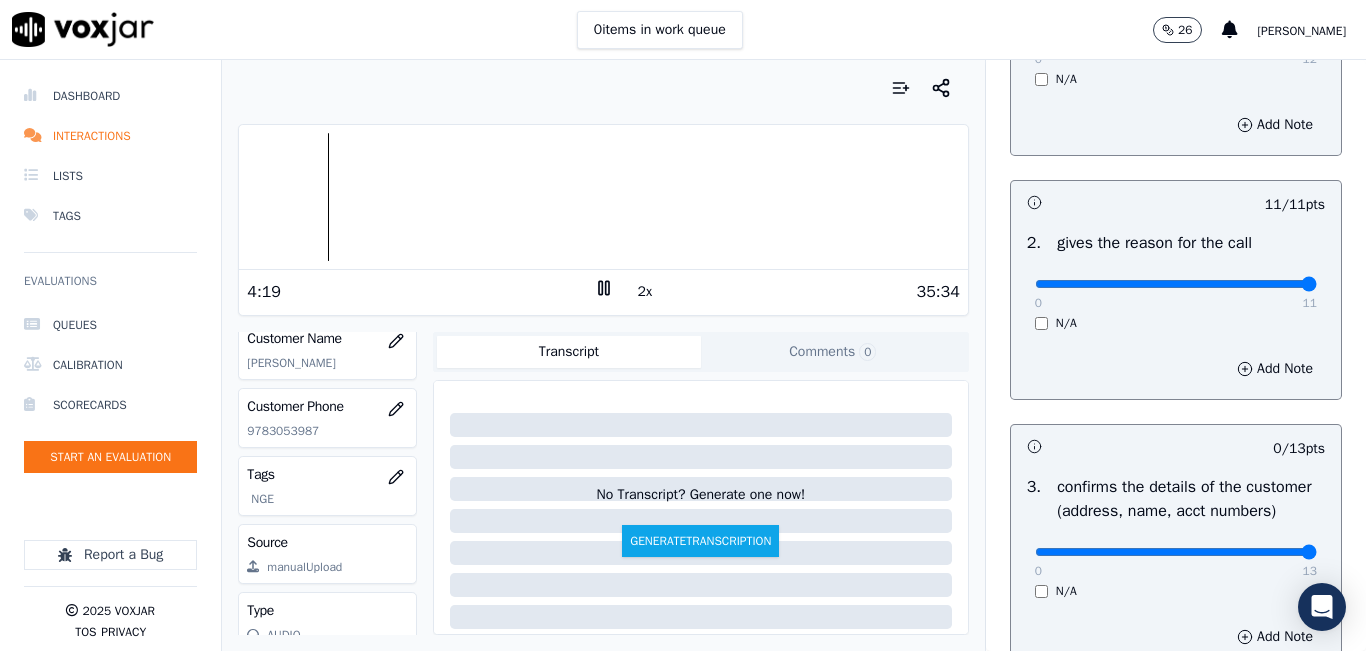 drag, startPoint x: 1218, startPoint y: 572, endPoint x: 1269, endPoint y: 560, distance: 52.392746 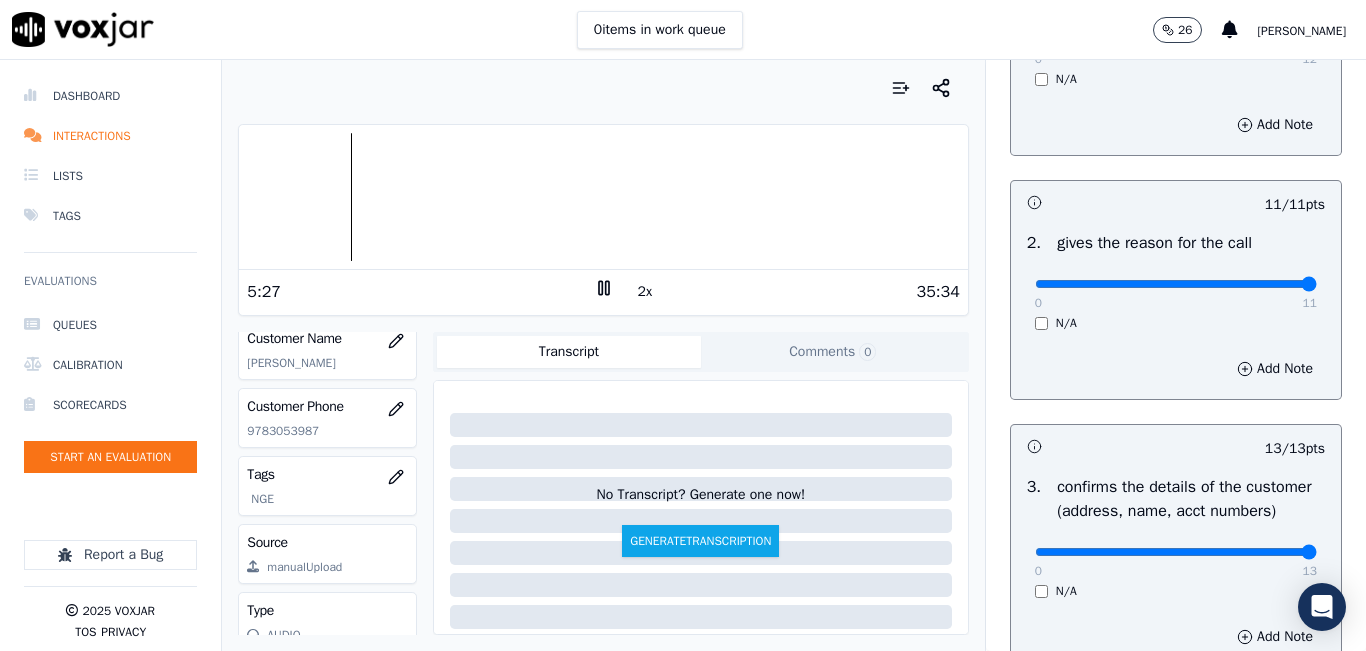 click 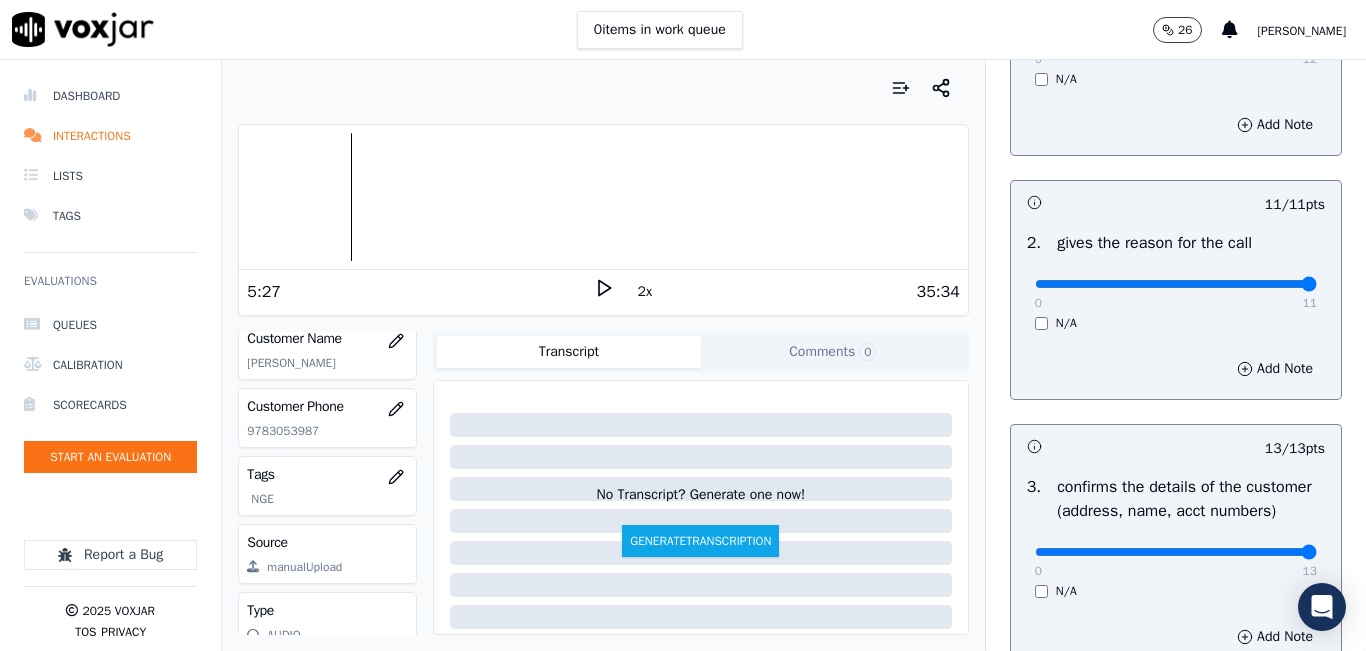 click 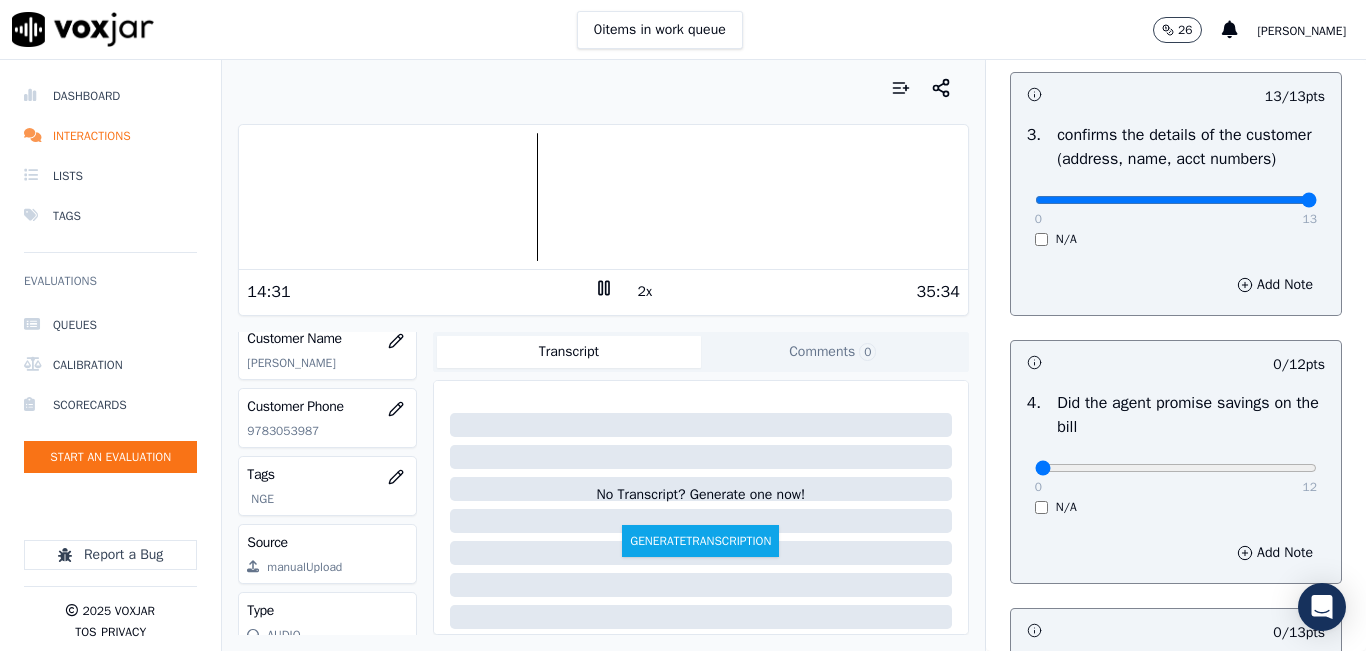 scroll, scrollTop: 700, scrollLeft: 0, axis: vertical 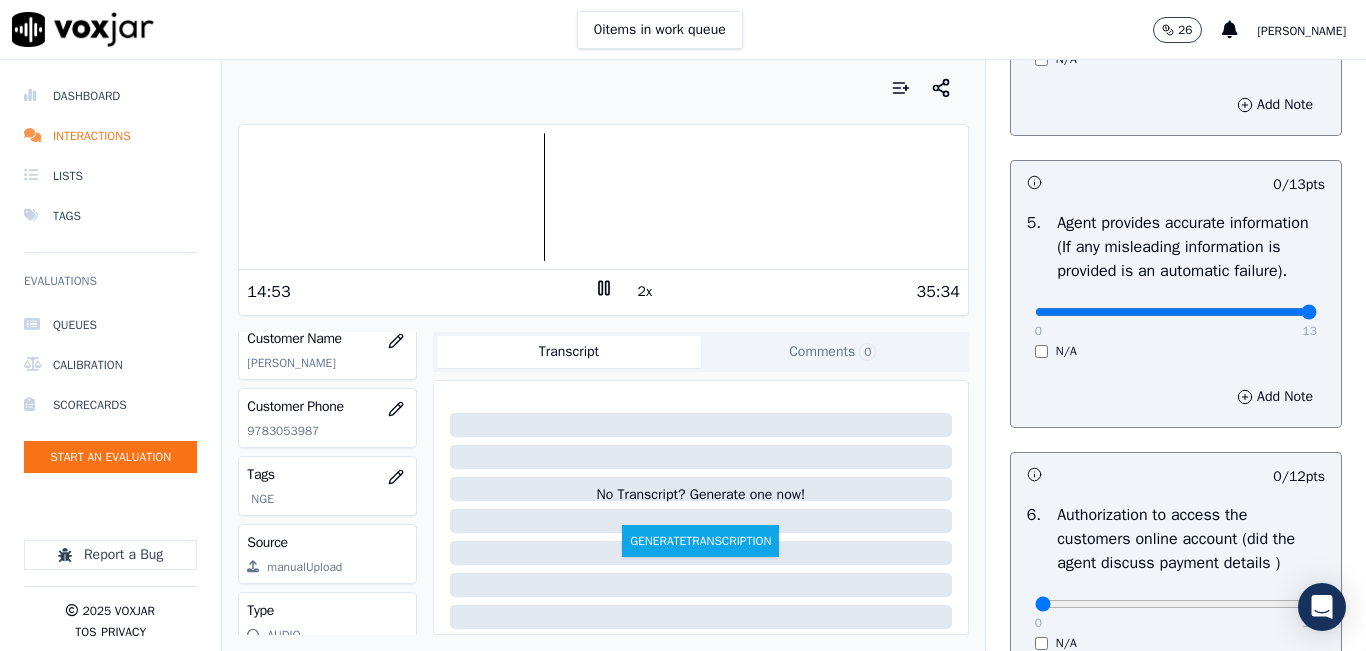 drag, startPoint x: 1085, startPoint y: 368, endPoint x: 1315, endPoint y: 354, distance: 230.42569 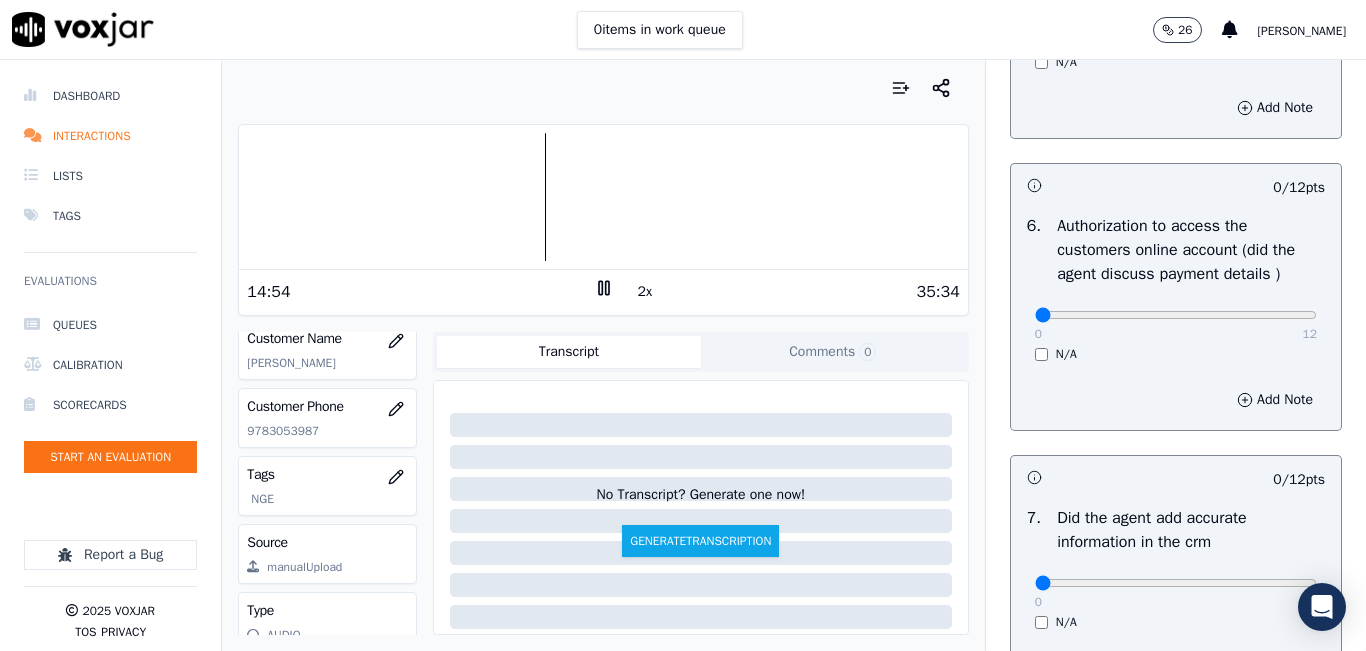 scroll, scrollTop: 1400, scrollLeft: 0, axis: vertical 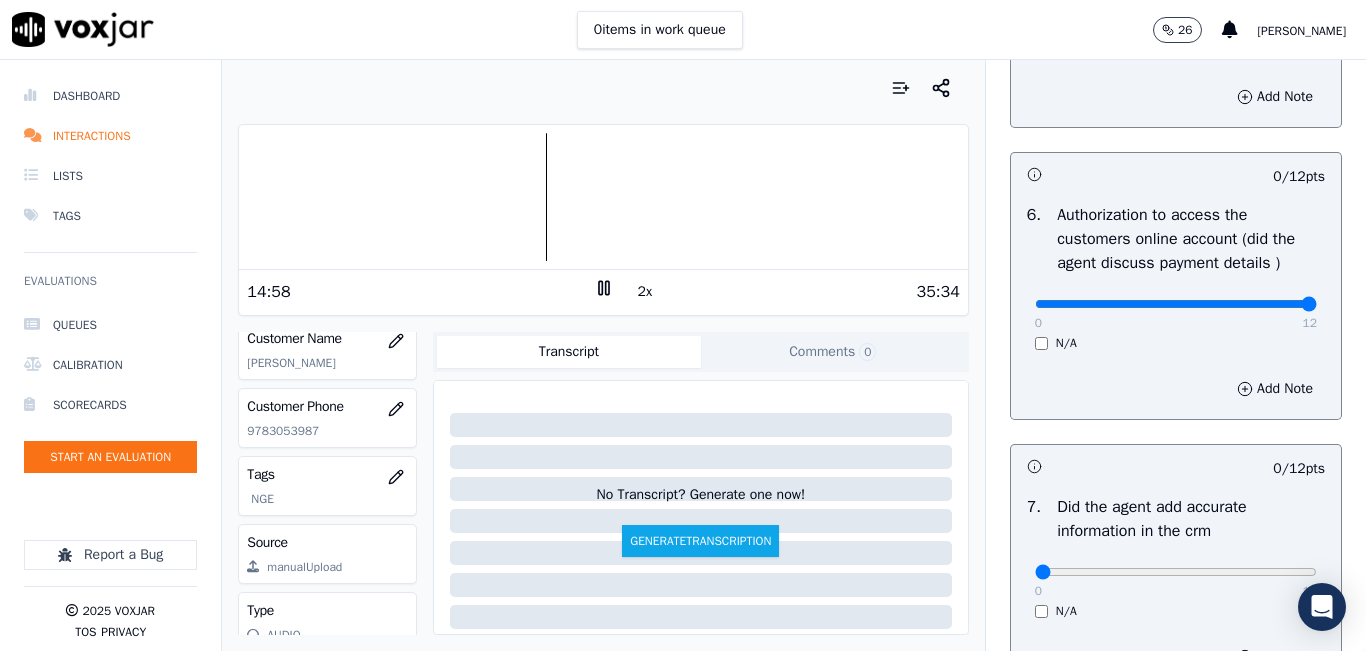 drag, startPoint x: 1167, startPoint y: 359, endPoint x: 1260, endPoint y: 334, distance: 96.30161 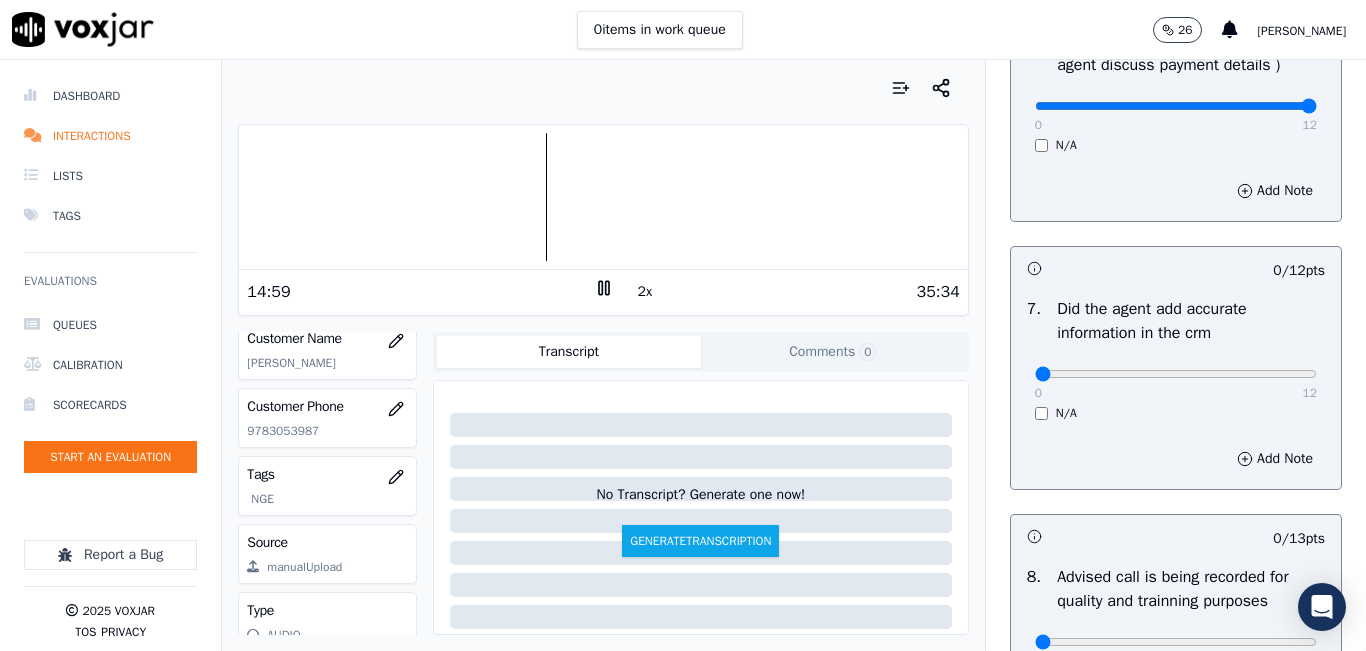 scroll, scrollTop: 1600, scrollLeft: 0, axis: vertical 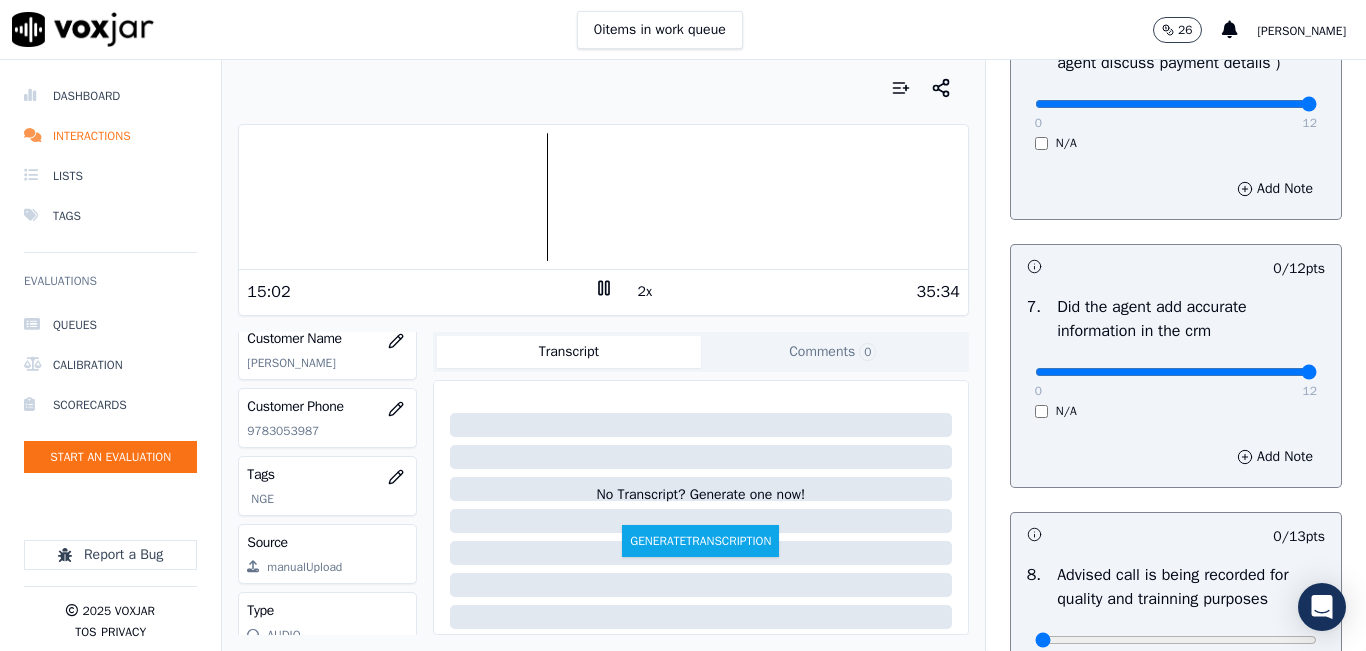 drag, startPoint x: 1189, startPoint y: 420, endPoint x: 1296, endPoint y: 405, distance: 108.04629 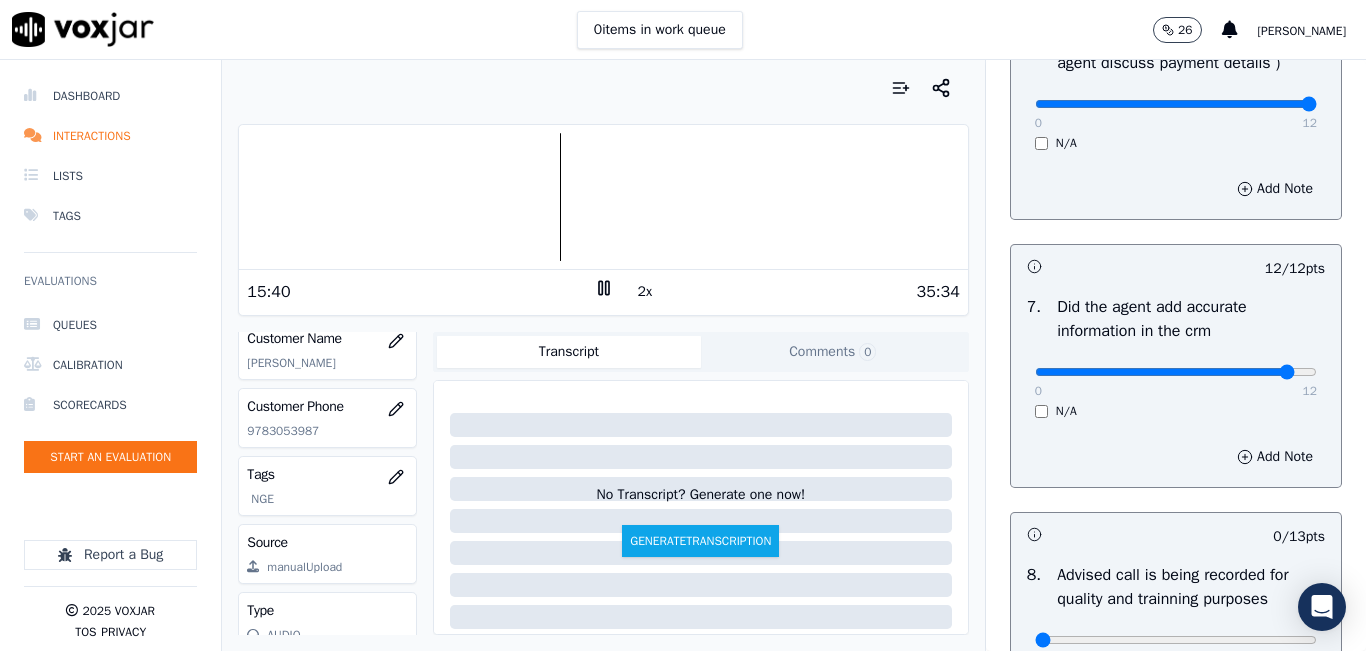 click at bounding box center (1176, -1260) 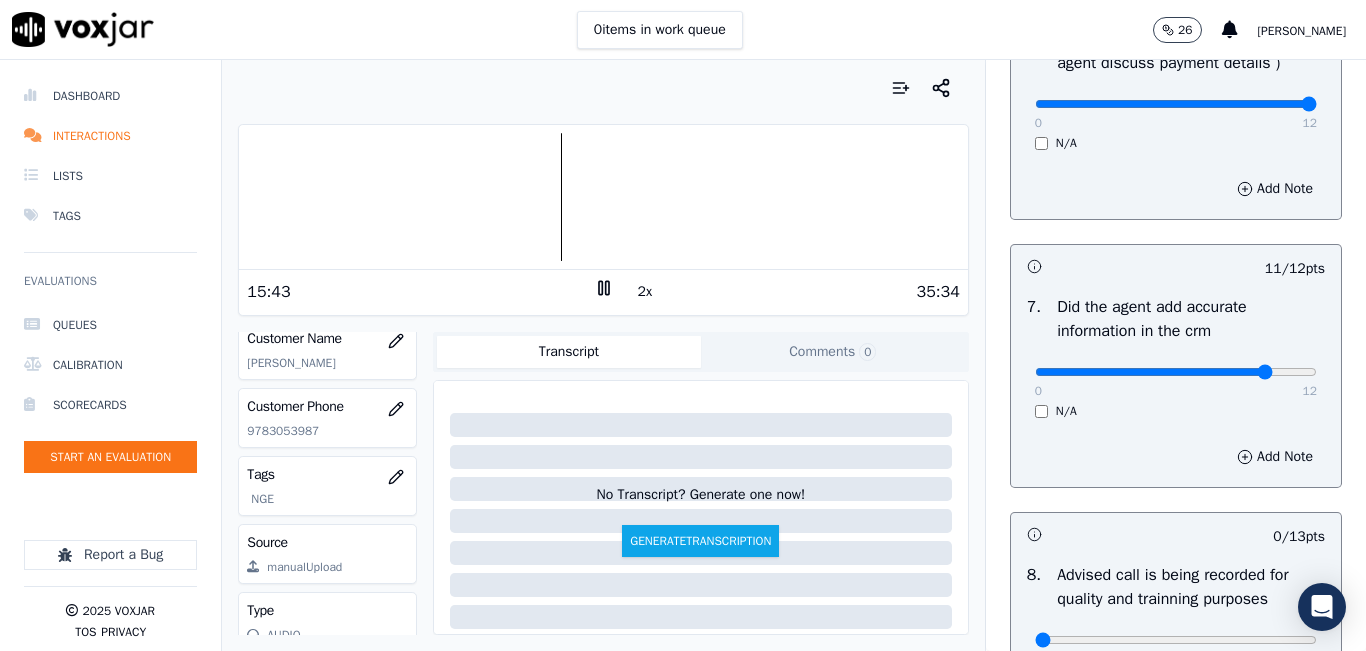 type on "10" 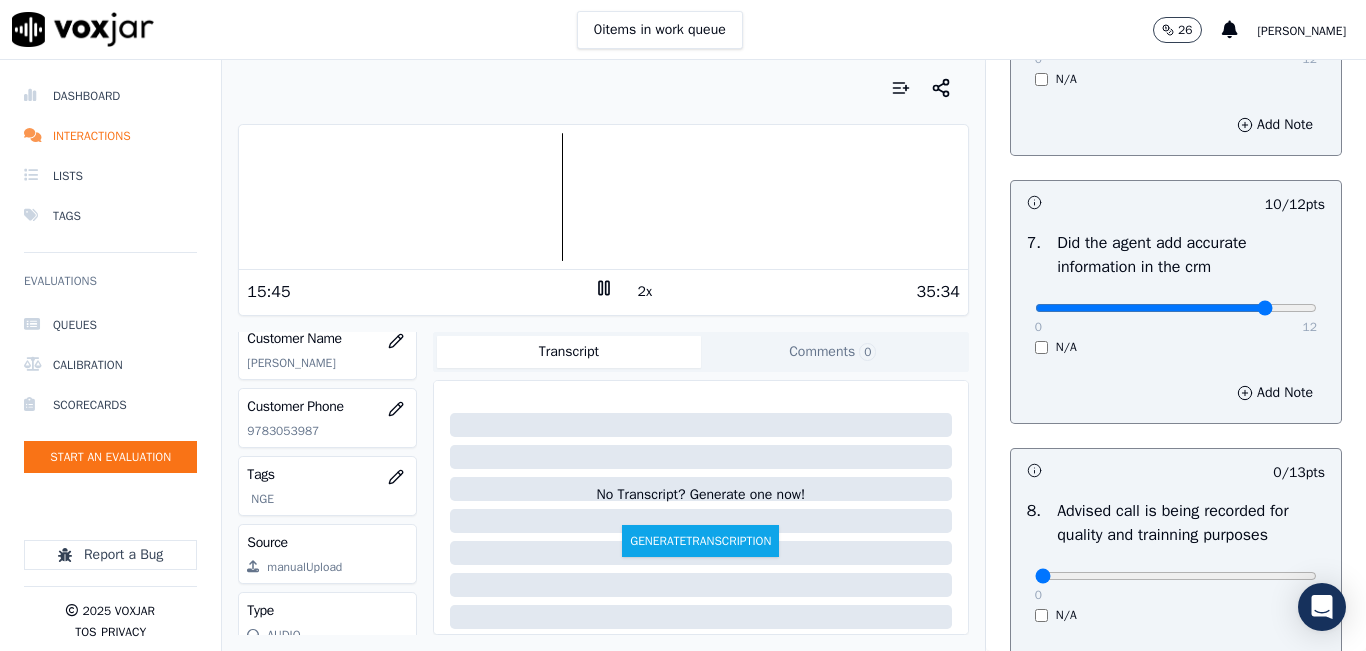 scroll, scrollTop: 1700, scrollLeft: 0, axis: vertical 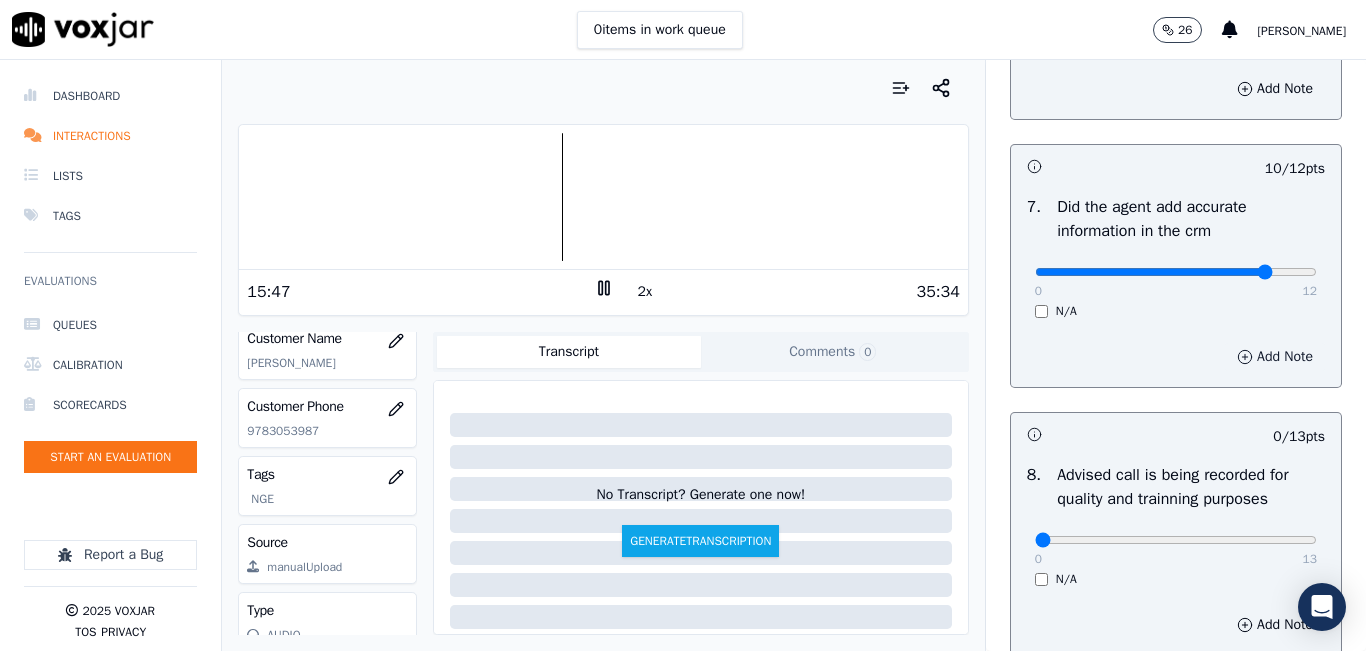 click on "Add Note" at bounding box center [1275, 357] 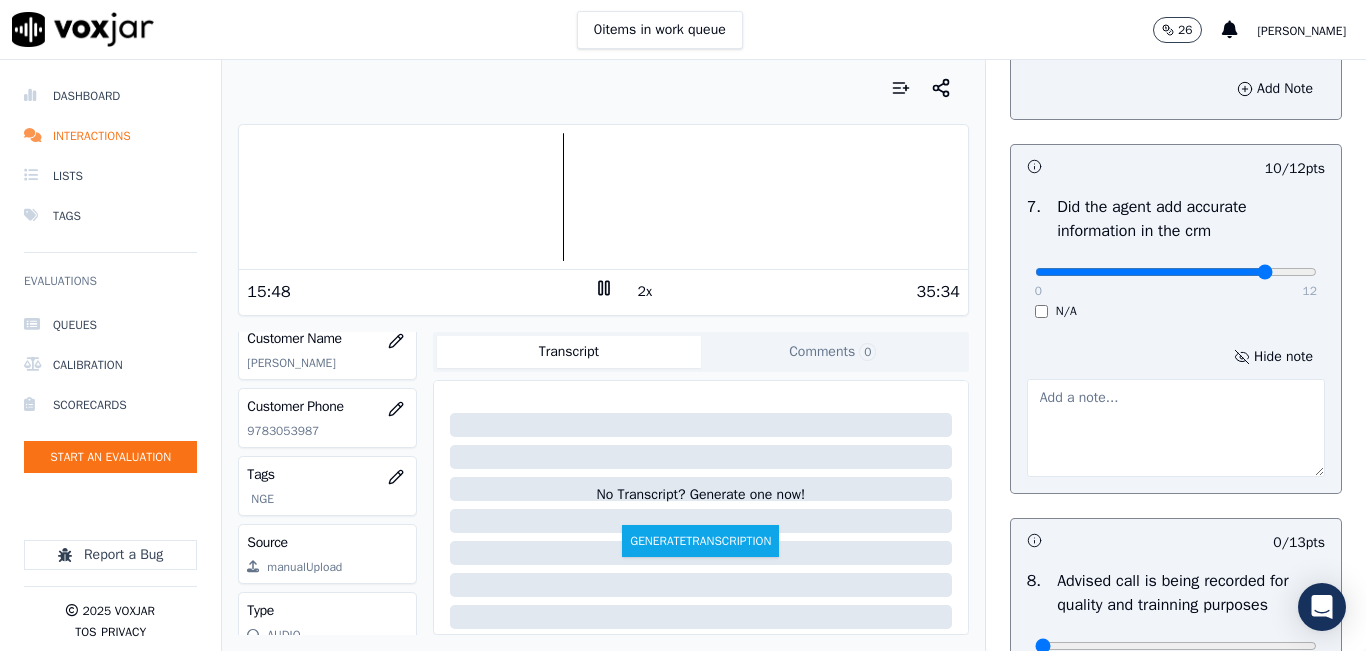 click at bounding box center [1176, 428] 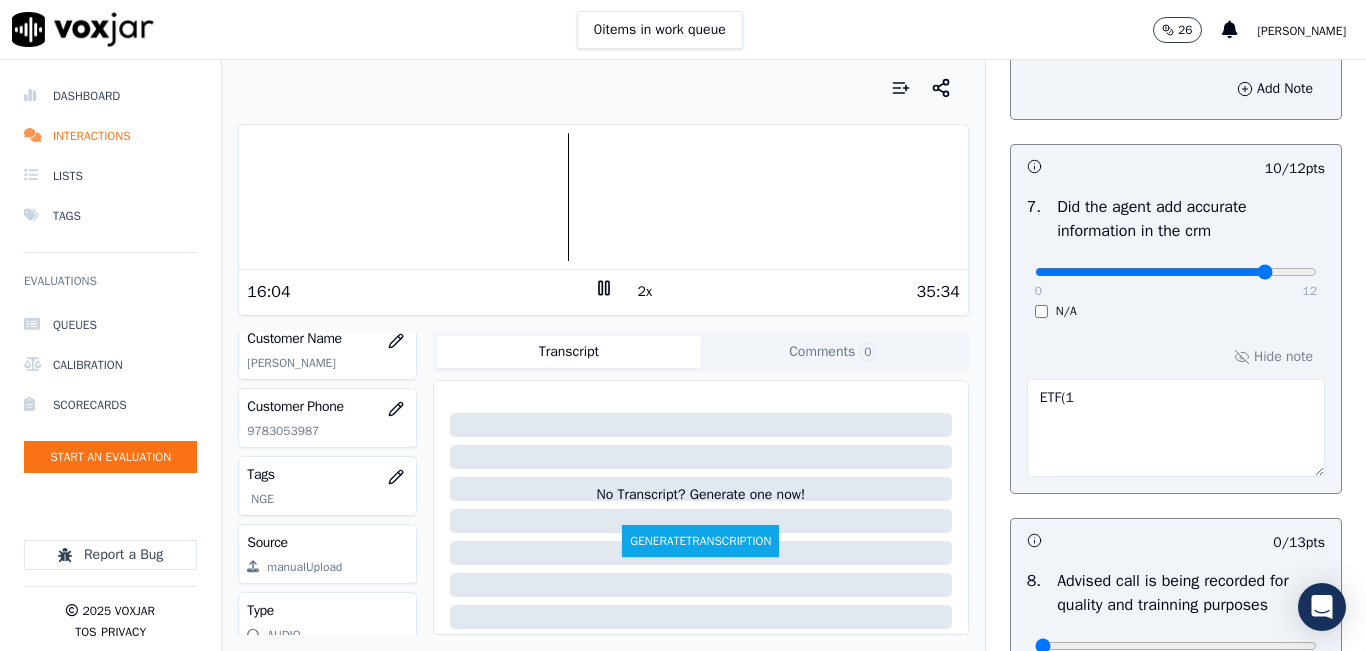click on "ETF(1" at bounding box center (1176, 428) 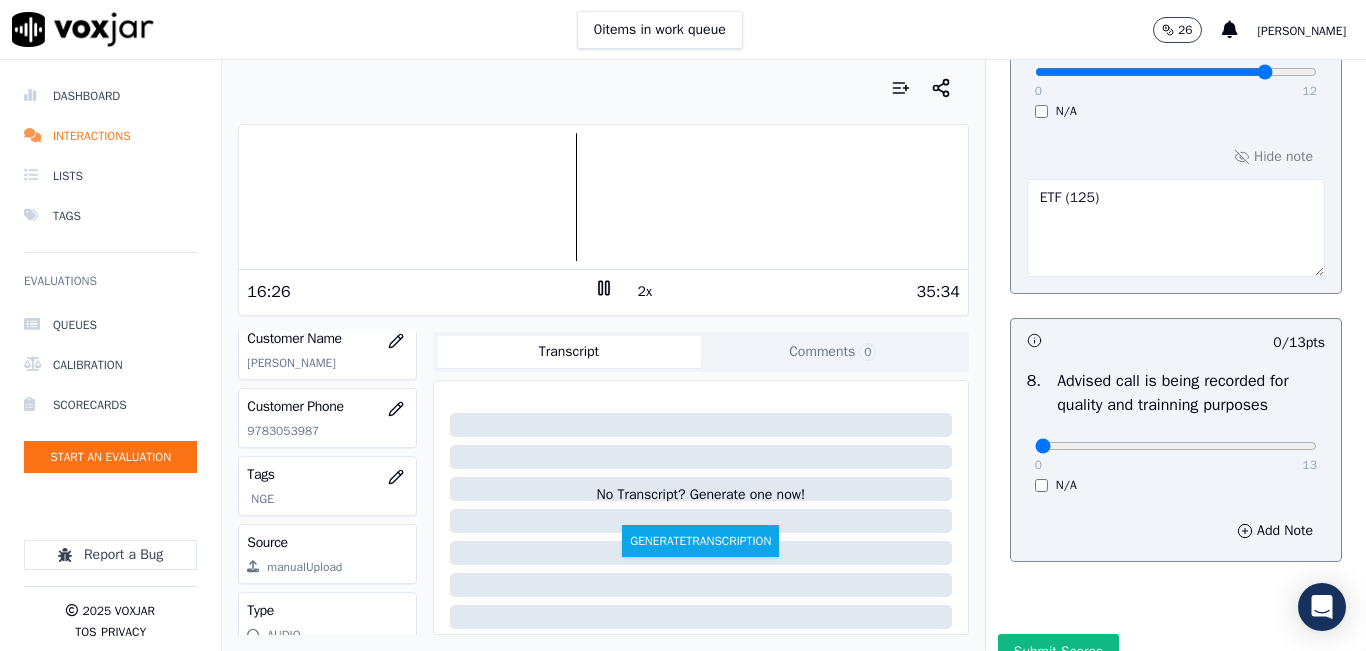 scroll, scrollTop: 2000, scrollLeft: 0, axis: vertical 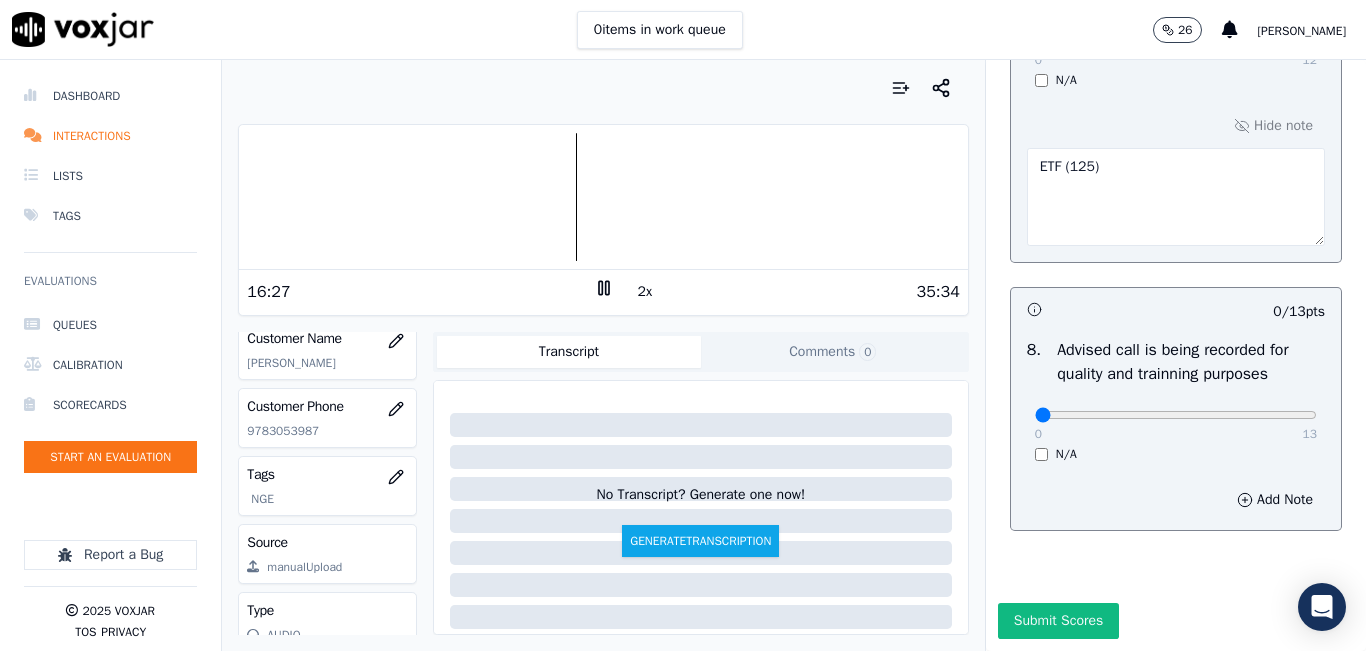 type on "ETF (125)" 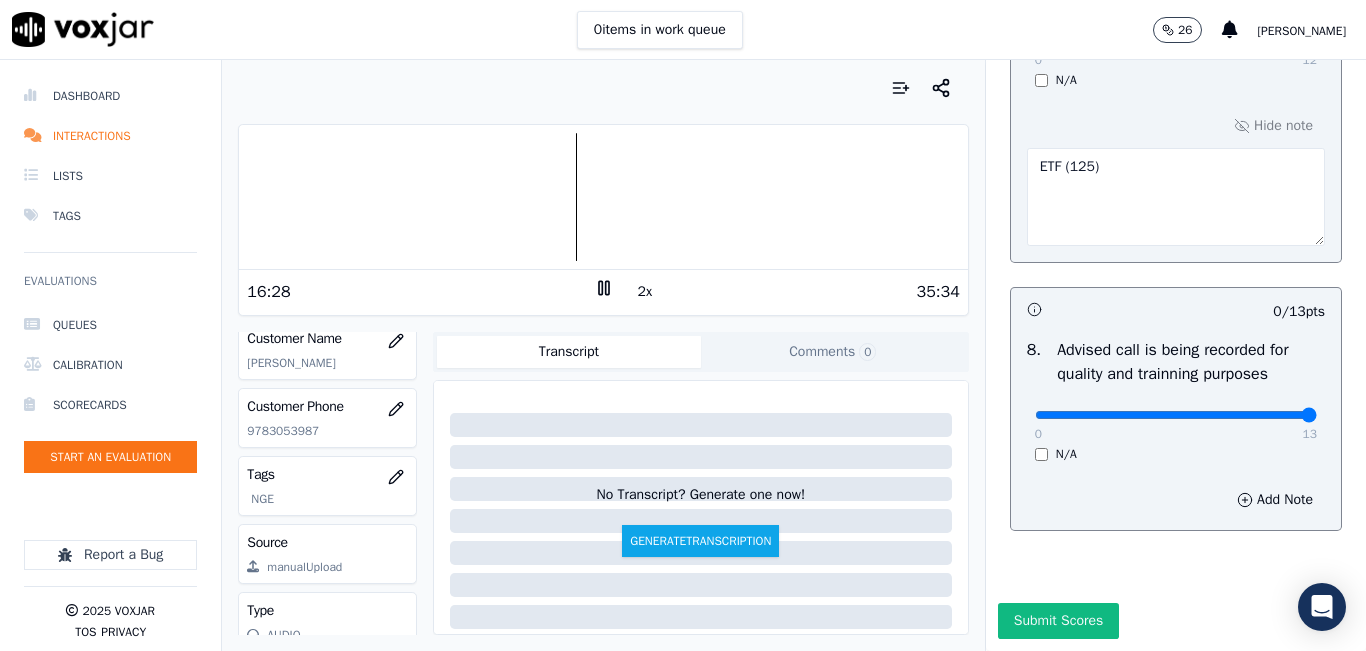drag, startPoint x: 1172, startPoint y: 400, endPoint x: 1321, endPoint y: 384, distance: 149.8566 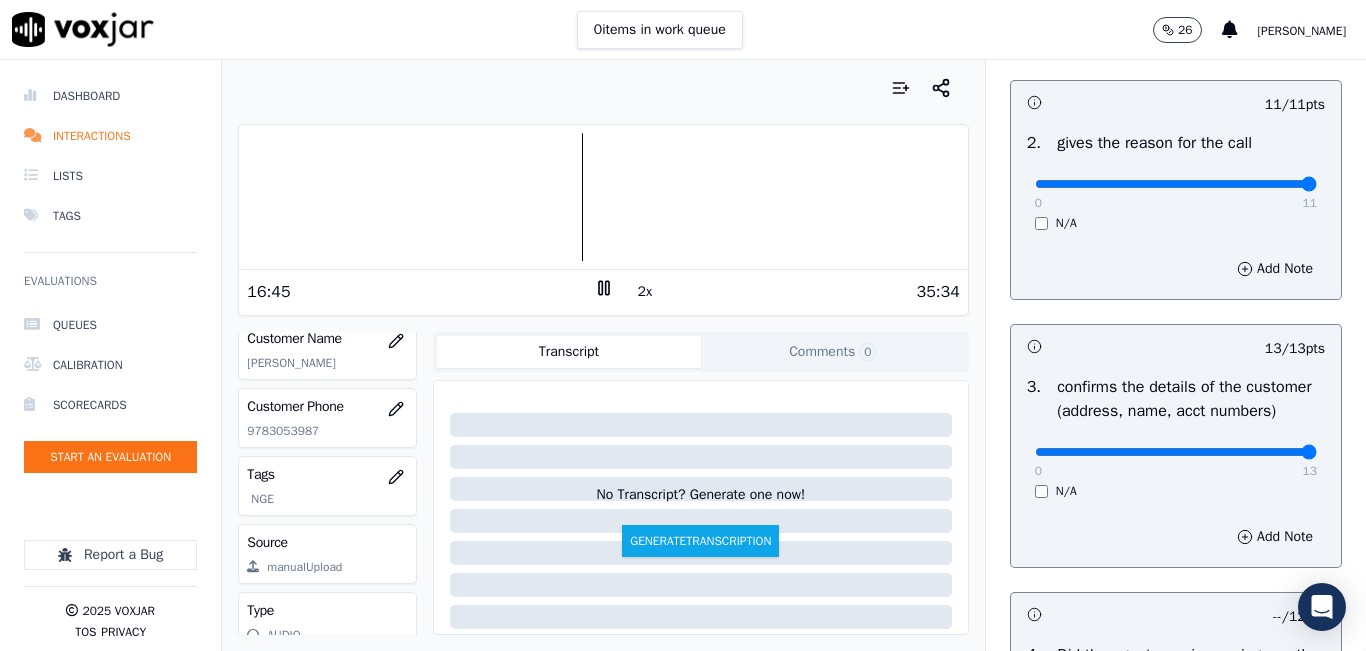 scroll, scrollTop: 0, scrollLeft: 0, axis: both 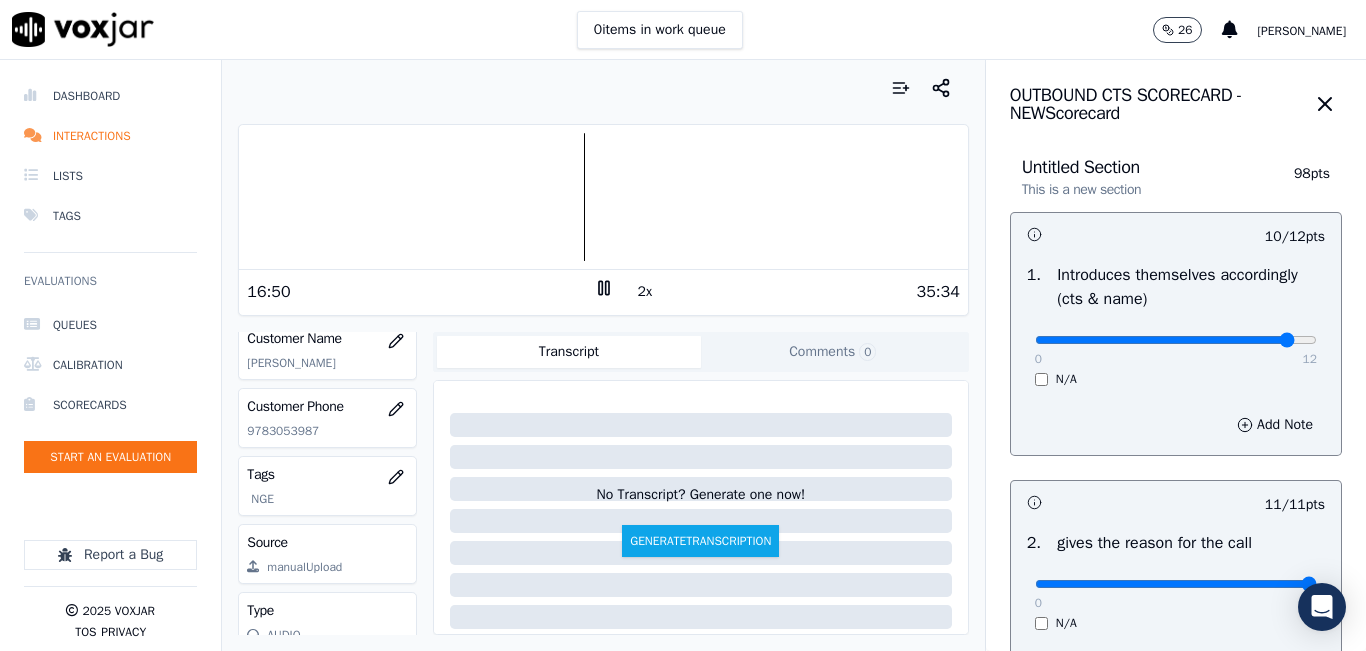 click at bounding box center [1176, 340] 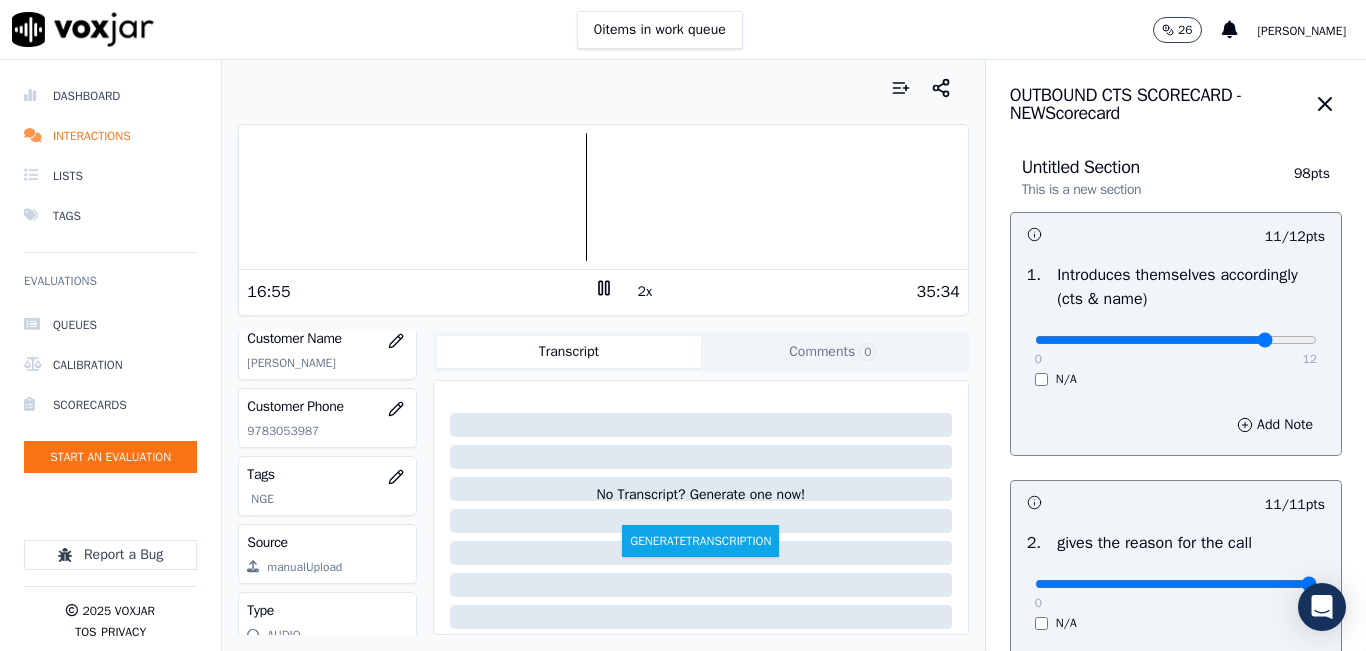 type on "10" 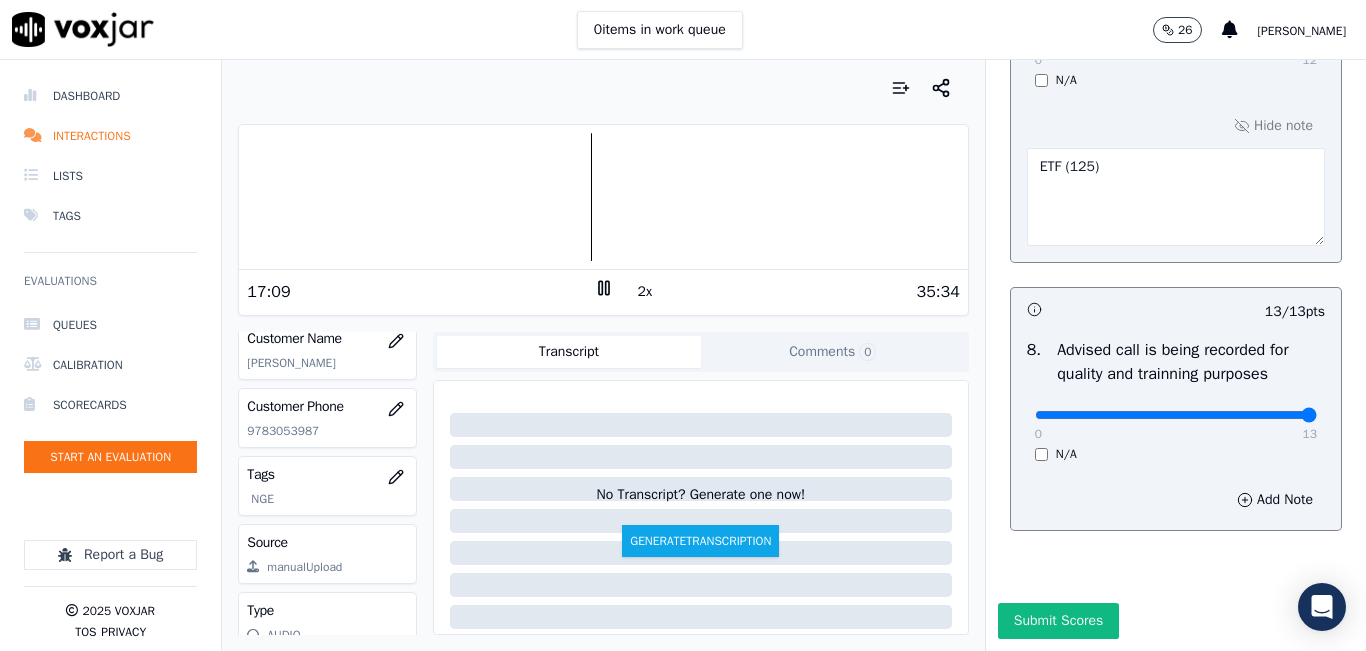 scroll, scrollTop: 2024, scrollLeft: 0, axis: vertical 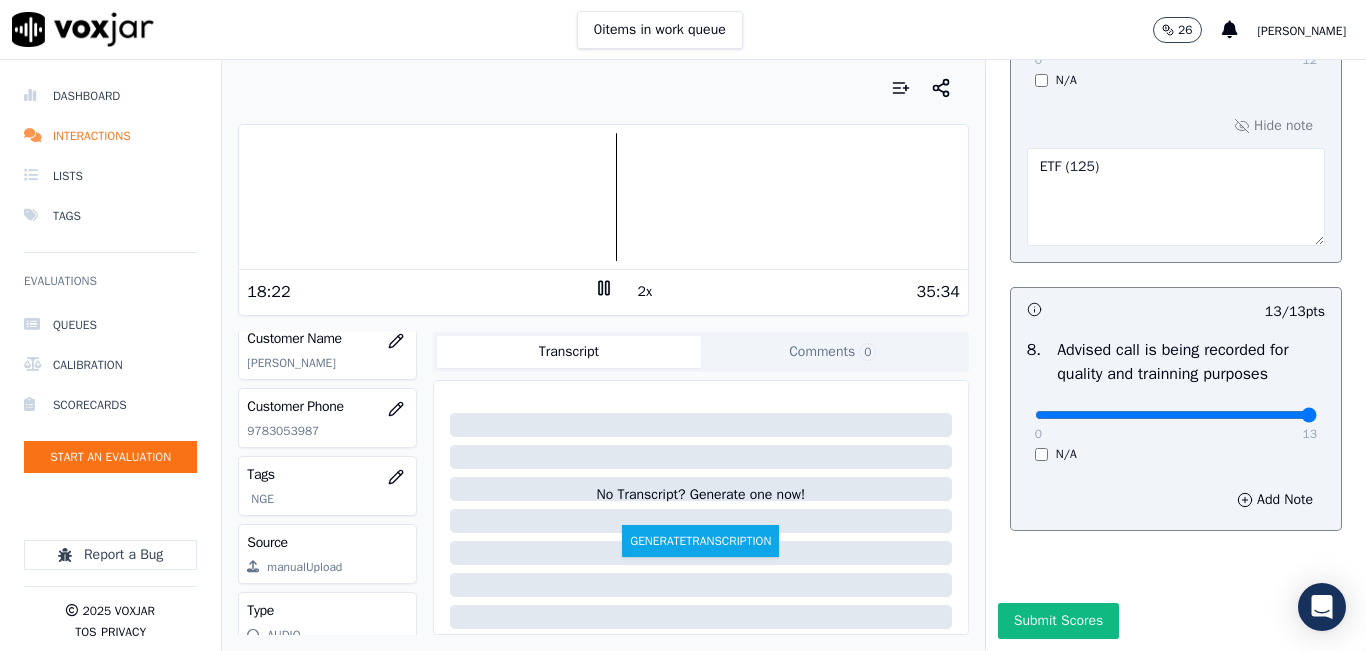 click at bounding box center (603, 197) 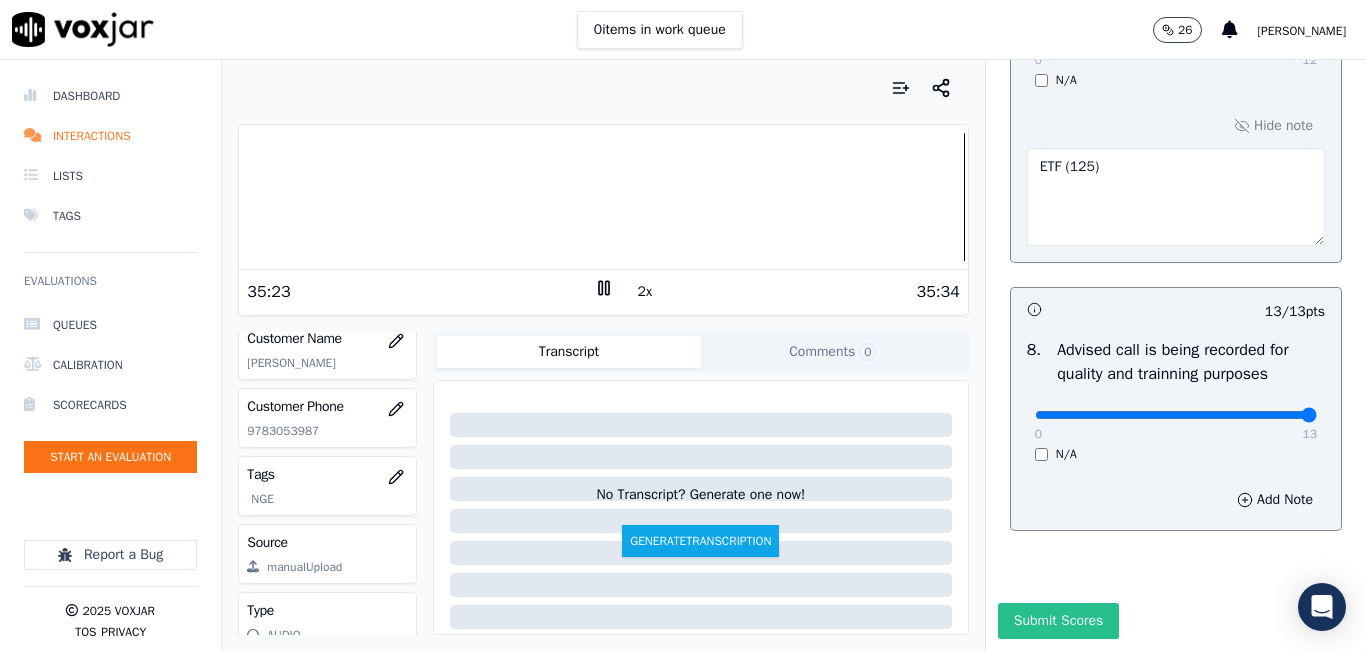 click on "Submit Scores" at bounding box center (1058, 621) 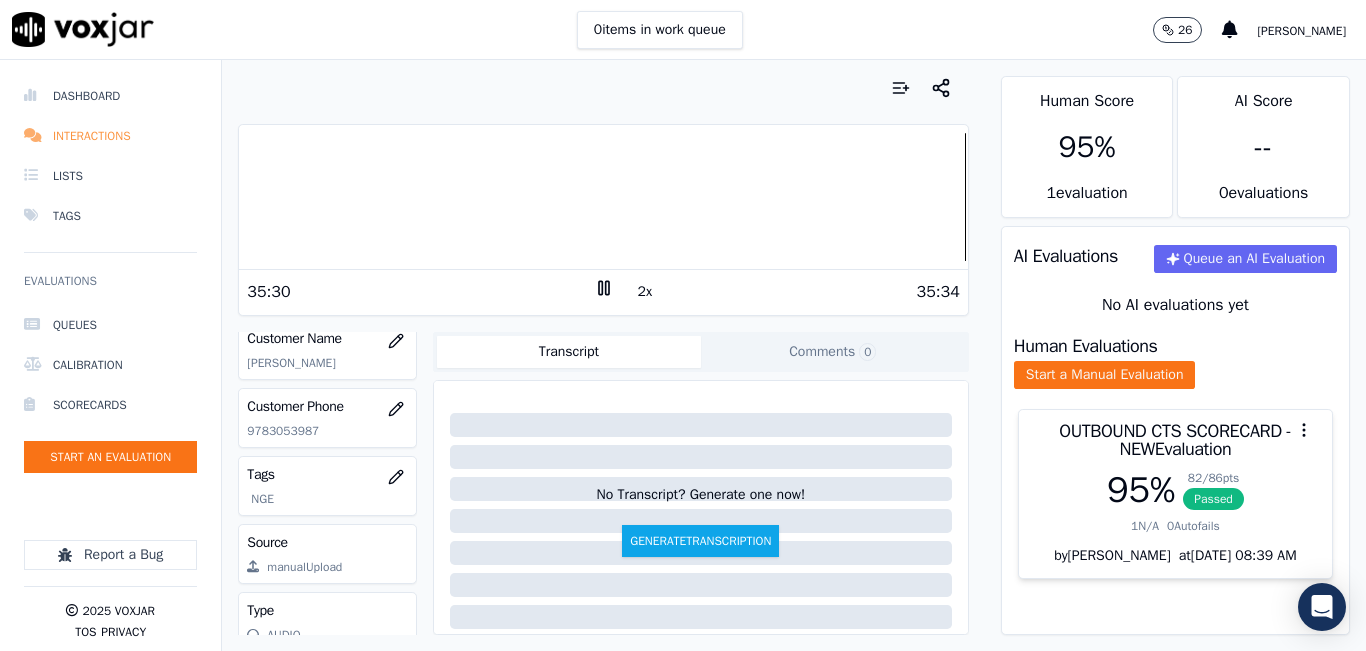 click on "Interactions" at bounding box center (110, 136) 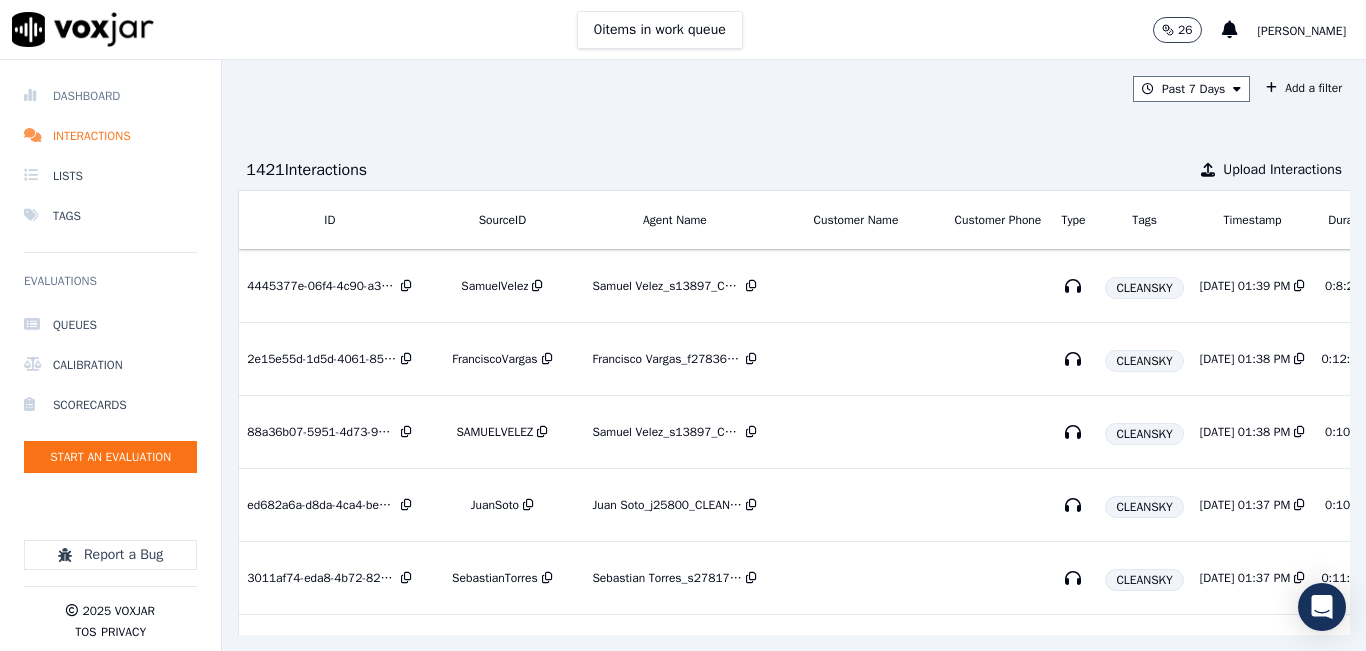 click on "Dashboard" at bounding box center (110, 96) 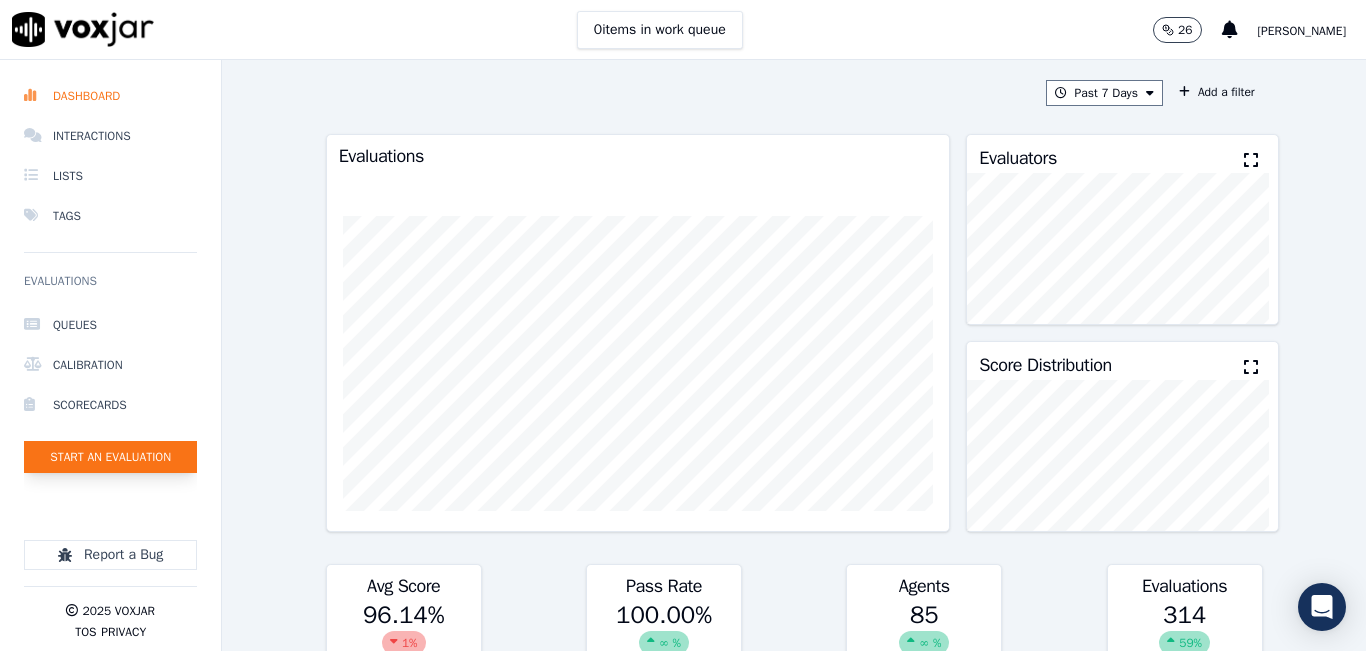 click on "Start an Evaluation" 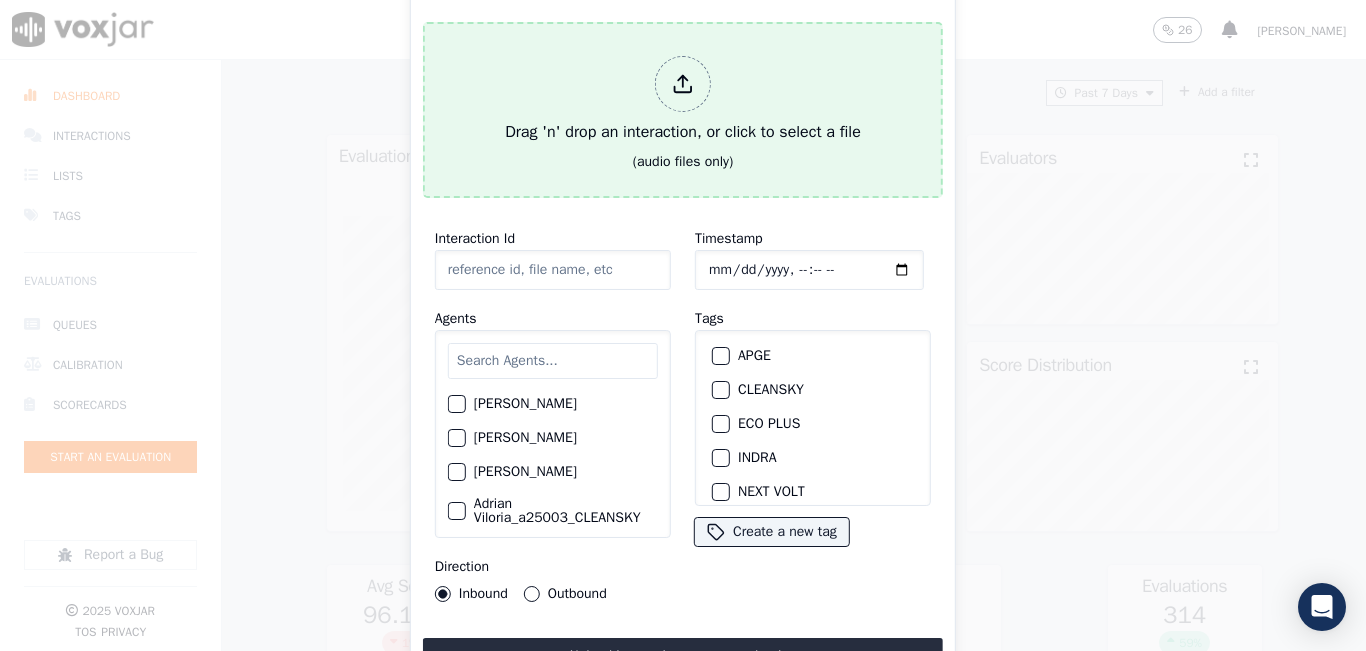 click on "Drag 'n' drop an interaction, or click to select a file   (audio files only)" at bounding box center (683, 110) 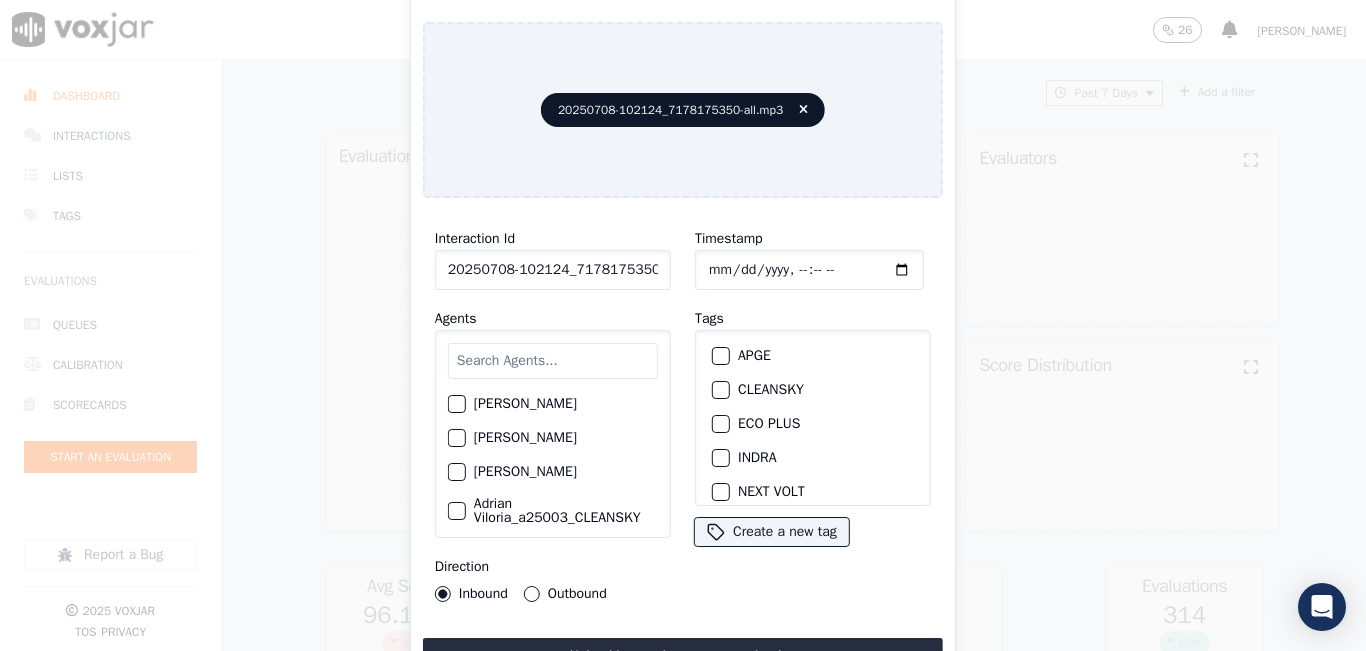 click at bounding box center [553, 361] 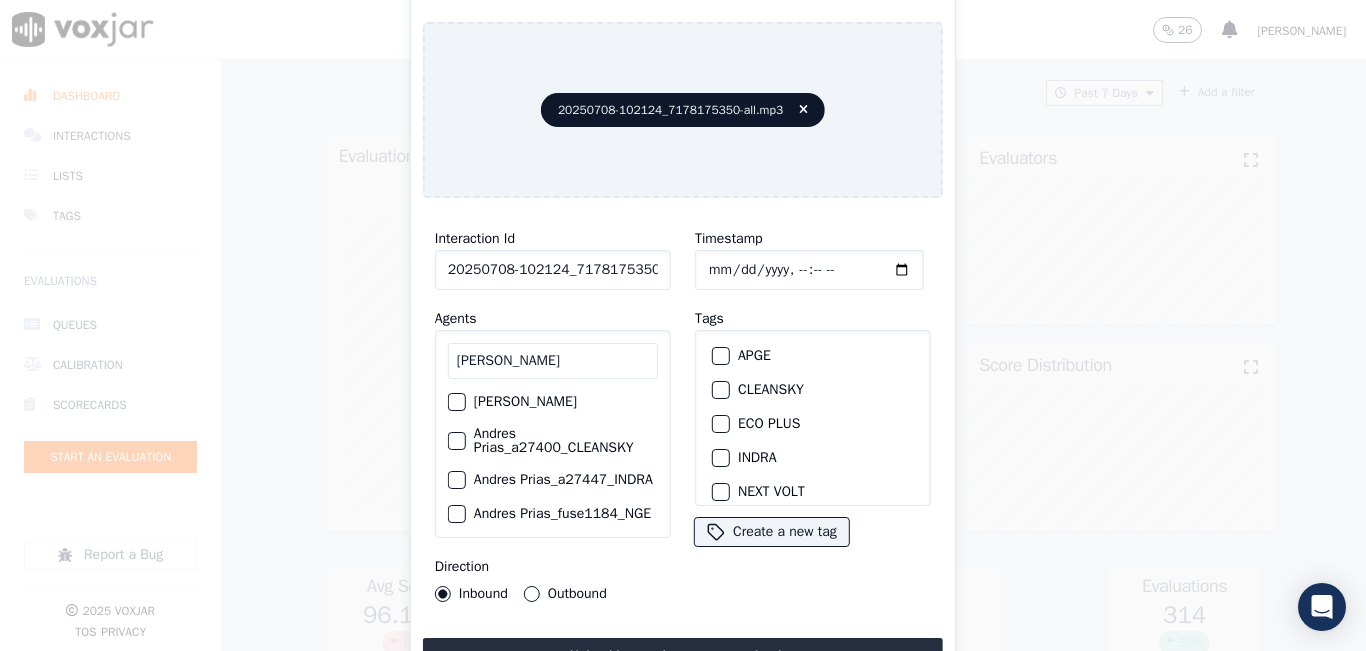 scroll, scrollTop: 198, scrollLeft: 0, axis: vertical 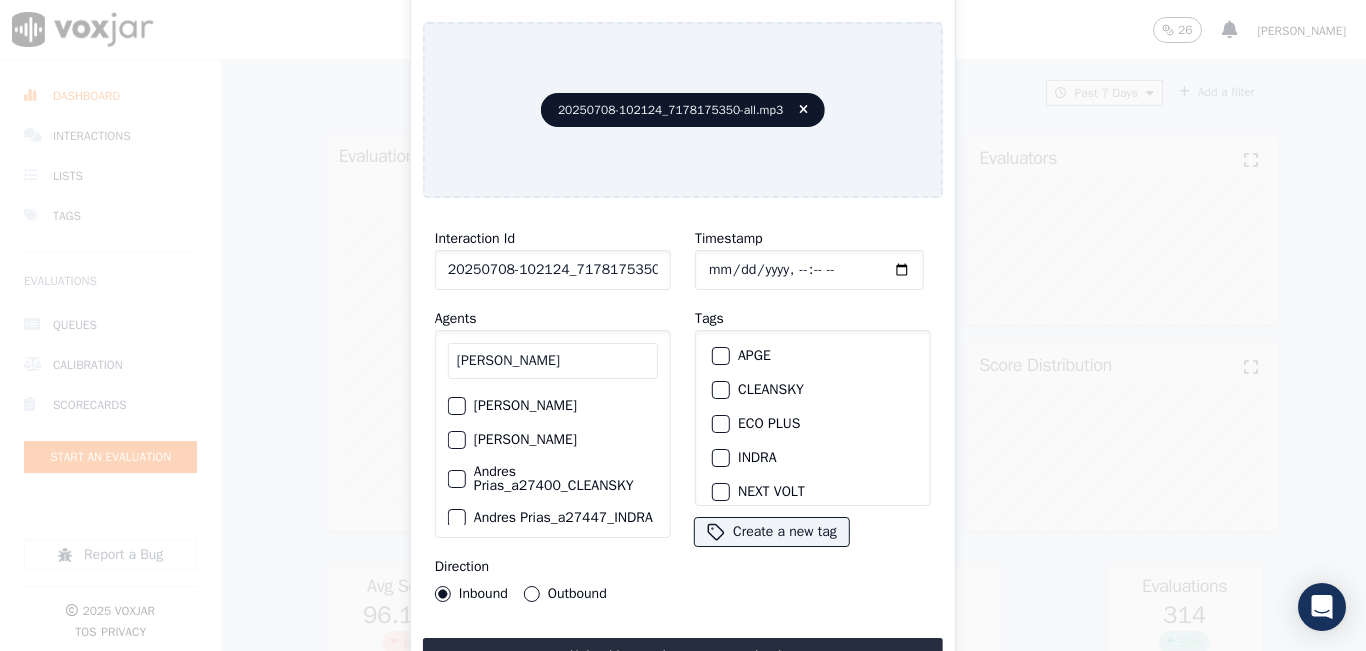type on "ANDRES" 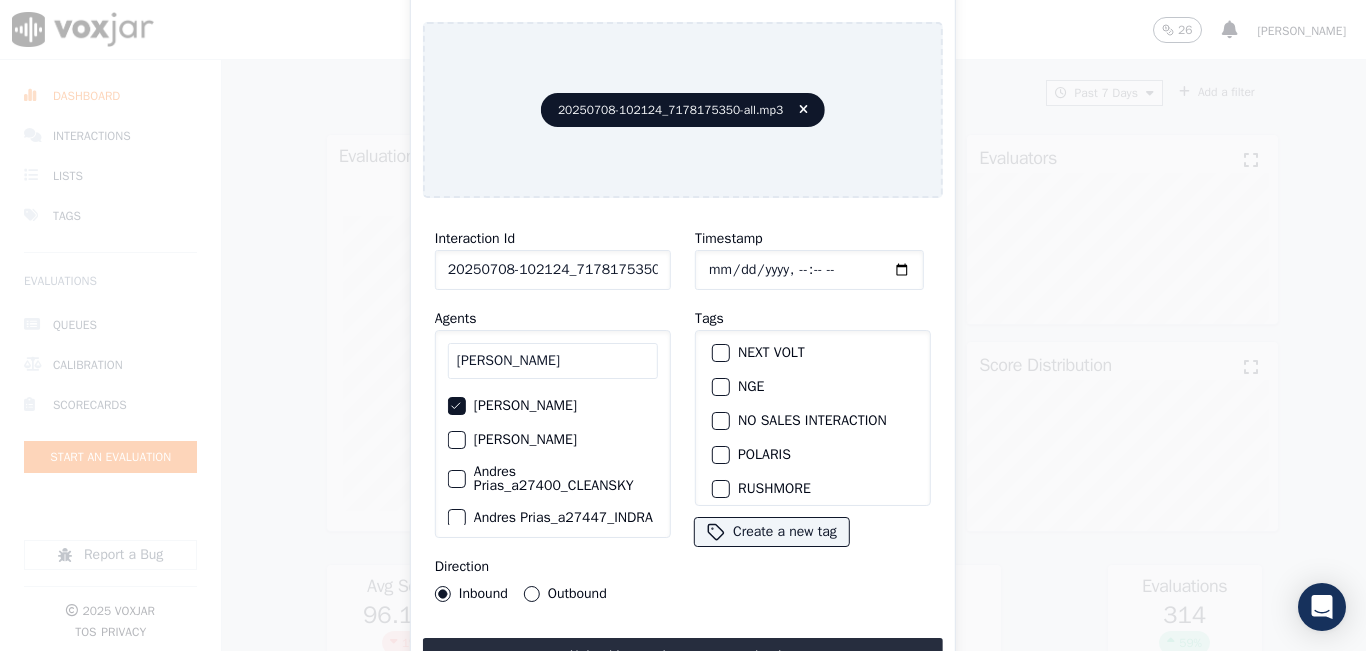 scroll, scrollTop: 100, scrollLeft: 0, axis: vertical 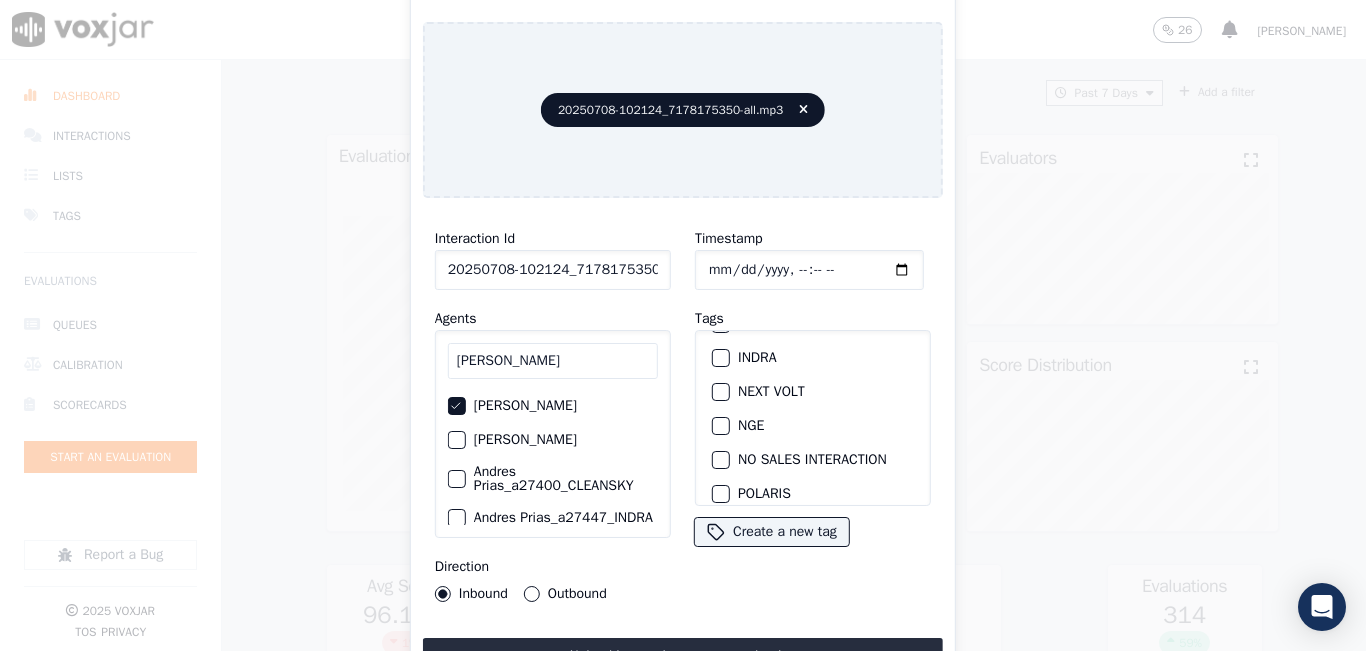 click on "NGE" at bounding box center (721, 426) 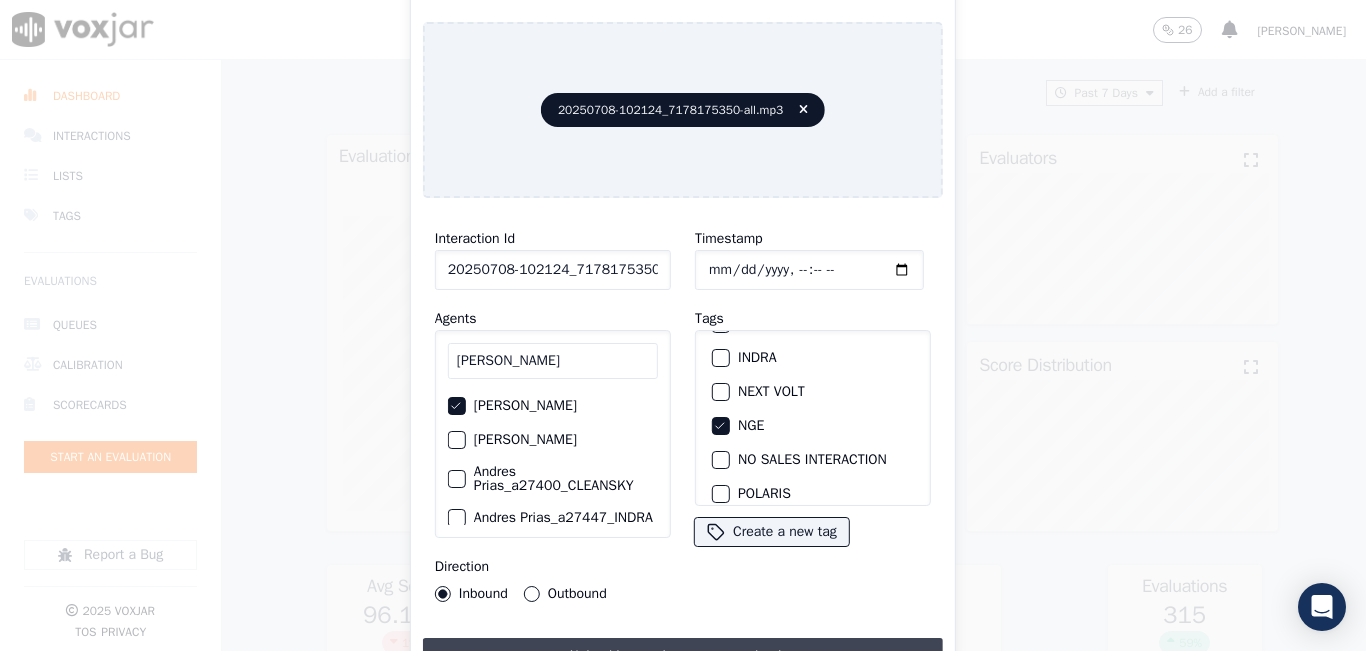 click on "Upload interaction to start evaluation" at bounding box center (683, 656) 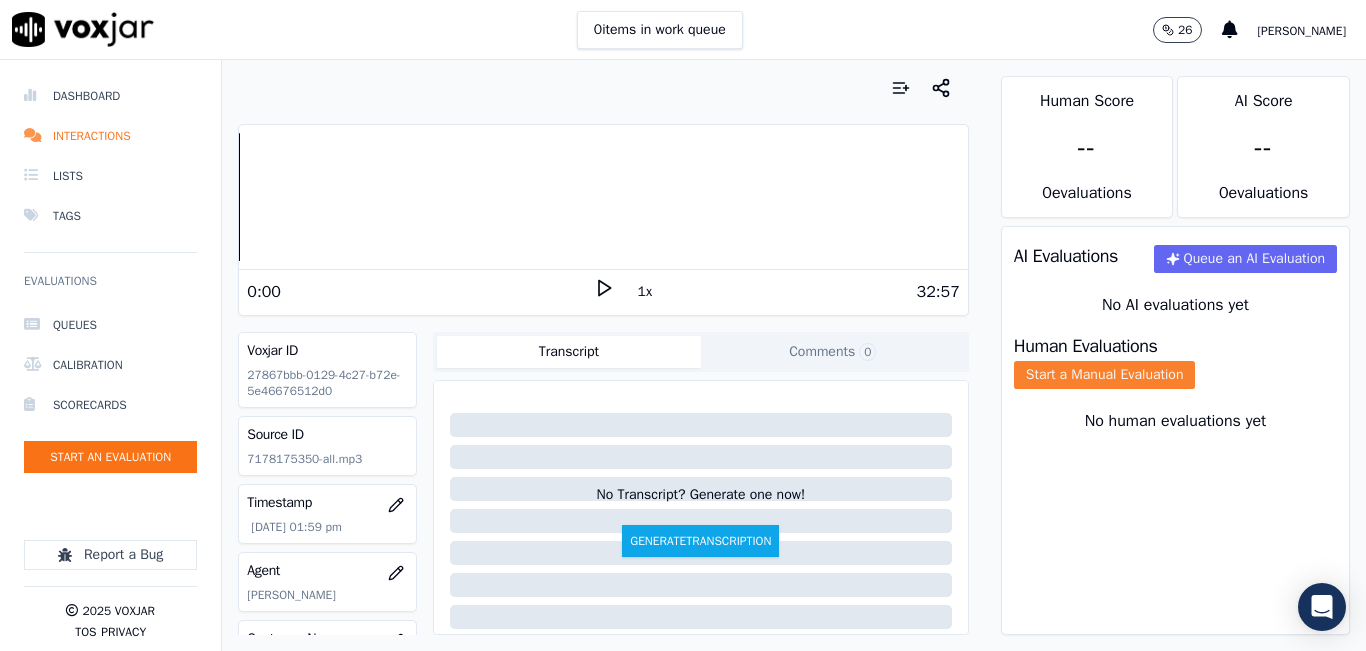 click on "Start a Manual Evaluation" 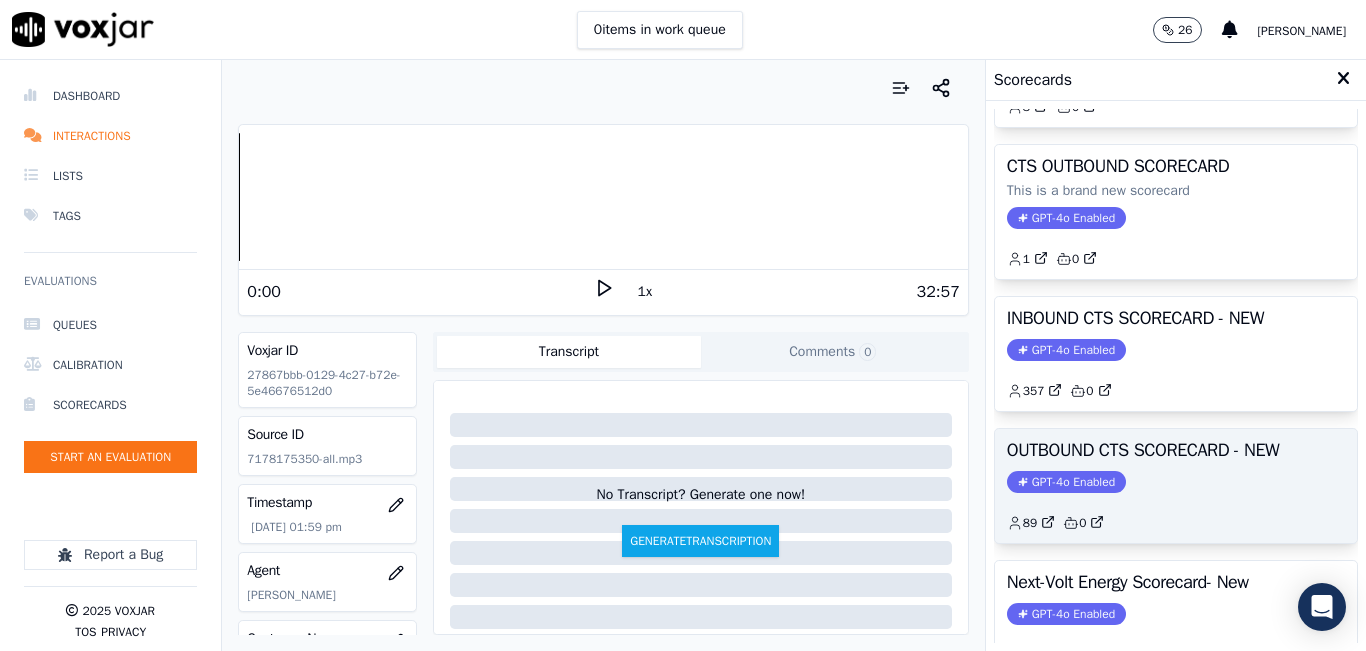 scroll, scrollTop: 127, scrollLeft: 0, axis: vertical 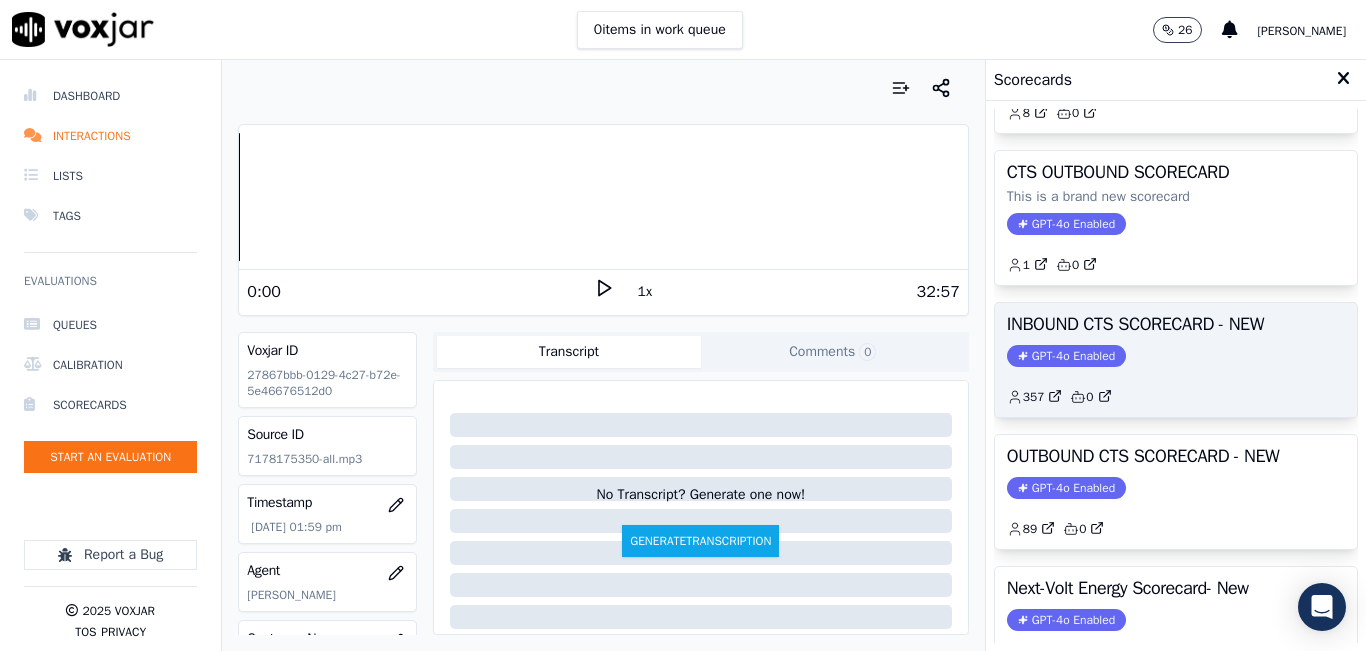 click on "357         0" 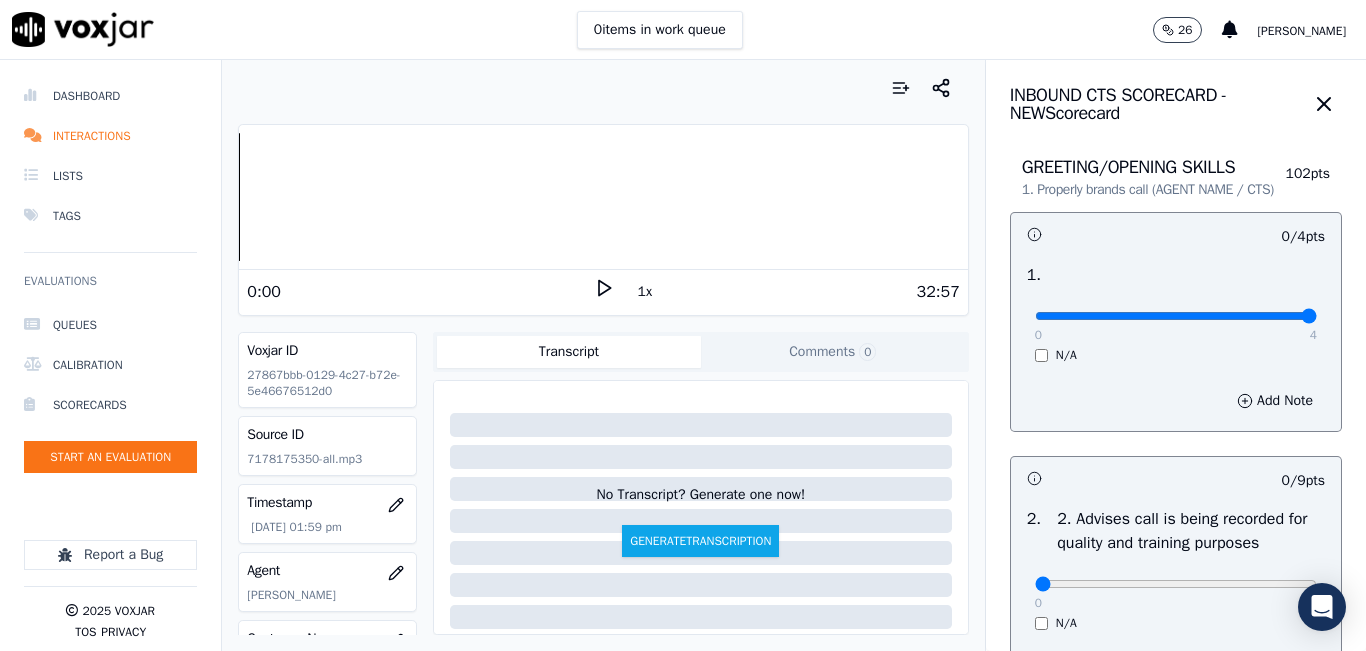 drag, startPoint x: 1055, startPoint y: 332, endPoint x: 1300, endPoint y: 326, distance: 245.07346 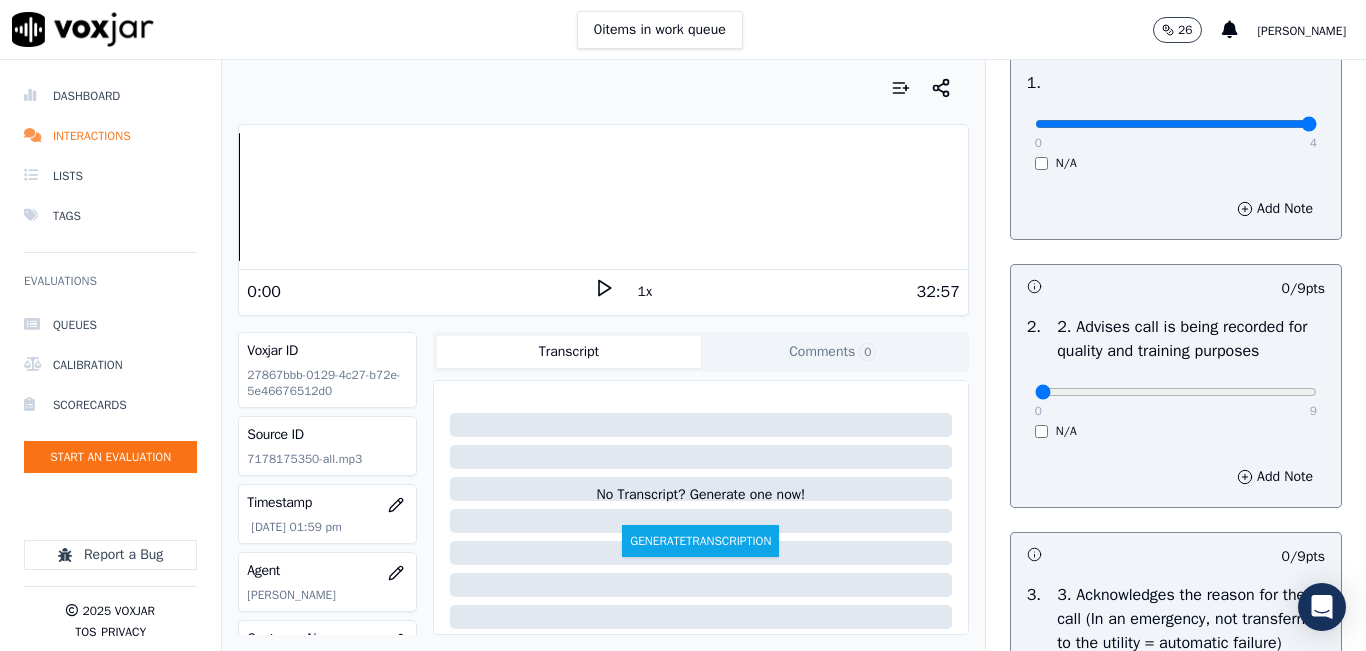 scroll, scrollTop: 200, scrollLeft: 0, axis: vertical 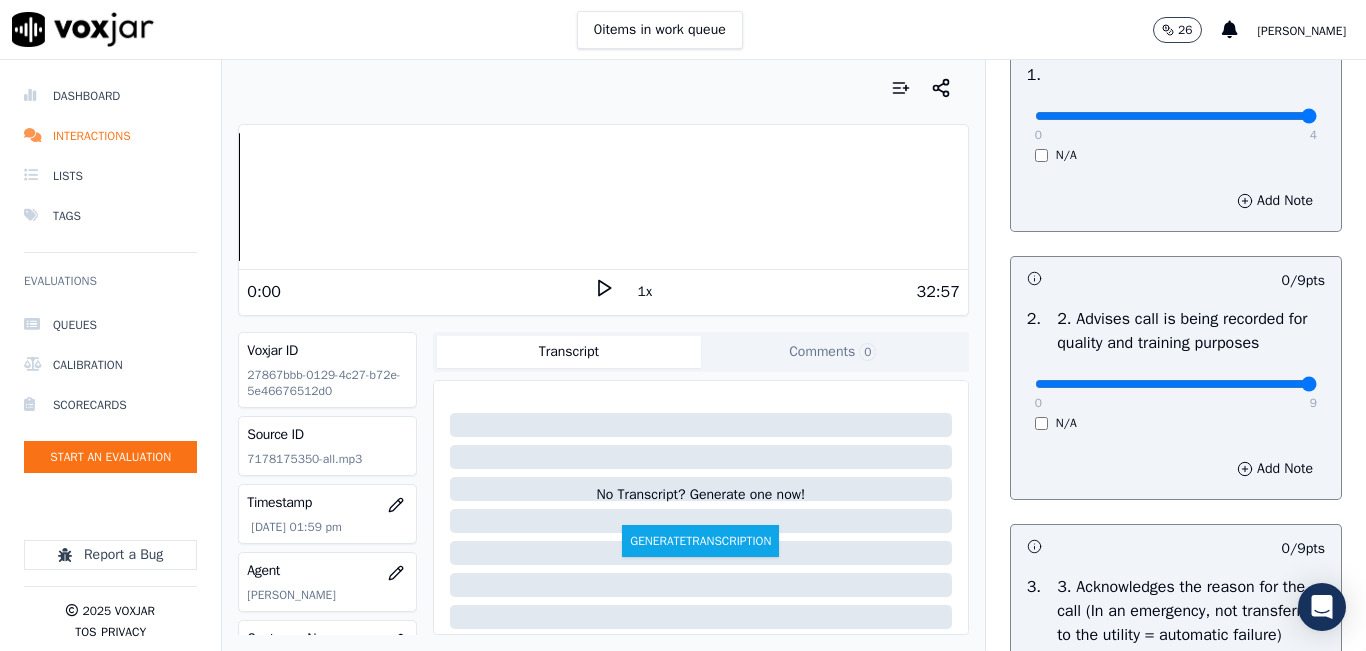 drag, startPoint x: 1213, startPoint y: 406, endPoint x: 1317, endPoint y: 384, distance: 106.30146 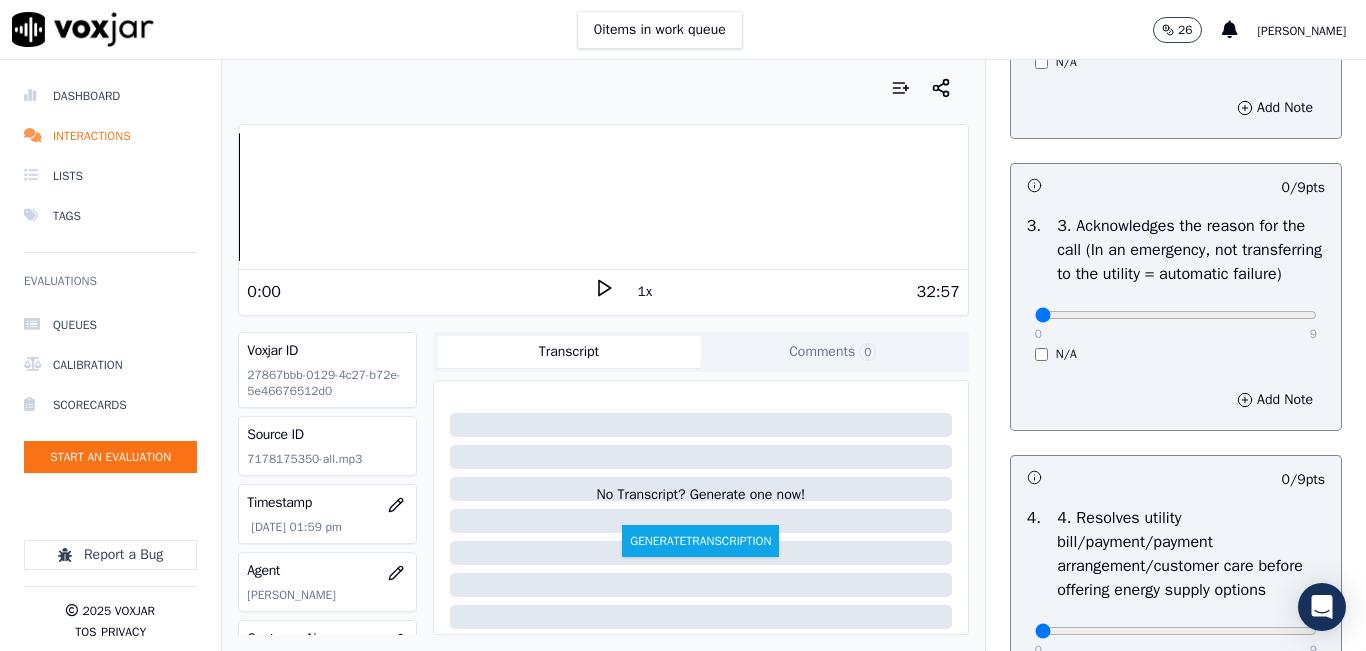 scroll, scrollTop: 600, scrollLeft: 0, axis: vertical 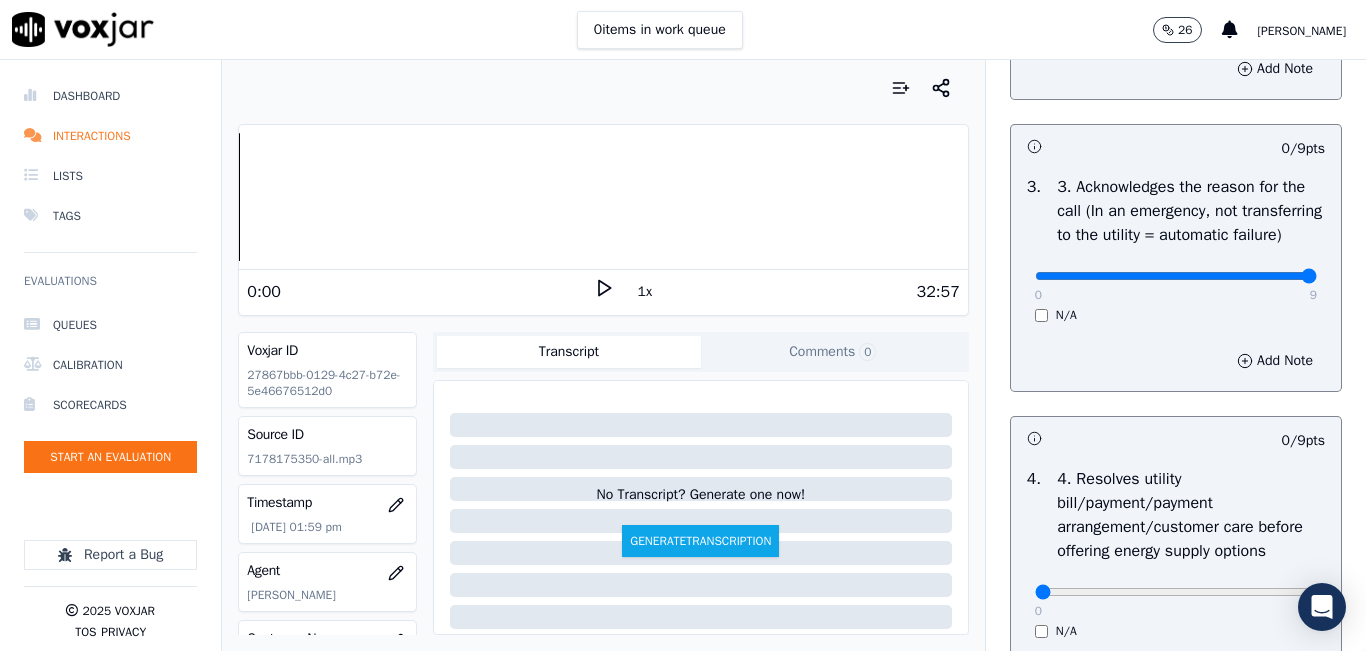 drag, startPoint x: 1193, startPoint y: 316, endPoint x: 1300, endPoint y: 306, distance: 107.46627 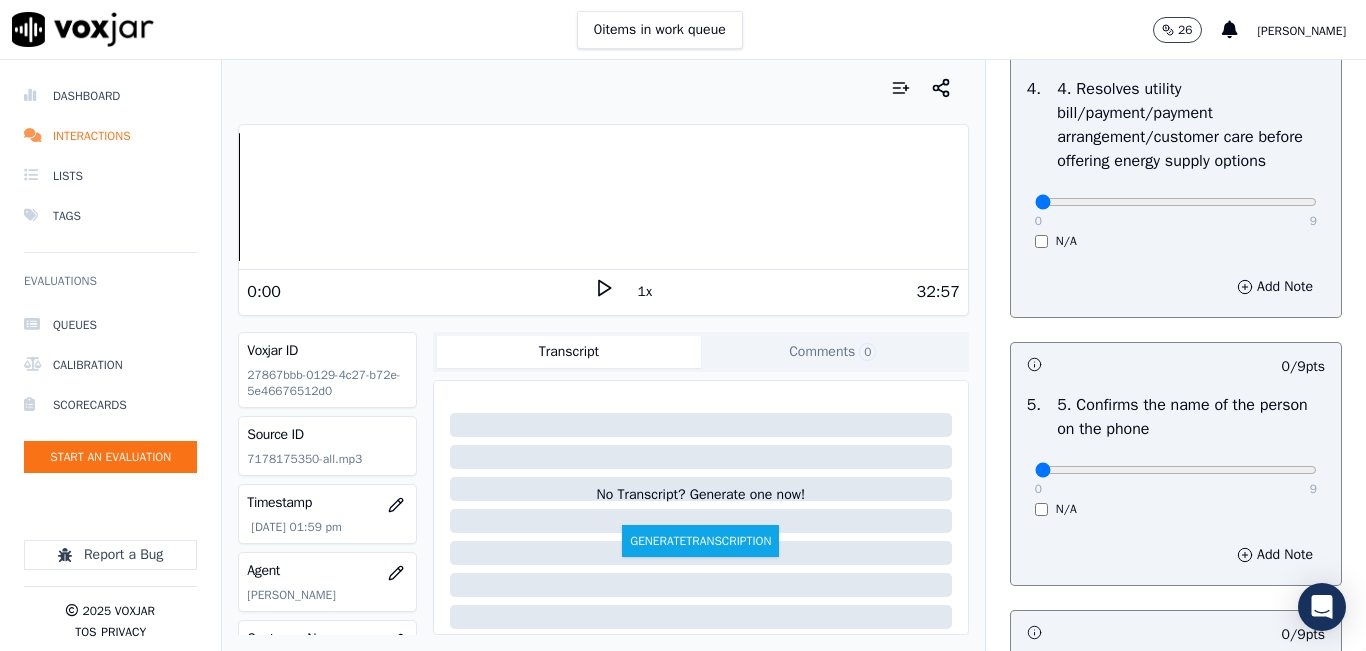 scroll, scrollTop: 1000, scrollLeft: 0, axis: vertical 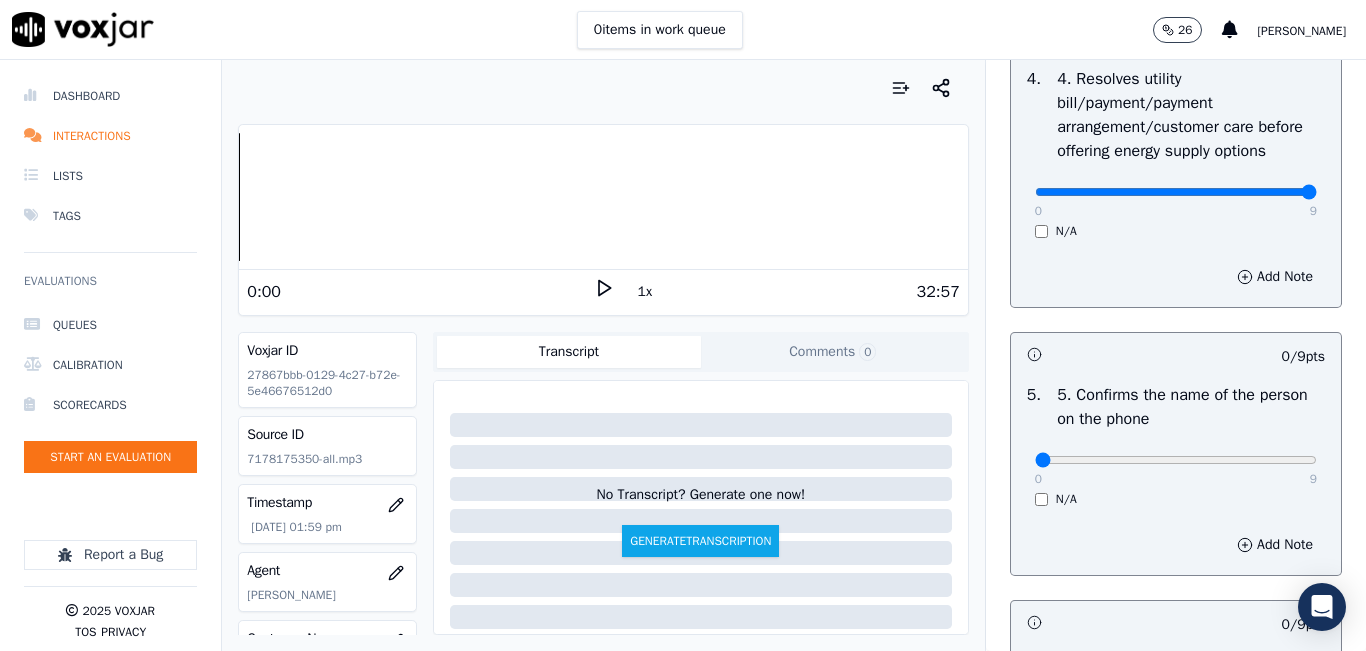 drag, startPoint x: 1180, startPoint y: 263, endPoint x: 1313, endPoint y: 260, distance: 133.03383 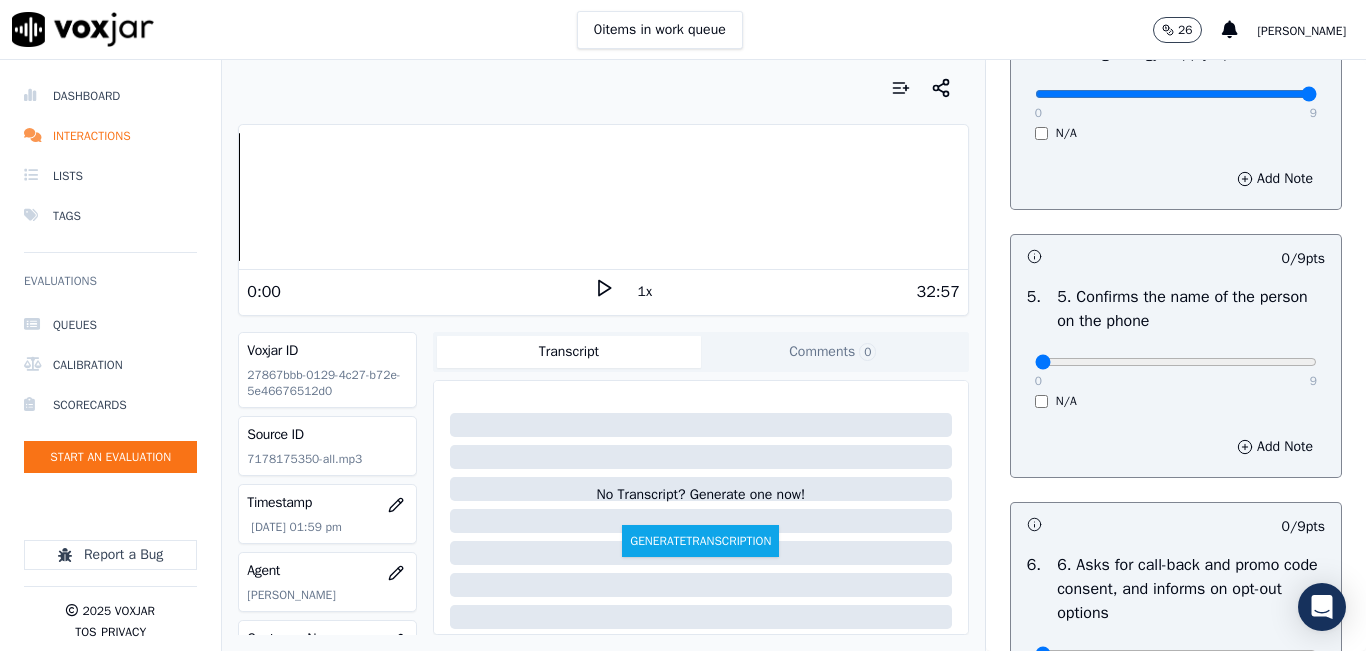 scroll, scrollTop: 1100, scrollLeft: 0, axis: vertical 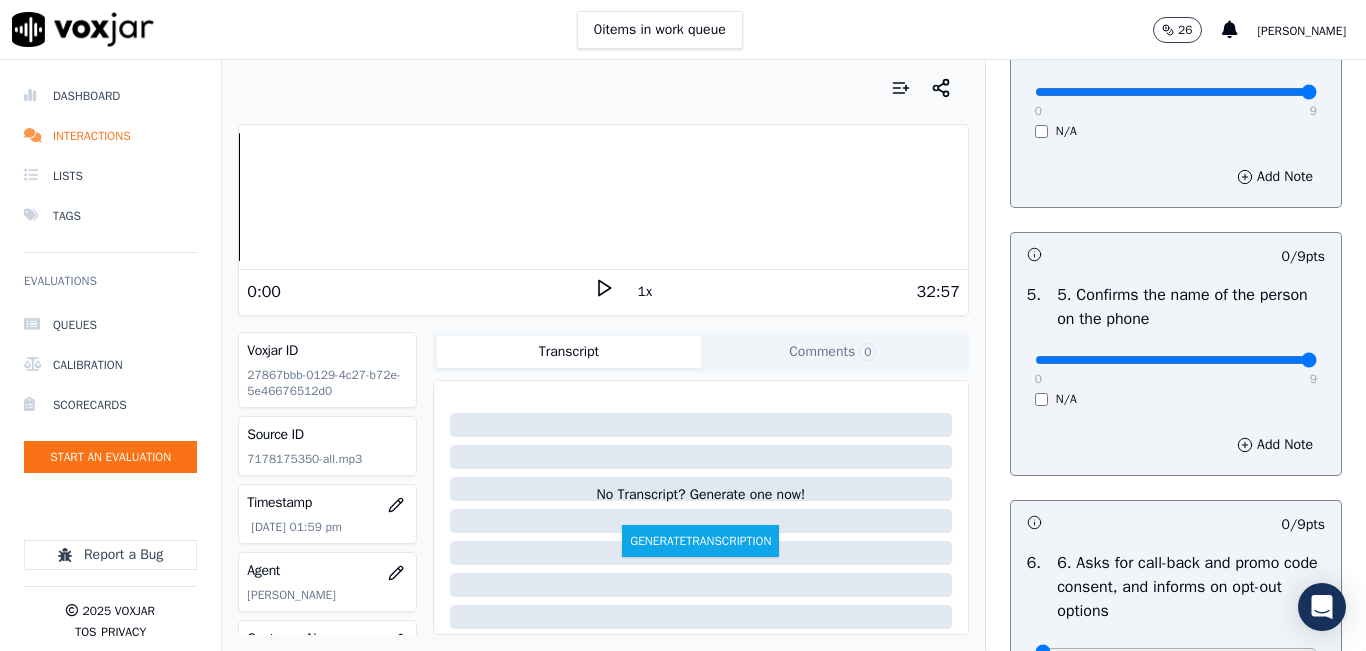 drag, startPoint x: 1222, startPoint y: 423, endPoint x: 1320, endPoint y: 420, distance: 98.045906 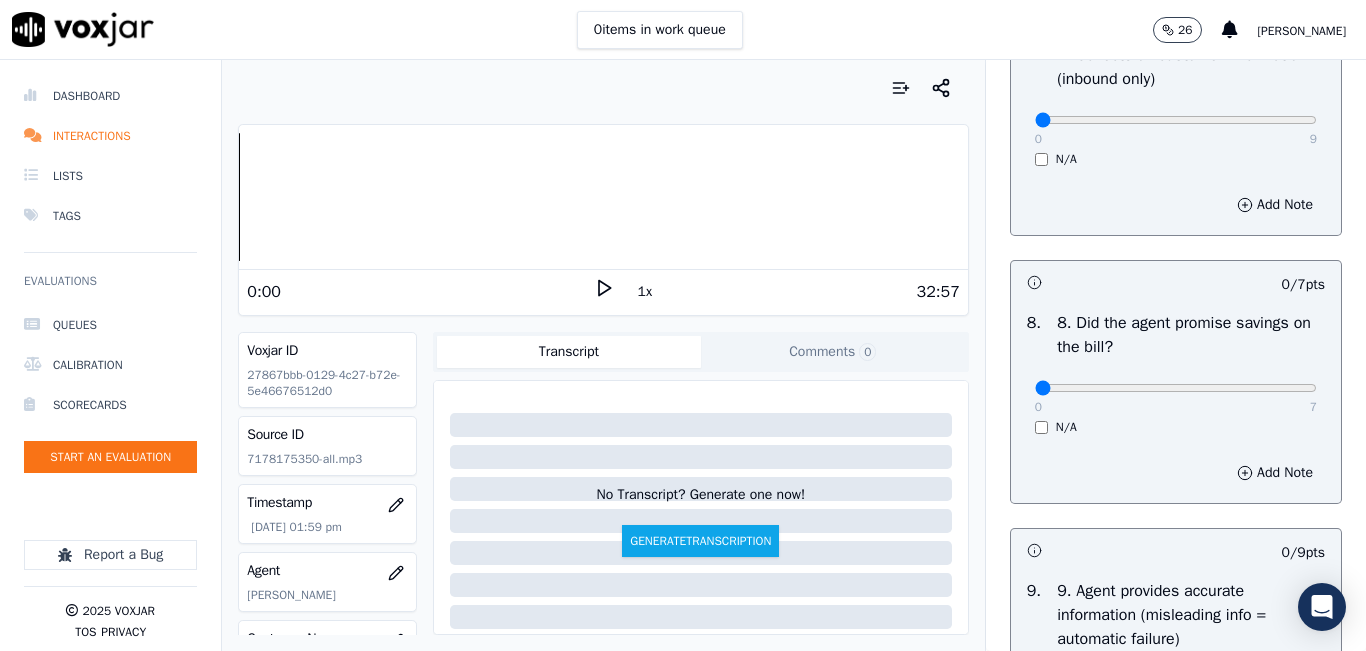 scroll, scrollTop: 1800, scrollLeft: 0, axis: vertical 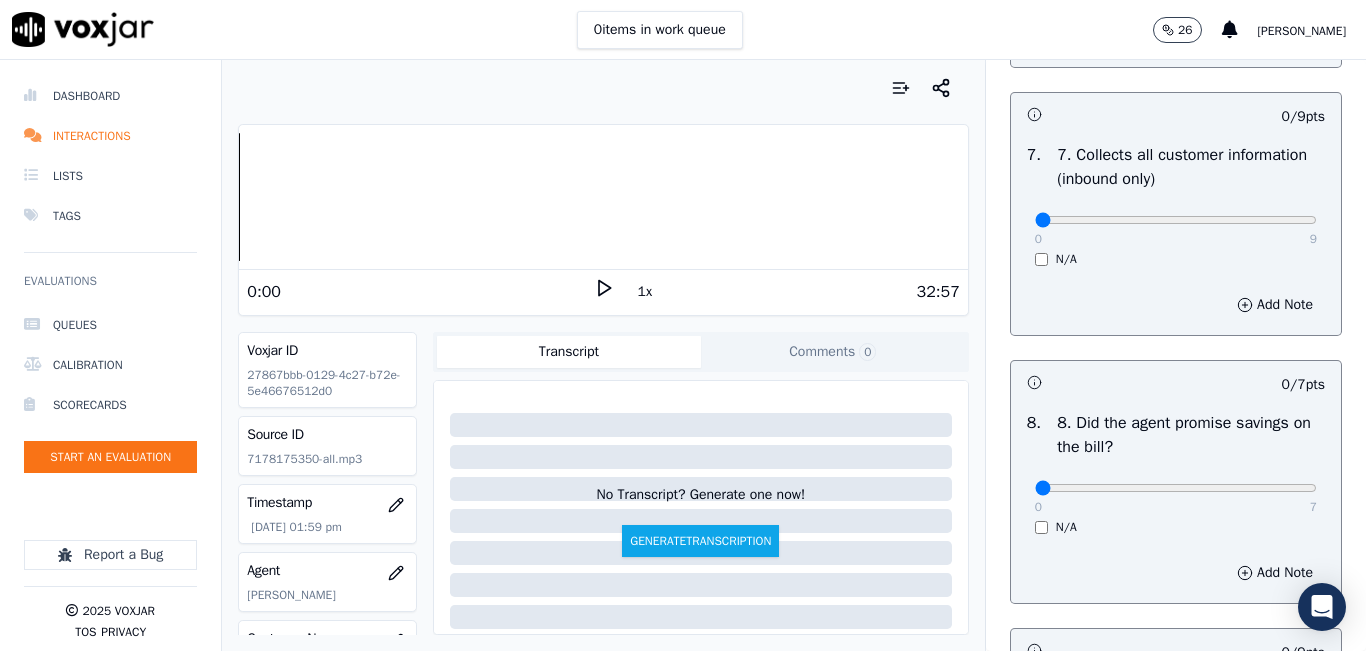 drag, startPoint x: 1193, startPoint y: 280, endPoint x: 1300, endPoint y: 274, distance: 107.16809 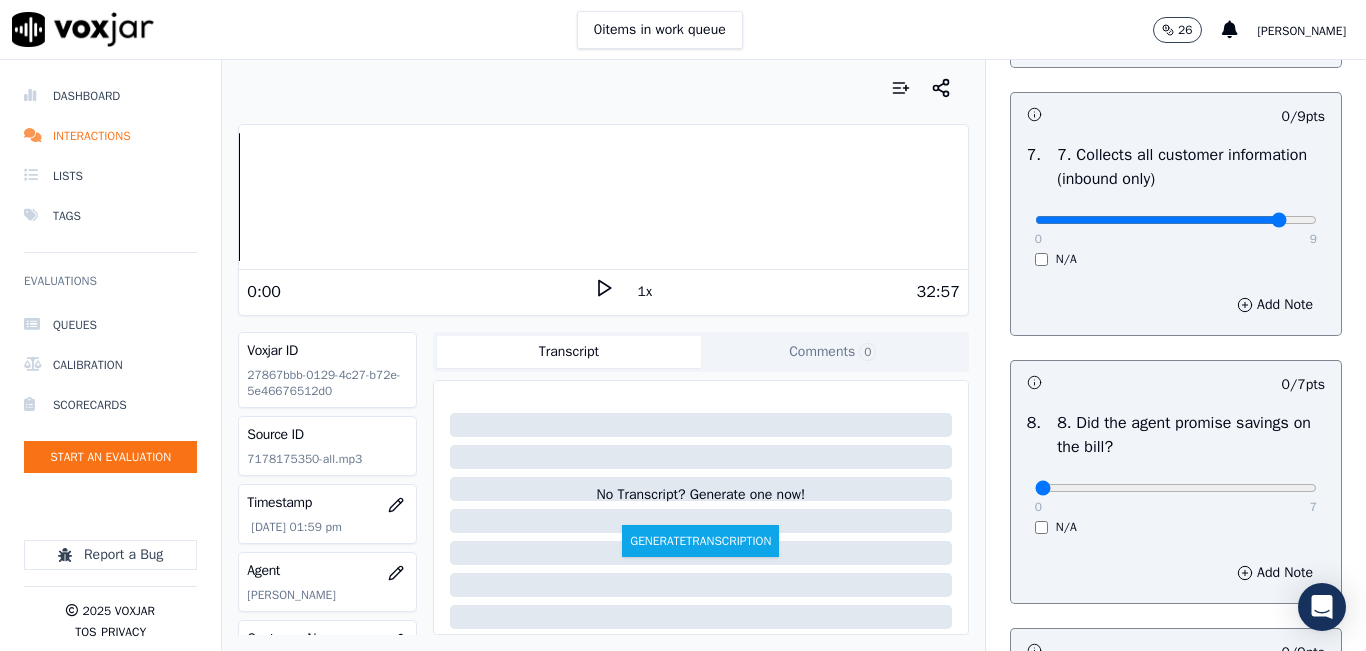 type on "8" 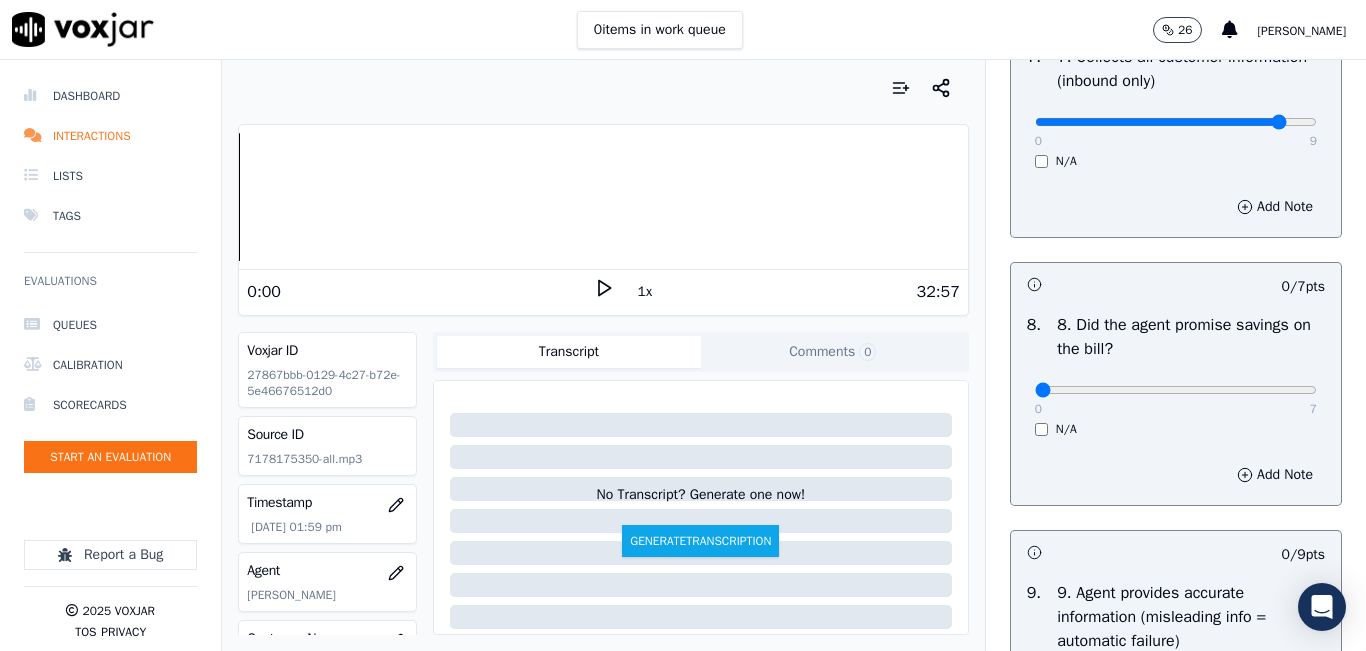 scroll, scrollTop: 2100, scrollLeft: 0, axis: vertical 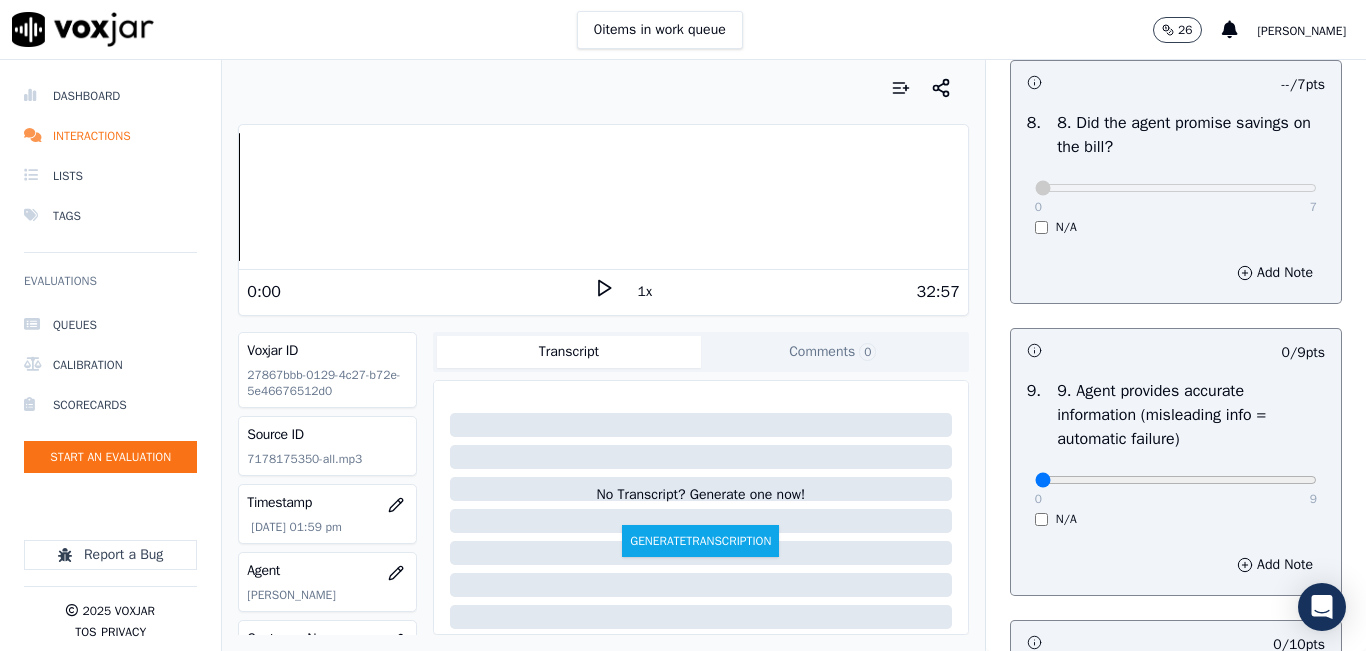 click 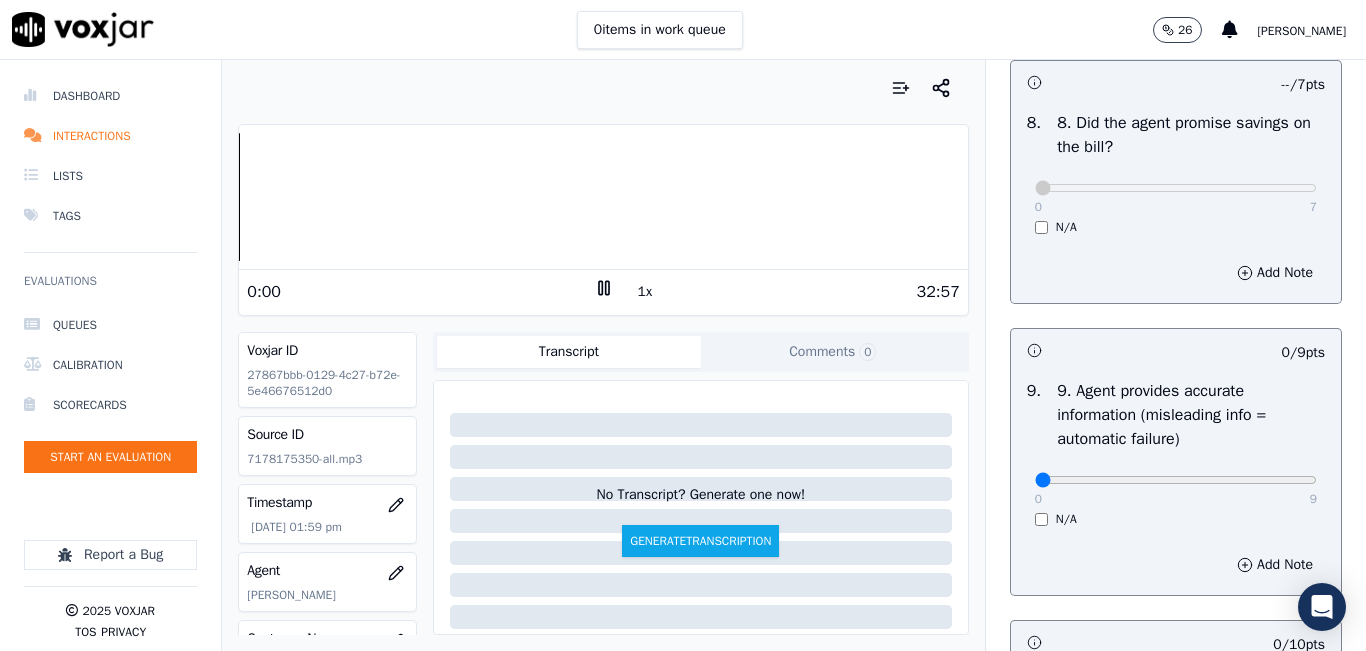 drag, startPoint x: 619, startPoint y: 294, endPoint x: 636, endPoint y: 287, distance: 18.384777 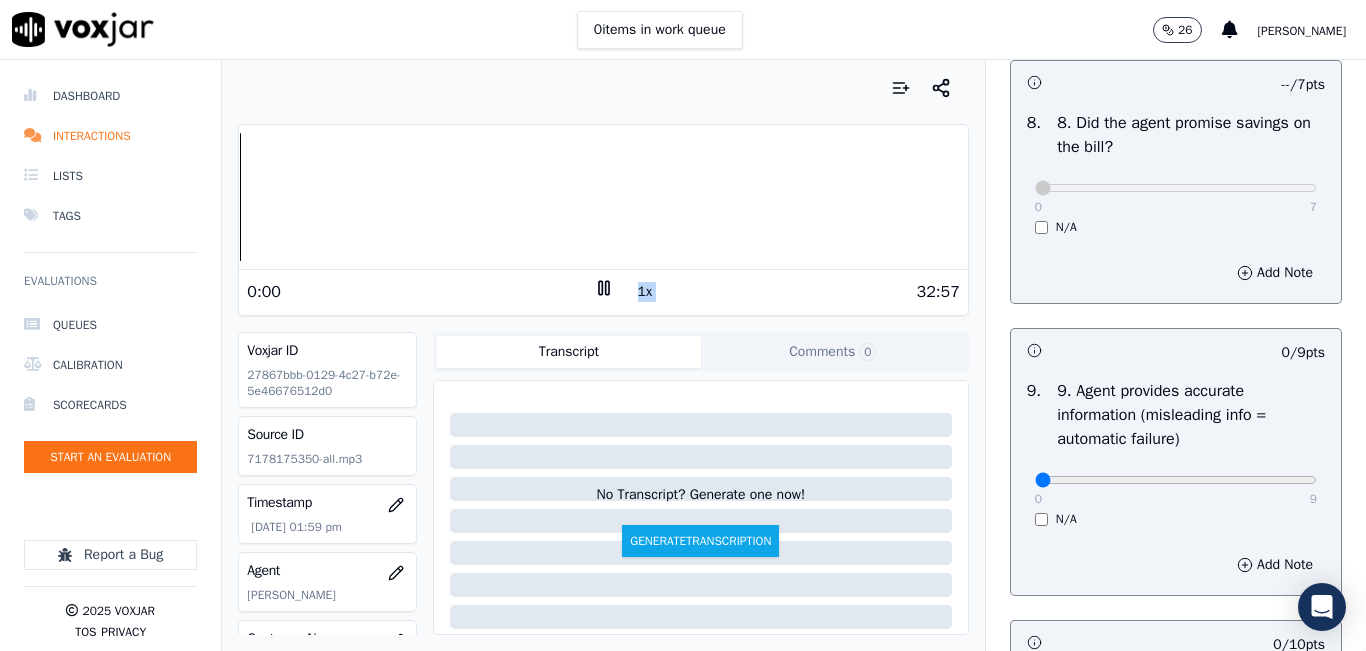 click on "1x" at bounding box center (645, 292) 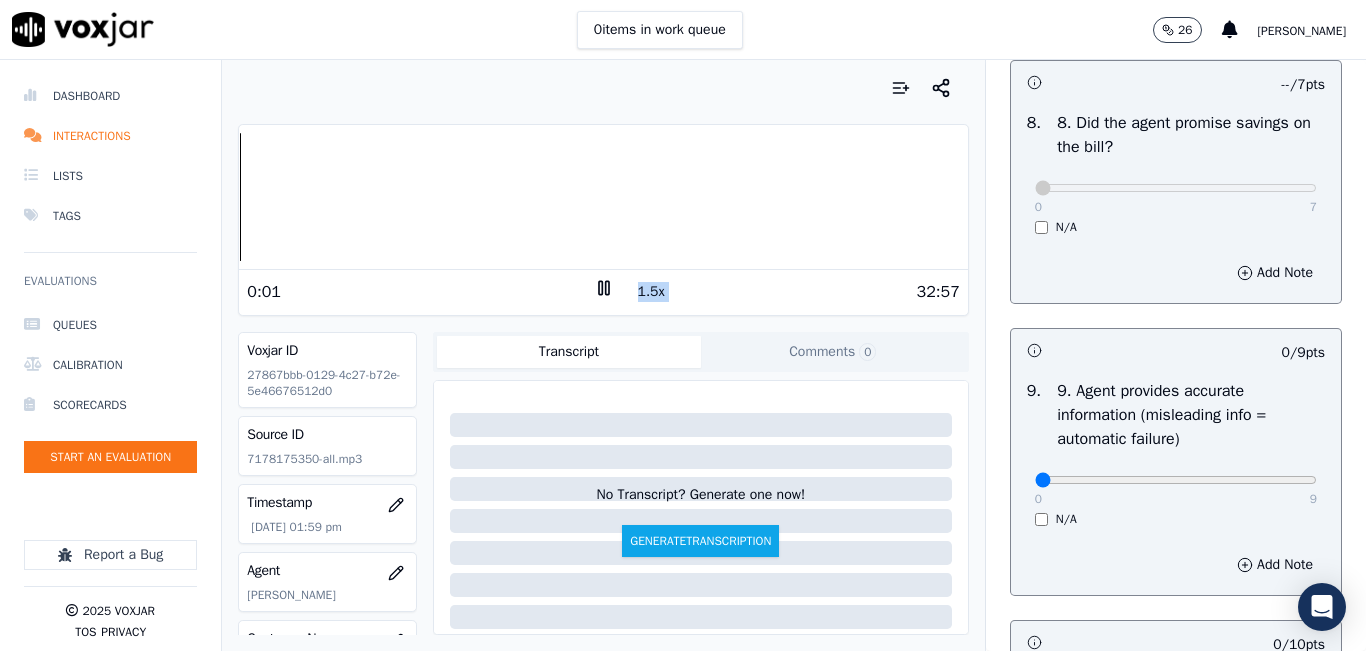 click on "1.5x" at bounding box center [651, 292] 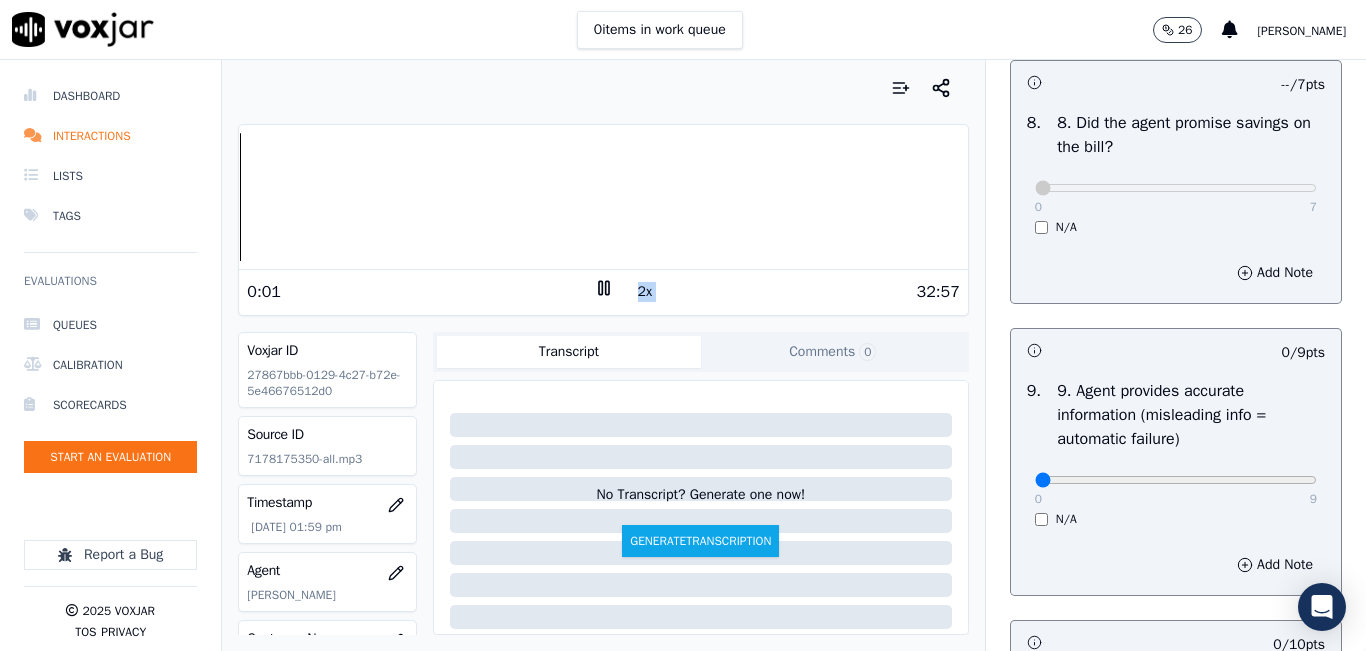 click on "32:57" at bounding box center [787, 292] 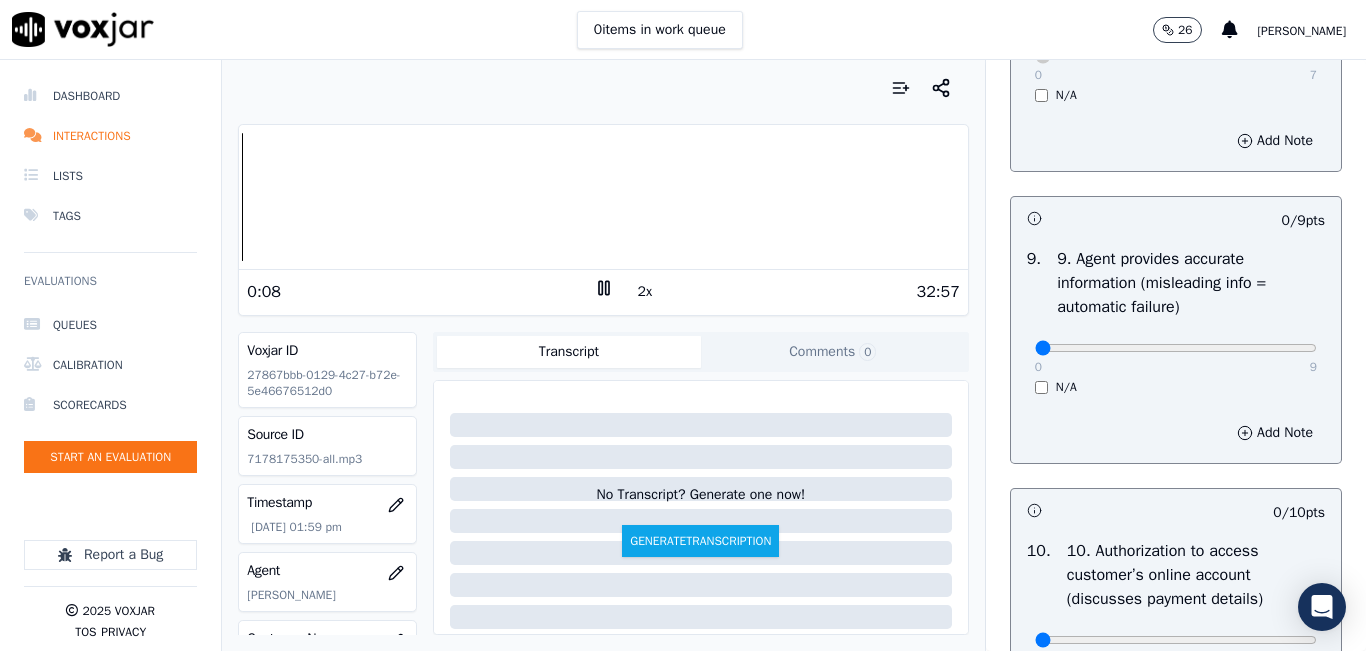 scroll, scrollTop: 2400, scrollLeft: 0, axis: vertical 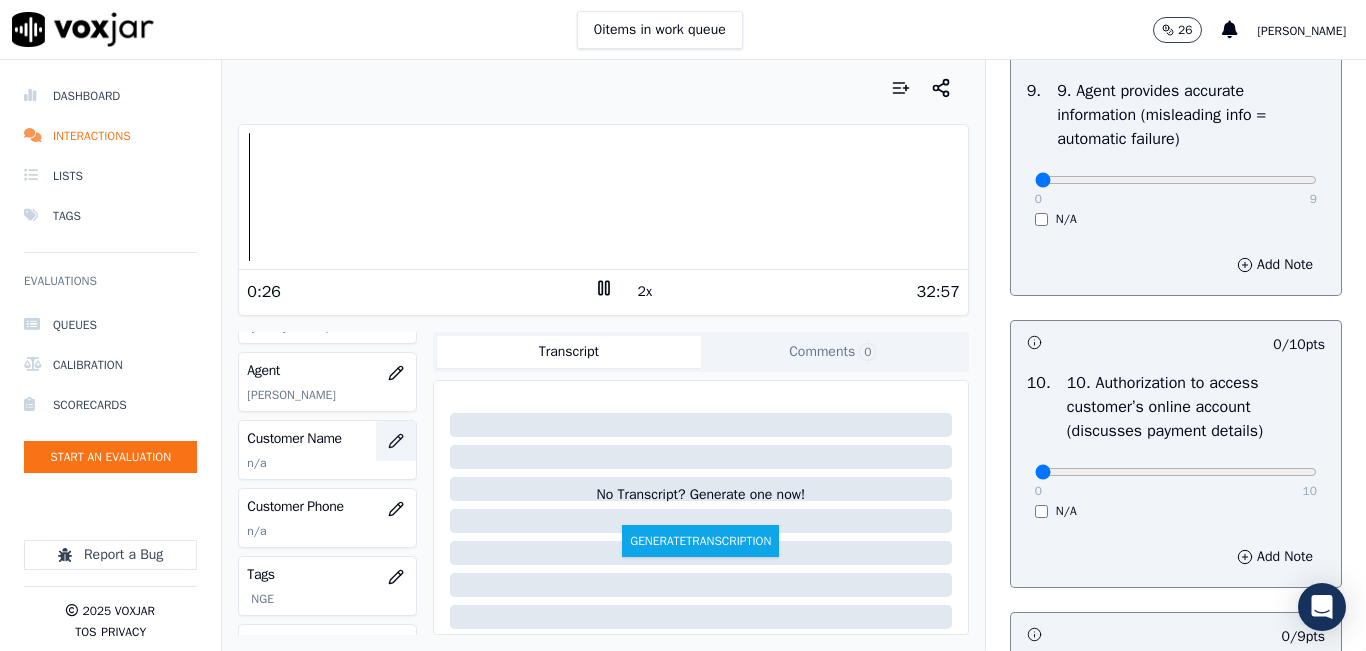 click 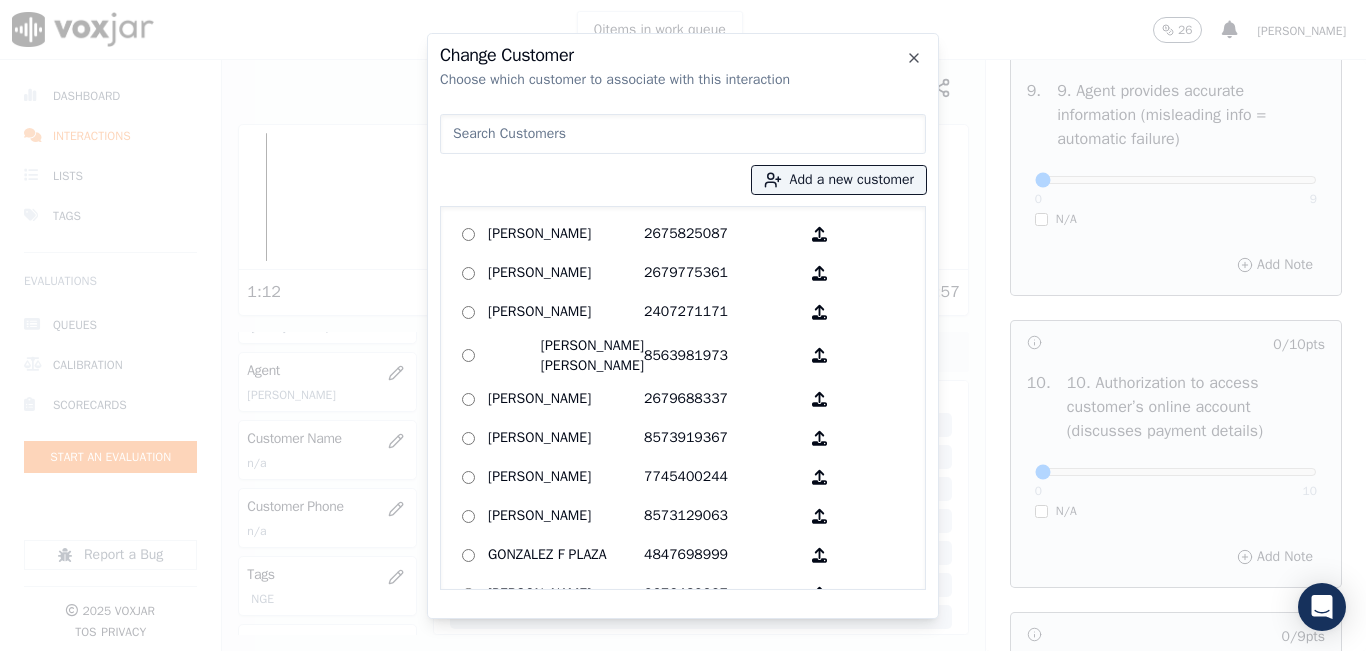 click at bounding box center [683, 134] 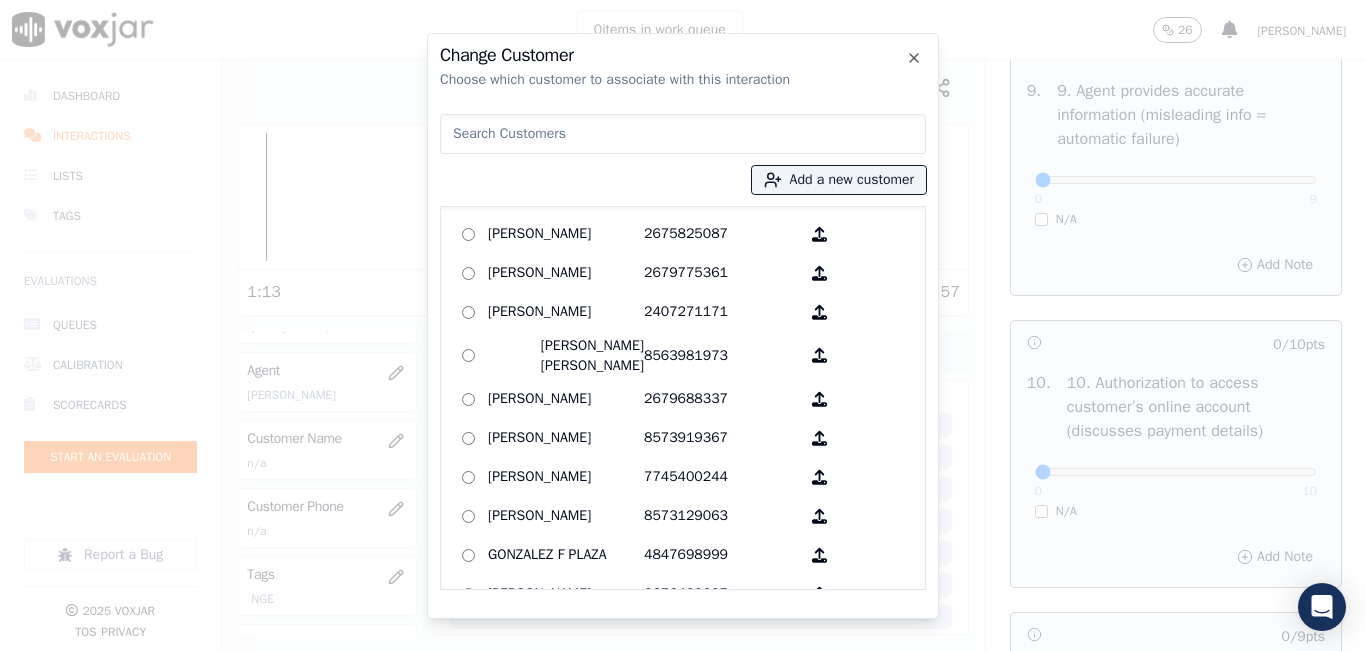 paste on "marvin pole" 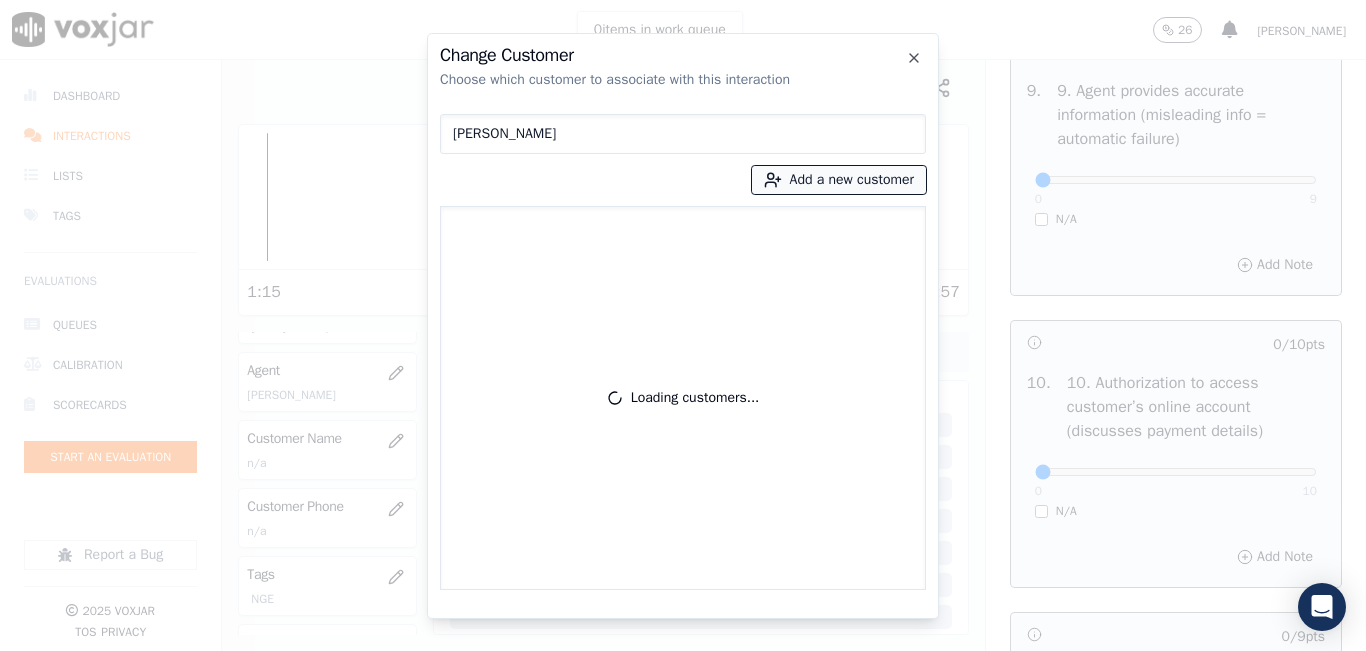 type on "marvin pole" 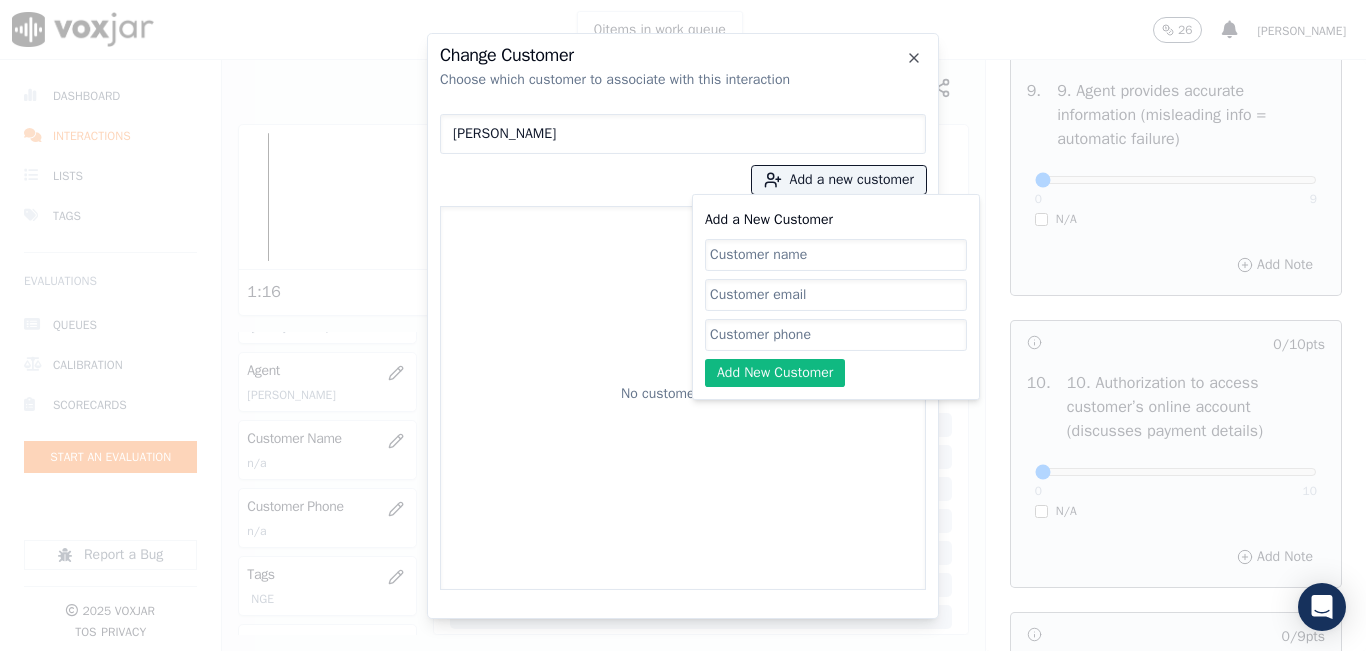 click on "Add a New Customer" 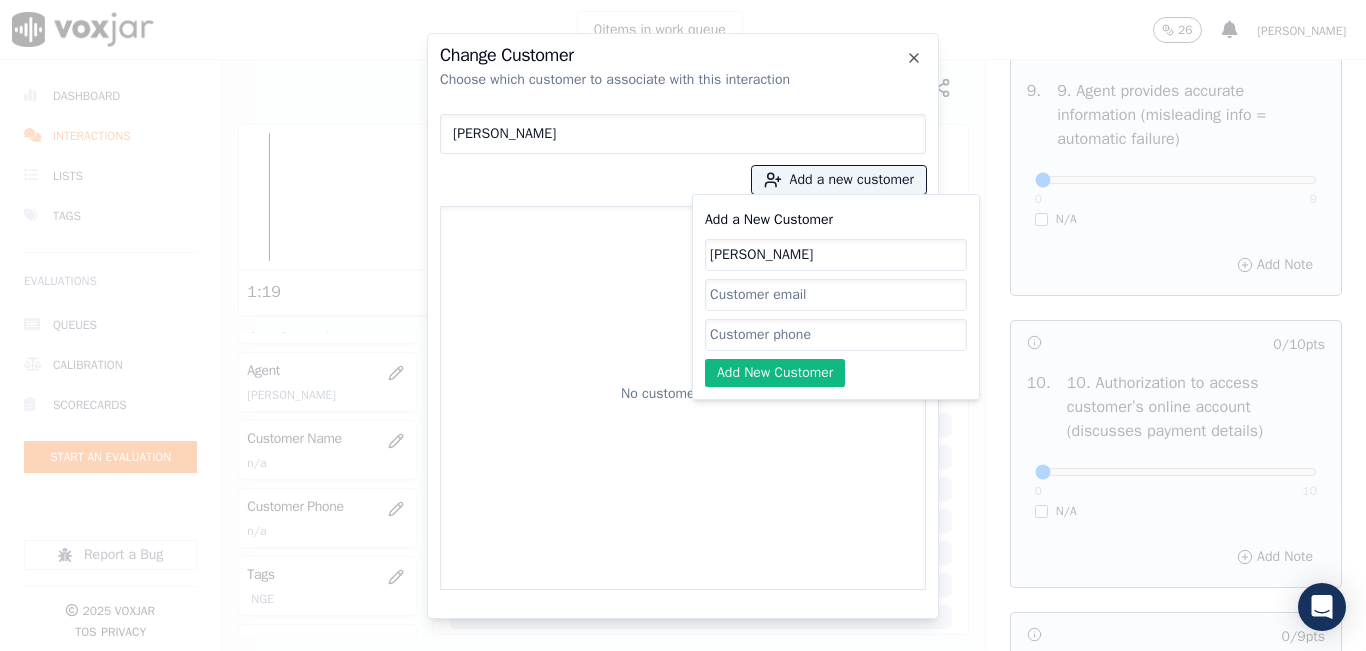 type on "marvin pole" 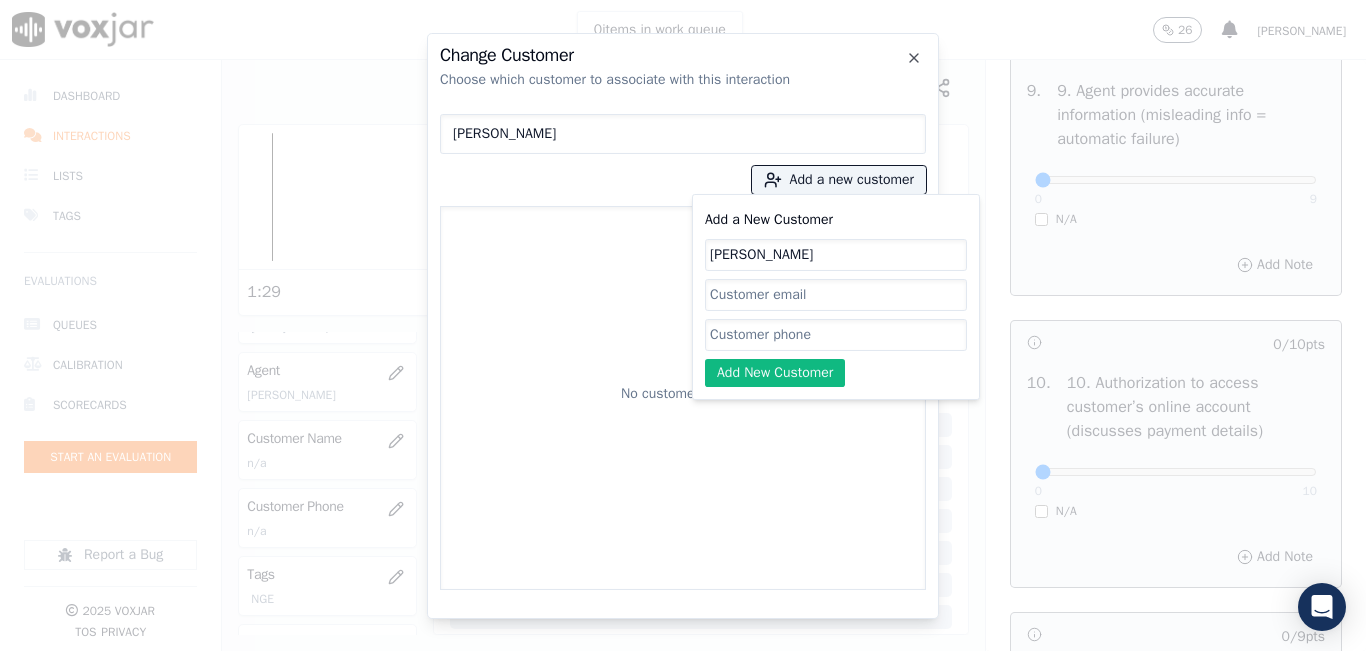 click on "Add a New Customer" 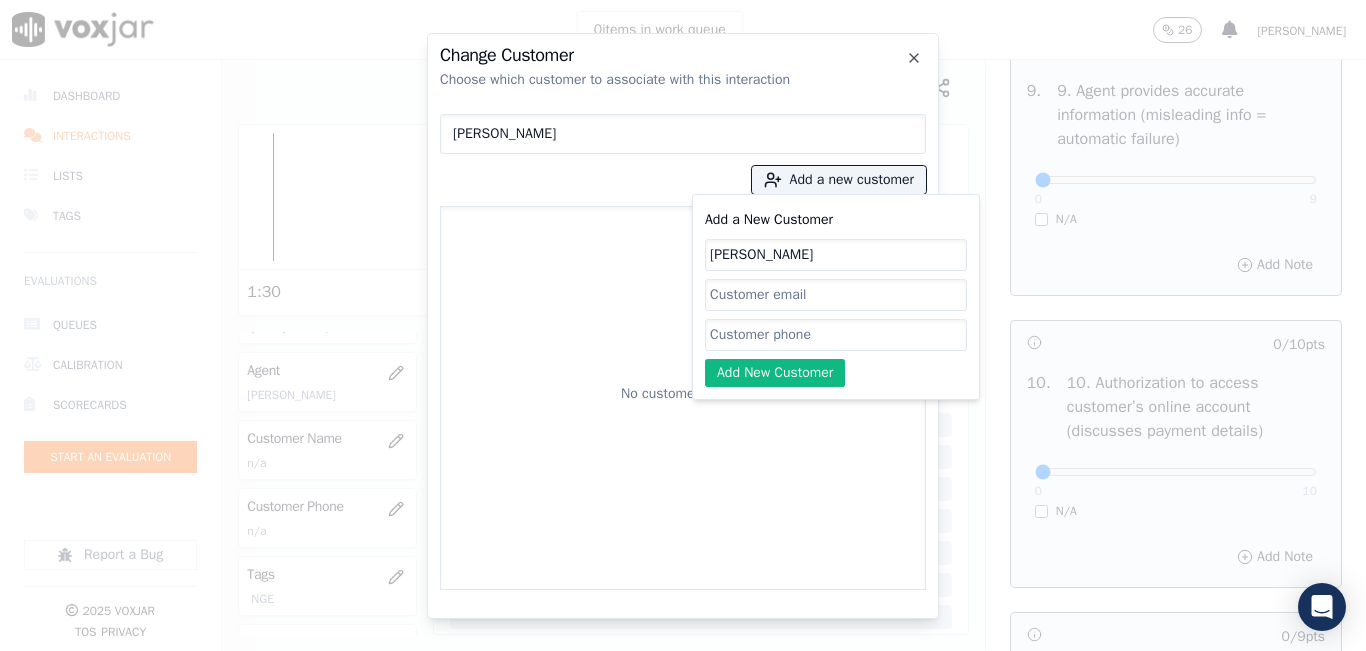 type on "V" 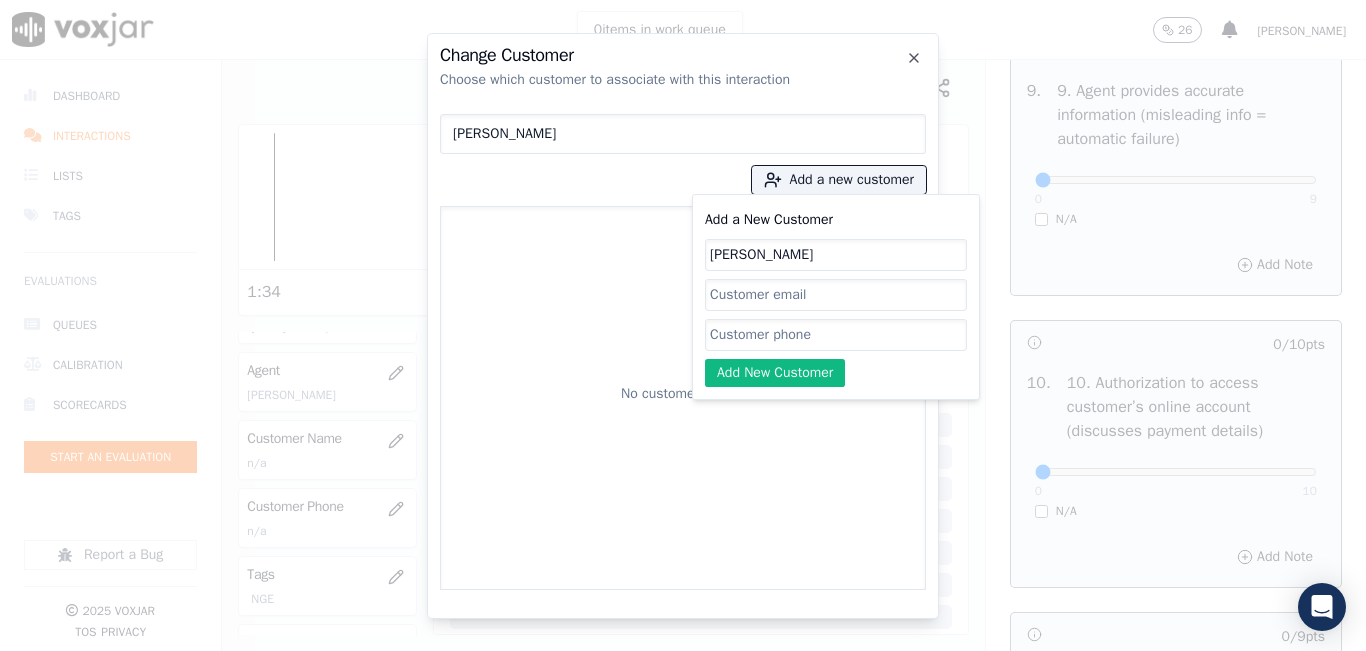 paste on "7178175350" 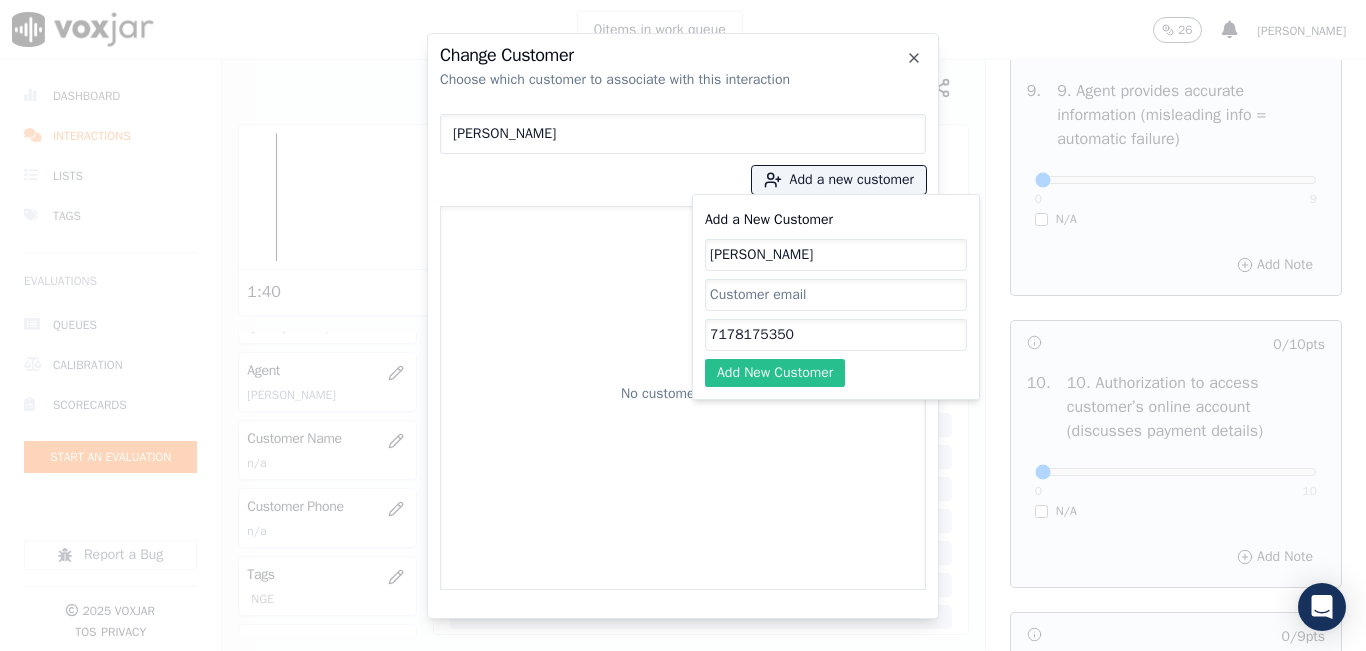 type on "7178175350" 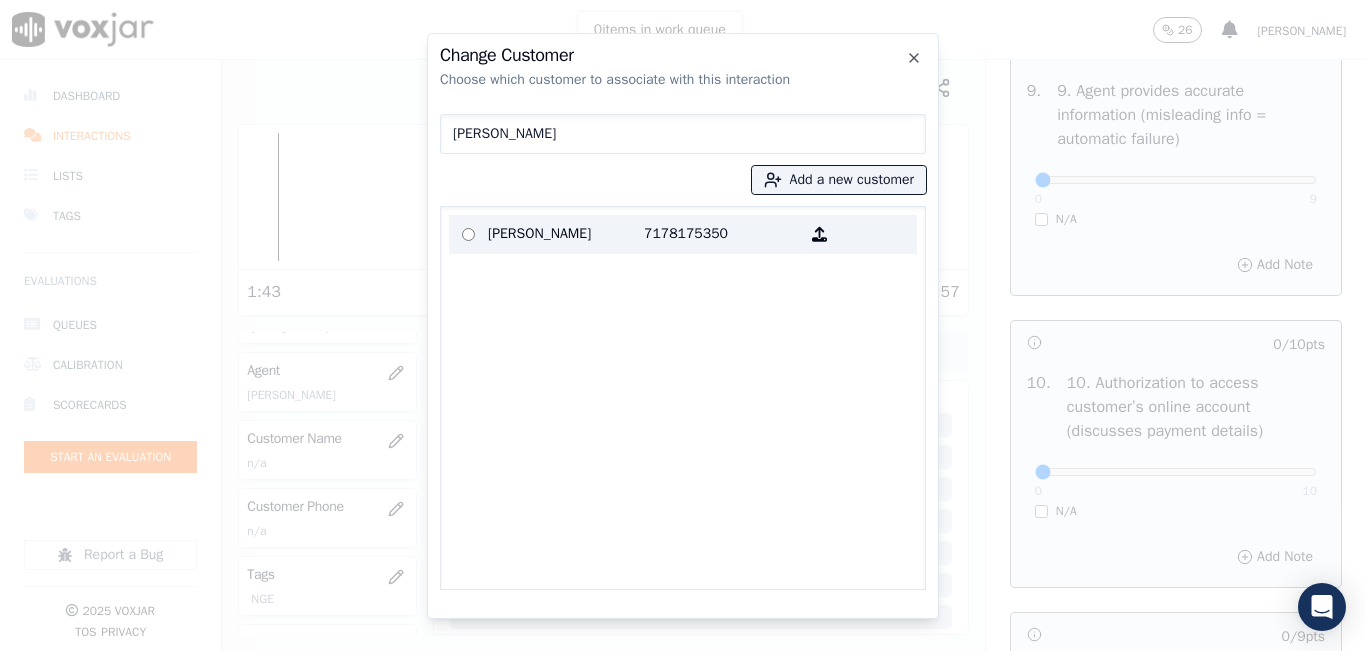 click at bounding box center (468, 234) 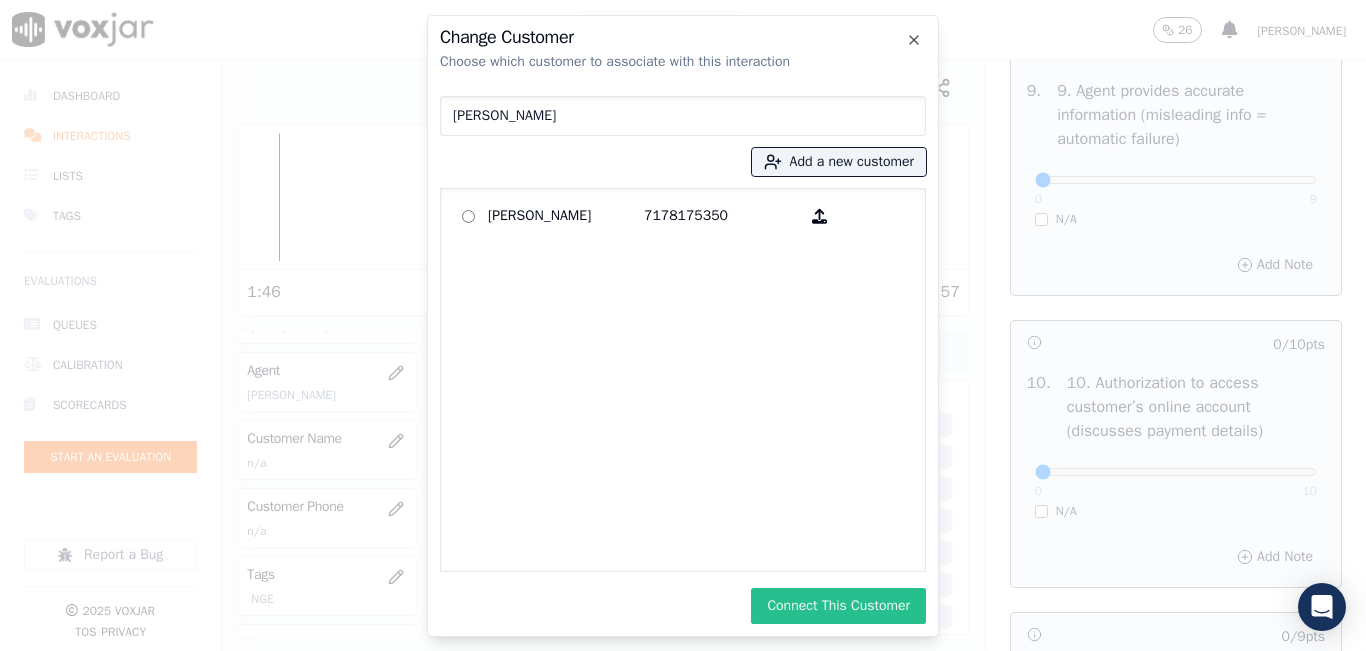click on "Connect This Customer" at bounding box center (838, 606) 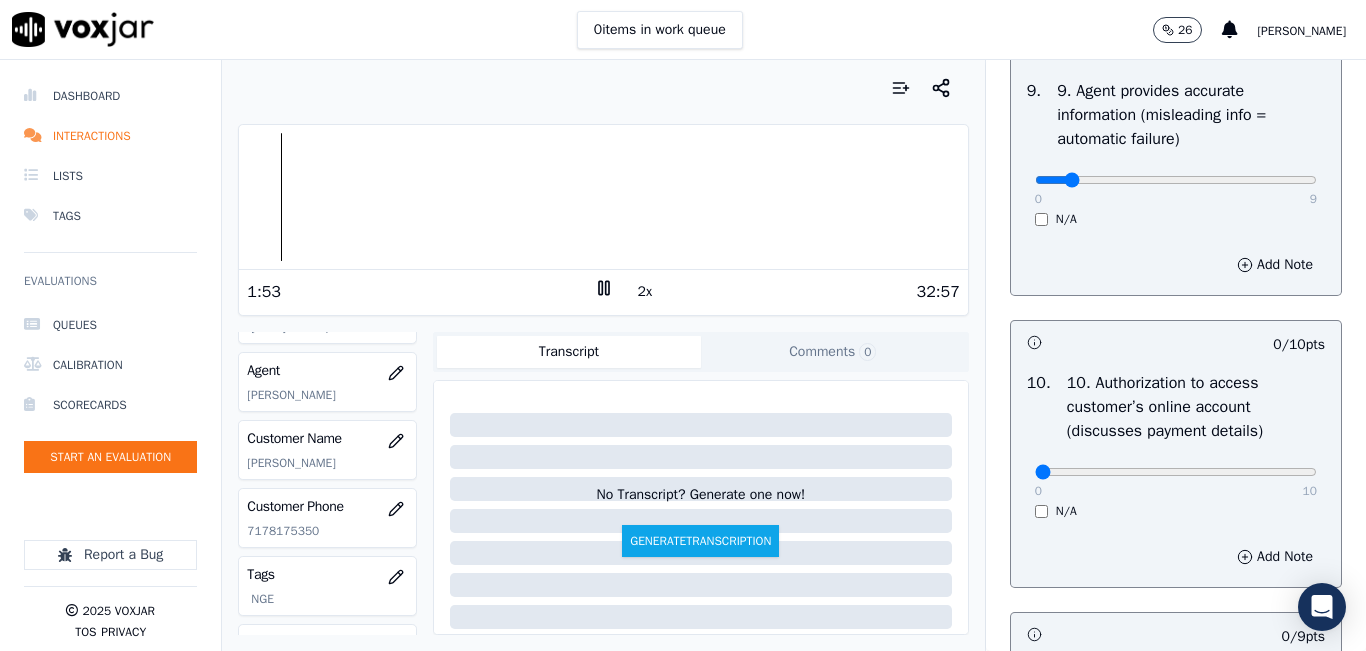 type on "0" 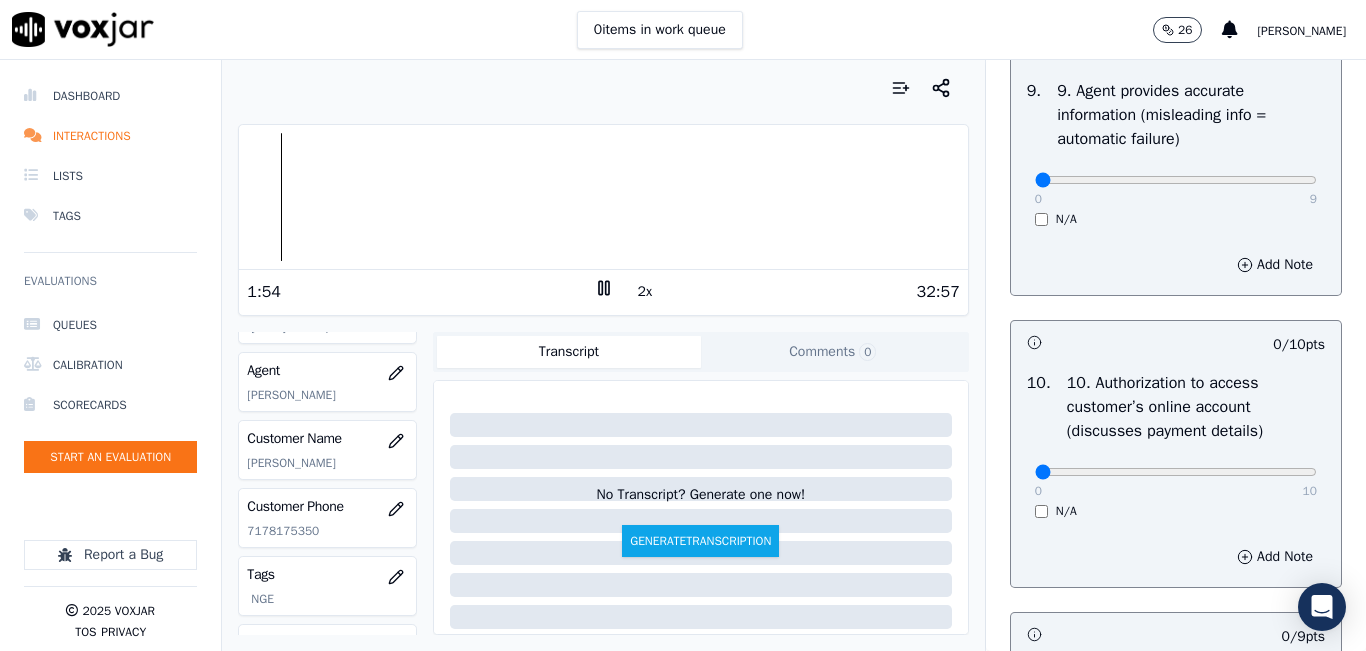 drag, startPoint x: 1076, startPoint y: 254, endPoint x: 1008, endPoint y: 277, distance: 71.7844 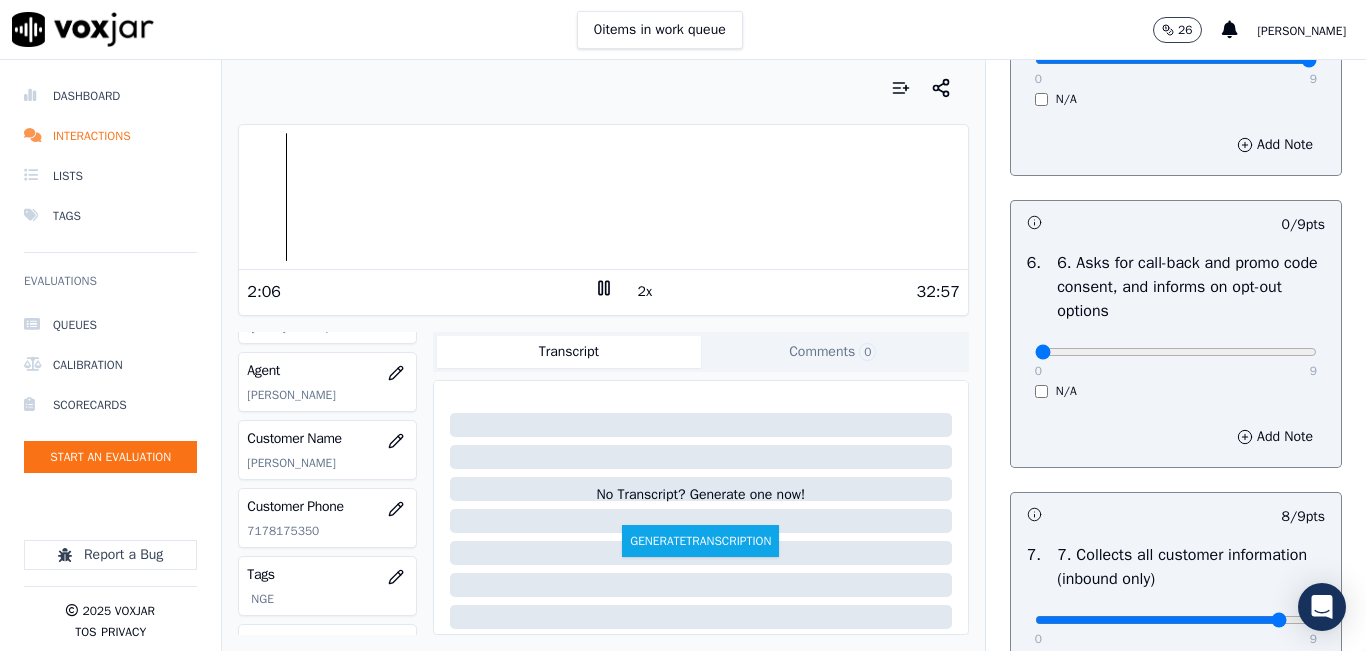scroll, scrollTop: 1200, scrollLeft: 0, axis: vertical 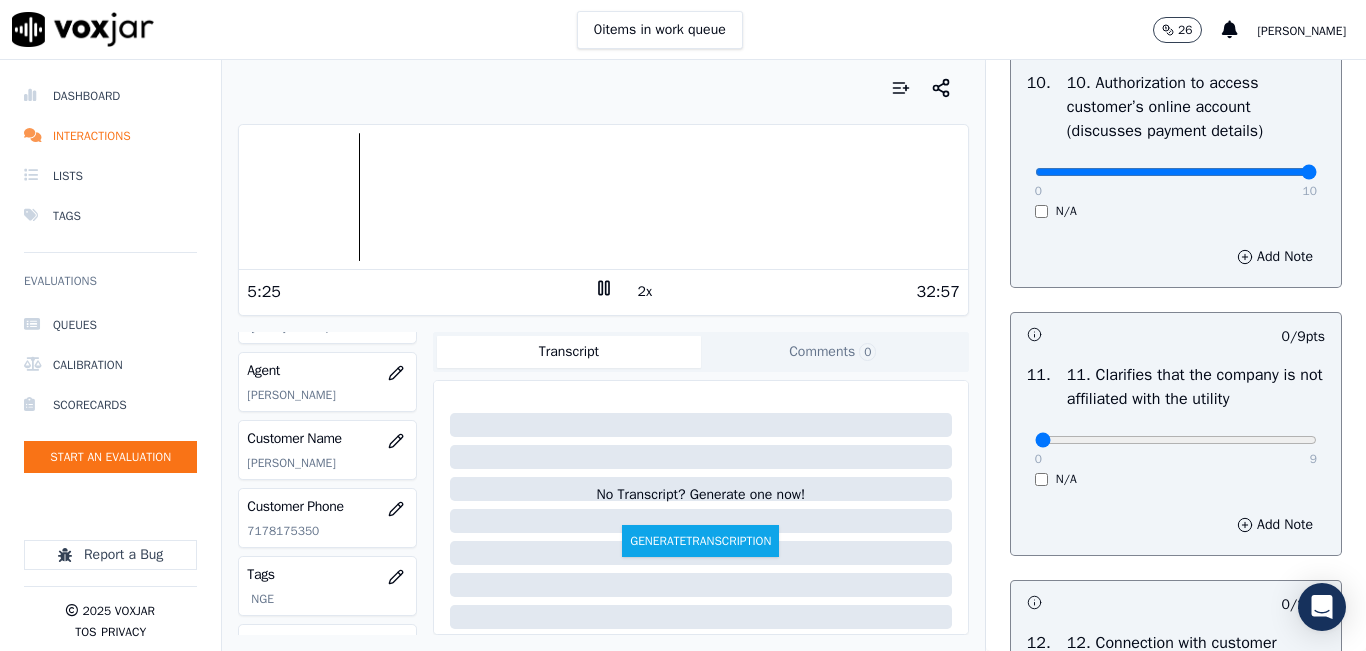 drag, startPoint x: 1186, startPoint y: 240, endPoint x: 1310, endPoint y: 244, distance: 124.0645 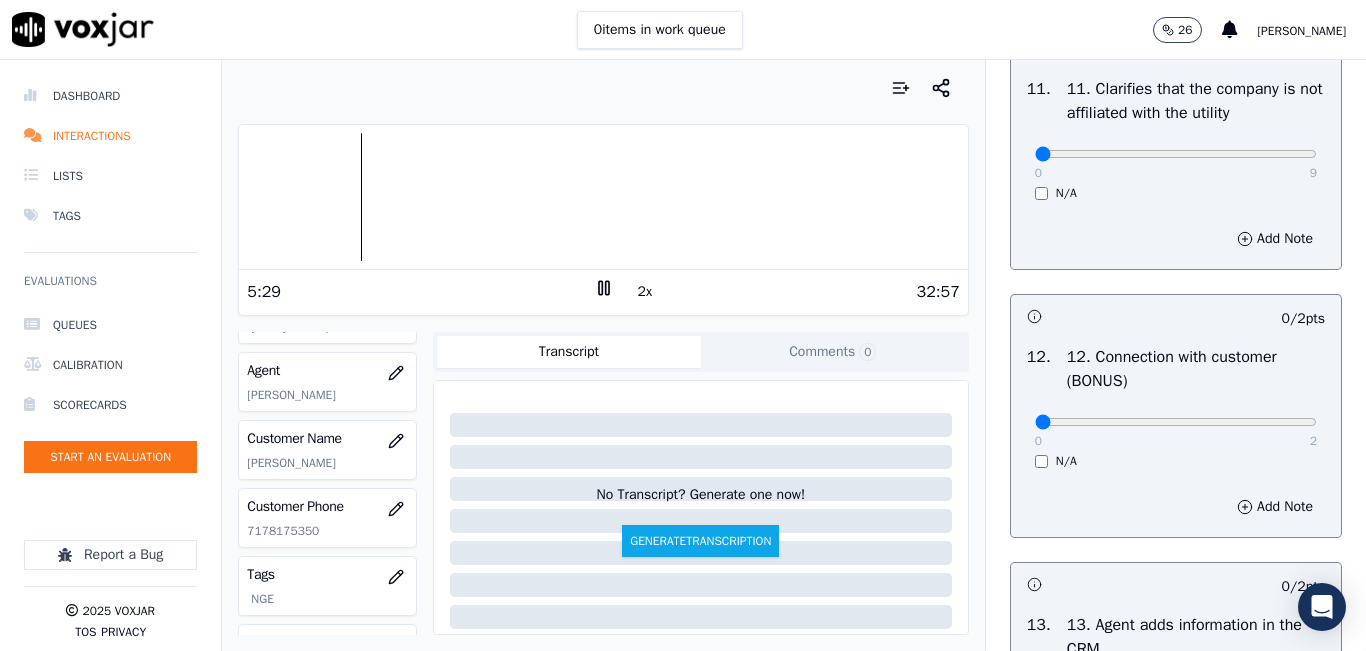 scroll, scrollTop: 3100, scrollLeft: 0, axis: vertical 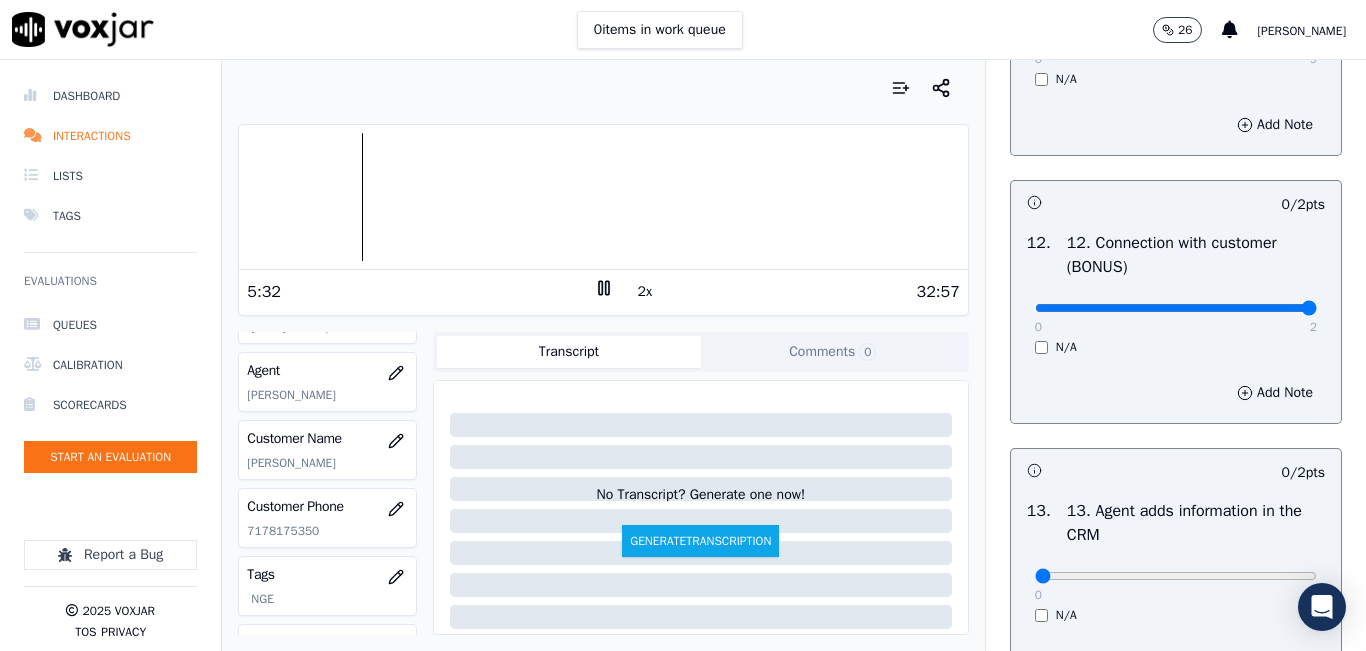 drag, startPoint x: 1151, startPoint y: 375, endPoint x: 1280, endPoint y: 378, distance: 129.03488 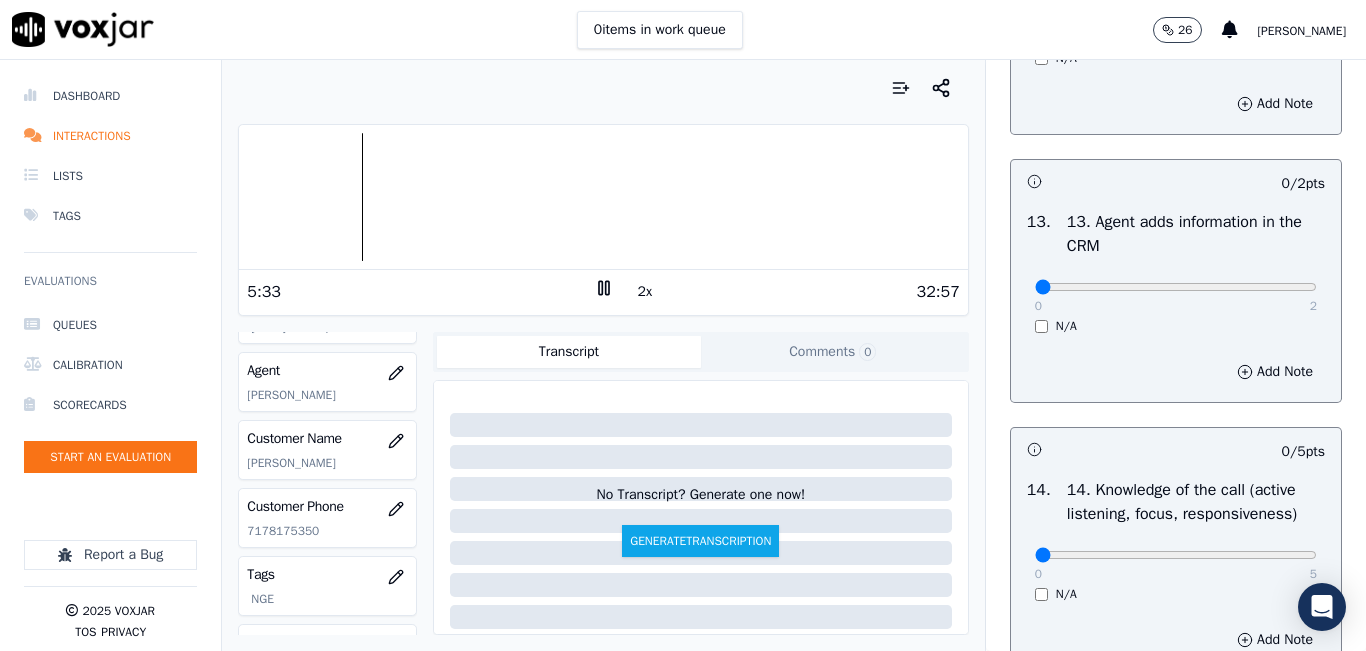 scroll, scrollTop: 3400, scrollLeft: 0, axis: vertical 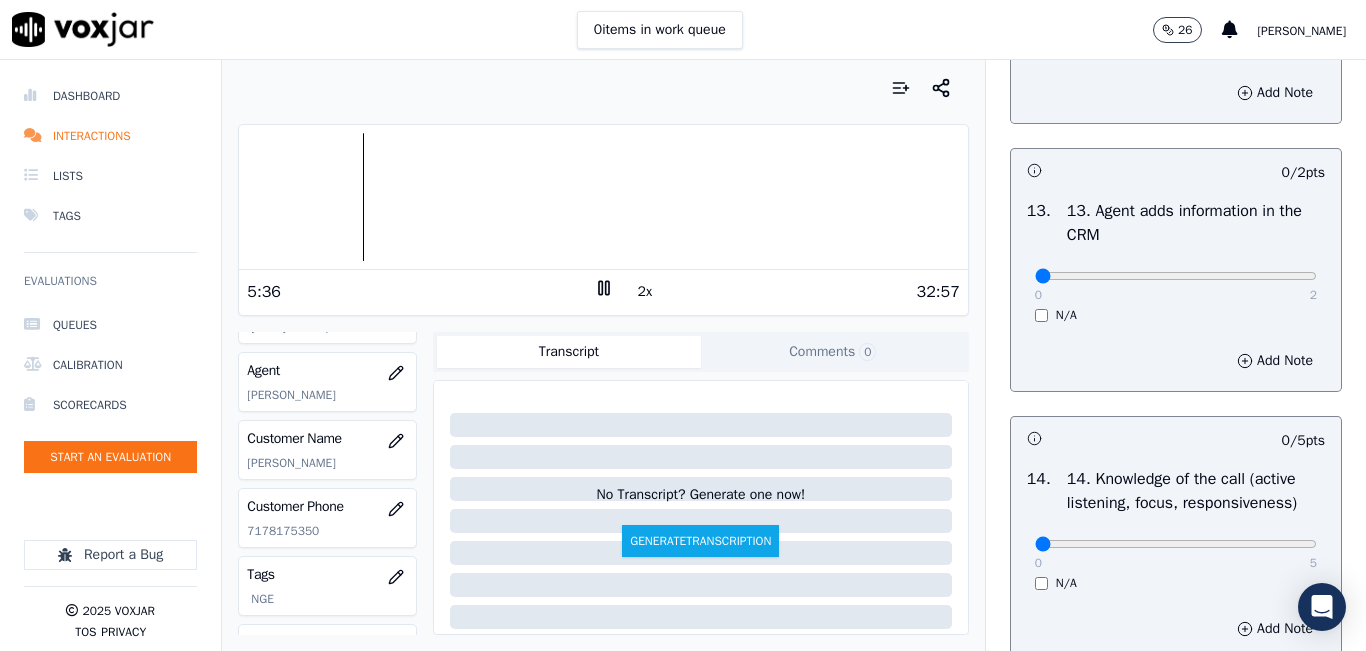 click 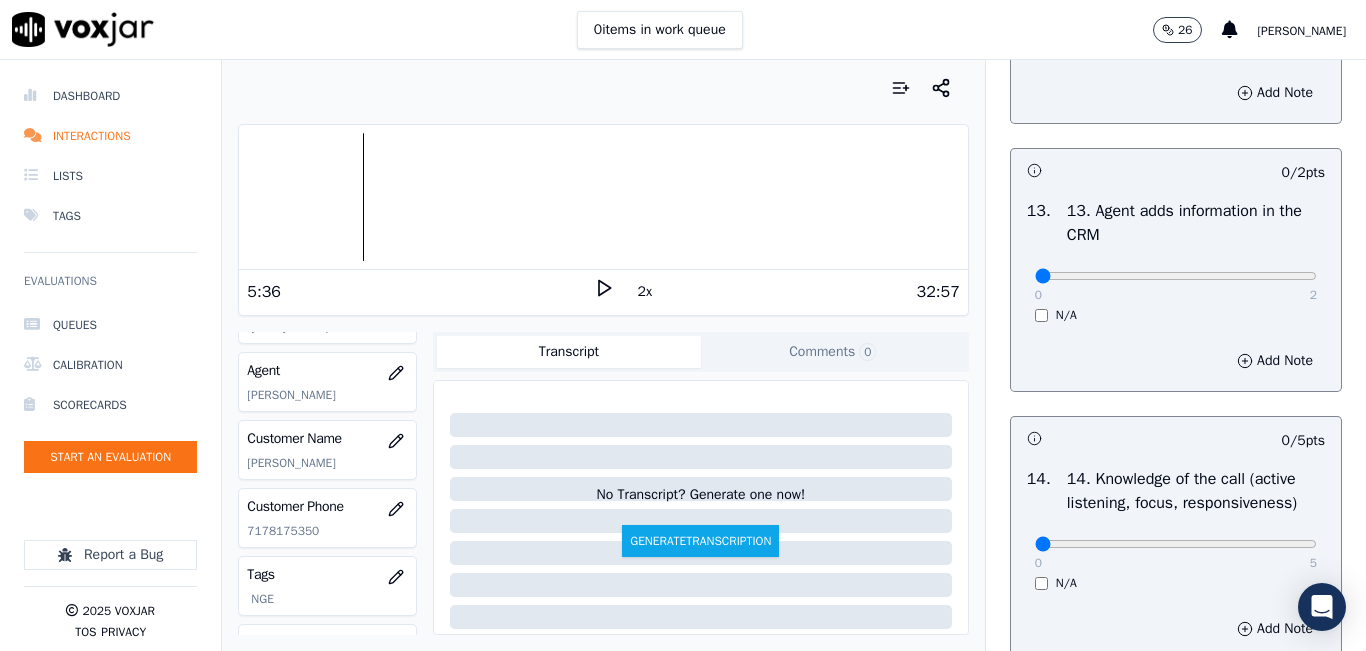 click 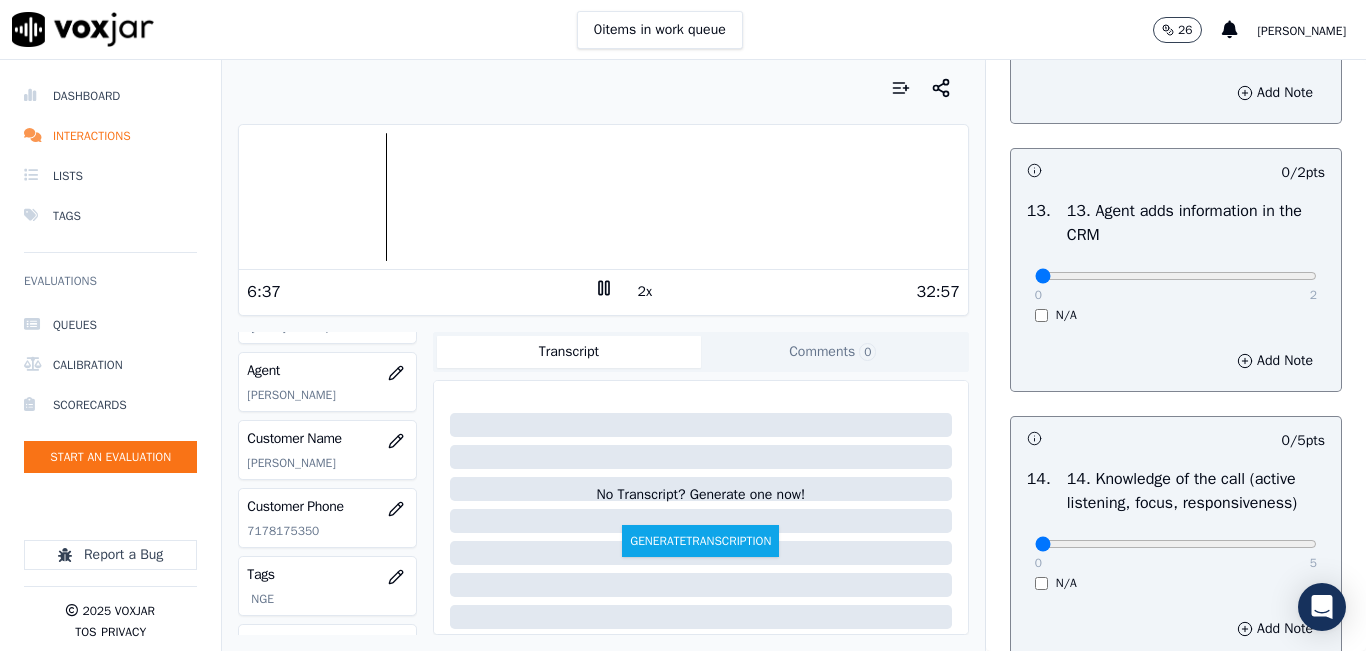 click 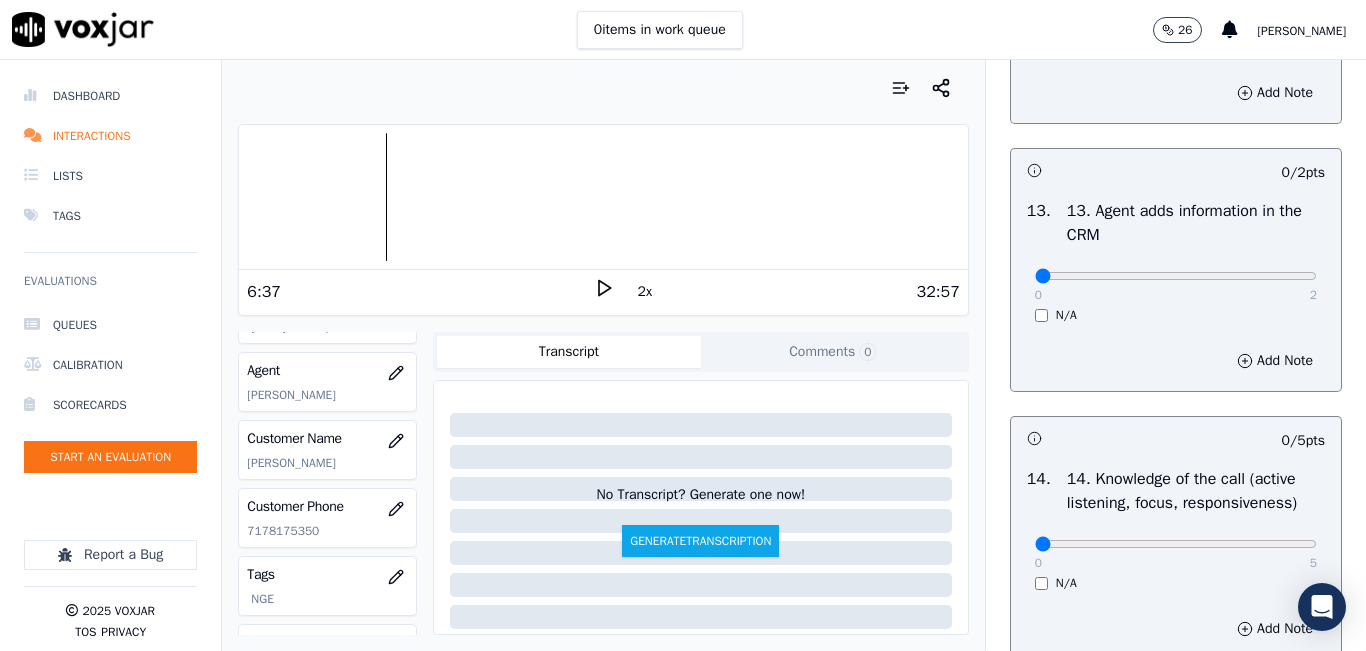 click 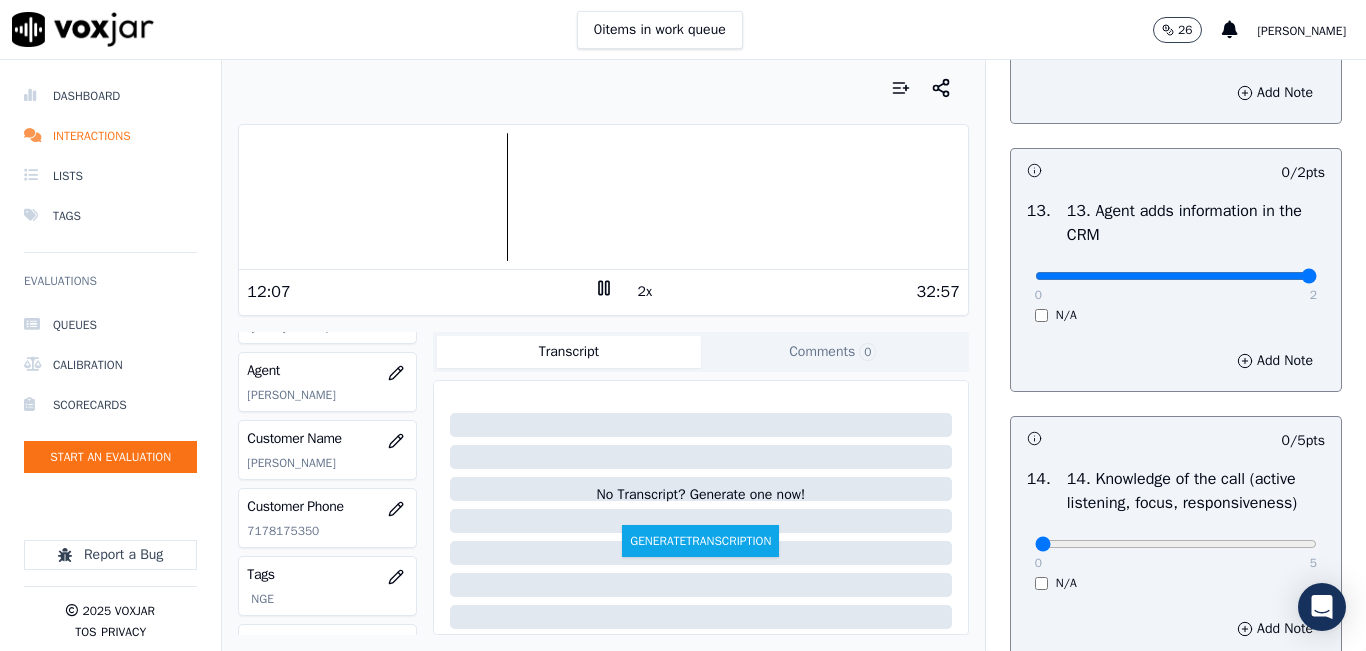 drag, startPoint x: 1164, startPoint y: 347, endPoint x: 1326, endPoint y: 331, distance: 162.78821 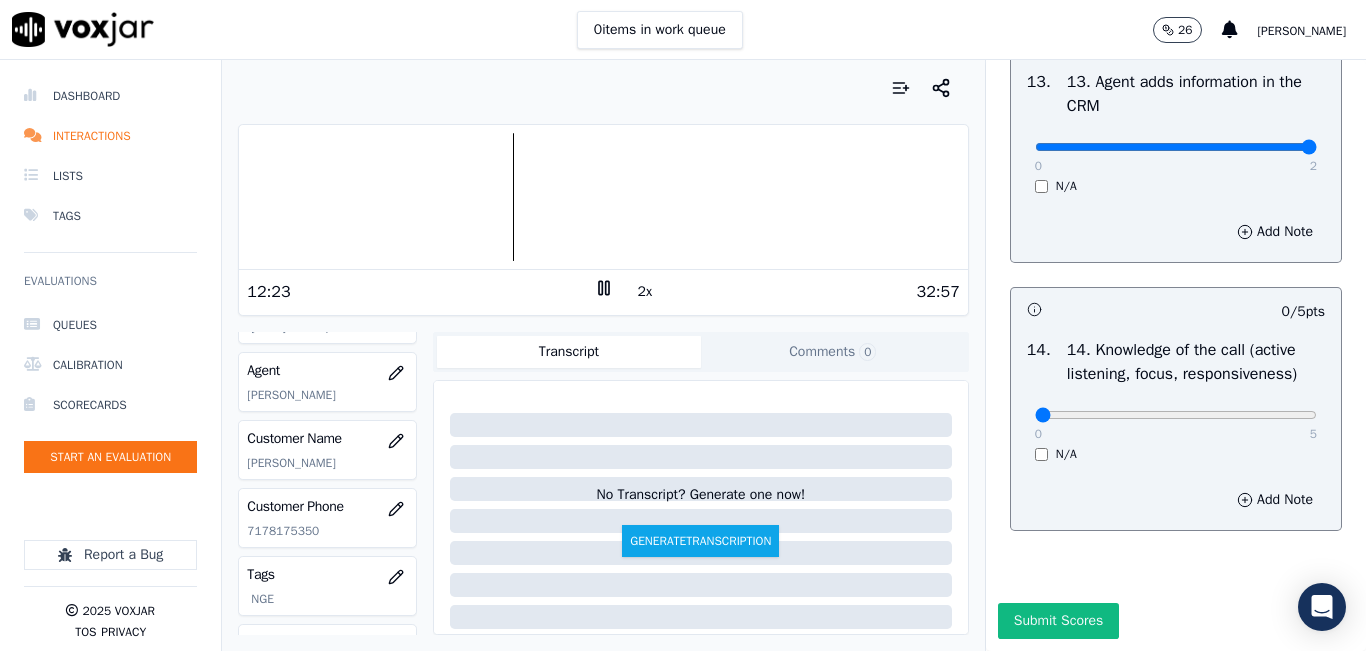 scroll, scrollTop: 3642, scrollLeft: 0, axis: vertical 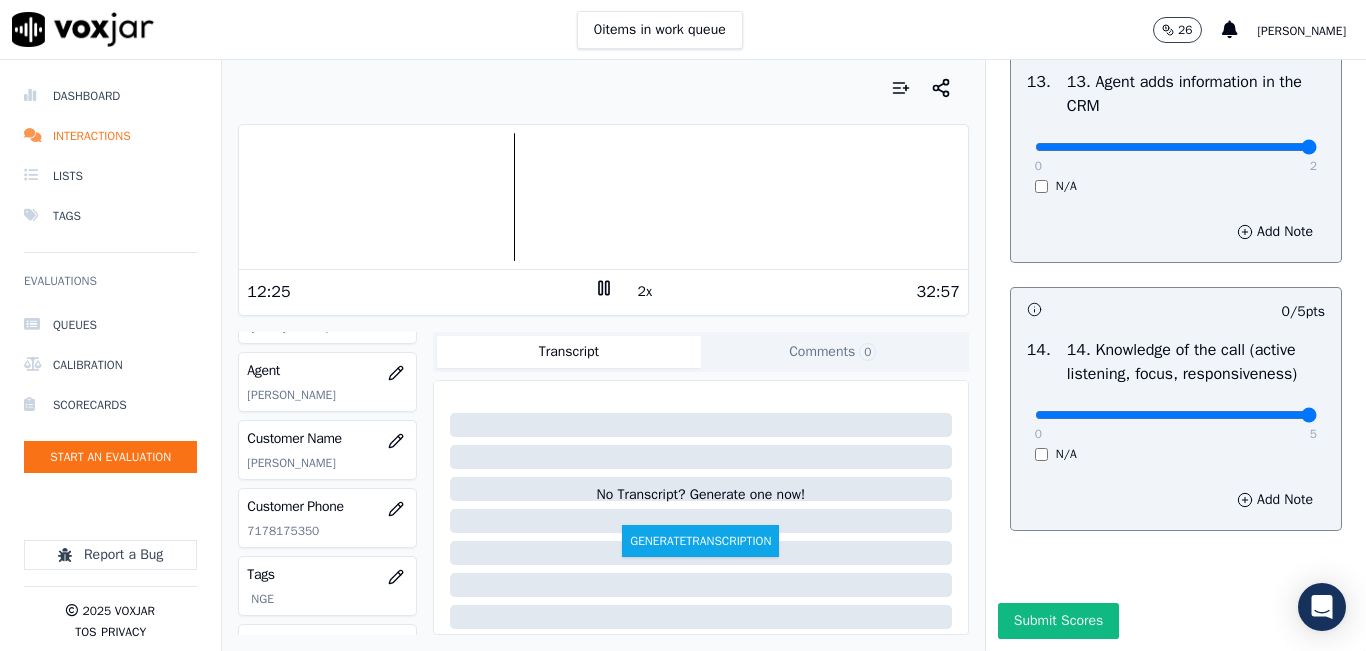 drag, startPoint x: 1208, startPoint y: 371, endPoint x: 1337, endPoint y: 336, distance: 133.66376 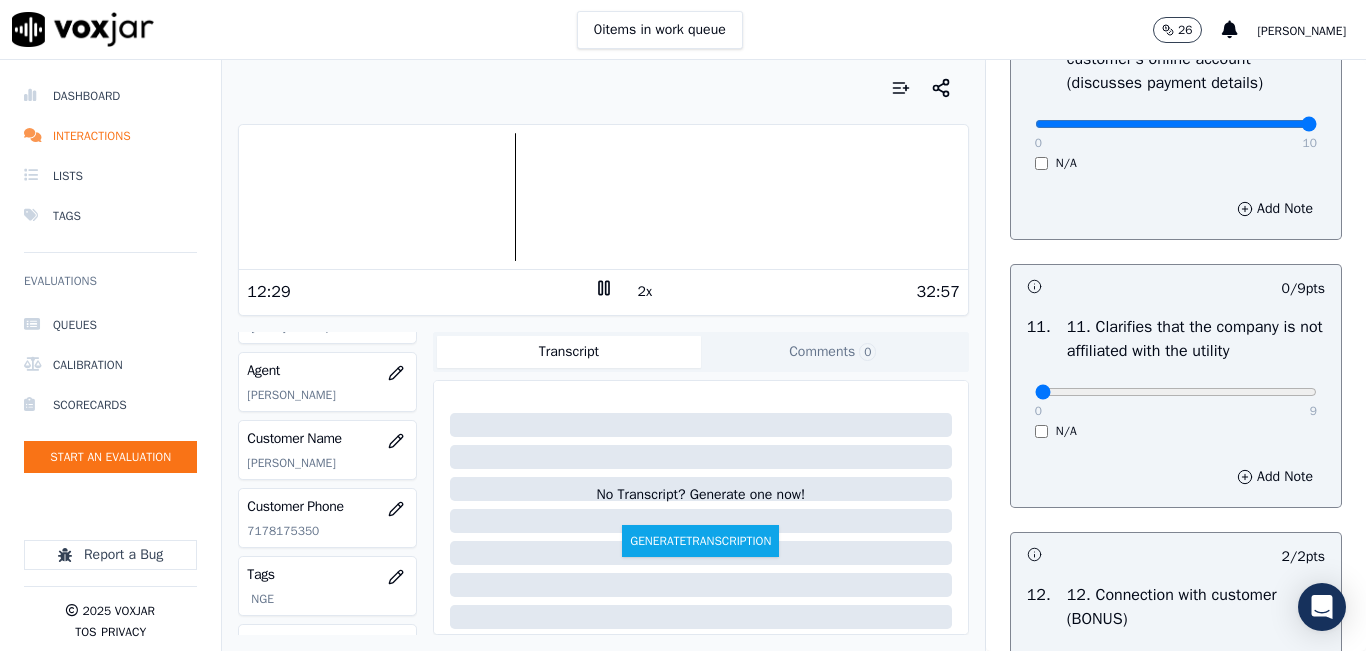 scroll, scrollTop: 2742, scrollLeft: 0, axis: vertical 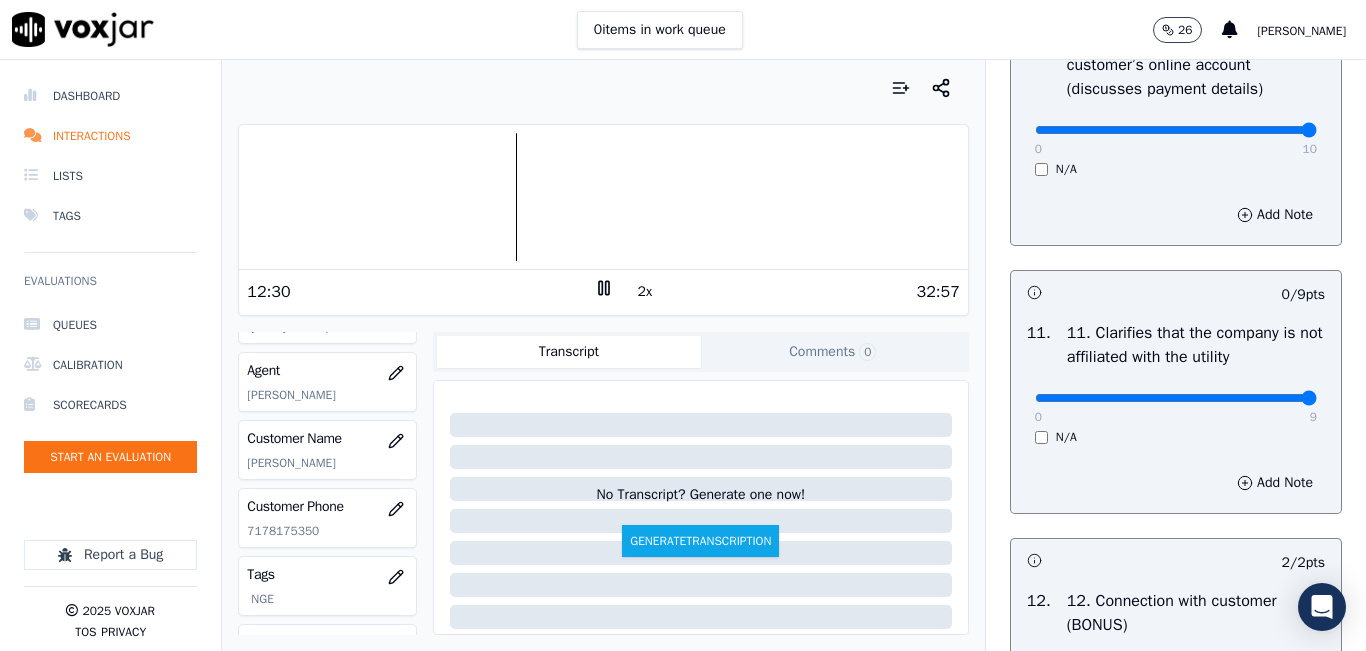 drag, startPoint x: 1156, startPoint y: 466, endPoint x: 1343, endPoint y: 446, distance: 188.06648 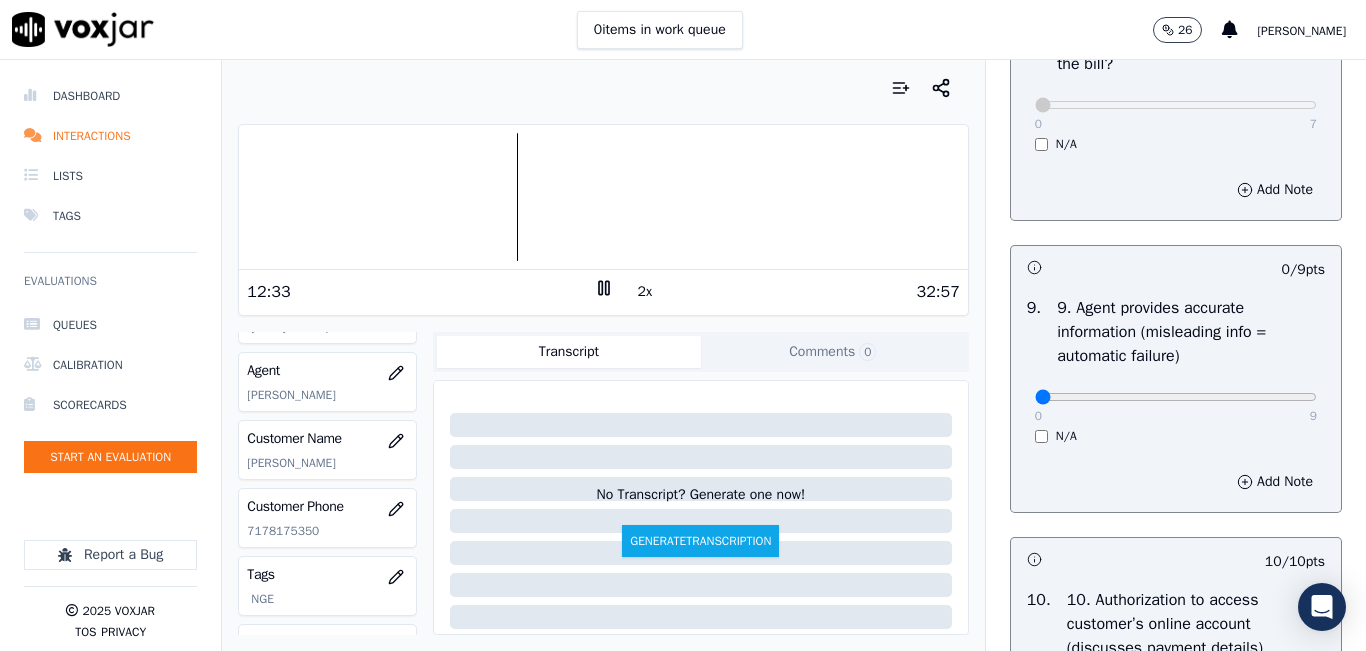 scroll, scrollTop: 2142, scrollLeft: 0, axis: vertical 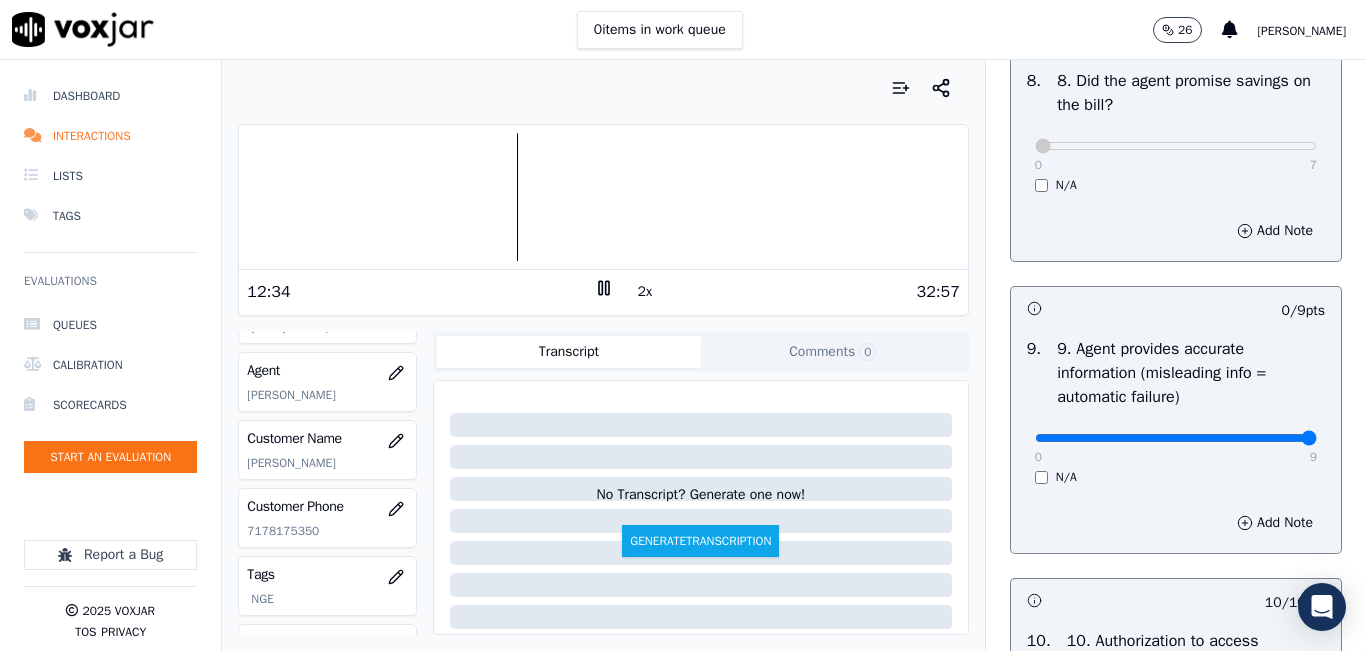 drag, startPoint x: 1158, startPoint y: 510, endPoint x: 1316, endPoint y: 489, distance: 159.38947 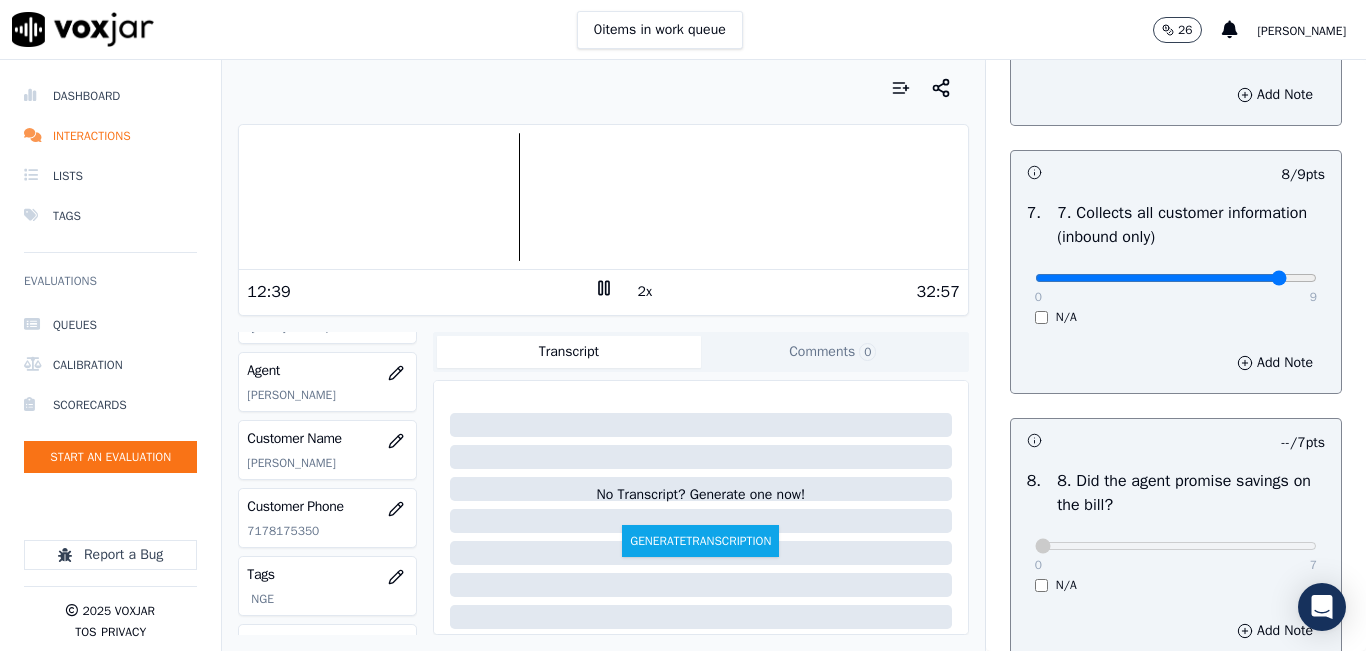 scroll, scrollTop: 1642, scrollLeft: 0, axis: vertical 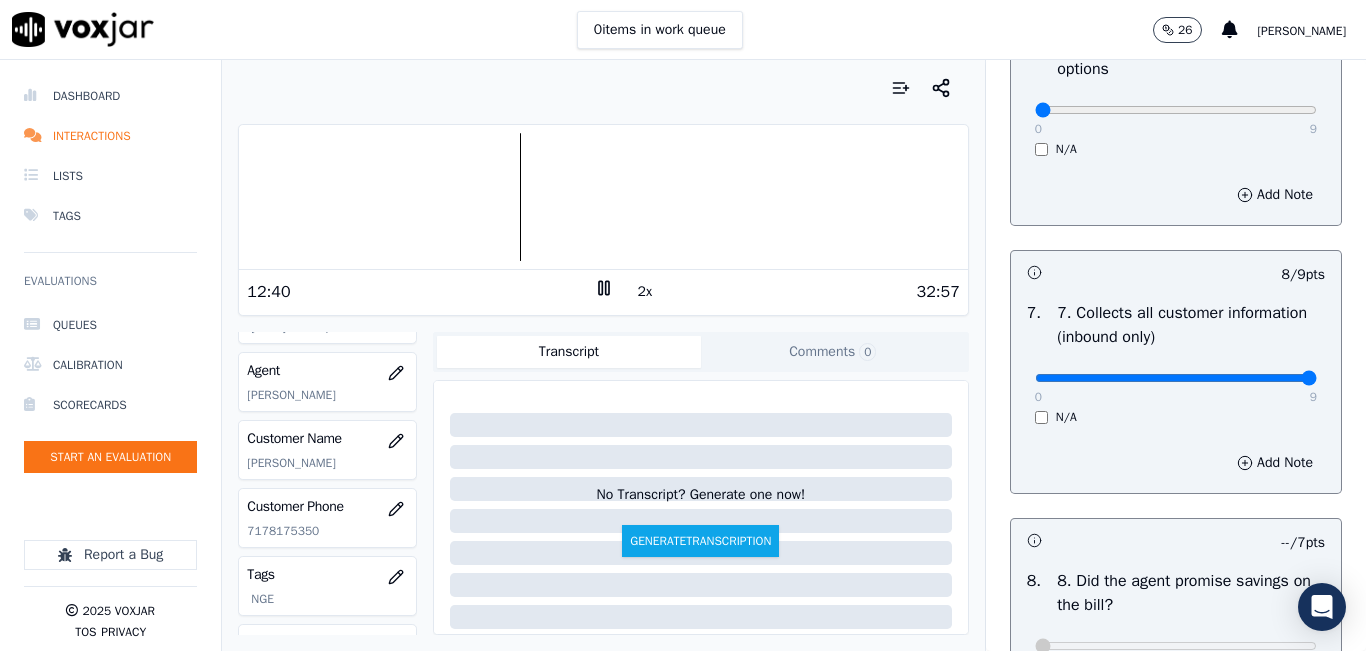 drag, startPoint x: 1248, startPoint y: 445, endPoint x: 1271, endPoint y: 443, distance: 23.086792 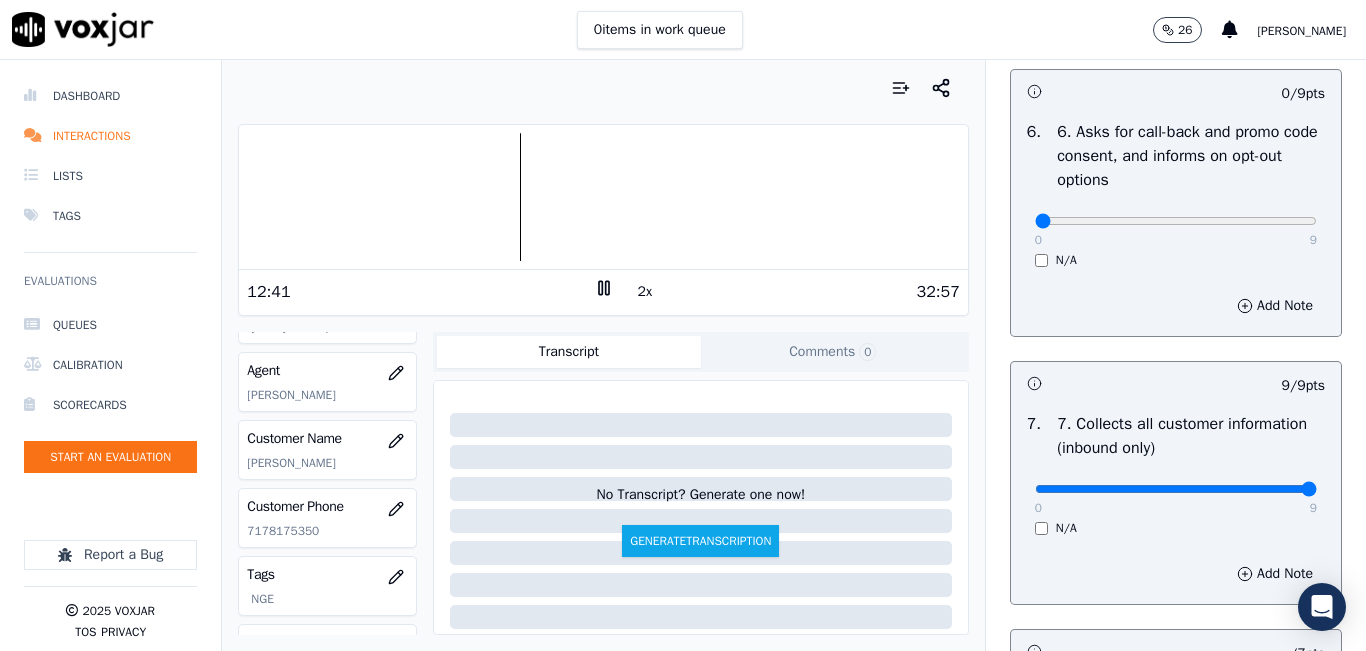 scroll, scrollTop: 1342, scrollLeft: 0, axis: vertical 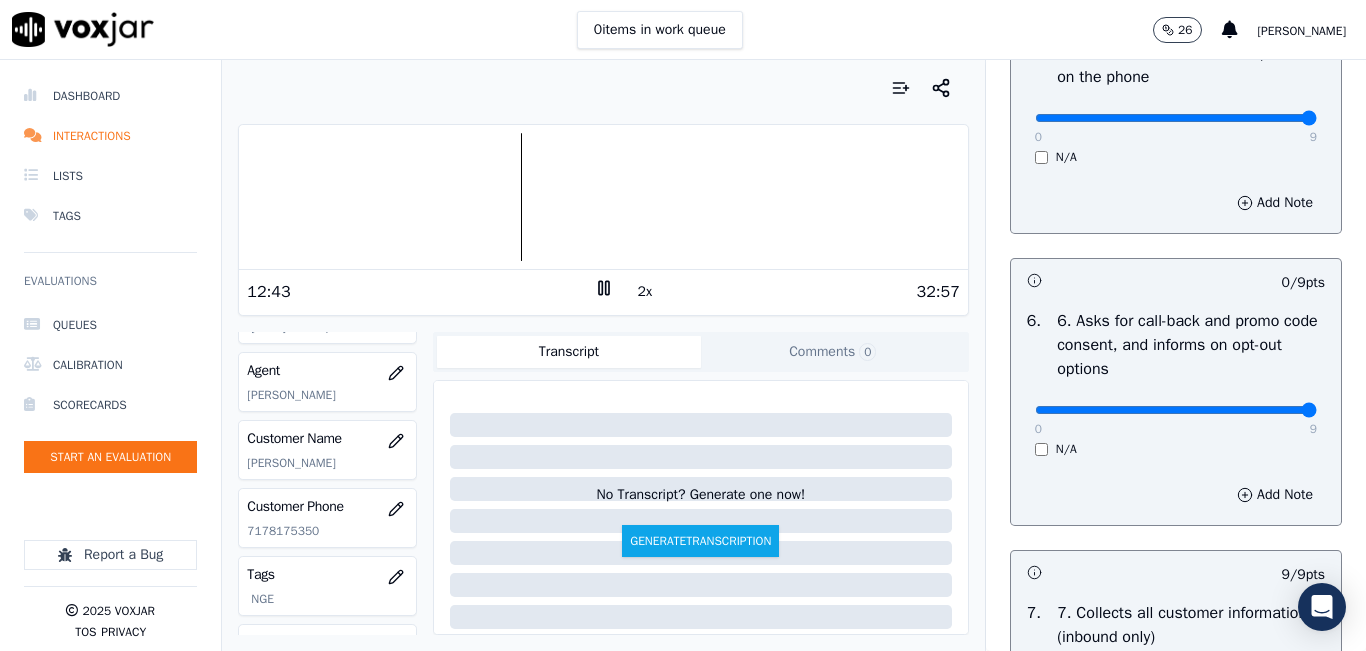 drag, startPoint x: 1192, startPoint y: 485, endPoint x: 1365, endPoint y: 493, distance: 173.18488 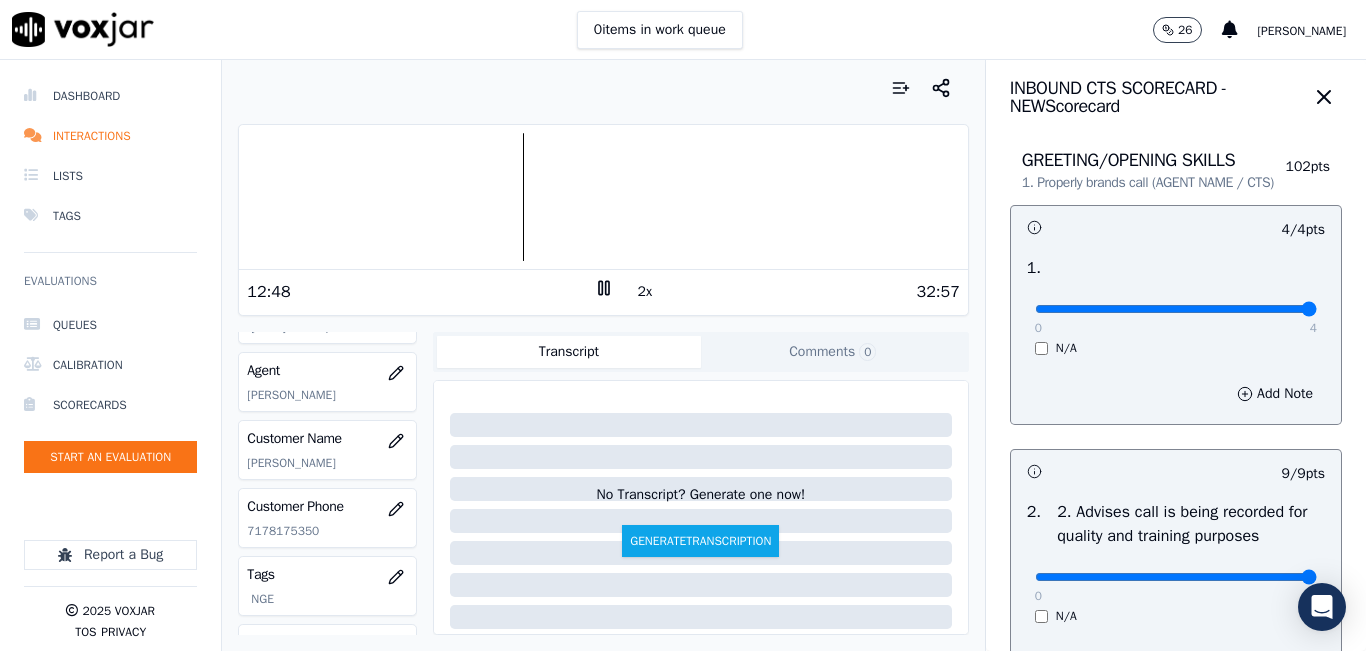 scroll, scrollTop: 0, scrollLeft: 0, axis: both 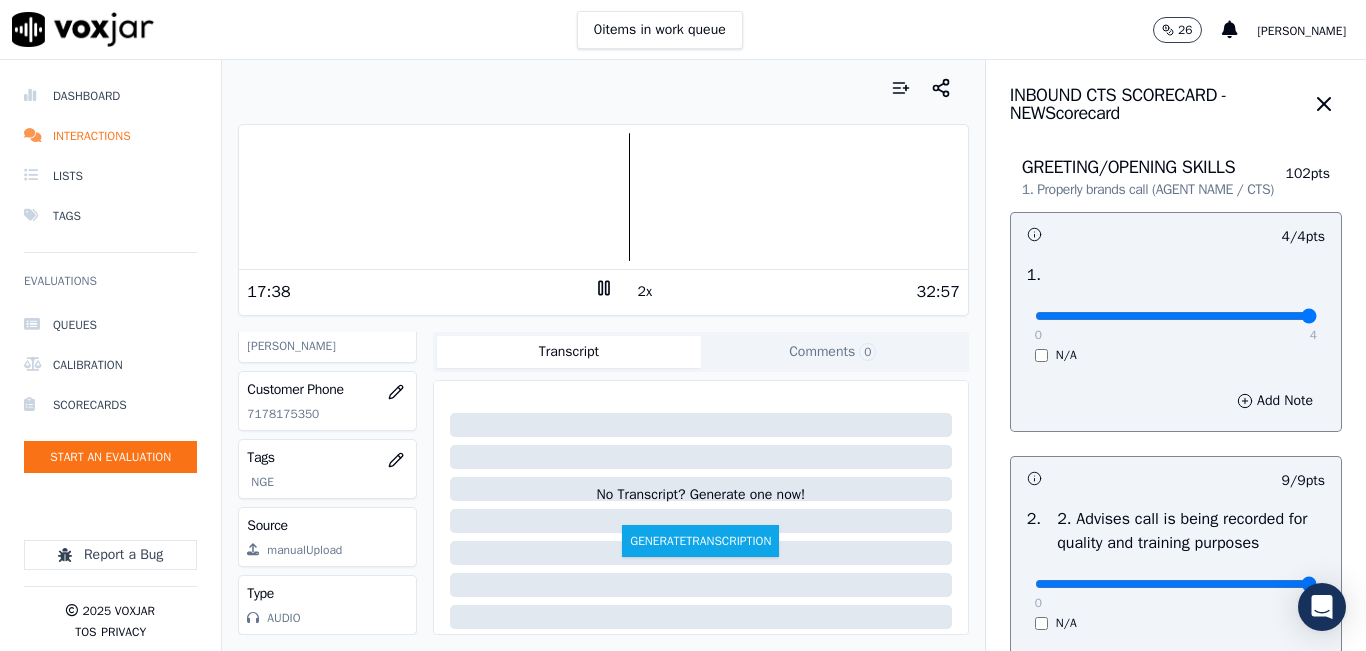 click on "2x" at bounding box center [645, 292] 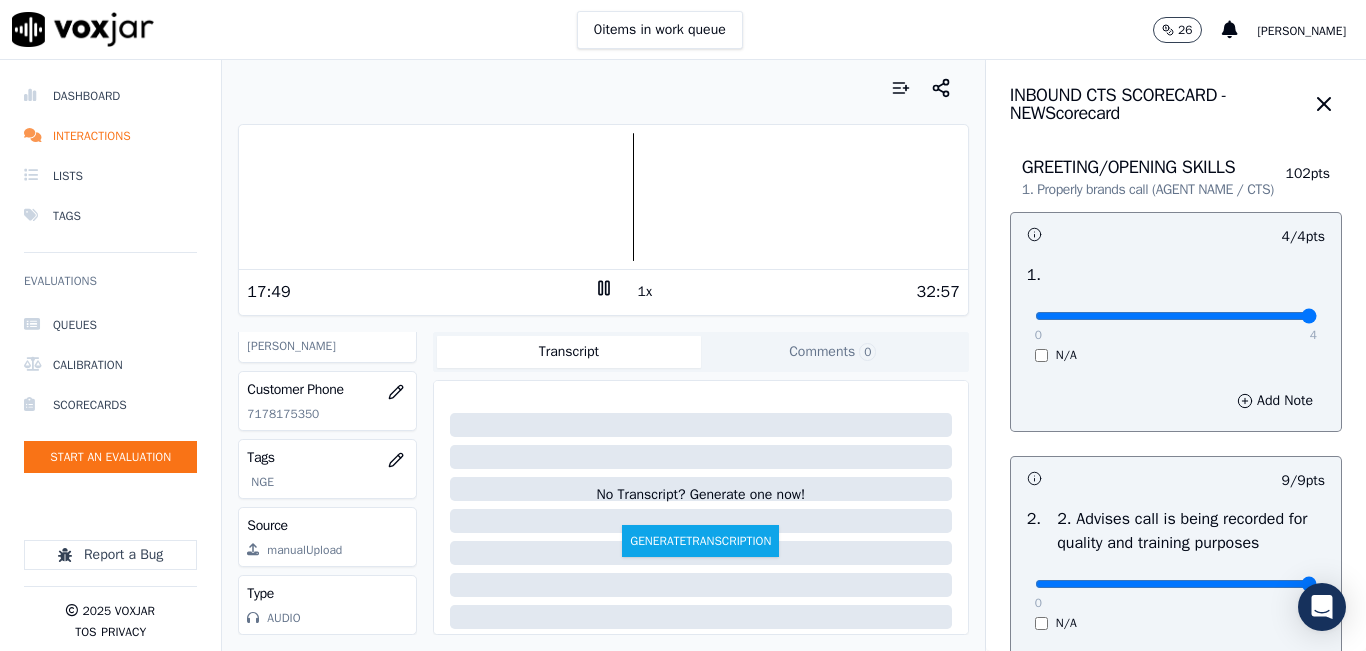 click on "1x" at bounding box center [645, 292] 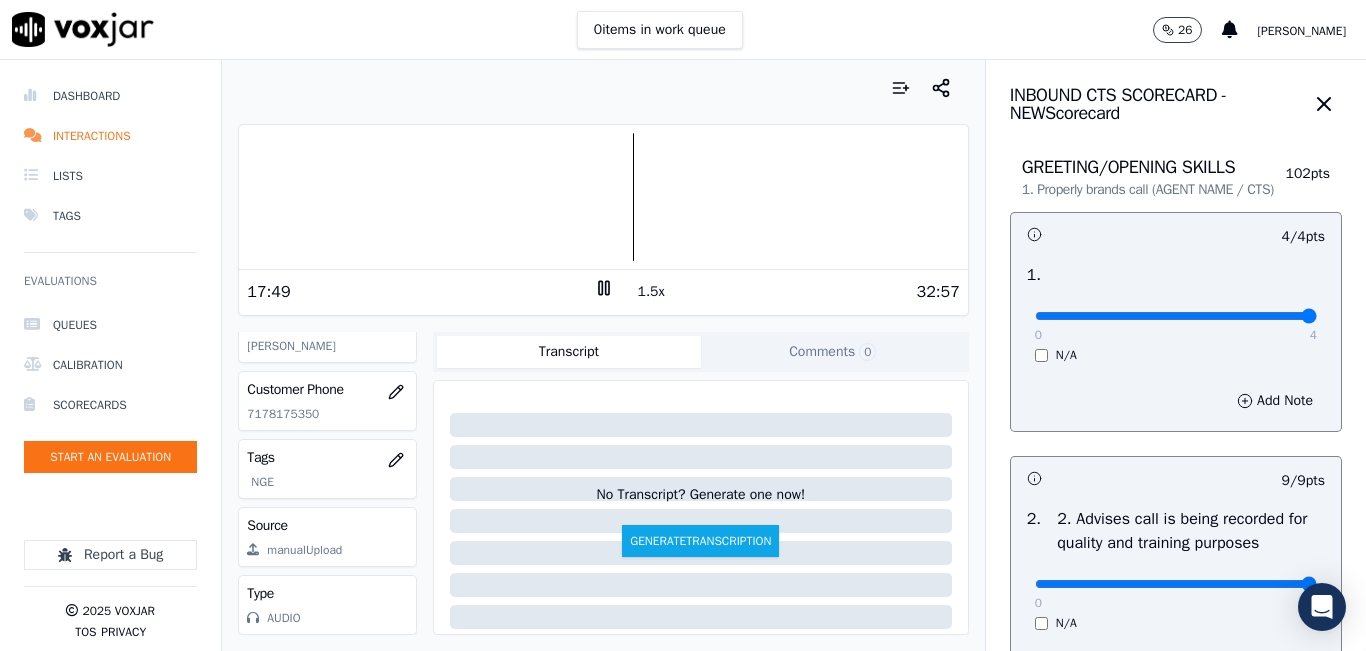 click on "1.5x" at bounding box center [651, 292] 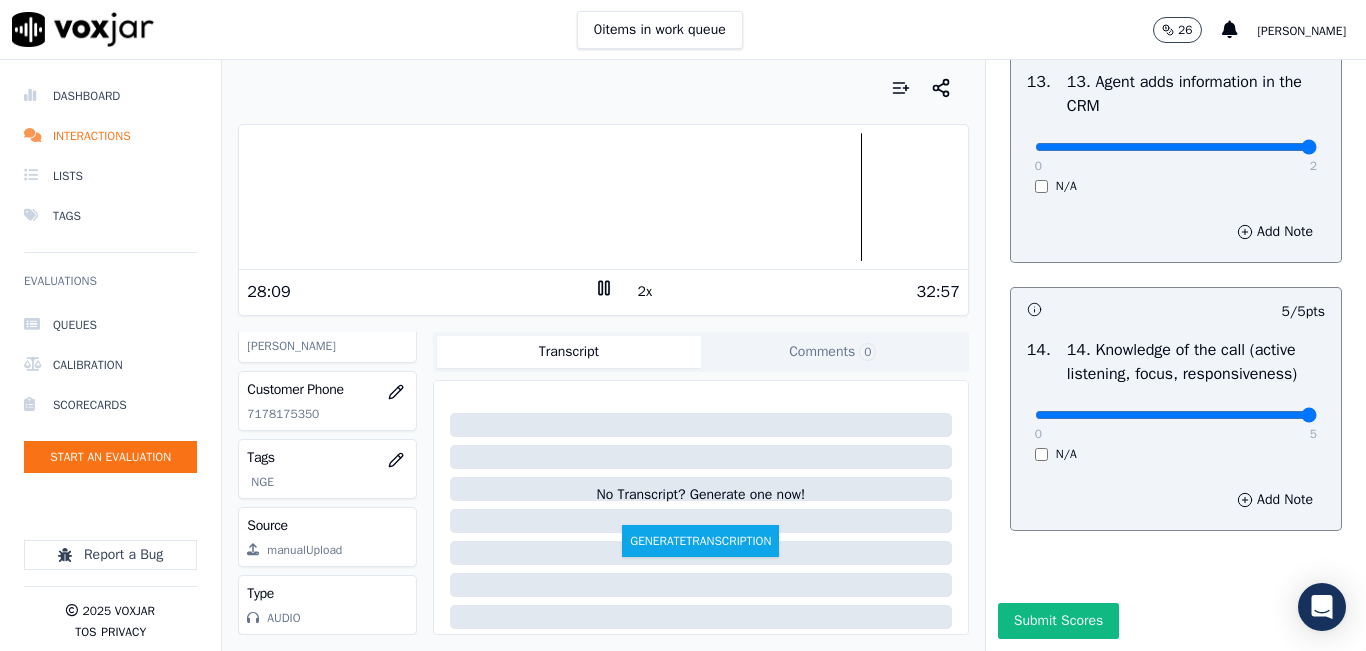 scroll, scrollTop: 3642, scrollLeft: 0, axis: vertical 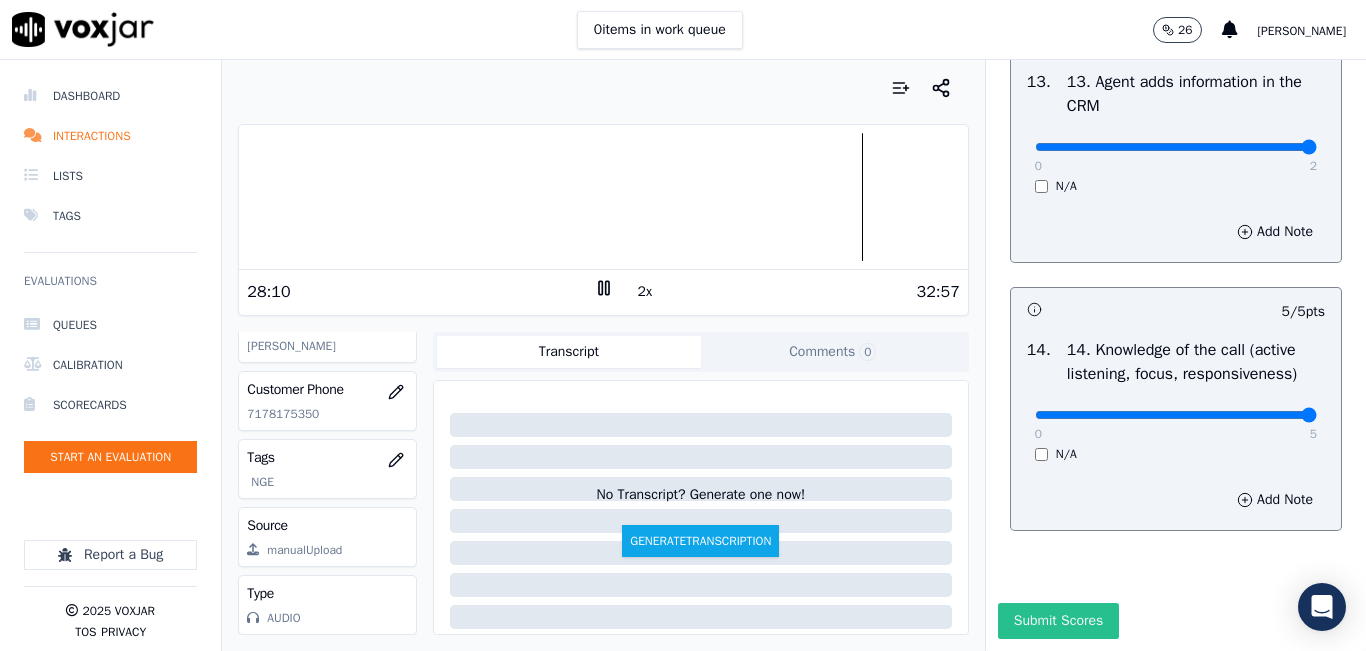 click on "Submit Scores" at bounding box center [1058, 621] 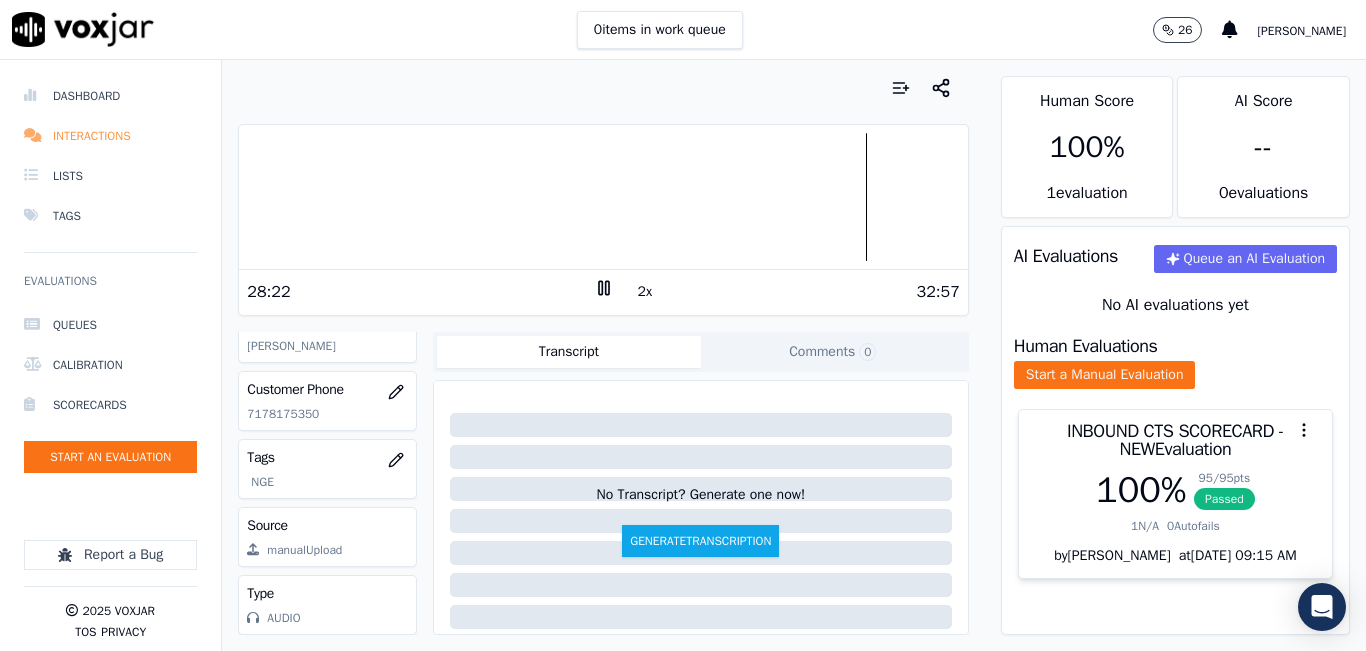 click on "Interactions" at bounding box center (110, 136) 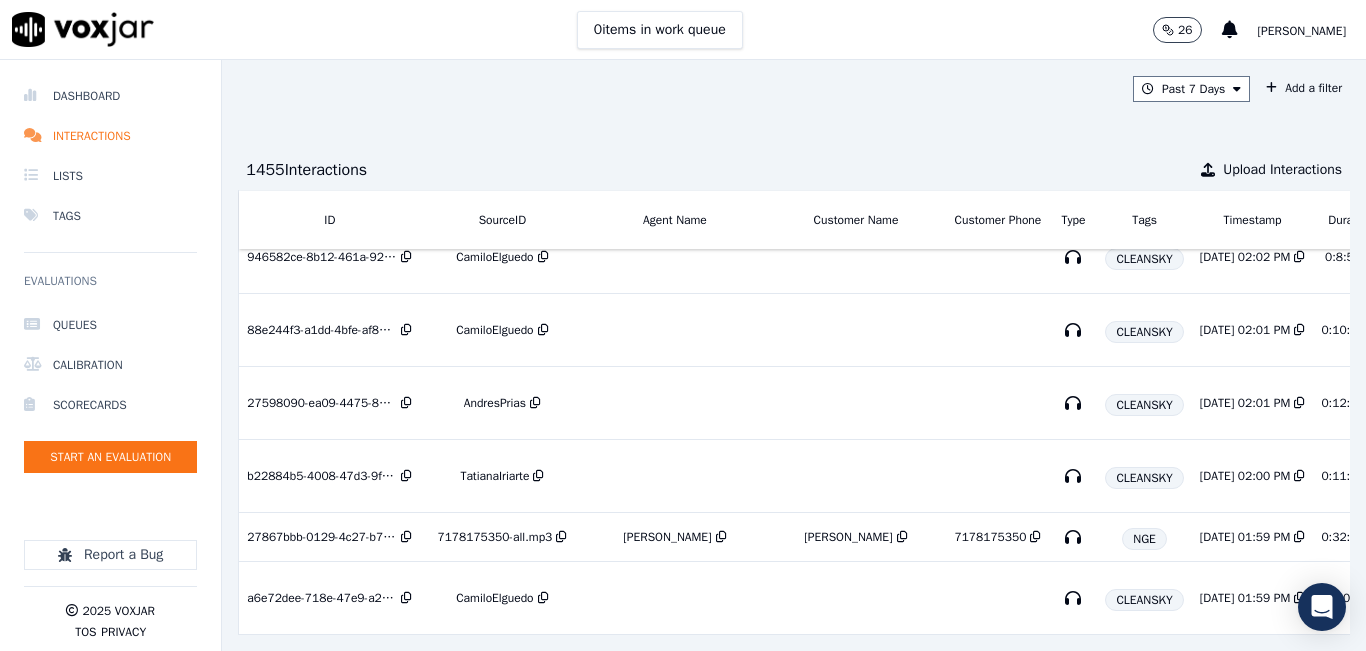 scroll, scrollTop: 0, scrollLeft: 0, axis: both 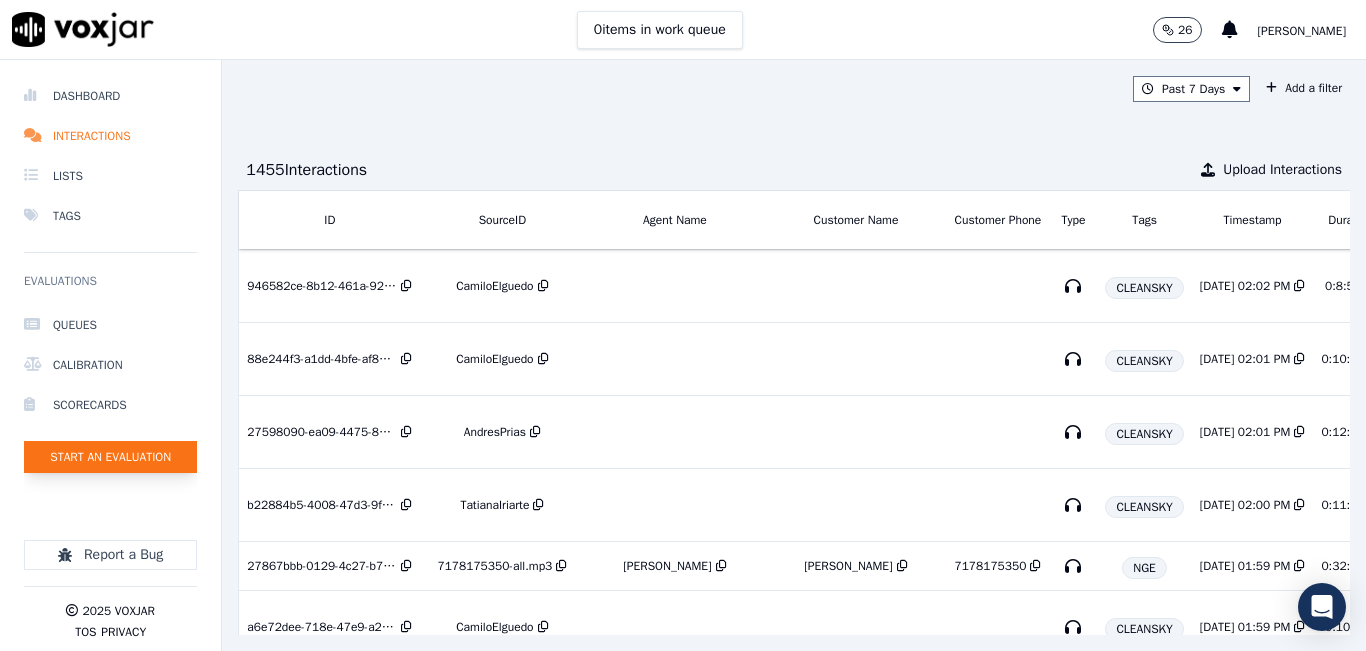 click on "Start an Evaluation" 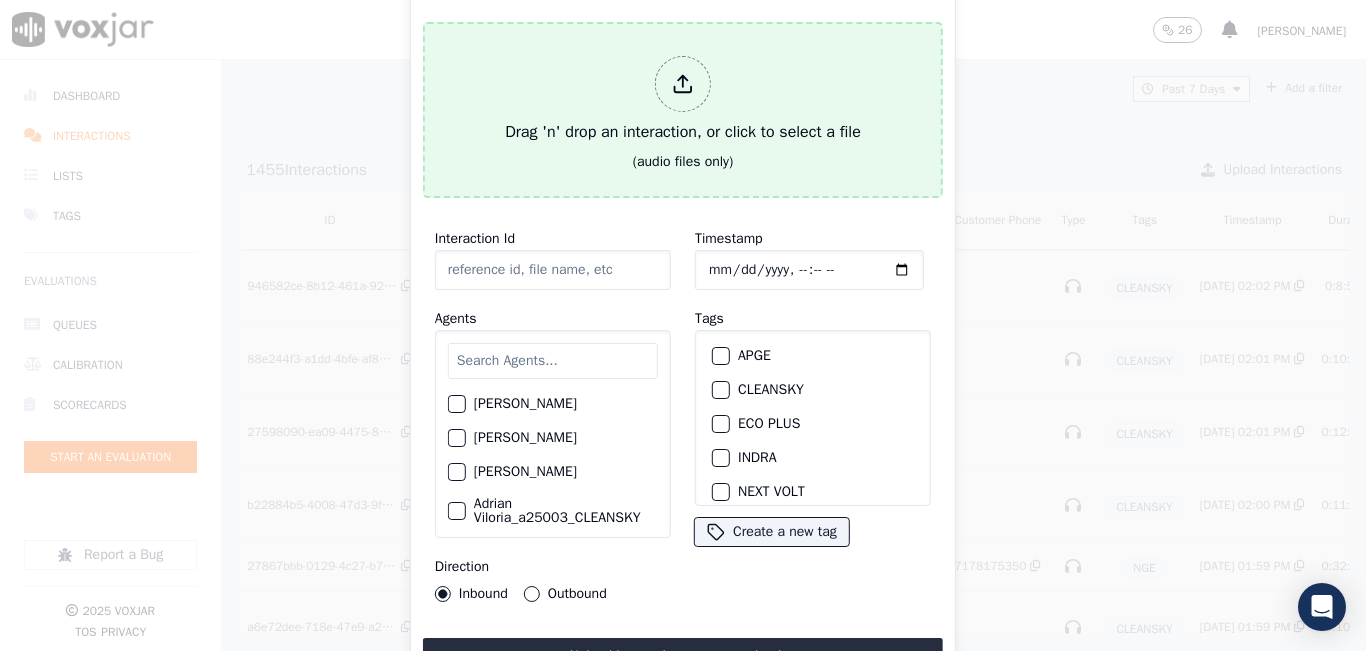 click on "Drag 'n' drop an interaction, or click to select a file" at bounding box center (683, 100) 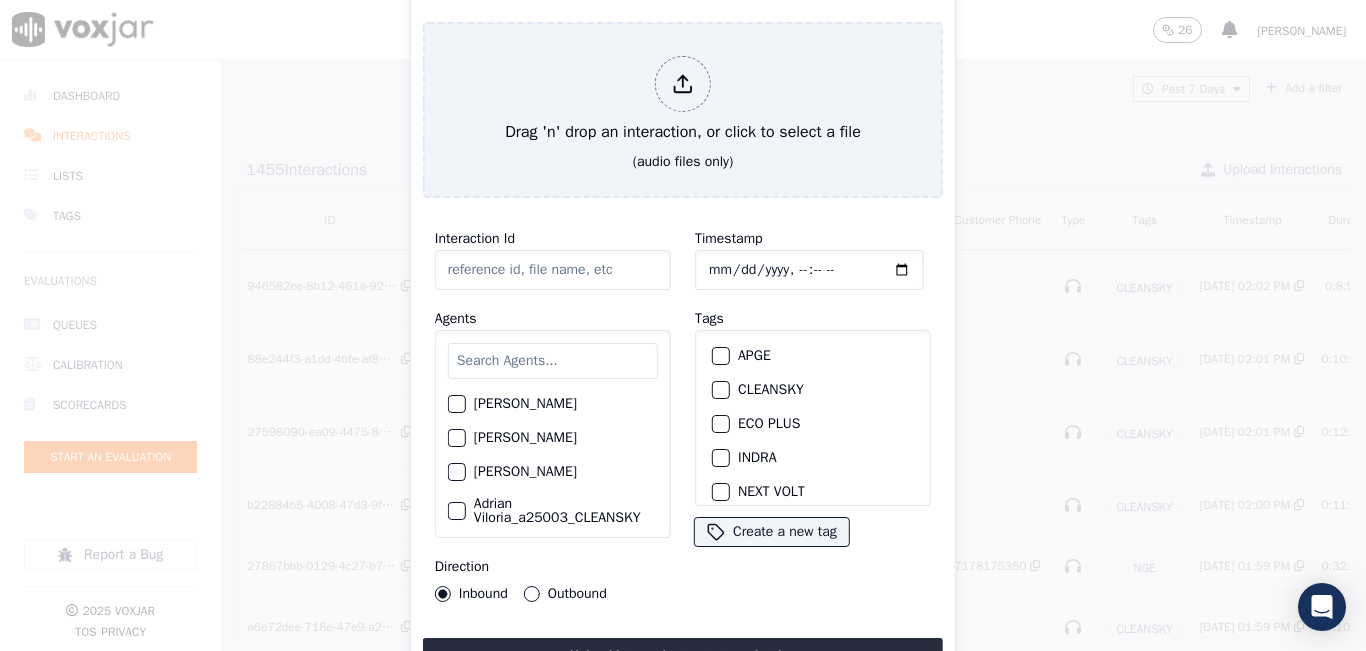 type on "20250708-093336_3308099764-all.mp3" 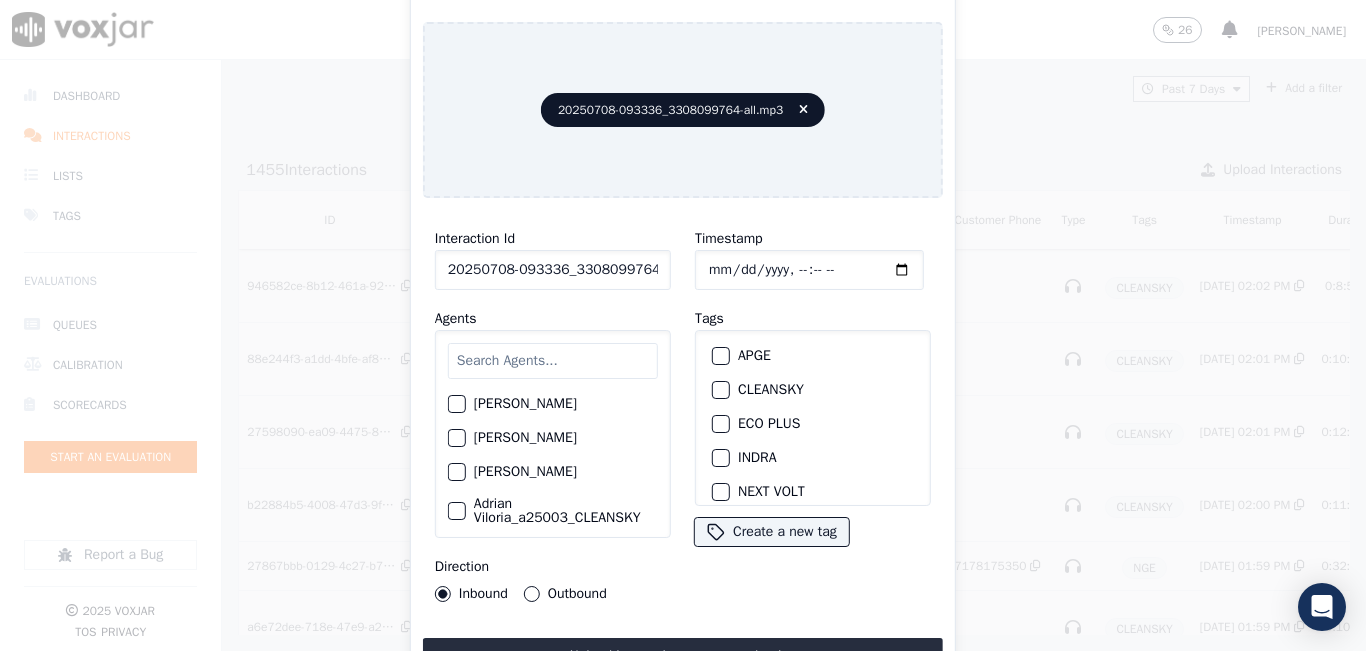 click at bounding box center (553, 361) 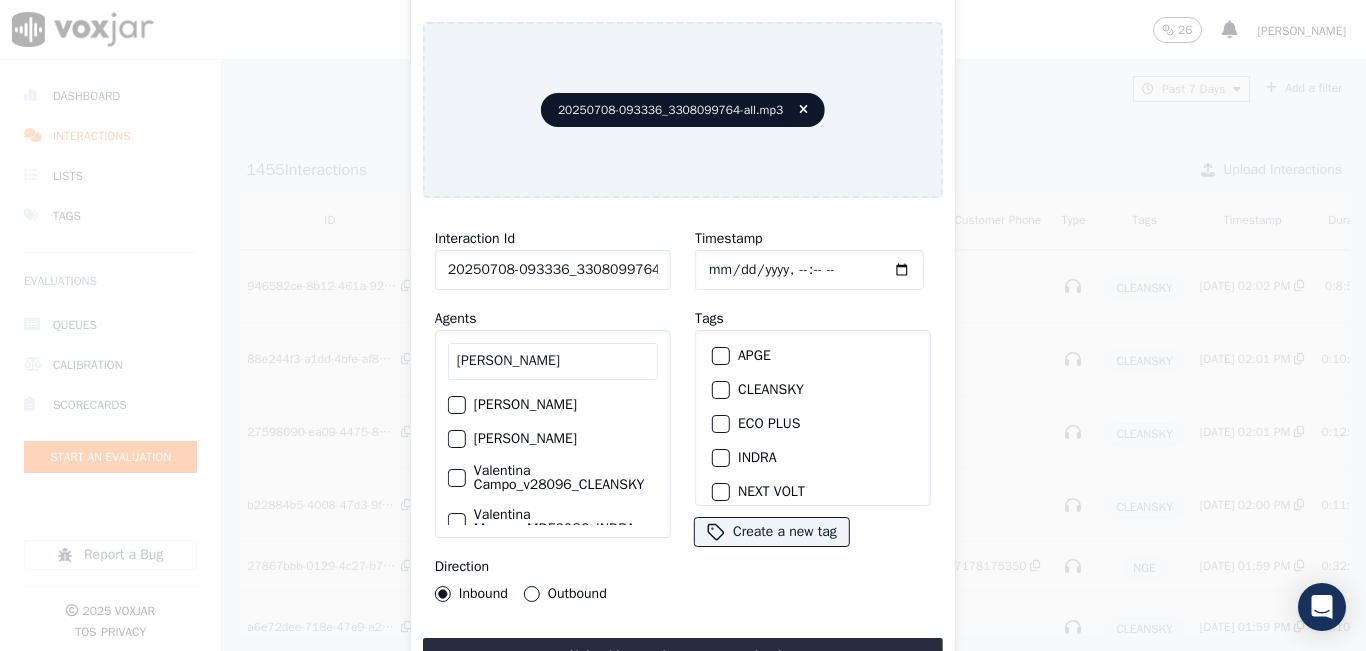 type on "VALENTIN" 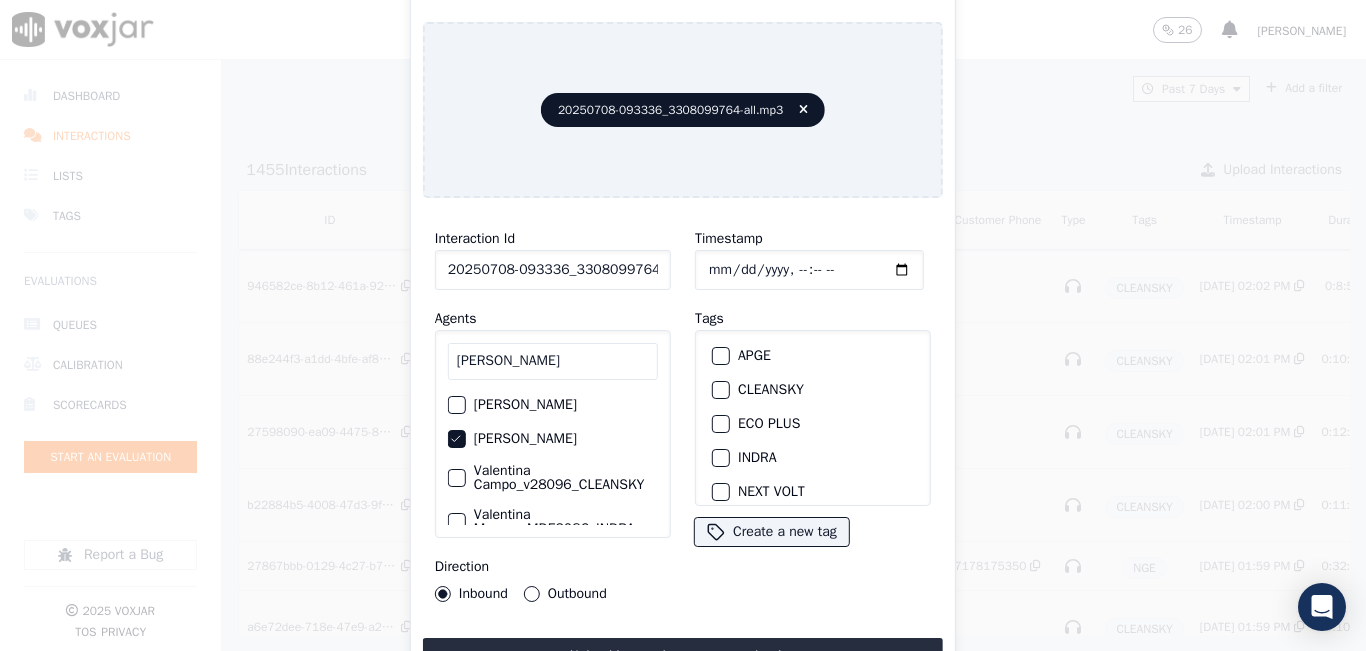 scroll, scrollTop: 100, scrollLeft: 0, axis: vertical 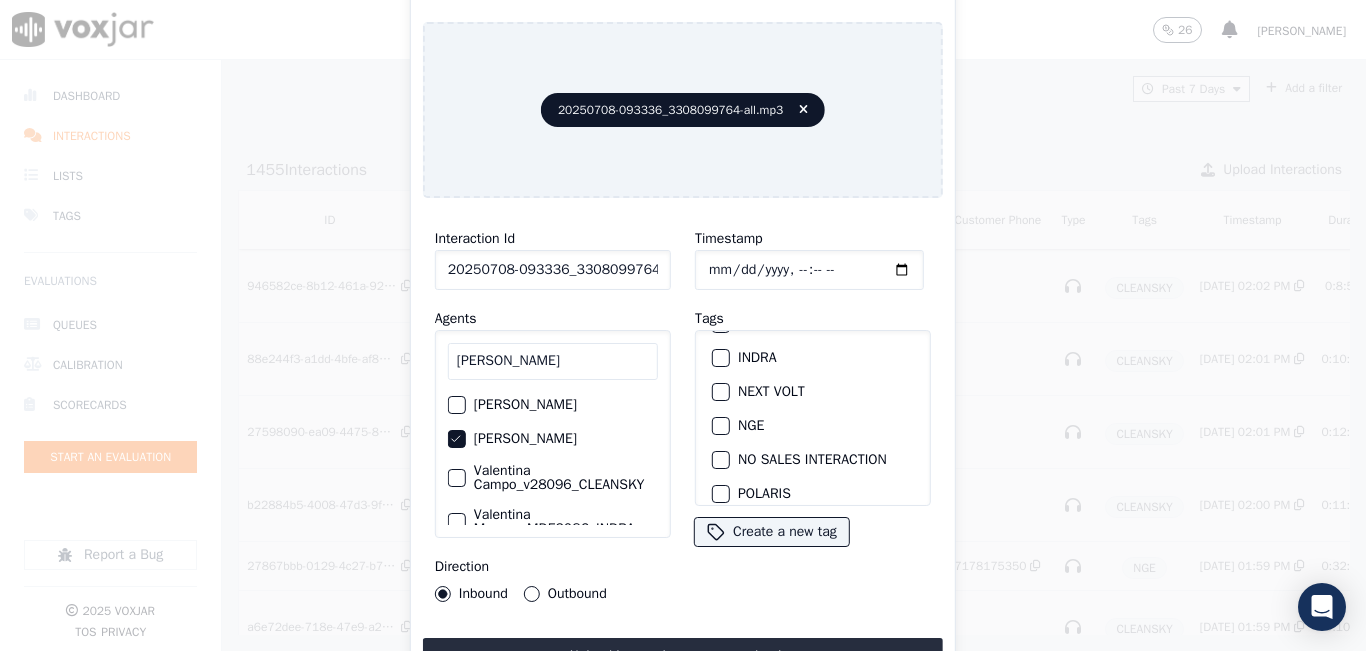 click on "NGE" at bounding box center [721, 426] 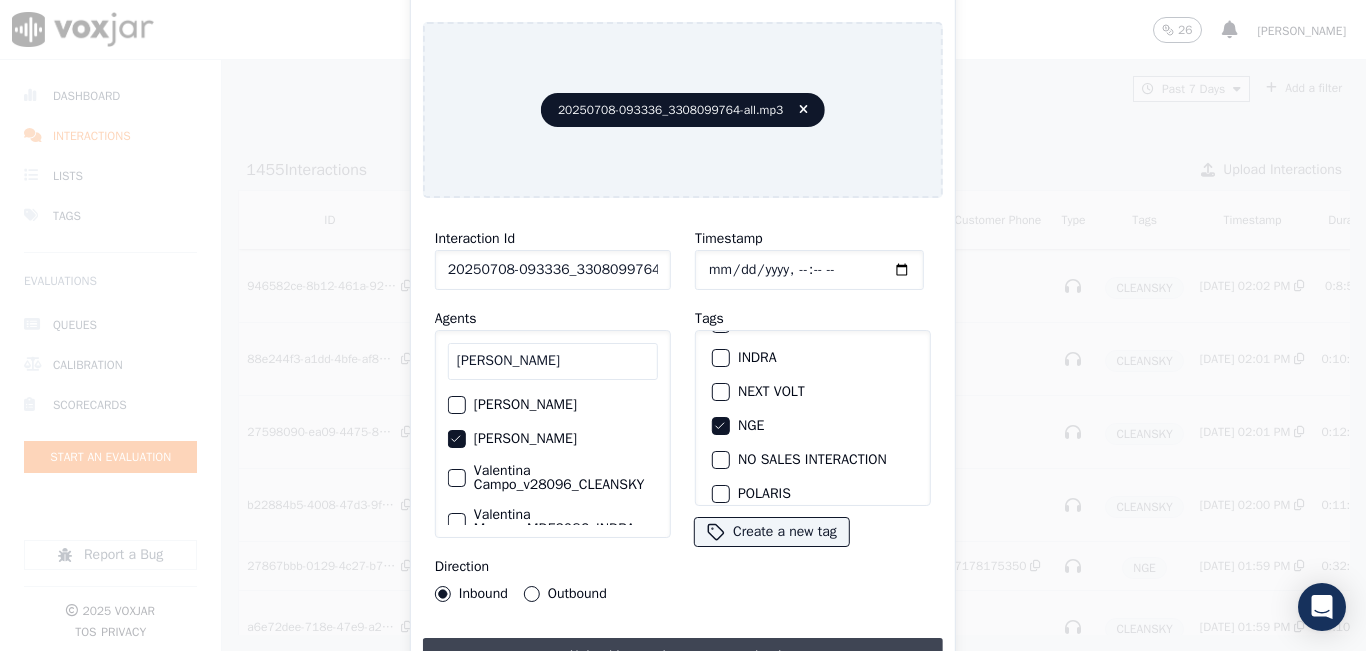 click on "Upload interaction to start evaluation" at bounding box center (683, 656) 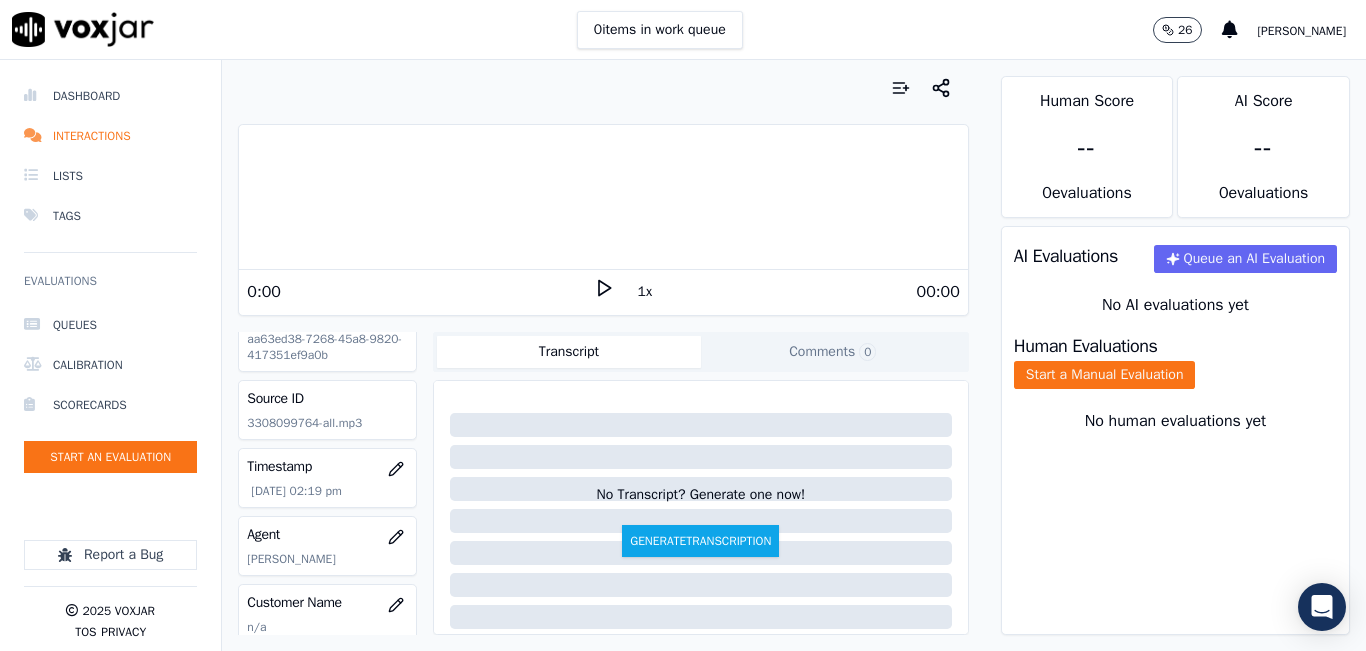 scroll, scrollTop: 100, scrollLeft: 0, axis: vertical 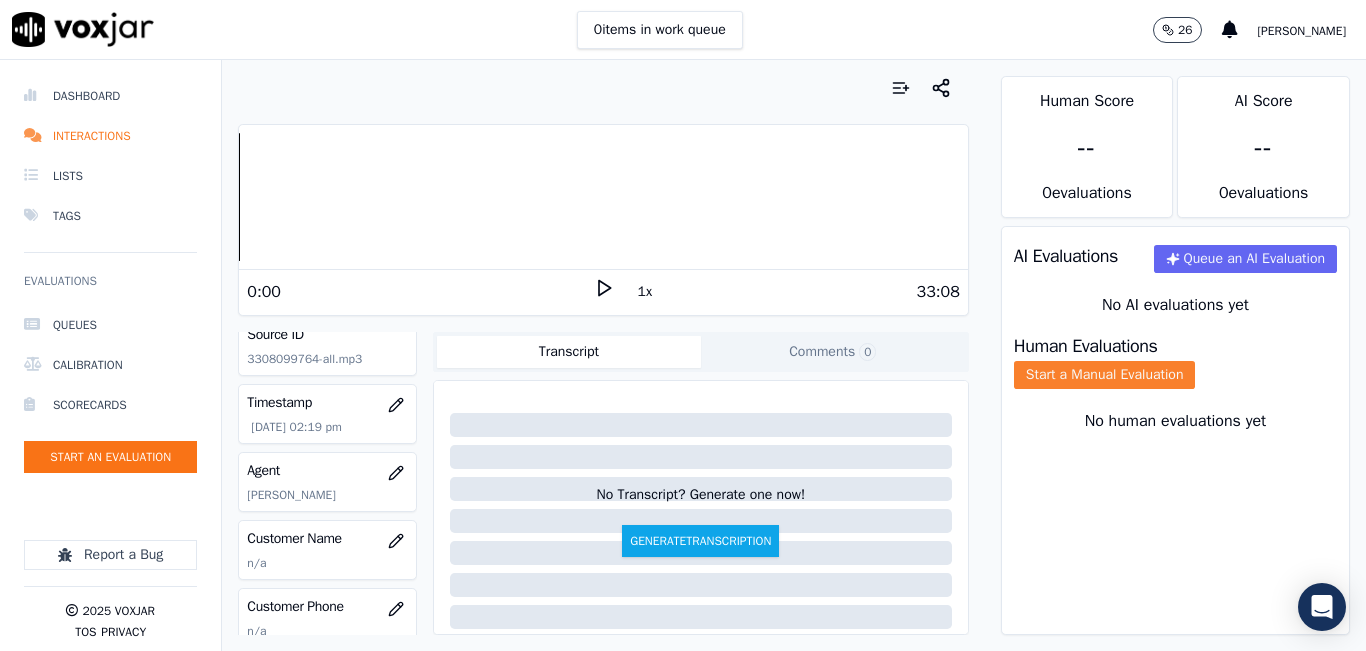 click on "Start a Manual Evaluation" 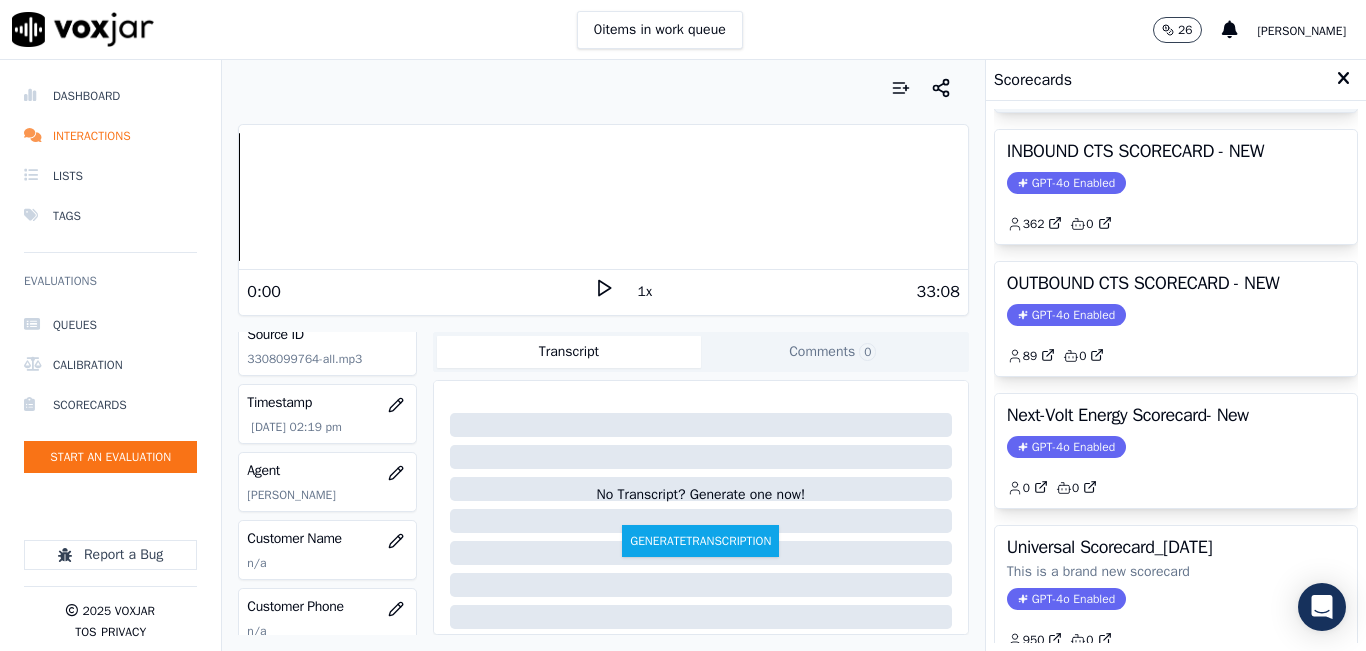 scroll, scrollTop: 200, scrollLeft: 0, axis: vertical 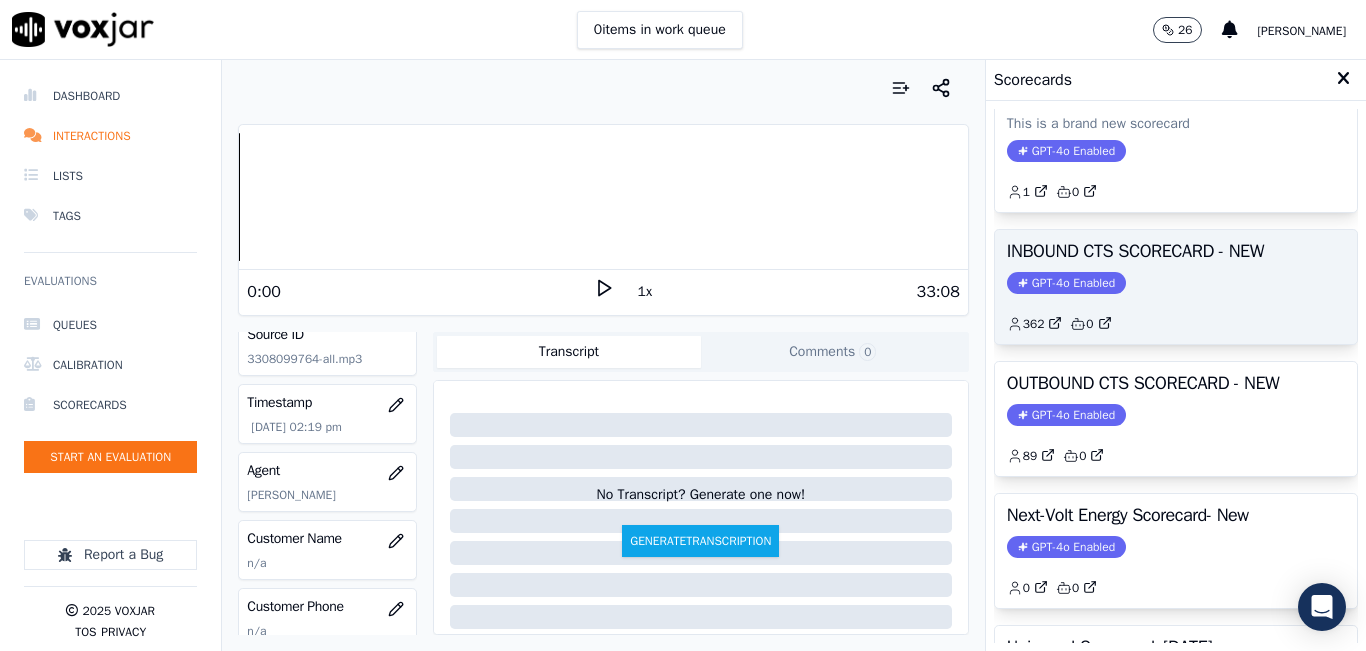 click on "362         0" 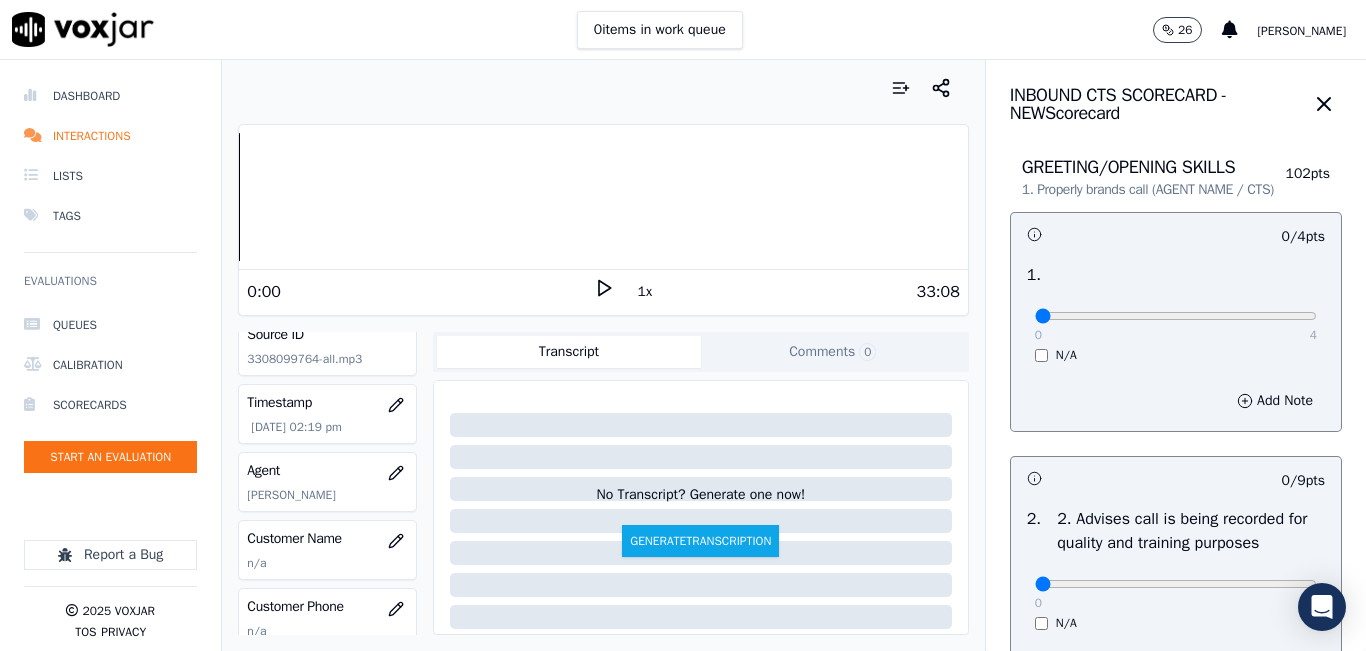 click on "1x" at bounding box center (645, 292) 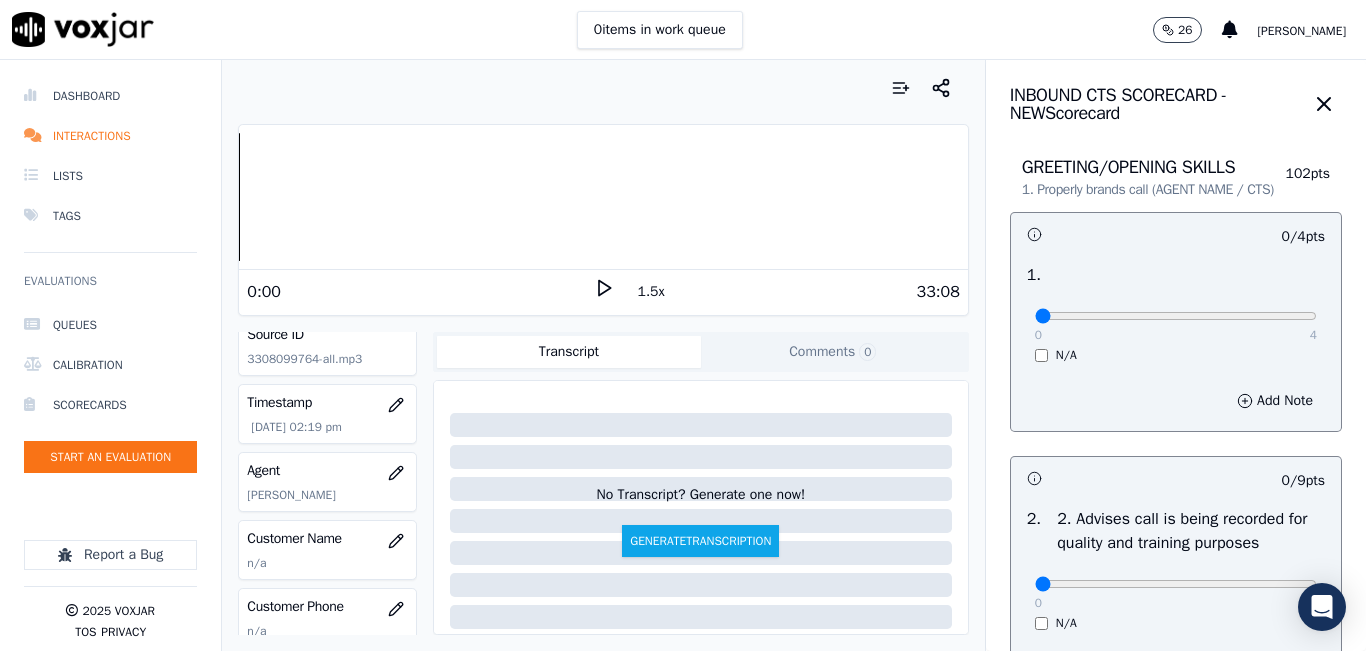 click on "1.5x" at bounding box center [651, 292] 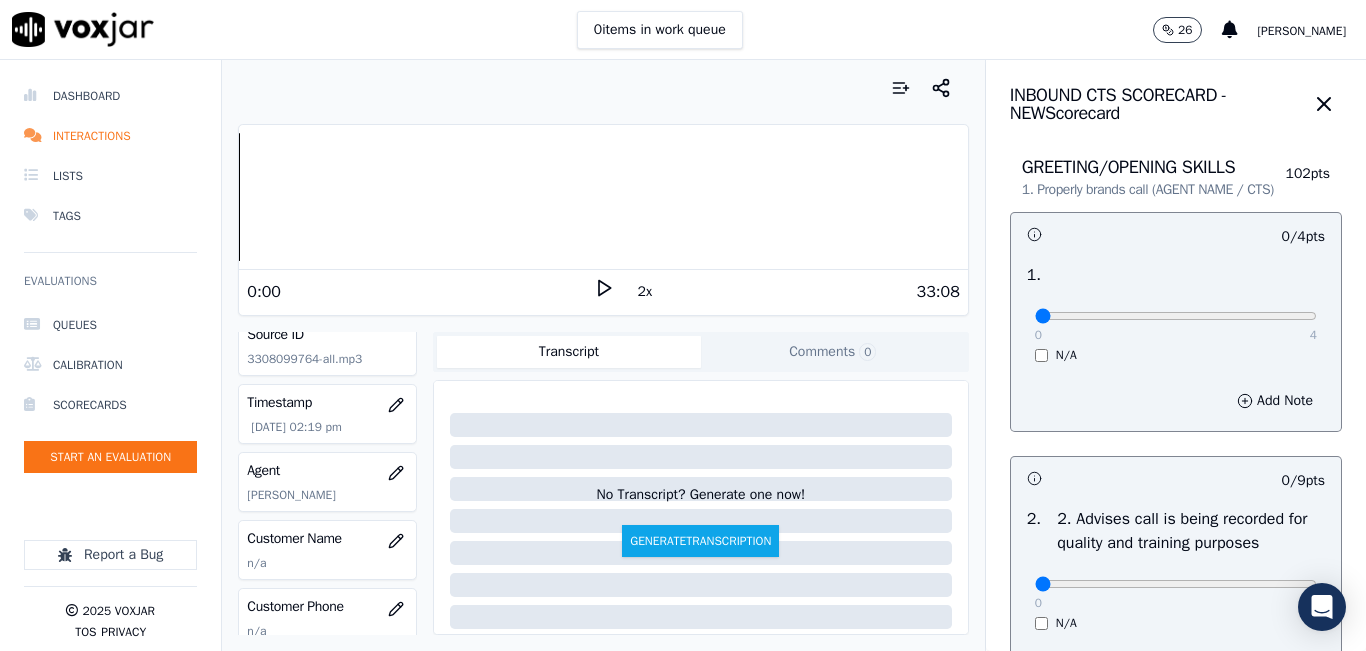 click 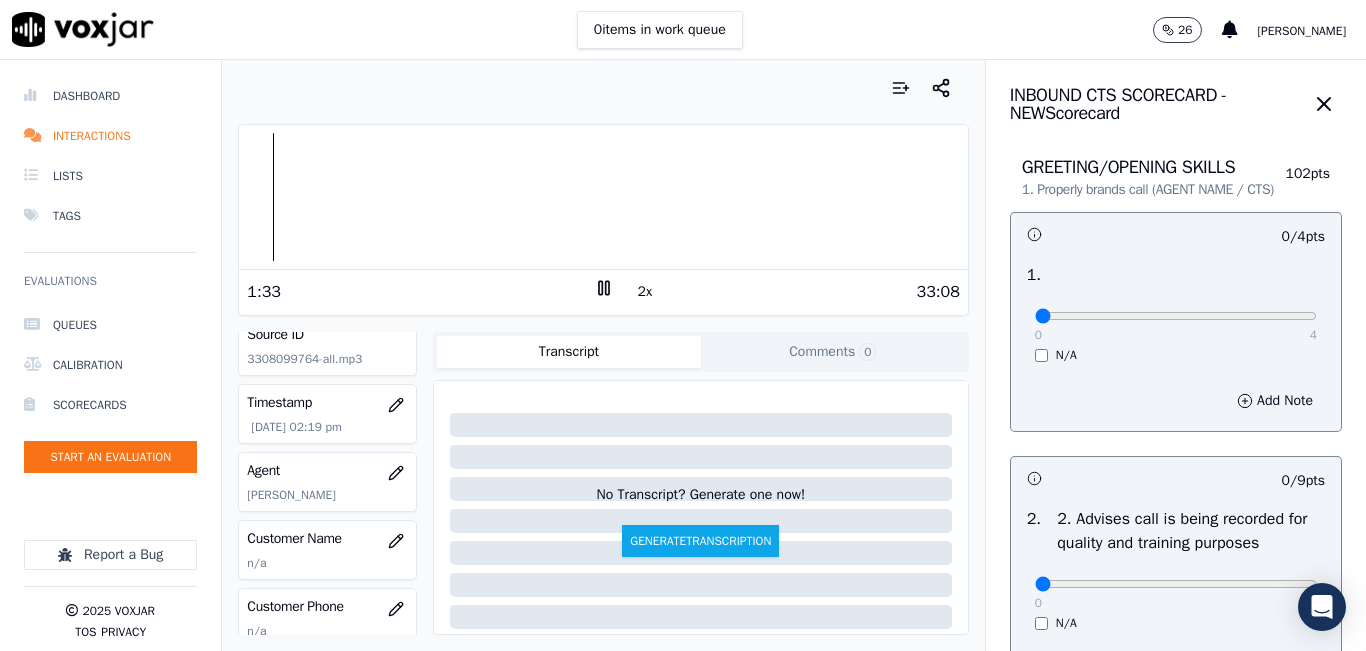 click on "2x" at bounding box center [604, 291] 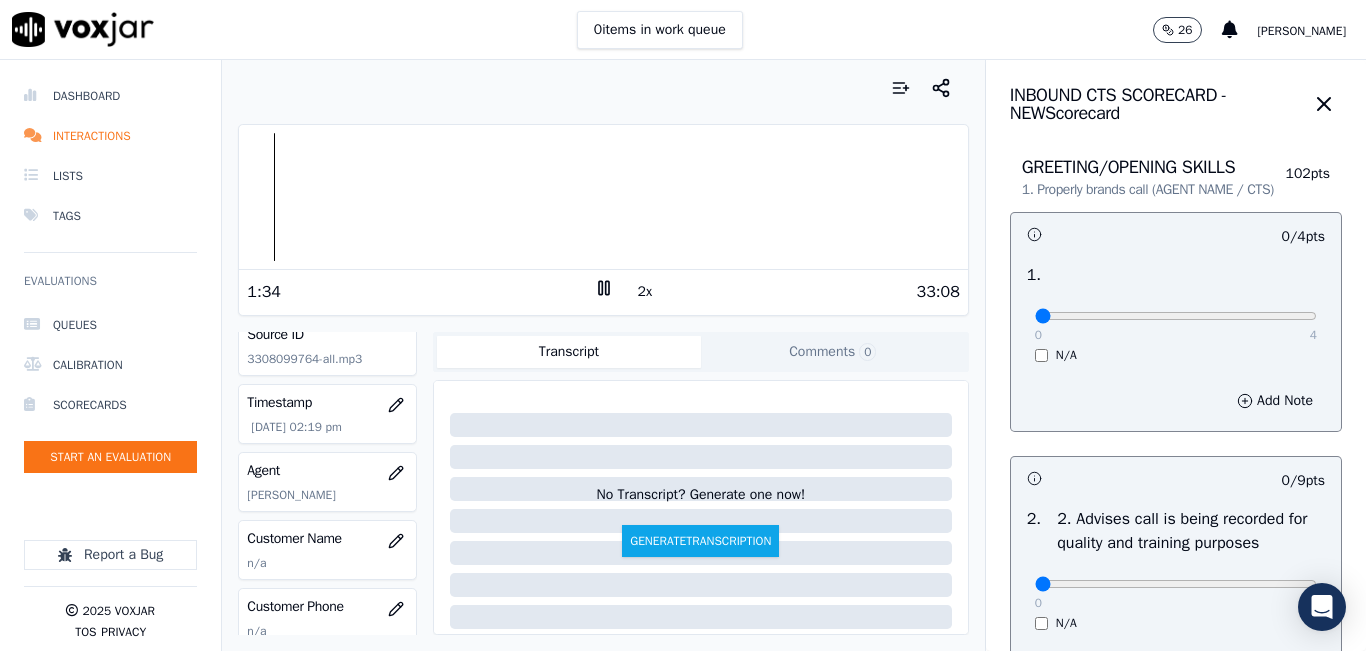 click 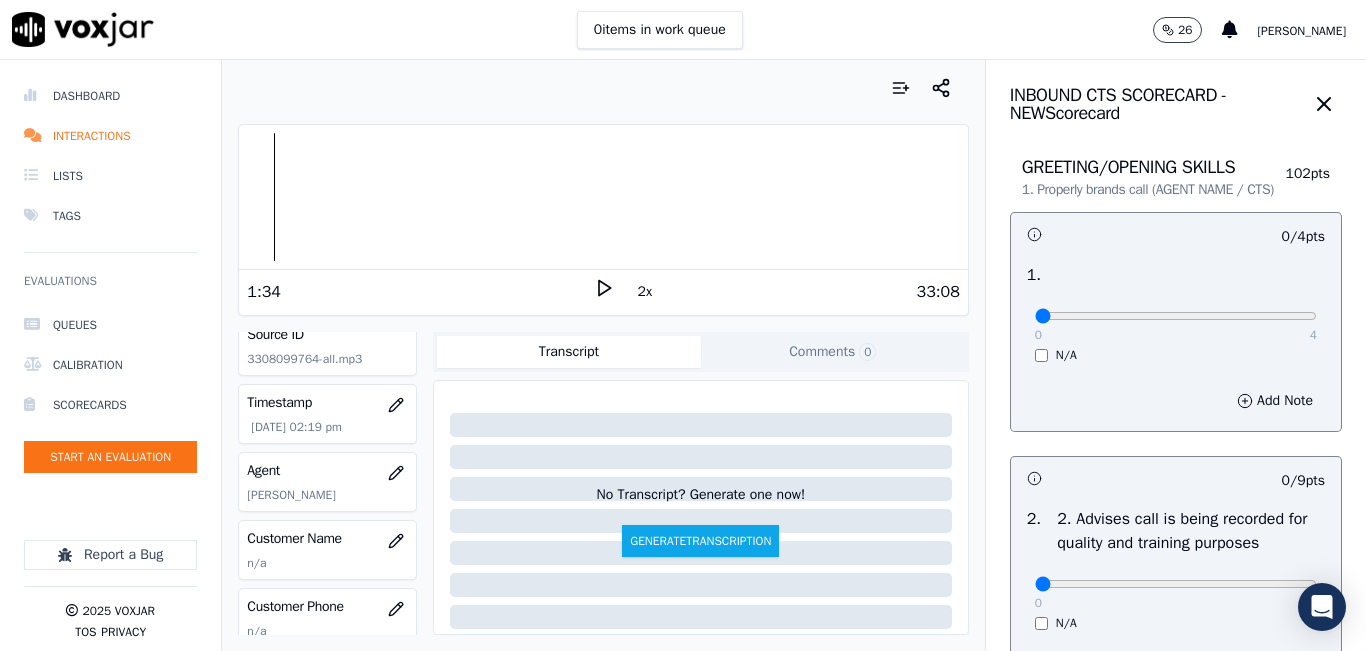 click 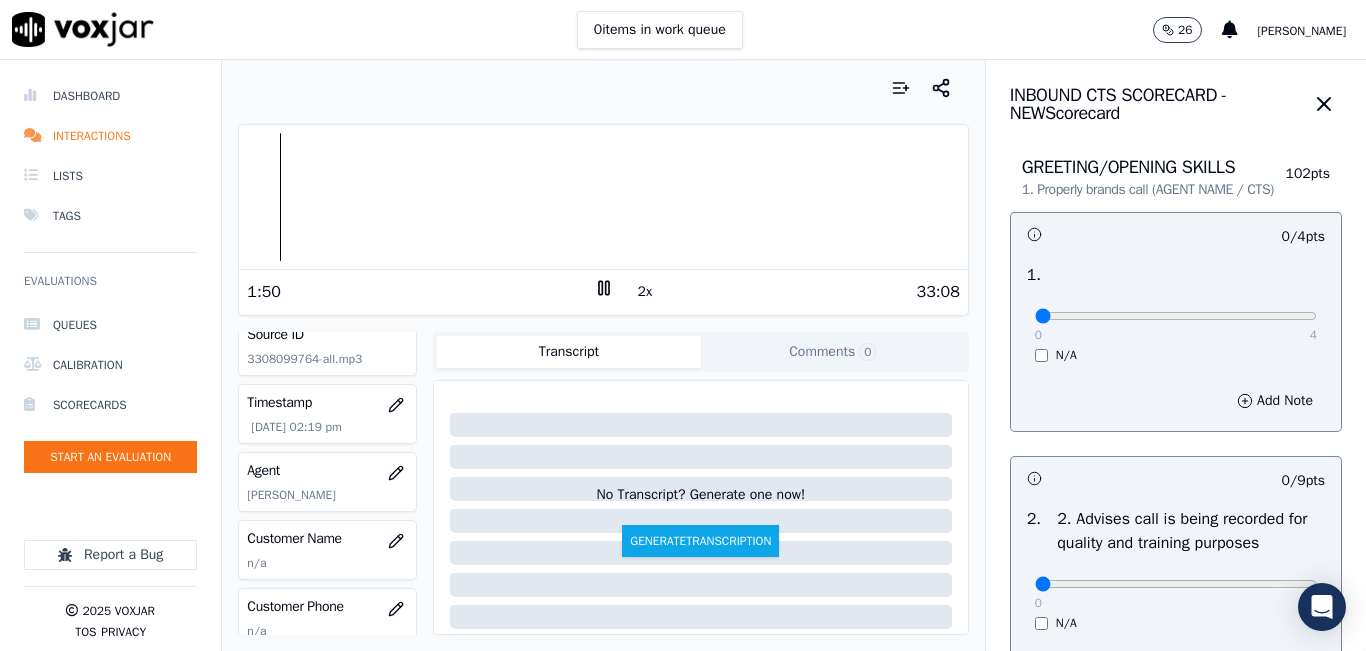 drag, startPoint x: 1147, startPoint y: 326, endPoint x: 1233, endPoint y: 335, distance: 86.46965 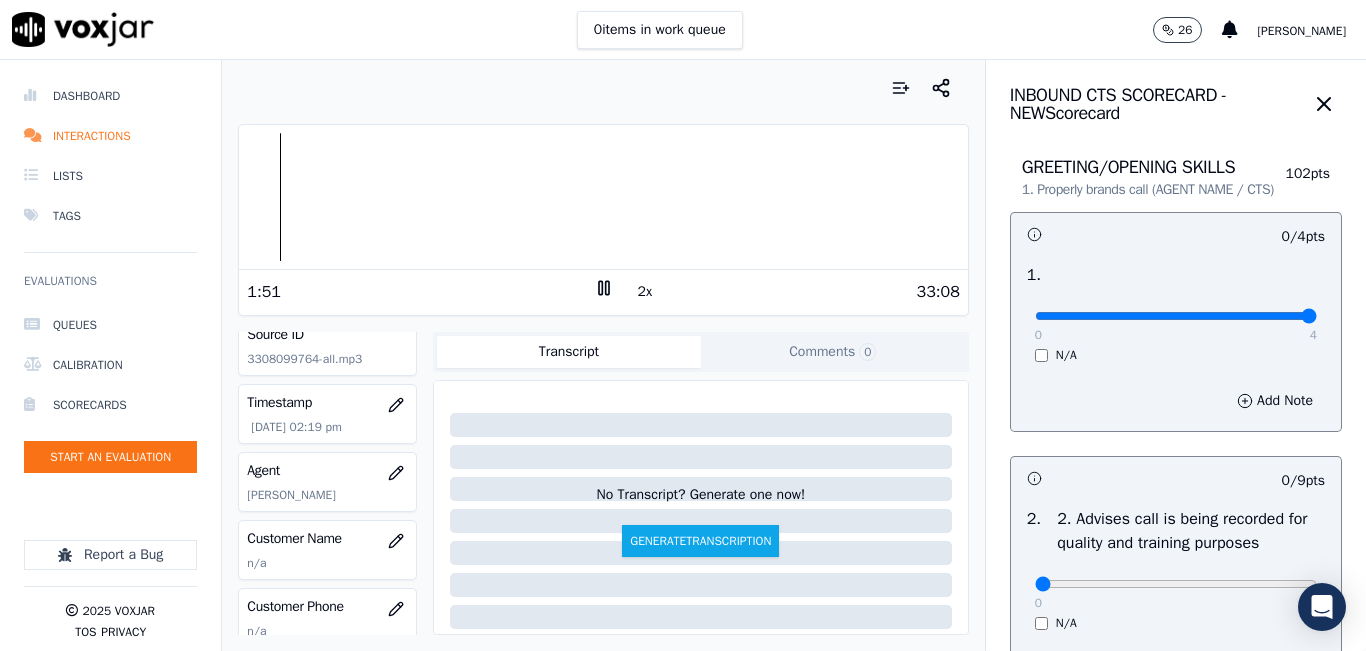 drag, startPoint x: 1233, startPoint y: 335, endPoint x: 1334, endPoint y: 333, distance: 101.0198 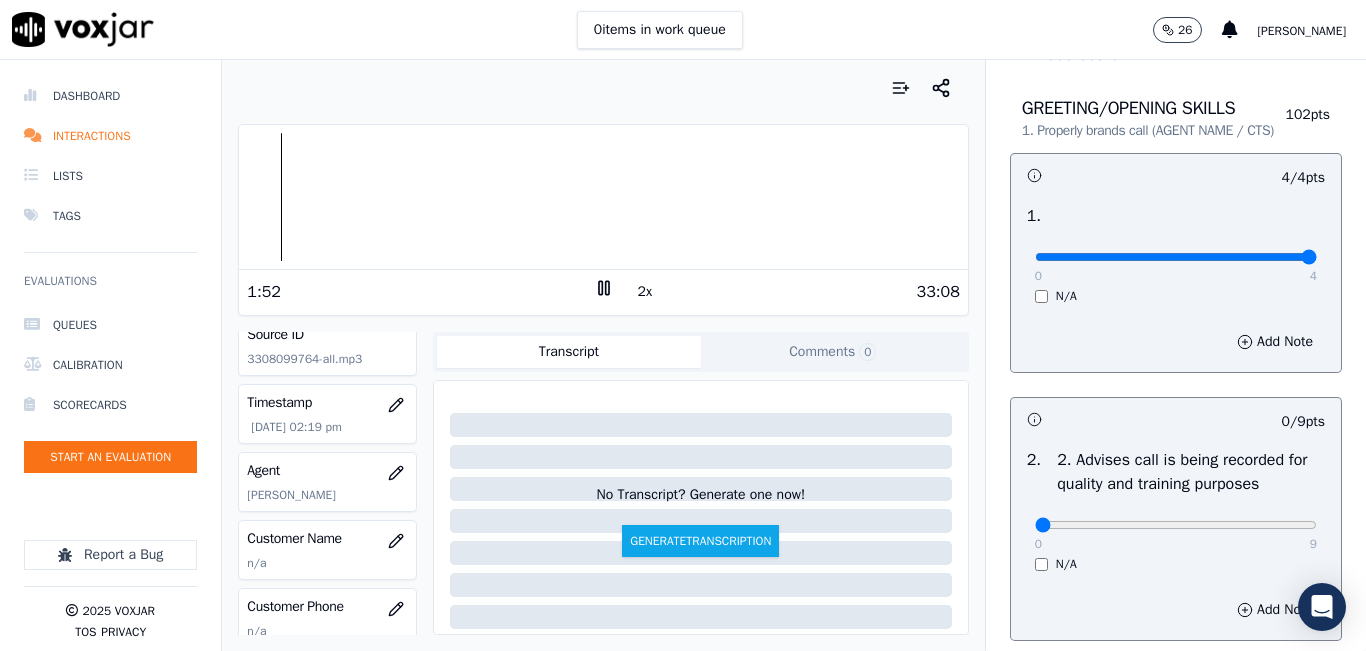 scroll, scrollTop: 100, scrollLeft: 0, axis: vertical 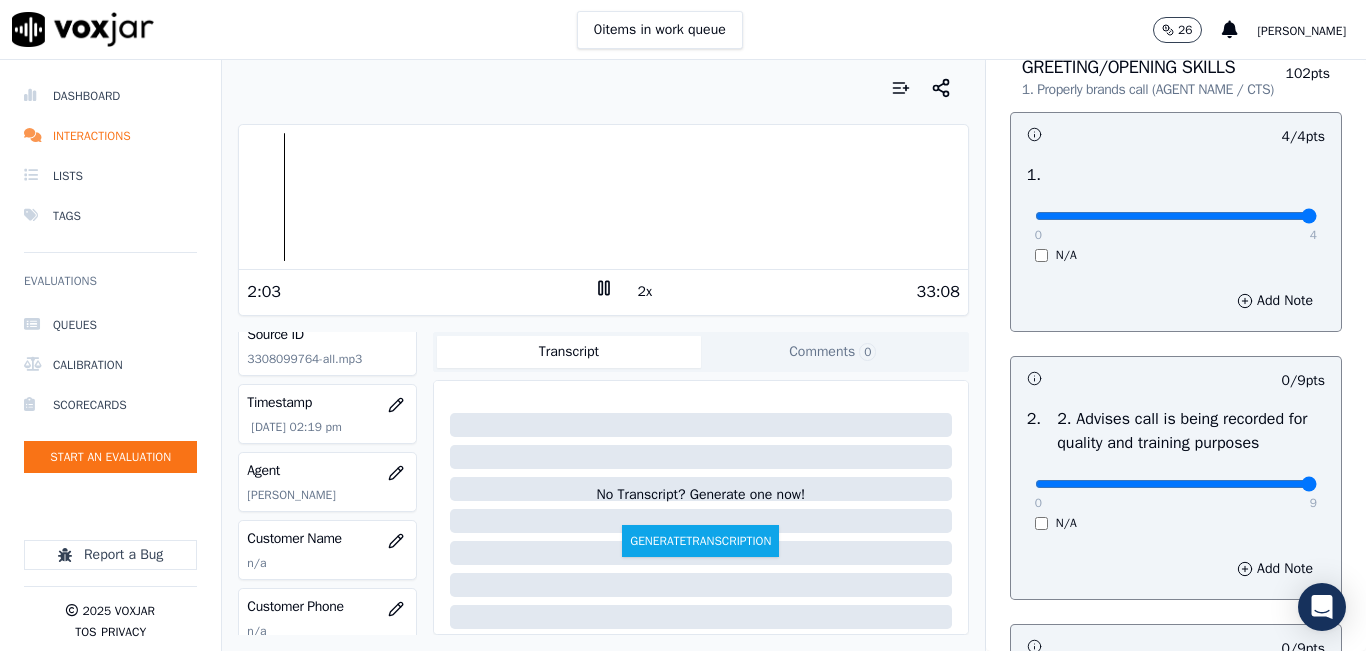 drag, startPoint x: 1179, startPoint y: 512, endPoint x: 1259, endPoint y: 502, distance: 80.622574 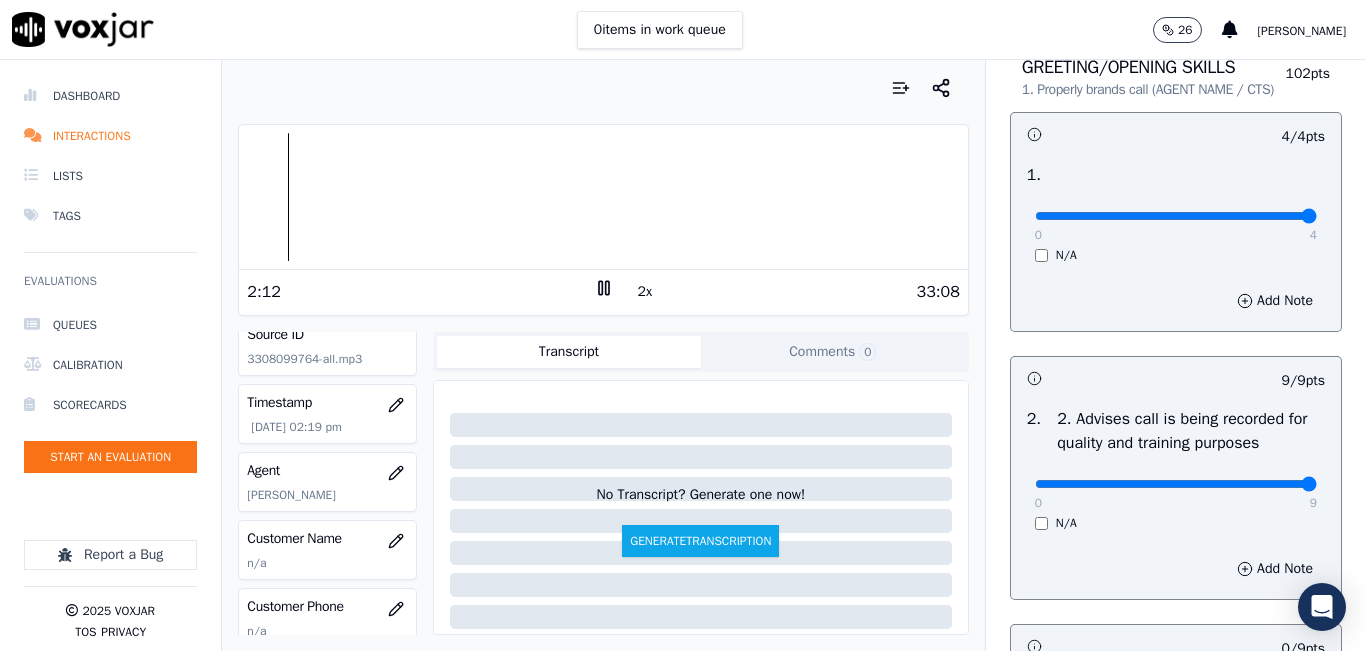 click at bounding box center [603, 197] 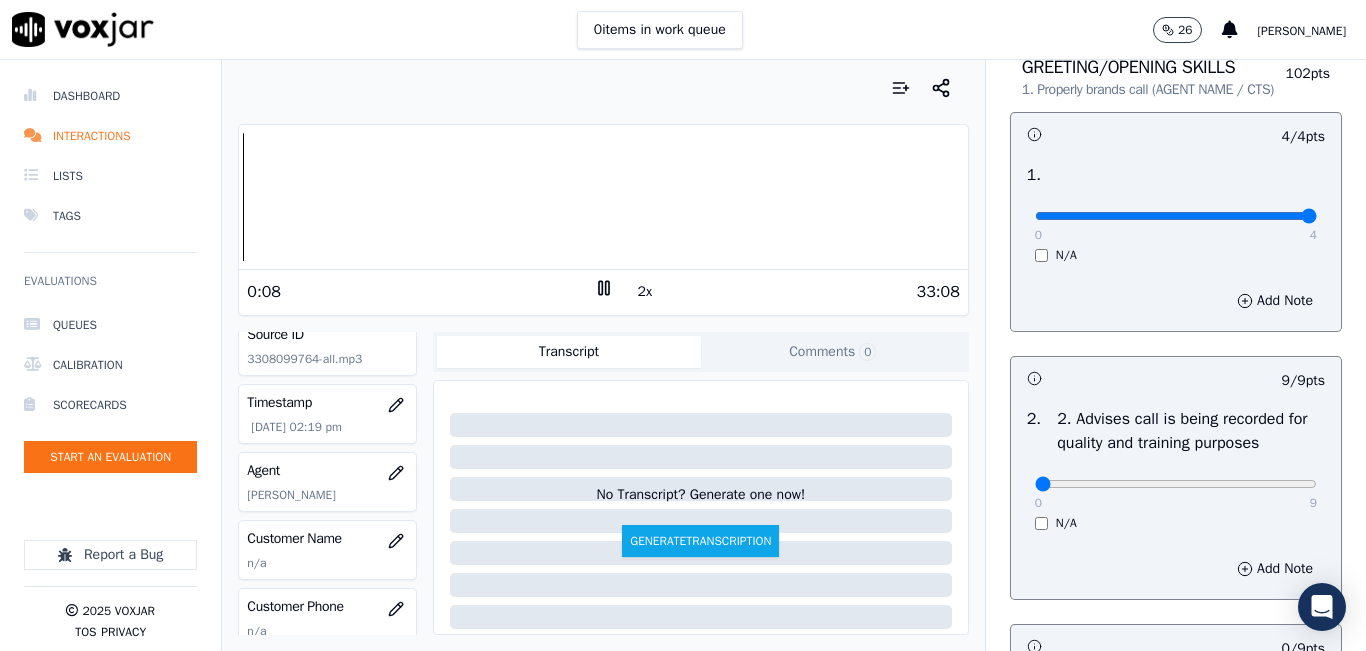 drag, startPoint x: 1054, startPoint y: 507, endPoint x: 920, endPoint y: 507, distance: 134 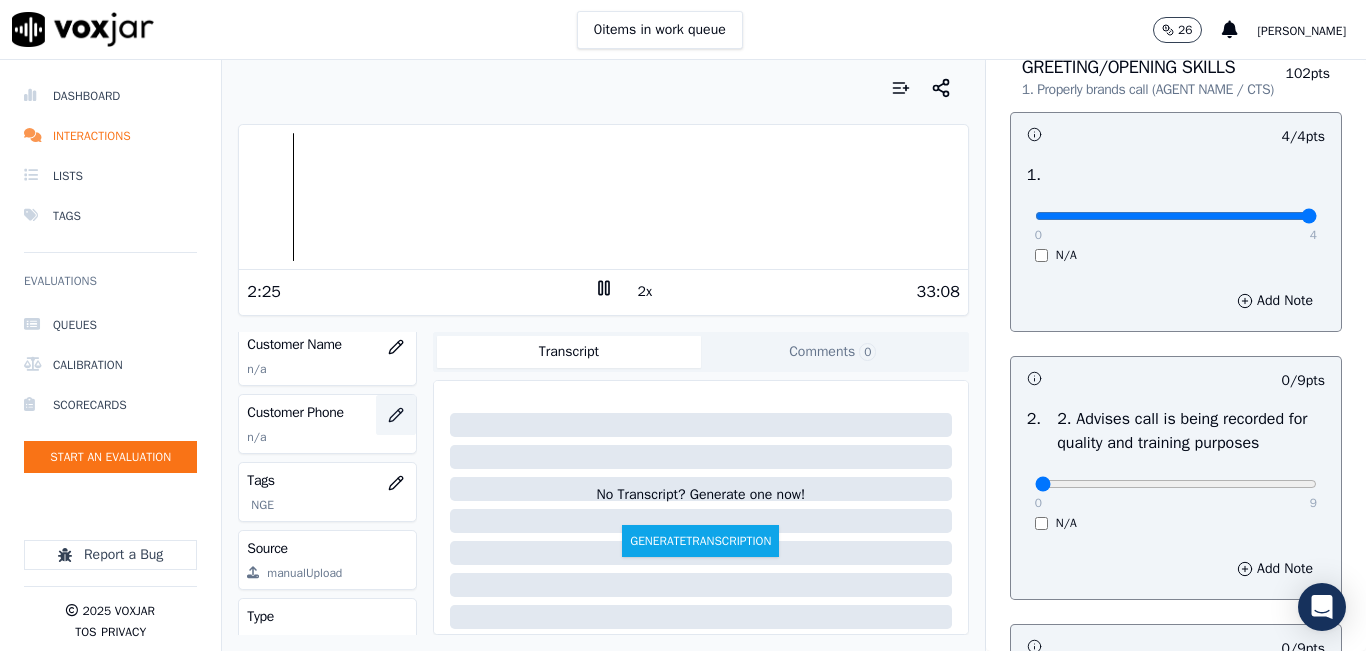 scroll, scrollTop: 300, scrollLeft: 0, axis: vertical 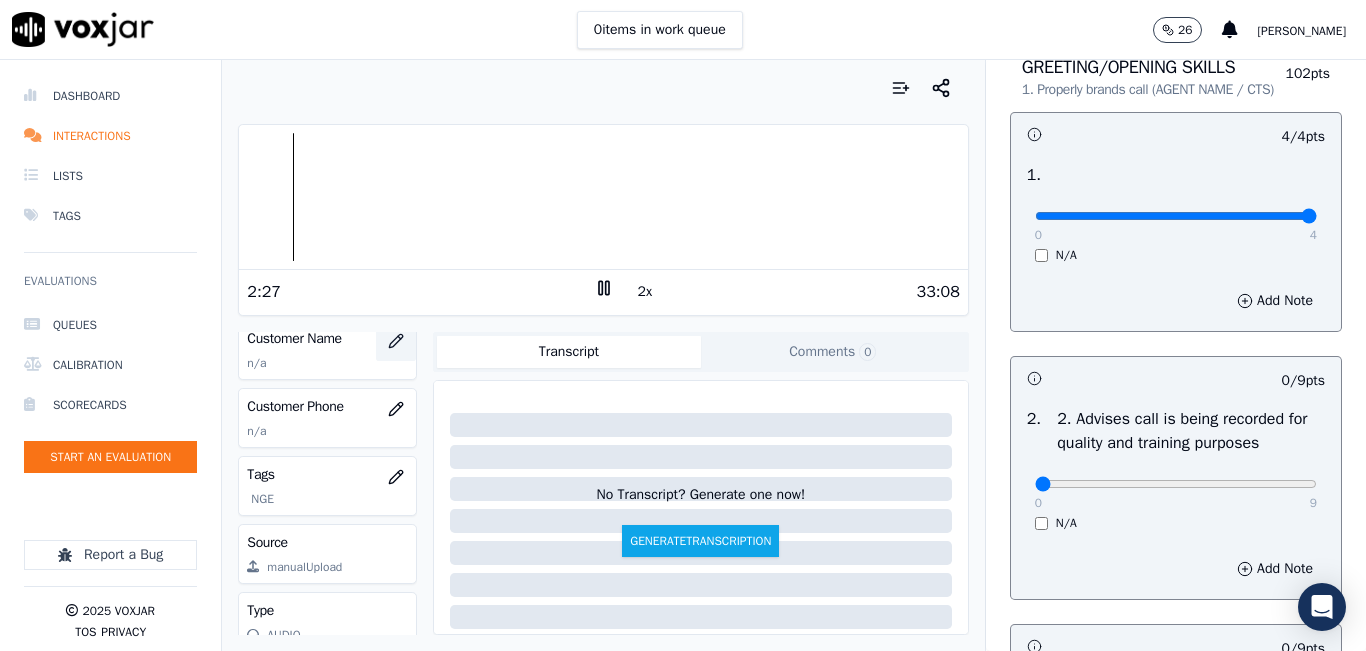 click 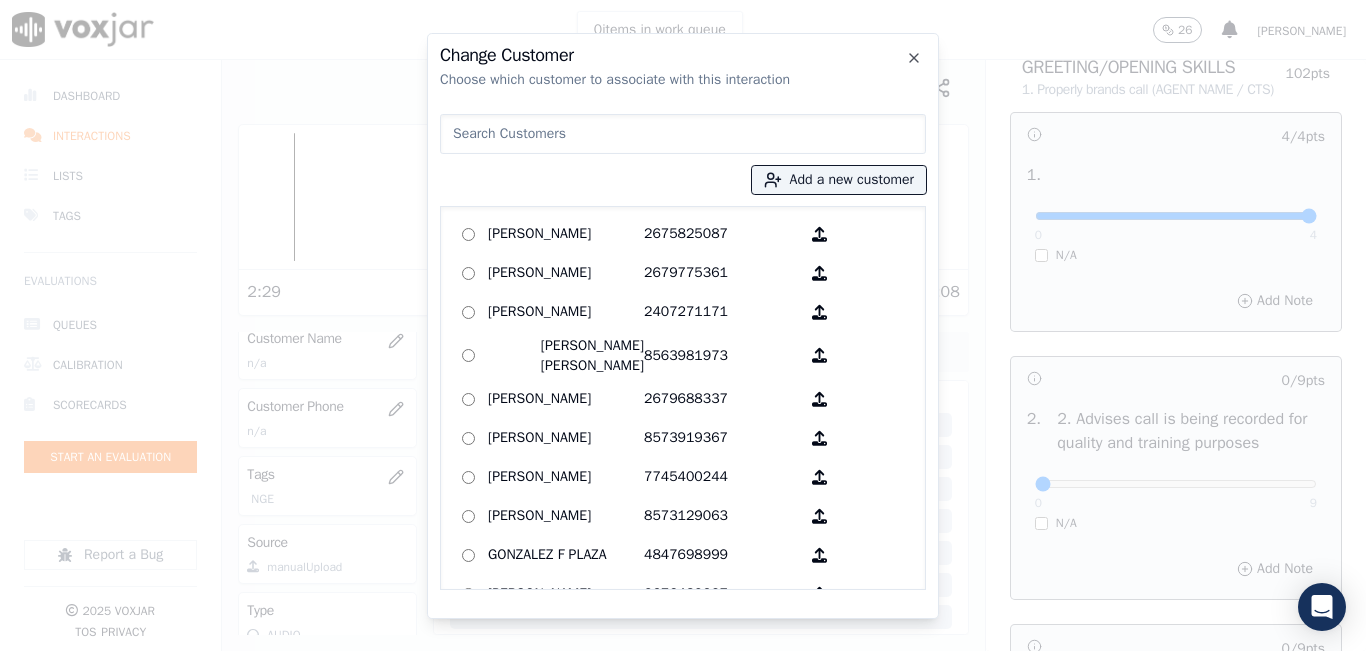 click at bounding box center [683, 134] 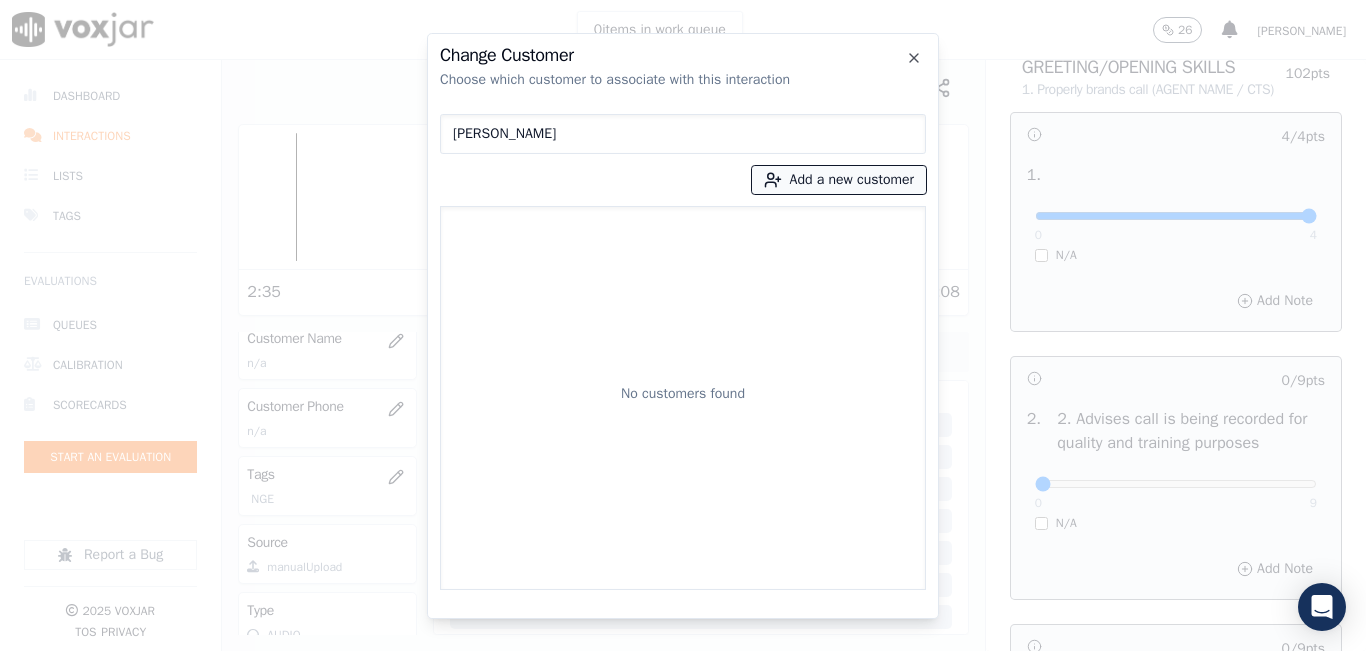 type on "MARGARET M WATERS" 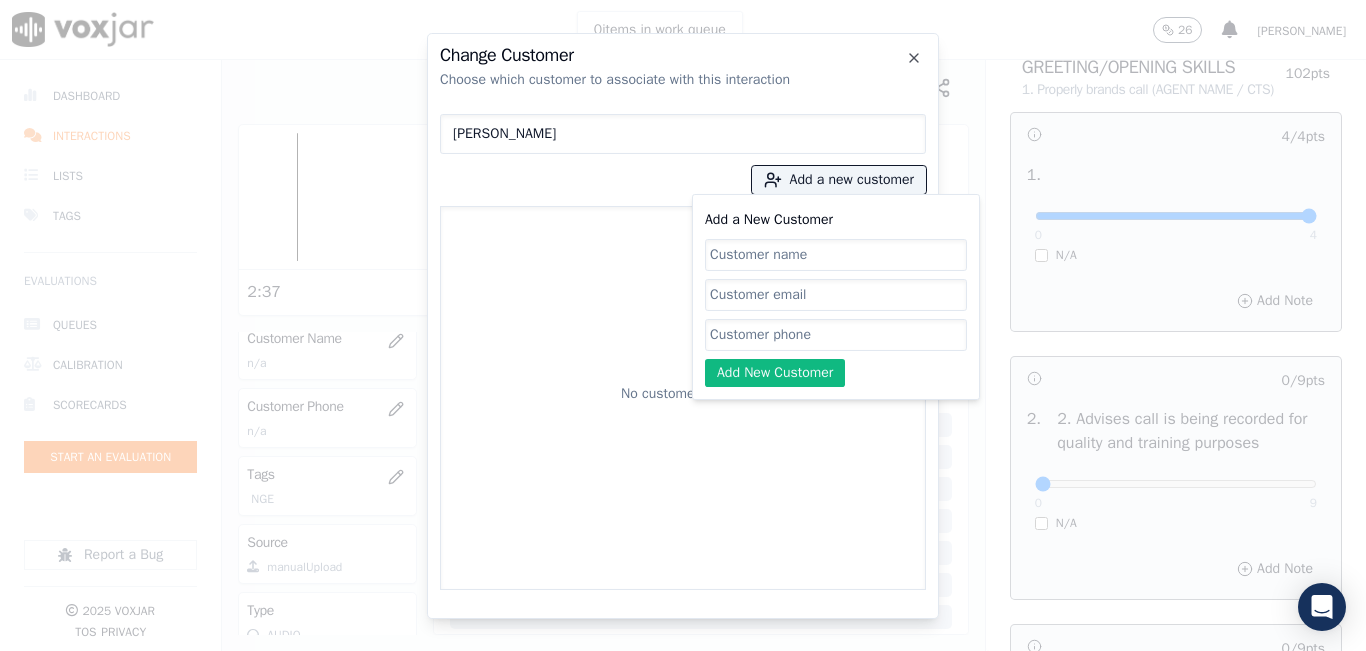 click on "Add a New Customer" 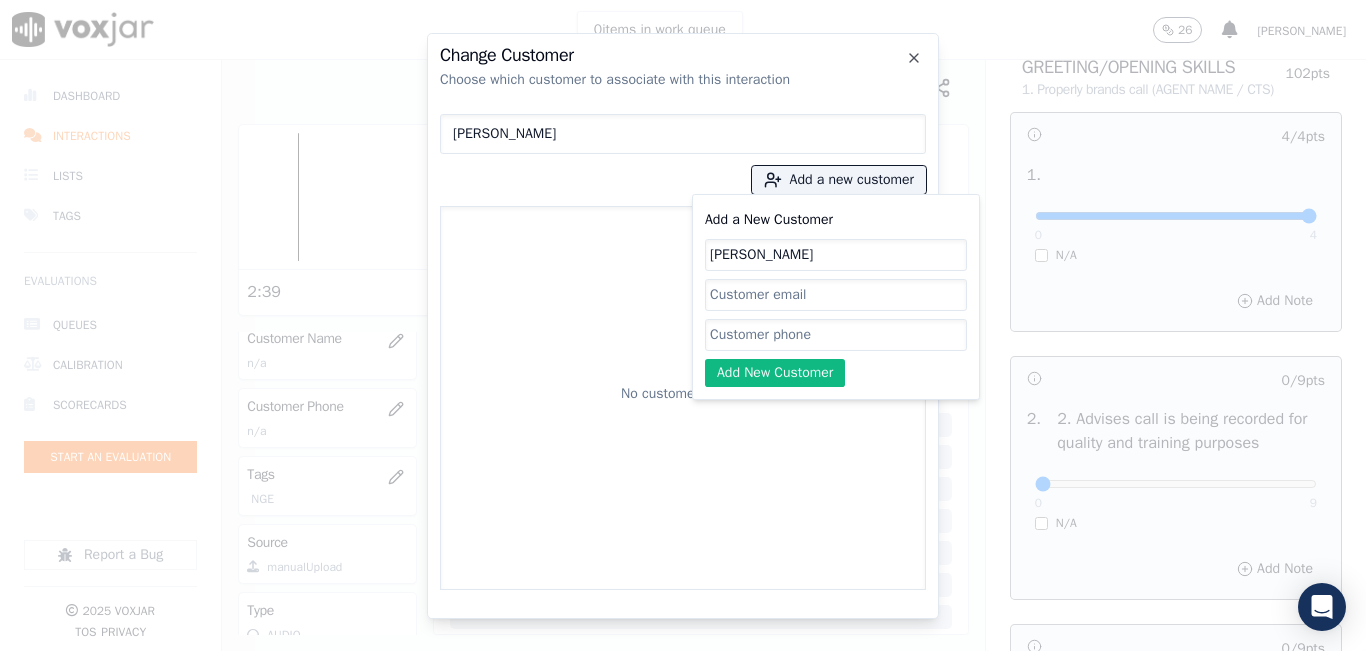 type on "MARGARET M WATERS" 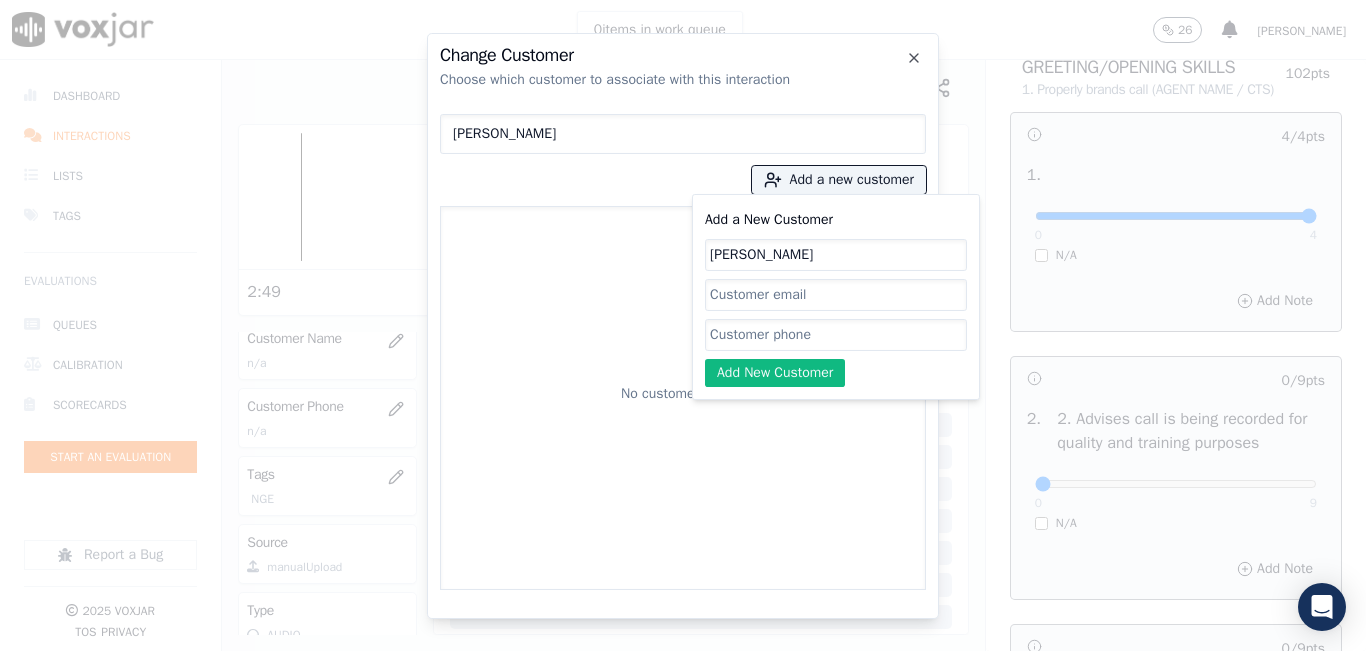 click on "Add a New Customer" 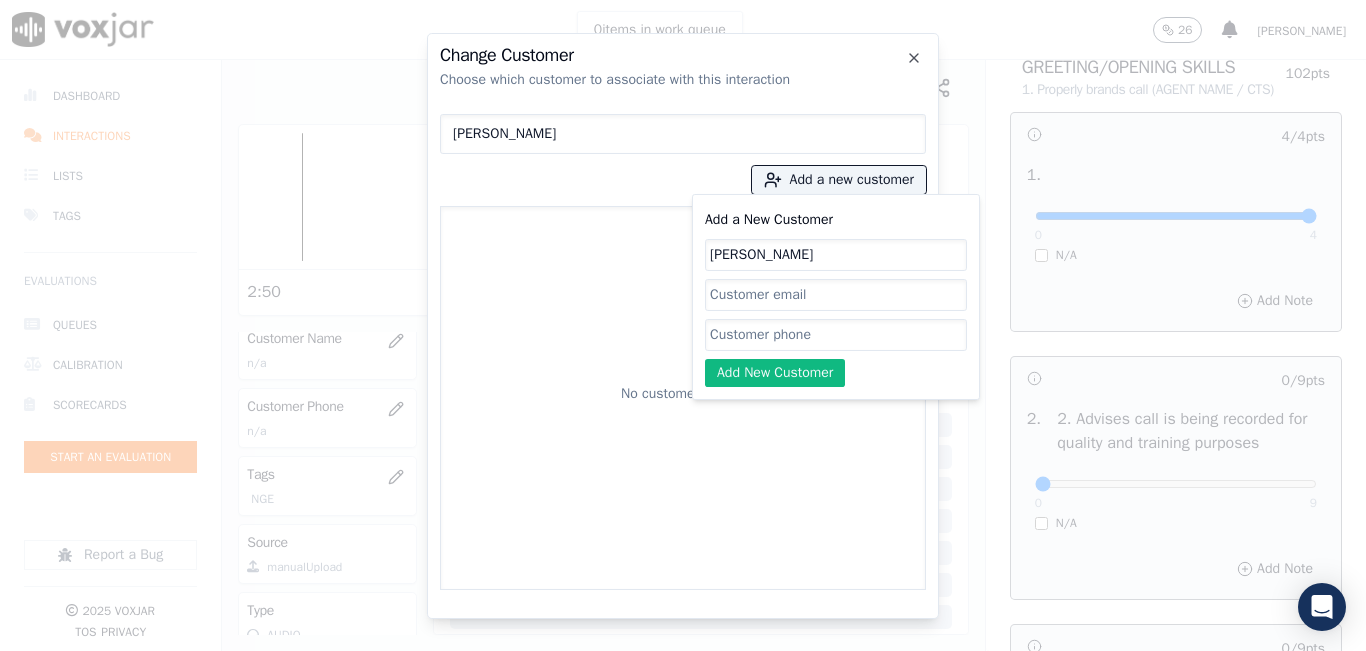paste on "3308099764" 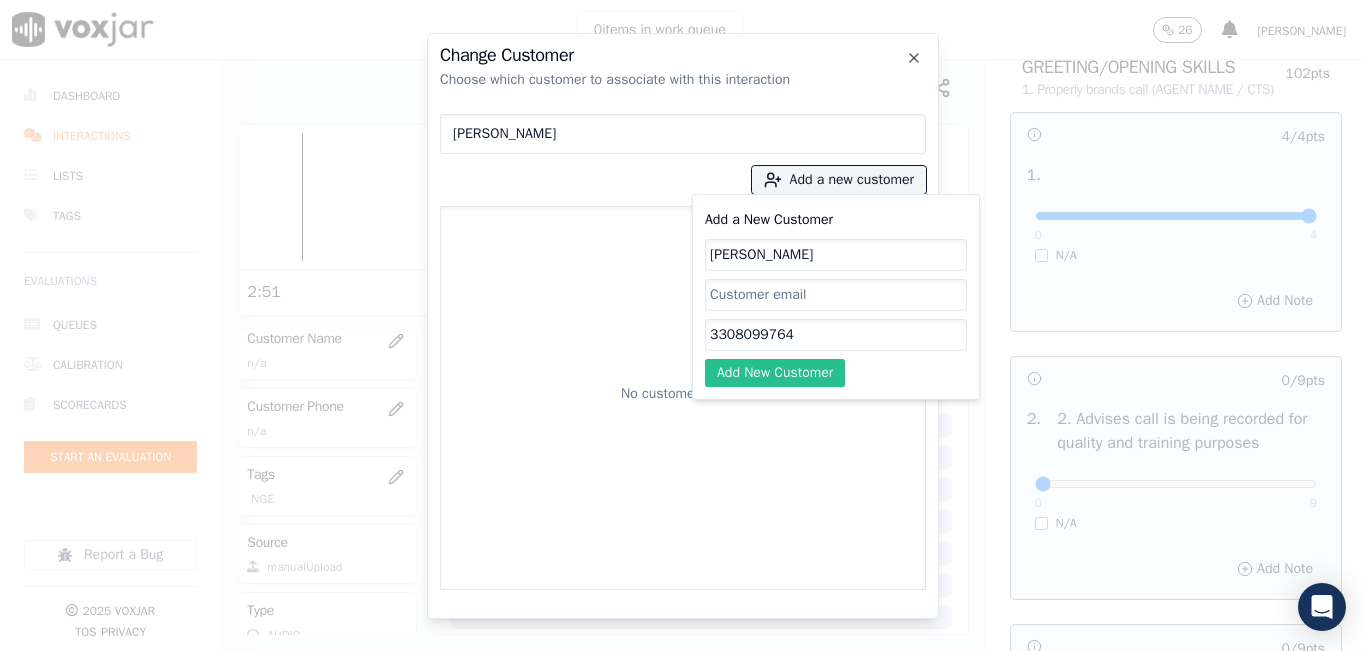 type on "3308099764" 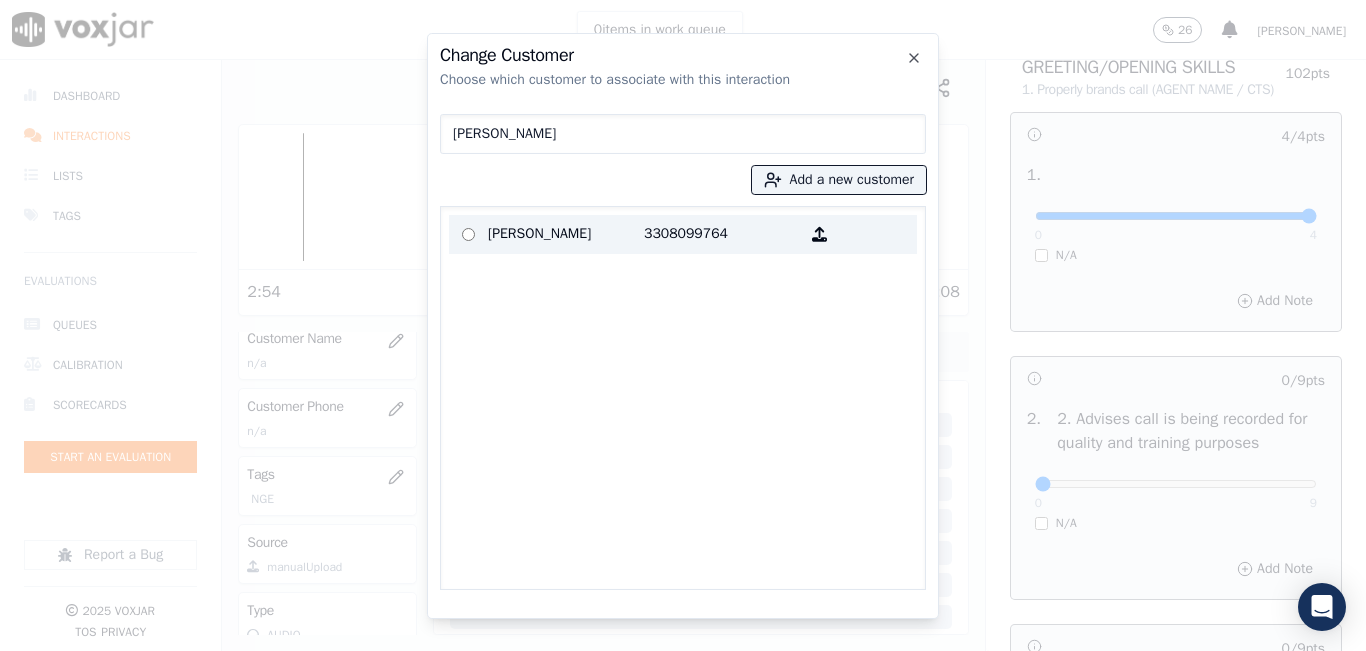 click on "MARGARET M WATERS" at bounding box center [566, 234] 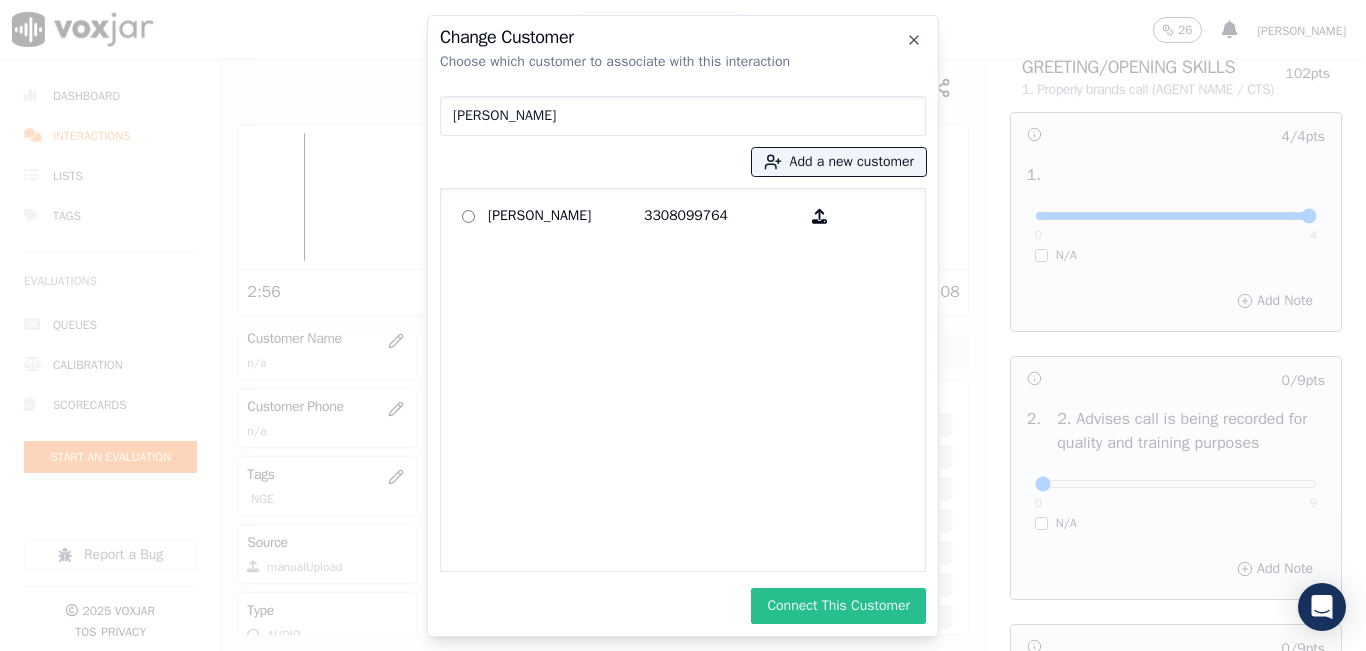 click on "Connect This Customer" at bounding box center (838, 606) 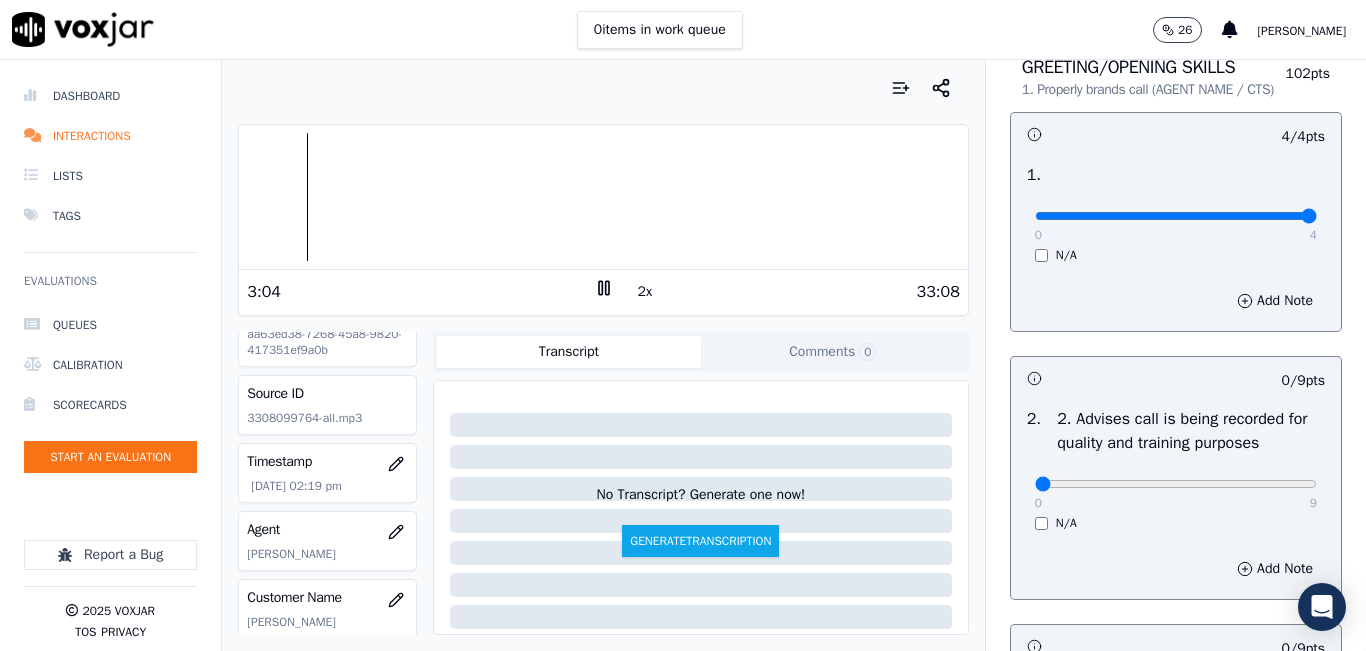 scroll, scrollTop: 0, scrollLeft: 0, axis: both 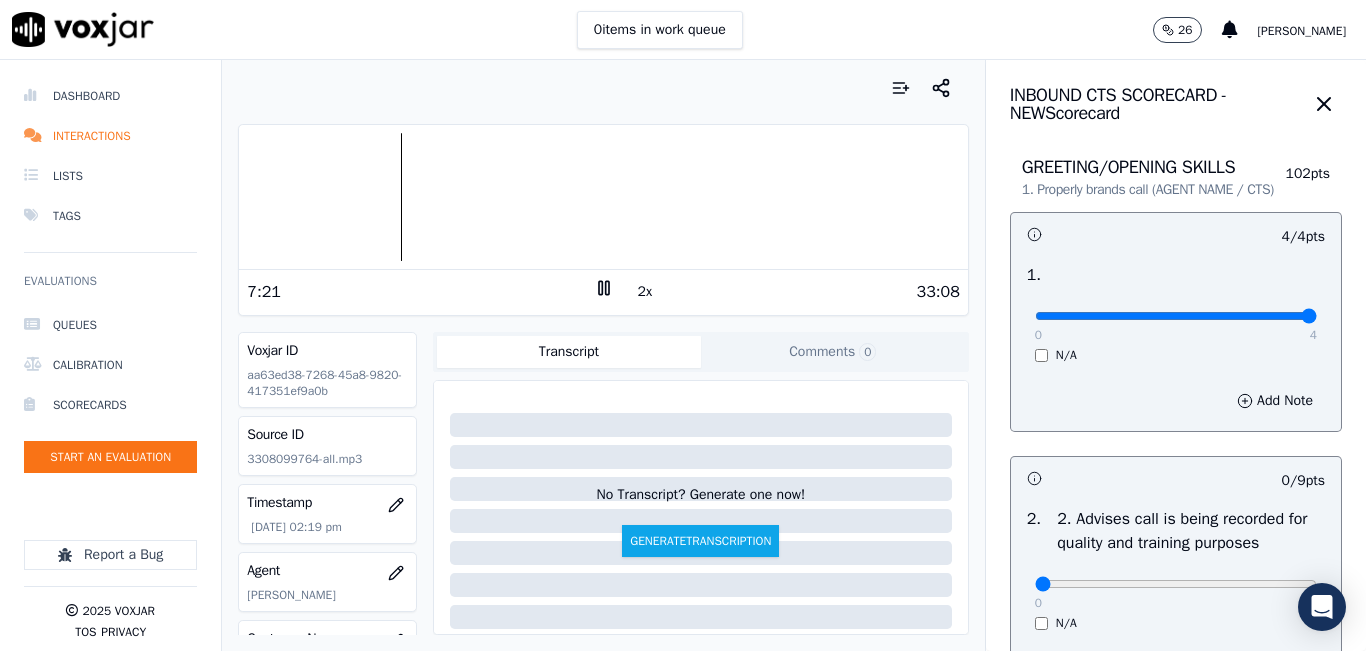 click 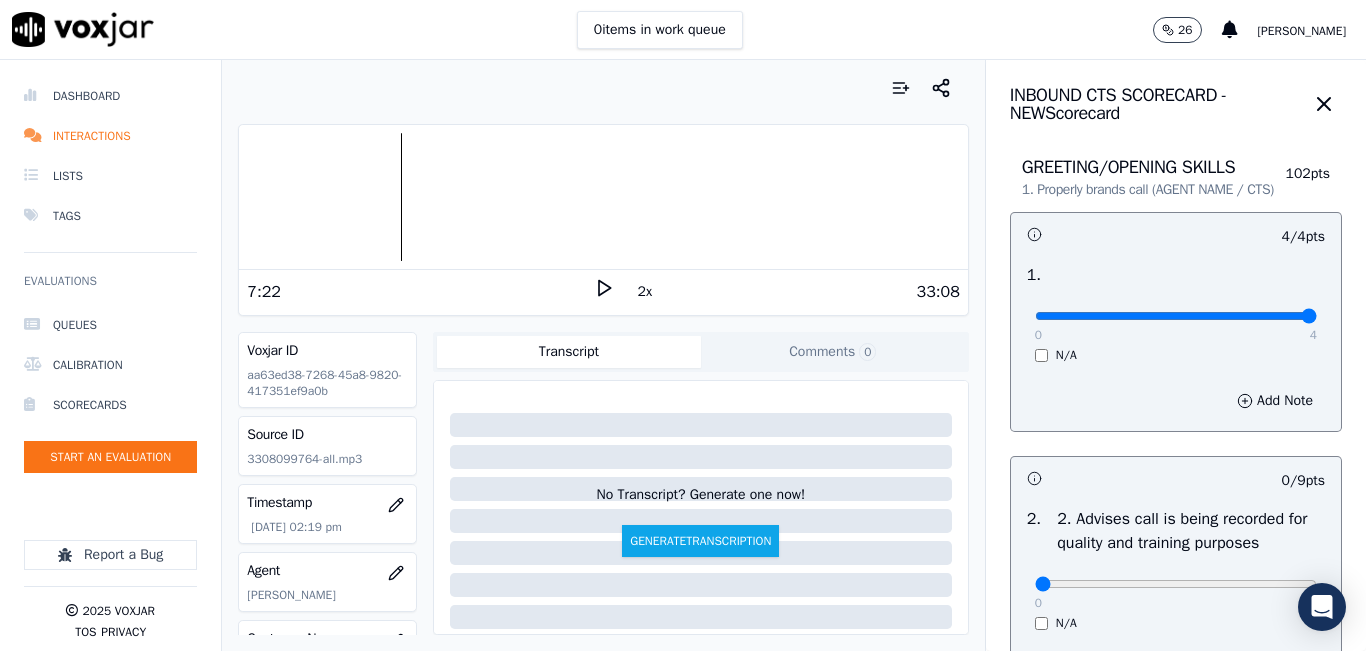 click 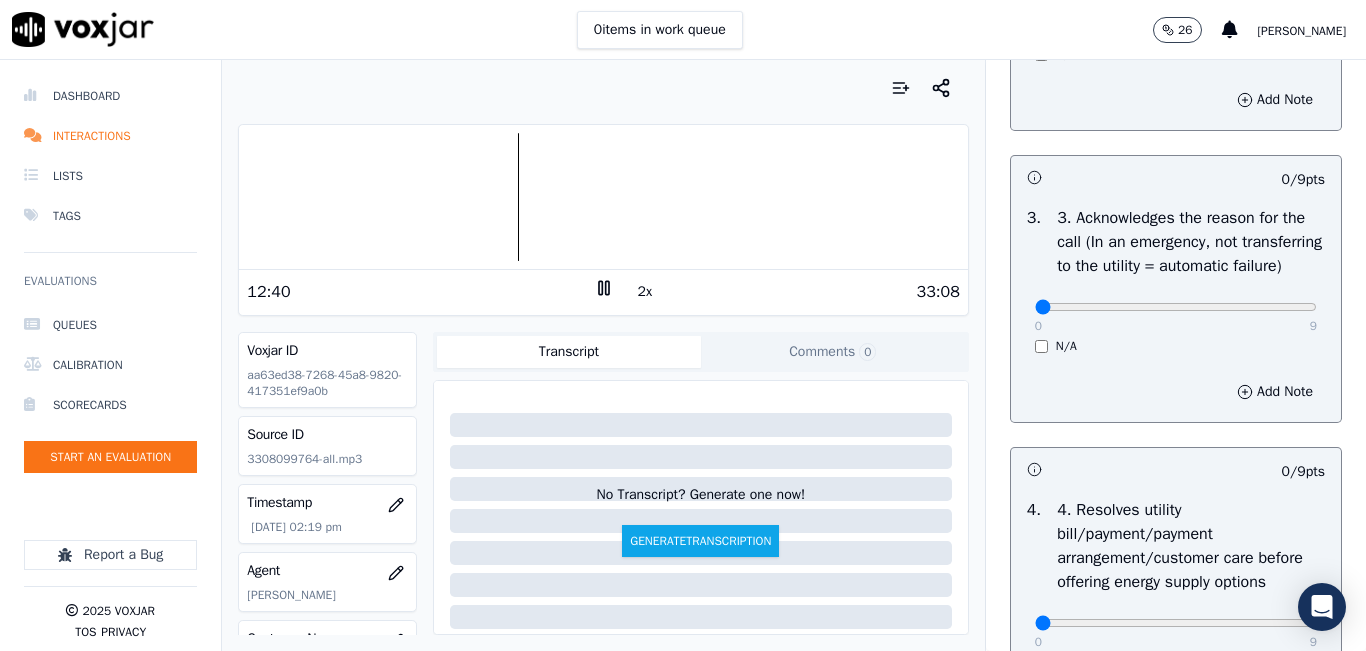 scroll, scrollTop: 700, scrollLeft: 0, axis: vertical 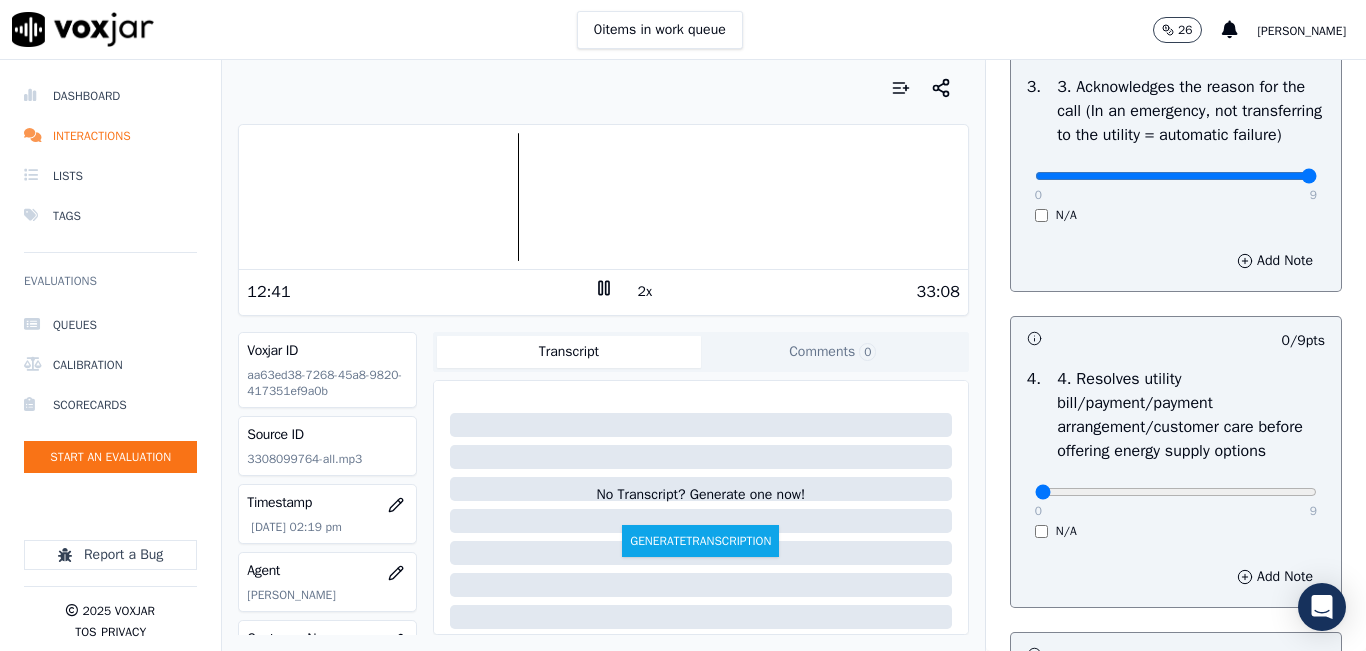 drag, startPoint x: 1184, startPoint y: 225, endPoint x: 1290, endPoint y: 214, distance: 106.56923 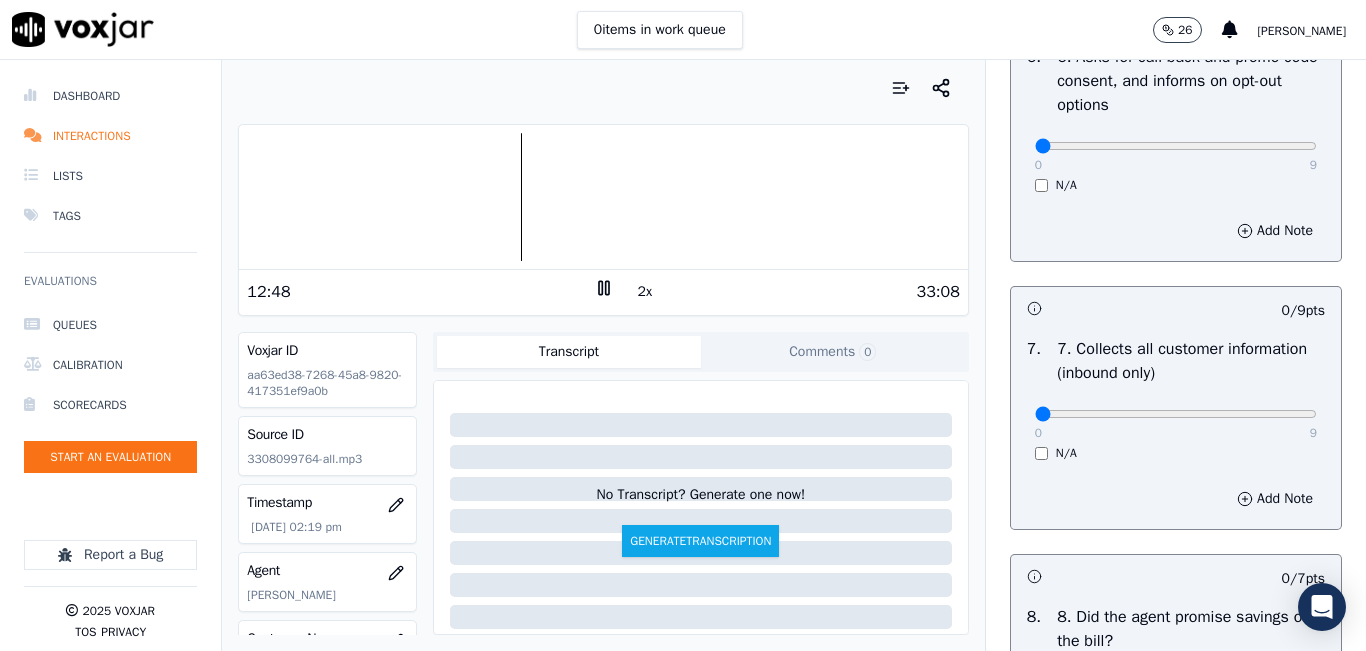 scroll, scrollTop: 1800, scrollLeft: 0, axis: vertical 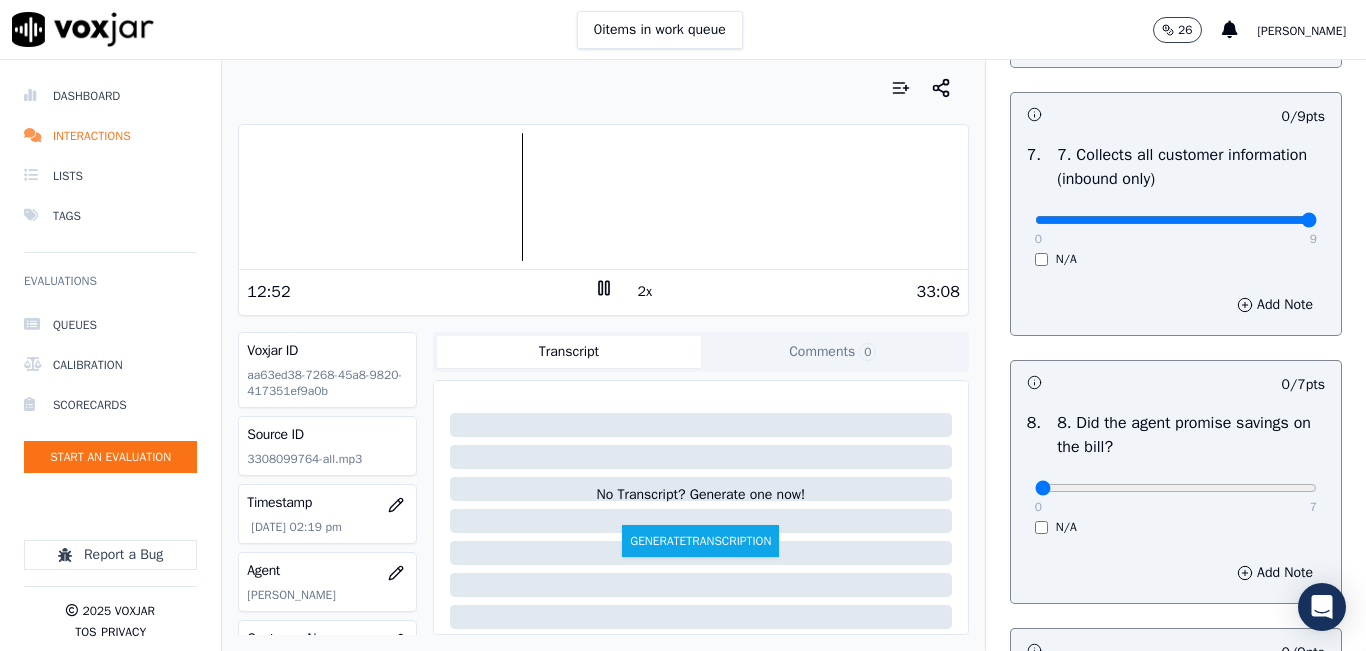 drag, startPoint x: 1192, startPoint y: 301, endPoint x: 1323, endPoint y: 325, distance: 133.18033 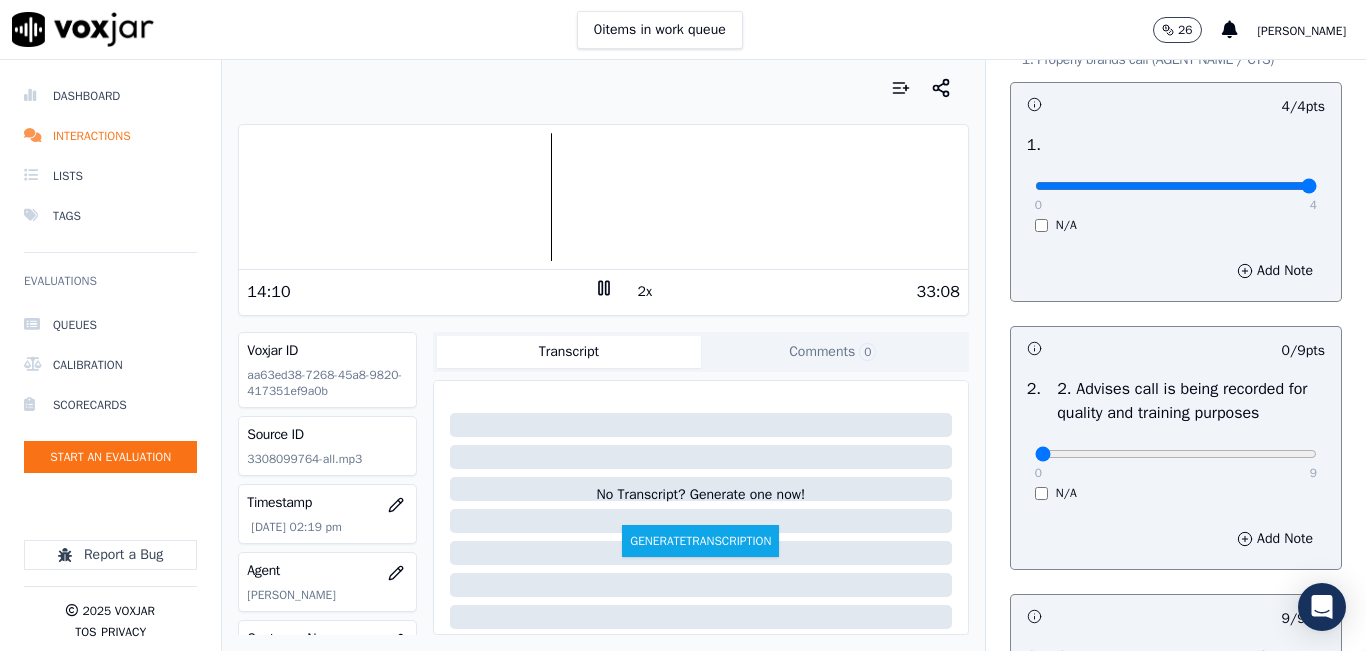 scroll, scrollTop: 100, scrollLeft: 0, axis: vertical 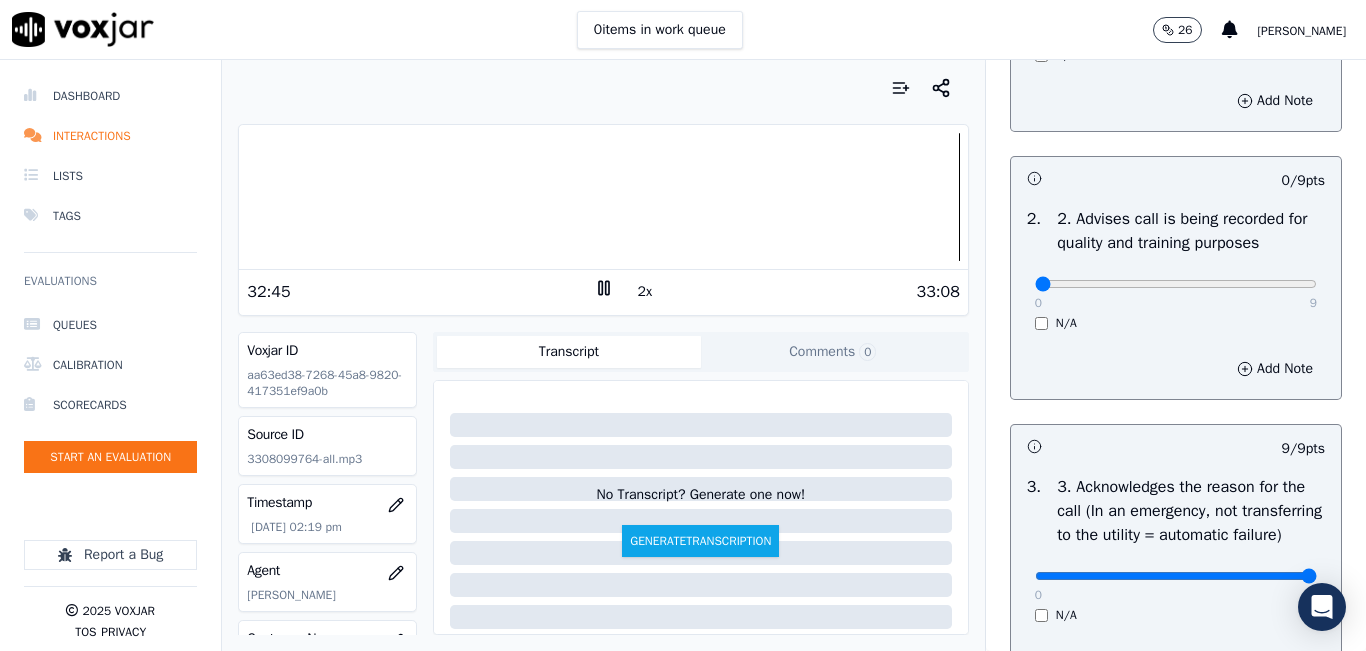 drag, startPoint x: 1161, startPoint y: 314, endPoint x: 1176, endPoint y: 309, distance: 15.811388 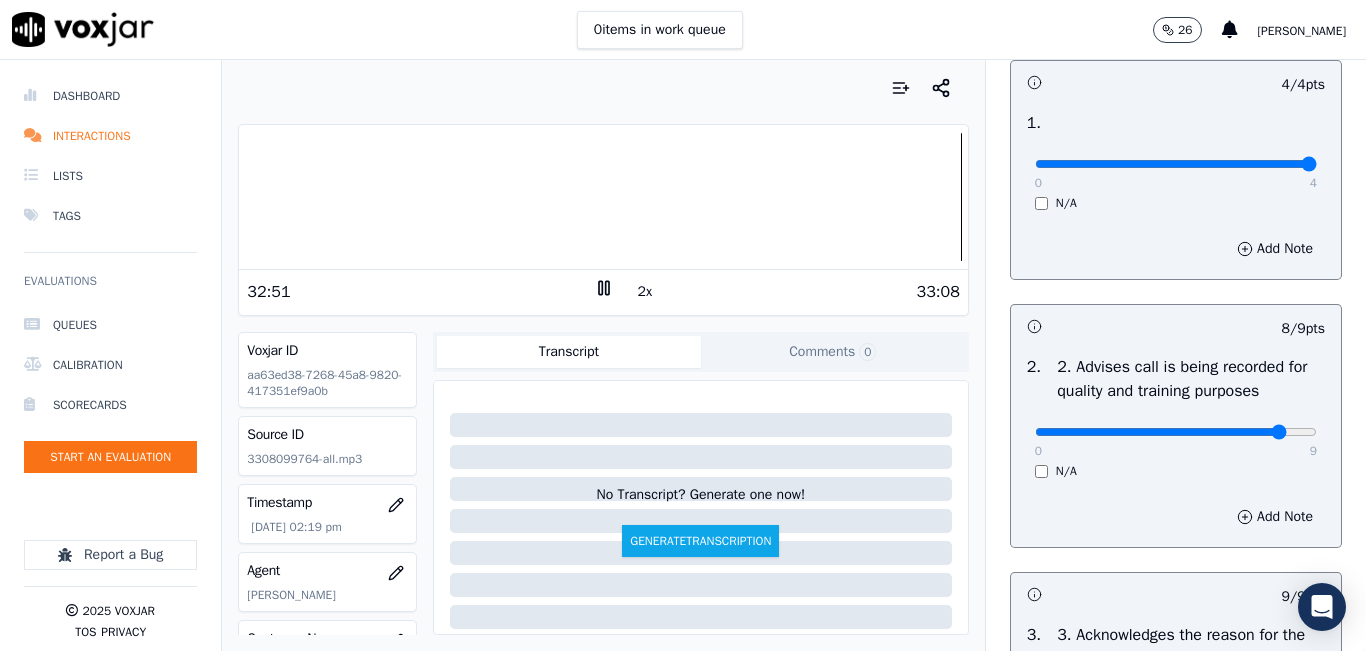 scroll, scrollTop: 100, scrollLeft: 0, axis: vertical 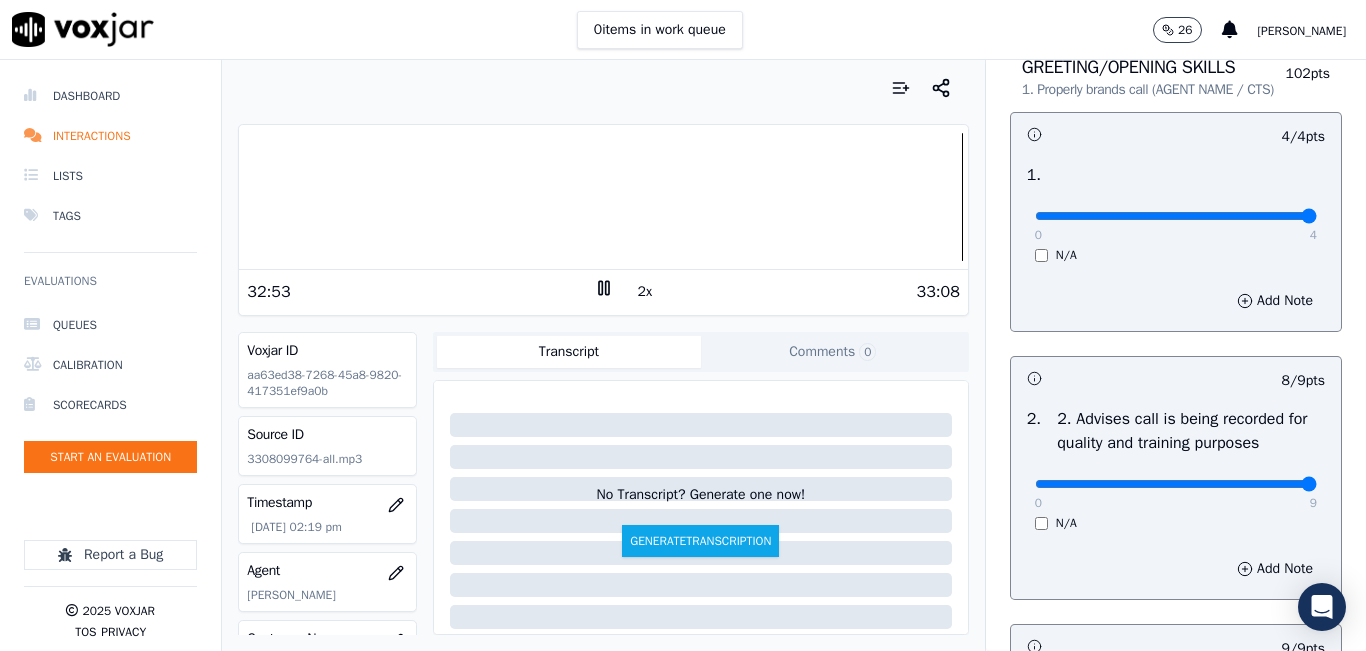 type on "9" 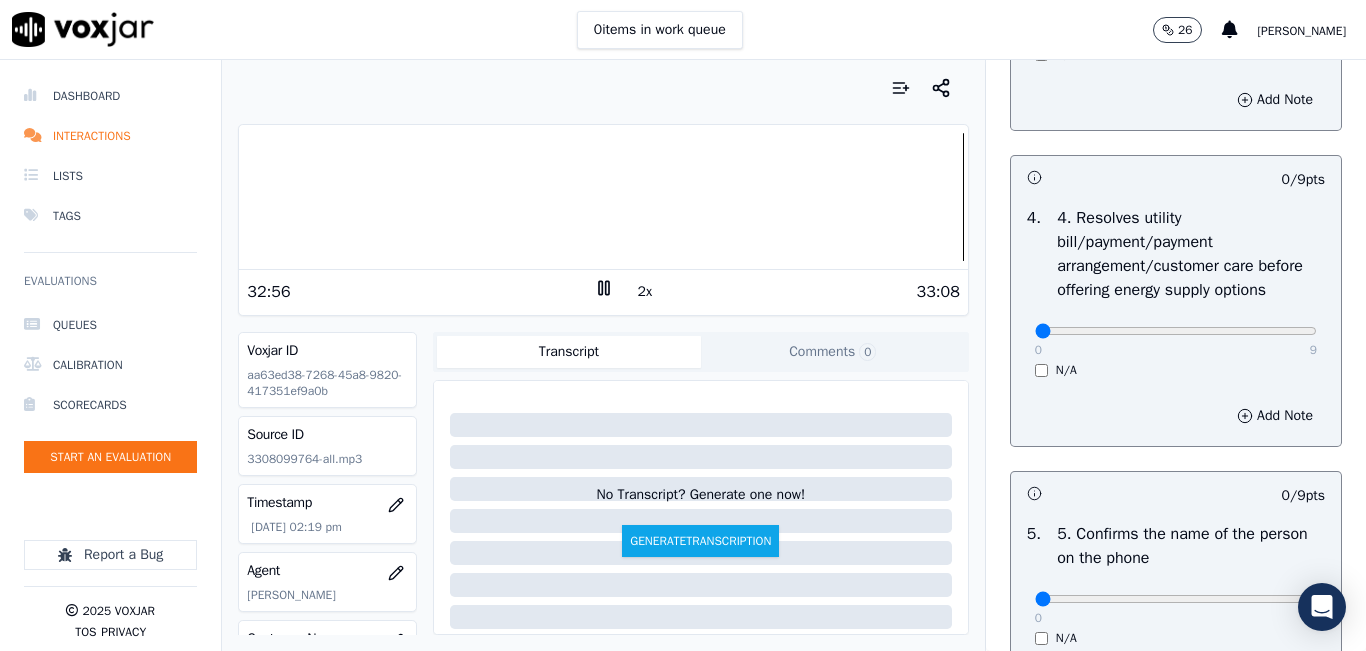 scroll, scrollTop: 900, scrollLeft: 0, axis: vertical 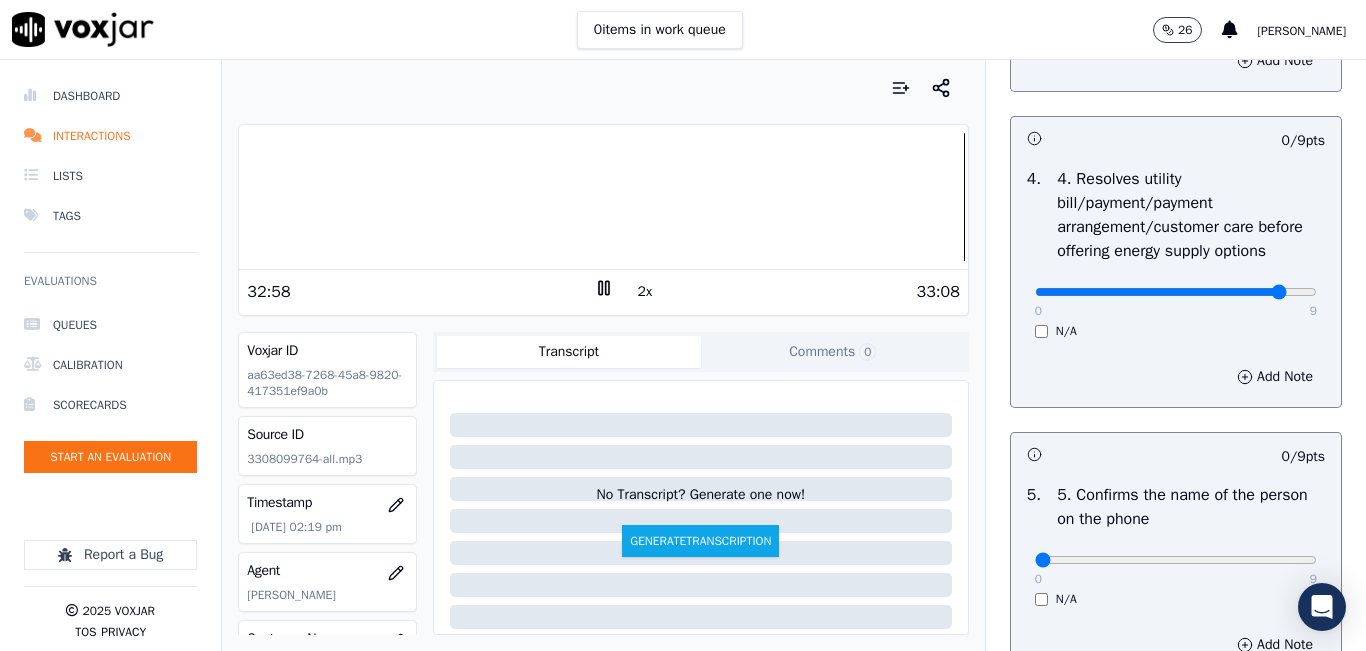 drag, startPoint x: 1149, startPoint y: 364, endPoint x: 1246, endPoint y: 369, distance: 97.128784 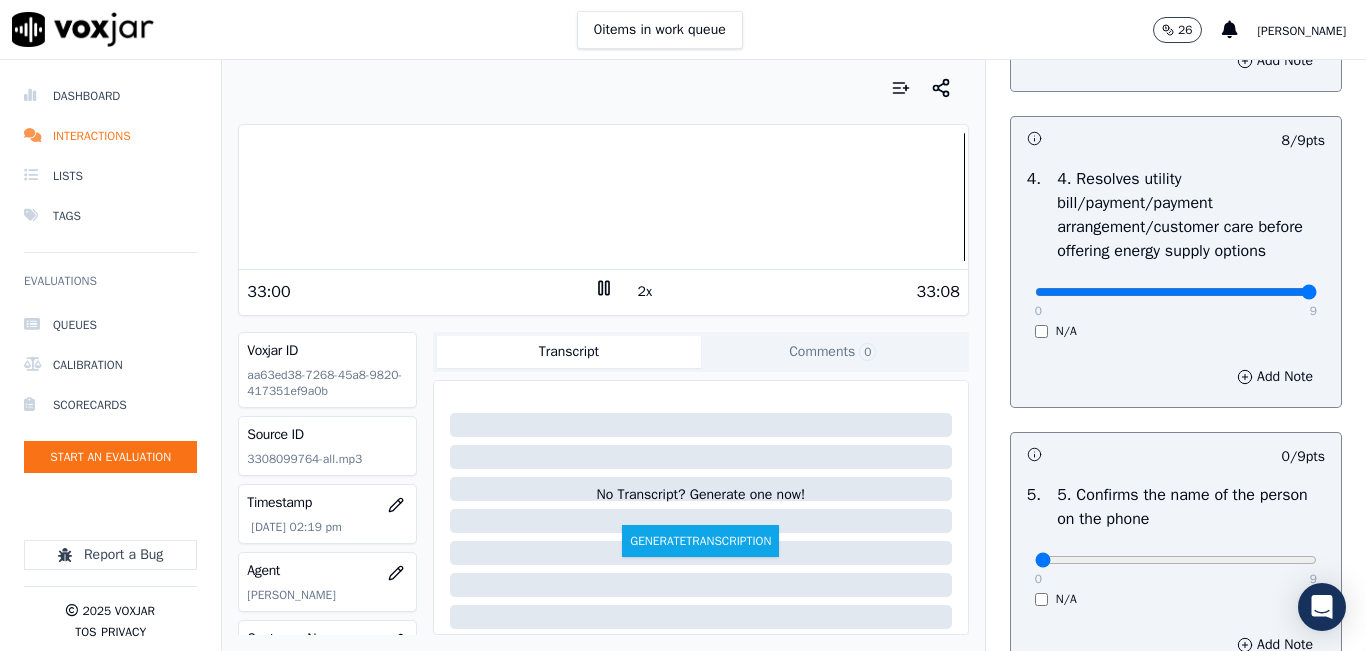 type on "9" 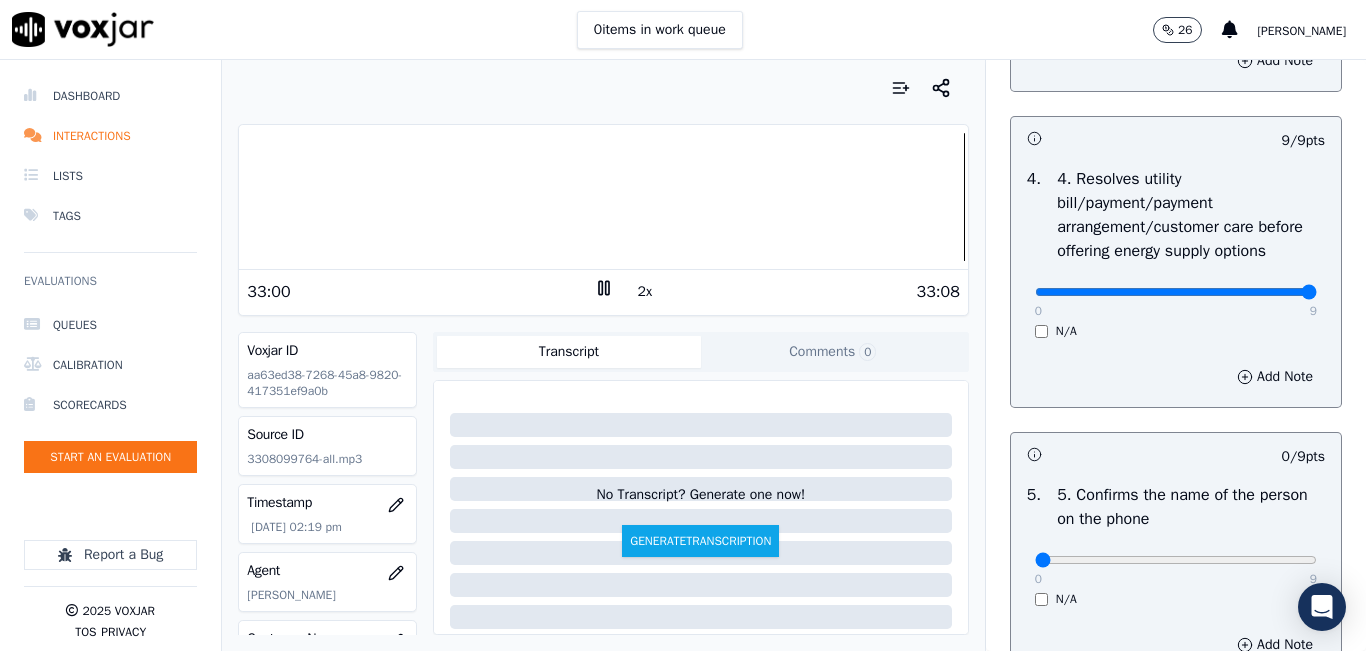 scroll, scrollTop: 1300, scrollLeft: 0, axis: vertical 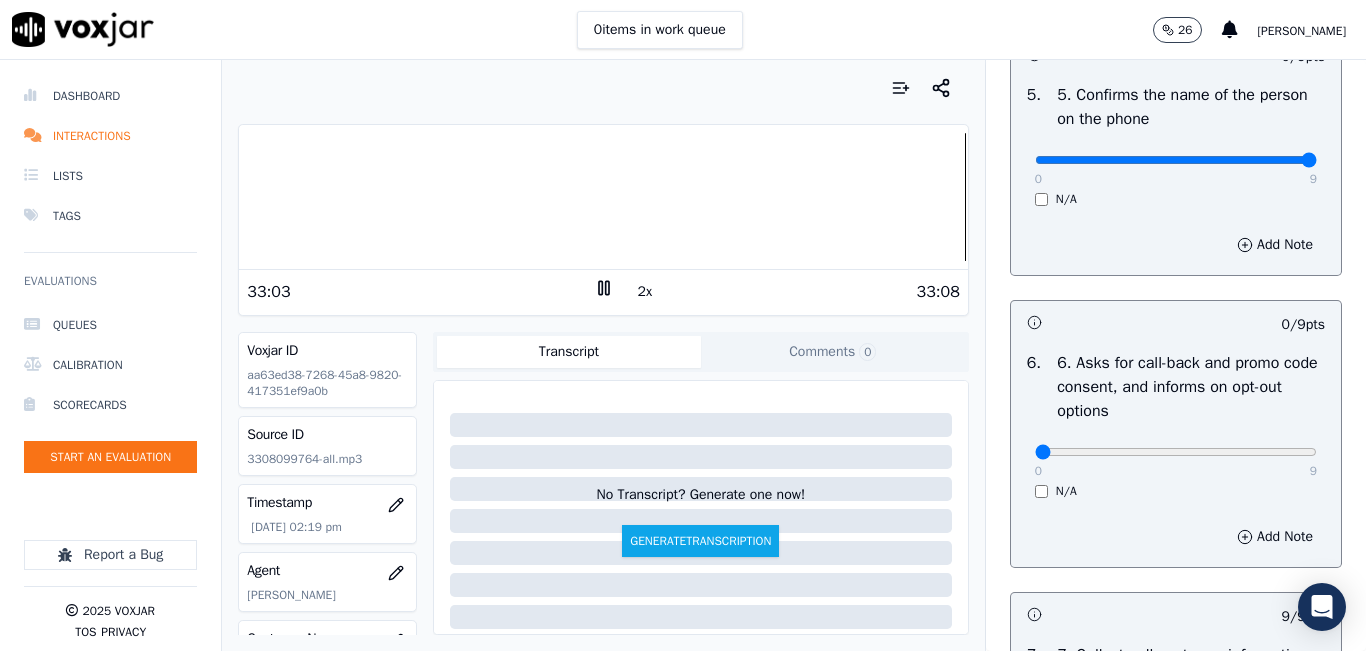 drag, startPoint x: 1136, startPoint y: 231, endPoint x: 1305, endPoint y: 223, distance: 169.18924 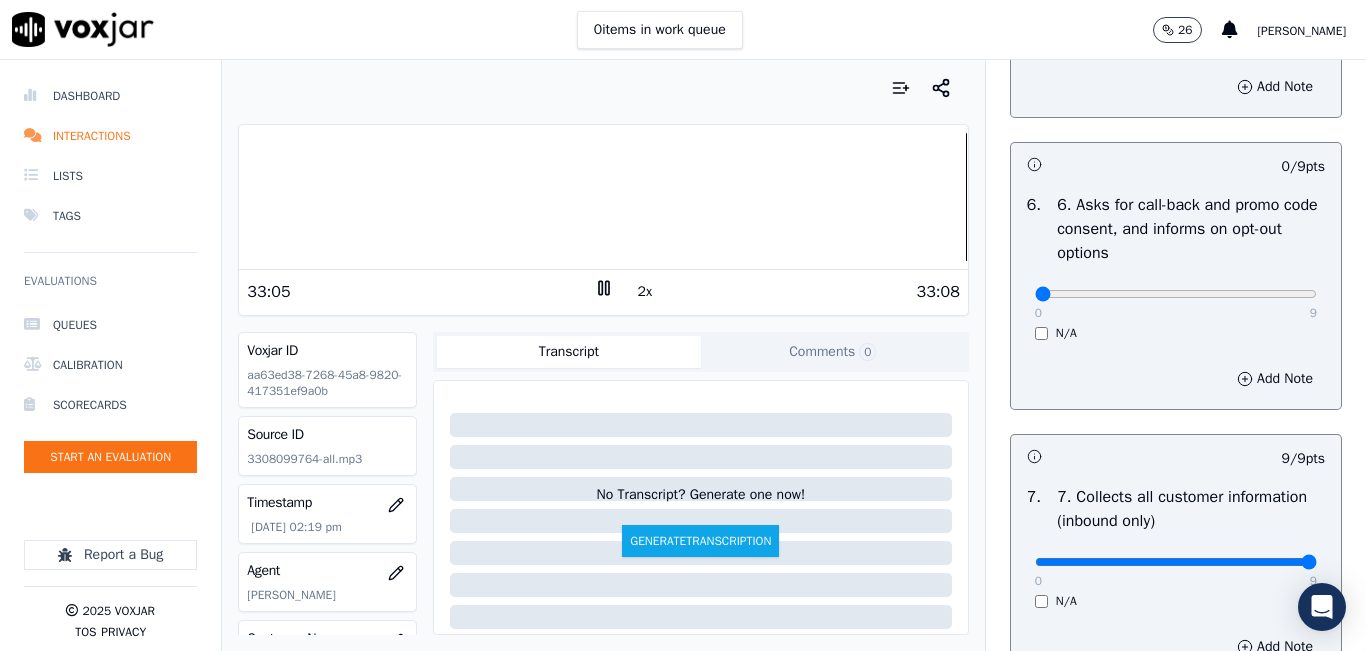 scroll, scrollTop: 1500, scrollLeft: 0, axis: vertical 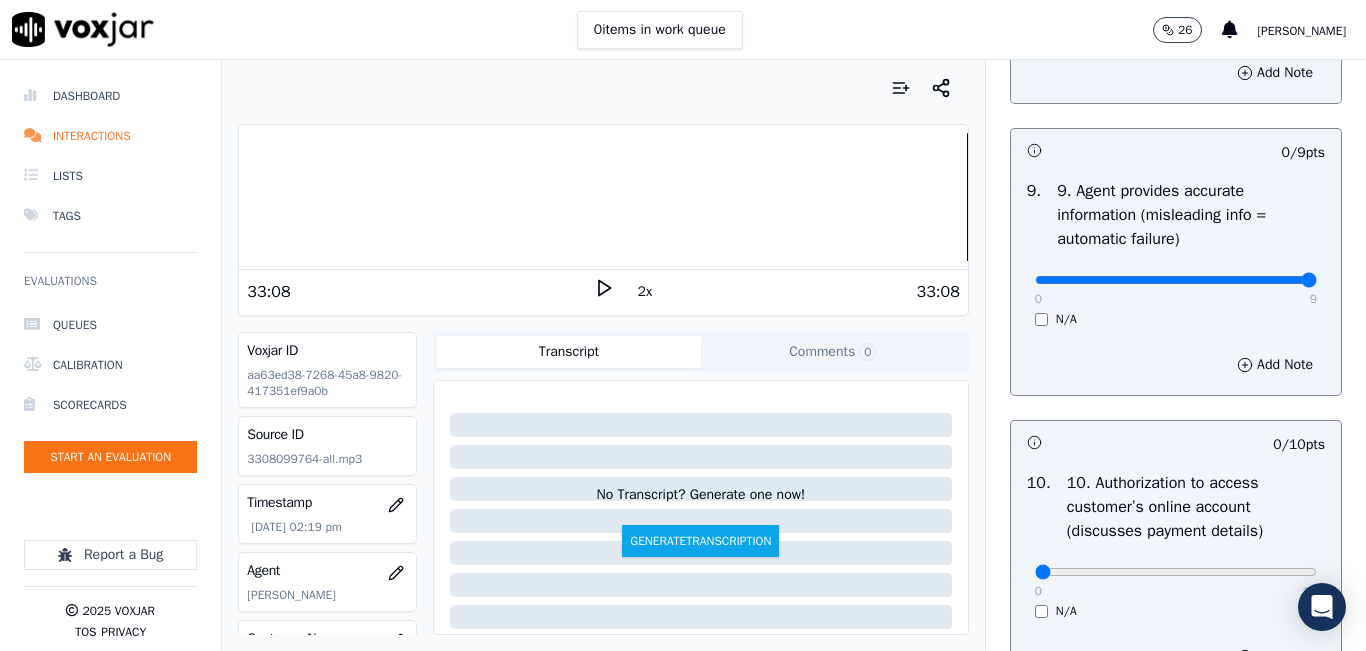 drag, startPoint x: 1180, startPoint y: 343, endPoint x: 1324, endPoint y: 353, distance: 144.3468 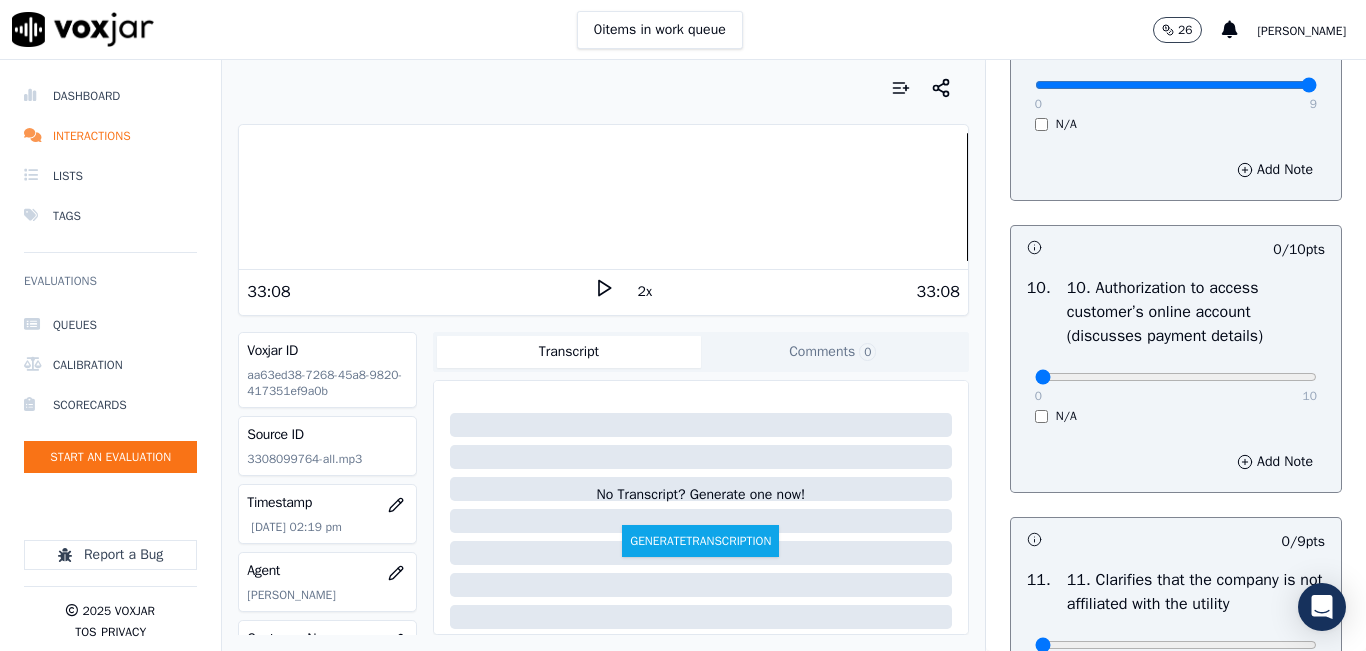scroll, scrollTop: 2500, scrollLeft: 0, axis: vertical 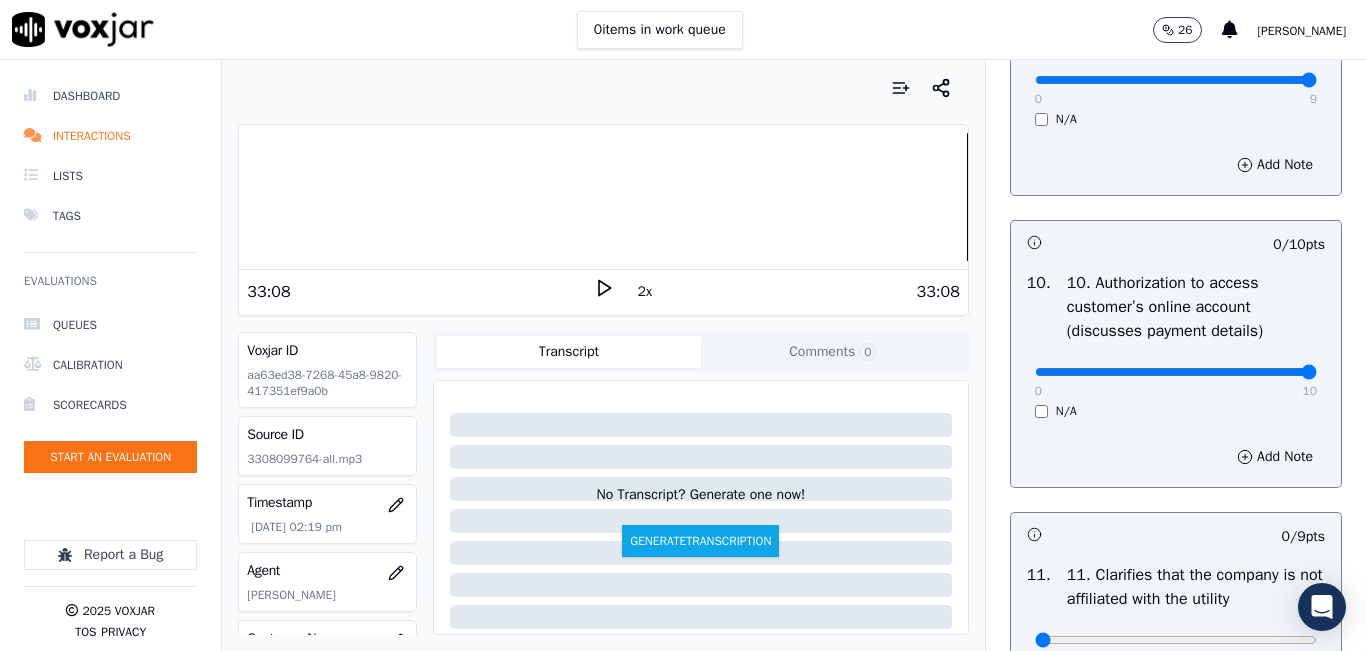type on "10" 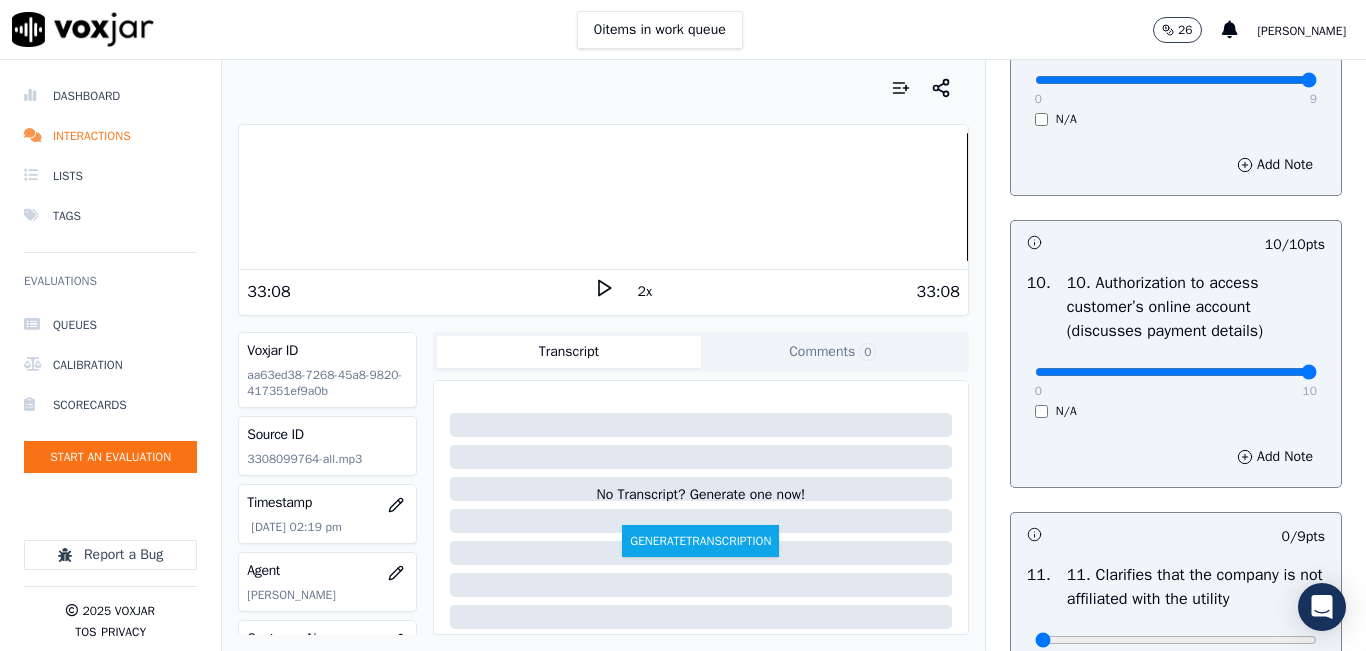 scroll, scrollTop: 2800, scrollLeft: 0, axis: vertical 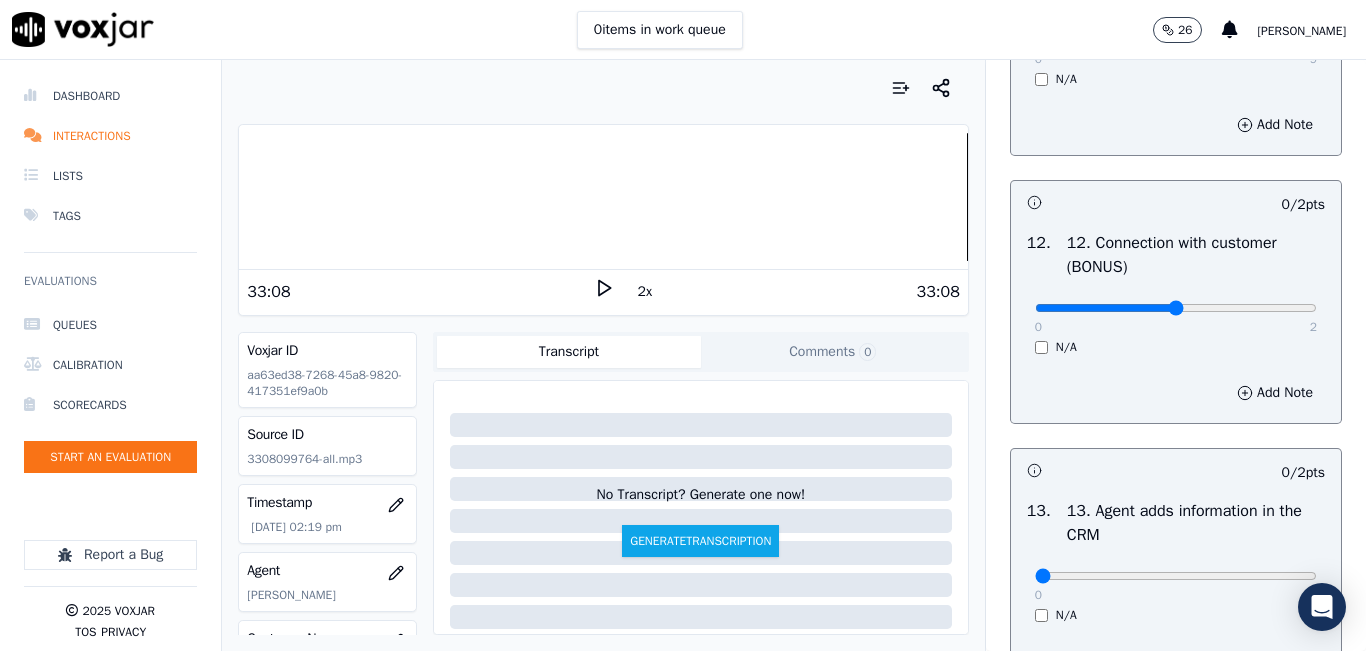 type on "1" 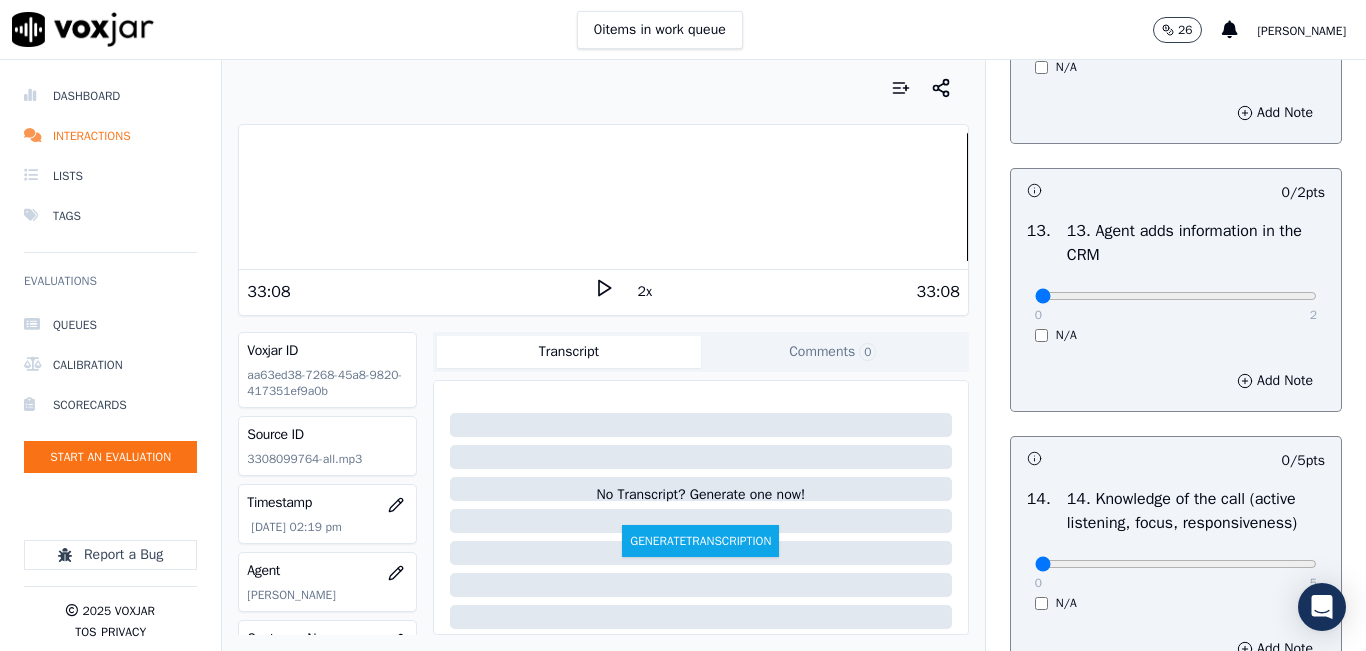 scroll, scrollTop: 3400, scrollLeft: 0, axis: vertical 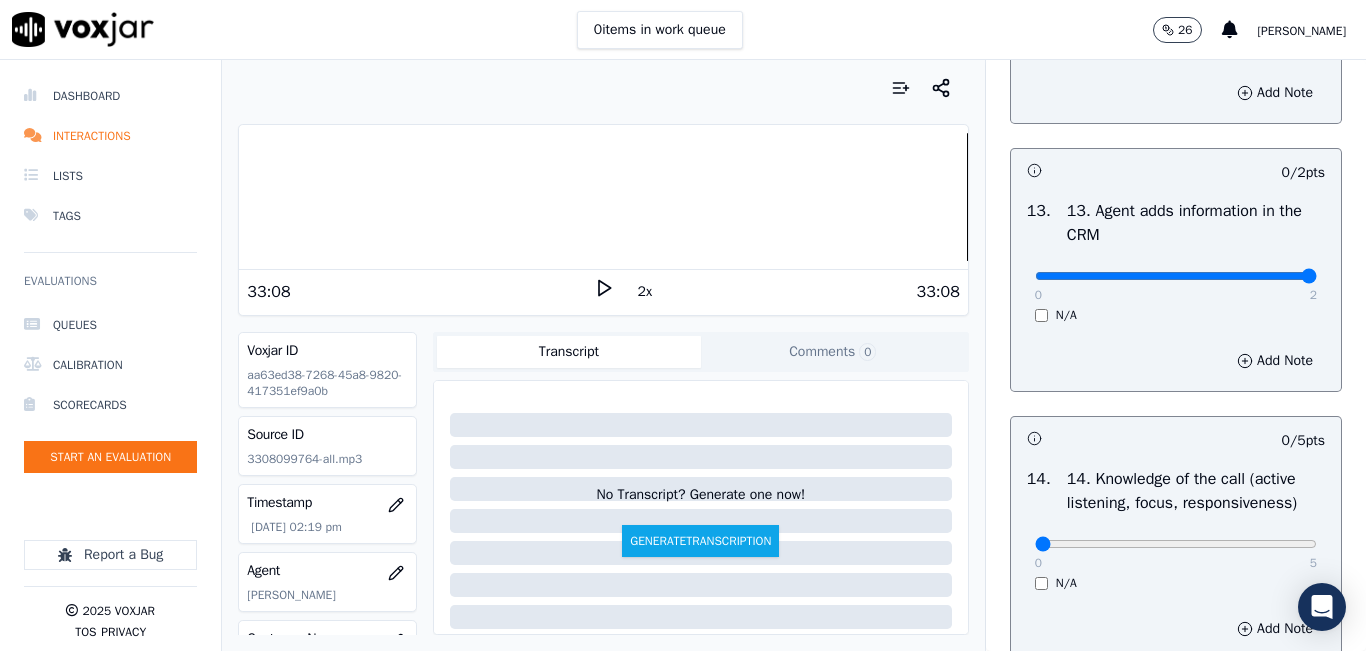 drag, startPoint x: 1196, startPoint y: 345, endPoint x: 1314, endPoint y: 354, distance: 118.34272 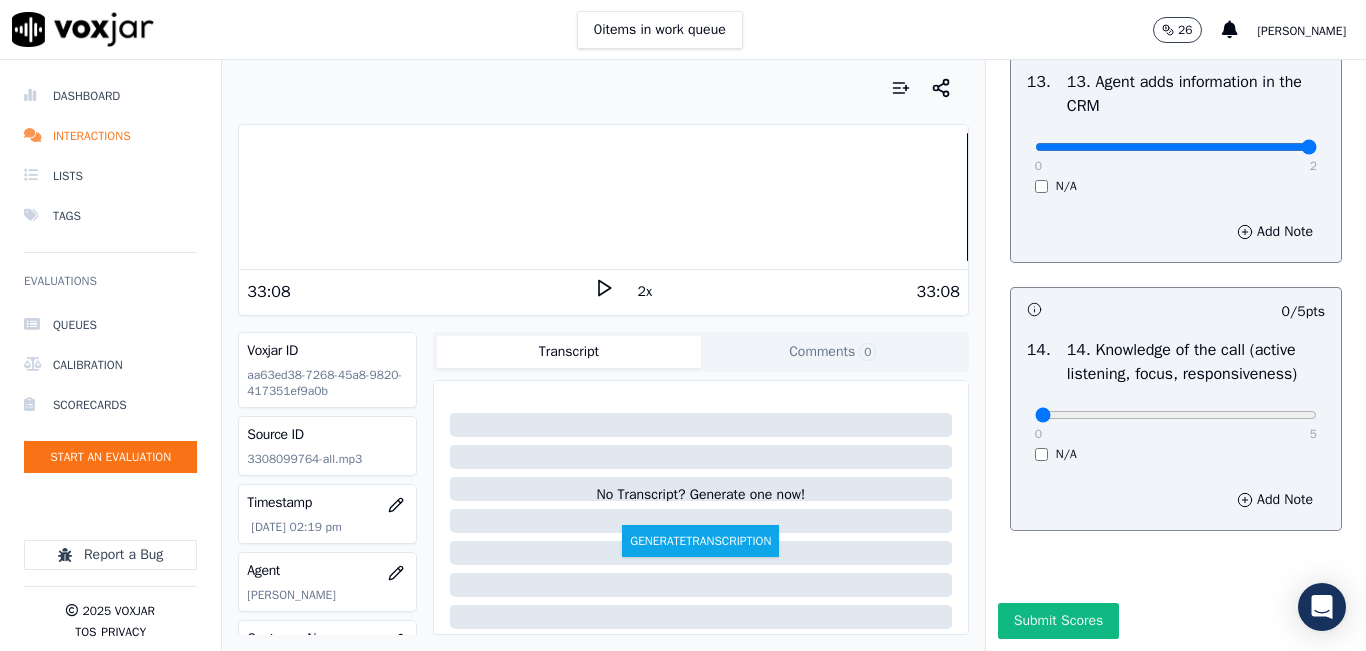 scroll, scrollTop: 3600, scrollLeft: 0, axis: vertical 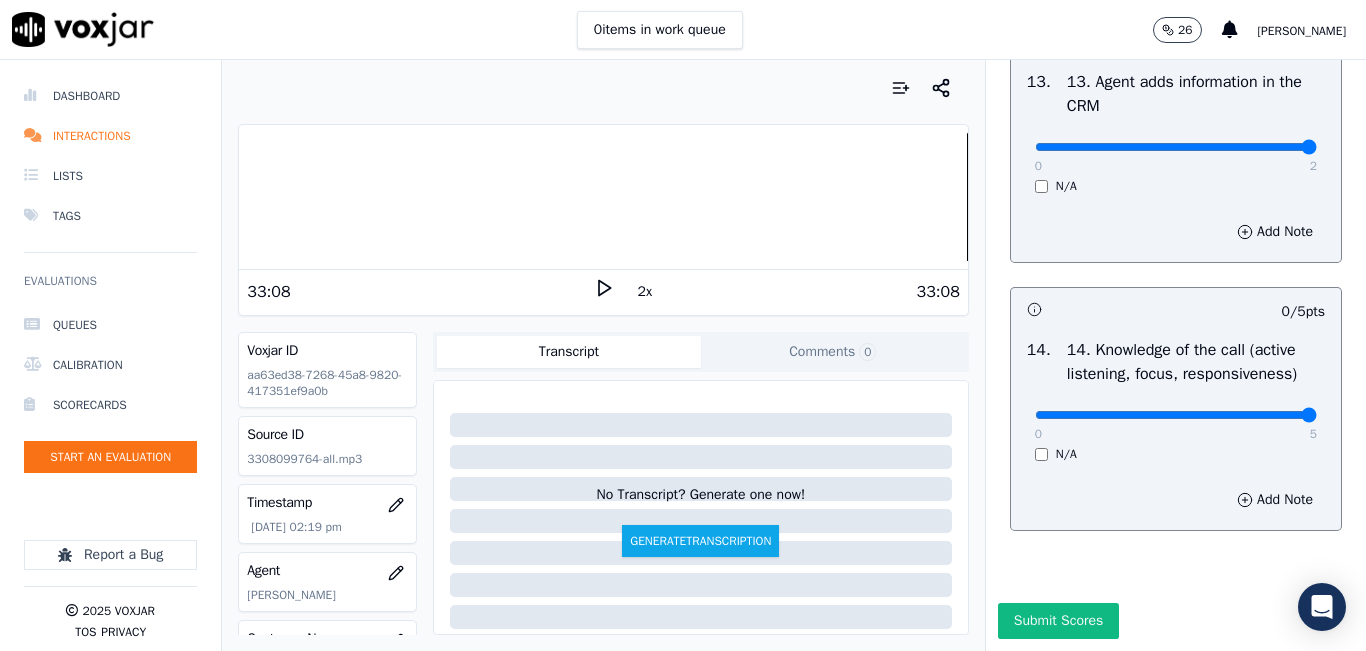 drag, startPoint x: 1209, startPoint y: 412, endPoint x: 1275, endPoint y: 418, distance: 66.27216 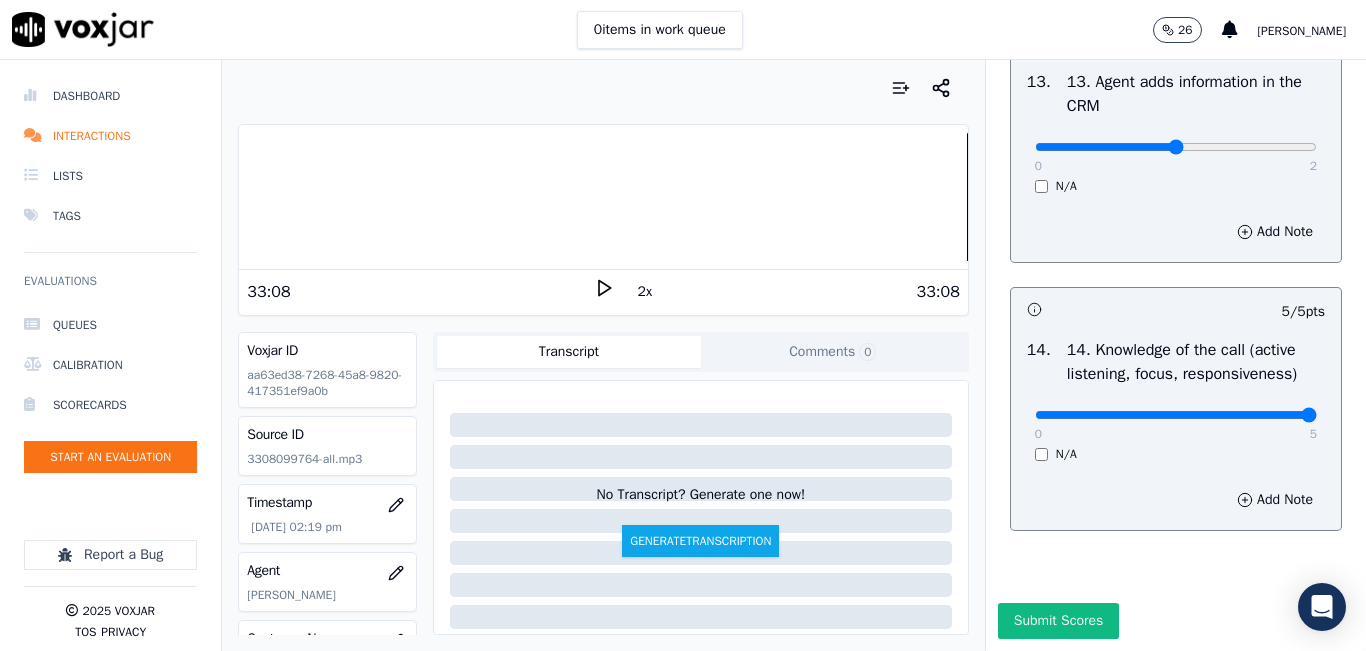 type on "1" 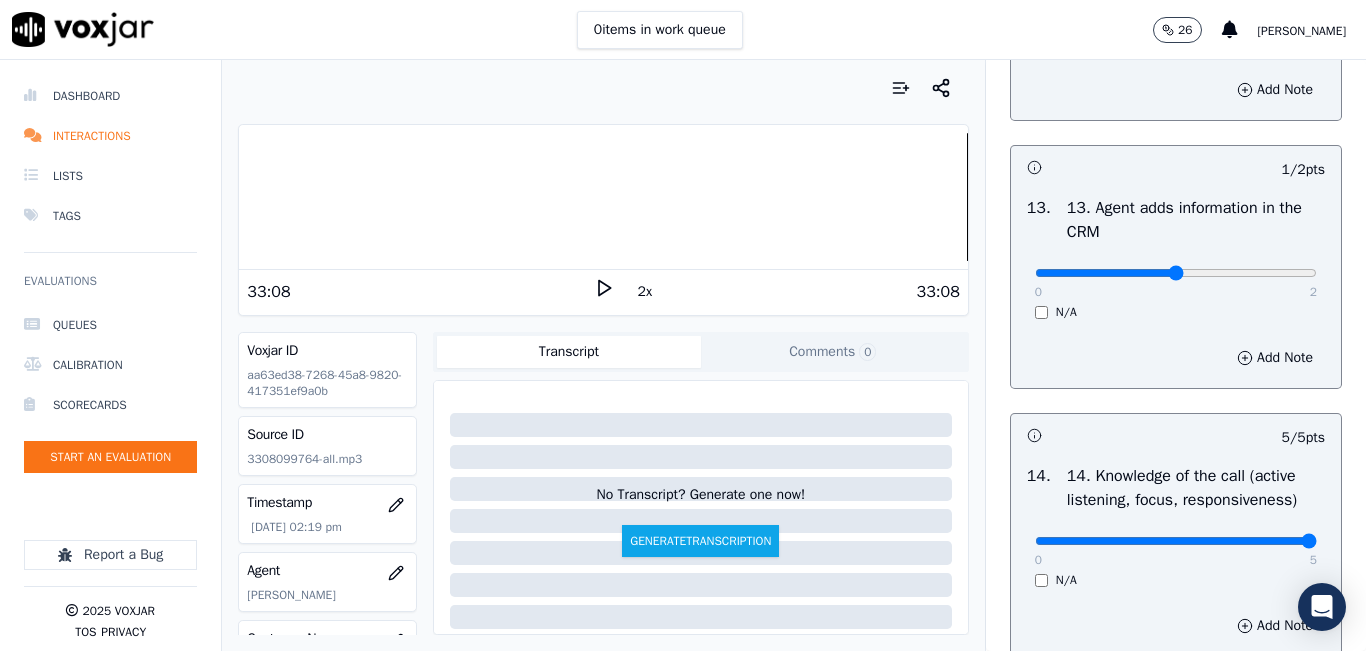 scroll, scrollTop: 3400, scrollLeft: 0, axis: vertical 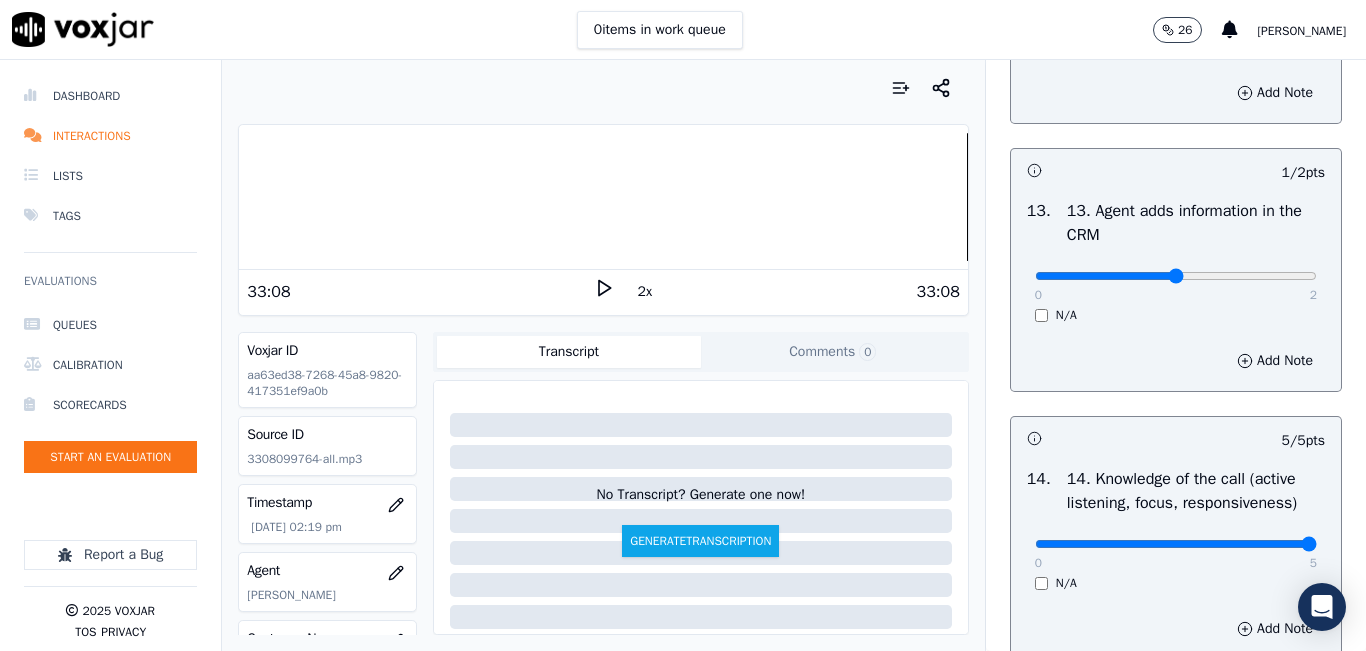 click at bounding box center (1176, -3084) 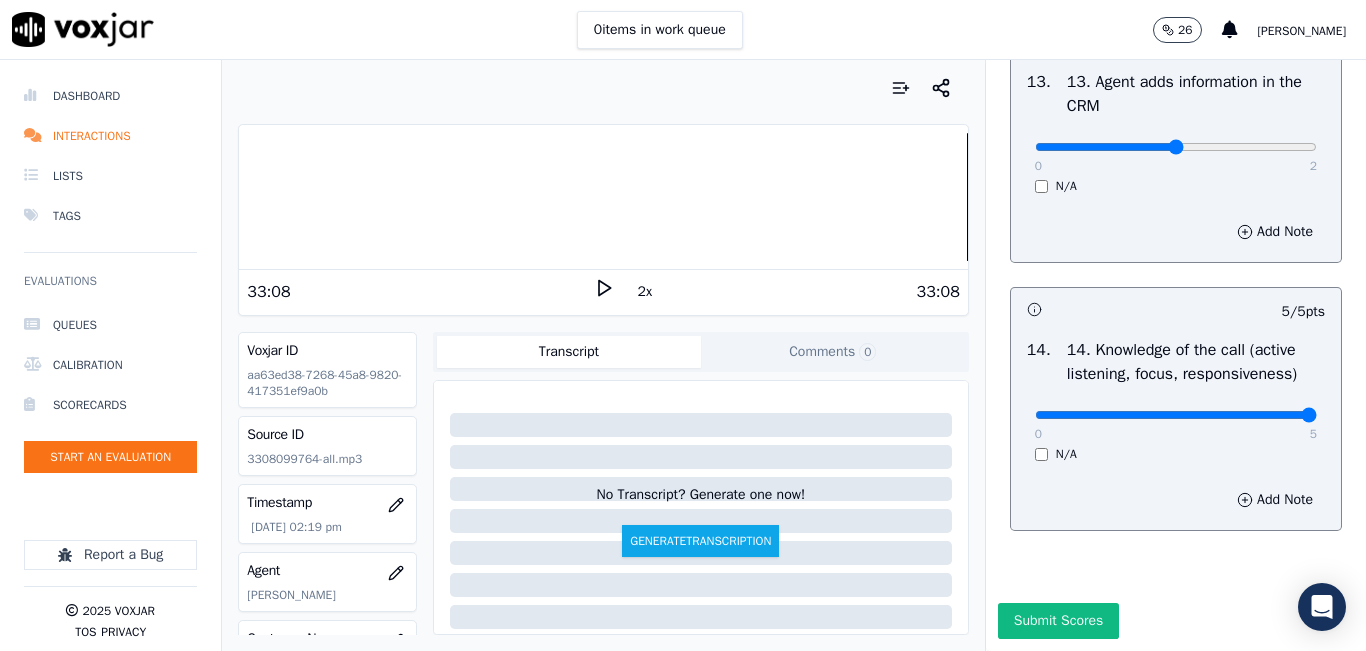 scroll, scrollTop: 3642, scrollLeft: 0, axis: vertical 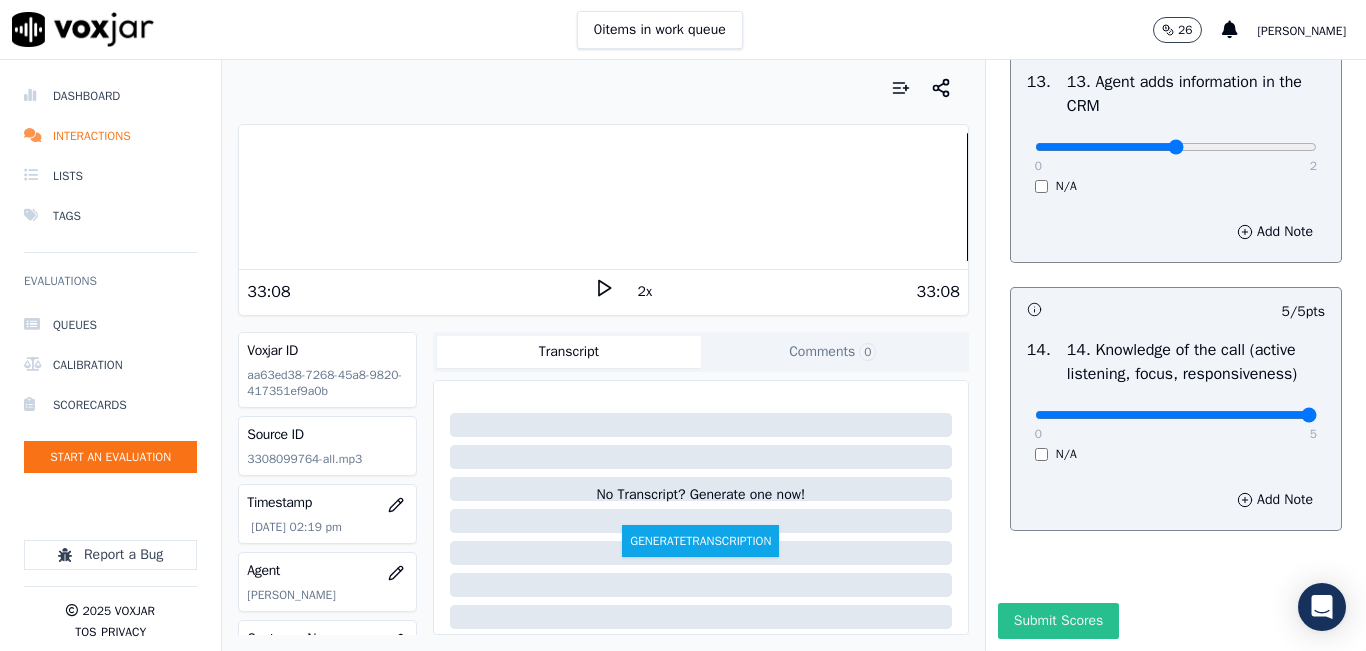 click on "Submit Scores" at bounding box center [1058, 621] 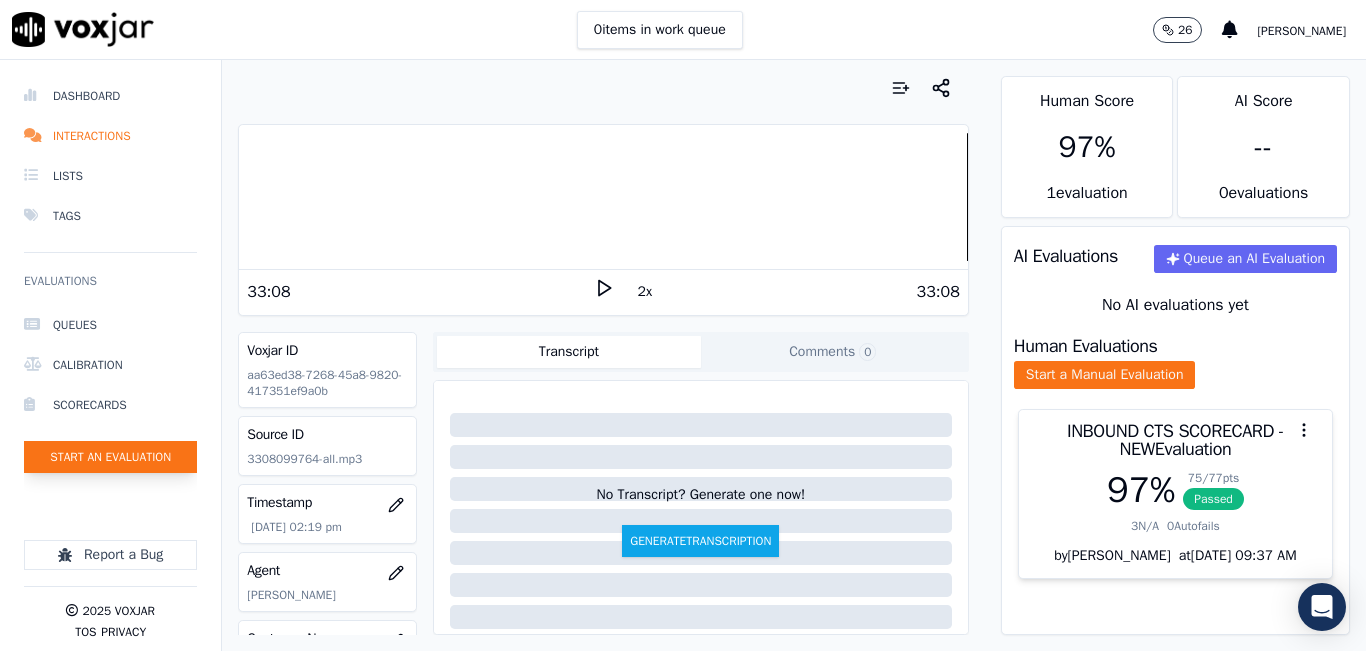click on "Start an Evaluation" 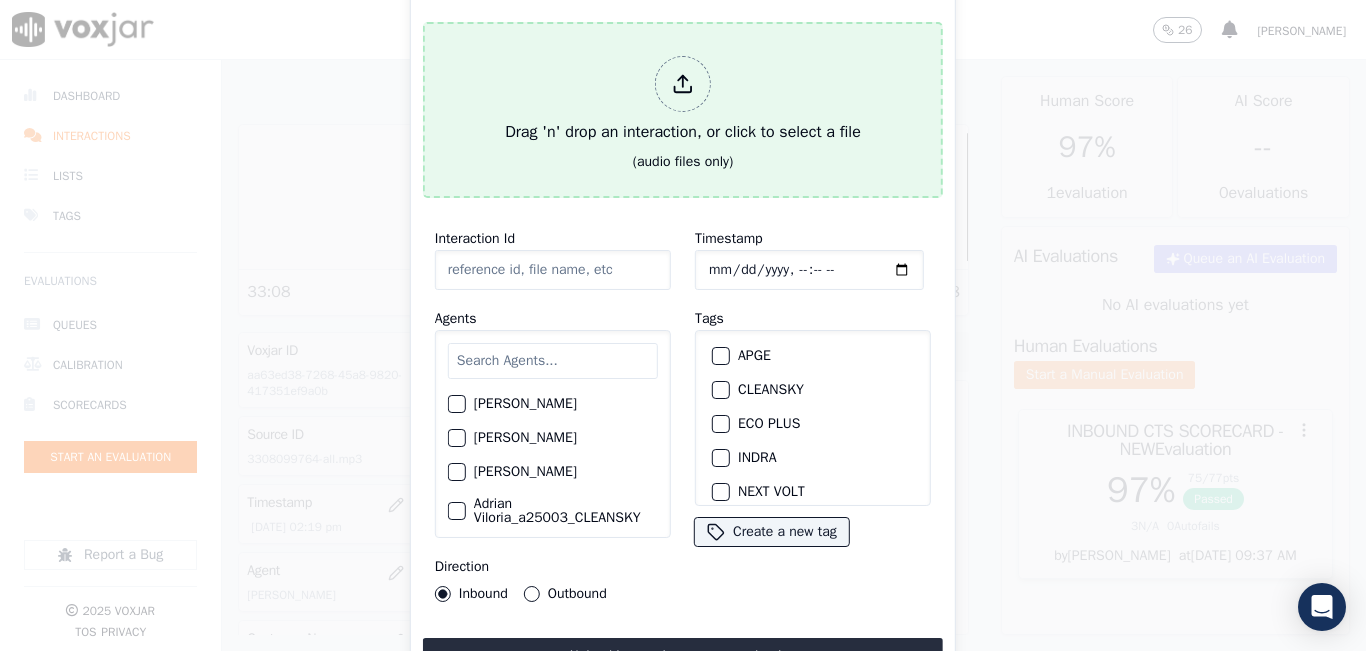 click on "Drag 'n' drop an interaction, or click to select a file" at bounding box center (683, 100) 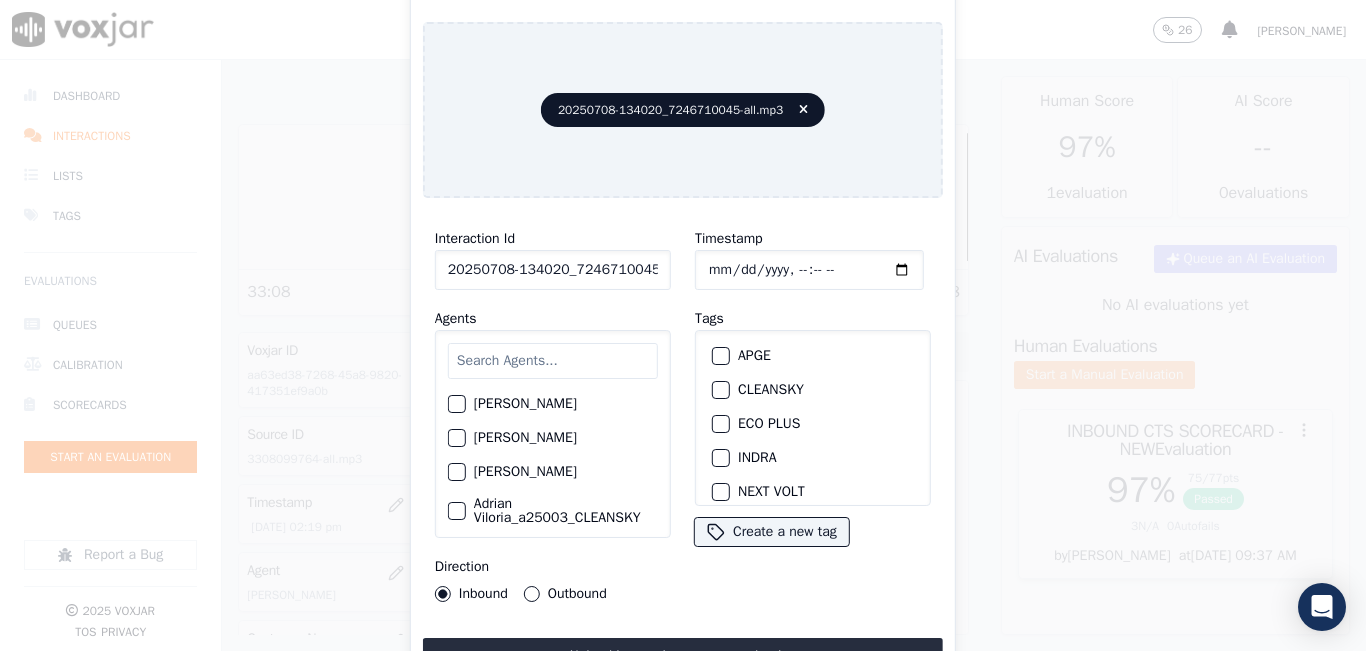 click at bounding box center [553, 361] 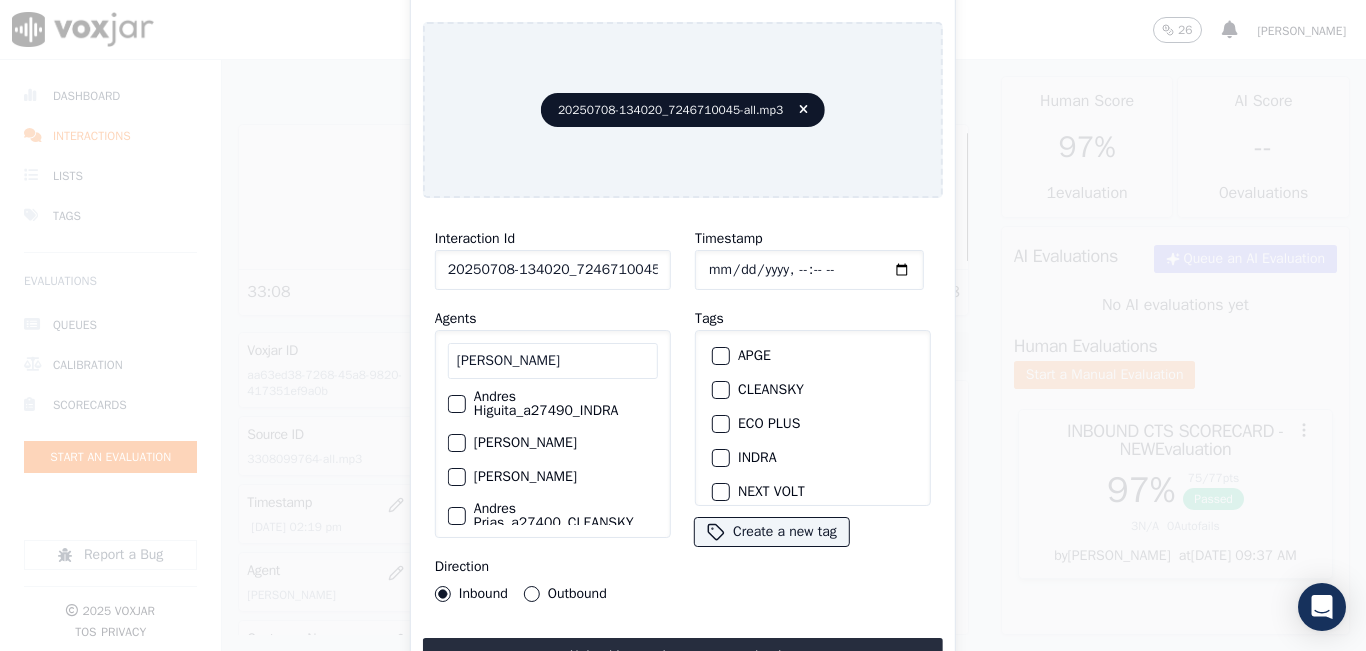 scroll, scrollTop: 200, scrollLeft: 0, axis: vertical 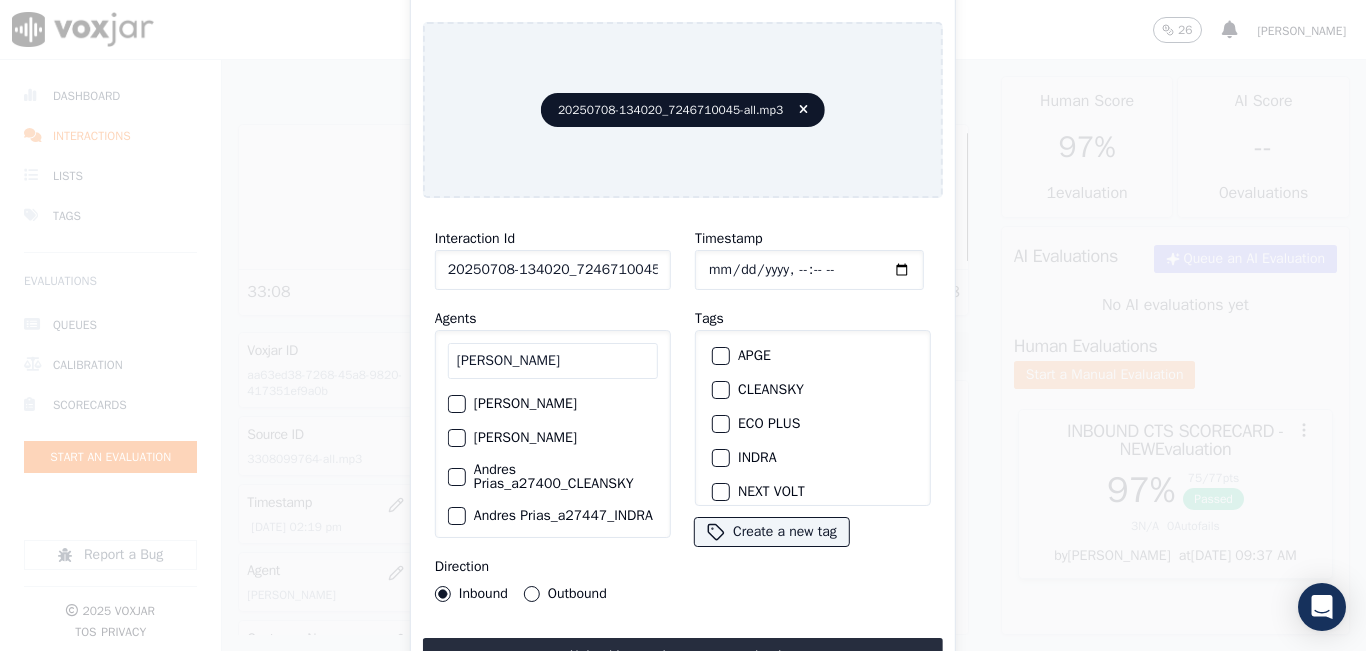 type on "ANDRES" 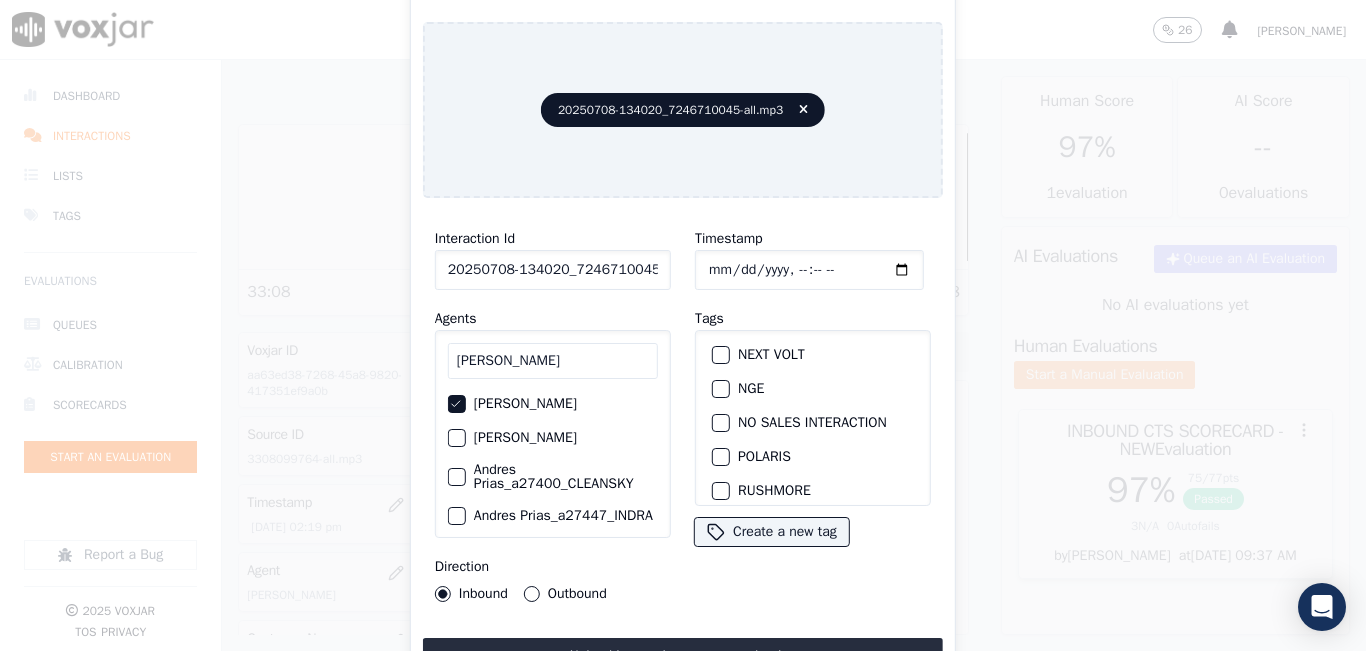 scroll, scrollTop: 100, scrollLeft: 0, axis: vertical 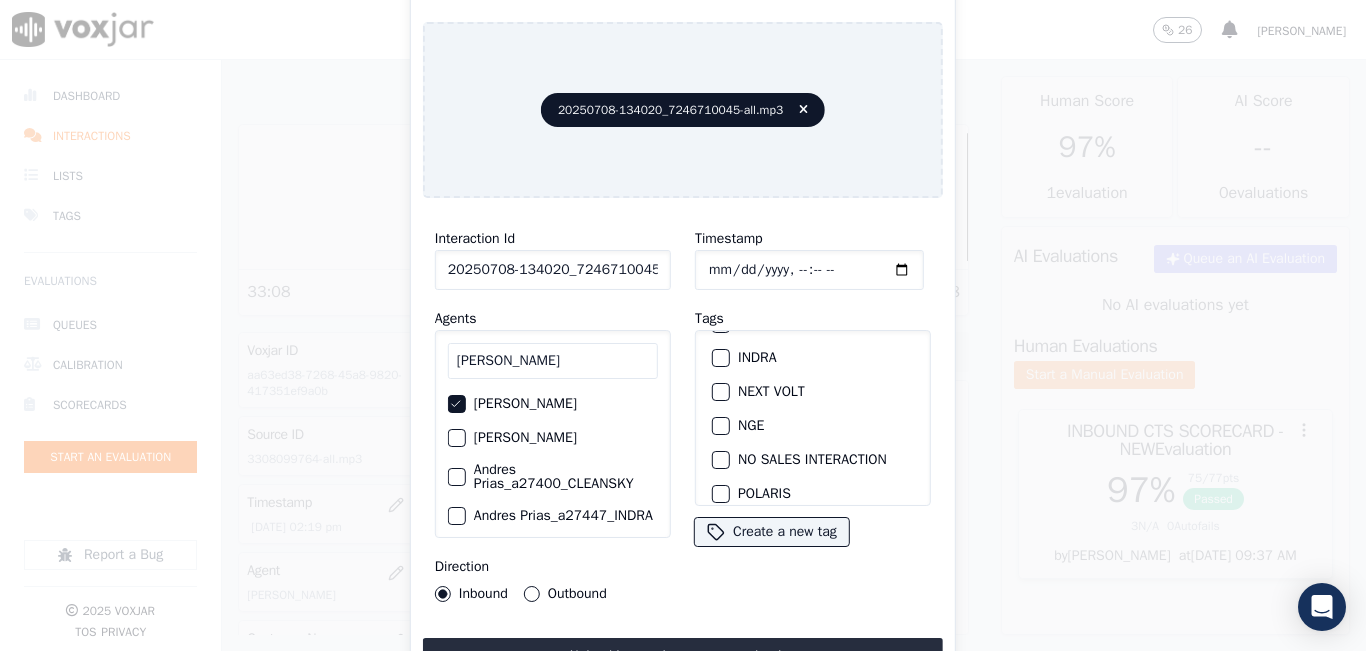 click at bounding box center (720, 426) 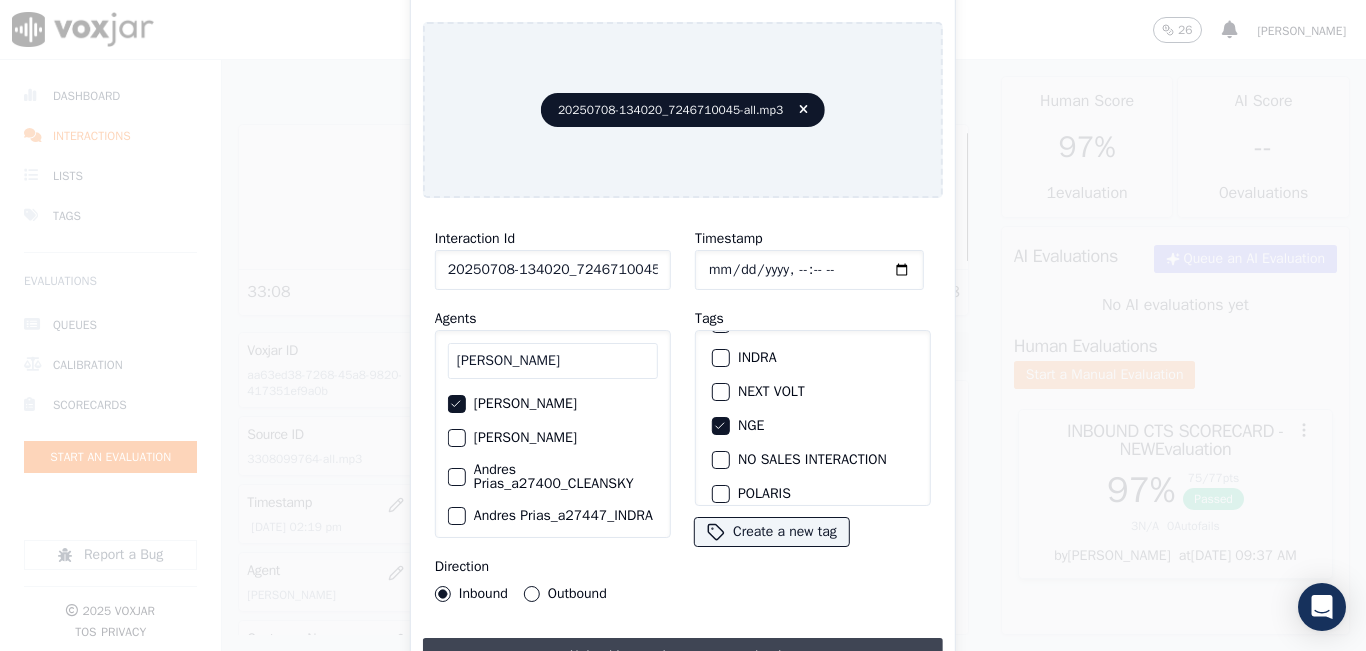 click on "Upload interaction to start evaluation" at bounding box center (683, 656) 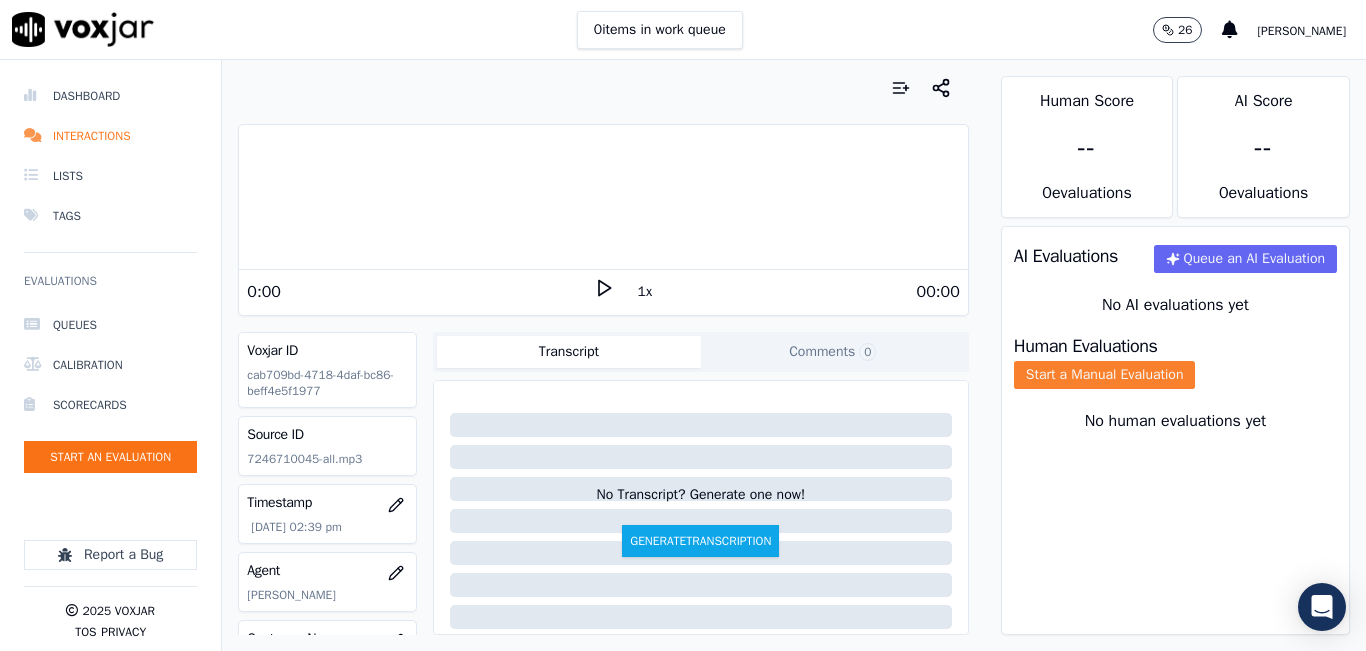 click on "Start a Manual Evaluation" 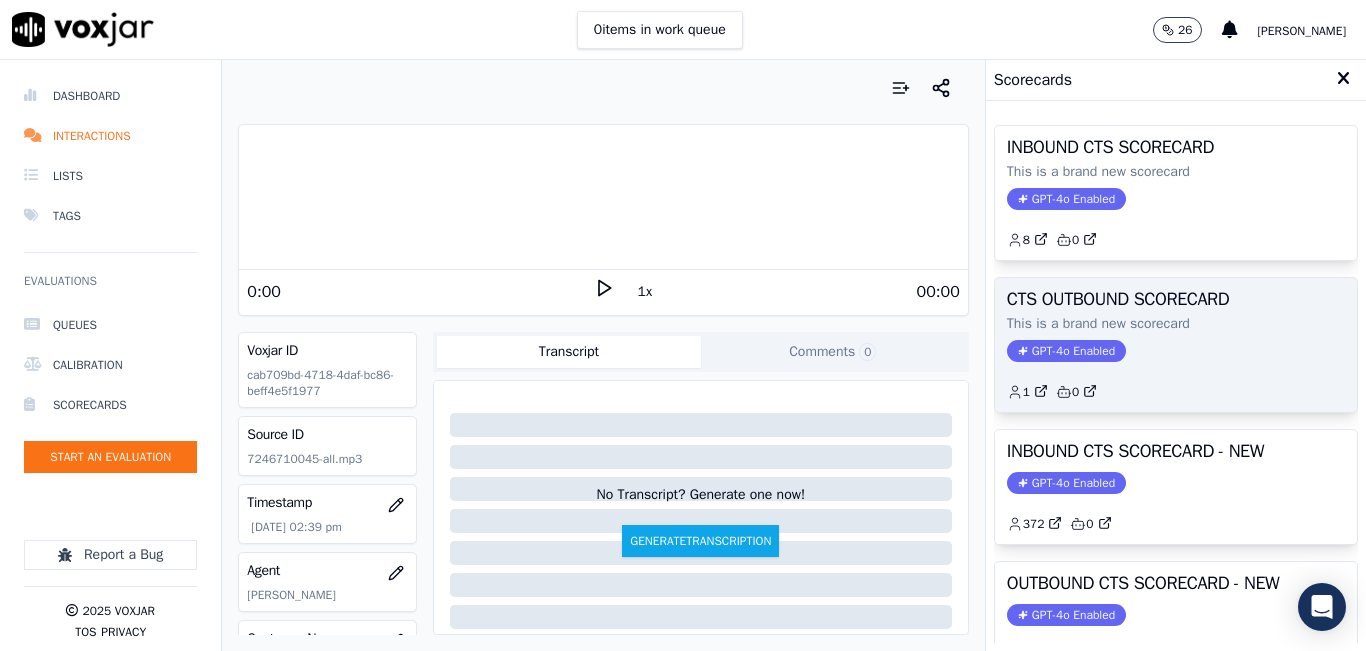 scroll, scrollTop: 100, scrollLeft: 0, axis: vertical 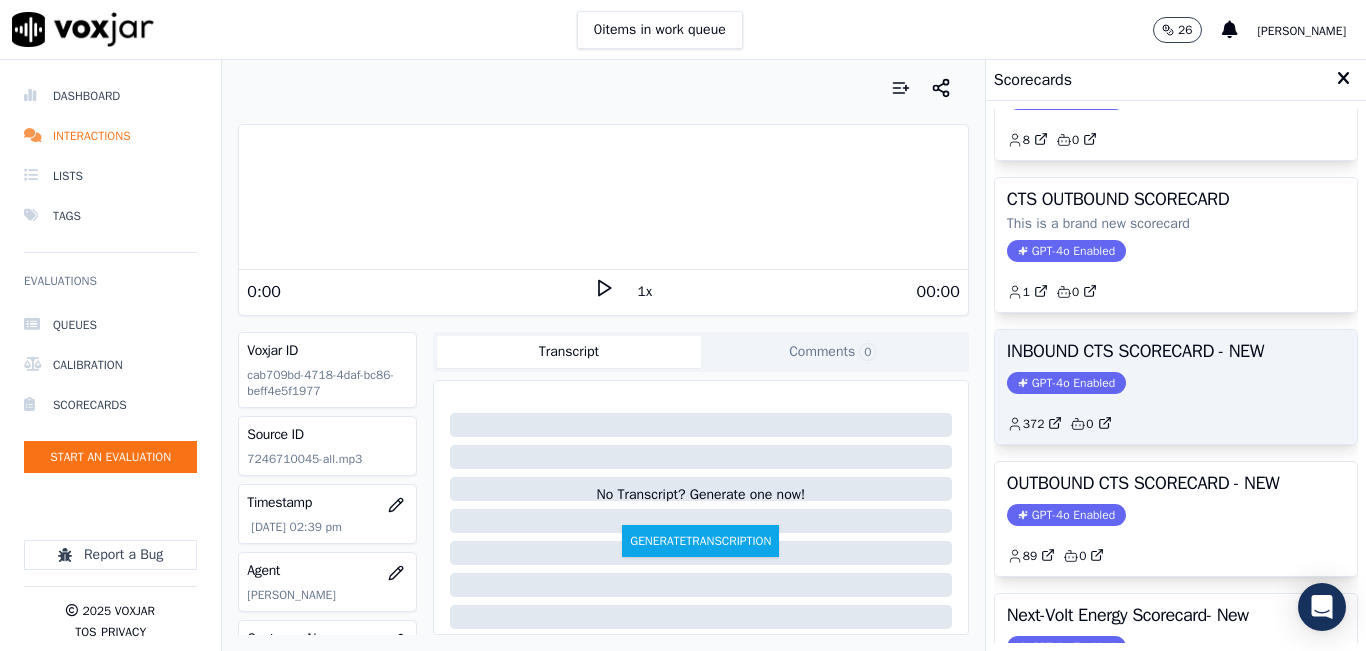 click on "GPT-4o Enabled" 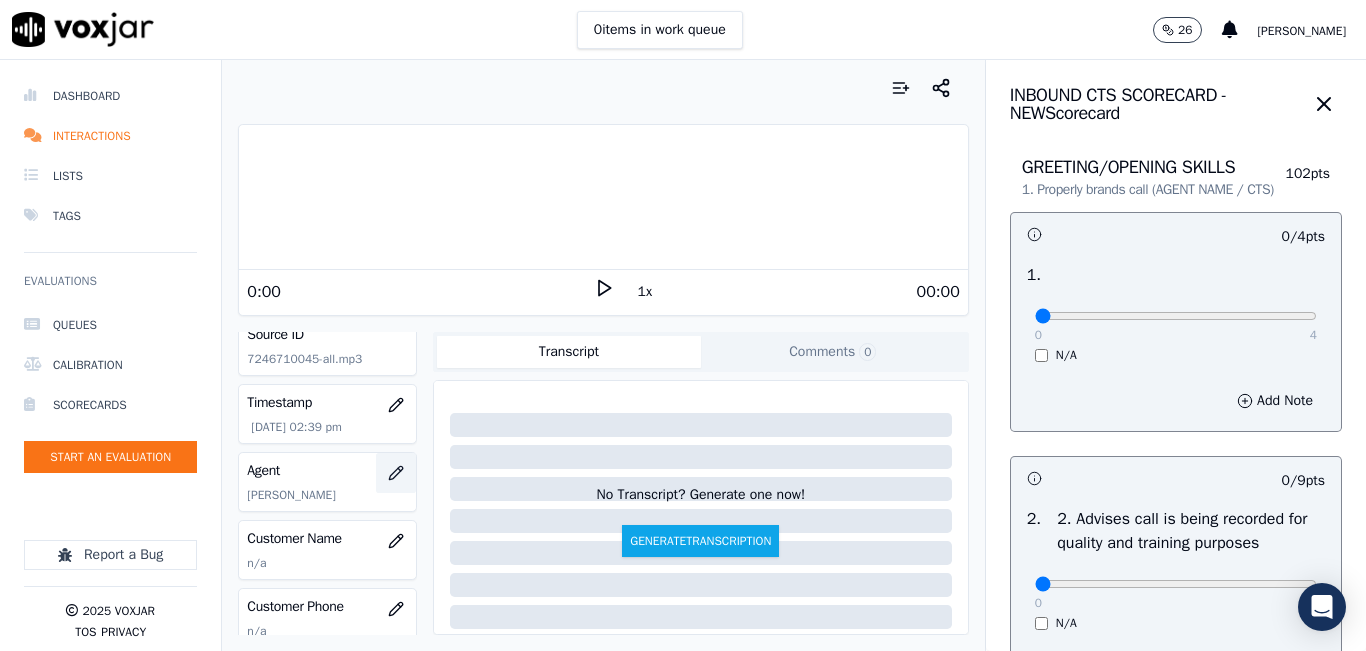 scroll, scrollTop: 200, scrollLeft: 0, axis: vertical 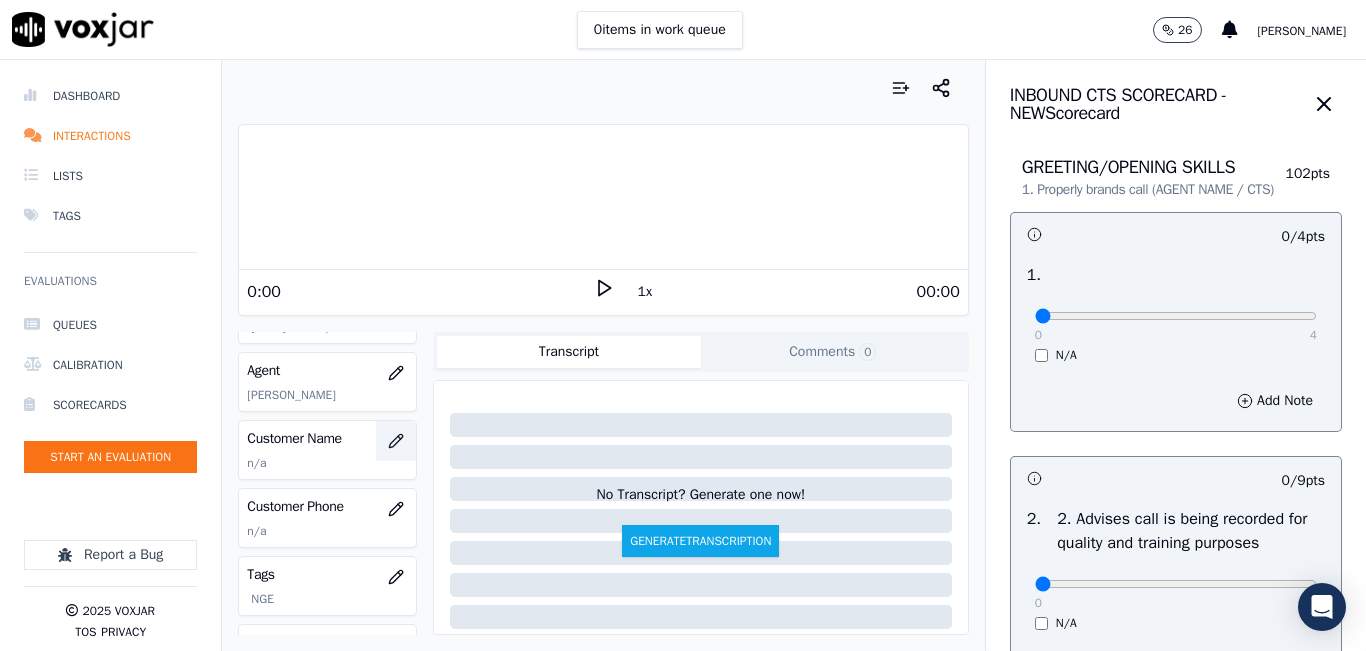 click 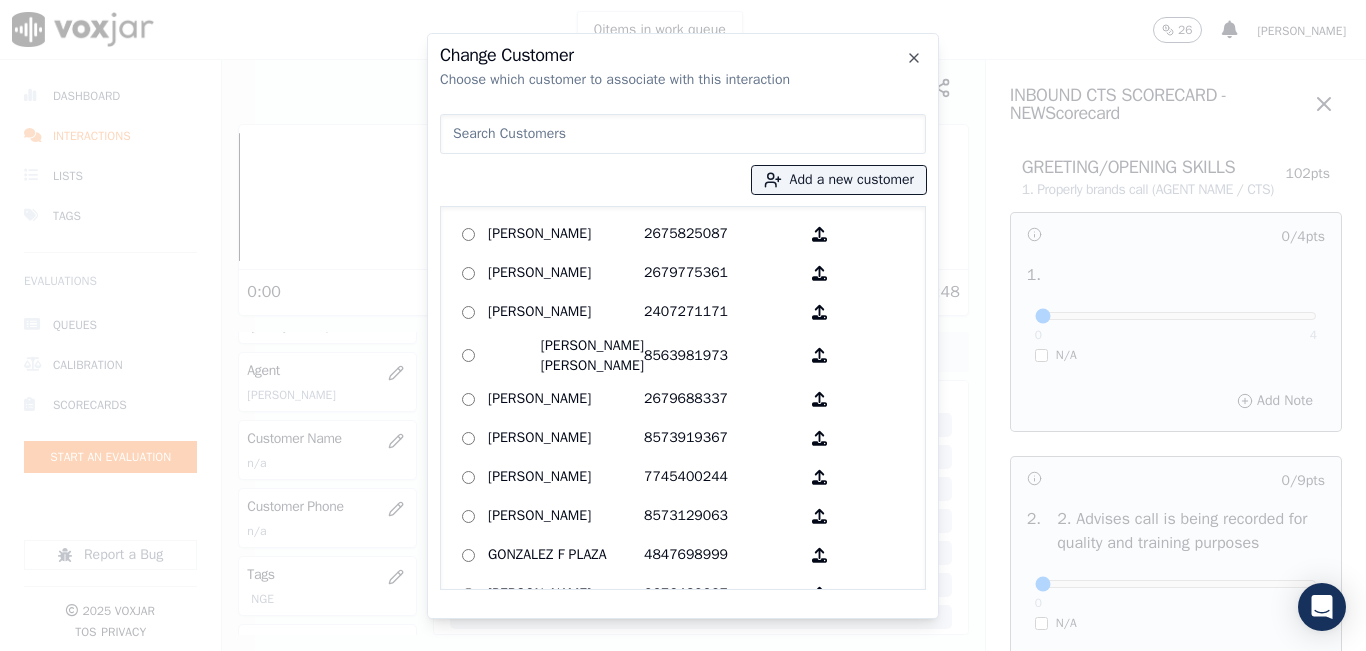 click at bounding box center [683, 134] 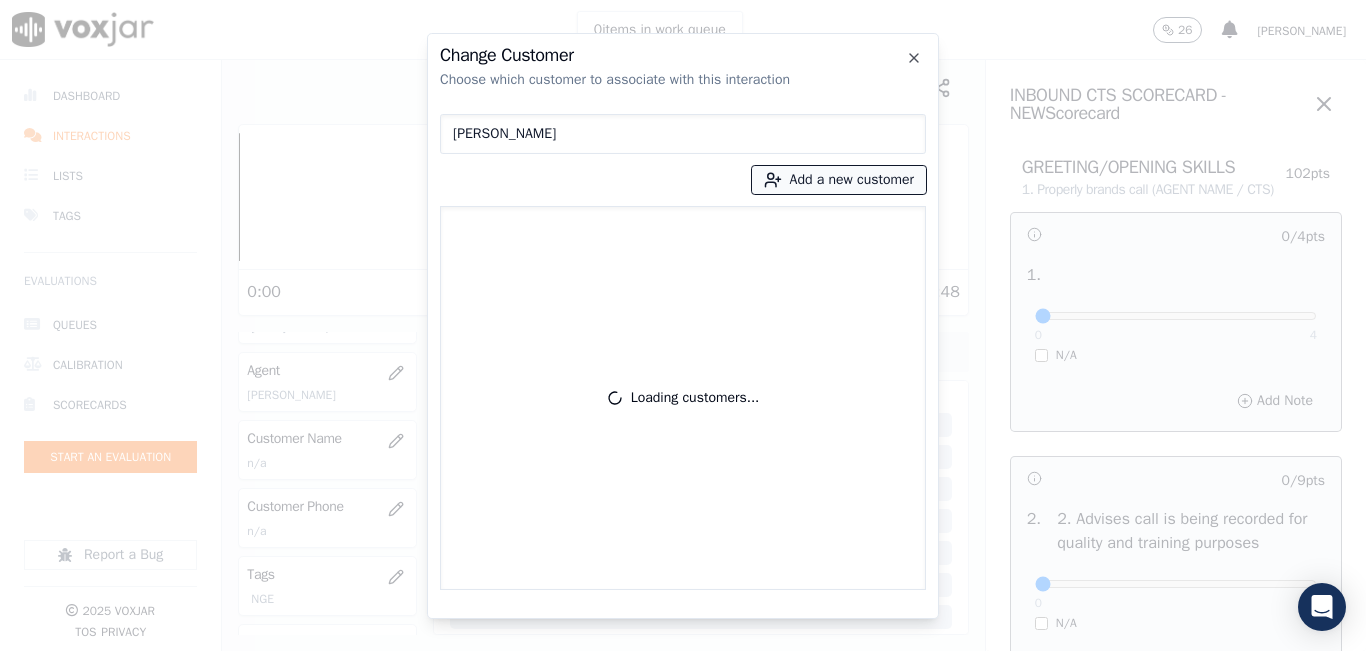 type on "Bill Phillips" 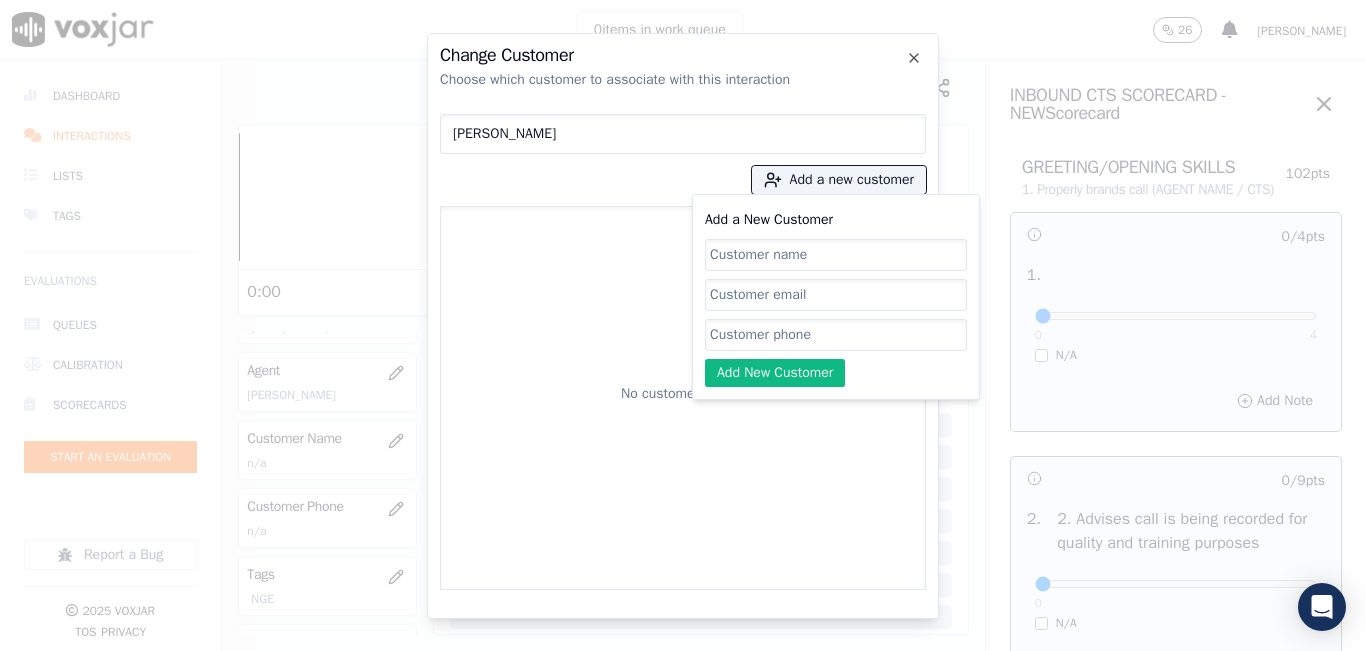 click on "Add a New Customer" 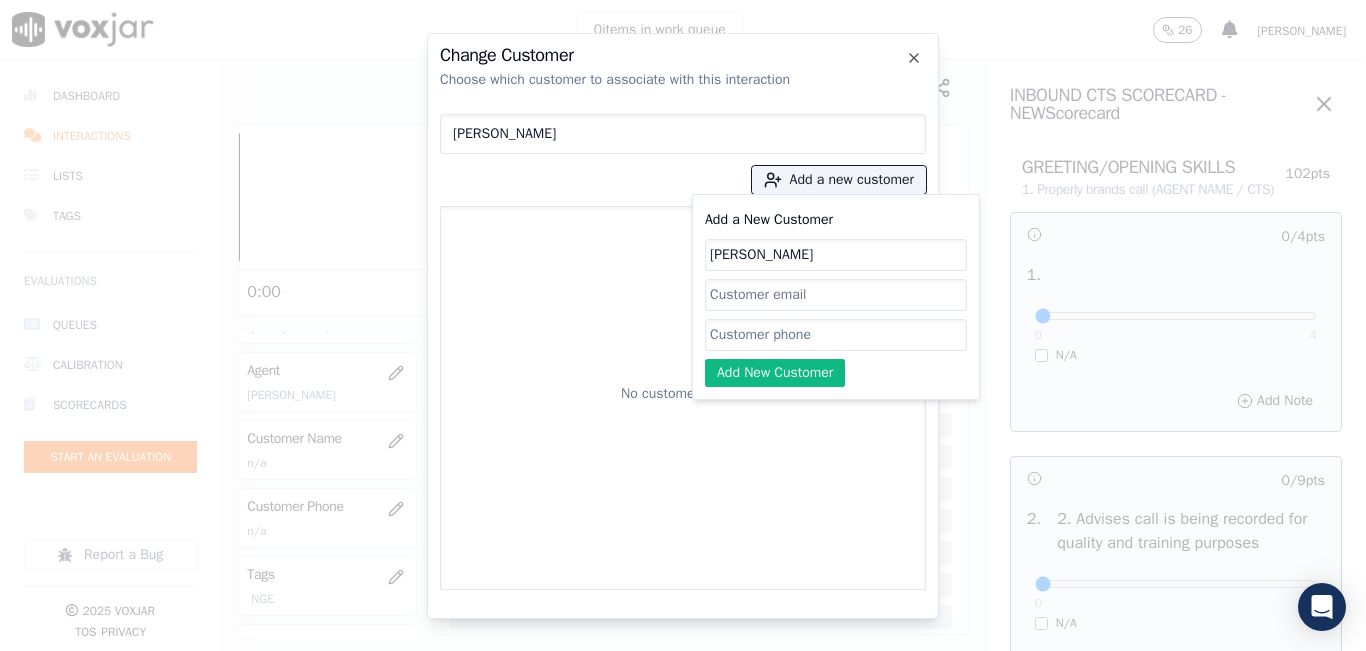 type on "Bill Phillips" 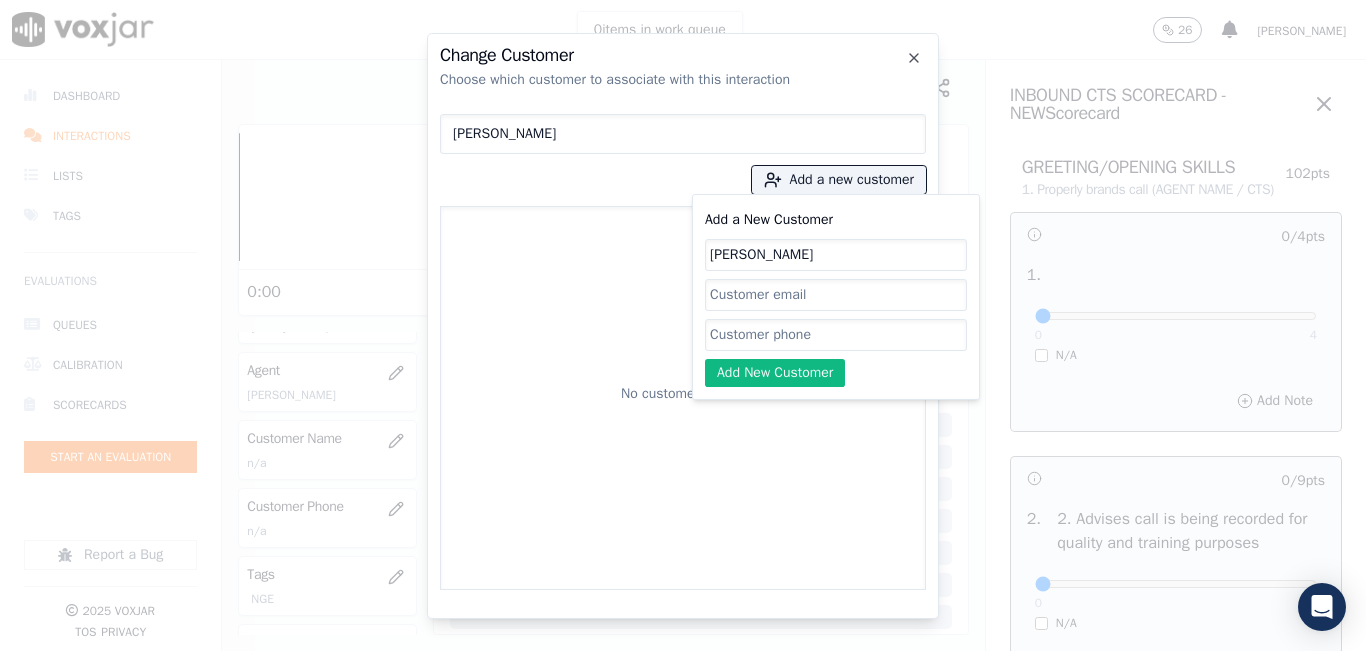 click on "Add a New Customer" 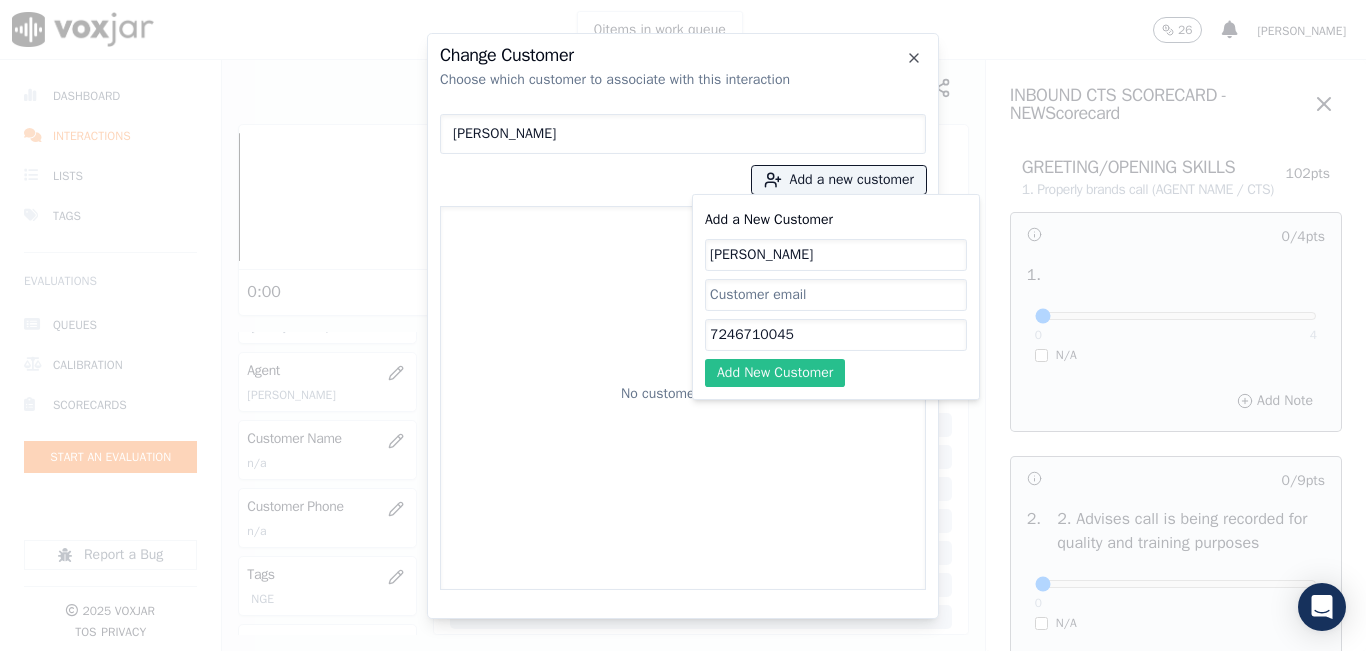 type on "7246710045" 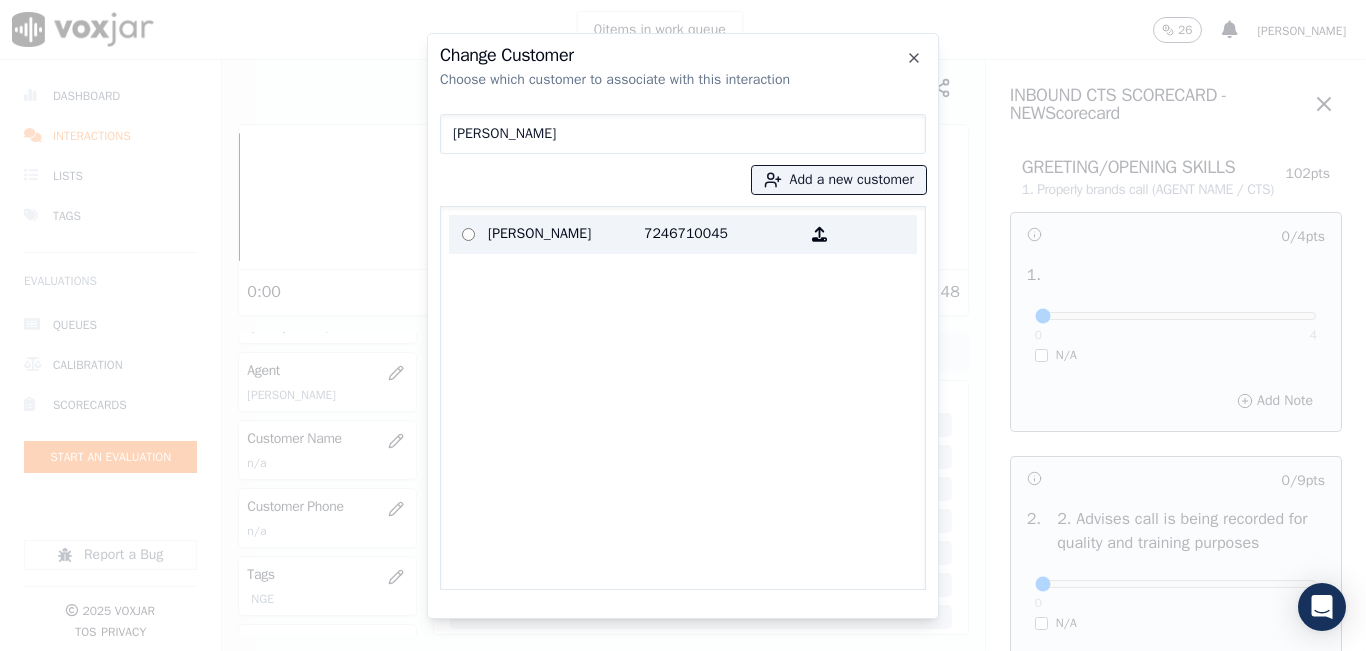 click on "Bill Phillips" at bounding box center [566, 234] 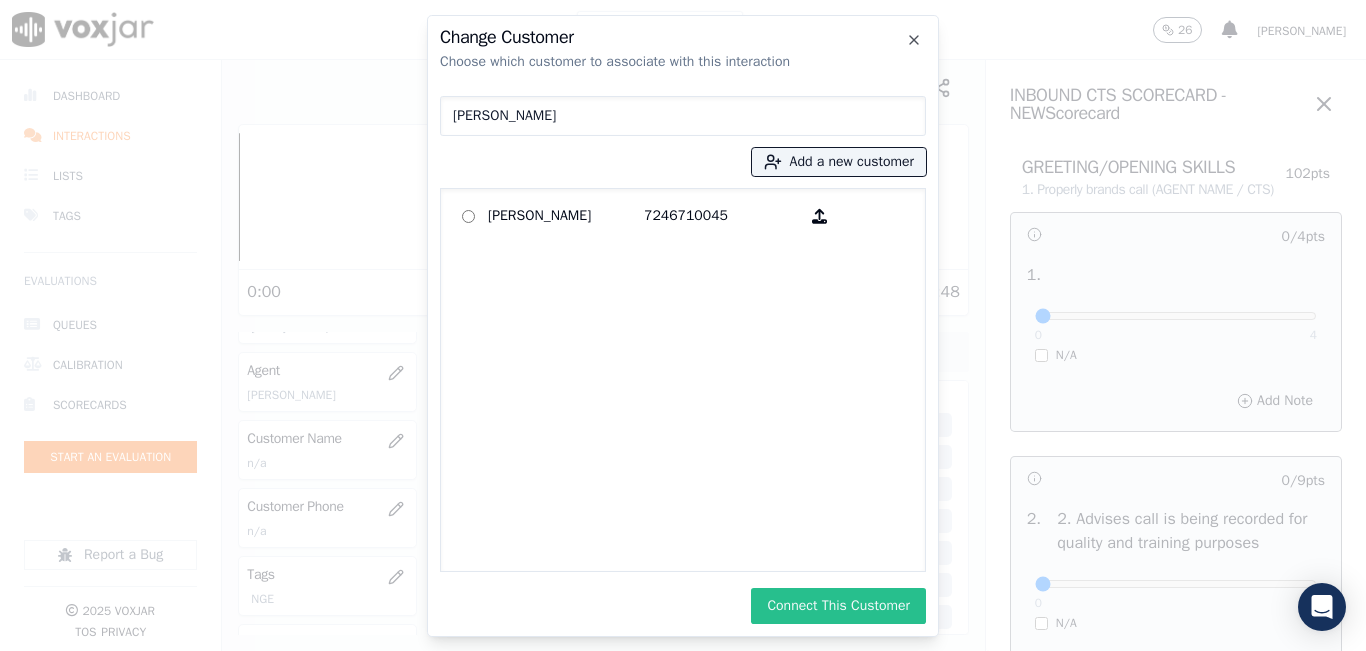 click on "Connect This Customer" at bounding box center [838, 606] 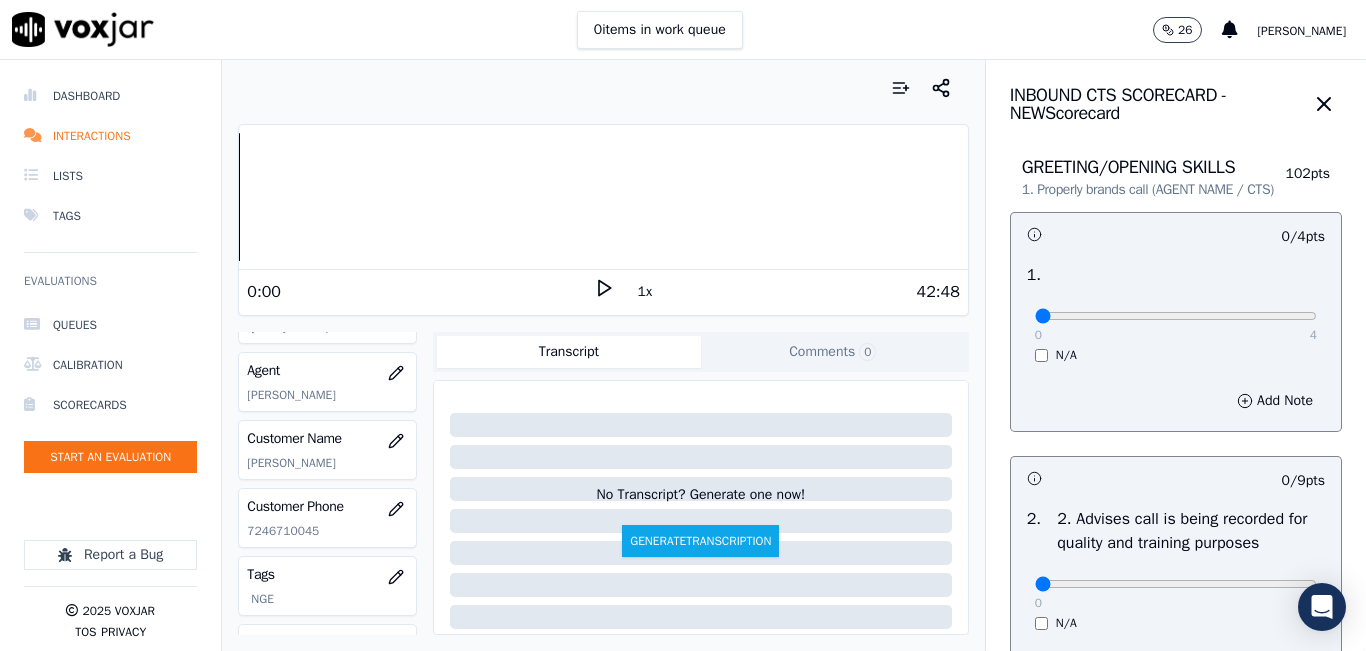 click 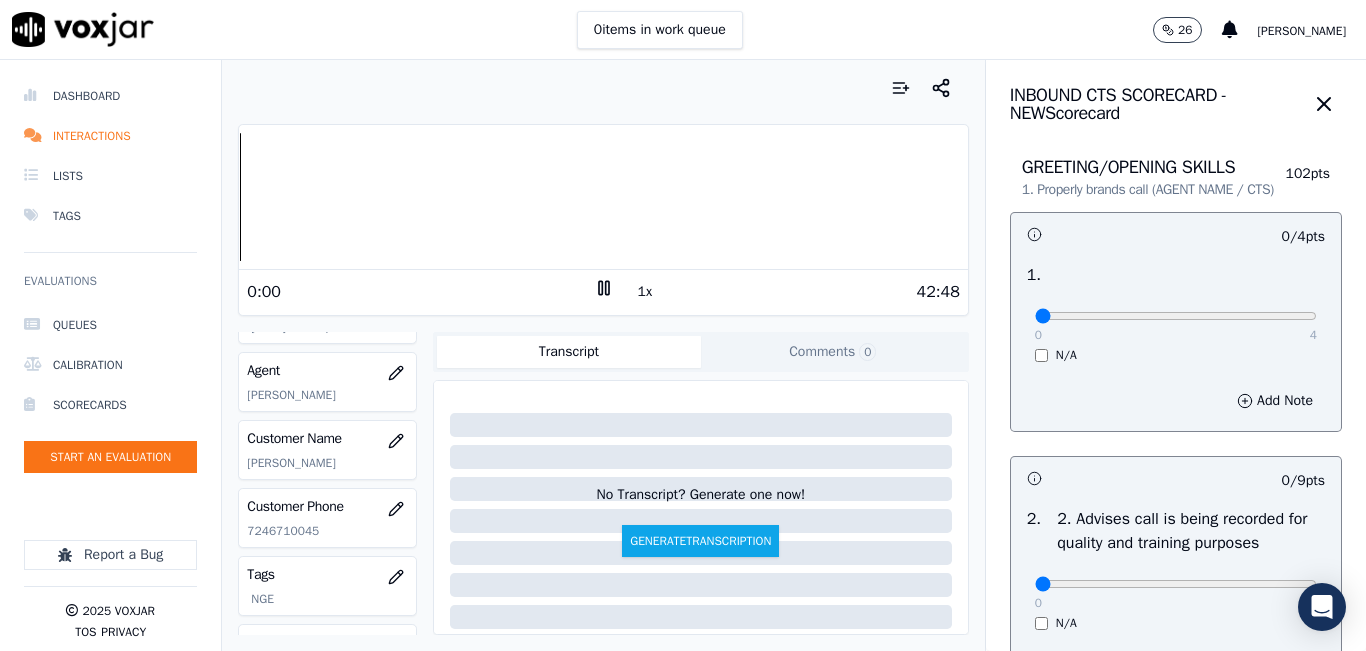 click on "1x" at bounding box center [645, 292] 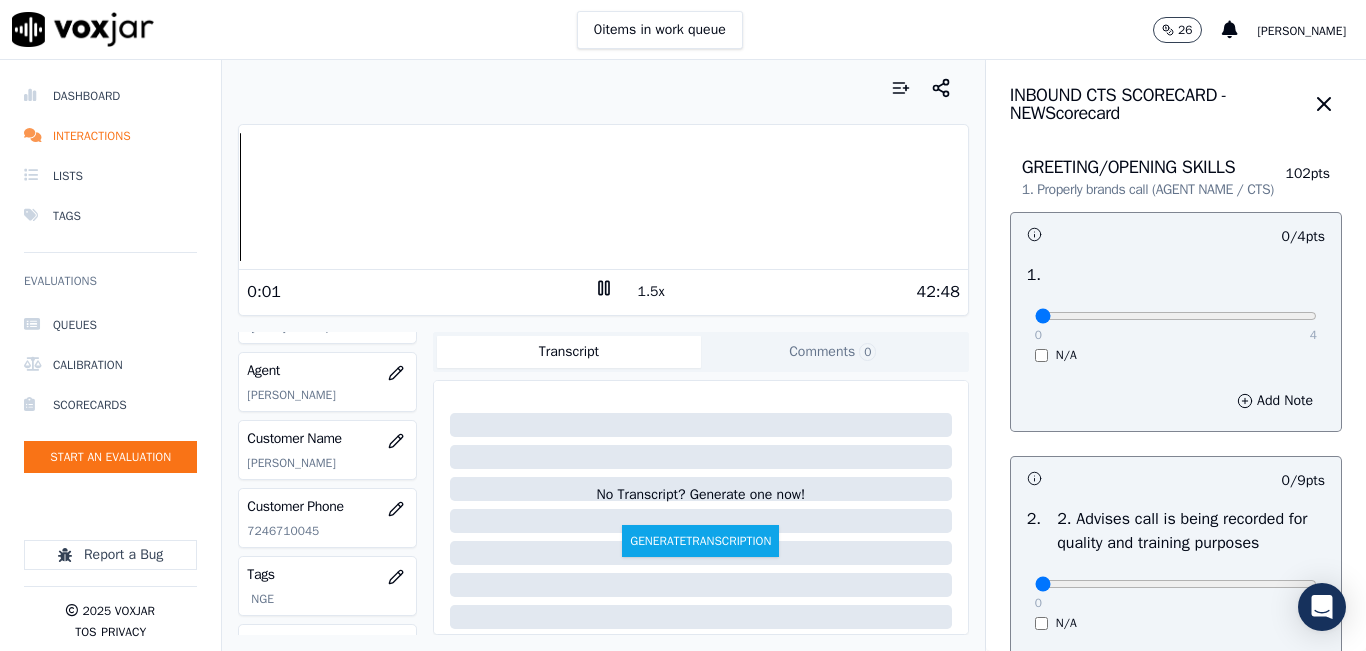 click on "1.5x" at bounding box center [651, 292] 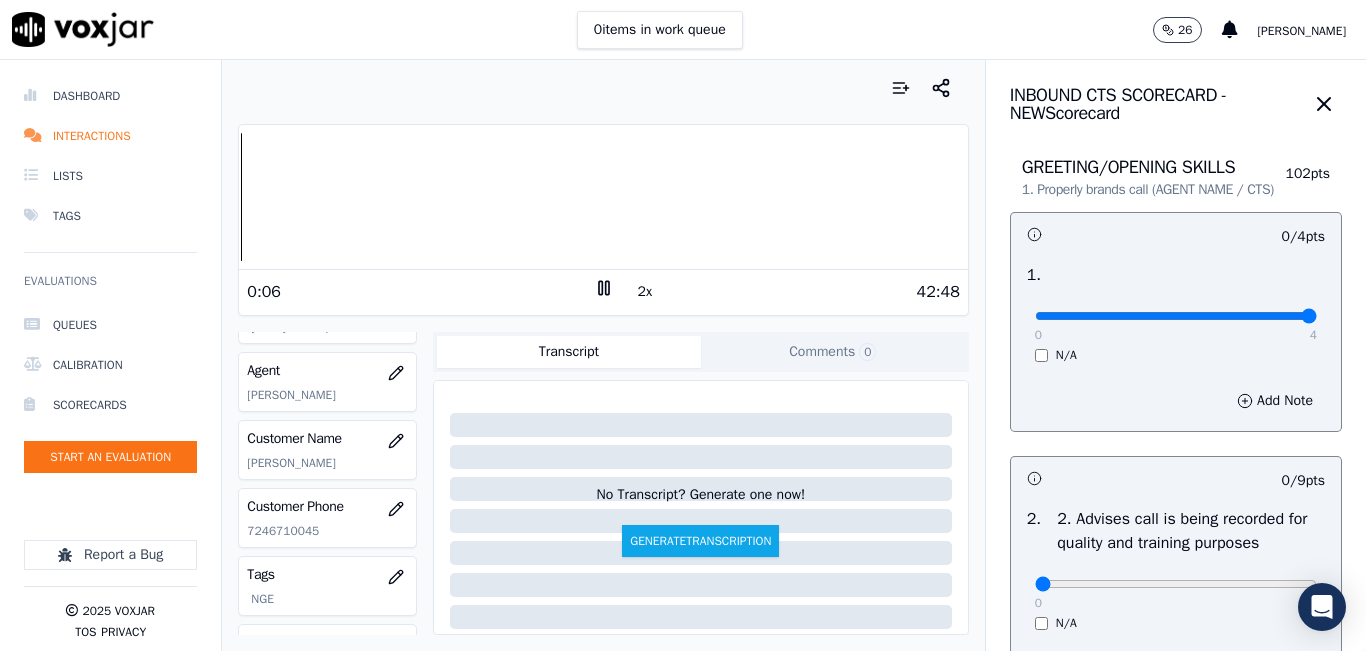 drag, startPoint x: 1103, startPoint y: 335, endPoint x: 1345, endPoint y: 338, distance: 242.0186 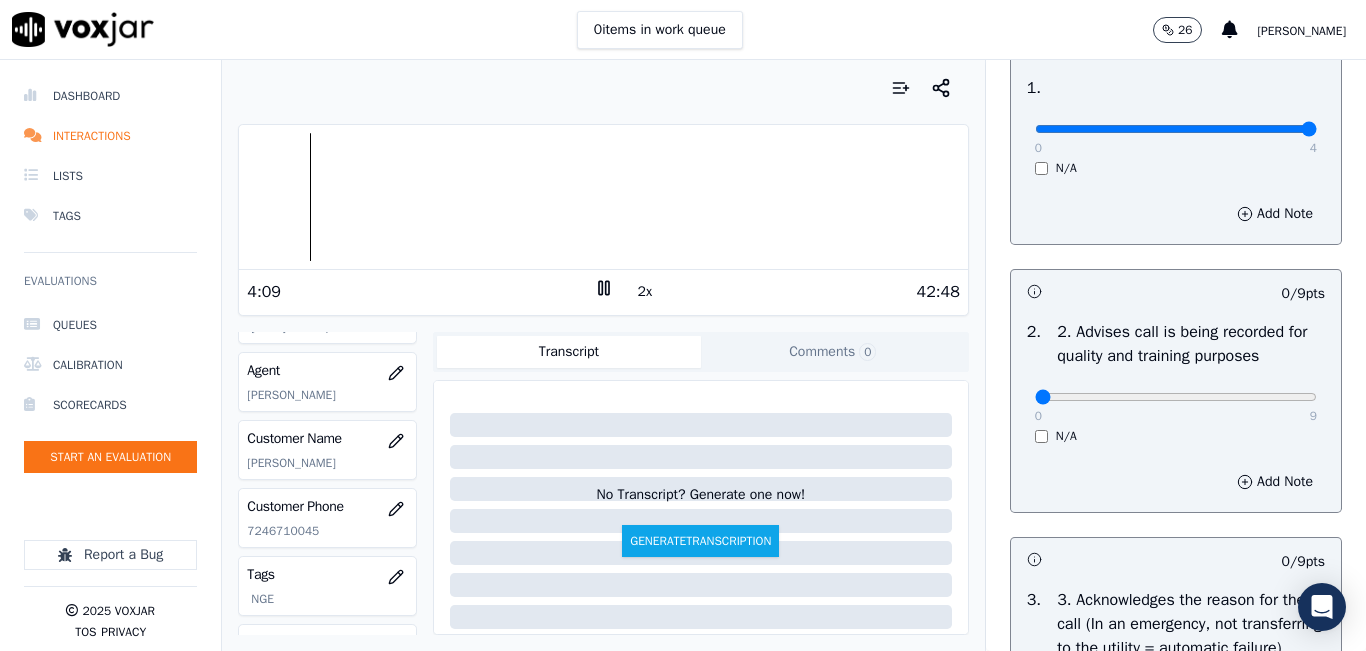 scroll, scrollTop: 200, scrollLeft: 0, axis: vertical 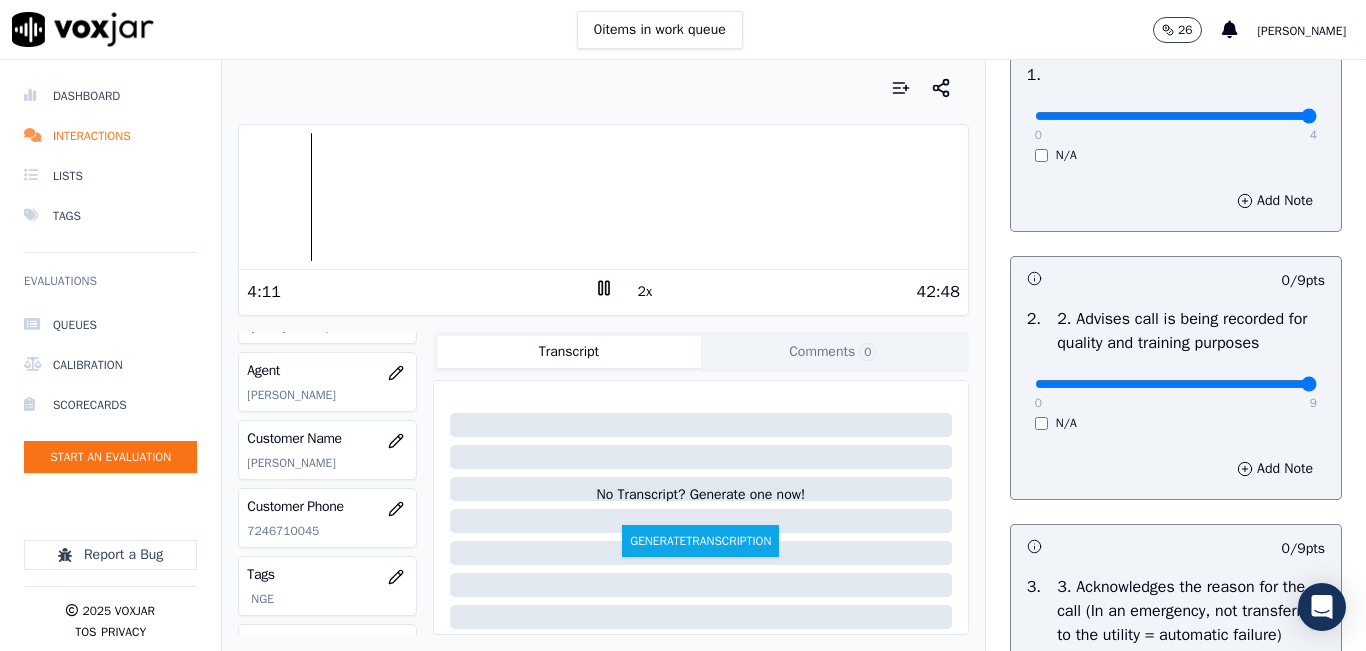 drag, startPoint x: 1187, startPoint y: 408, endPoint x: 1296, endPoint y: 400, distance: 109.29318 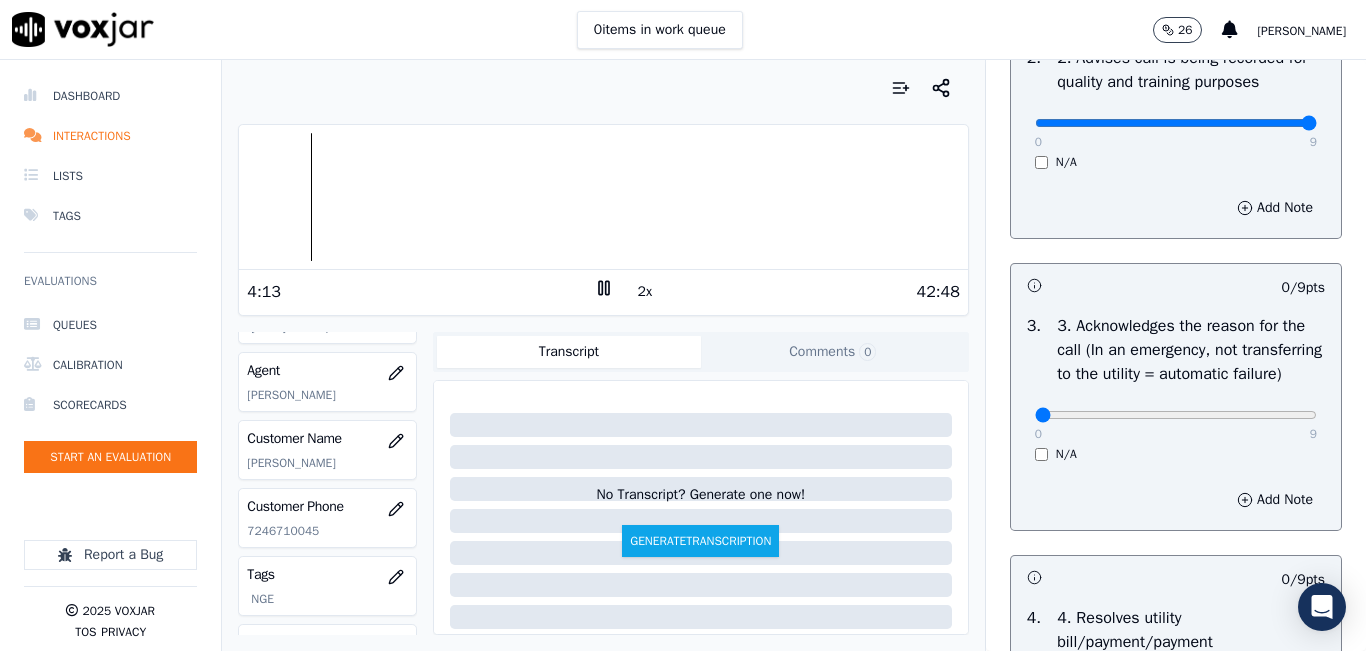 scroll, scrollTop: 500, scrollLeft: 0, axis: vertical 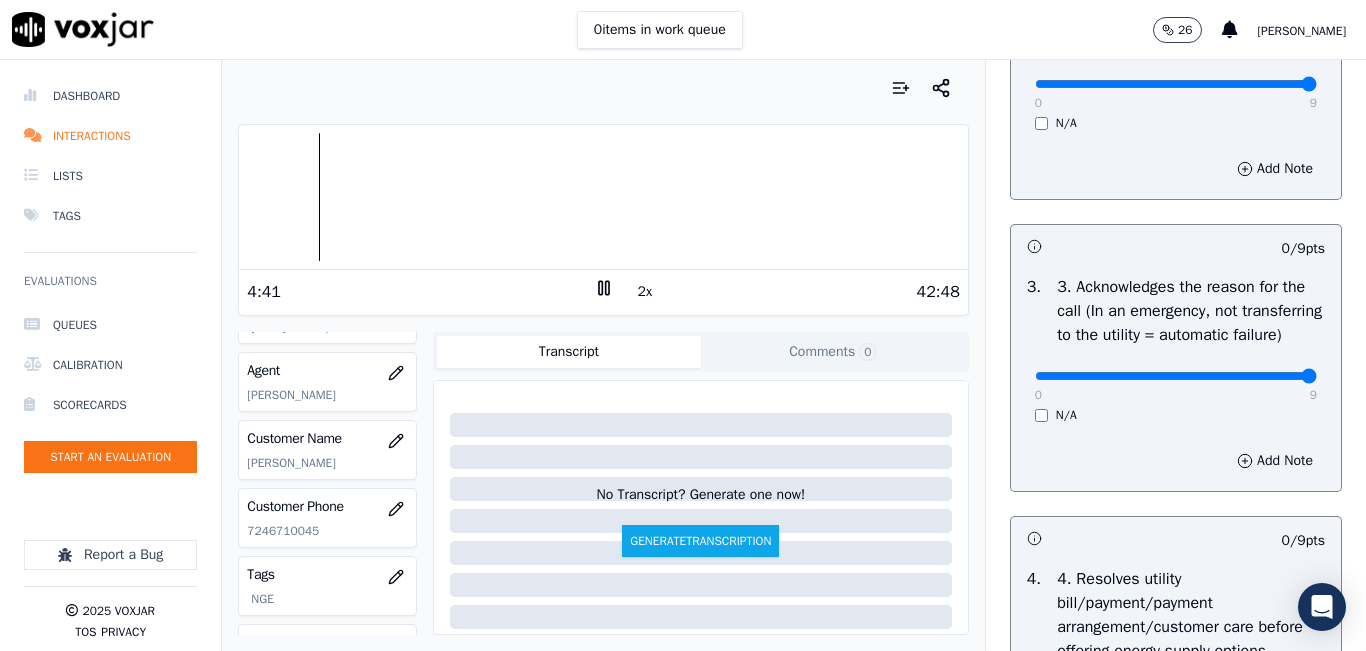drag, startPoint x: 1211, startPoint y: 428, endPoint x: 1281, endPoint y: 432, distance: 70.11419 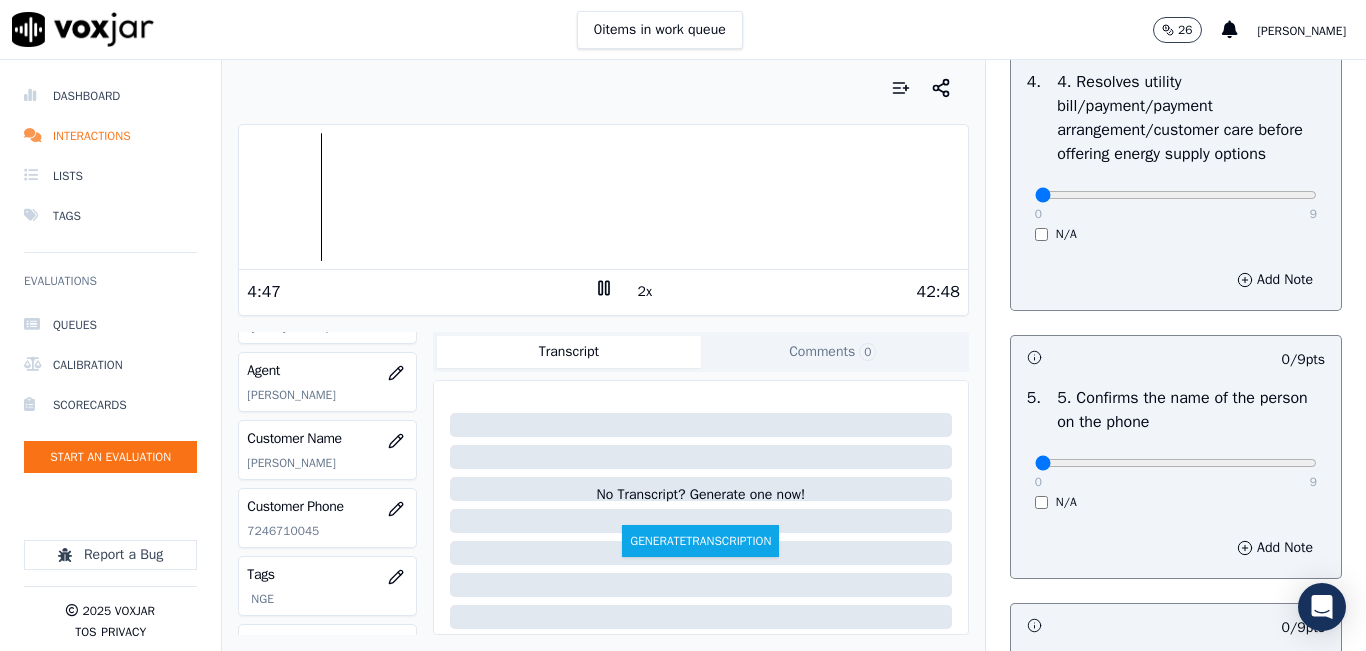 scroll, scrollTop: 1000, scrollLeft: 0, axis: vertical 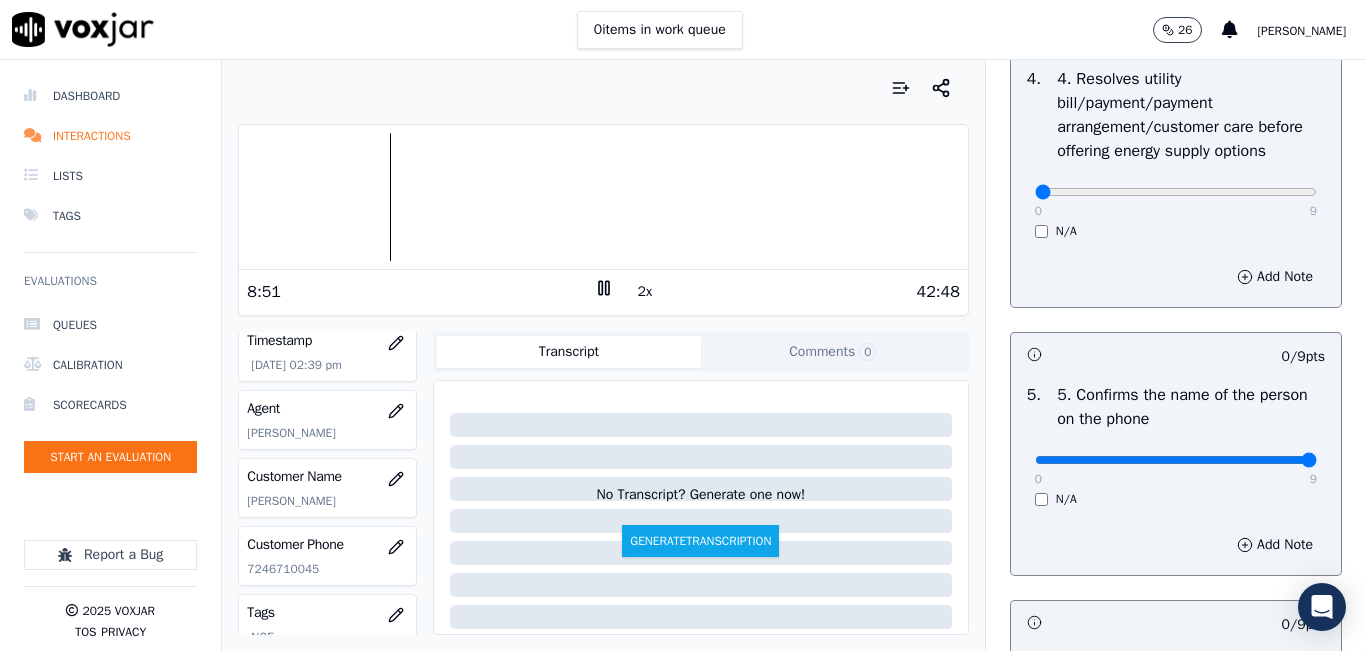 drag, startPoint x: 1172, startPoint y: 532, endPoint x: 1344, endPoint y: 519, distance: 172.49059 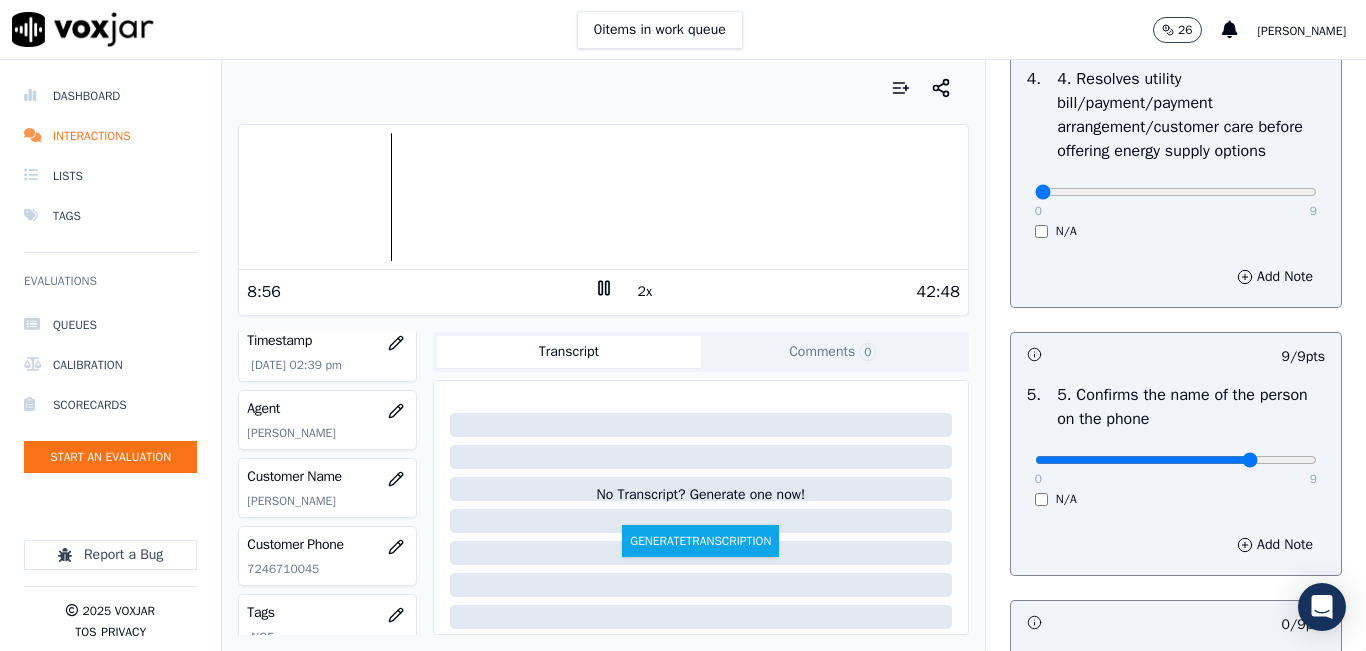 click at bounding box center [1176, -684] 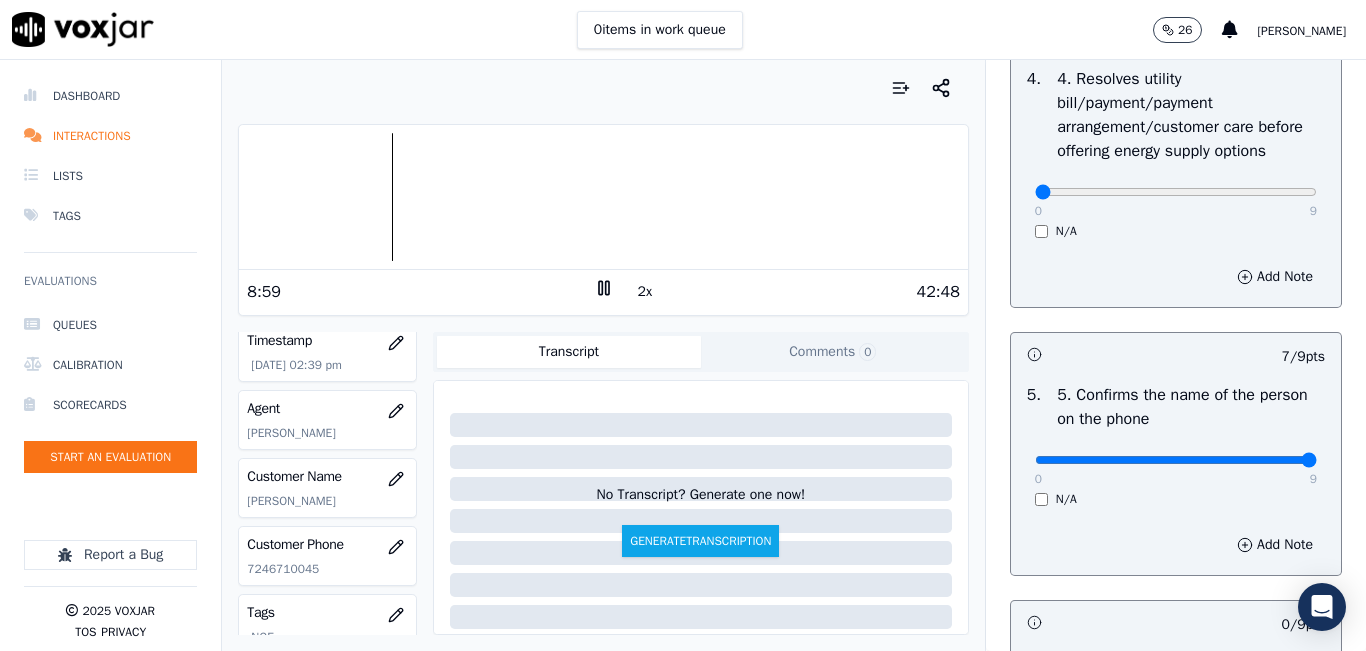 drag, startPoint x: 1286, startPoint y: 527, endPoint x: 1339, endPoint y: 527, distance: 53 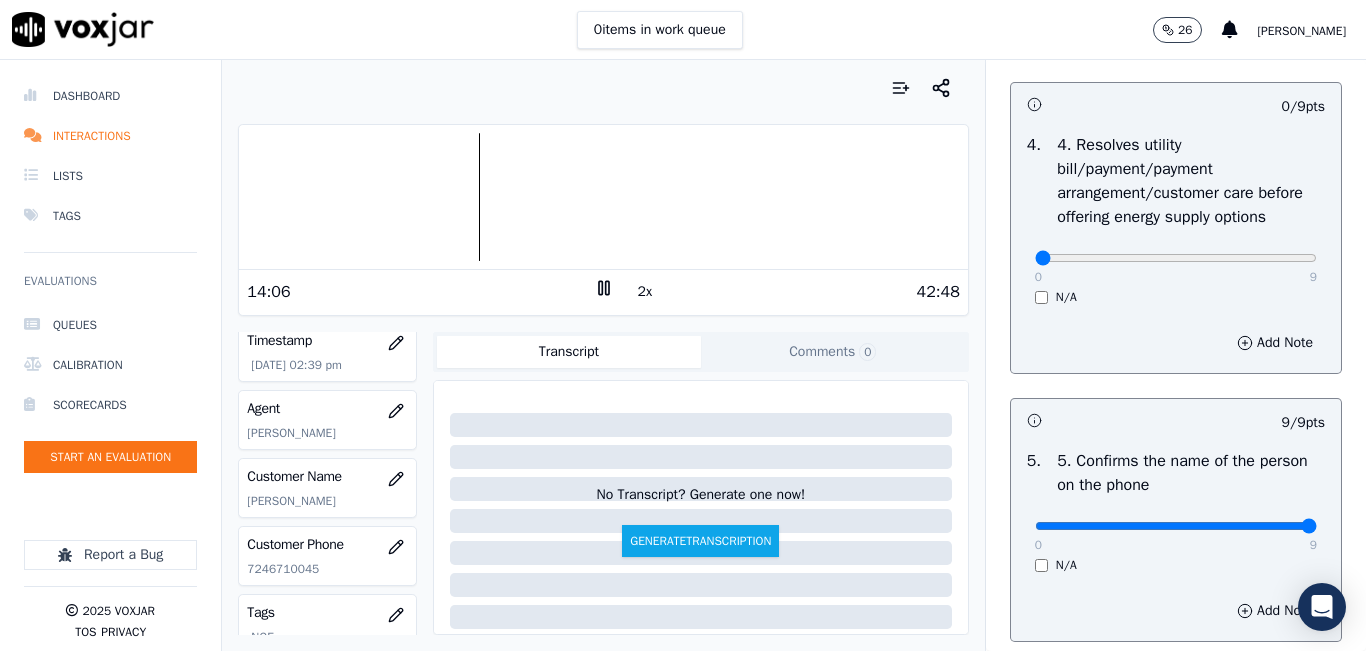 scroll, scrollTop: 800, scrollLeft: 0, axis: vertical 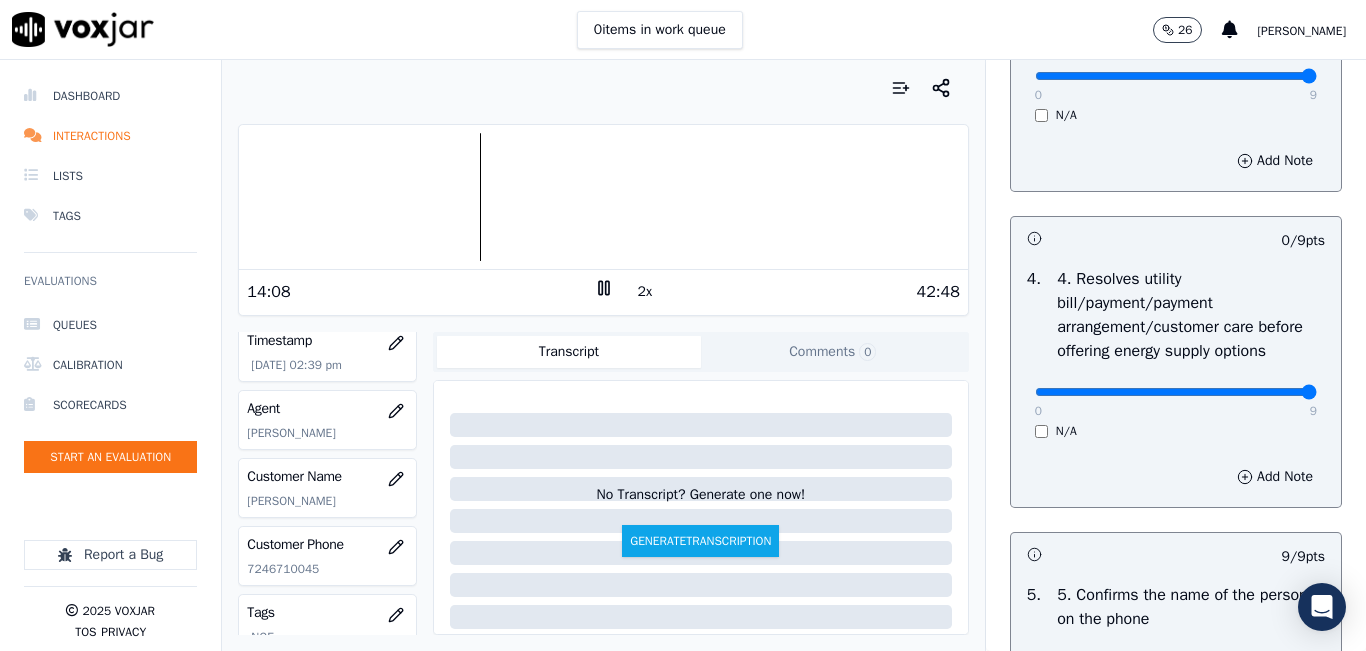 drag, startPoint x: 1252, startPoint y: 465, endPoint x: 1301, endPoint y: 453, distance: 50.447994 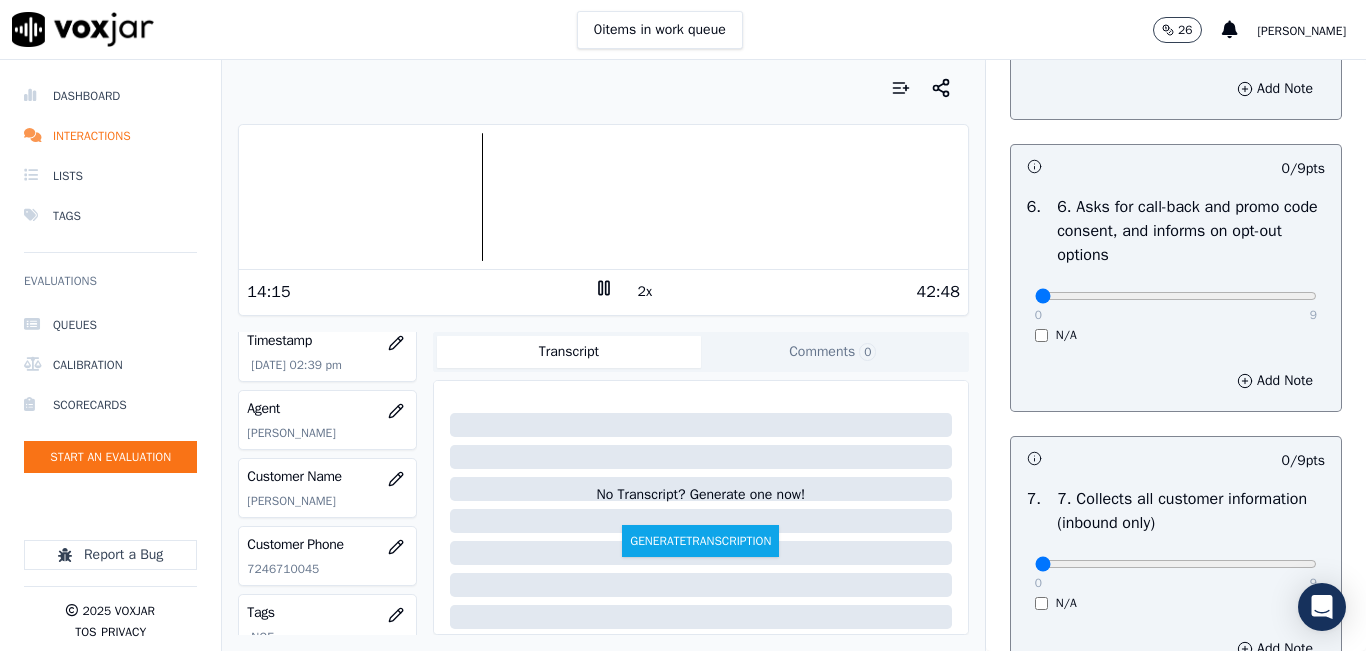 scroll, scrollTop: 1500, scrollLeft: 0, axis: vertical 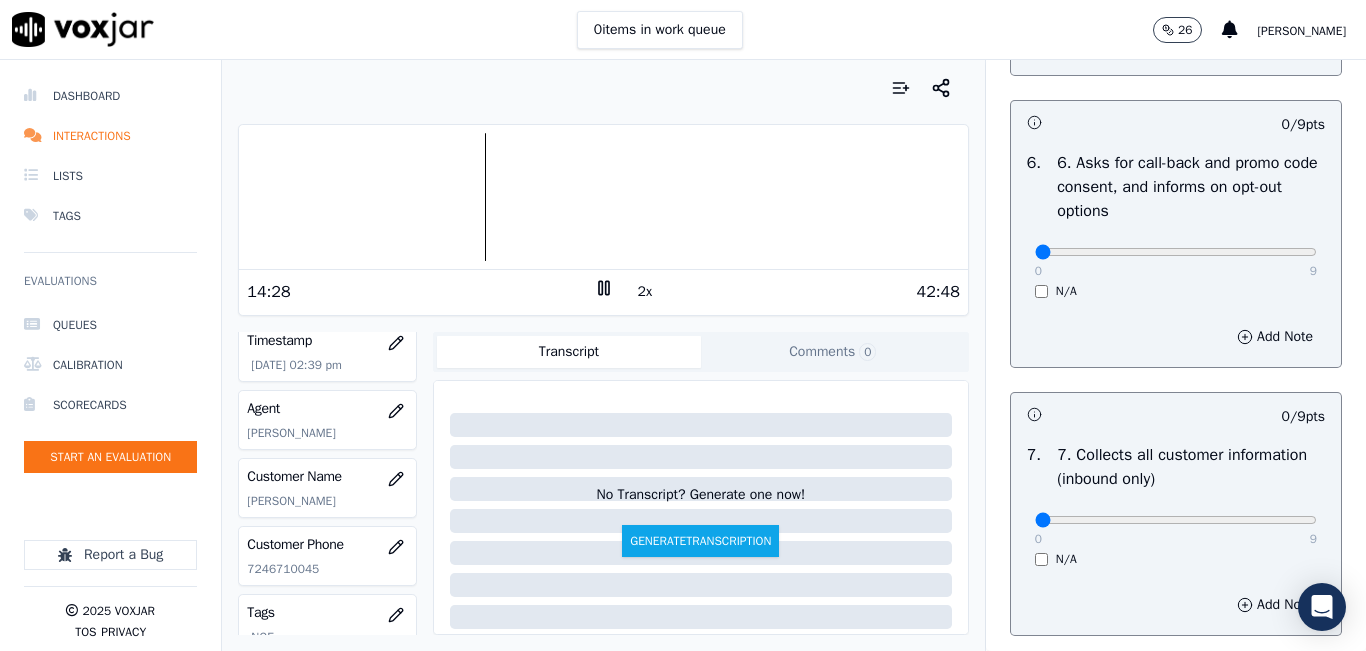 click on "GREETING/OPENING SKILLS   1. Properly brands call (AGENT NAME / CTS)   102  pts                 4 / 4  pts     1 .       0   4     N/A      Add Note                           9 / 9  pts     2 .   2. Advises call is being recorded for quality and training purposes     0   9     N/A      Add Note                           9 / 9  pts     3 .   3. Acknowledges the reason for the call (In an emergency, not transferring to the utility = automatic failure)     0   9     N/A      Add Note                           9 / 9  pts     4 .   4. Resolves utility bill/payment/payment arrangement/customer care before offering energy supply options     0   9     N/A      Add Note                           9 / 9  pts     5 .   5. Confirms the name of the person on the phone     0   9     N/A      Add Note                           0 / 9  pts     6 .   6. Asks for call-back and promo code consent, and informs on opt-out options     0   9     N/A      Add Note                           0 / 9  pts     7 .       0   9     N/A" at bounding box center [1176, 631] 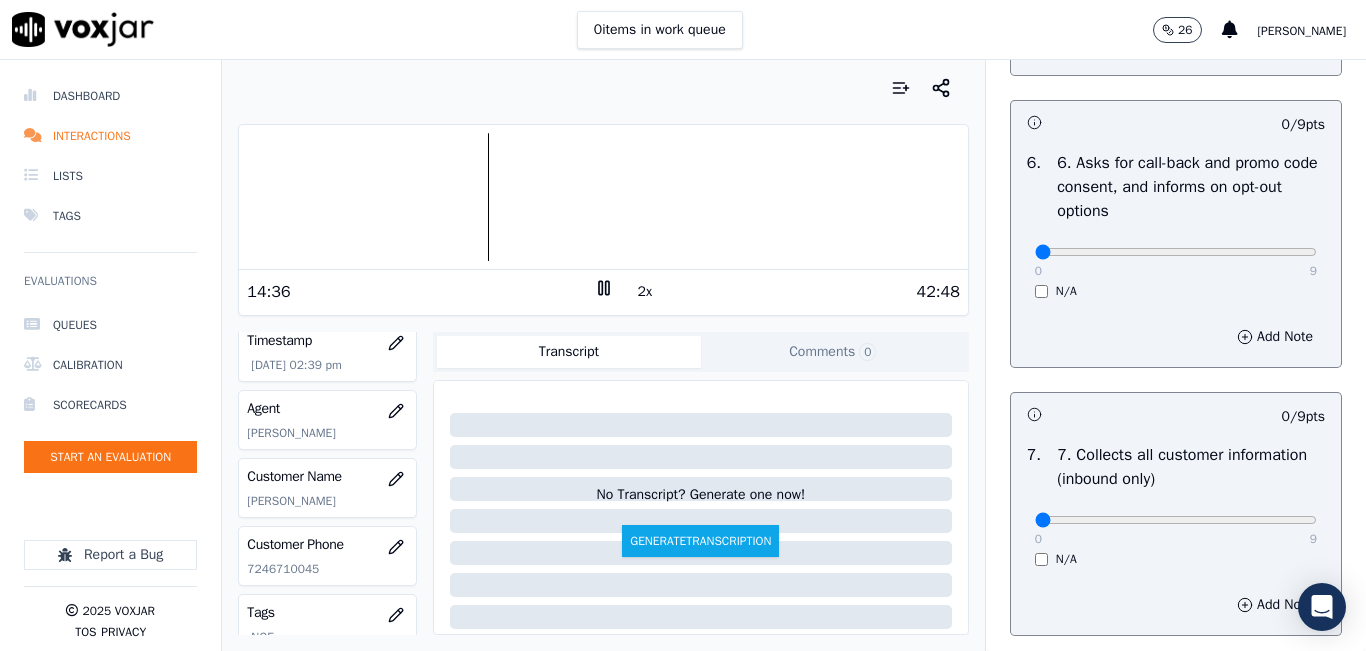 click 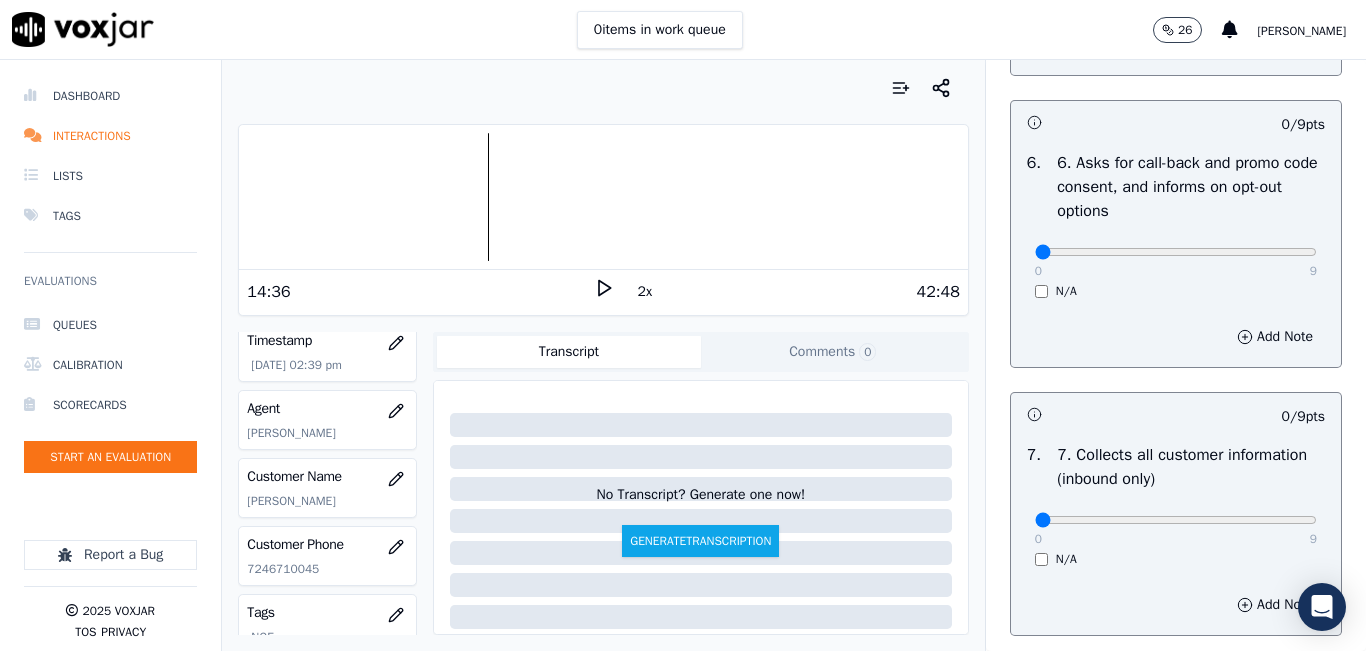 click 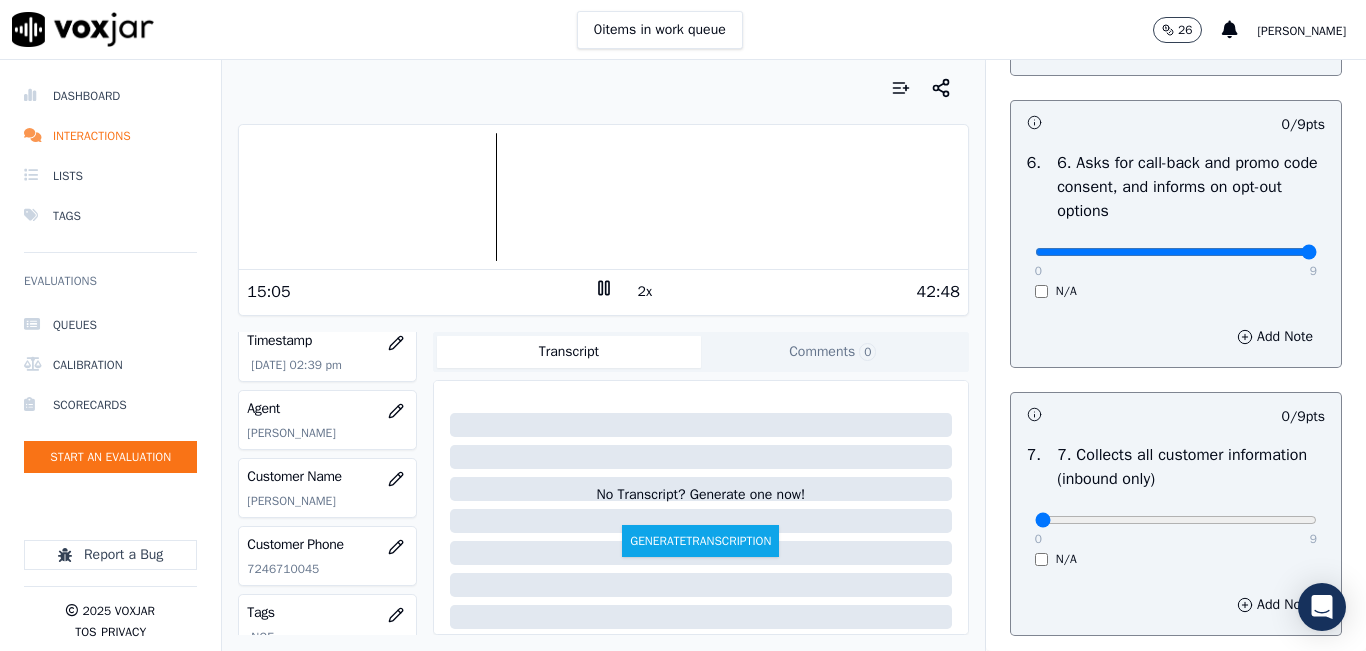 drag, startPoint x: 1078, startPoint y: 317, endPoint x: 1360, endPoint y: 329, distance: 282.25522 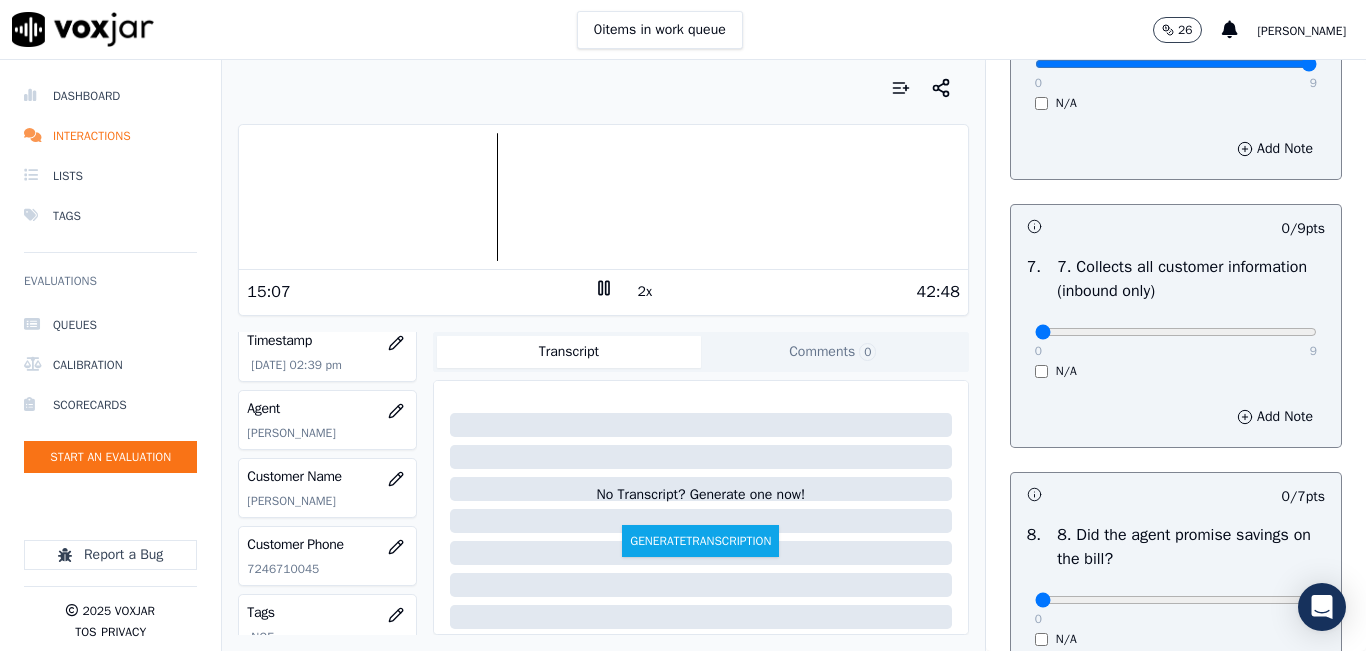 scroll, scrollTop: 1700, scrollLeft: 0, axis: vertical 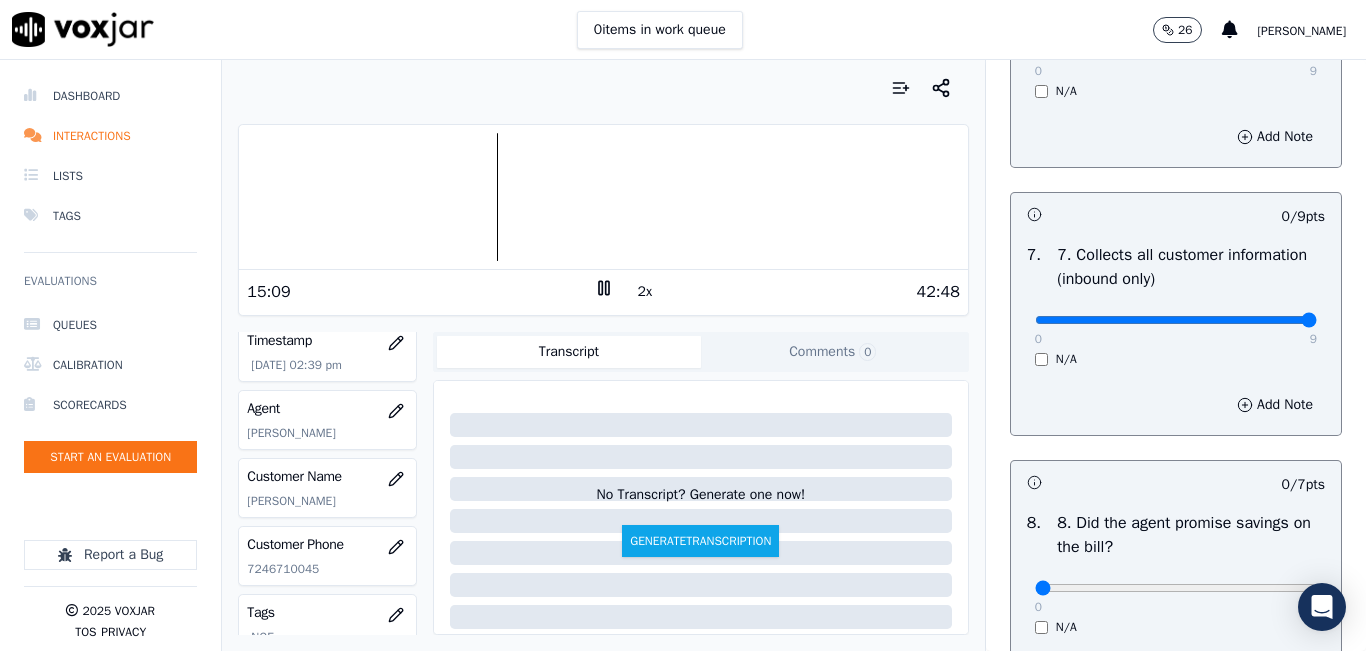 drag, startPoint x: 1222, startPoint y: 385, endPoint x: 1341, endPoint y: 401, distance: 120.070816 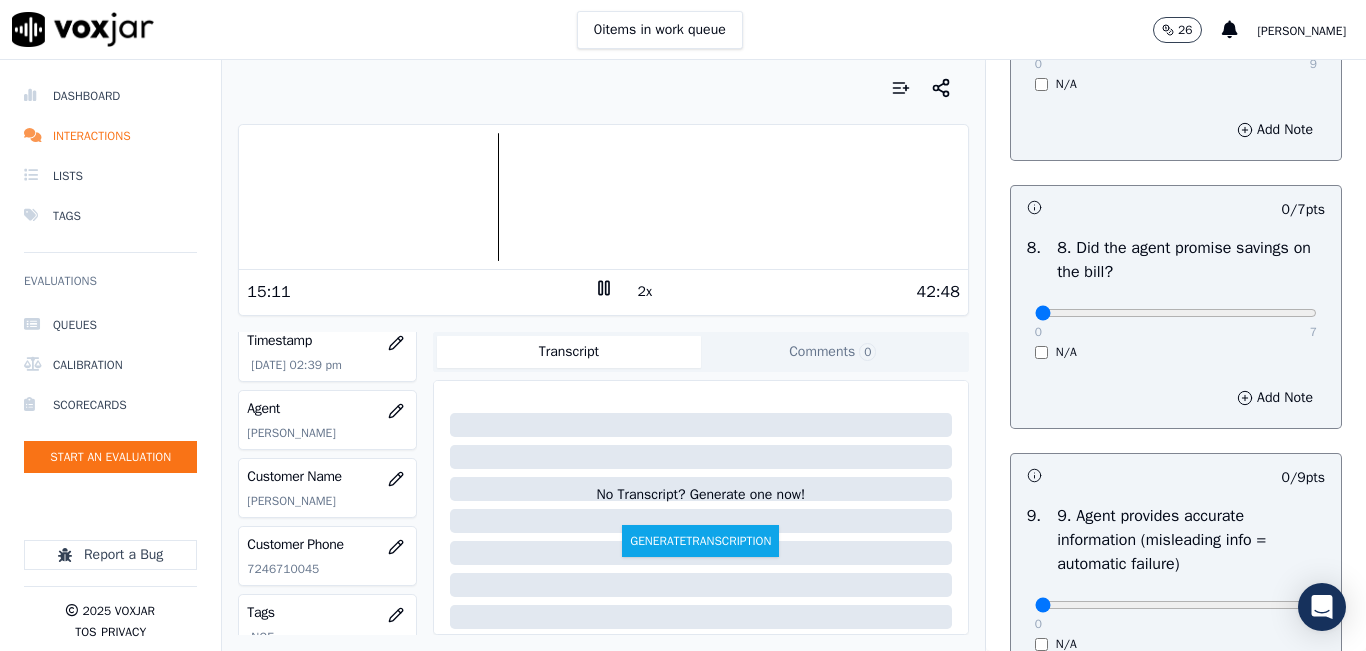 scroll, scrollTop: 2000, scrollLeft: 0, axis: vertical 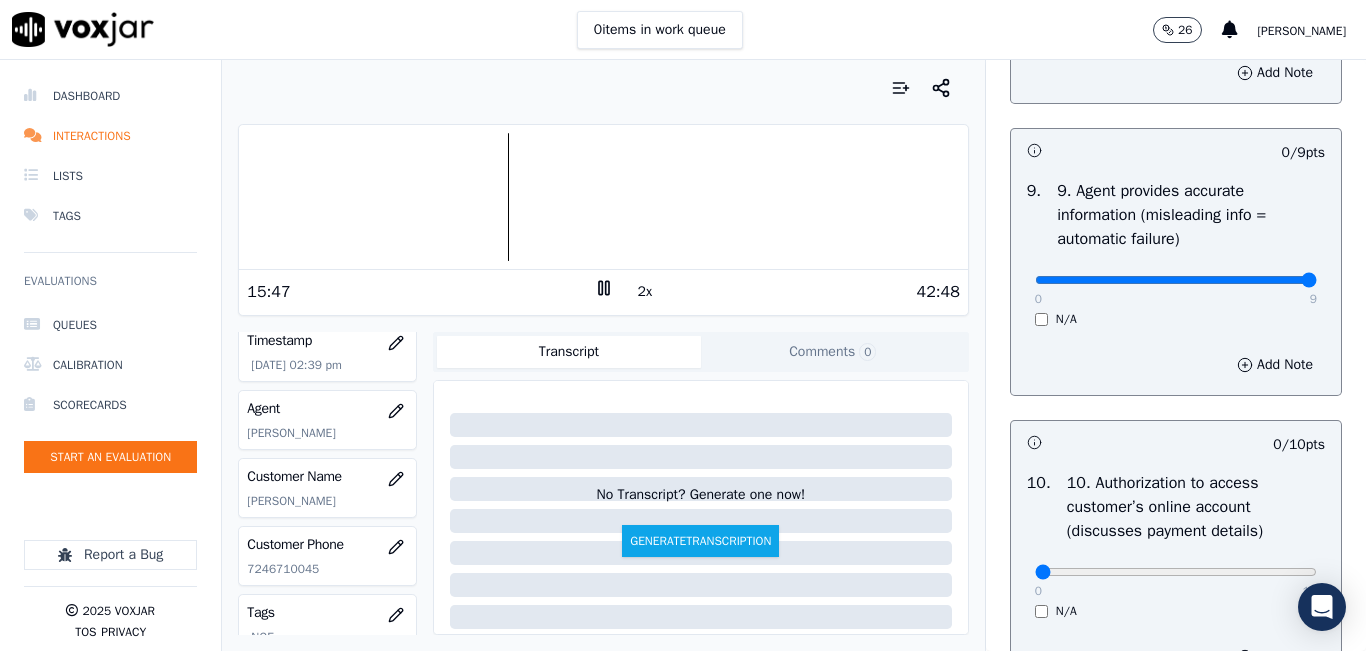 drag, startPoint x: 1135, startPoint y: 348, endPoint x: 1318, endPoint y: 333, distance: 183.61372 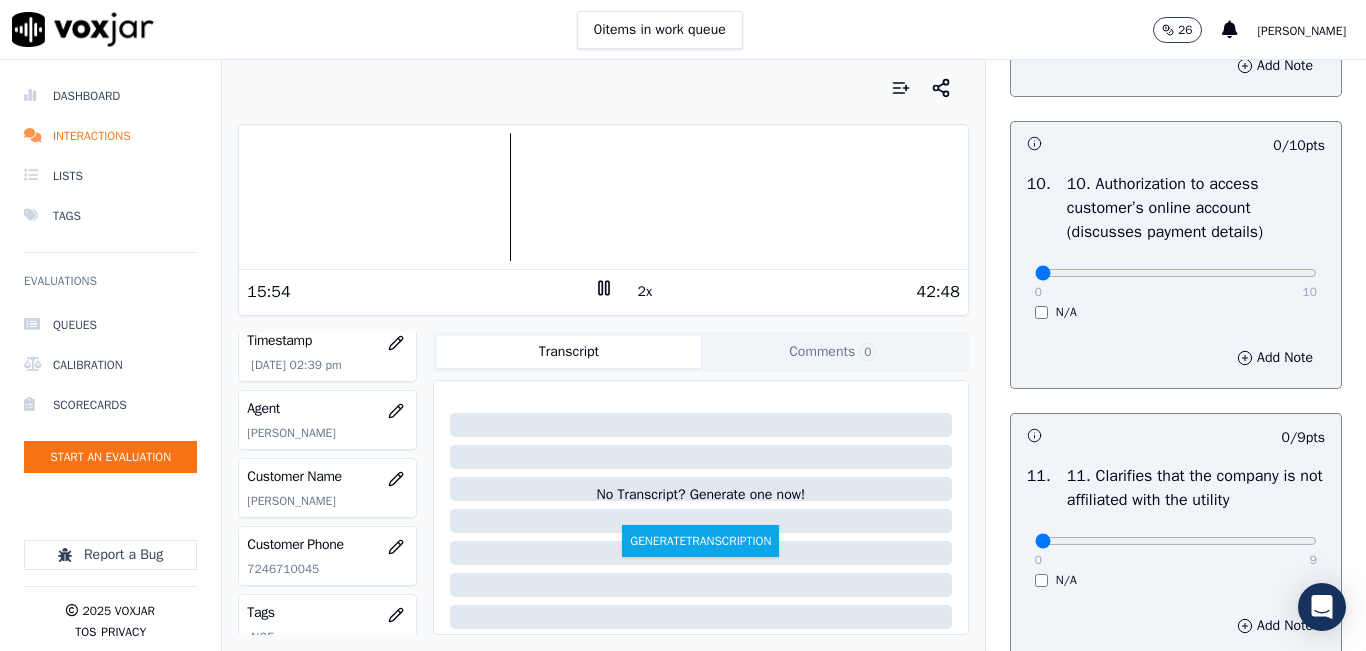 scroll, scrollTop: 2600, scrollLeft: 0, axis: vertical 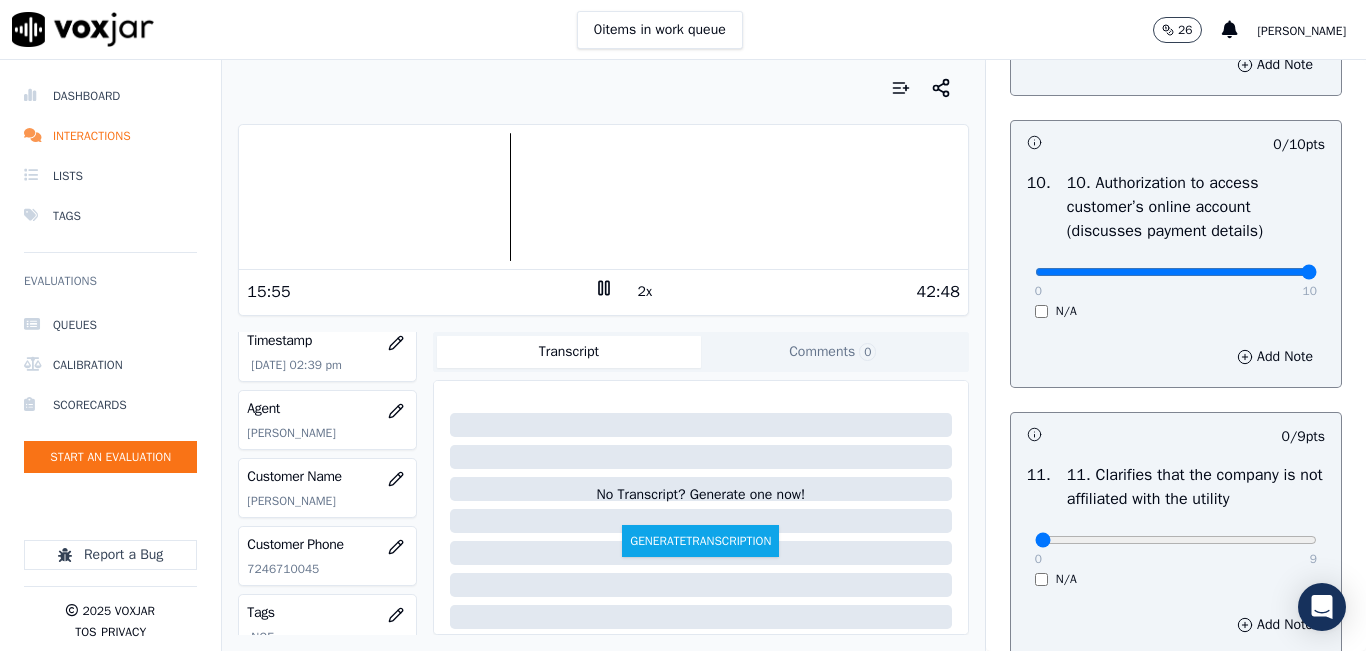 drag, startPoint x: 1182, startPoint y: 340, endPoint x: 1328, endPoint y: 324, distance: 146.8741 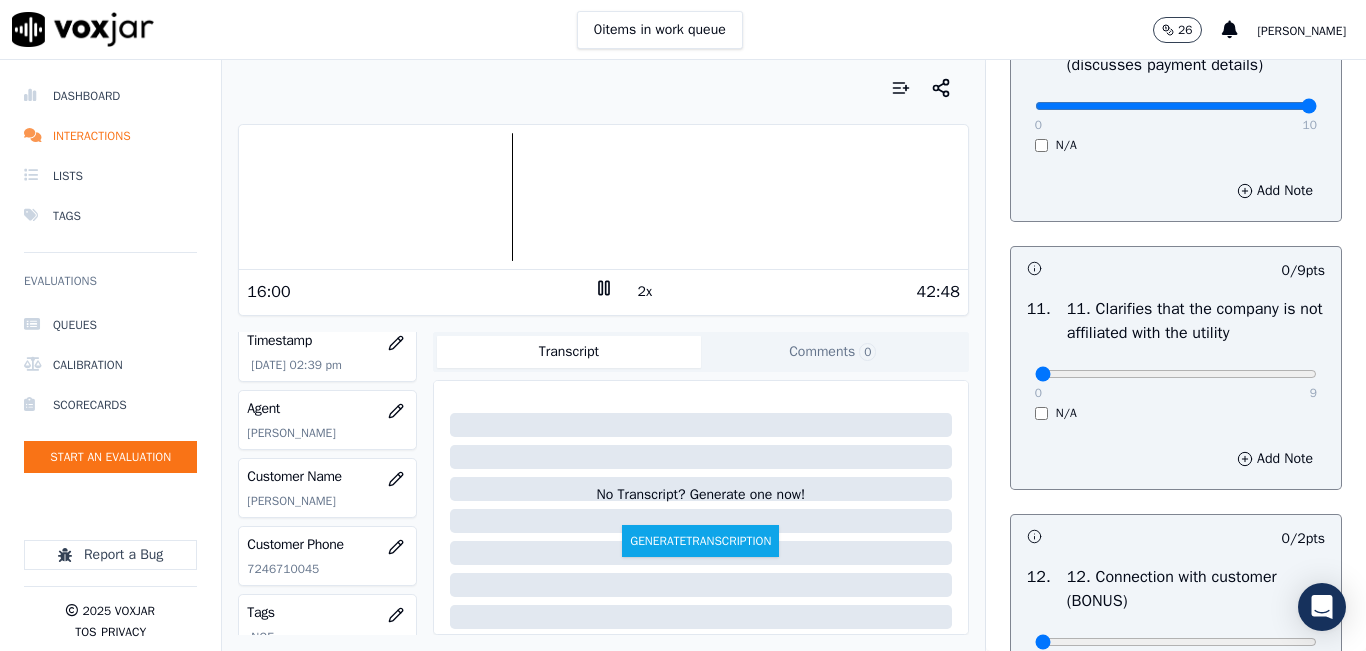 scroll, scrollTop: 2800, scrollLeft: 0, axis: vertical 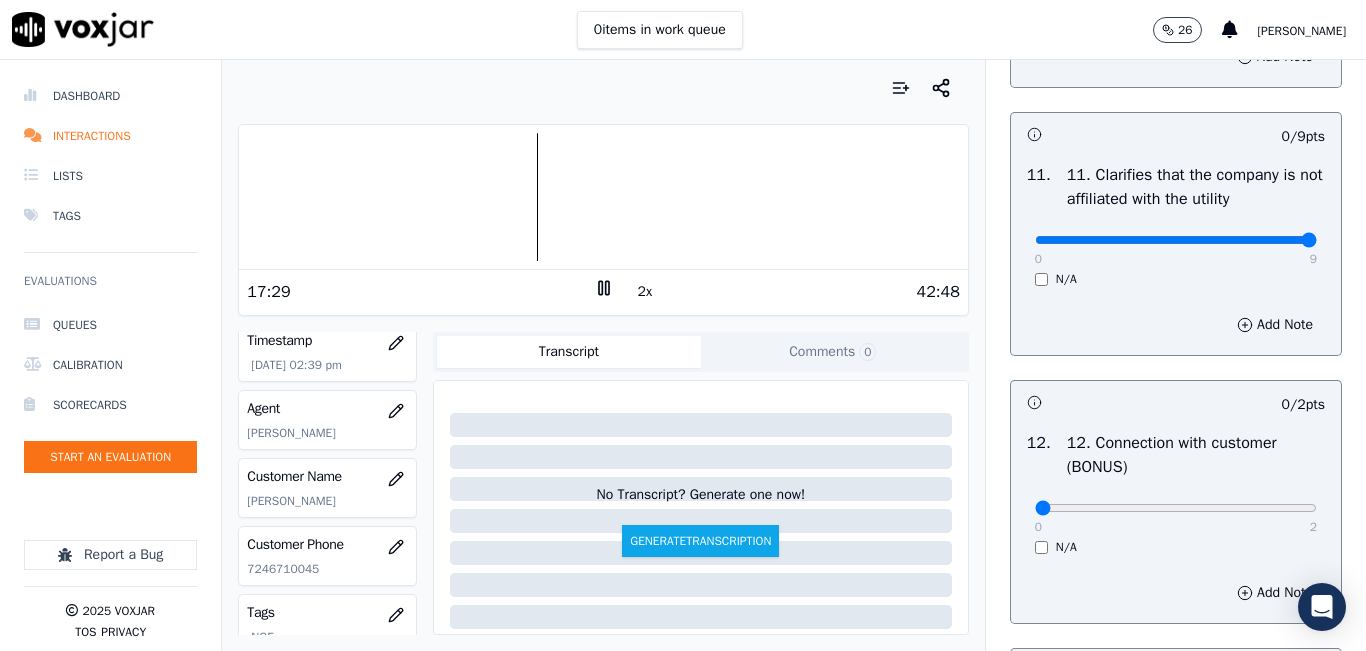 drag, startPoint x: 1129, startPoint y: 306, endPoint x: 1348, endPoint y: 310, distance: 219.03653 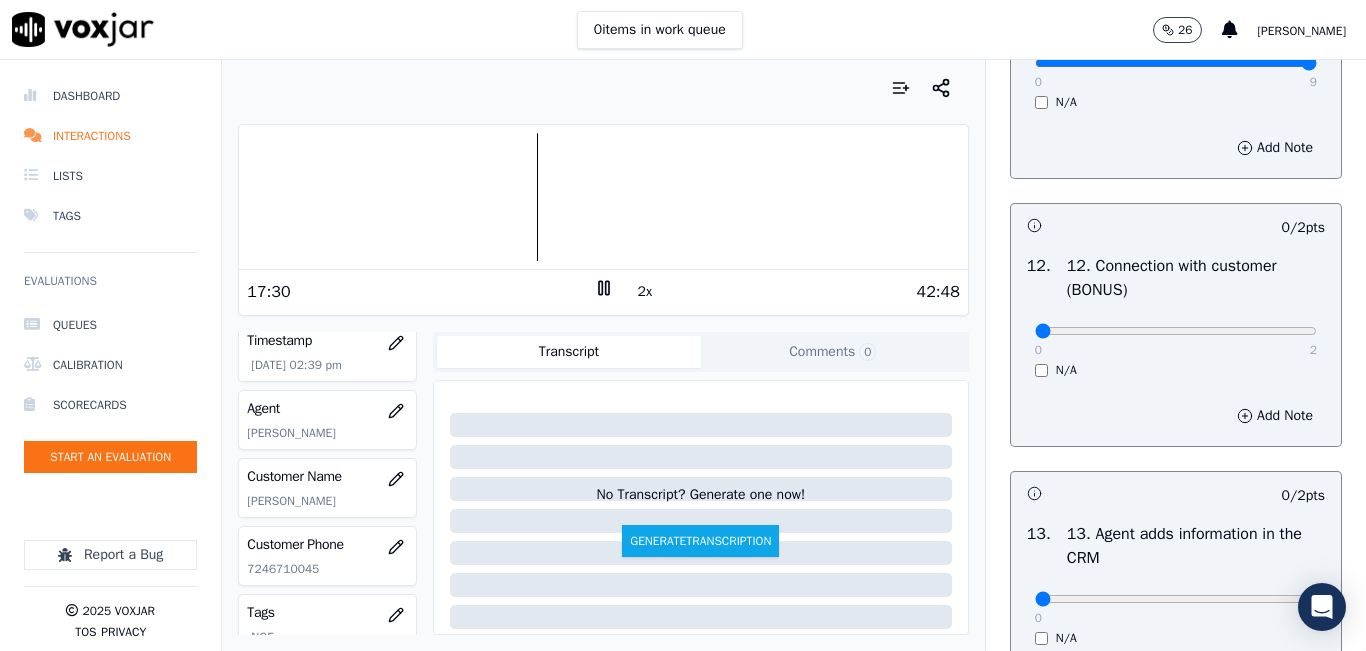 scroll, scrollTop: 3100, scrollLeft: 0, axis: vertical 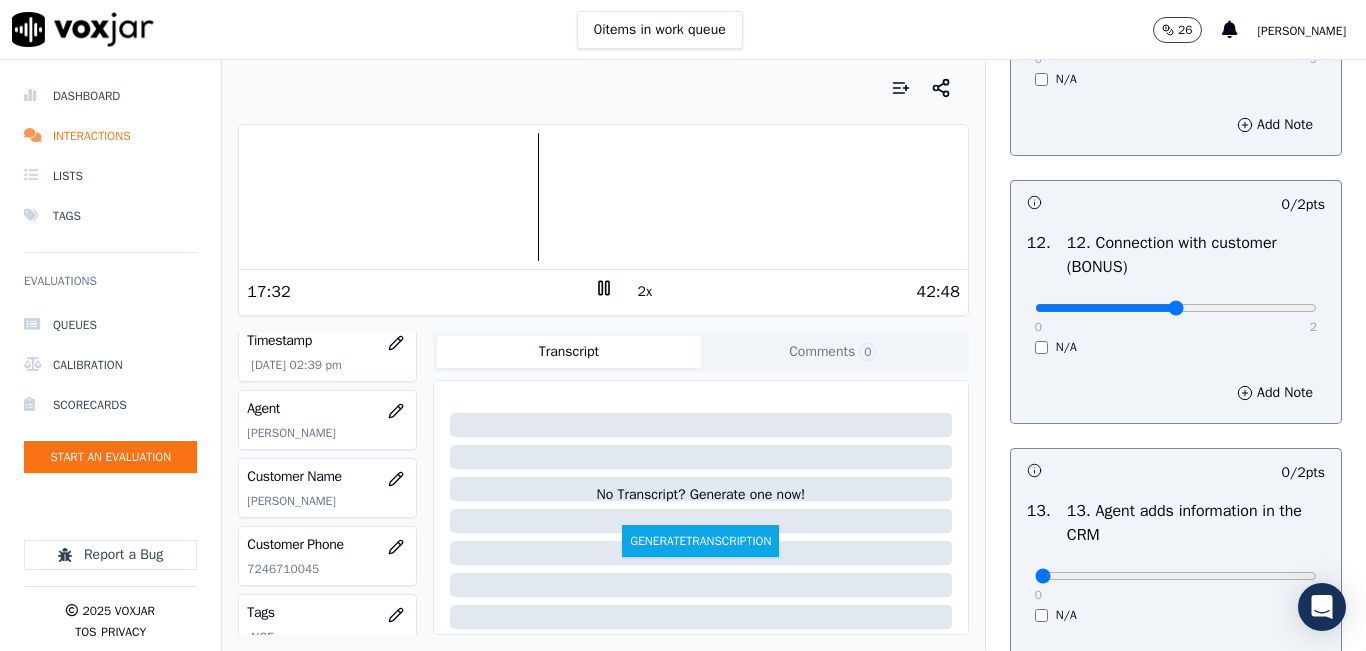 type on "1" 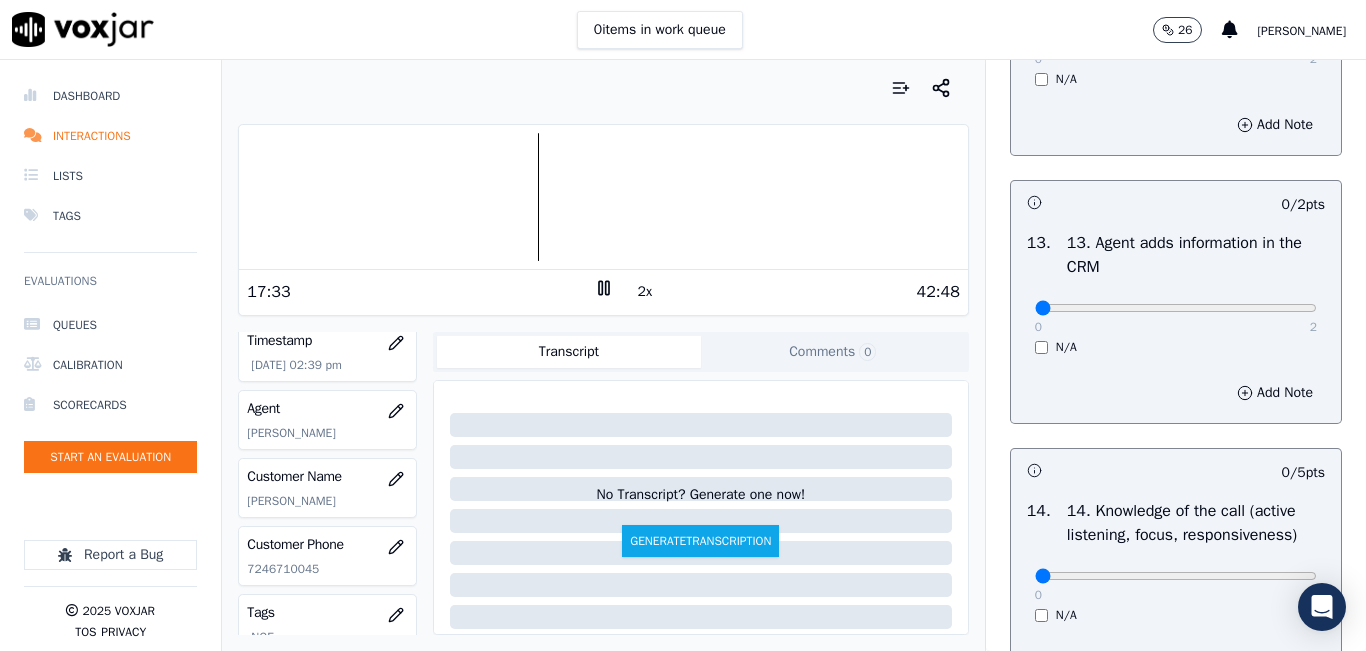 scroll, scrollTop: 3400, scrollLeft: 0, axis: vertical 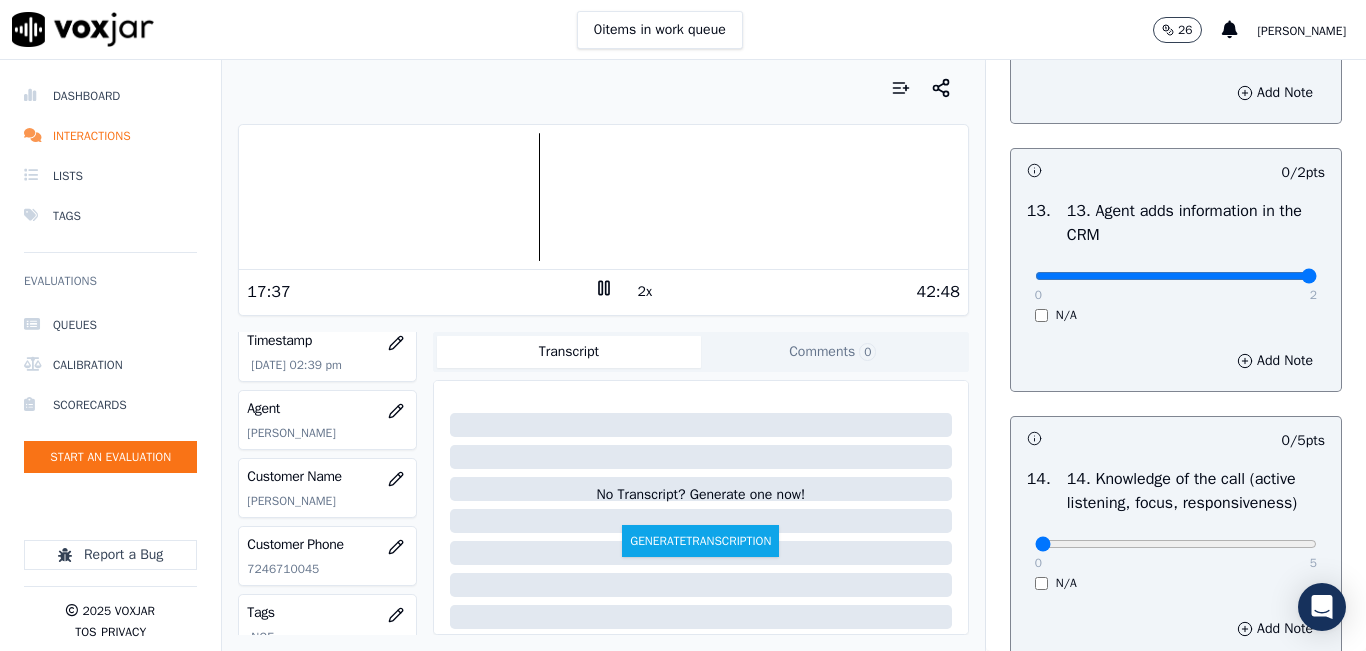 drag, startPoint x: 1117, startPoint y: 351, endPoint x: 1281, endPoint y: 332, distance: 165.09694 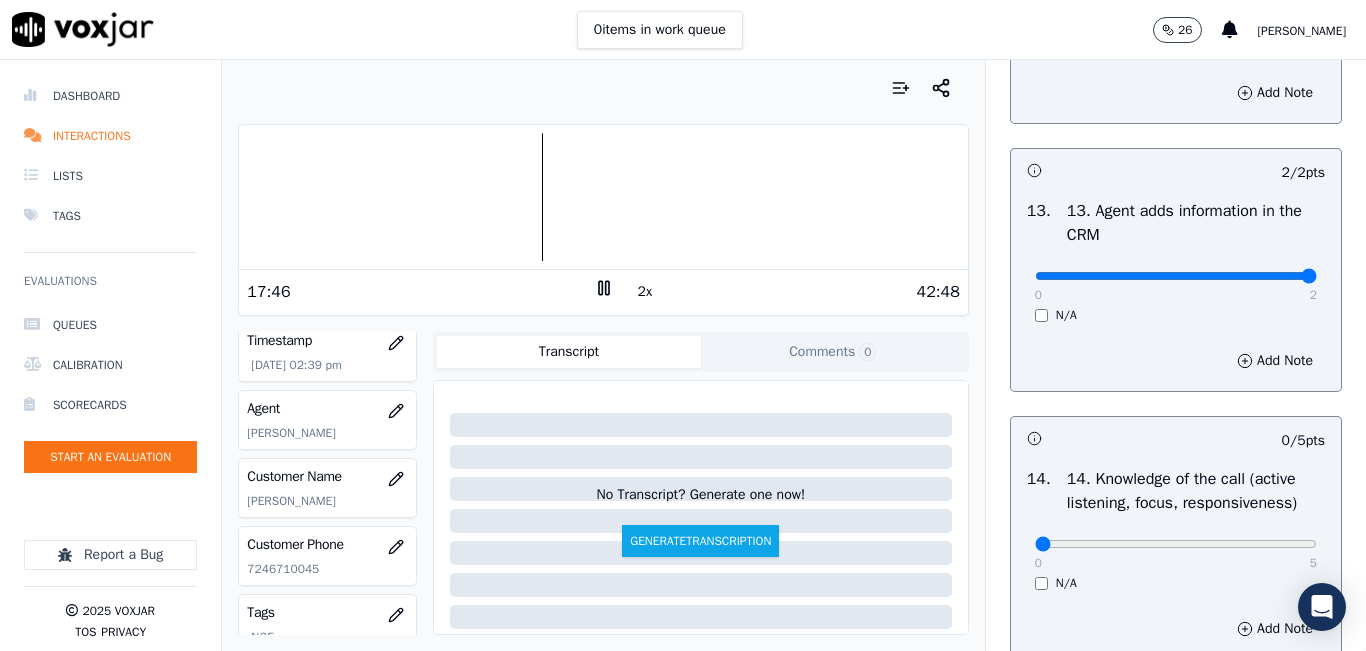drag, startPoint x: 970, startPoint y: 367, endPoint x: 1037, endPoint y: 353, distance: 68.44706 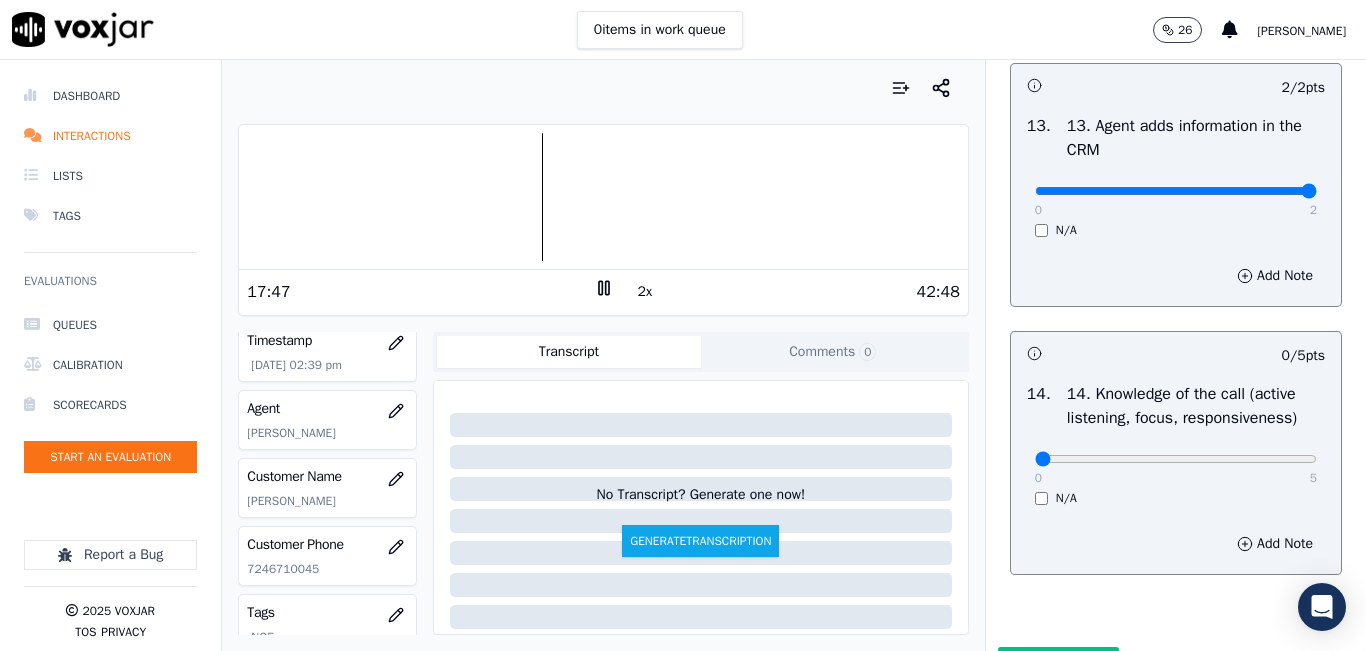 scroll, scrollTop: 3642, scrollLeft: 0, axis: vertical 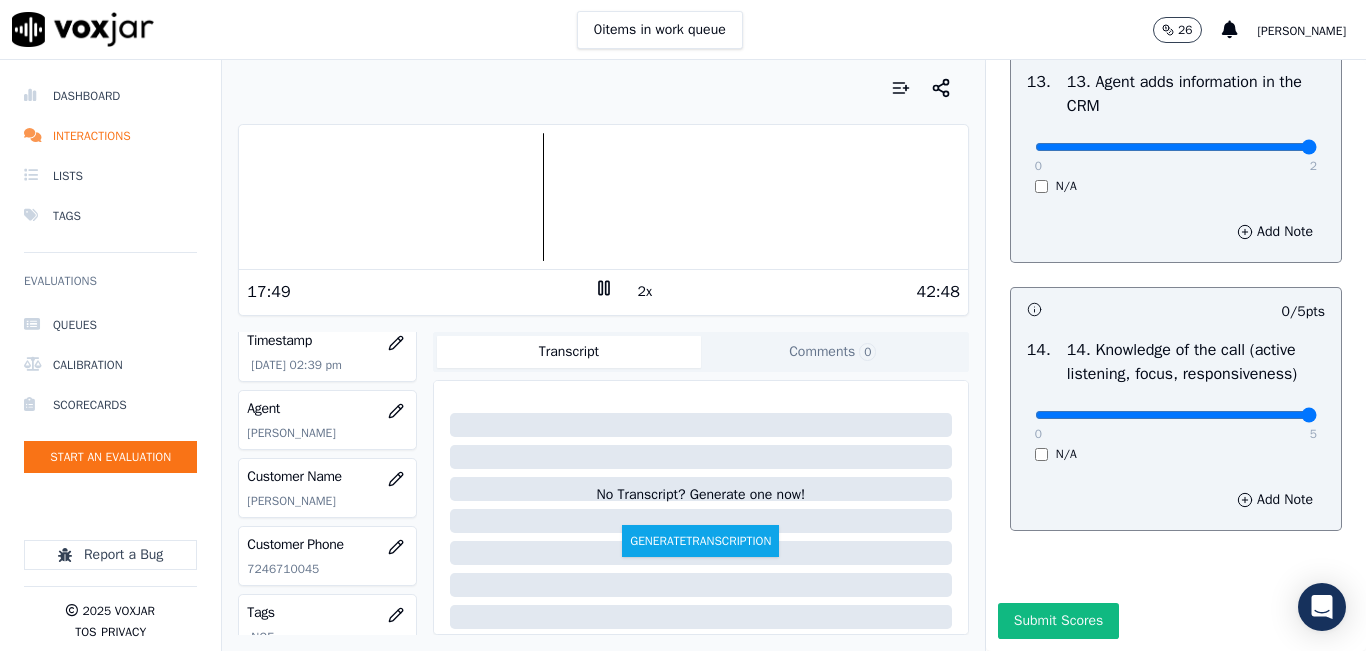drag, startPoint x: 1204, startPoint y: 371, endPoint x: 1357, endPoint y: 373, distance: 153.01308 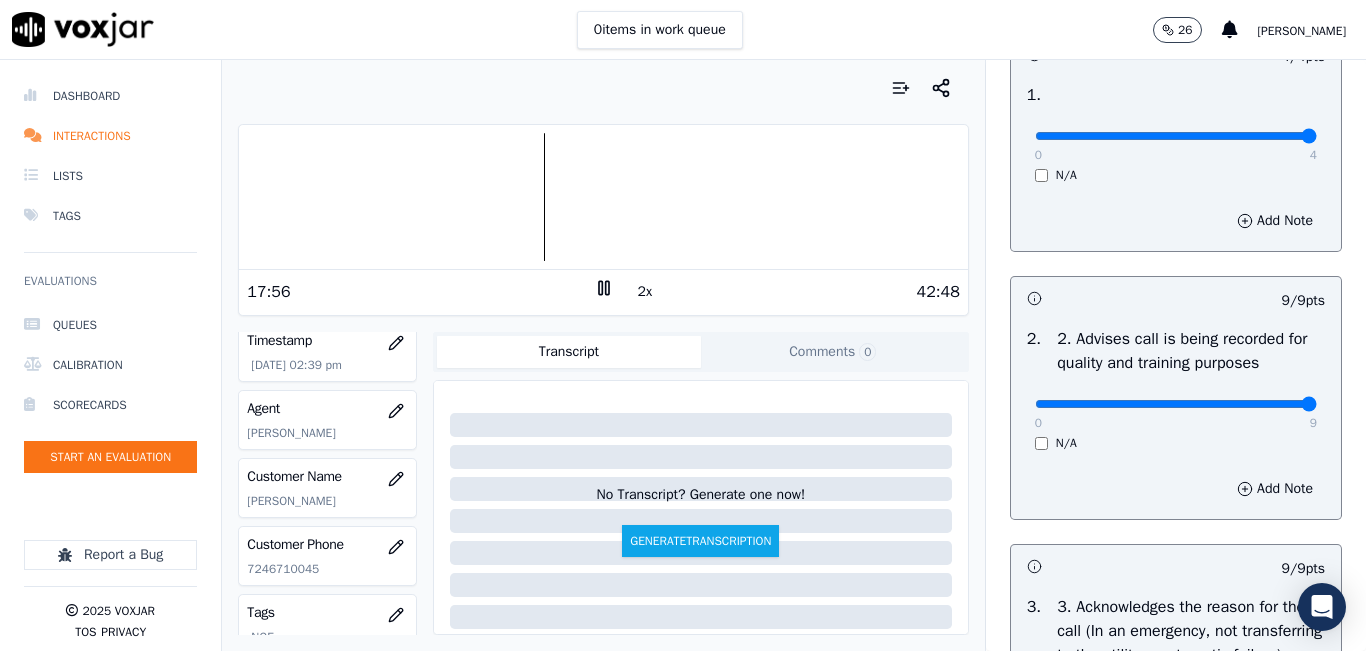 scroll, scrollTop: 0, scrollLeft: 0, axis: both 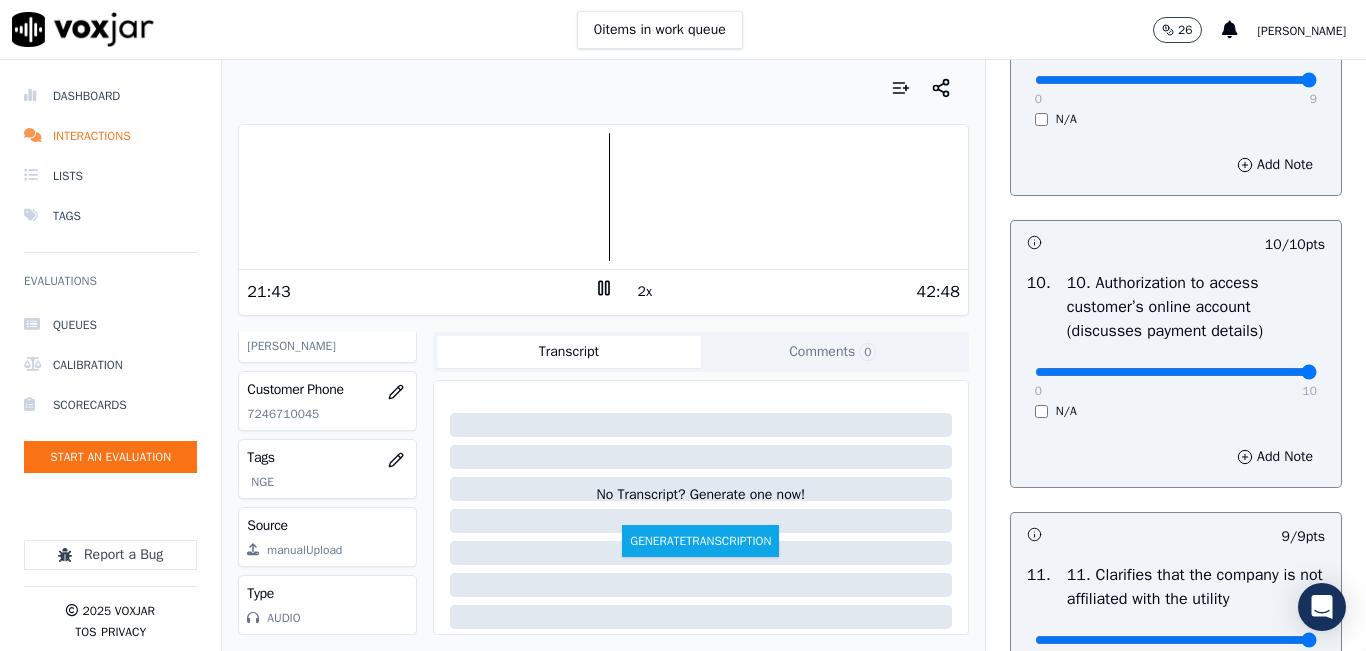 click on "0   10" at bounding box center [1176, 371] 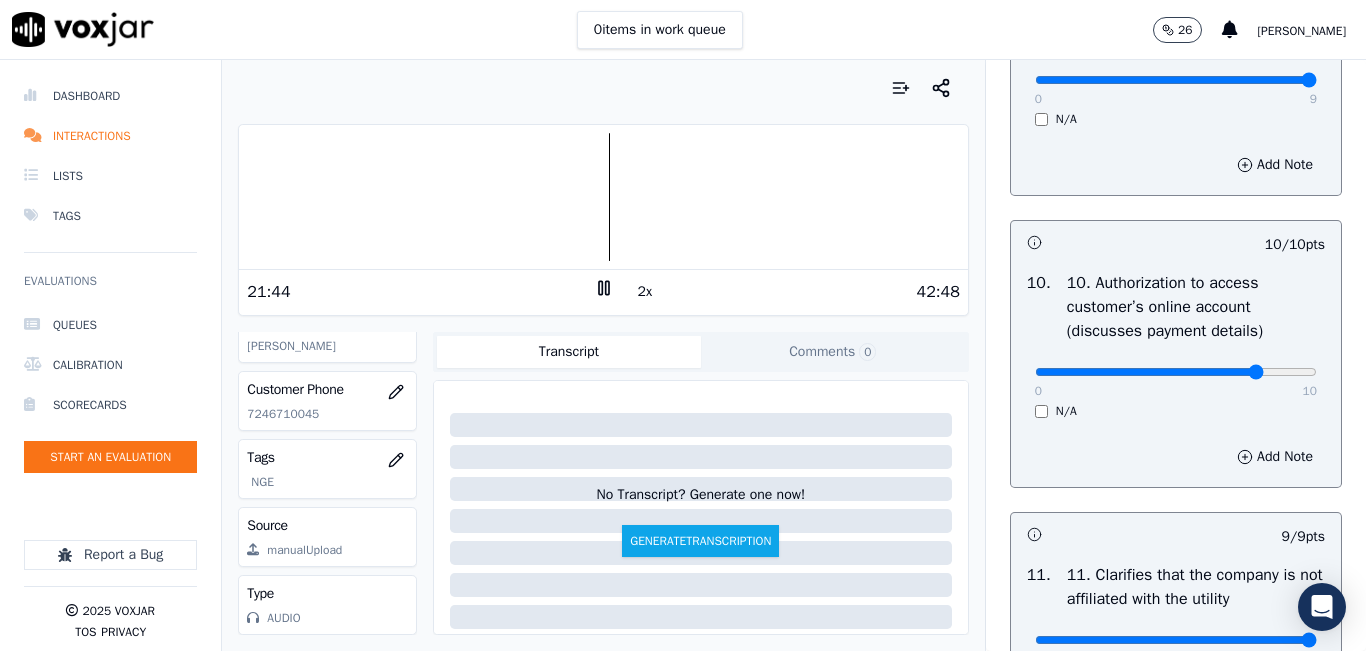 click at bounding box center (1176, -2184) 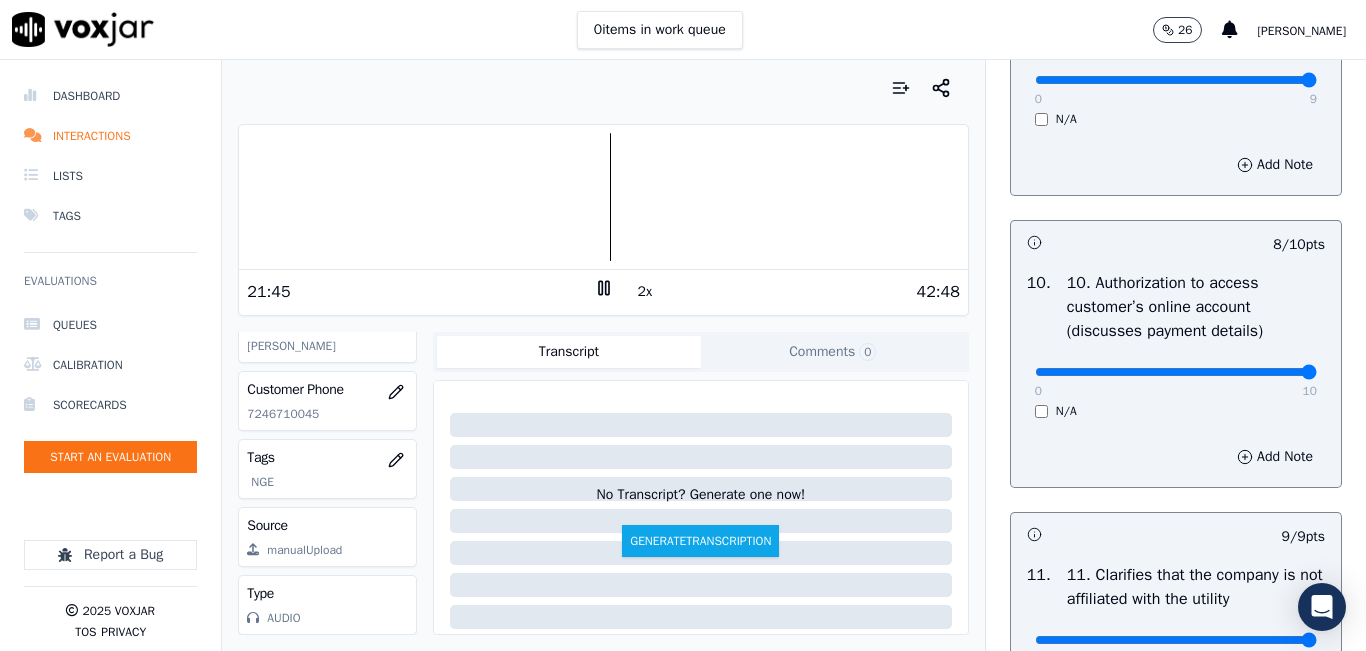 drag, startPoint x: 1211, startPoint y: 444, endPoint x: 1299, endPoint y: 436, distance: 88.362885 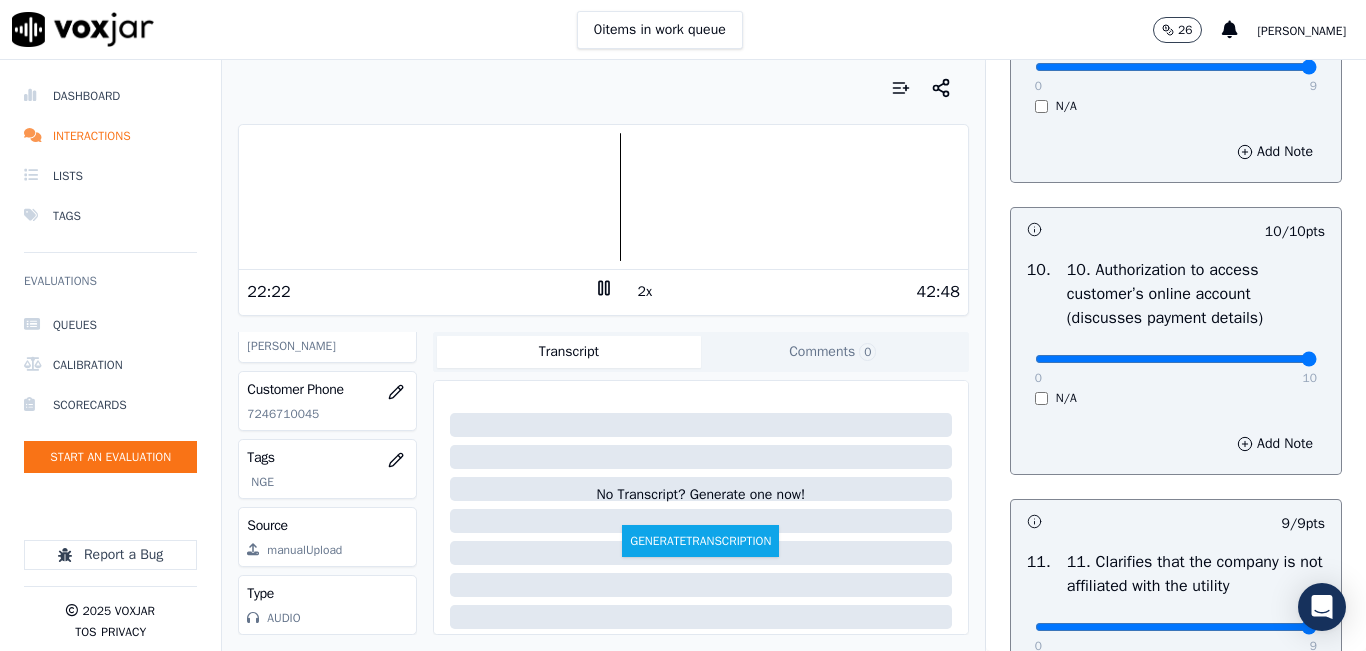 scroll, scrollTop: 2500, scrollLeft: 0, axis: vertical 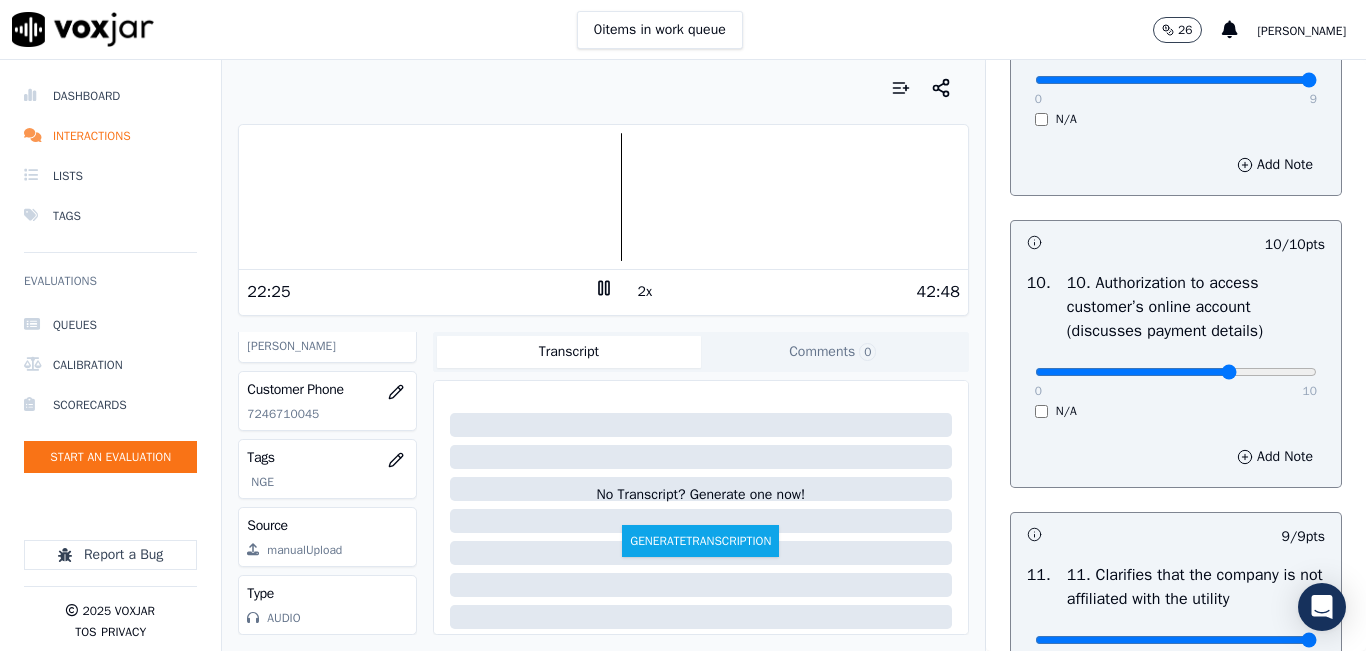 click at bounding box center (1176, -2184) 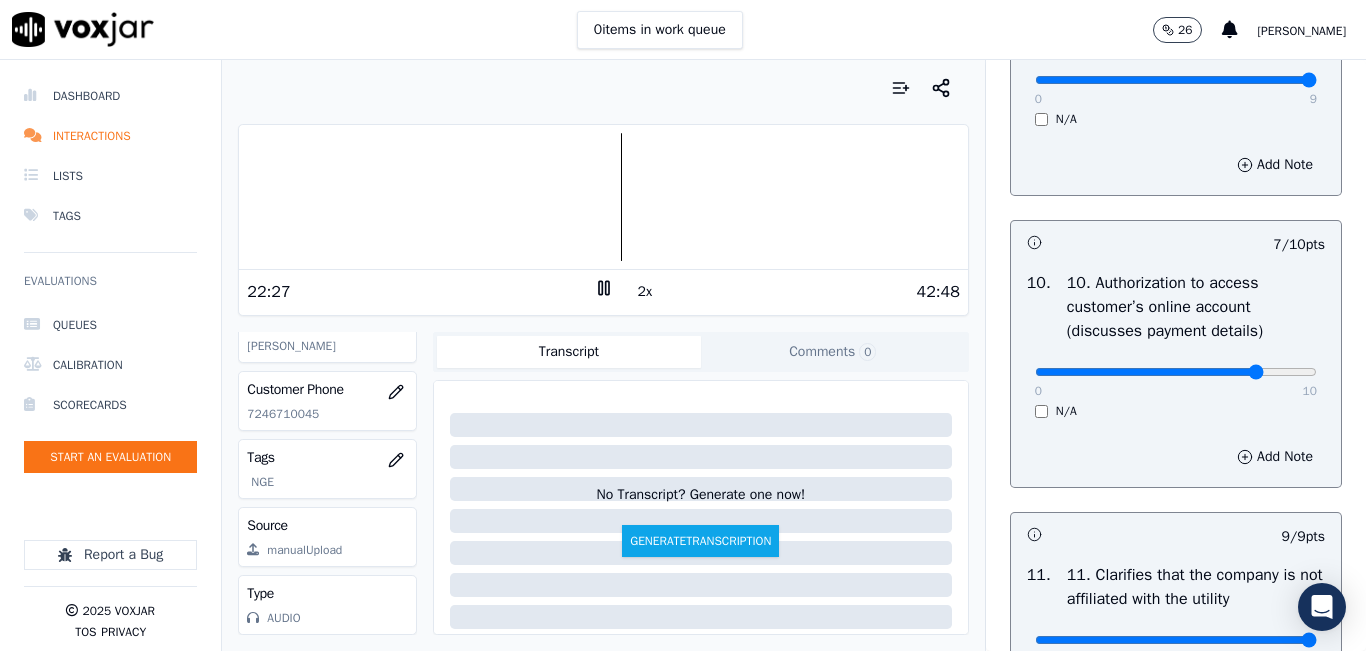 type on "8" 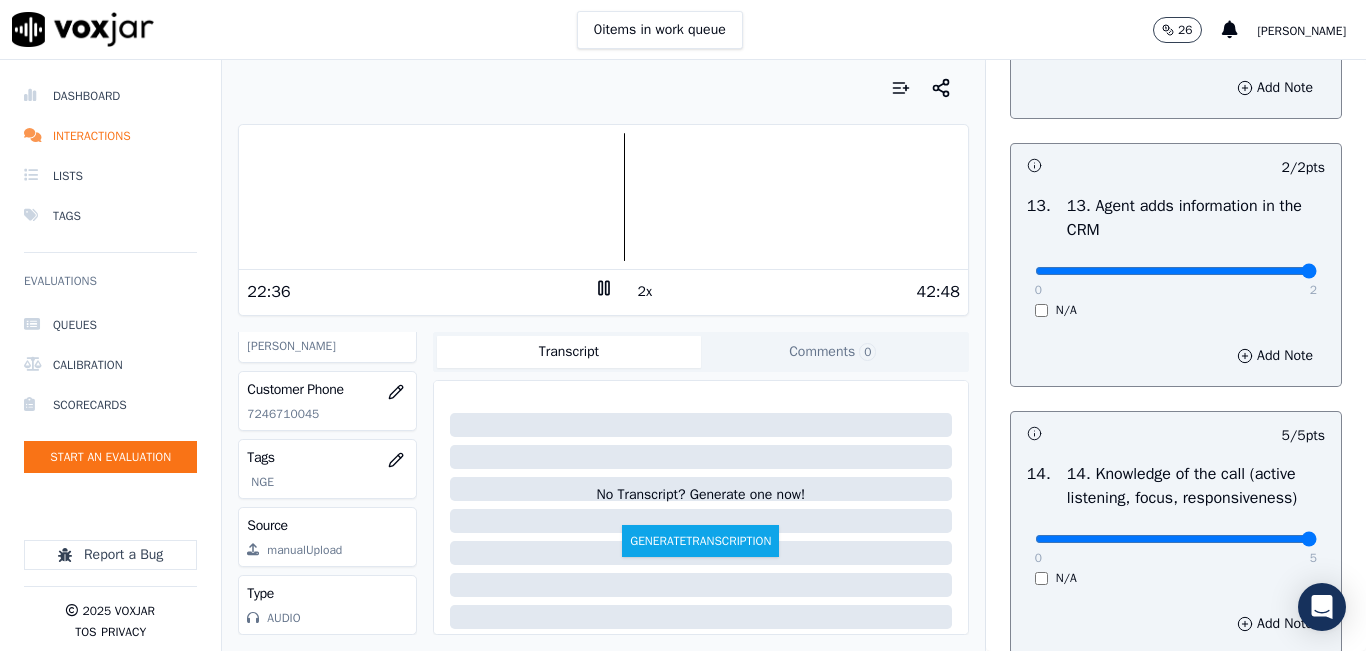 scroll, scrollTop: 3642, scrollLeft: 0, axis: vertical 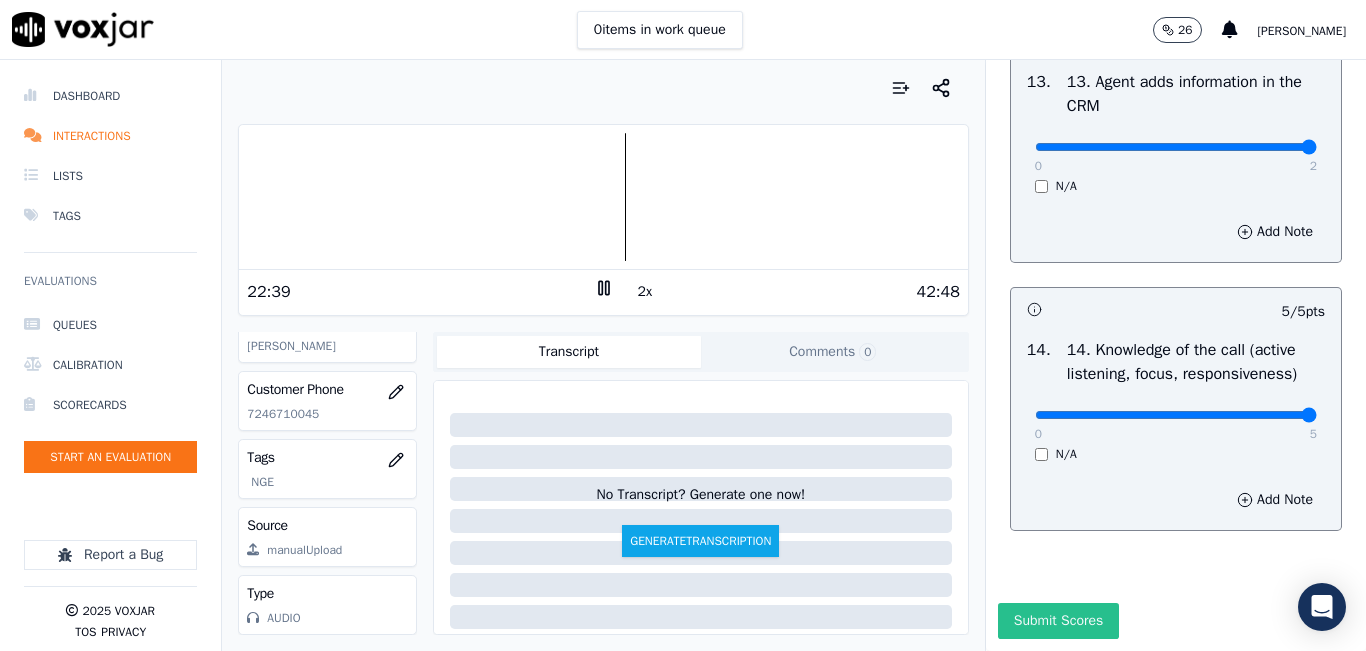 click on "Submit Scores" at bounding box center [1058, 621] 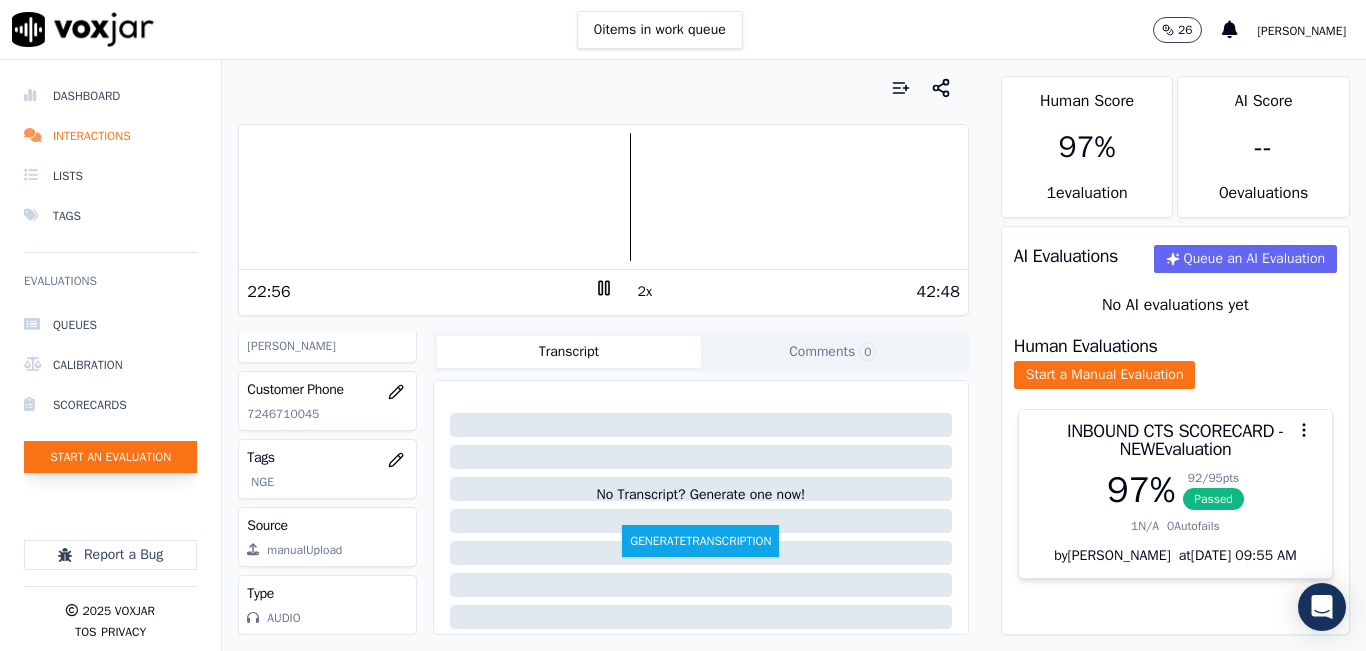 click on "Start an Evaluation" 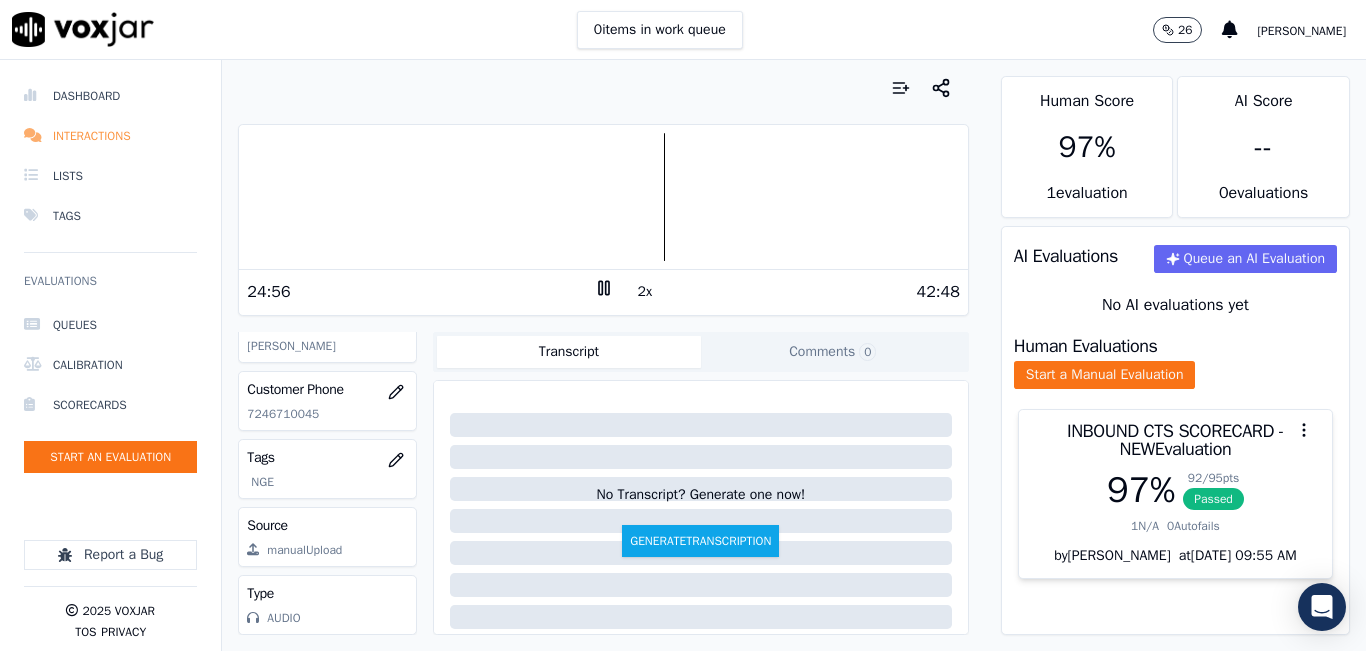 click on "Interactions" at bounding box center (110, 136) 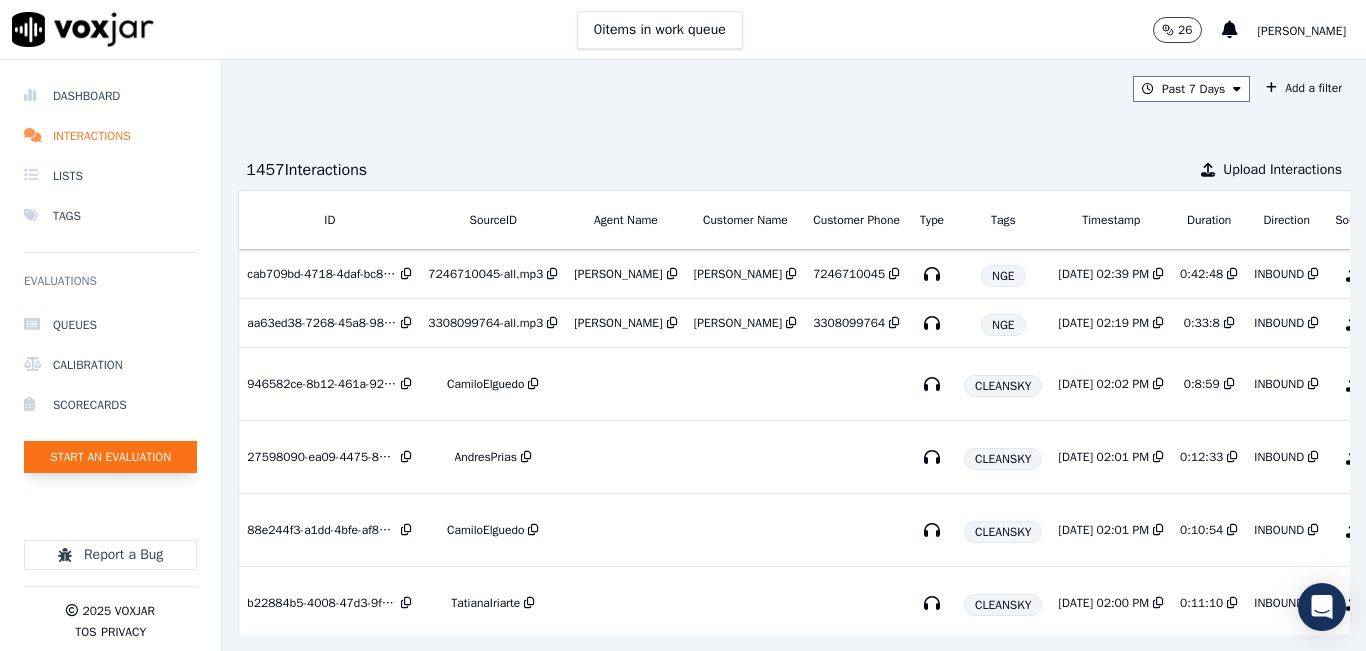 click on "Start an Evaluation" 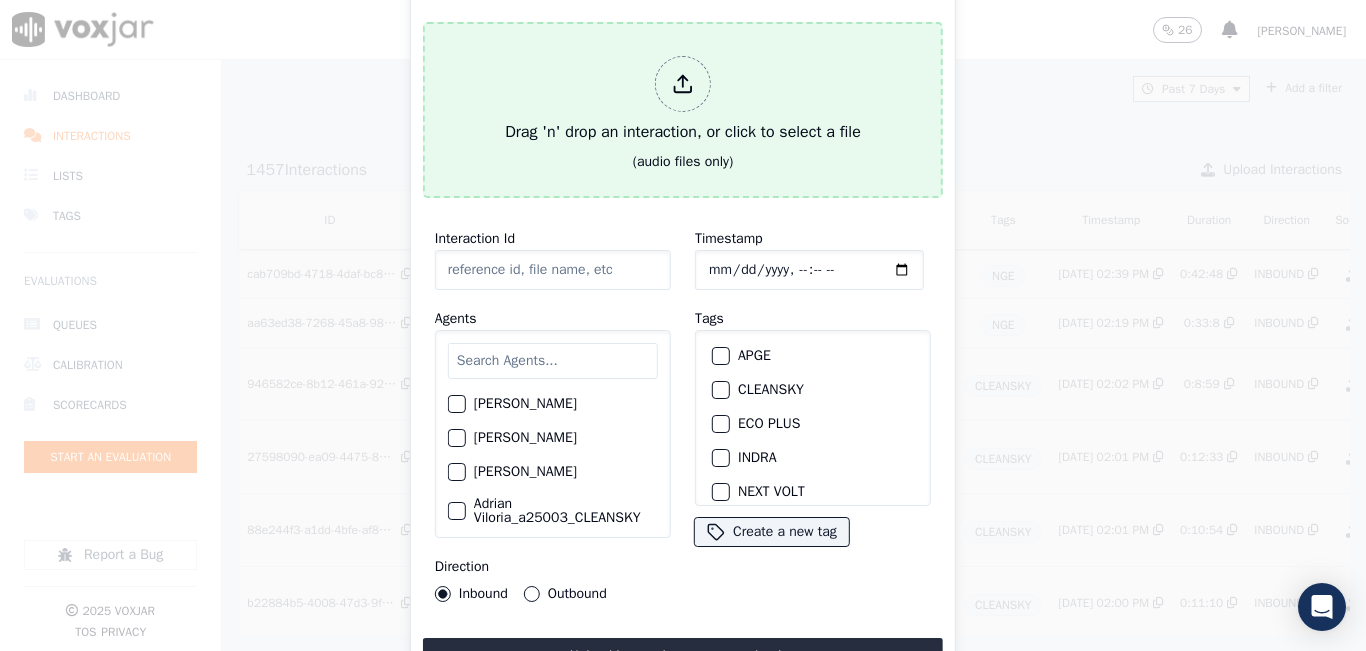 click on "Drag 'n' drop an interaction, or click to select a file" at bounding box center [683, 100] 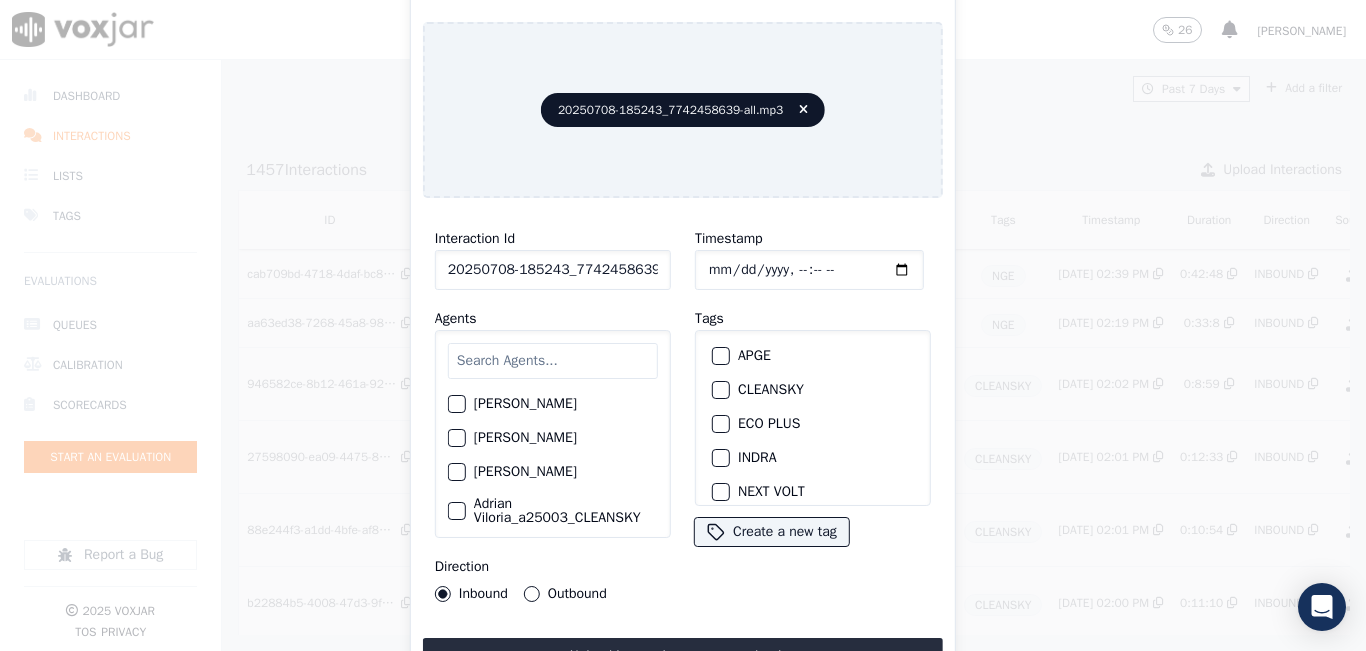 click at bounding box center [553, 361] 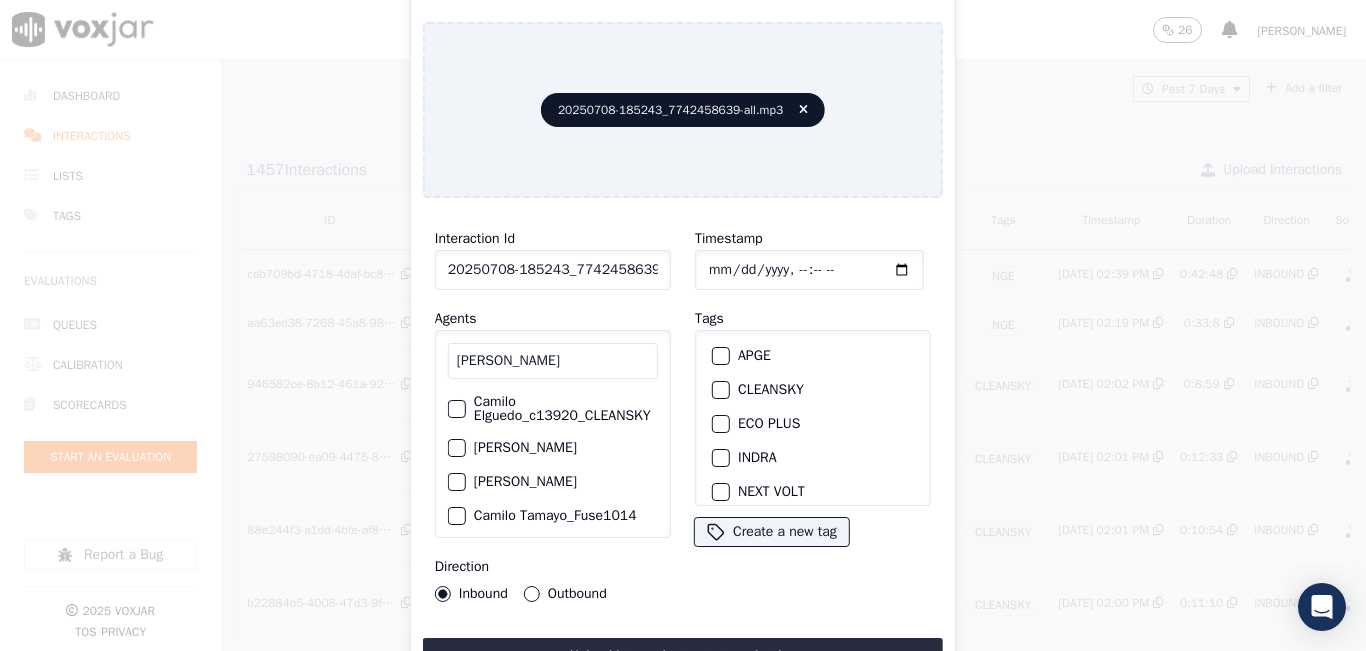 type on "CAMILO" 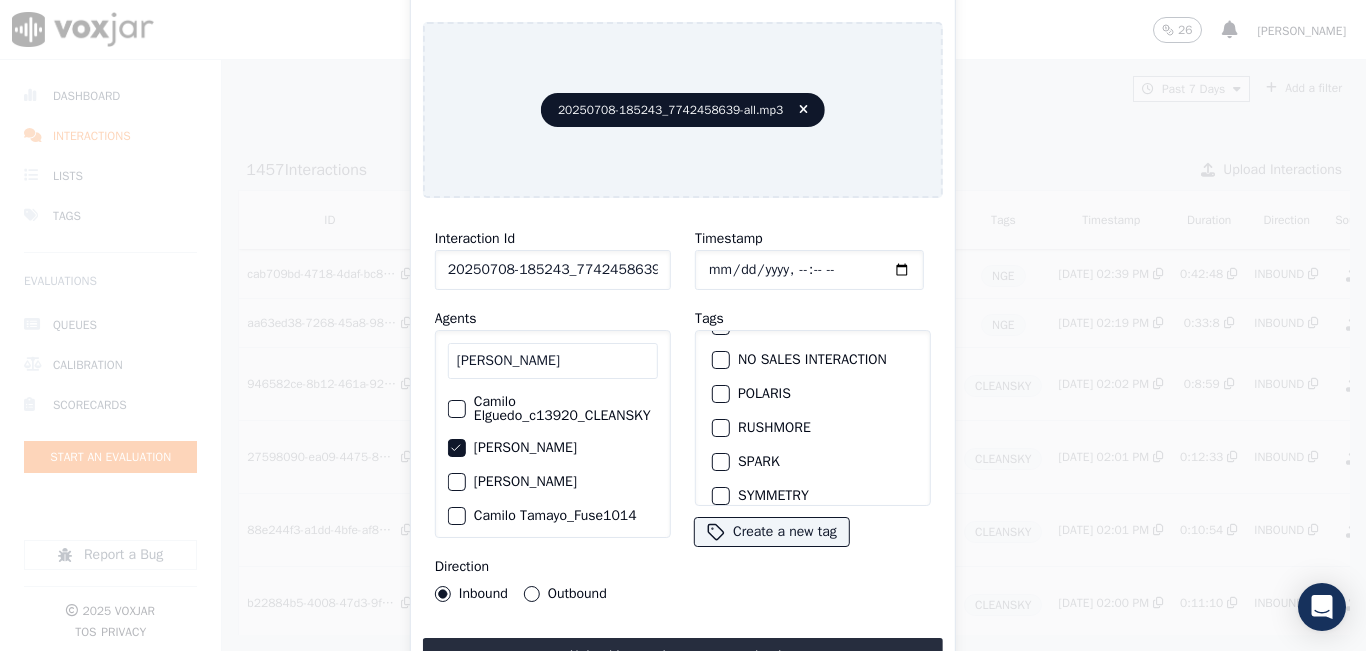 scroll, scrollTop: 100, scrollLeft: 0, axis: vertical 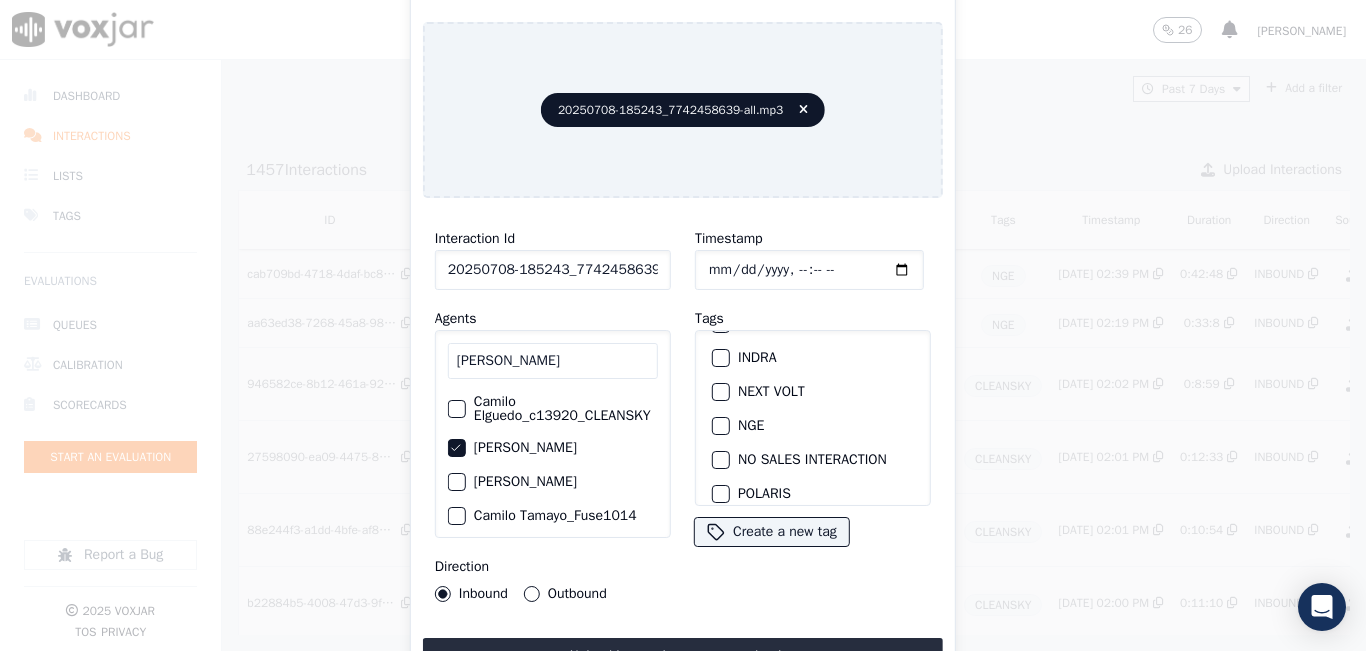 click at bounding box center (720, 426) 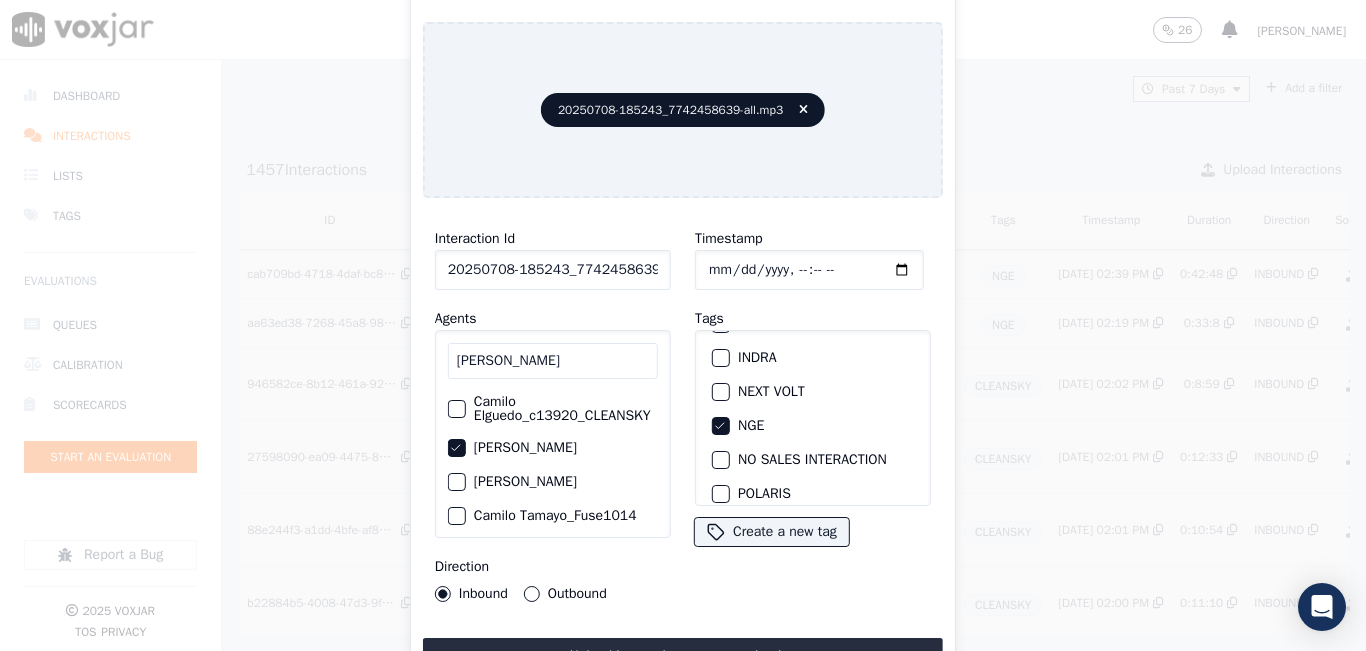 click on "Outbound" at bounding box center (532, 594) 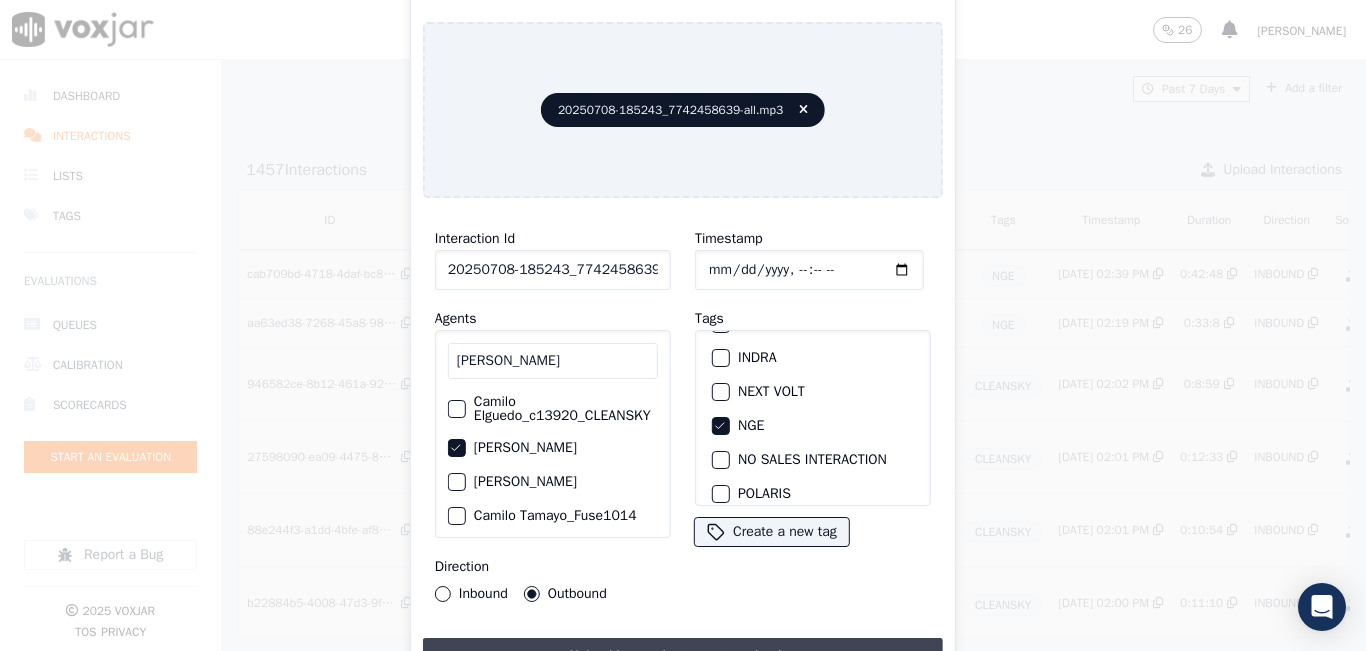 click on "Upload interaction to start evaluation" at bounding box center [683, 656] 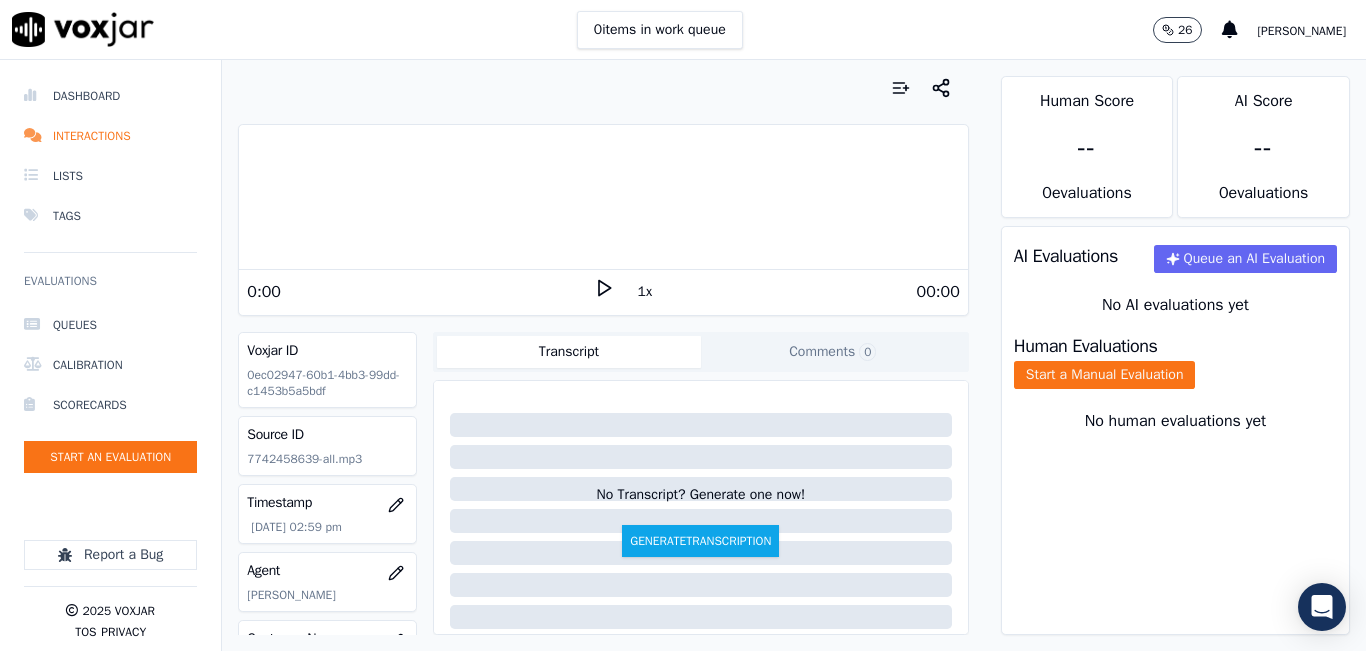 click on "1x" at bounding box center (645, 292) 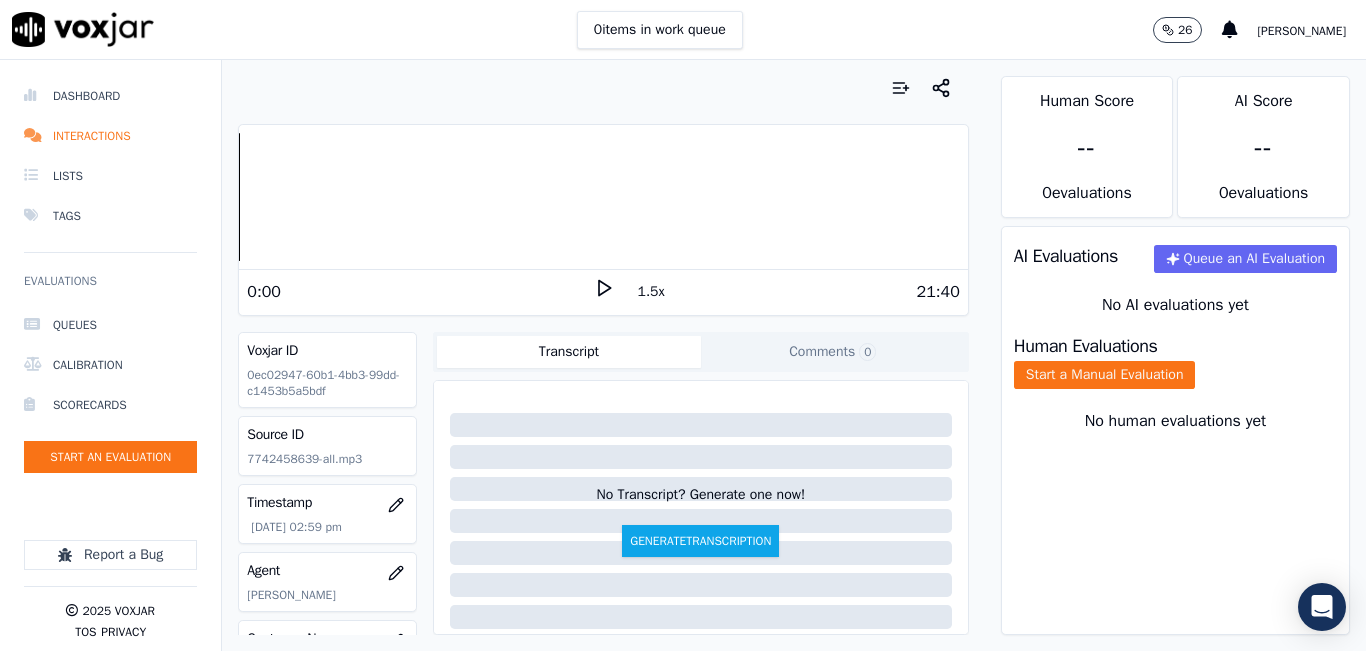 click on "1.5x" at bounding box center (651, 292) 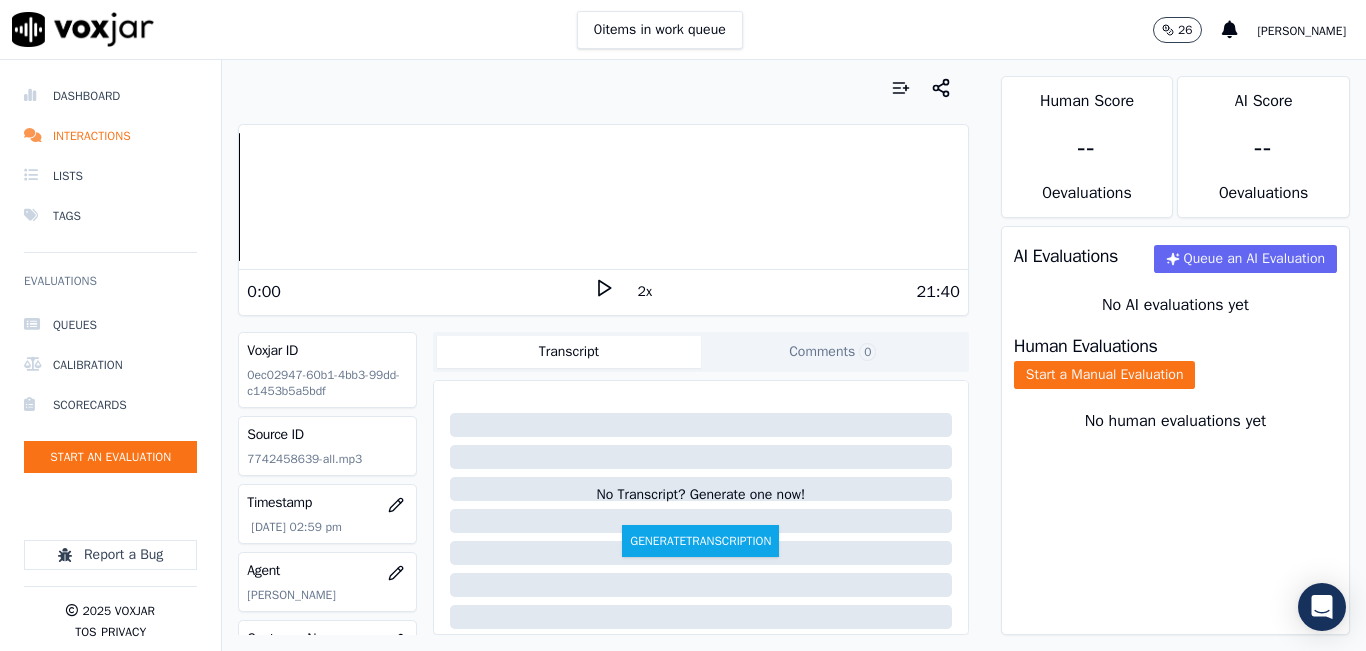 click 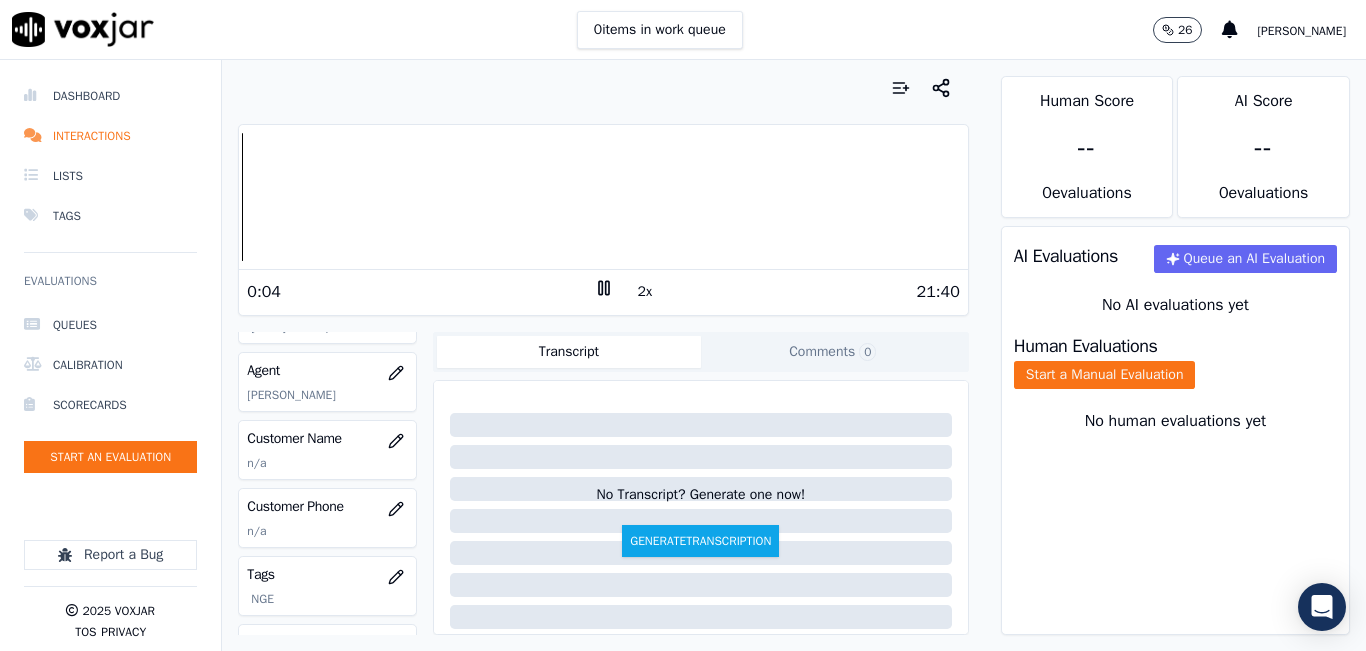 scroll, scrollTop: 300, scrollLeft: 0, axis: vertical 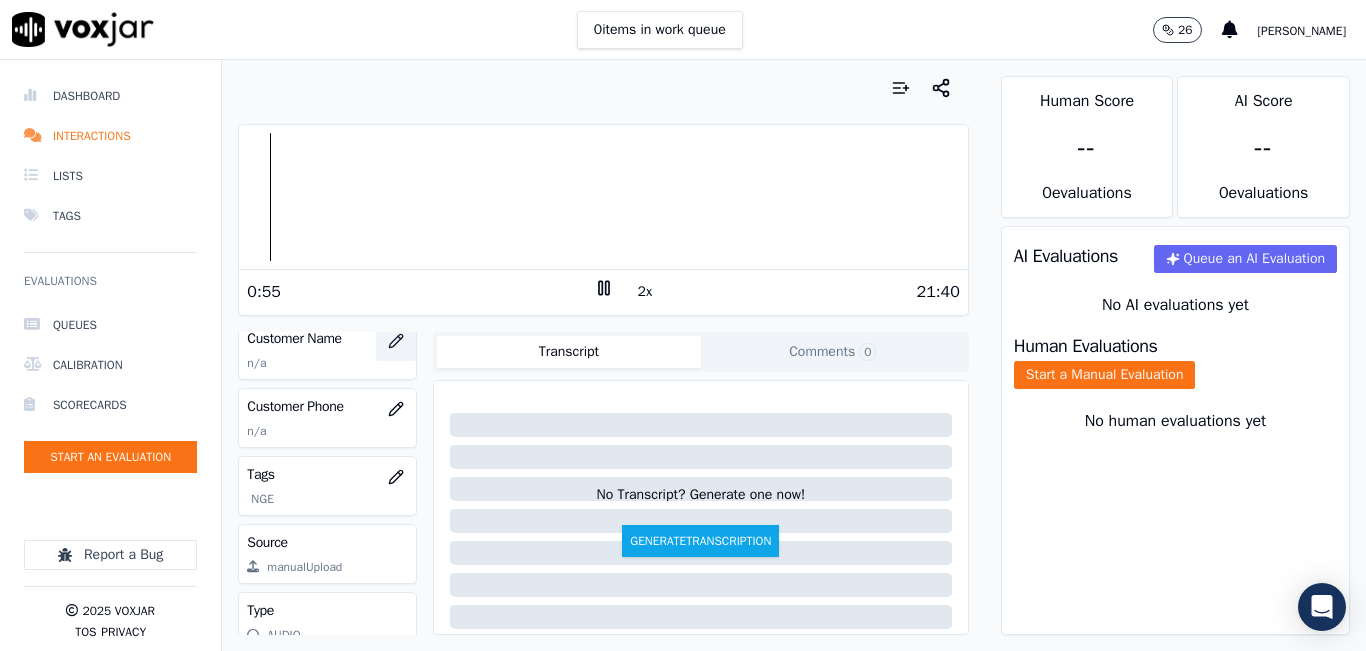 click 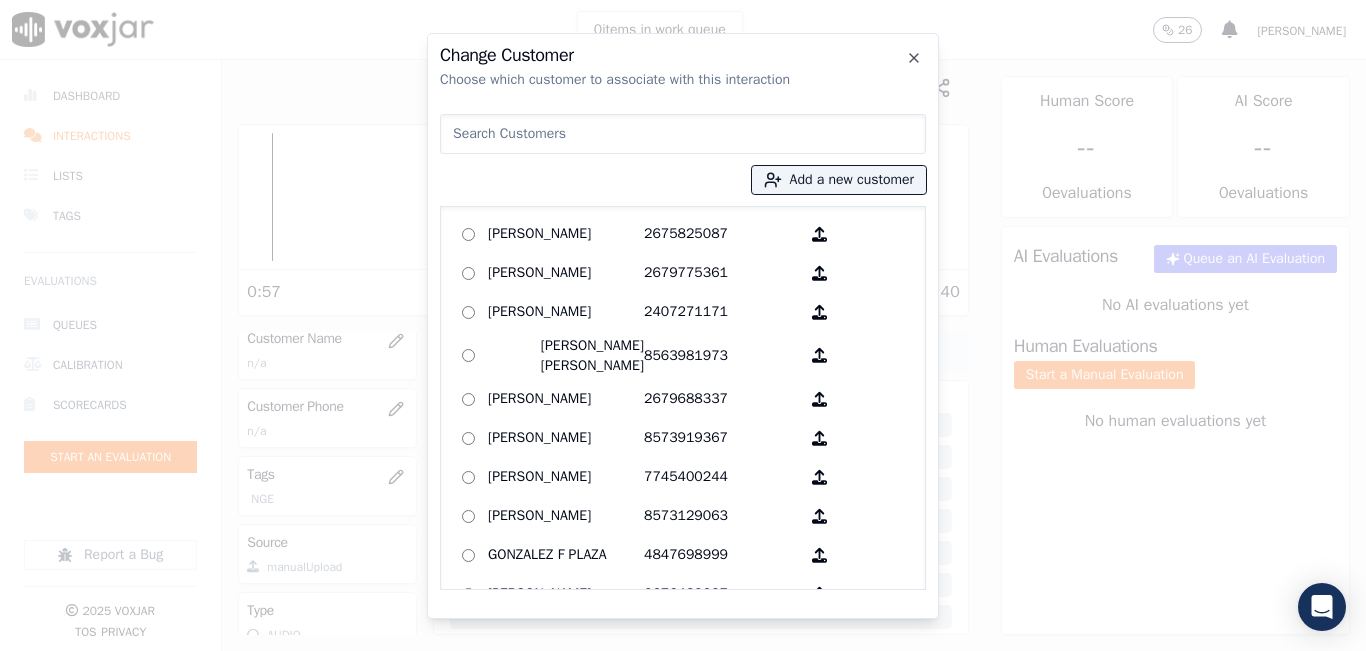click at bounding box center [683, 134] 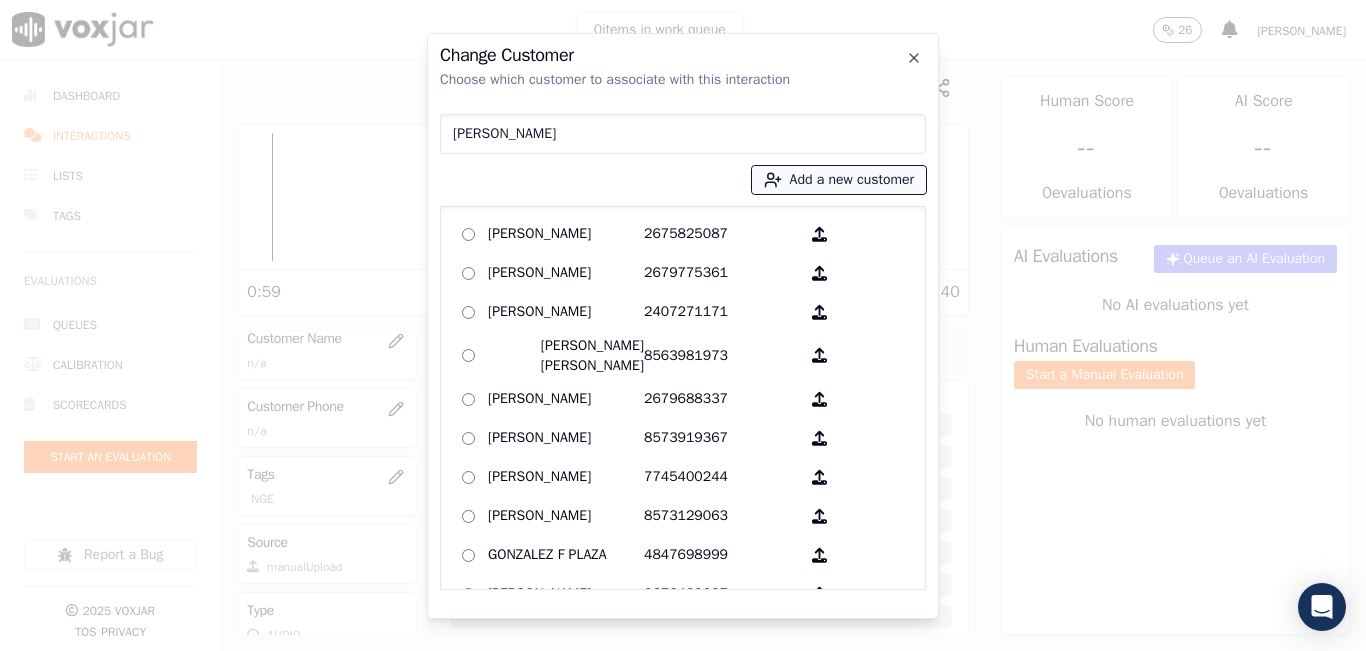 type on "MARIA QUIB SACUL" 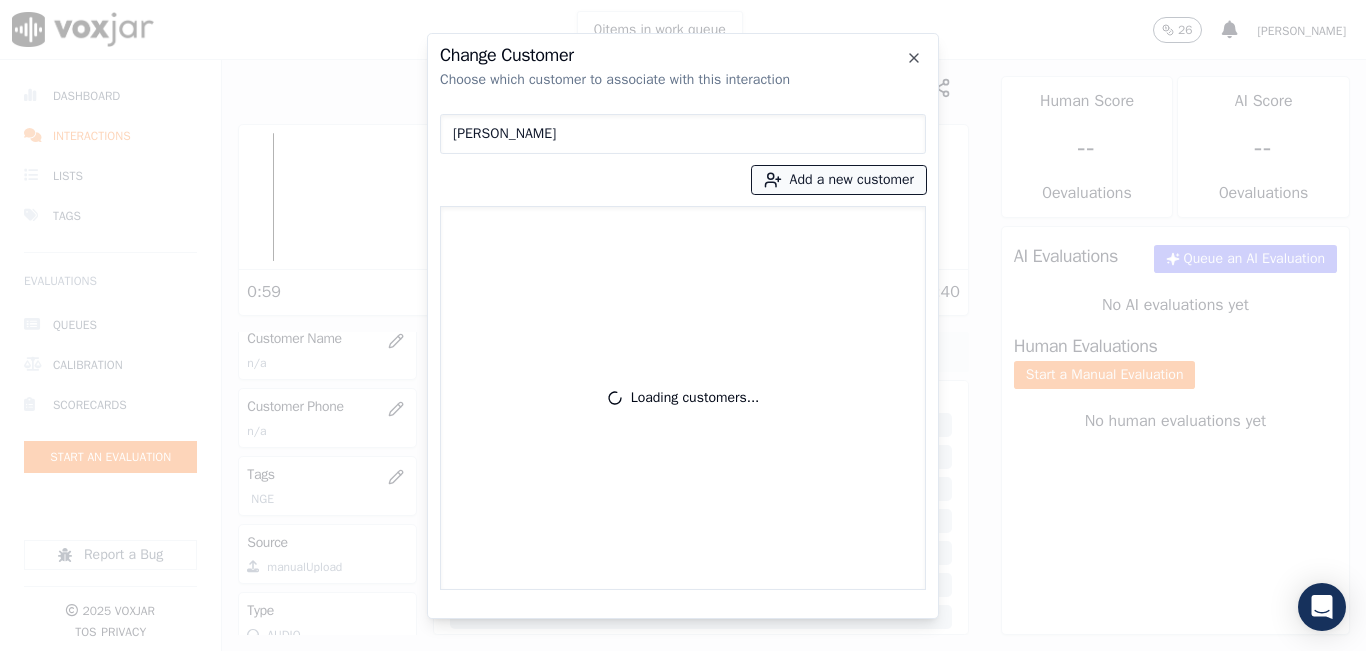 click on "Add a new customer" at bounding box center [839, 180] 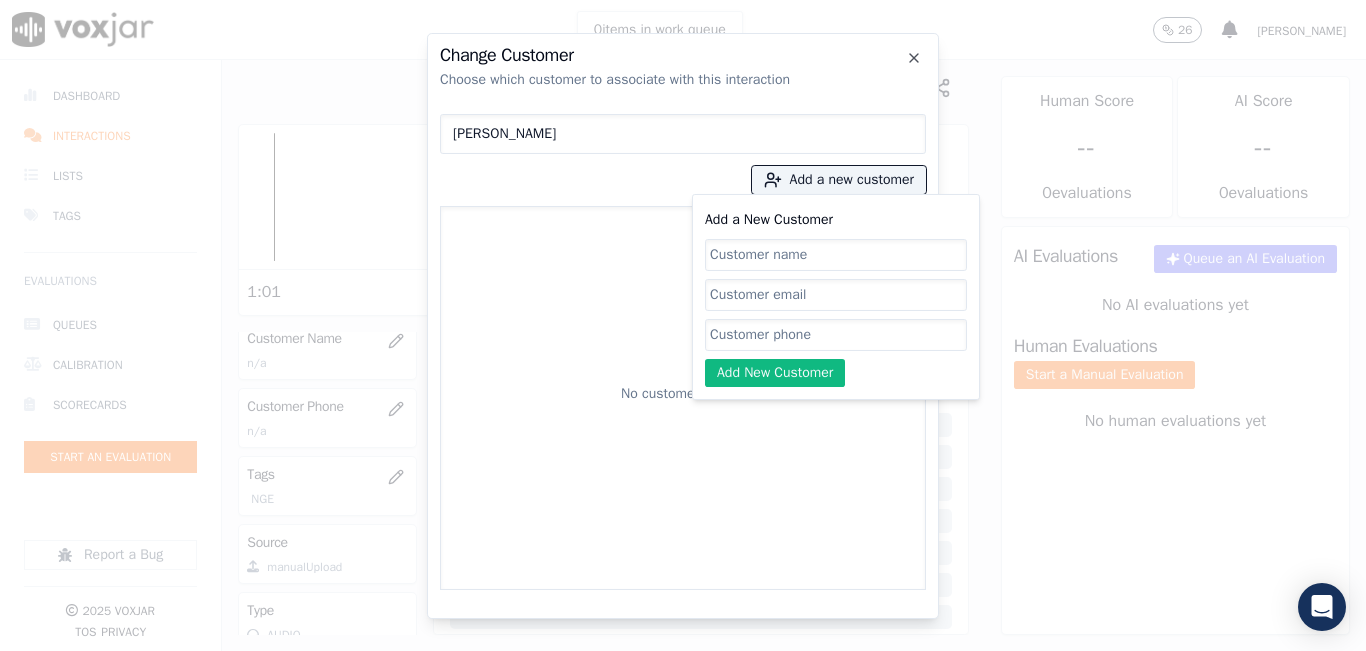 click on "Add a New Customer" 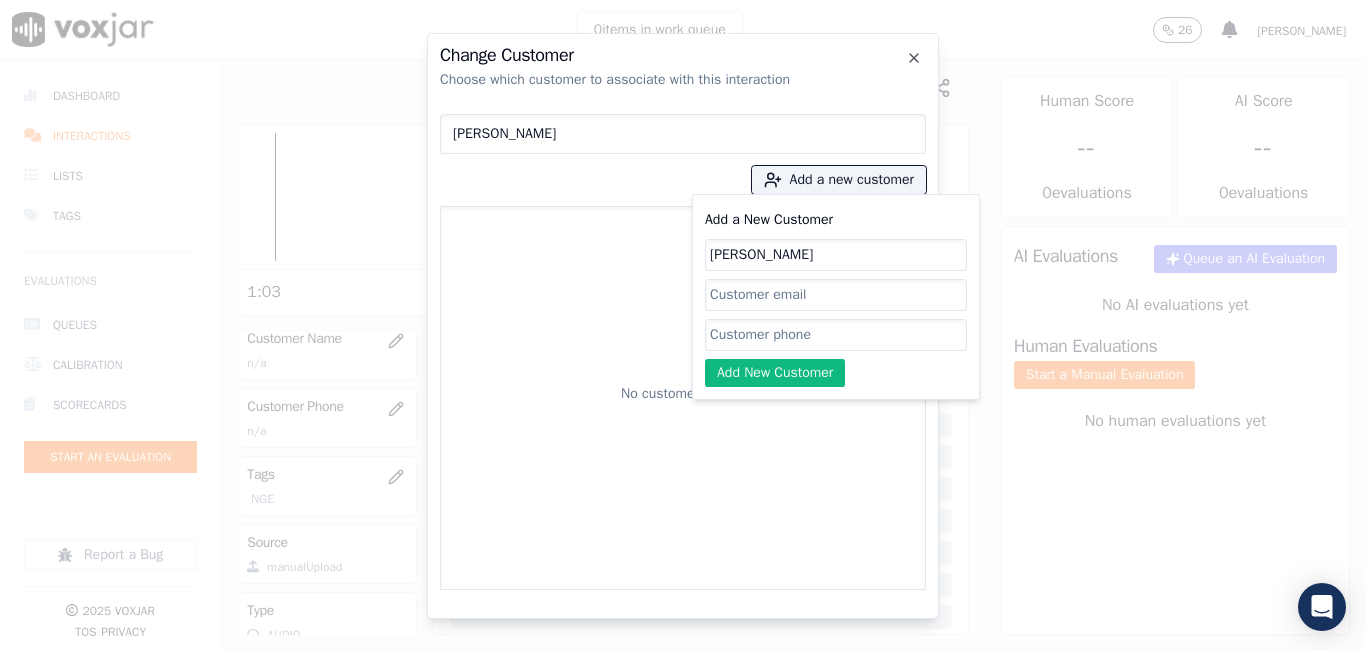 type on "MARIA QUIB SACUL" 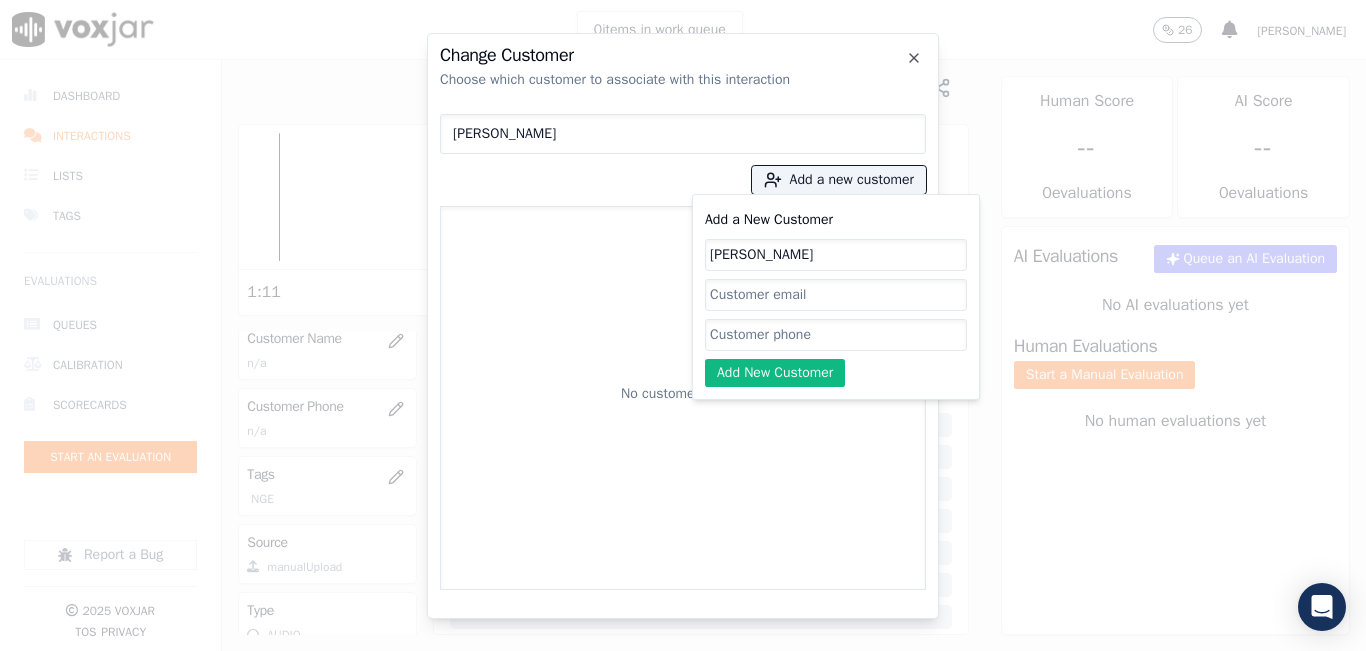 click on "Add a New Customer" 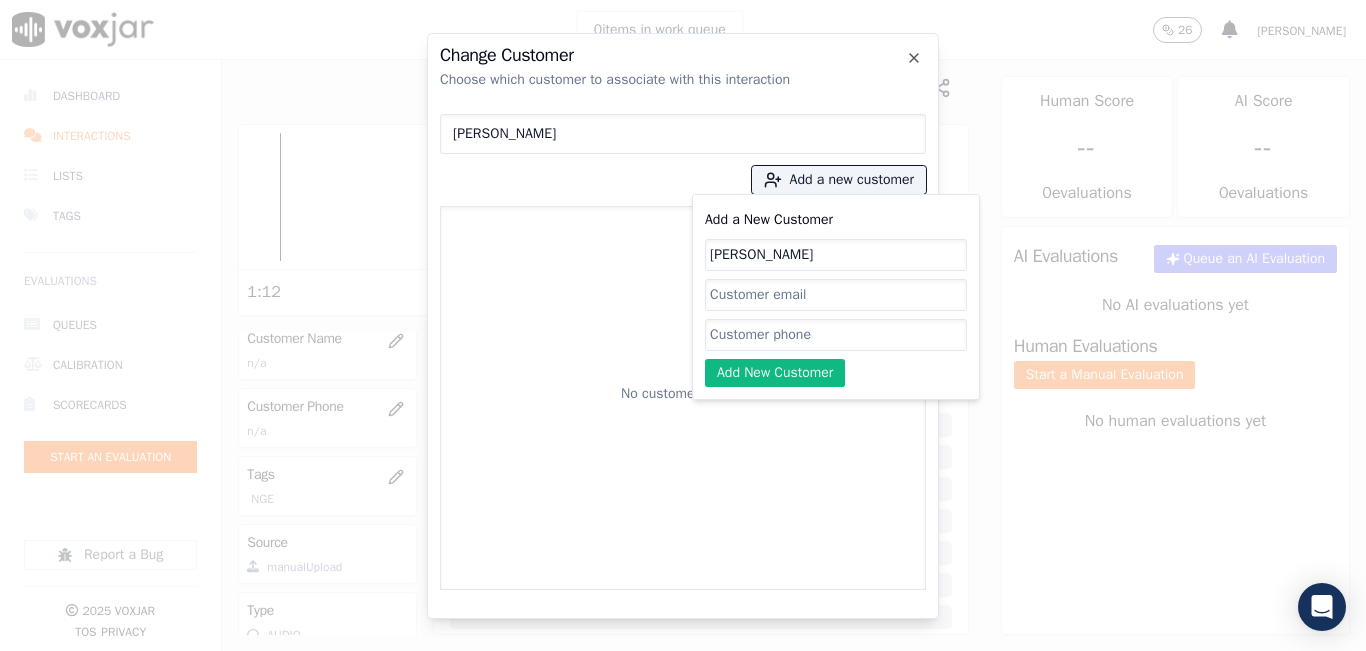 paste on "7742458639" 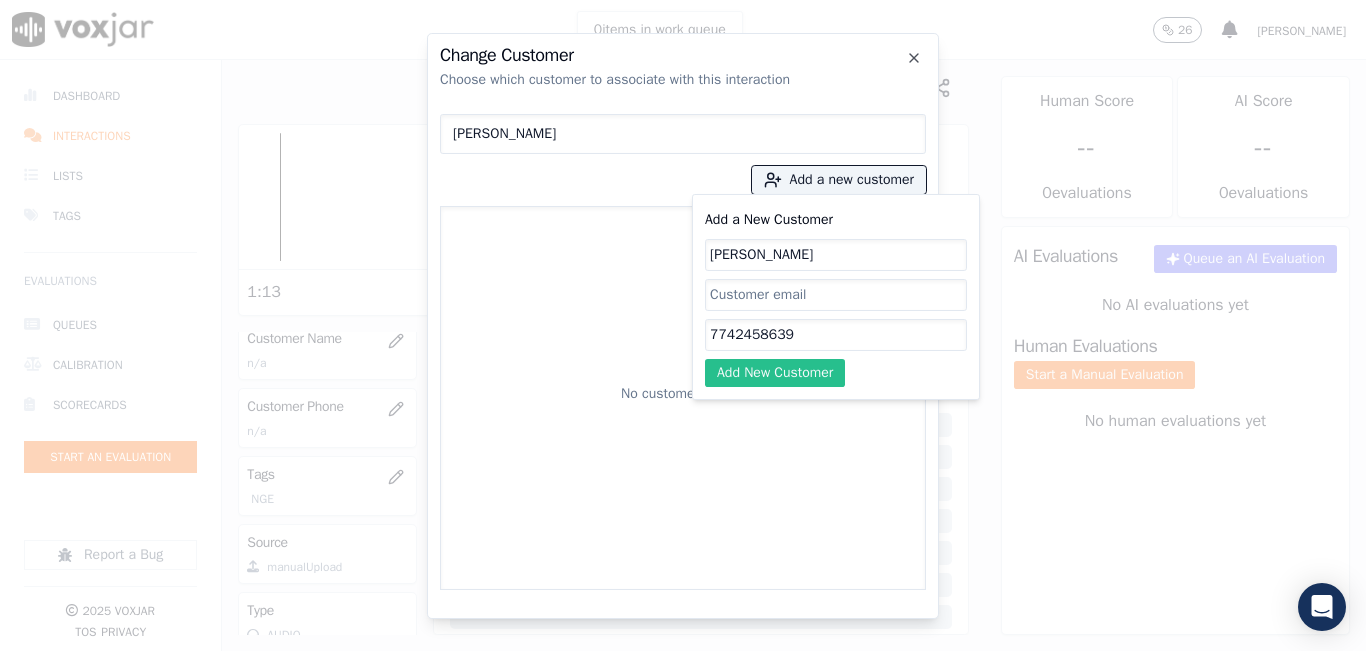 type on "7742458639" 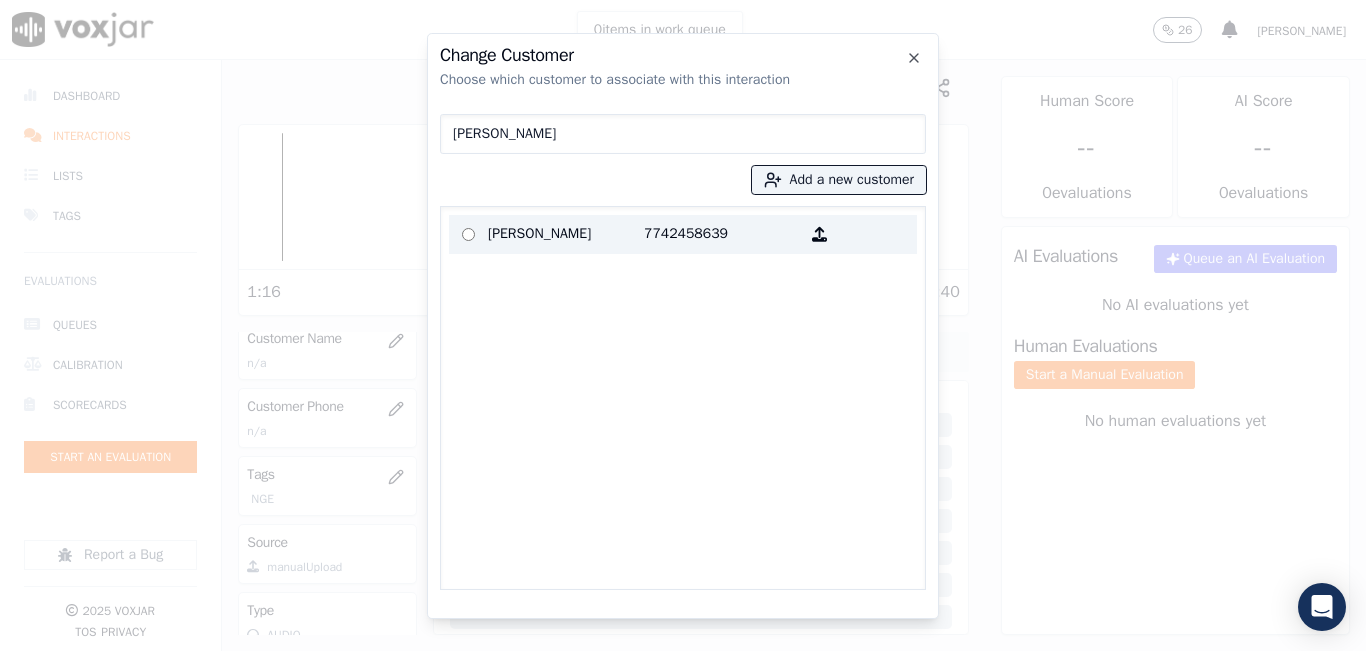 click on "MARIA QUIB SACUL" at bounding box center [566, 234] 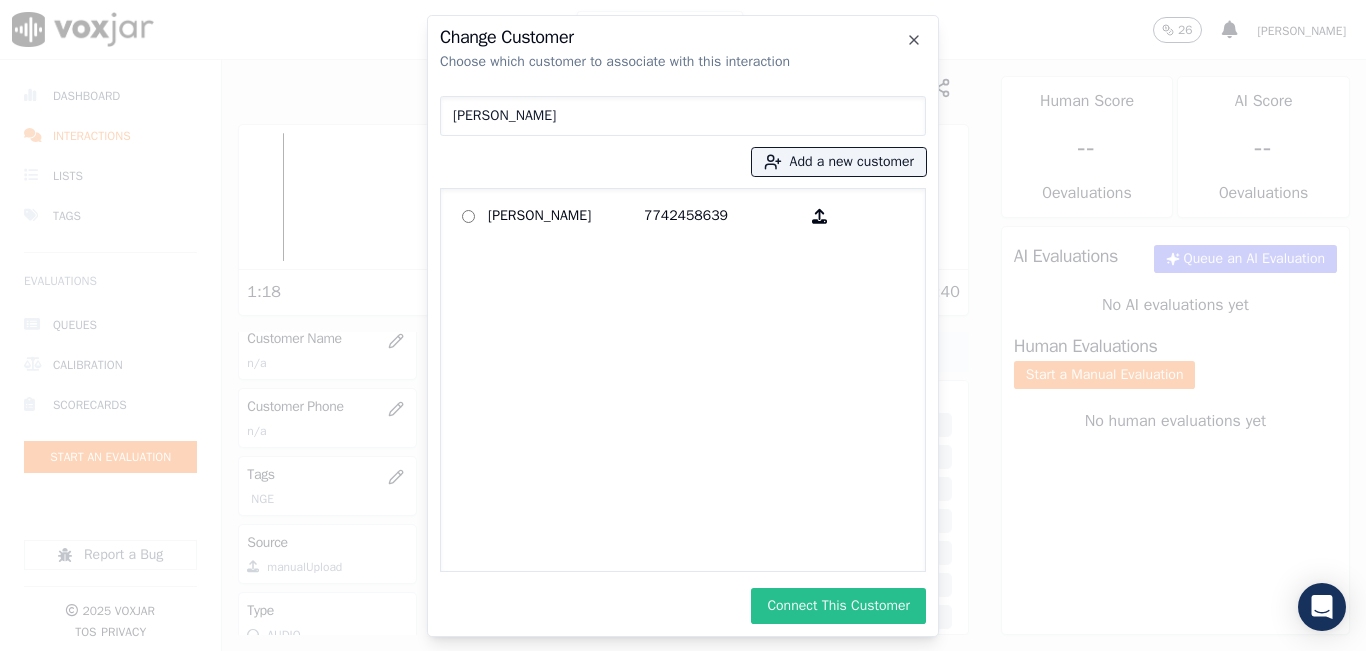 click on "Connect This Customer" at bounding box center (838, 606) 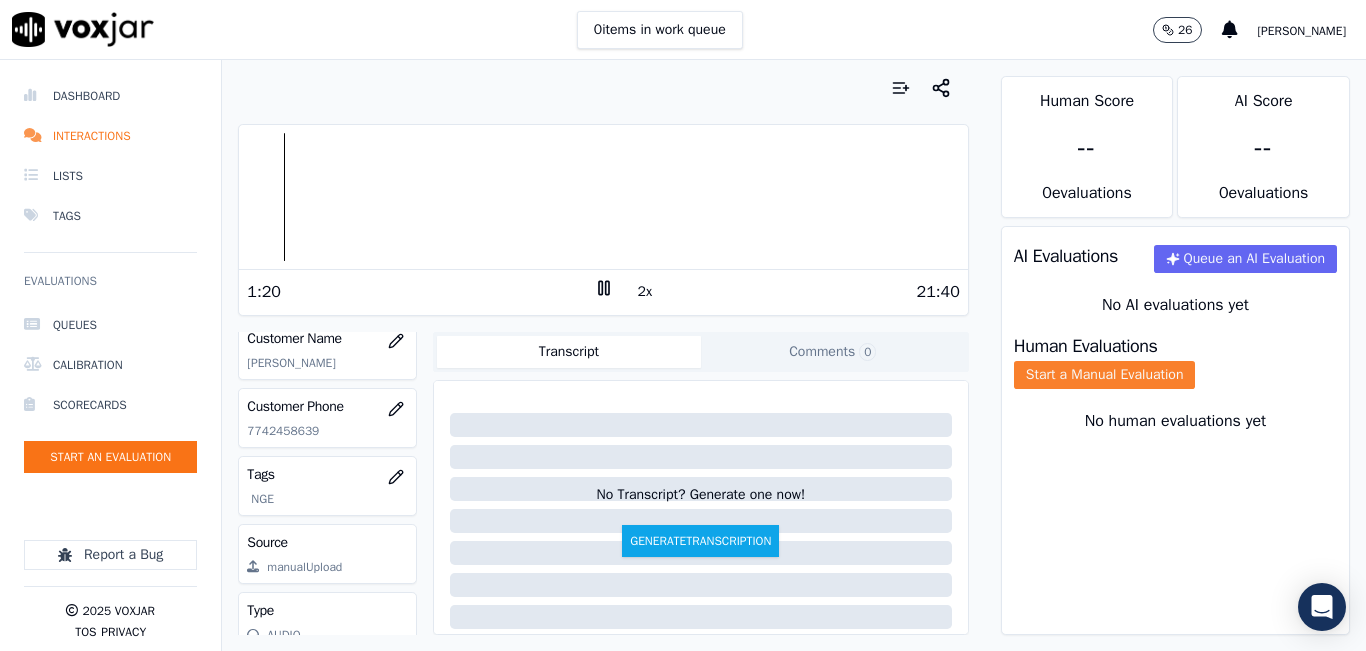 click on "Start a Manual Evaluation" 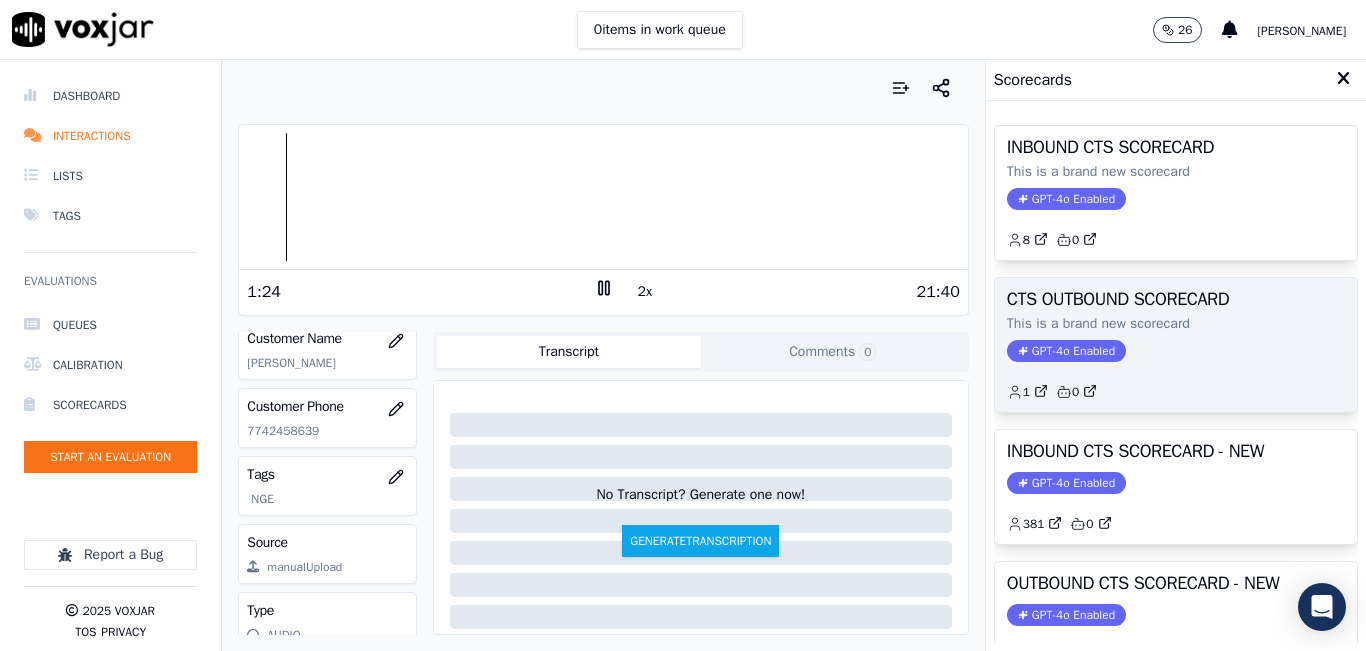 click on "CTS OUTBOUND SCORECARD   This is a brand new scorecard     GPT-4o Enabled       1         0" at bounding box center (1176, 345) 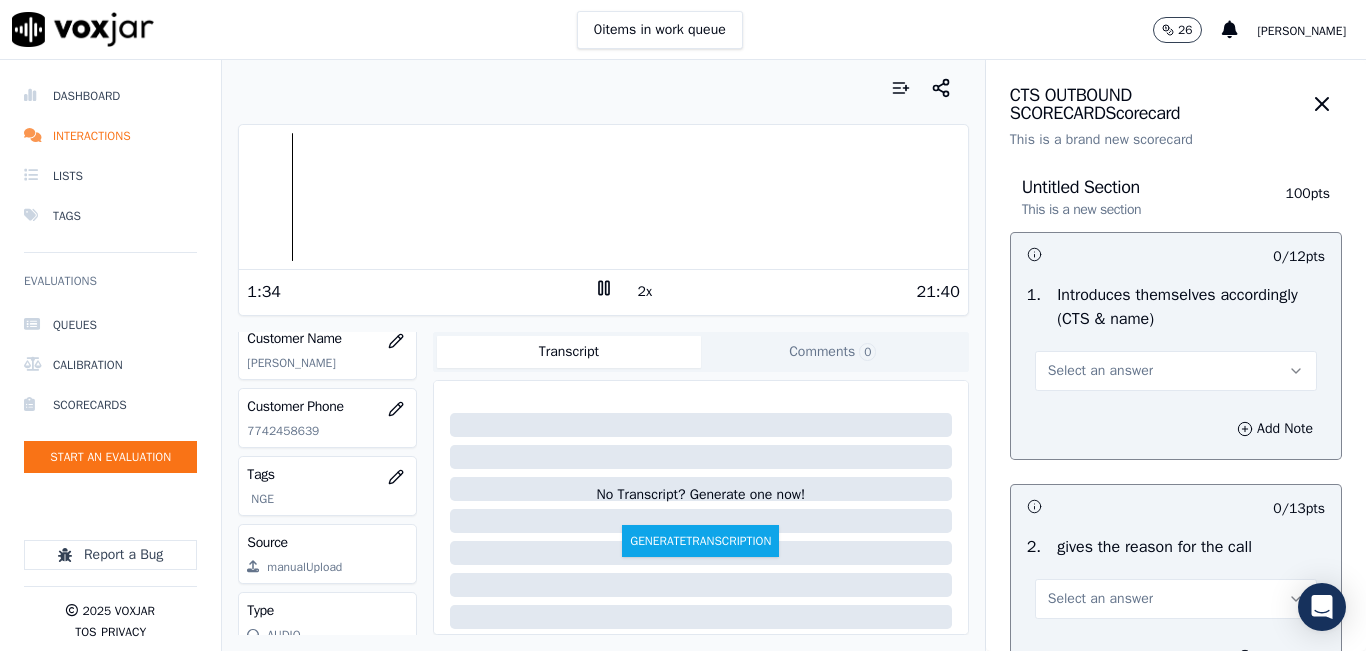 click on "Select an answer" at bounding box center (1176, 371) 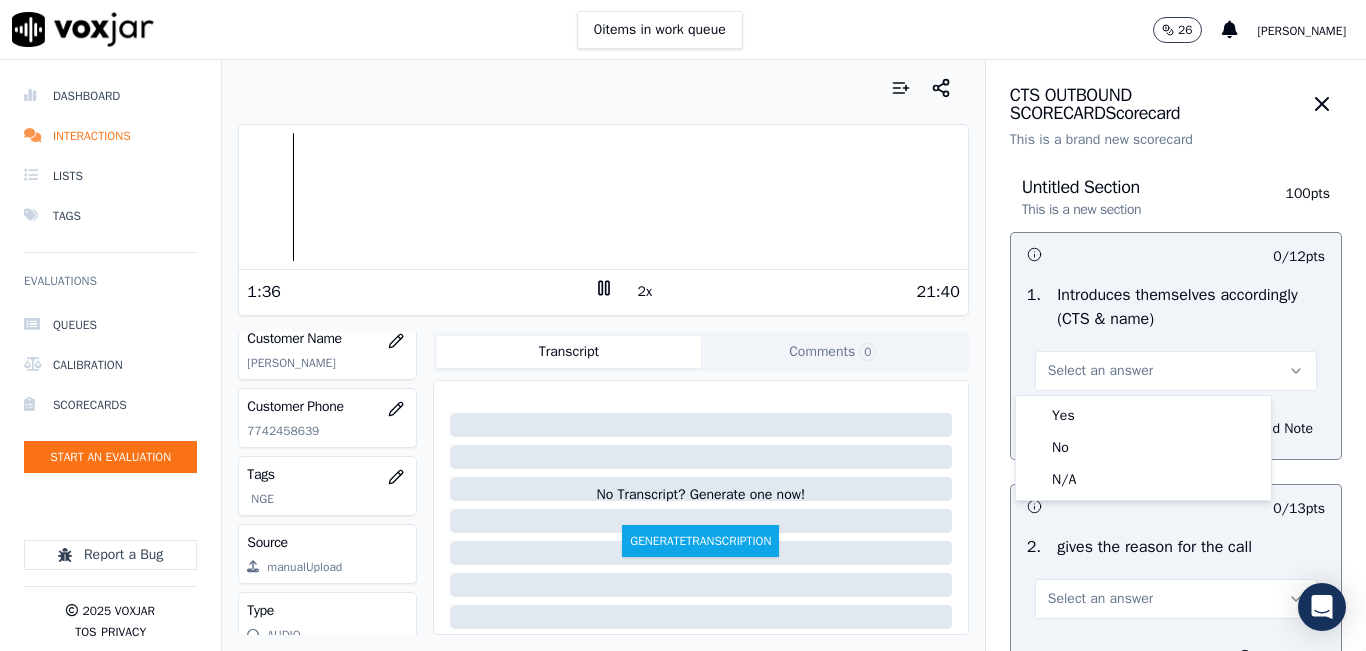 click on "Select an answer" at bounding box center (1176, 371) 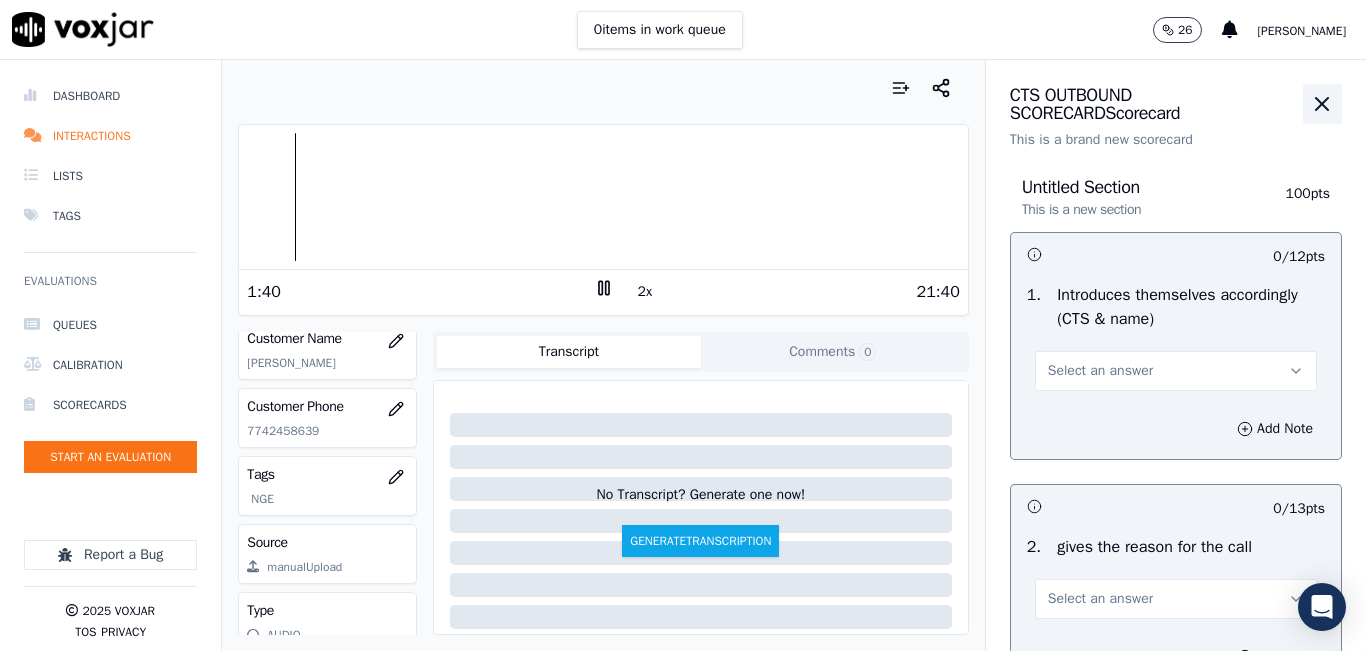 click 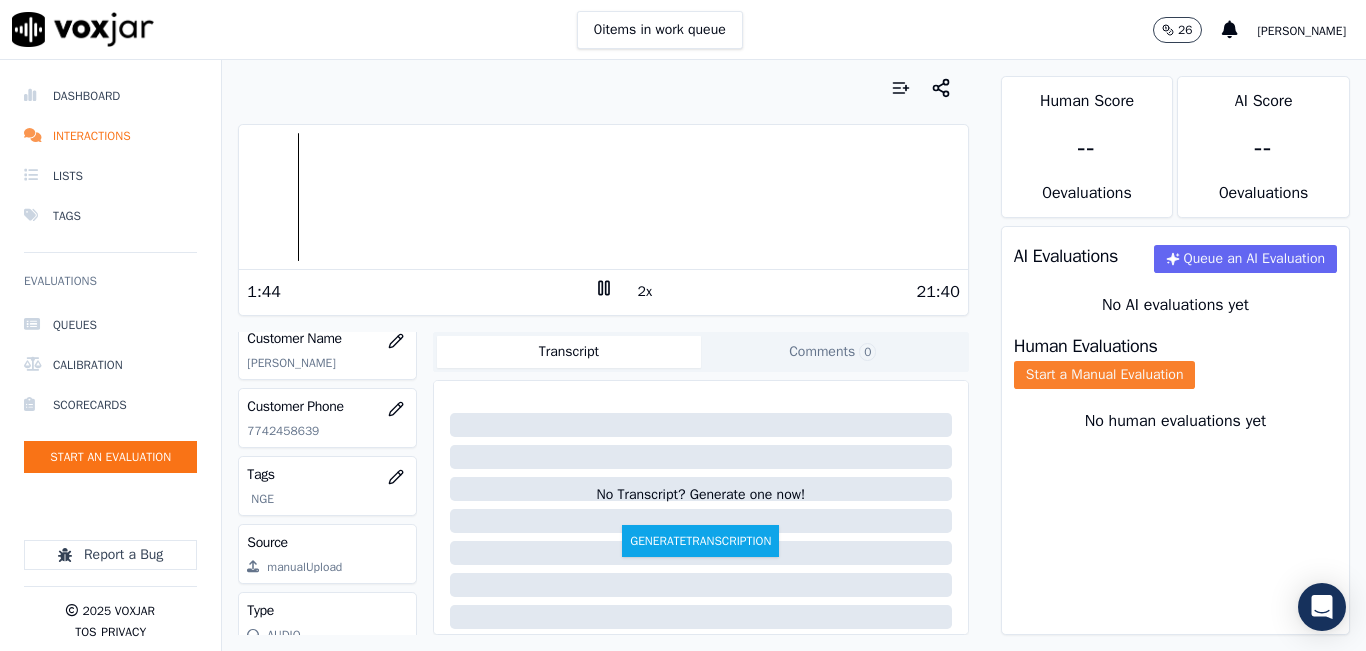 click on "Start a Manual Evaluation" 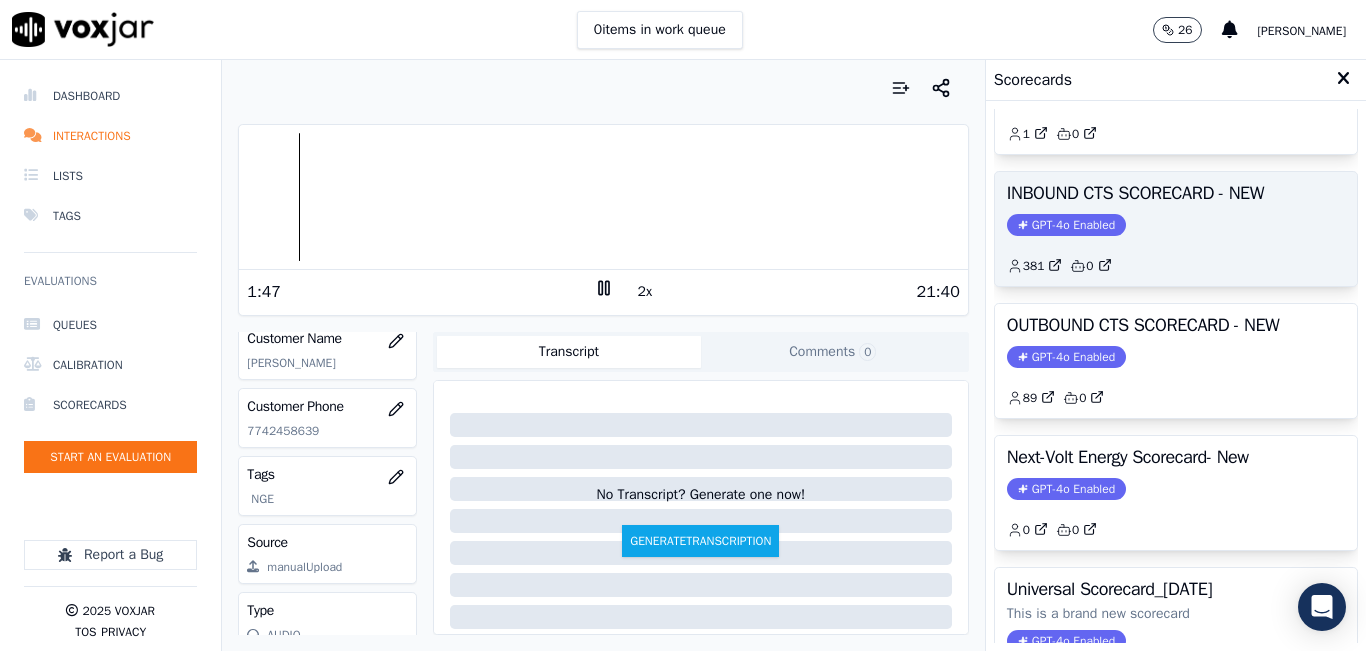 scroll, scrollTop: 300, scrollLeft: 0, axis: vertical 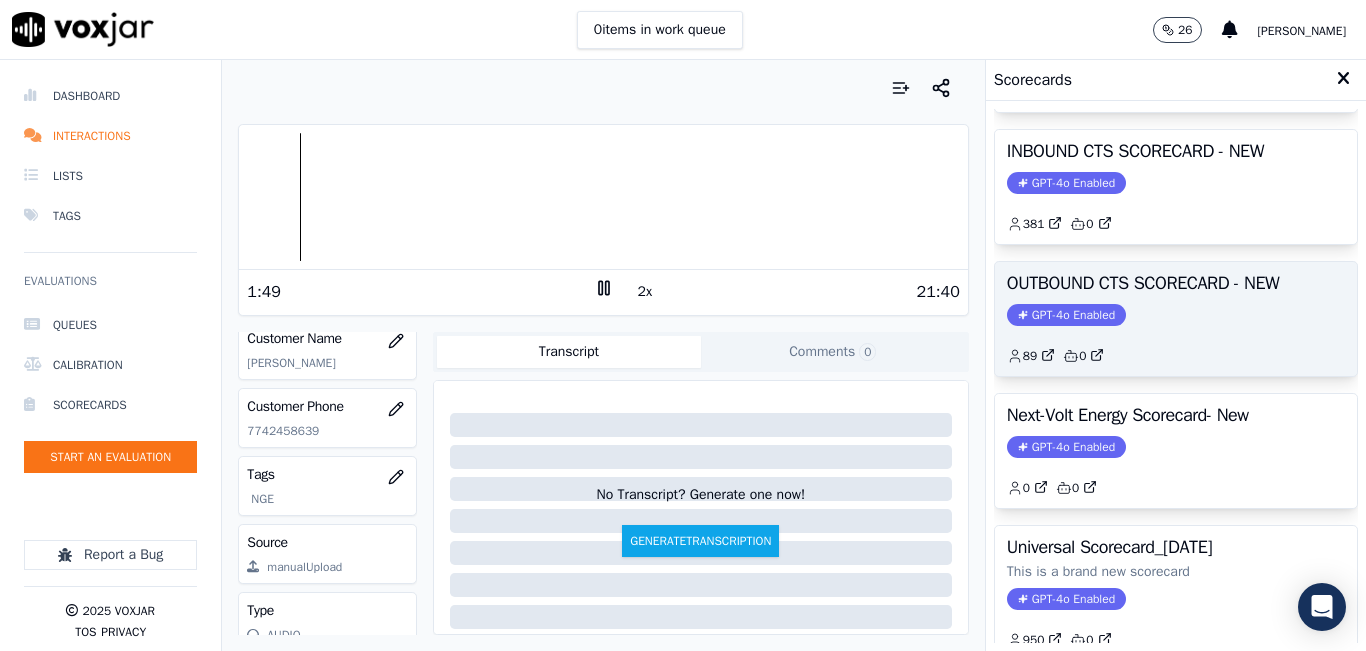 click on "GPT-4o Enabled" 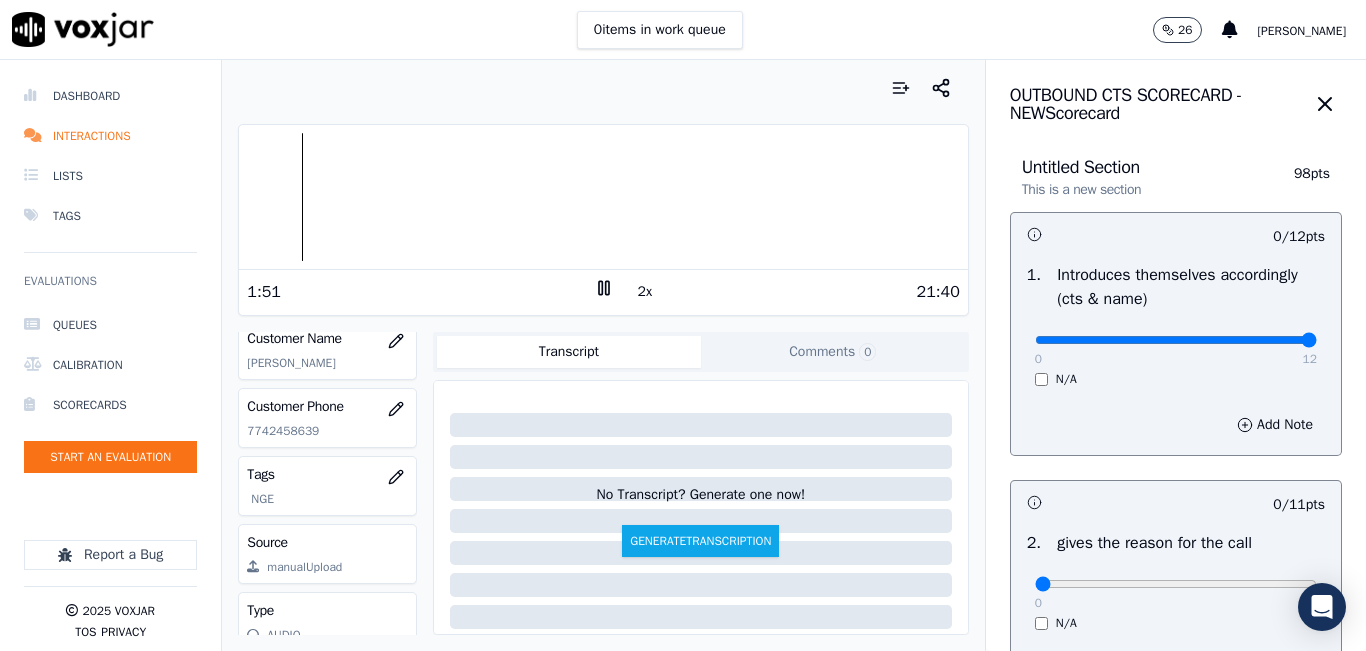 drag, startPoint x: 1102, startPoint y: 339, endPoint x: 1365, endPoint y: 352, distance: 263.3211 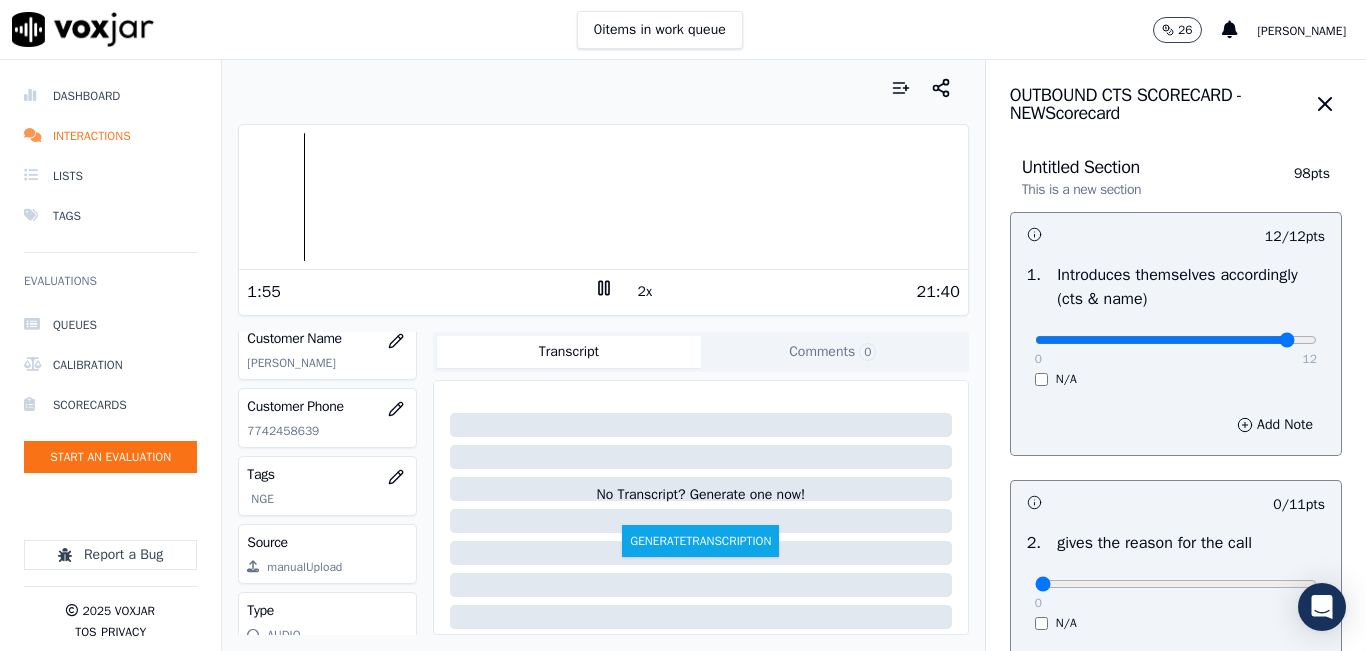 type on "11" 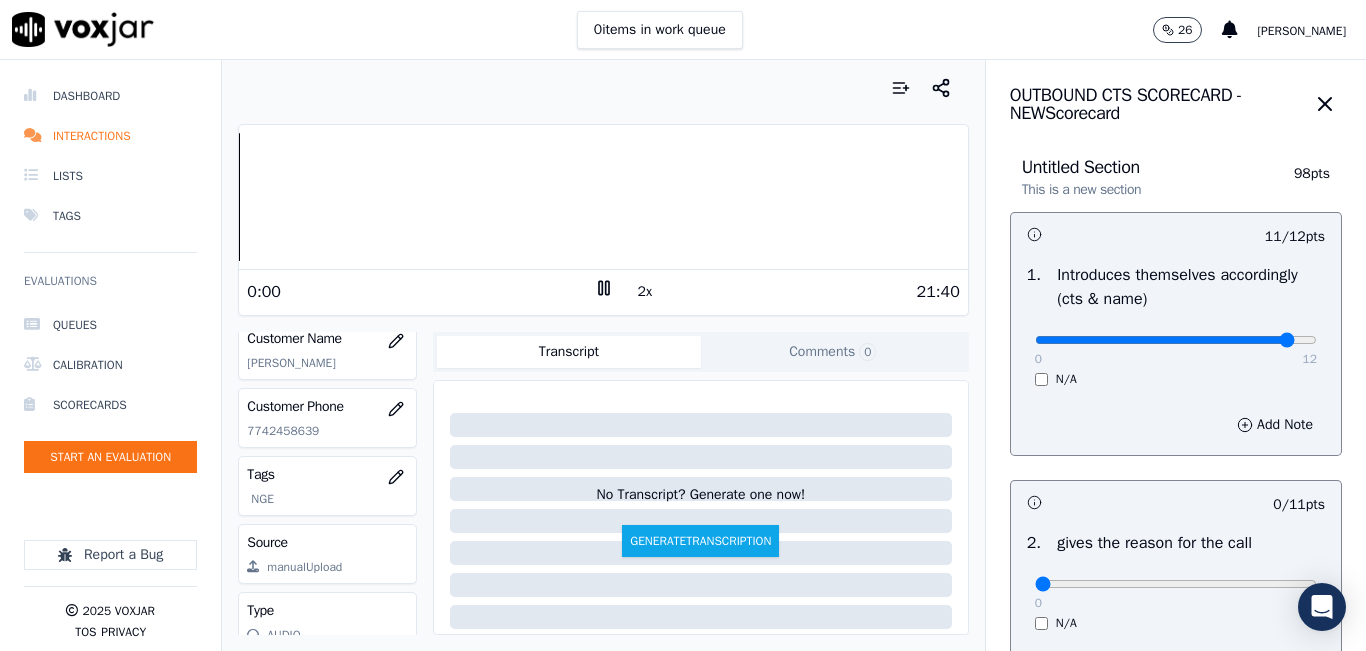 click on "Dashboard   Interactions   Lists   Tags       Evaluations     Queues   Calibration   Scorecards   Start an Evaluation
Report a Bug       2025   Voxjar   TOS   Privacy             Your browser does not support the audio element.   0:00     2x   21:40   Voxjar ID   0ec02947-60b1-4bb3-99dd-c1453b5a5bdf   Source ID   7742458639-all.mp3   Timestamp
07/09/2025 02:59 pm     Agent
Camilo Tamayo_CTamayoNWFG     Customer Name     MARIA QUIB SACUL     Customer Phone     7742458639     Tags
NGE     Source     manualUpload   Type     AUDIO       Transcript   Comments  0   No Transcript? Generate one now!   Generate  Transcription         Add Comment   Scores   Transcript   Metadata   Comments         Human Score   --   0  evaluation s   AI Score   --   0  evaluation s     AI Evaluations
Queue an AI Evaluation   No AI evaluations yet   Human Evaluations   Start a Manual Evaluation   No human evaluations yet       OUTBOUND CTS SCORECARD - NEW   Scorecard           98" at bounding box center [683, 355] 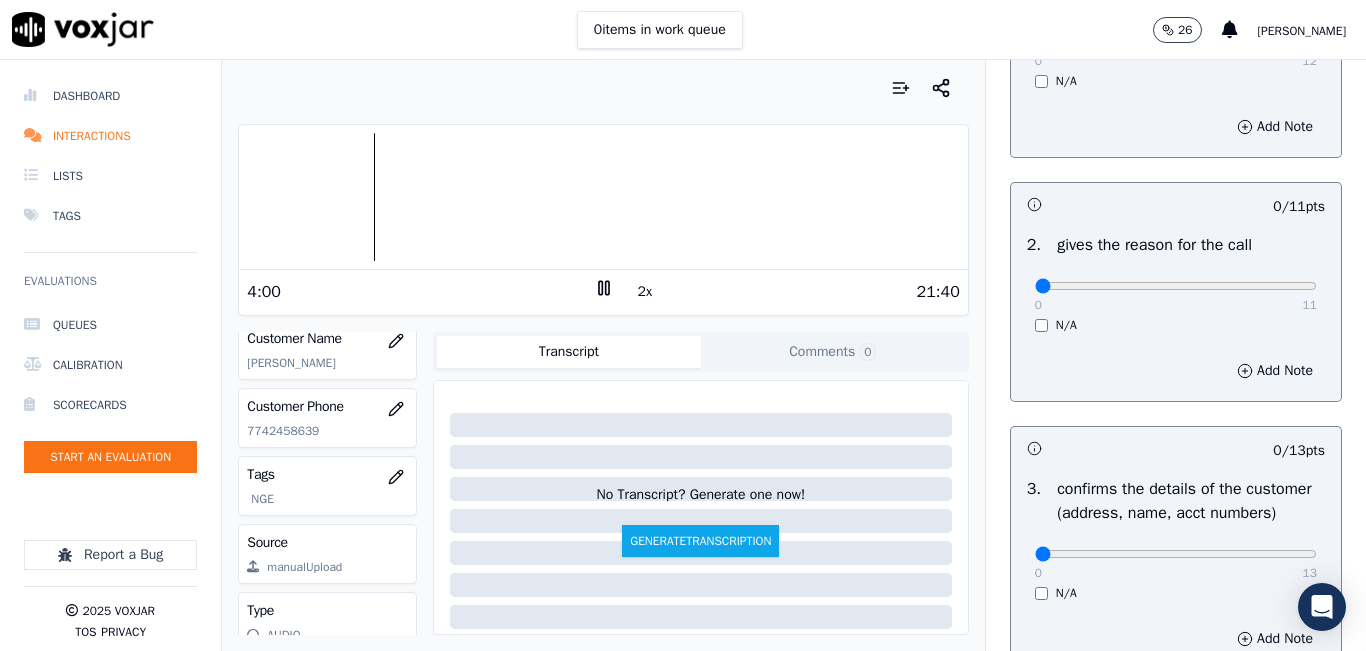 scroll, scrollTop: 300, scrollLeft: 0, axis: vertical 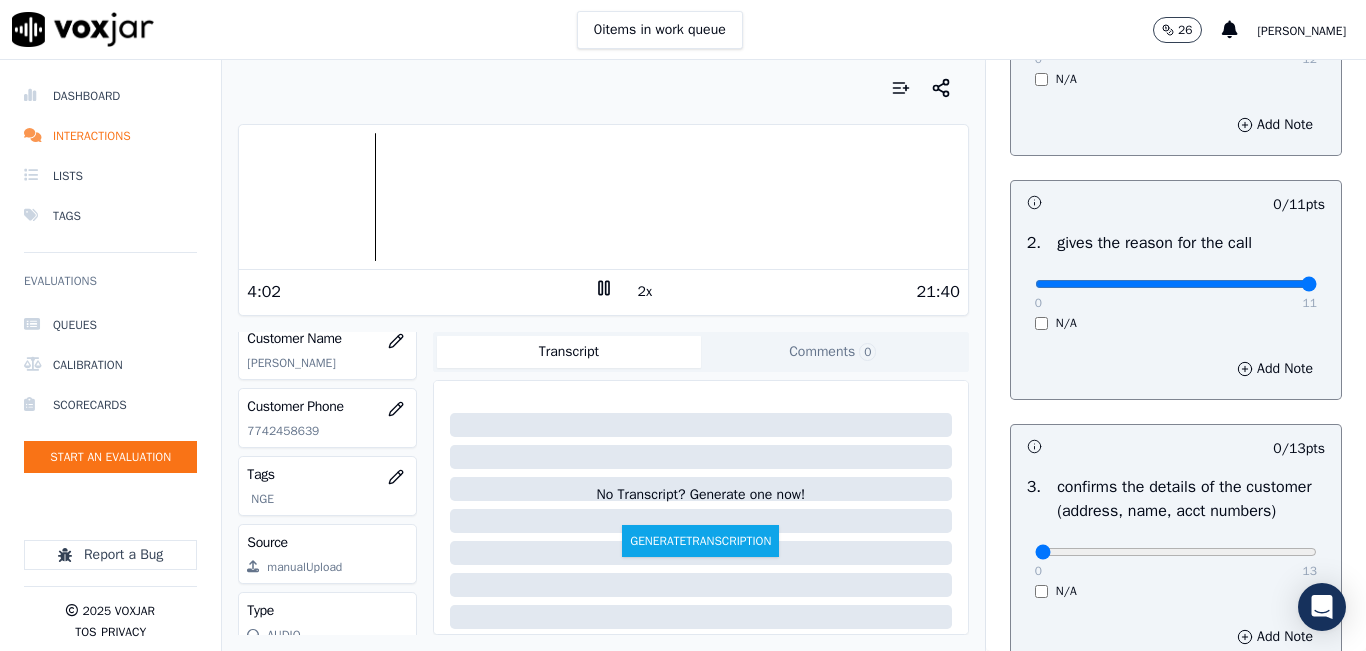 drag, startPoint x: 1167, startPoint y: 285, endPoint x: 1357, endPoint y: 263, distance: 191.26944 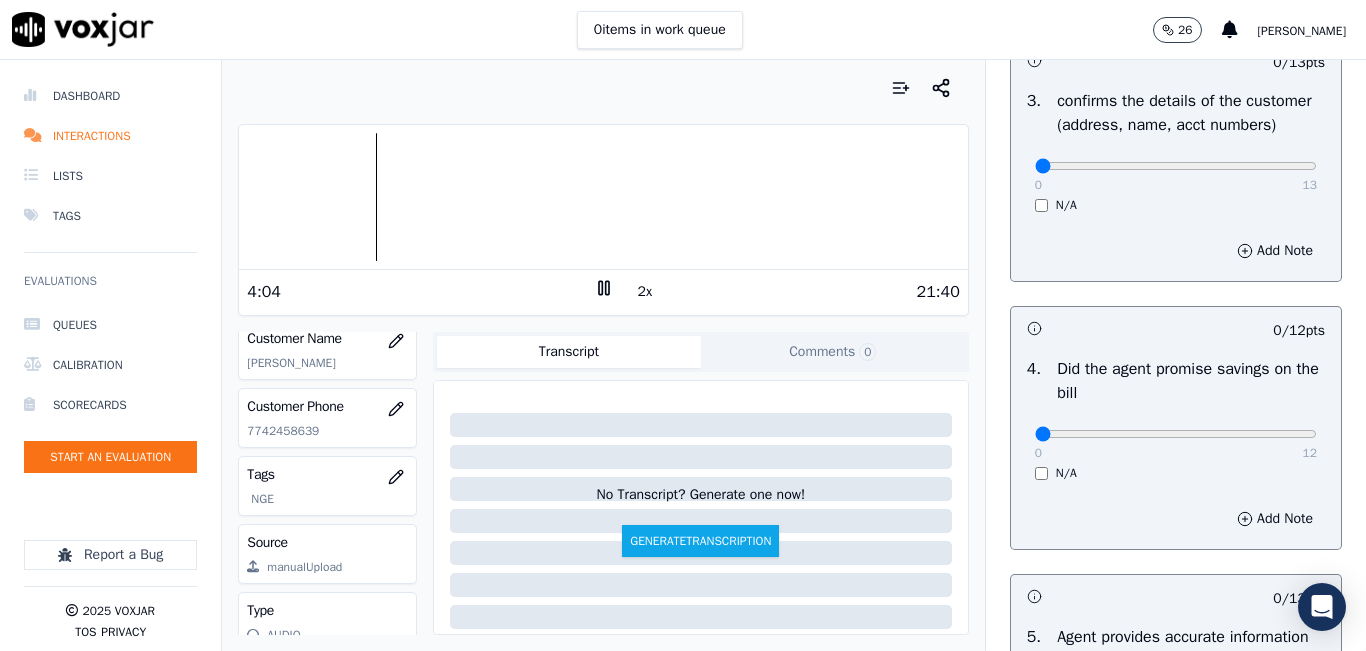 scroll, scrollTop: 700, scrollLeft: 0, axis: vertical 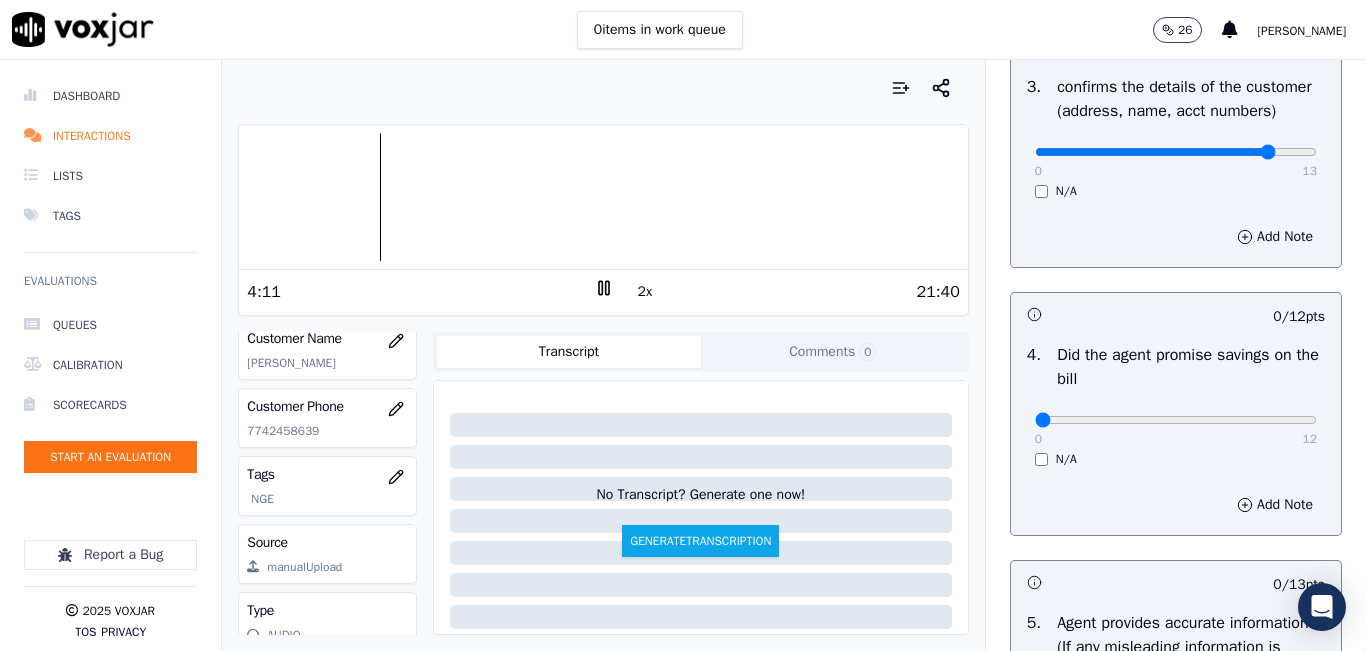 drag, startPoint x: 1153, startPoint y: 178, endPoint x: 1235, endPoint y: 162, distance: 83.546394 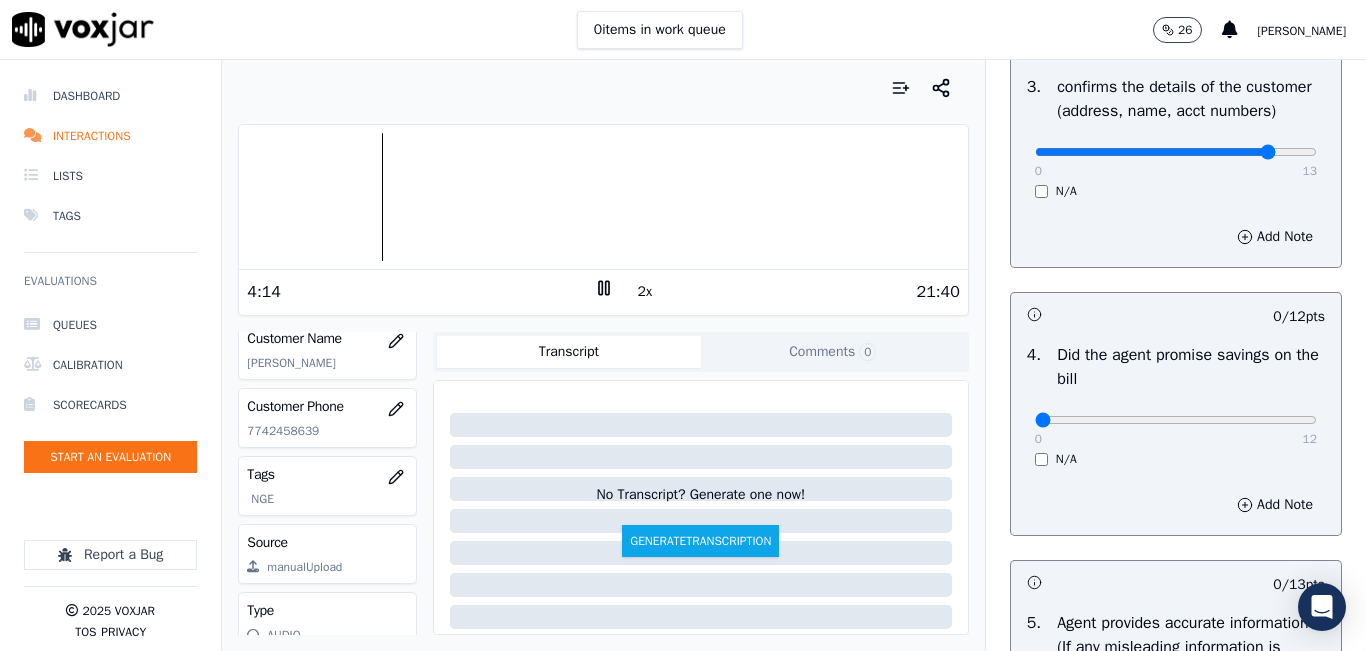 scroll, scrollTop: 600, scrollLeft: 0, axis: vertical 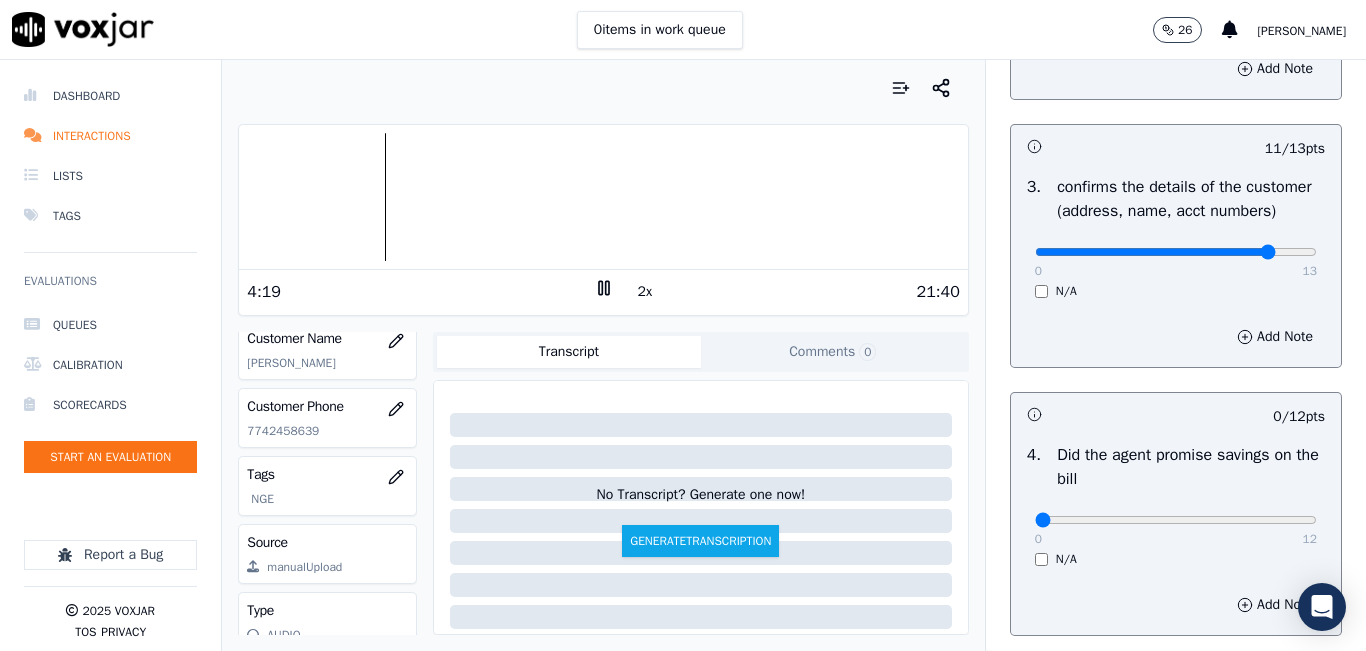 click at bounding box center [603, 197] 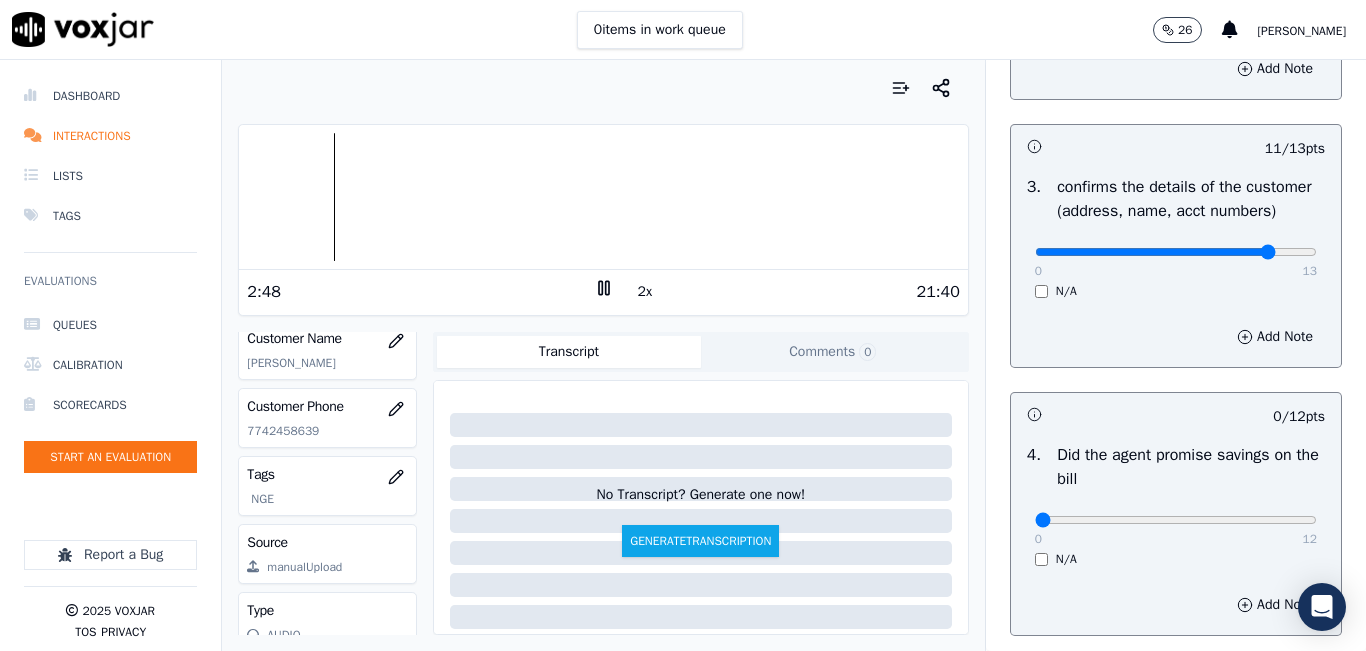click at bounding box center (603, 197) 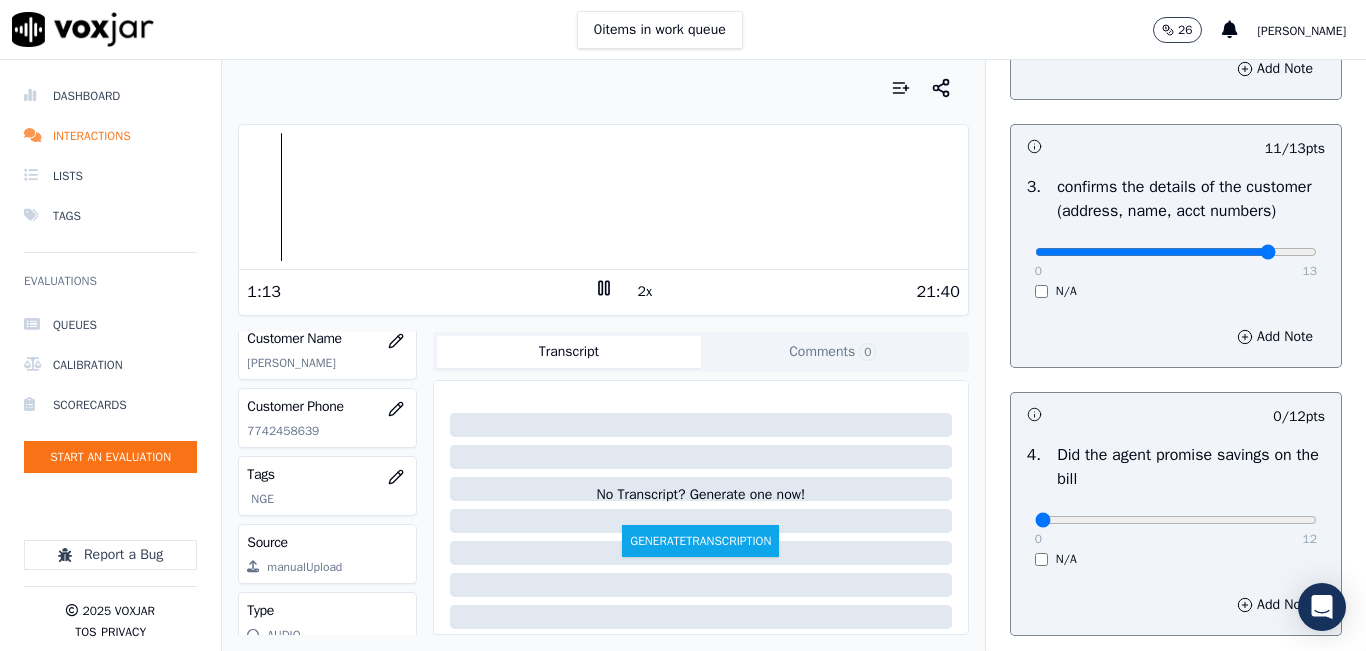 click 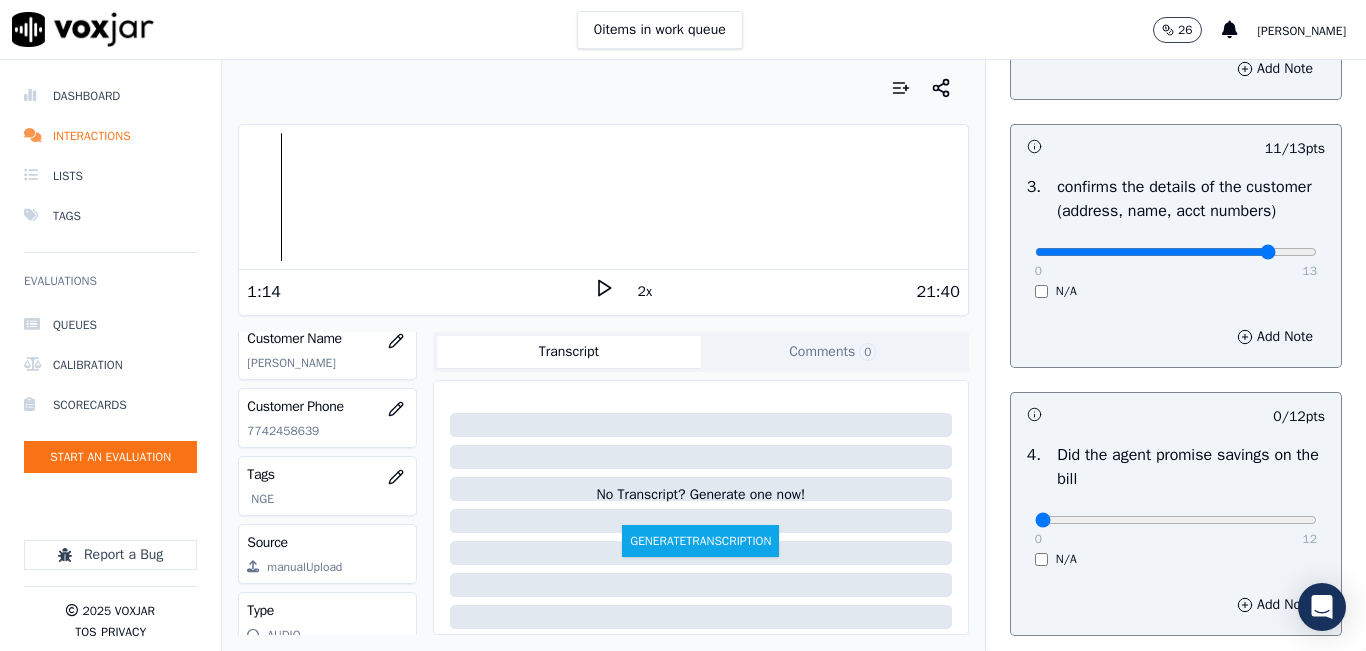 click 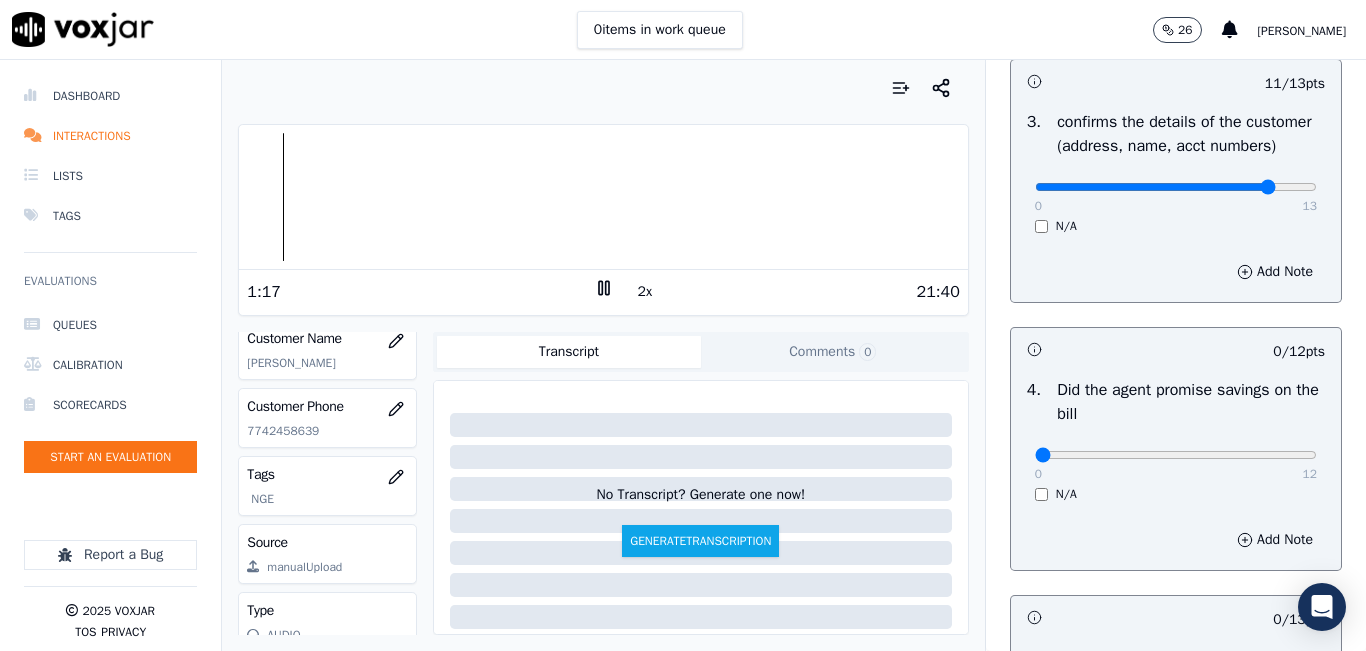 scroll, scrollTop: 700, scrollLeft: 0, axis: vertical 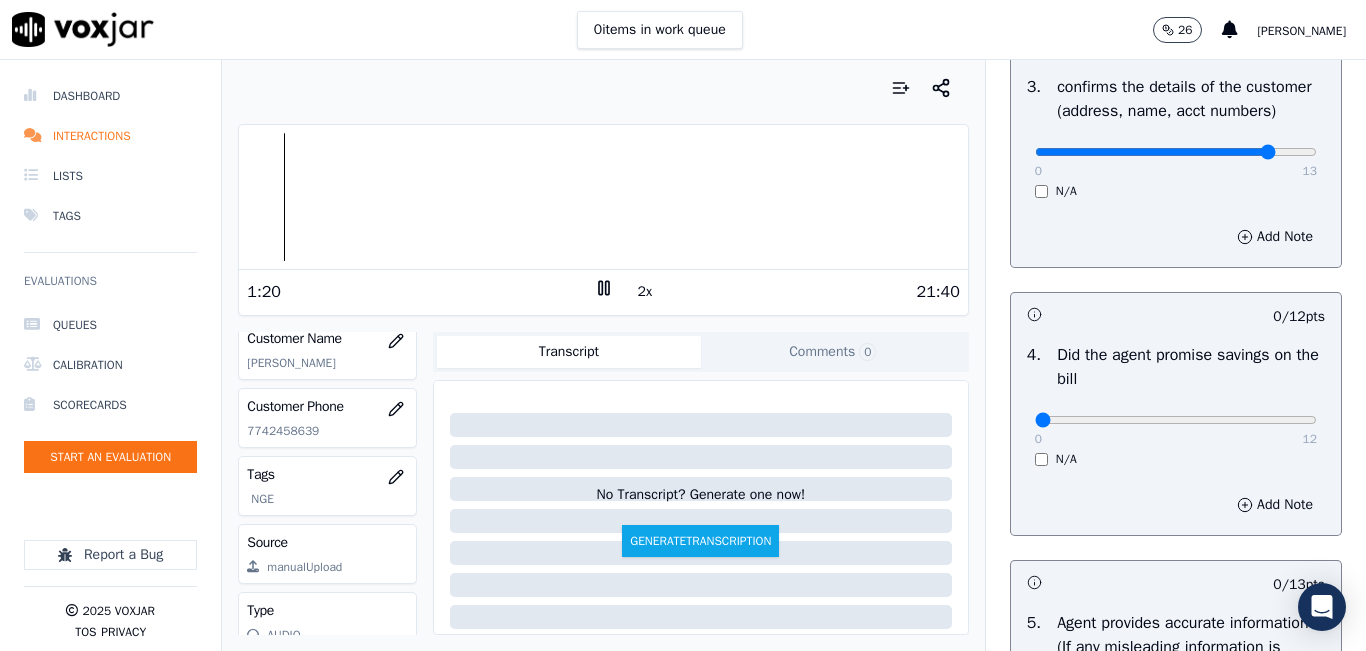 click on "N/A" at bounding box center [1176, 459] 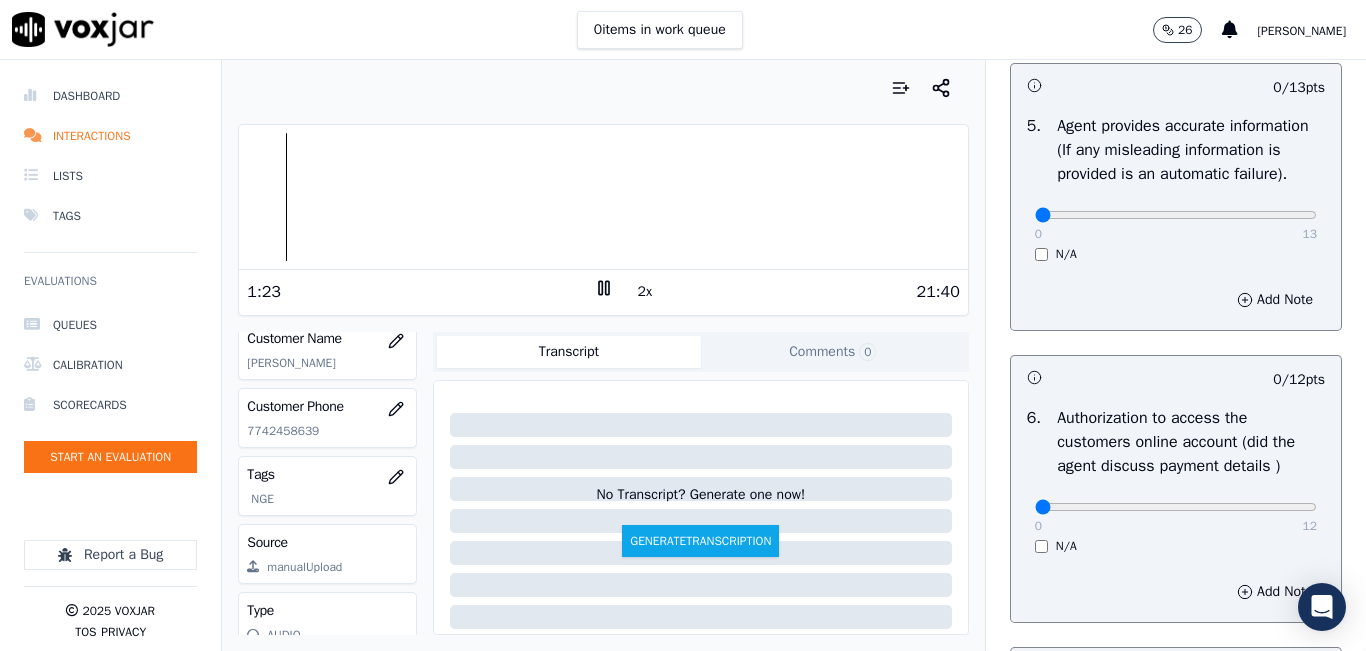 scroll, scrollTop: 1200, scrollLeft: 0, axis: vertical 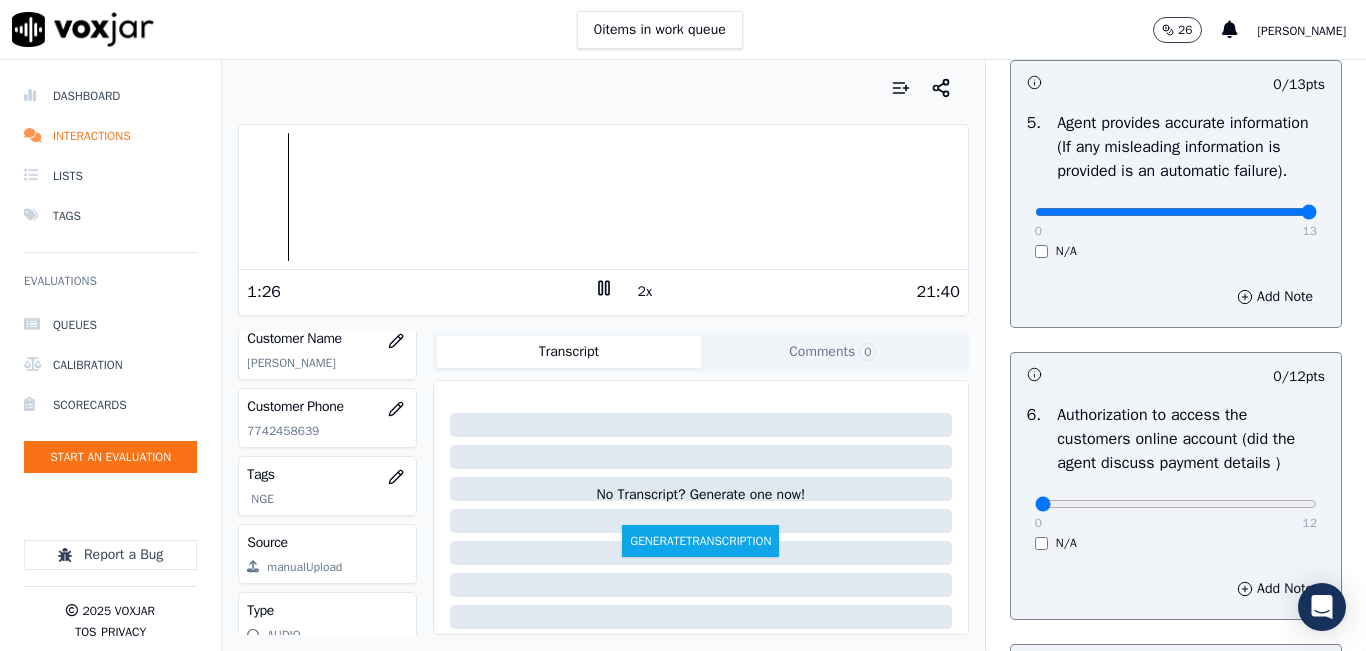 drag, startPoint x: 1194, startPoint y: 267, endPoint x: 1310, endPoint y: 253, distance: 116.841774 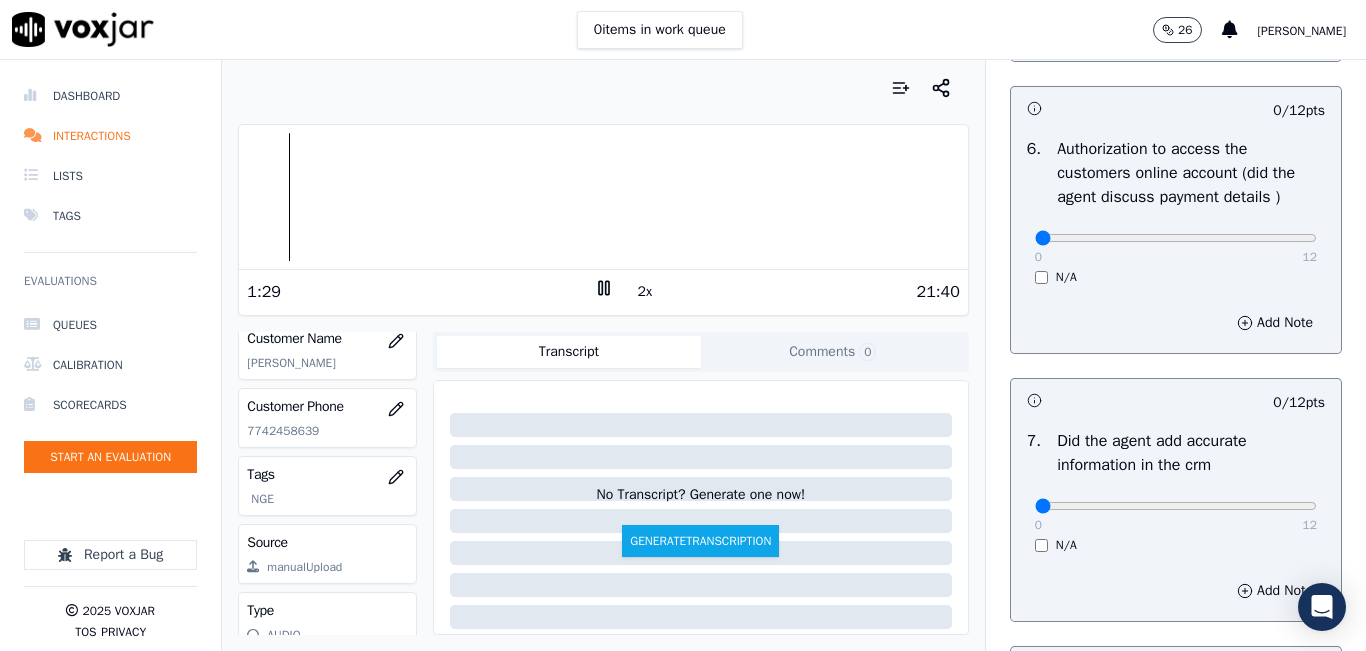 scroll, scrollTop: 1500, scrollLeft: 0, axis: vertical 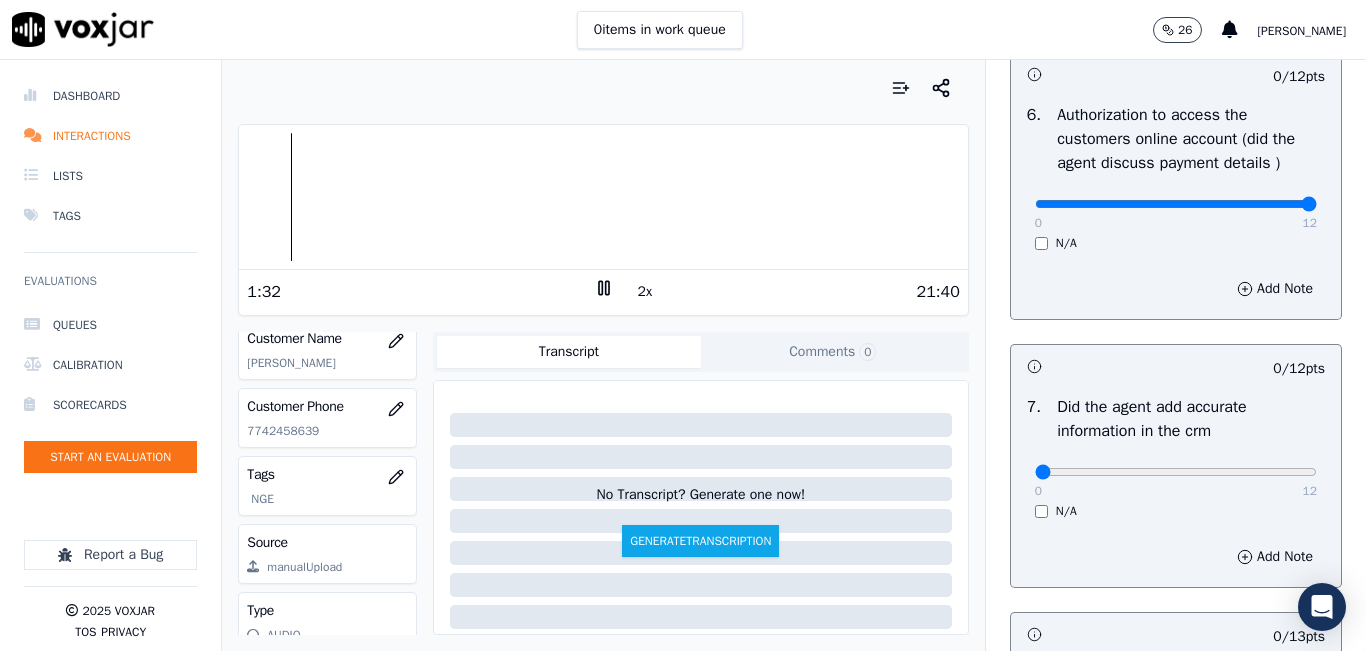 drag, startPoint x: 1172, startPoint y: 249, endPoint x: 1365, endPoint y: 238, distance: 193.31322 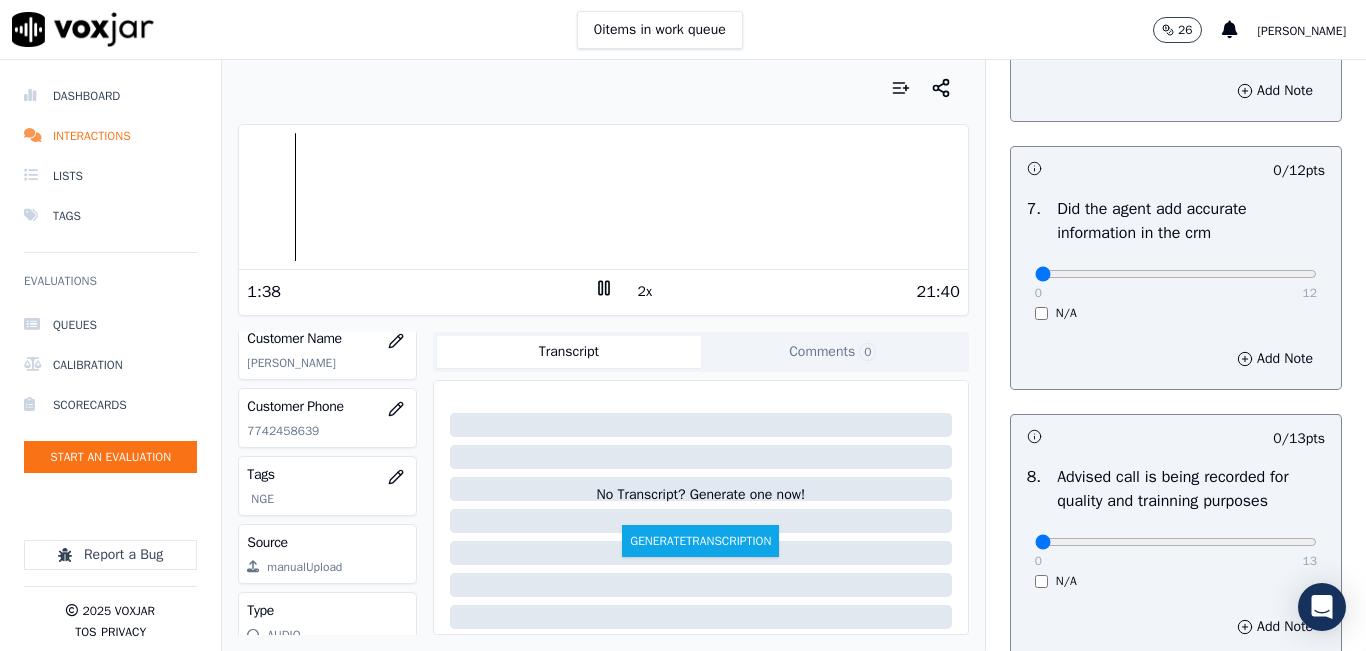 scroll, scrollTop: 1700, scrollLeft: 0, axis: vertical 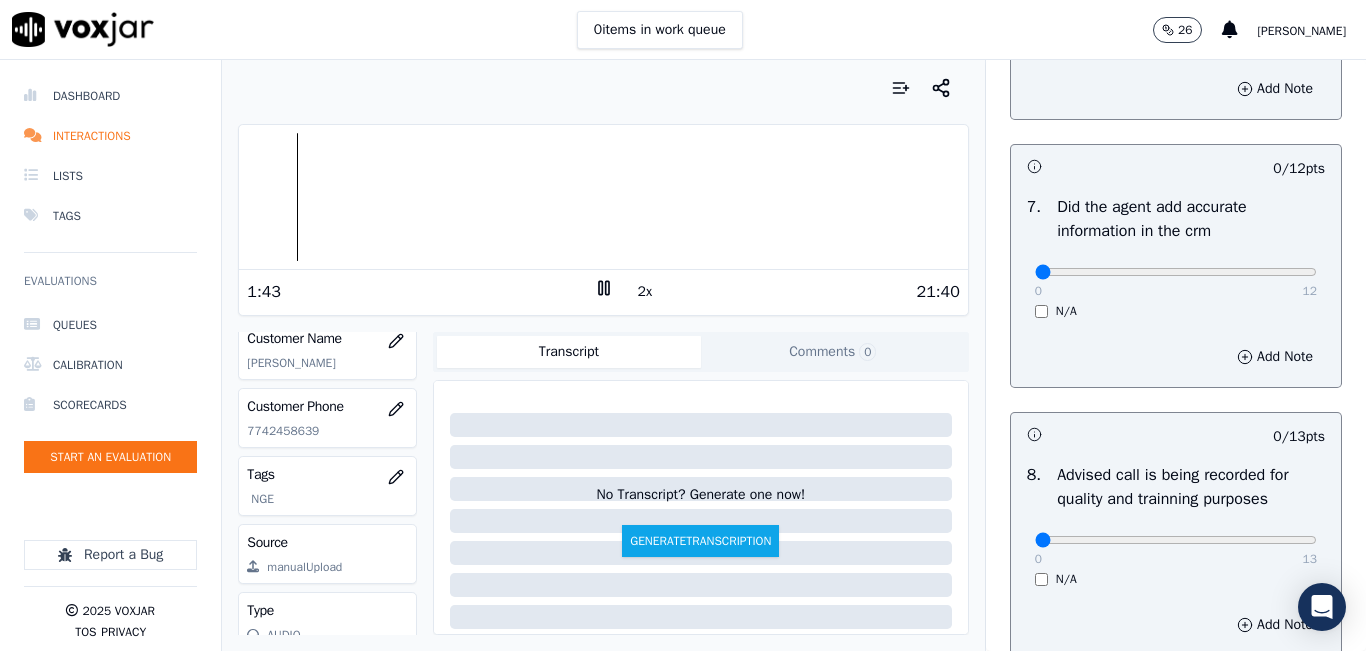 click 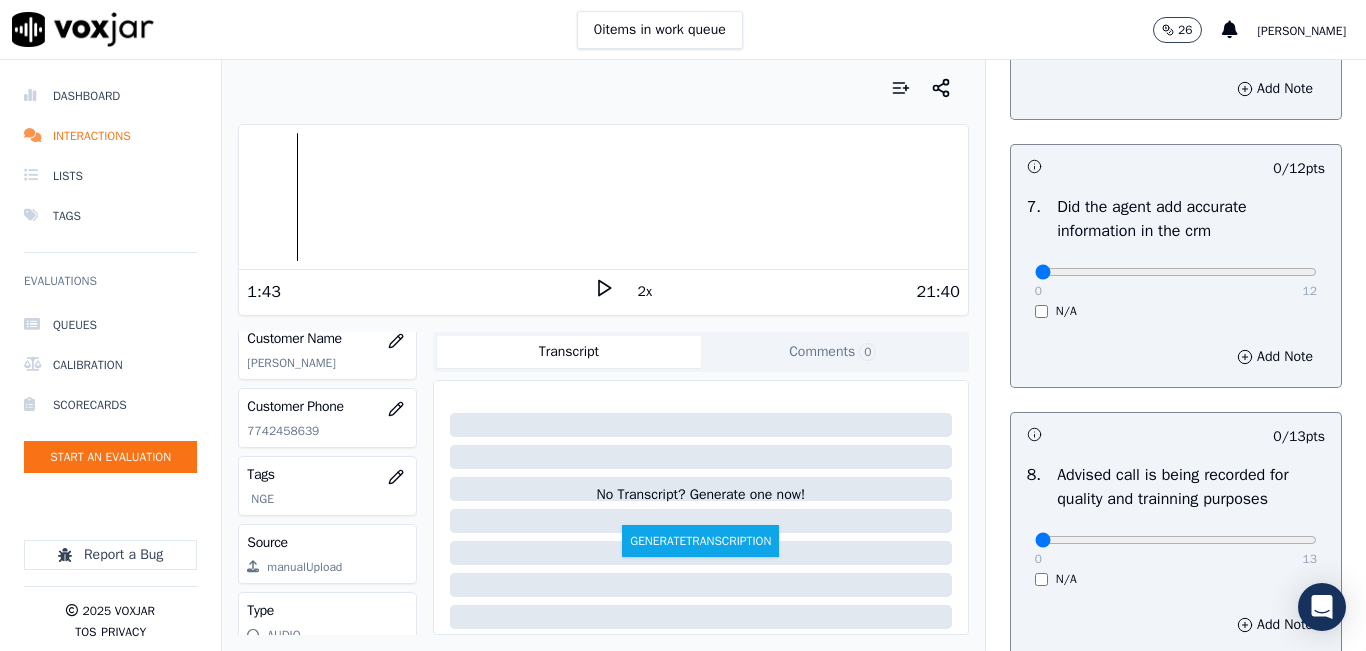 click 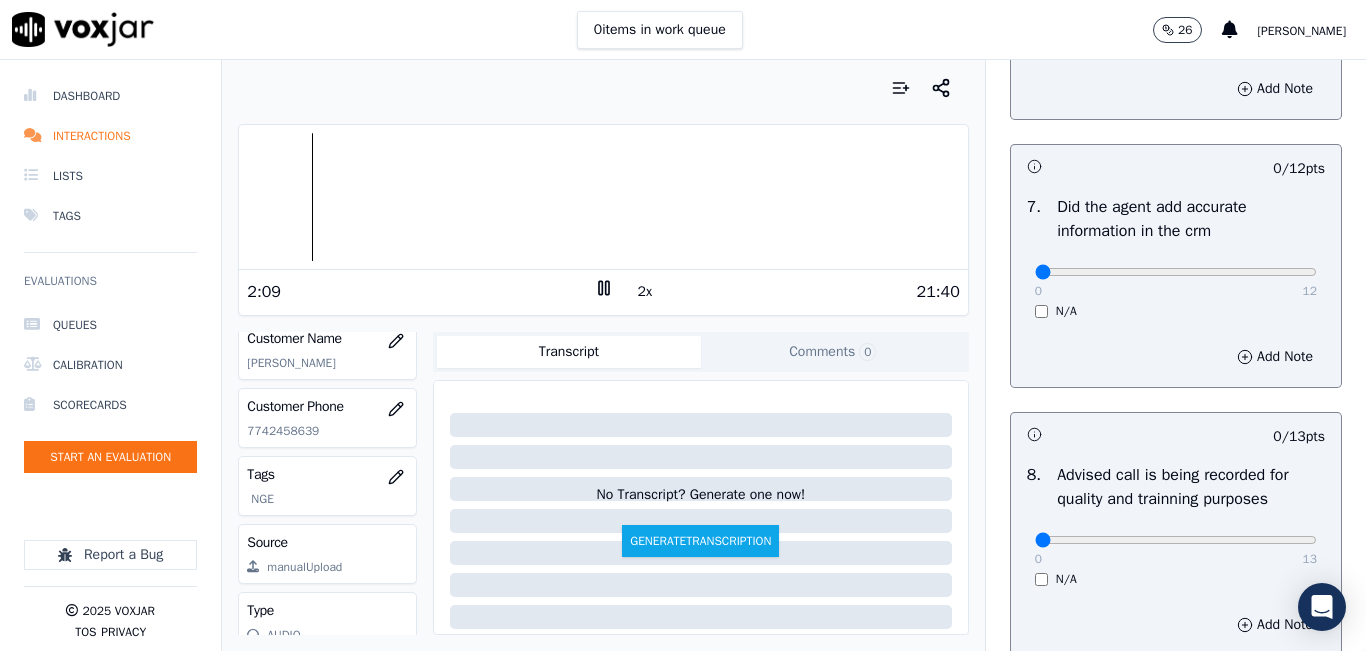 click 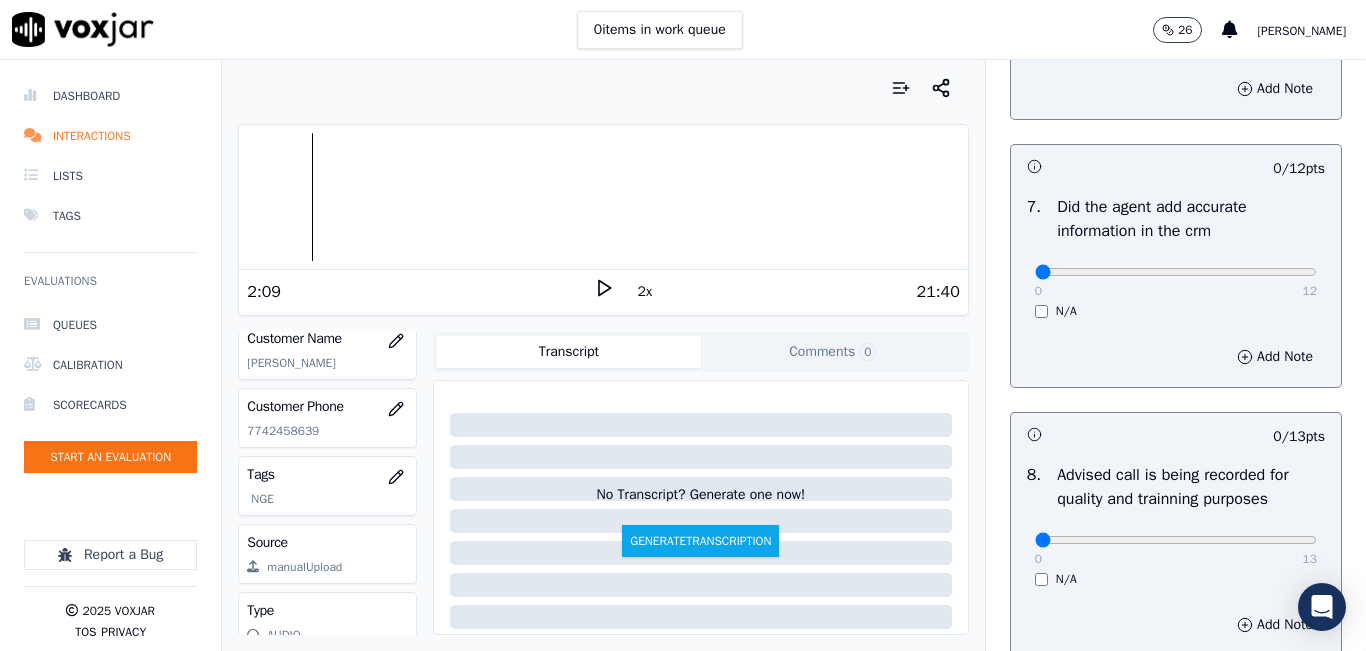 click 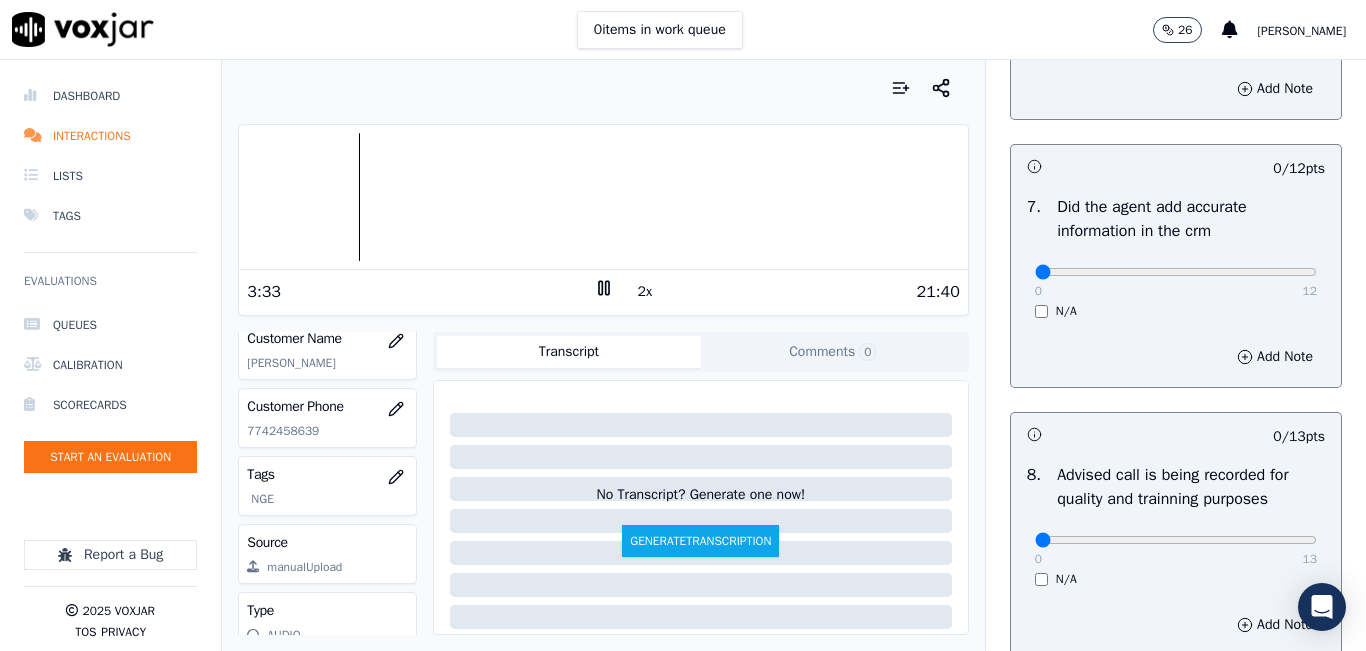 click at bounding box center [603, 197] 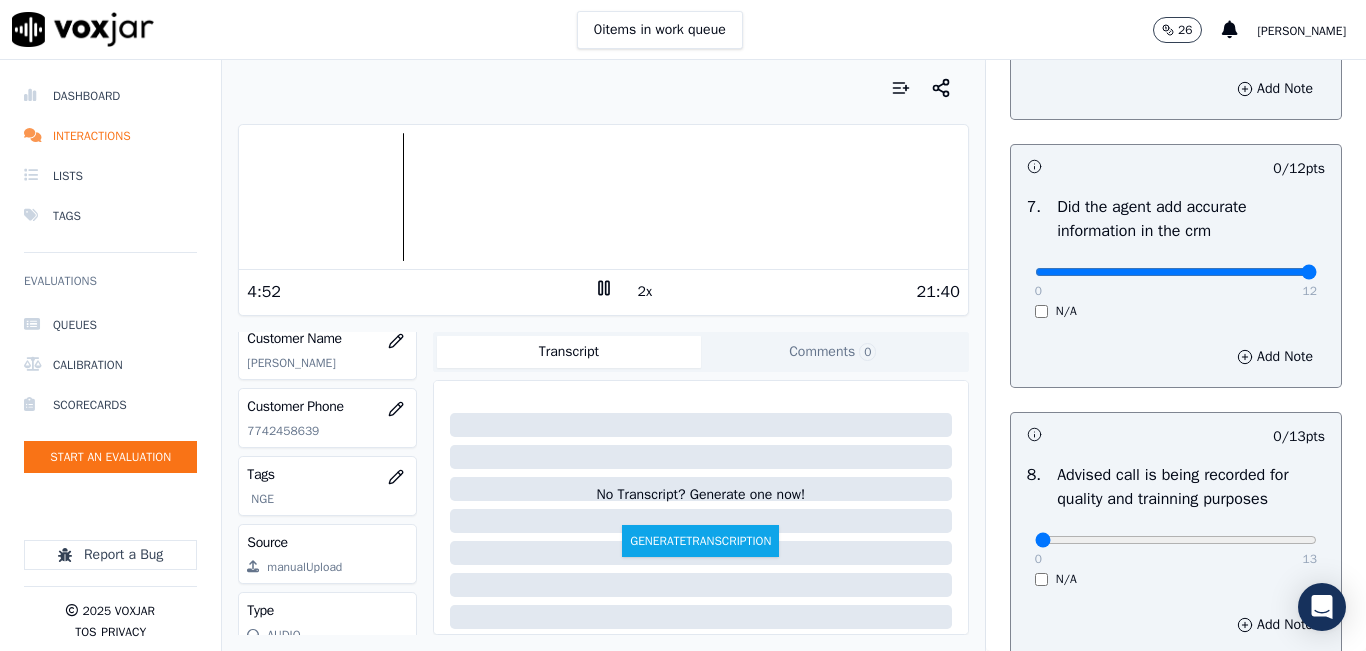 drag, startPoint x: 1277, startPoint y: 315, endPoint x: 1357, endPoint y: 296, distance: 82.2253 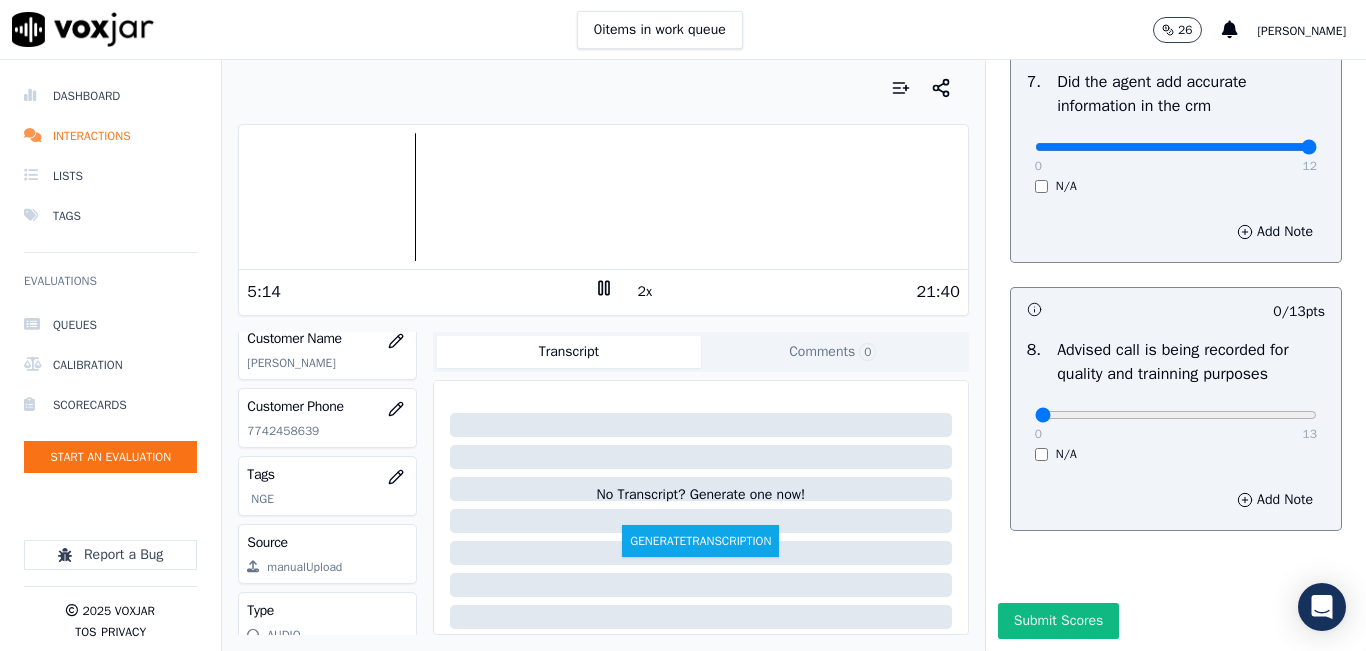 scroll, scrollTop: 1918, scrollLeft: 0, axis: vertical 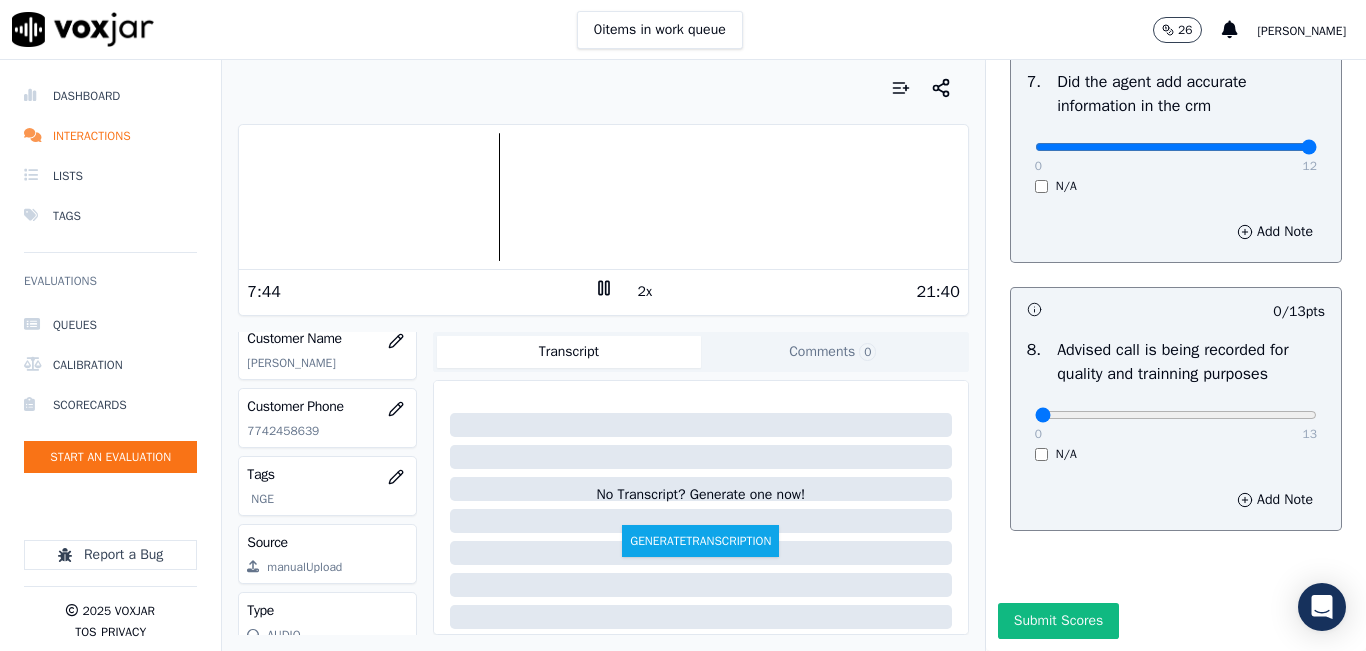 click 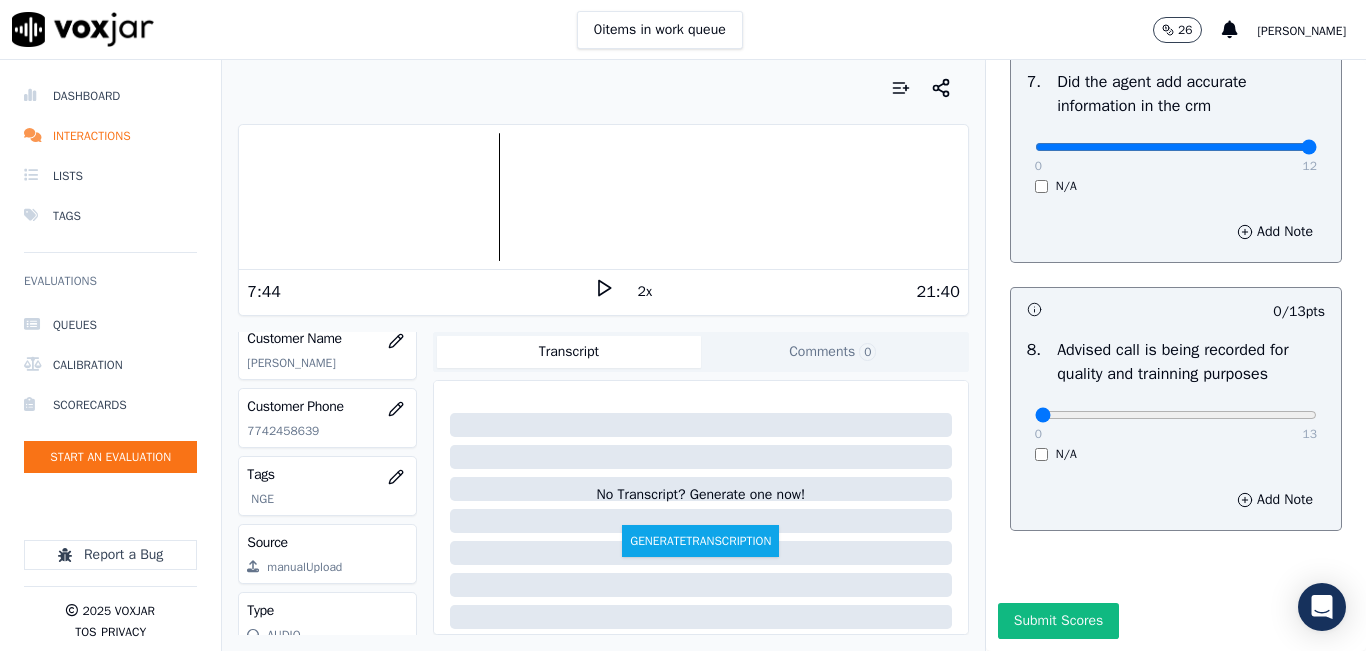 click 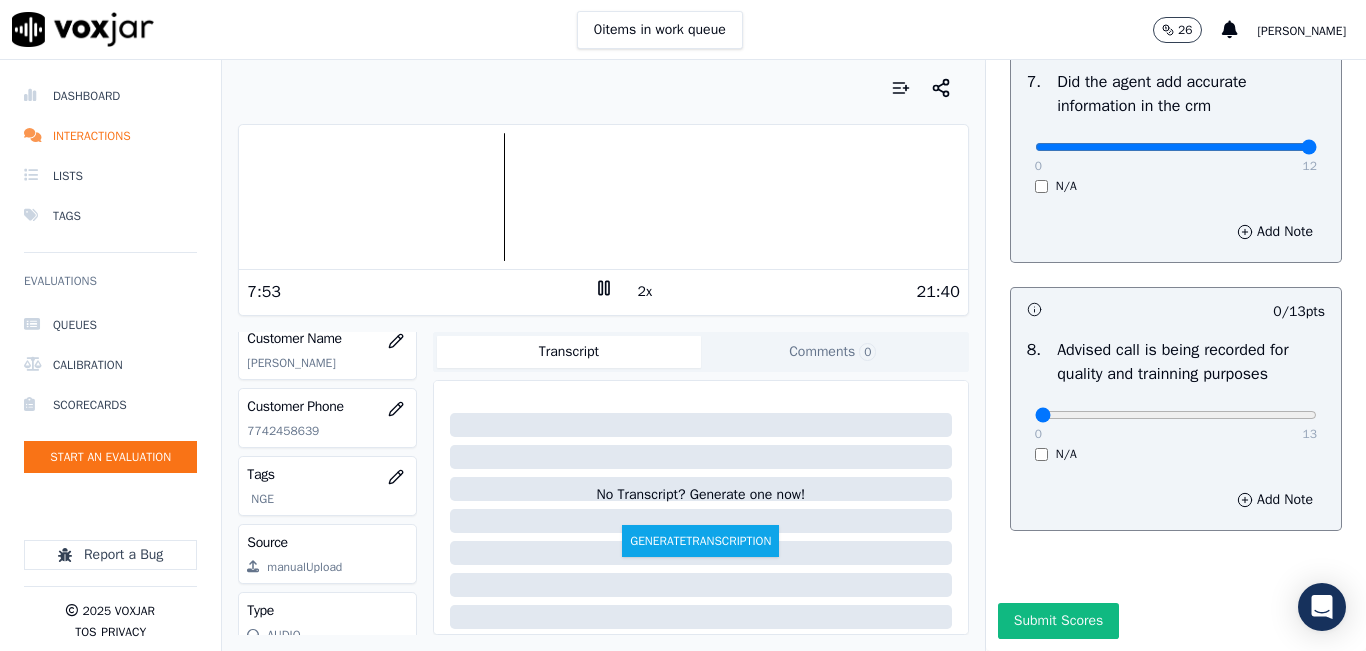 click at bounding box center (603, 197) 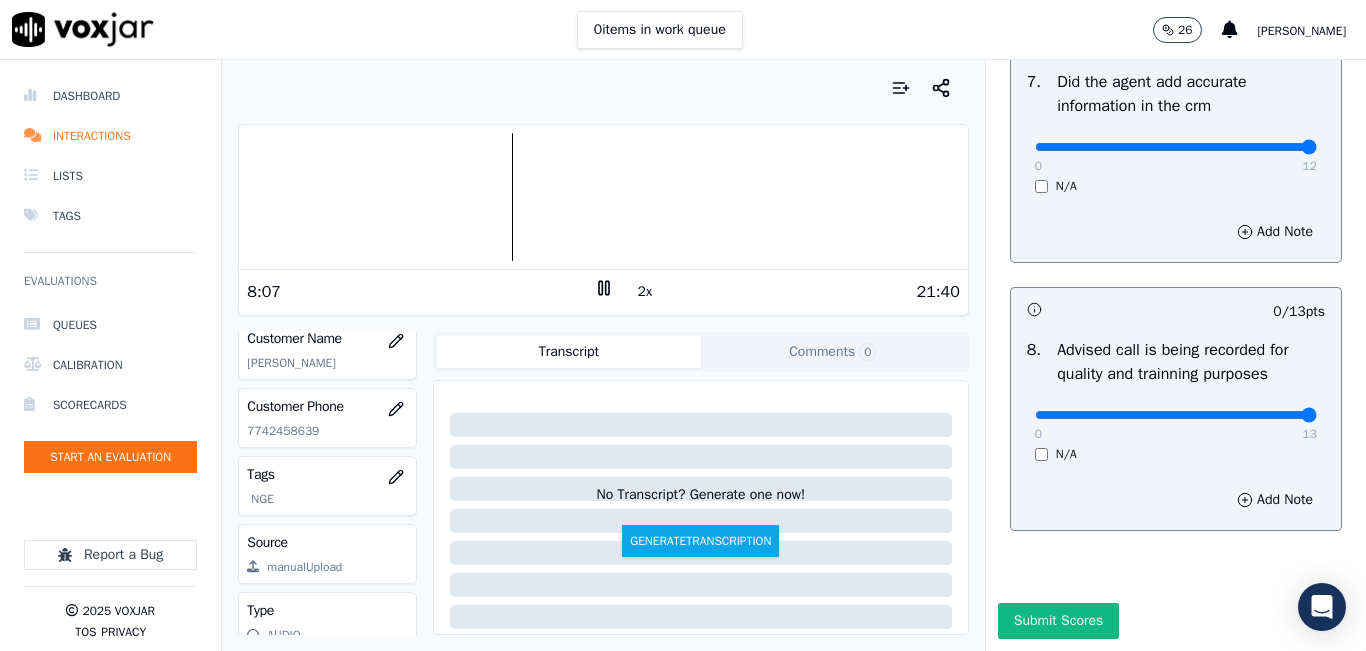 drag, startPoint x: 1162, startPoint y: 363, endPoint x: 1319, endPoint y: 365, distance: 157.01274 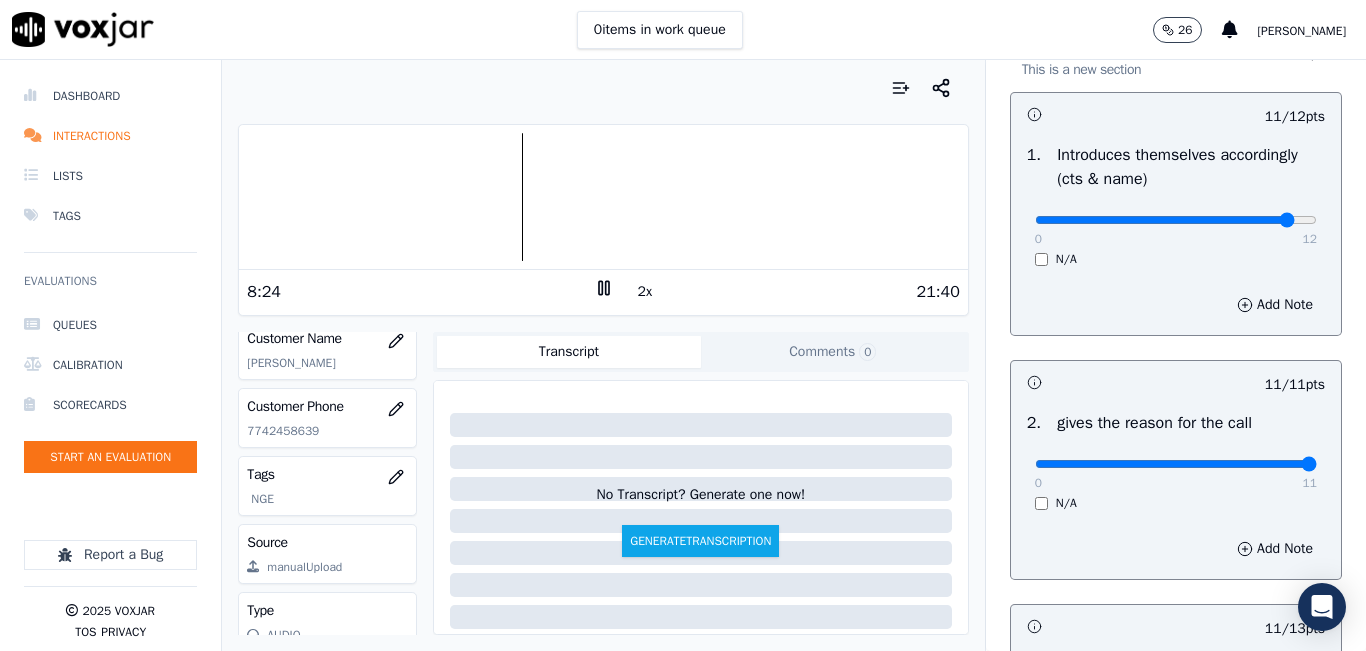 scroll, scrollTop: 18, scrollLeft: 0, axis: vertical 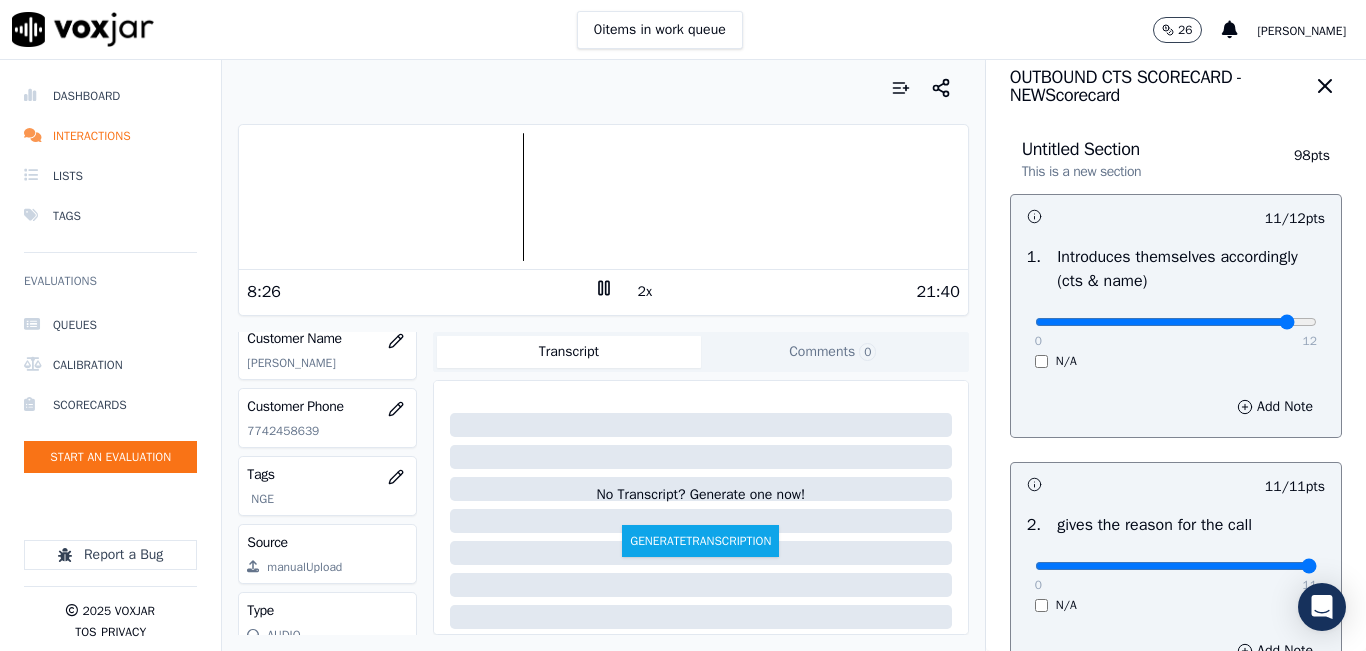 click 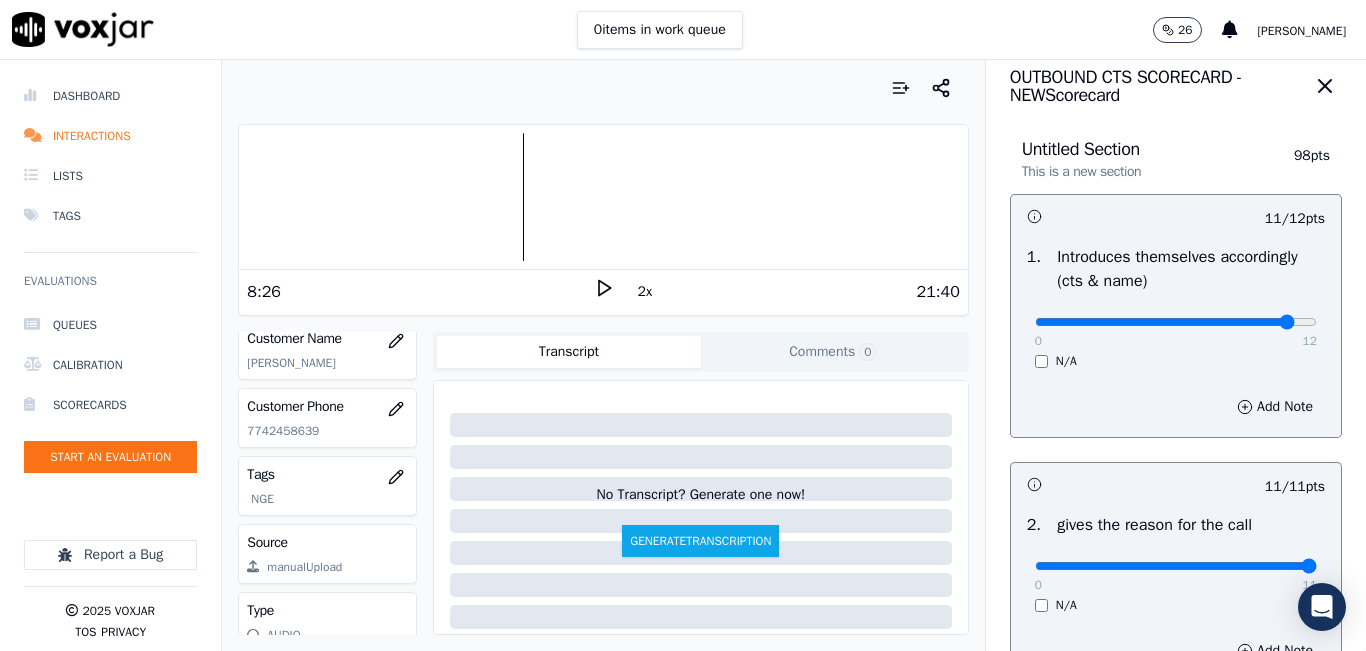 click on "2x" at bounding box center [645, 292] 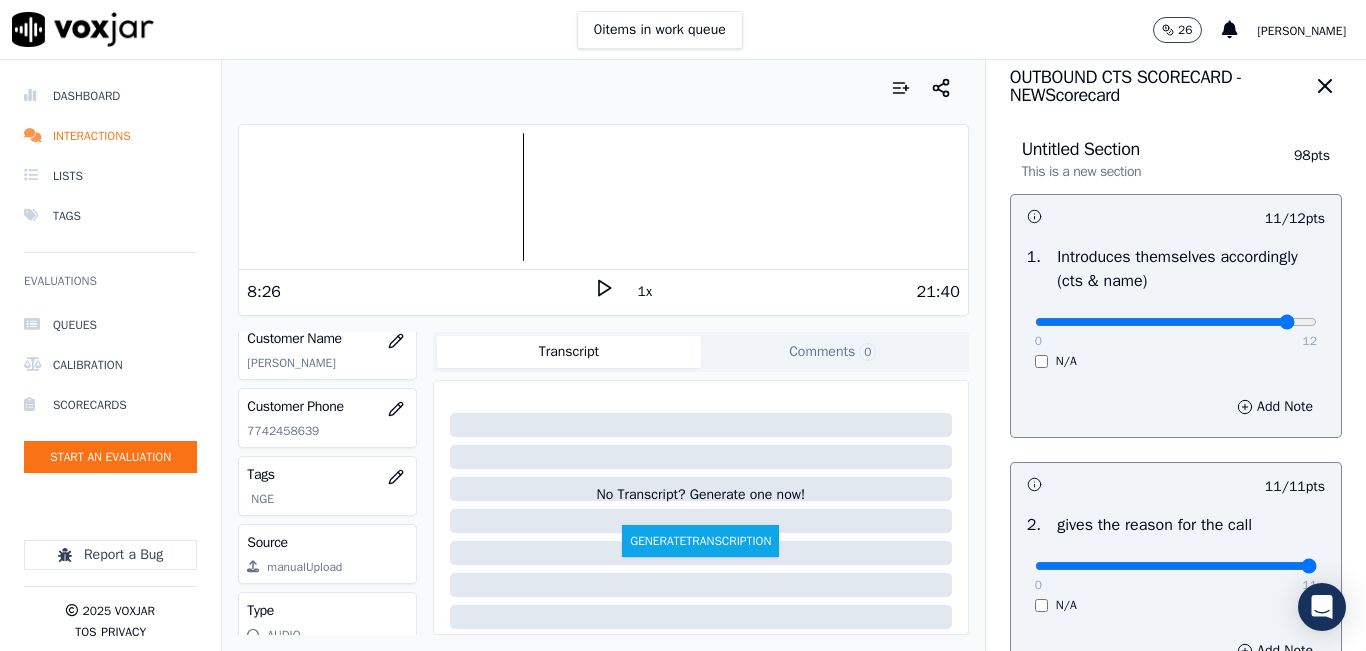 click at bounding box center (603, 197) 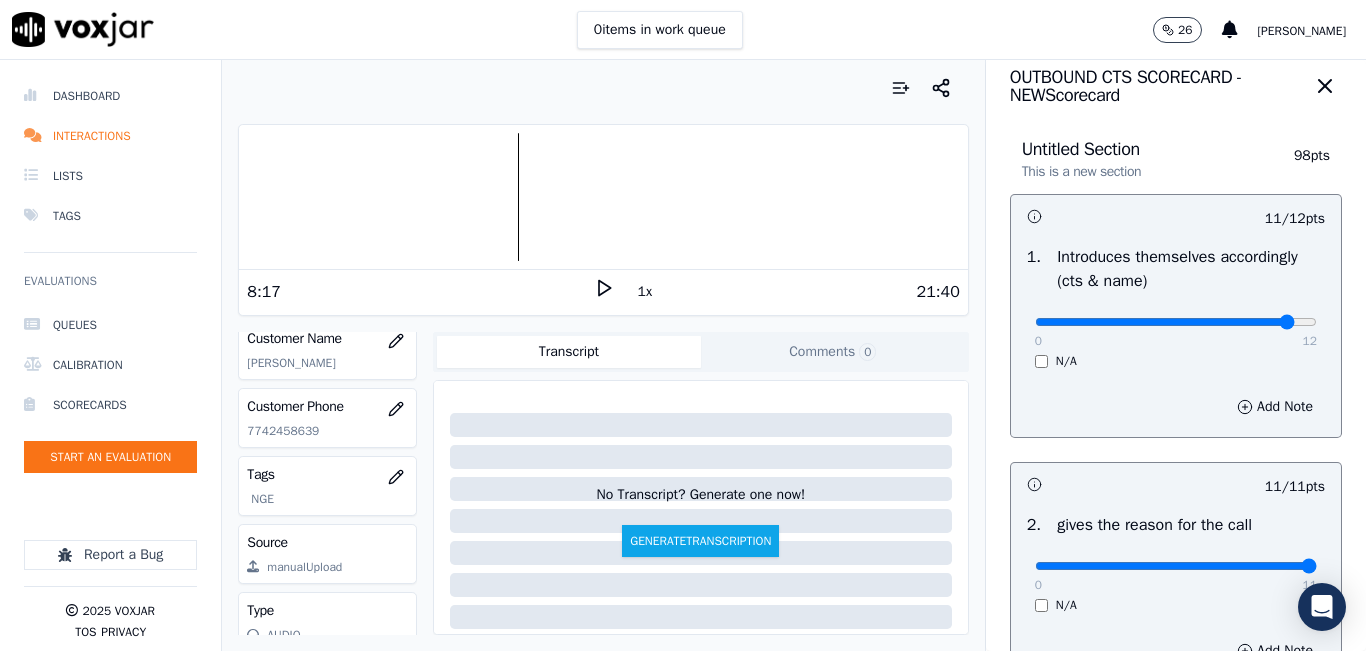 click at bounding box center [603, 197] 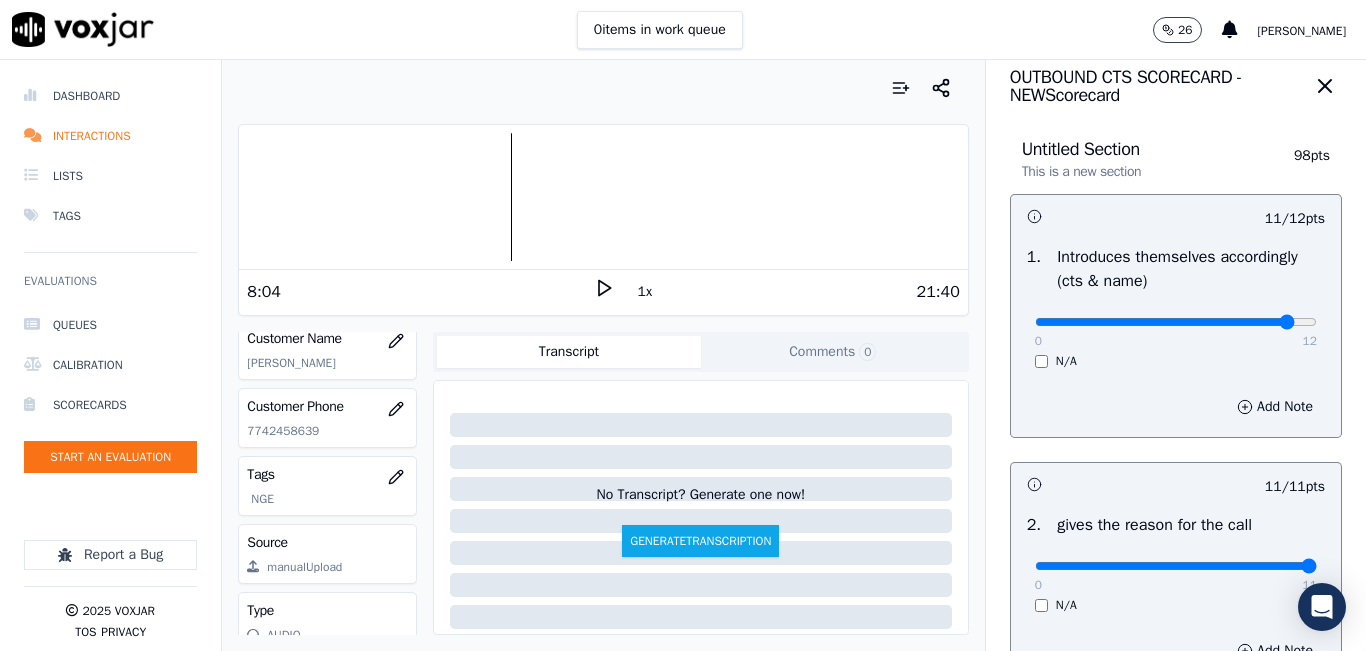 click 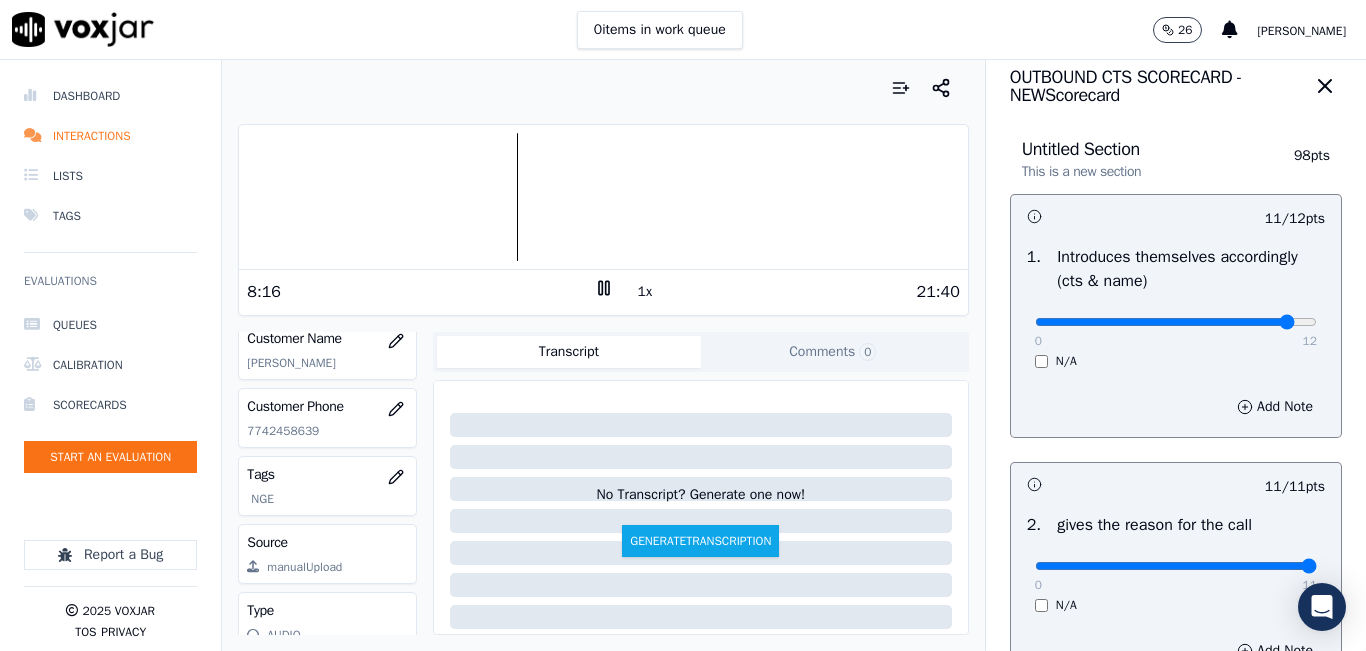 click at bounding box center (603, 197) 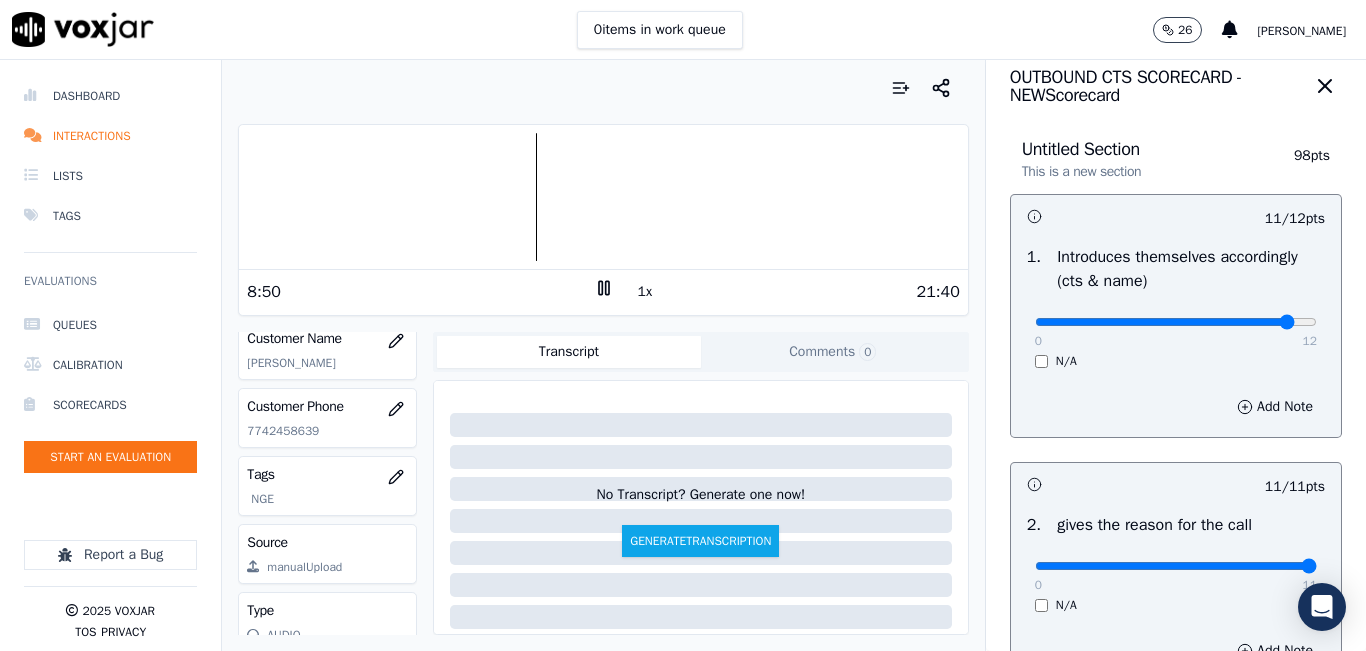 click at bounding box center (603, 197) 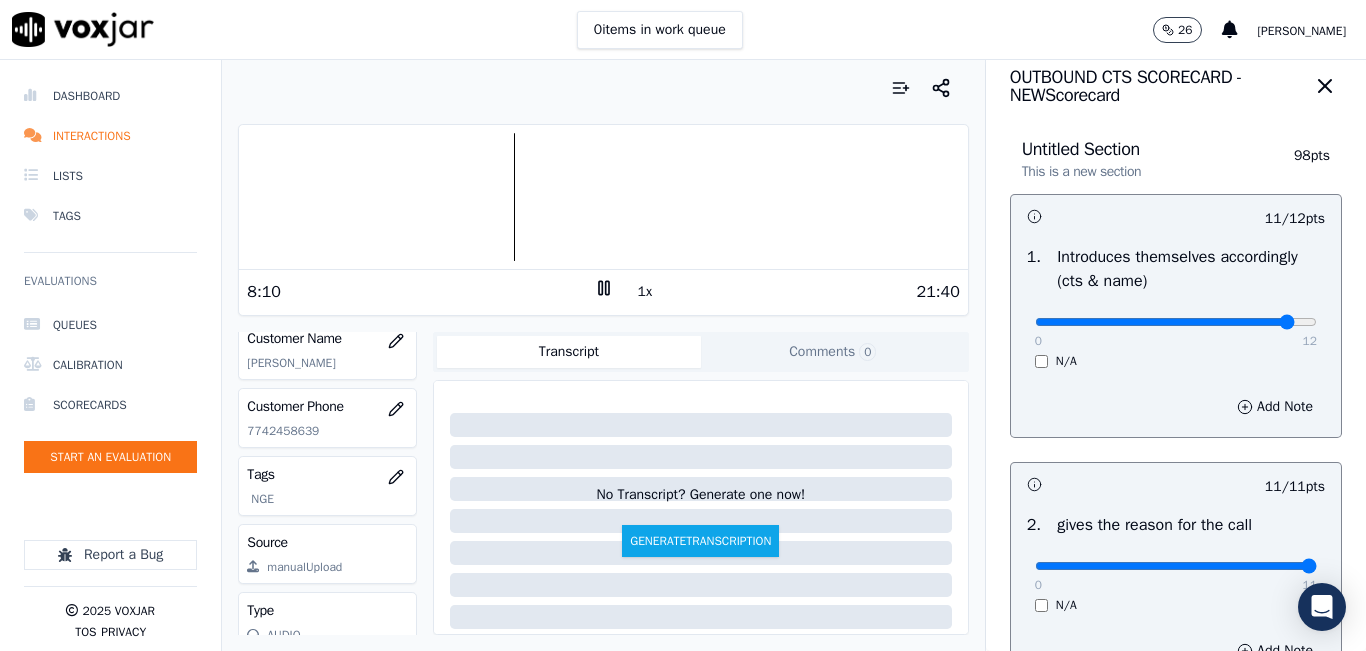 click at bounding box center (603, 197) 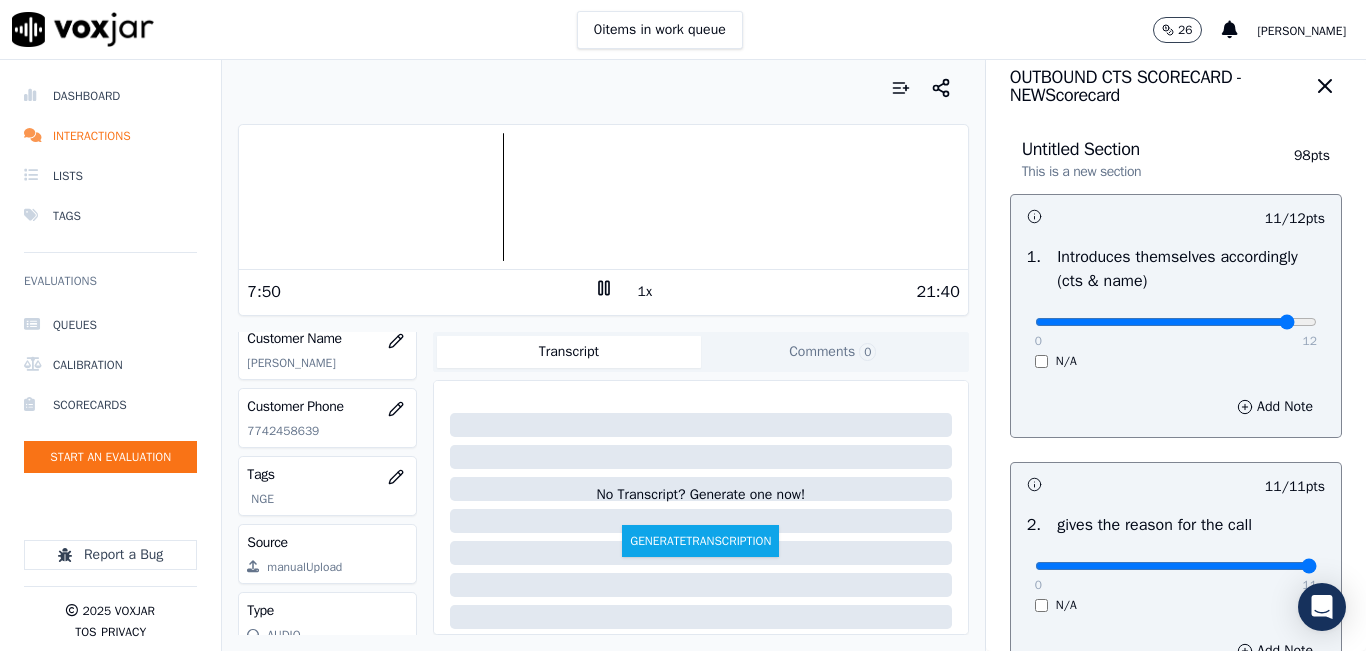 click at bounding box center (603, 197) 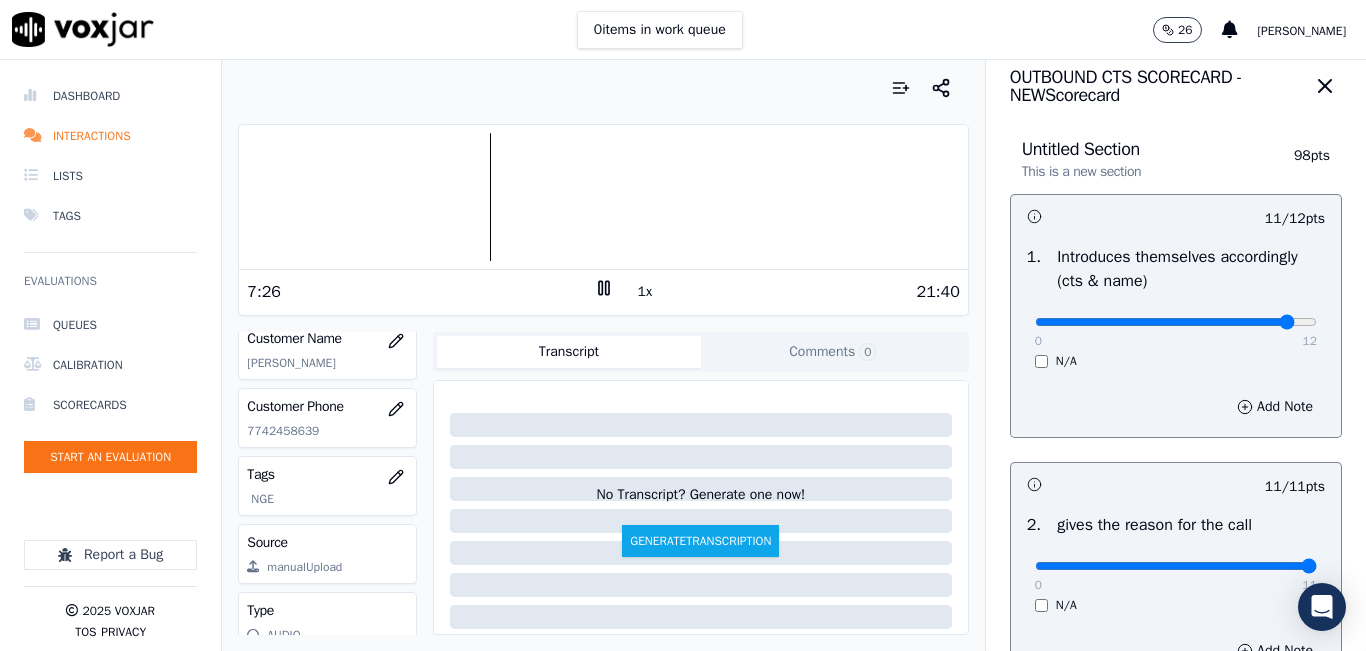 click at bounding box center (603, 197) 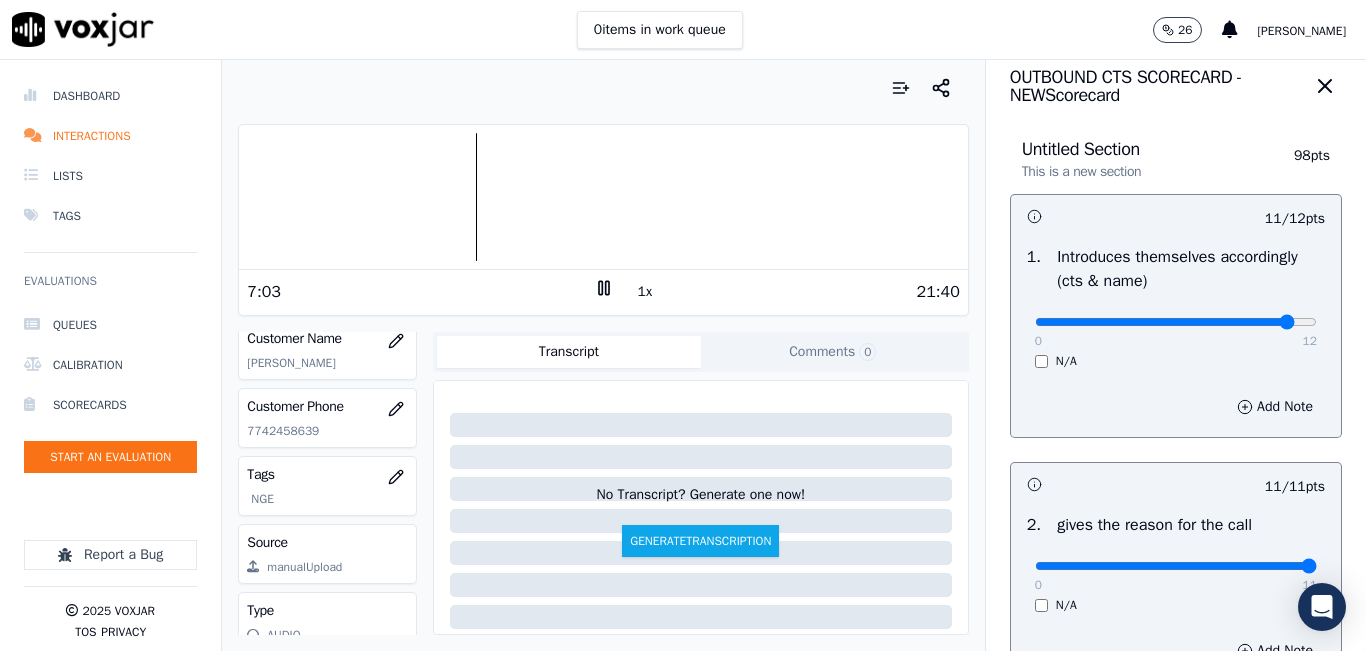 click at bounding box center [603, 197] 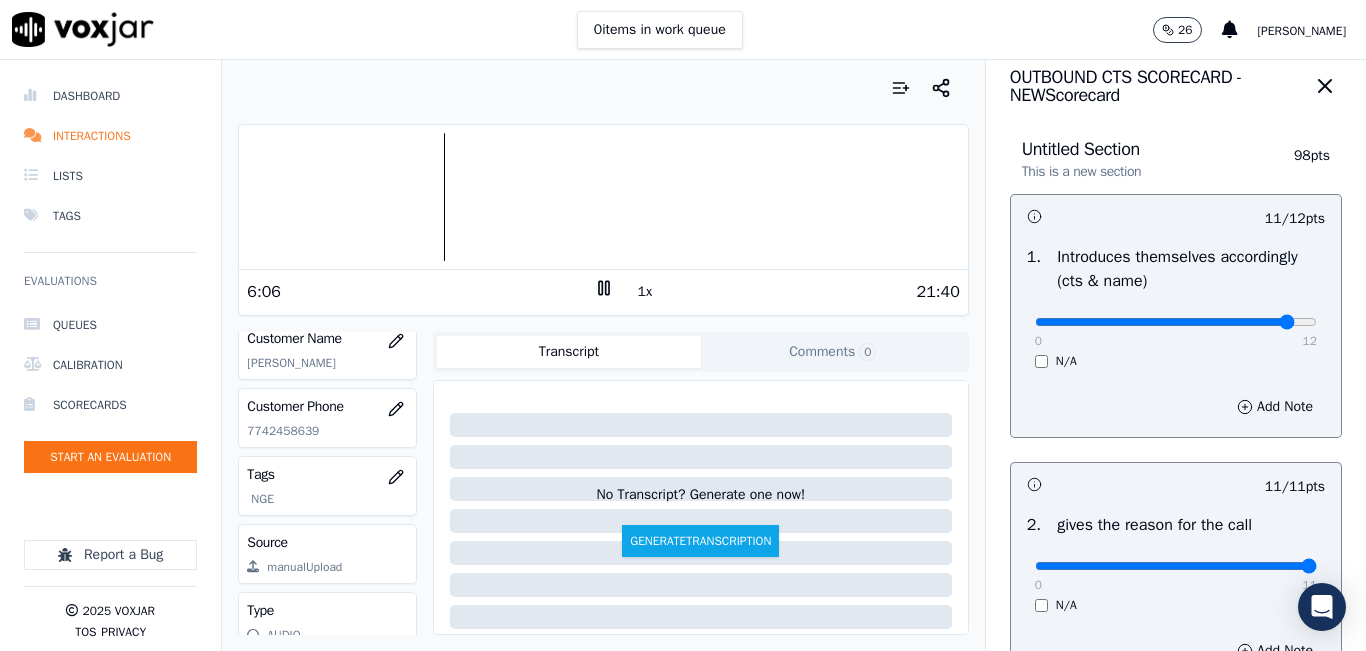 click at bounding box center (603, 197) 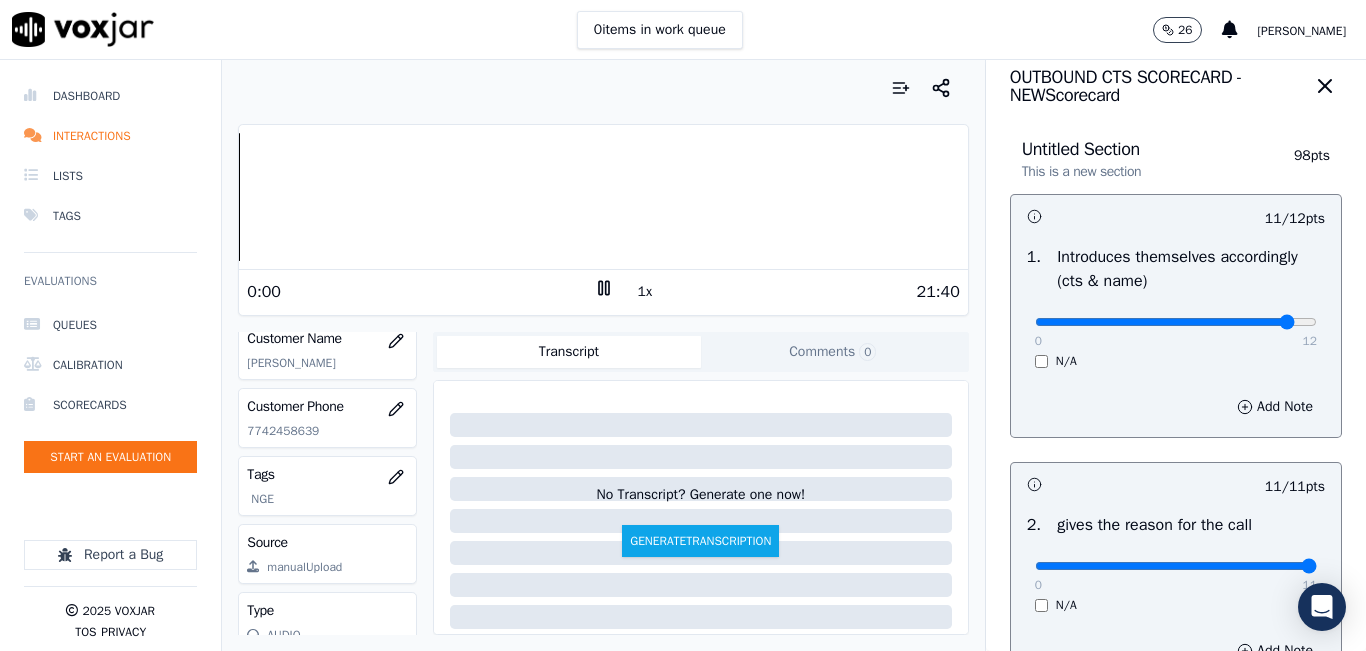 click on "Your browser does not support the audio element.   0:00     1x   21:40   Voxjar ID   0ec02947-60b1-4bb3-99dd-c1453b5a5bdf   Source ID   7742458639-all.mp3   Timestamp
07/09/2025 02:59 pm     Agent
Camilo Tamayo_CTamayoNWFG     Customer Name     MARIA QUIB SACUL     Customer Phone     7742458639     Tags
NGE     Source     manualUpload   Type     AUDIO       Transcript   Comments  0   No Transcript? Generate one now!   Generate  Transcription         Add Comment" at bounding box center [603, 355] 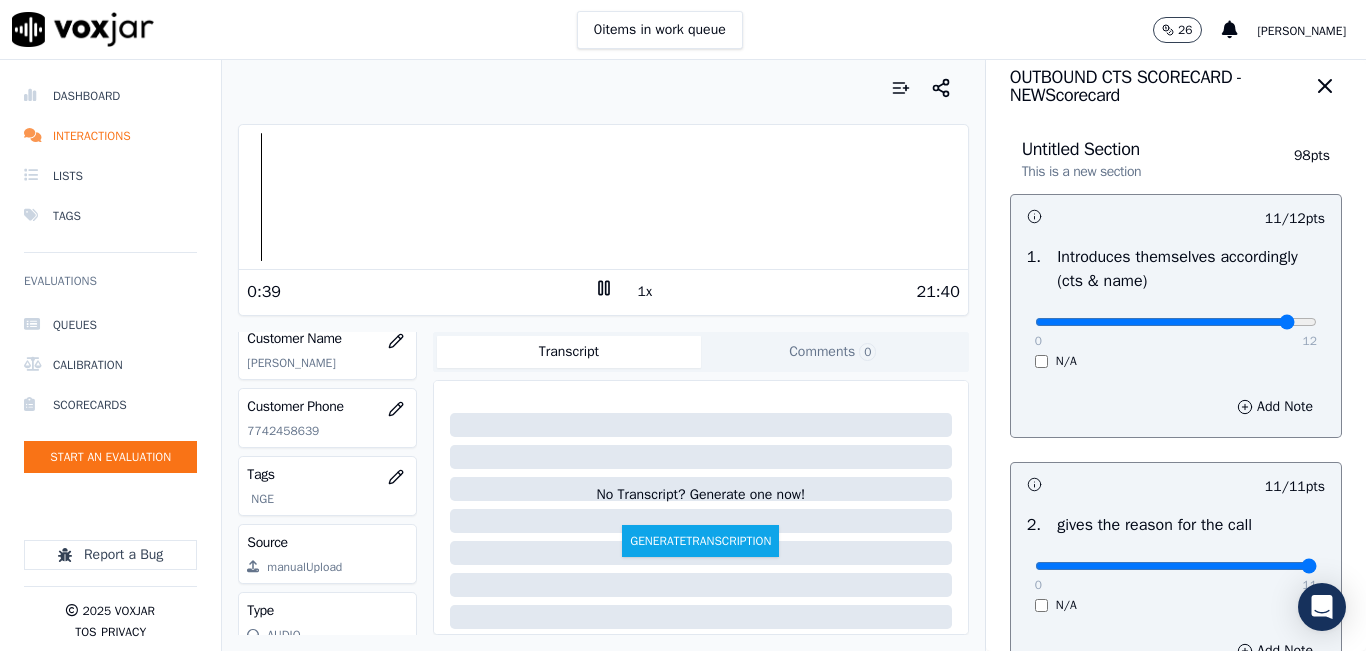click at bounding box center [603, 197] 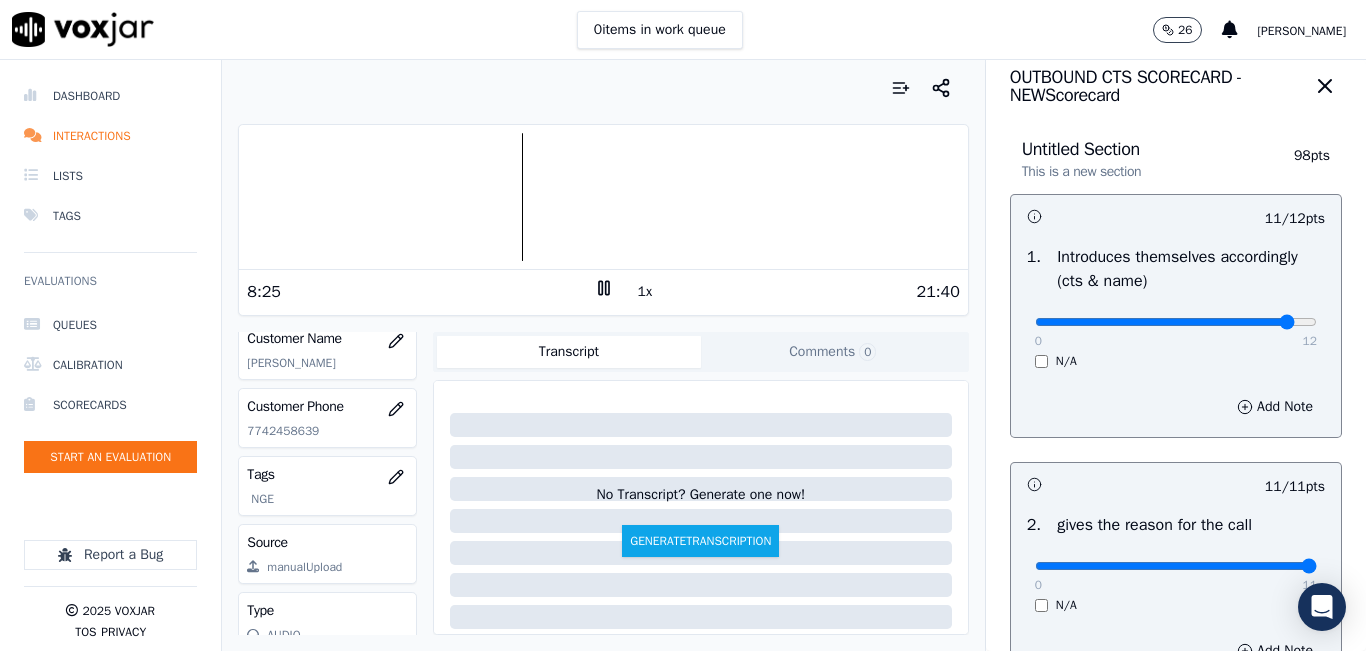 click 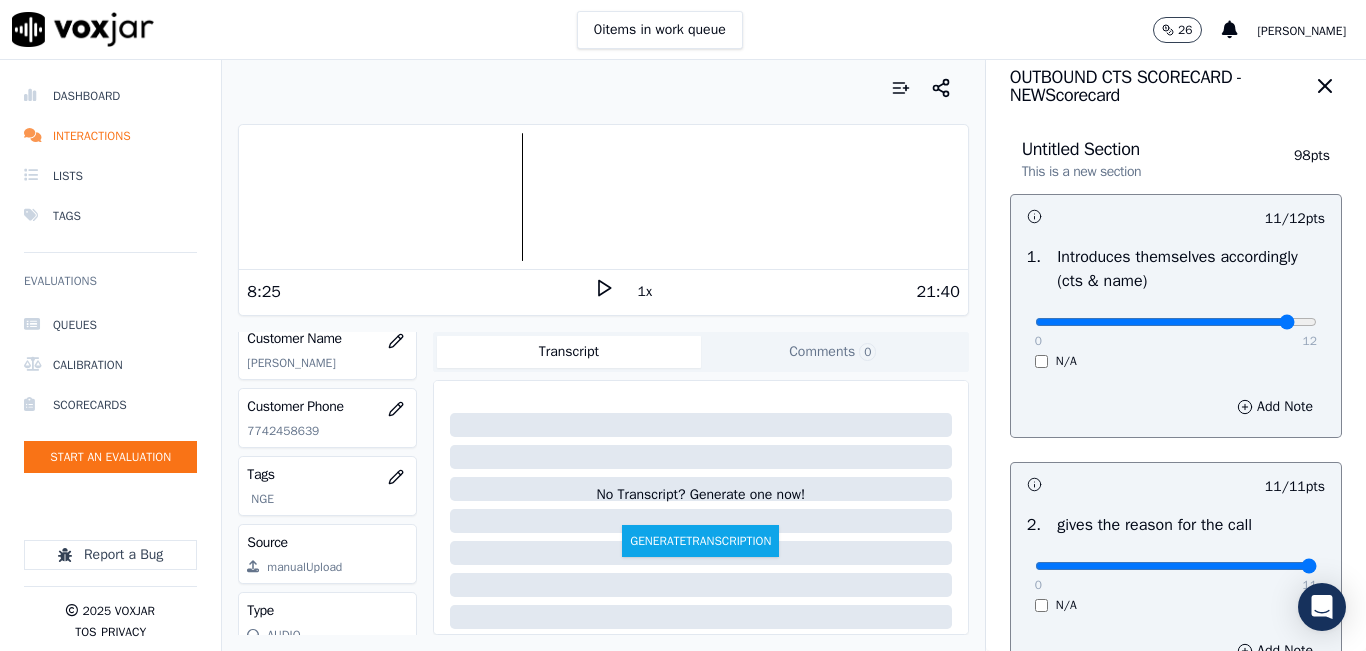 click on "21:40" at bounding box center [787, 292] 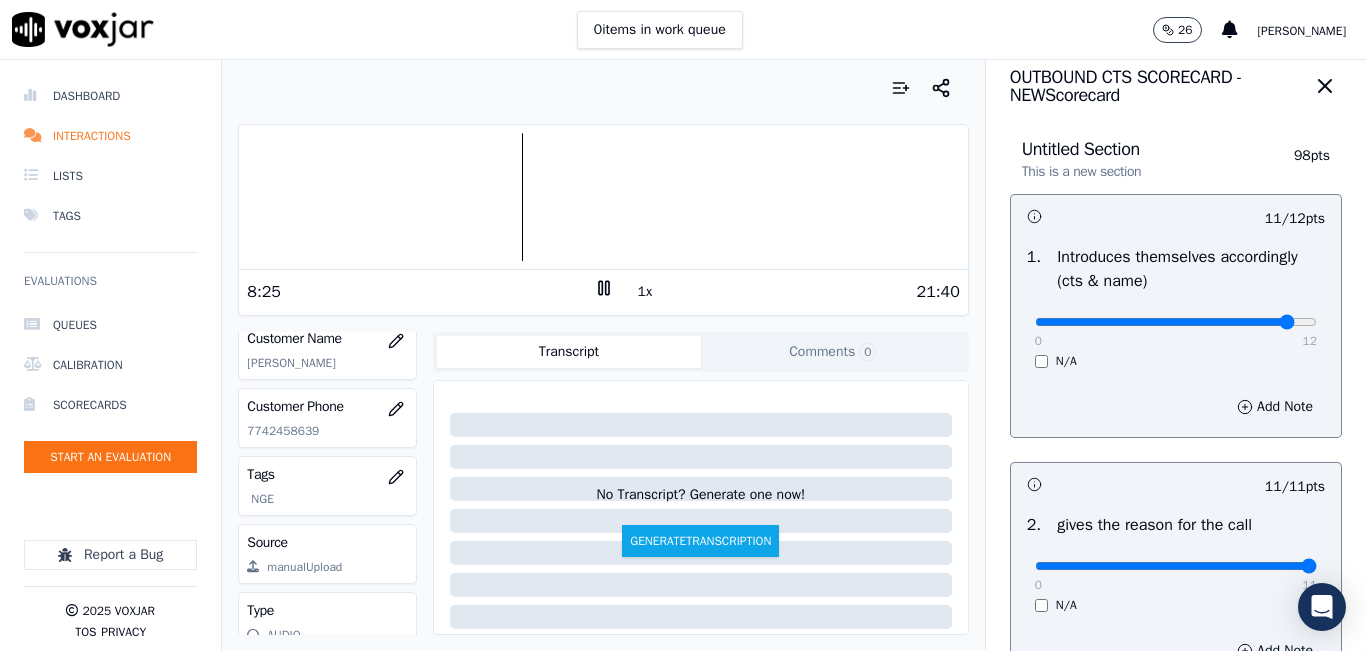 click on "21:40" at bounding box center (787, 292) 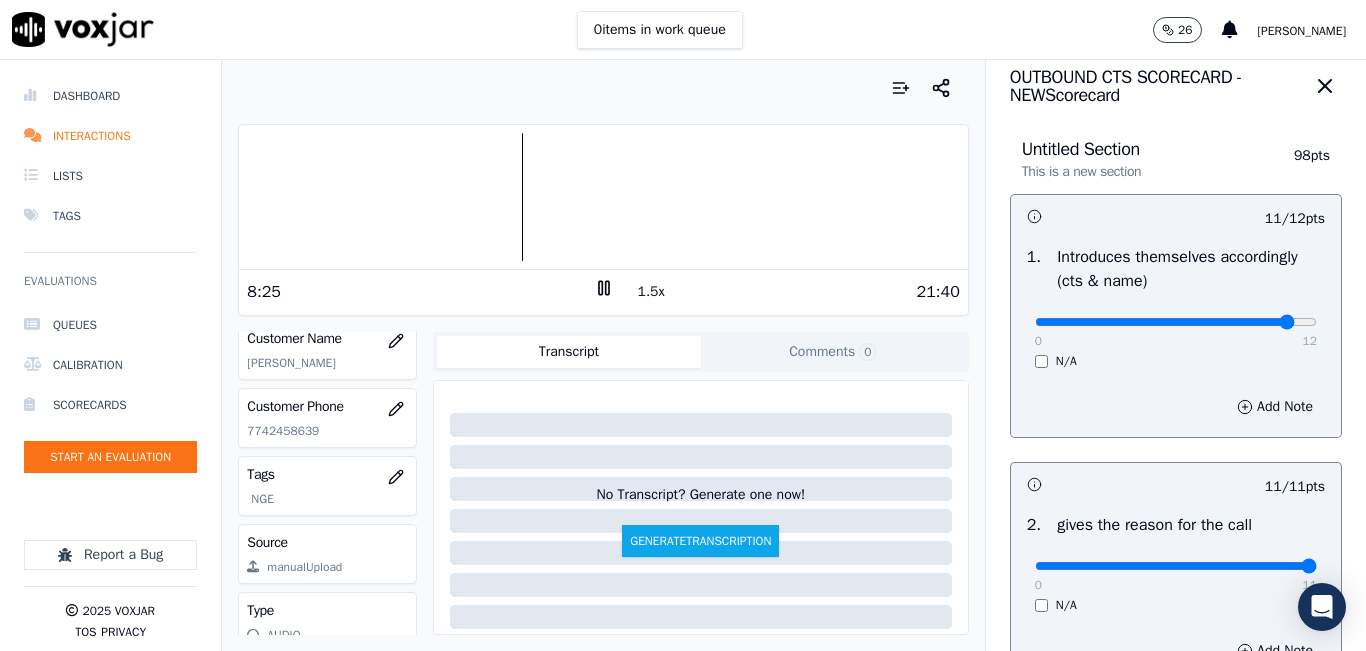 click on "1.5x" at bounding box center [651, 292] 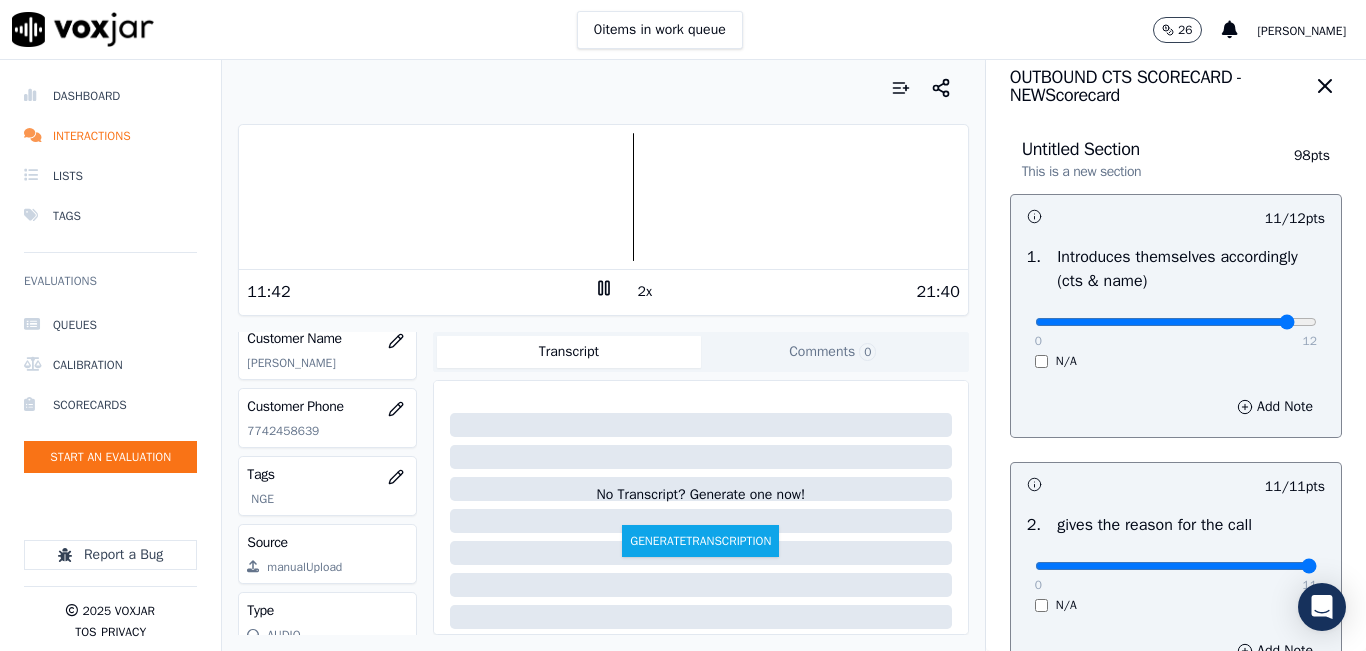 click 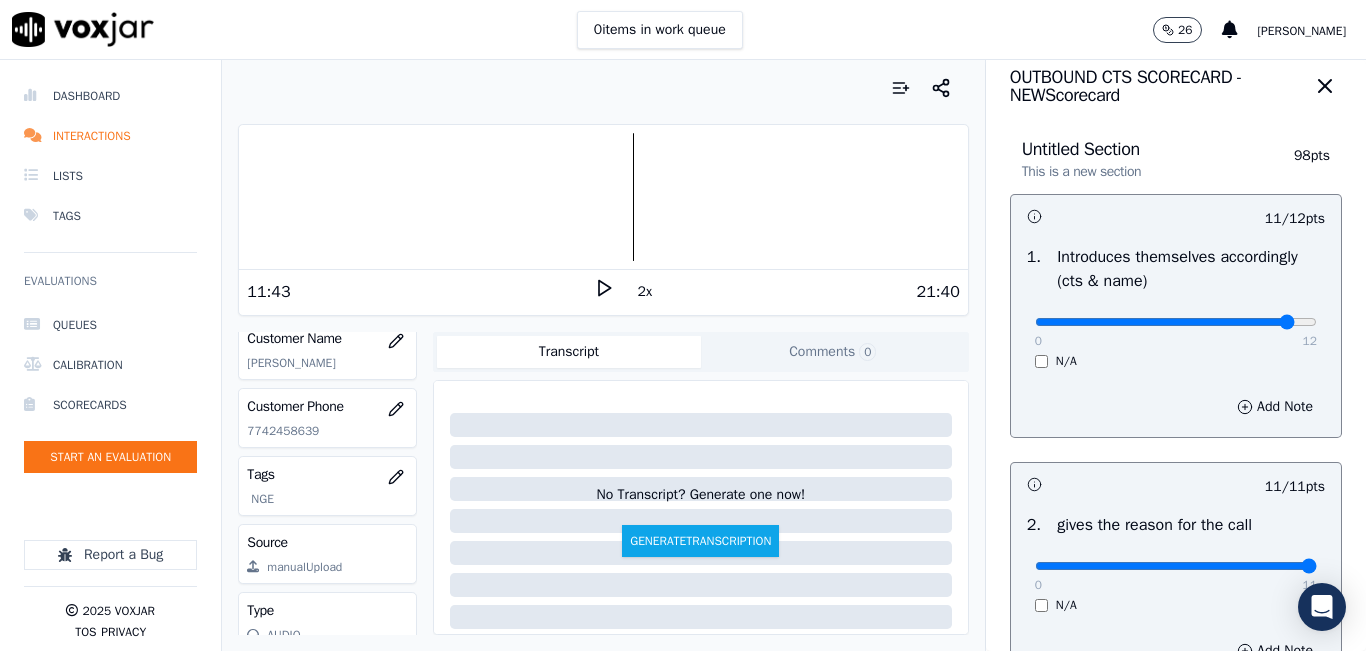click 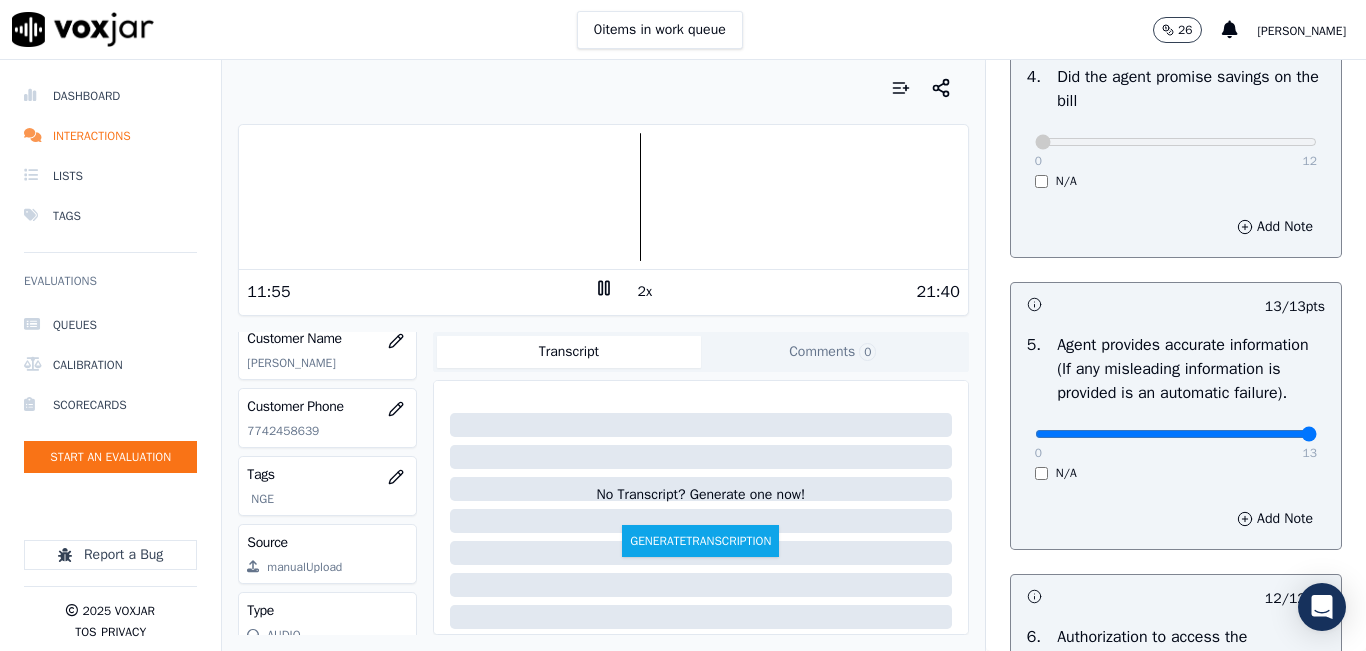 scroll, scrollTop: 1018, scrollLeft: 0, axis: vertical 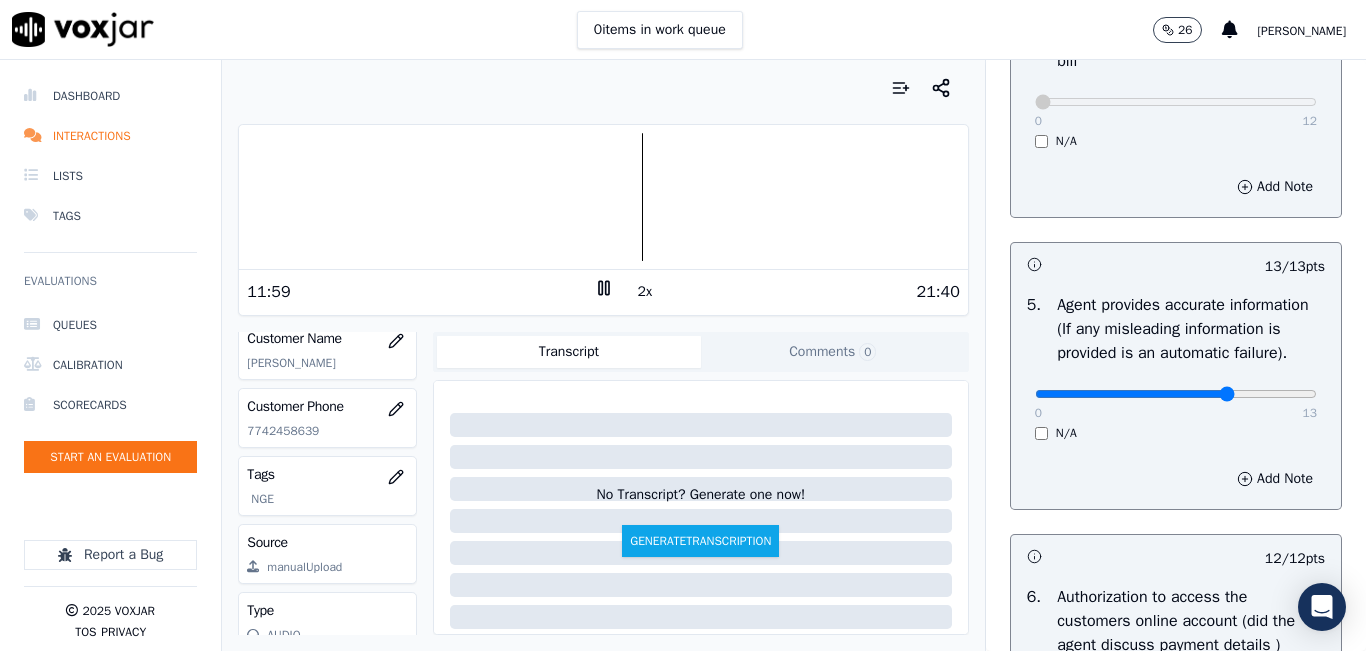 click at bounding box center (1176, -678) 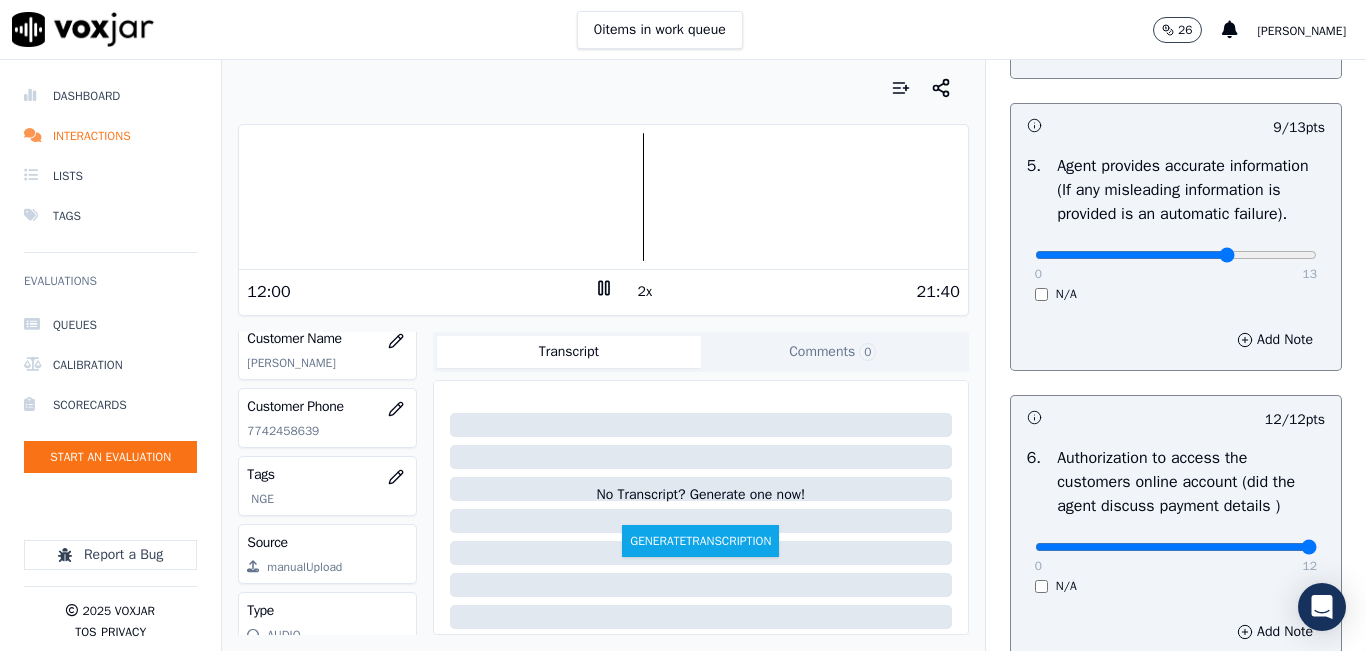 scroll, scrollTop: 1218, scrollLeft: 0, axis: vertical 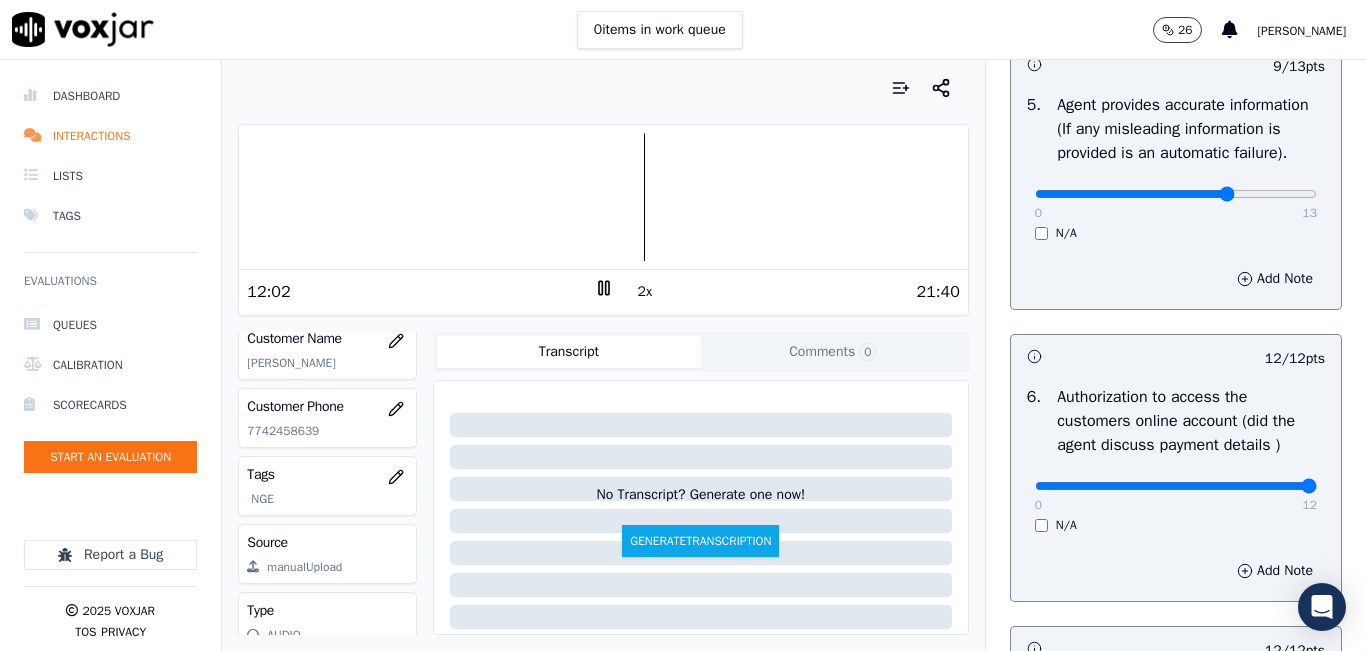 click on "0   13" at bounding box center (1176, 193) 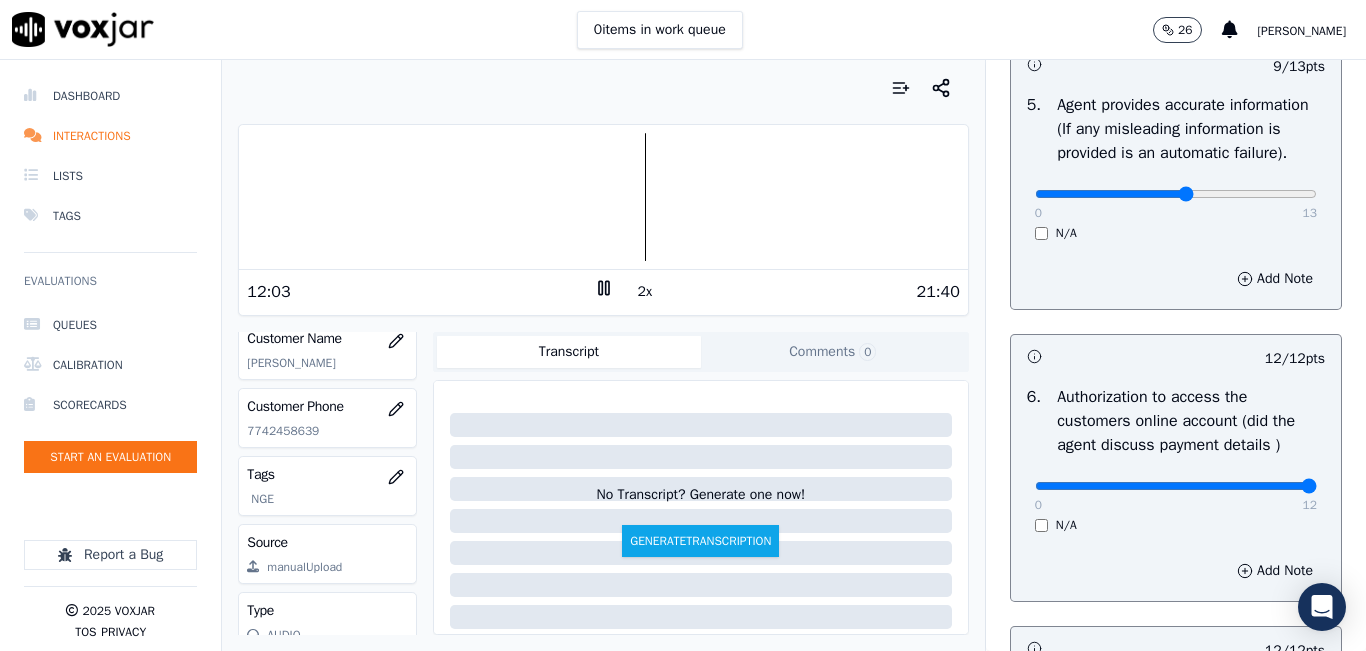click at bounding box center (1176, -878) 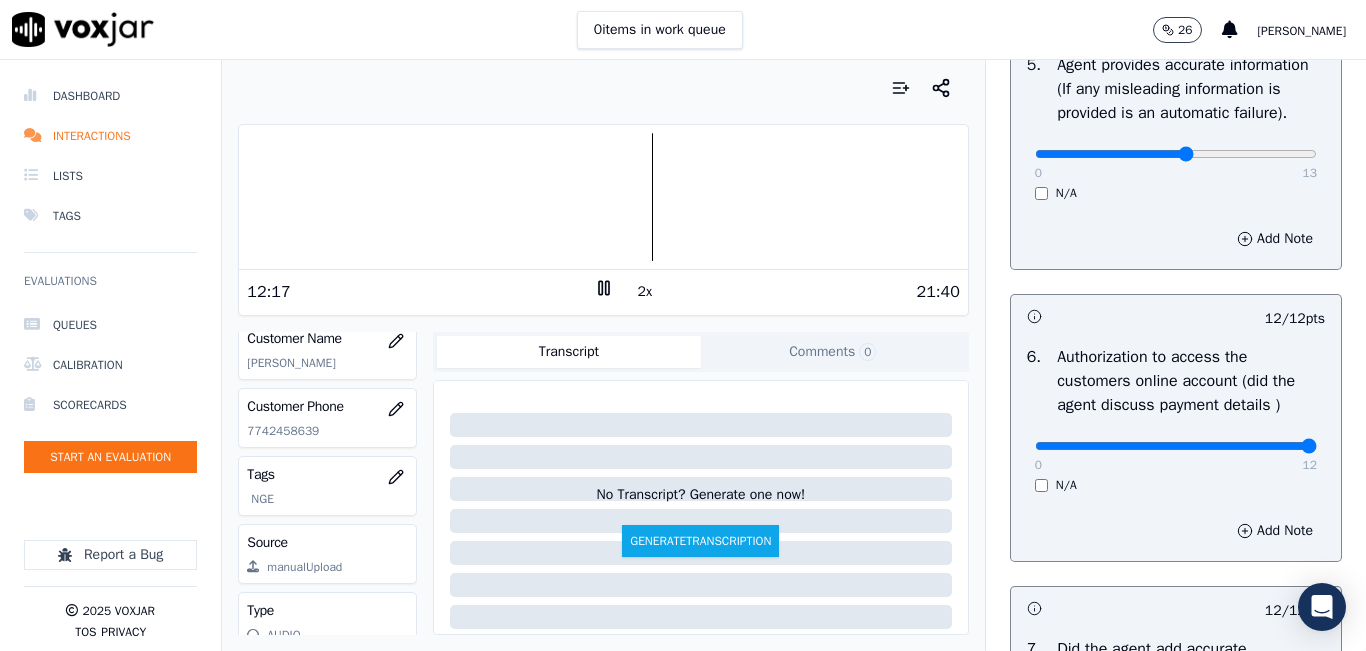 scroll, scrollTop: 1218, scrollLeft: 0, axis: vertical 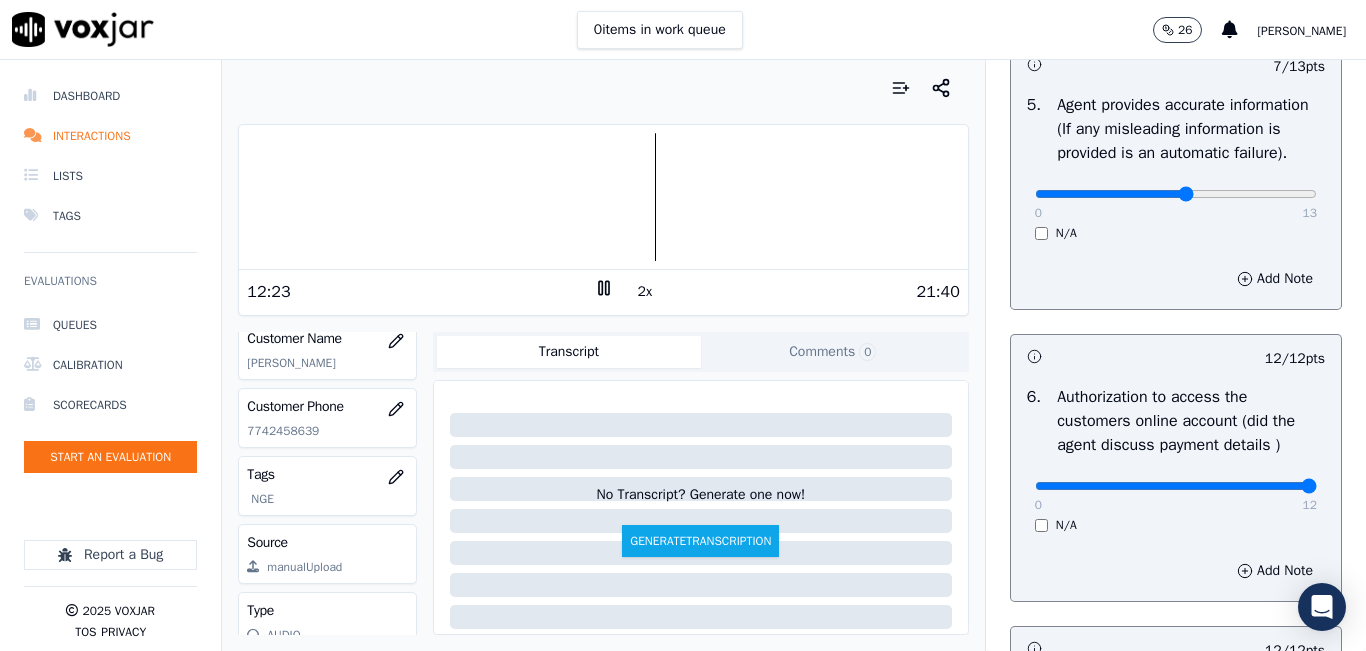 click at bounding box center (603, 197) 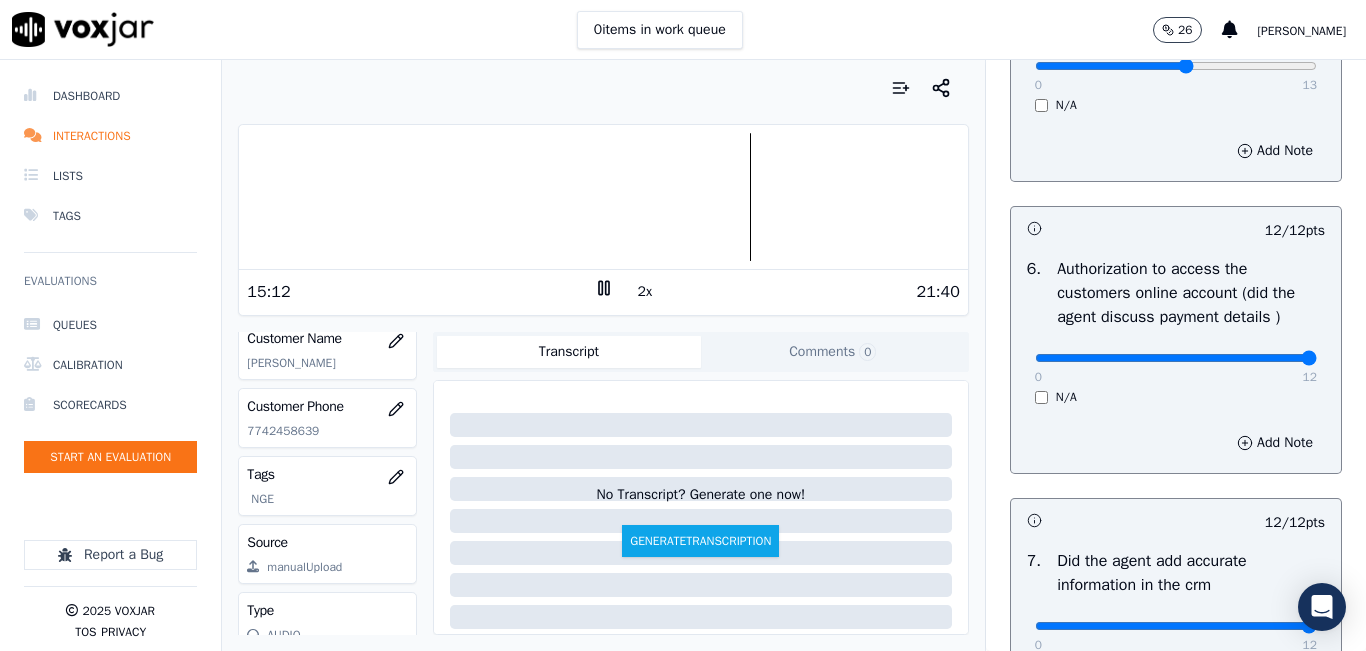 scroll, scrollTop: 1218, scrollLeft: 0, axis: vertical 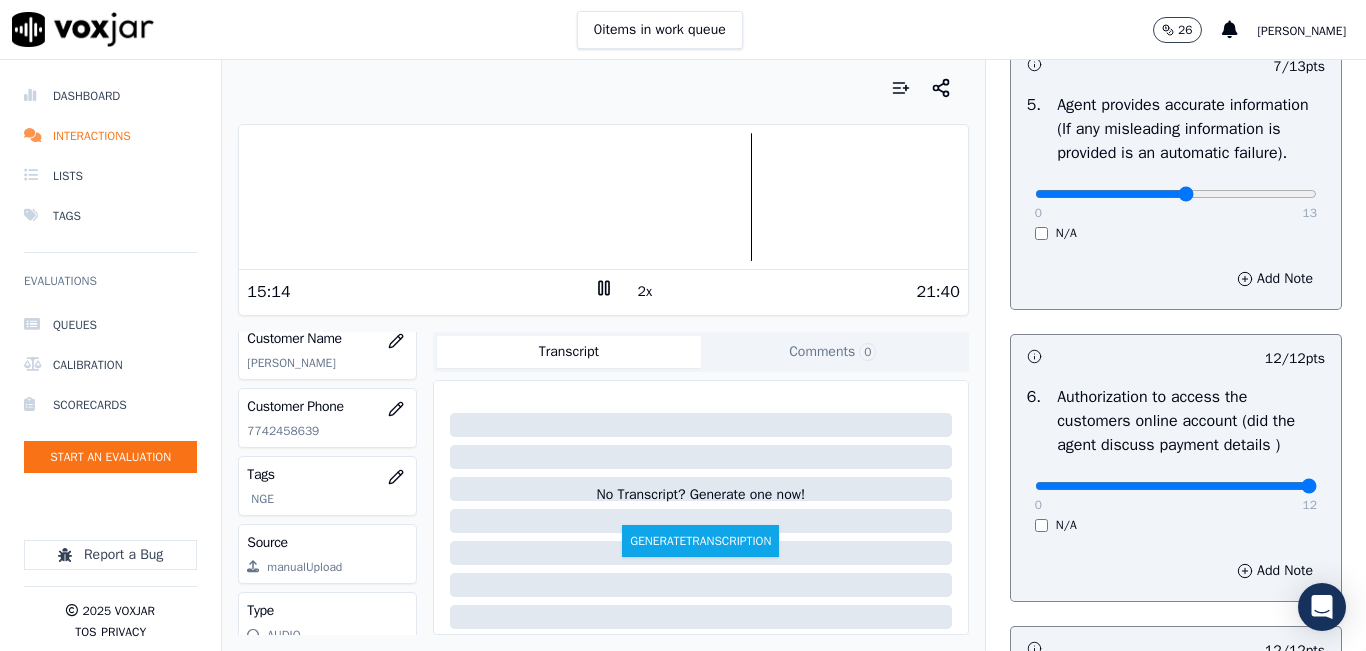 click at bounding box center (1176, -878) 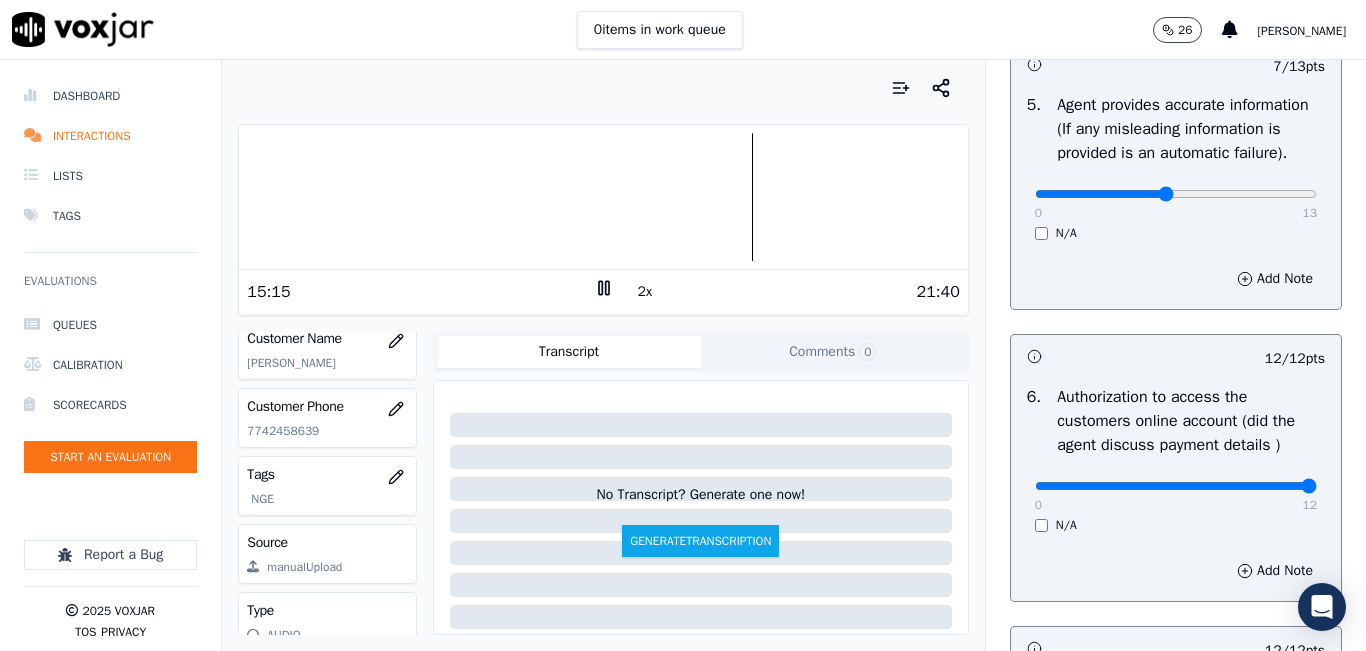 click at bounding box center [1176, -878] 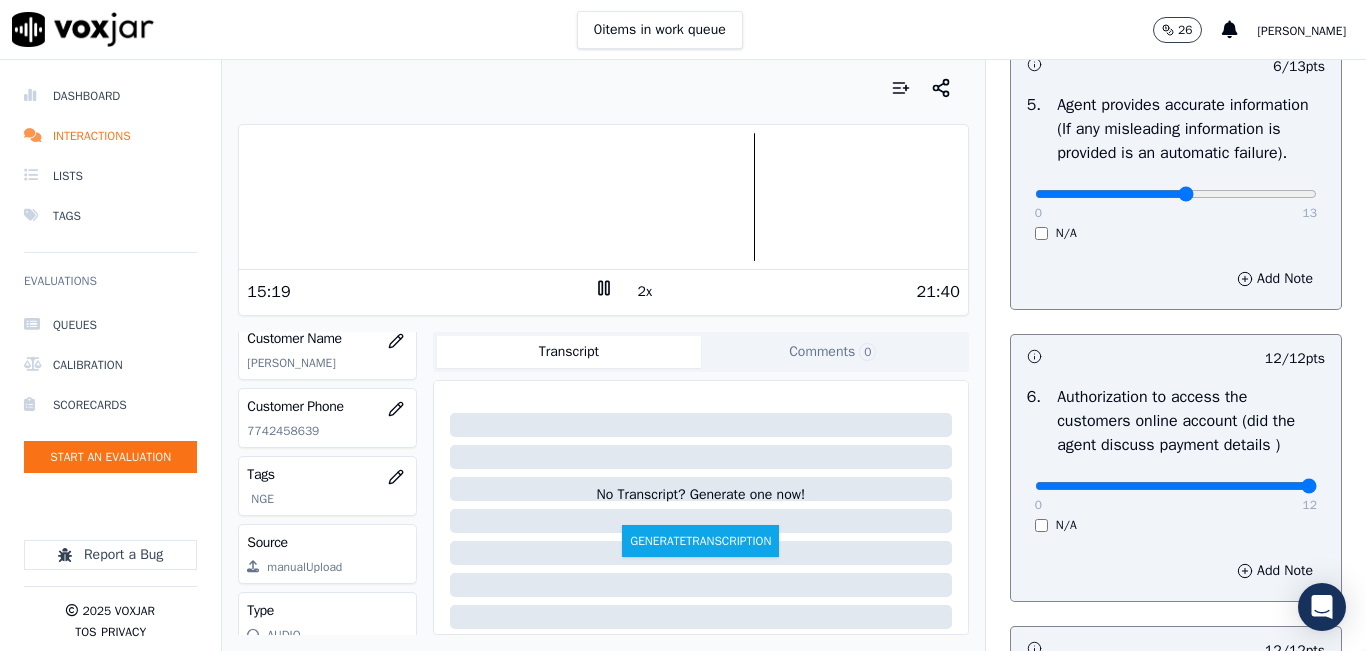 type on "7" 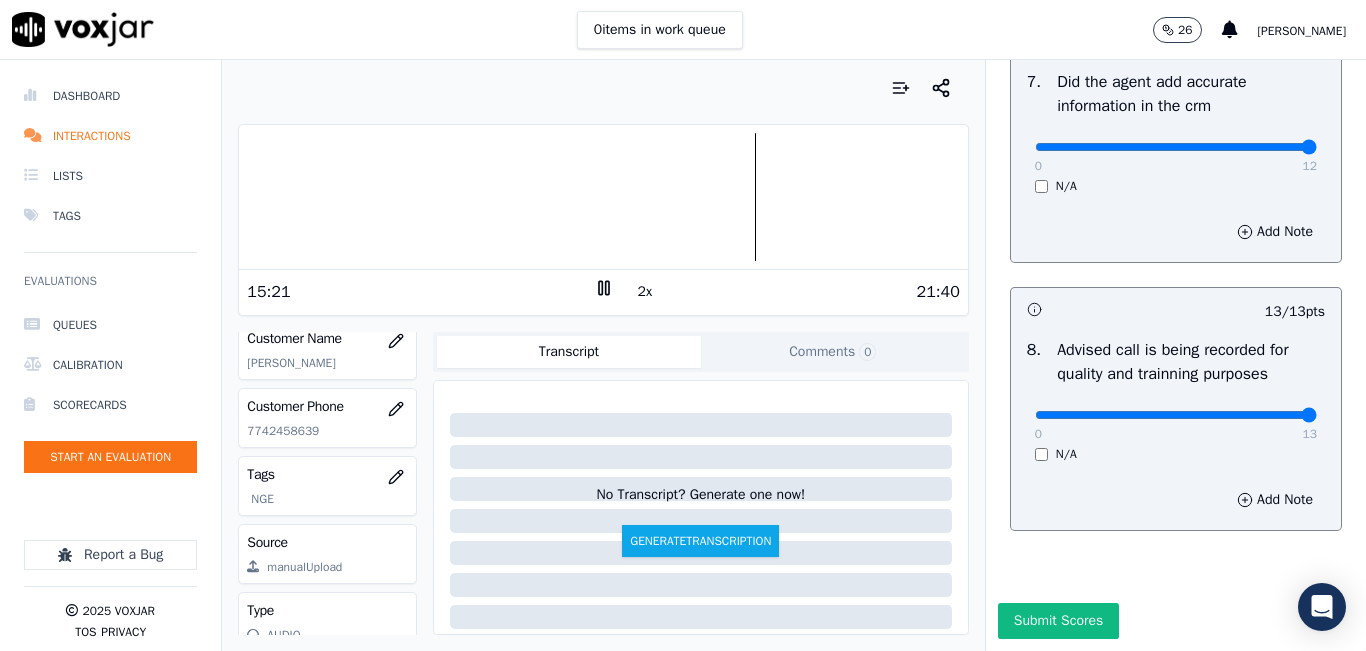 scroll, scrollTop: 1918, scrollLeft: 0, axis: vertical 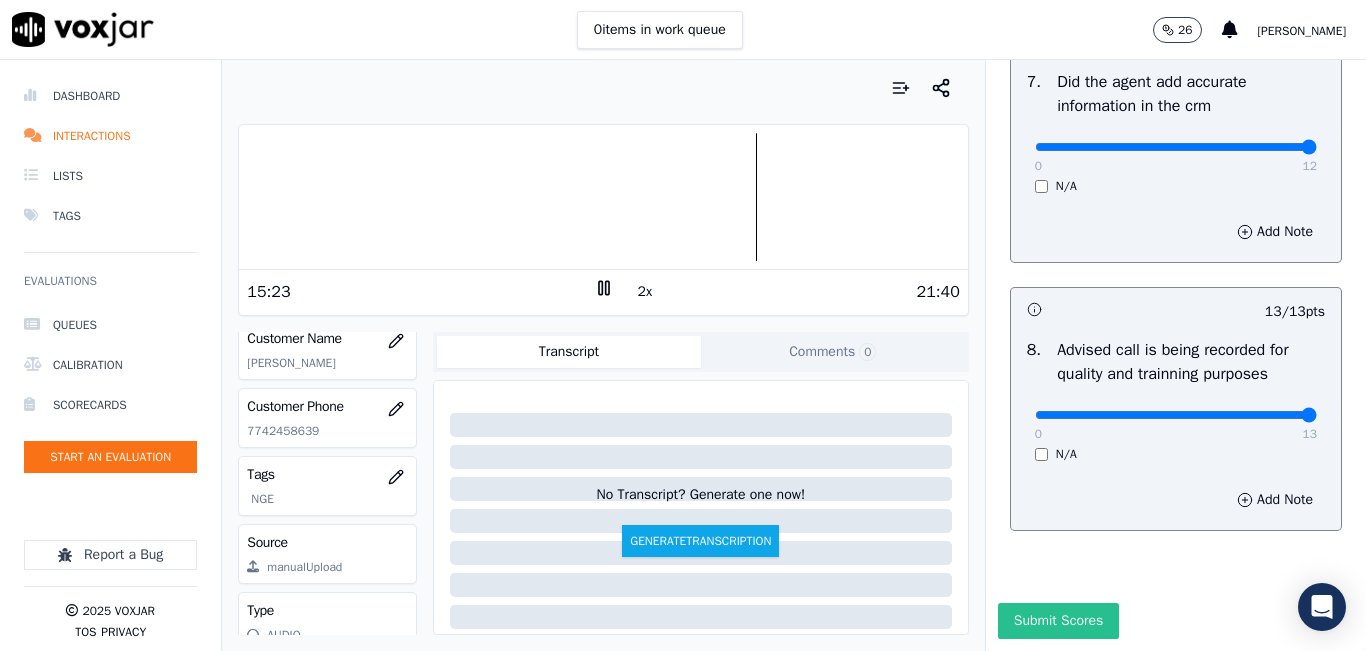 click on "Submit Scores" at bounding box center (1058, 621) 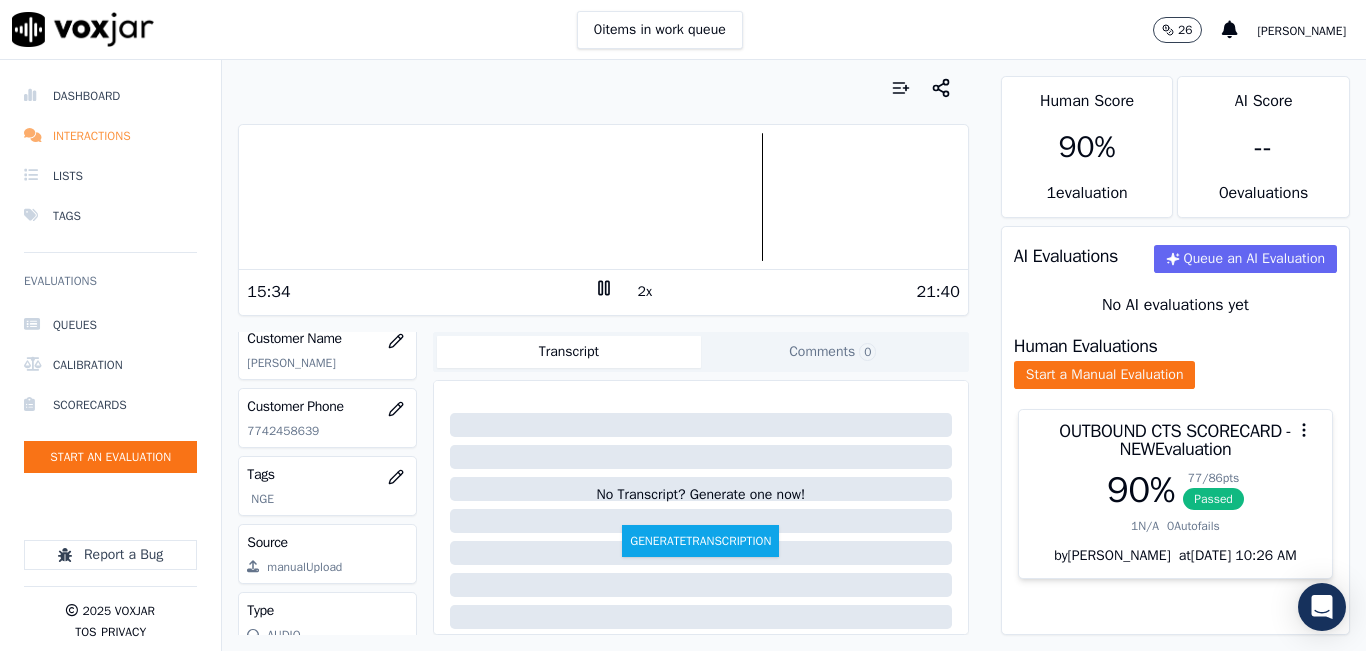 click on "Interactions" at bounding box center [110, 136] 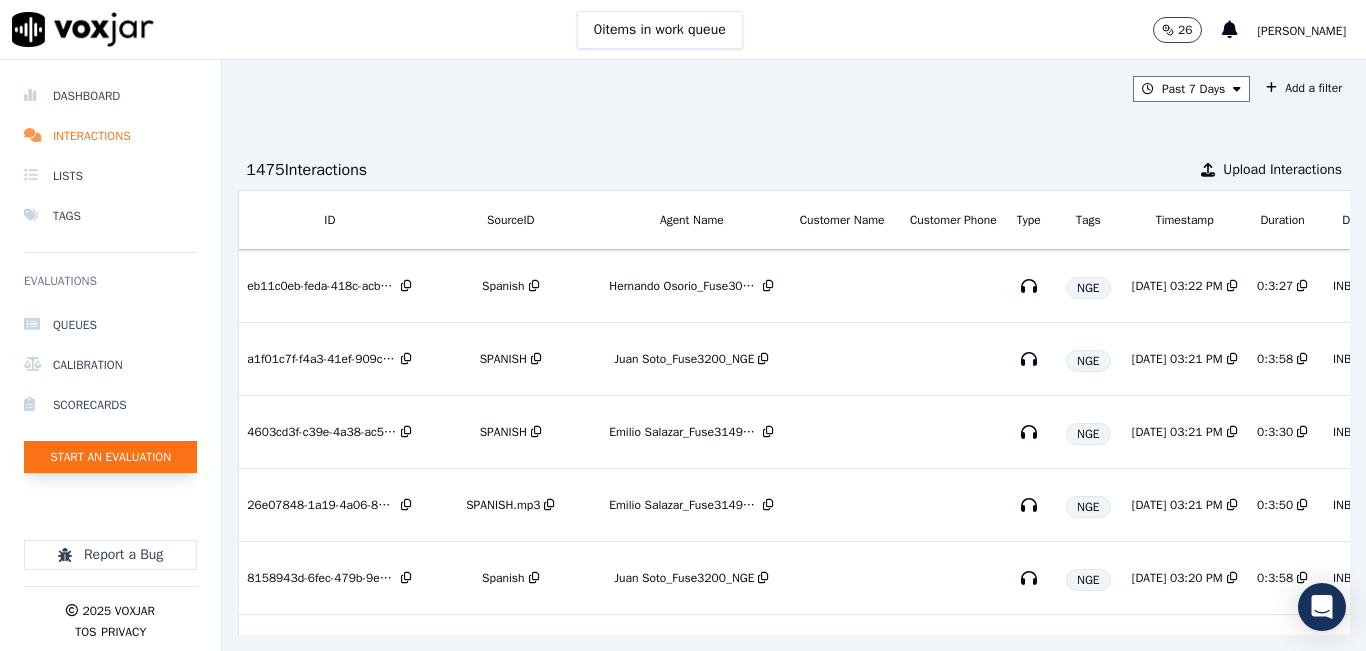 click on "Start an Evaluation" 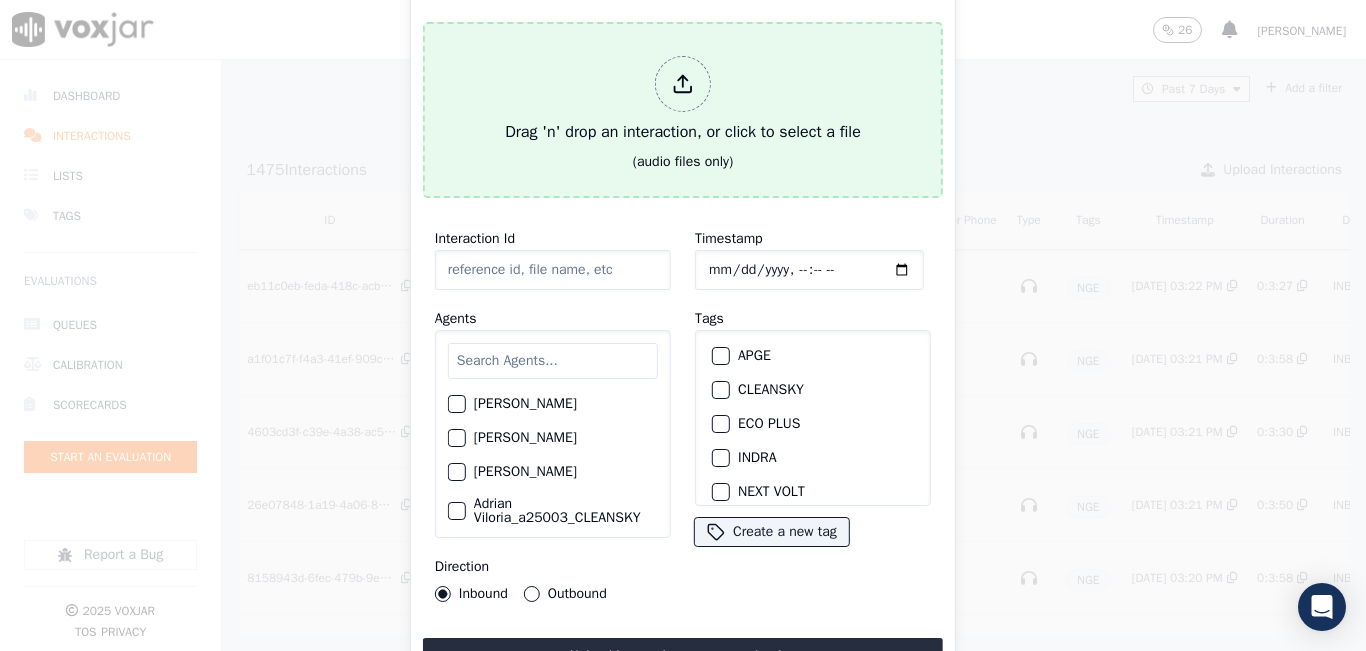 click on "Drag 'n' drop an interaction, or click to select a file" at bounding box center (683, 100) 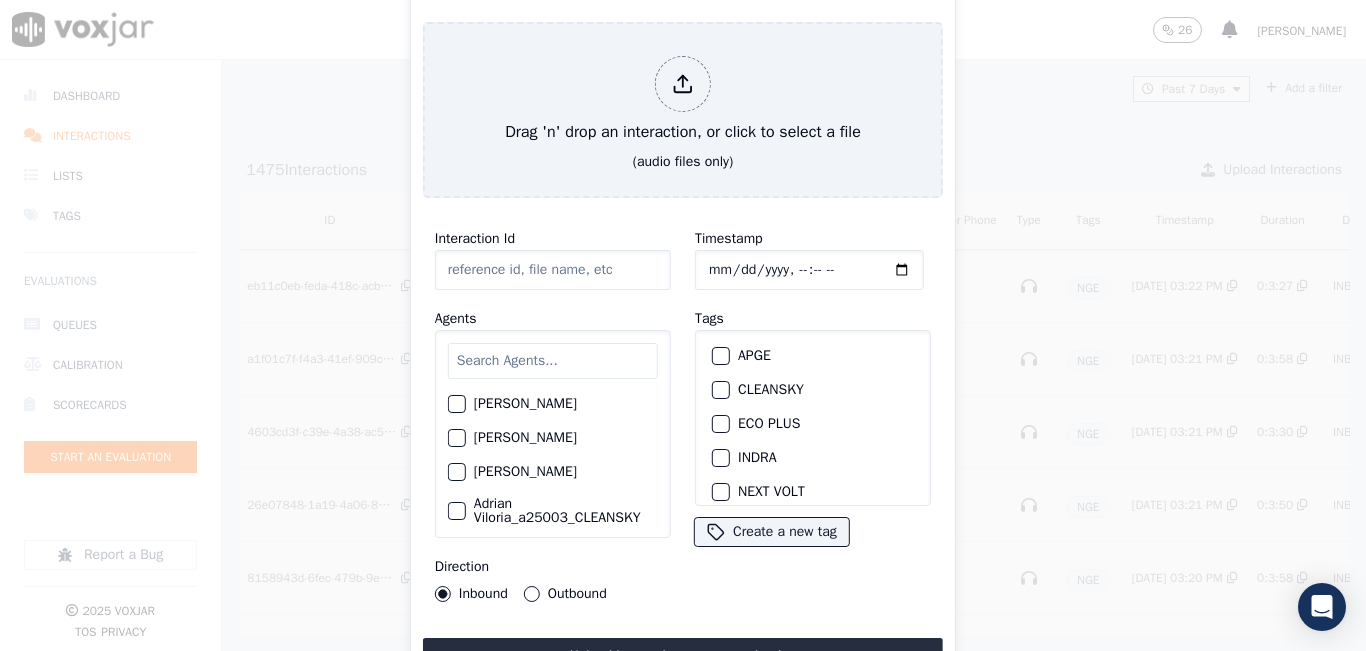 type on "20250708-125902_7246710045-all.mp3" 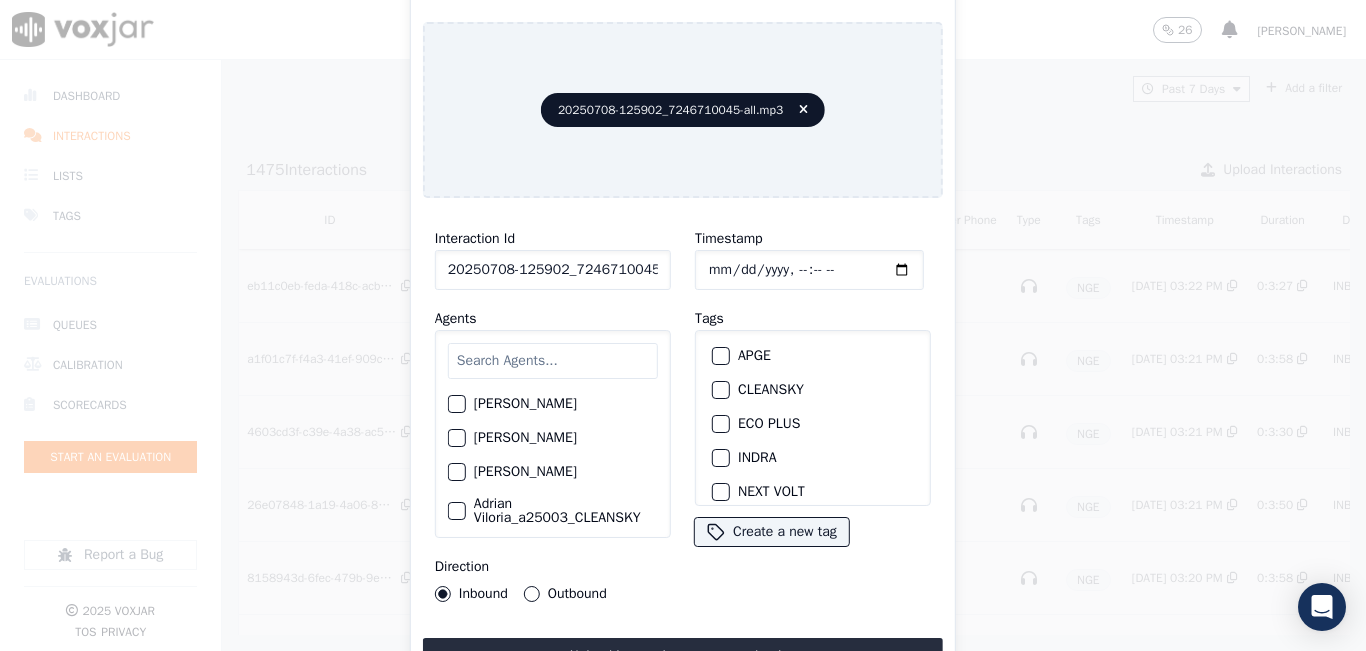 click at bounding box center [553, 361] 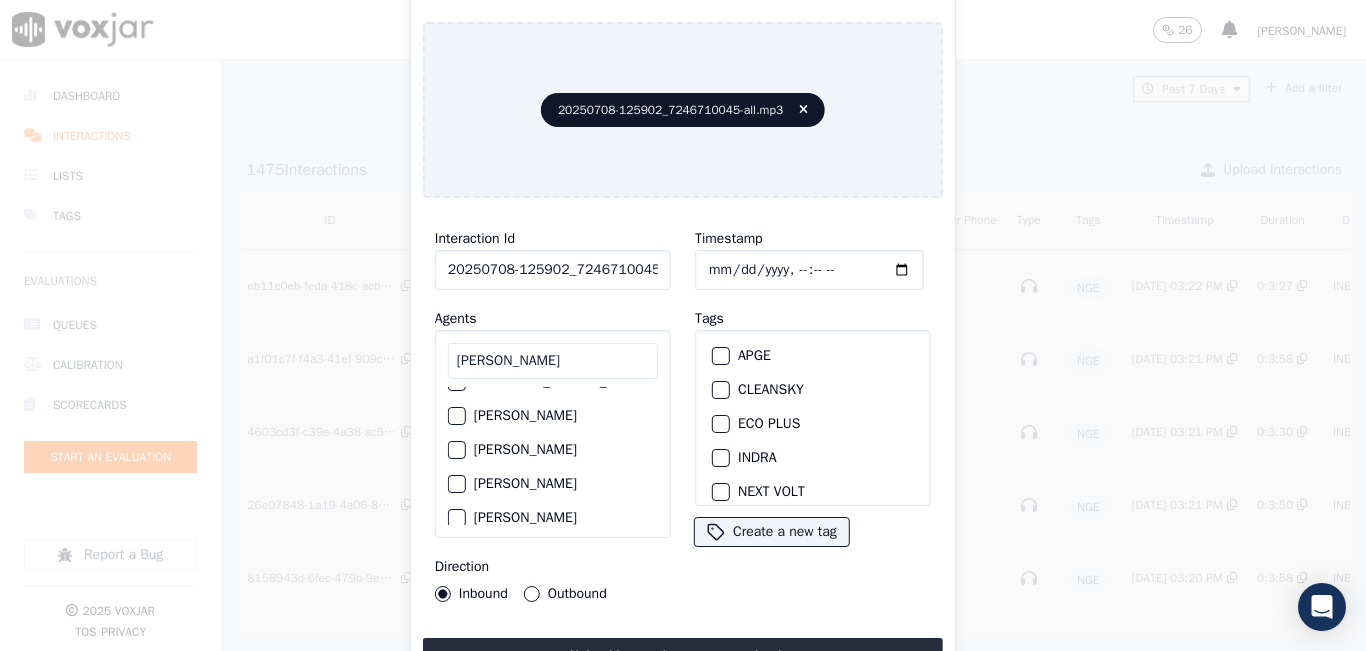 scroll, scrollTop: 0, scrollLeft: 0, axis: both 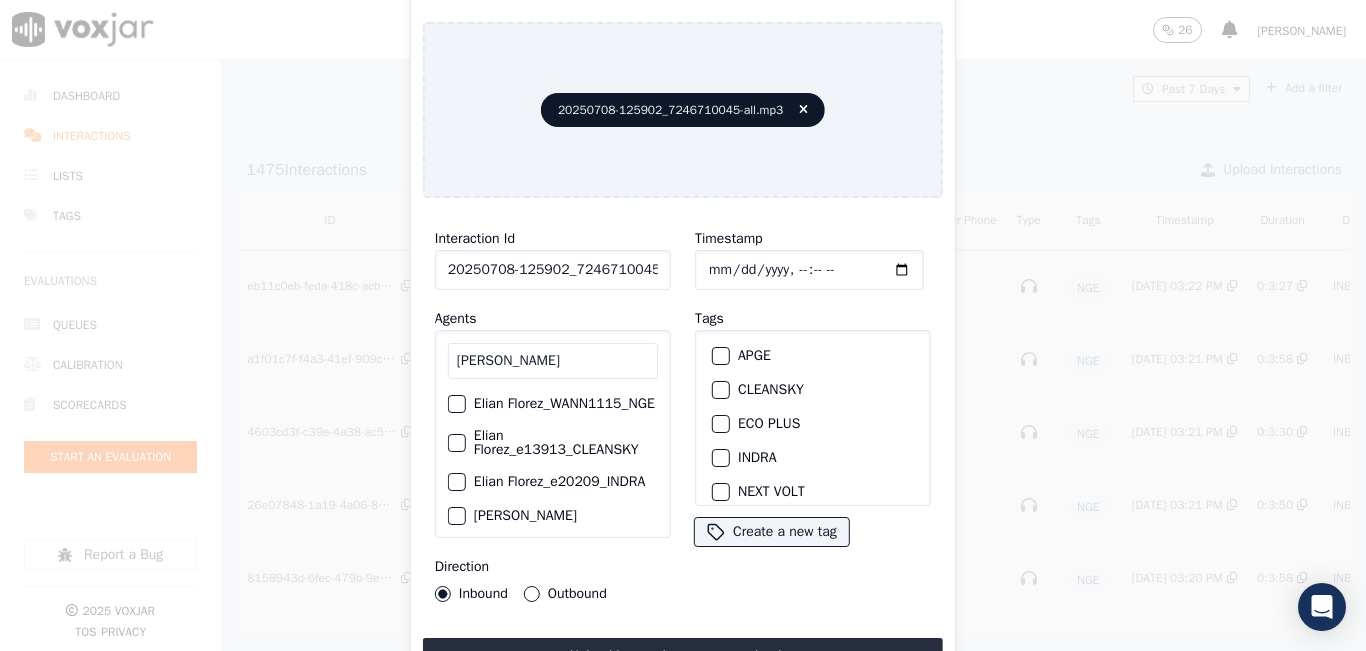 click on "ELI" at bounding box center [553, 361] 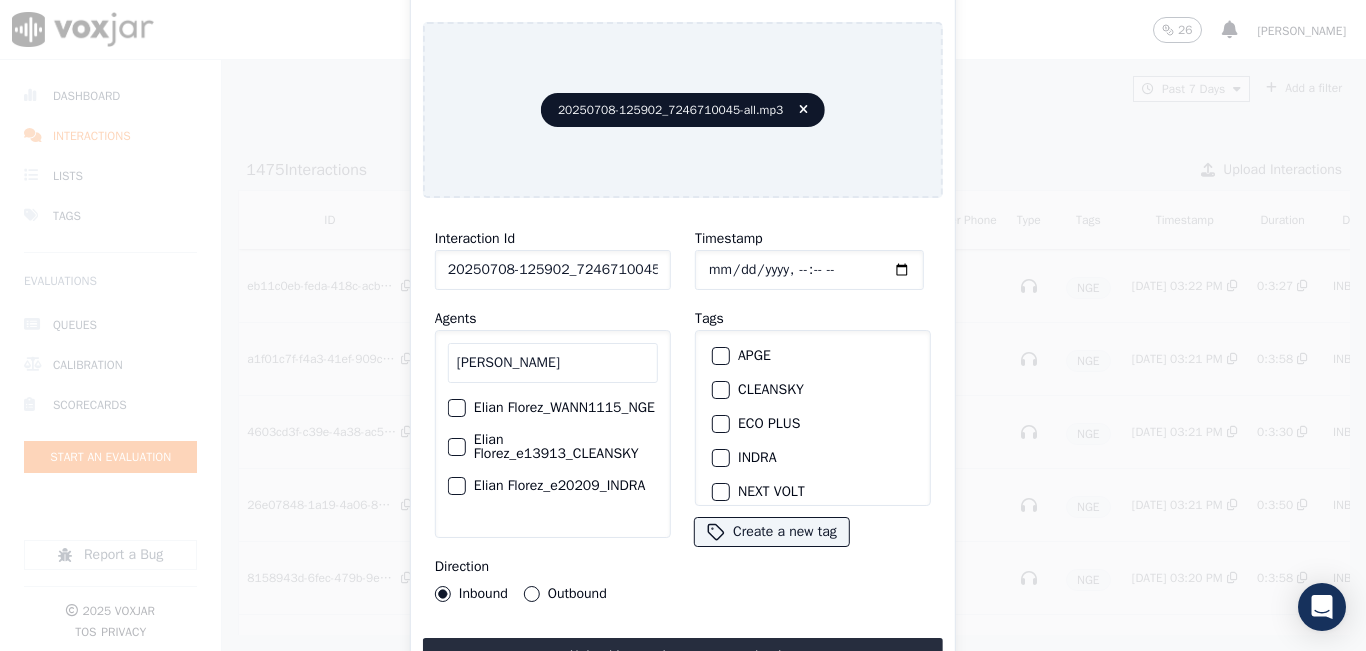 type on "Elian" 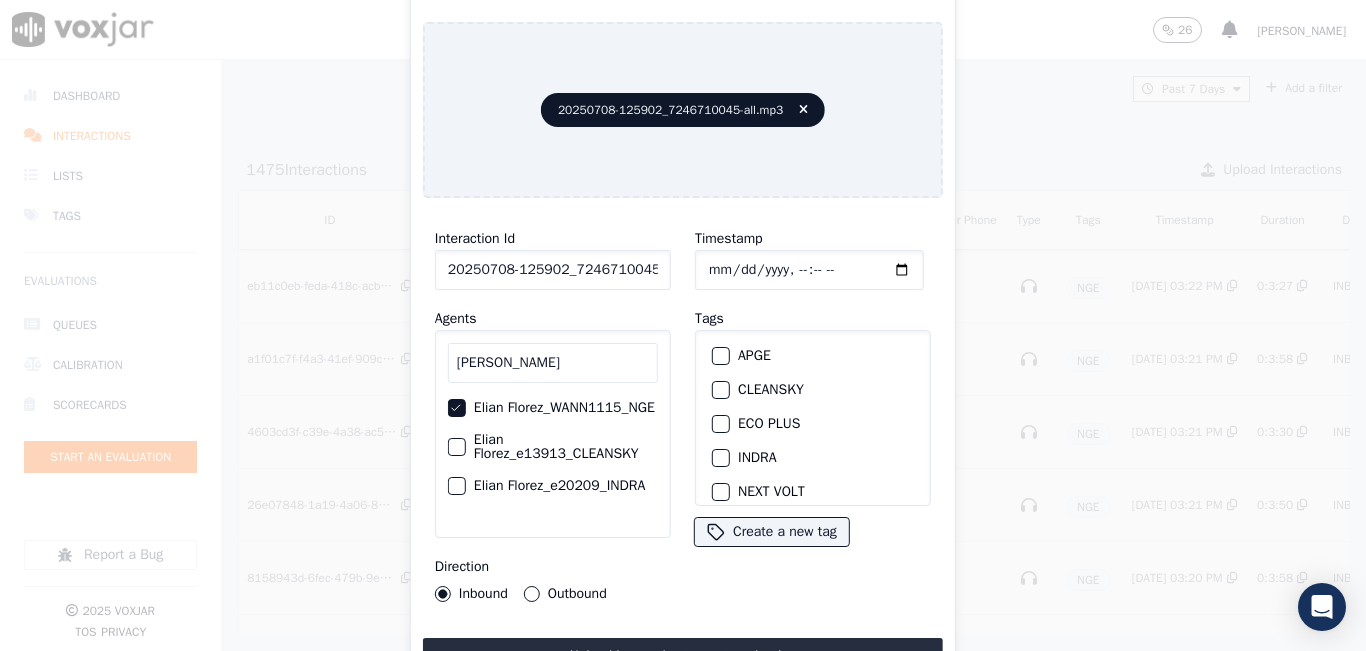 scroll, scrollTop: 100, scrollLeft: 0, axis: vertical 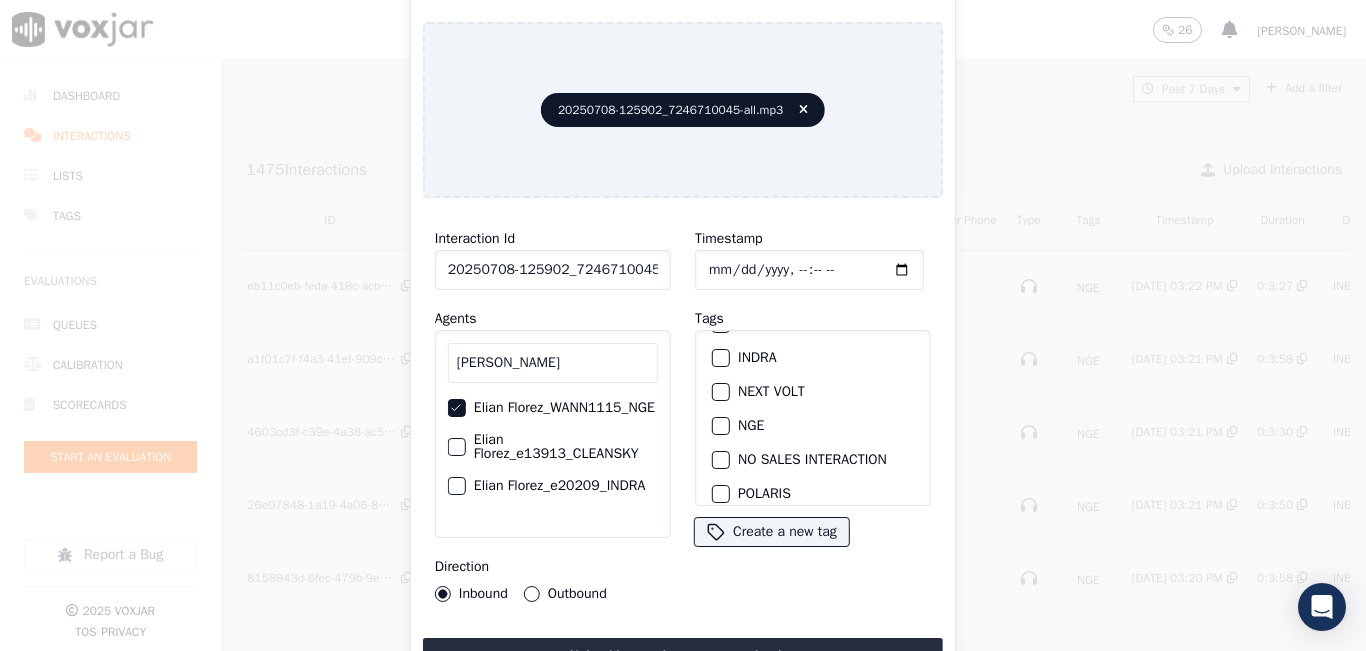 click at bounding box center (720, 426) 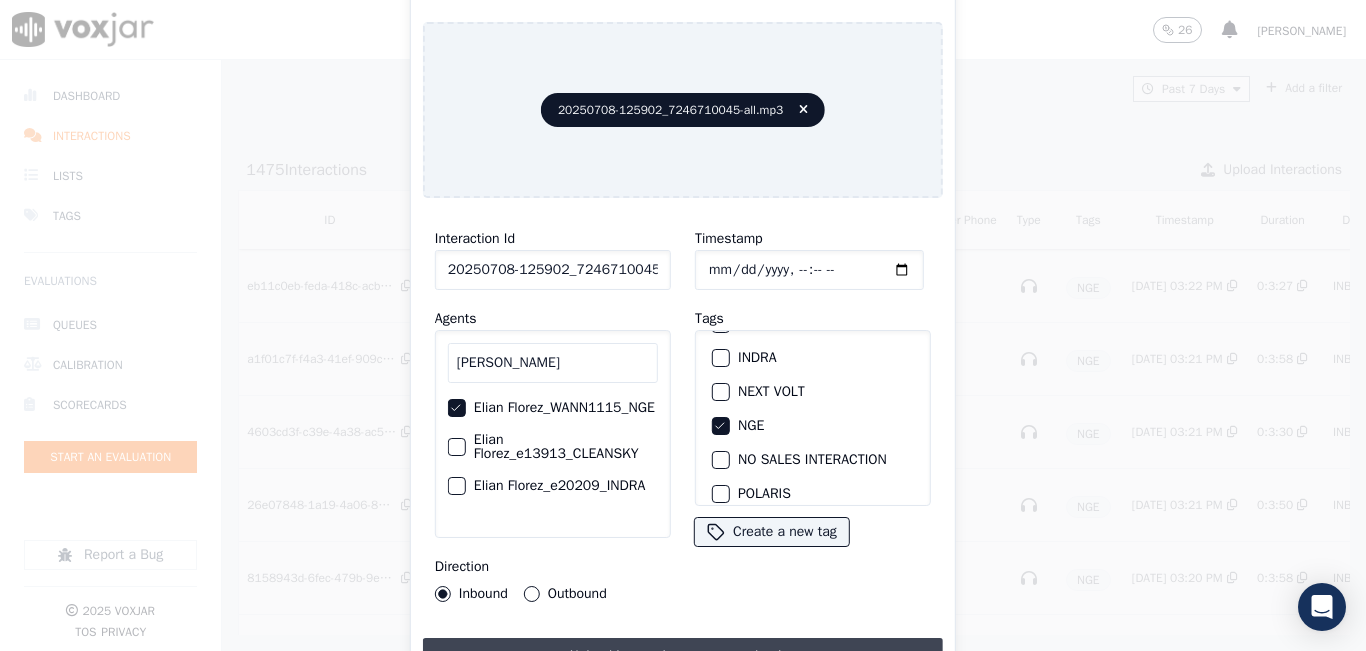click on "Upload interaction to start evaluation" at bounding box center (683, 656) 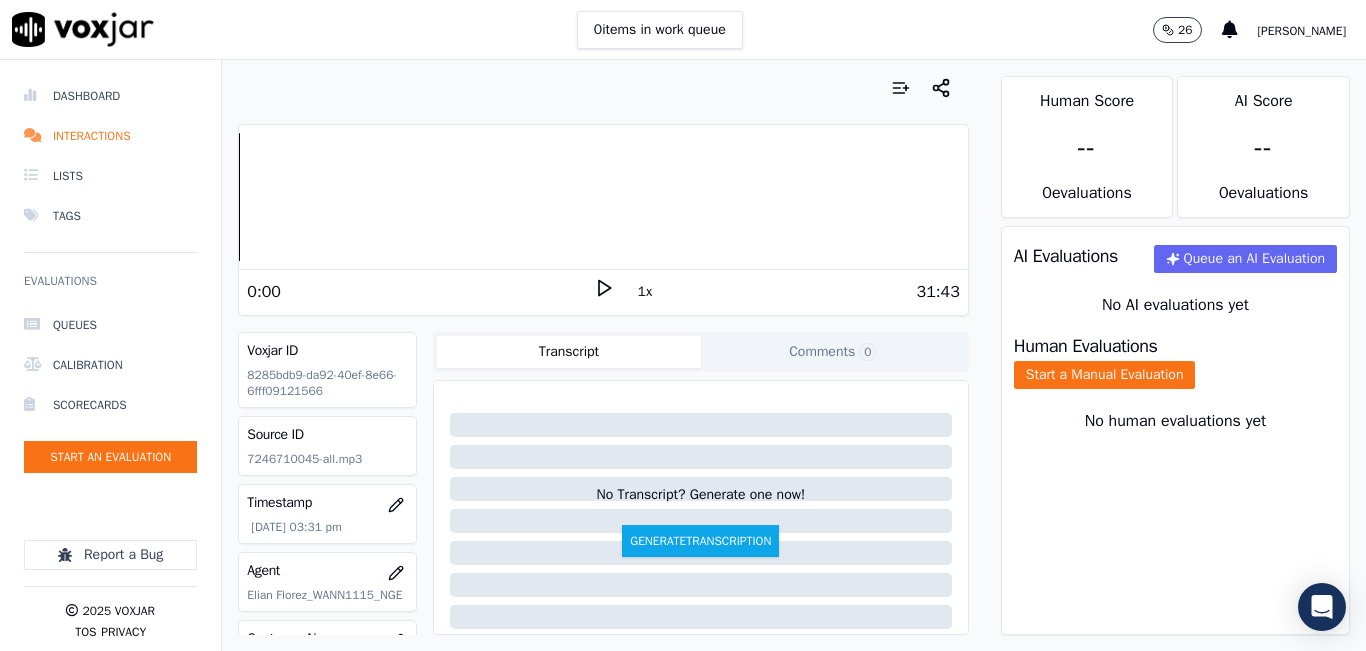 click on "1x" at bounding box center [645, 292] 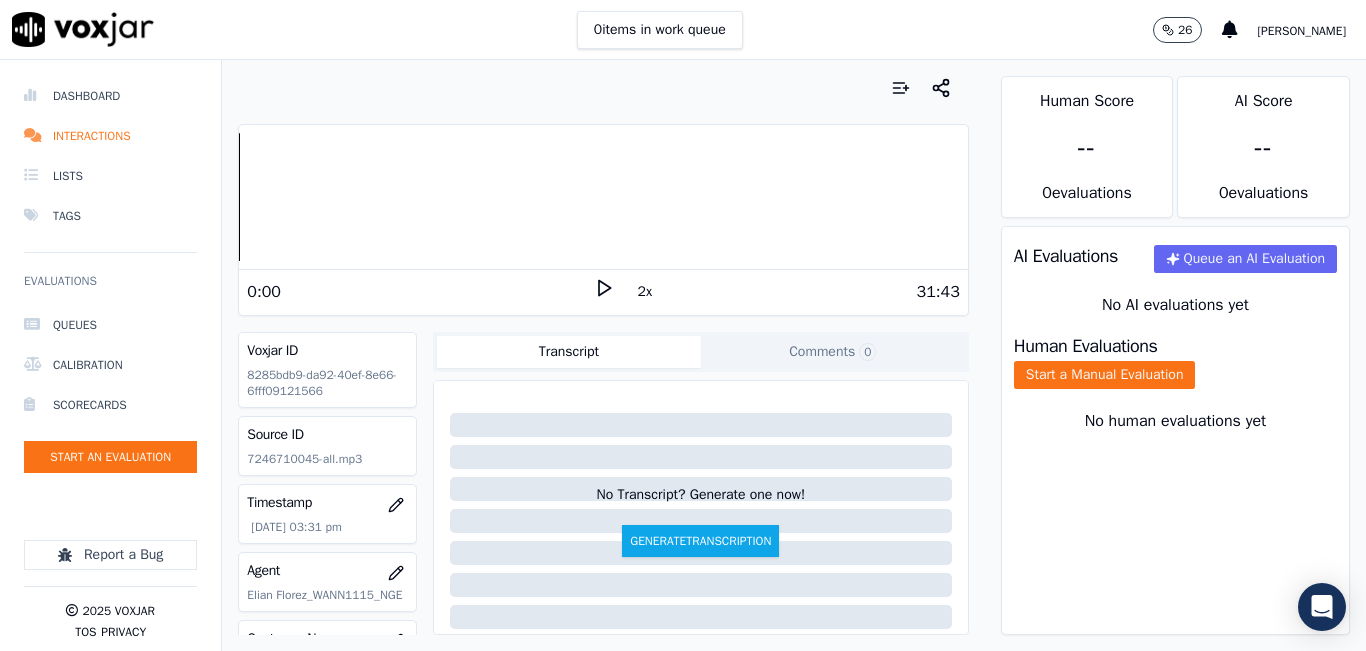 click on "2x" at bounding box center [645, 292] 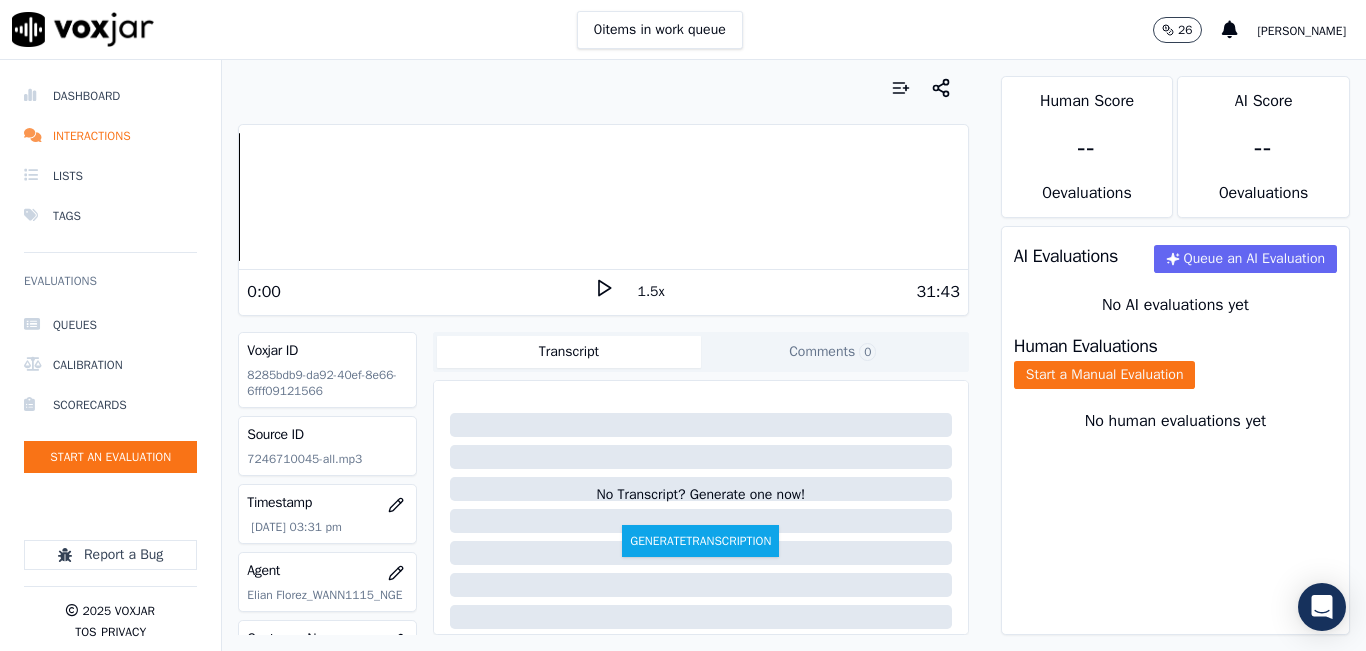 click 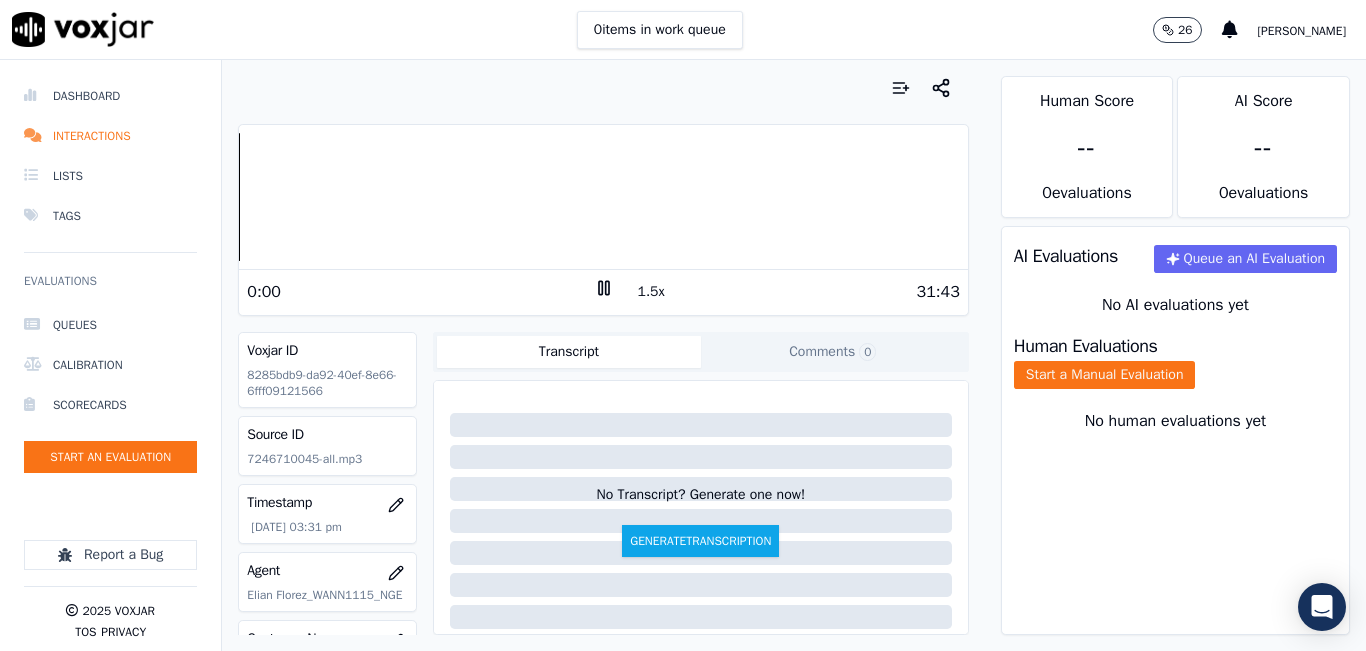 click on "1.5x" at bounding box center [651, 292] 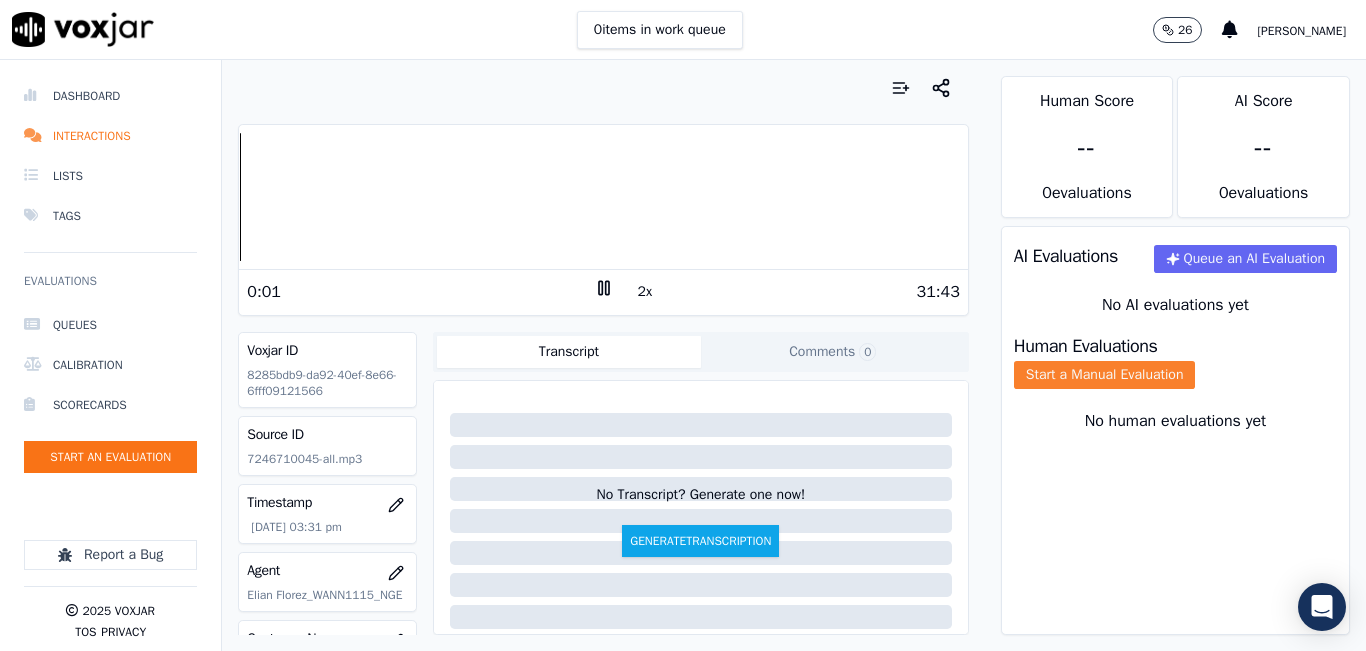 click on "Start a Manual Evaluation" 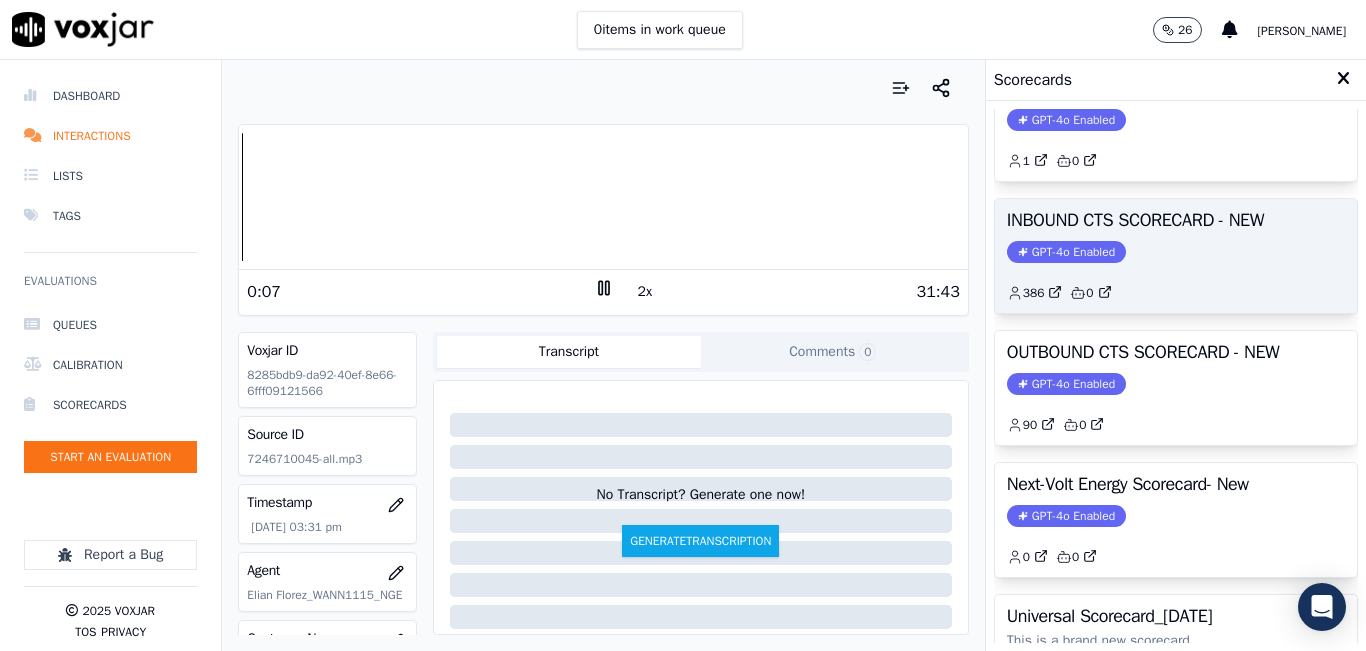 scroll, scrollTop: 227, scrollLeft: 0, axis: vertical 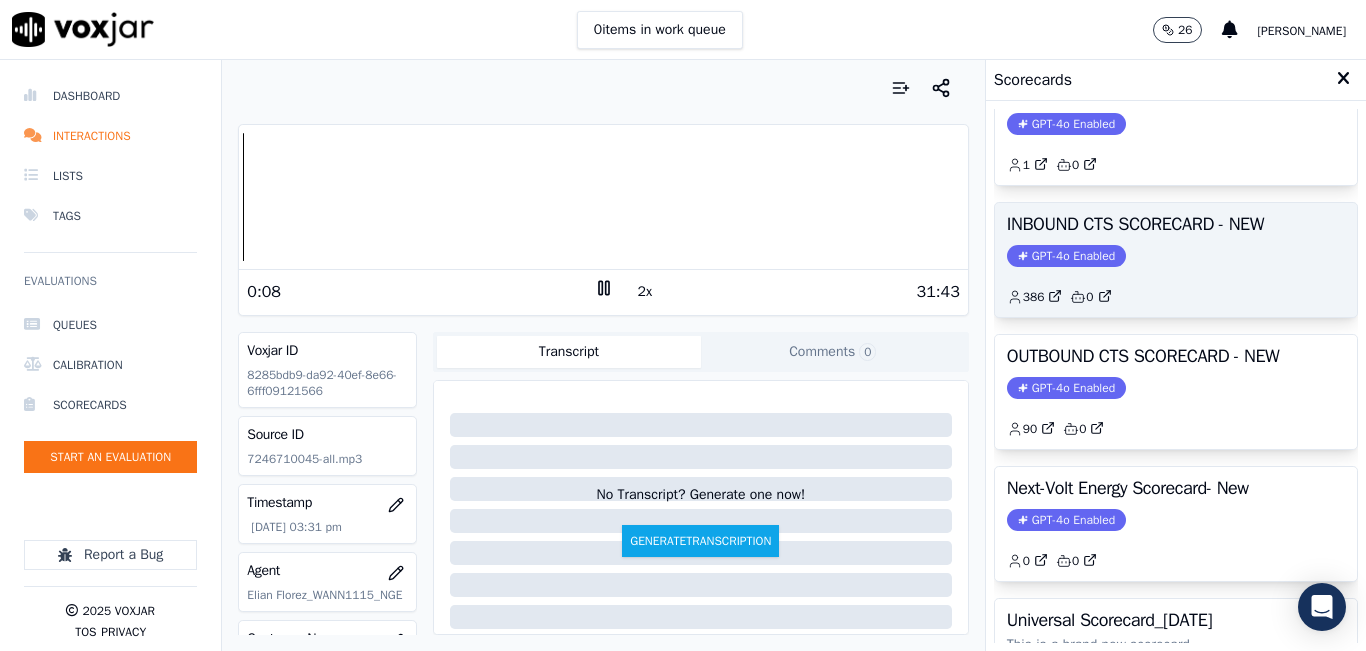 click on "INBOUND CTS SCORECARD - NEW        GPT-4o Enabled       386         0" at bounding box center [1176, 260] 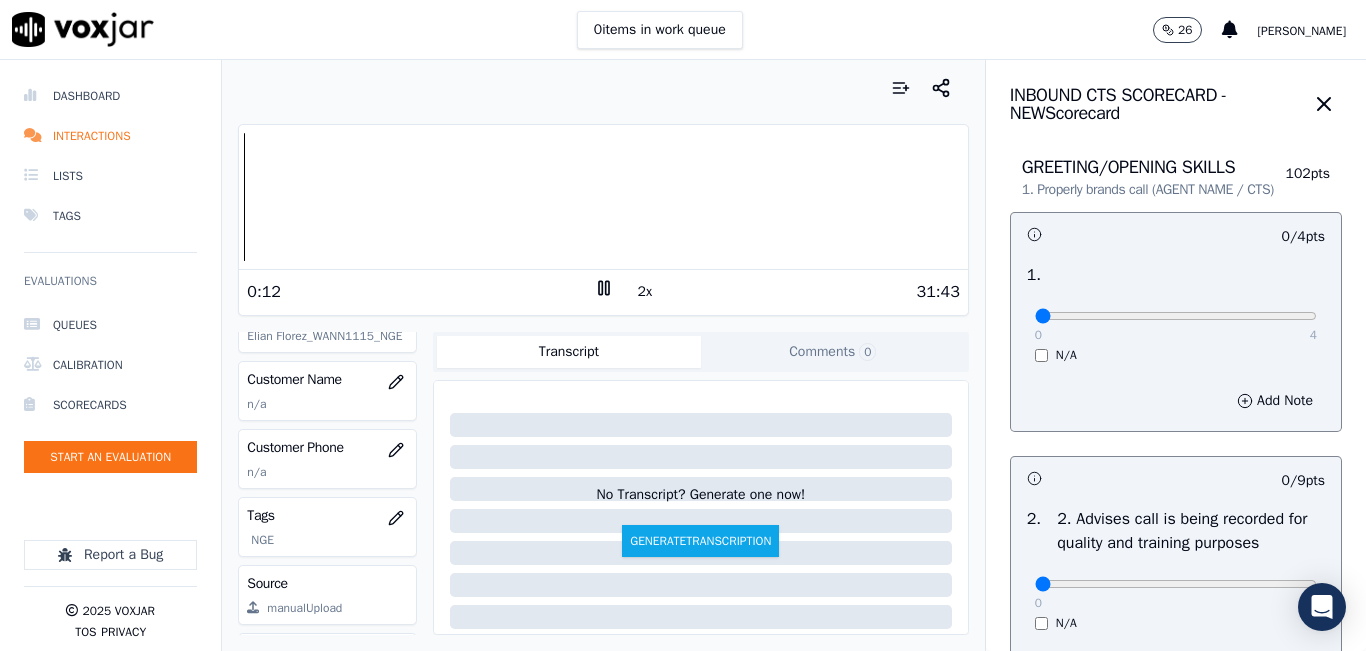 scroll, scrollTop: 300, scrollLeft: 0, axis: vertical 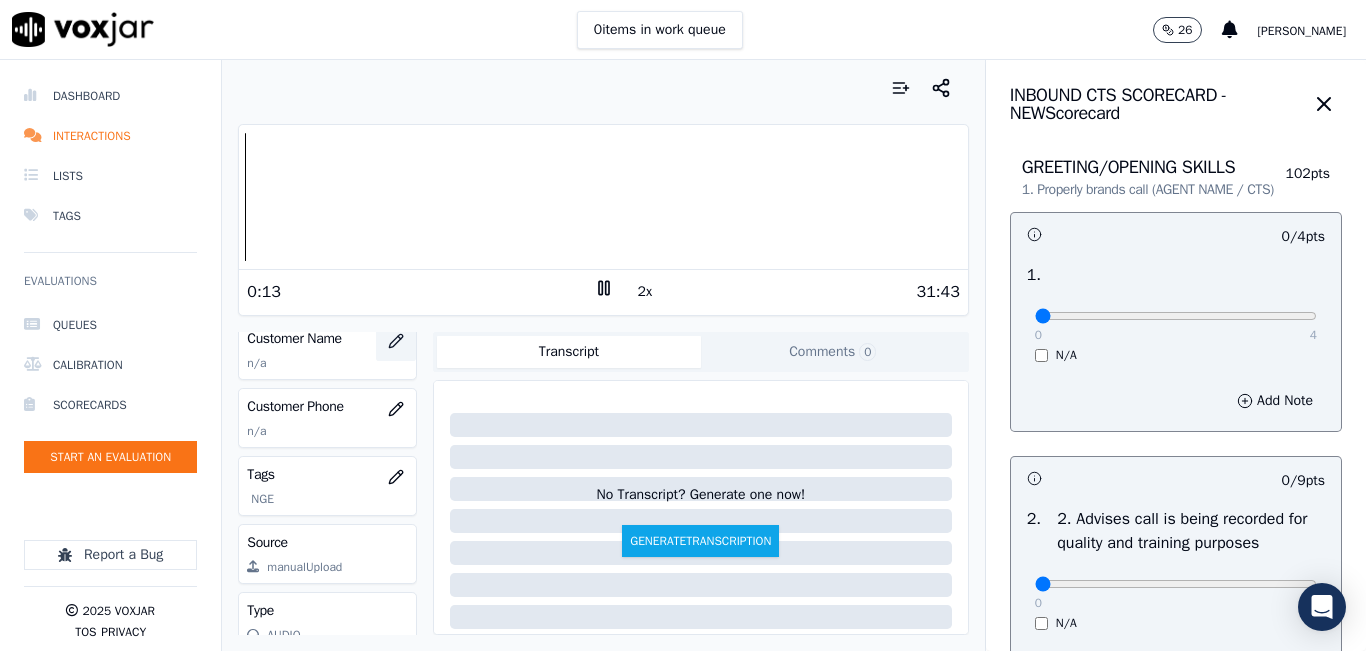 click 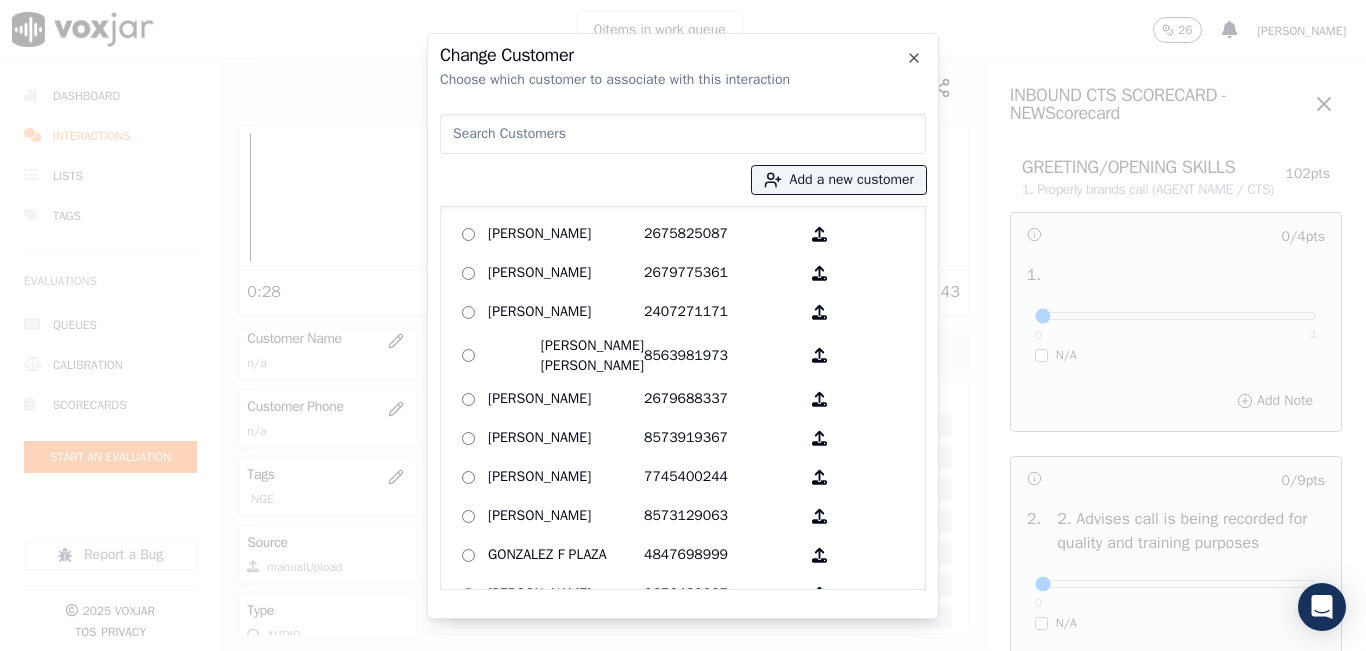 click at bounding box center (683, 134) 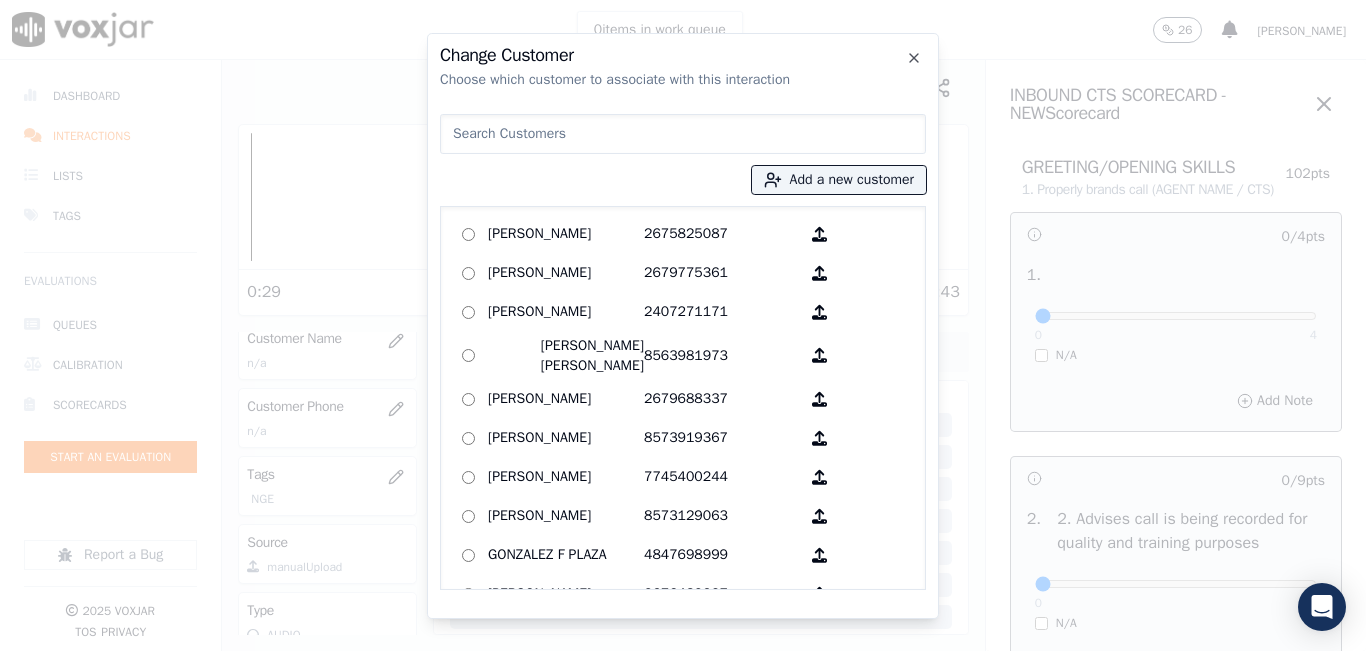 paste on "[PERSON_NAME]" 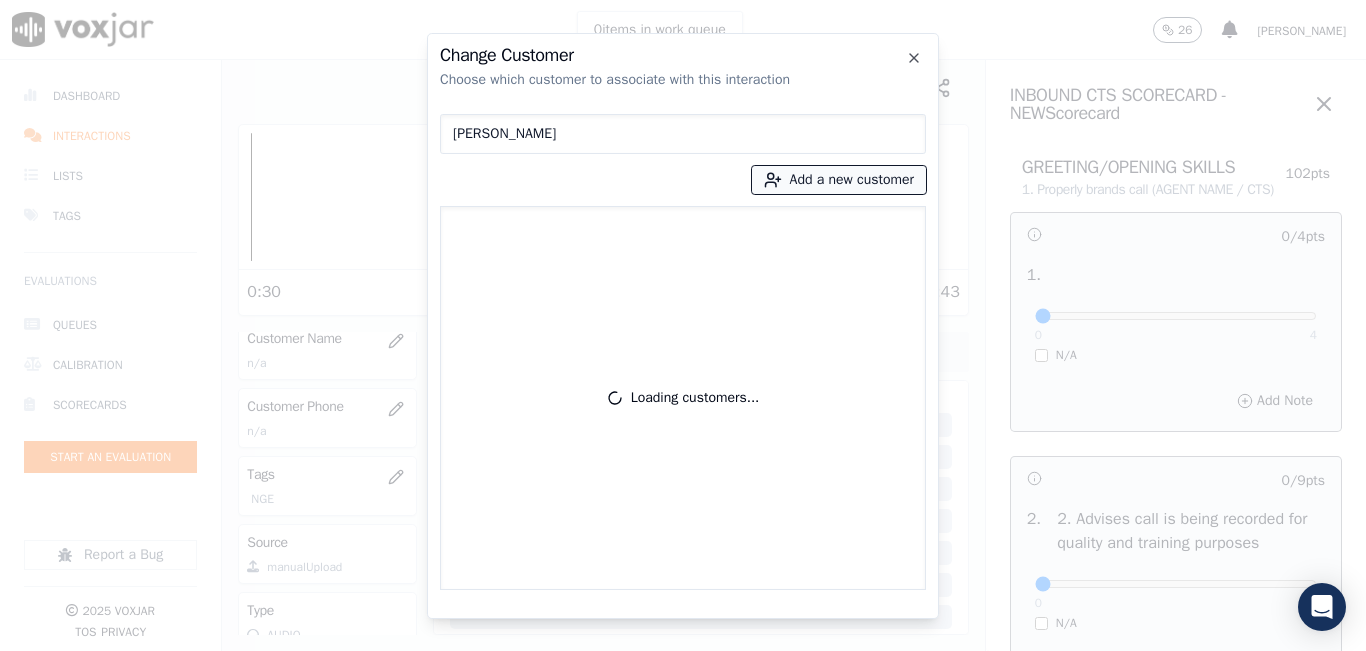 type on "[PERSON_NAME]" 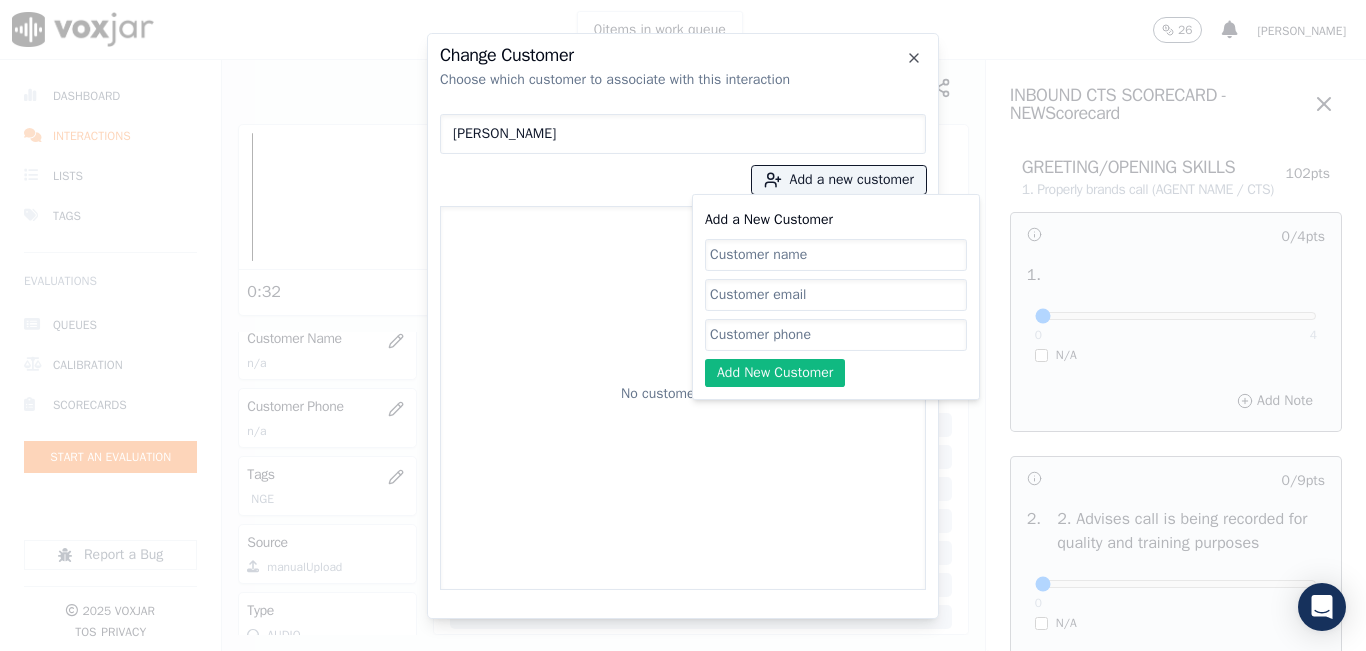 click on "Add a New Customer" 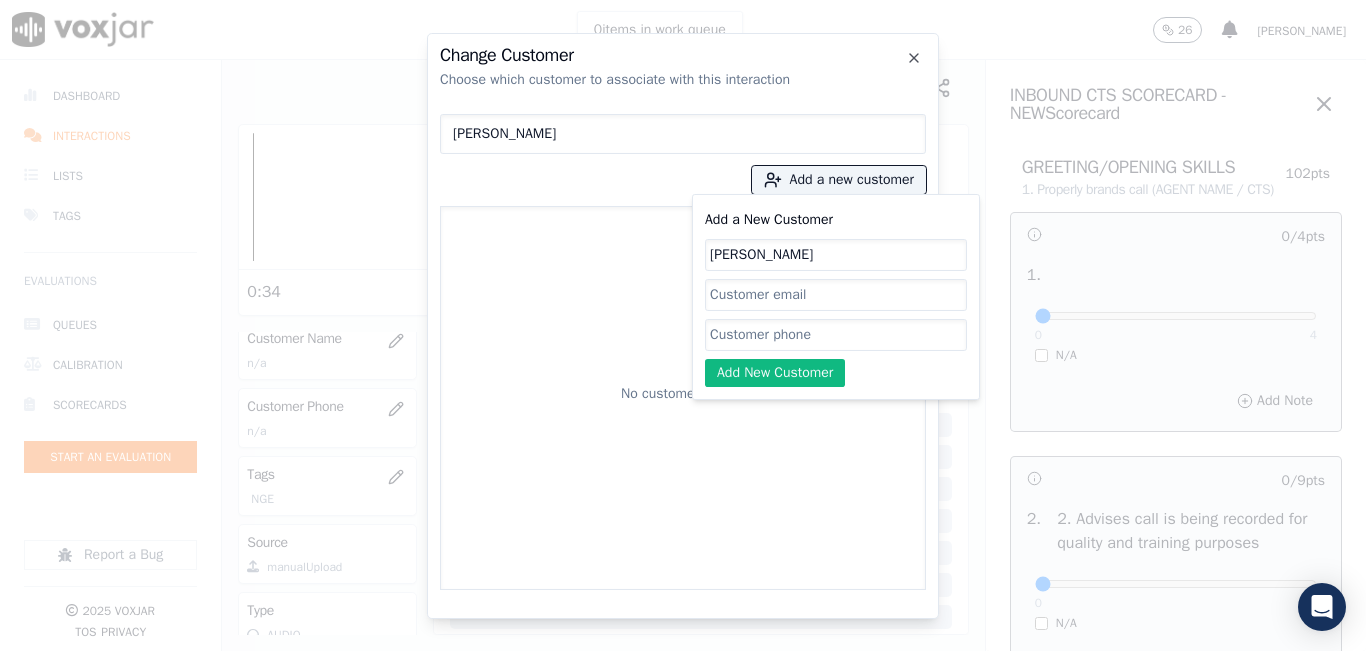 type on "[PERSON_NAME]" 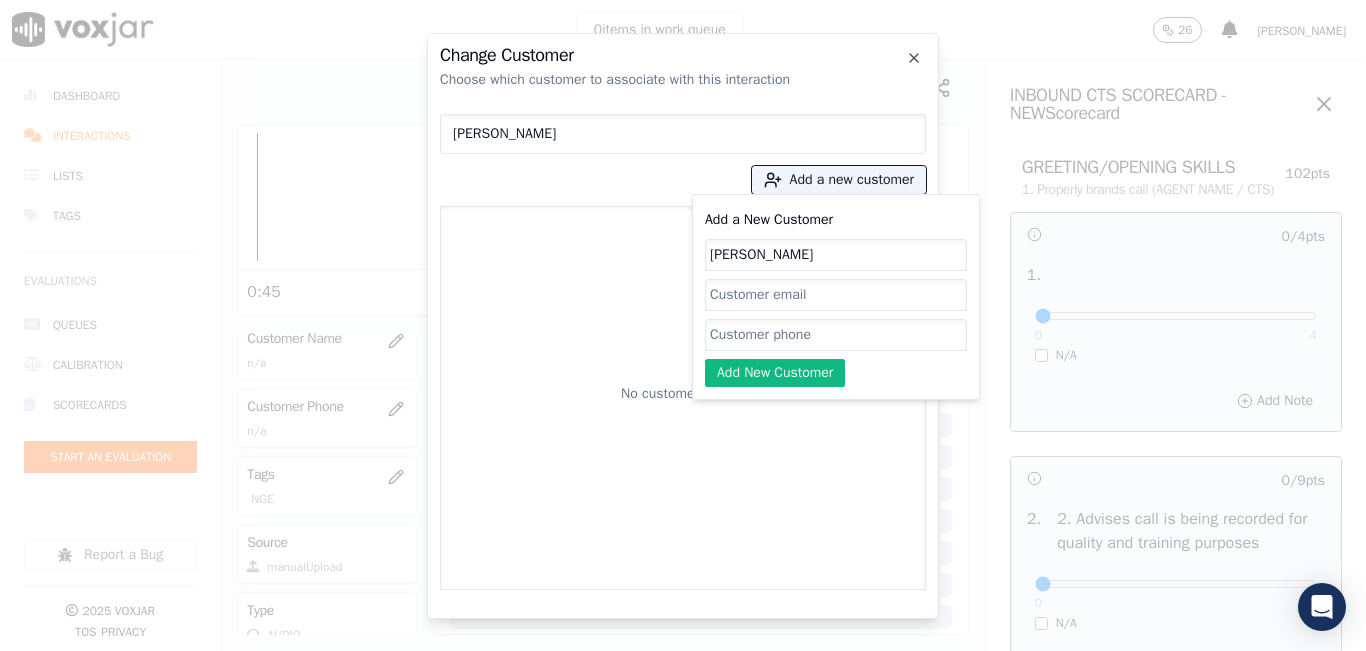 click on "Add a New Customer" 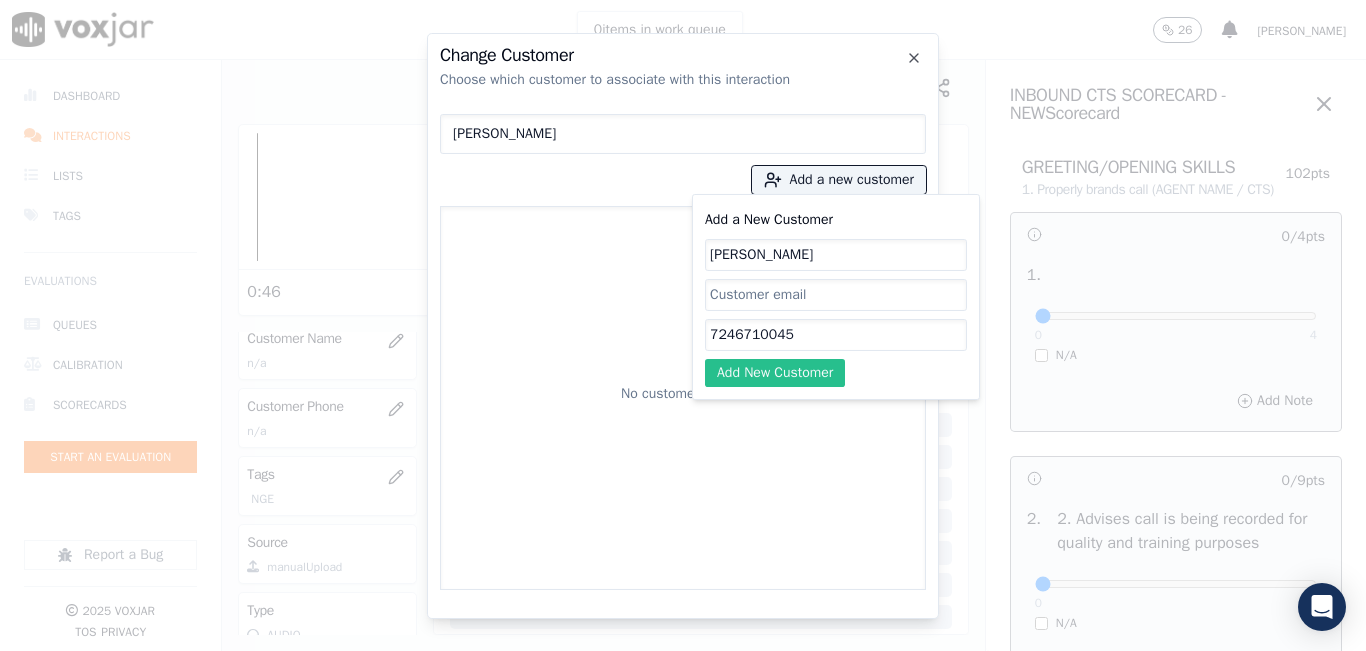 type on "7246710045" 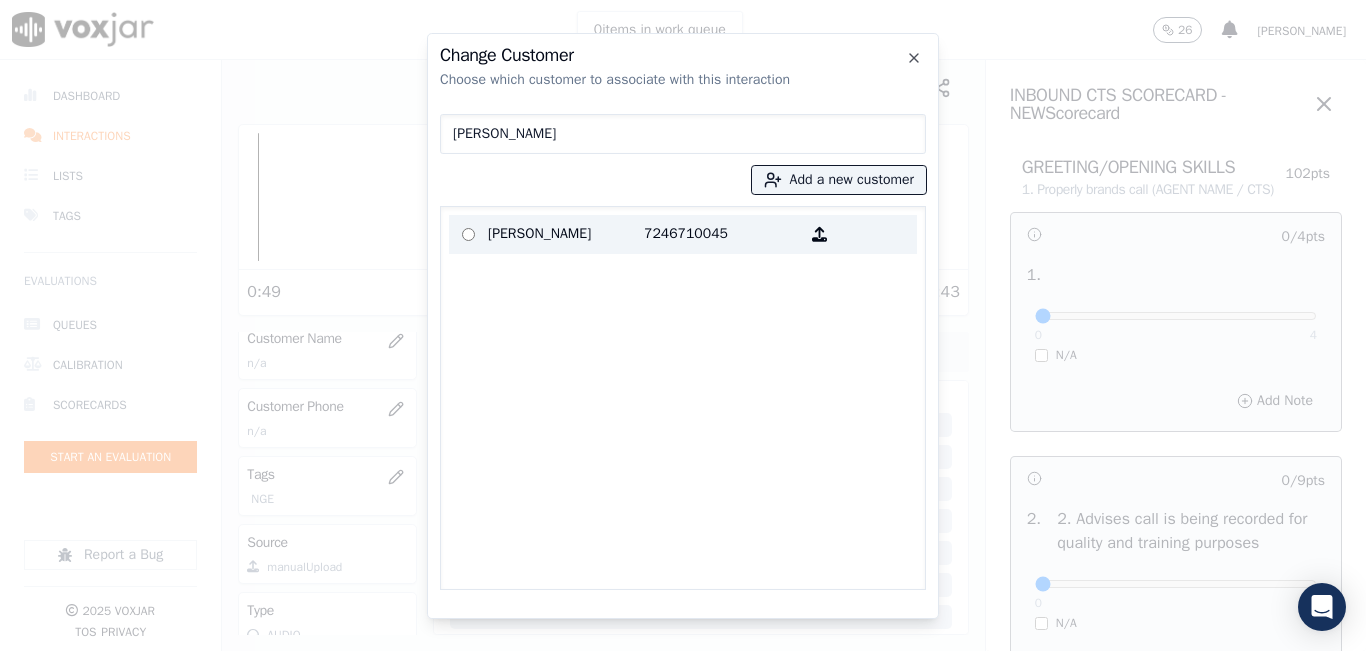 click on "[PERSON_NAME]" at bounding box center [566, 234] 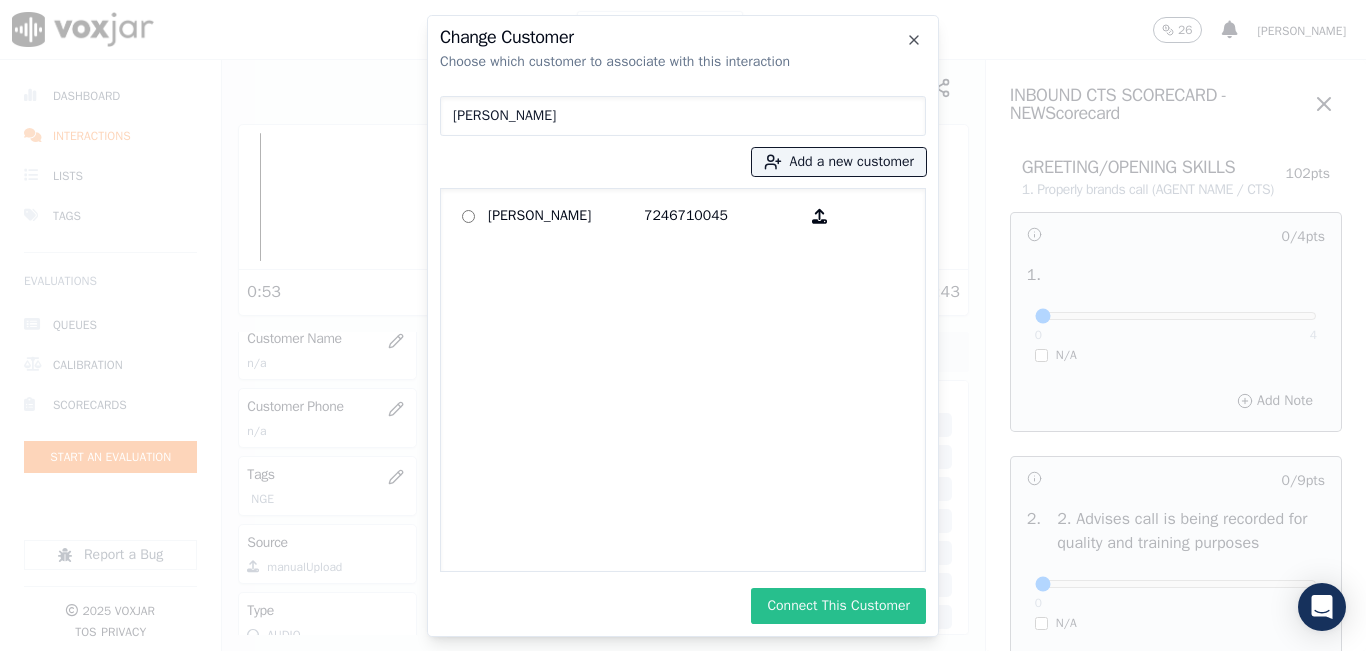click on "Connect This Customer" at bounding box center (838, 606) 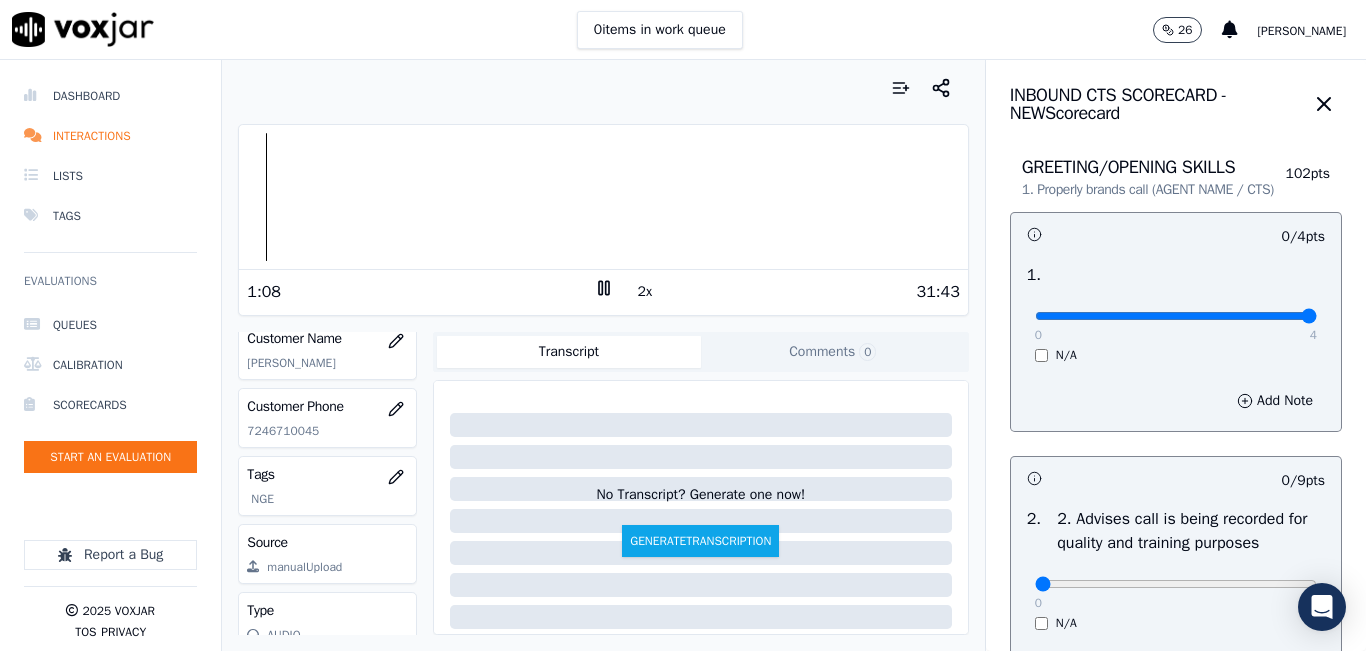 drag, startPoint x: 1034, startPoint y: 335, endPoint x: 1336, endPoint y: 336, distance: 302.00165 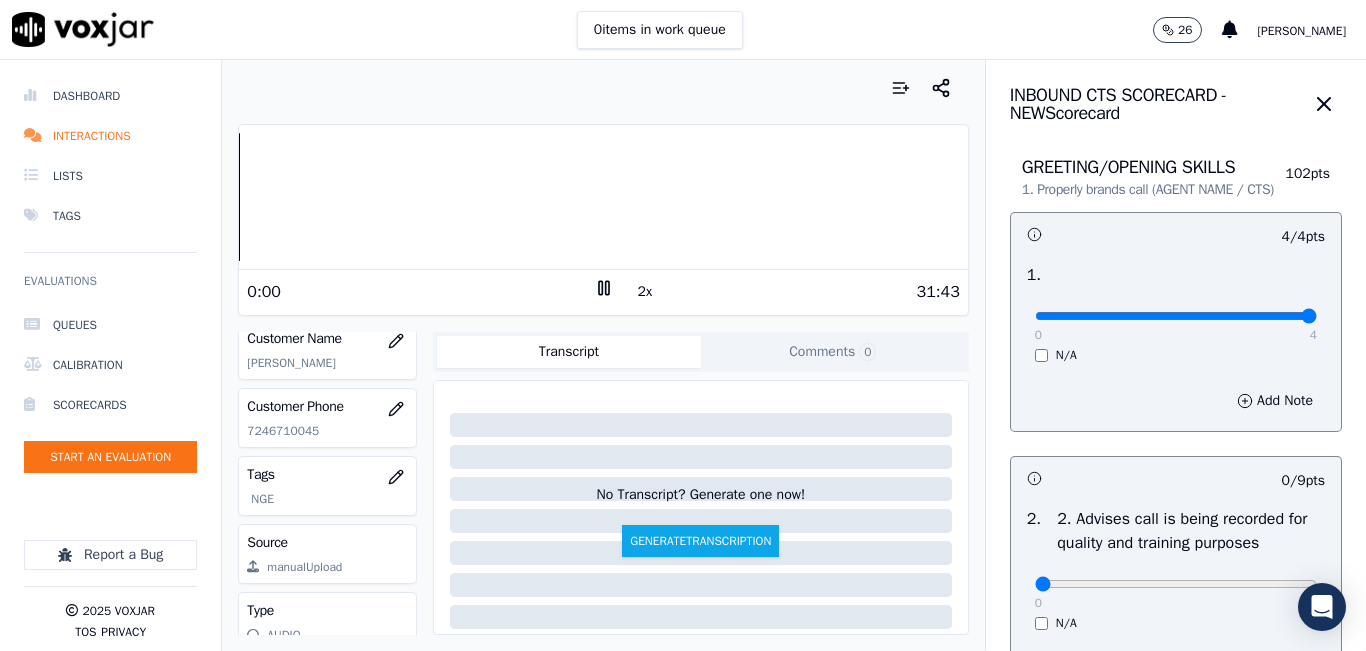 click on "Dashboard   Interactions   Lists   Tags       Evaluations     Queues   Calibration   Scorecards   Start an Evaluation
Report a Bug       2025   Voxjar   TOS   Privacy             Your browser does not support the audio element.   0:00     2x   31:43   Voxjar ID   8285bdb9-da92-40ef-8e66-6fff09121566   Source ID   7246710045-all.mp3   Timestamp
07/09/2025 03:31 pm     Agent
Elian Florez_WANN1115_NGE     Customer Name     melanie s cargnel     Customer Phone     7246710045     Tags
NGE     Source     manualUpload   Type     AUDIO       Transcript   Comments  0   No Transcript? Generate one now!   Generate  Transcription         Add Comment   Scores   Transcript   Metadata   Comments         Human Score   --   0  evaluation s   AI Score   --   0  evaluation s     AI Evaluations
Queue an AI Evaluation   No AI evaluations yet   Human Evaluations   Start a Manual Evaluation   No human evaluations yet       INBOUND CTS SCORECARD - NEW   Scorecard           102" at bounding box center (683, 355) 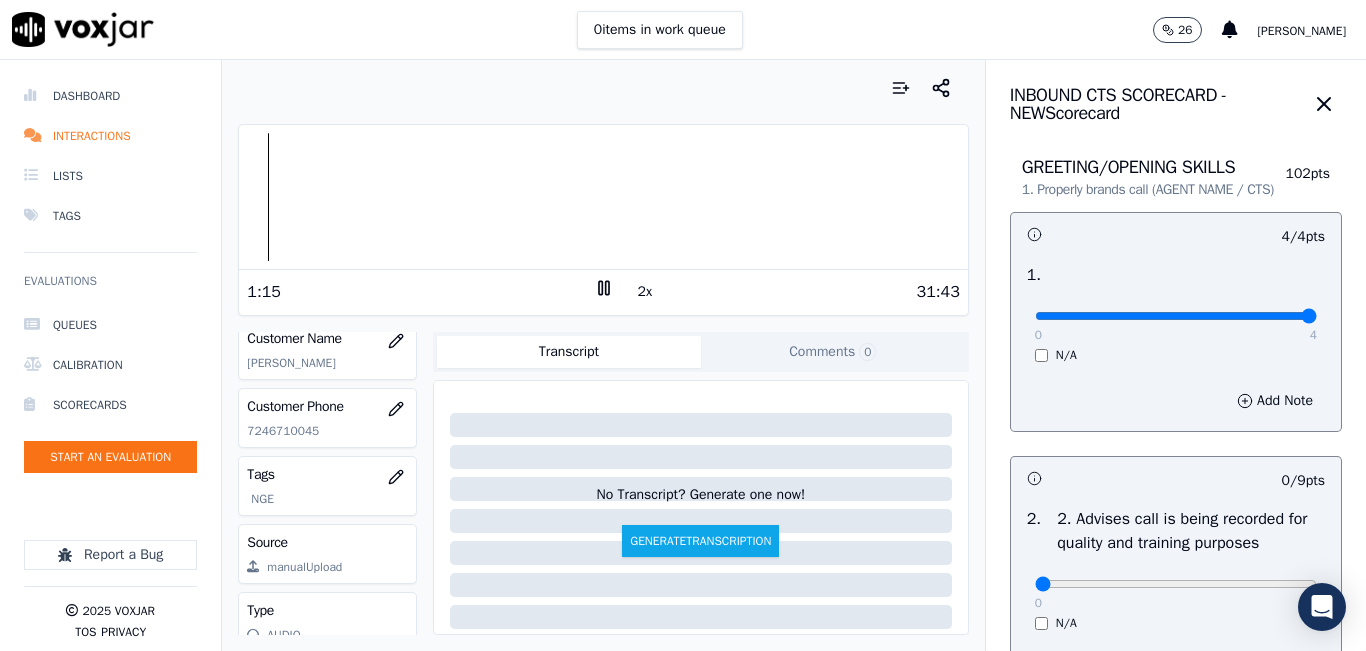 click on "GREETING/OPENING SKILLS   1. Properly brands call (AGENT NAME / CTS)   102  pts                 4 / 4  pts     1 .       0   4     N/A      Add Note                           0 / 9  pts     2 .   2. Advises call is being recorded for quality and training purposes     0   9     N/A      Add Note                           0 / 9  pts     3 .   3. Acknowledges the reason for the call (In an emergency, not transferring to the utility = automatic failure)     0   9     N/A      Add Note                           0 / 9  pts     4 .   4. Resolves utility bill/payment/payment arrangement/customer care before offering energy supply options     0   9     N/A      Add Note                           0 / 9  pts     5 .   5. Confirms the name of the person on the phone     0   9     N/A      Add Note                           0 / 9  pts     6 .   6. Asks for call-back and promo code consent, and informs on opt-out options     0   9     N/A      Add Note                           0 / 9  pts     7 .       0   9     N/A" at bounding box center (1176, 2115) 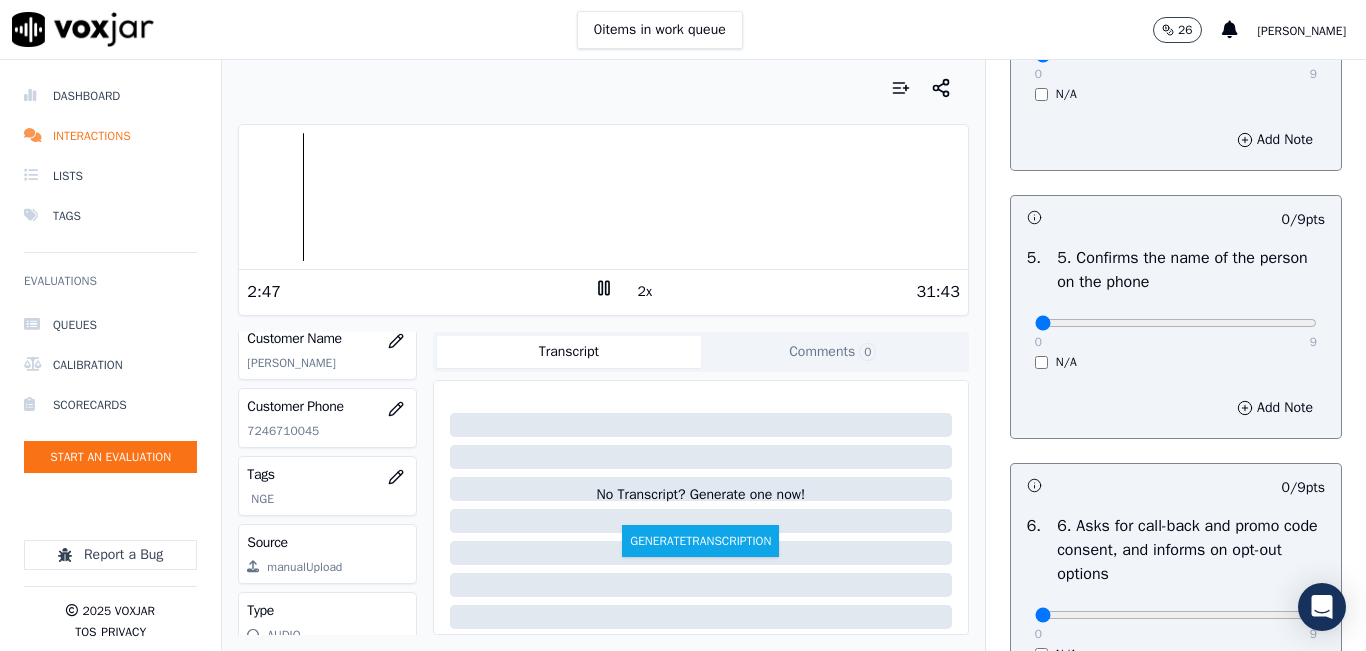 scroll, scrollTop: 1200, scrollLeft: 0, axis: vertical 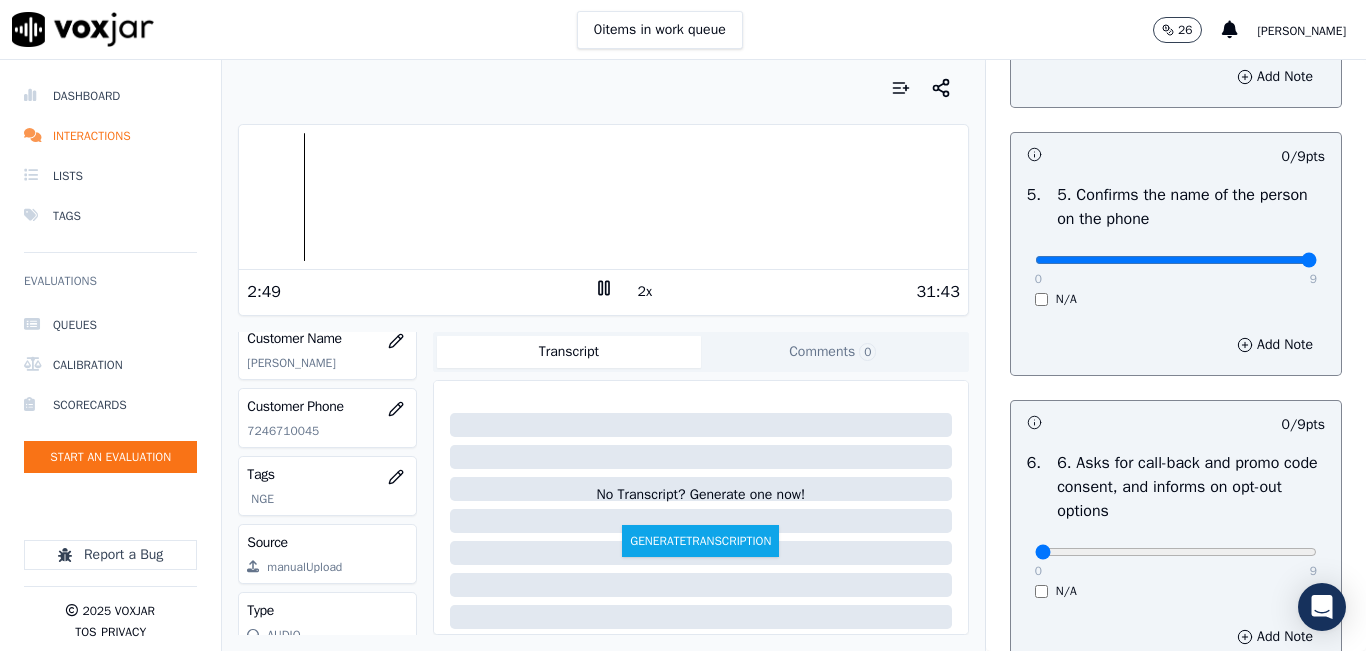drag, startPoint x: 1112, startPoint y: 328, endPoint x: 1344, endPoint y: 331, distance: 232.0194 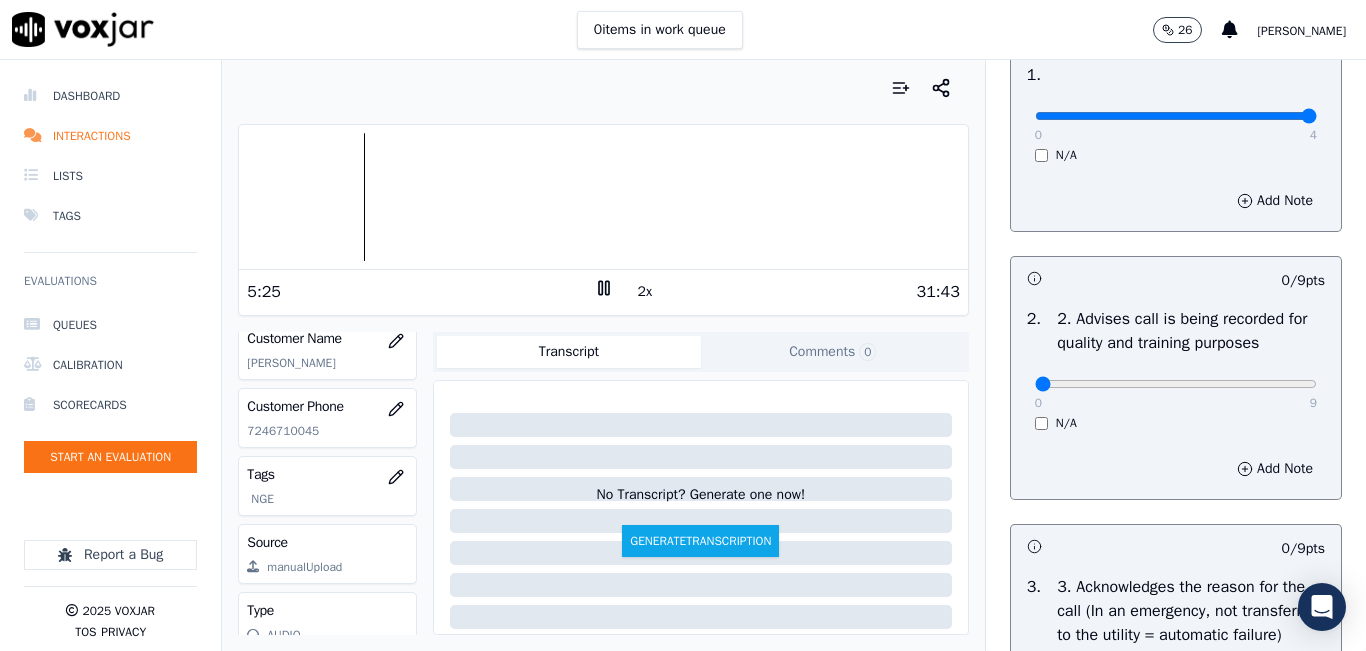 scroll, scrollTop: 500, scrollLeft: 0, axis: vertical 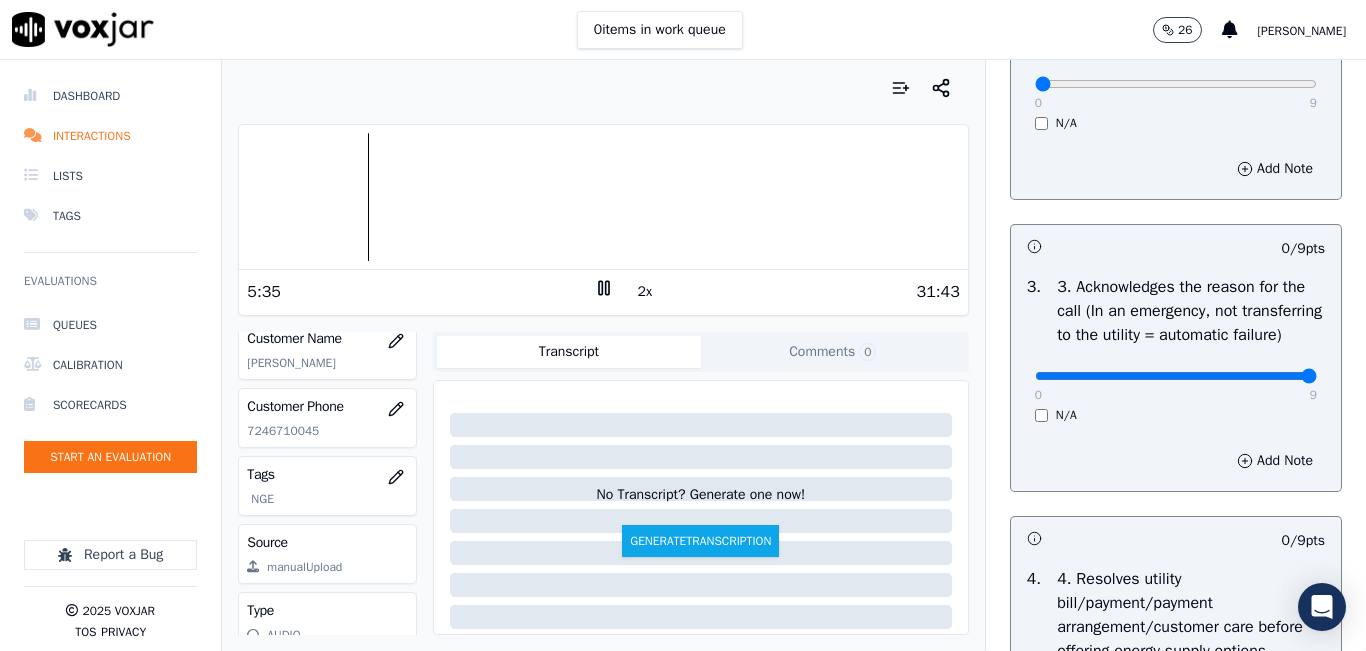 drag, startPoint x: 1070, startPoint y: 419, endPoint x: 1313, endPoint y: 420, distance: 243.00206 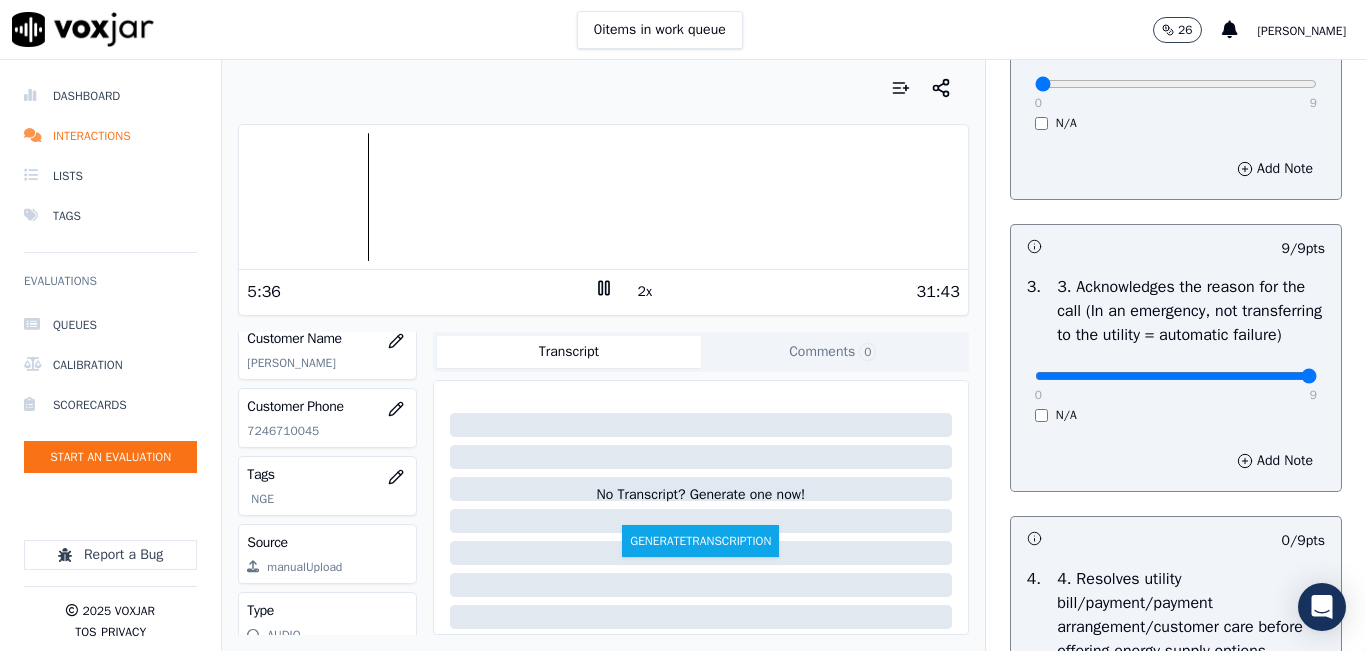 scroll, scrollTop: 600, scrollLeft: 0, axis: vertical 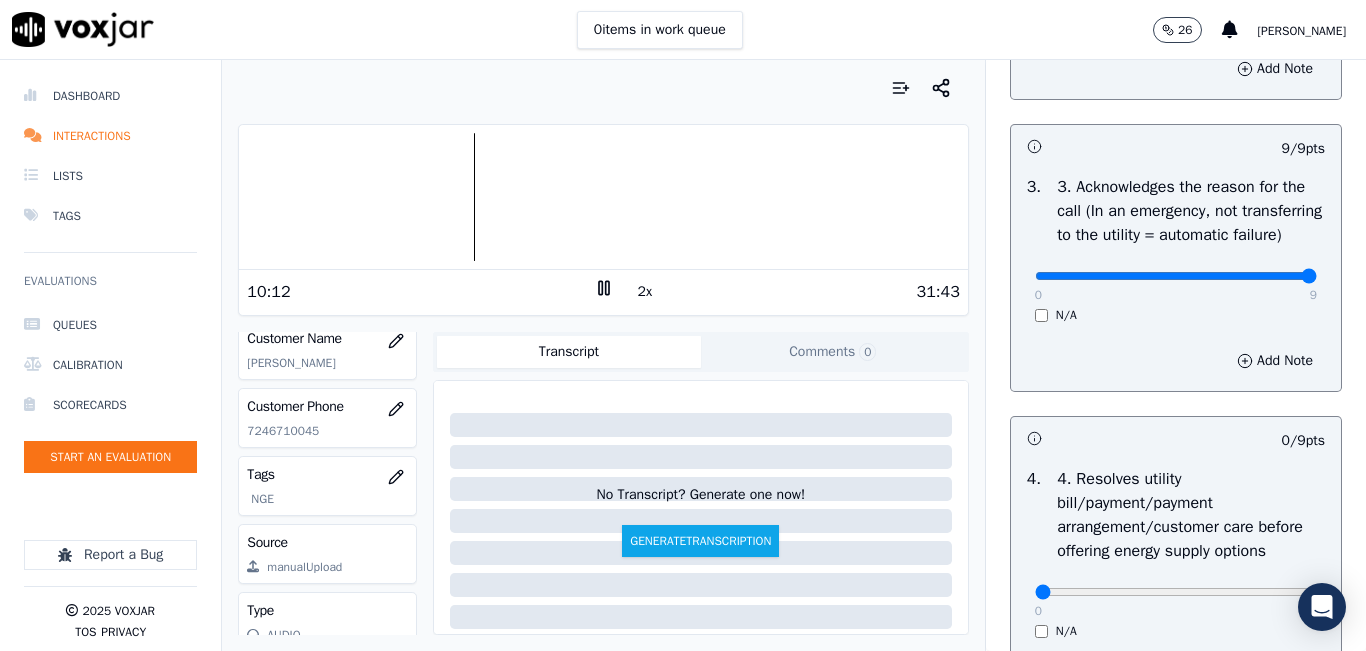 click at bounding box center [603, 197] 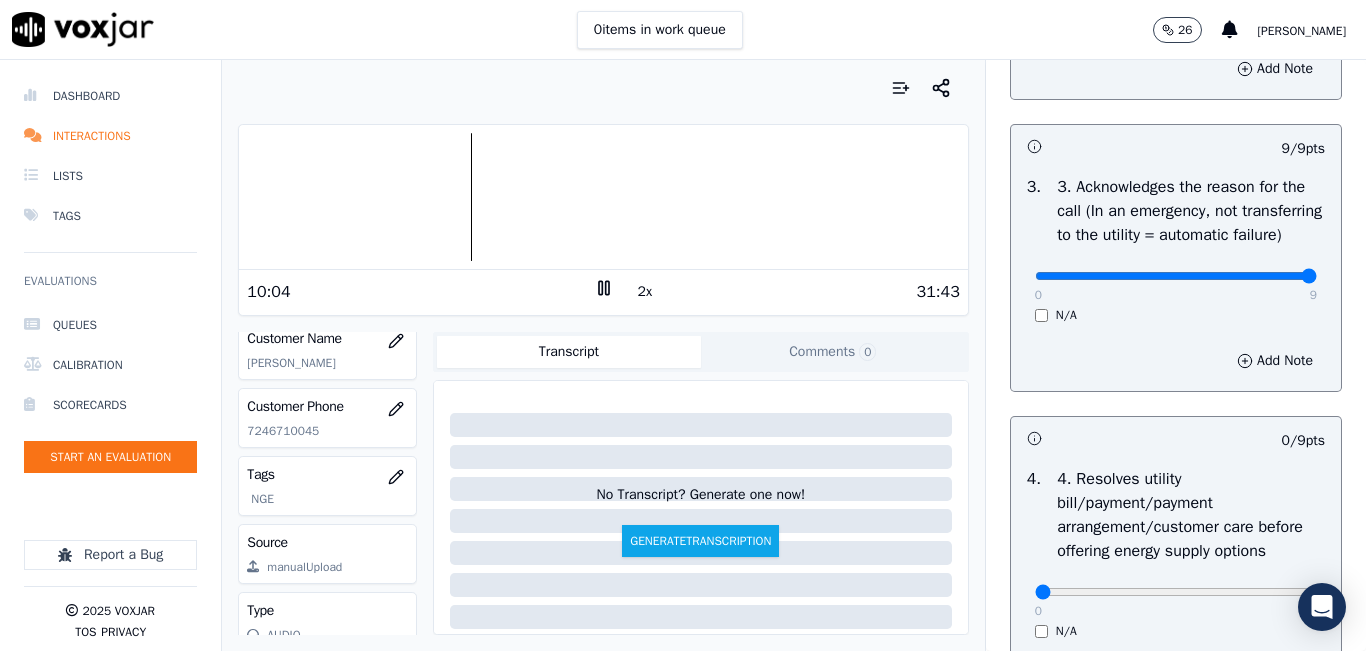 click on "2x" at bounding box center [645, 292] 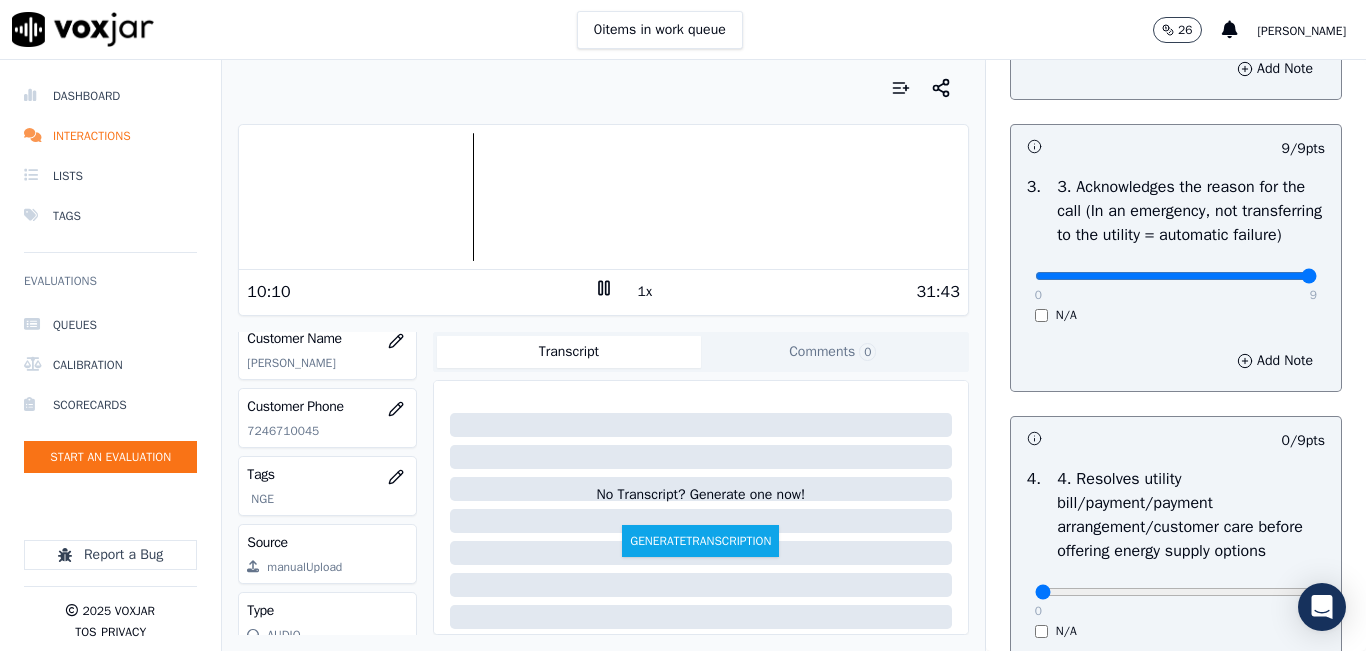 click at bounding box center [603, 197] 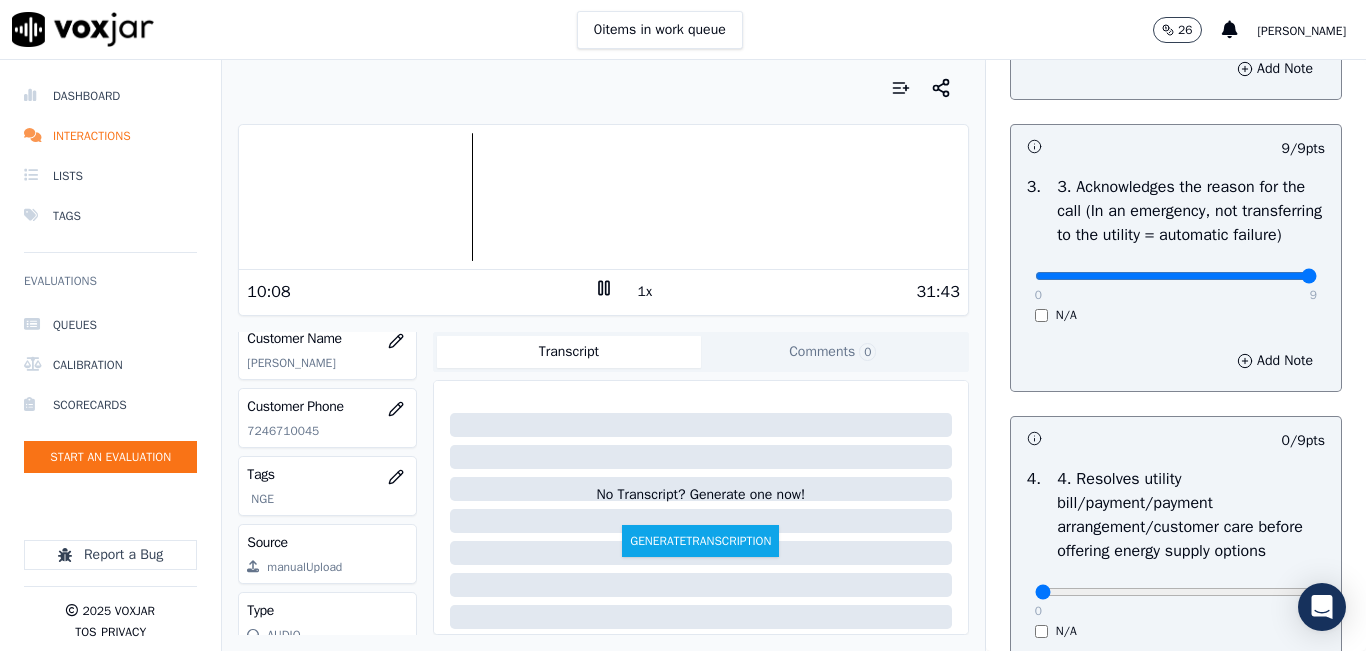 click at bounding box center [603, 197] 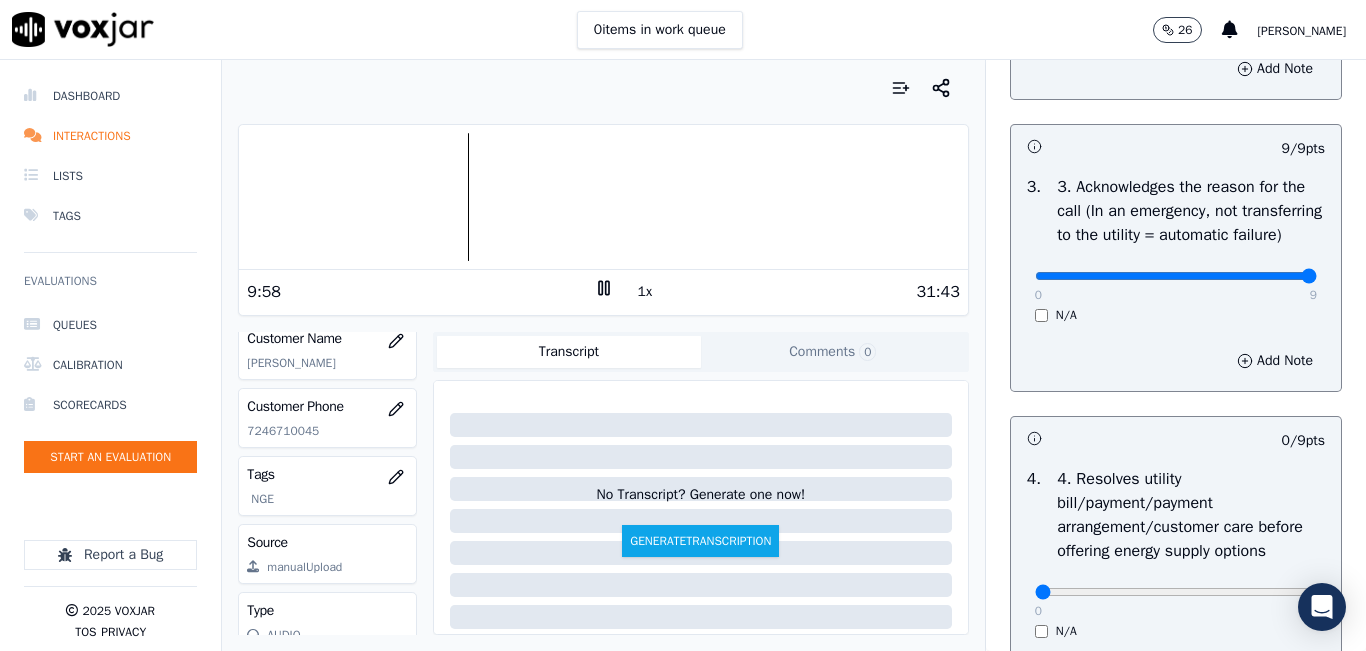 click 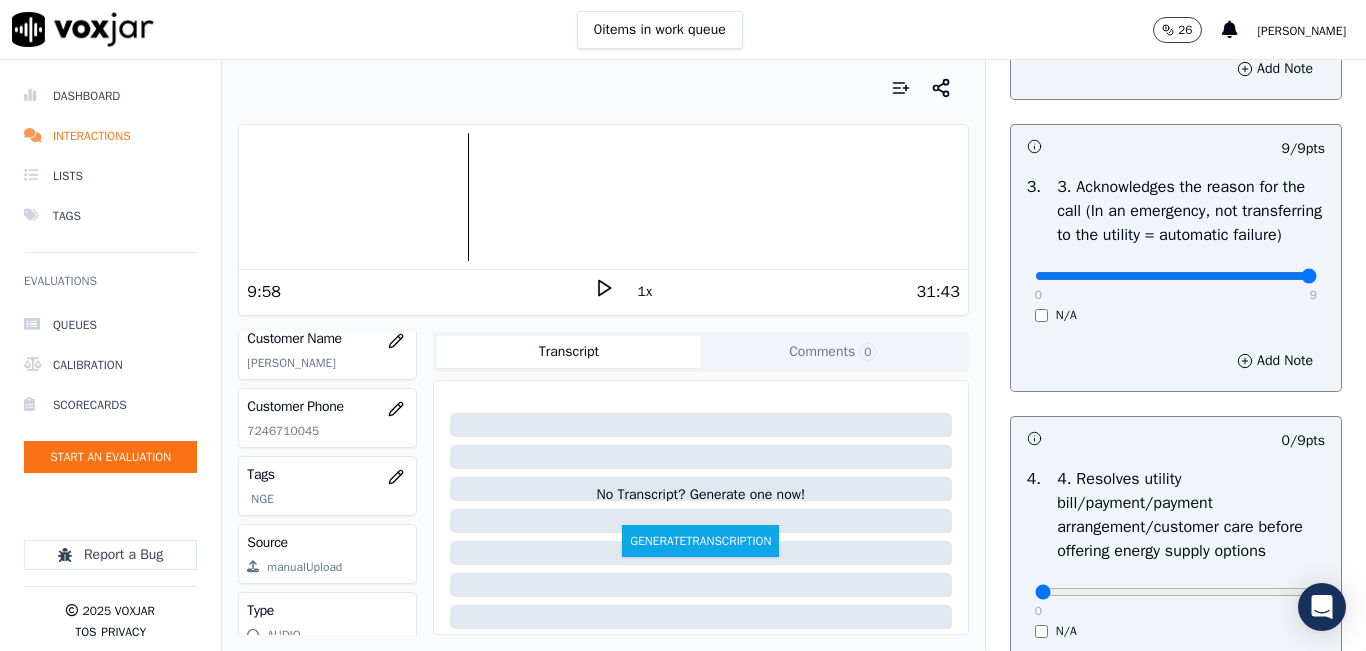 click on "GREETING/OPENING SKILLS   1. Properly brands call (AGENT NAME / CTS)   102  pts                 4 / 4  pts     1 .       0   4     N/A      Add Note                           0 / 9  pts     2 .   2. Advises call is being recorded for quality and training purposes     0   9     N/A      Add Note                           9 / 9  pts     3 .   3. Acknowledges the reason for the call (In an emergency, not transferring to the utility = automatic failure)     0   9     N/A      Add Note                           0 / 9  pts     4 .   4. Resolves utility bill/payment/payment arrangement/customer care before offering energy supply options     0   9     N/A      Add Note                           9 / 9  pts     5 .   5. Confirms the name of the person on the phone     0   9     N/A      Add Note                           0 / 9  pts     6 .   6. Asks for call-back and promo code consent, and informs on opt-out options     0   9     N/A      Add Note                           0 / 9  pts     7 .       0   9     N/A" at bounding box center [1176, 1531] 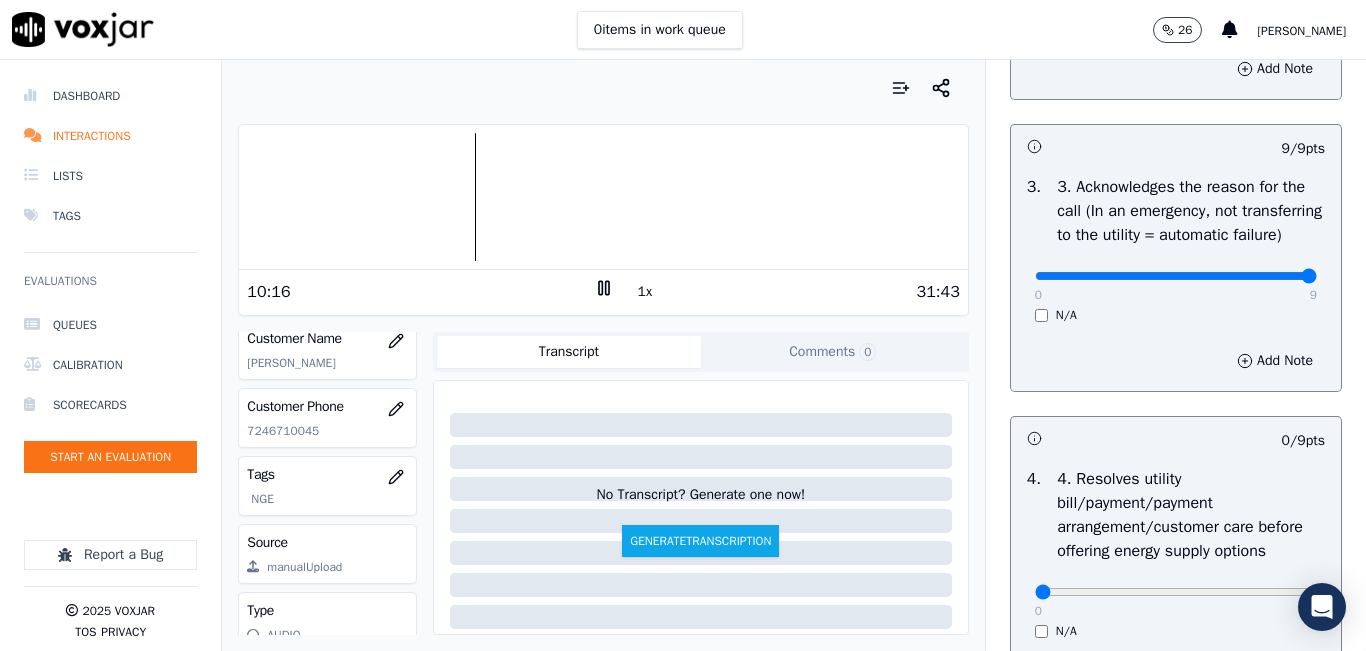 click at bounding box center (603, 197) 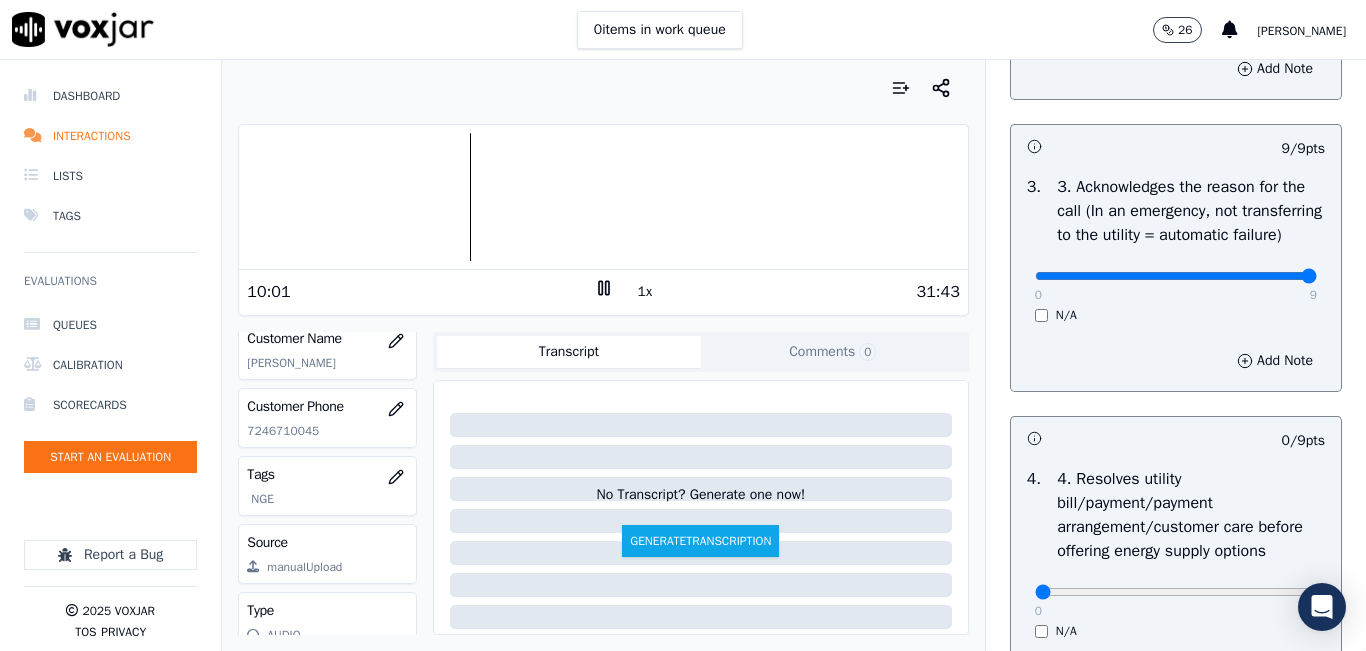 click 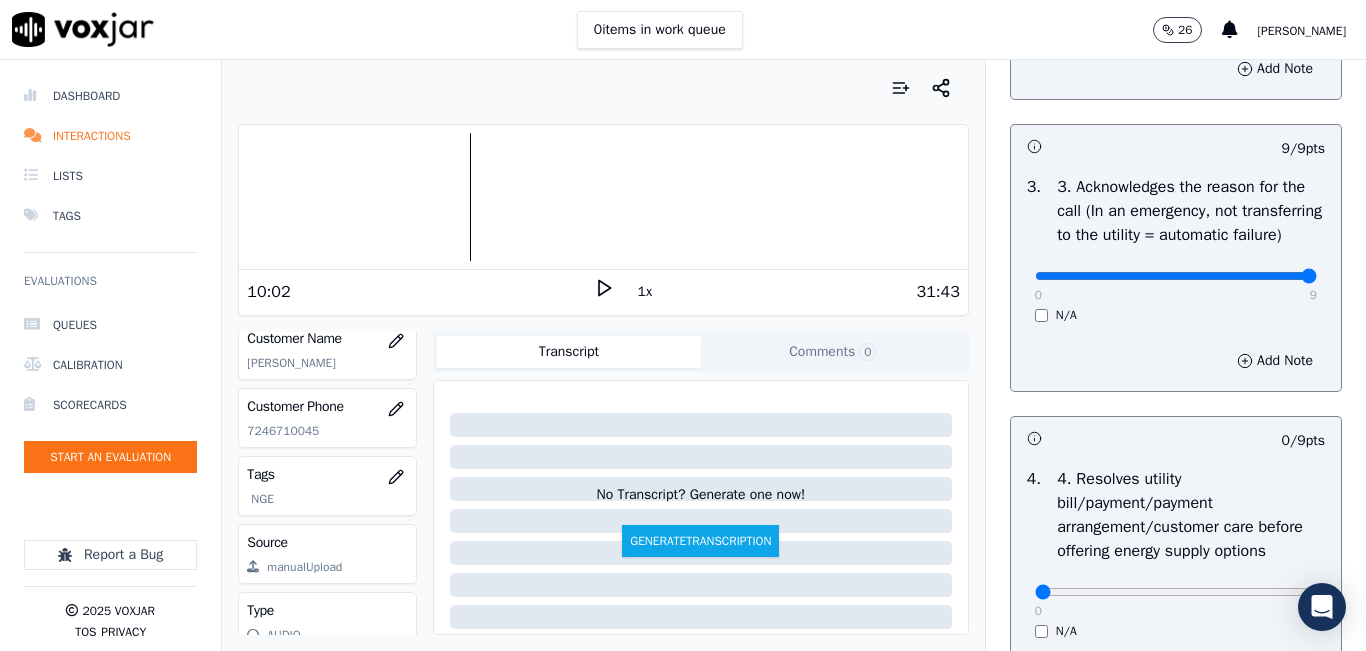 click 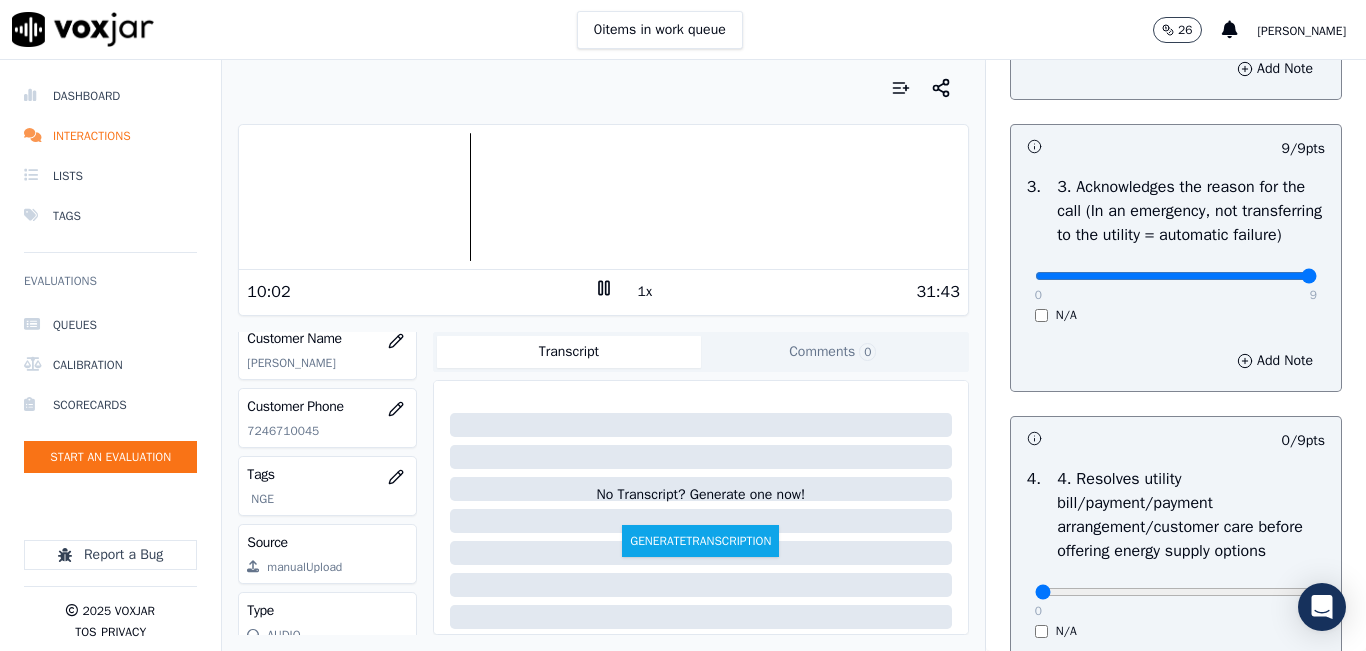 click 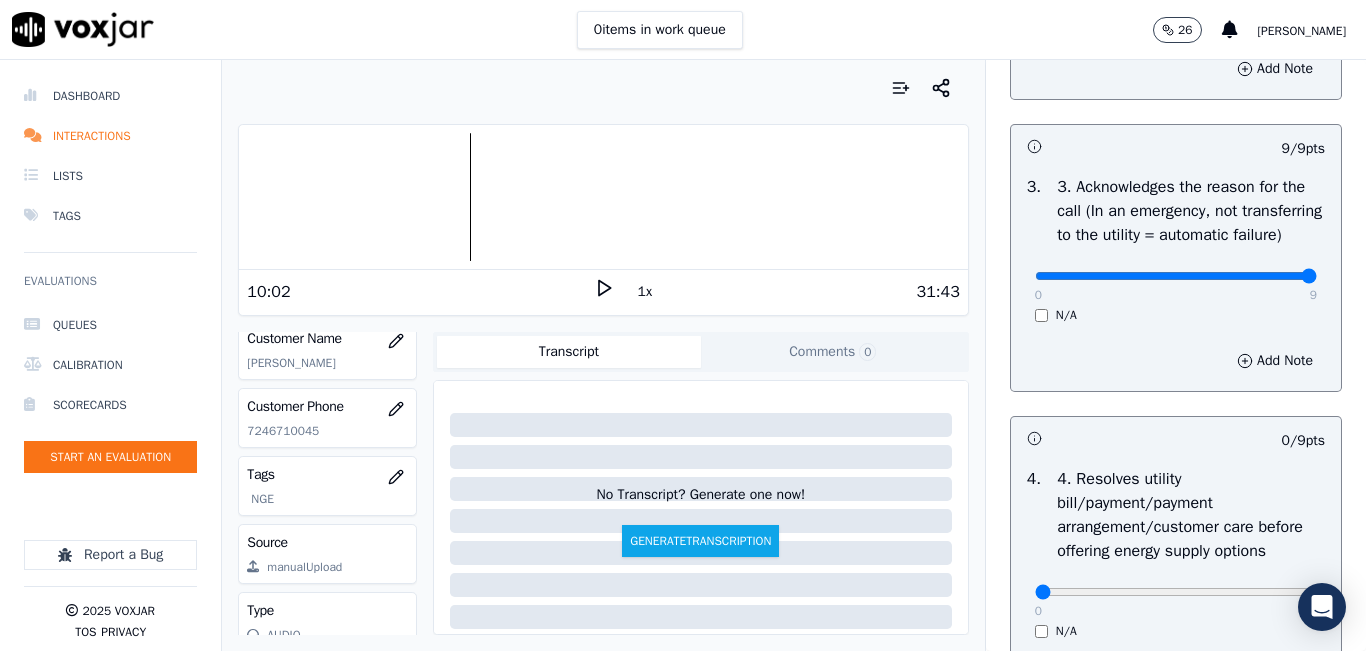 click 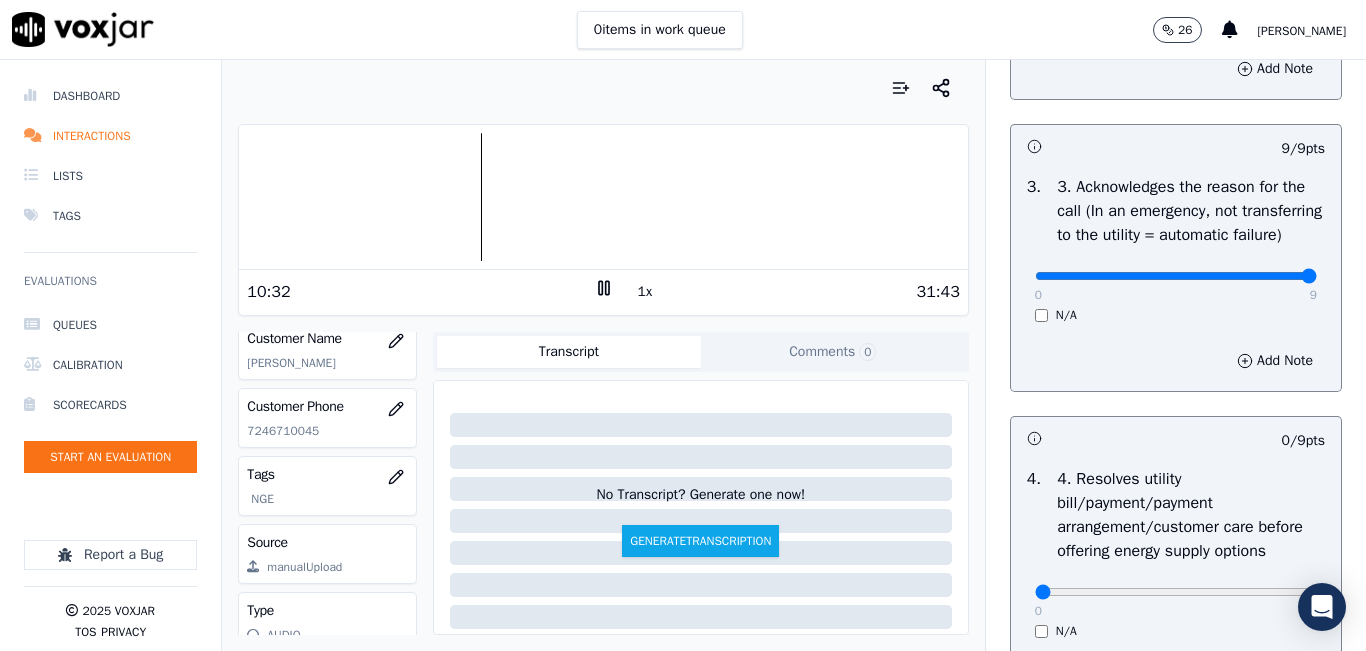 click at bounding box center [603, 197] 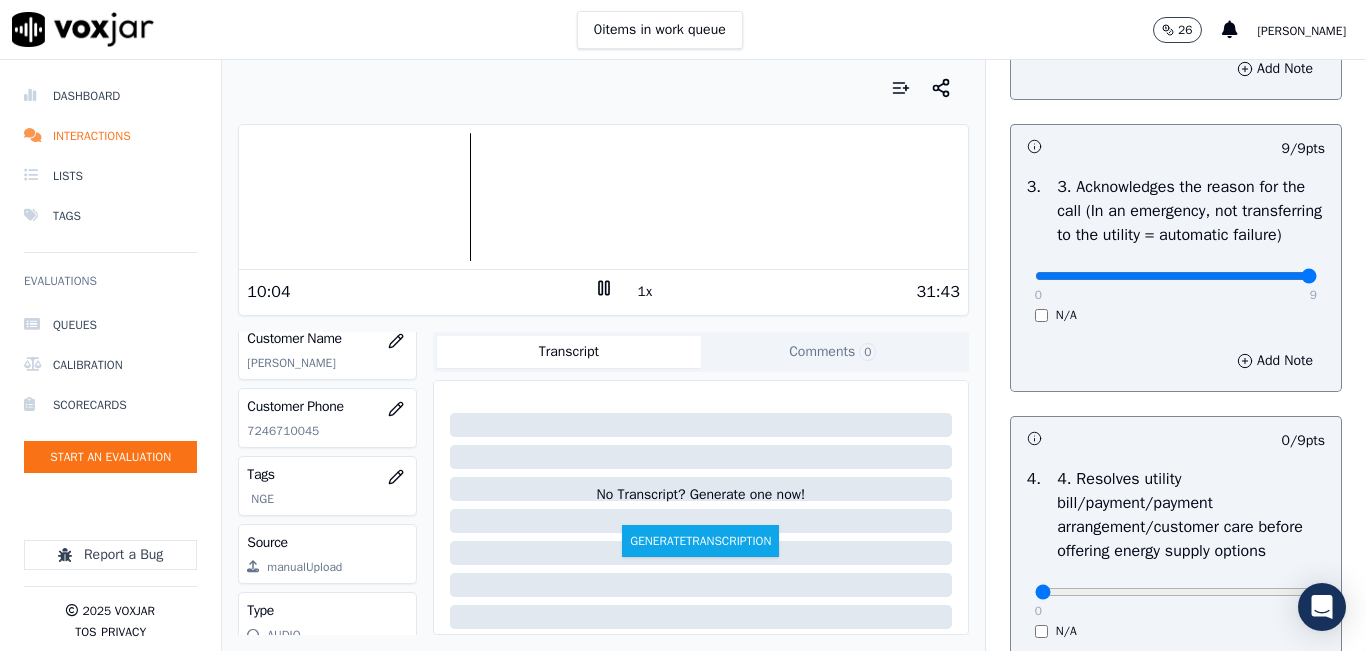 click 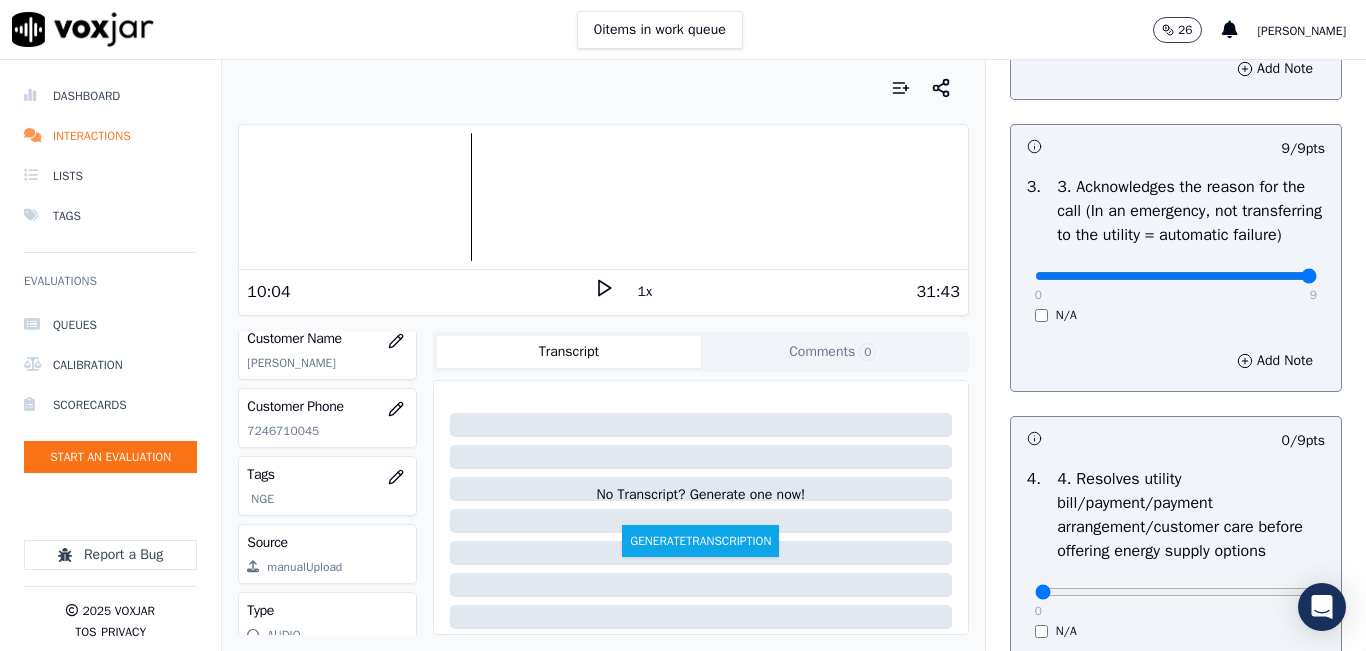click at bounding box center [603, 197] 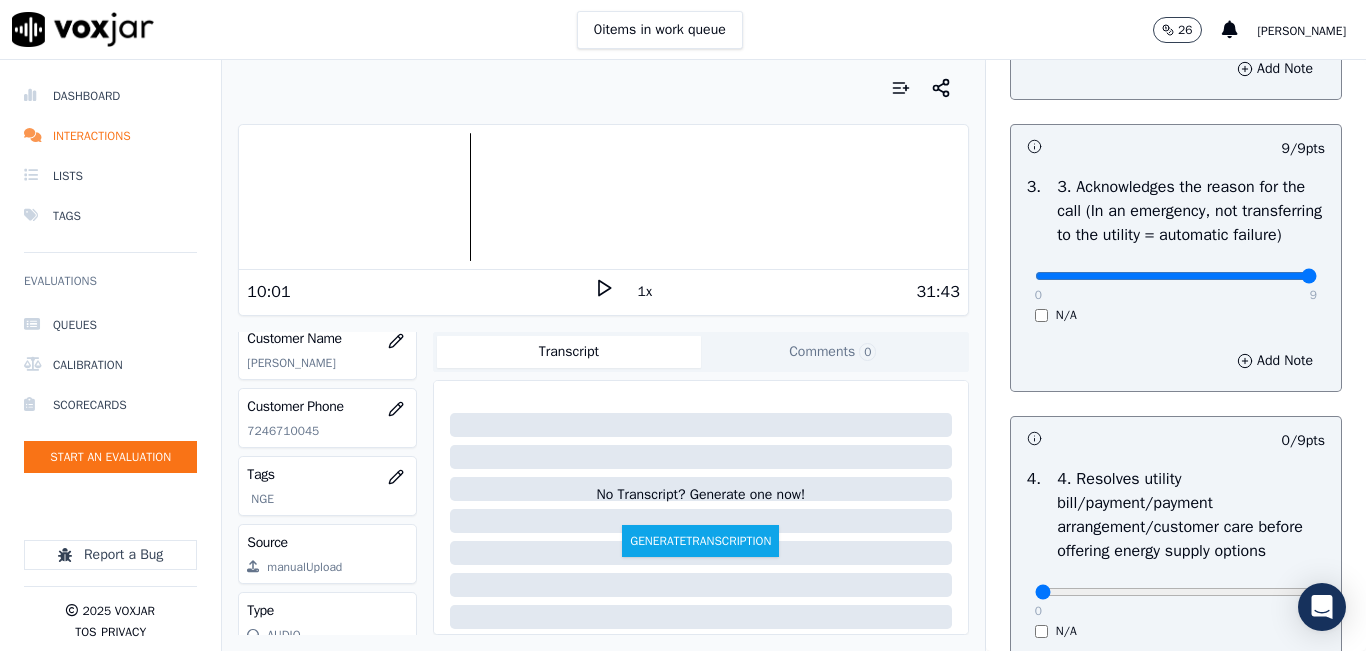 click 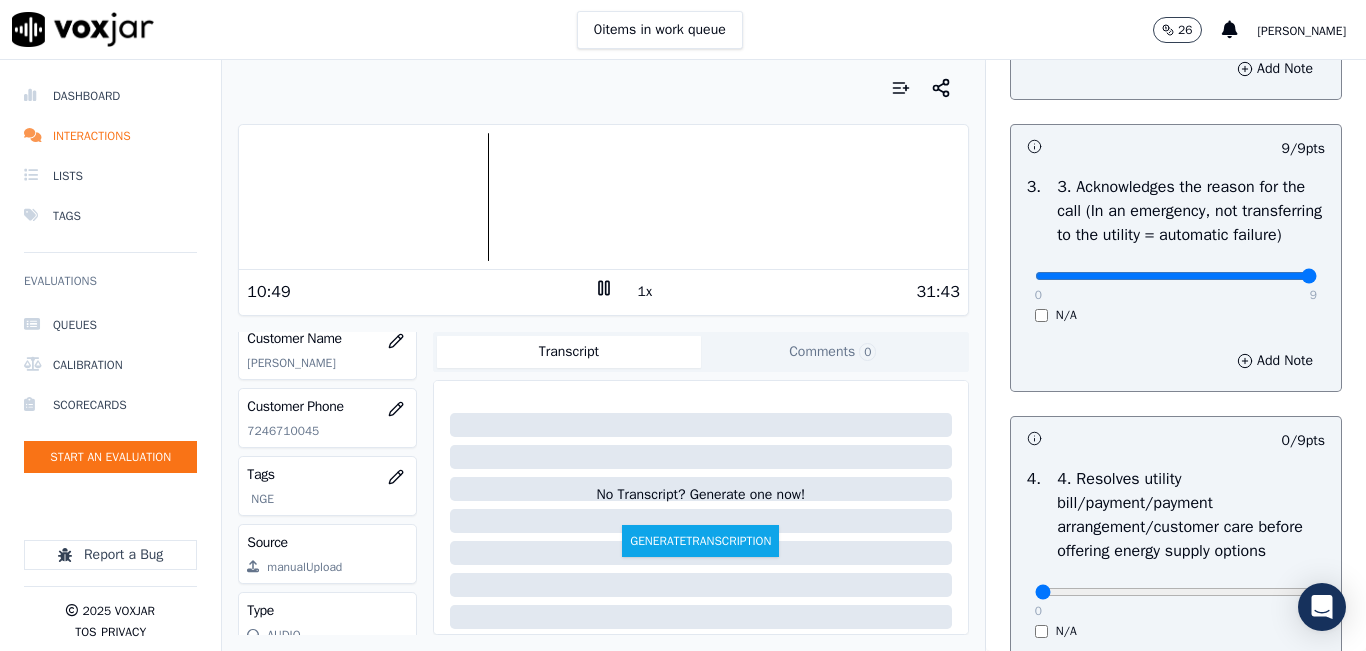 click at bounding box center (603, 197) 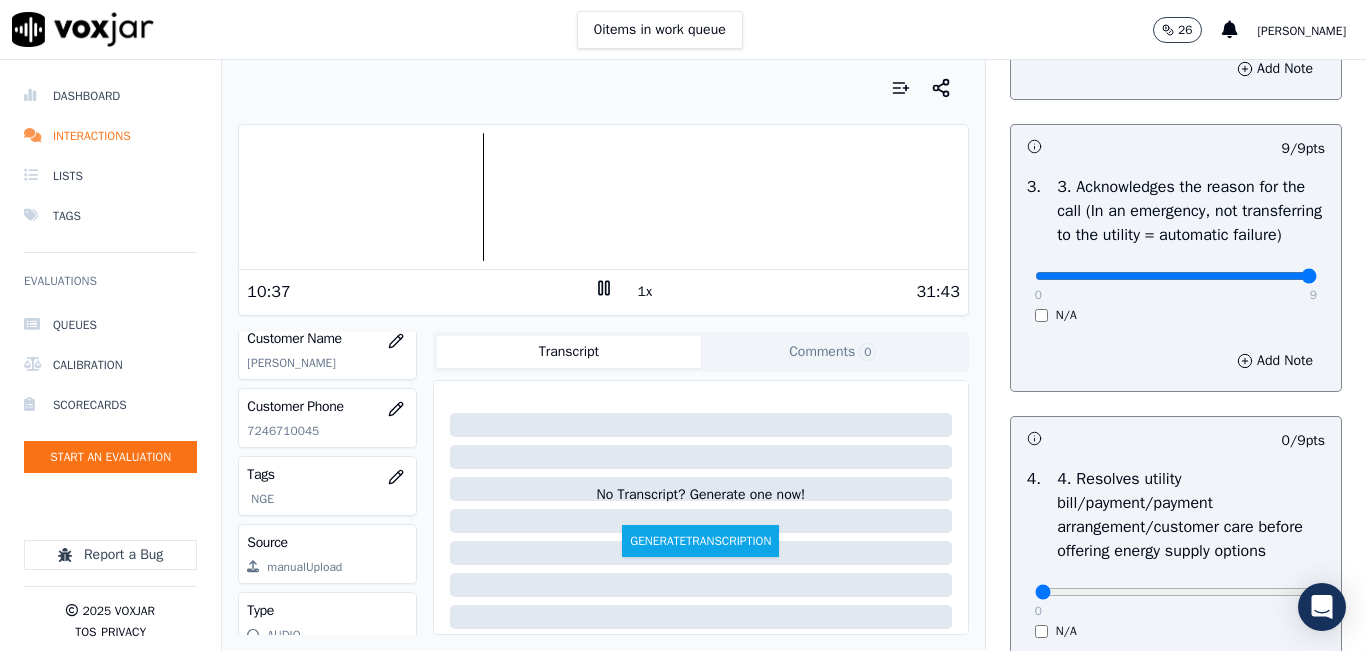 click at bounding box center (603, 197) 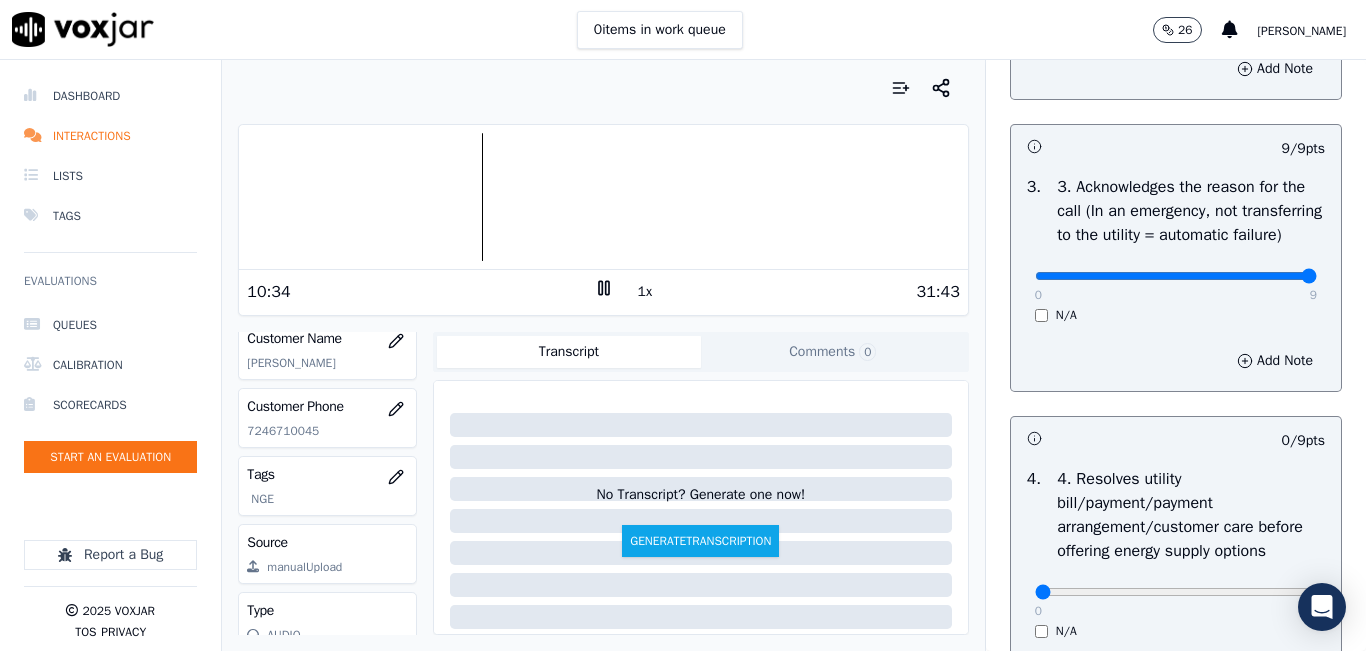 click at bounding box center [603, 197] 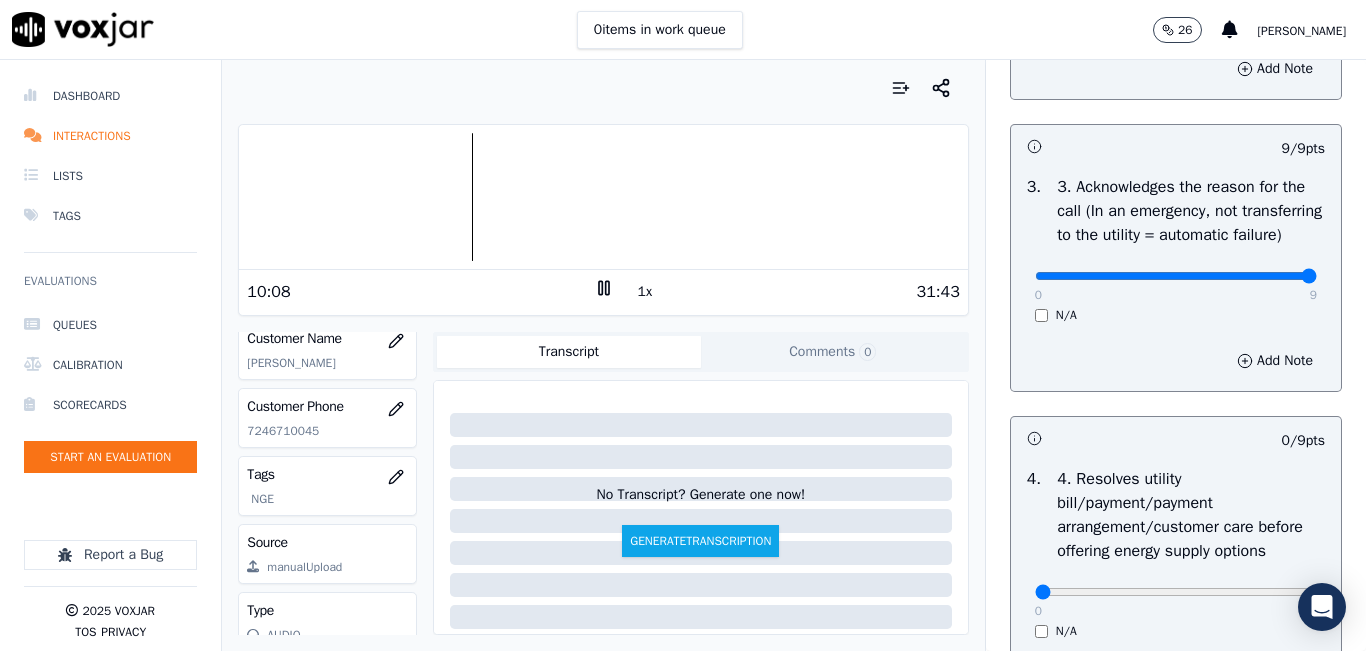 click on "GREETING/OPENING SKILLS   1. Properly brands call (AGENT NAME / CTS)   102  pts                 4 / 4  pts     1 .       0   4     N/A      Add Note                           0 / 9  pts     2 .   2. Advises call is being recorded for quality and training purposes     0   9     N/A      Add Note                           9 / 9  pts     3 .   3. Acknowledges the reason for the call (In an emergency, not transferring to the utility = automatic failure)     0   9     N/A      Add Note                           0 / 9  pts     4 .   4. Resolves utility bill/payment/payment arrangement/customer care before offering energy supply options     0   9     N/A      Add Note                           9 / 9  pts     5 .   5. Confirms the name of the person on the phone     0   9     N/A      Add Note                           0 / 9  pts     6 .   6. Asks for call-back and promo code consent, and informs on opt-out options     0   9     N/A      Add Note                           0 / 9  pts     7 .       0   9     N/A" at bounding box center (1176, 1515) 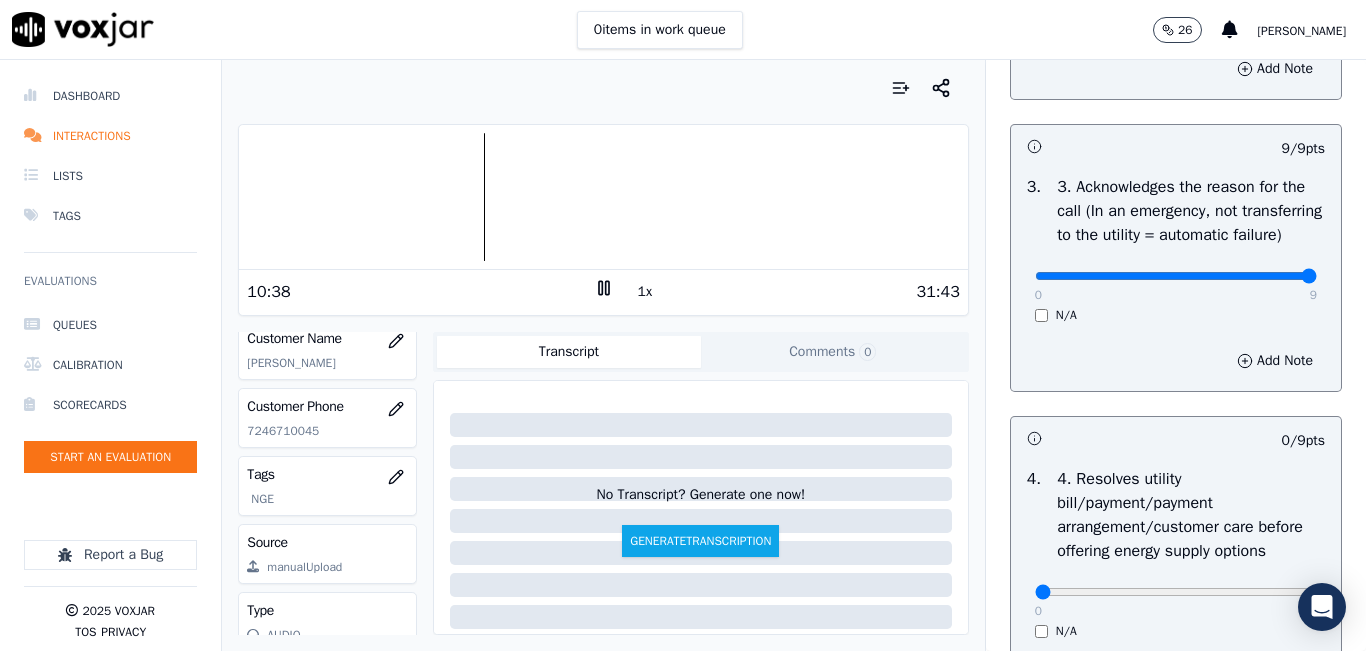 click at bounding box center [603, 197] 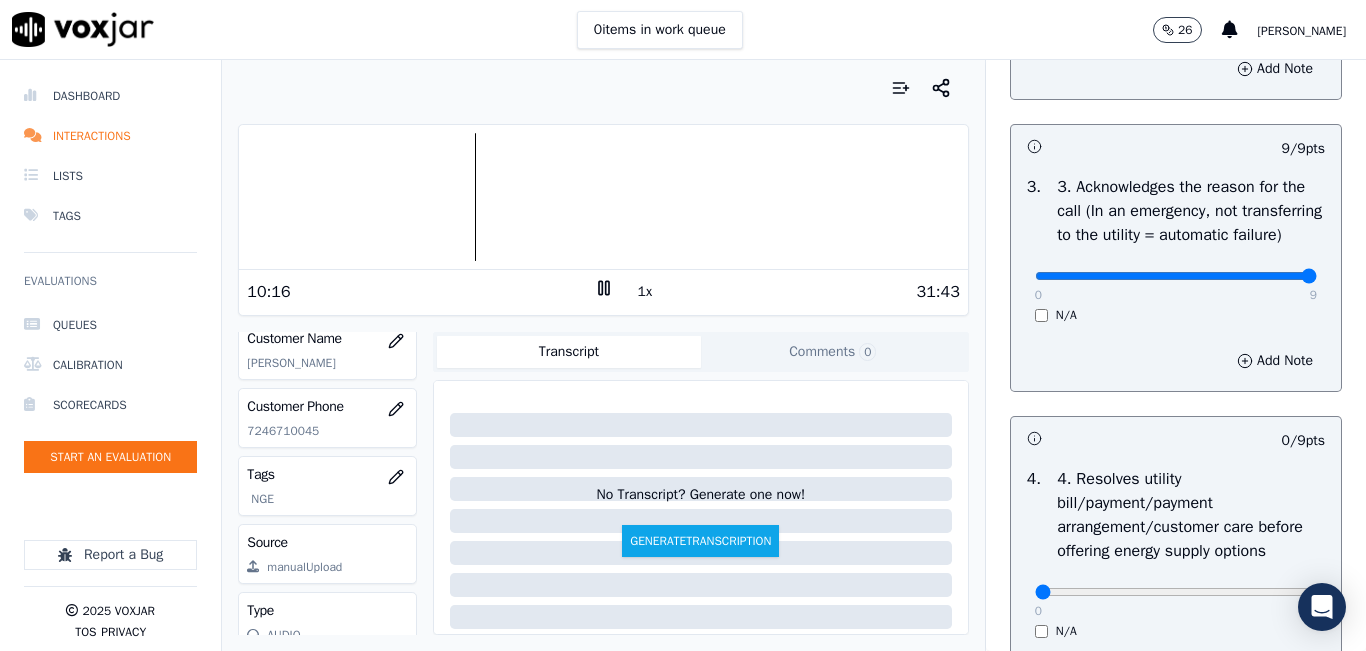 click at bounding box center (603, 197) 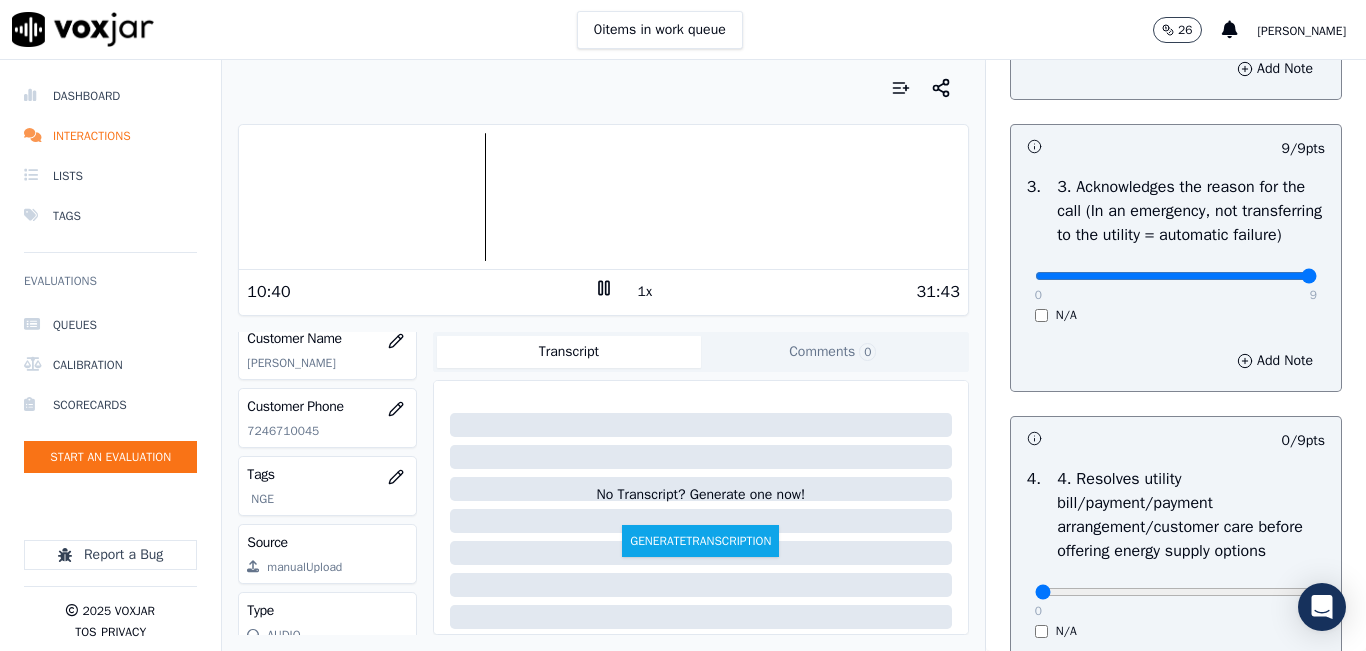 click at bounding box center (603, 197) 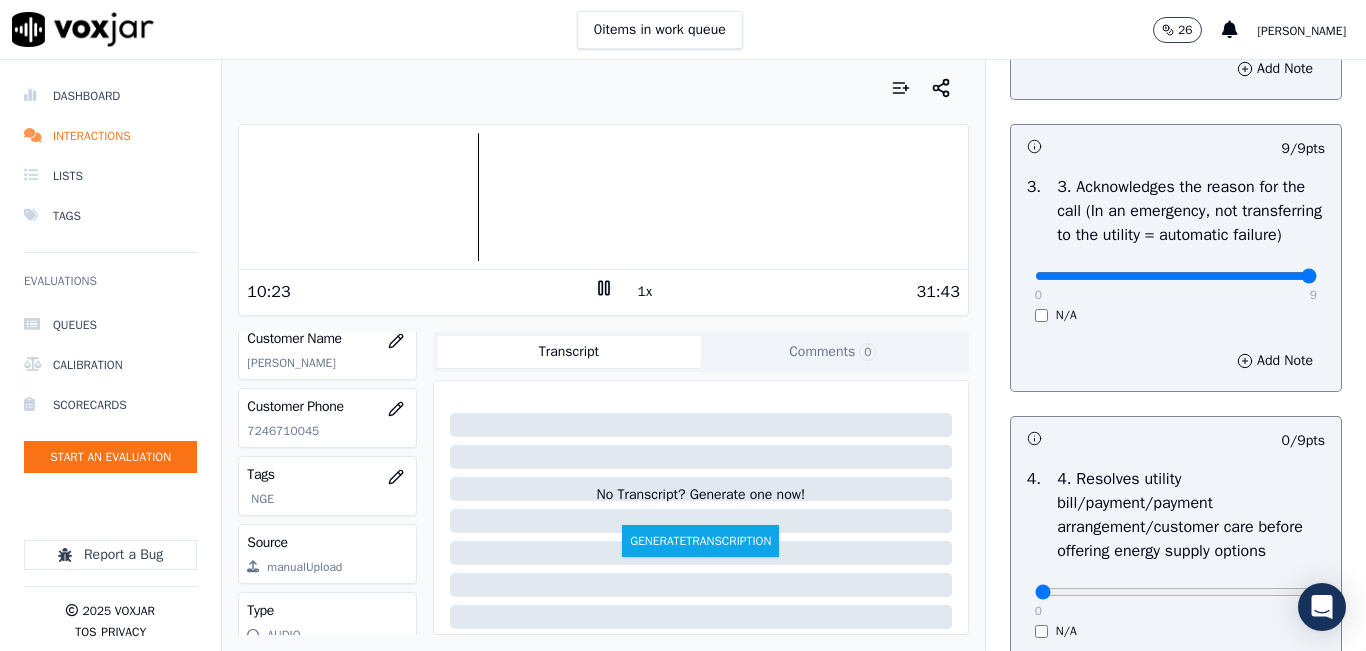 click at bounding box center (603, 197) 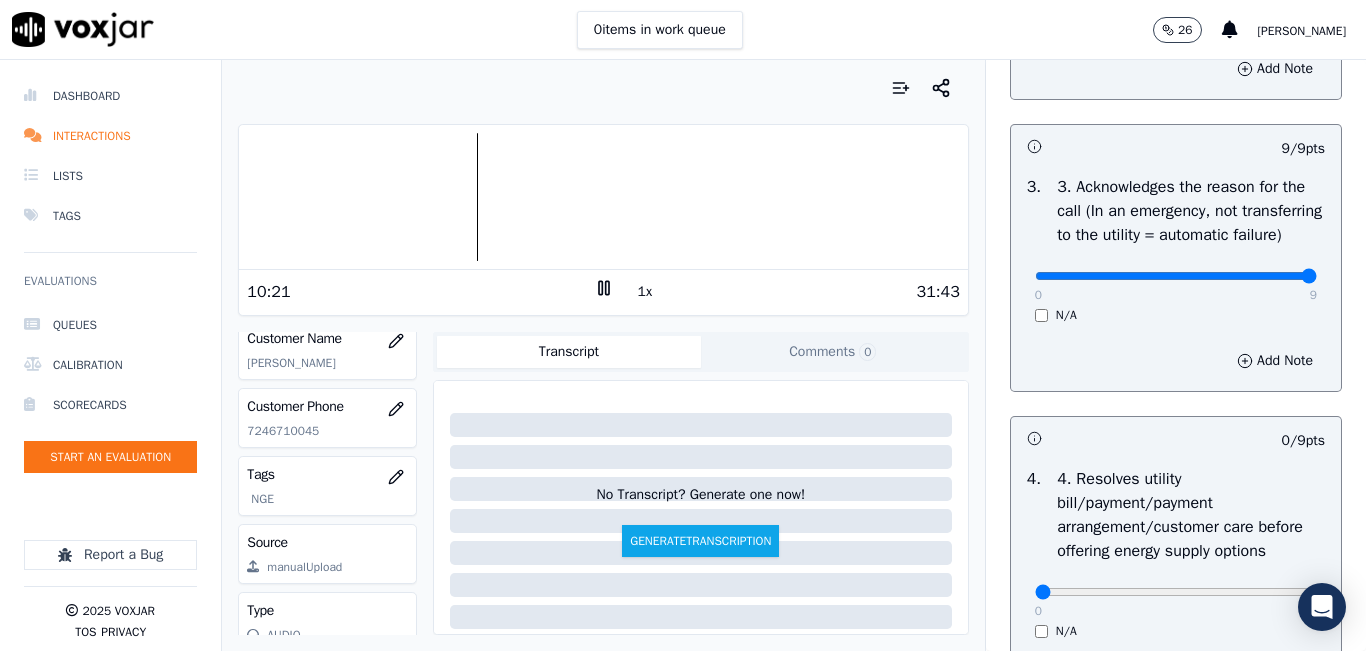 click at bounding box center [603, 197] 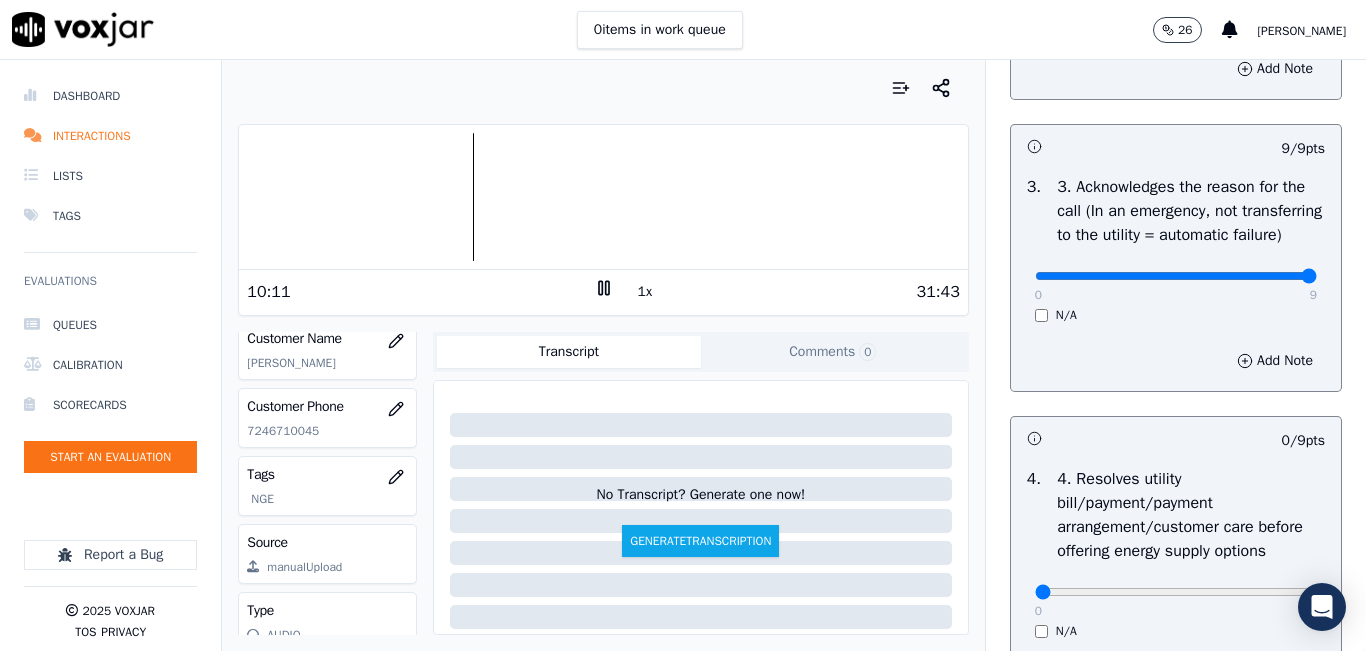 click at bounding box center [603, 197] 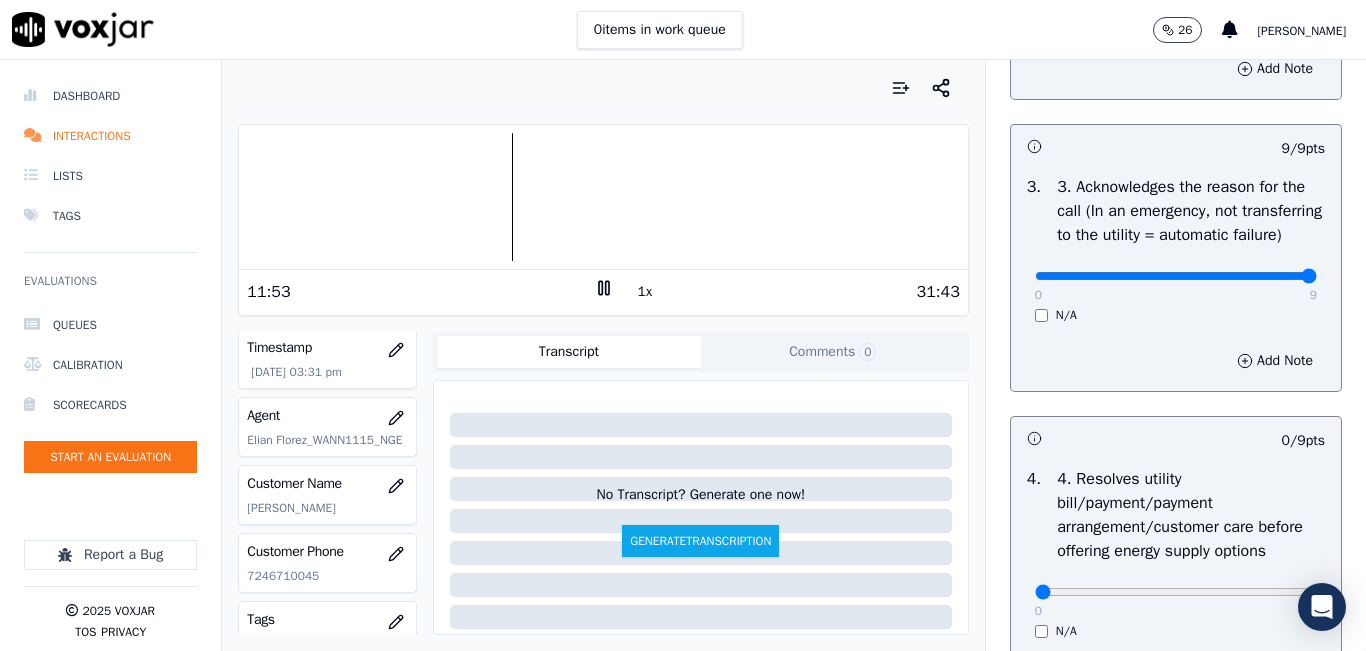 scroll, scrollTop: 100, scrollLeft: 0, axis: vertical 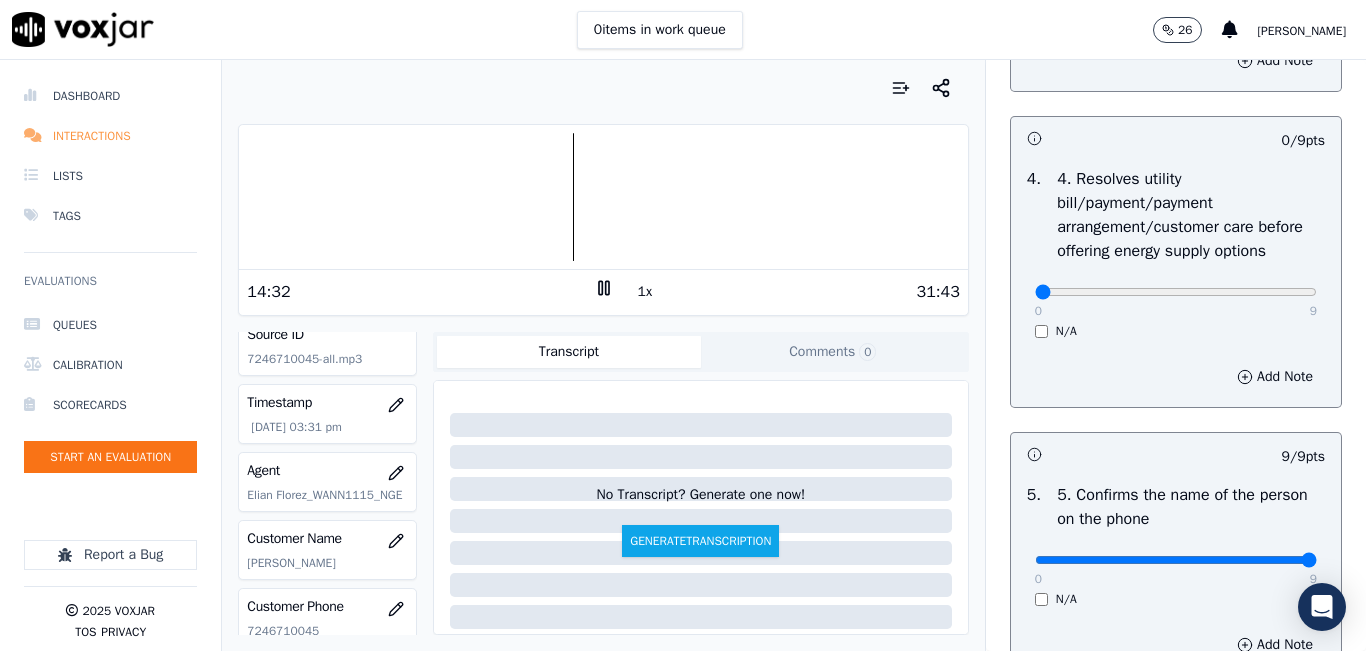 click on "Interactions" at bounding box center (110, 136) 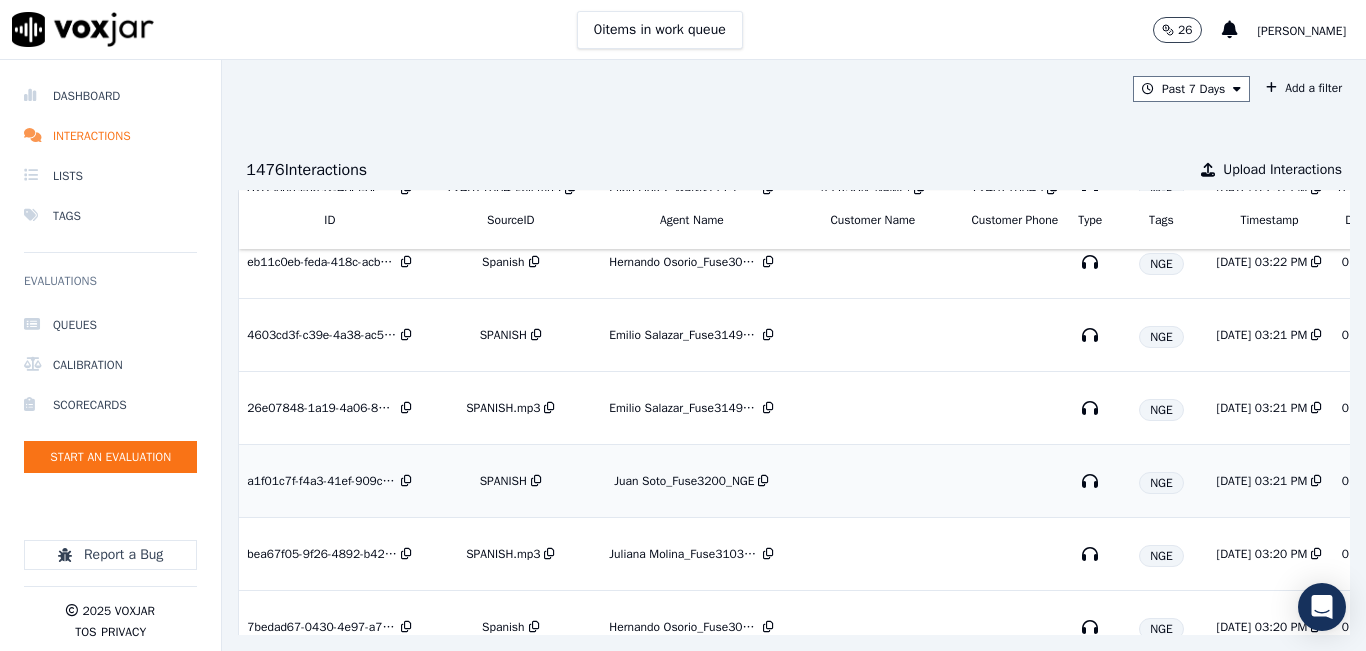 scroll, scrollTop: 0, scrollLeft: 0, axis: both 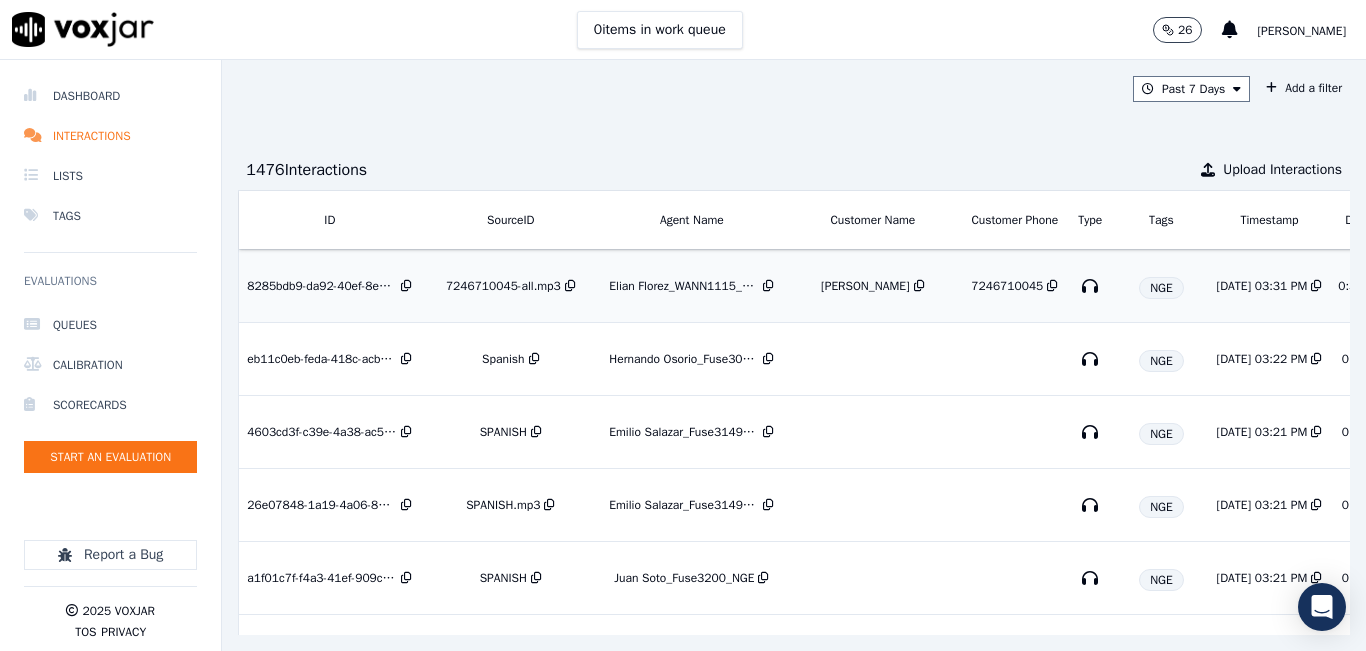 click on "Elian Florez_WANN1115_NGE" at bounding box center (684, 286) 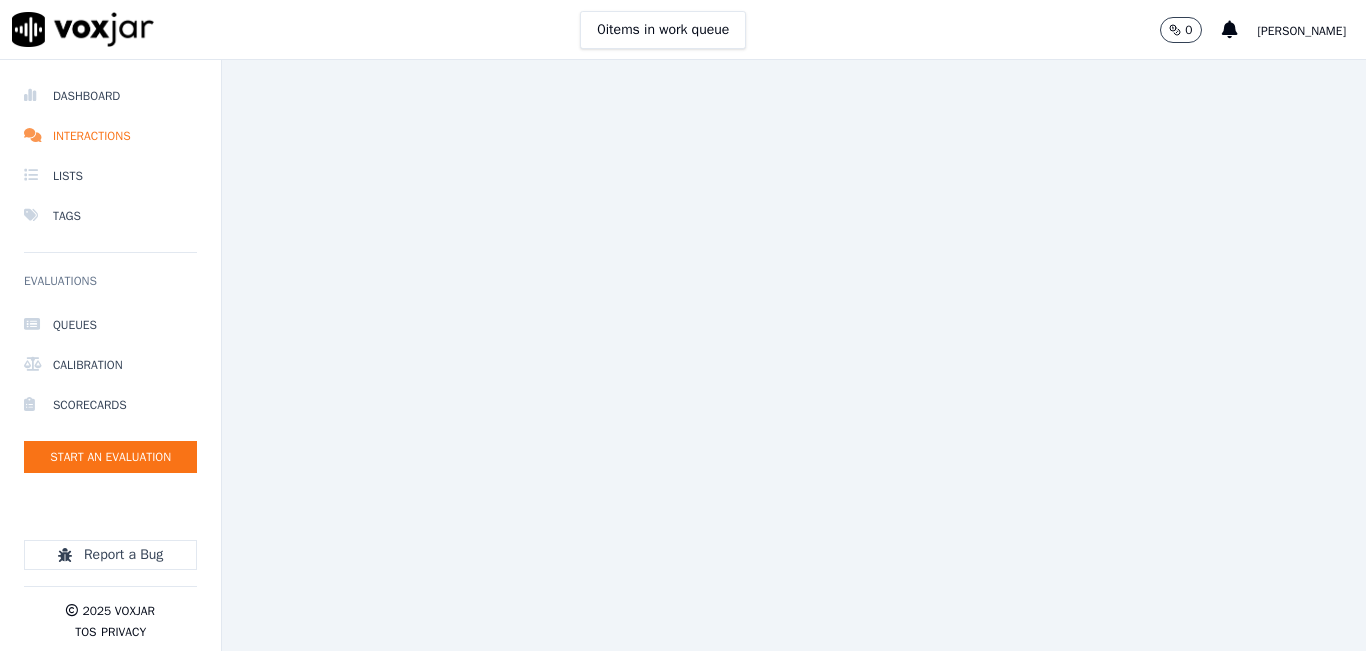 scroll, scrollTop: 0, scrollLeft: 0, axis: both 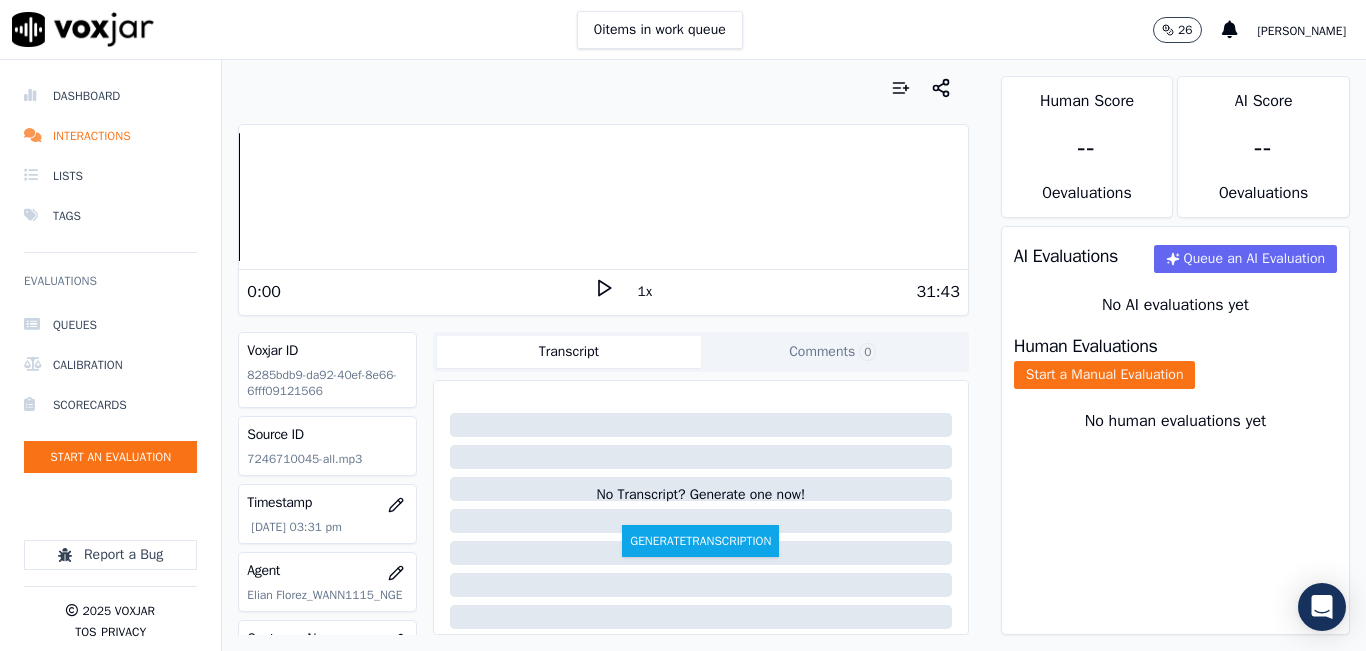 click 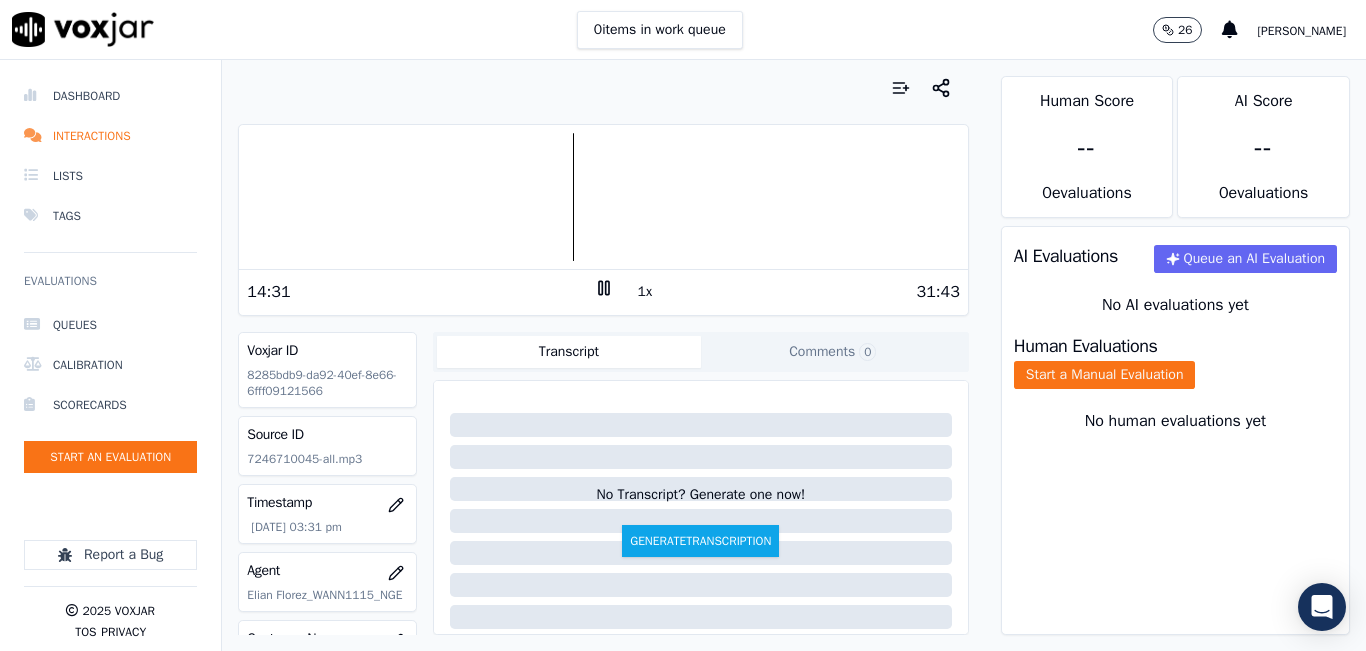click on "1x" at bounding box center [645, 292] 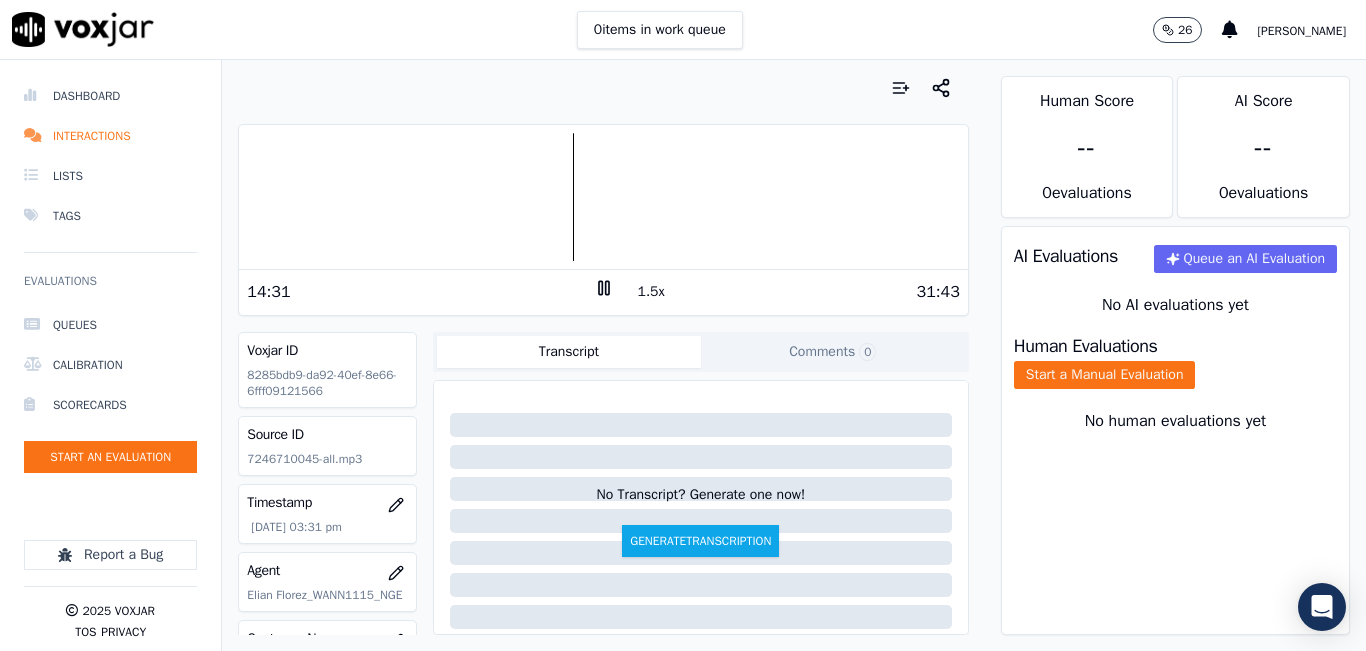click on "1.5x" at bounding box center (651, 292) 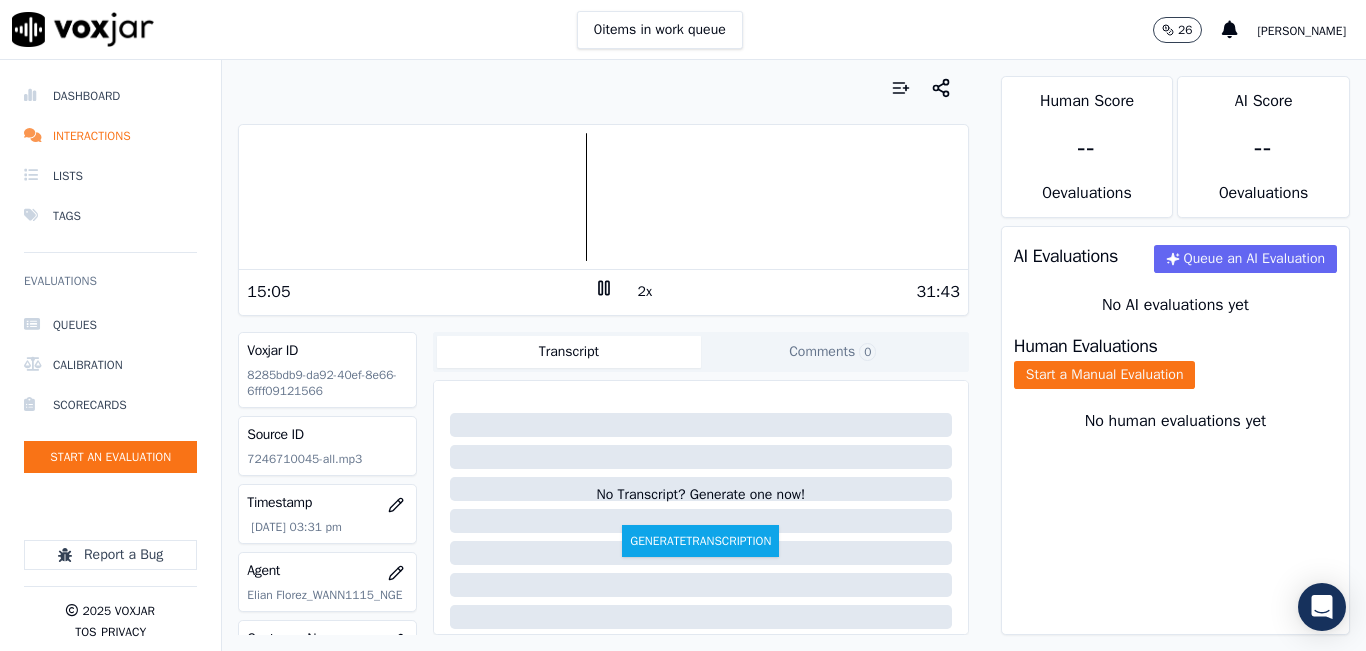 click at bounding box center (603, 197) 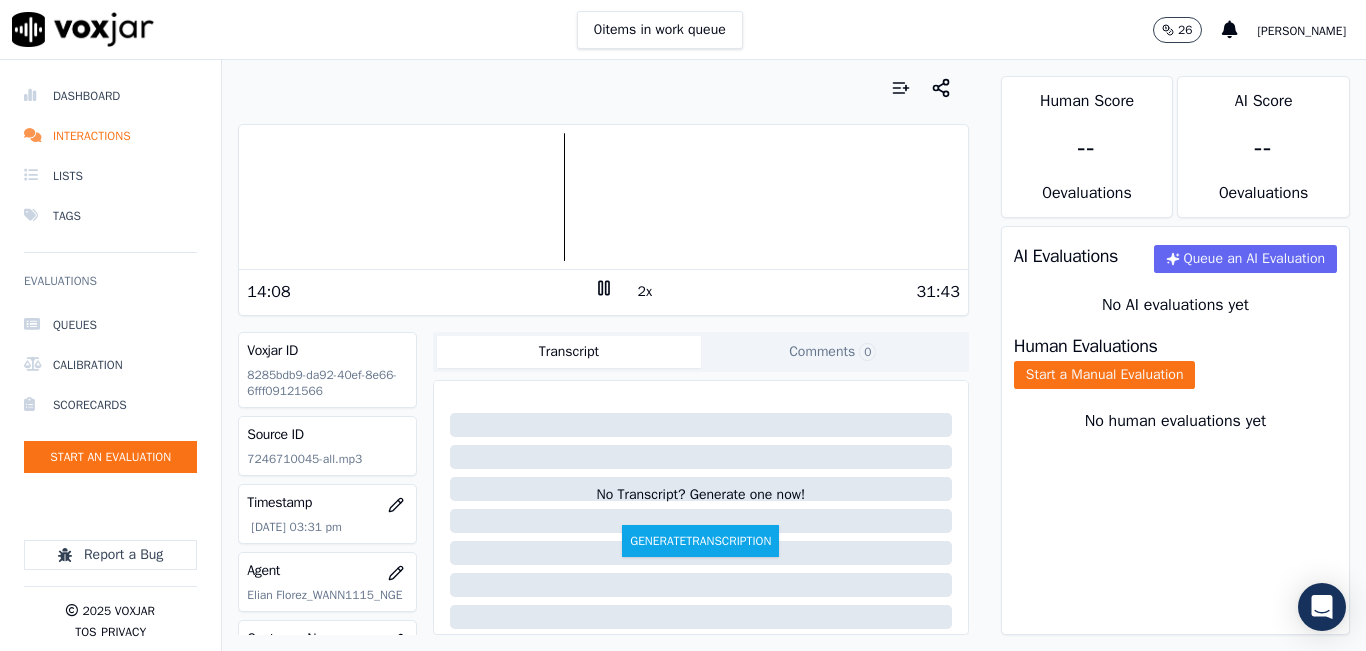 click at bounding box center (603, 197) 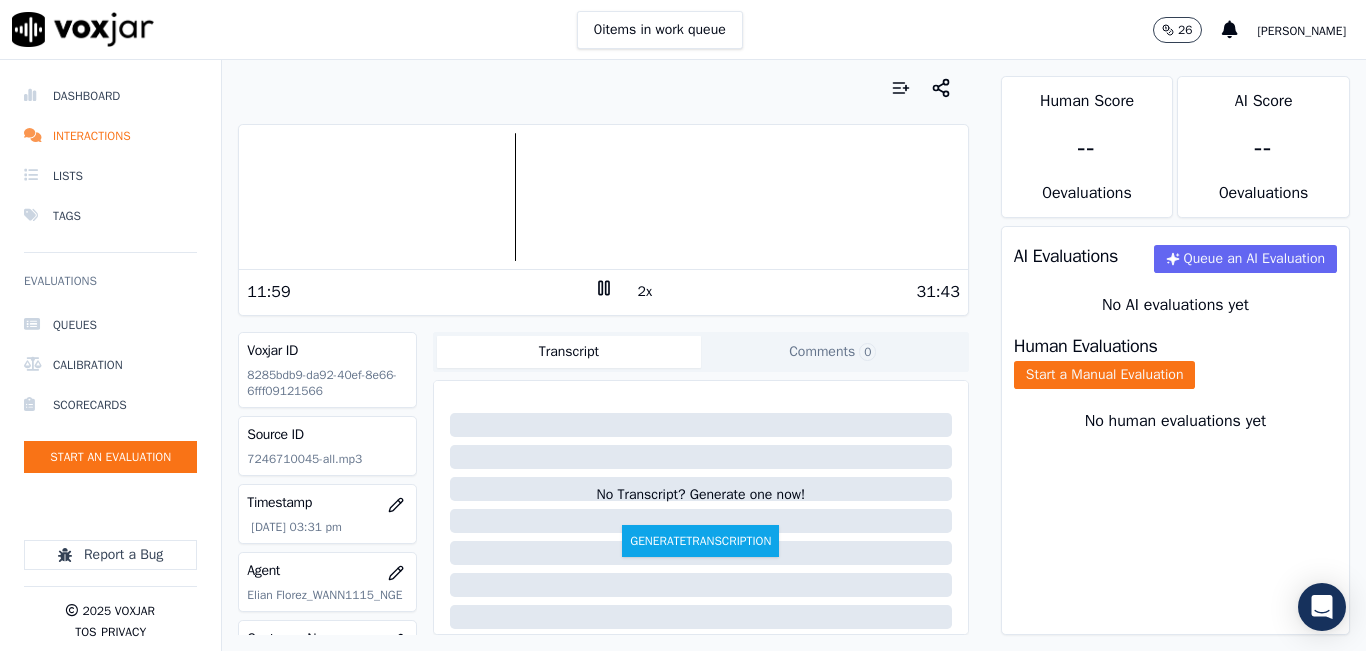 click at bounding box center (603, 197) 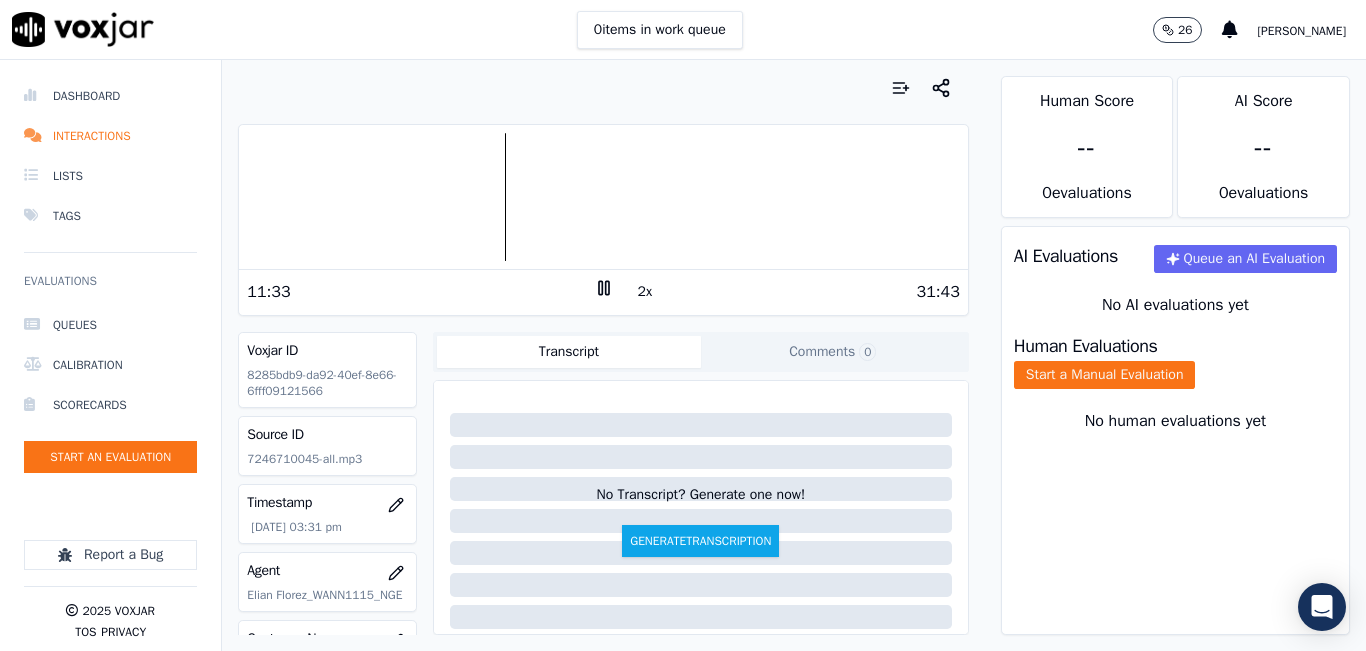 click at bounding box center [603, 197] 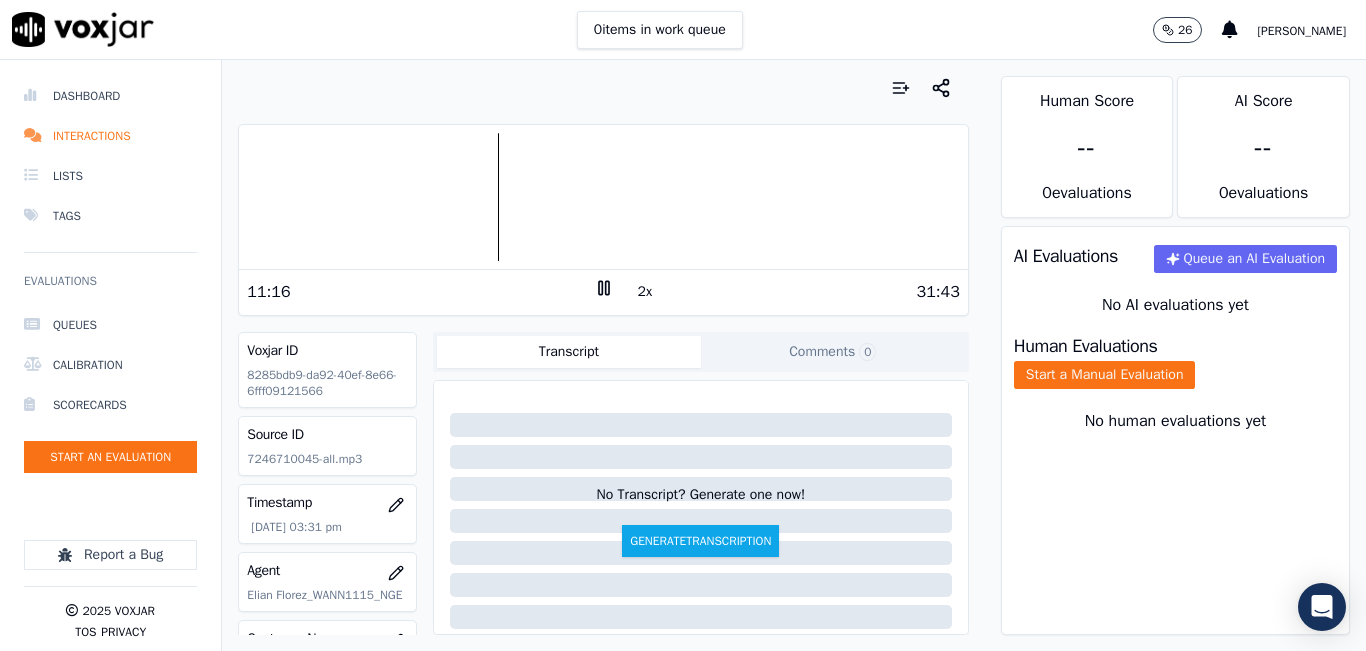 click at bounding box center [603, 197] 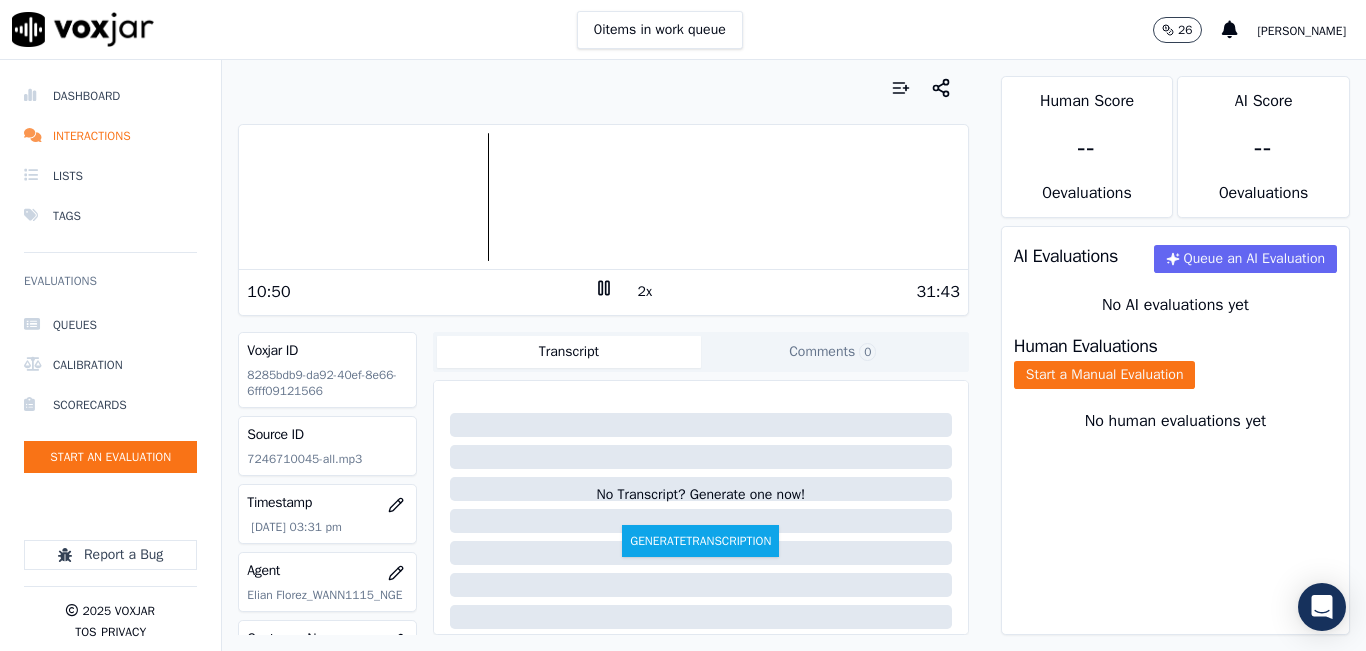 click at bounding box center [603, 197] 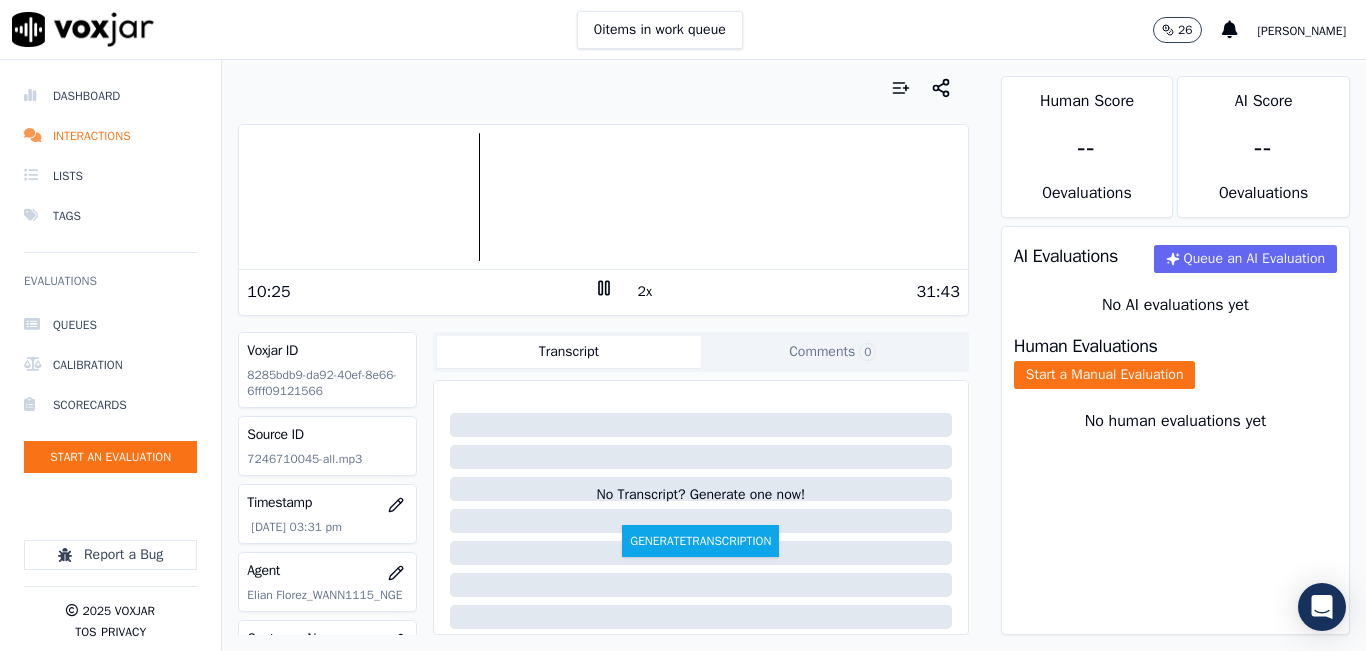 click at bounding box center (603, 197) 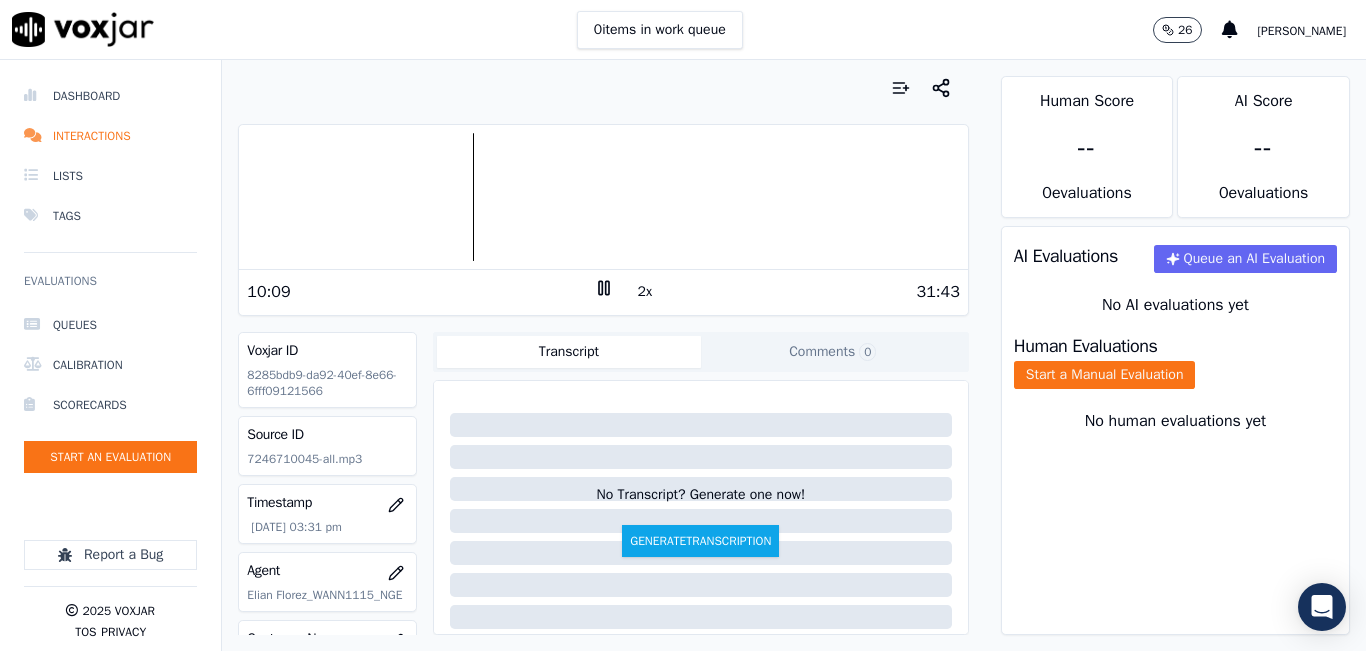 click at bounding box center [603, 197] 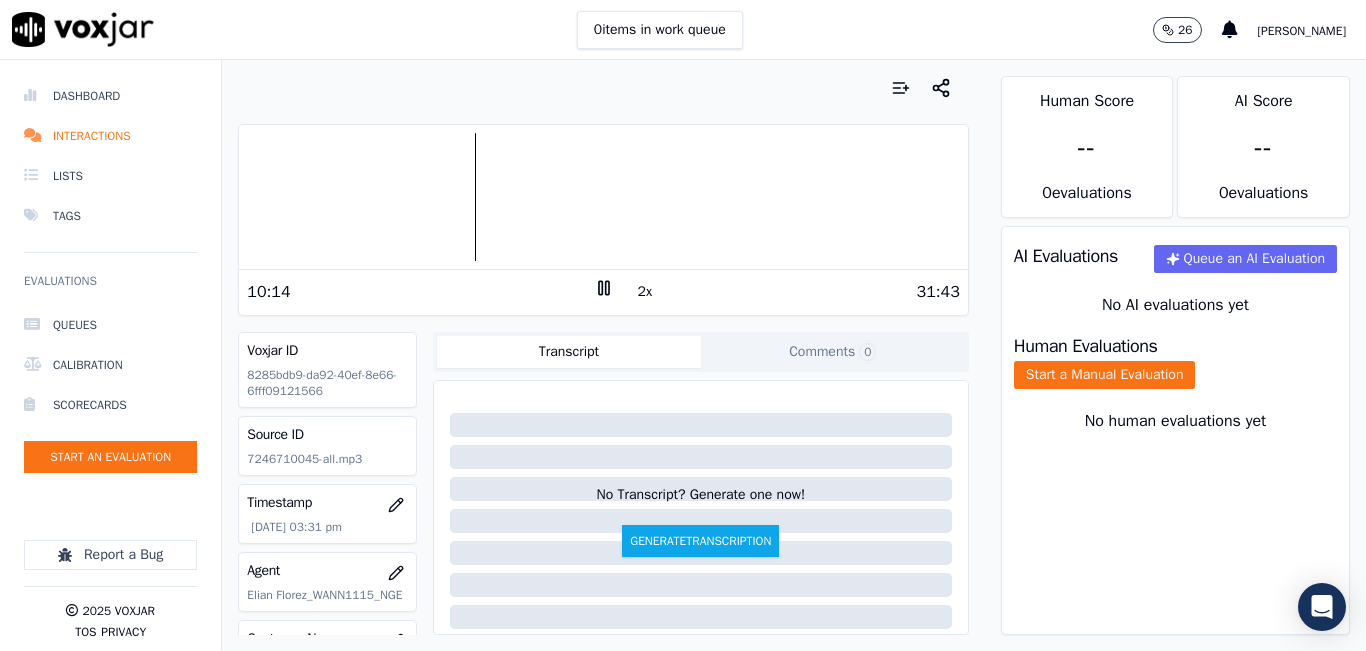 click at bounding box center (603, 197) 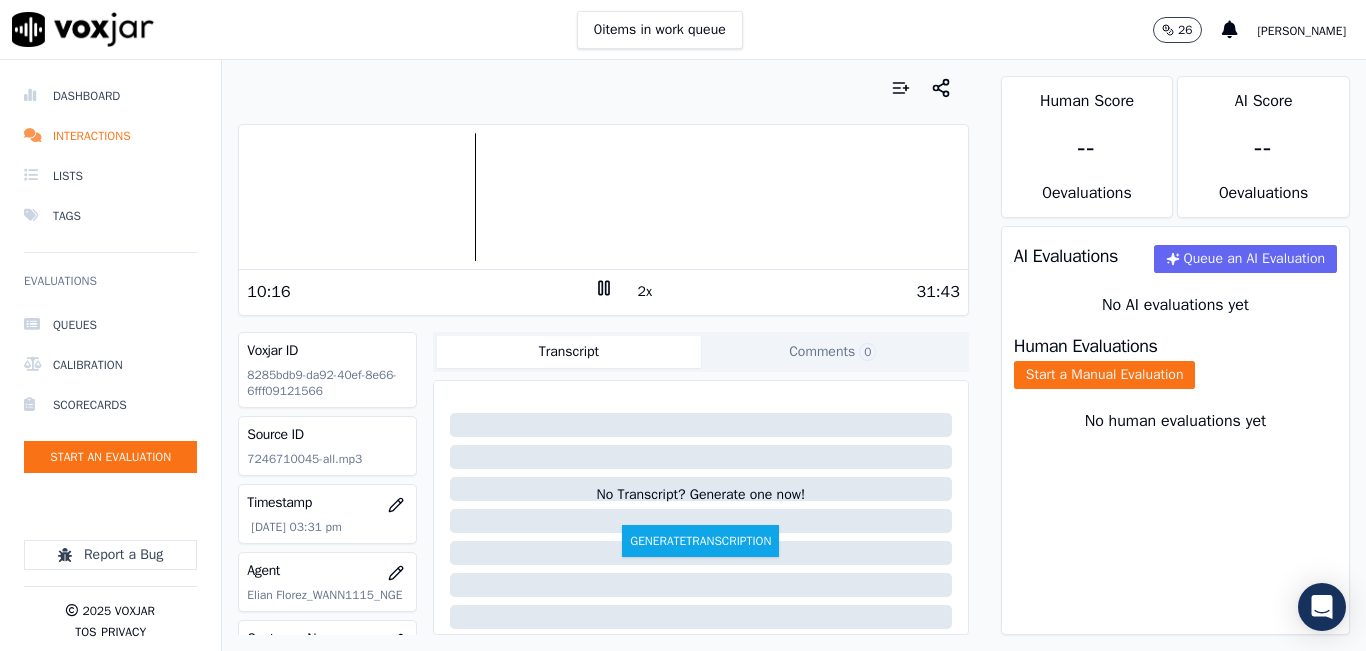click at bounding box center (603, 197) 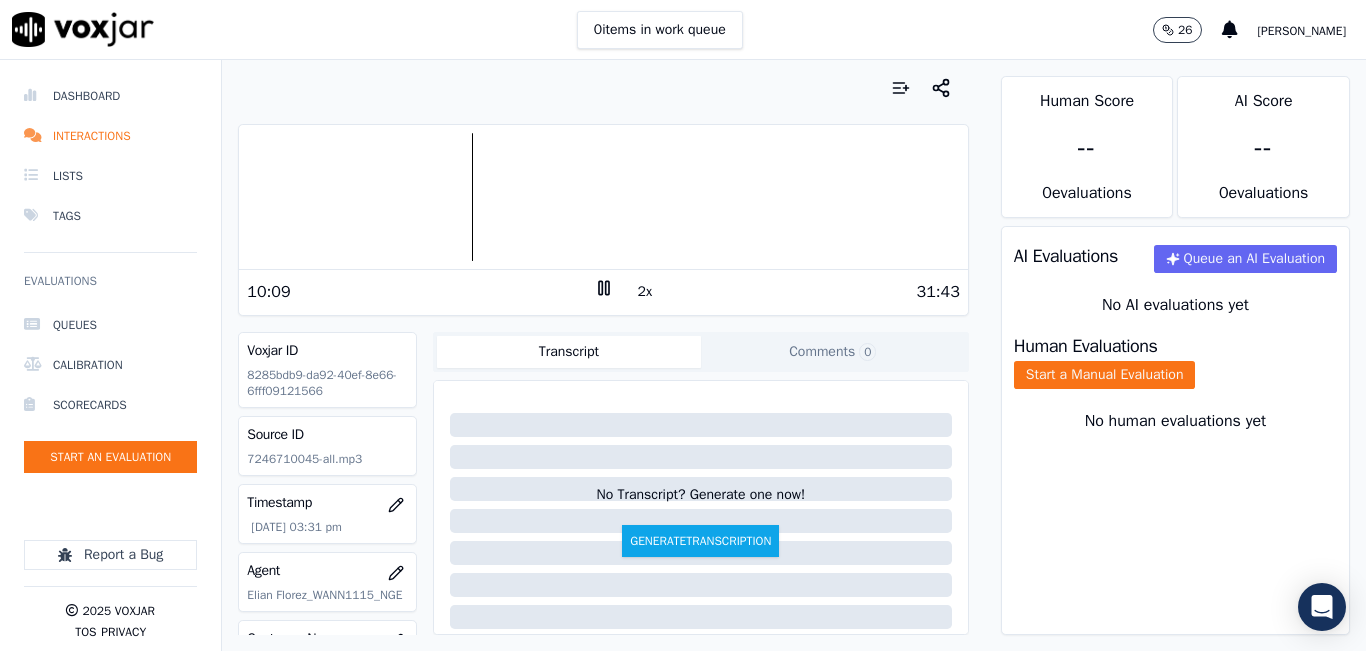 click at bounding box center [603, 197] 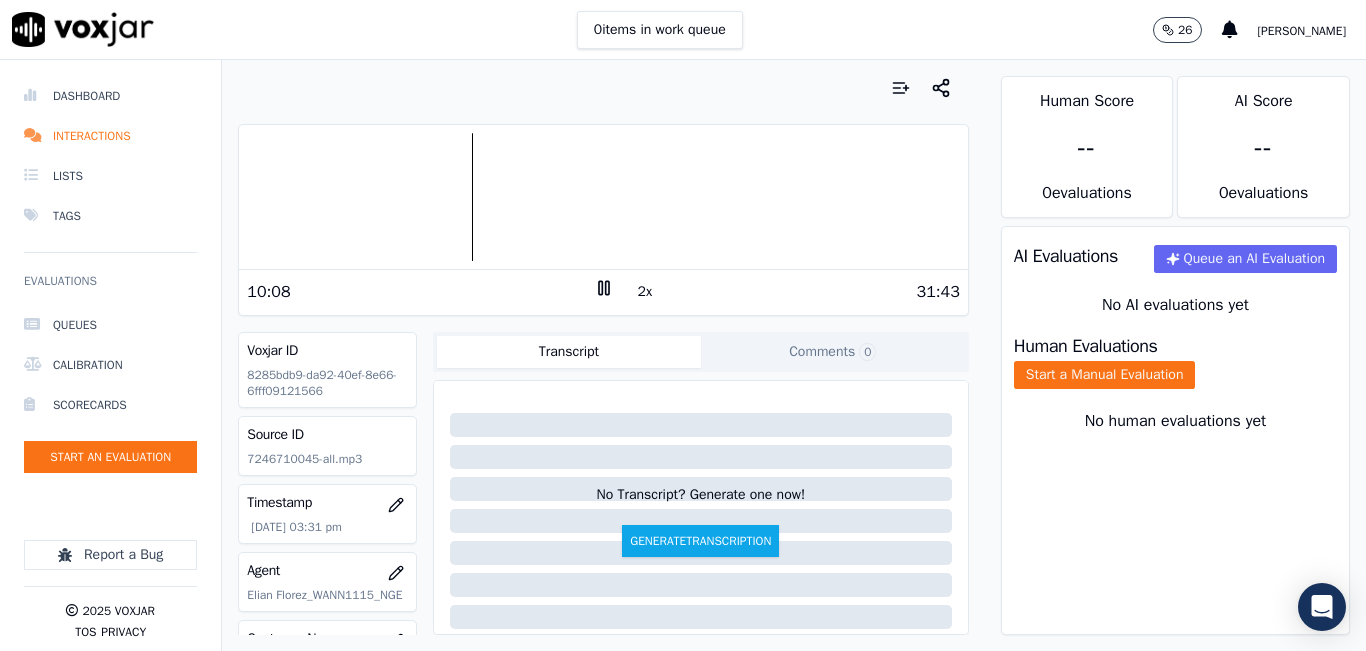 click at bounding box center (603, 197) 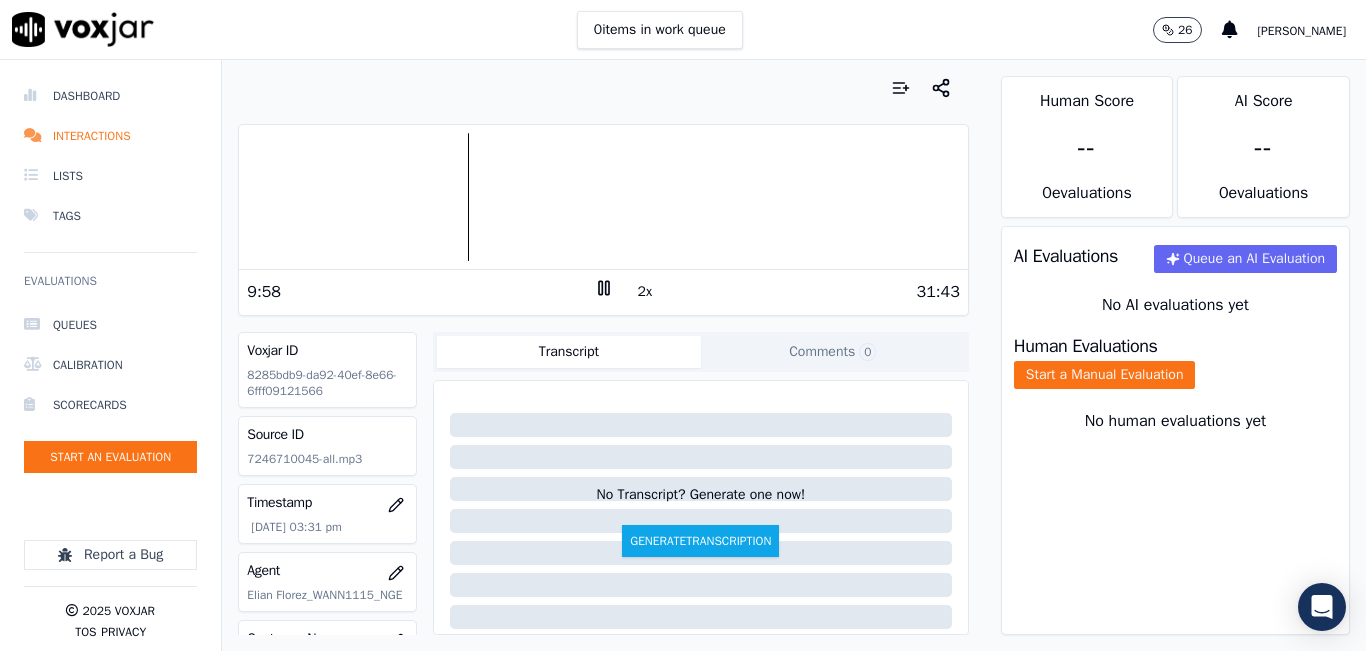 click on "2x" at bounding box center (645, 292) 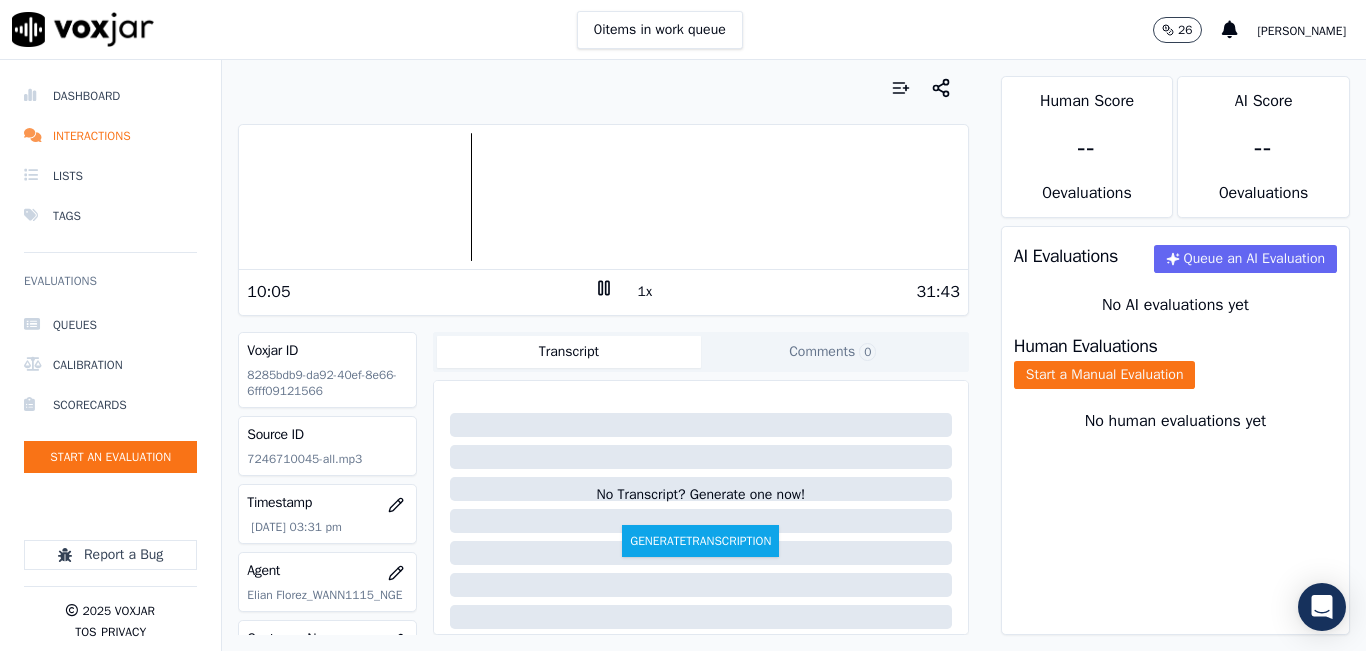 click 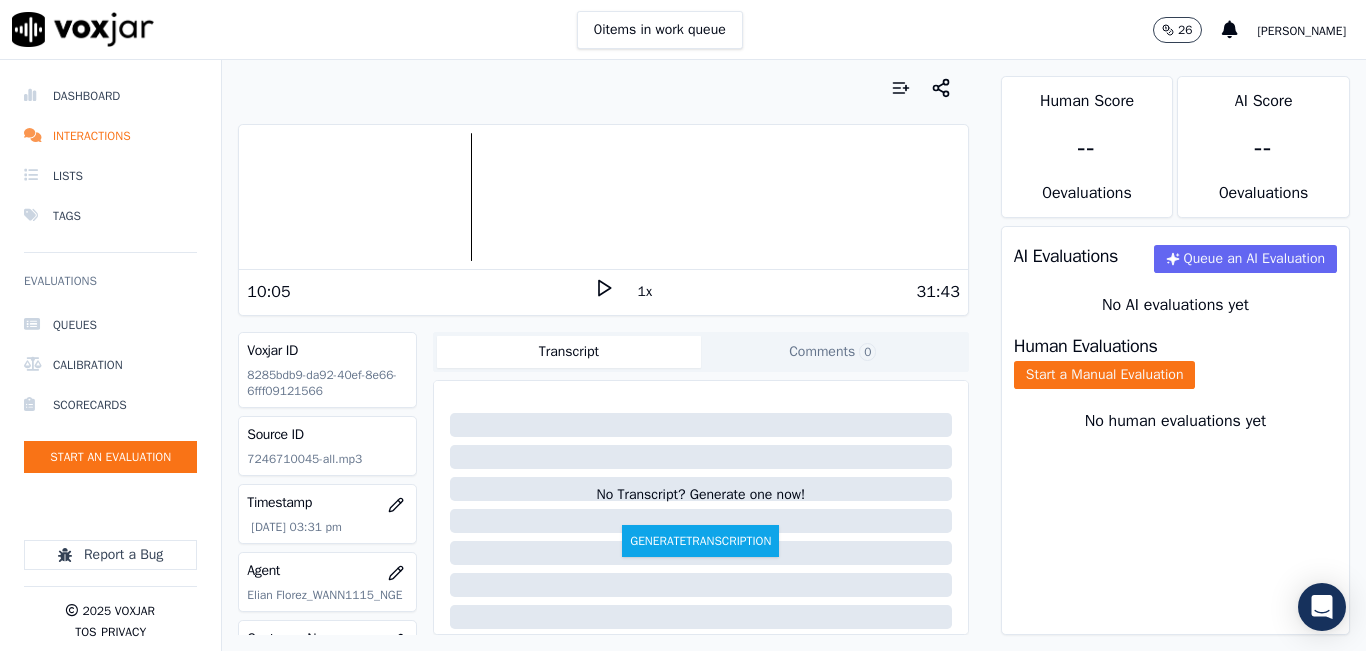 click 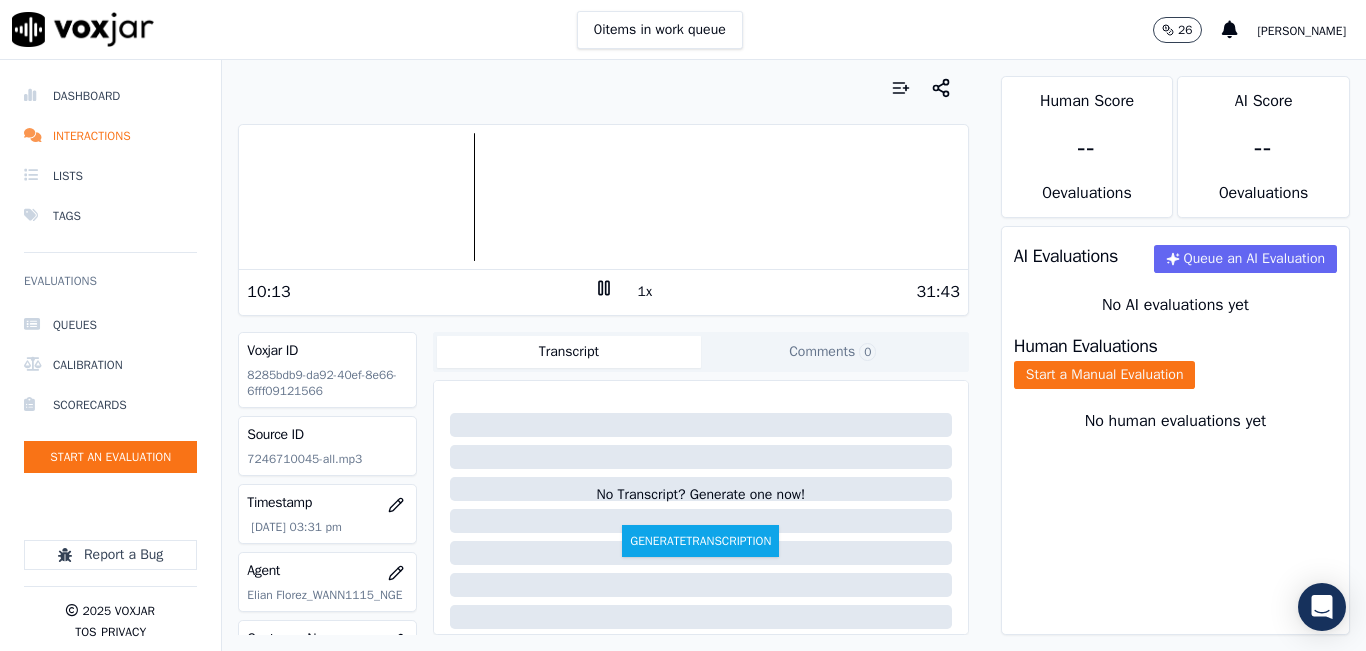 click 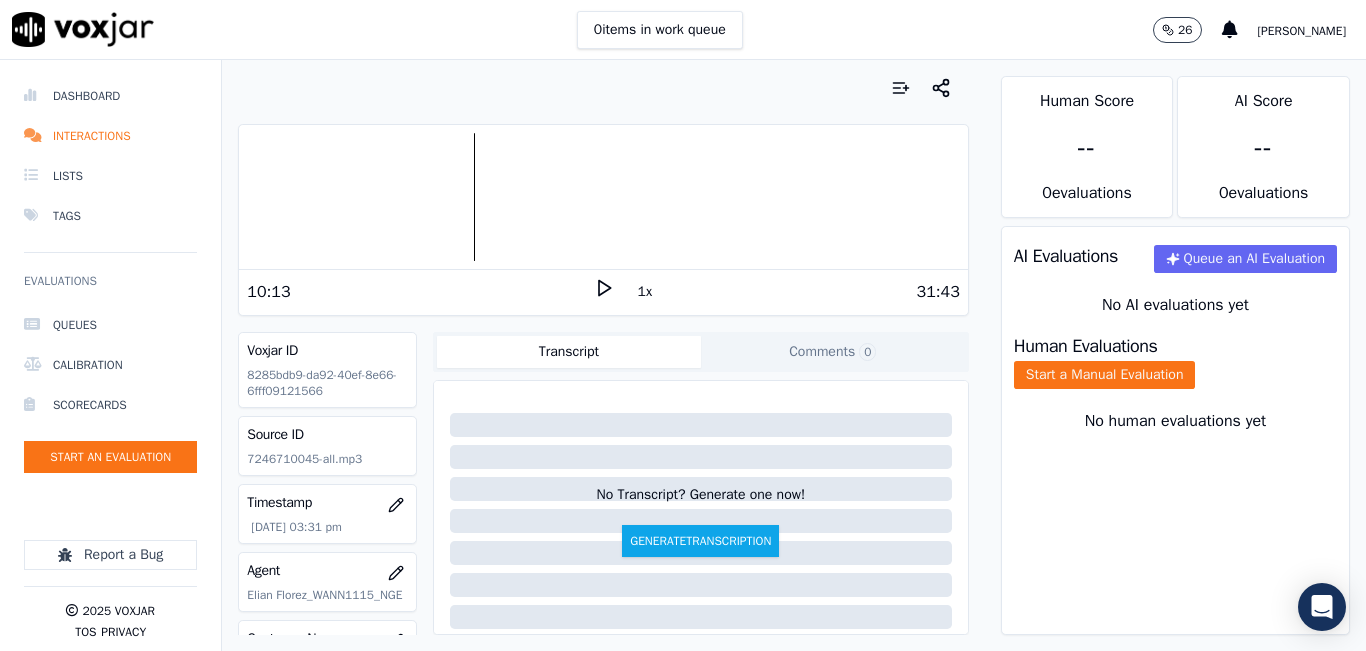 click 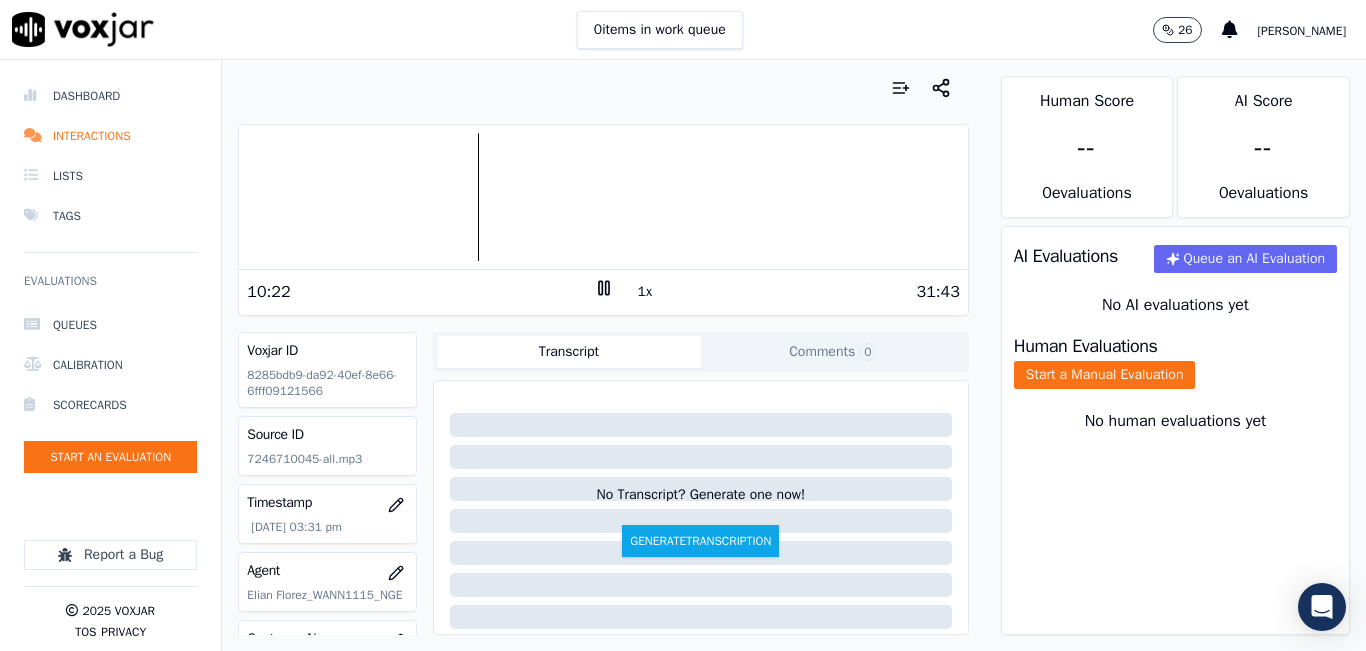 click 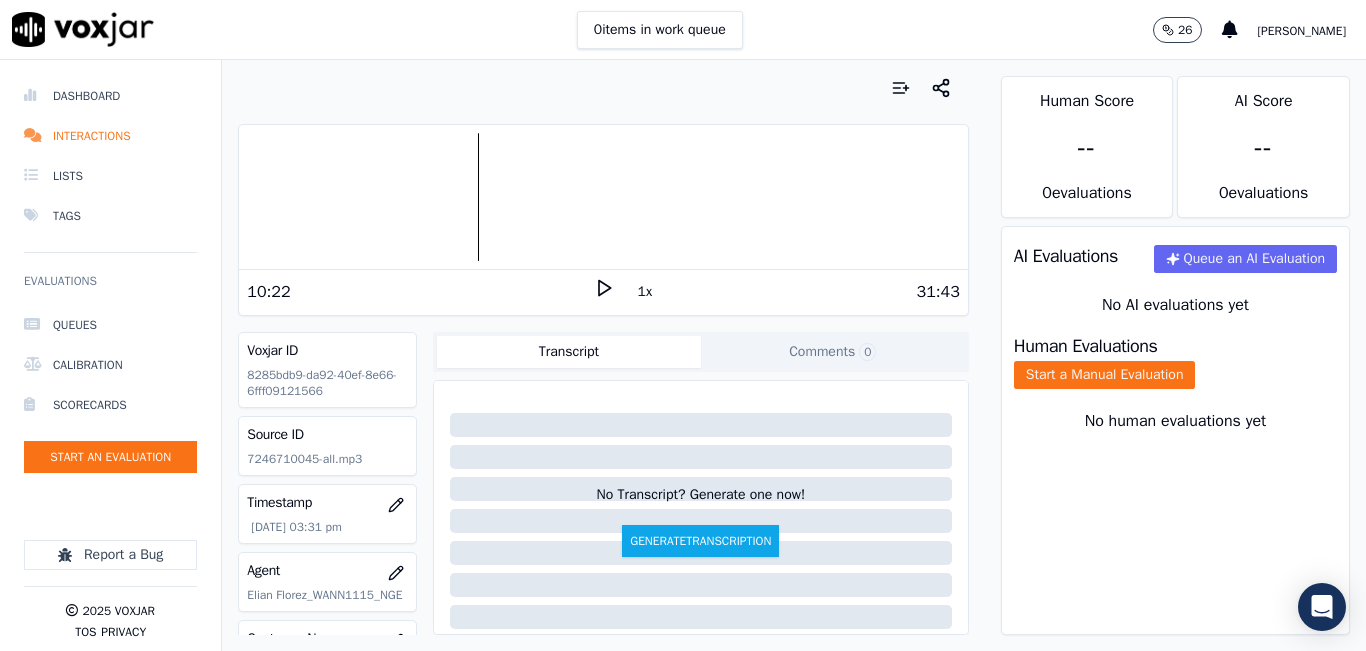 click 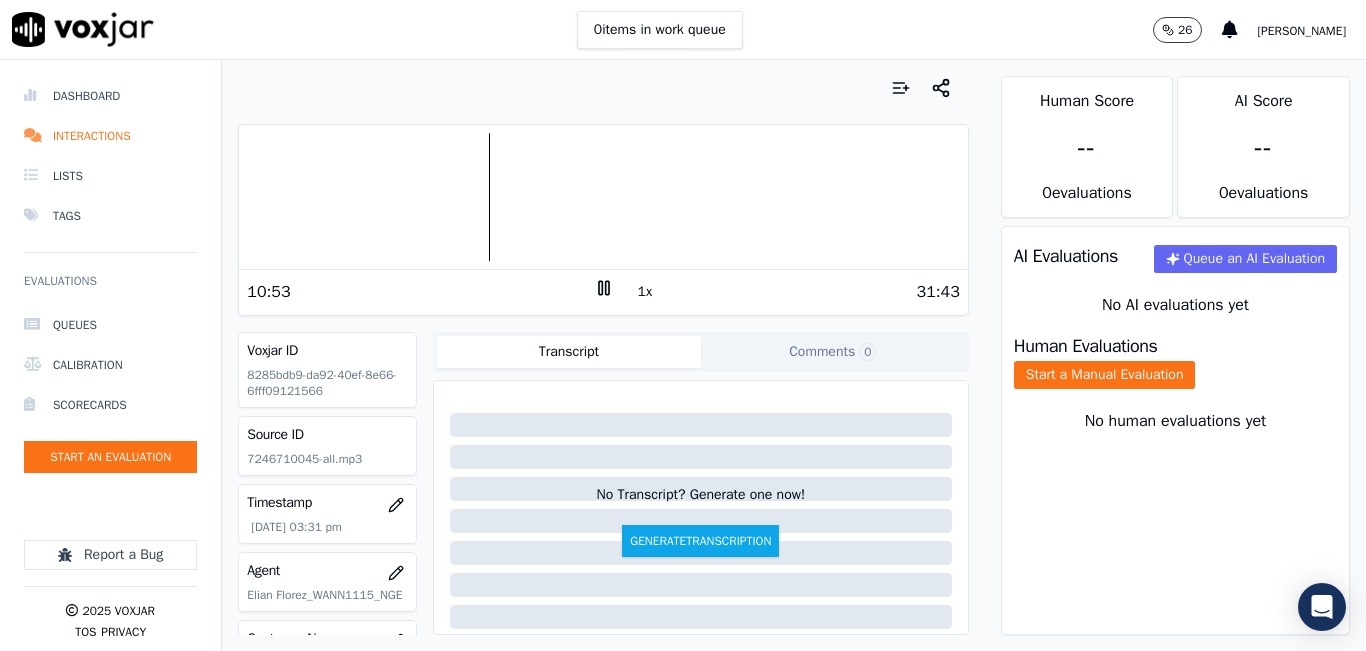 click at bounding box center (603, 197) 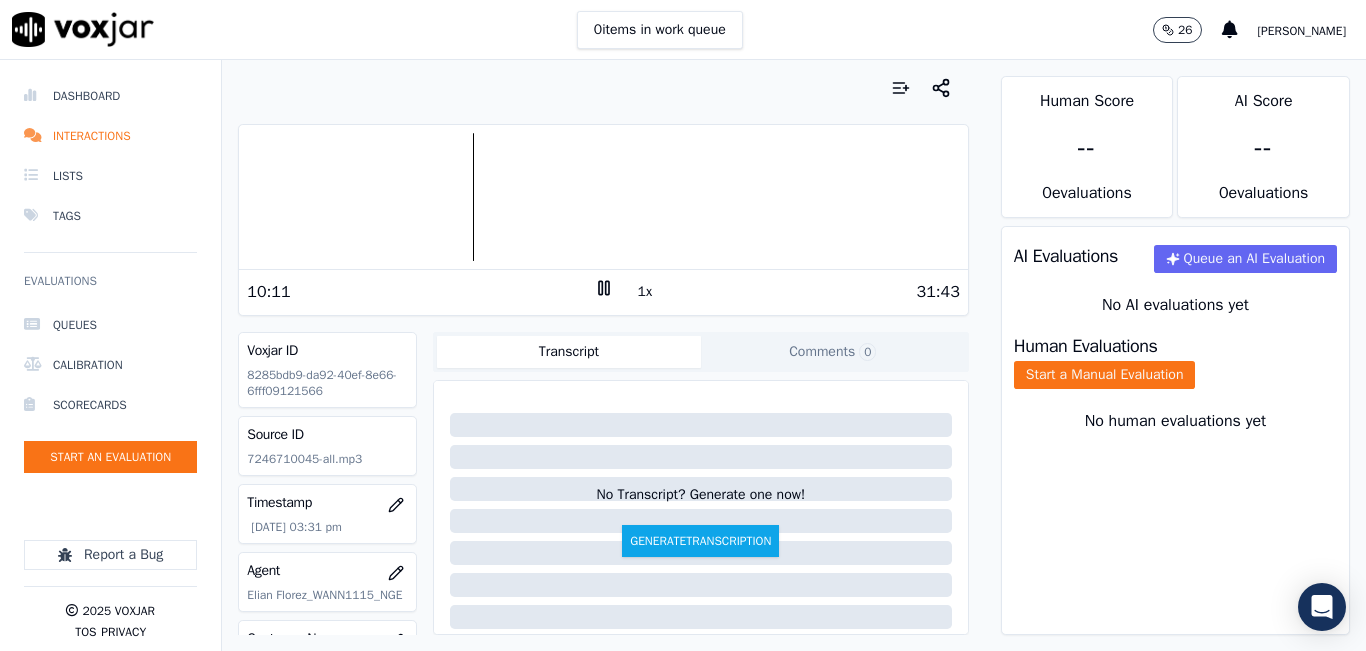 click at bounding box center (603, 197) 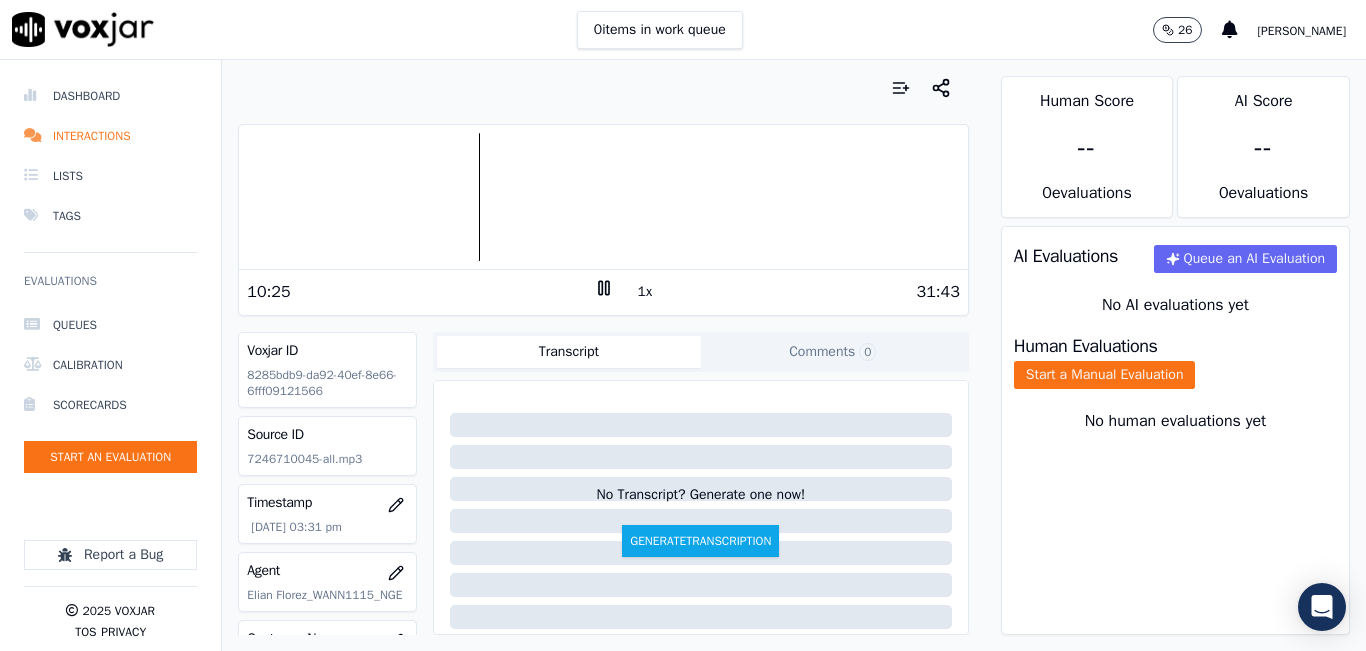 click at bounding box center [603, 197] 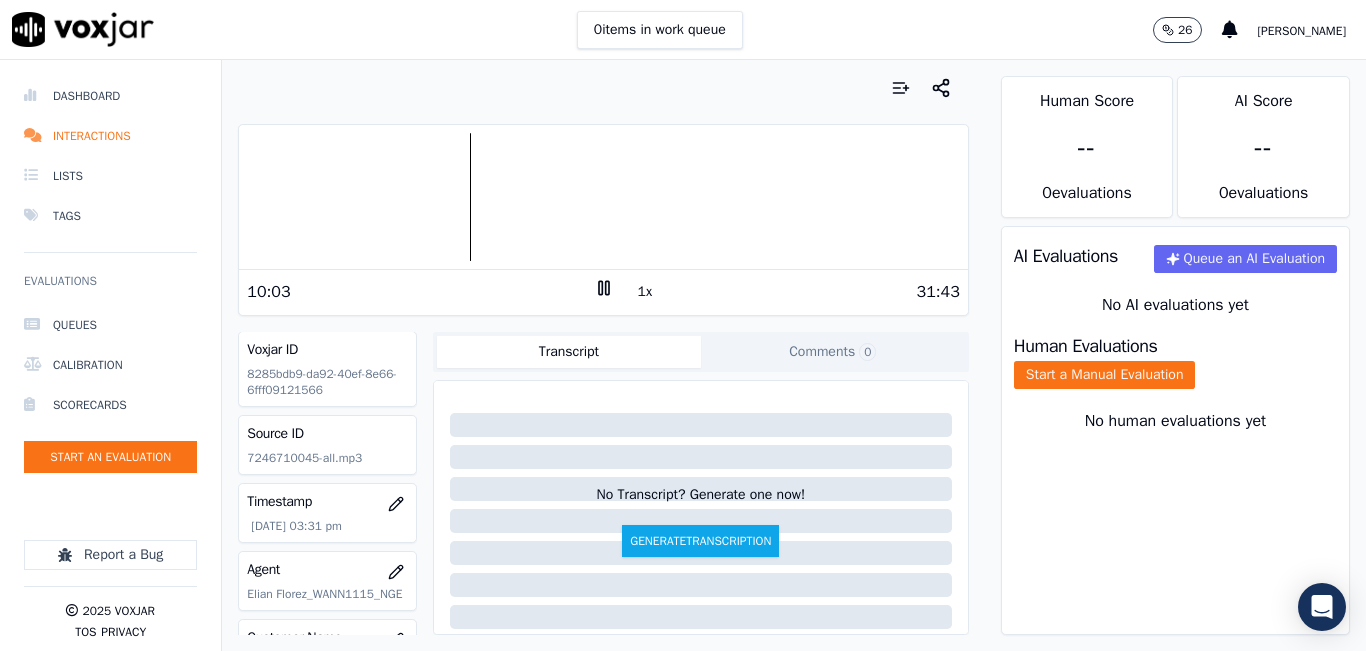 scroll, scrollTop: 0, scrollLeft: 0, axis: both 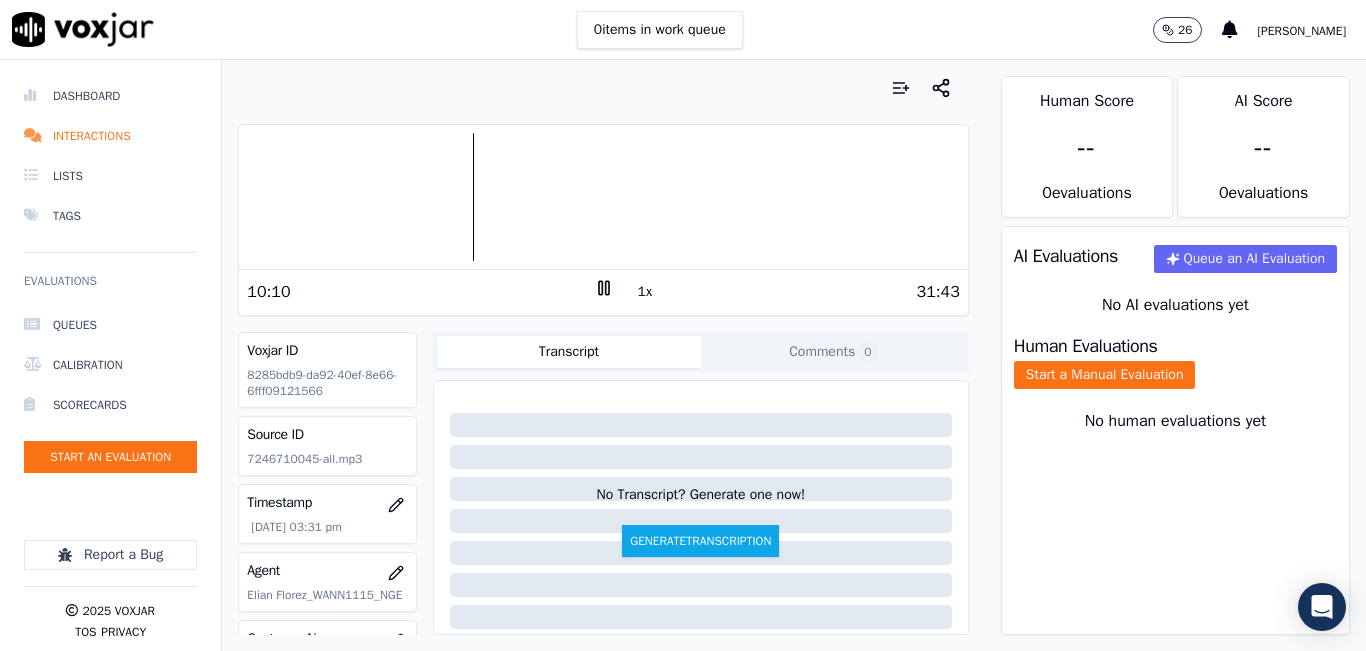 click 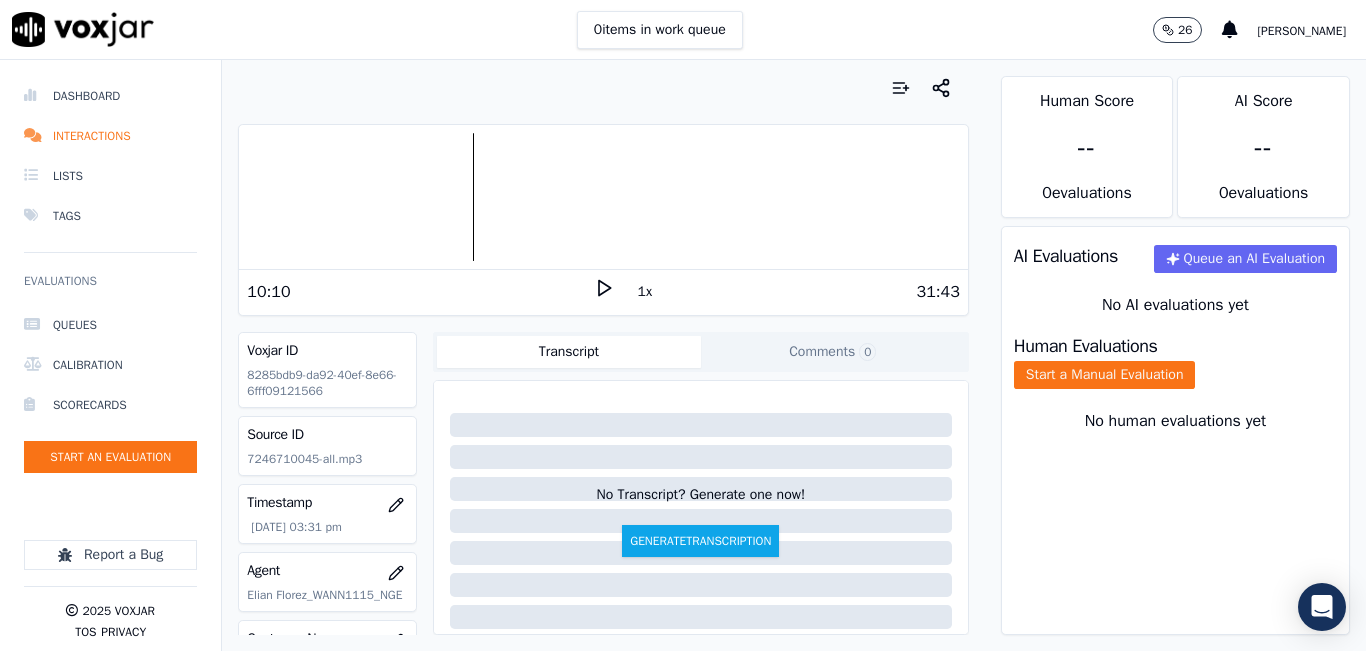click 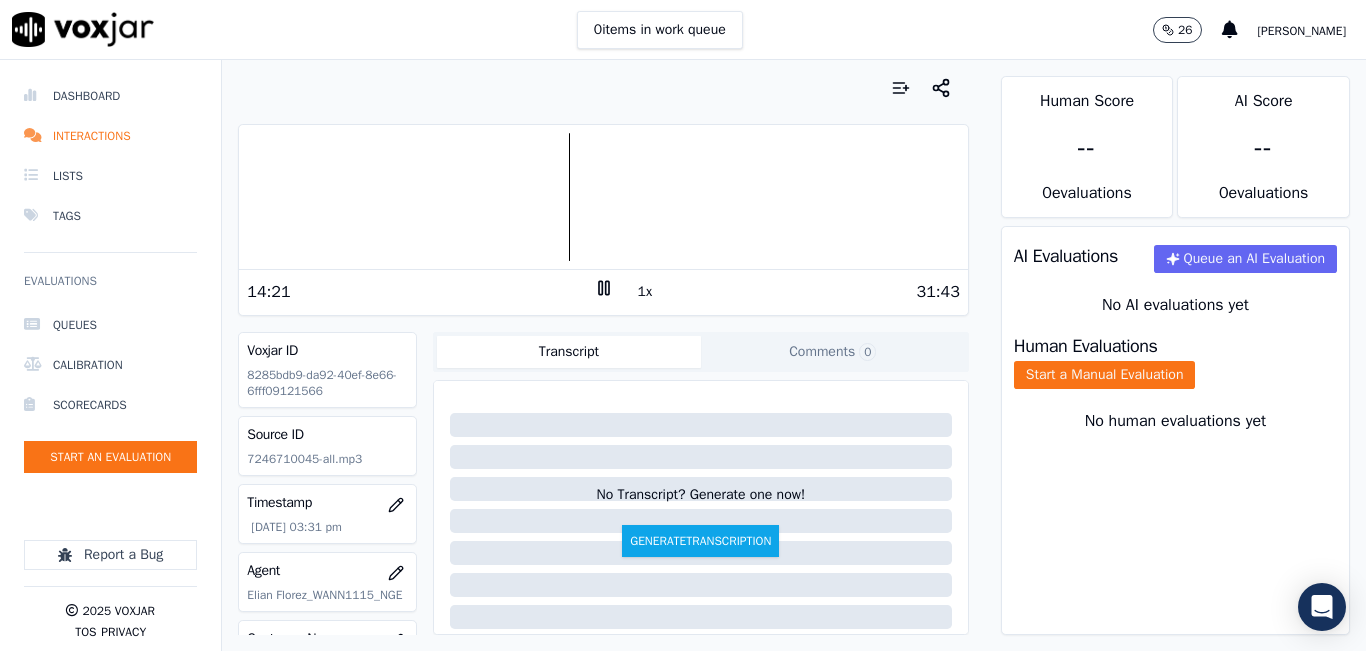 click on "1x" at bounding box center (645, 292) 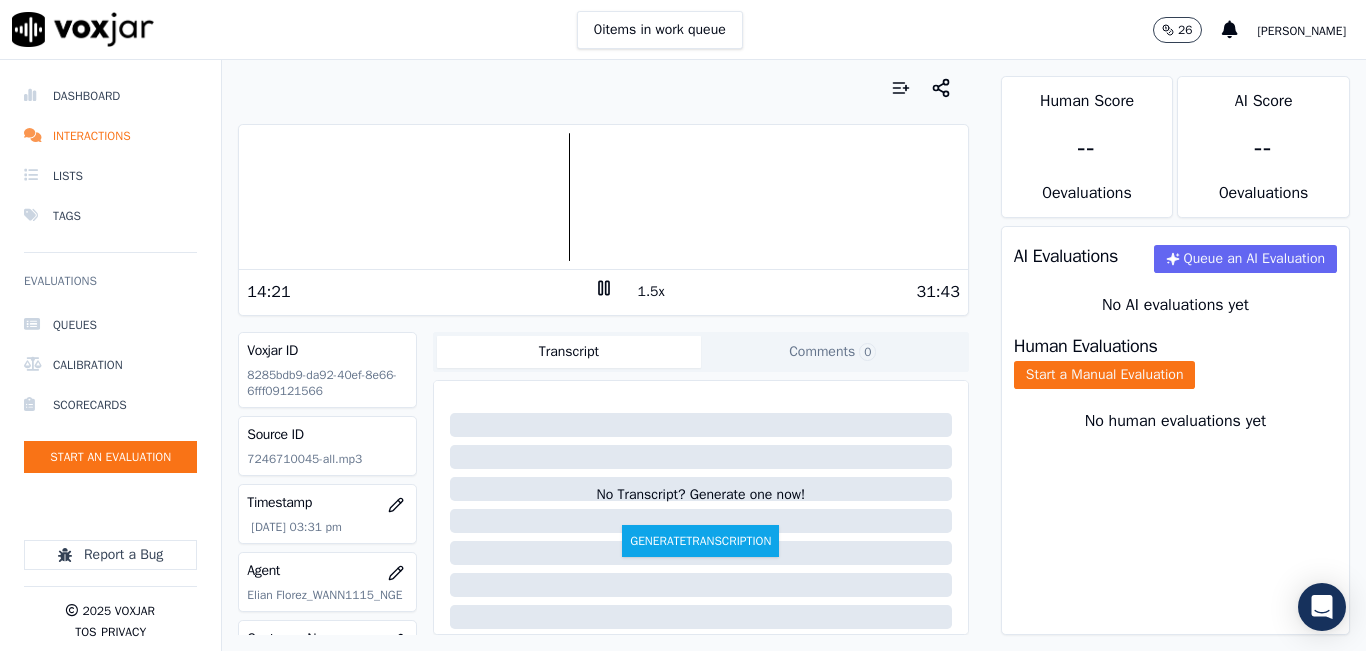 click on "1.5x" at bounding box center (651, 292) 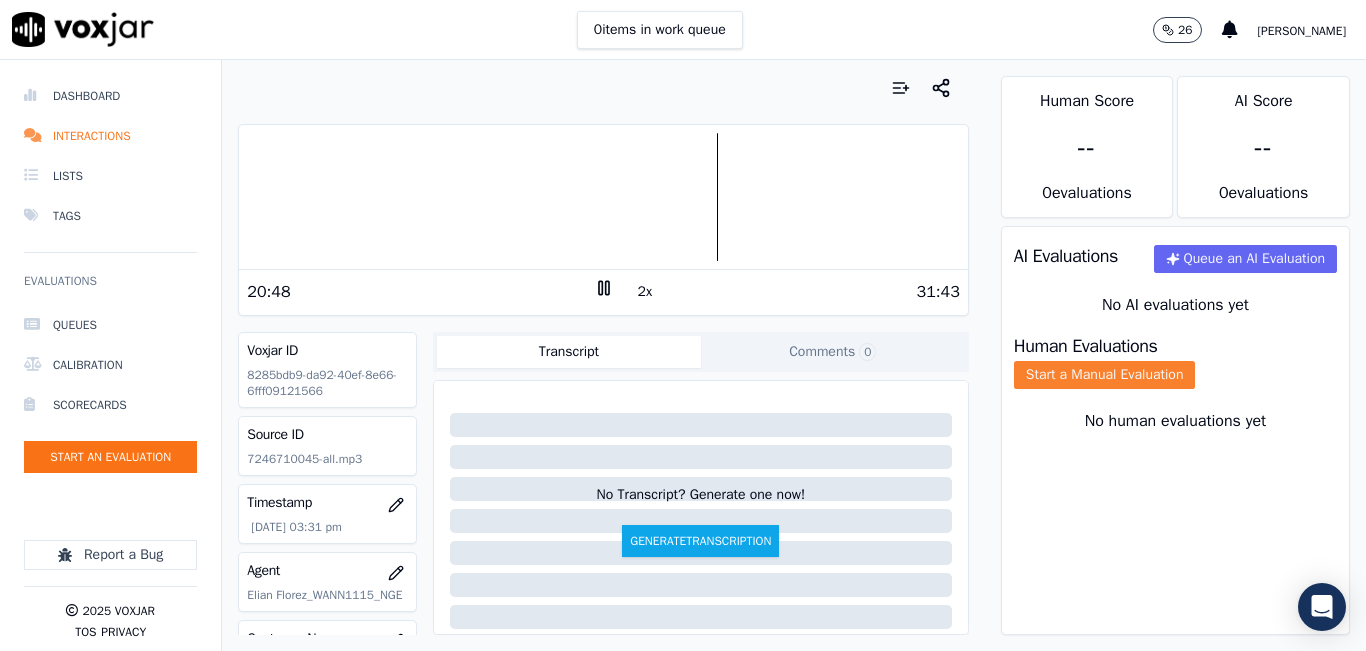 click on "Start a Manual Evaluation" 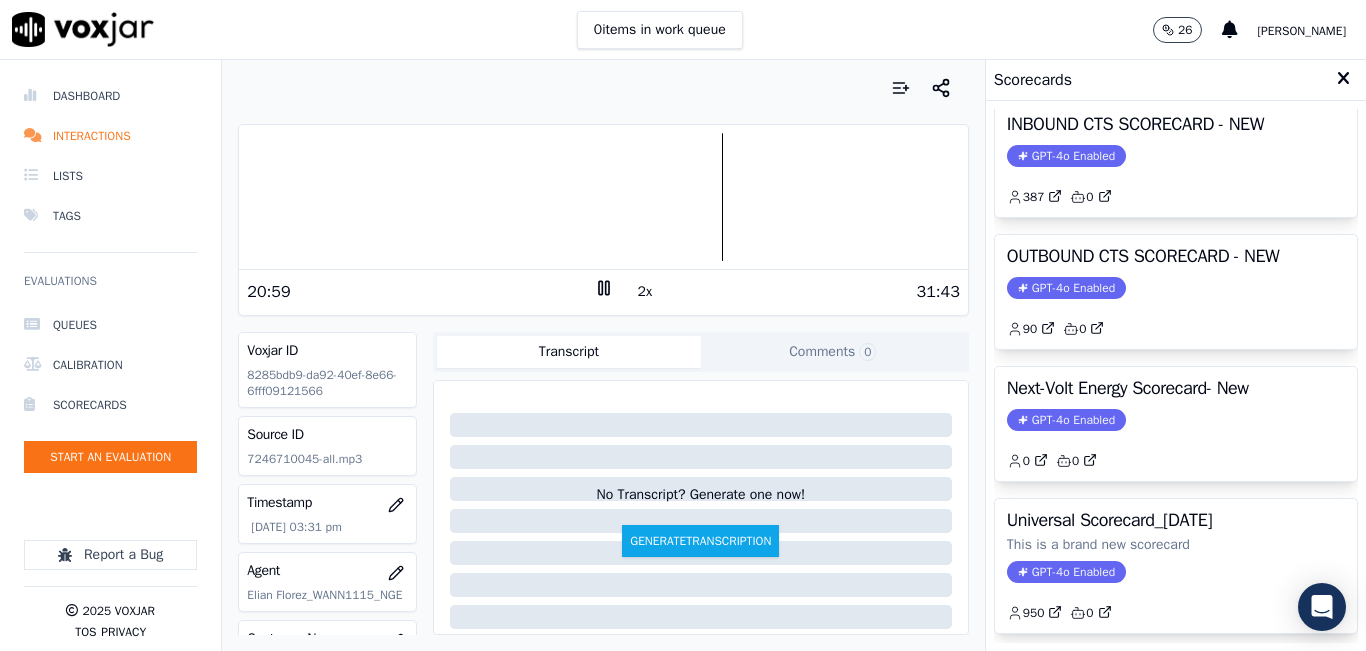 scroll, scrollTop: 227, scrollLeft: 0, axis: vertical 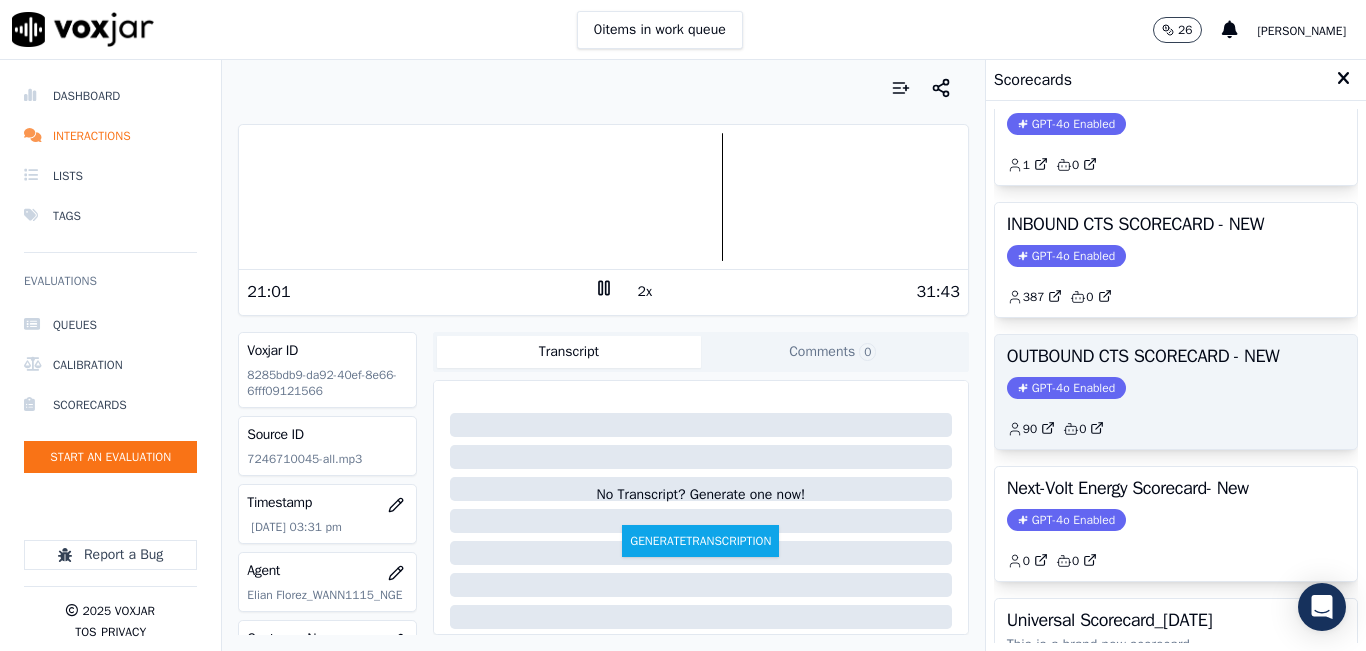click on "GPT-4o Enabled" 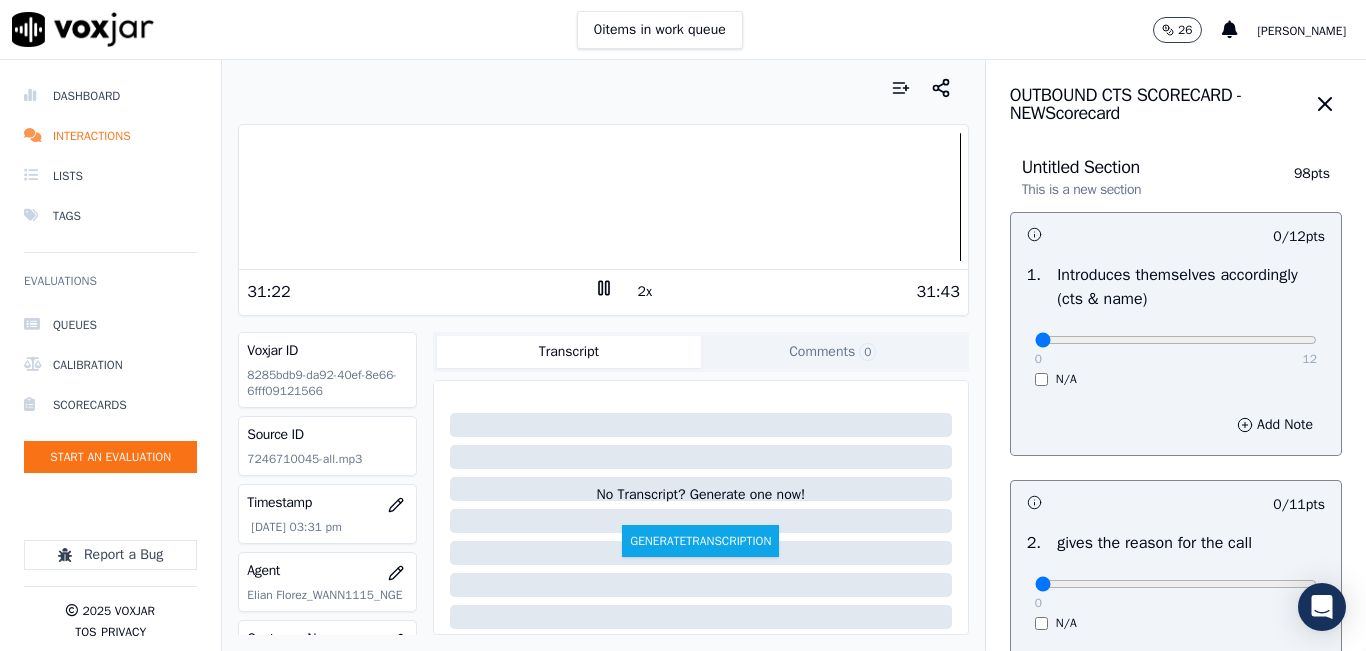 click at bounding box center [603, 197] 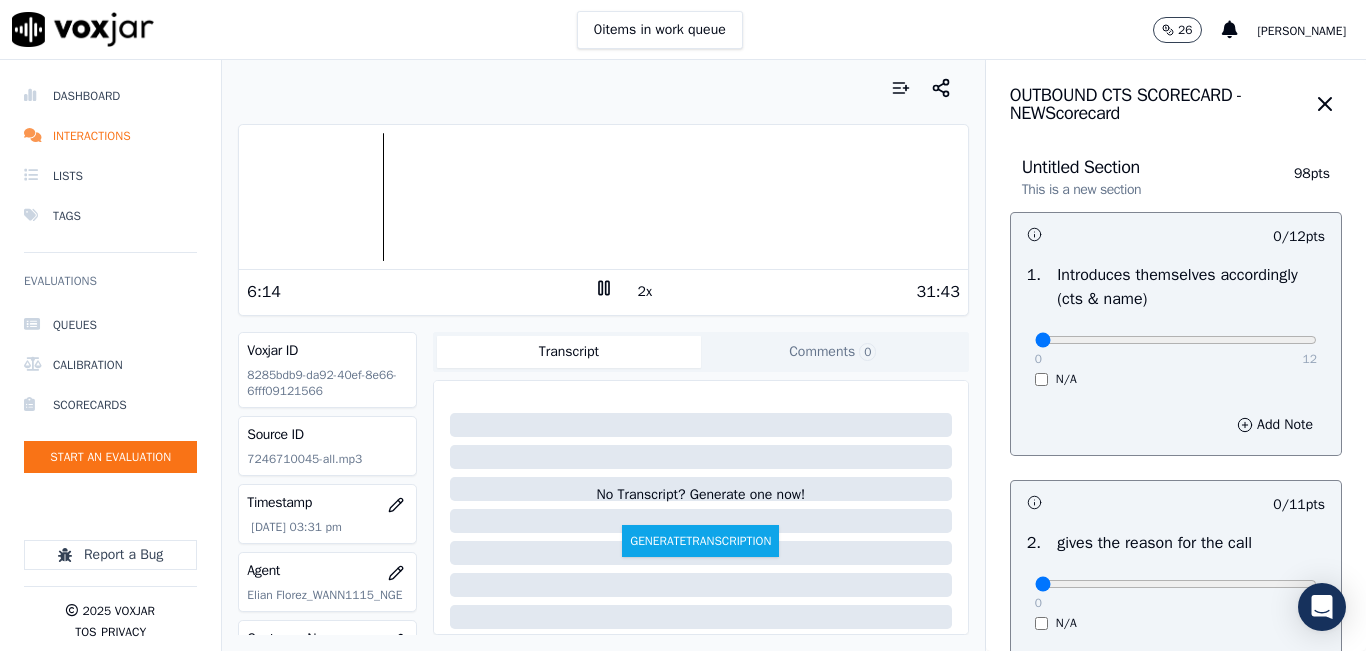 click 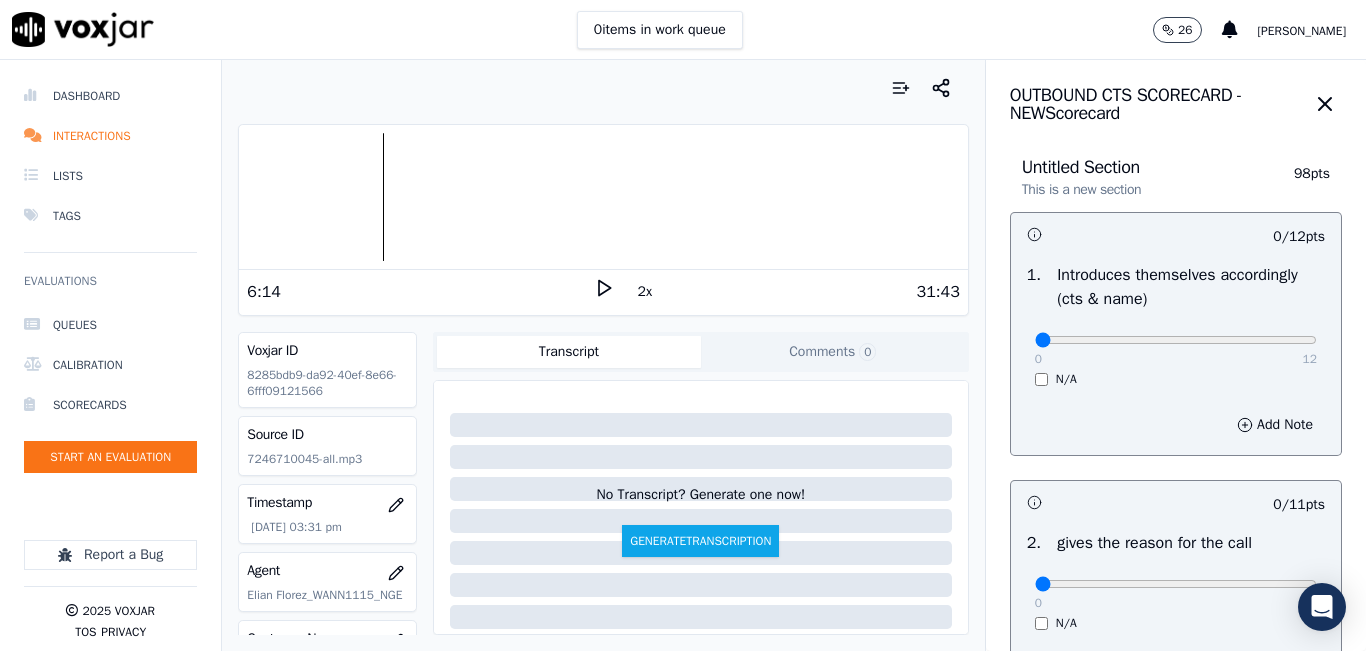 click 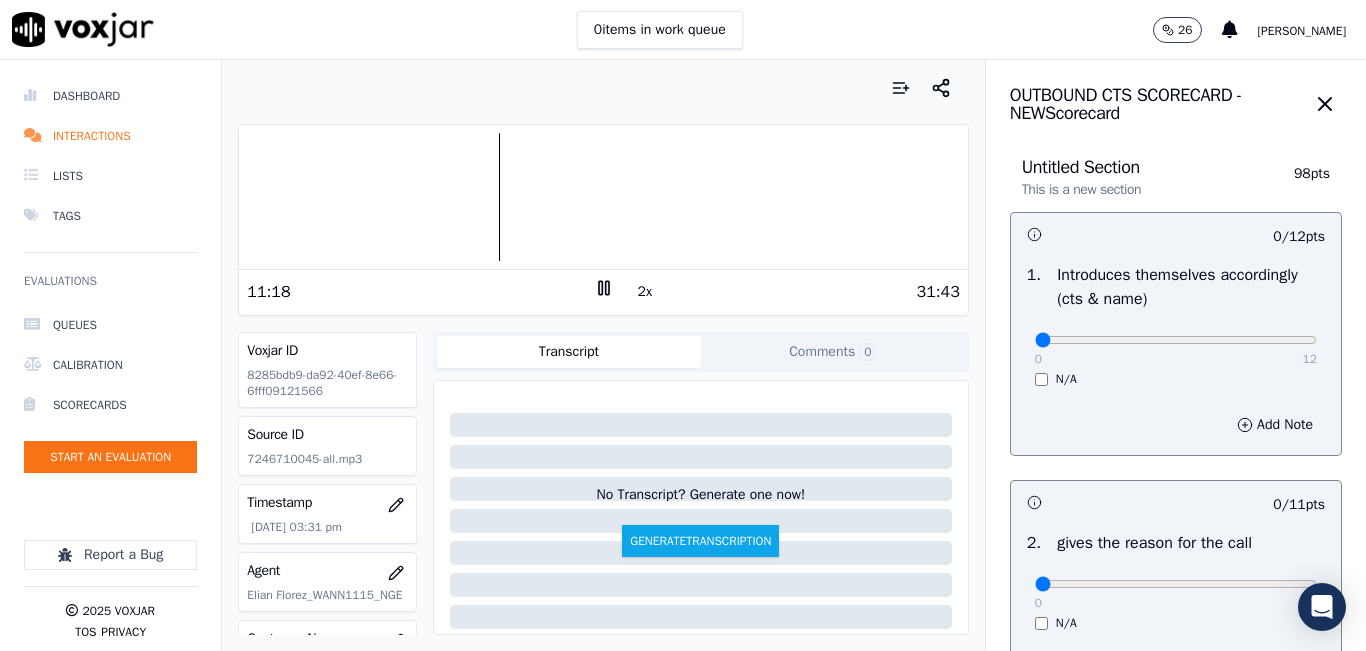 click at bounding box center [603, 197] 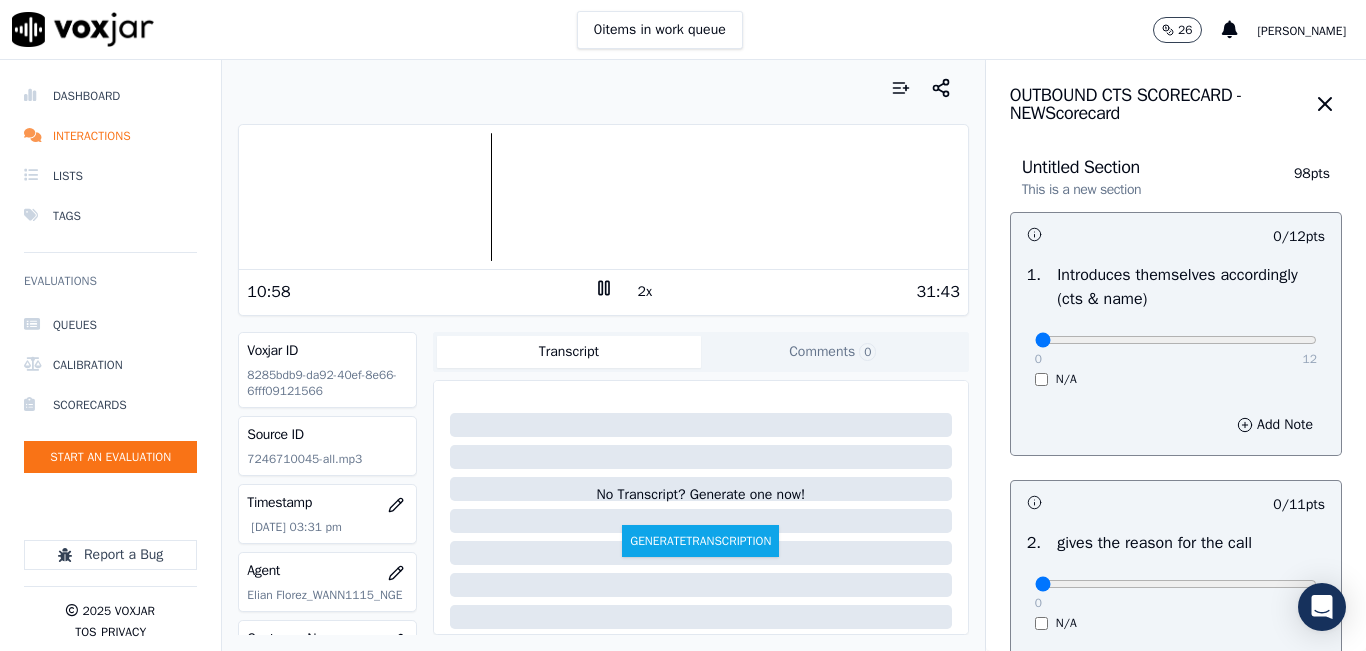 click at bounding box center (603, 197) 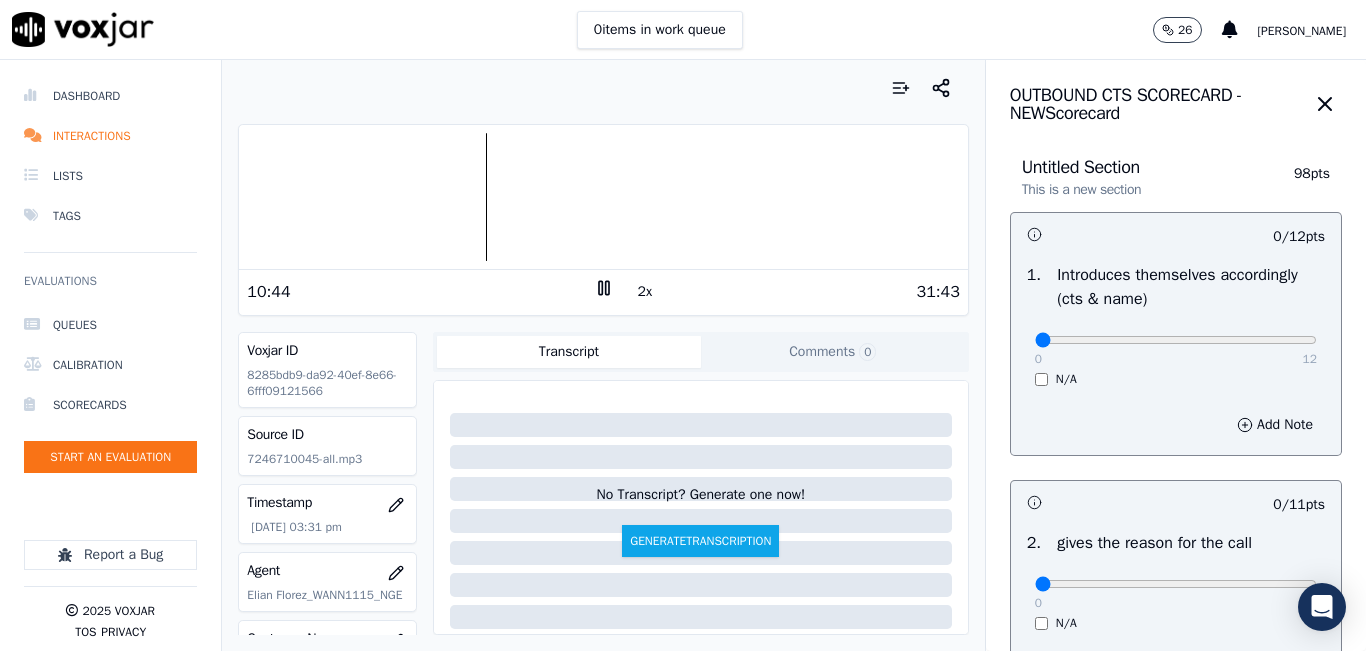click at bounding box center (603, 197) 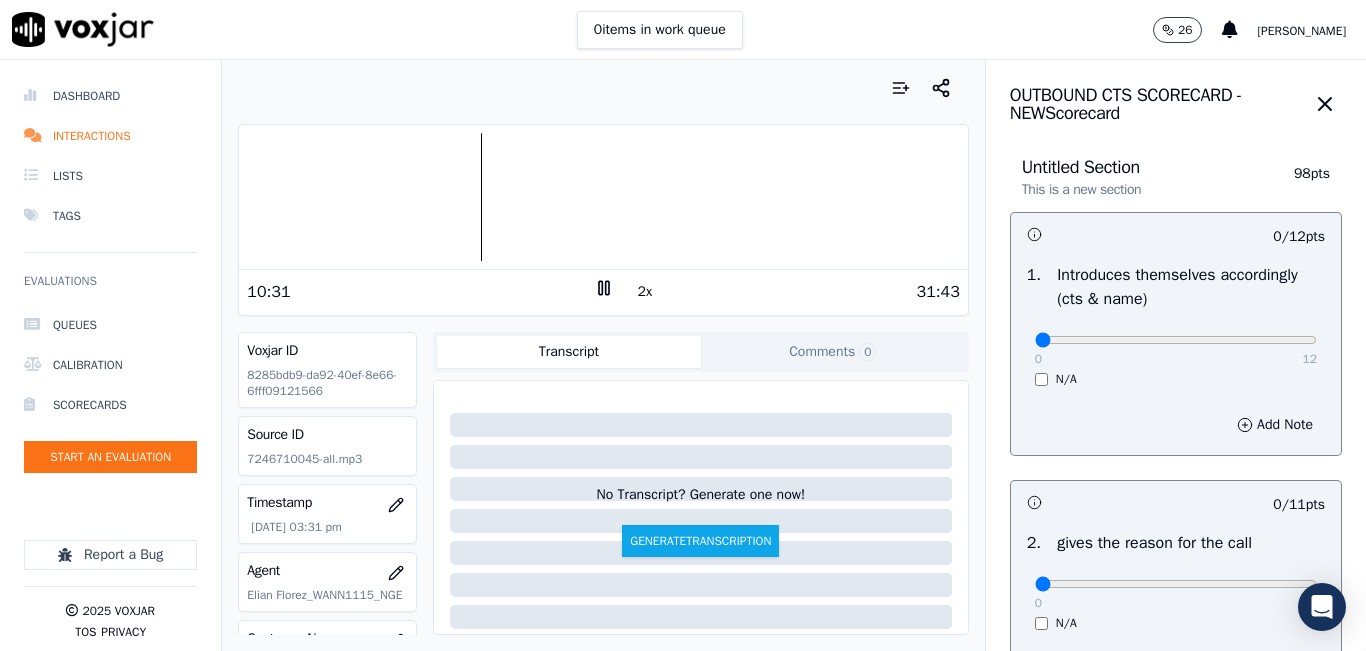 click at bounding box center (603, 197) 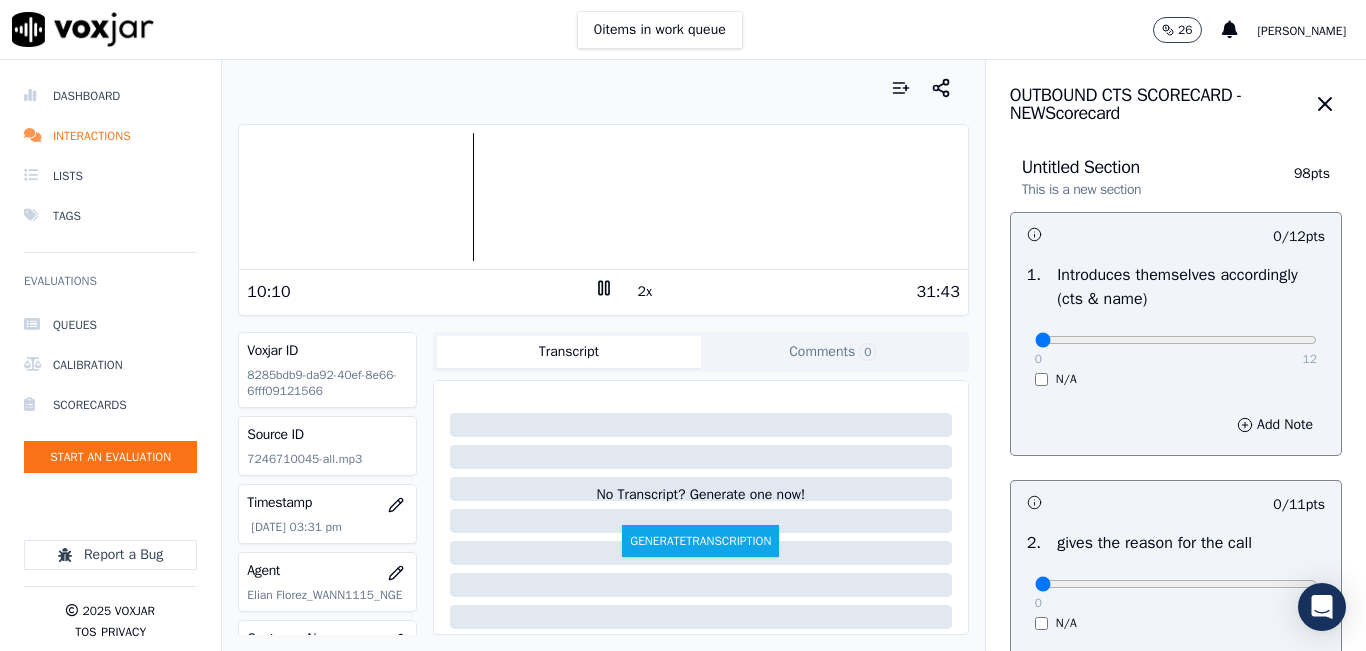 click at bounding box center (603, 197) 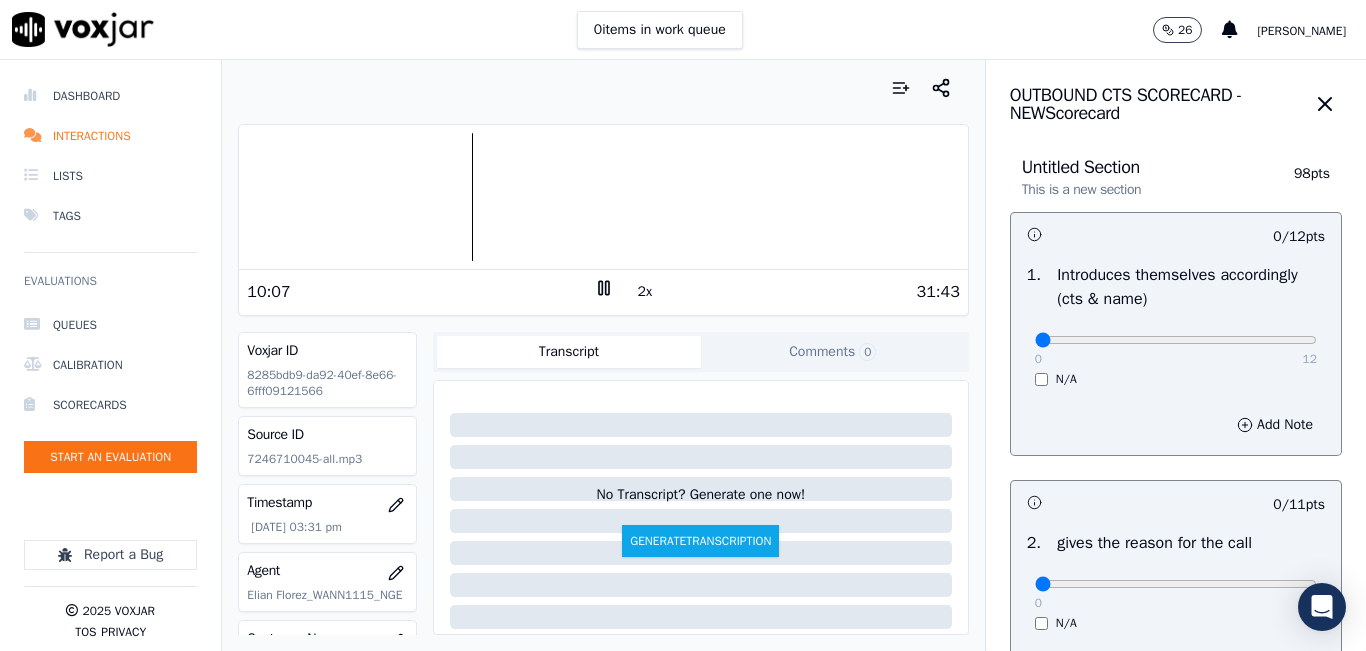 click at bounding box center (603, 197) 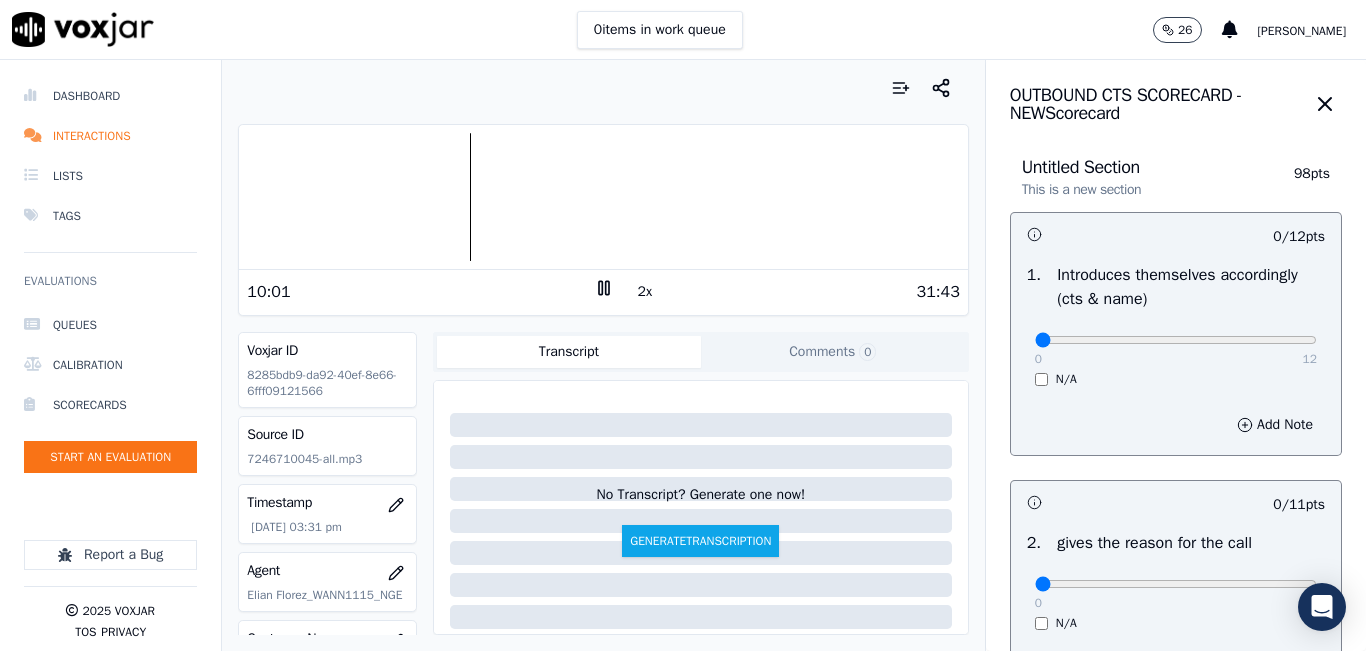 click on "2x" at bounding box center (645, 292) 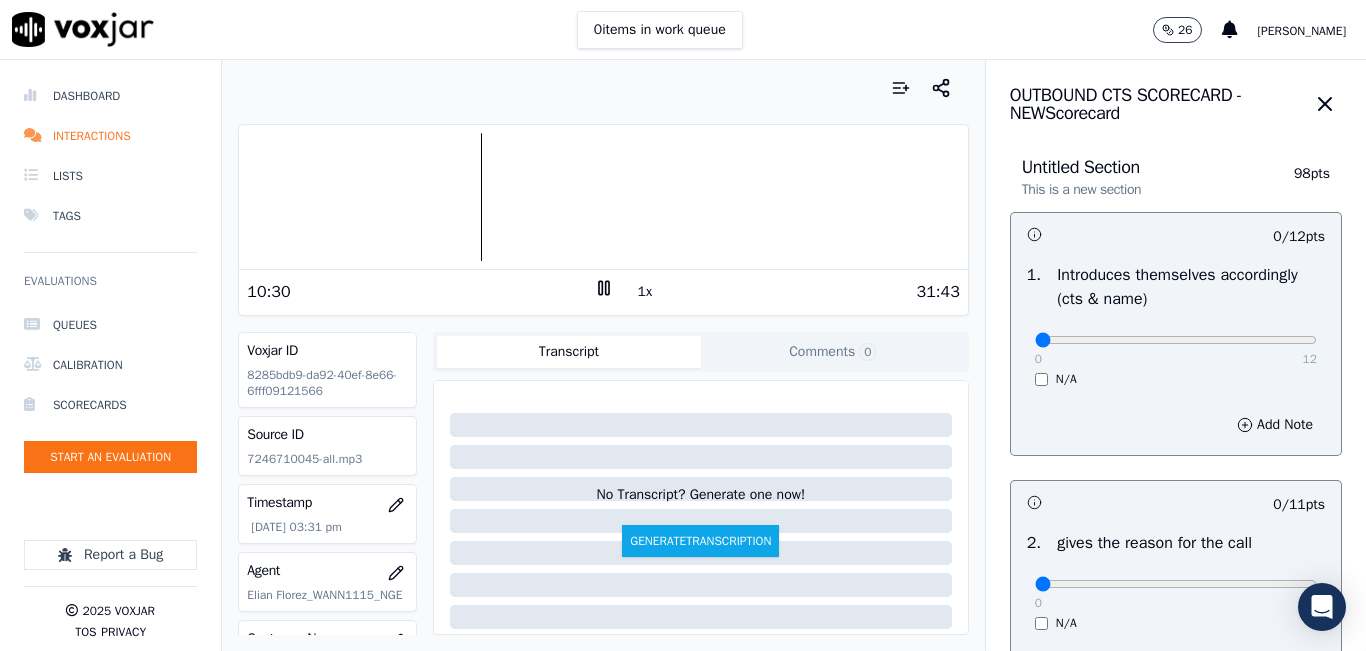 click at bounding box center [603, 197] 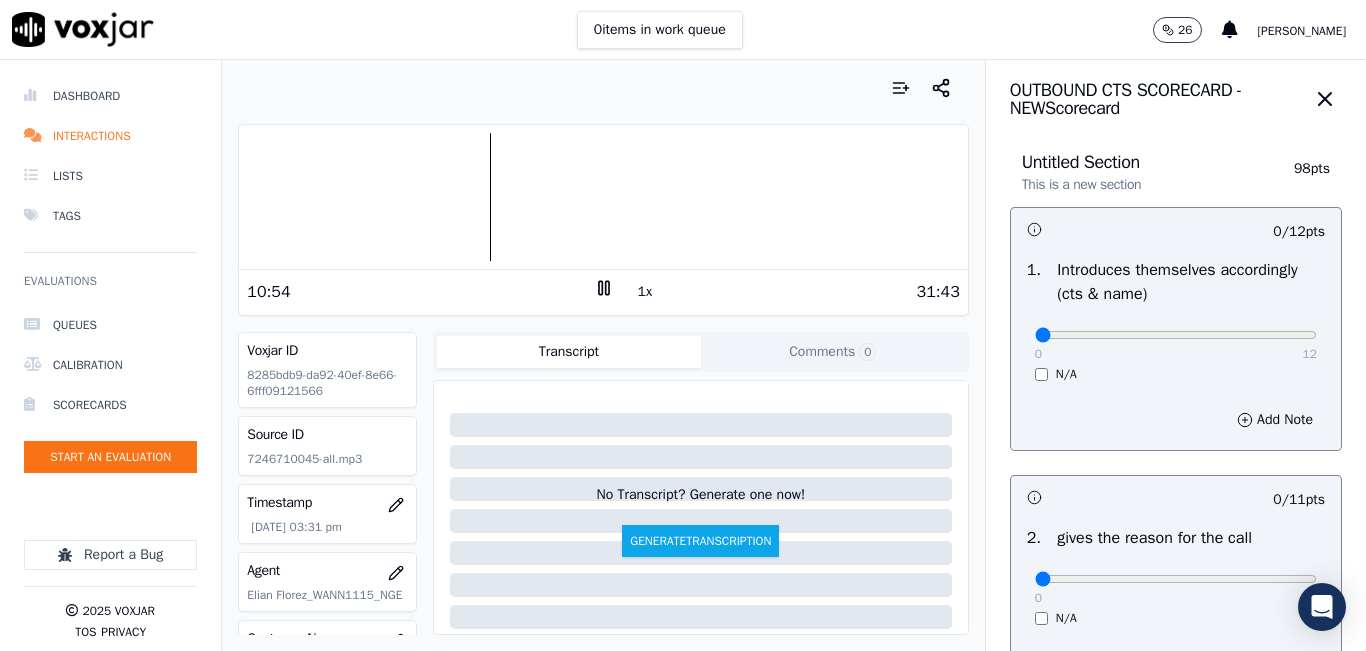 scroll, scrollTop: 0, scrollLeft: 0, axis: both 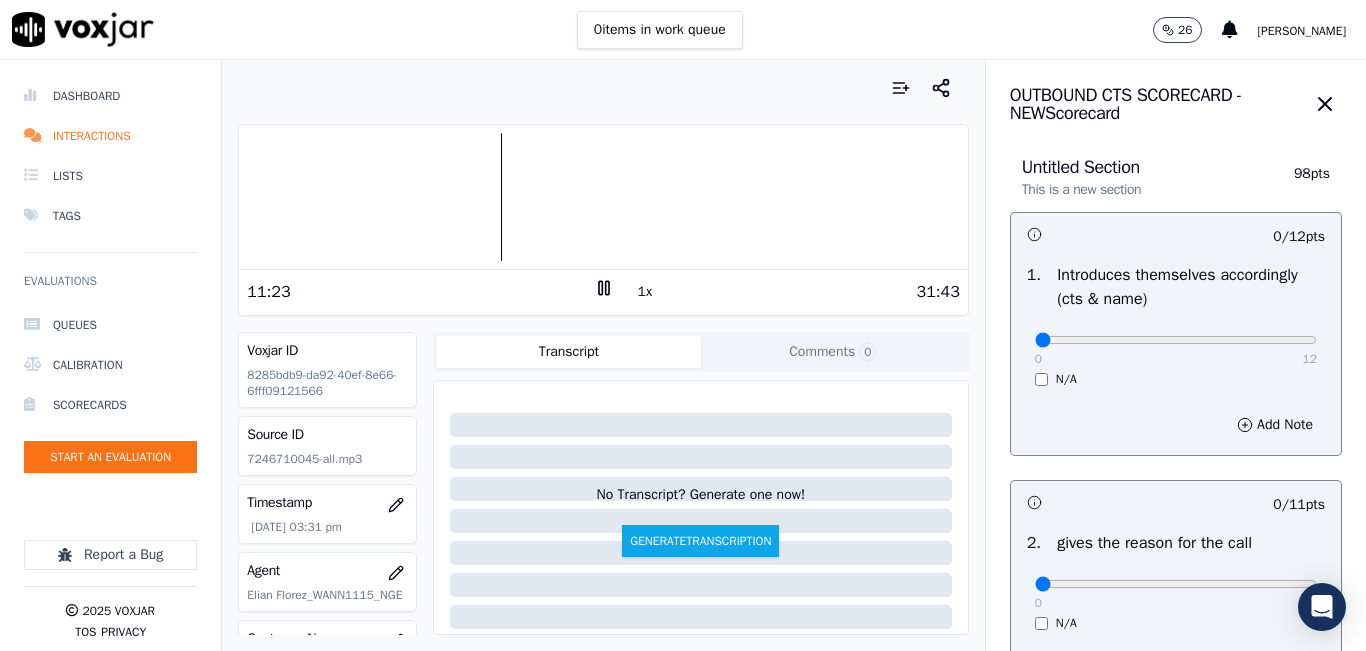 click 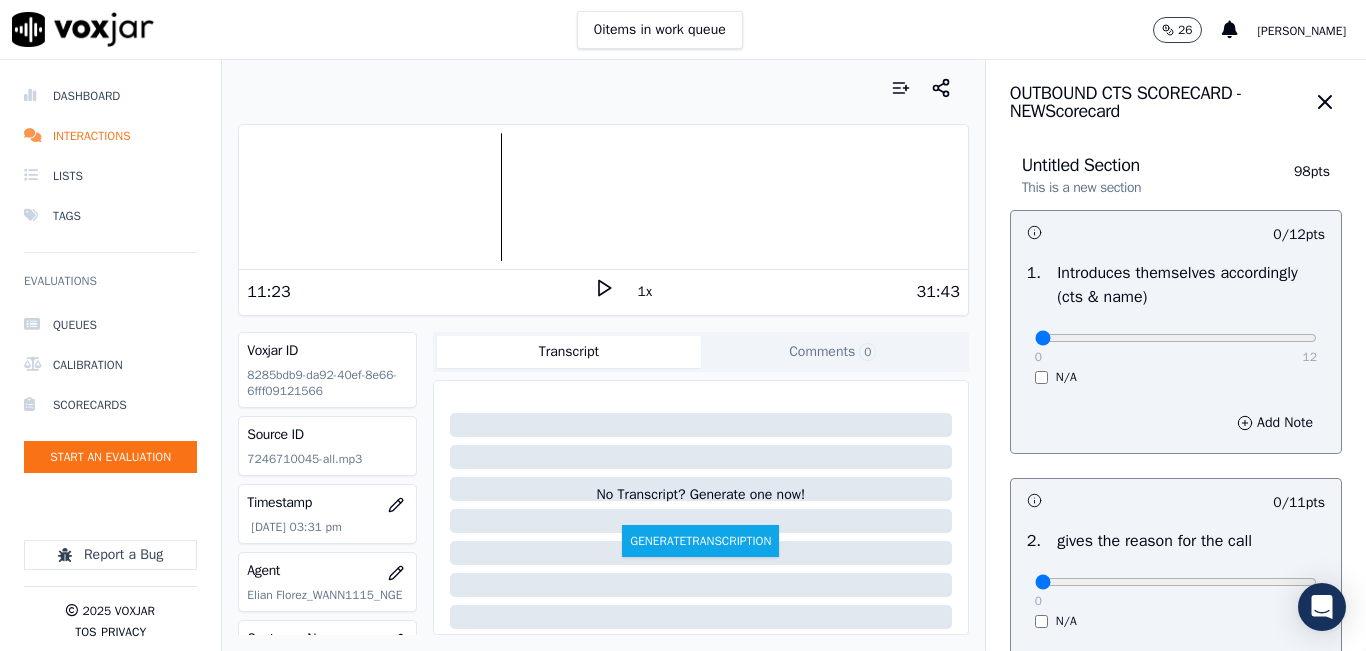 scroll, scrollTop: 0, scrollLeft: 0, axis: both 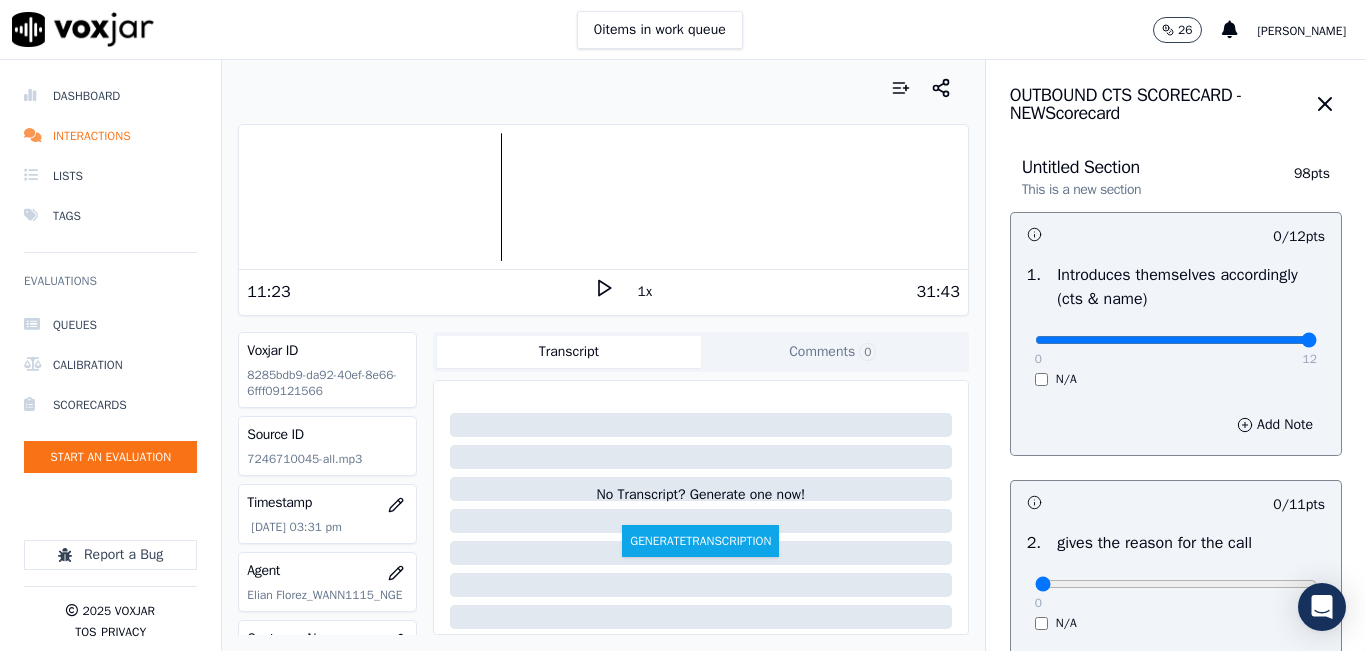 drag, startPoint x: 1176, startPoint y: 344, endPoint x: 1292, endPoint y: 334, distance: 116.43024 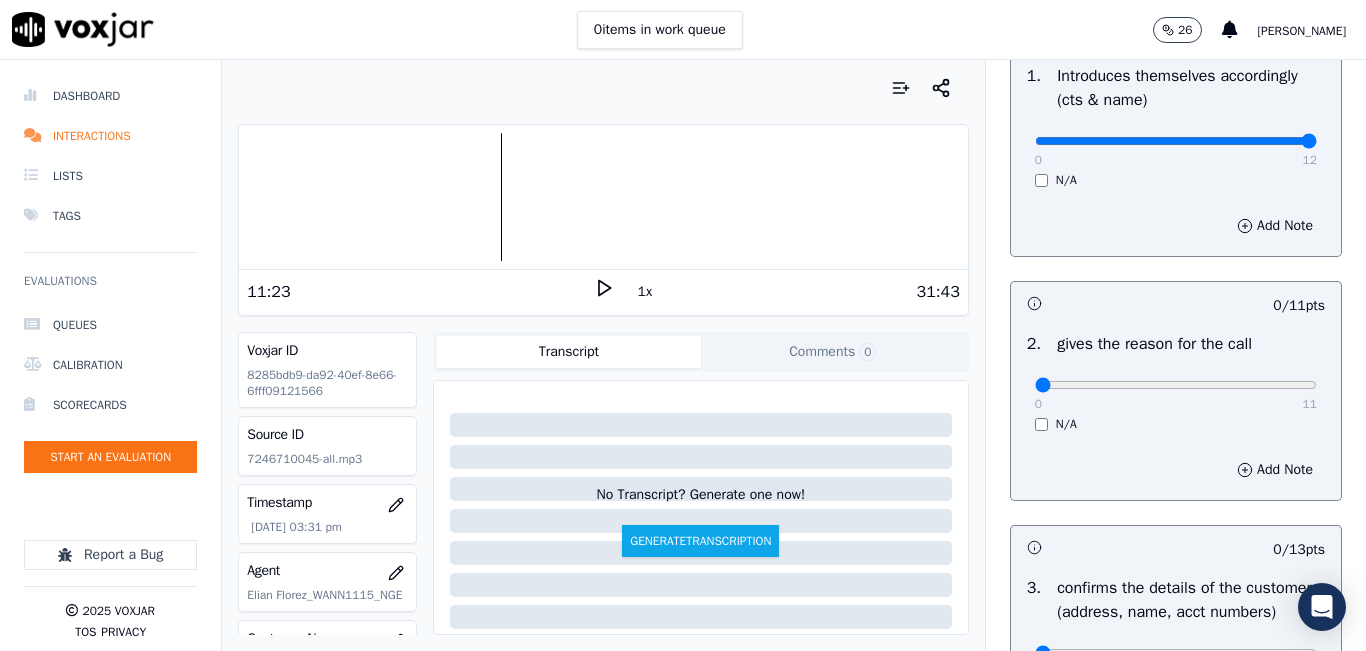 scroll, scrollTop: 200, scrollLeft: 0, axis: vertical 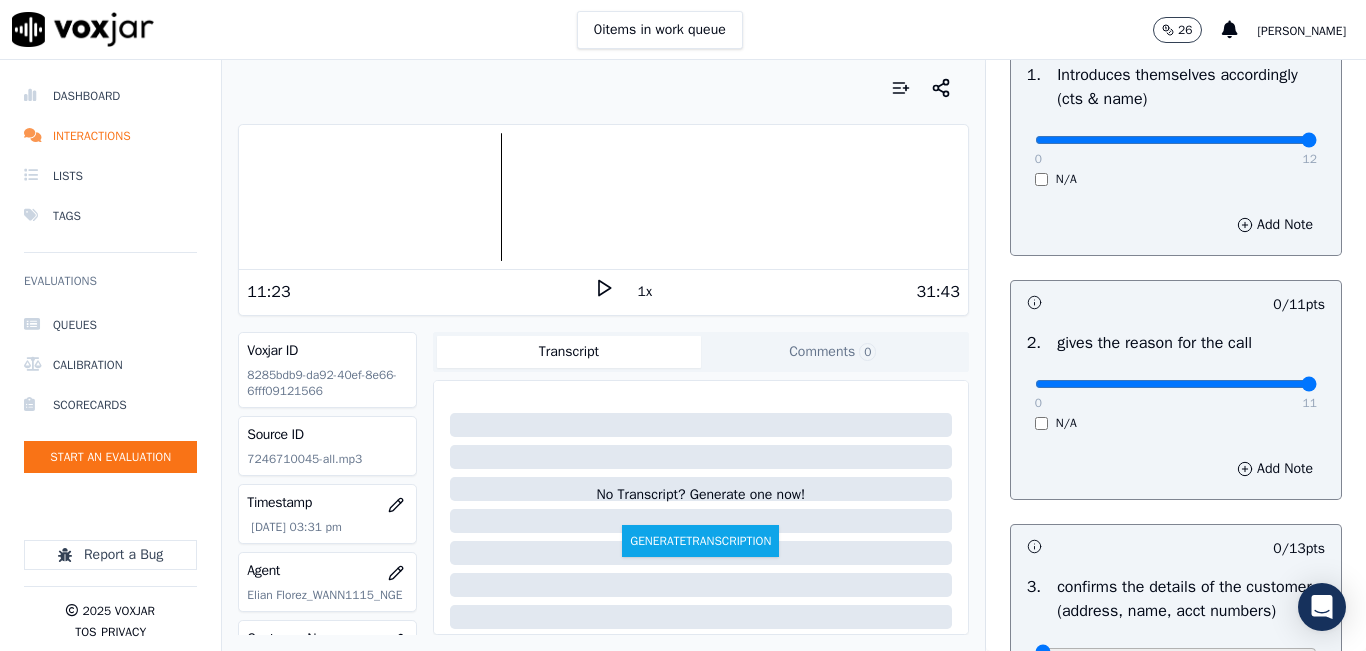 drag, startPoint x: 1235, startPoint y: 381, endPoint x: 1291, endPoint y: 381, distance: 56 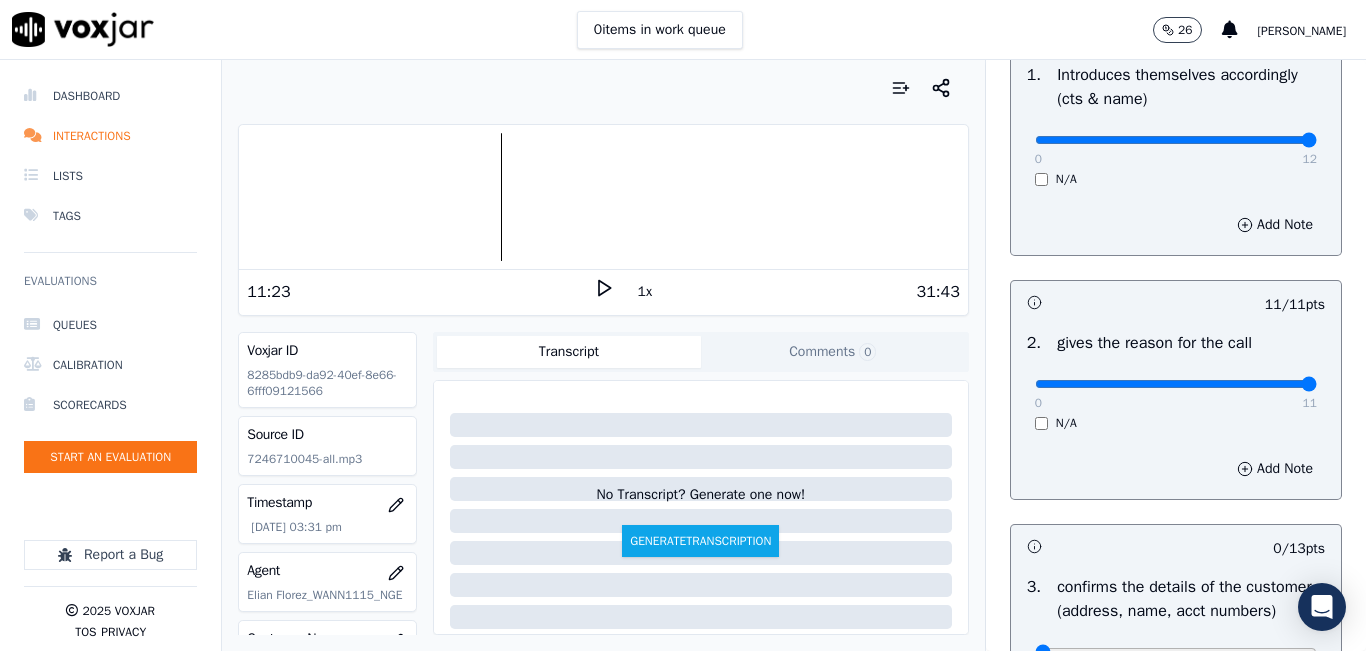 click at bounding box center (603, 197) 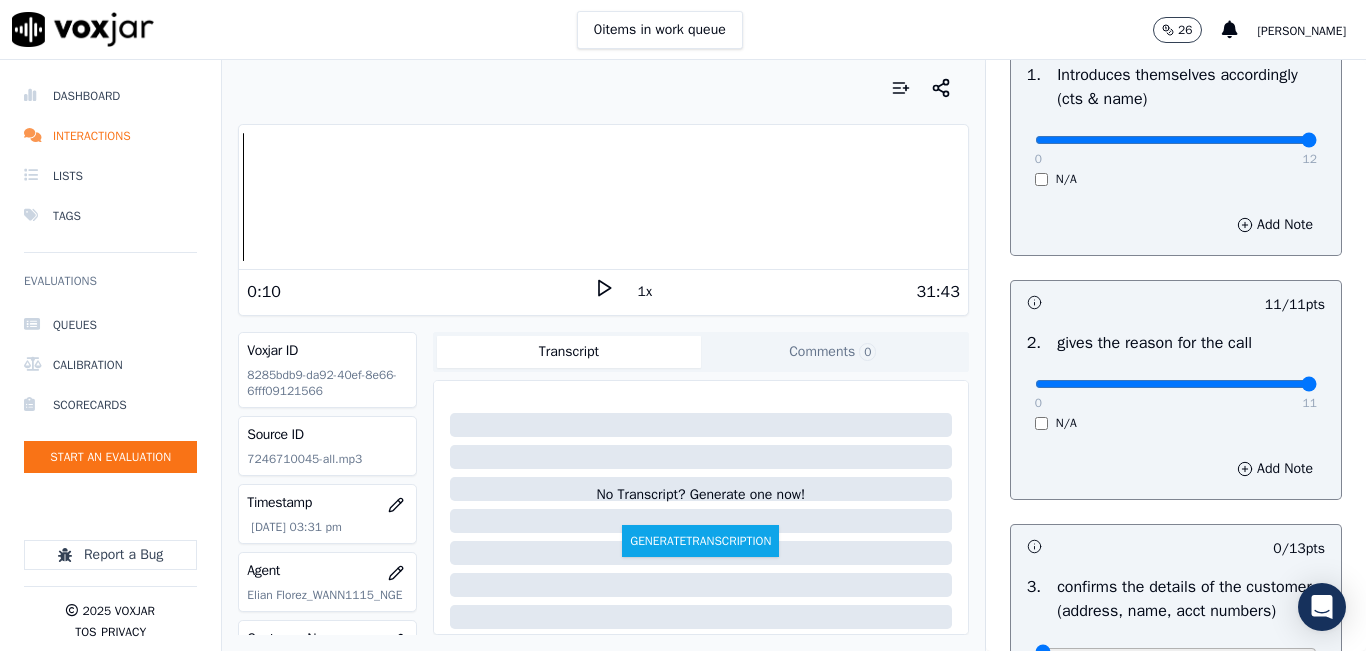 click 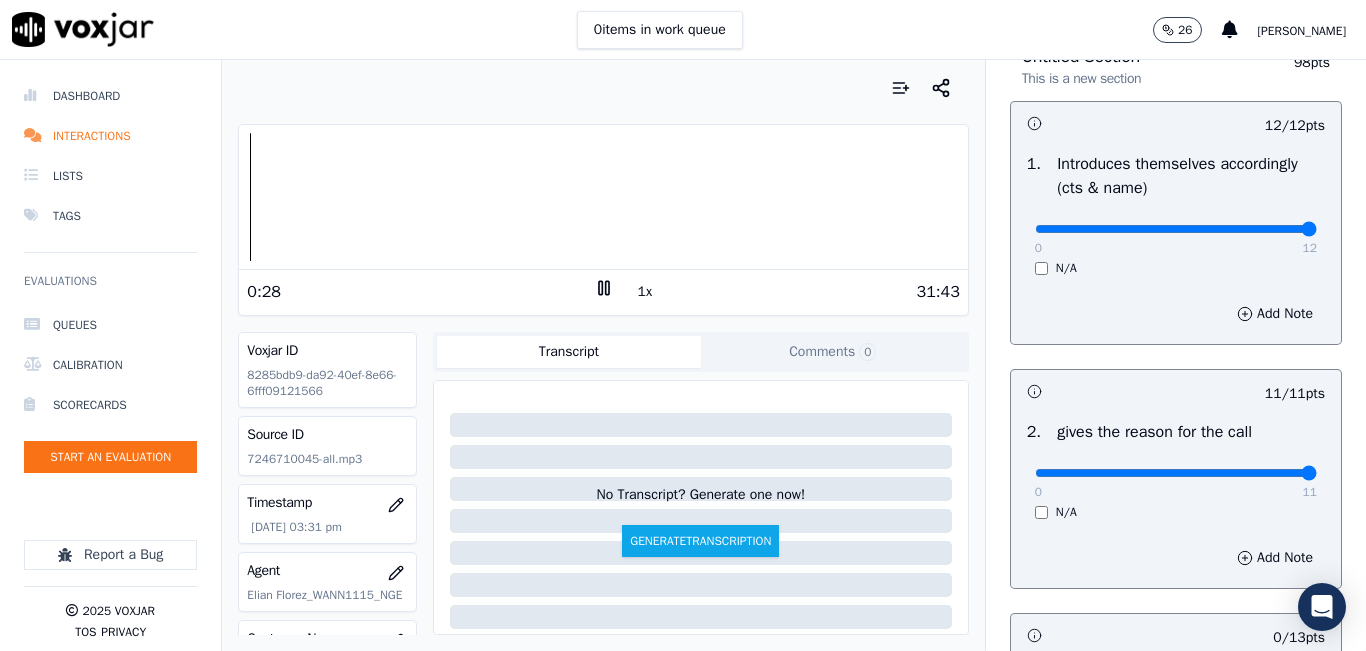 scroll, scrollTop: 0, scrollLeft: 0, axis: both 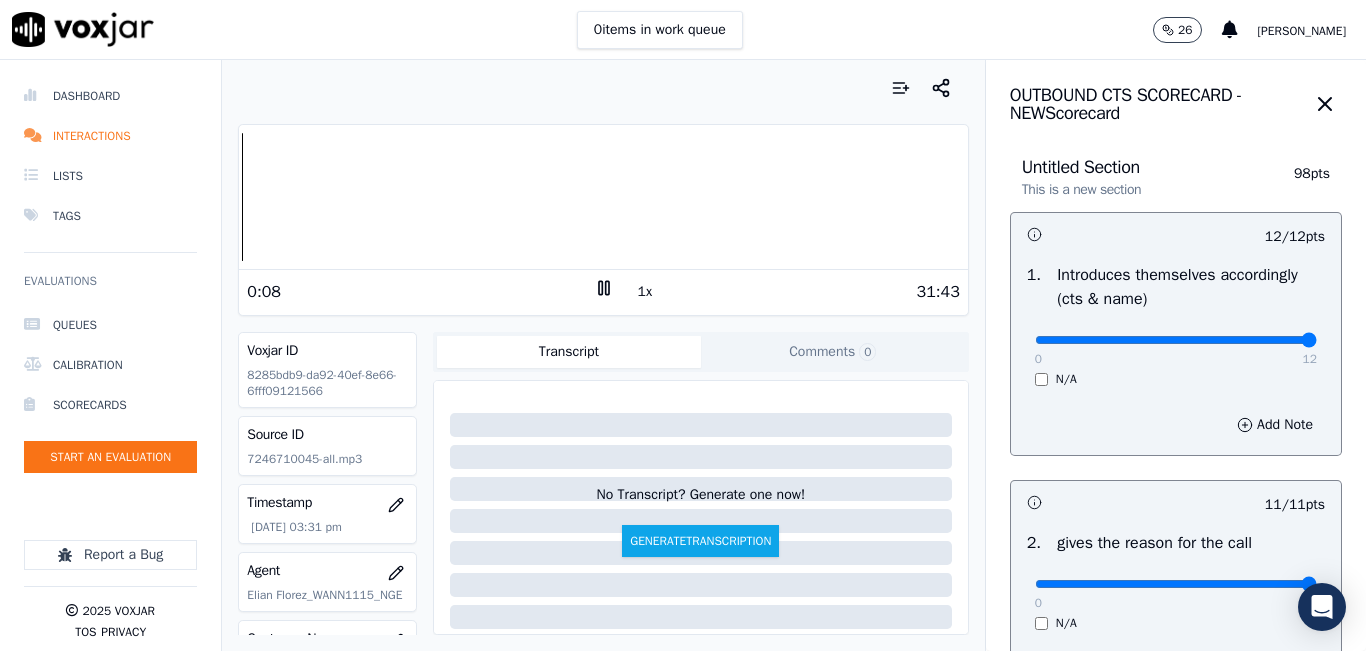 click on "Dashboard   Interactions   Lists   Tags       Evaluations     Queues   Calibration   Scorecards   Start an Evaluation
Report a Bug       2025   Voxjar   TOS   Privacy             Your browser does not support the audio element.   0:08     1x   31:43   Voxjar ID   8285bdb9-da92-40ef-8e66-6fff09121566   Source ID   7246710045-all.mp3   Timestamp
07/09/2025 03:31 pm     Agent
Elian Florez_WANN1115_NGE     Customer Name     melanie s cargnel     Customer Phone     7246710045     Tags
NGE     Source     manualUpload   Type     AUDIO       Transcript   Comments  0   No Transcript? Generate one now!   Generate  Transcription         Add Comment   Scores   Transcript   Metadata   Comments         Human Score   --   0  evaluation s   AI Score   --   0  evaluation s     AI Evaluations
Queue an AI Evaluation   No AI evaluations yet   Human Evaluations   Start a Manual Evaluation   No human evaluations yet       OUTBOUND CTS SCORECARD - NEW   Scorecard           98" at bounding box center [683, 355] 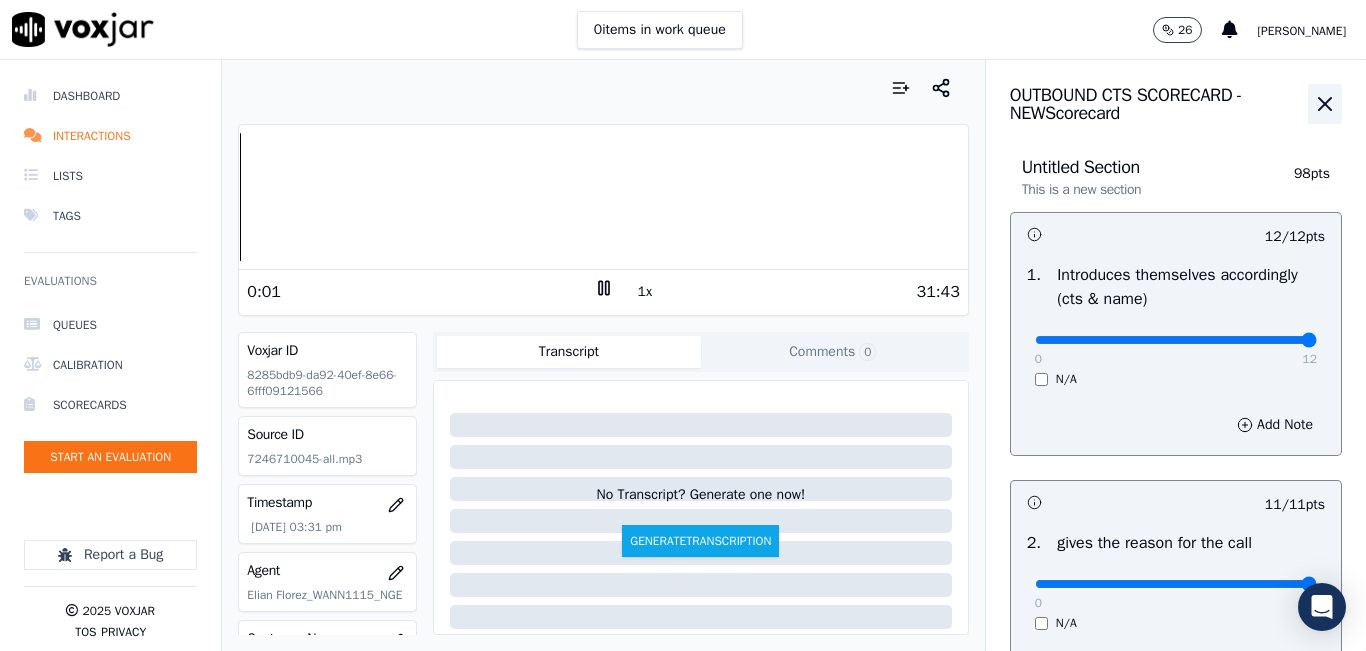 click 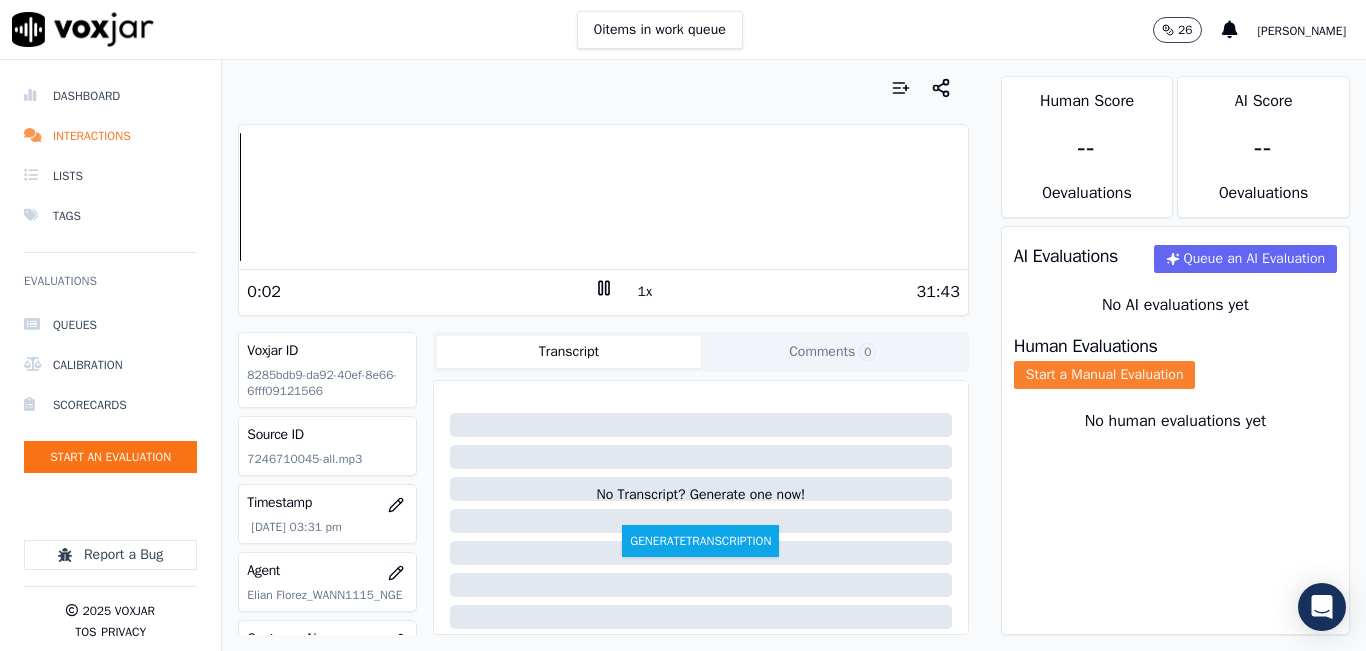 click on "Start a Manual Evaluation" 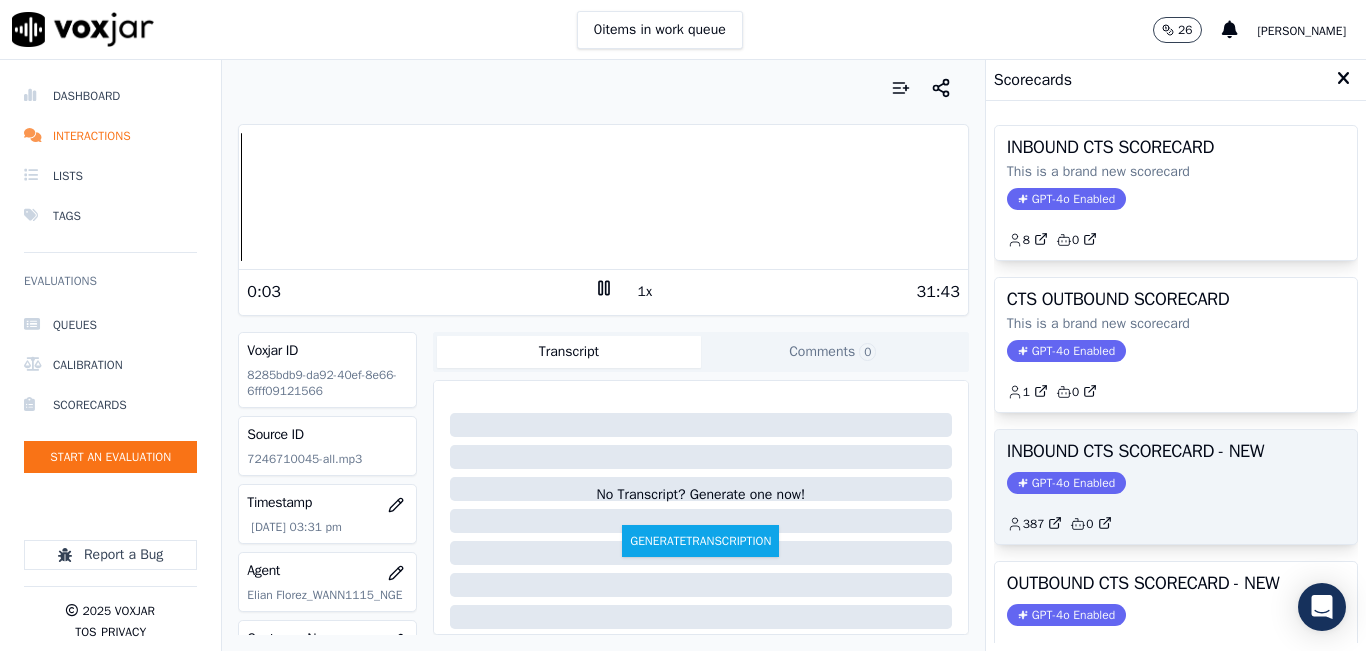 click on "INBOUND CTS SCORECARD - NEW" at bounding box center (1176, 451) 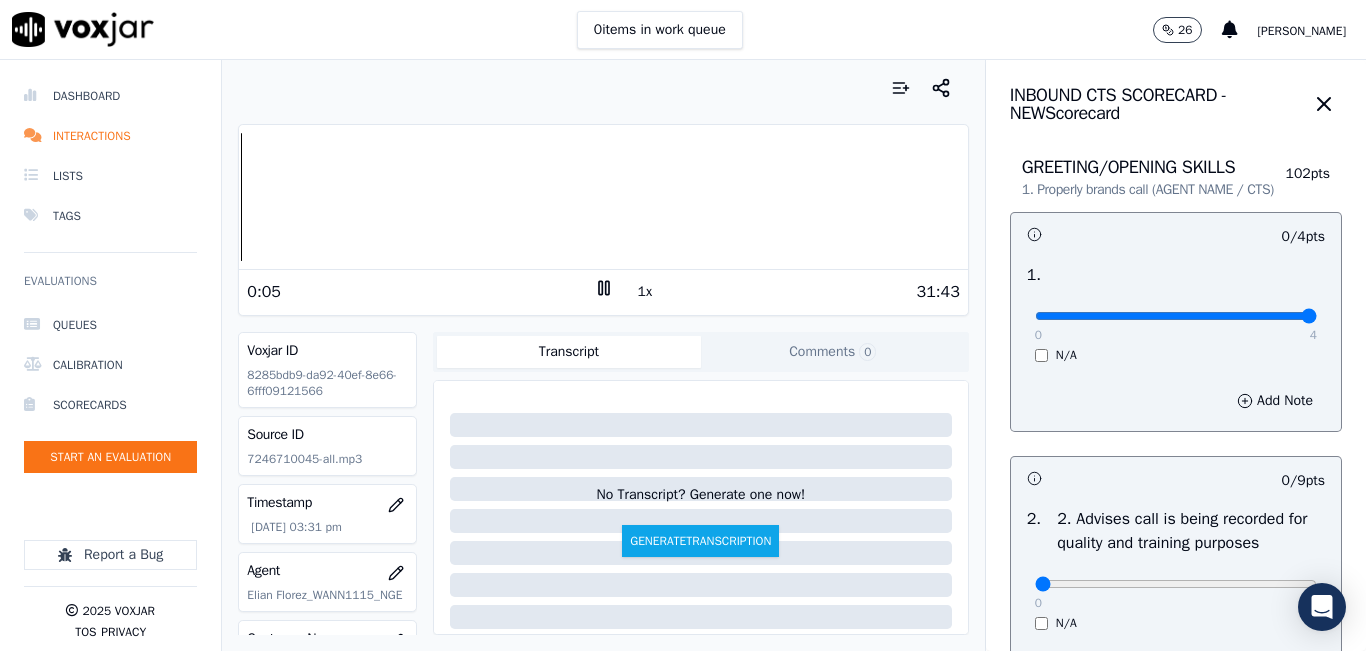 drag, startPoint x: 1106, startPoint y: 340, endPoint x: 1316, endPoint y: 349, distance: 210.19276 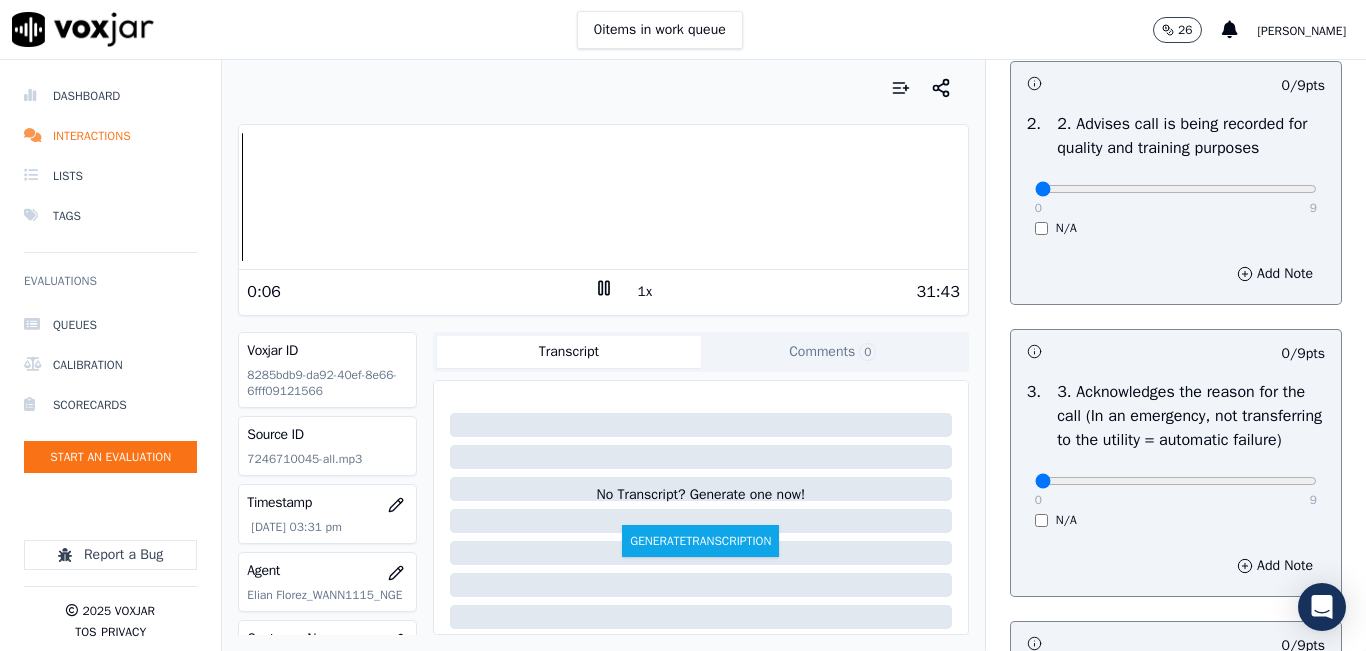 scroll, scrollTop: 400, scrollLeft: 0, axis: vertical 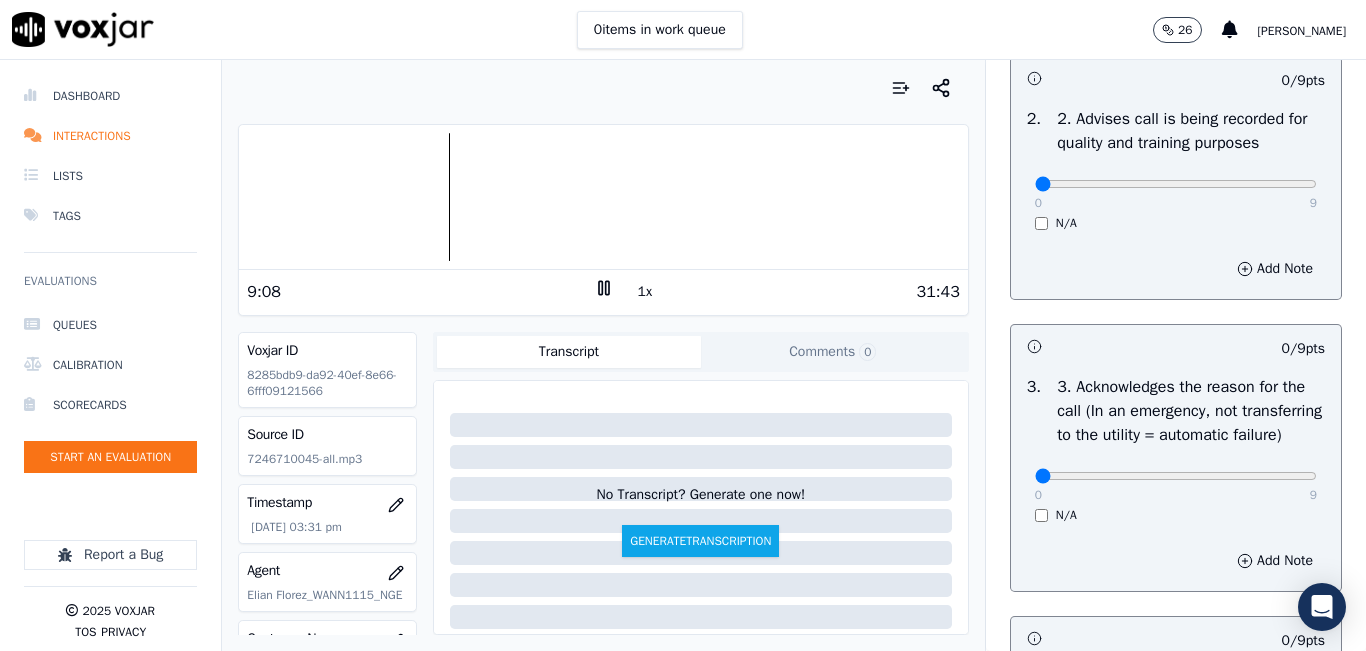 click at bounding box center [603, 197] 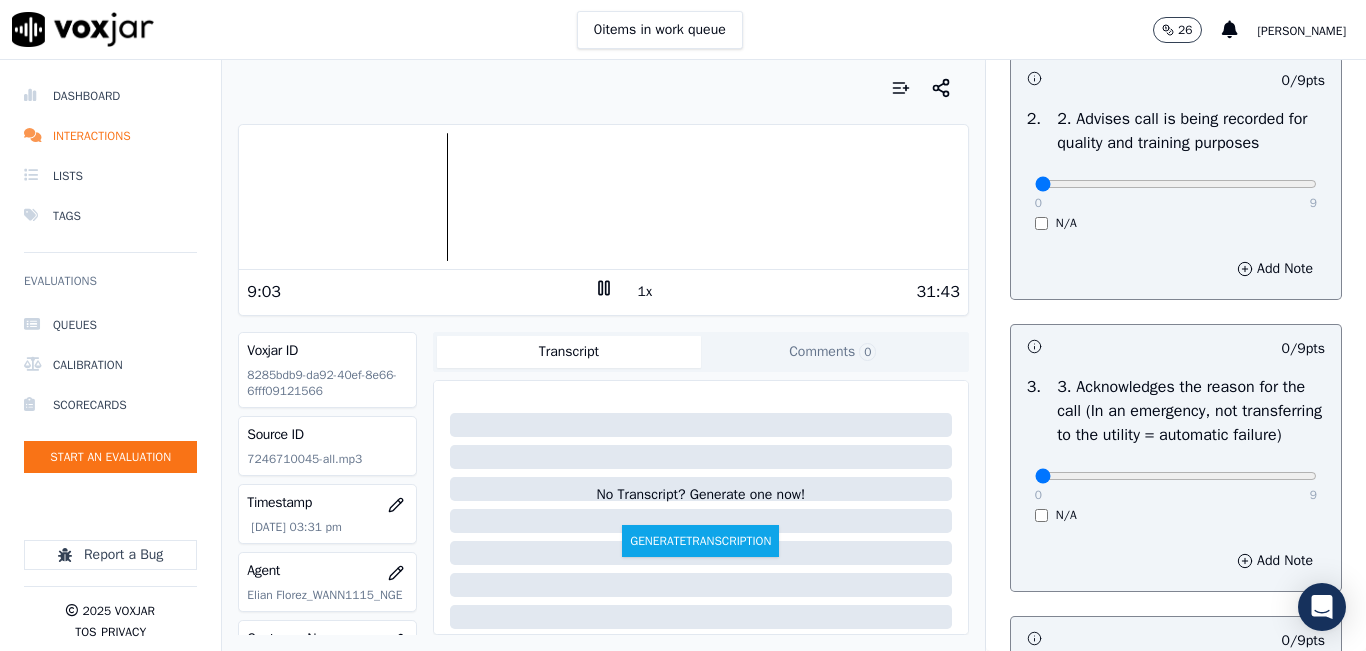 click at bounding box center (603, 197) 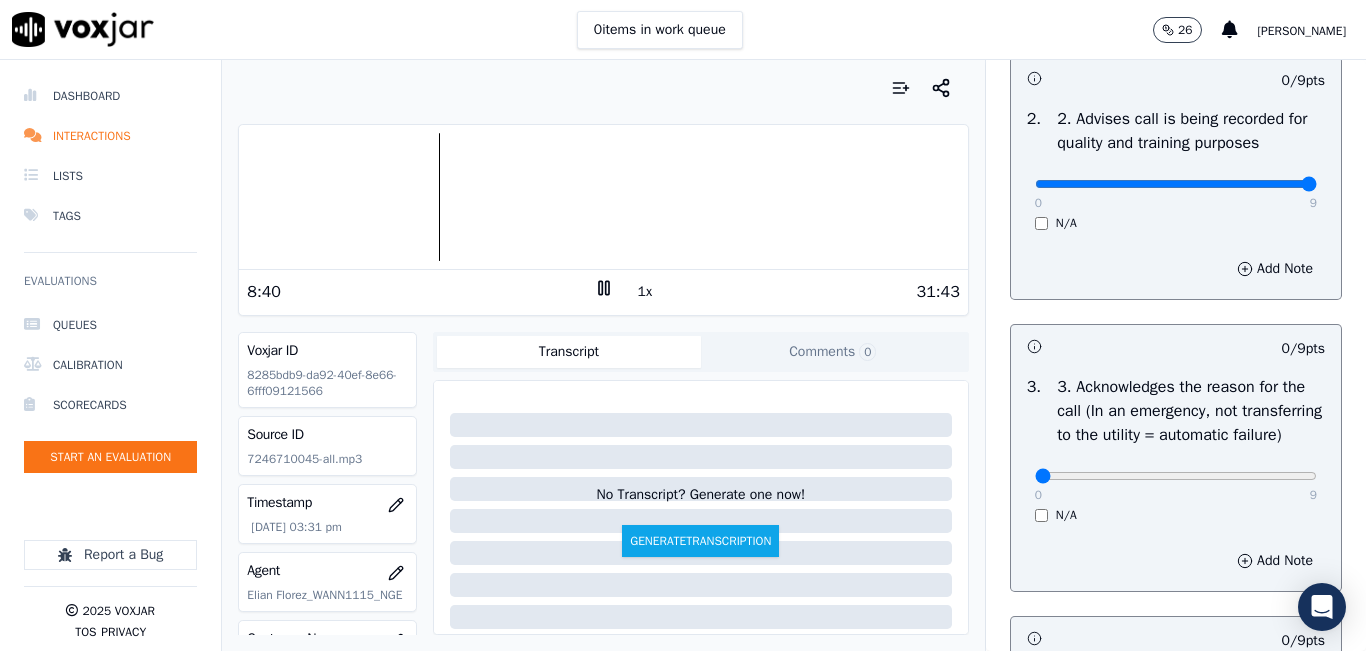 drag, startPoint x: 1040, startPoint y: 208, endPoint x: 1263, endPoint y: 207, distance: 223.00224 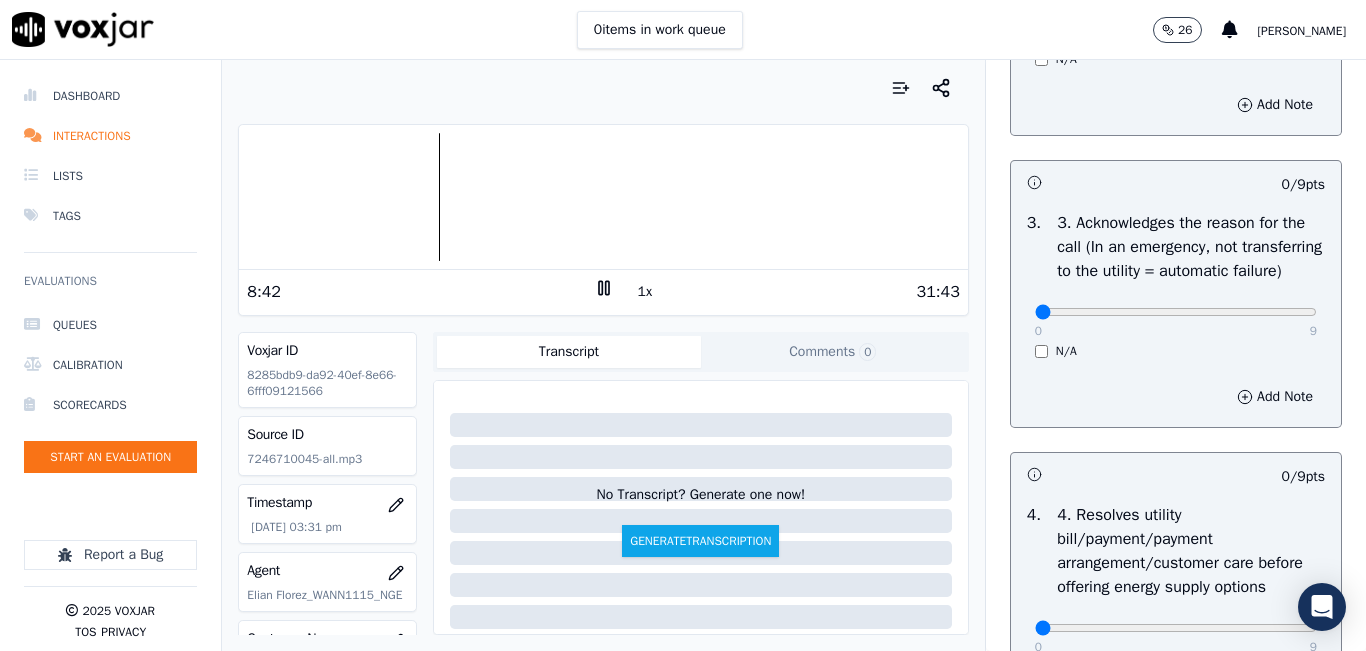 scroll, scrollTop: 600, scrollLeft: 0, axis: vertical 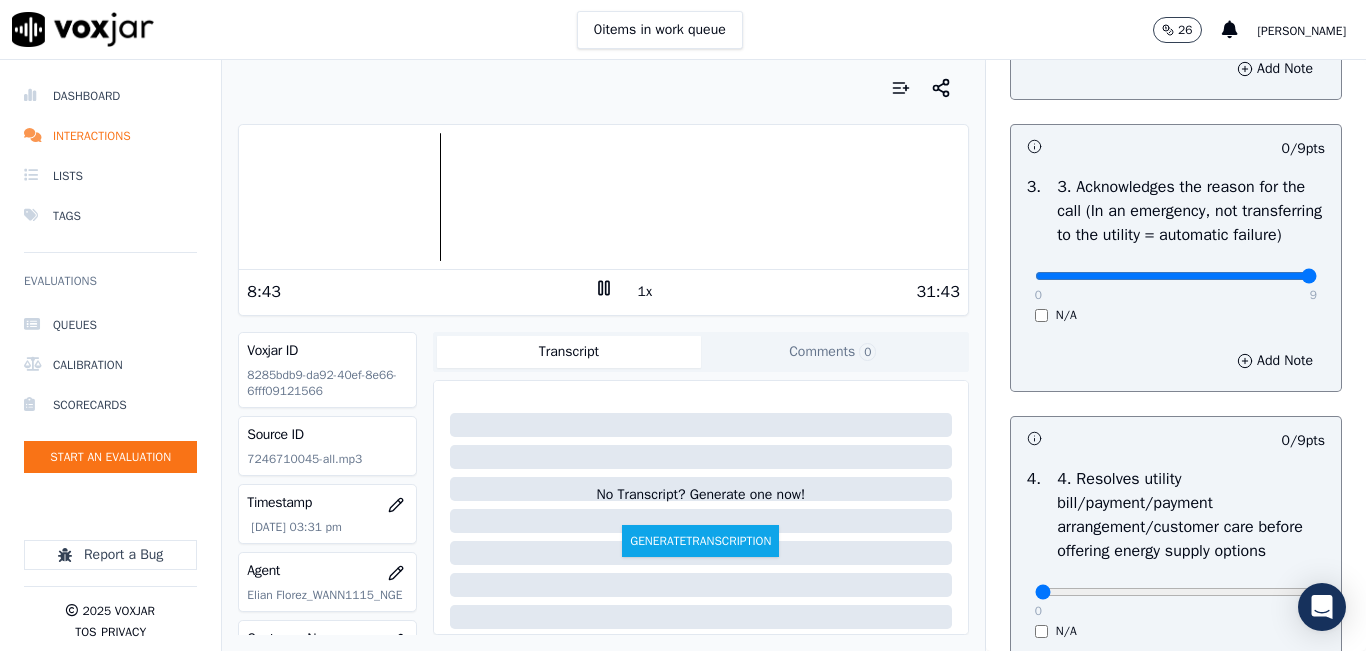 drag, startPoint x: 1263, startPoint y: 310, endPoint x: 1285, endPoint y: 299, distance: 24.596748 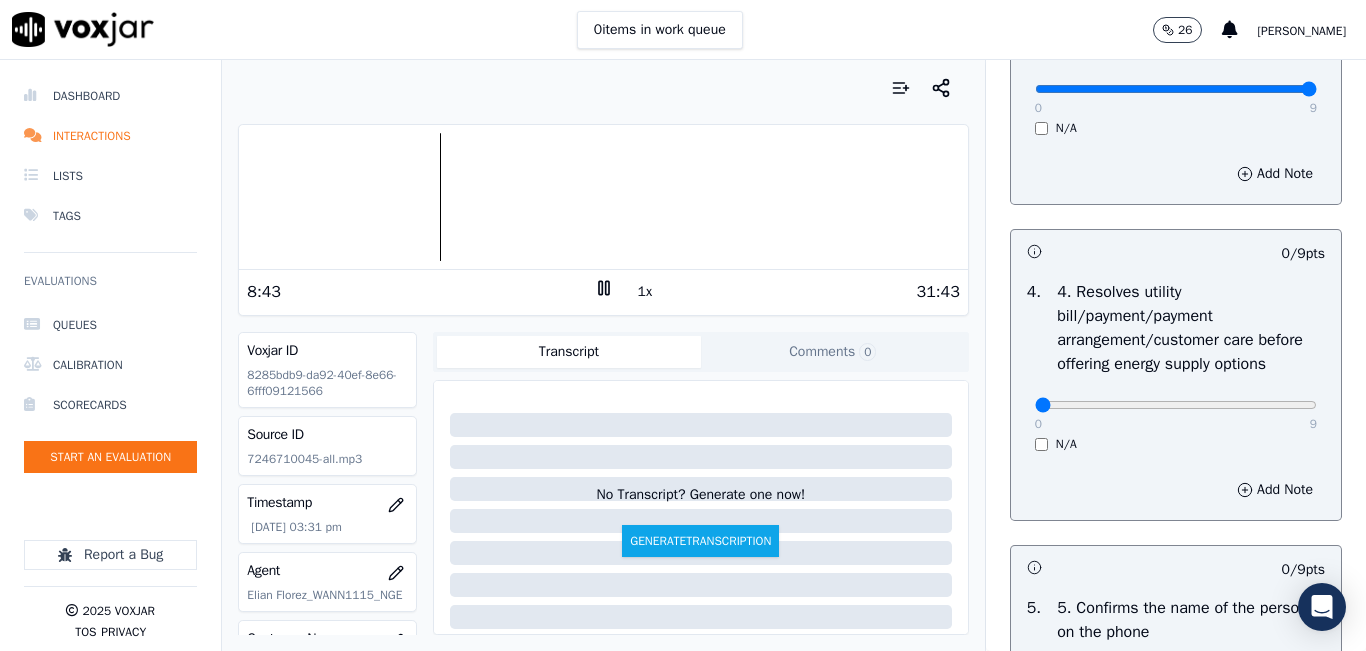 scroll, scrollTop: 800, scrollLeft: 0, axis: vertical 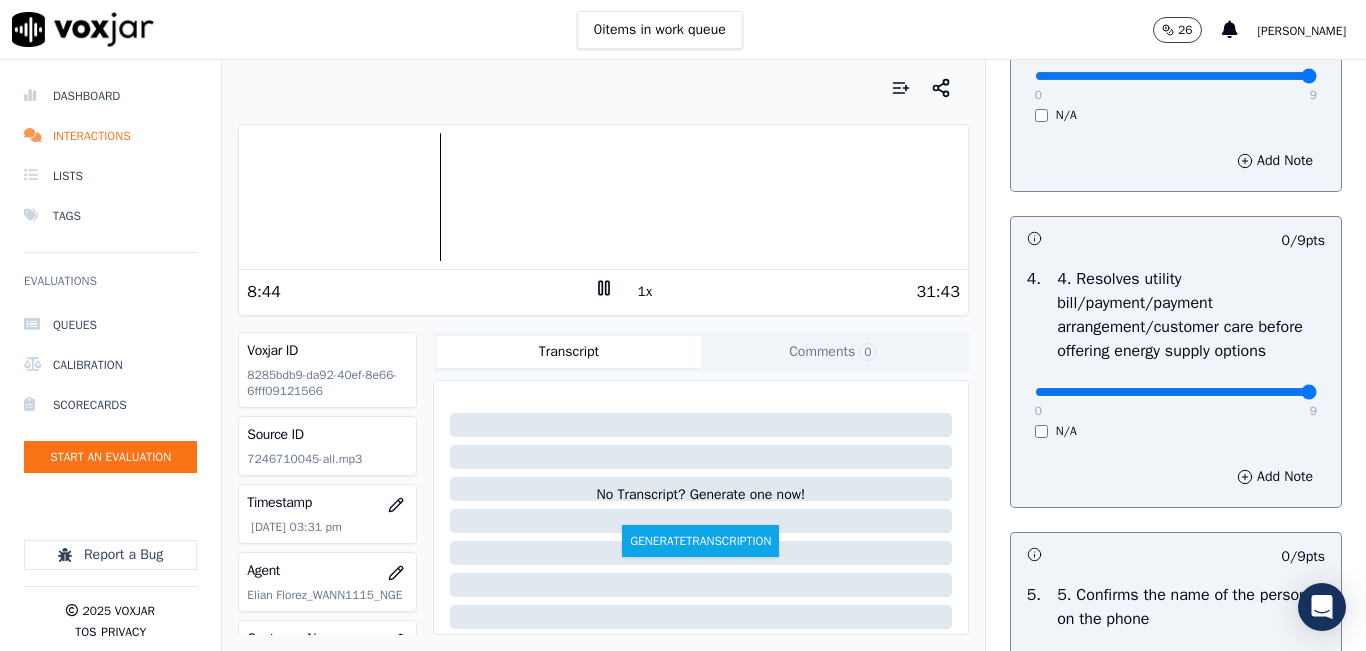 drag, startPoint x: 1242, startPoint y: 461, endPoint x: 1301, endPoint y: 463, distance: 59.03389 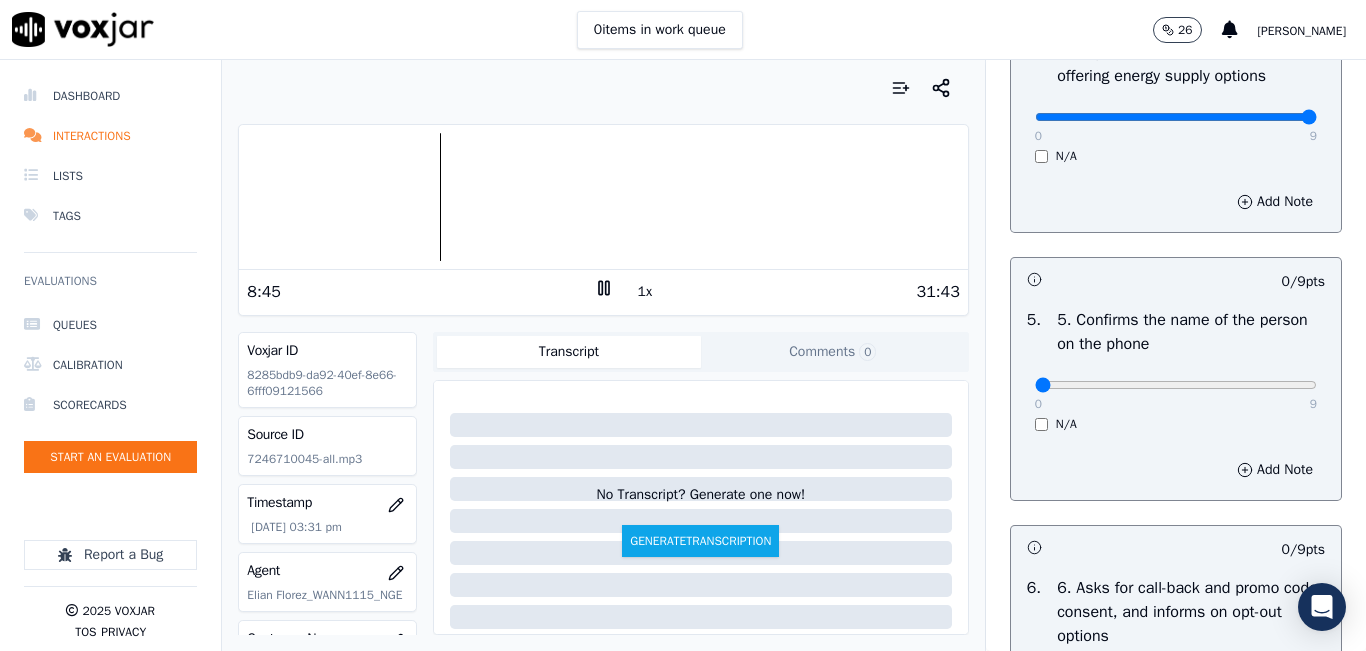 scroll, scrollTop: 1100, scrollLeft: 0, axis: vertical 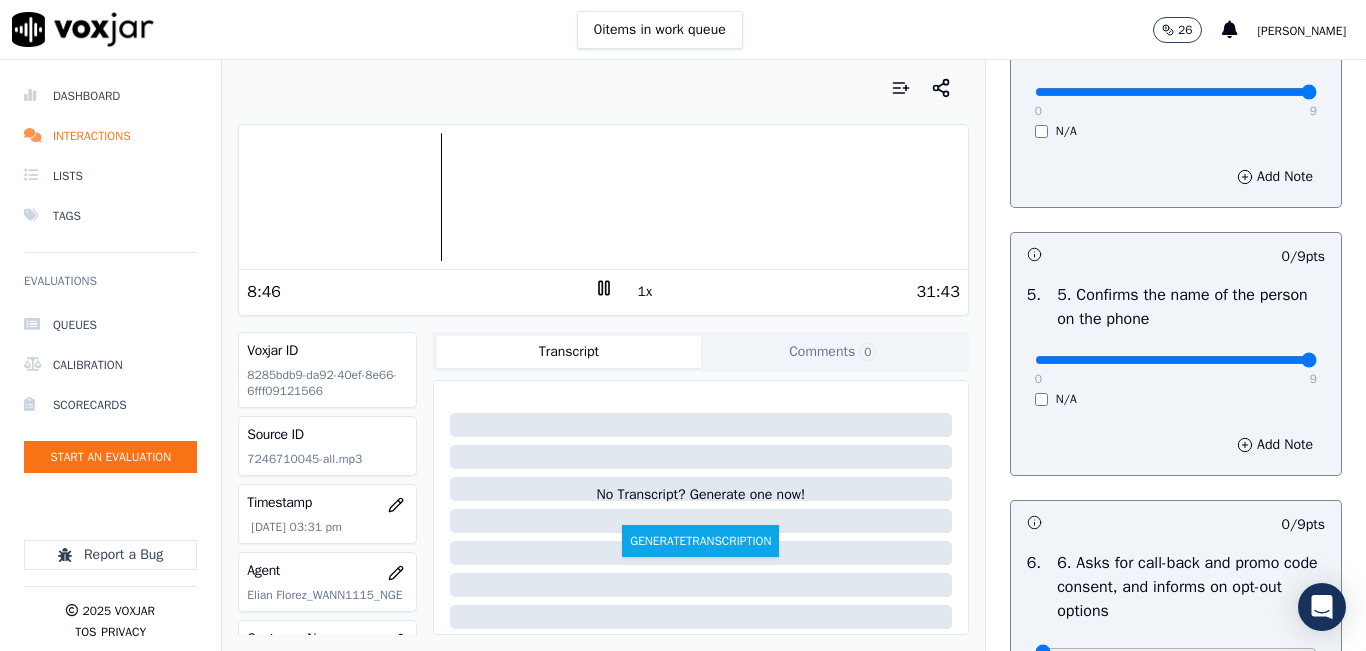 drag, startPoint x: 1215, startPoint y: 429, endPoint x: 1288, endPoint y: 443, distance: 74.330345 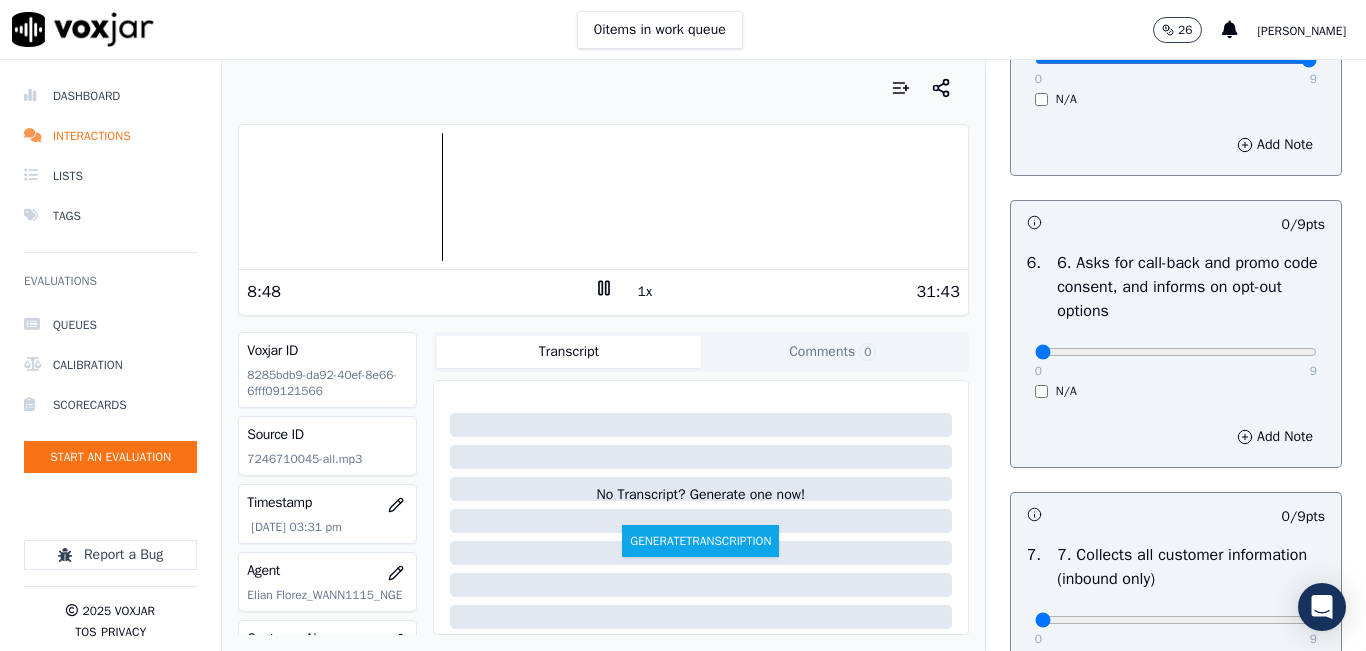 scroll, scrollTop: 1500, scrollLeft: 0, axis: vertical 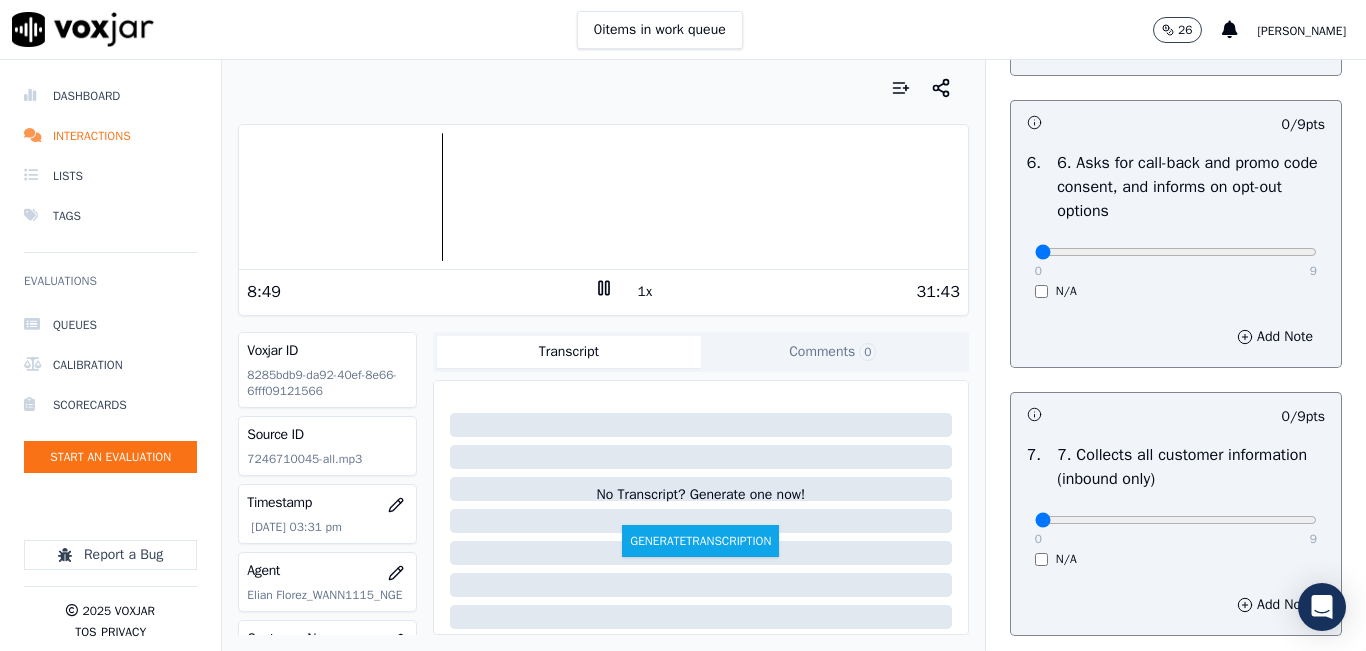 click on "0   9     N/A" at bounding box center [1176, 261] 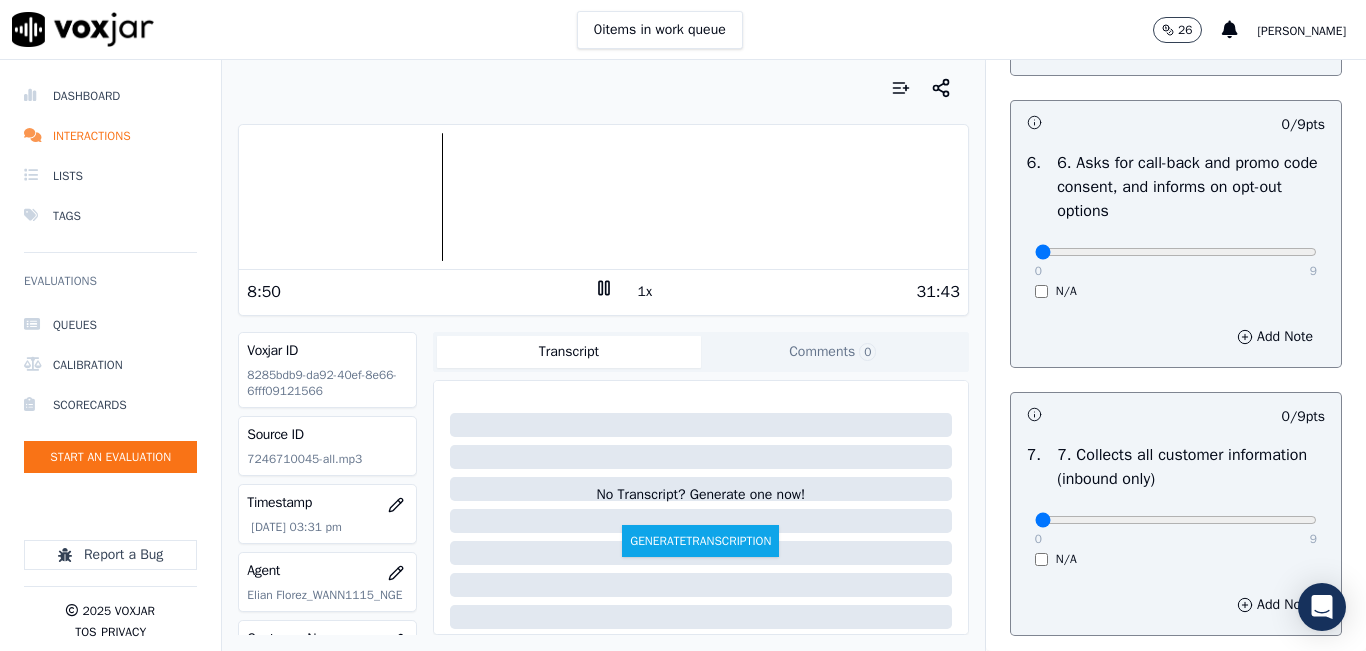 click on "N/A" at bounding box center (1176, 291) 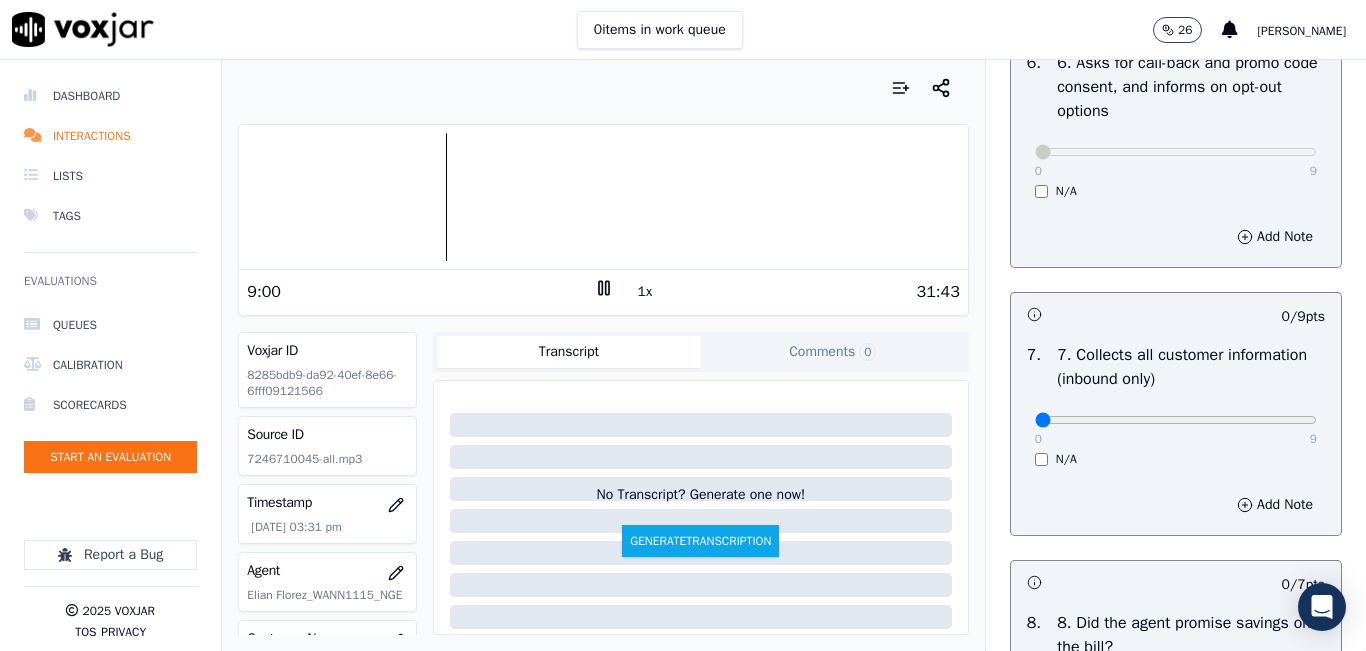 scroll, scrollTop: 1700, scrollLeft: 0, axis: vertical 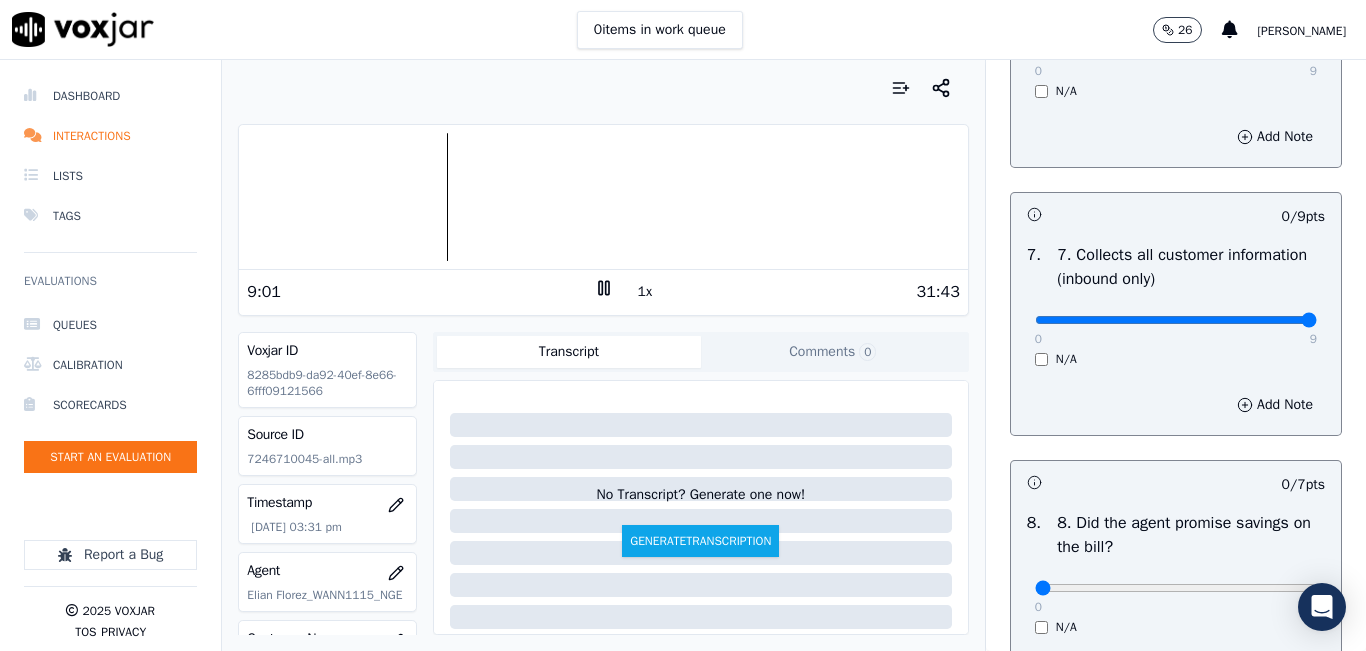 drag, startPoint x: 1156, startPoint y: 395, endPoint x: 1272, endPoint y: 381, distance: 116.841774 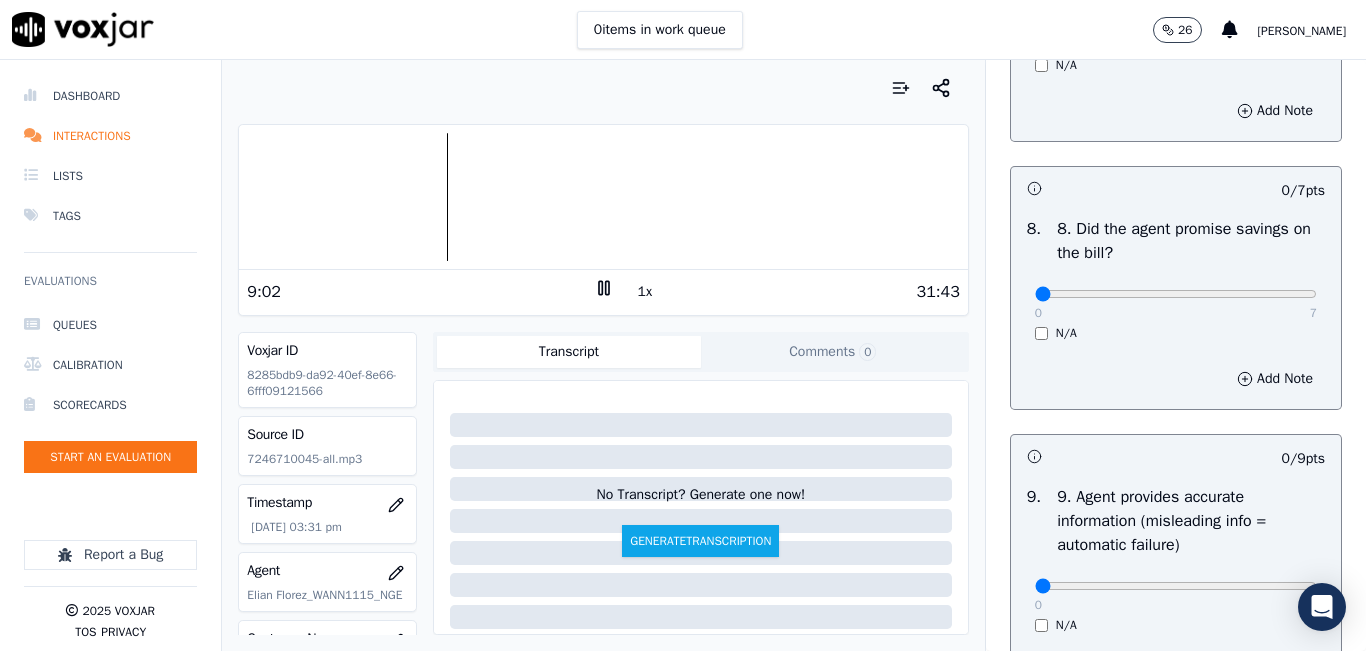 scroll, scrollTop: 2000, scrollLeft: 0, axis: vertical 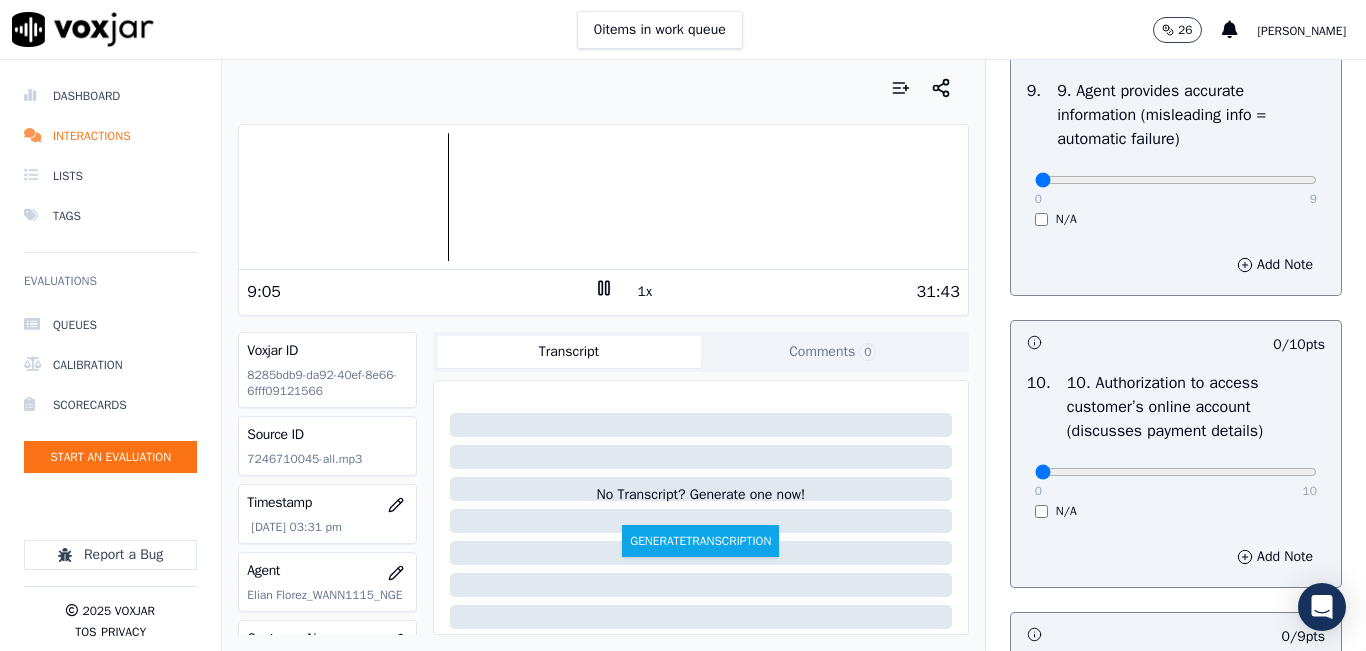 click on "0   9" at bounding box center [1176, 179] 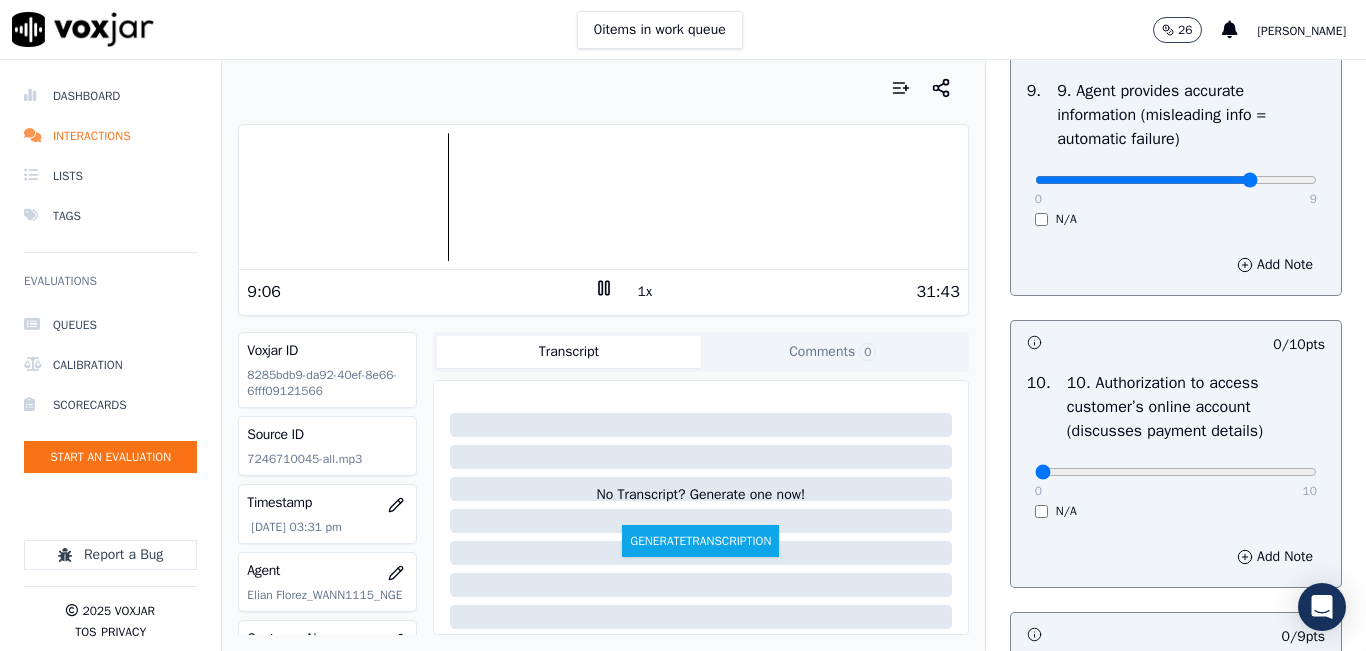 type on "7" 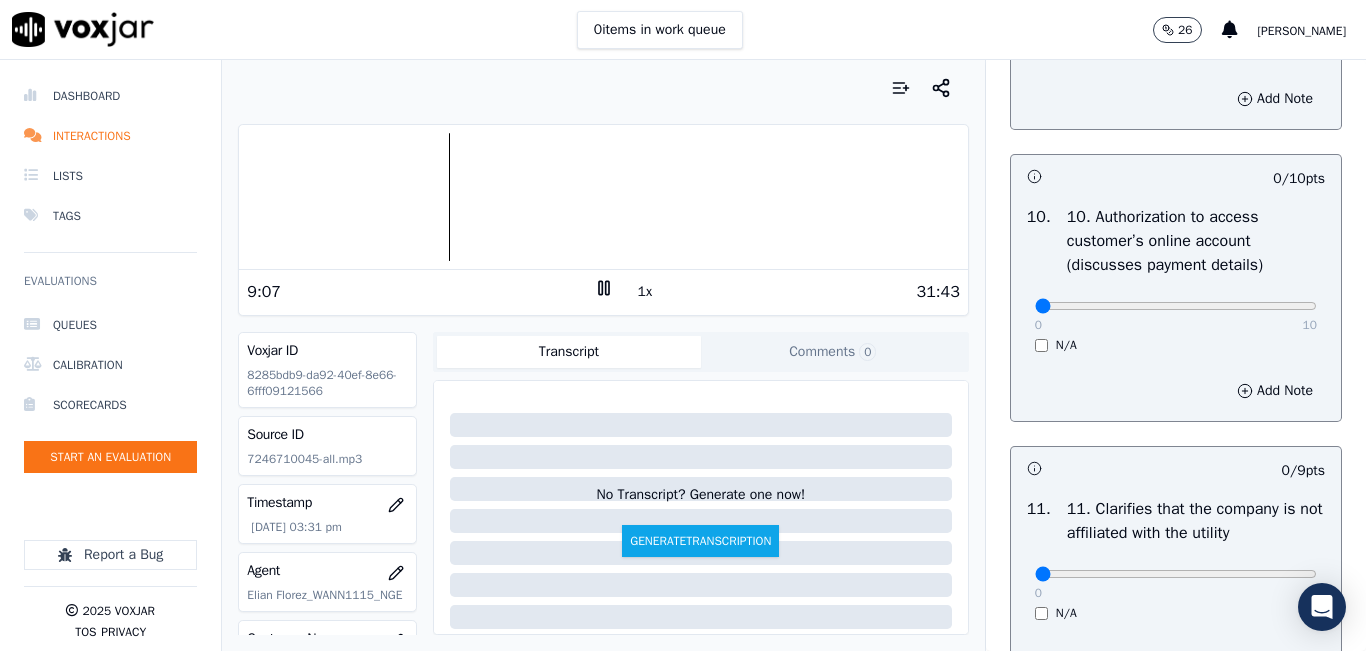 scroll, scrollTop: 2600, scrollLeft: 0, axis: vertical 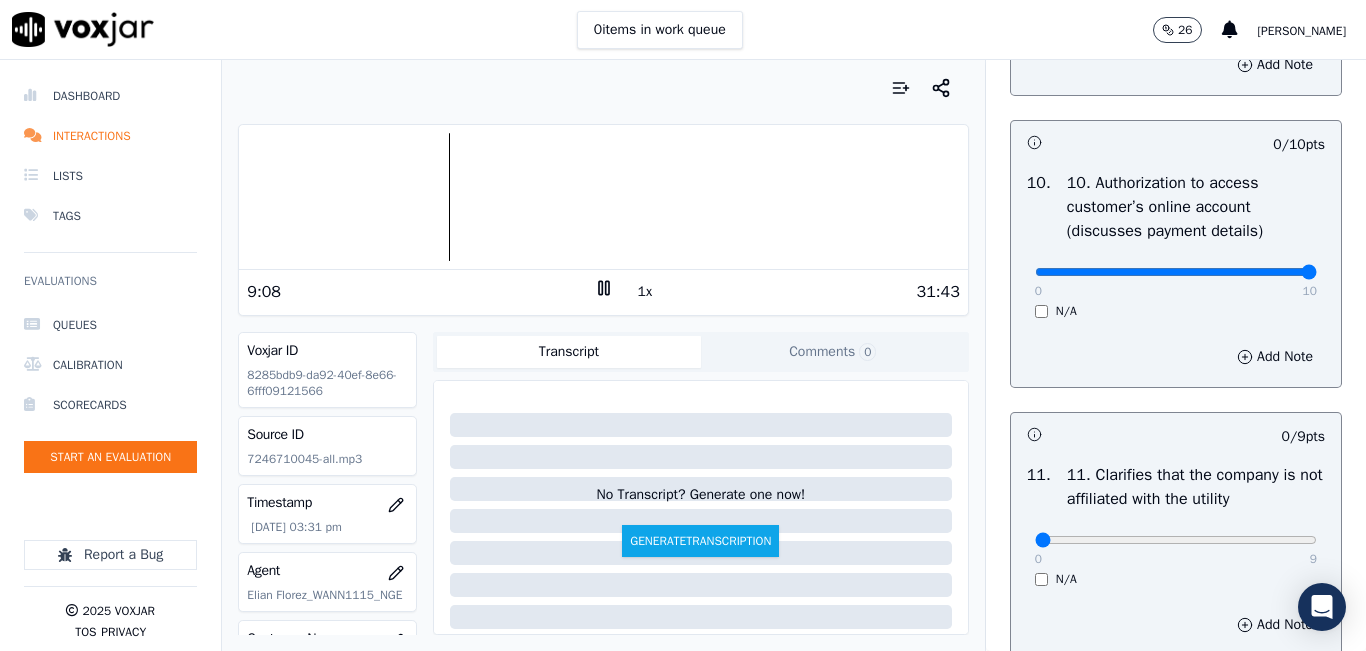 drag, startPoint x: 1206, startPoint y: 346, endPoint x: 1297, endPoint y: 339, distance: 91.26884 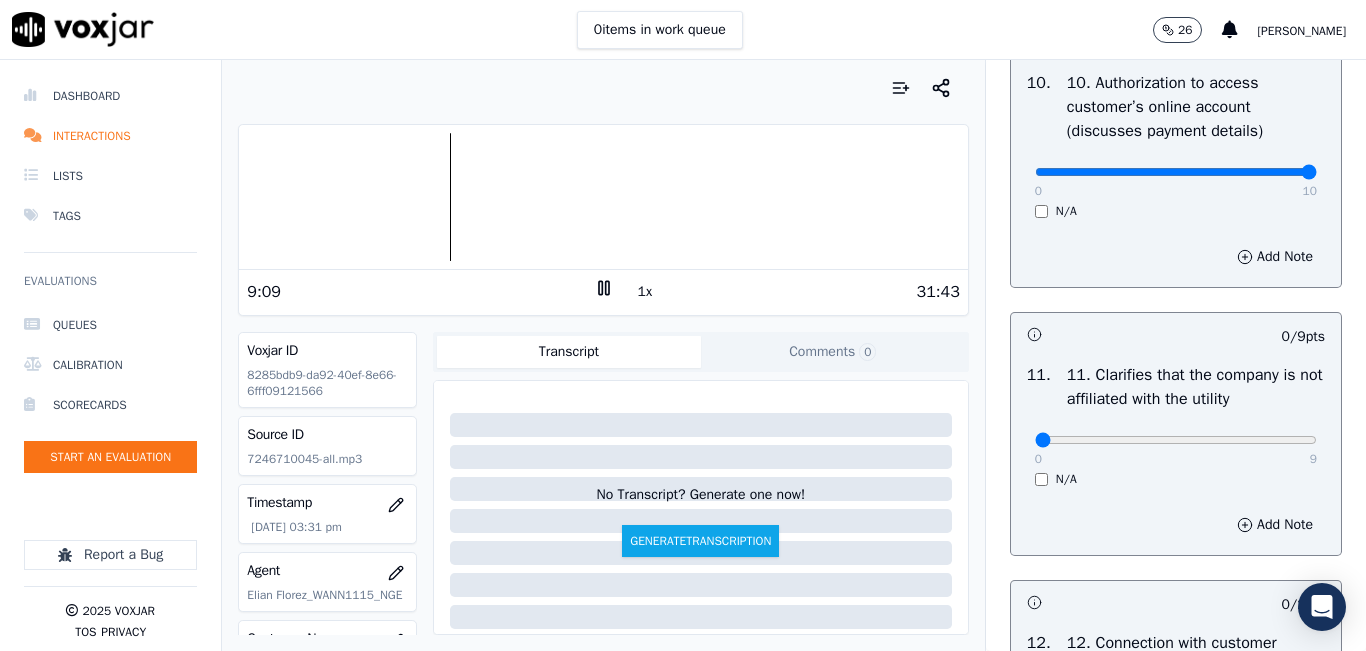scroll, scrollTop: 2800, scrollLeft: 0, axis: vertical 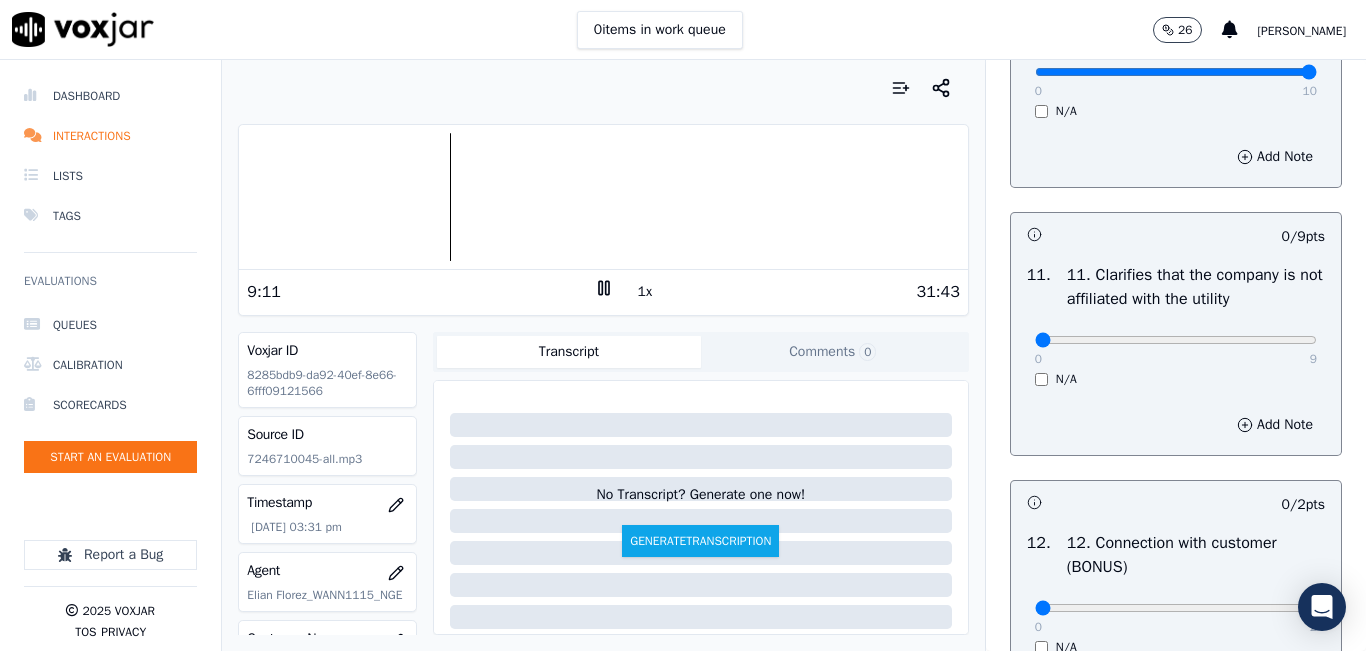 click on "N/A" at bounding box center [1176, 379] 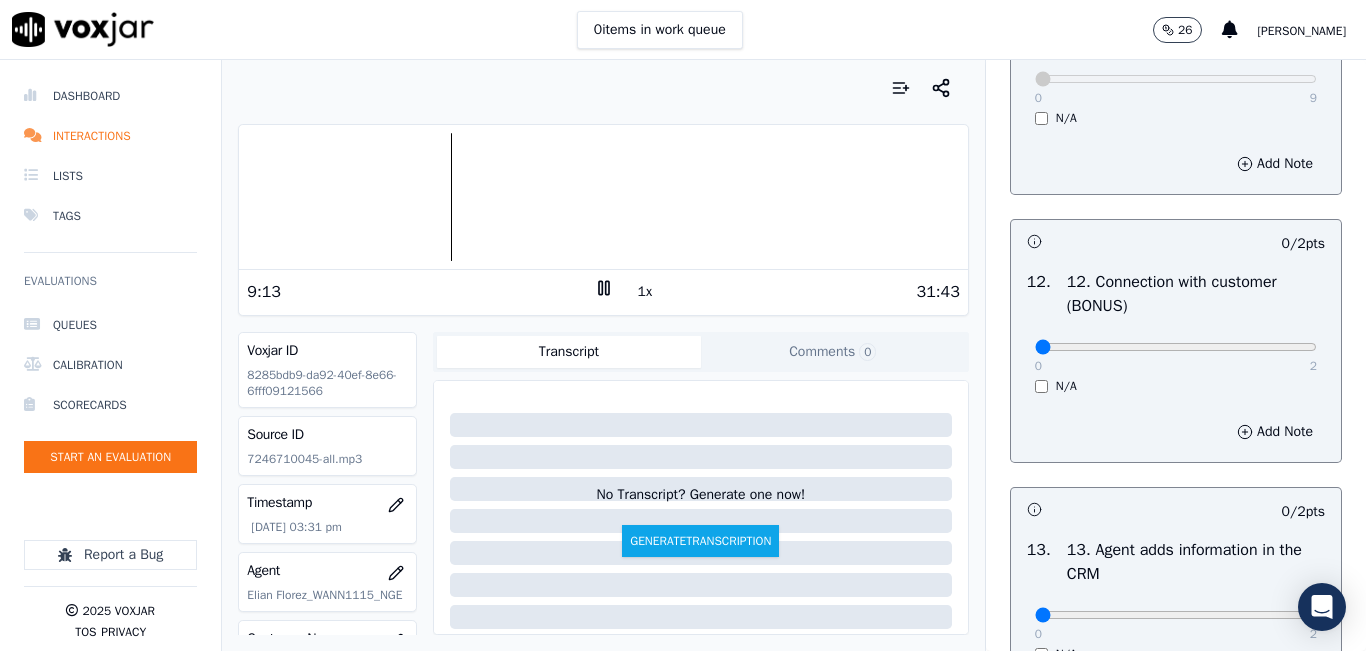 scroll, scrollTop: 3100, scrollLeft: 0, axis: vertical 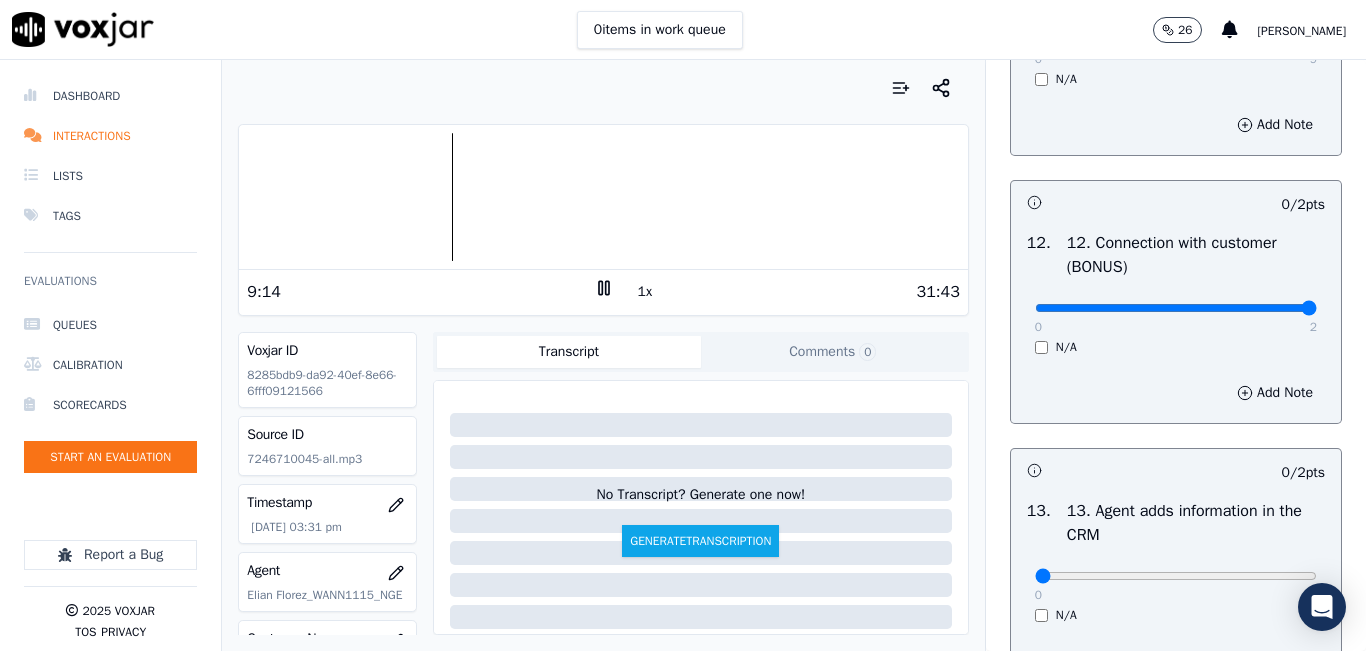 drag, startPoint x: 1237, startPoint y: 370, endPoint x: 1323, endPoint y: 373, distance: 86.05231 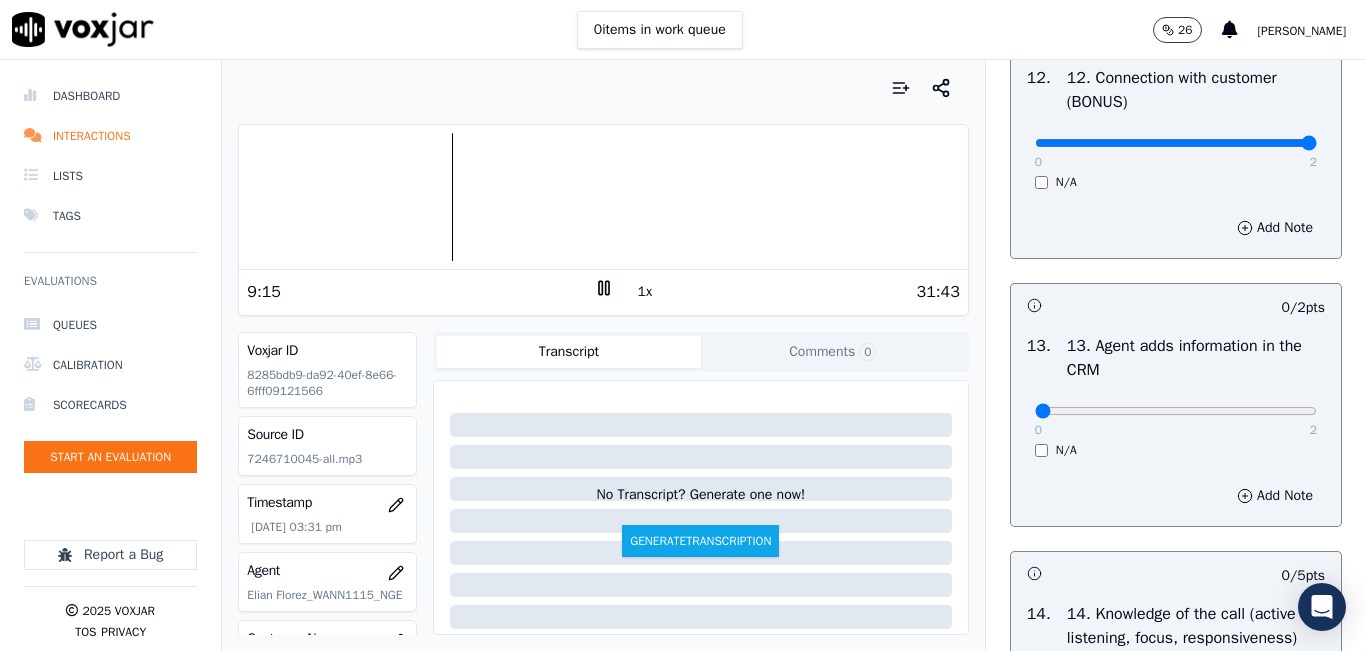 scroll, scrollTop: 3300, scrollLeft: 0, axis: vertical 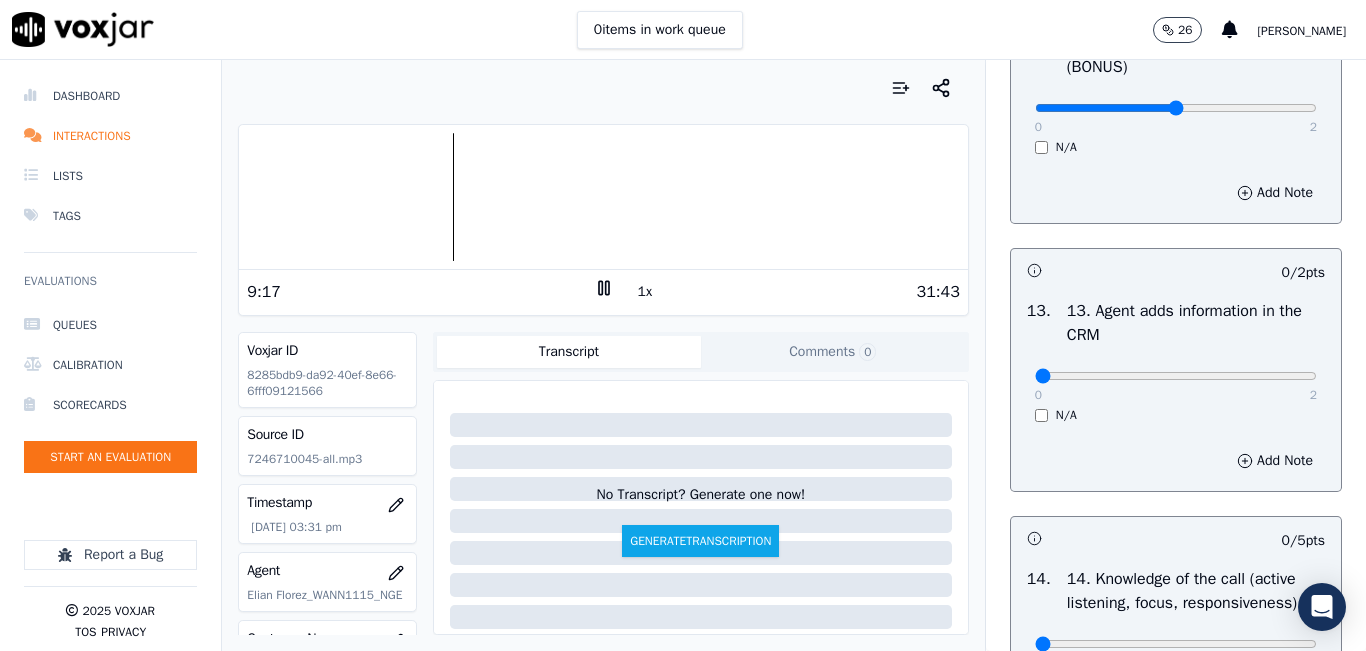 type on "1" 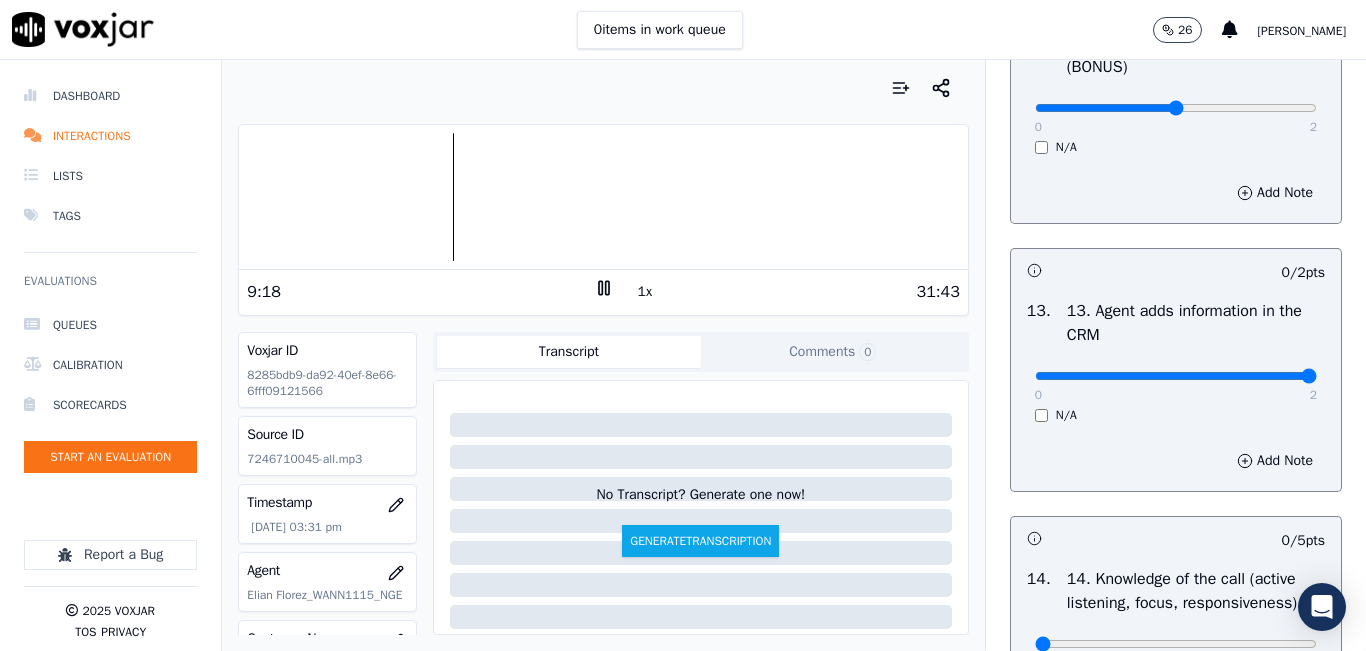 drag, startPoint x: 1134, startPoint y: 439, endPoint x: 1266, endPoint y: 379, distance: 144.99655 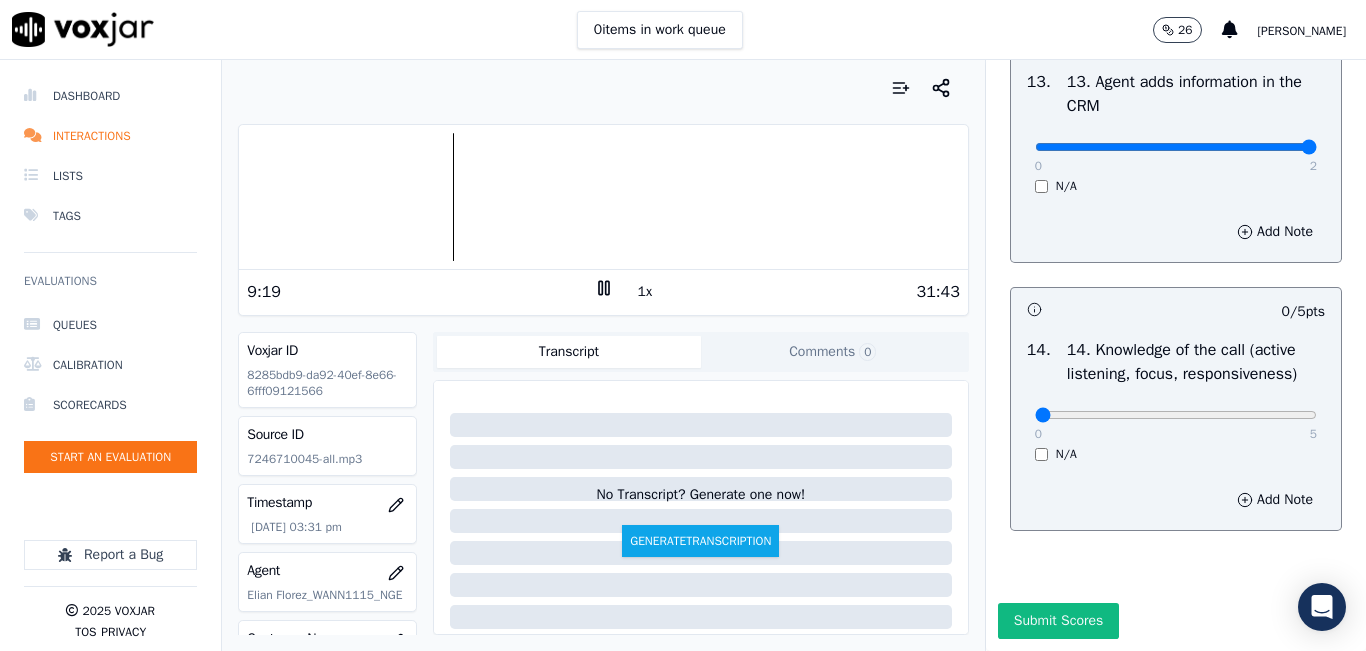 scroll, scrollTop: 3600, scrollLeft: 0, axis: vertical 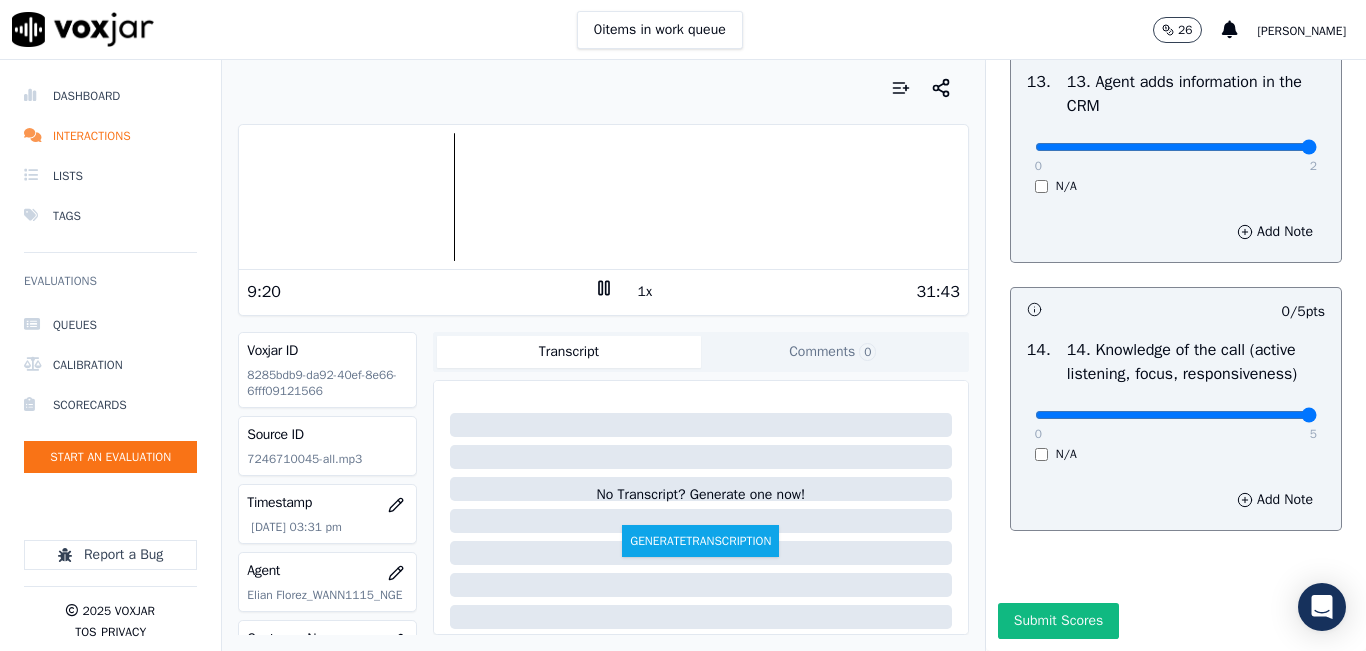 drag, startPoint x: 1140, startPoint y: 411, endPoint x: 1347, endPoint y: 415, distance: 207.03865 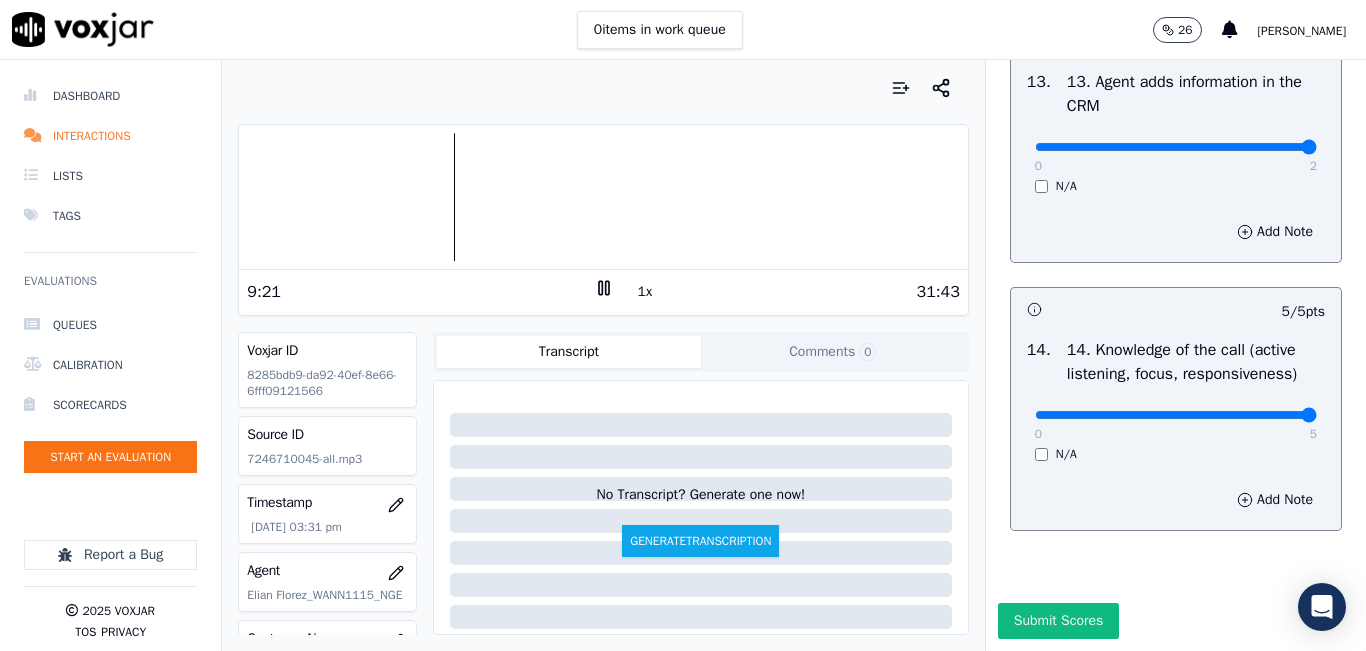 scroll, scrollTop: 3642, scrollLeft: 0, axis: vertical 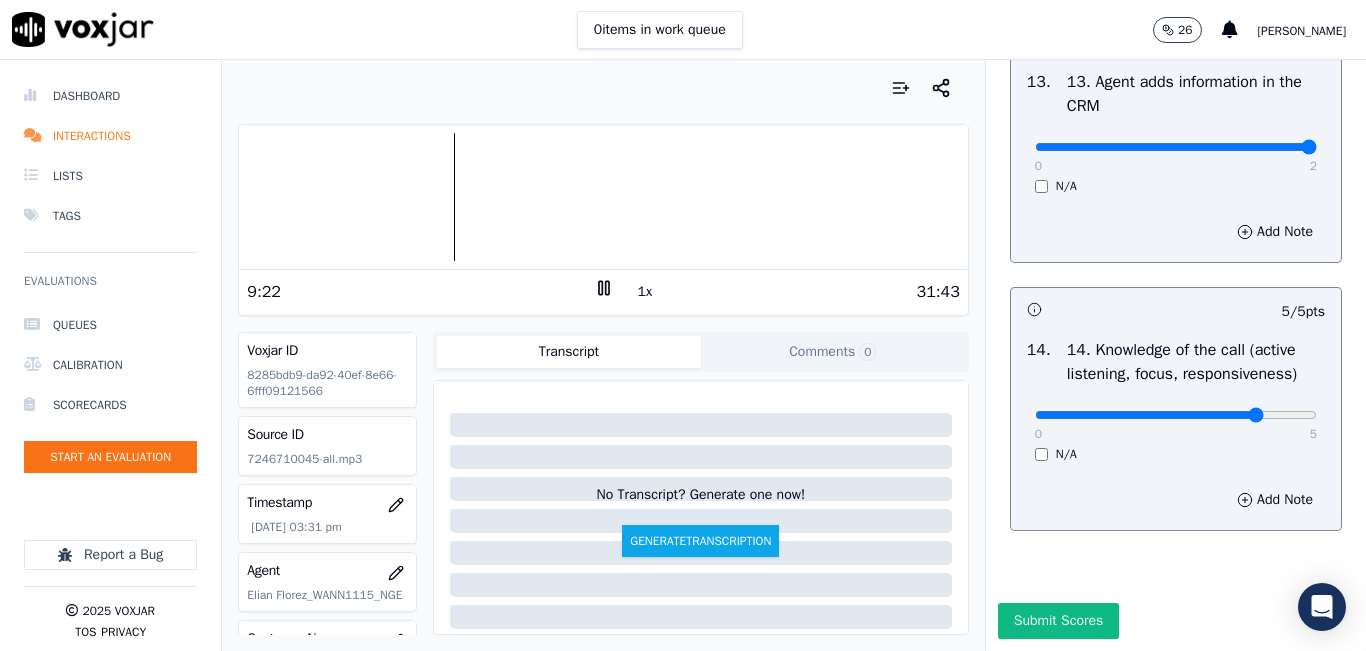 click at bounding box center [1176, -3213] 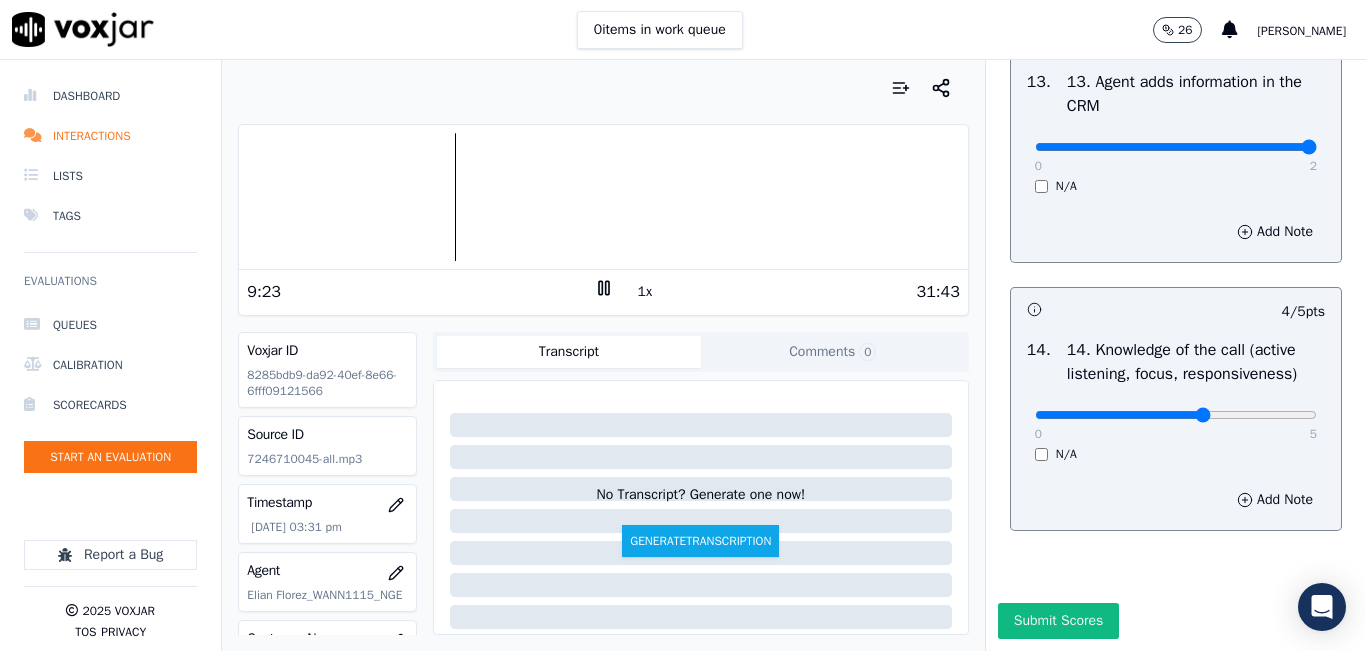 click at bounding box center (1176, -3213) 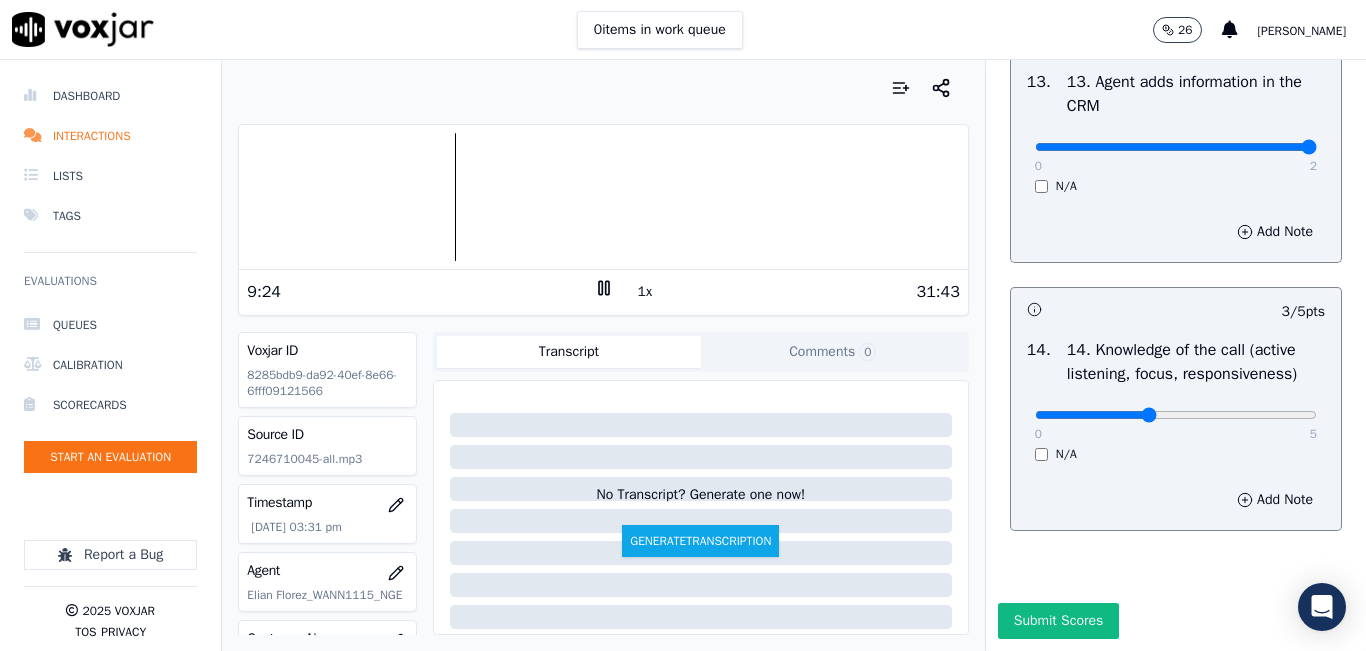 click at bounding box center (1176, -3213) 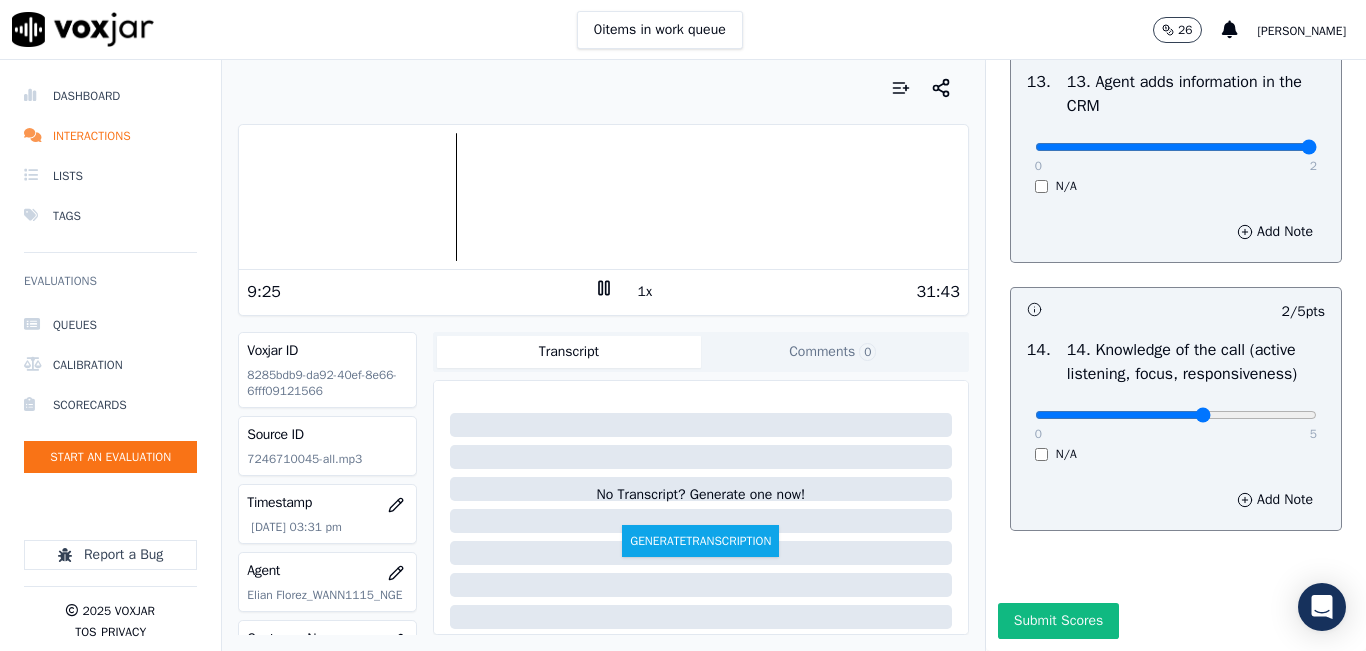 click at bounding box center [1176, -3213] 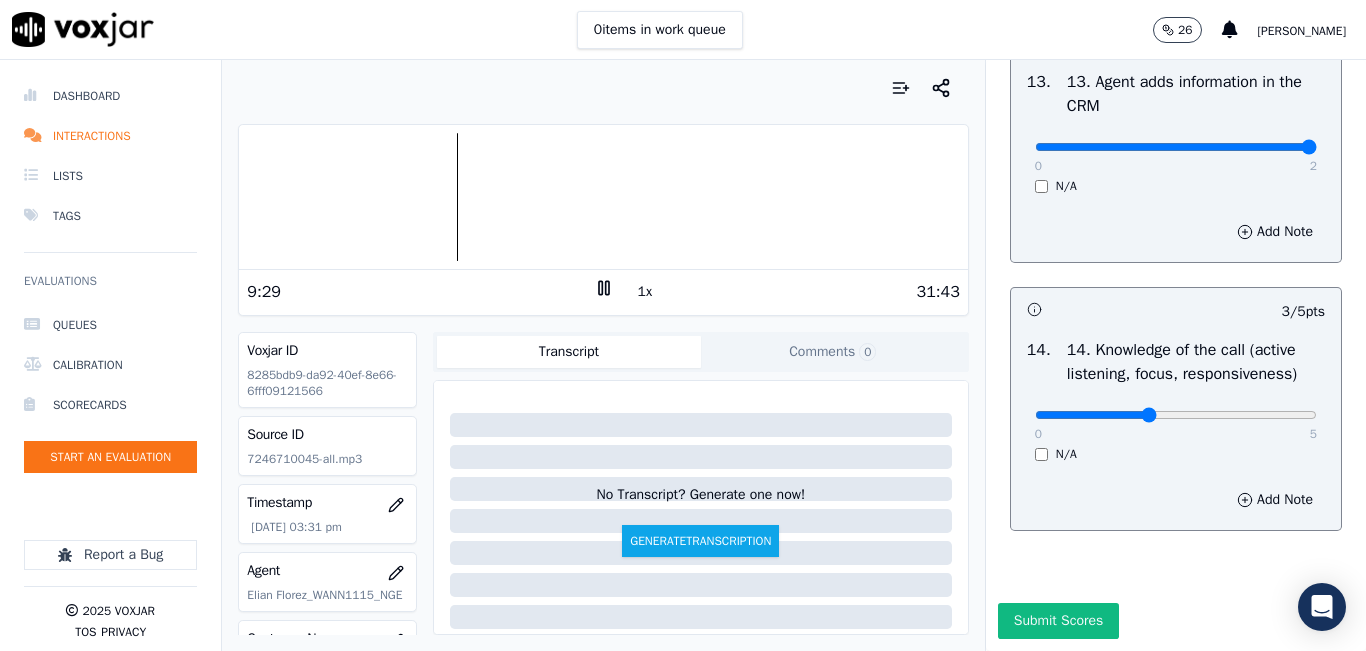 type on "2" 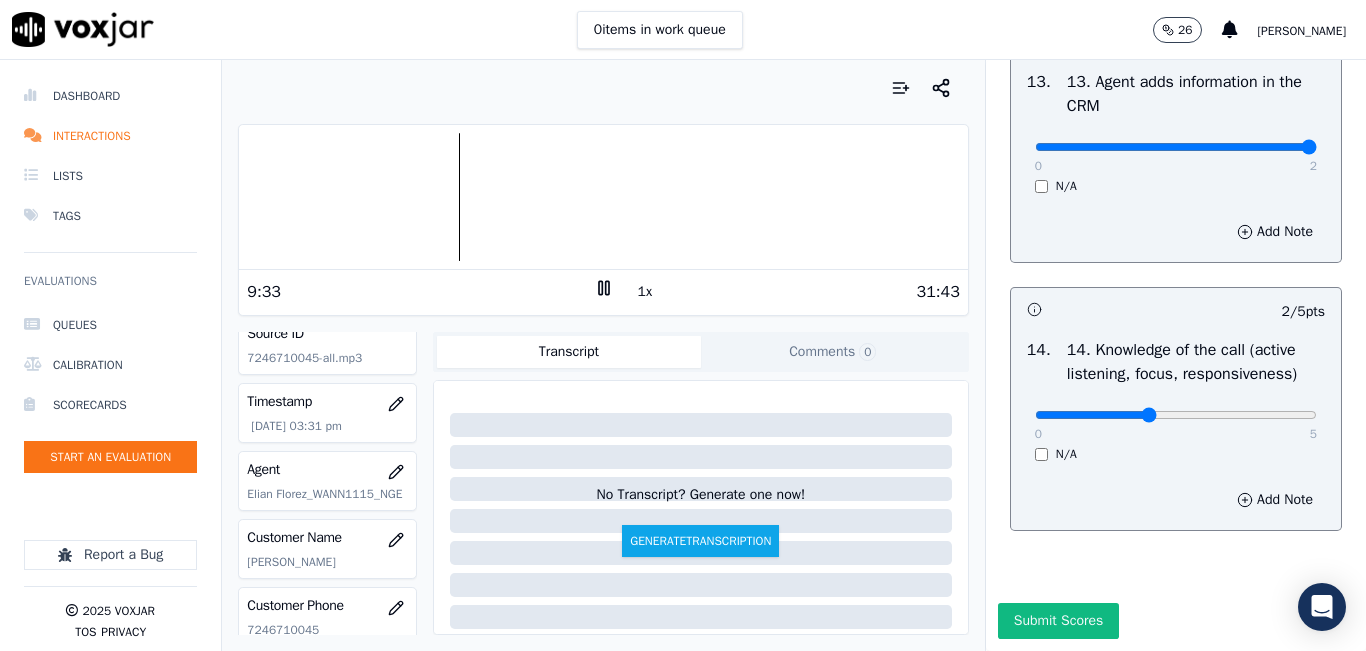 scroll, scrollTop: 200, scrollLeft: 0, axis: vertical 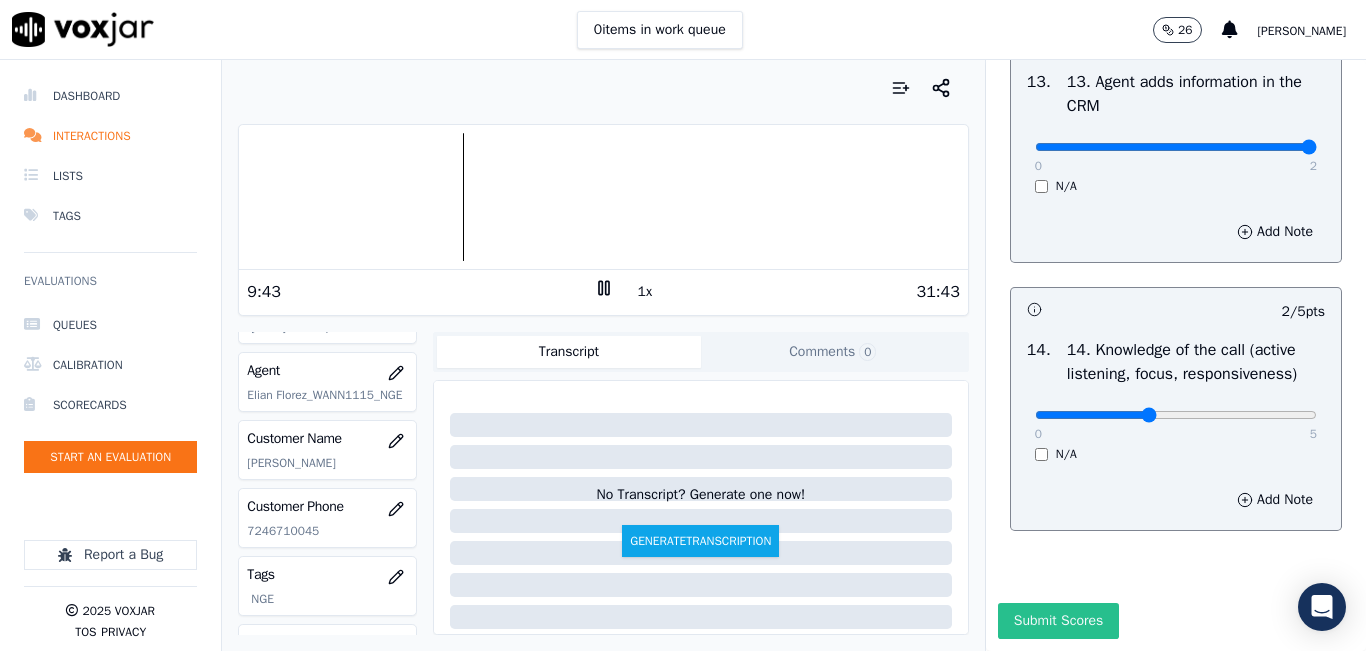 click on "Submit Scores" at bounding box center [1058, 621] 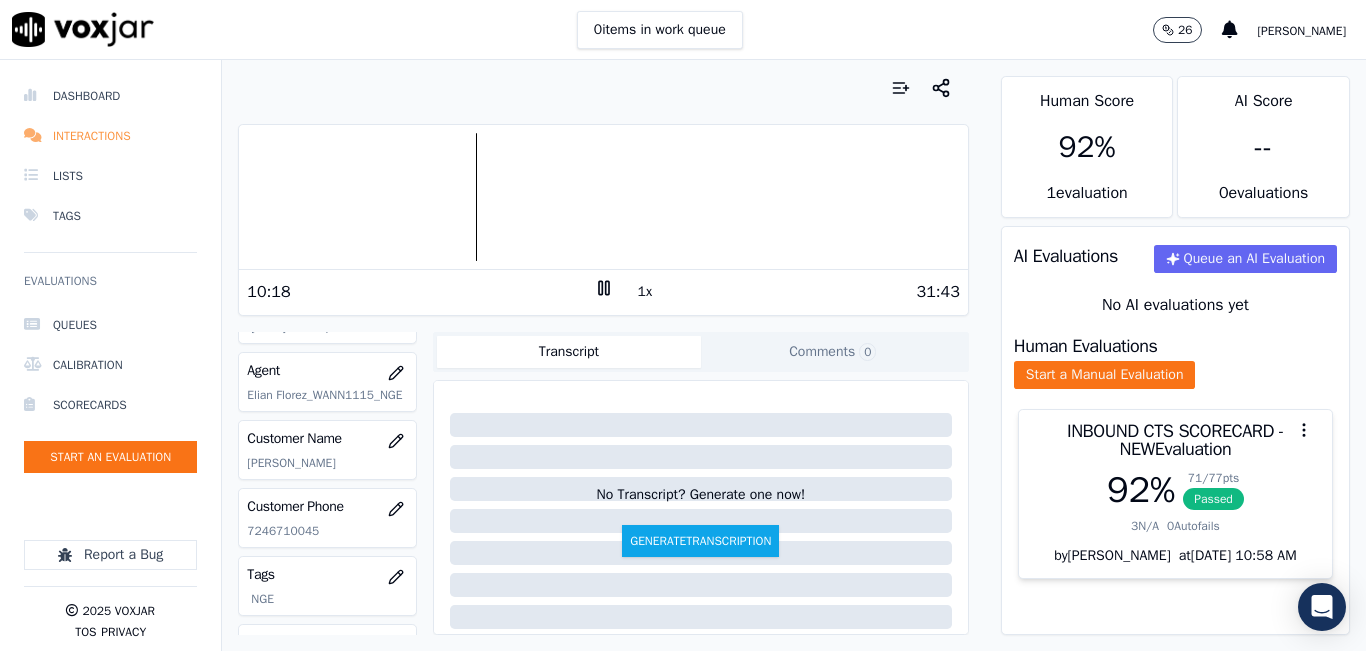 click on "Interactions" at bounding box center (110, 136) 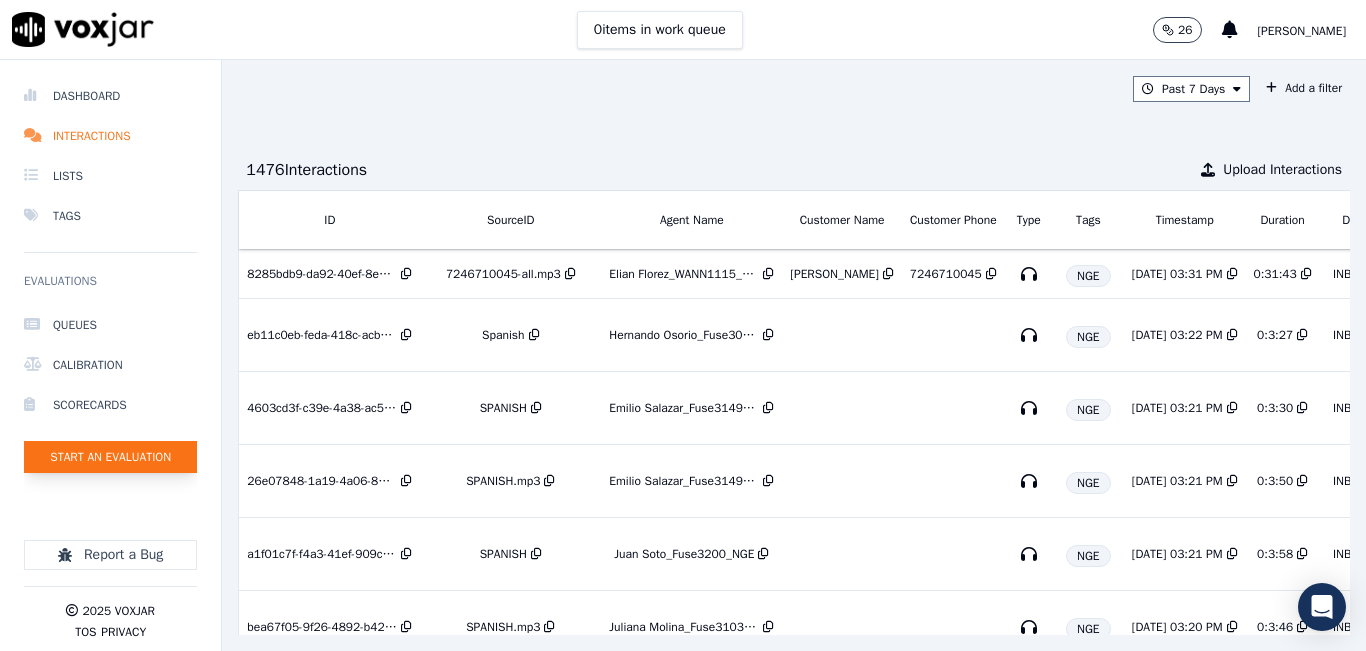 click on "Start an Evaluation" 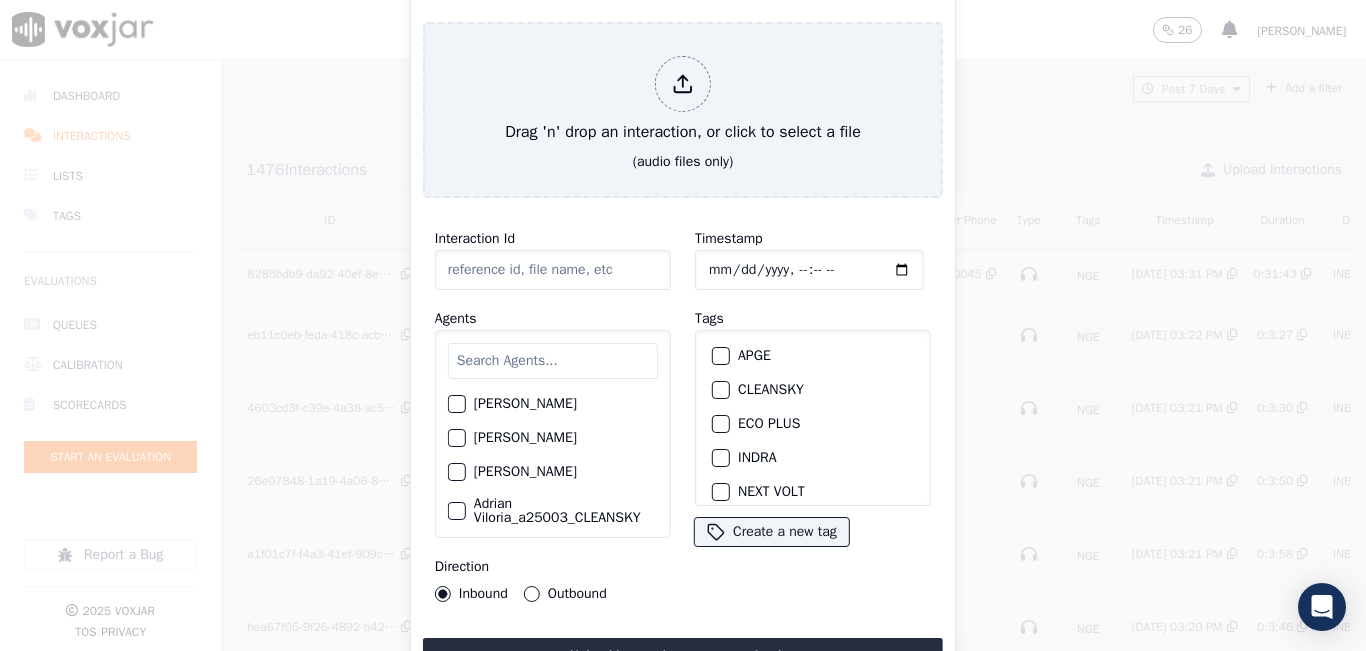 click at bounding box center [553, 361] 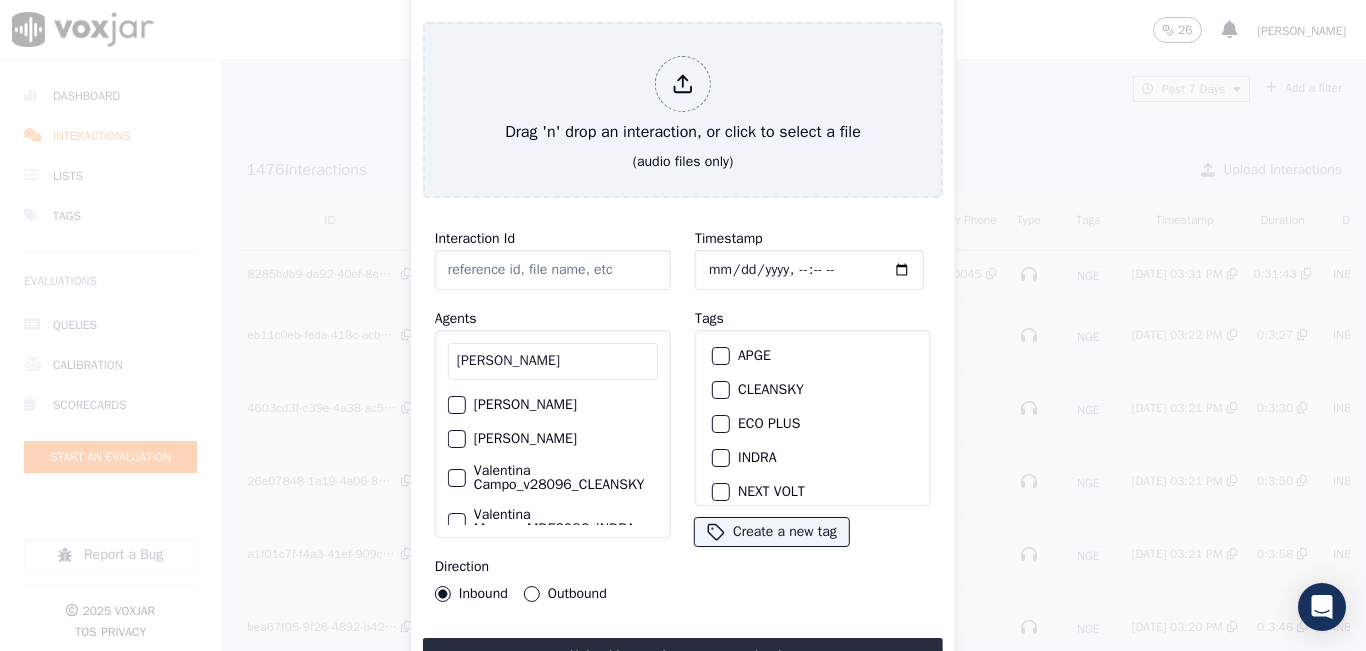 type on "valentina" 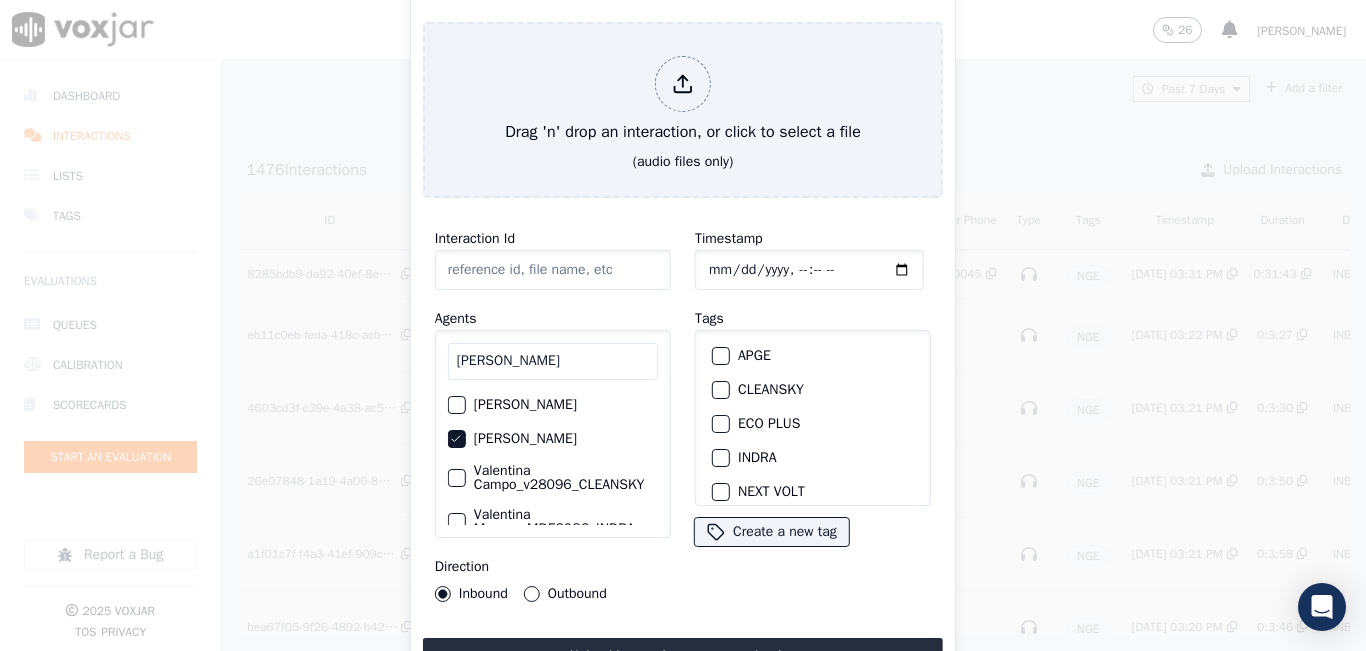 click on "Interaction Id       Agents   valentina     Valentina Campo     Valentina Campo_VCampoNWFG_SPARK     Valentina Campo_v28096_CLEANSKY     Valentina Munera_MDE3086_INDRA     Direction     Inbound     Outbound" at bounding box center (553, 414) 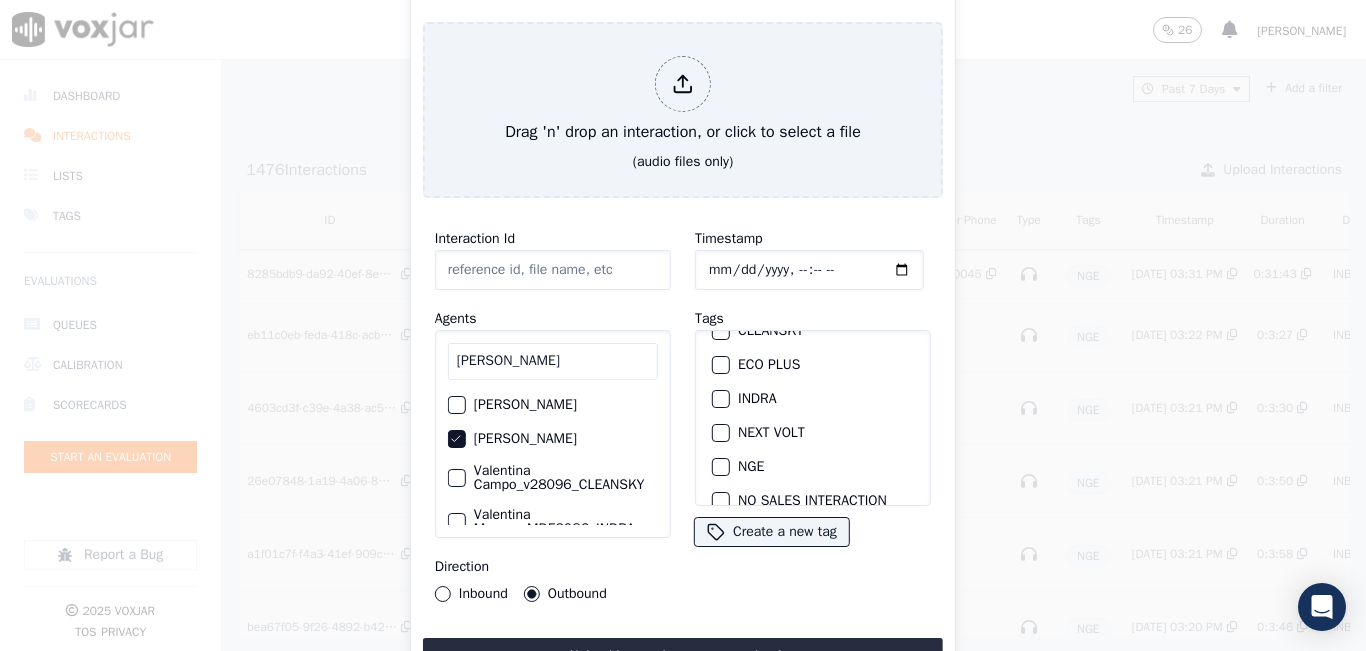 scroll, scrollTop: 100, scrollLeft: 0, axis: vertical 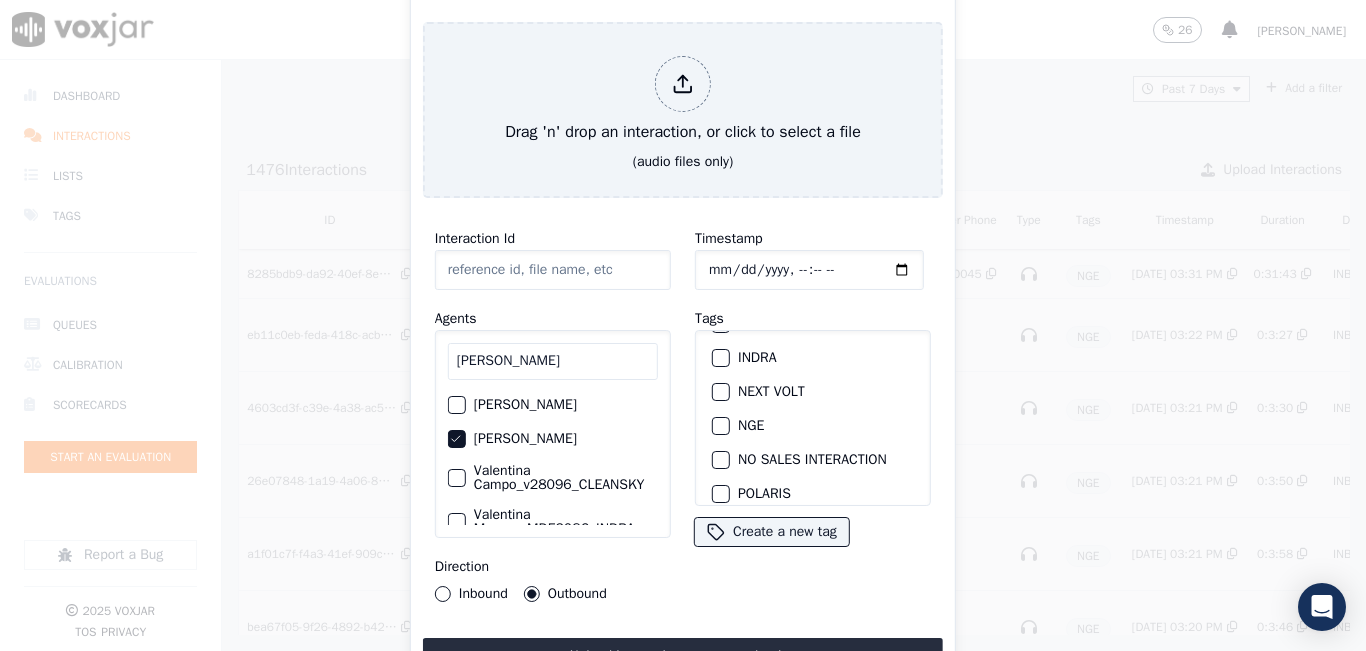 click at bounding box center [720, 426] 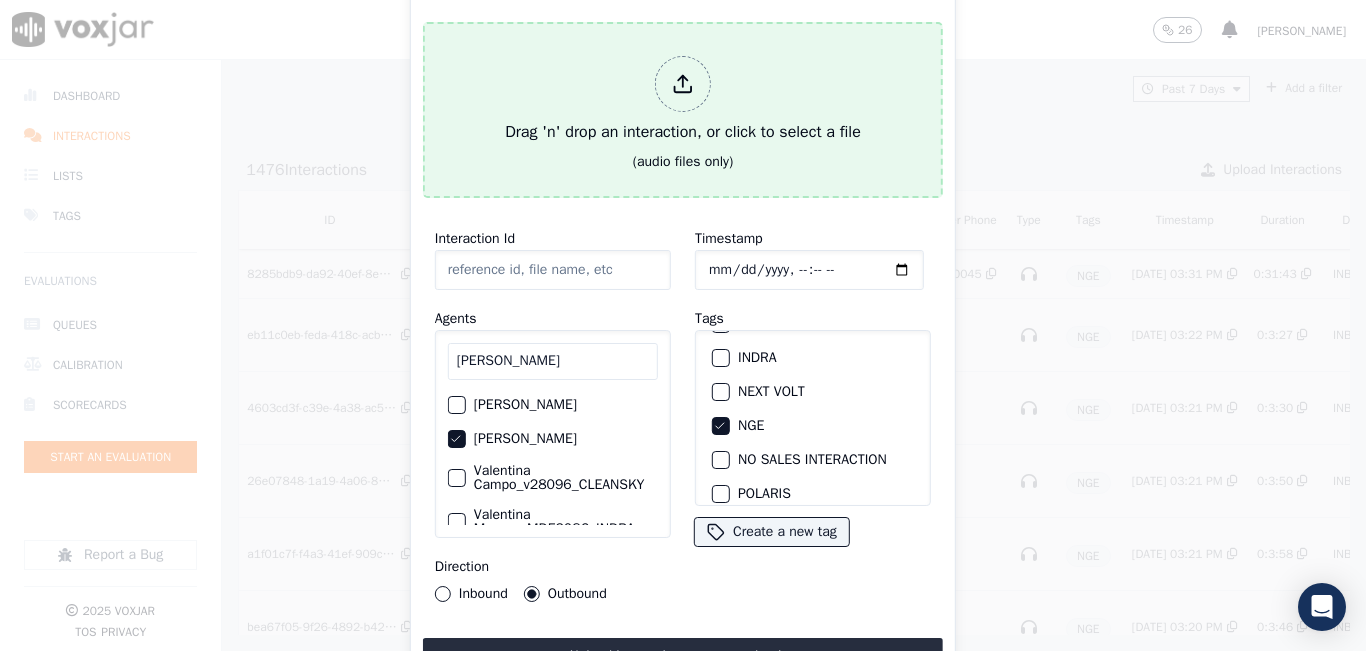 click on "Drag 'n' drop an interaction, or click to select a file   (audio files only)" at bounding box center (683, 110) 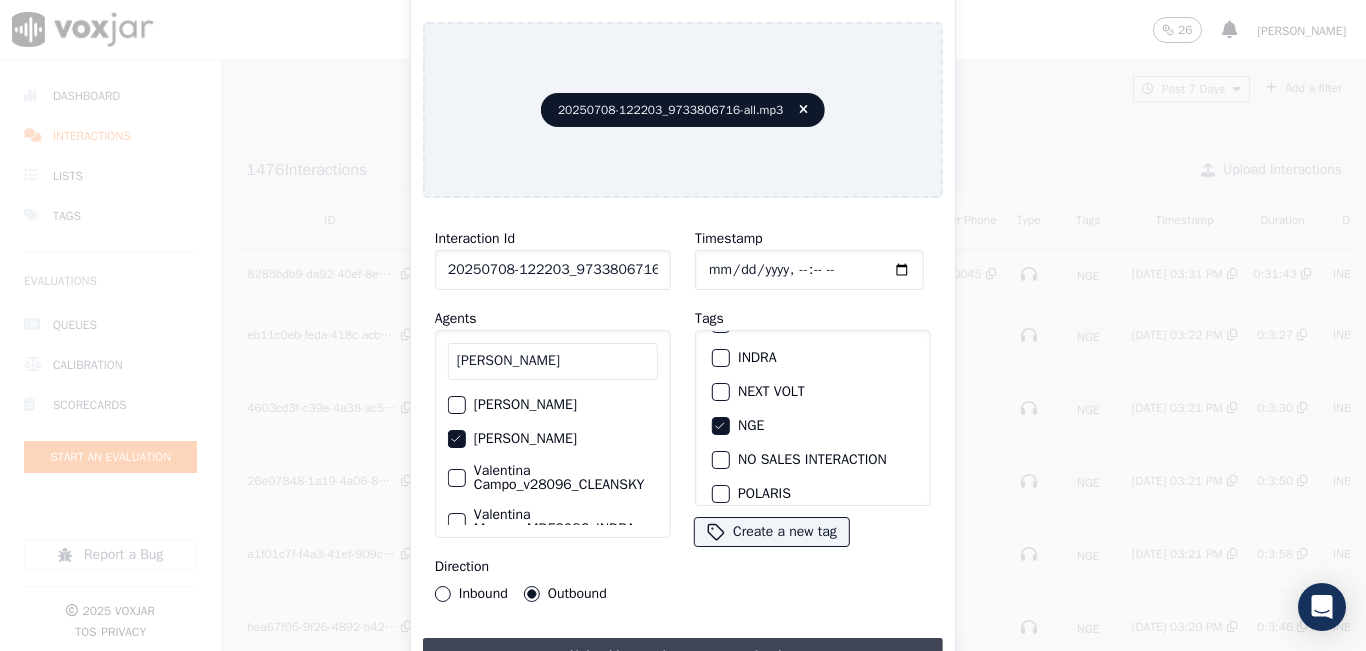 click on "Upload interaction to start evaluation" at bounding box center [683, 656] 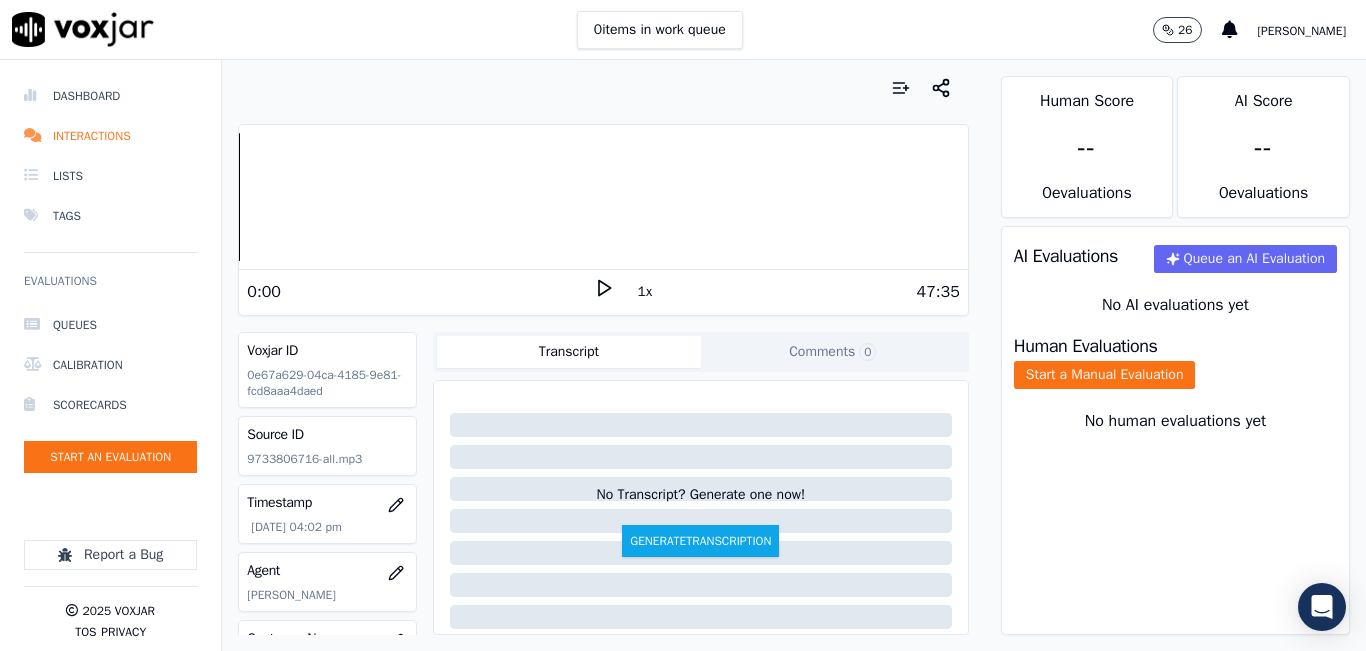 click on "1x" at bounding box center [645, 292] 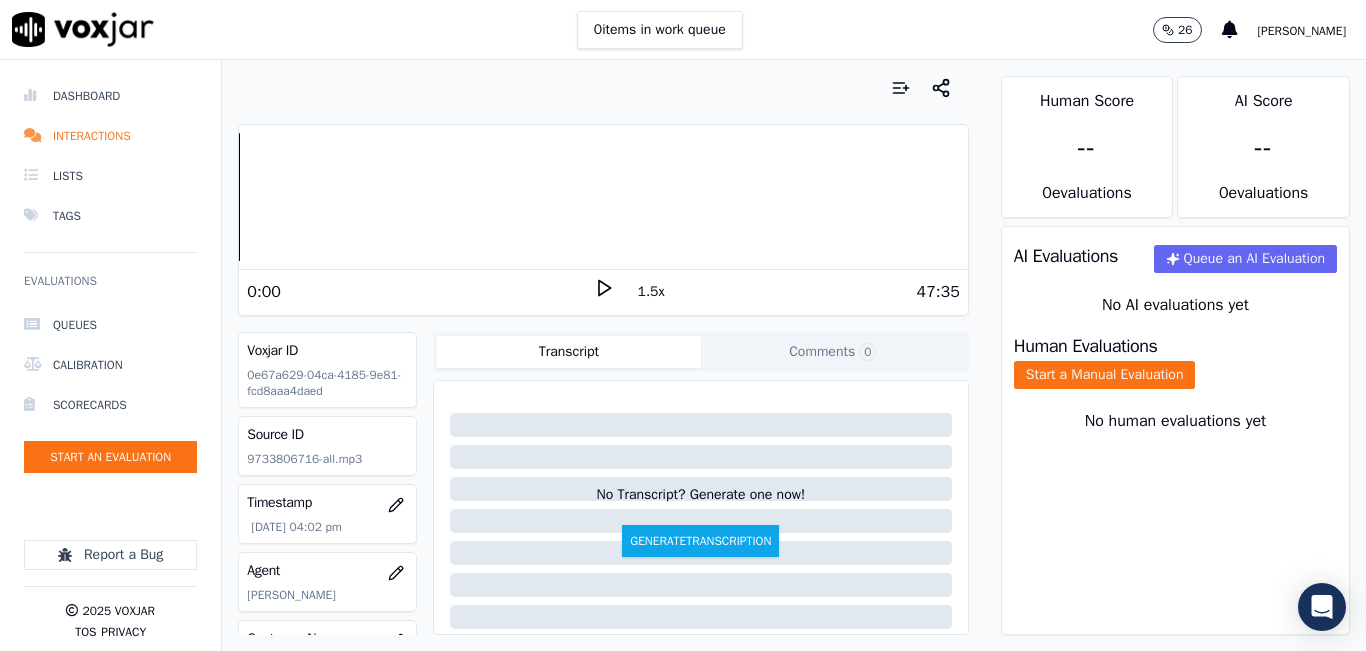 click on "1.5x" at bounding box center [651, 292] 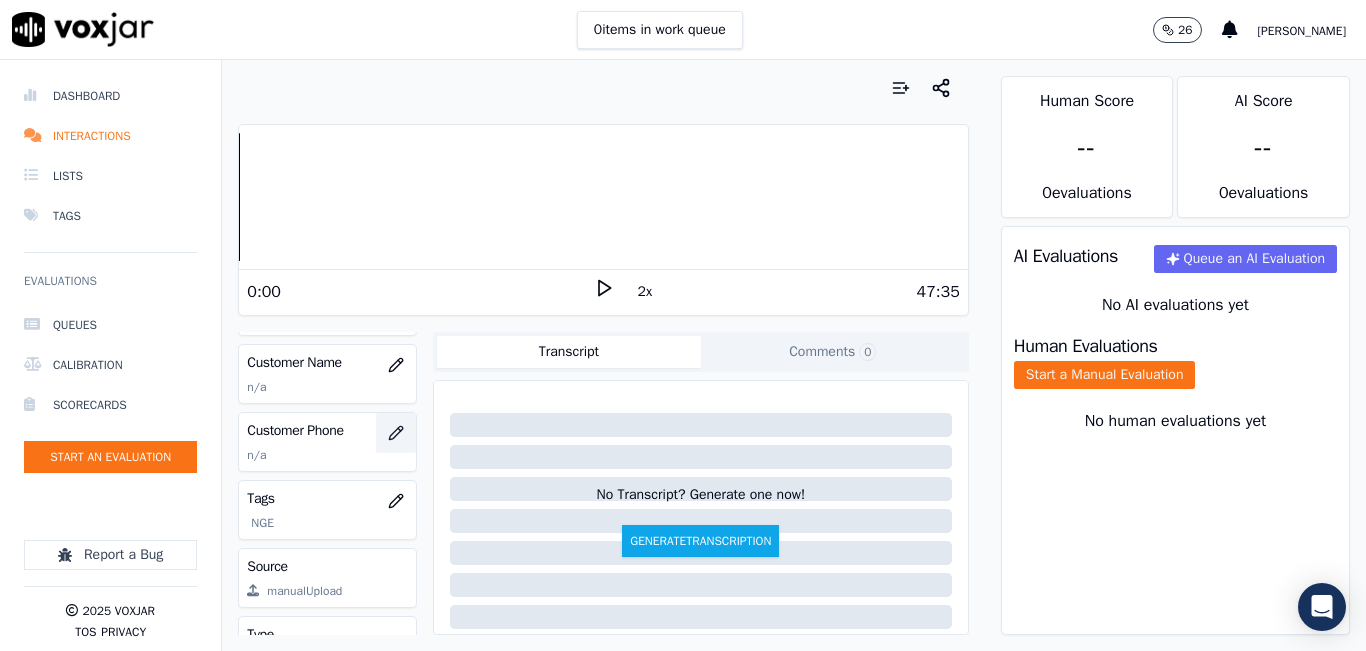 scroll, scrollTop: 300, scrollLeft: 0, axis: vertical 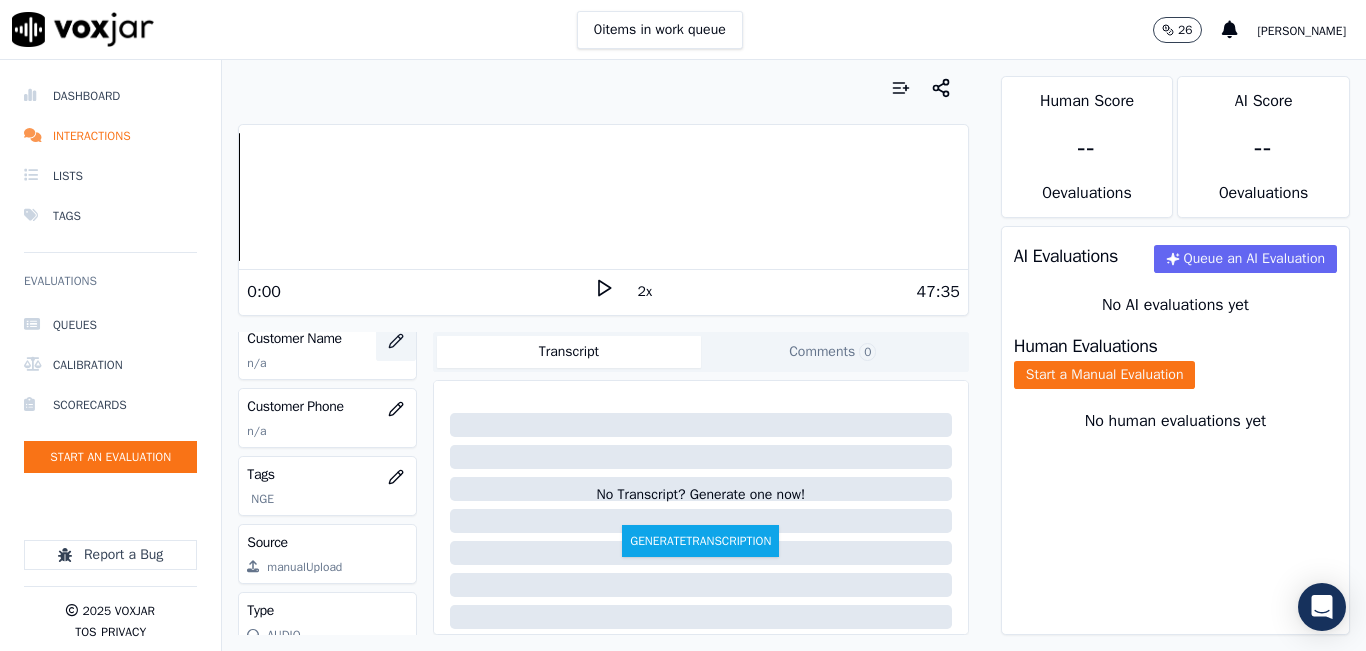 click 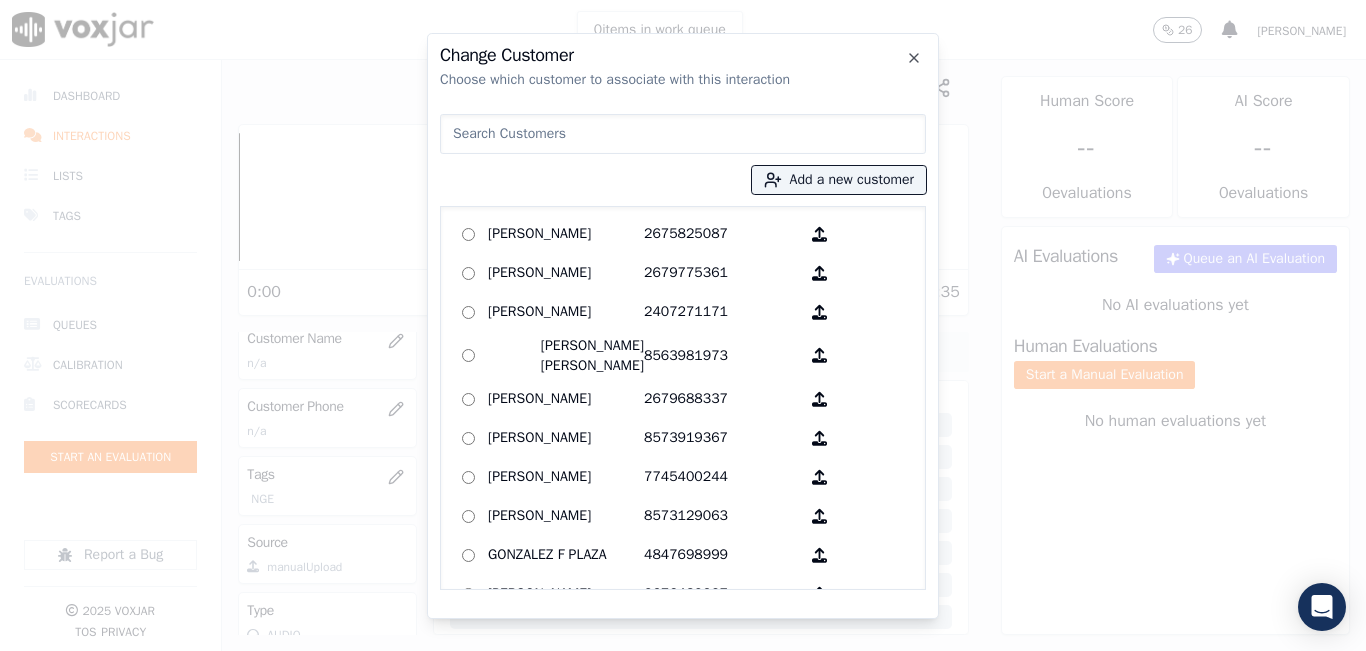 click at bounding box center [683, 134] 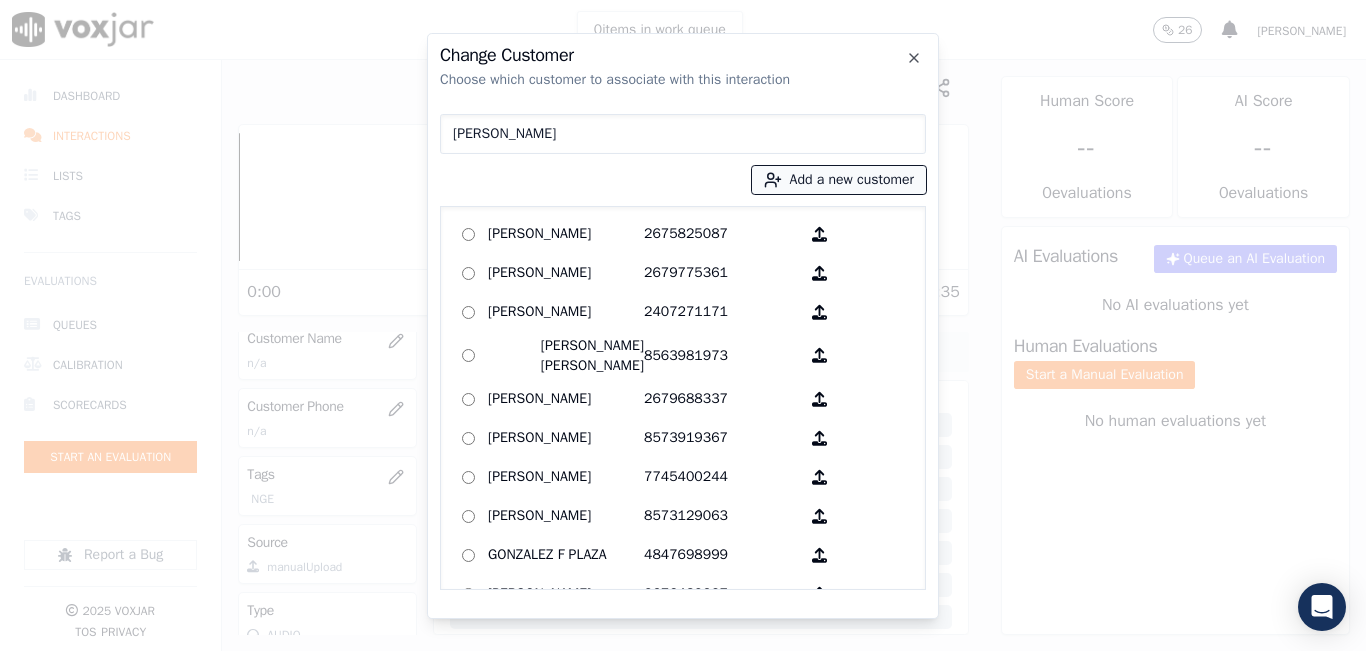 type on "[PERSON_NAME]" 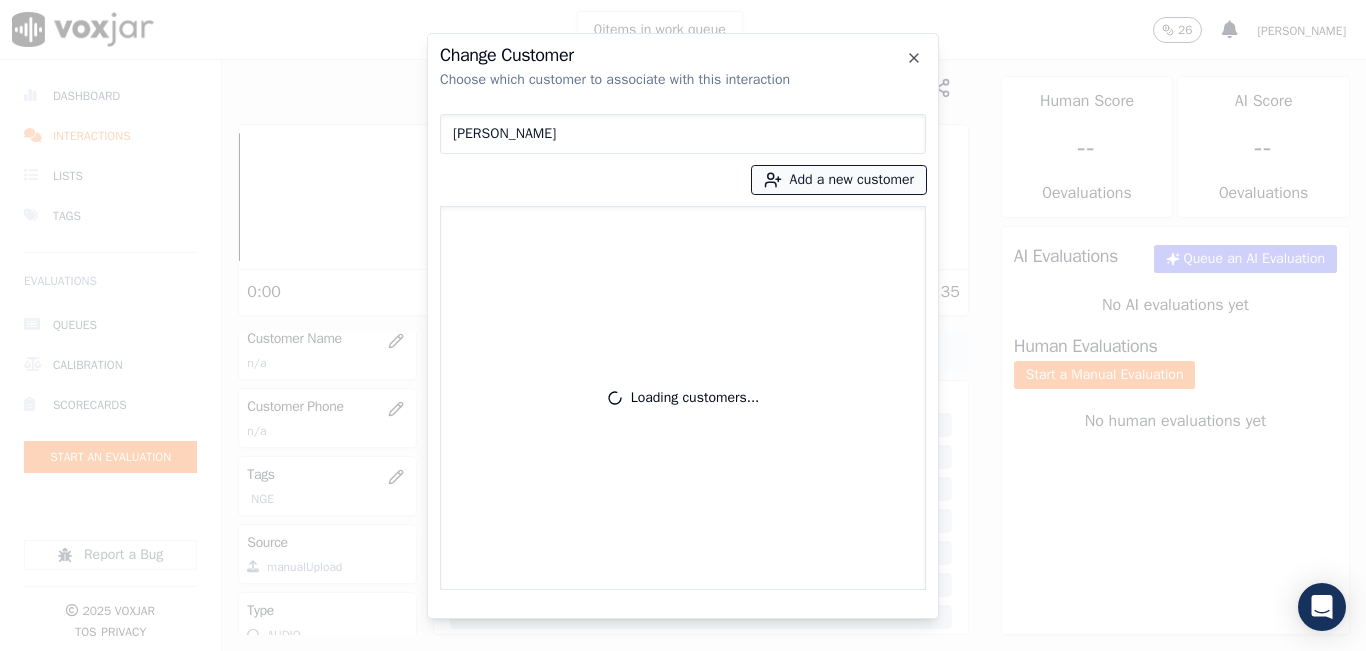 click on "Add a new customer" at bounding box center (839, 180) 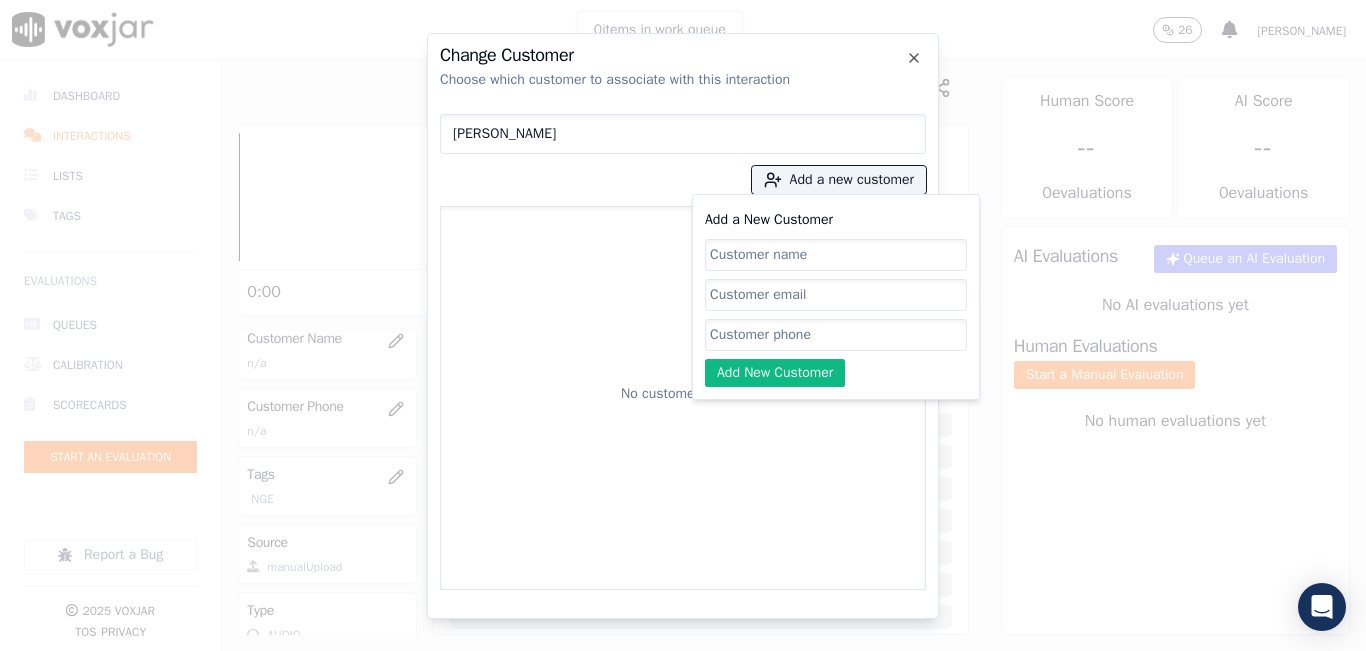 click on "Add a New Customer" 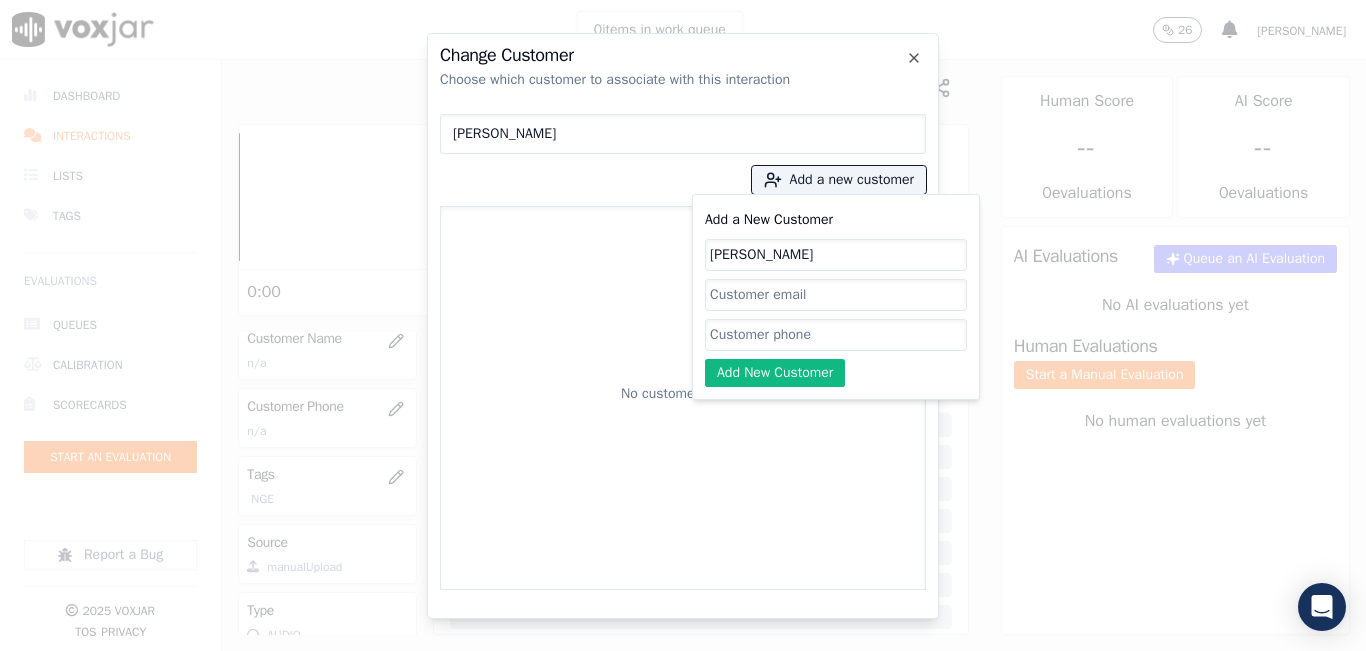 type on "[PERSON_NAME]" 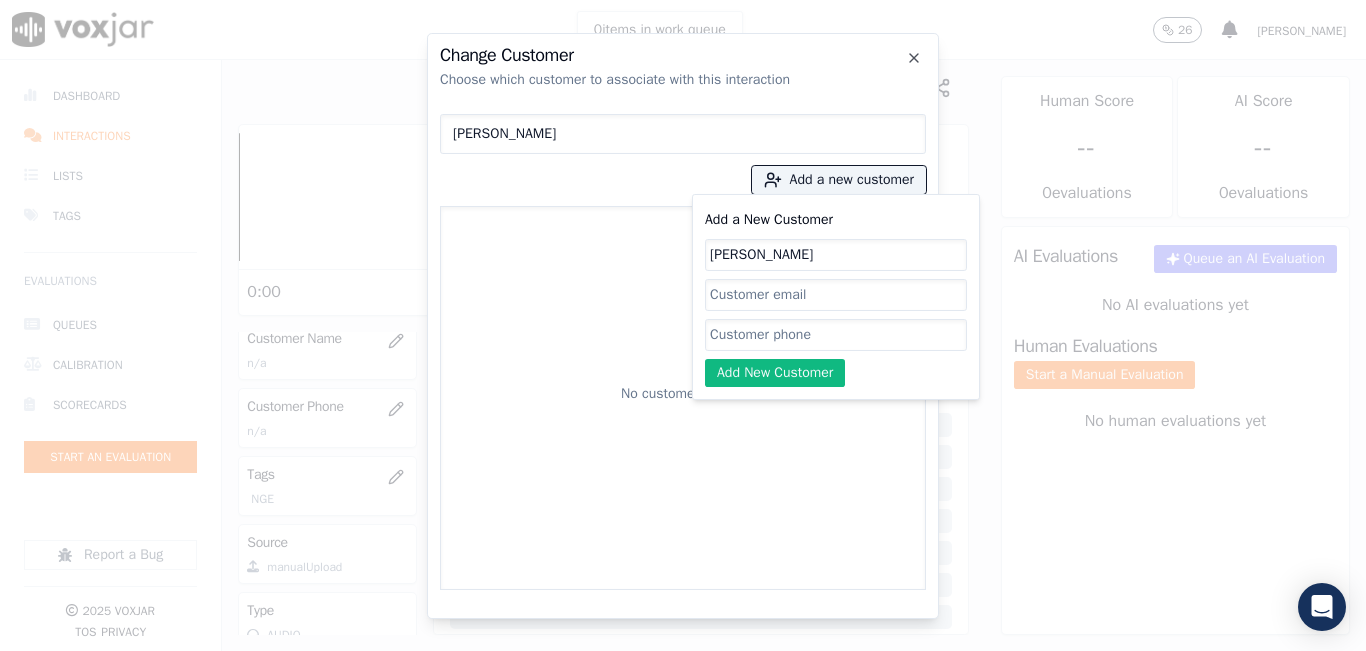 click on "Add a New Customer" 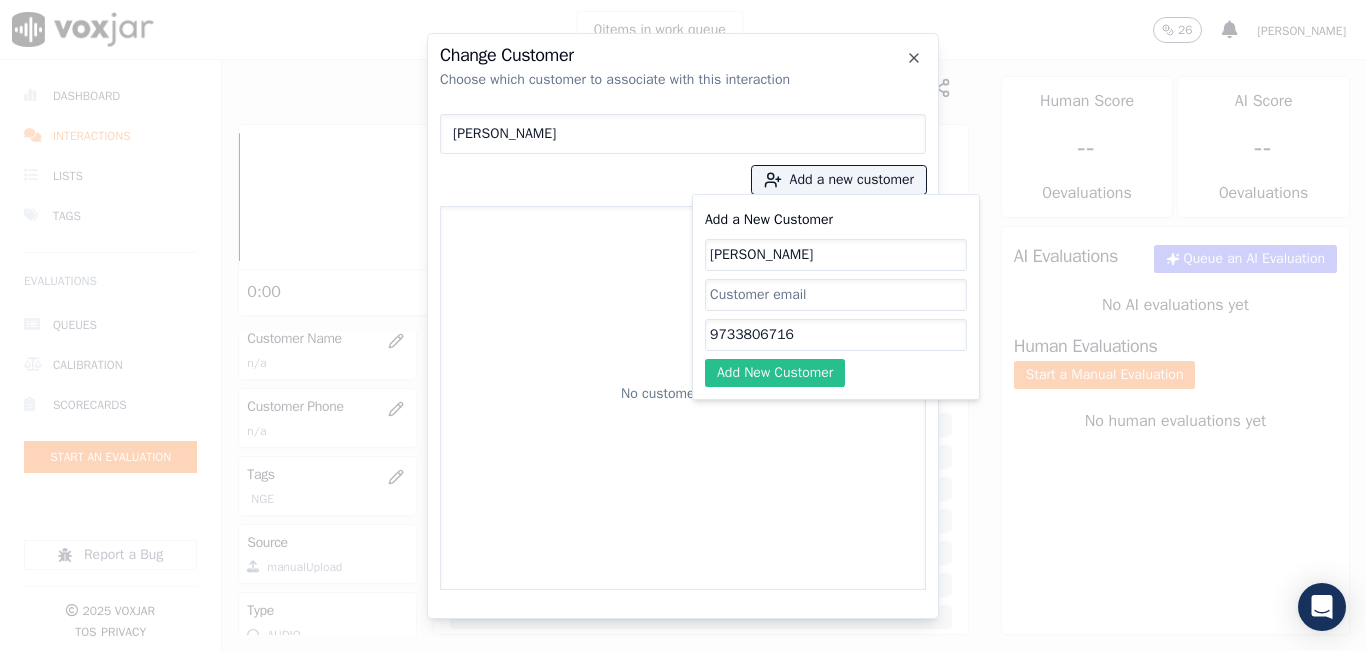 type on "9733806716" 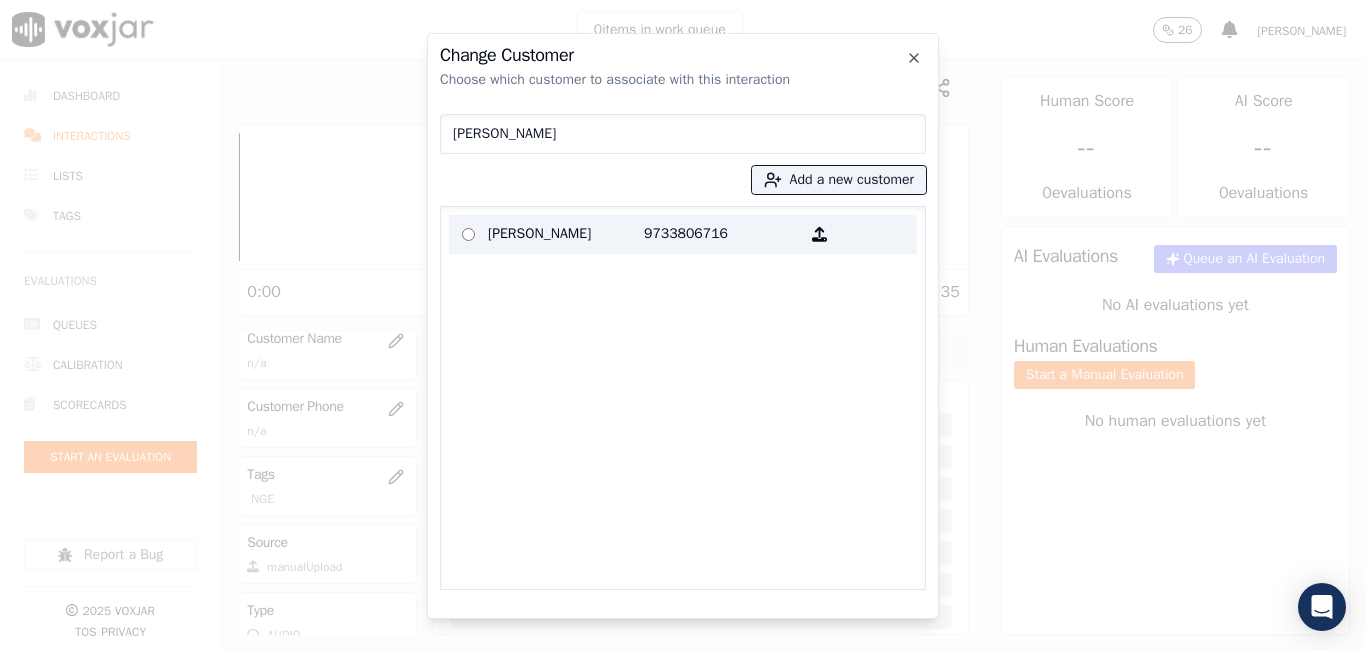 click on "[PERSON_NAME]" at bounding box center (566, 234) 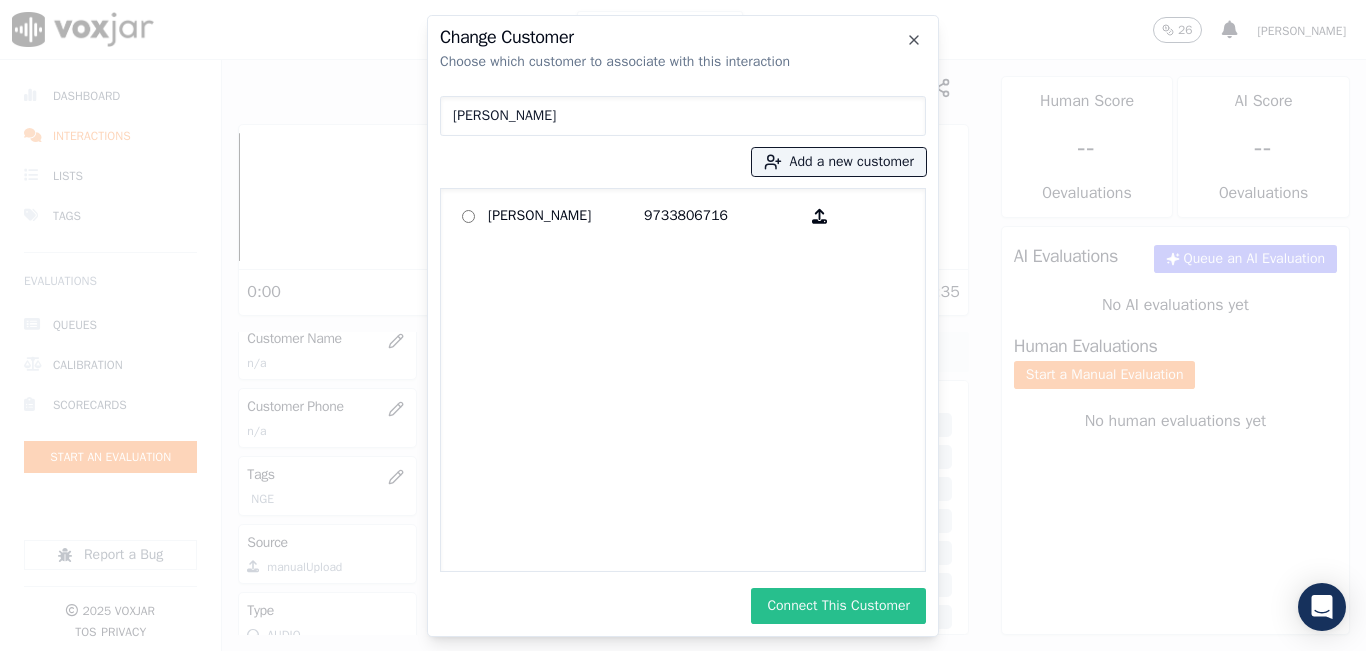click on "Connect This Customer" at bounding box center (838, 606) 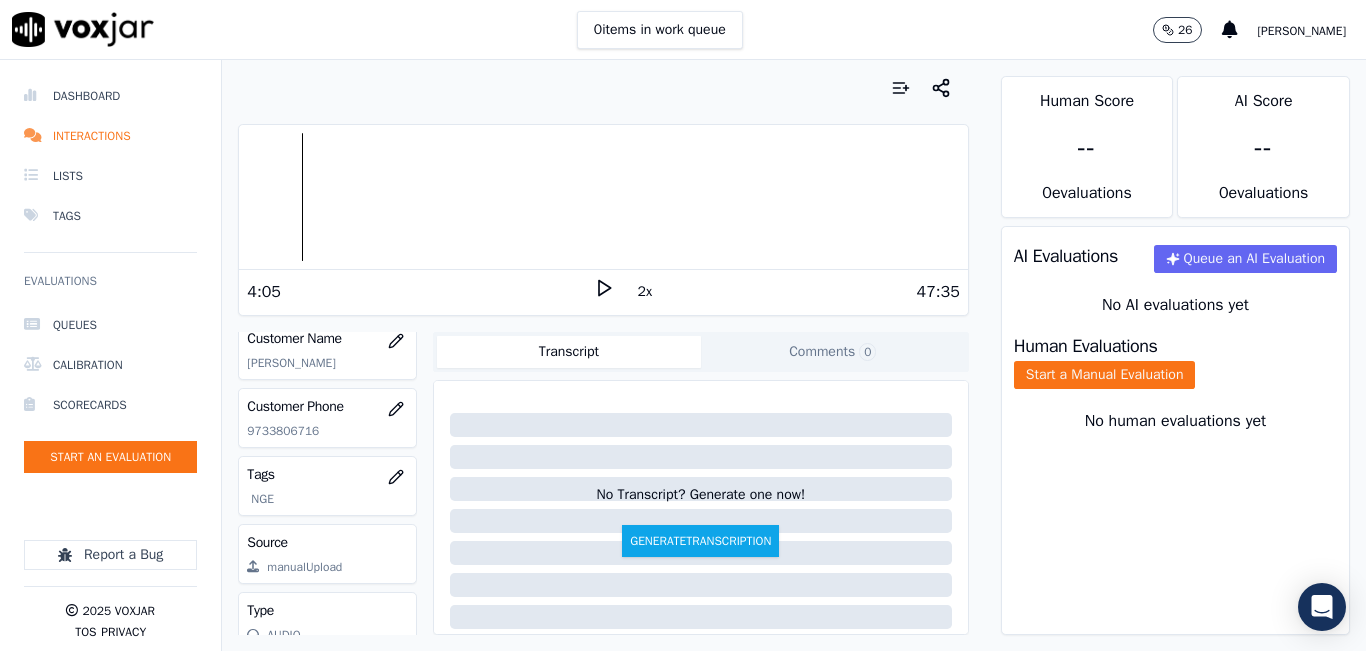 click 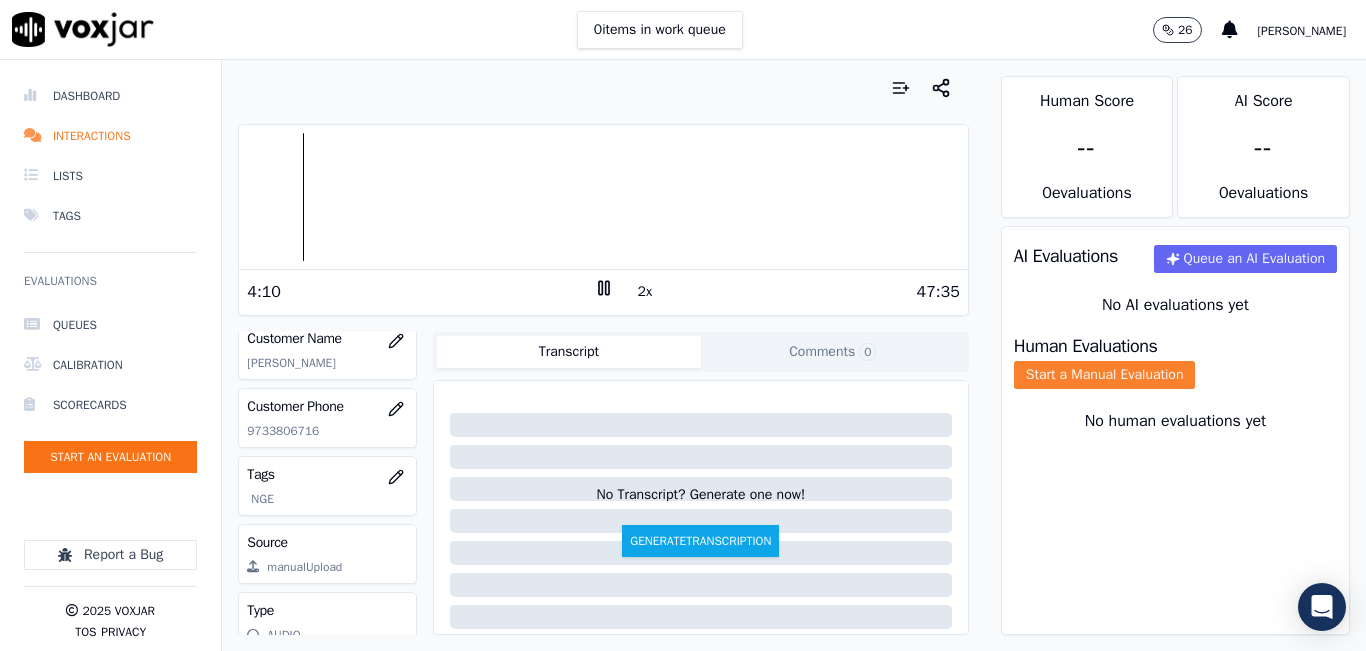click on "Start a Manual Evaluation" 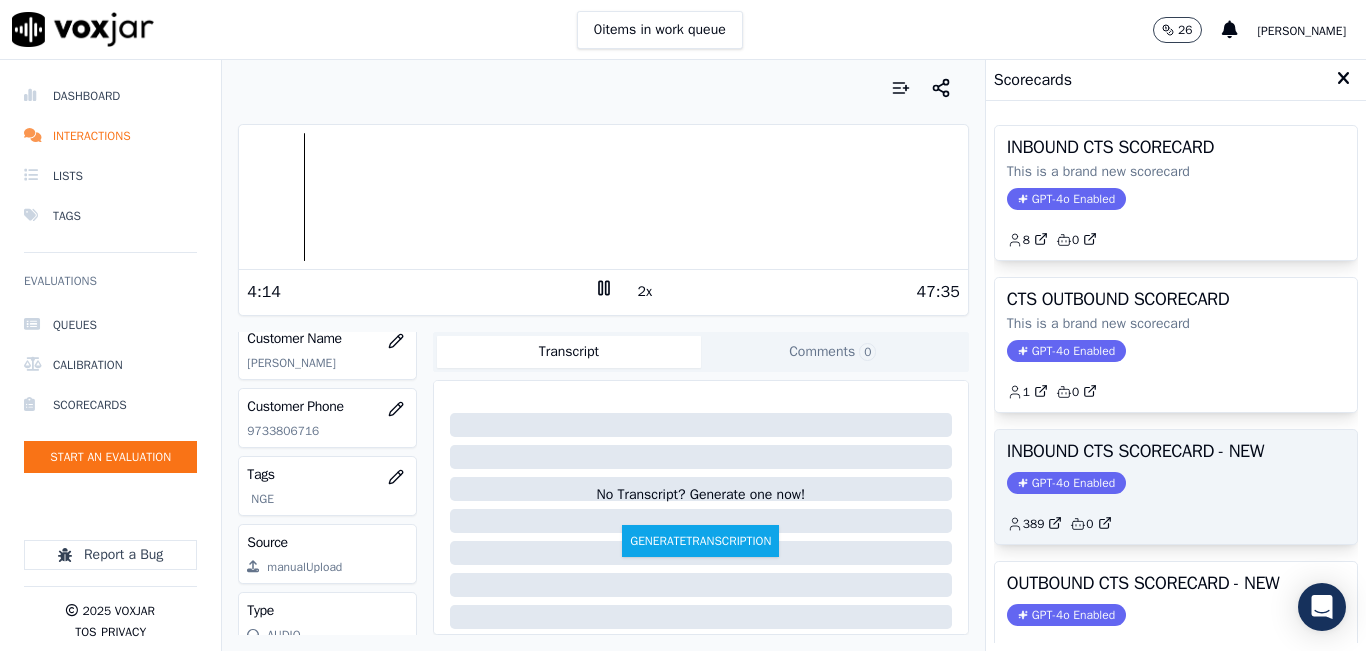 scroll, scrollTop: 100, scrollLeft: 0, axis: vertical 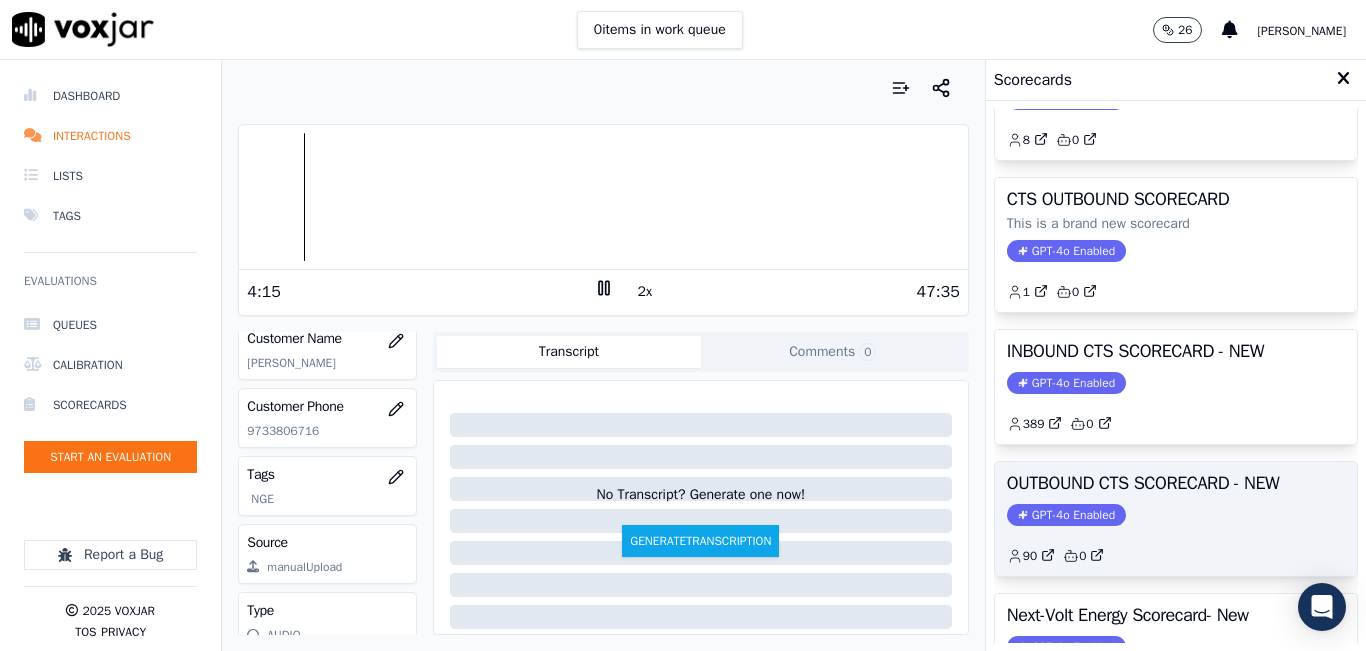 click on "GPT-4o Enabled" 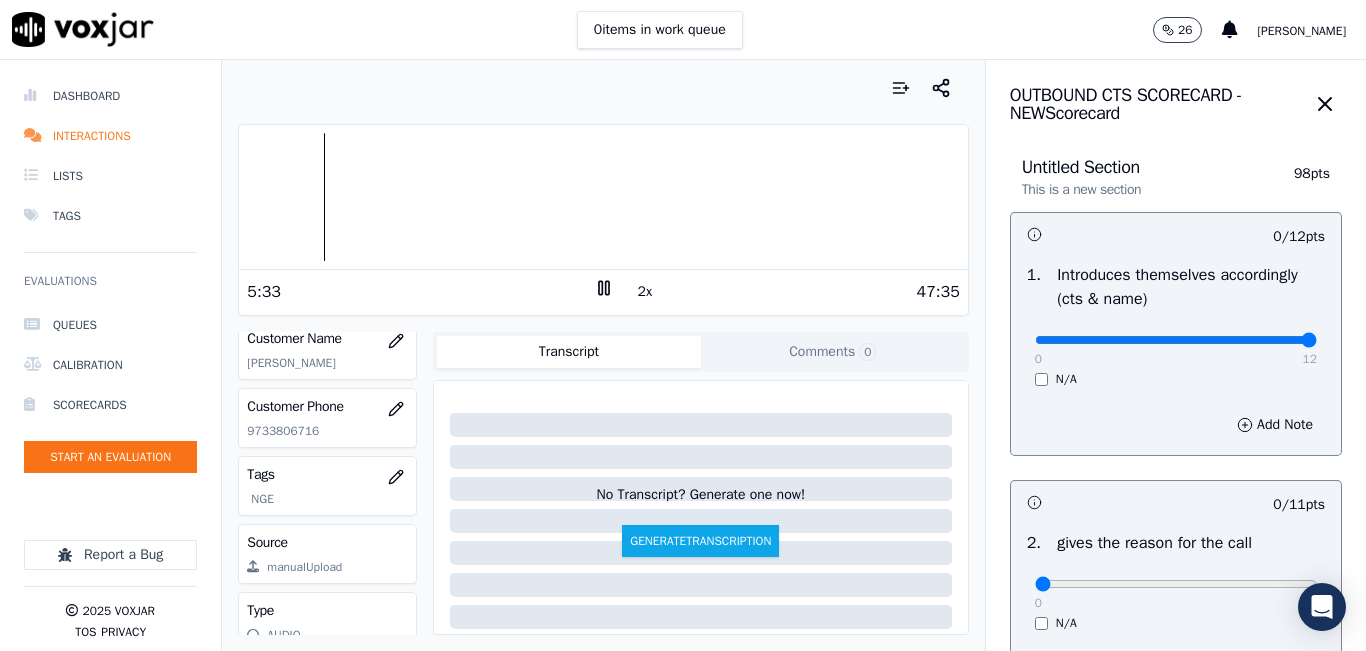 drag, startPoint x: 1120, startPoint y: 340, endPoint x: 1353, endPoint y: 378, distance: 236.07838 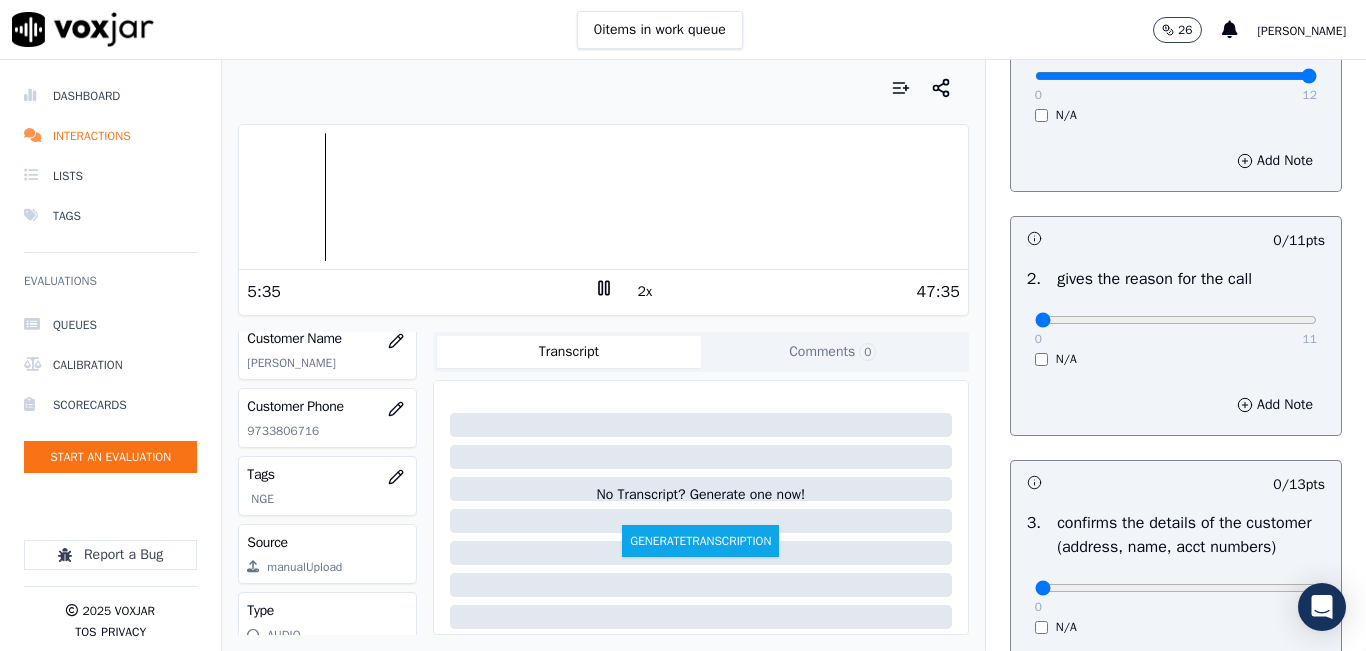 scroll, scrollTop: 300, scrollLeft: 0, axis: vertical 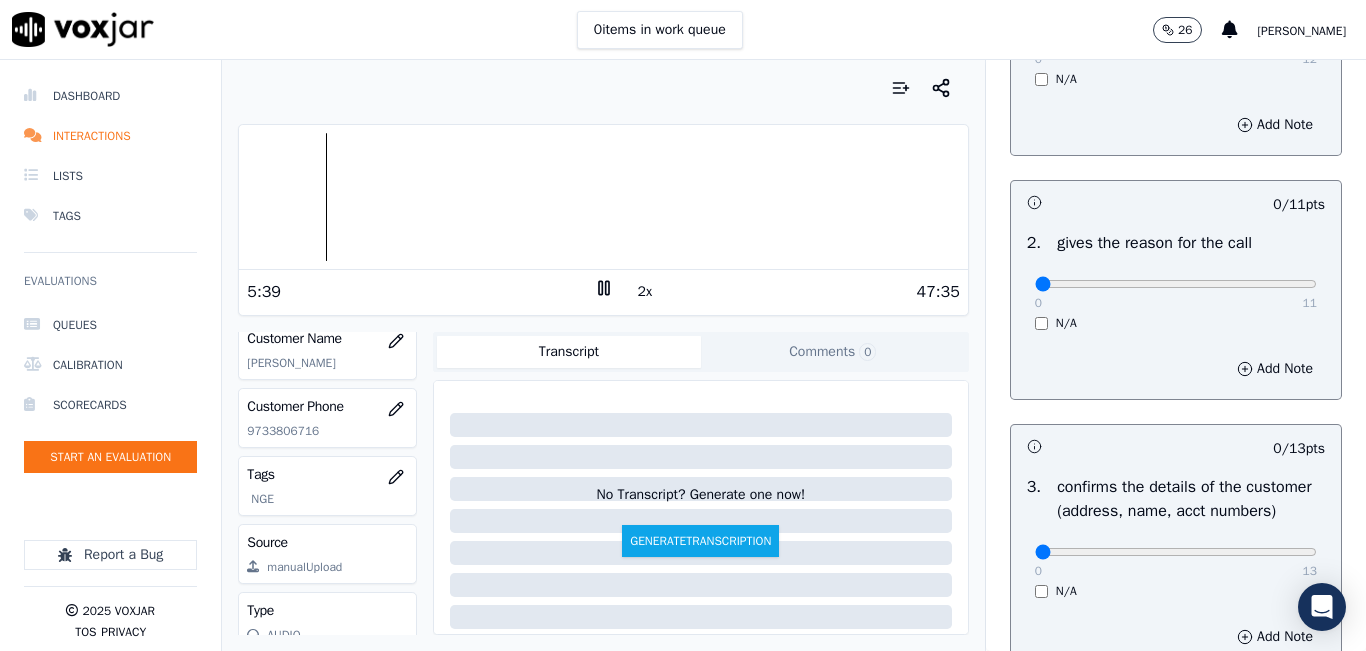 click at bounding box center [603, 197] 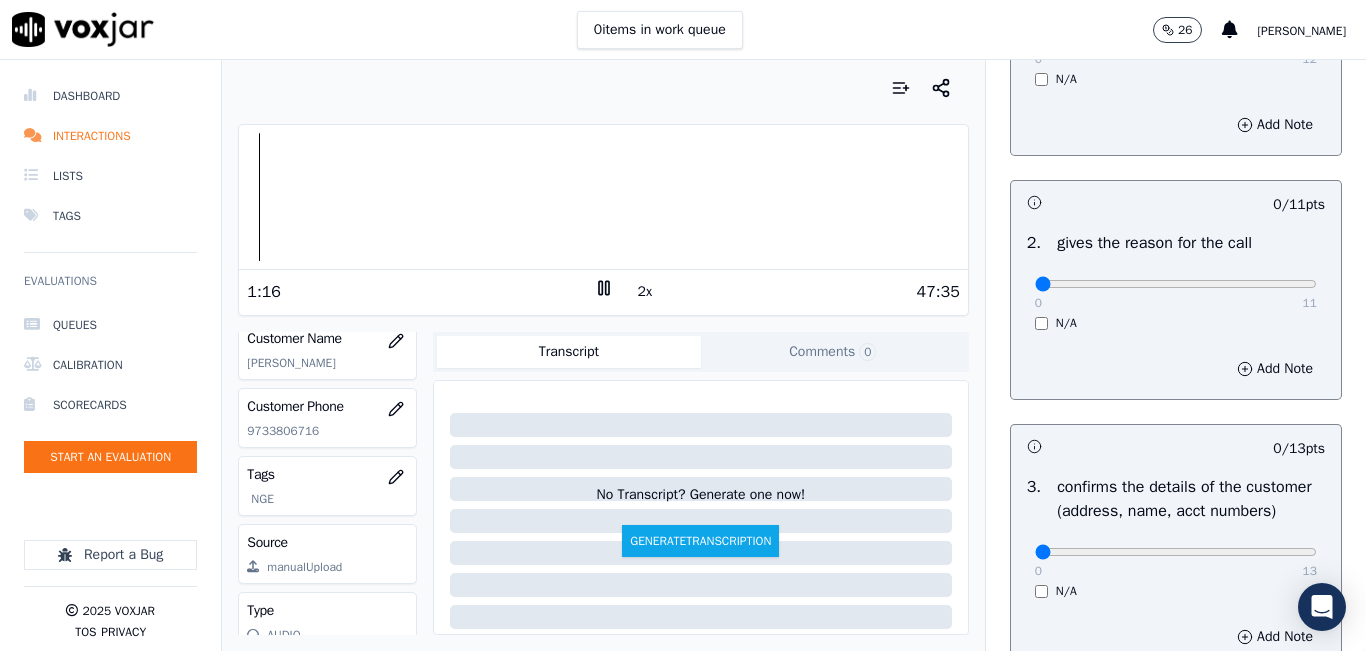 click at bounding box center [603, 197] 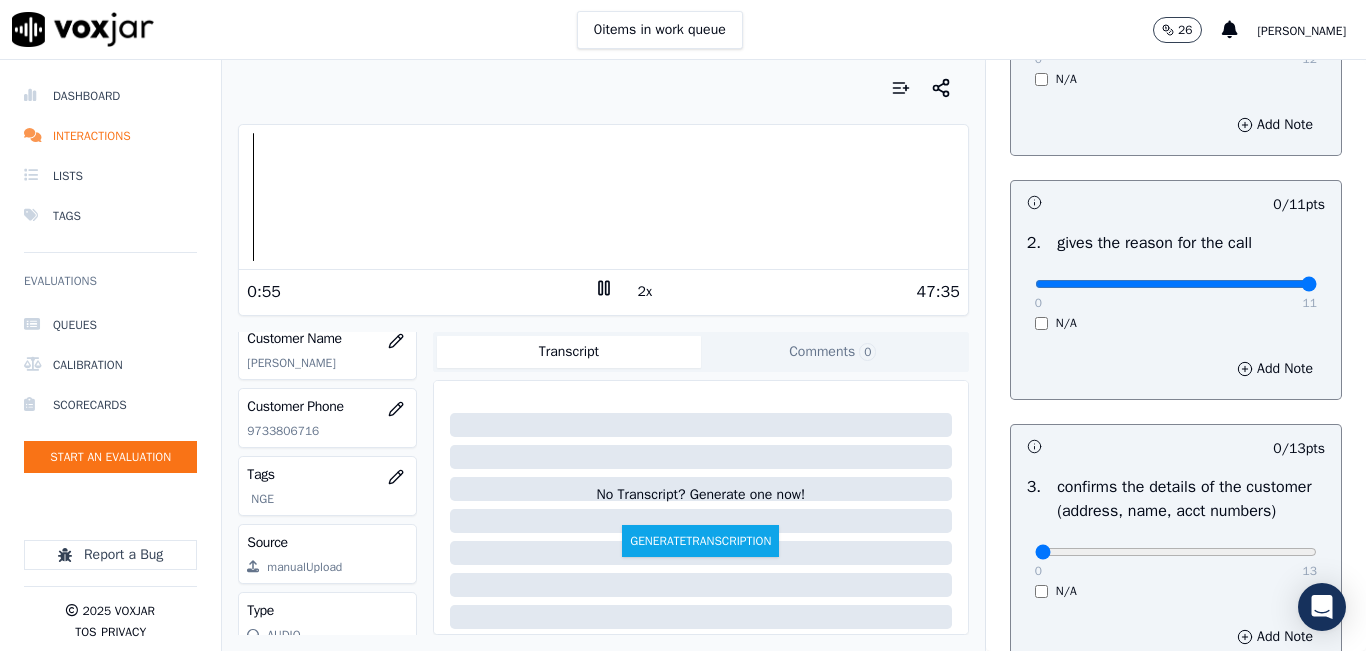 drag, startPoint x: 1060, startPoint y: 290, endPoint x: 1287, endPoint y: 289, distance: 227.0022 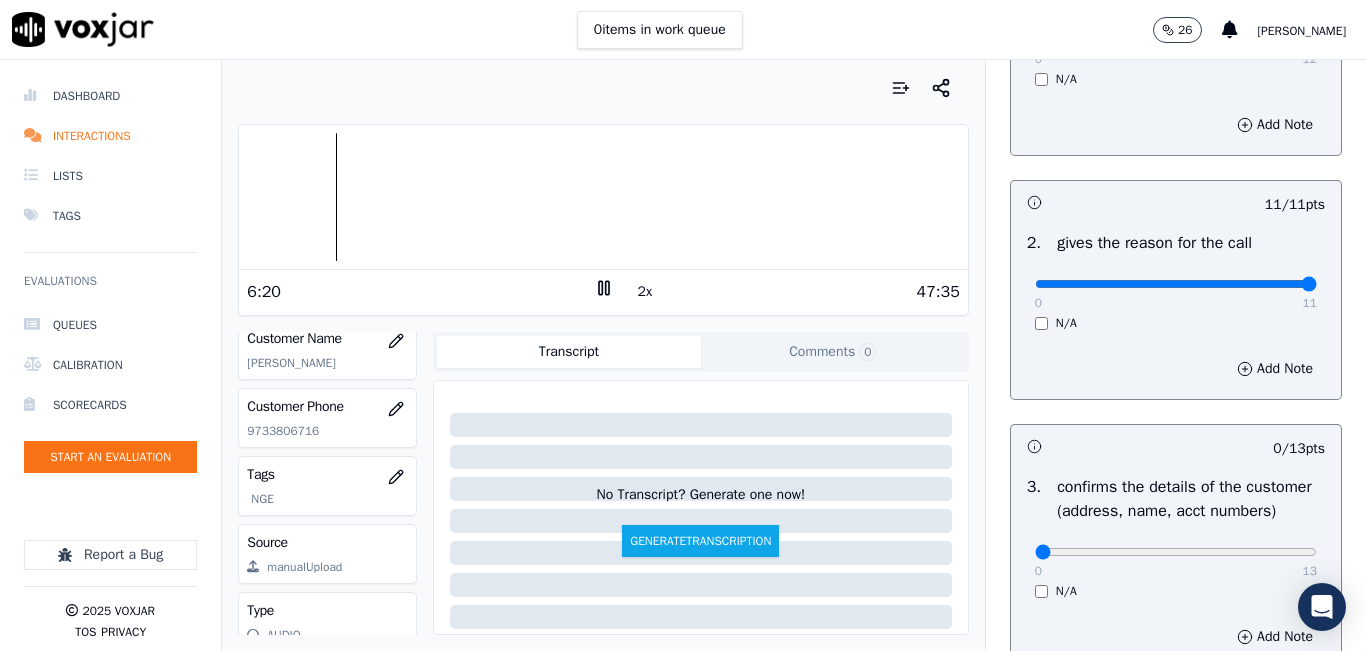 scroll, scrollTop: 400, scrollLeft: 0, axis: vertical 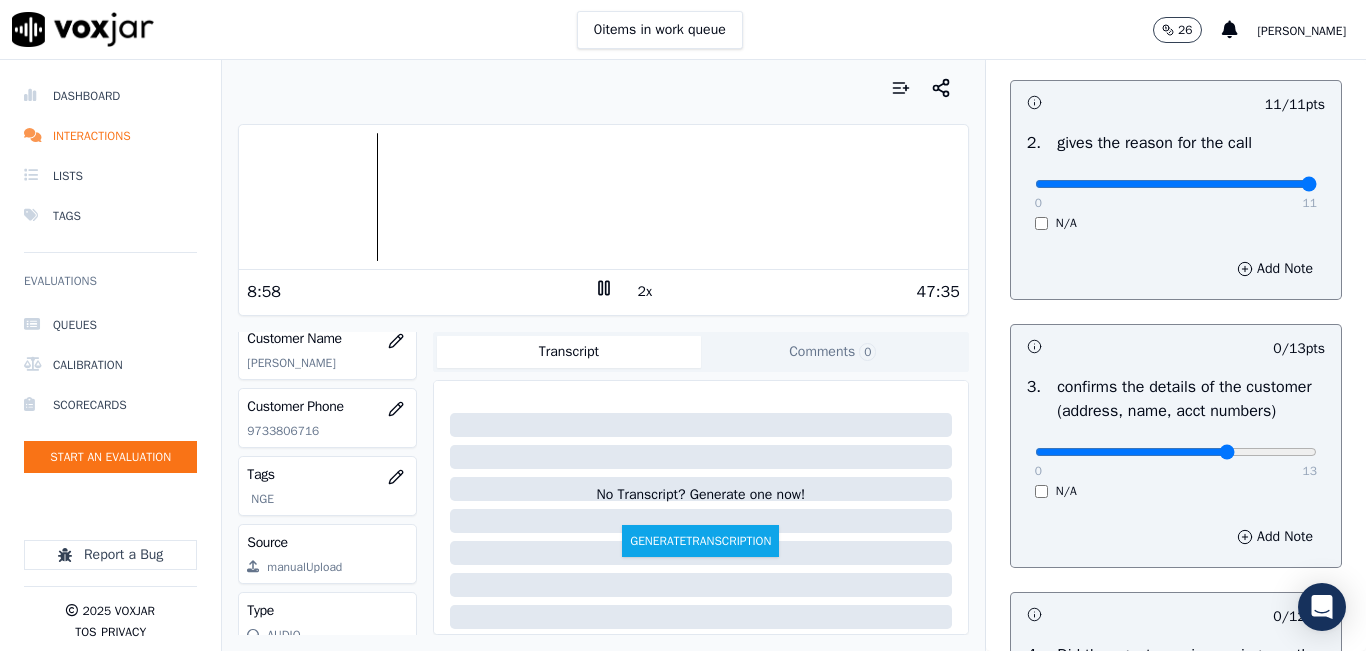 click at bounding box center (1176, -60) 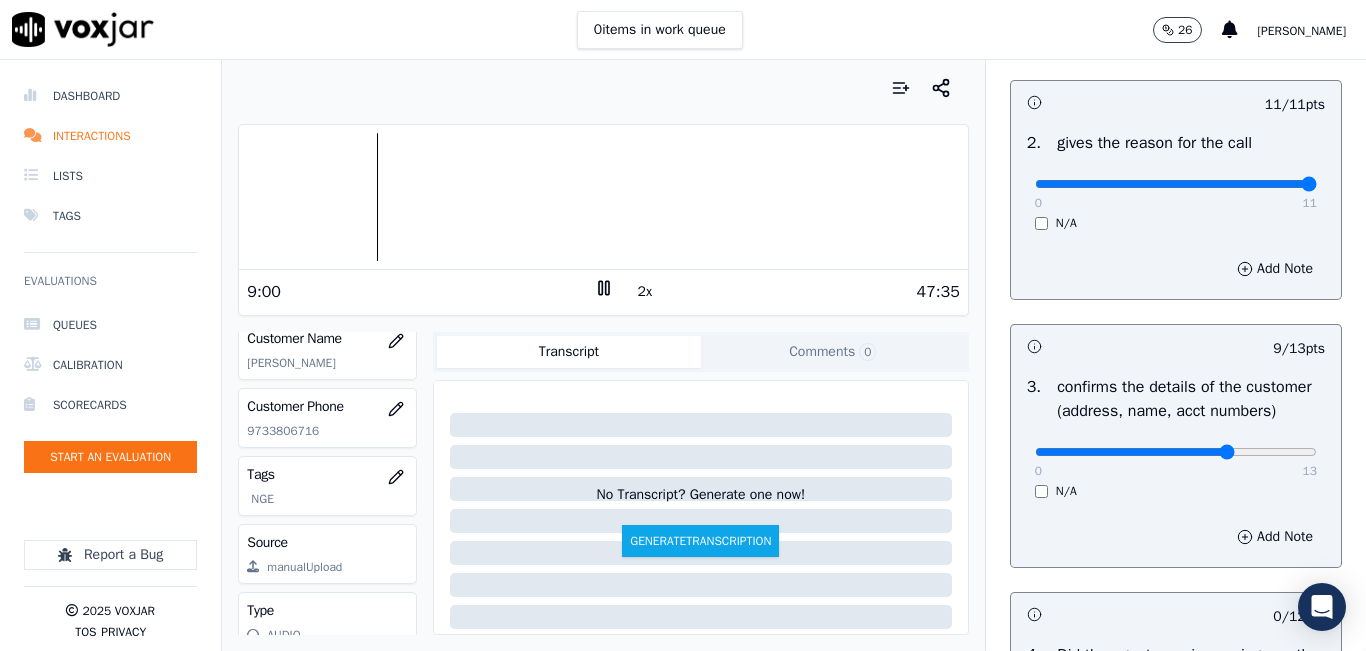 click at bounding box center [603, 197] 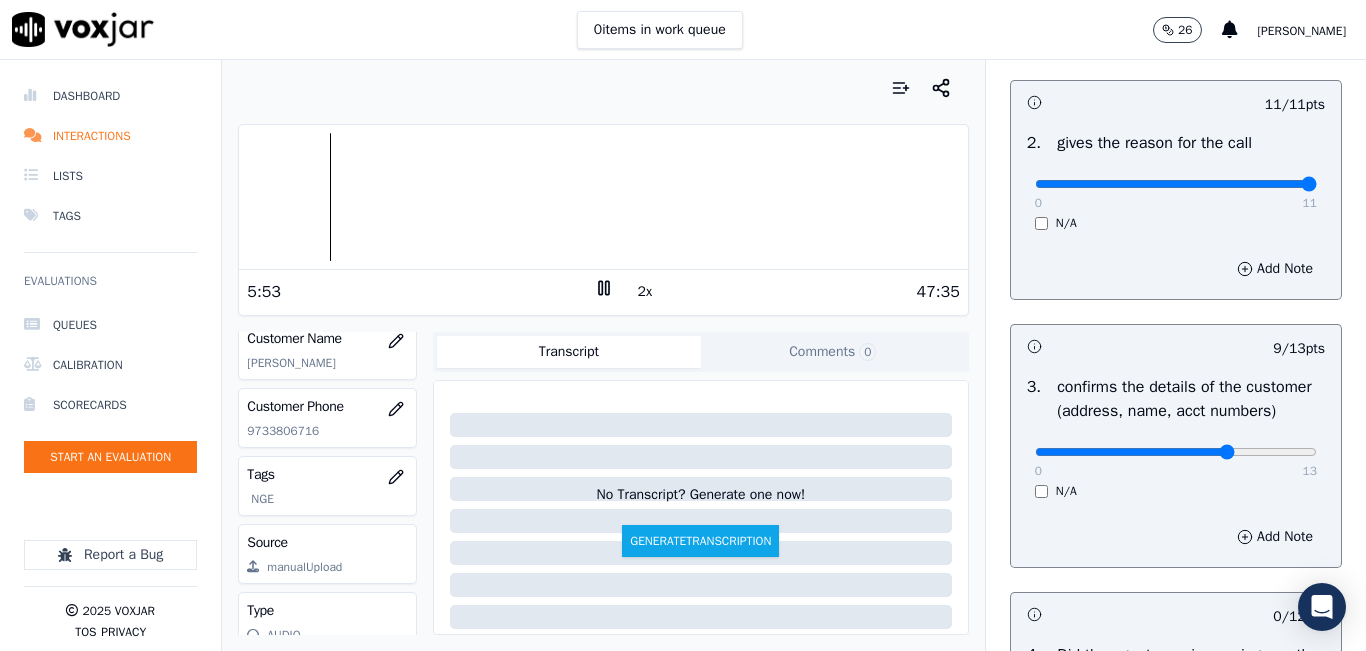 click at bounding box center [603, 197] 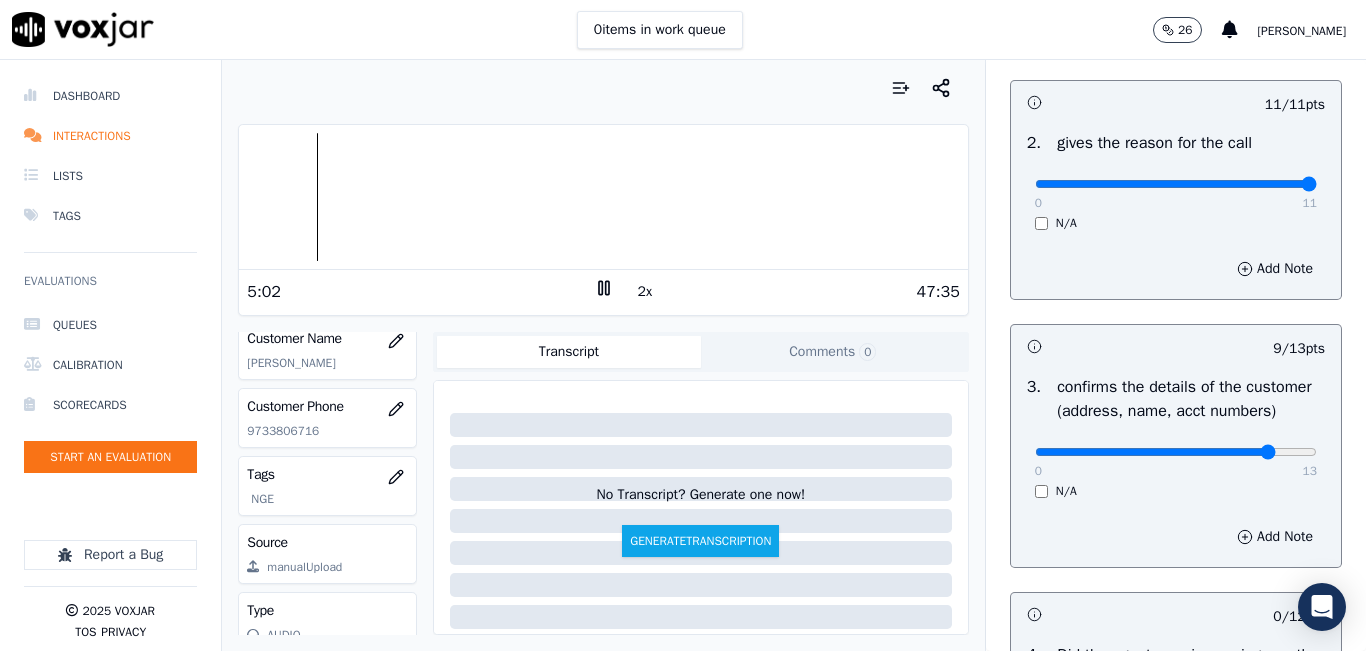 click at bounding box center [1176, -60] 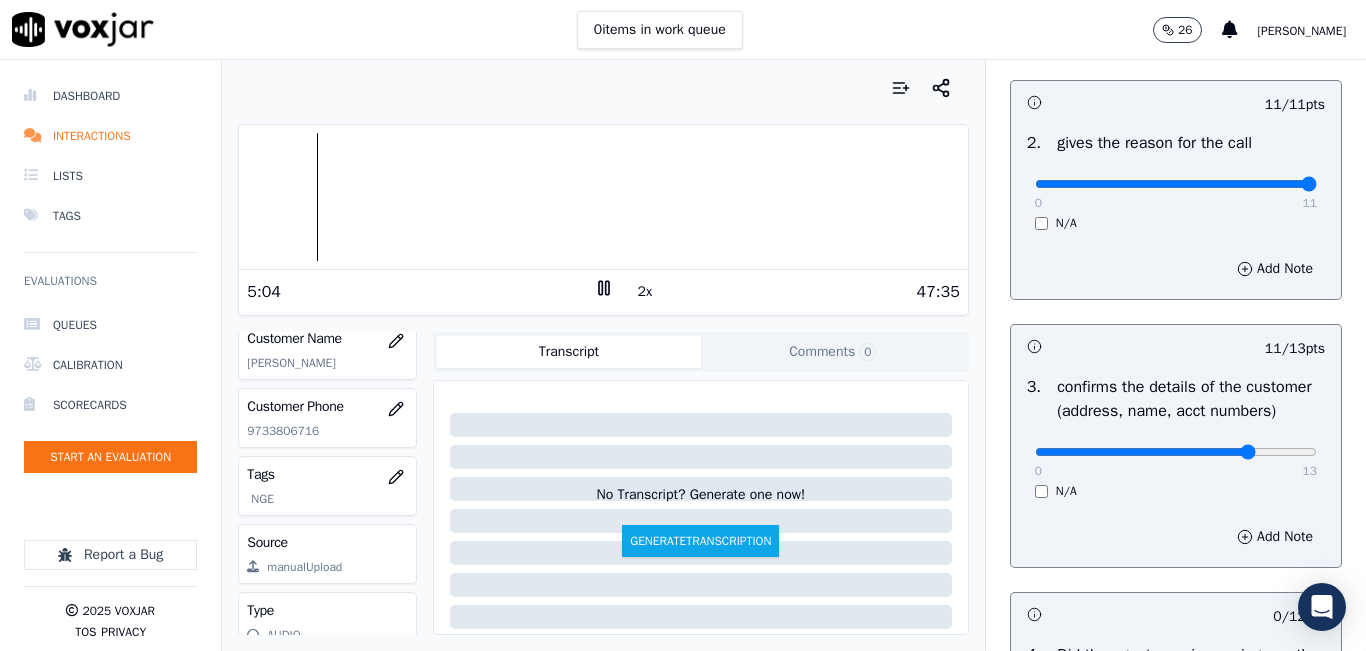 type on "10" 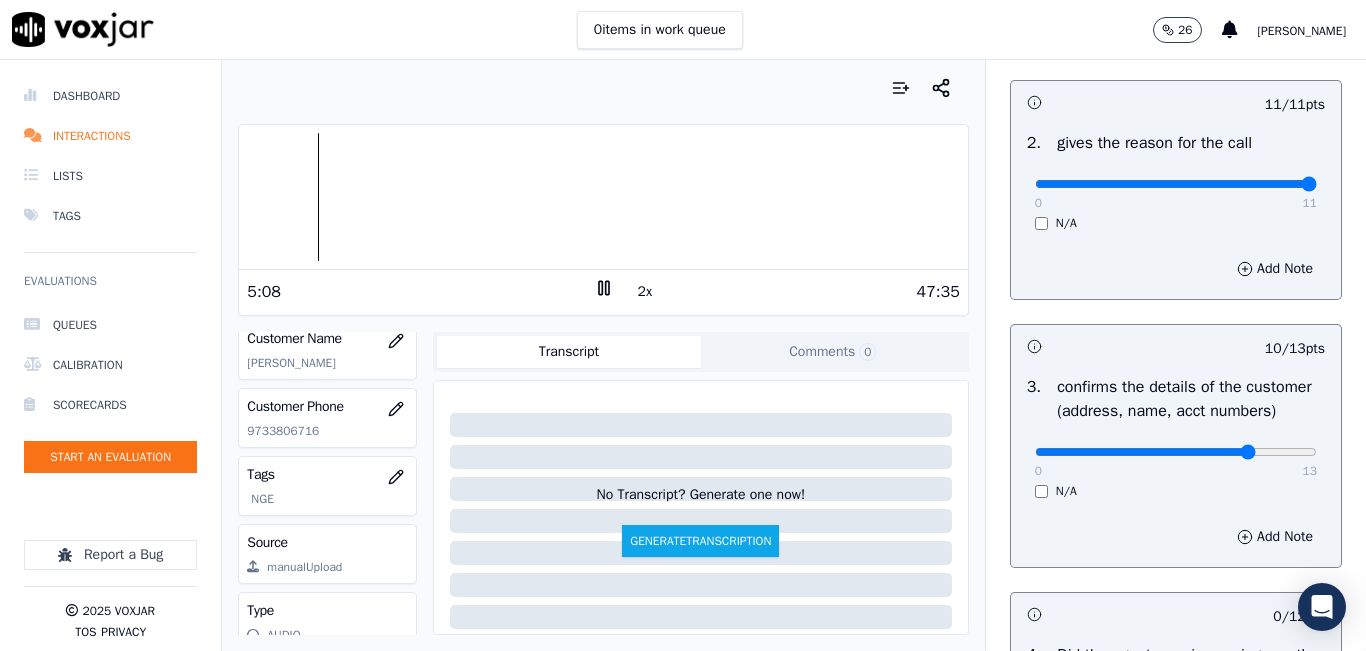 click at bounding box center [603, 197] 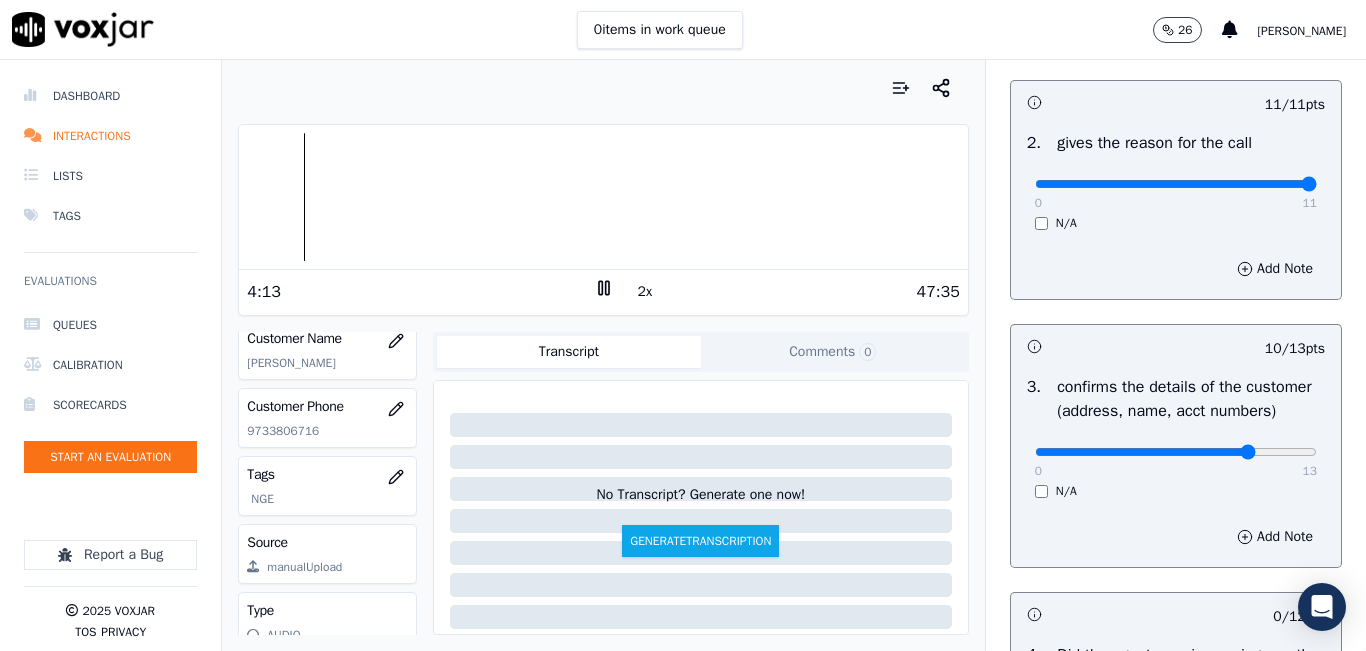 click at bounding box center [603, 197] 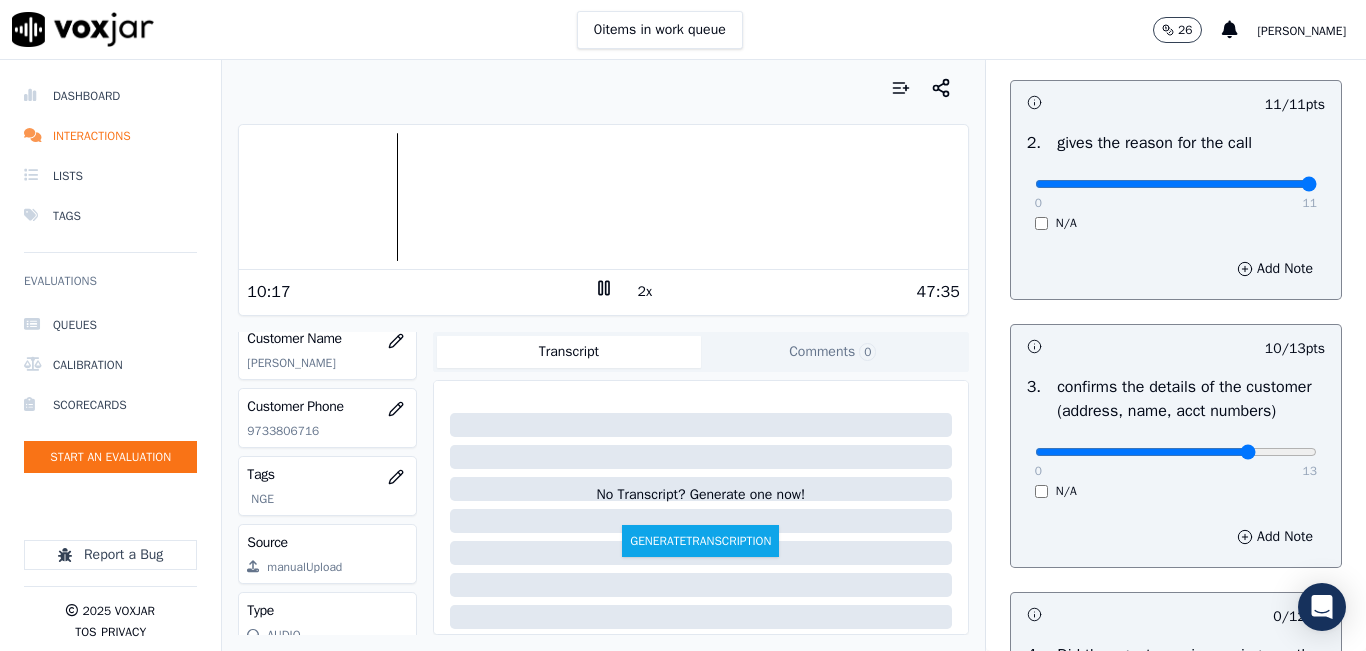 click on "2x" at bounding box center [645, 292] 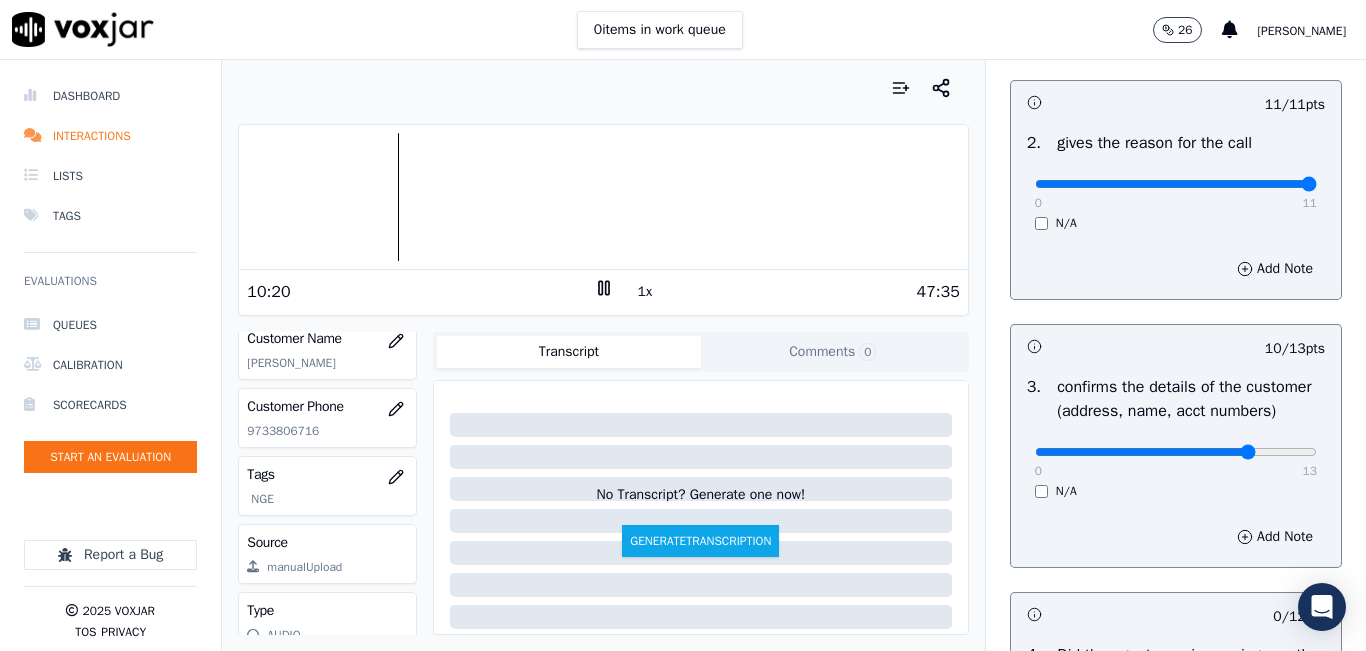 click at bounding box center [603, 197] 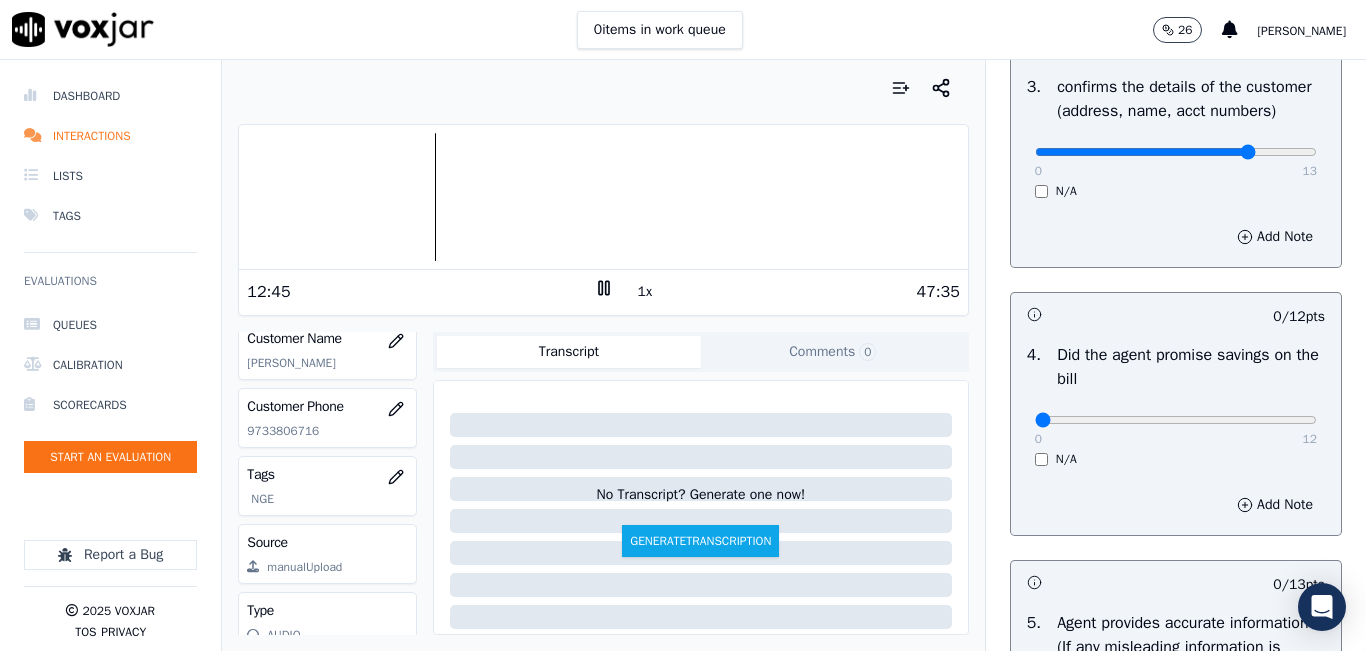 scroll, scrollTop: 800, scrollLeft: 0, axis: vertical 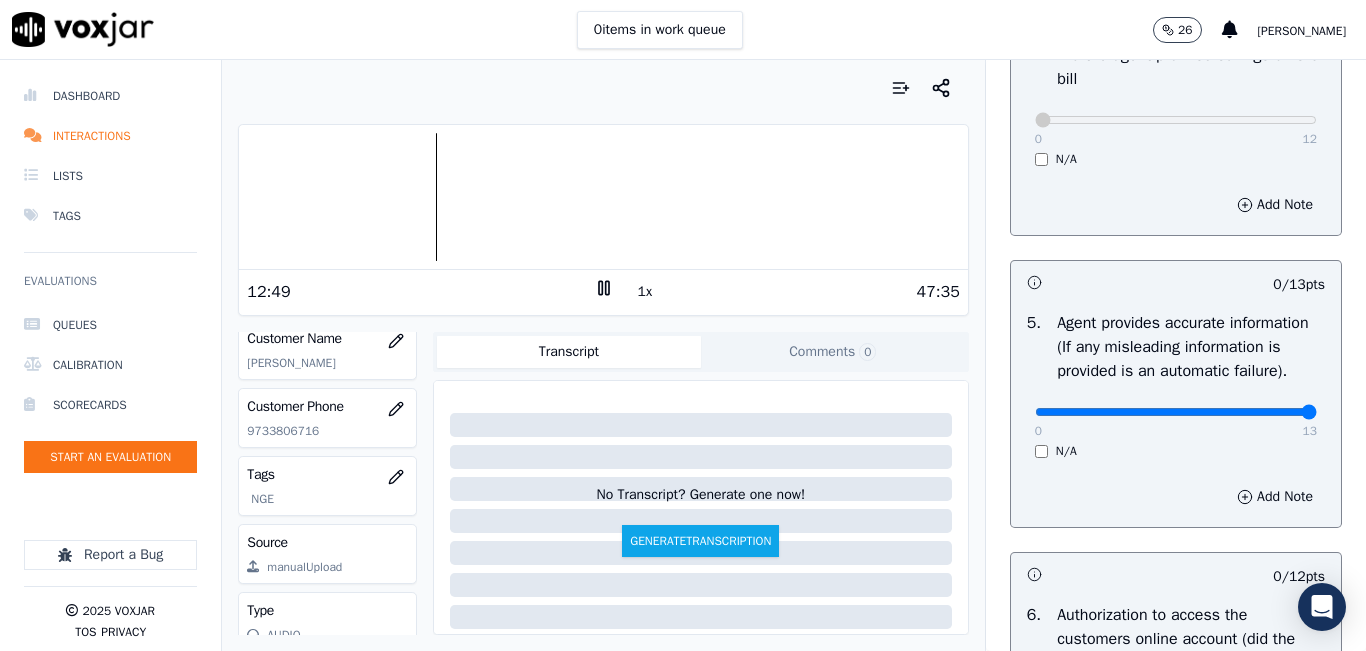 drag, startPoint x: 1239, startPoint y: 456, endPoint x: 1285, endPoint y: 453, distance: 46.09772 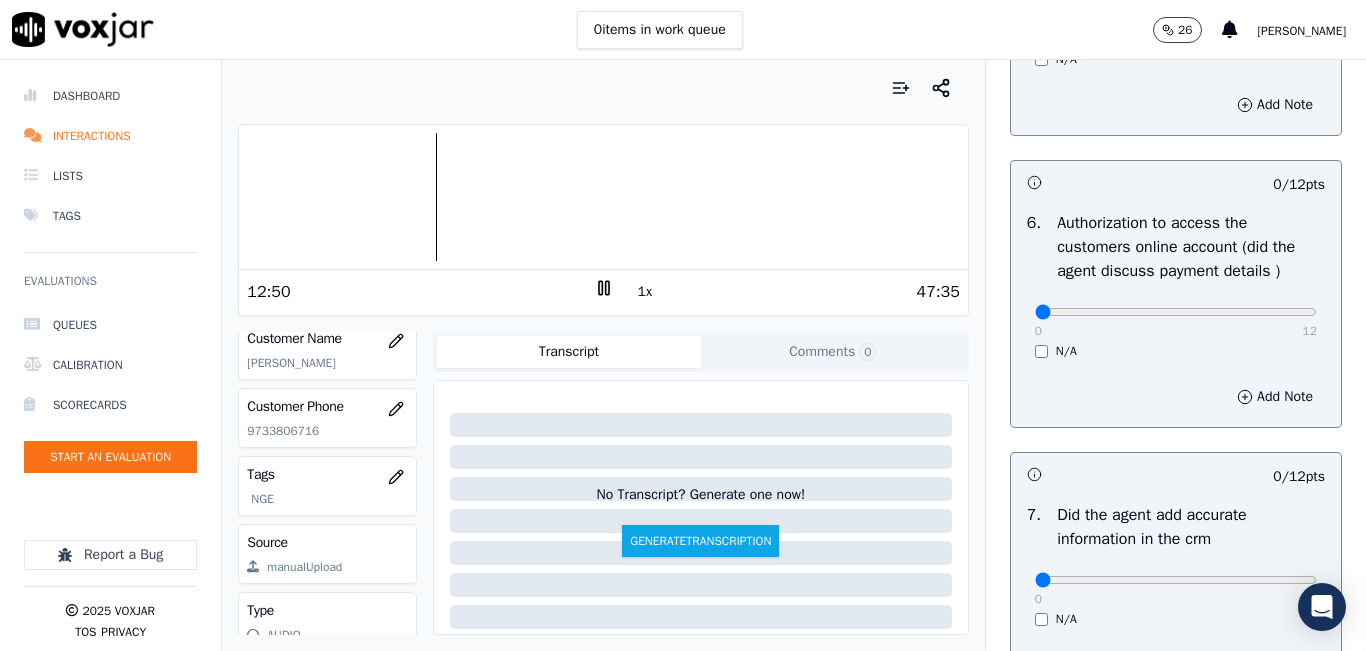scroll, scrollTop: 1400, scrollLeft: 0, axis: vertical 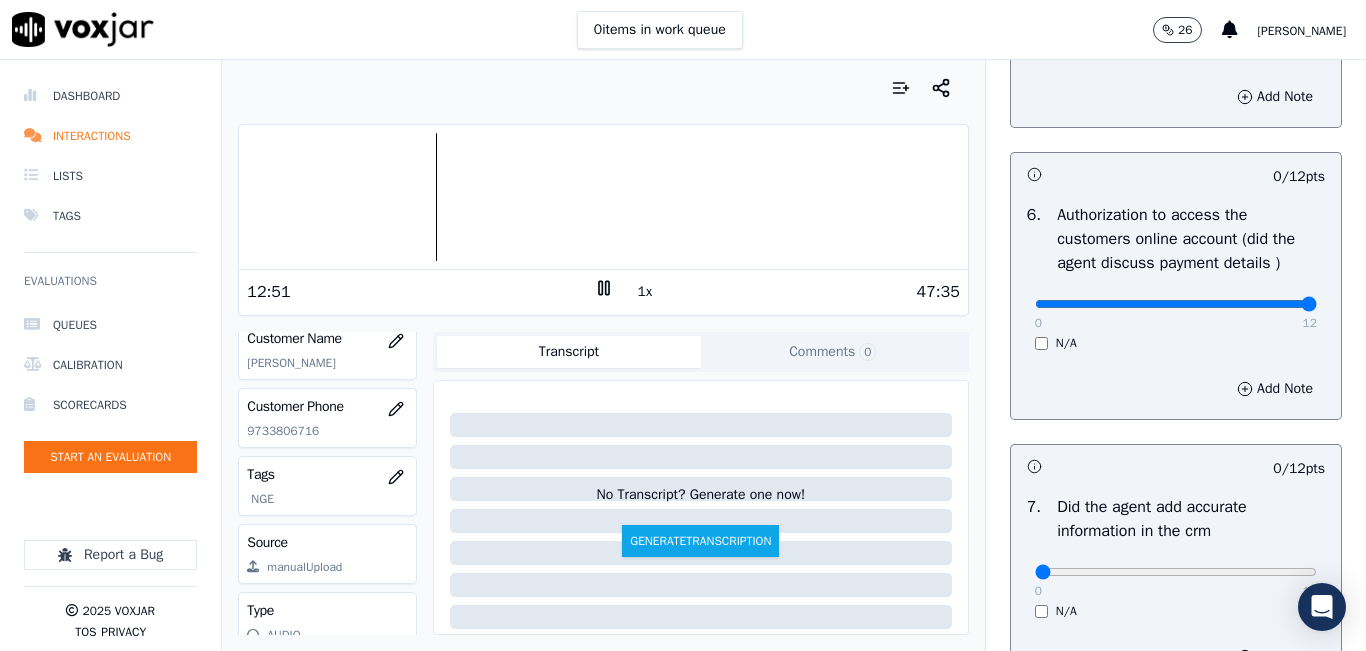 drag, startPoint x: 1122, startPoint y: 359, endPoint x: 1317, endPoint y: 372, distance: 195.43285 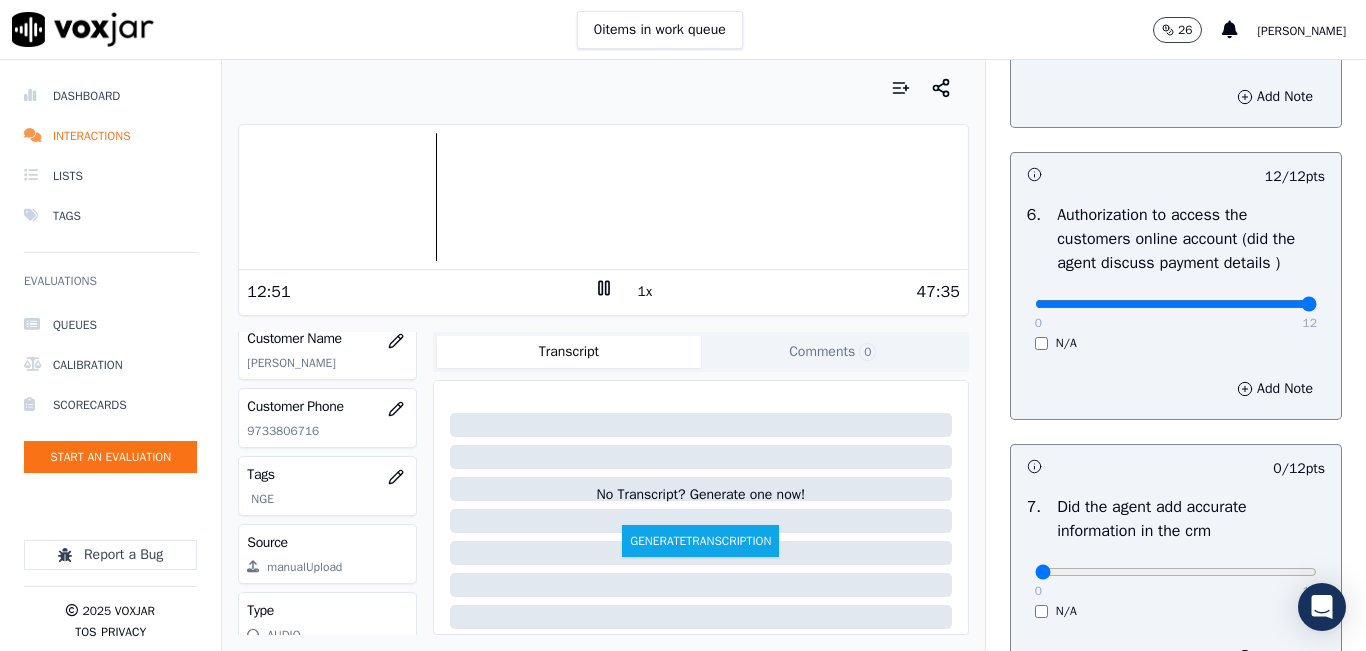 scroll, scrollTop: 1700, scrollLeft: 0, axis: vertical 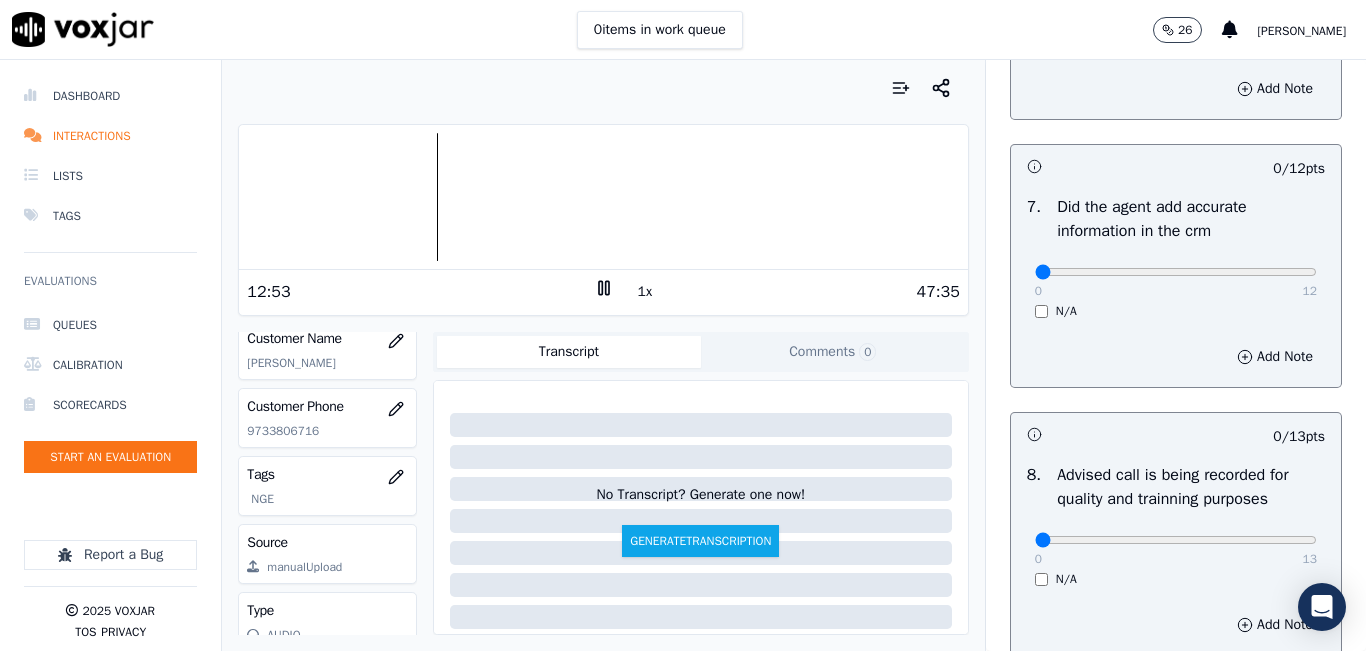 drag, startPoint x: 1234, startPoint y: 312, endPoint x: 1303, endPoint y: 311, distance: 69.00725 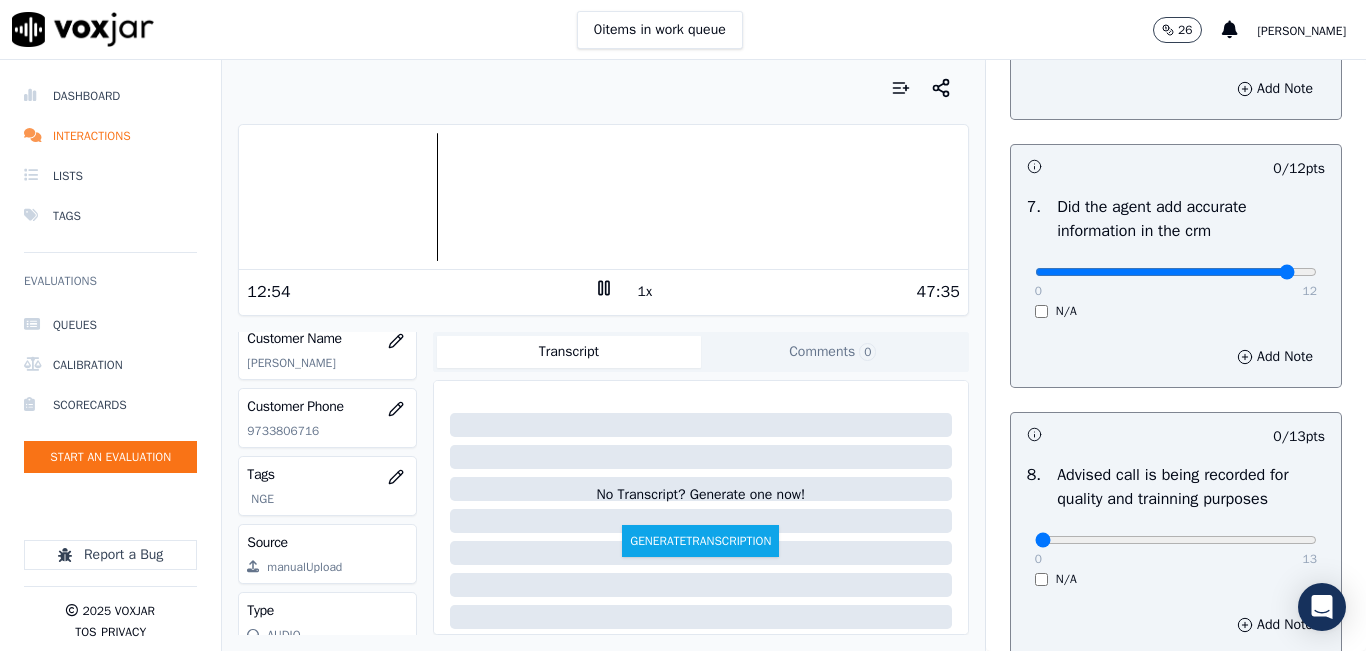 click at bounding box center [1176, -1360] 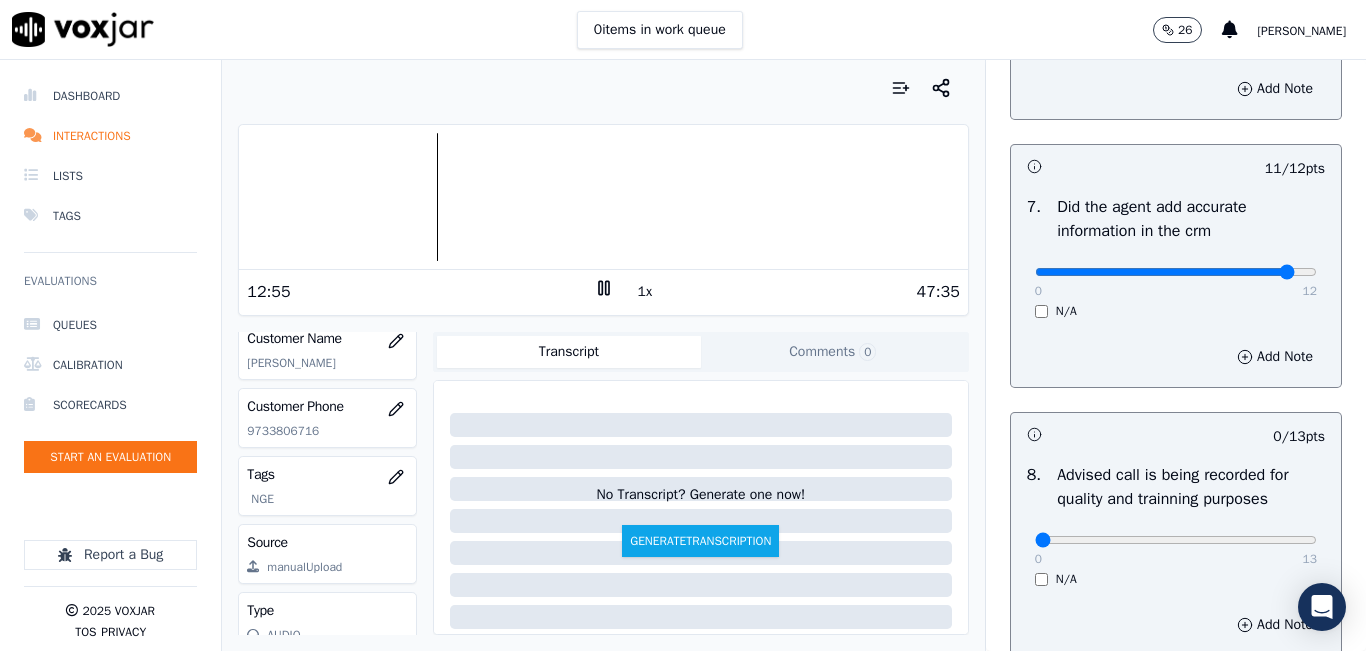 type on "12" 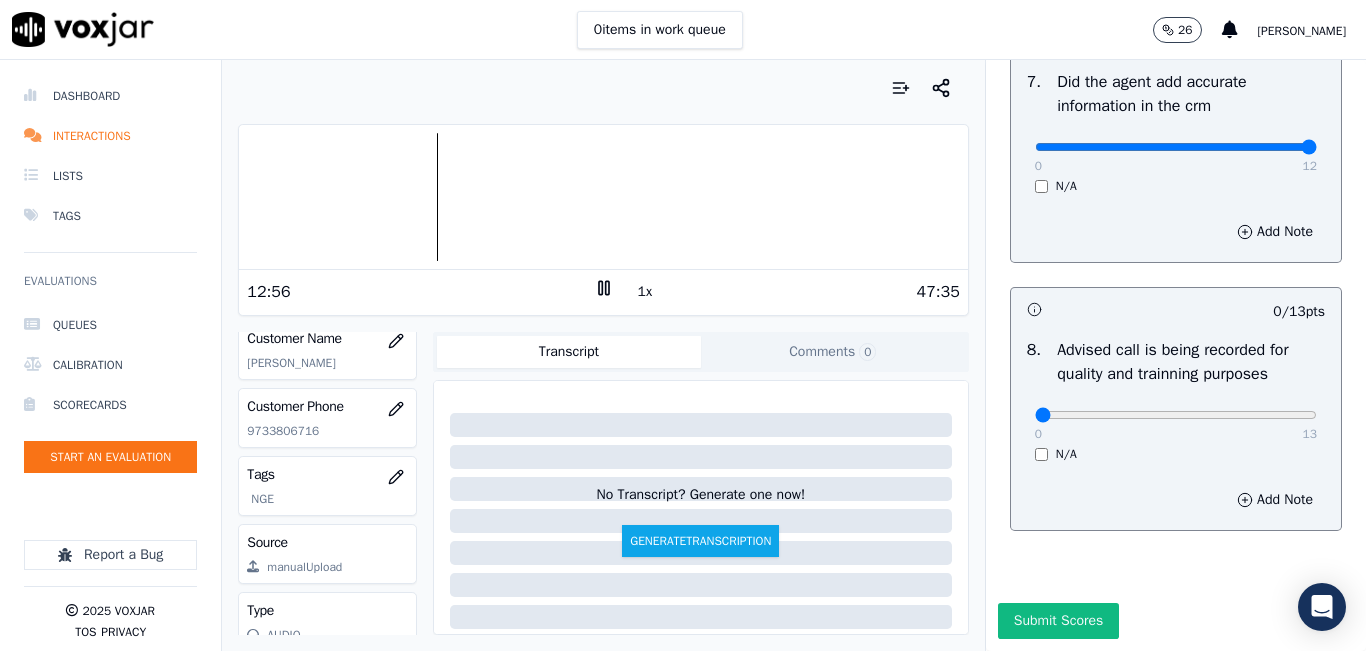 scroll, scrollTop: 1918, scrollLeft: 0, axis: vertical 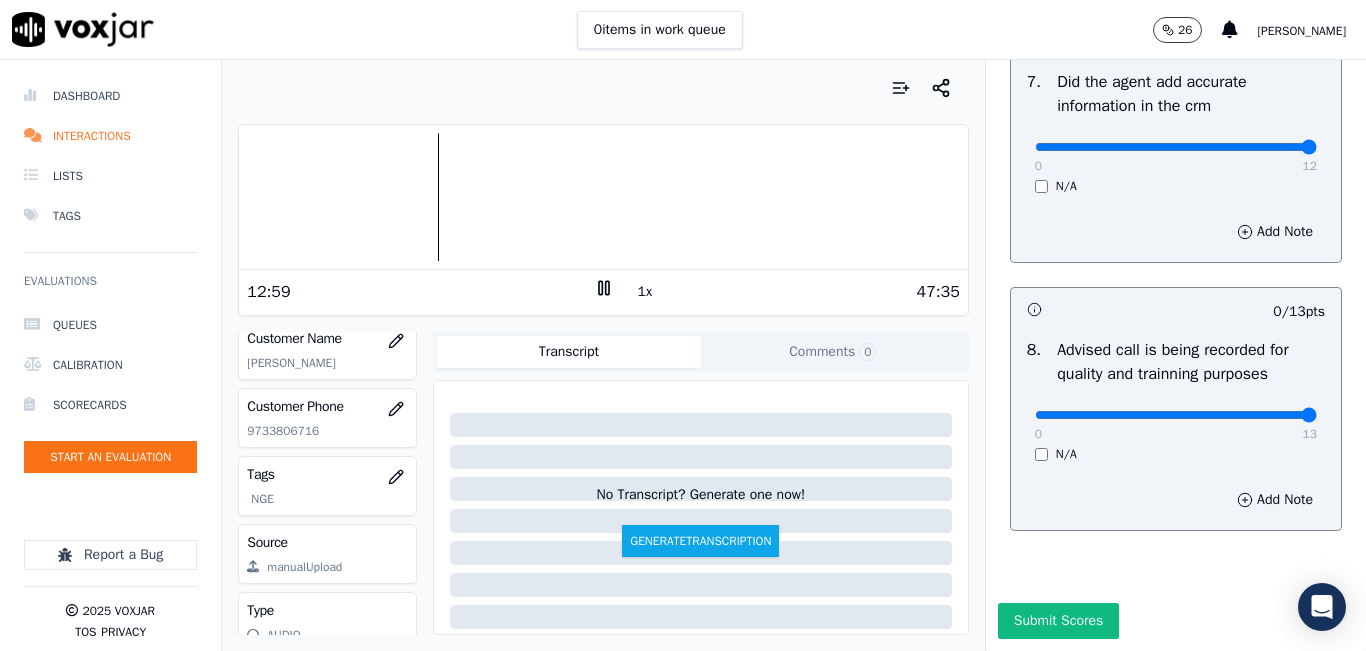 drag, startPoint x: 1158, startPoint y: 365, endPoint x: 1324, endPoint y: 356, distance: 166.24379 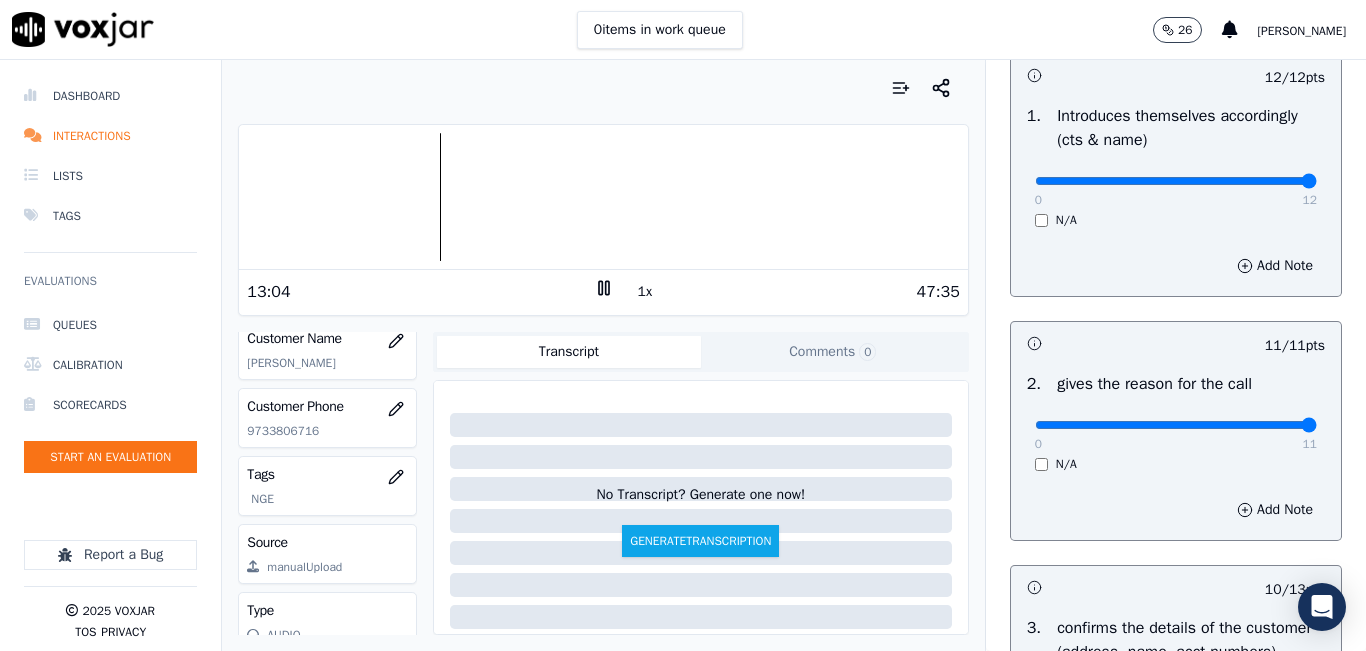 scroll, scrollTop: 118, scrollLeft: 0, axis: vertical 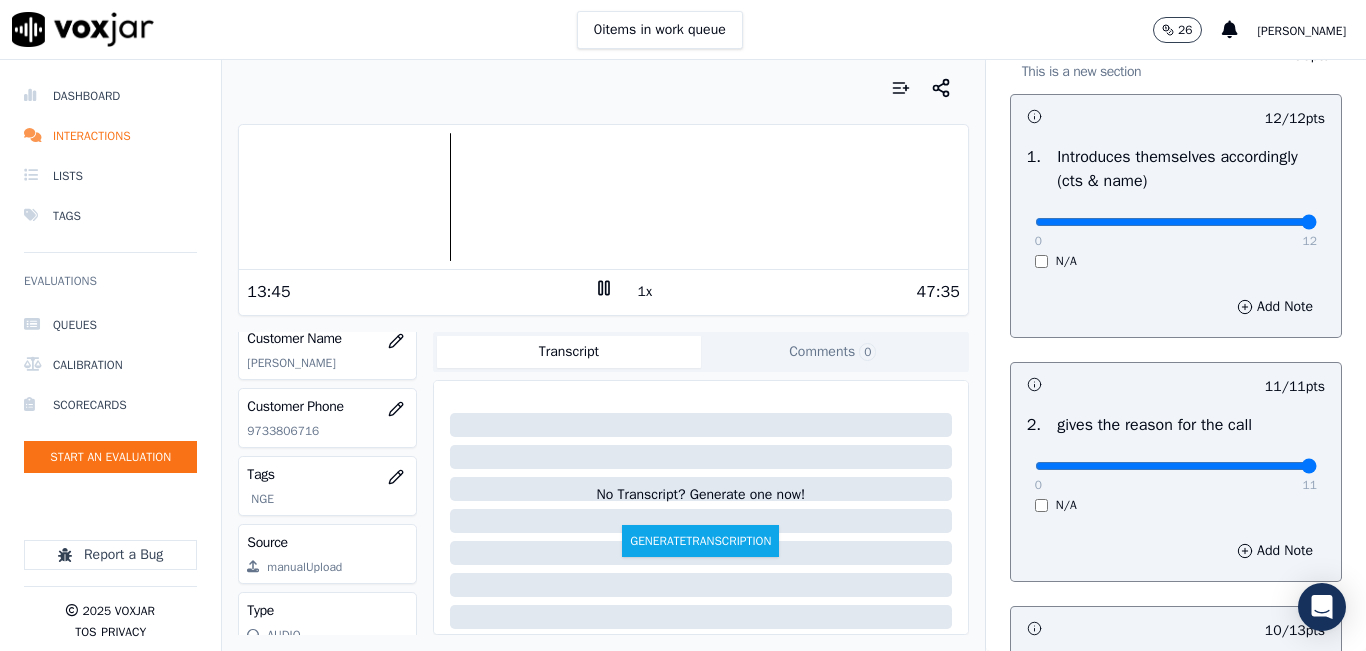 click on "1x" at bounding box center (645, 292) 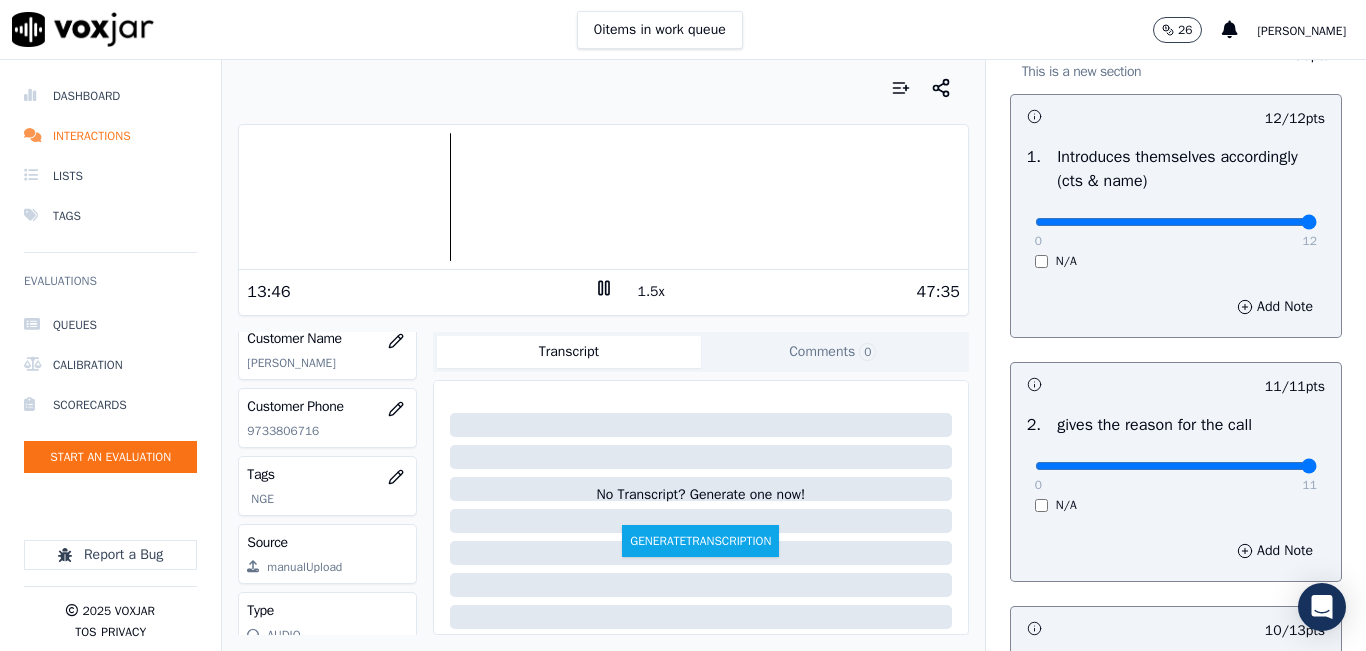 click on "1.5x" at bounding box center (651, 292) 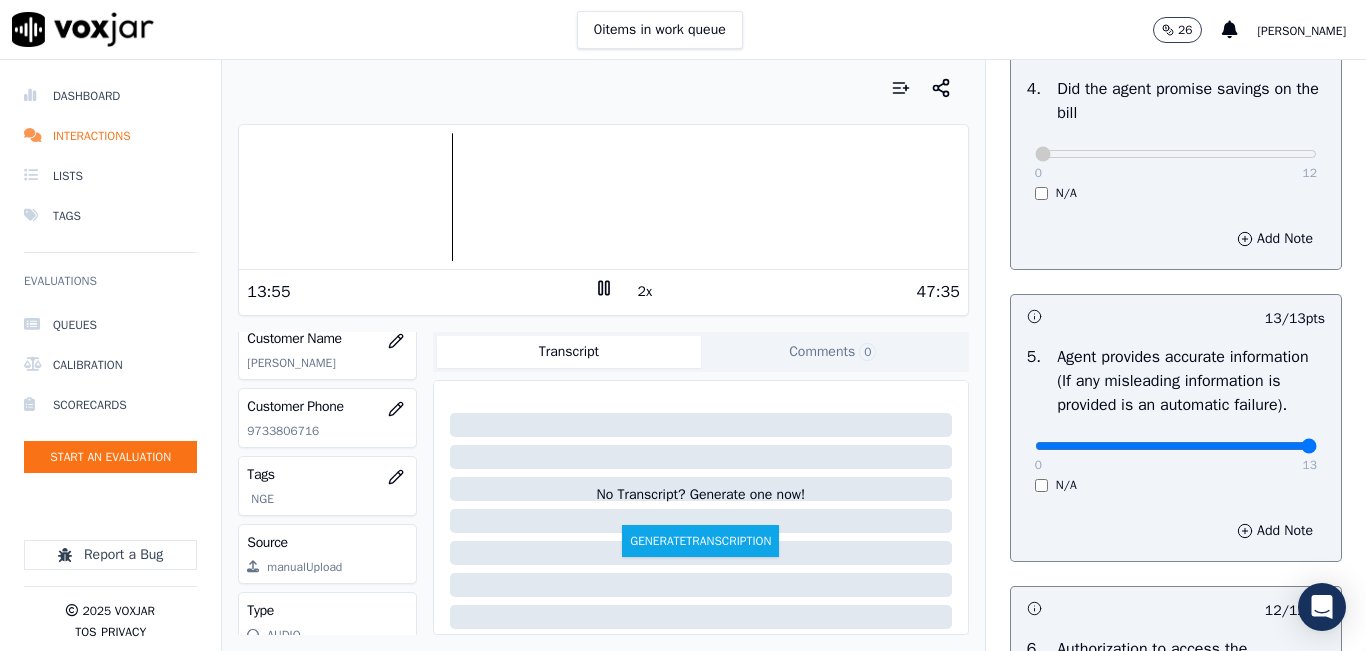 scroll, scrollTop: 618, scrollLeft: 0, axis: vertical 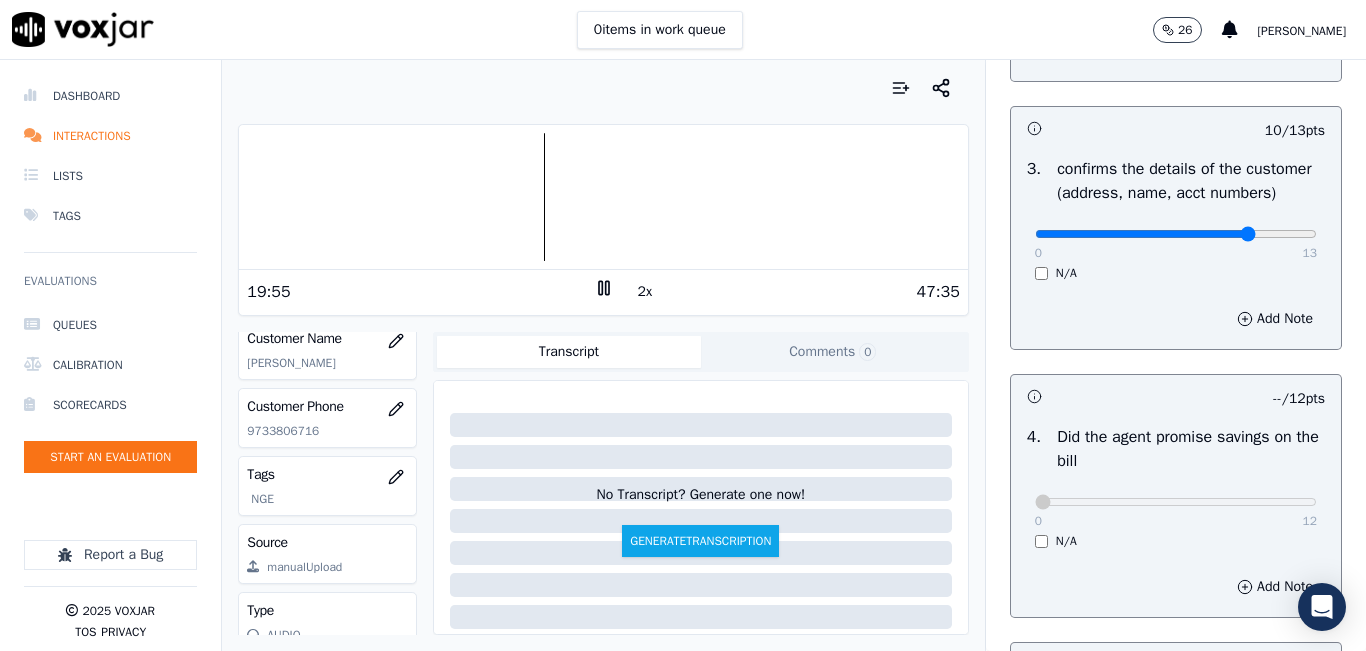 click at bounding box center (603, 197) 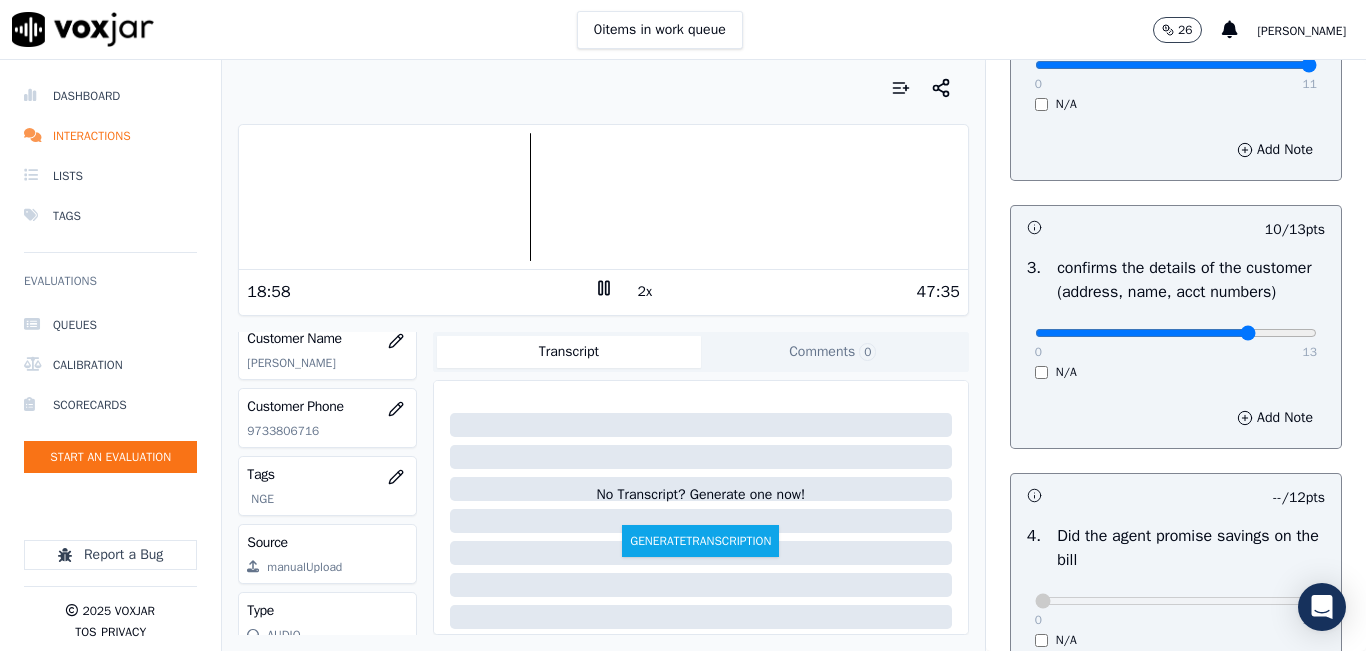 scroll, scrollTop: 518, scrollLeft: 0, axis: vertical 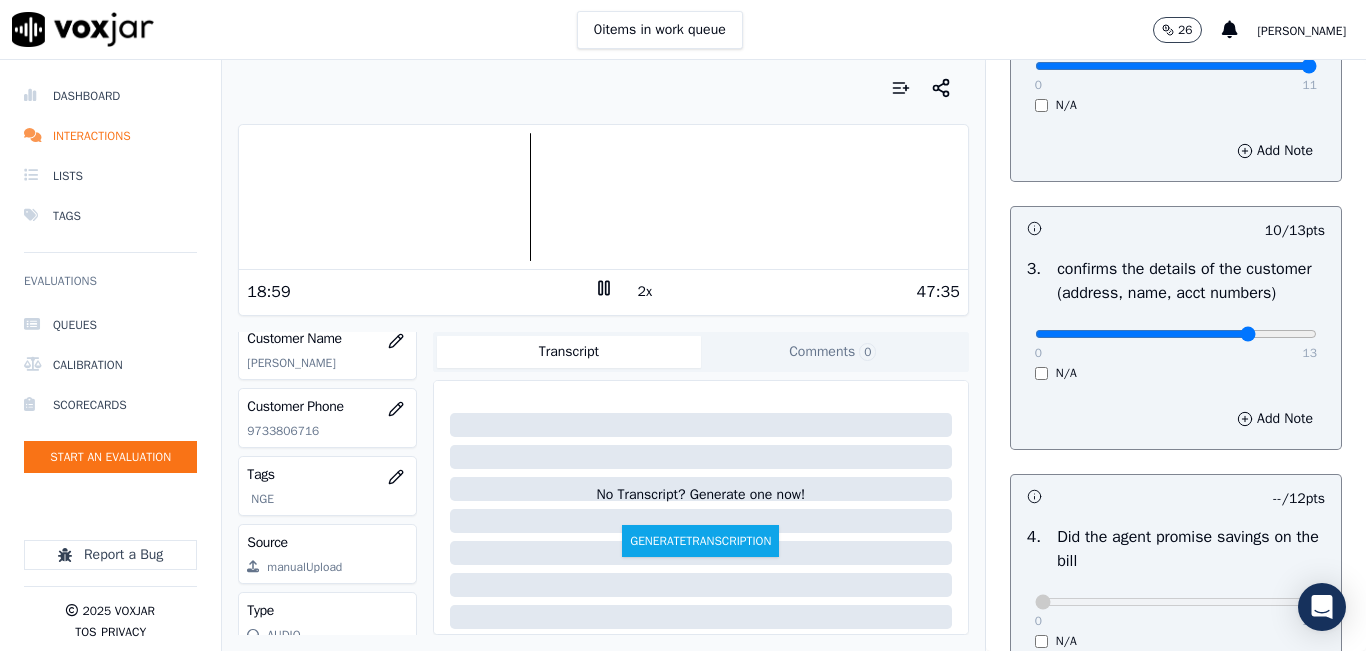 click on "0   13" at bounding box center (1176, 333) 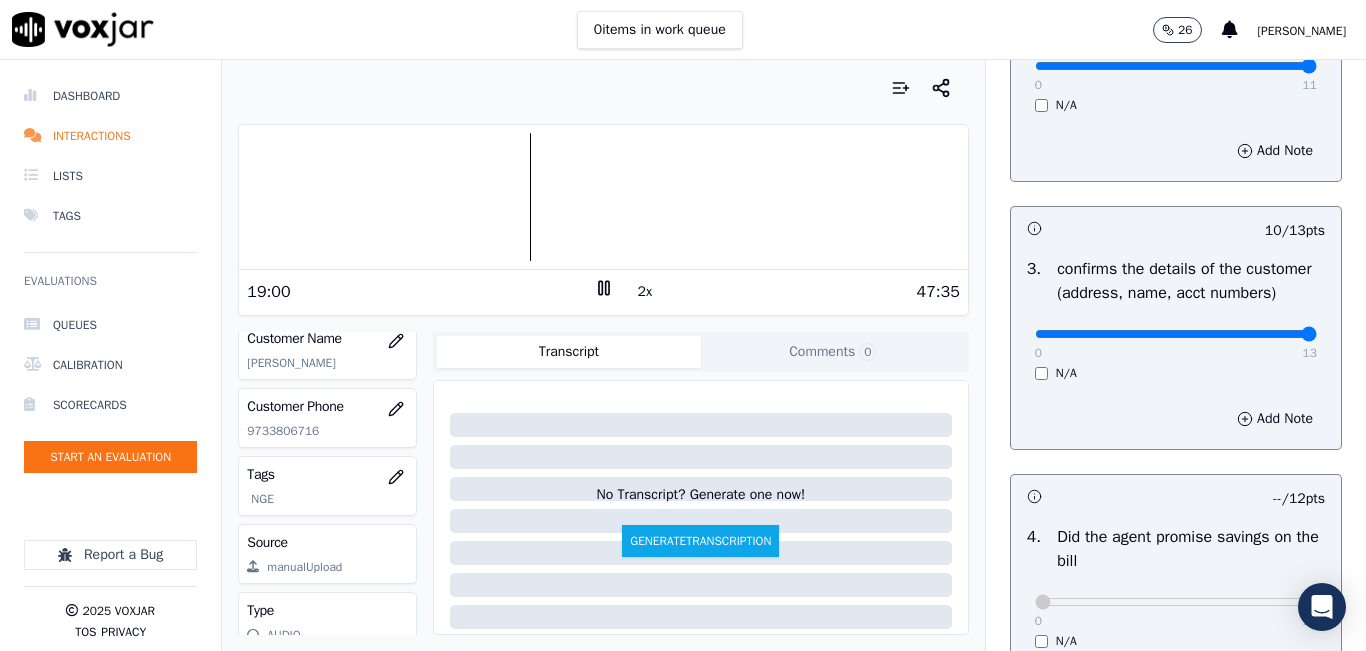 drag, startPoint x: 1233, startPoint y: 352, endPoint x: 1287, endPoint y: 343, distance: 54.74486 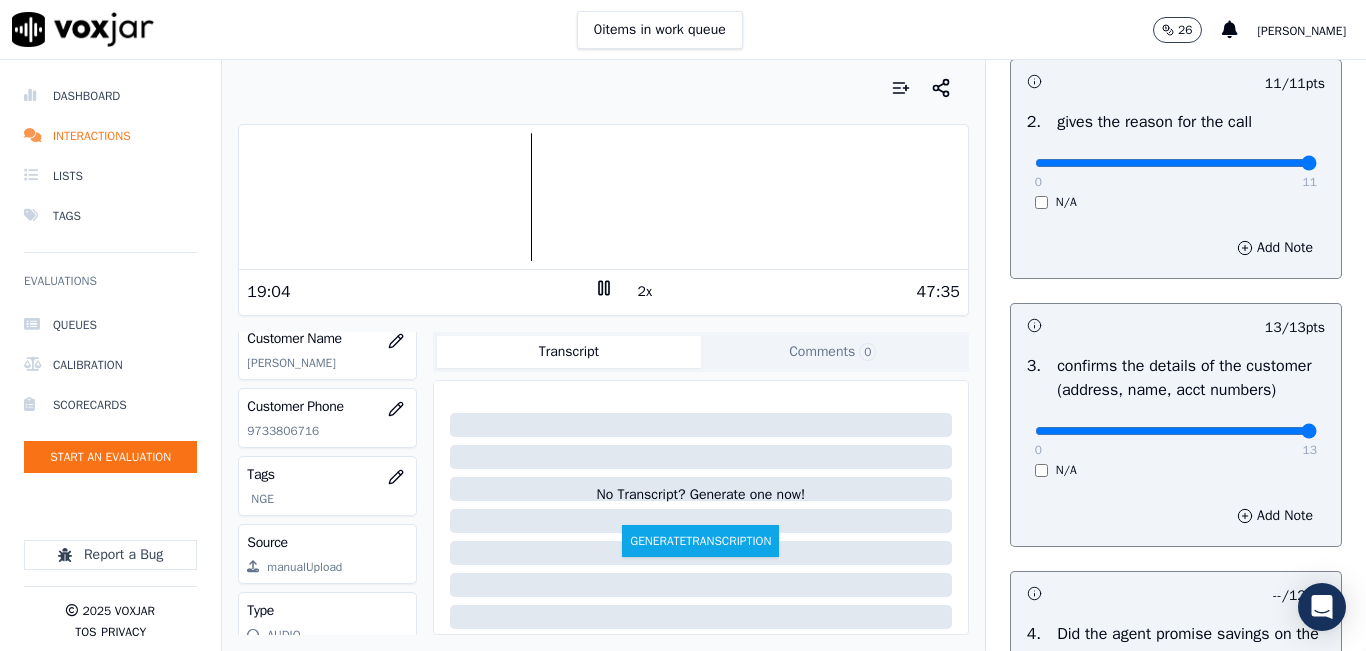 scroll, scrollTop: 618, scrollLeft: 0, axis: vertical 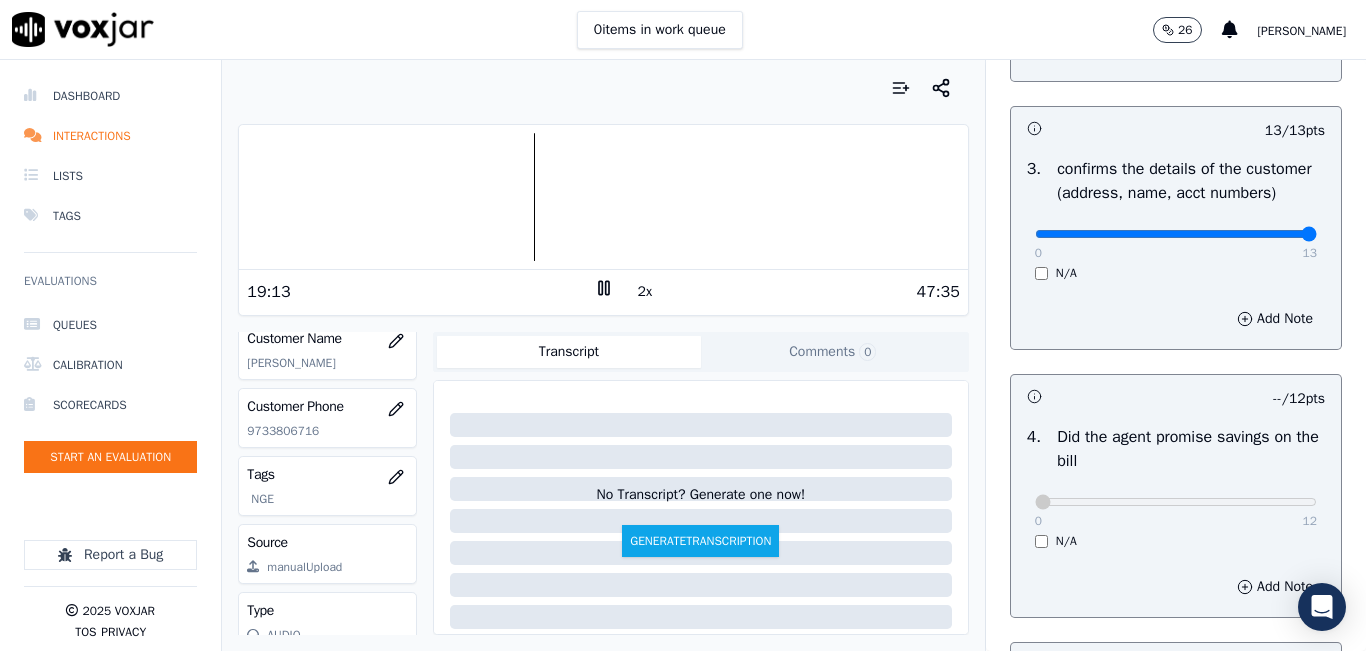 click at bounding box center [603, 197] 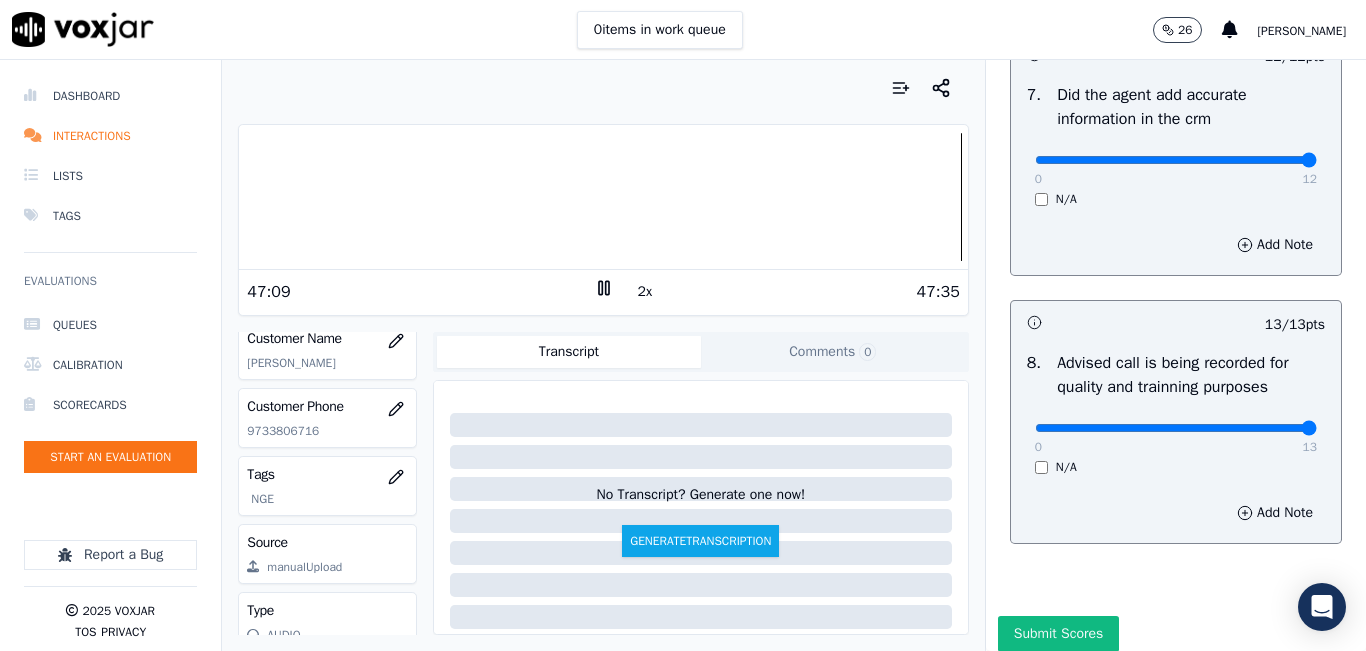scroll, scrollTop: 1918, scrollLeft: 0, axis: vertical 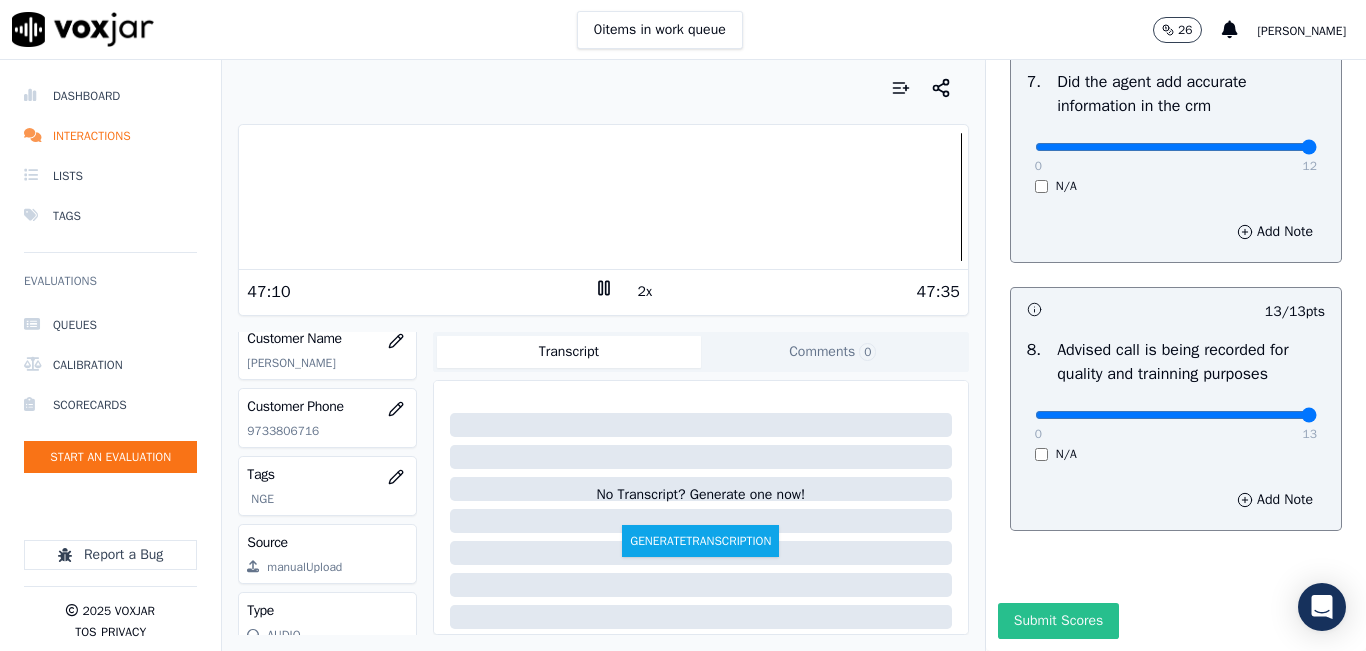 click on "Submit Scores" at bounding box center [1058, 621] 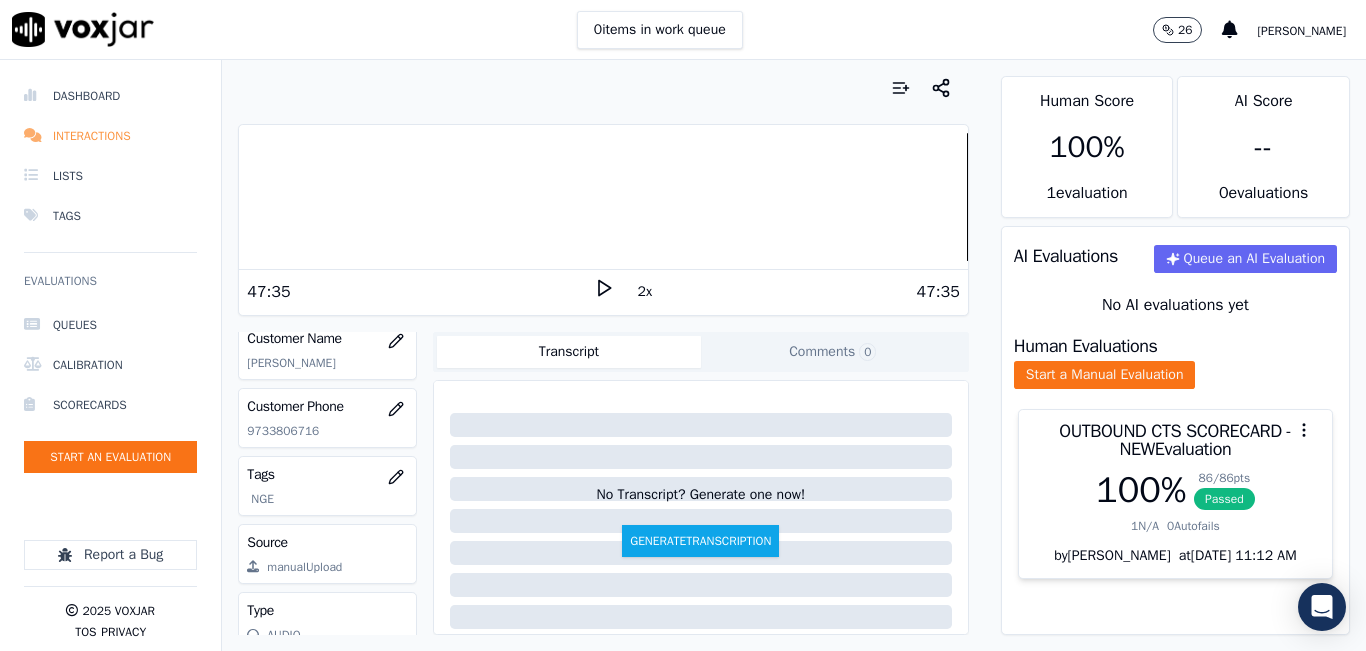 click on "Interactions" at bounding box center [110, 136] 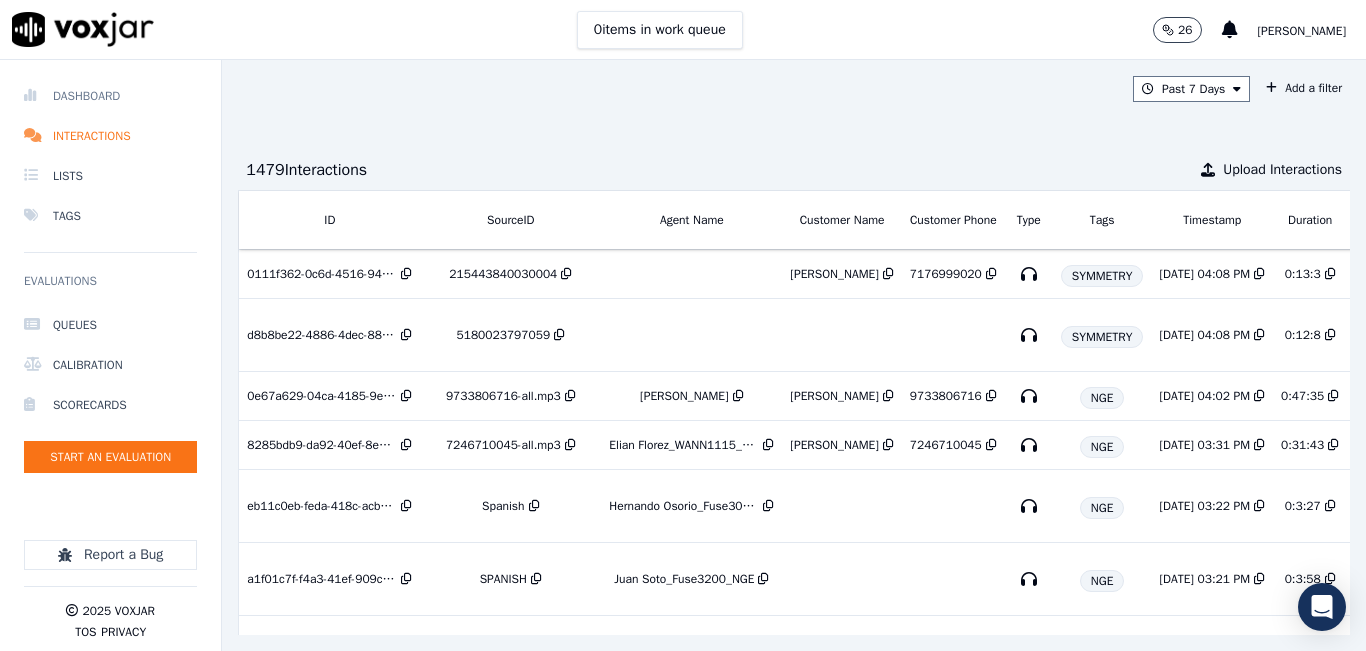 click on "Dashboard" at bounding box center (110, 96) 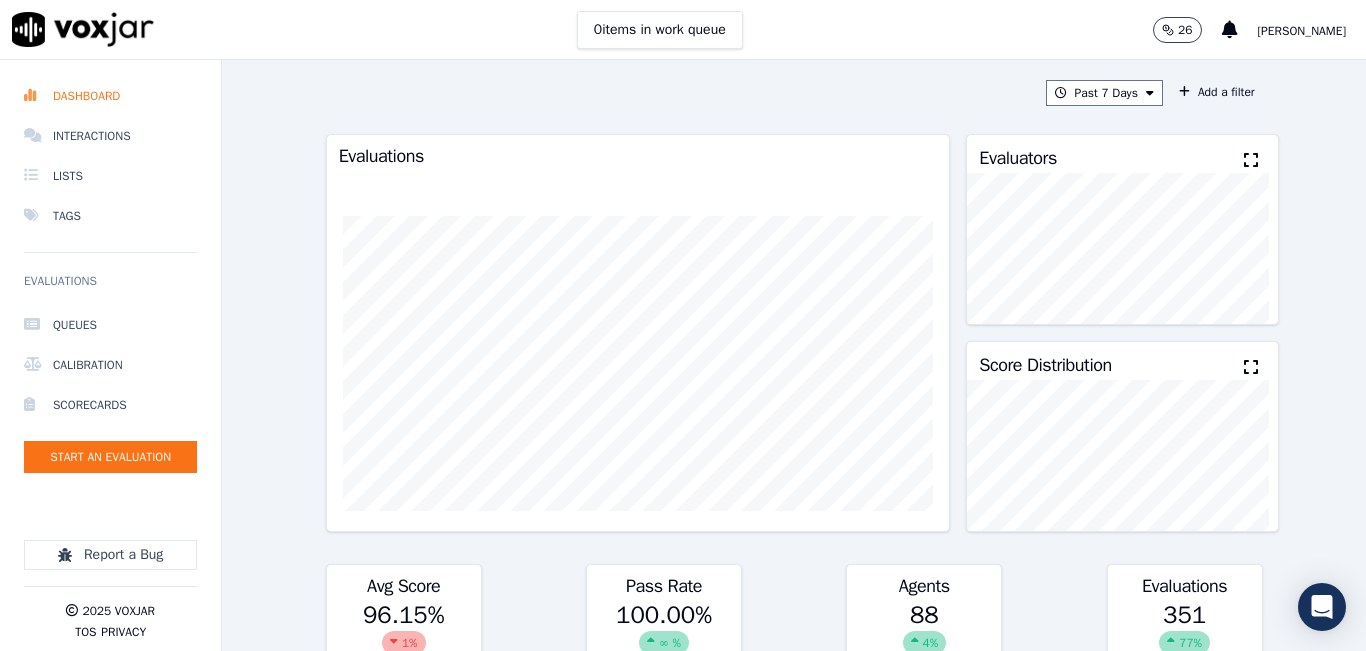 click at bounding box center (1251, 160) 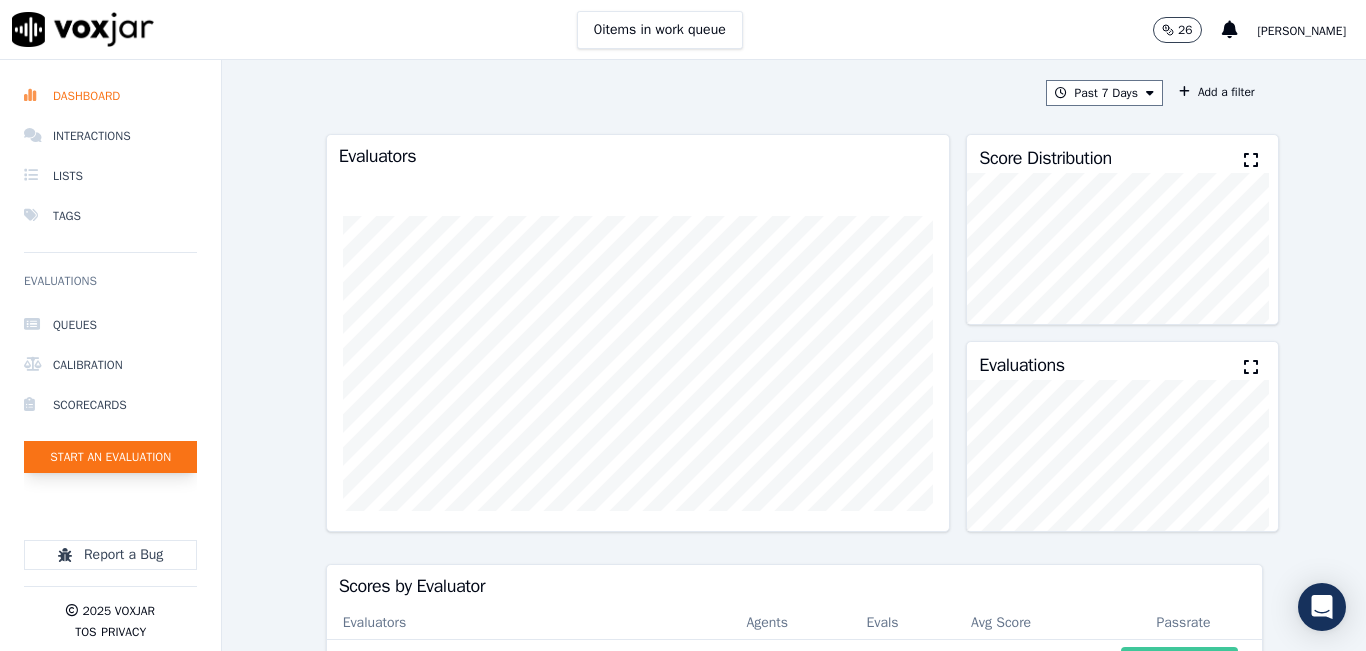 click on "Start an Evaluation" 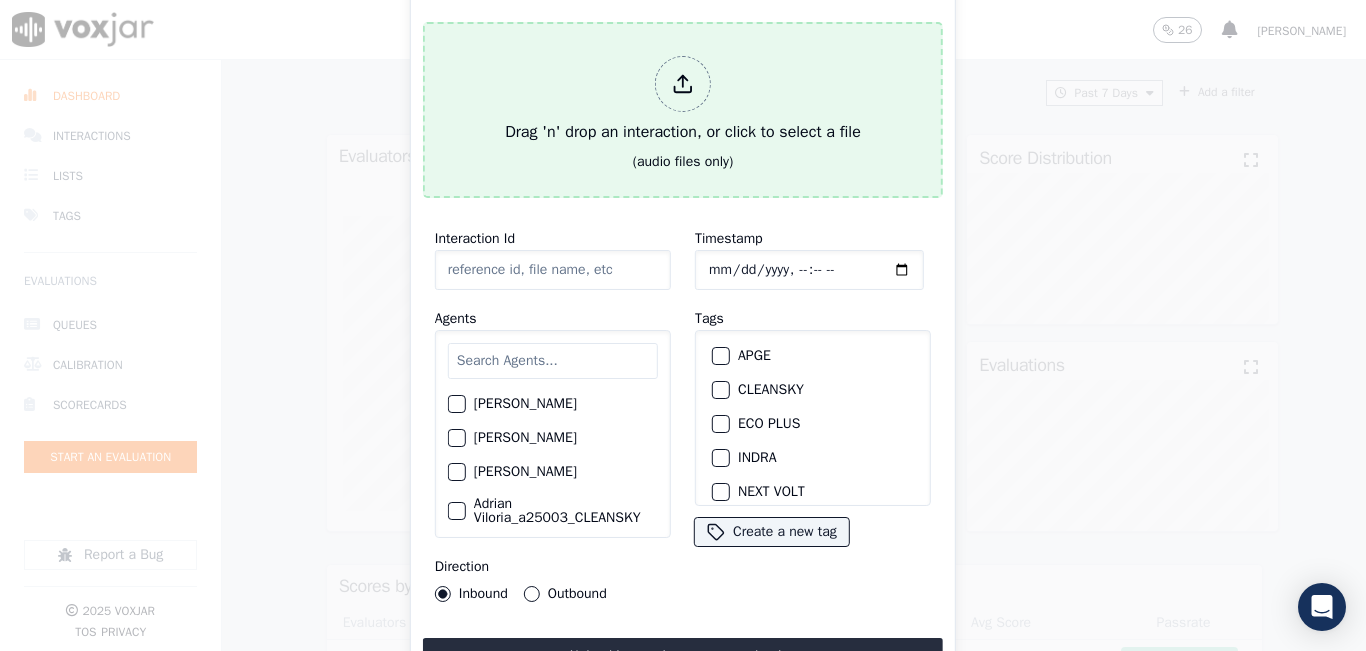 click on "Drag 'n' drop an interaction, or click to select a file" at bounding box center [683, 100] 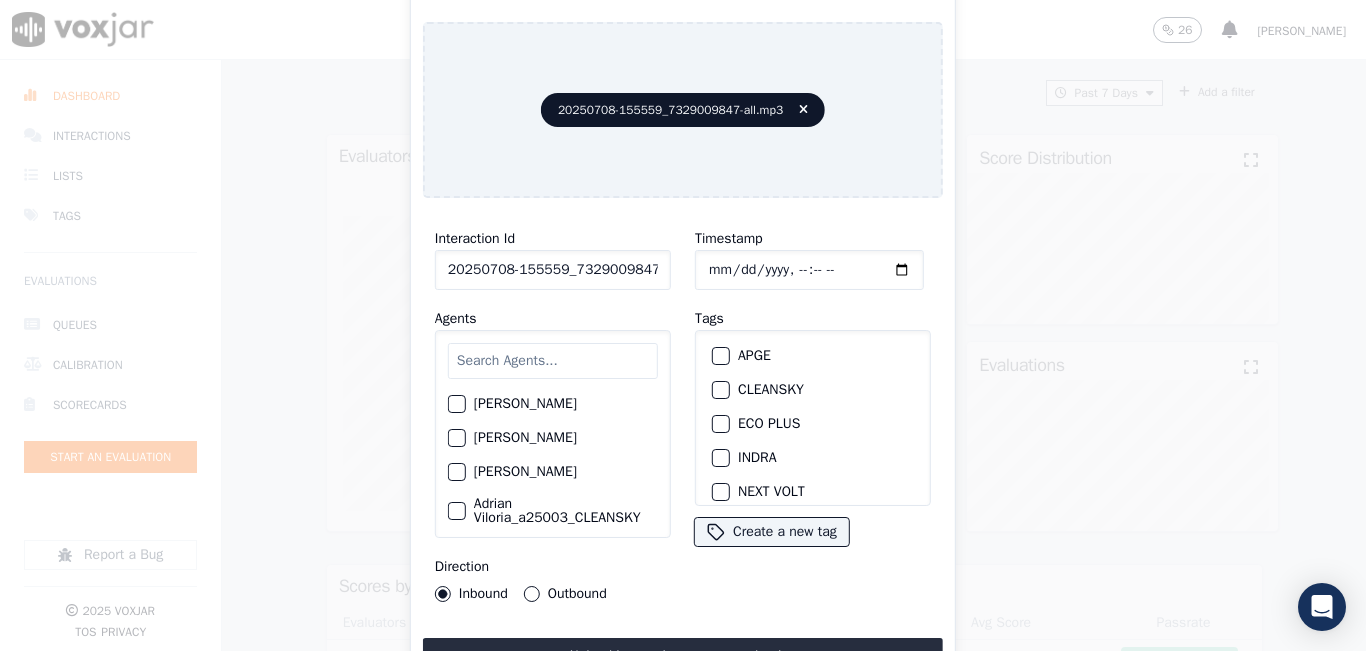 click at bounding box center (553, 361) 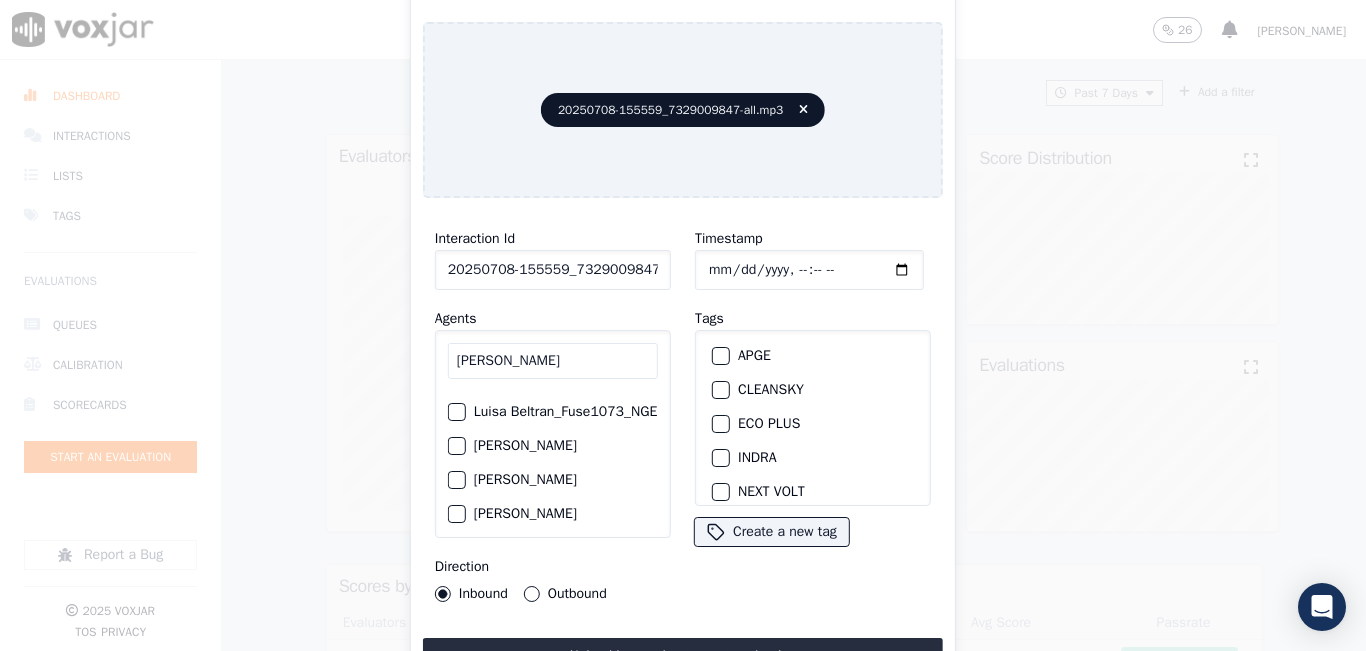 scroll, scrollTop: 100, scrollLeft: 0, axis: vertical 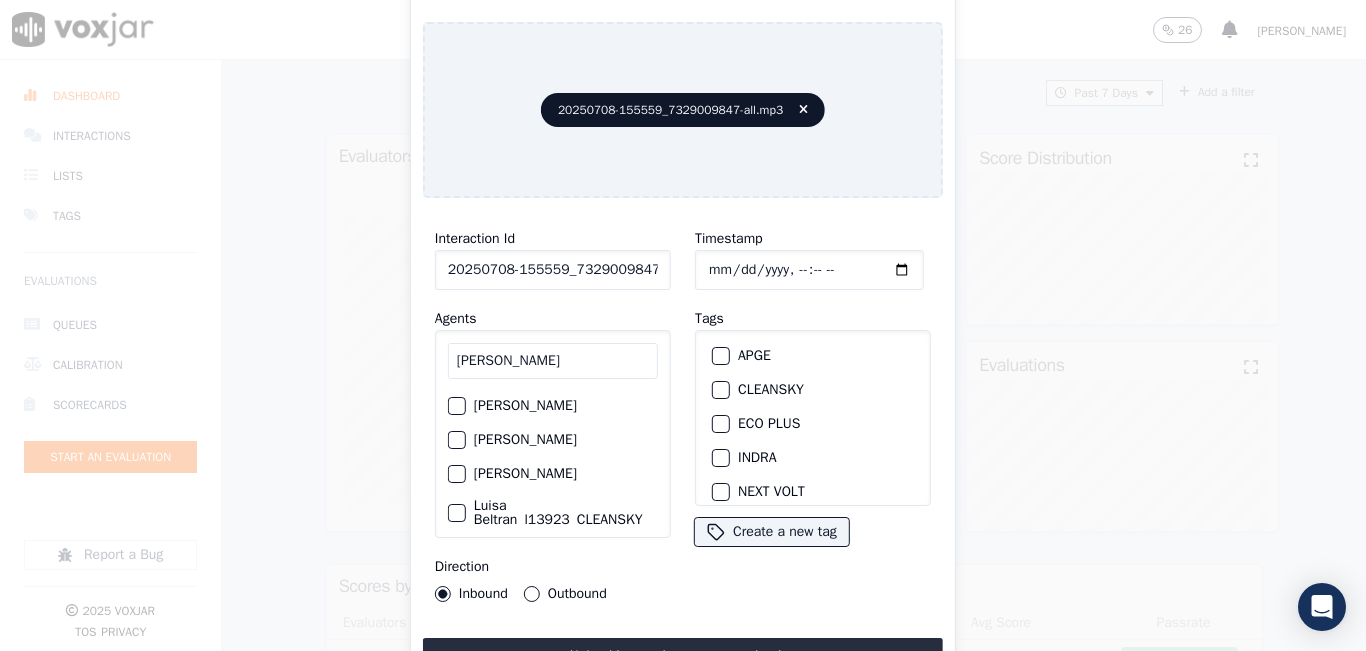 type on "luisa" 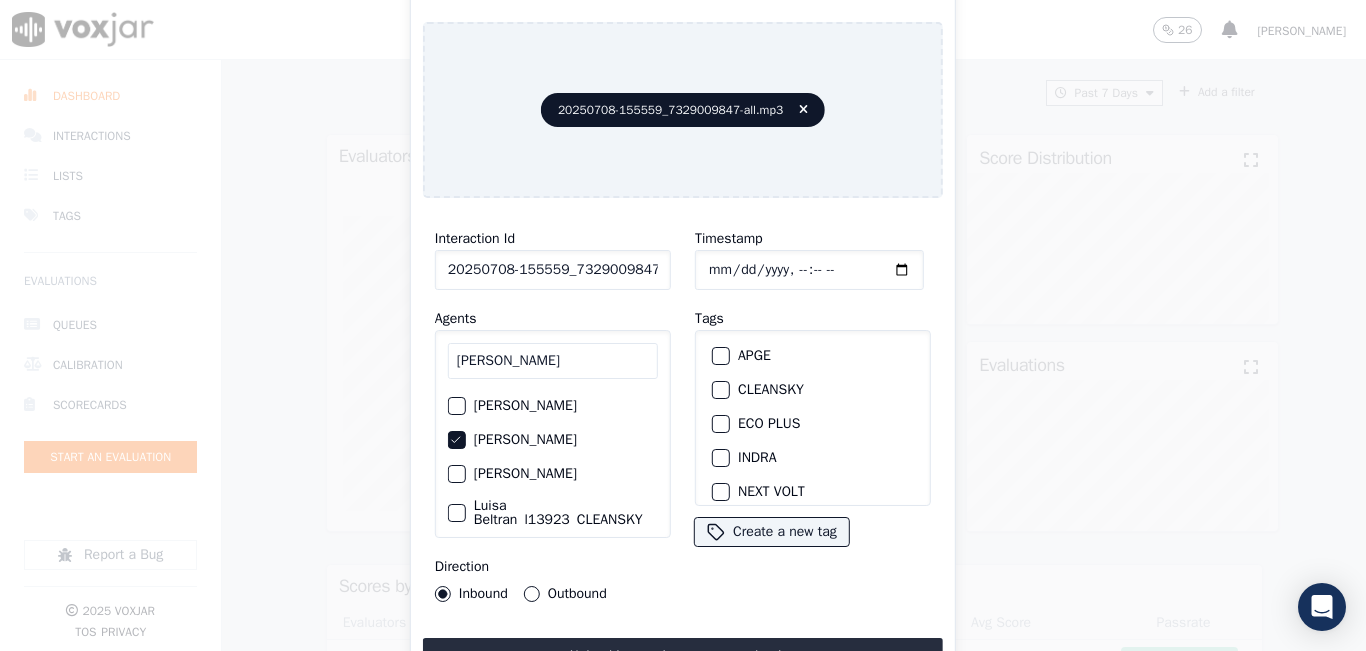 click on "Outbound" at bounding box center (532, 594) 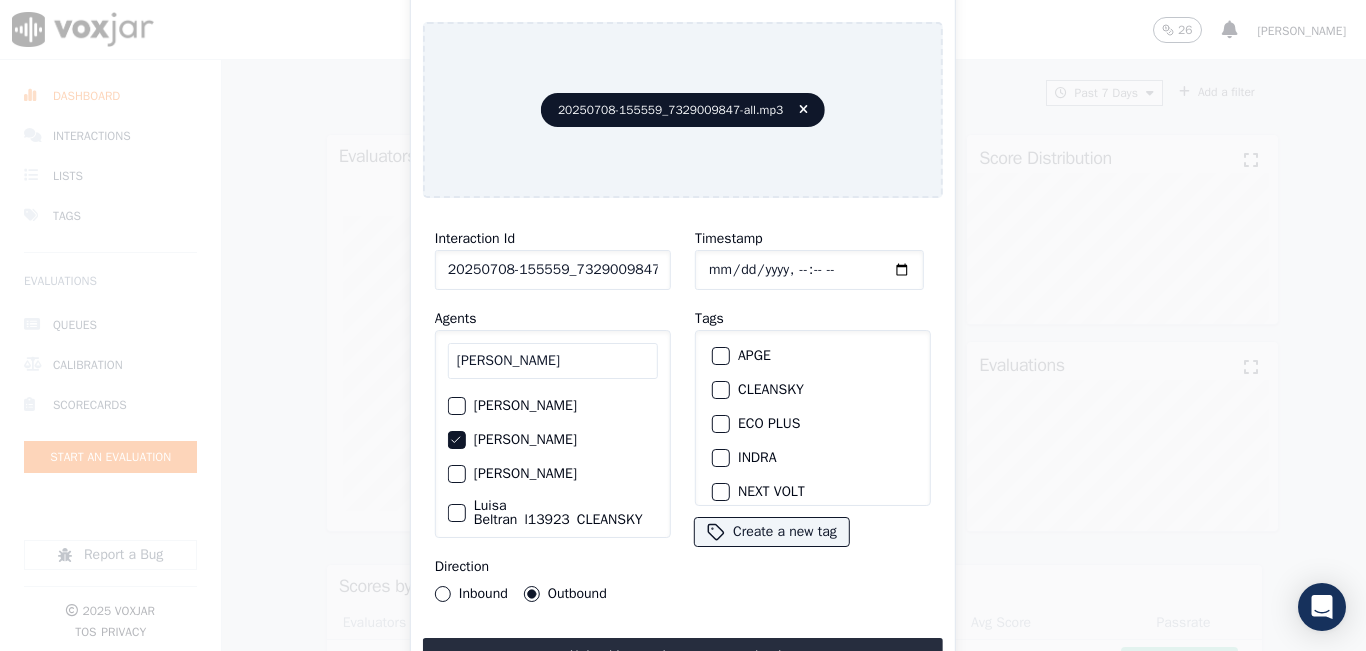 click on "CLEANSKY" at bounding box center [813, 390] 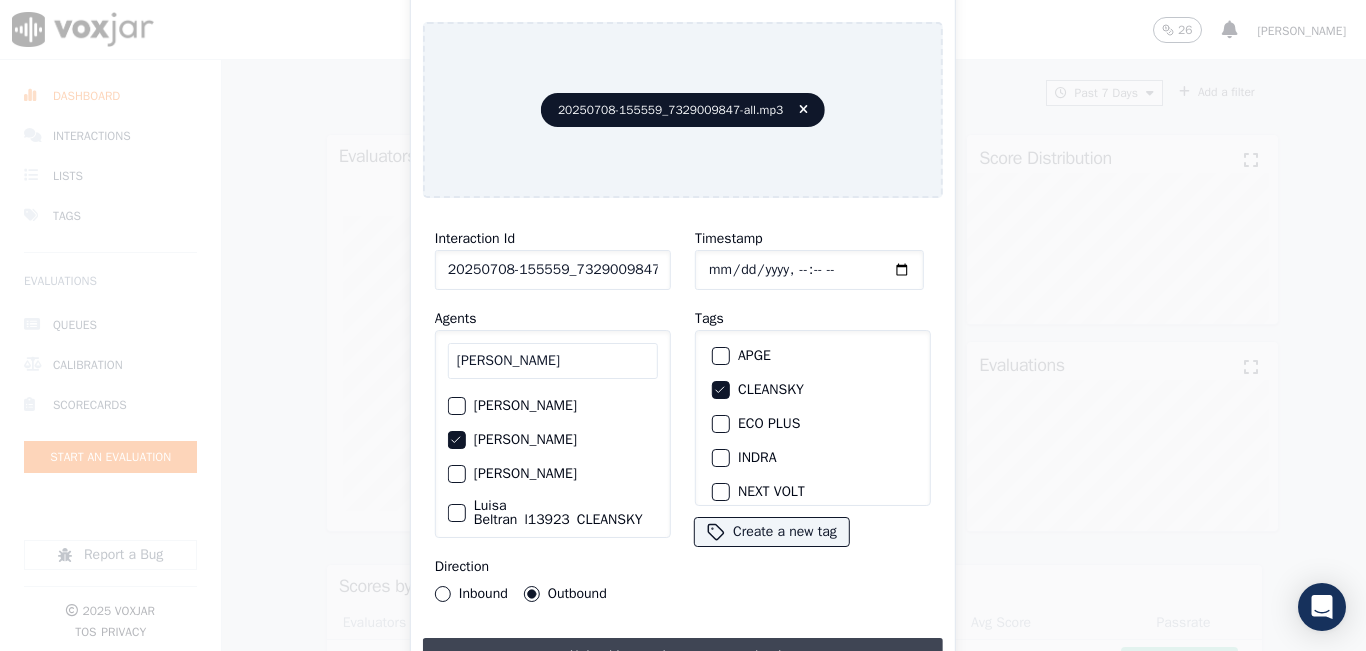 click on "Upload interaction to start evaluation" at bounding box center (683, 656) 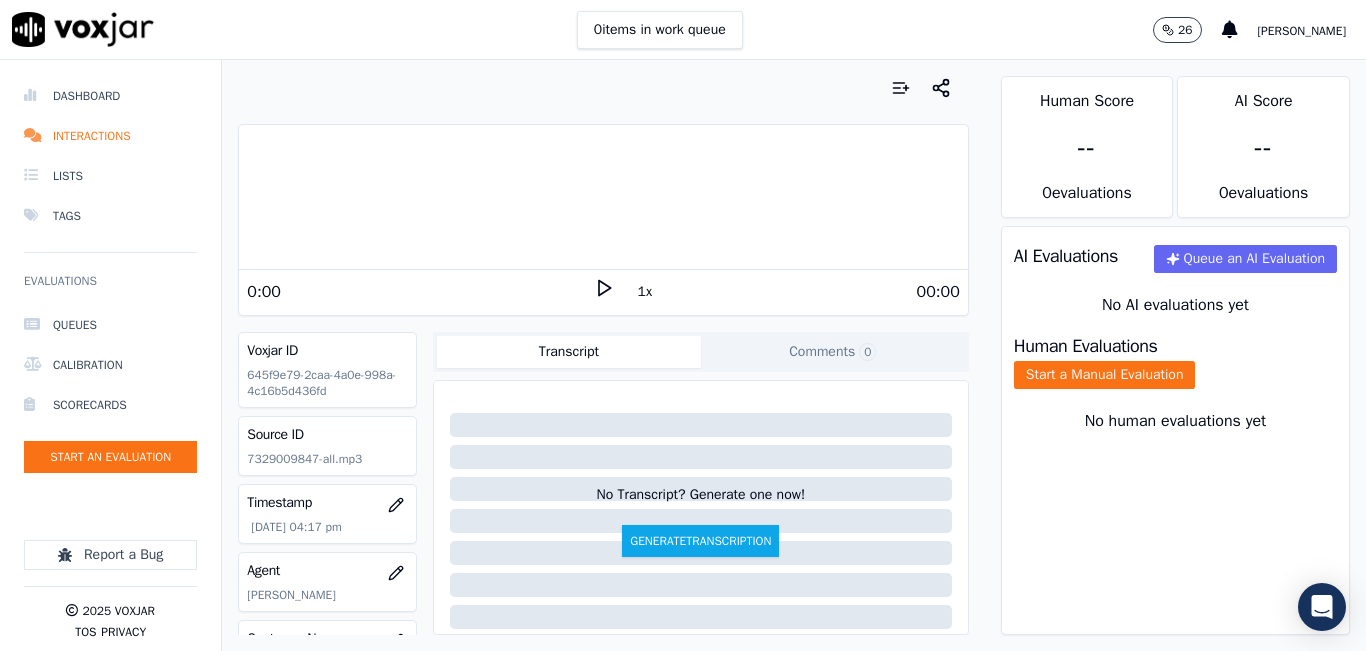 click on "1x" at bounding box center (645, 292) 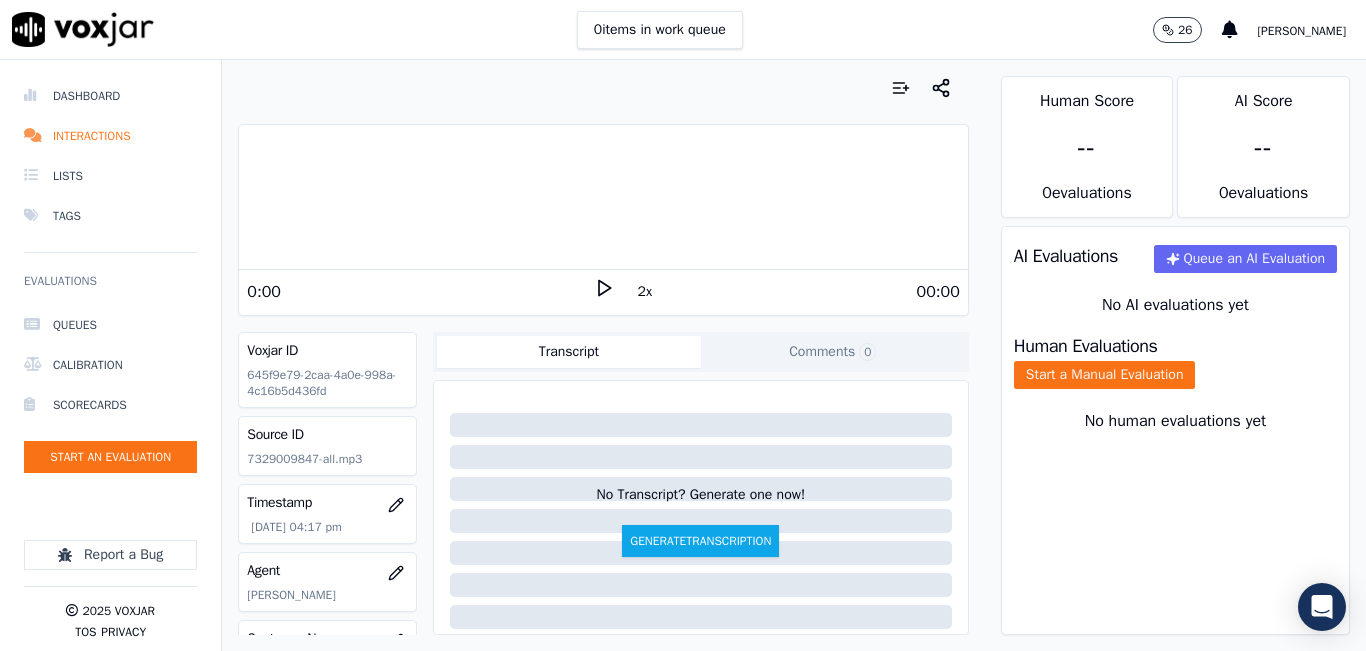 click 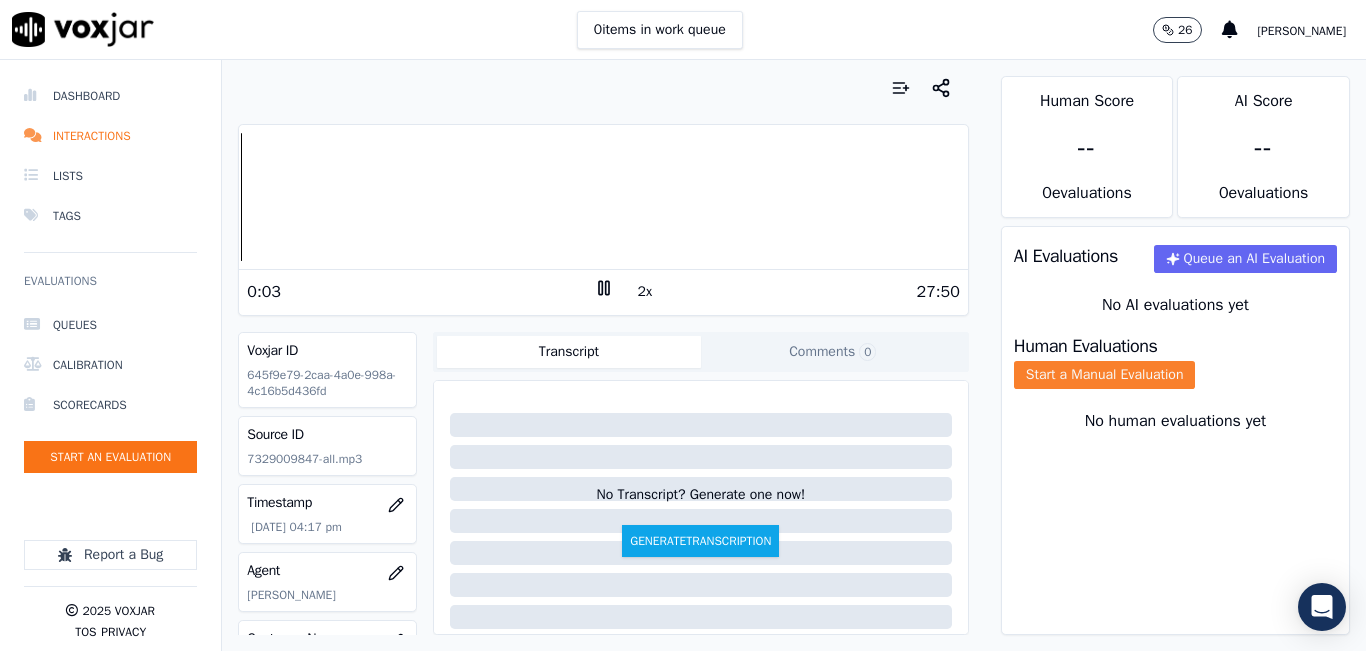 click on "Start a Manual Evaluation" 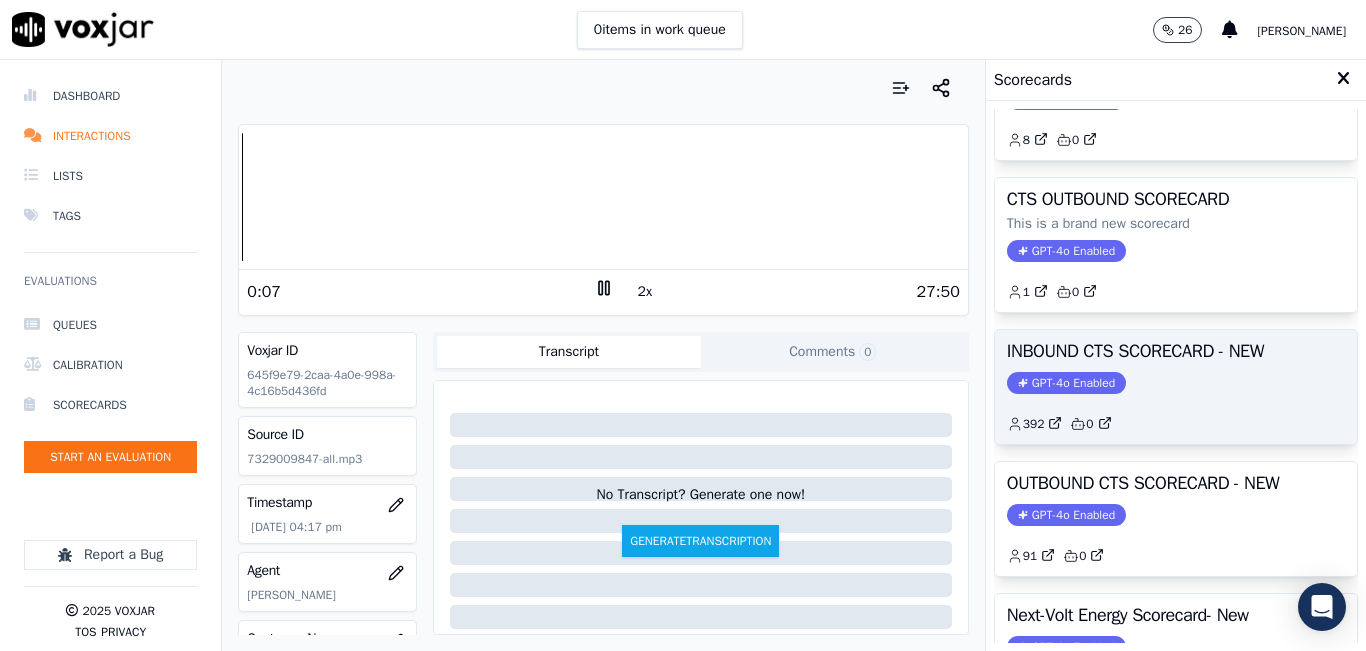 scroll, scrollTop: 200, scrollLeft: 0, axis: vertical 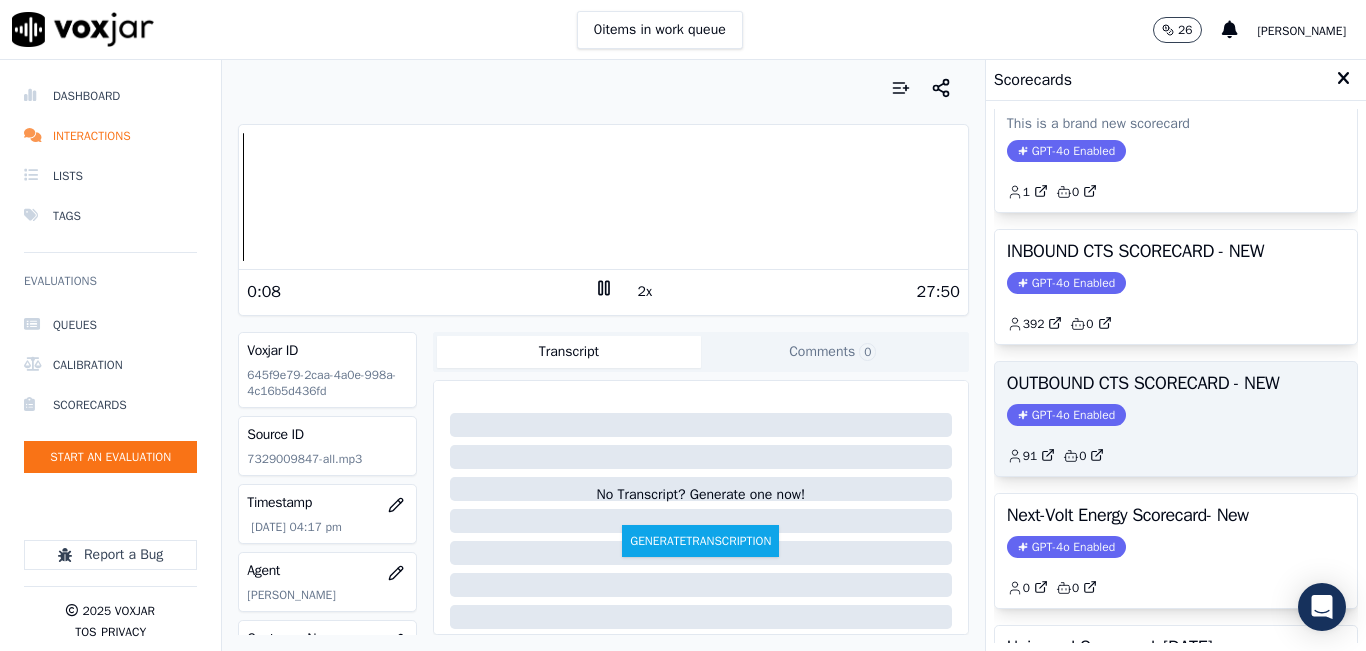 click on "GPT-4o Enabled" 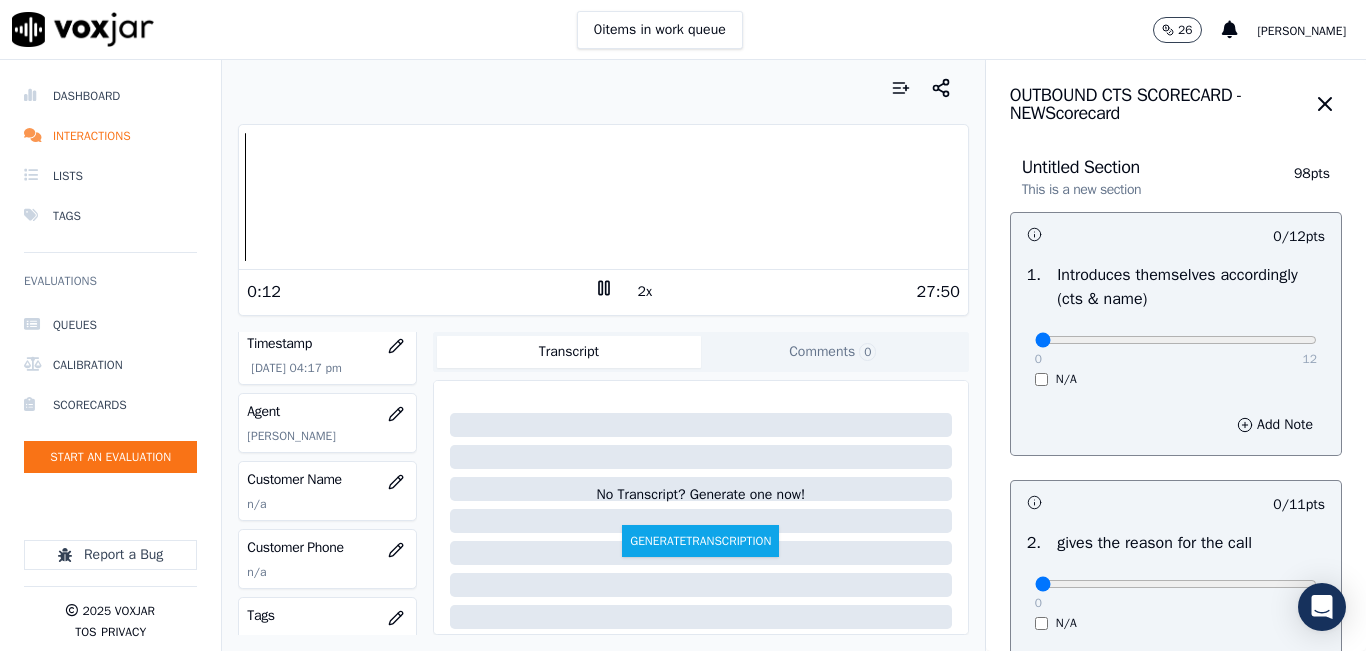 scroll, scrollTop: 200, scrollLeft: 0, axis: vertical 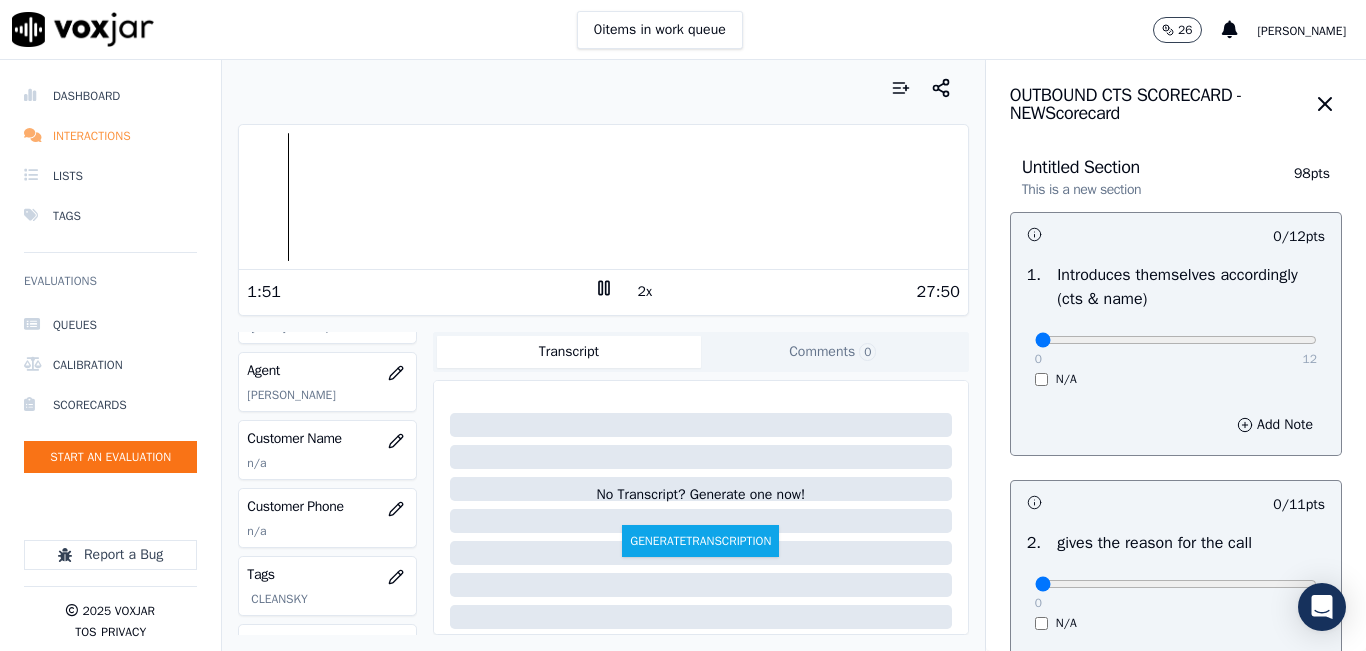 click on "Interactions" at bounding box center [110, 136] 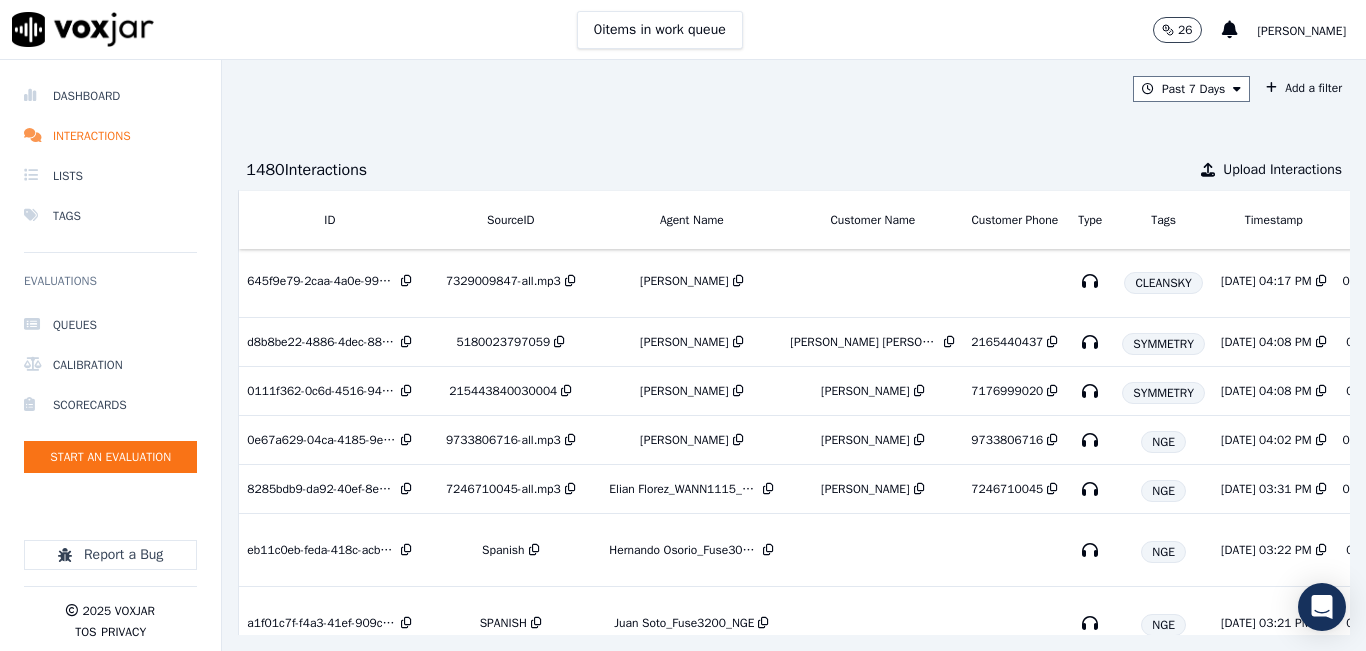 scroll, scrollTop: 0, scrollLeft: 0, axis: both 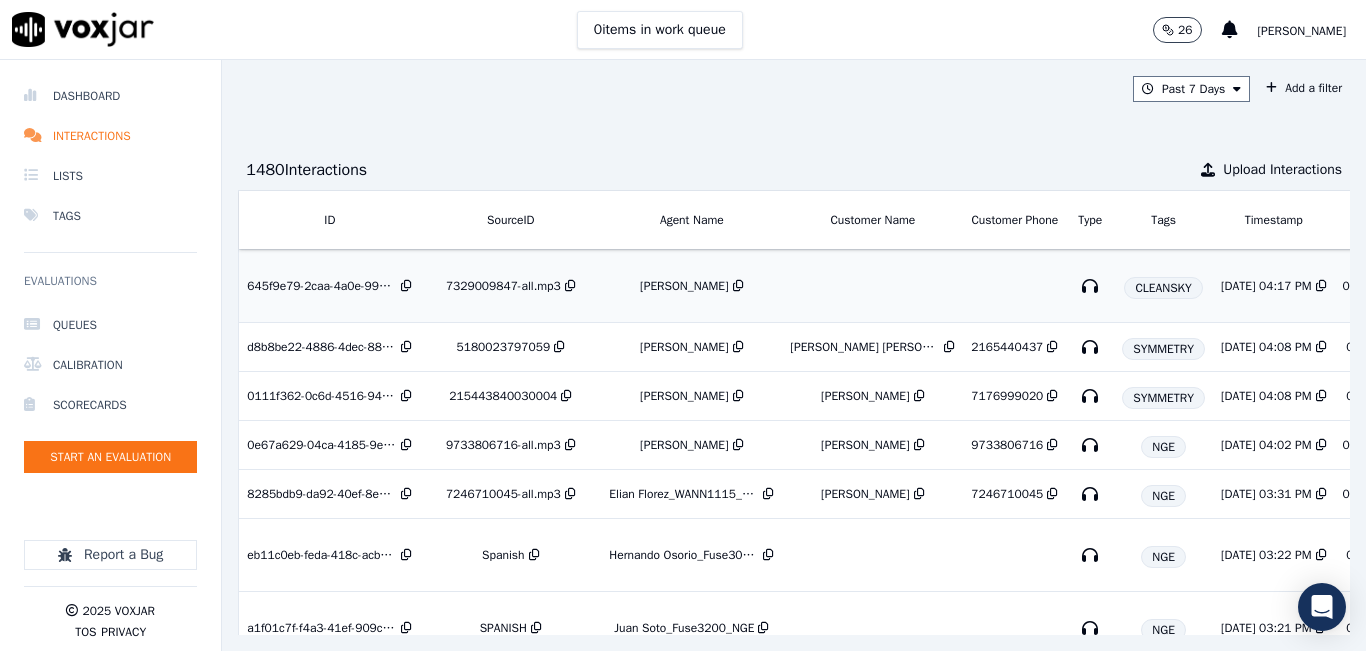 click on "[PERSON_NAME]" at bounding box center [684, 286] 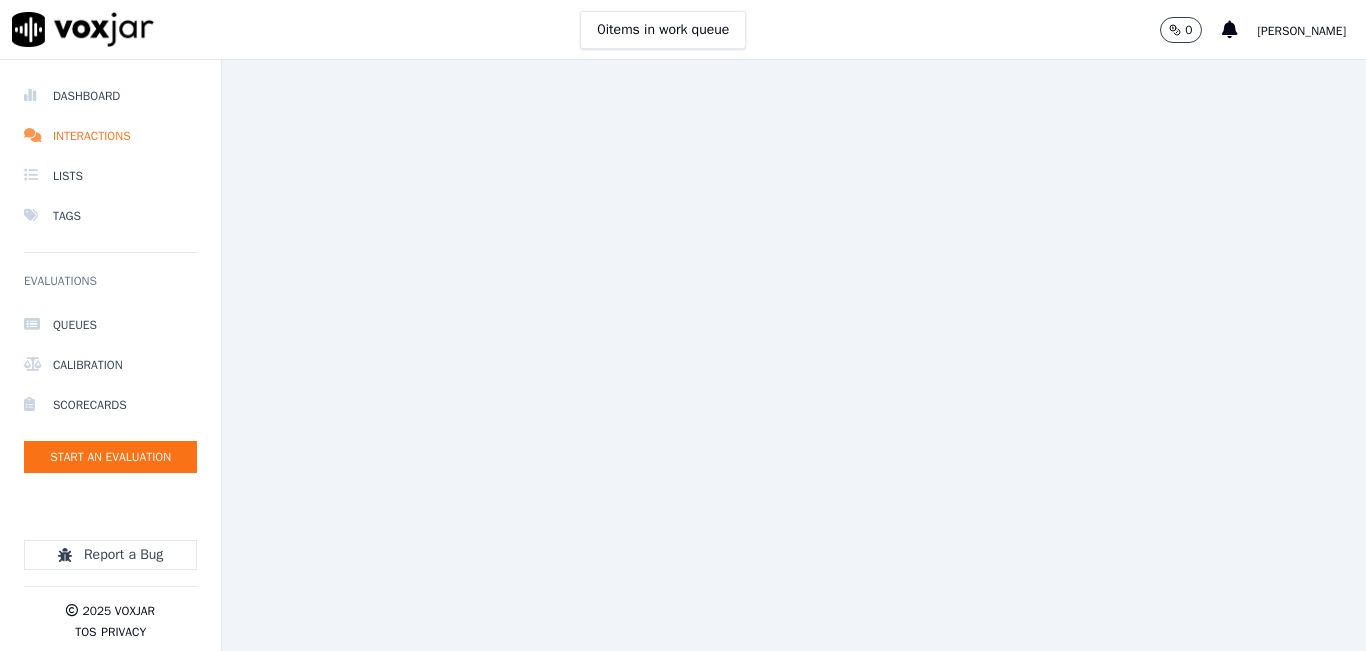 scroll, scrollTop: 0, scrollLeft: 0, axis: both 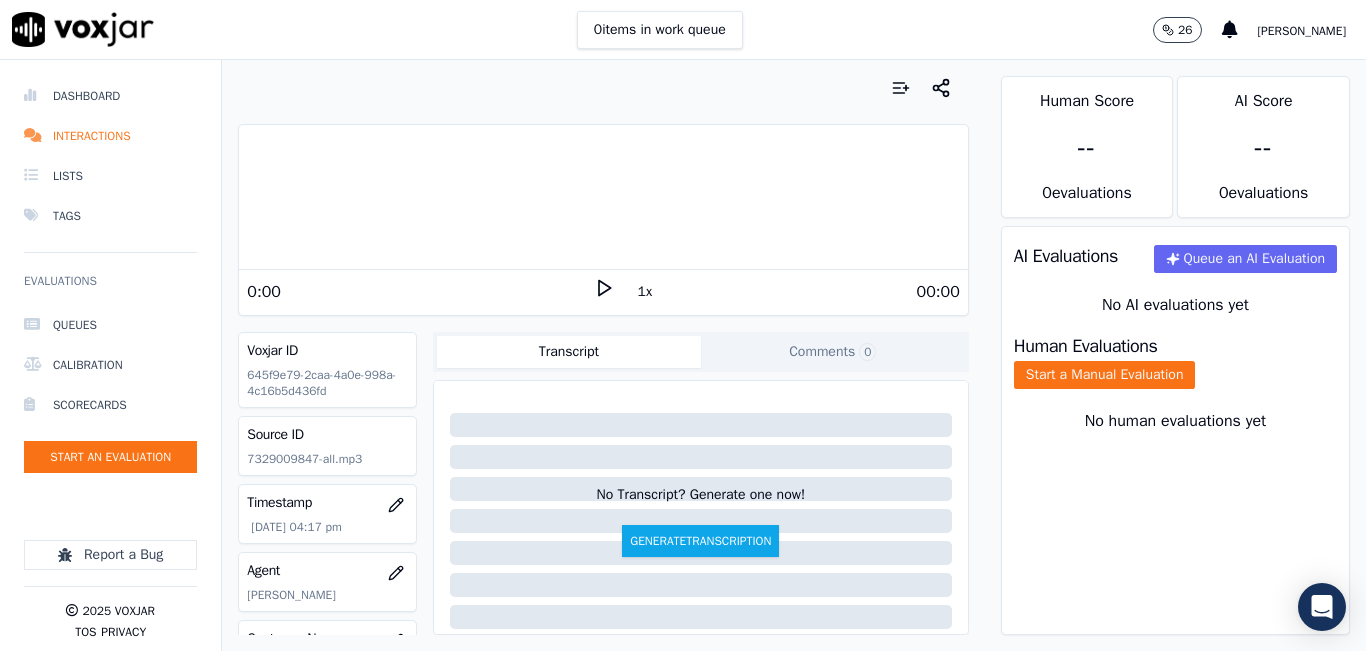 click 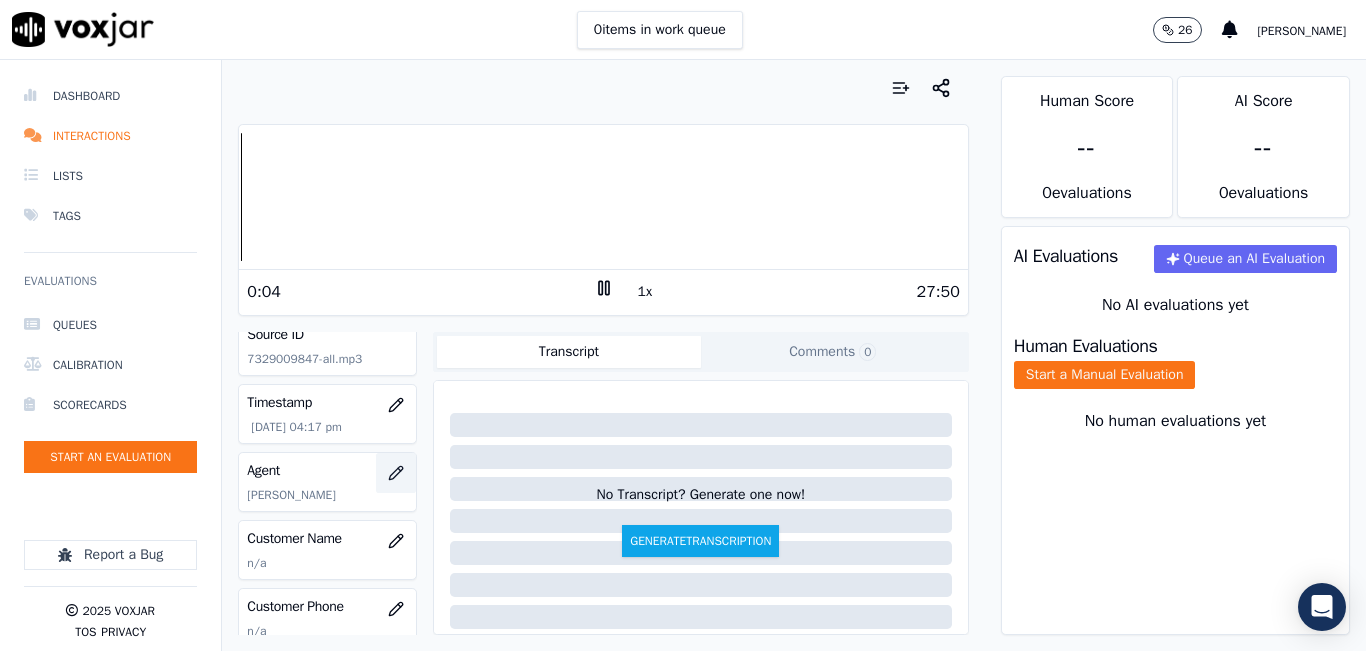 scroll, scrollTop: 200, scrollLeft: 0, axis: vertical 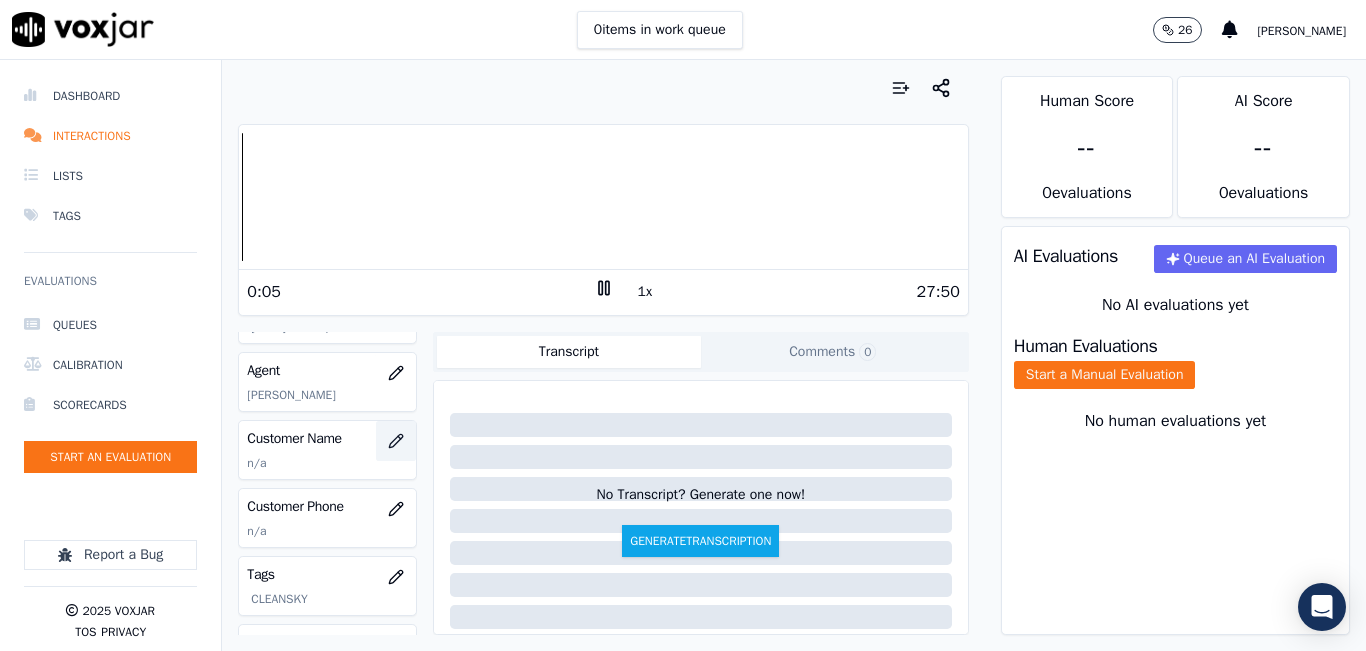 click 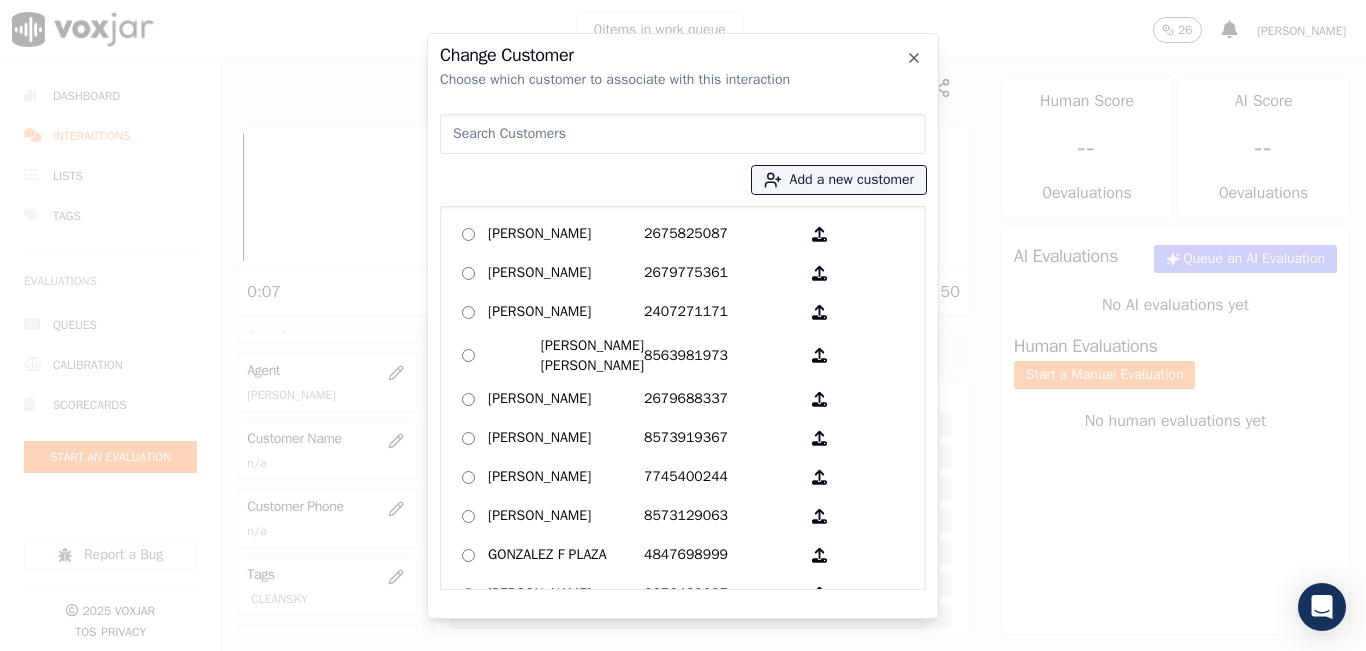 click at bounding box center [683, 134] 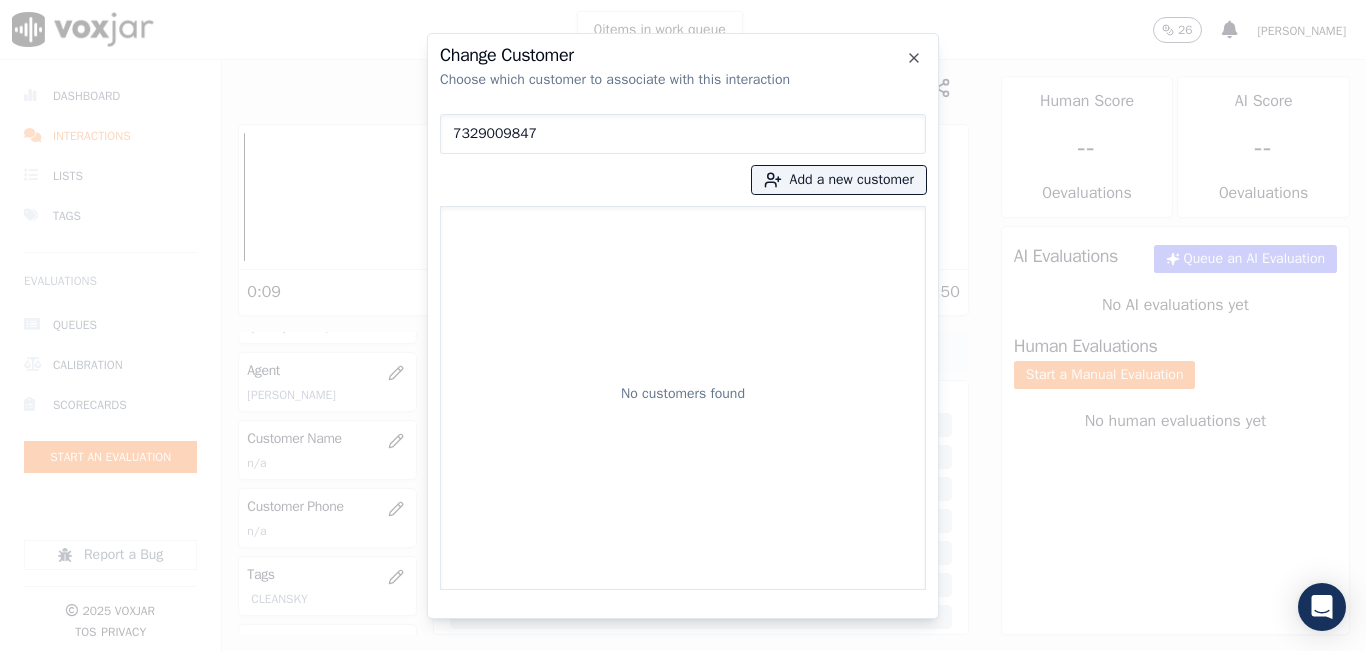 click on "7329009847" at bounding box center (683, 134) 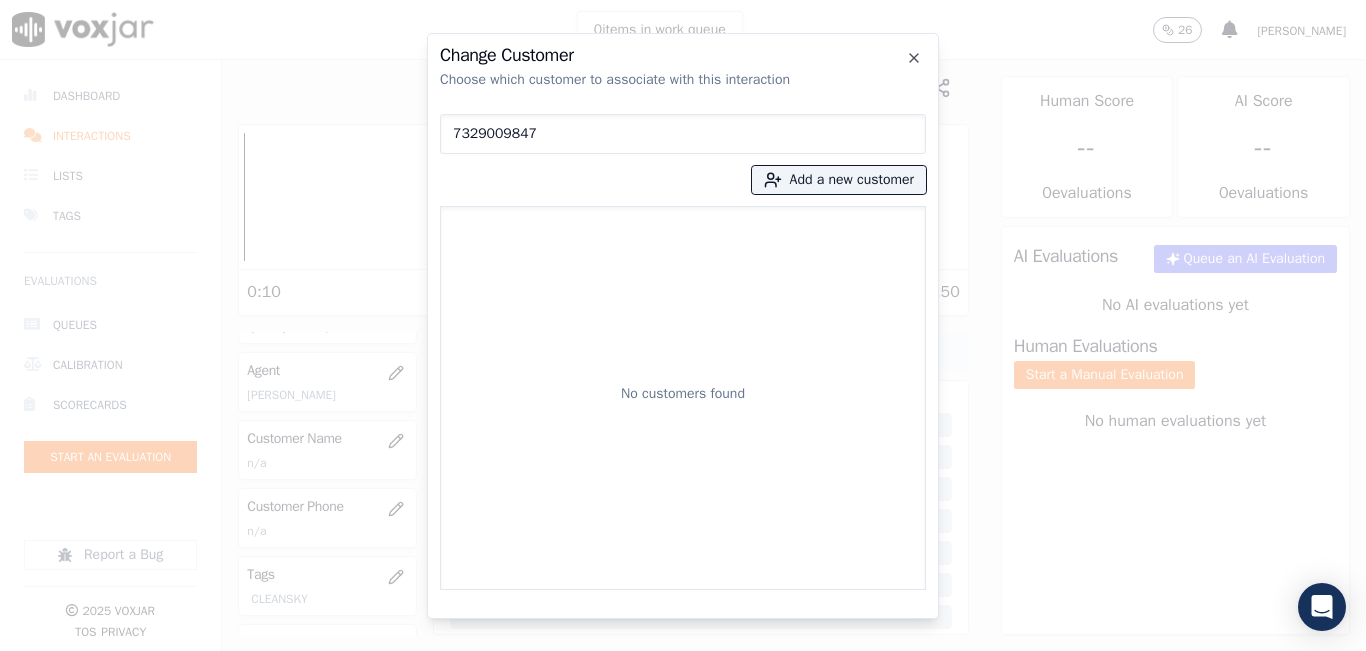 click on "7329009847" at bounding box center (683, 134) 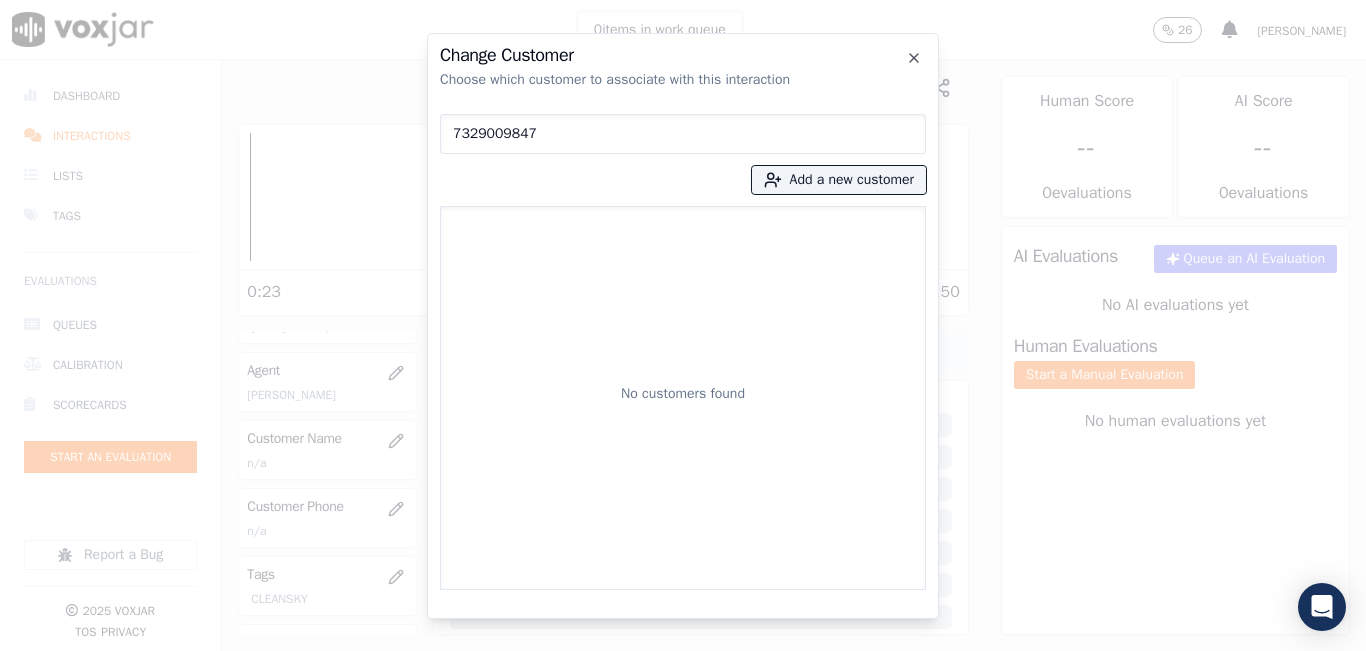 click on "7329009847" at bounding box center (683, 134) 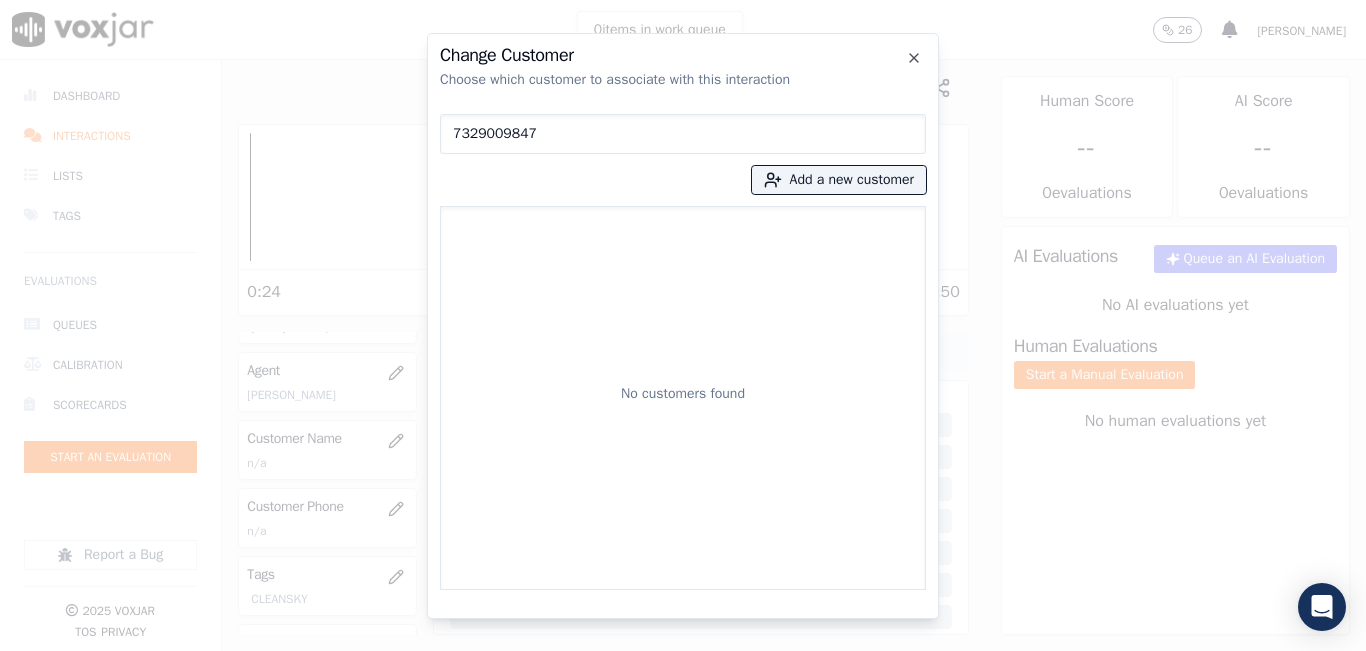 click on "7329009847" at bounding box center [683, 134] 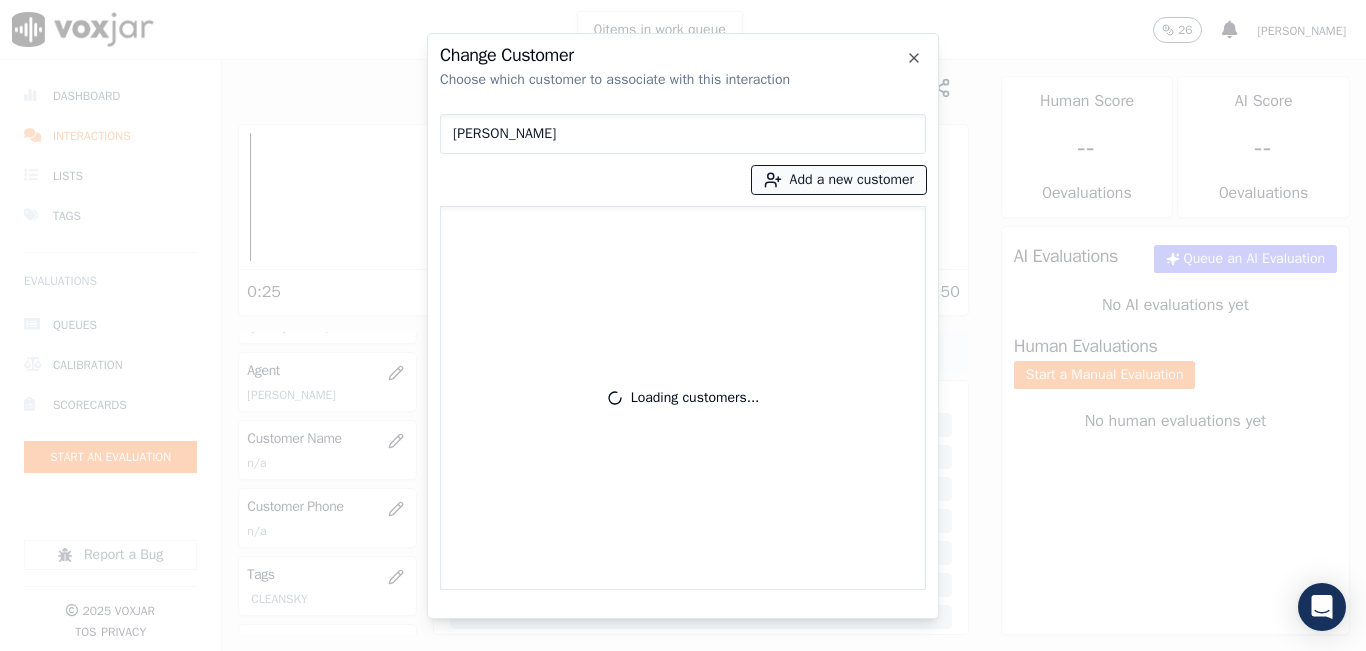 type on "[PERSON_NAME]" 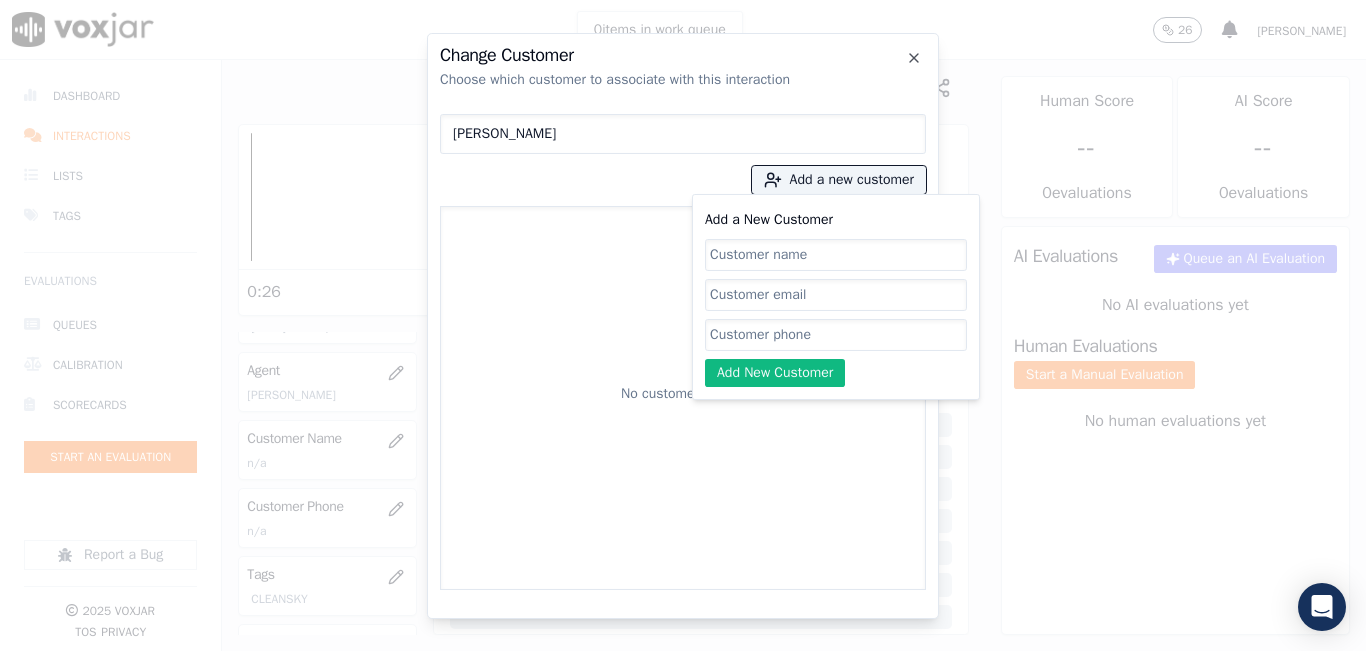click on "Add a New Customer" 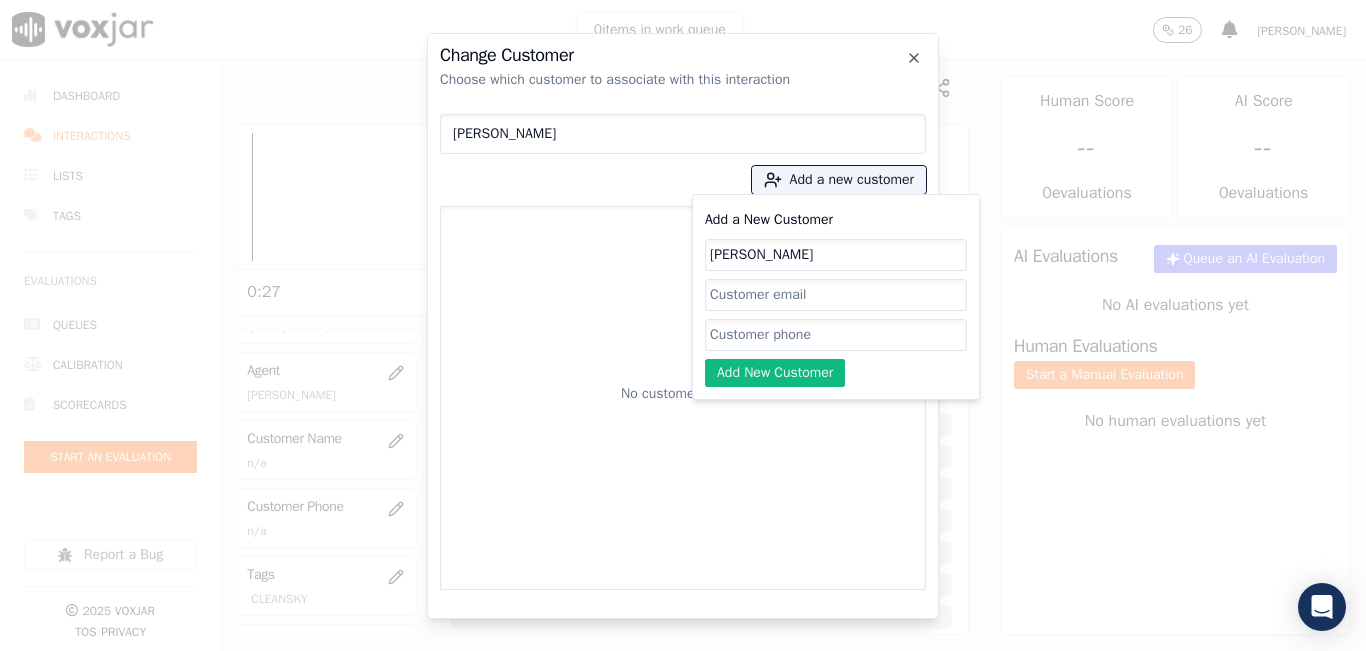 type on "[PERSON_NAME]" 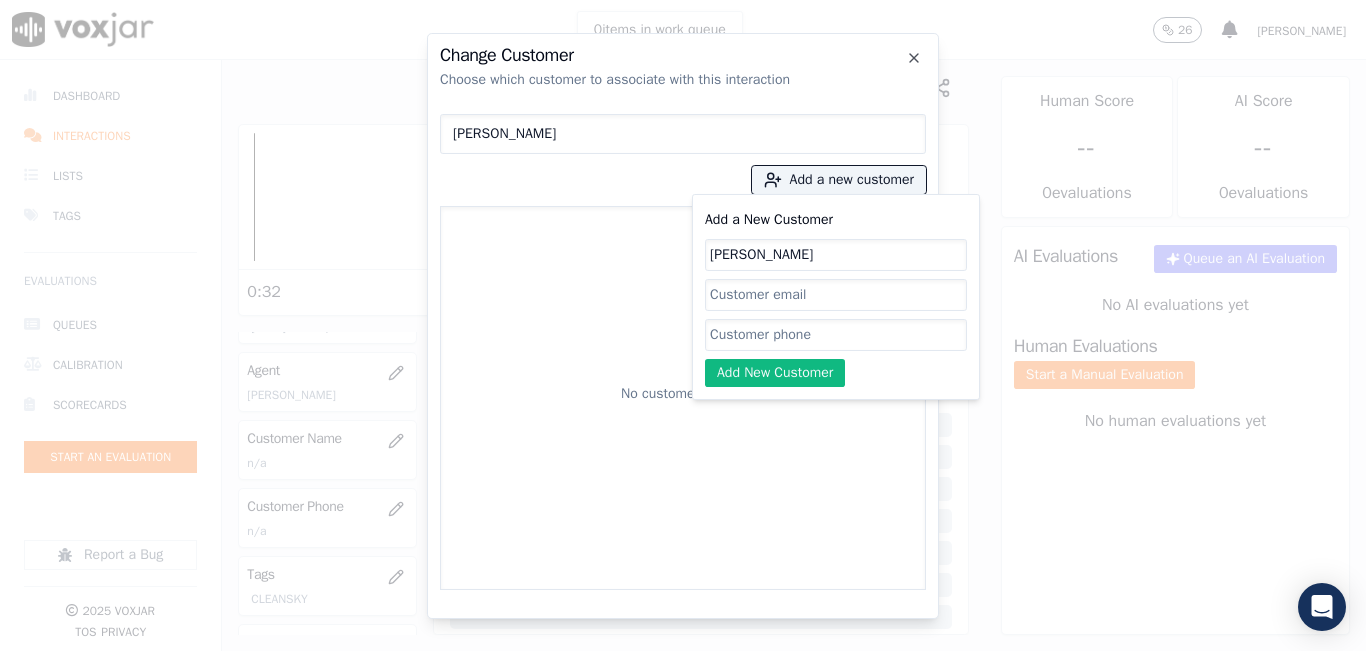click on "Add a New Customer" 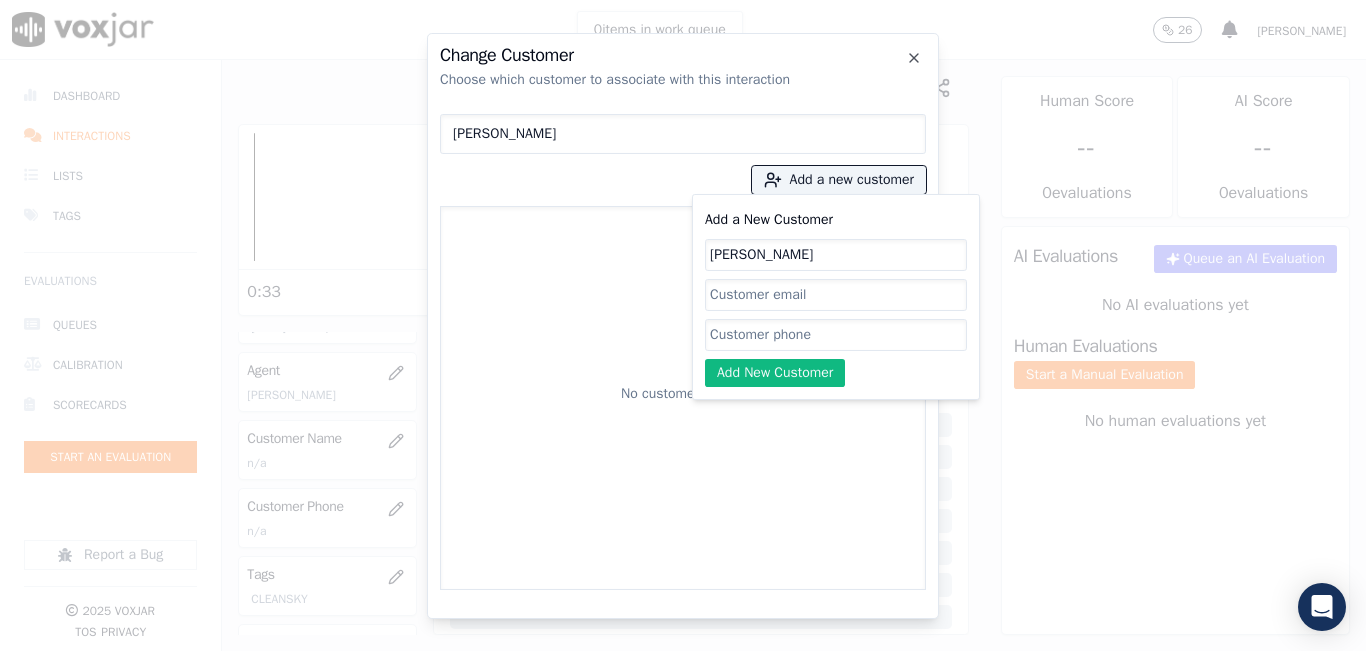paste on "7329009847" 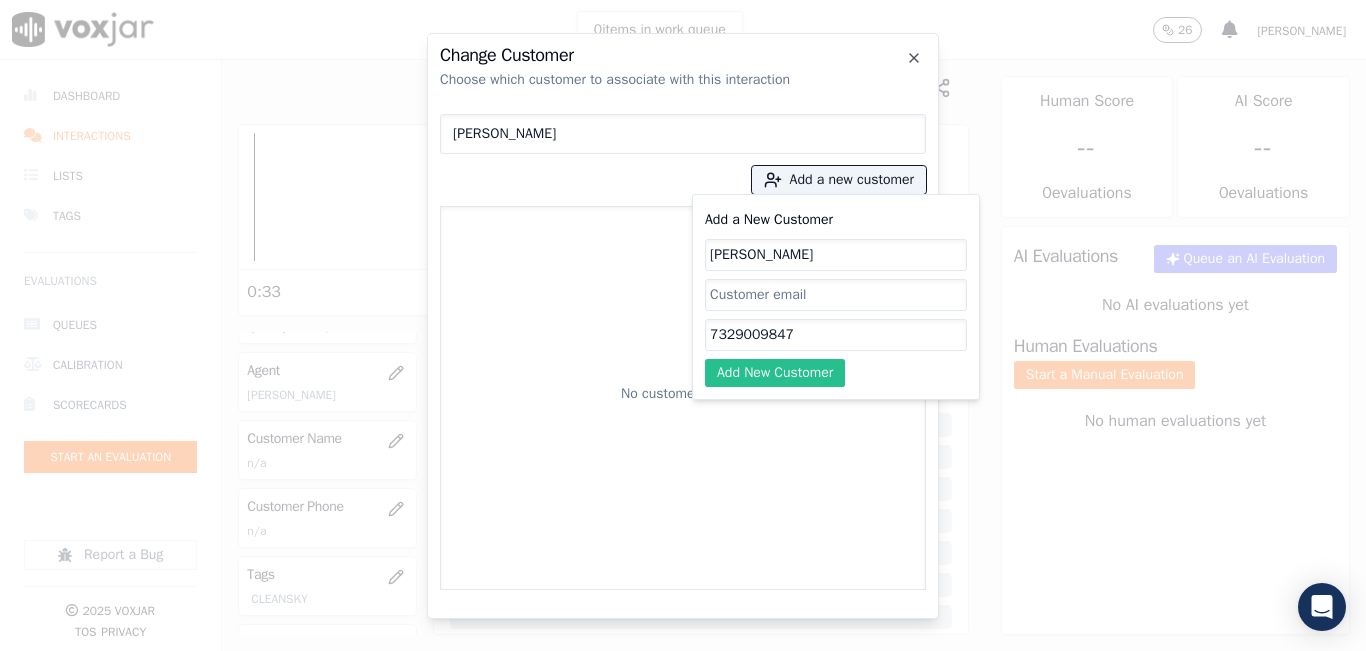 type on "7329009847" 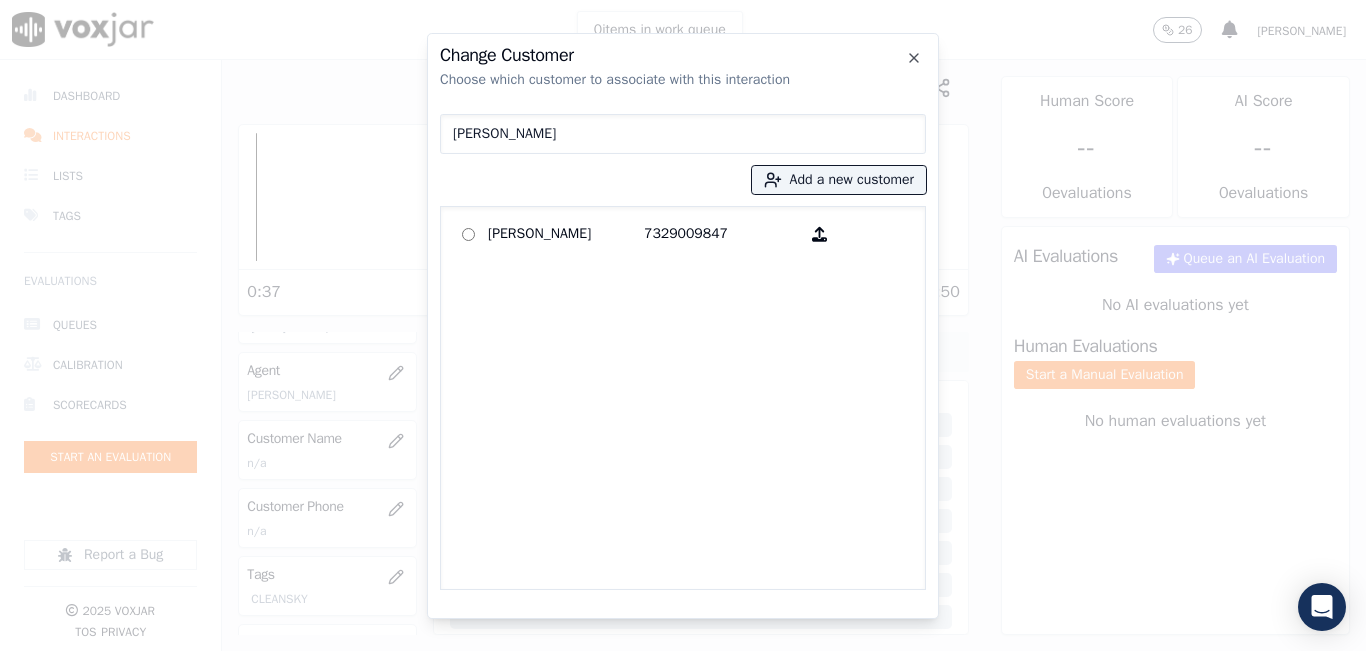 click on "Choose which customer to associate with this interaction" 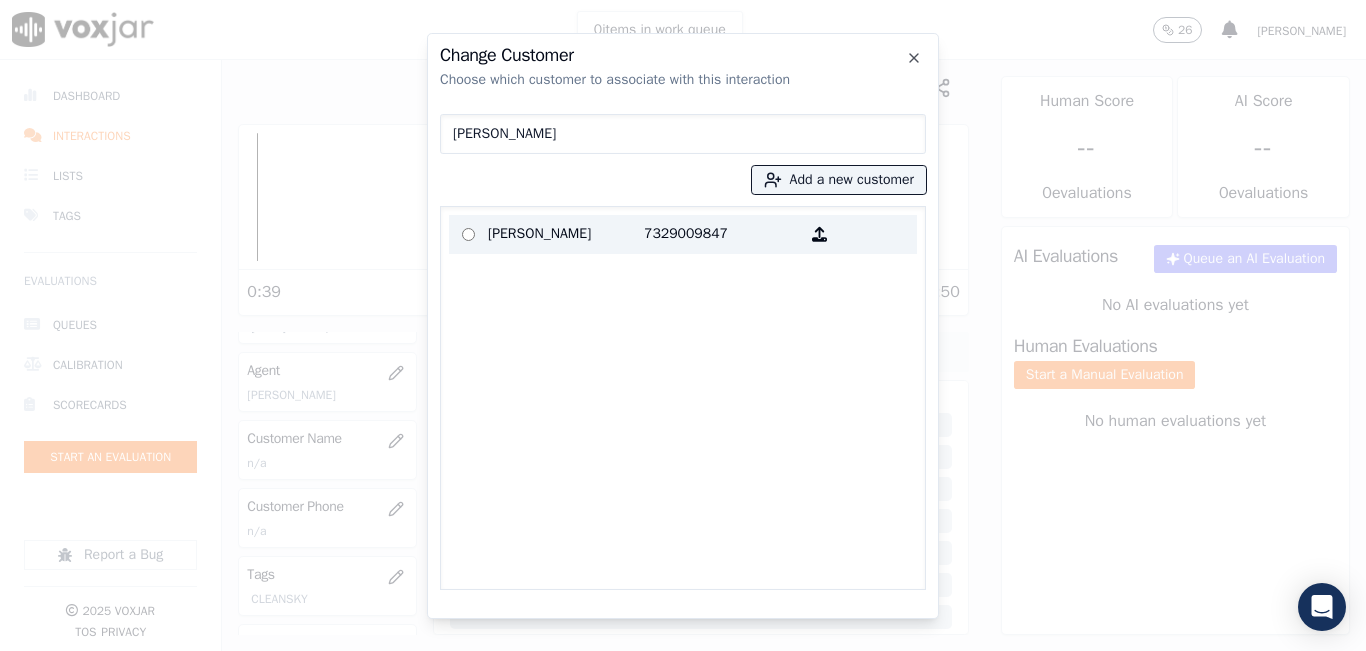 click on "[PERSON_NAME]" at bounding box center [566, 234] 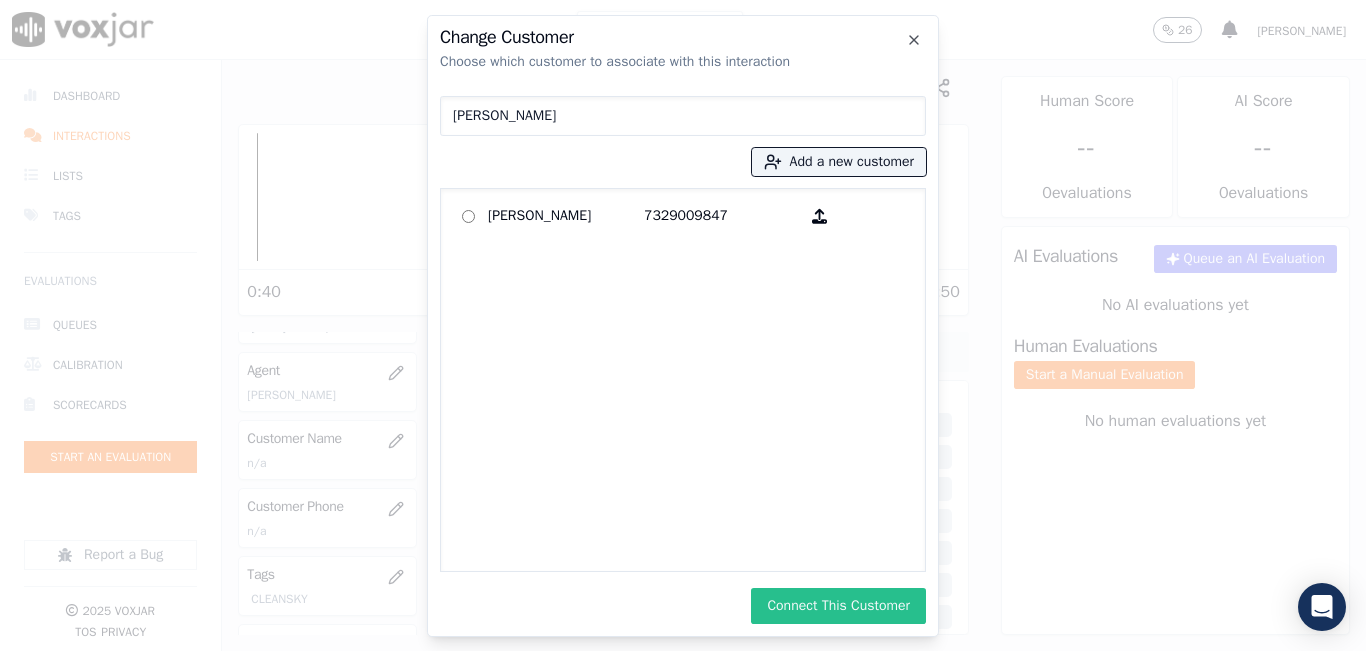 click on "Connect This Customer" at bounding box center (838, 606) 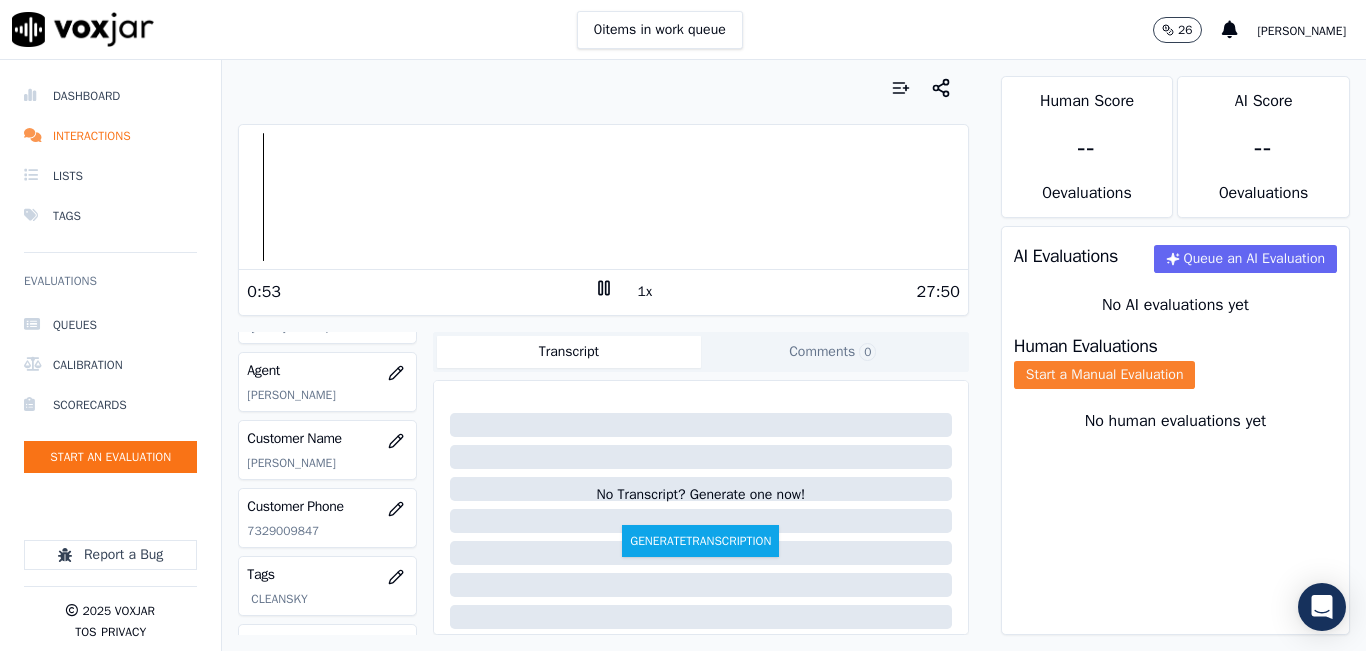 click on "Start a Manual Evaluation" 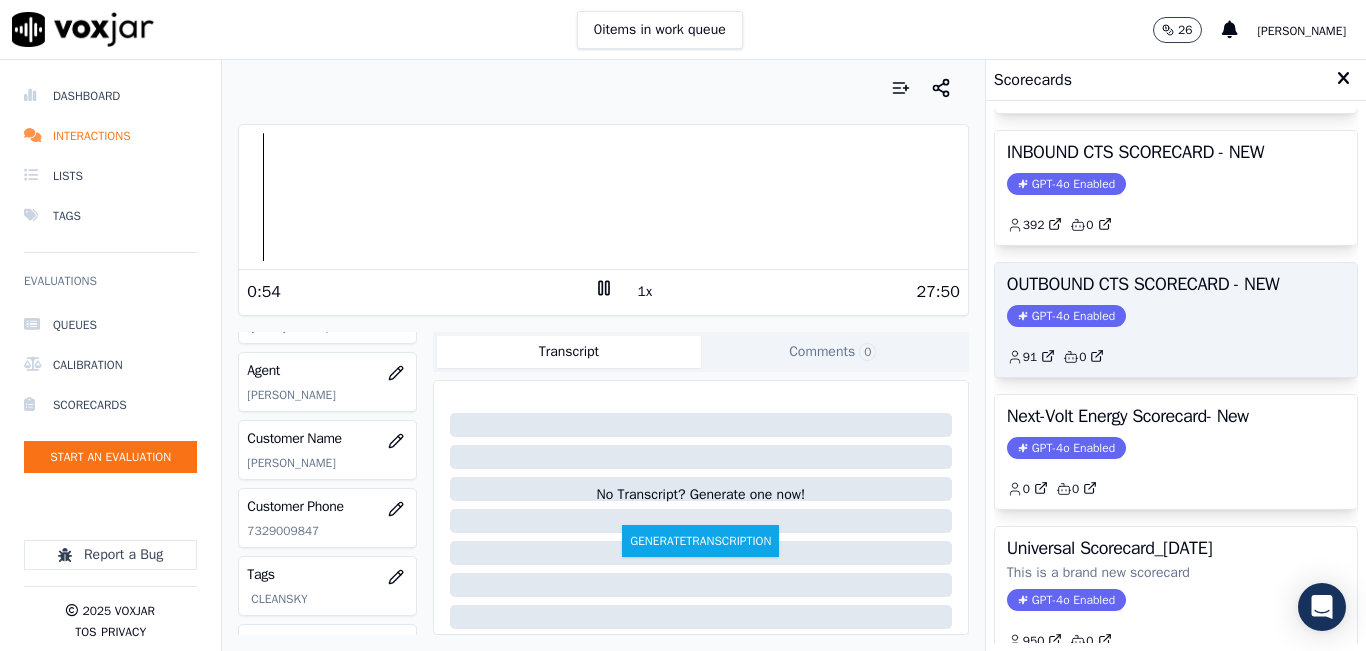 scroll, scrollTop: 300, scrollLeft: 0, axis: vertical 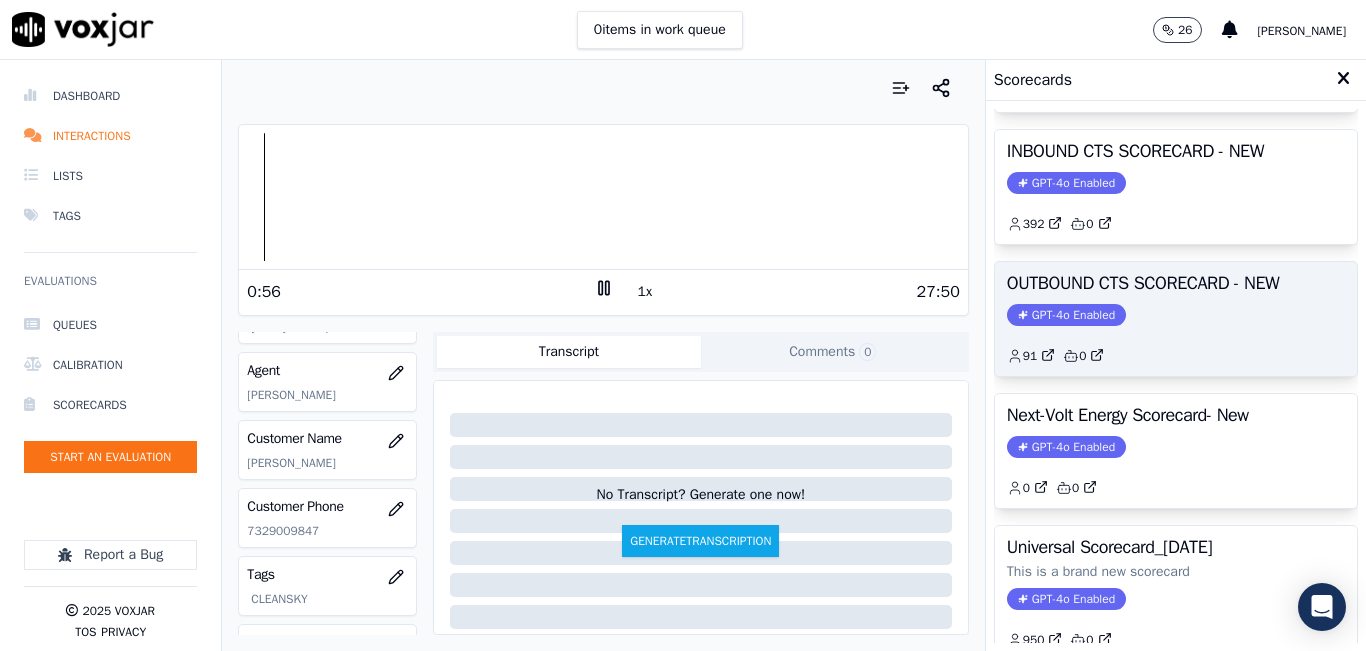 click on "OUTBOUND CTS SCORECARD - NEW        GPT-4o Enabled       91         0" at bounding box center (1176, 319) 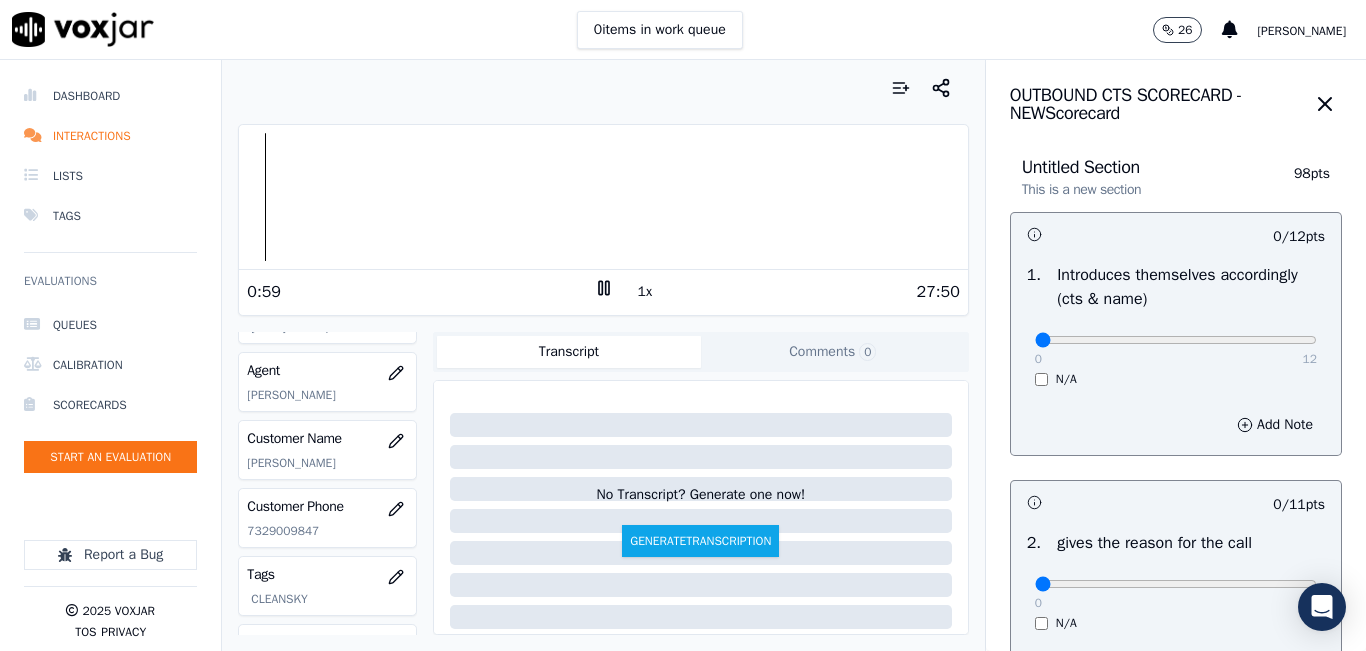 click on "1x" at bounding box center [645, 292] 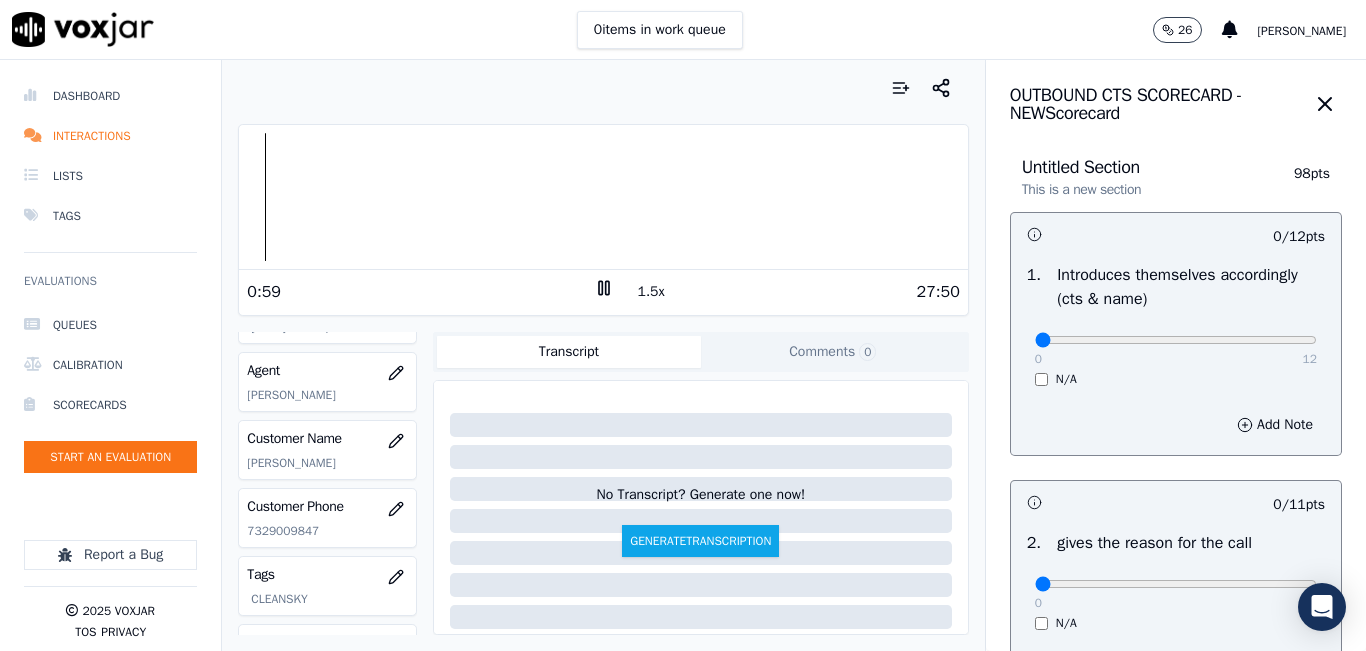 click on "1.5x" at bounding box center [651, 292] 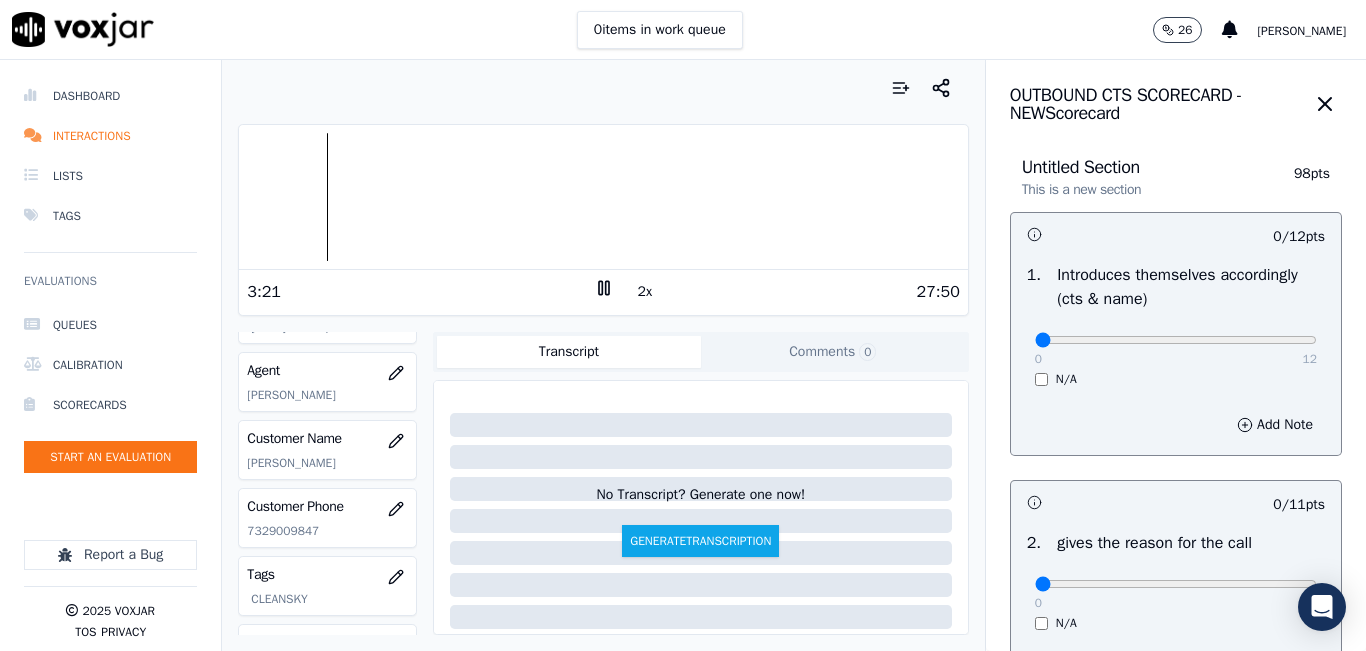 click at bounding box center (603, 197) 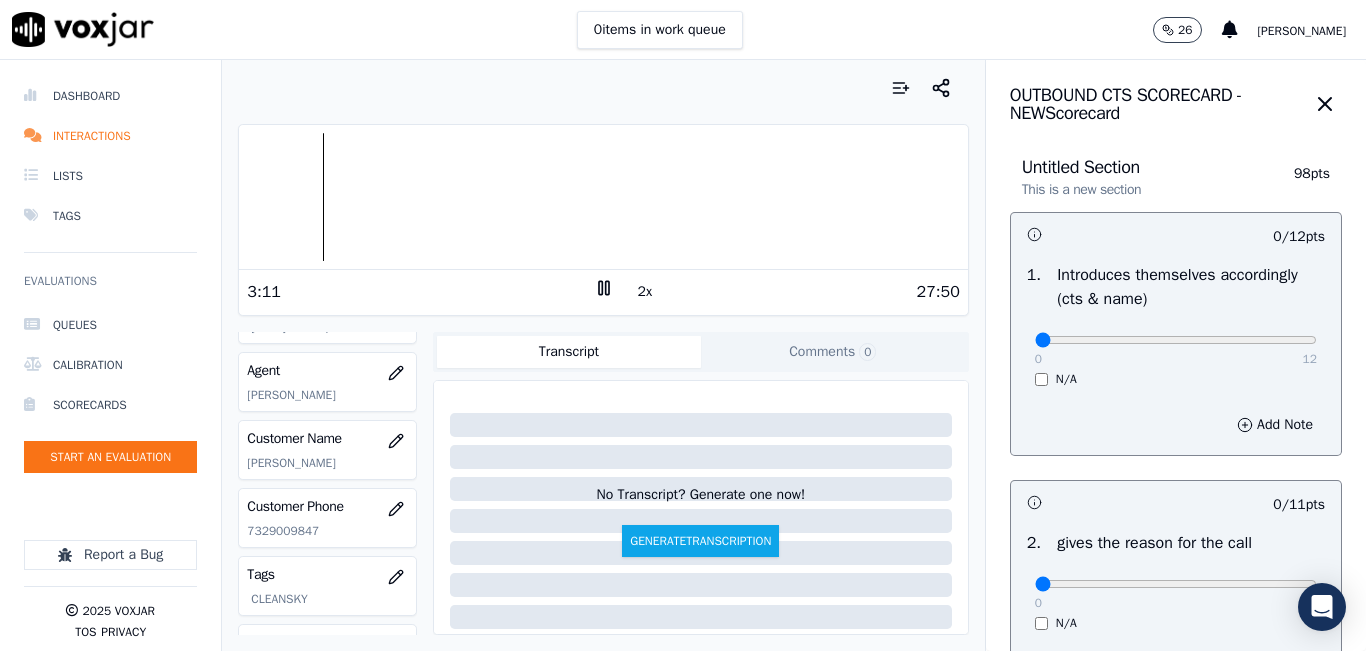 click at bounding box center [603, 197] 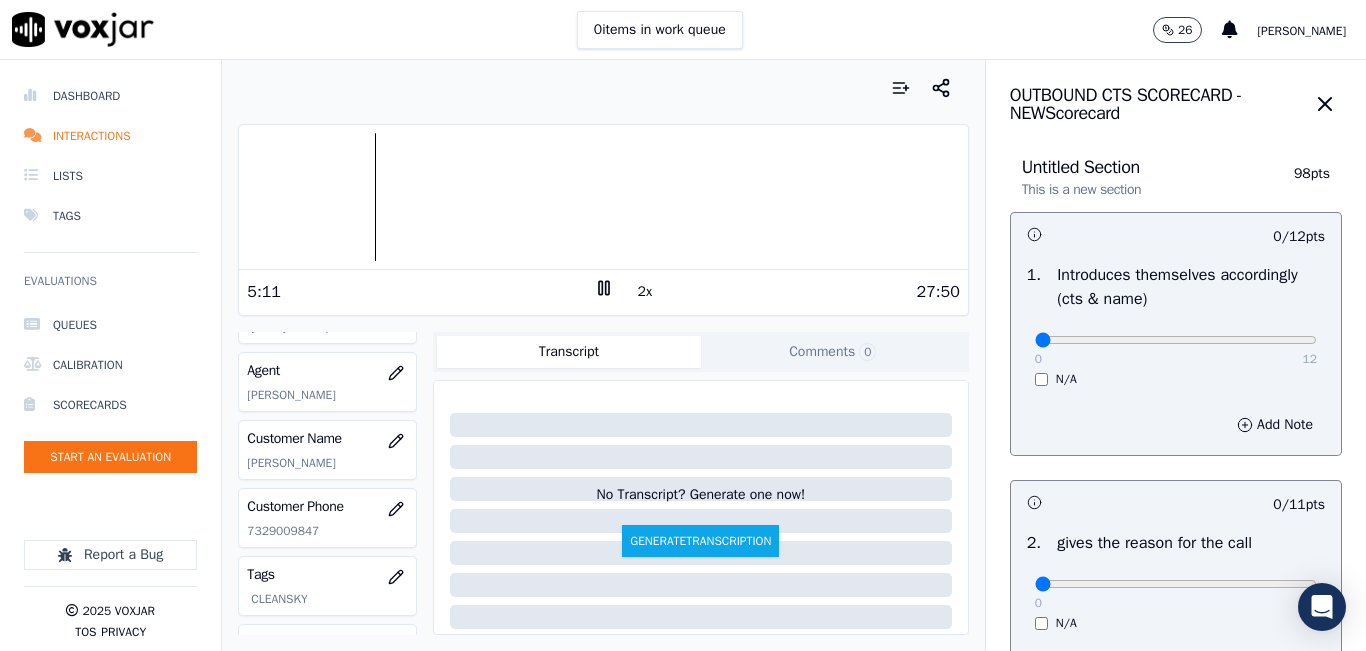 click on "2x" at bounding box center [645, 292] 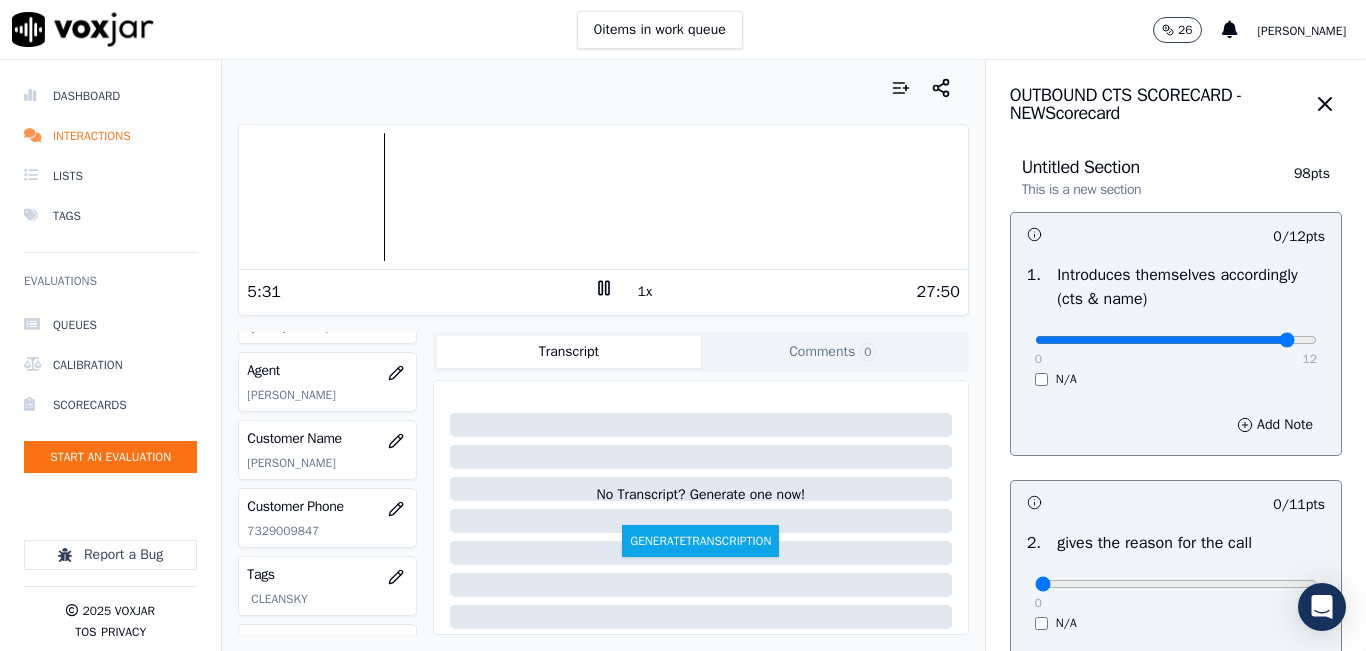 drag, startPoint x: 1210, startPoint y: 338, endPoint x: 1252, endPoint y: 344, distance: 42.426407 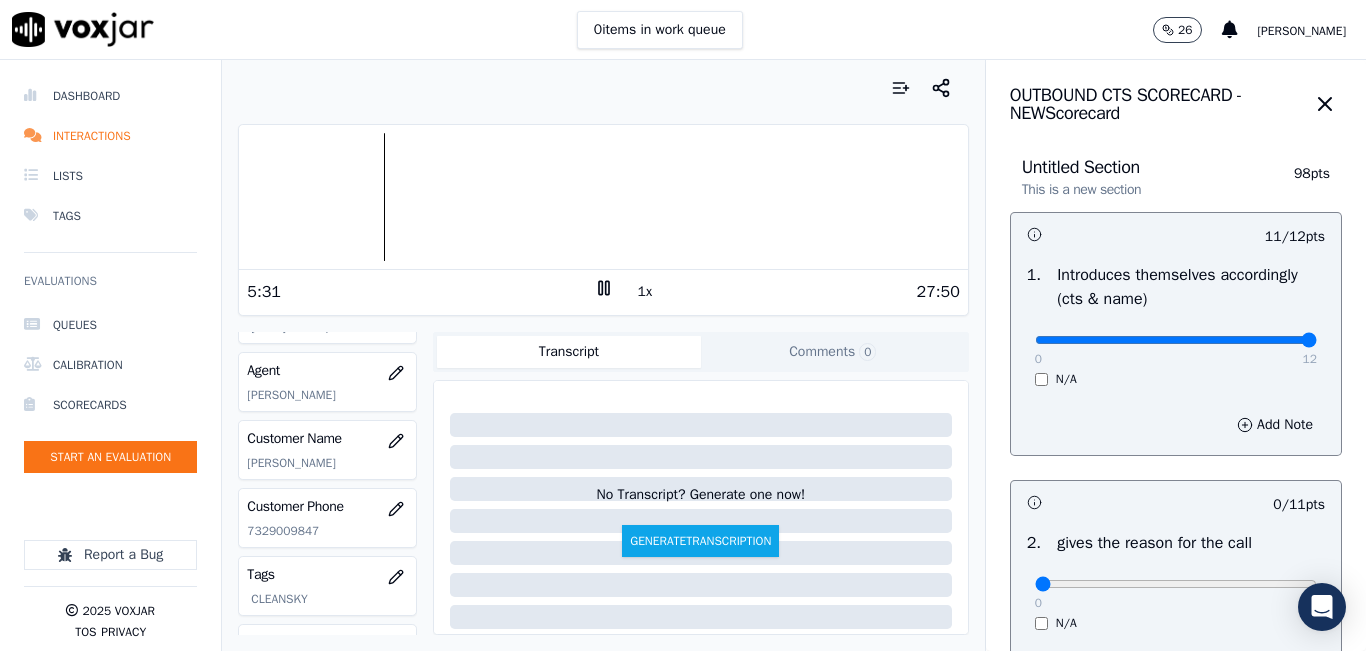 type on "12" 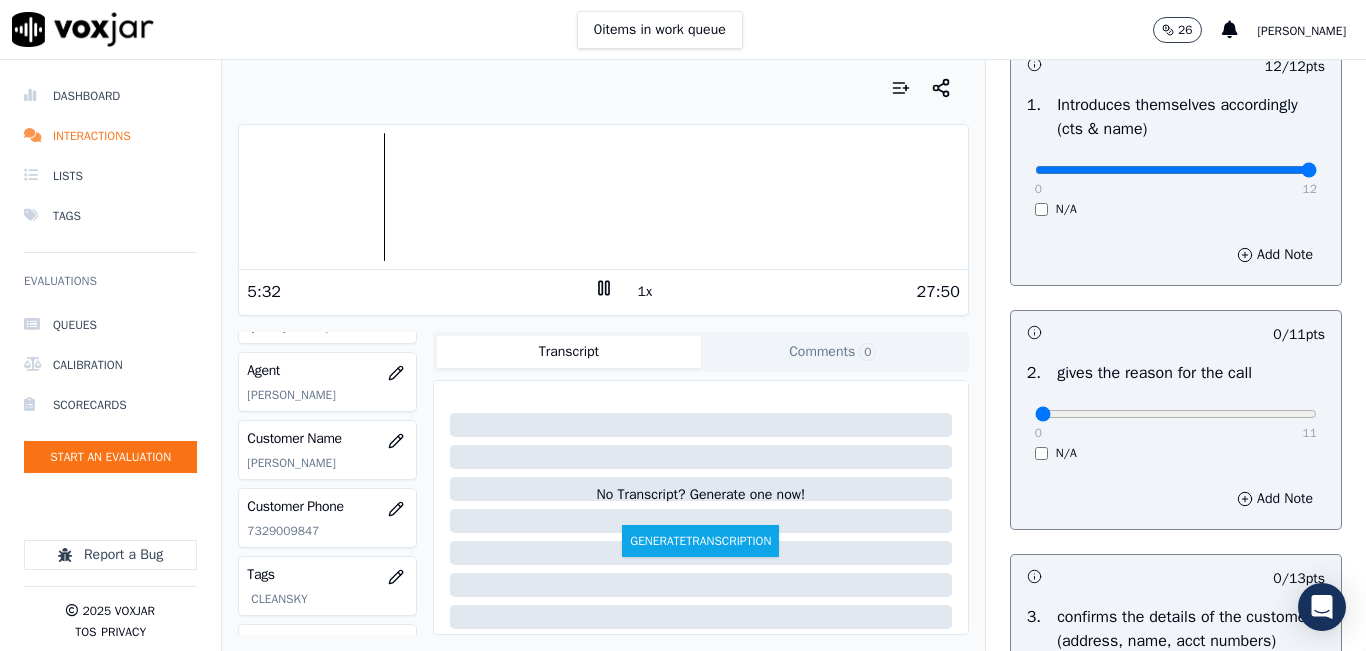scroll, scrollTop: 200, scrollLeft: 0, axis: vertical 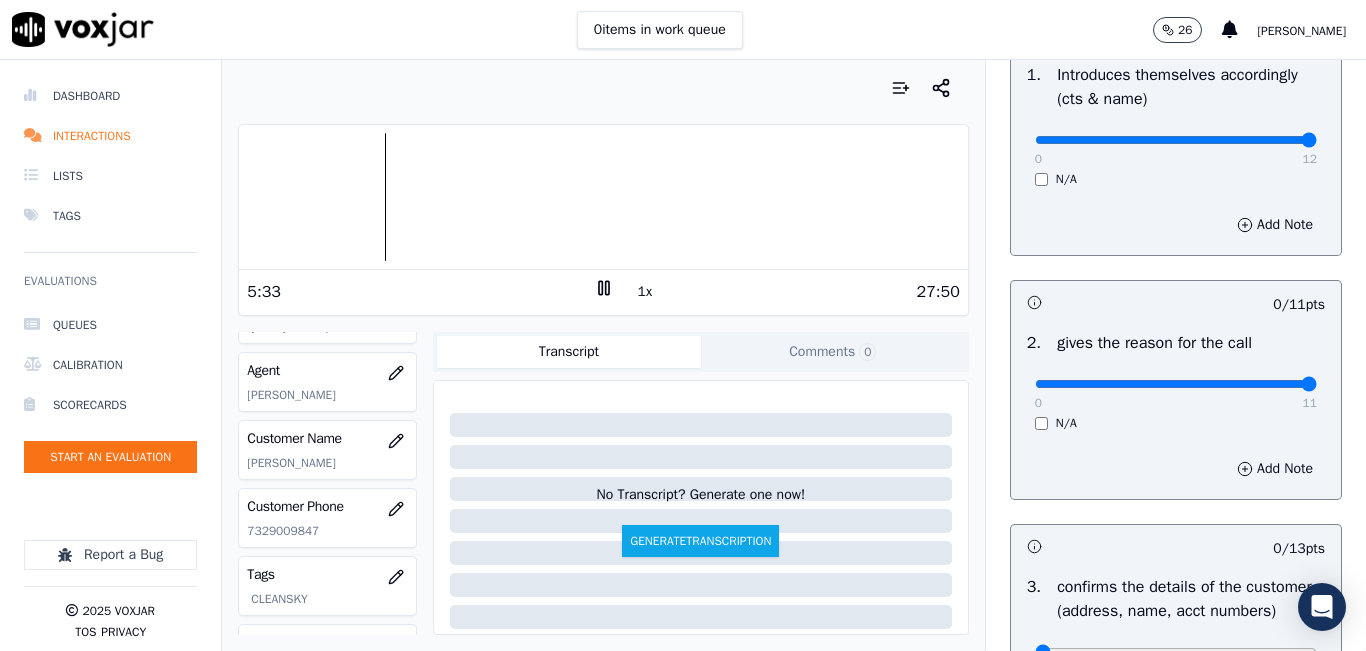 drag, startPoint x: 1215, startPoint y: 389, endPoint x: 1308, endPoint y: 401, distance: 93.770996 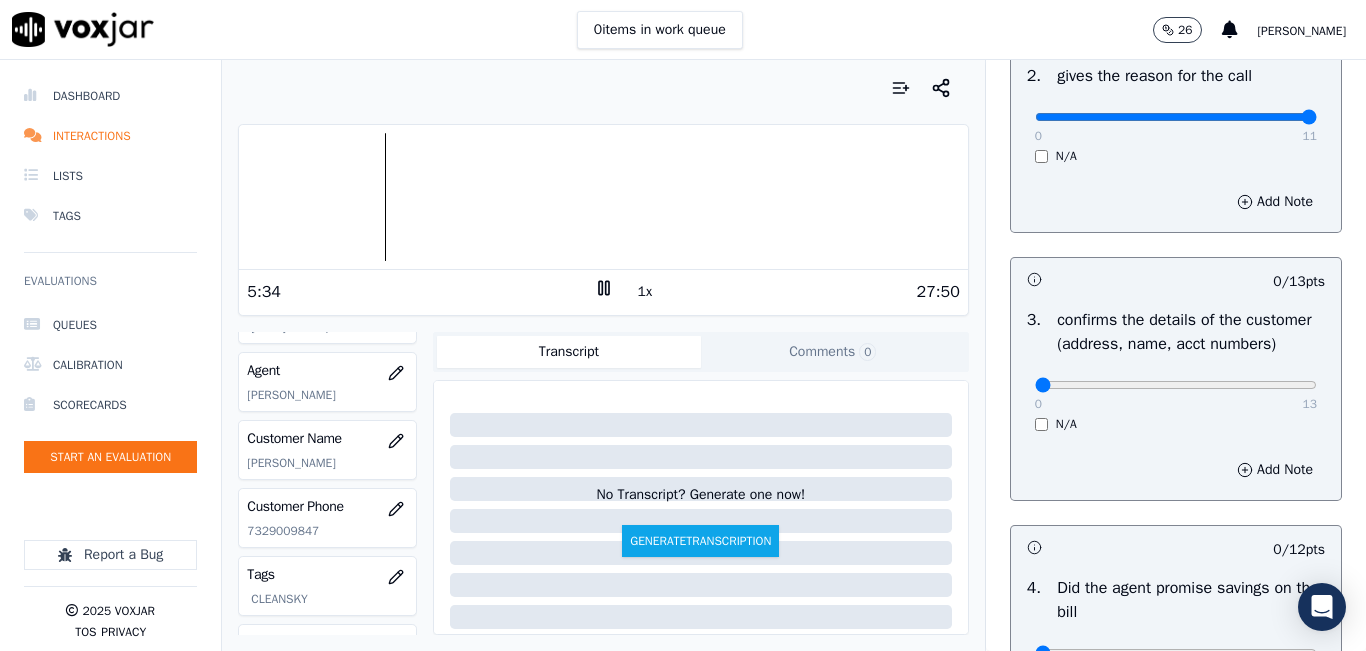 scroll, scrollTop: 500, scrollLeft: 0, axis: vertical 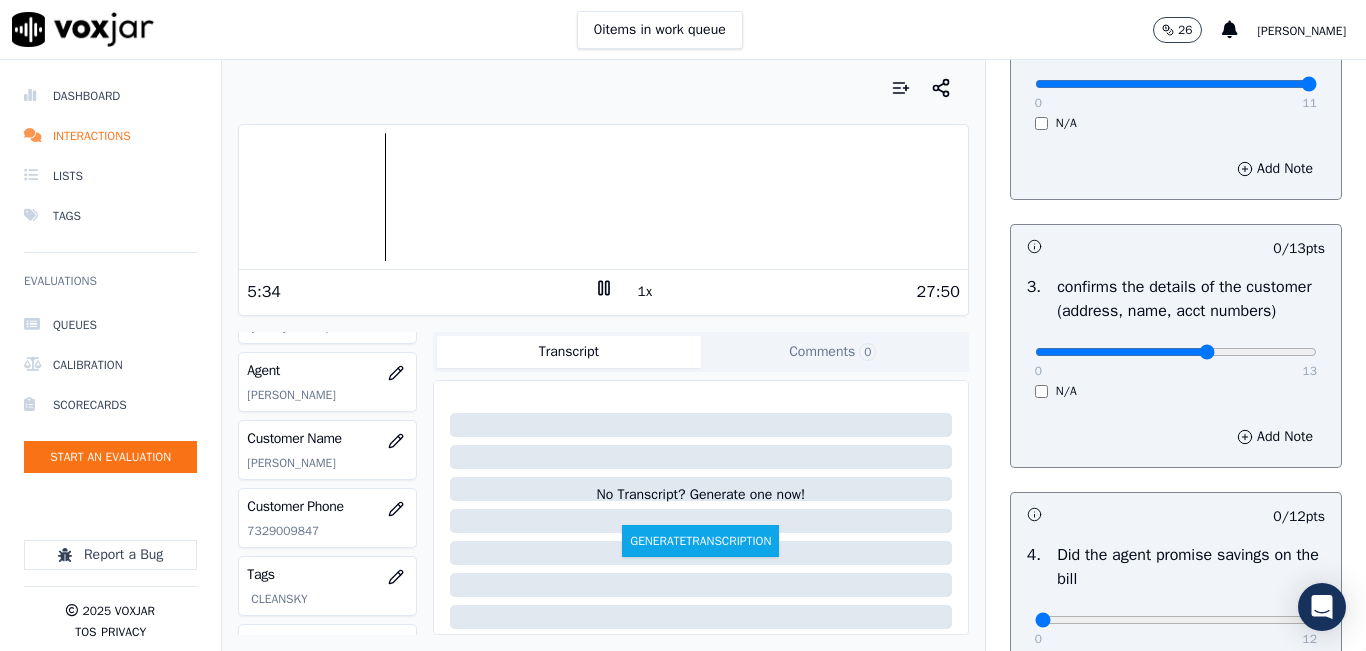 click at bounding box center (1176, -160) 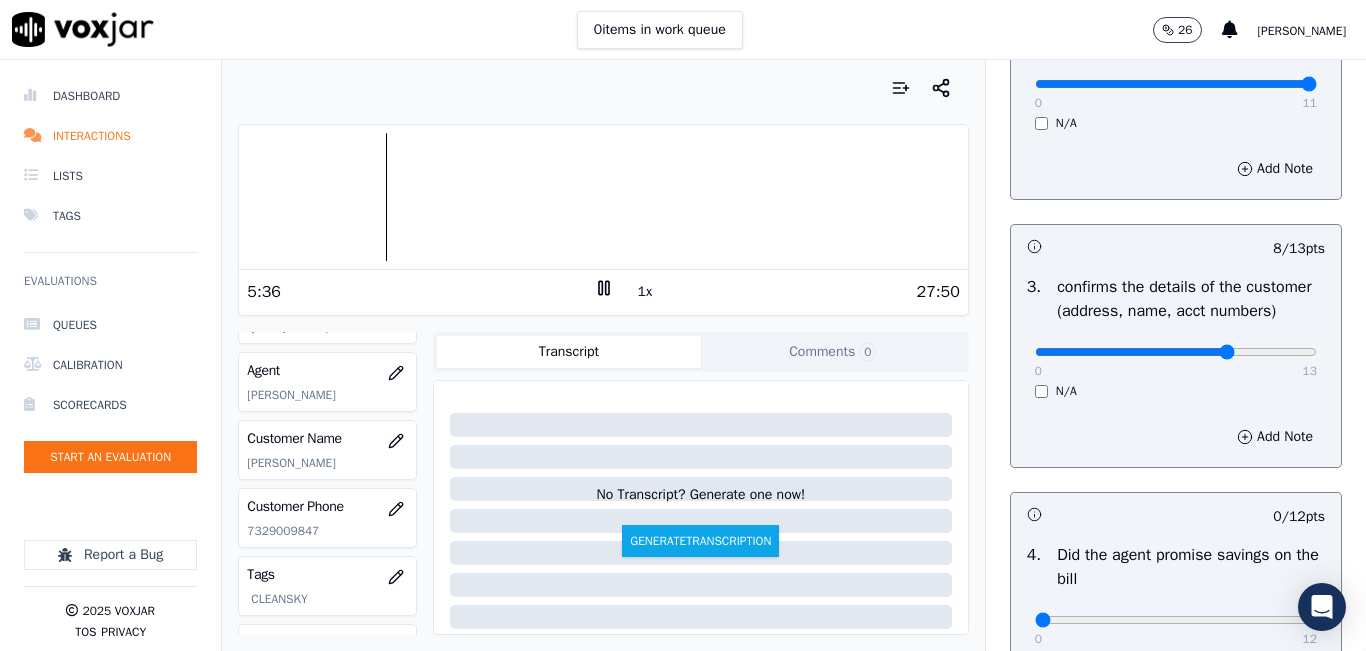 click at bounding box center [1176, -160] 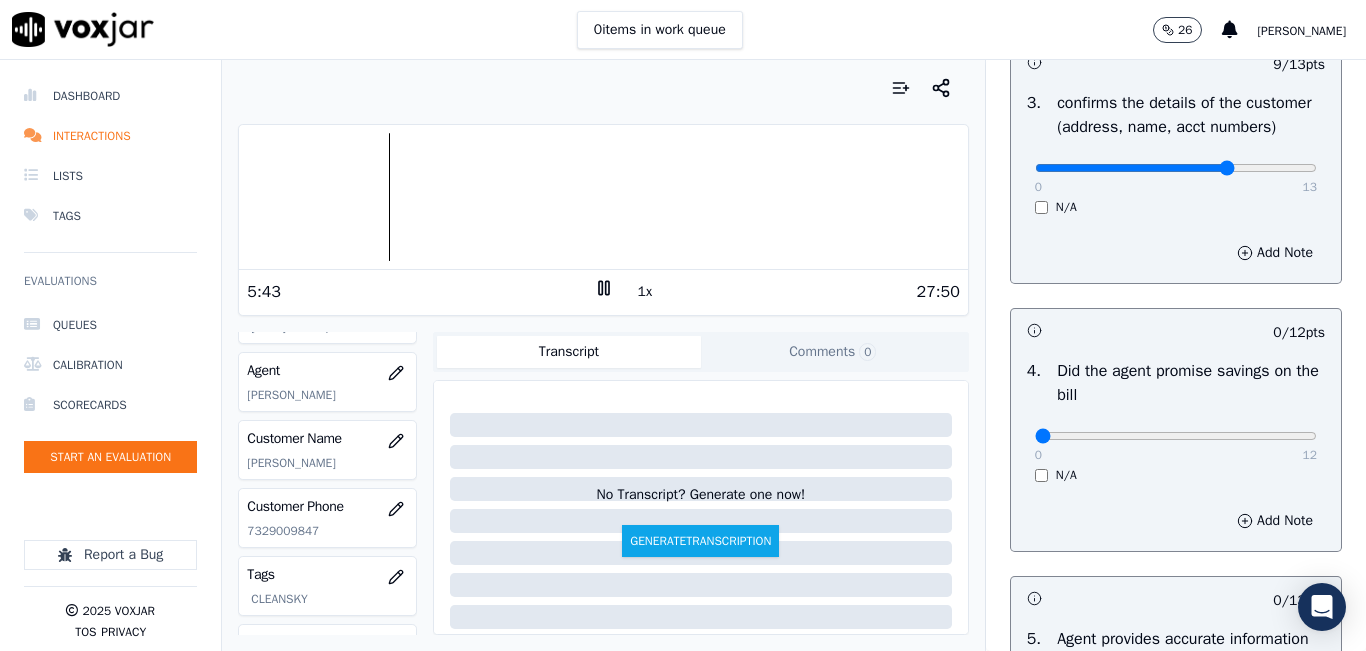 scroll, scrollTop: 700, scrollLeft: 0, axis: vertical 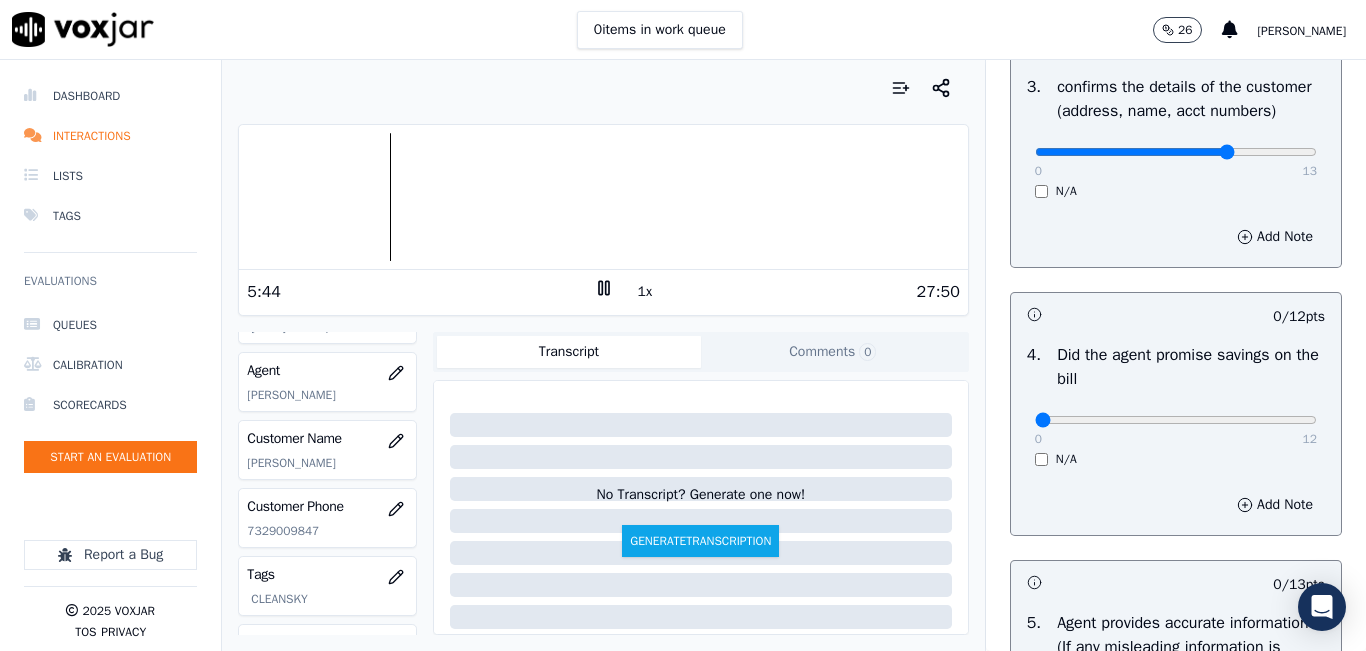 click on "0   12     N/A" at bounding box center (1176, 429) 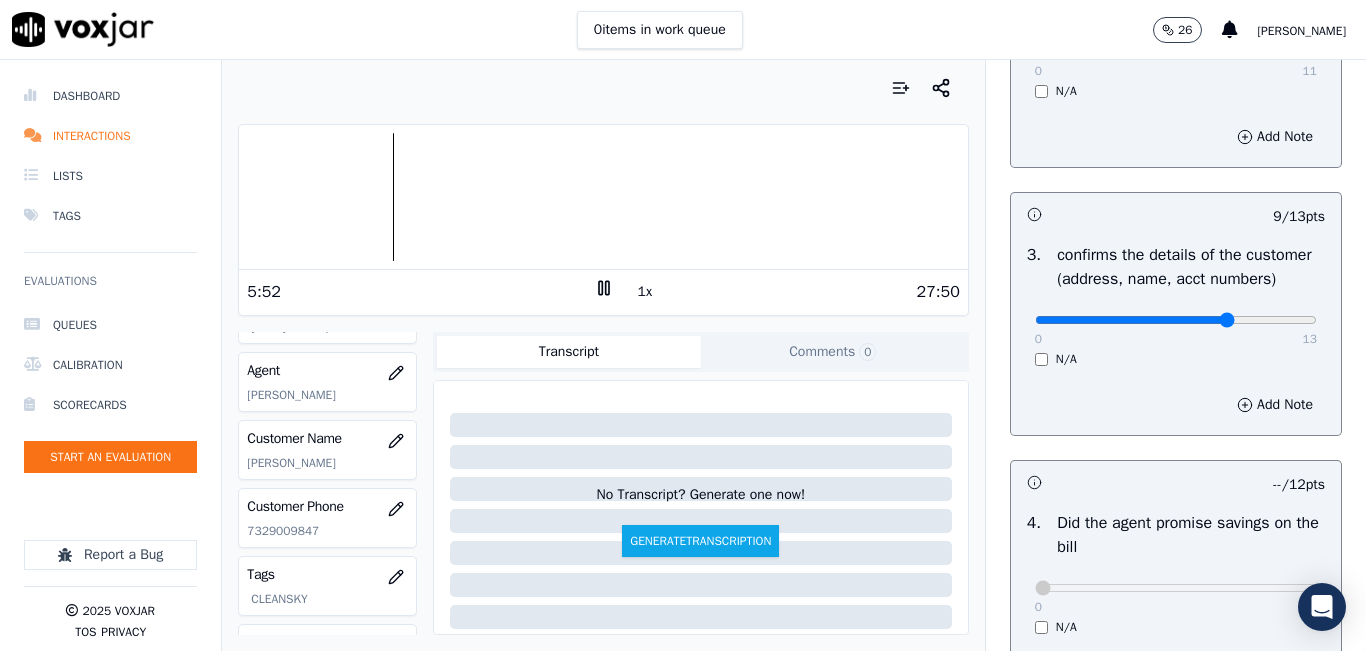 scroll, scrollTop: 500, scrollLeft: 0, axis: vertical 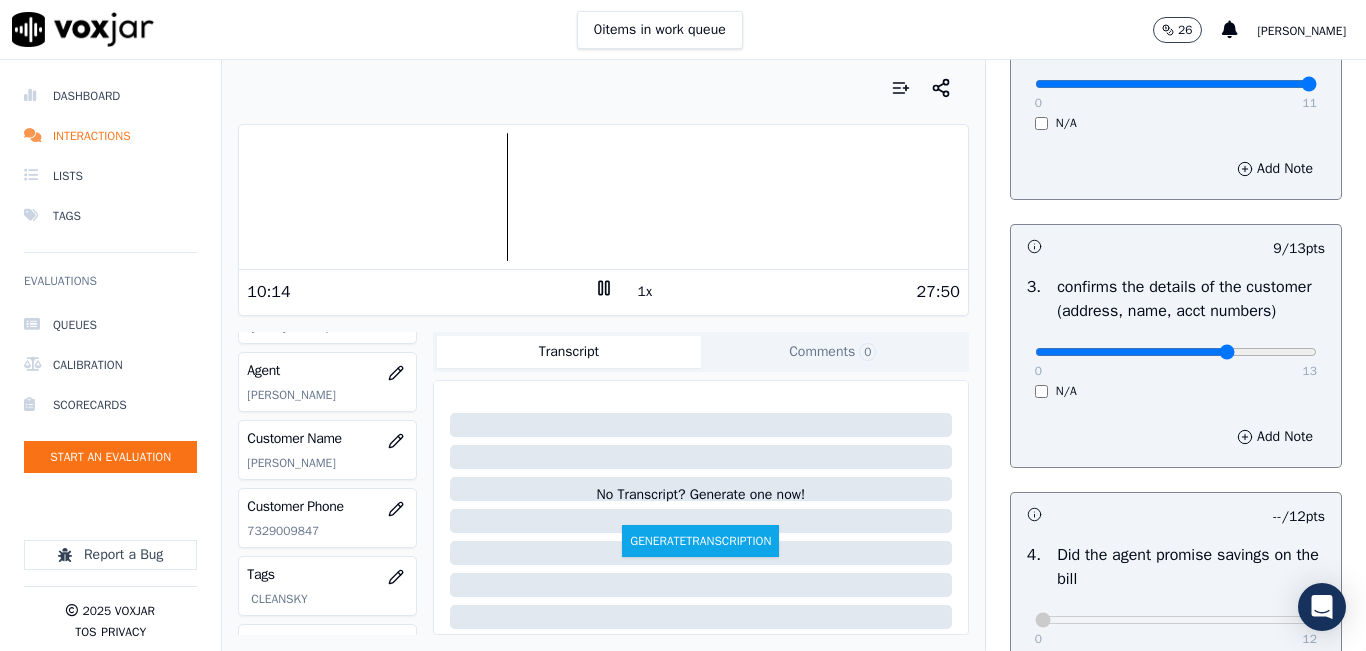 drag, startPoint x: 0, startPoint y: 523, endPoint x: 95, endPoint y: 483, distance: 103.077644 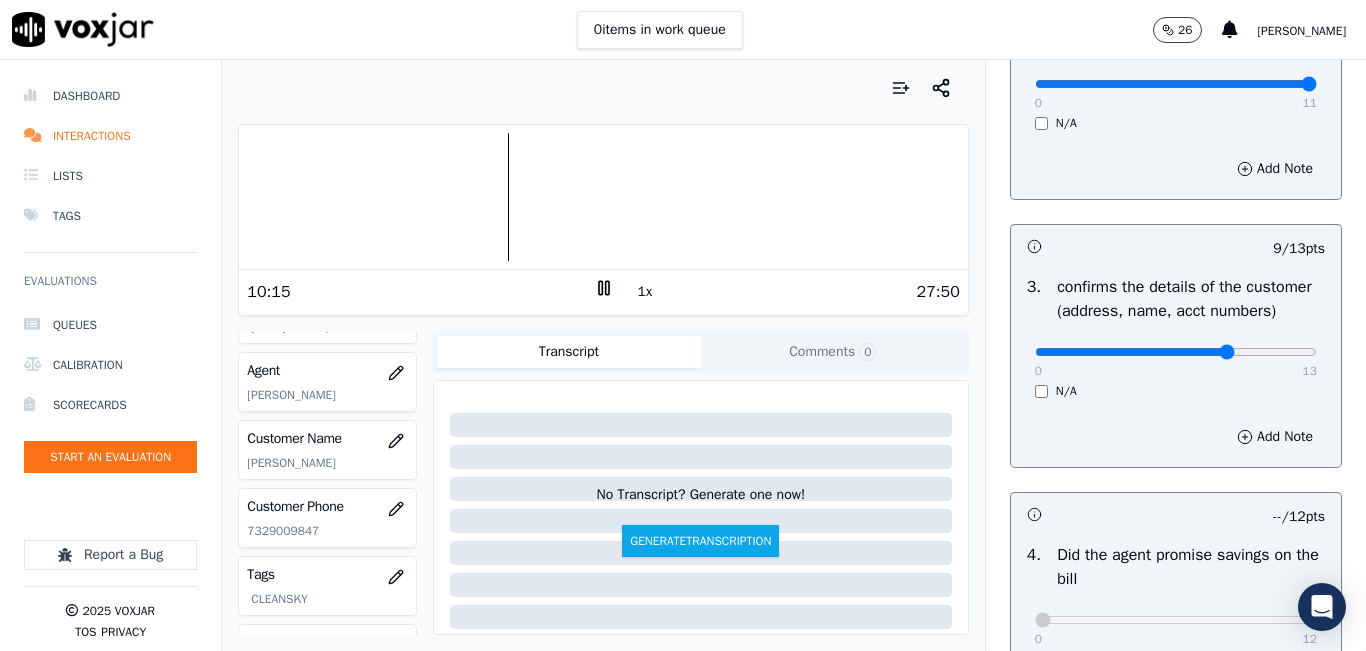 click 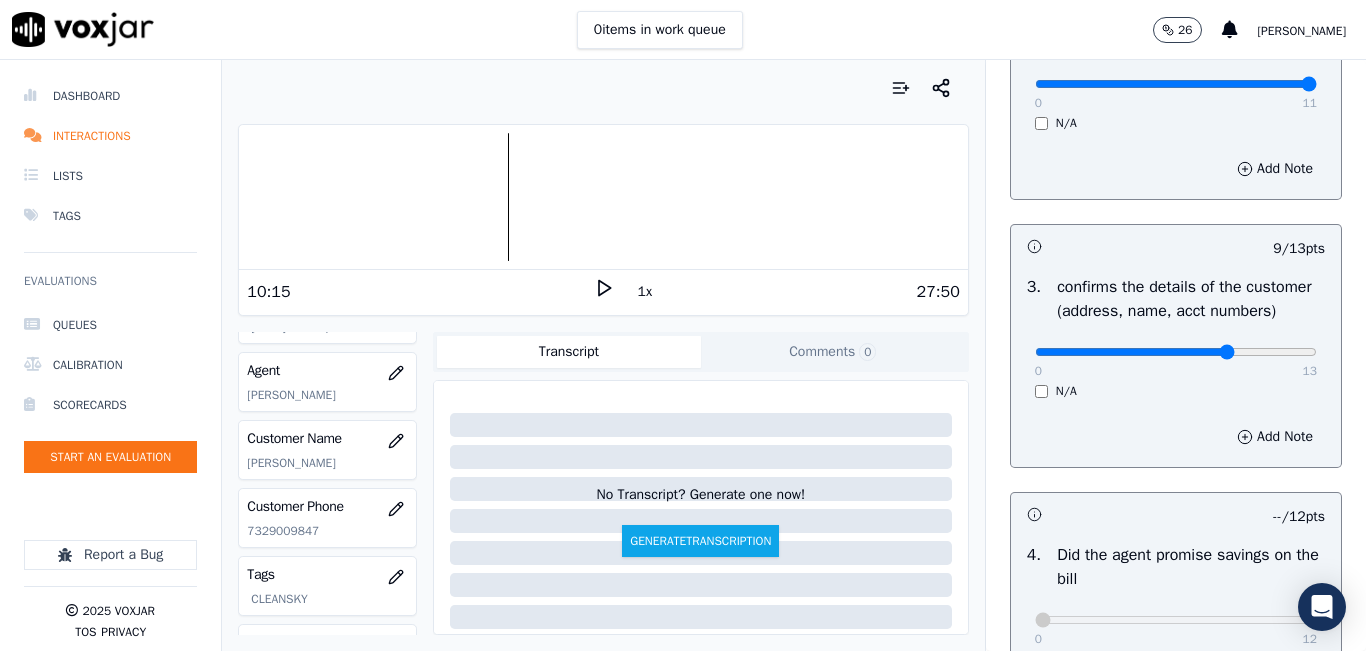click 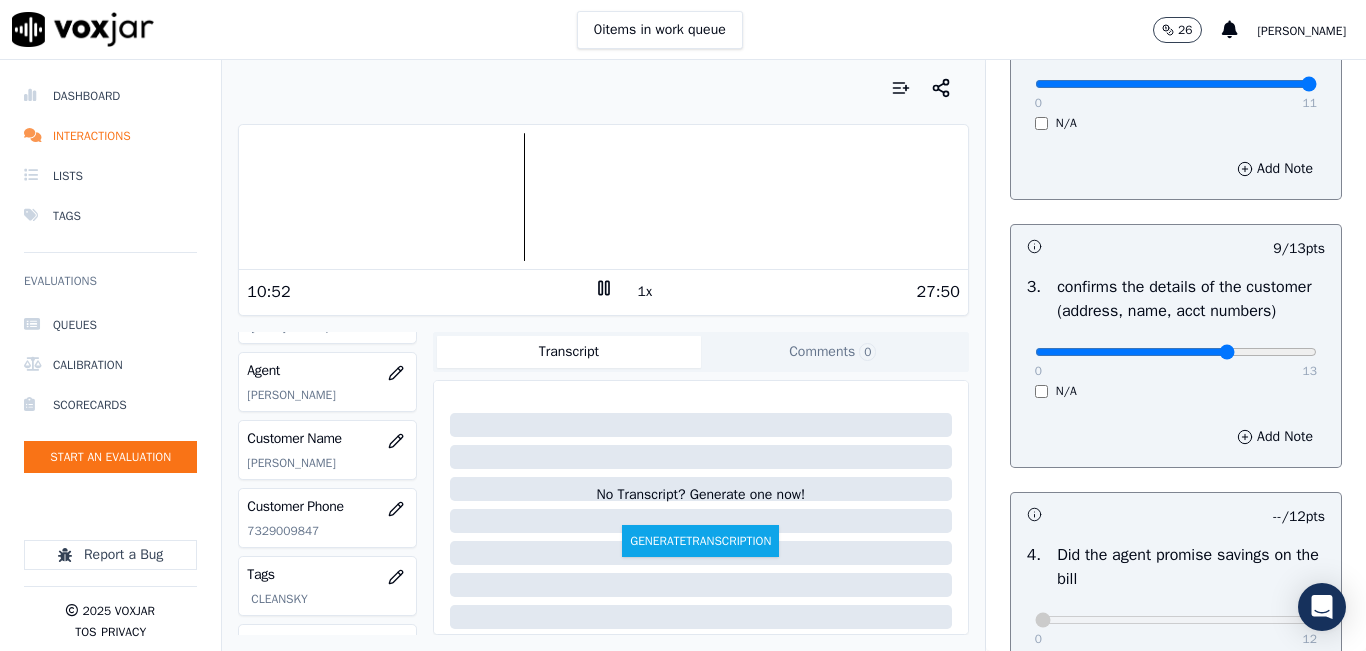 click 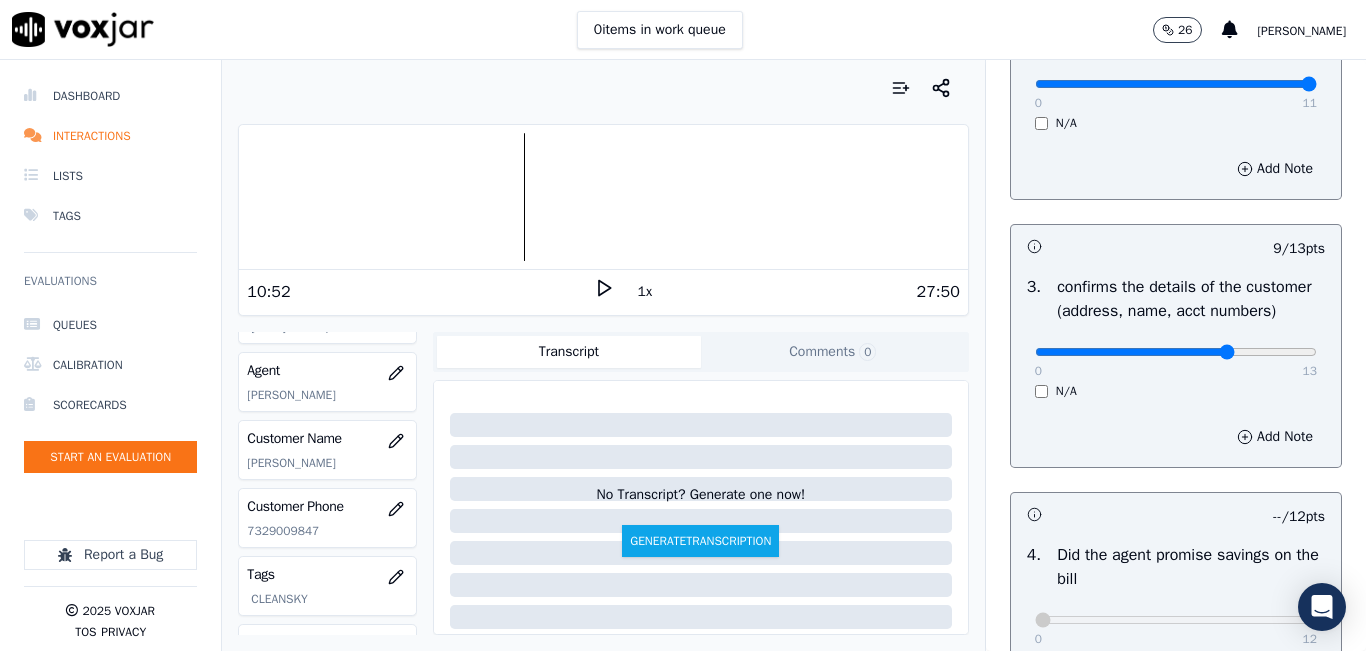 click 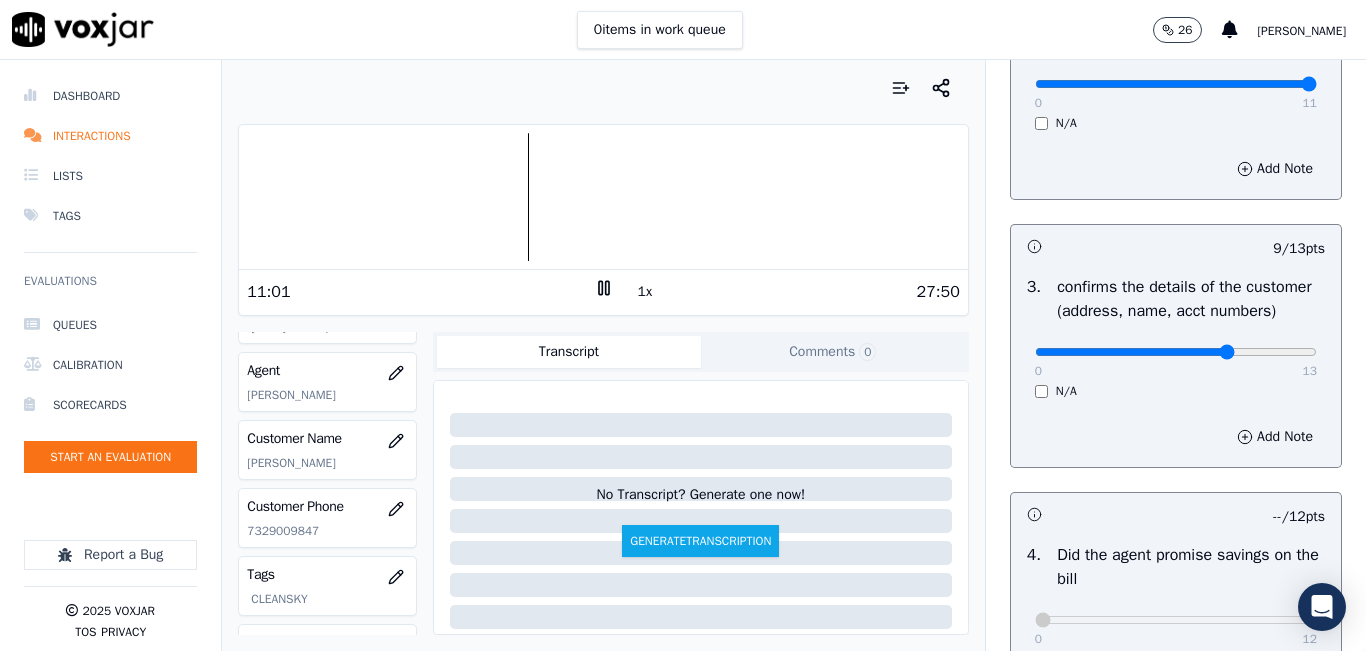 click 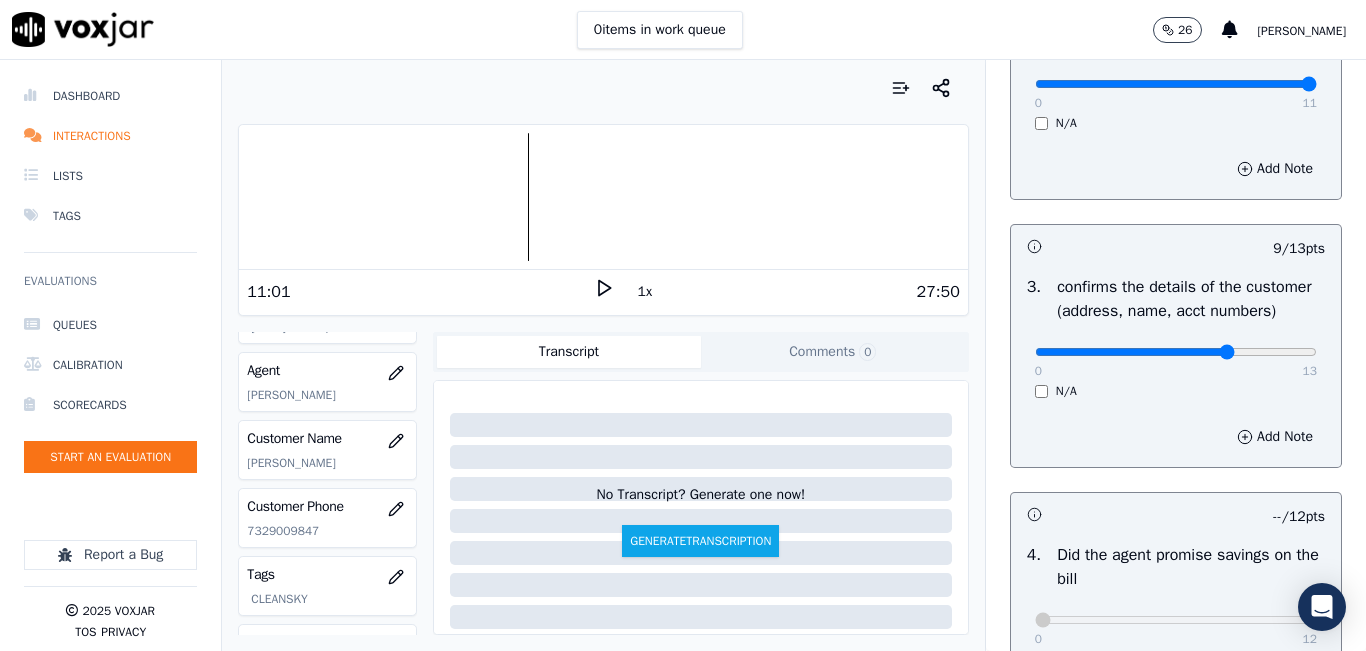 click 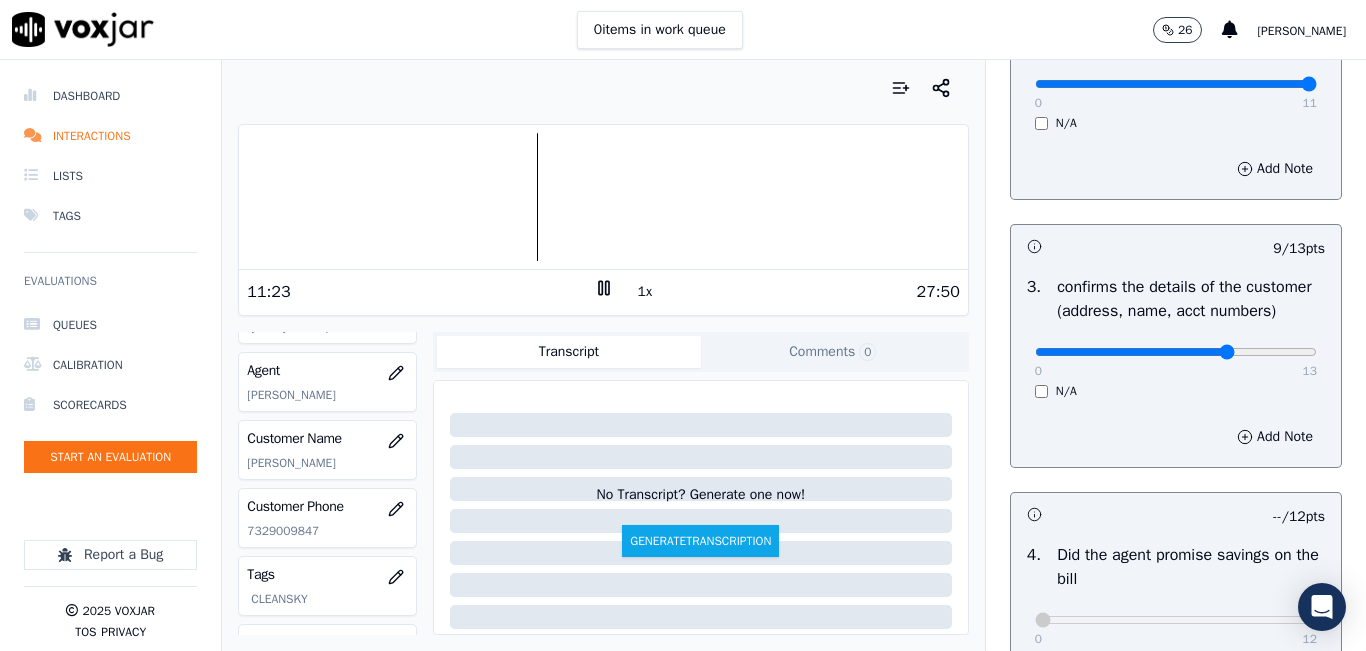 click at bounding box center [603, 197] 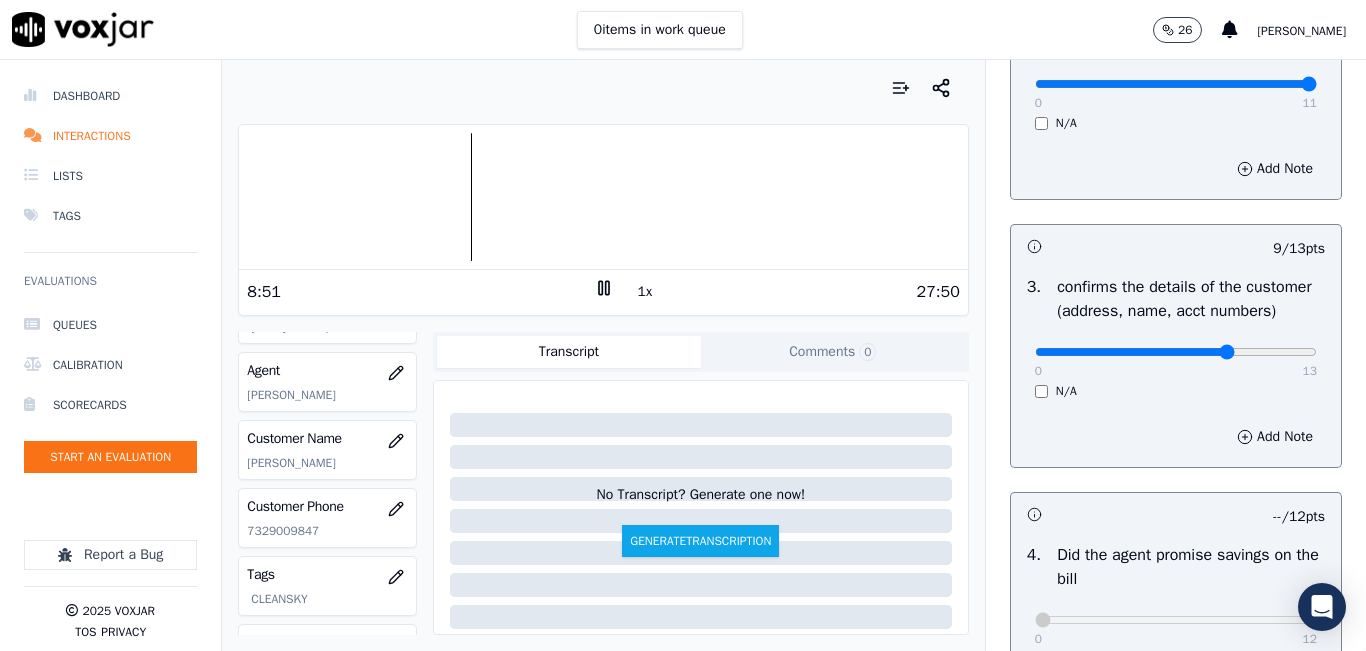click at bounding box center [603, 197] 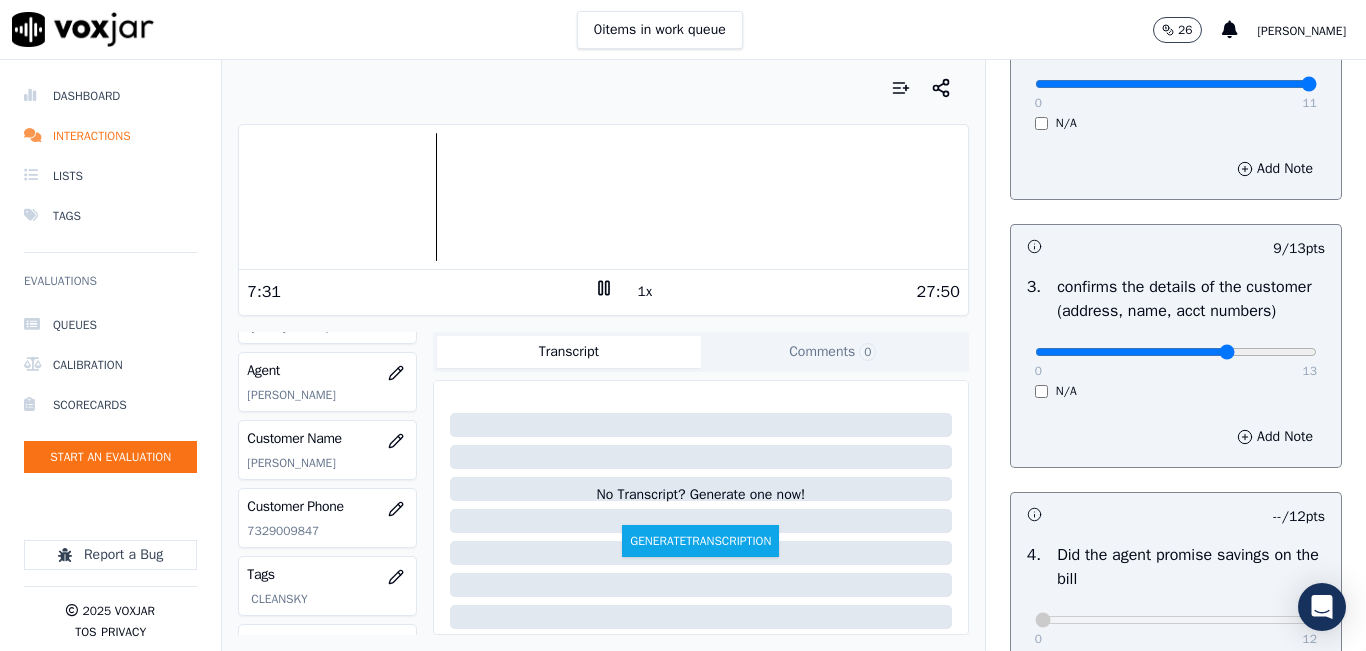 click at bounding box center [603, 197] 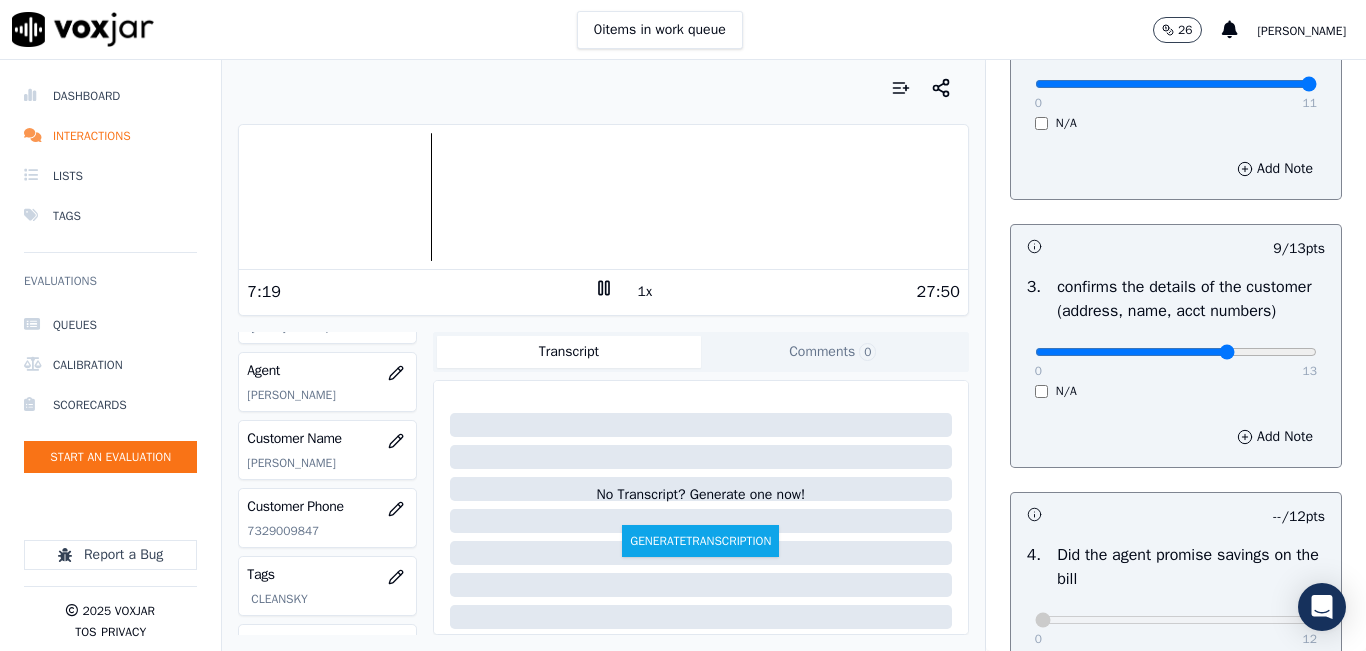 click at bounding box center (603, 197) 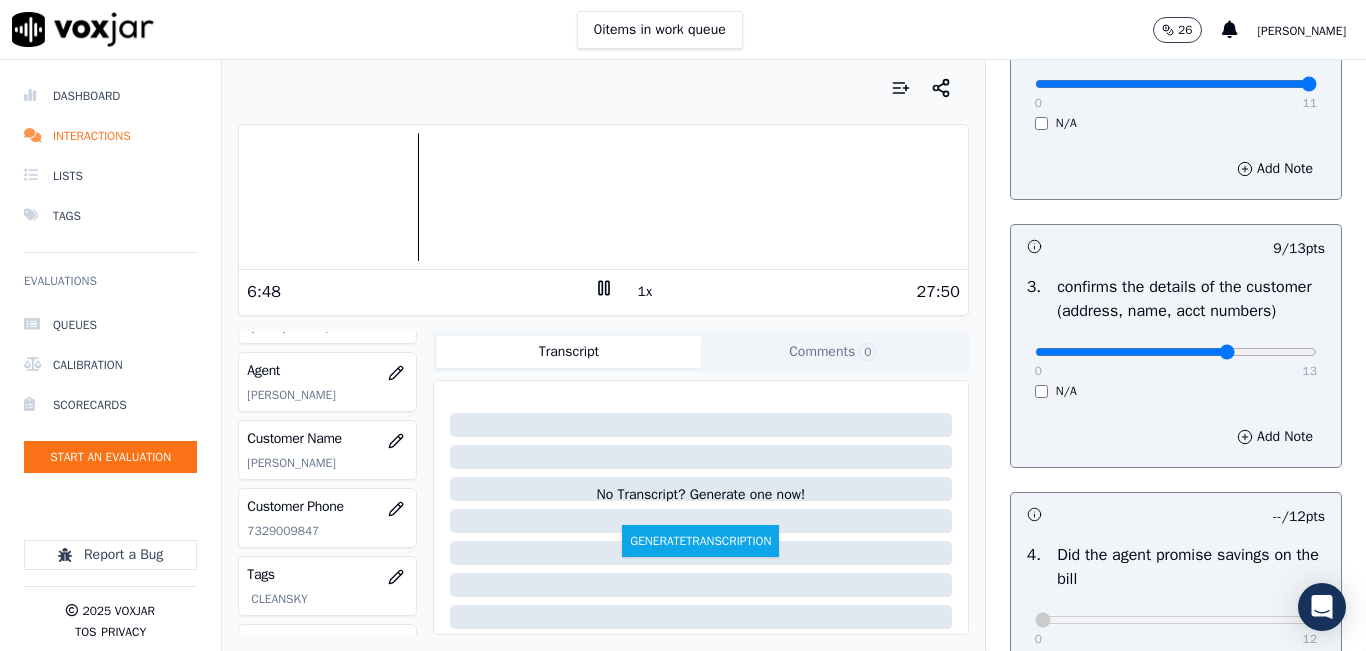 click at bounding box center (603, 197) 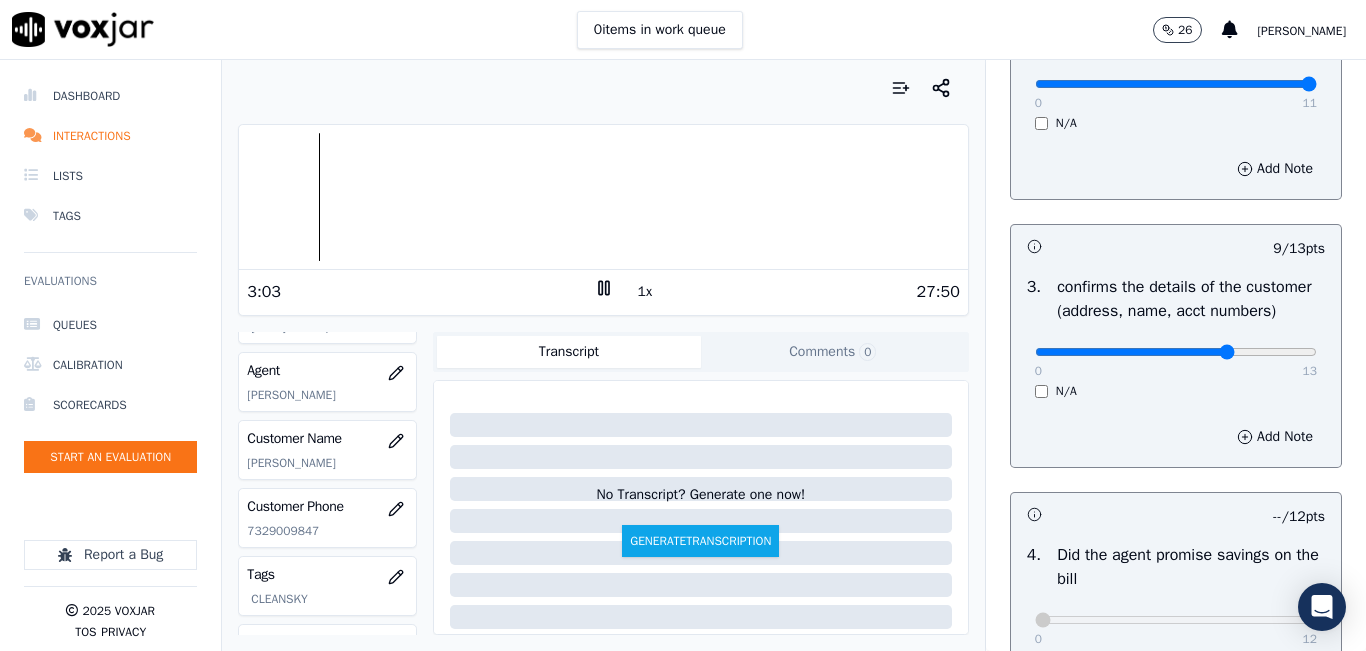 click at bounding box center [603, 197] 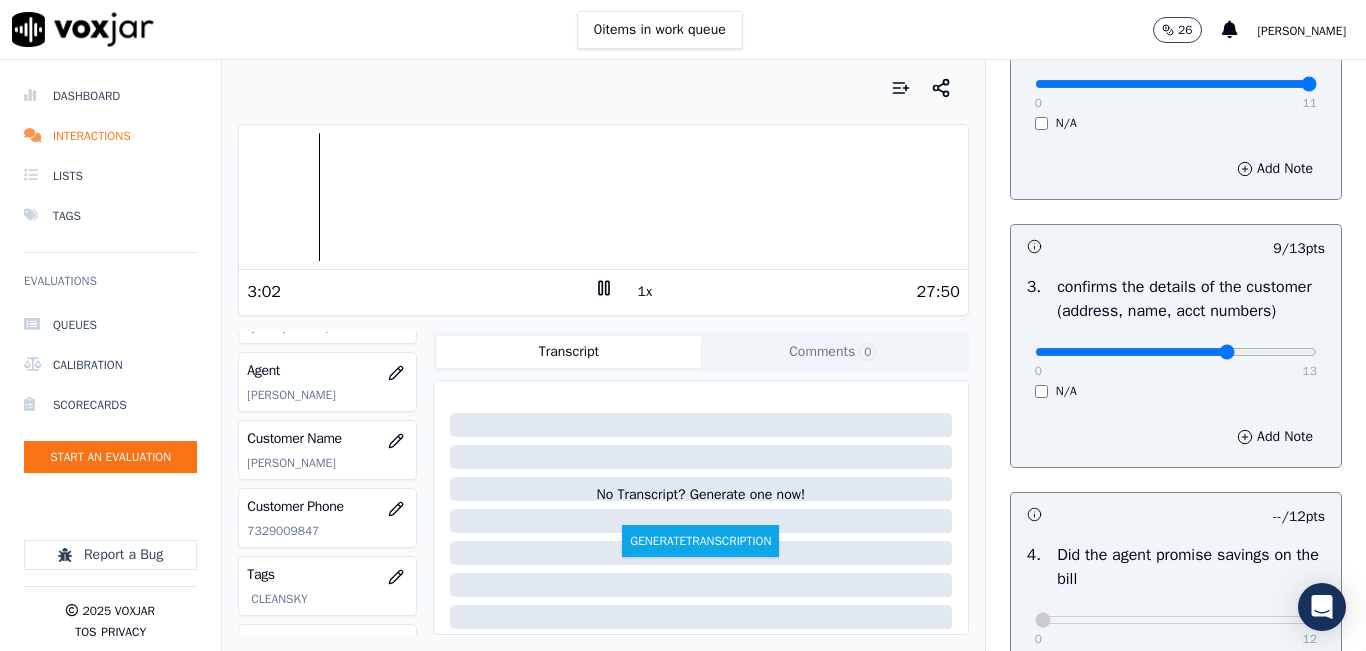click at bounding box center (603, 197) 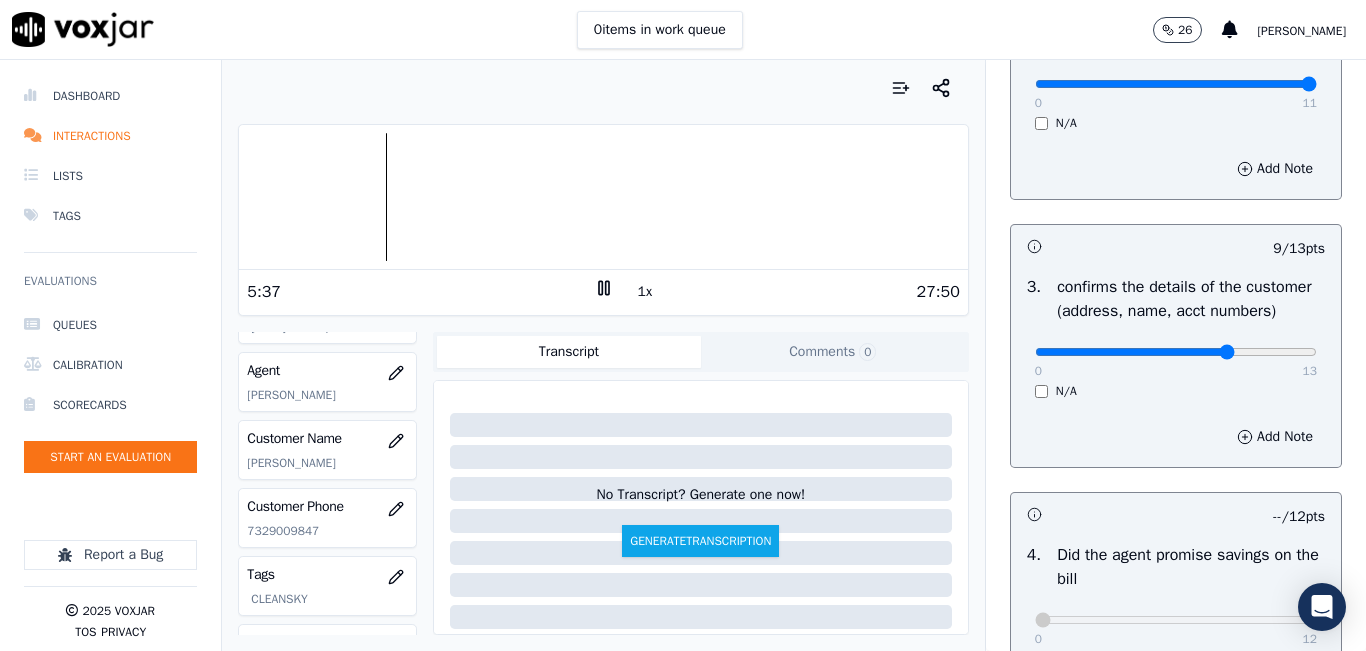click 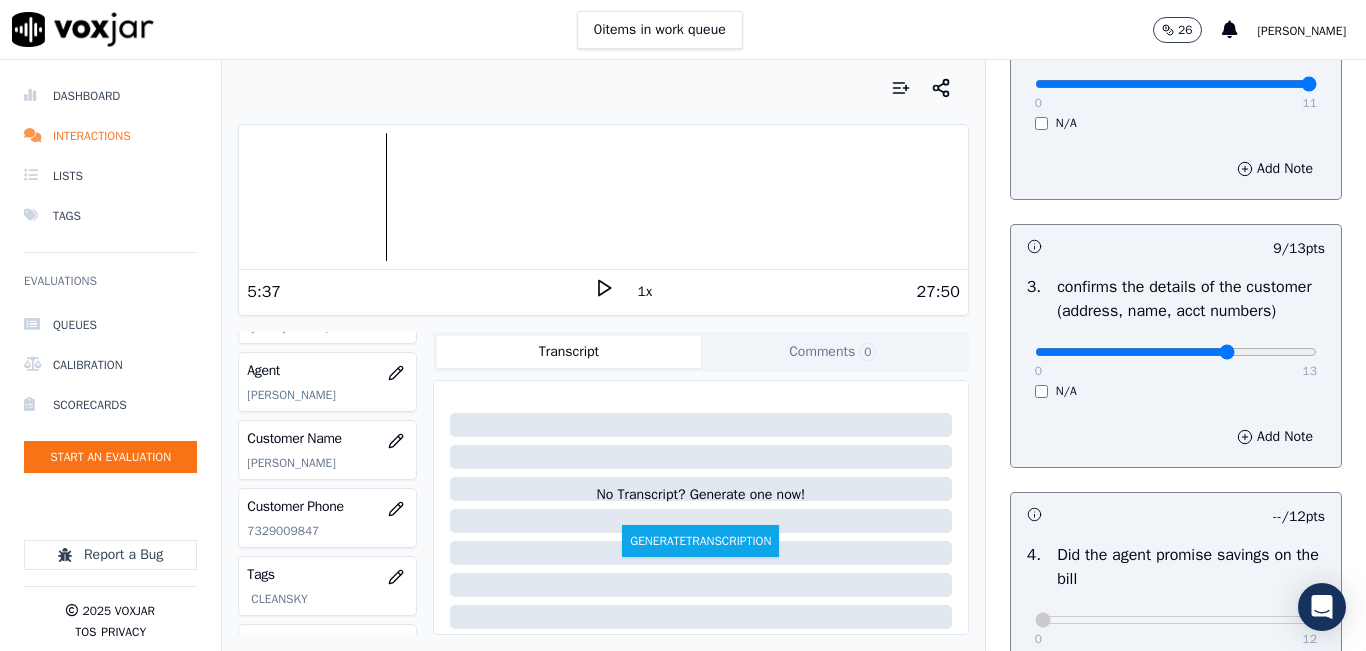 click 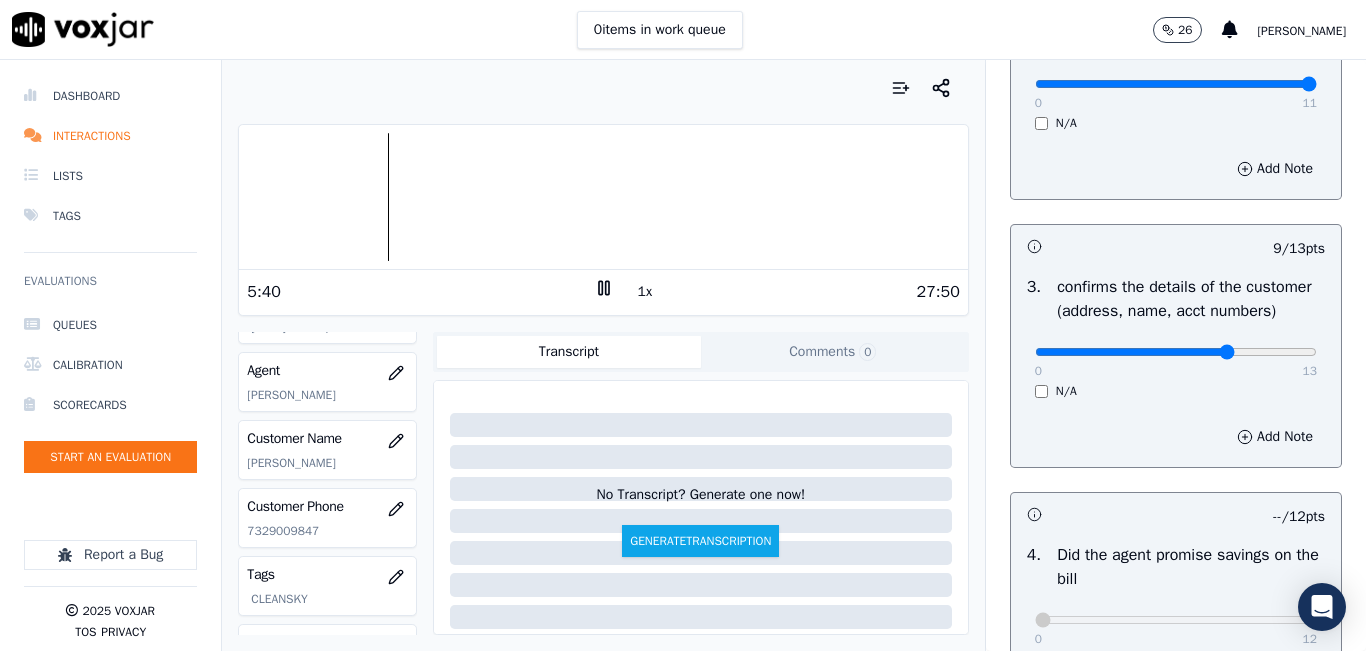 click on "1x" at bounding box center (645, 292) 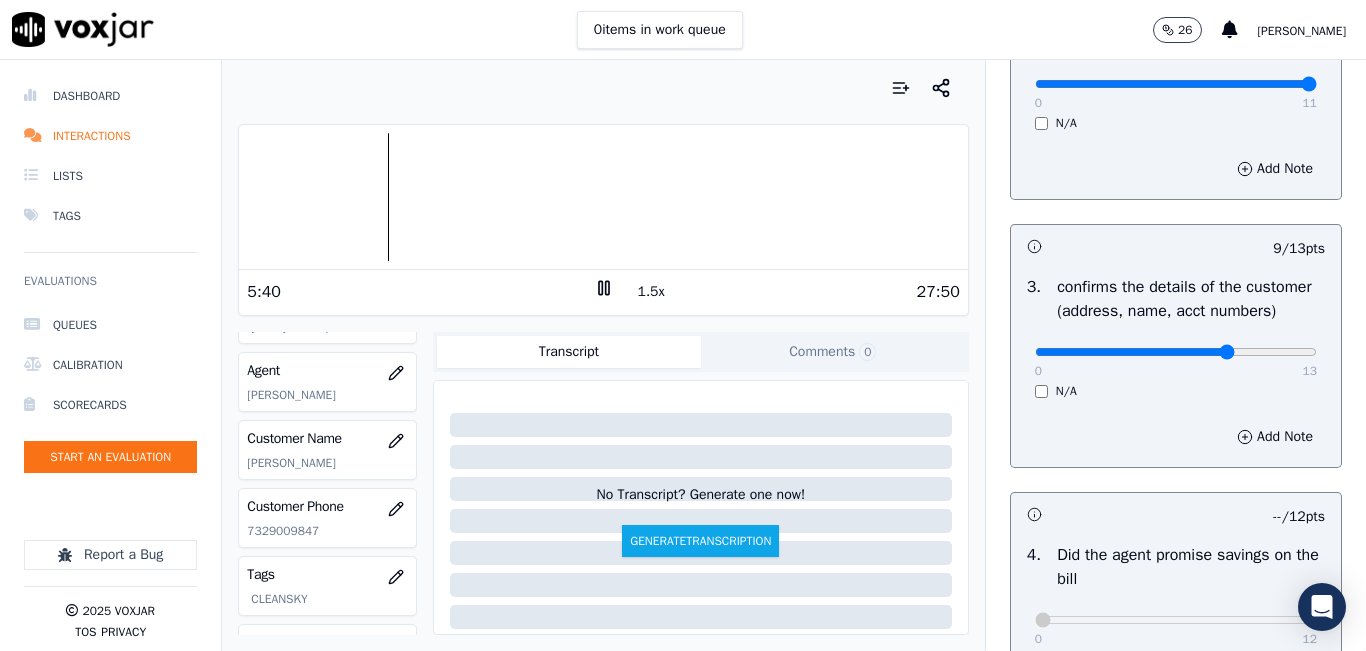click on "1.5x" at bounding box center [651, 292] 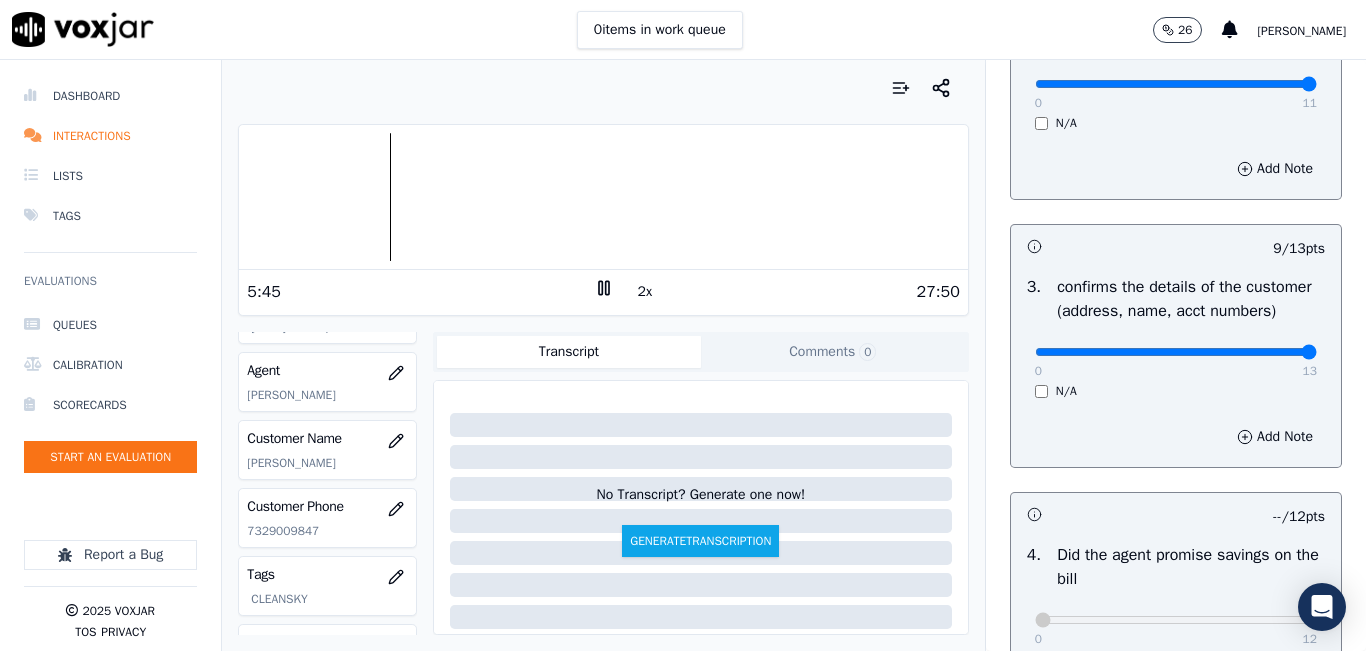 drag, startPoint x: 1247, startPoint y: 378, endPoint x: 1287, endPoint y: 372, distance: 40.4475 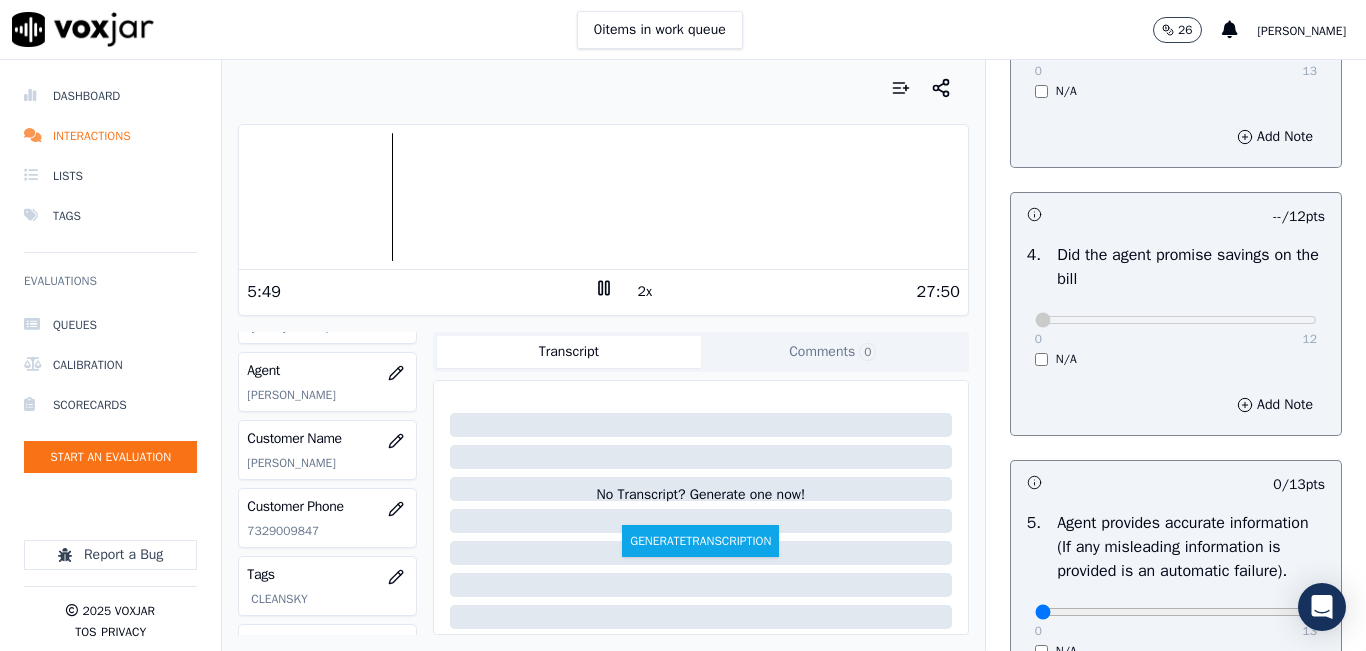 scroll, scrollTop: 1200, scrollLeft: 0, axis: vertical 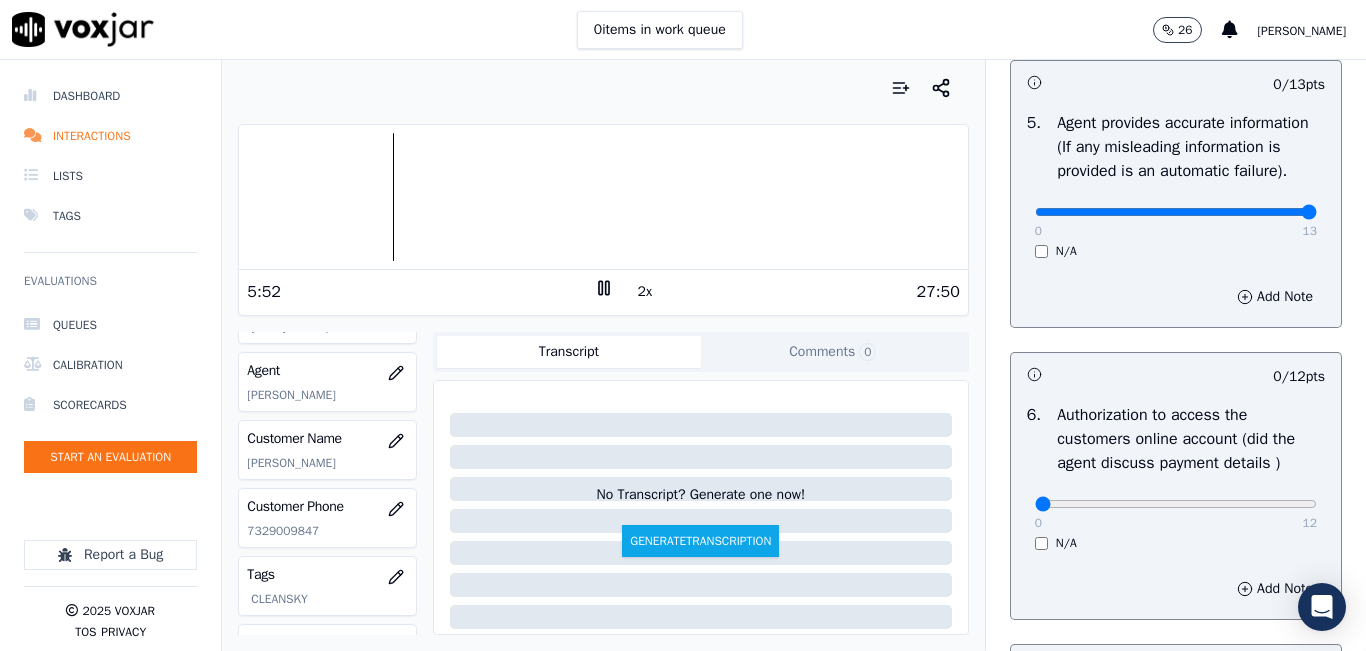 drag, startPoint x: 1205, startPoint y: 264, endPoint x: 1307, endPoint y: 251, distance: 102.825096 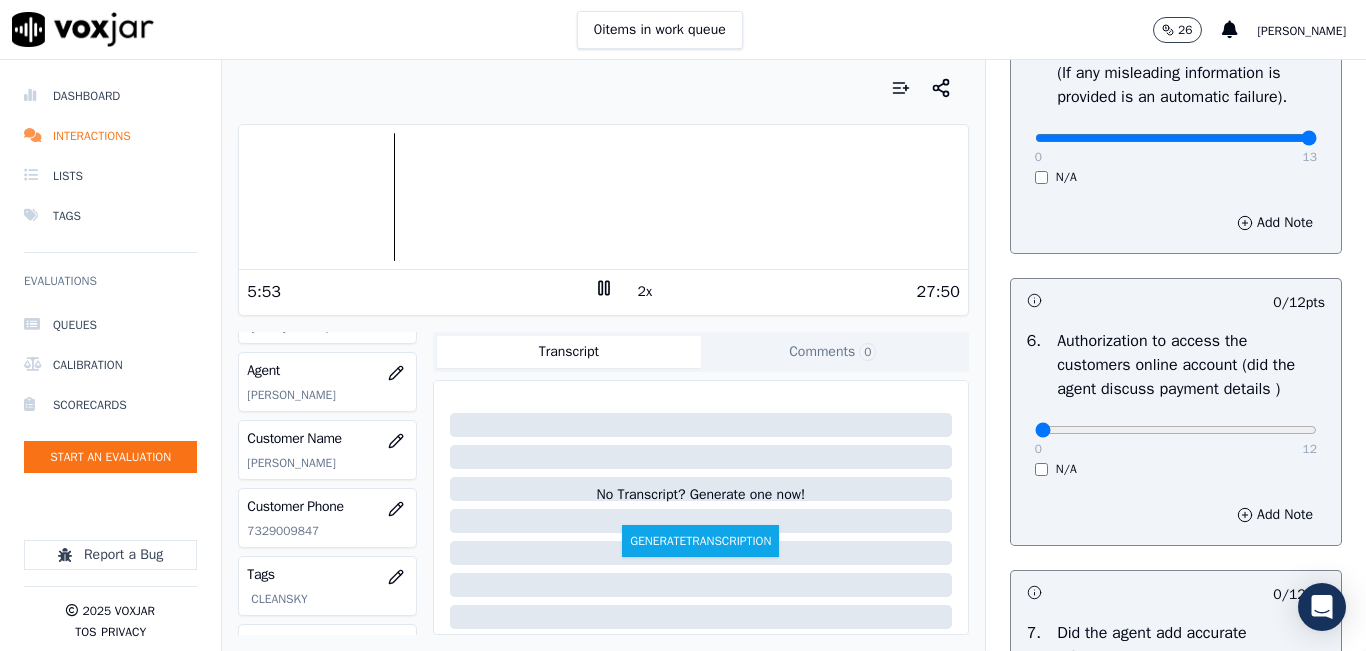 scroll, scrollTop: 1400, scrollLeft: 0, axis: vertical 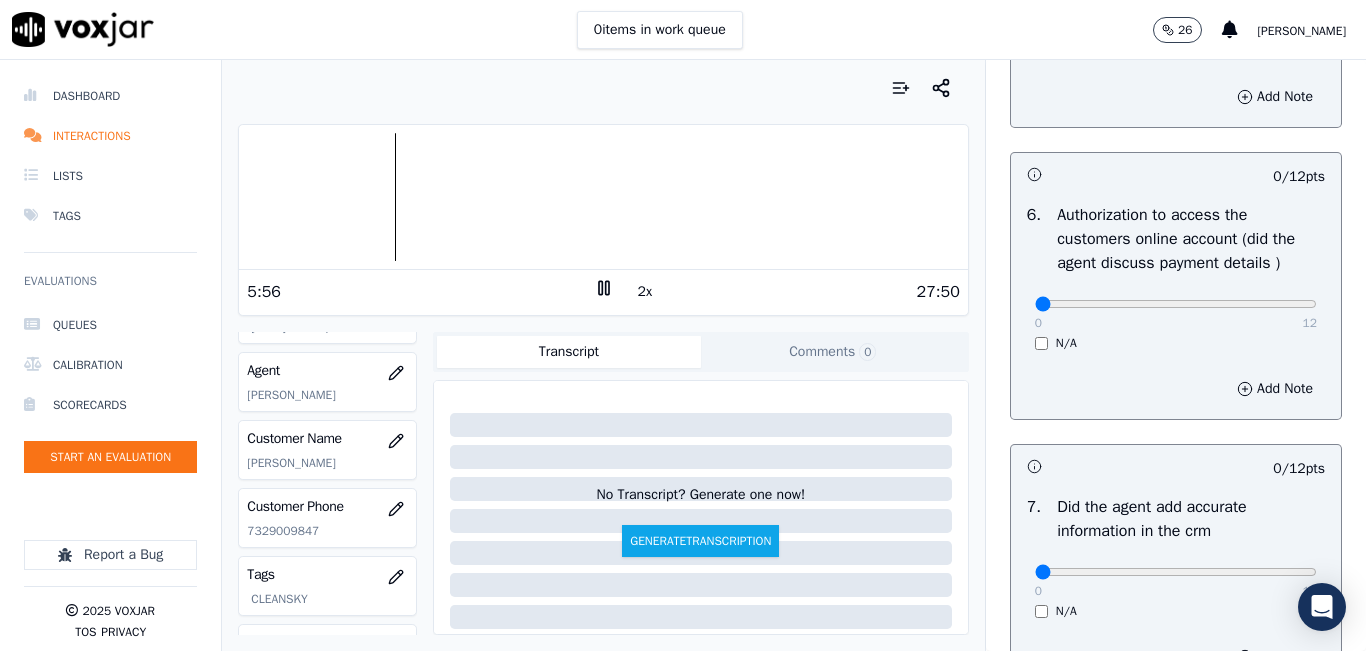 click on "0   12     N/A" at bounding box center [1176, 313] 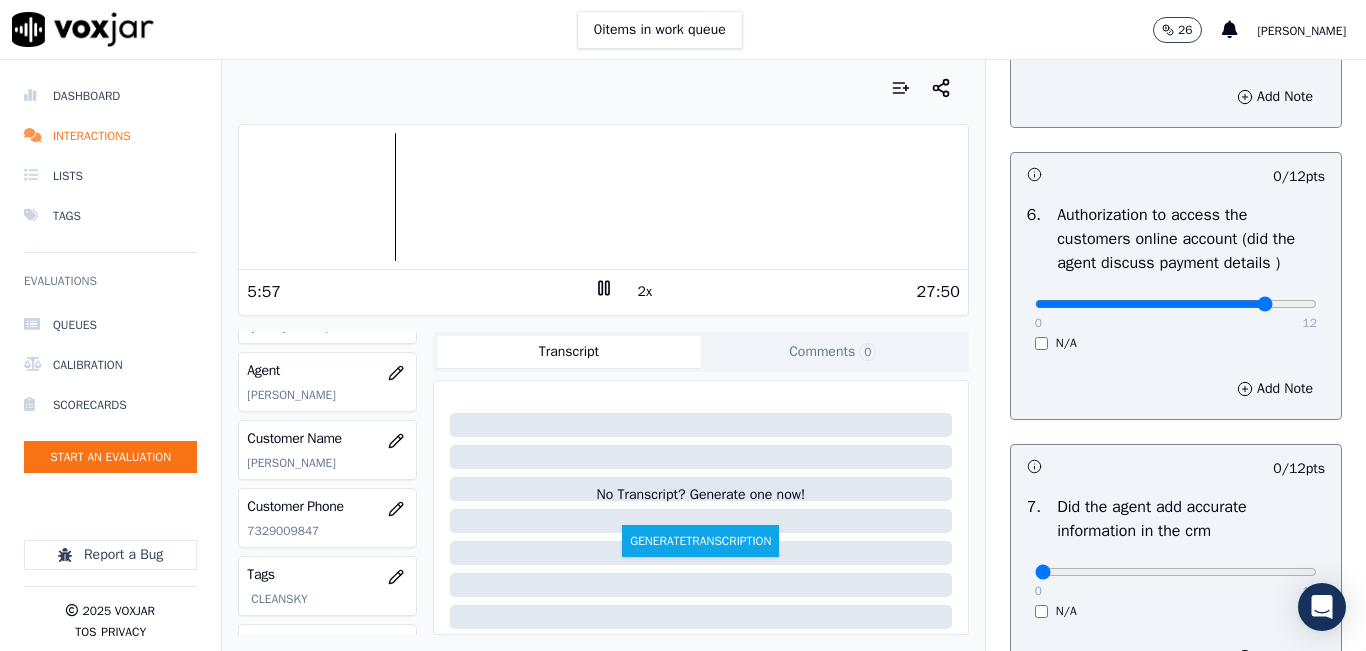 type on "10" 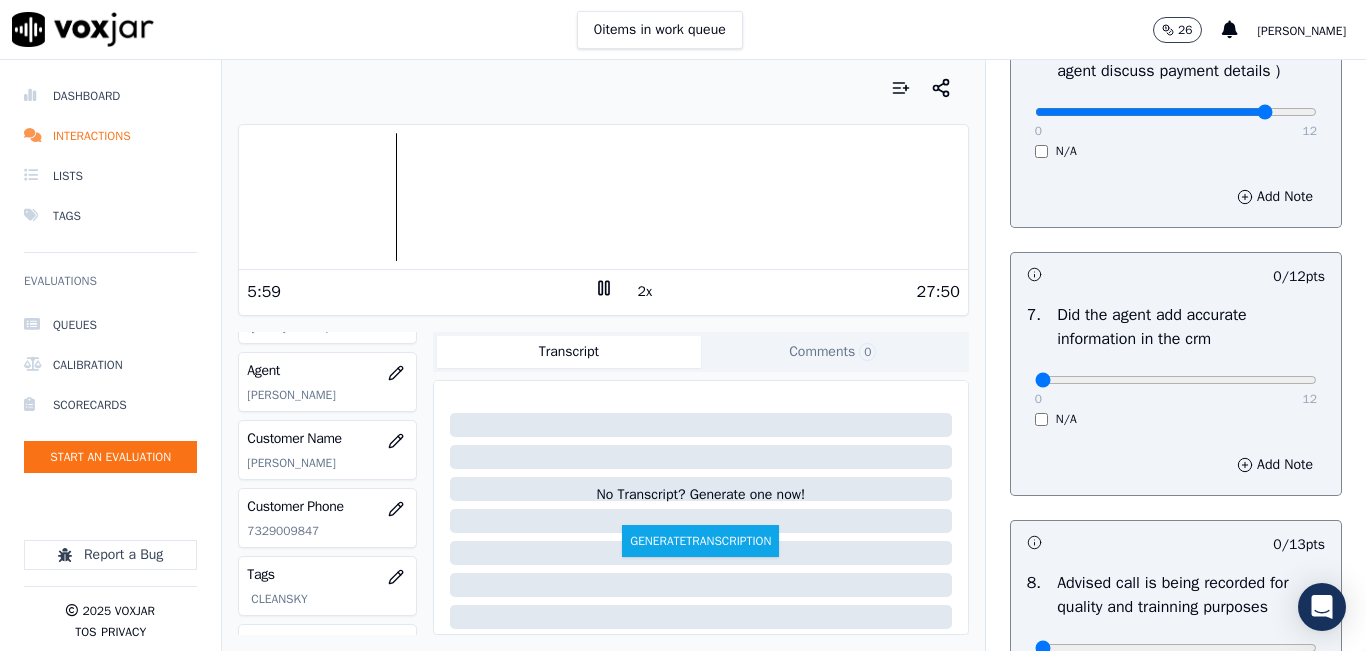 scroll, scrollTop: 1600, scrollLeft: 0, axis: vertical 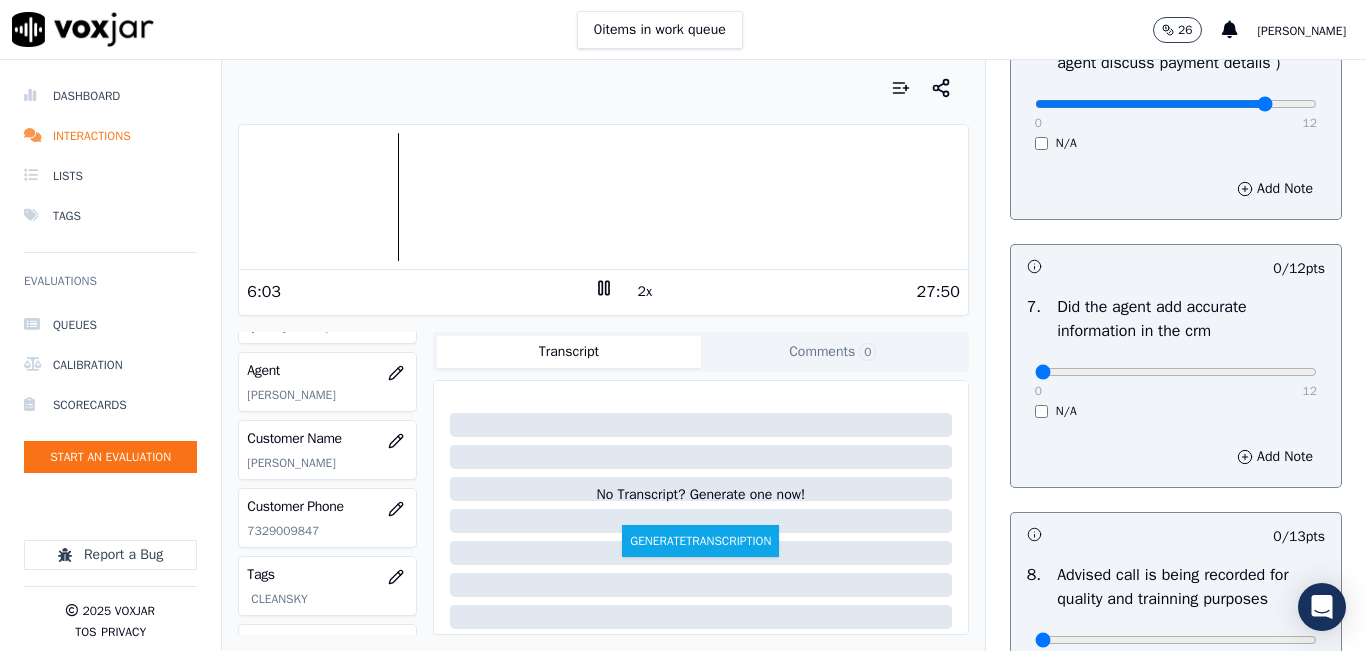 drag, startPoint x: 1197, startPoint y: 411, endPoint x: 1227, endPoint y: 404, distance: 30.805843 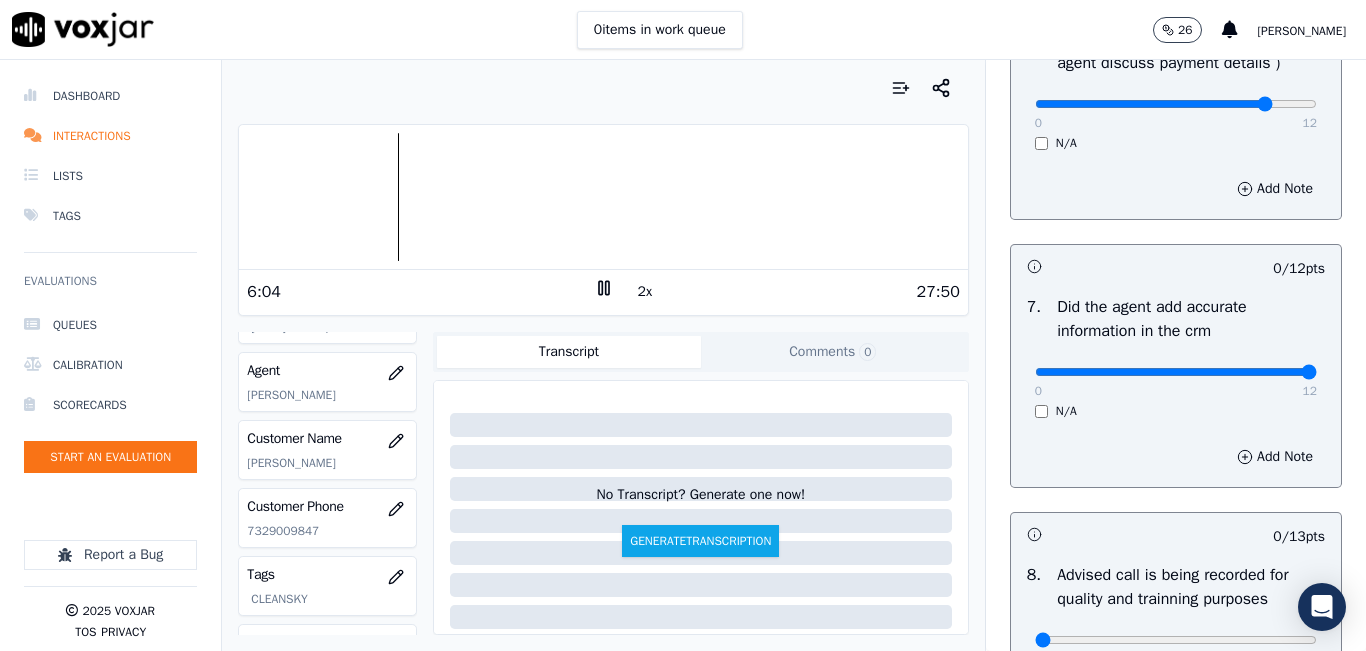 drag, startPoint x: 1245, startPoint y: 421, endPoint x: 1343, endPoint y: 387, distance: 103.73042 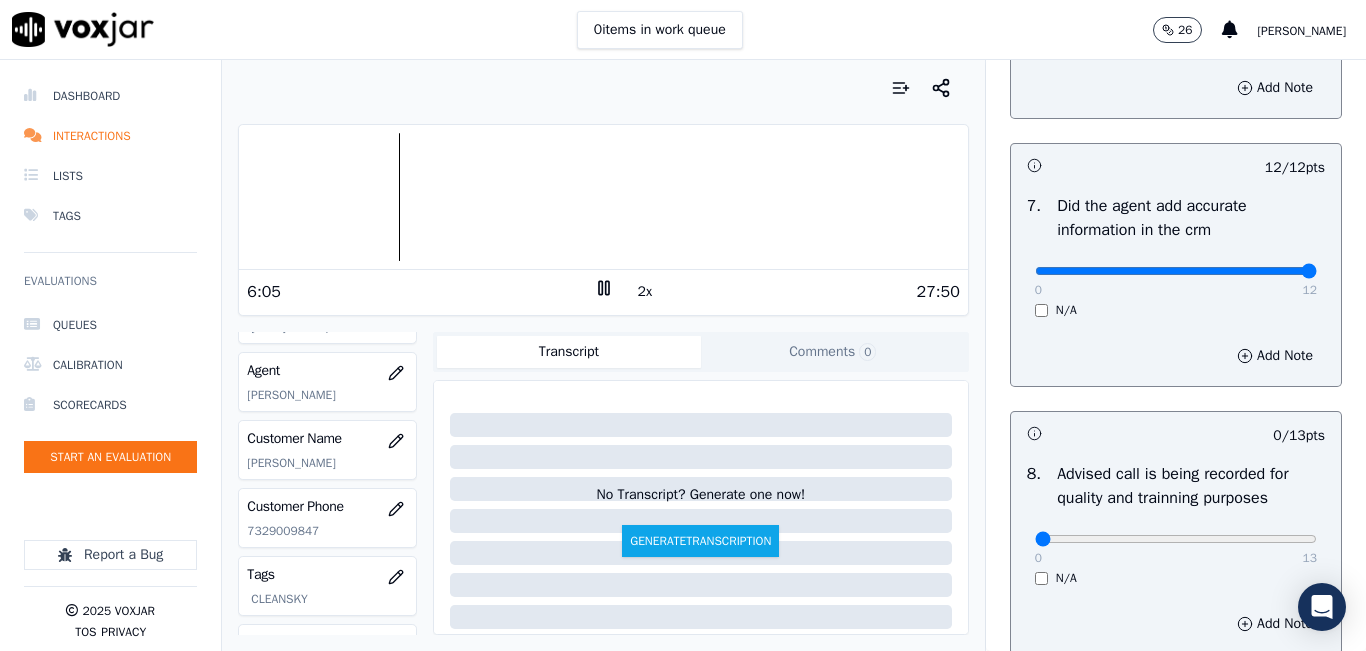 scroll, scrollTop: 1800, scrollLeft: 0, axis: vertical 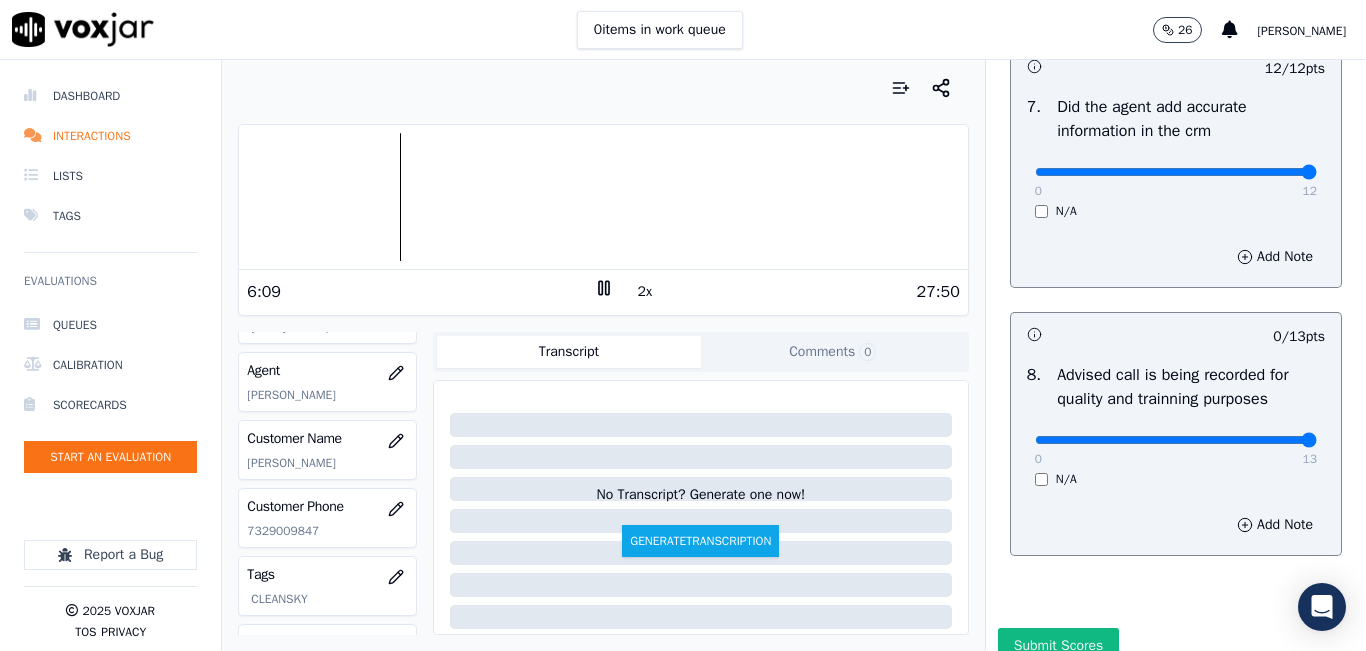 drag, startPoint x: 1200, startPoint y: 483, endPoint x: 1321, endPoint y: 464, distance: 122.48265 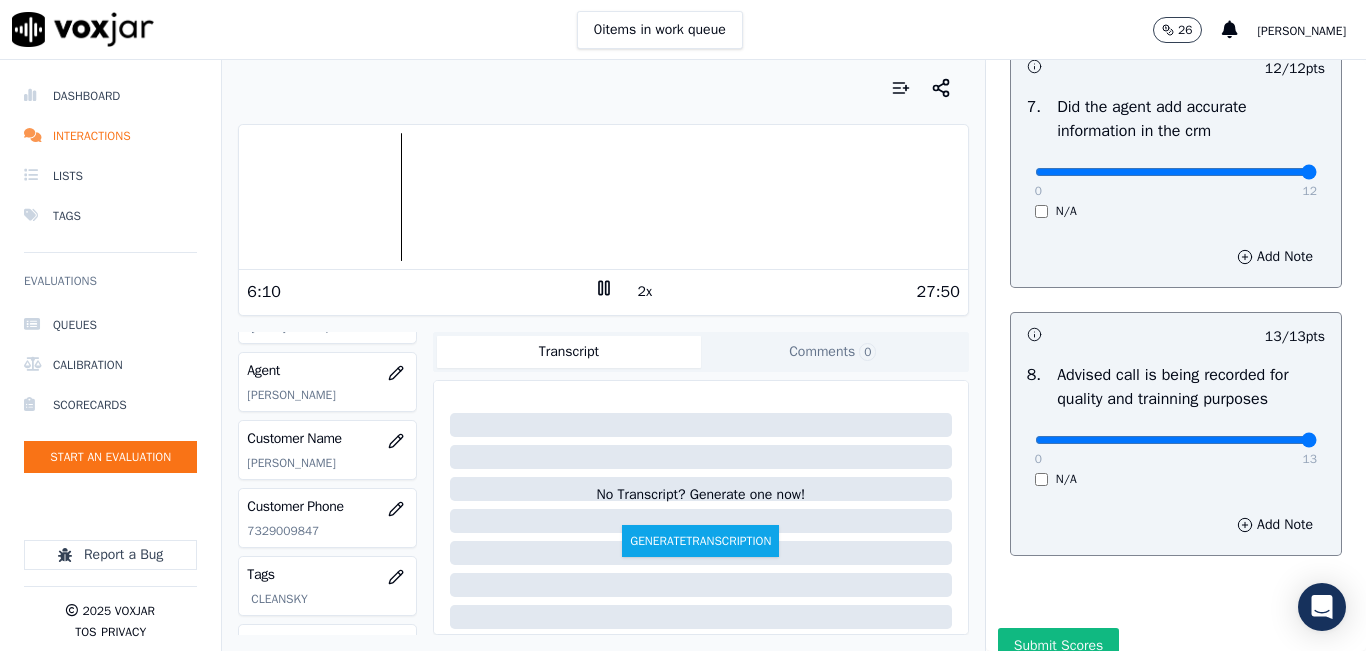 scroll, scrollTop: 1918, scrollLeft: 0, axis: vertical 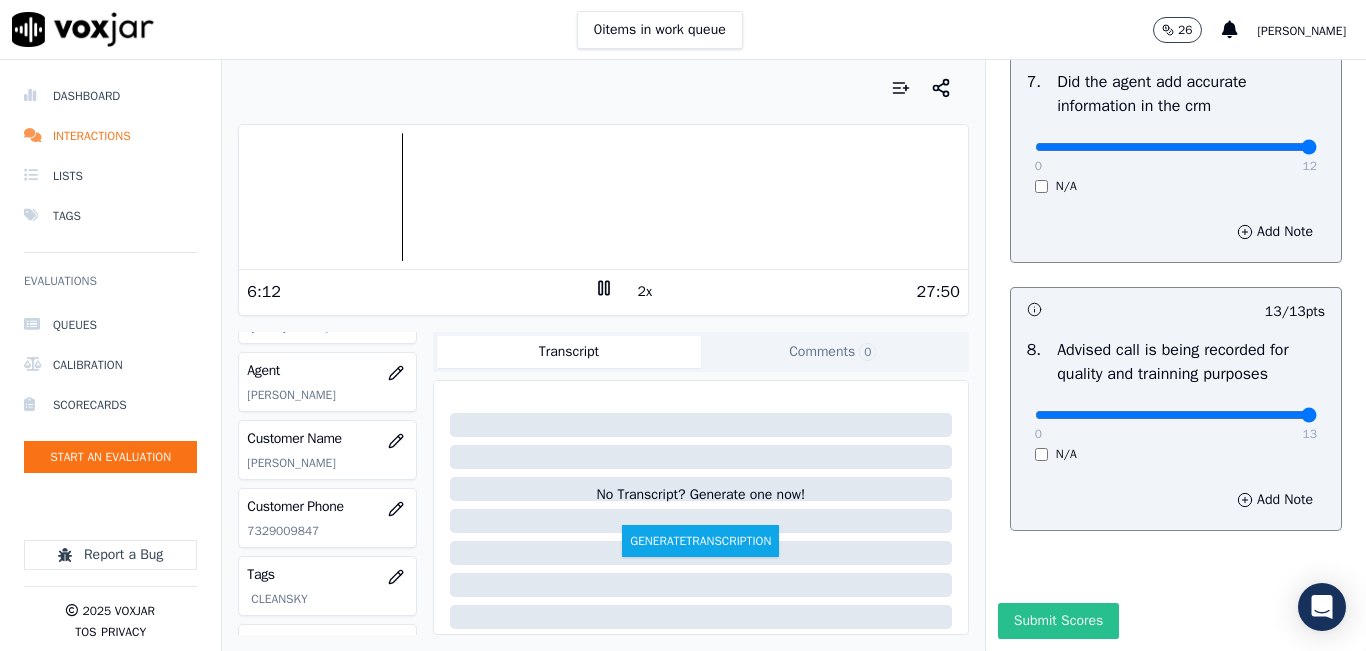 click on "Submit Scores" at bounding box center [1058, 621] 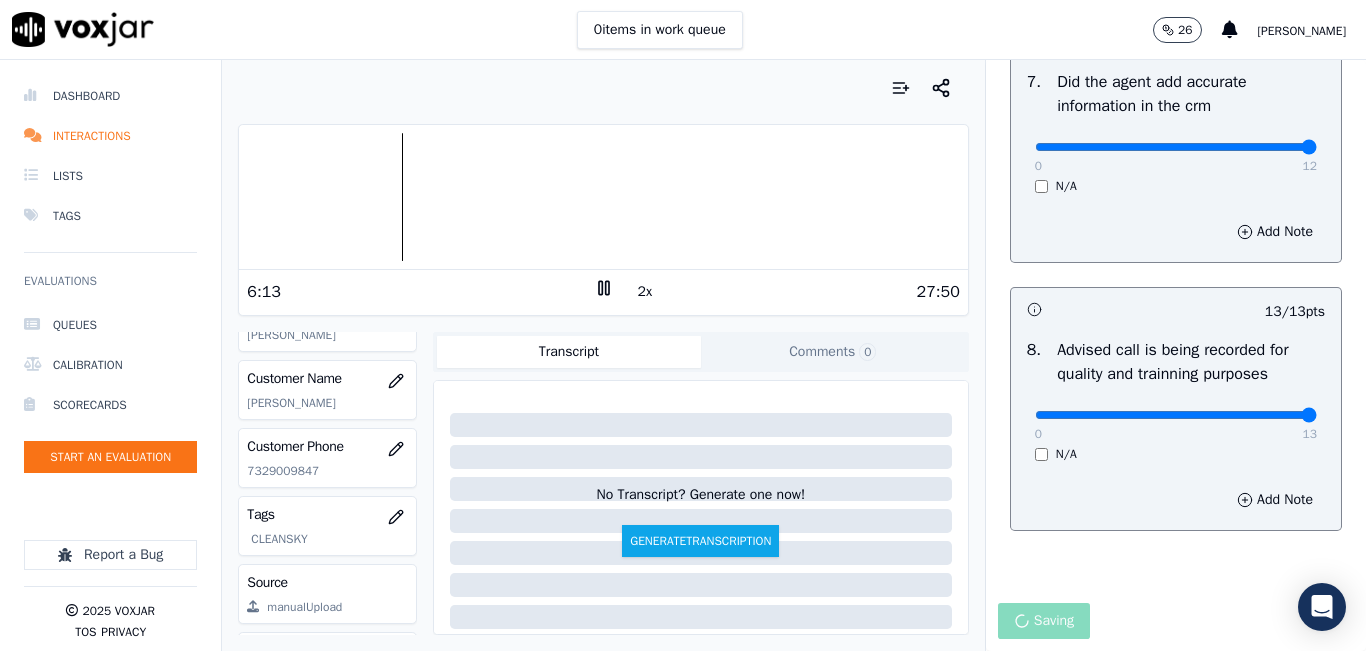 scroll, scrollTop: 300, scrollLeft: 0, axis: vertical 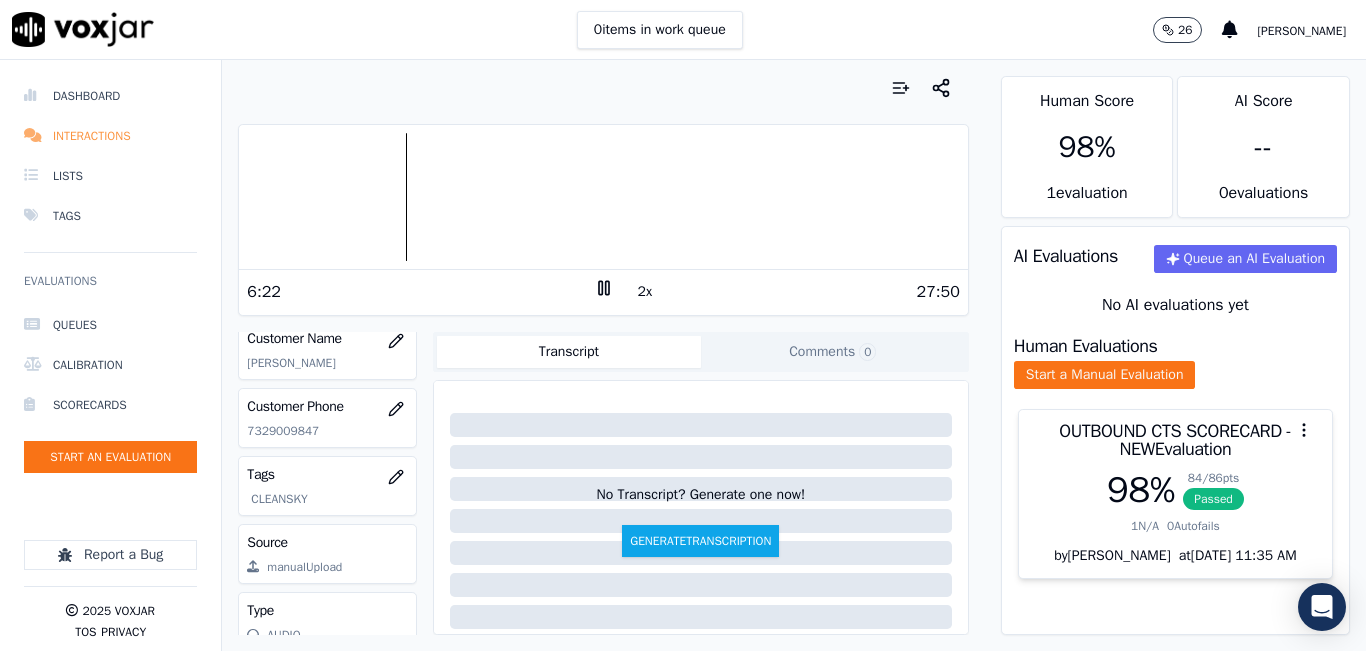 click on "Interactions" at bounding box center (110, 136) 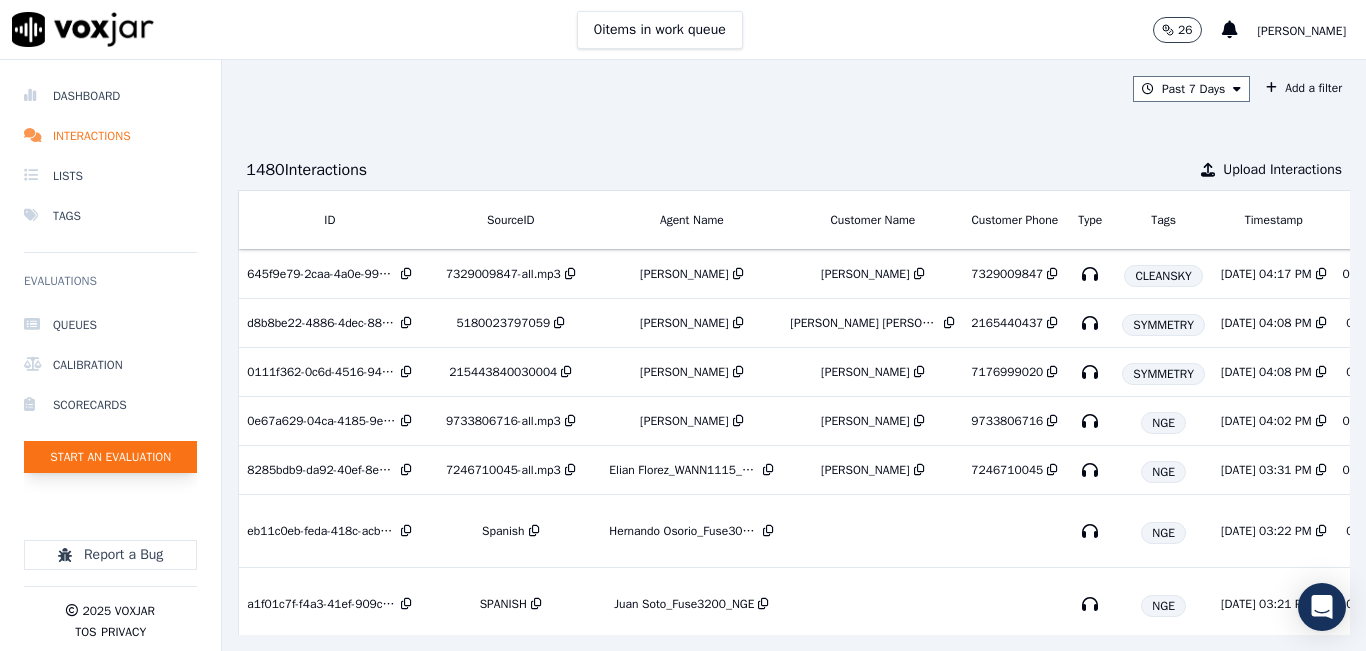 click on "Start an Evaluation" 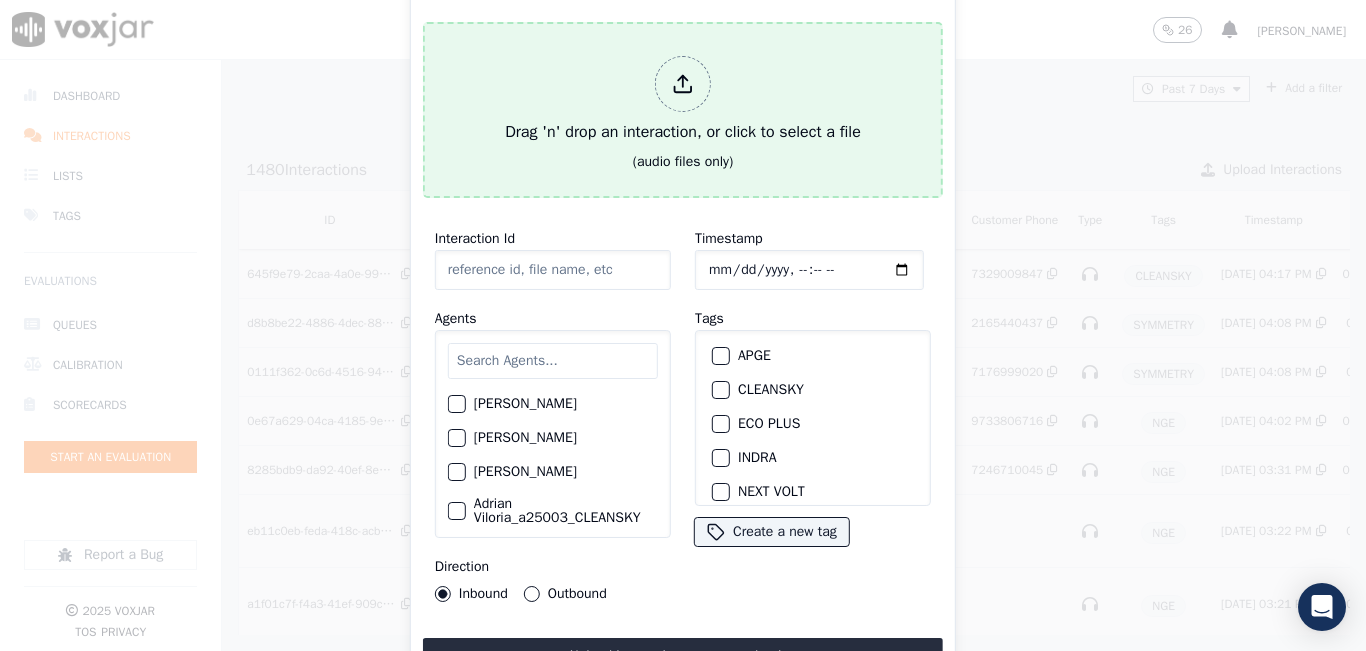 click on "Drag 'n' drop an interaction, or click to select a file" at bounding box center (683, 100) 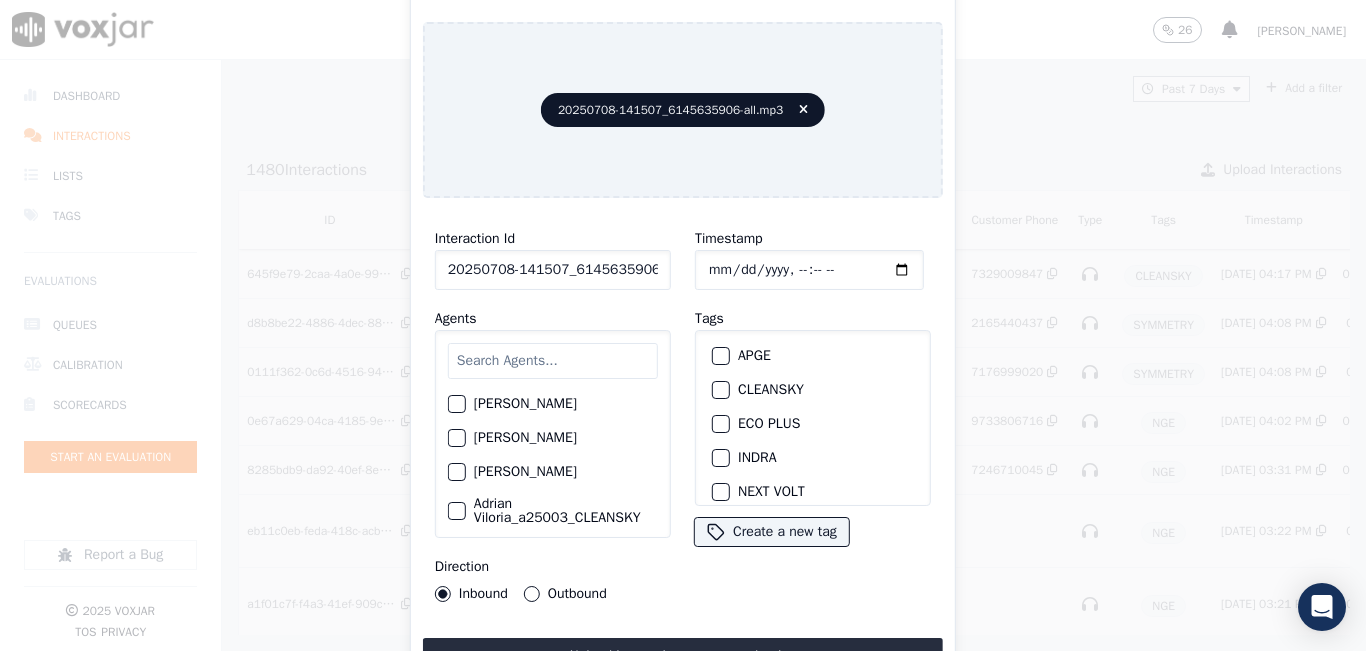 click at bounding box center (553, 361) 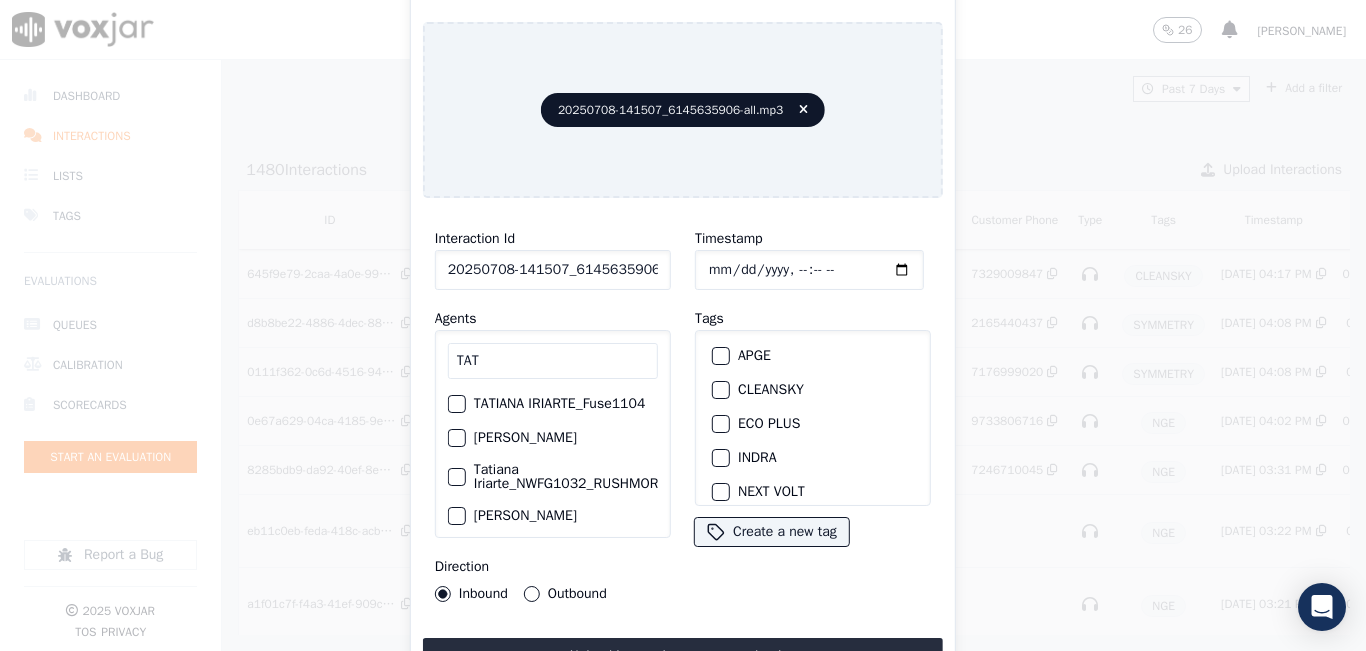 scroll, scrollTop: 100, scrollLeft: 0, axis: vertical 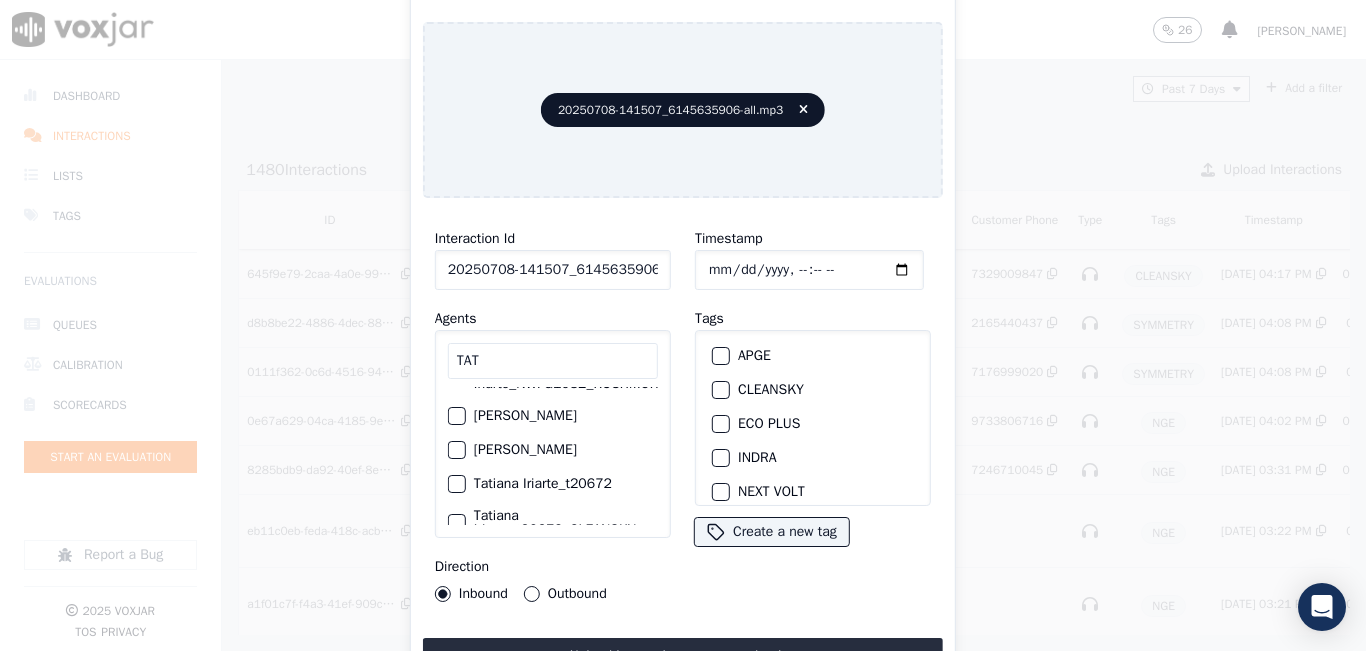 type on "TAT" 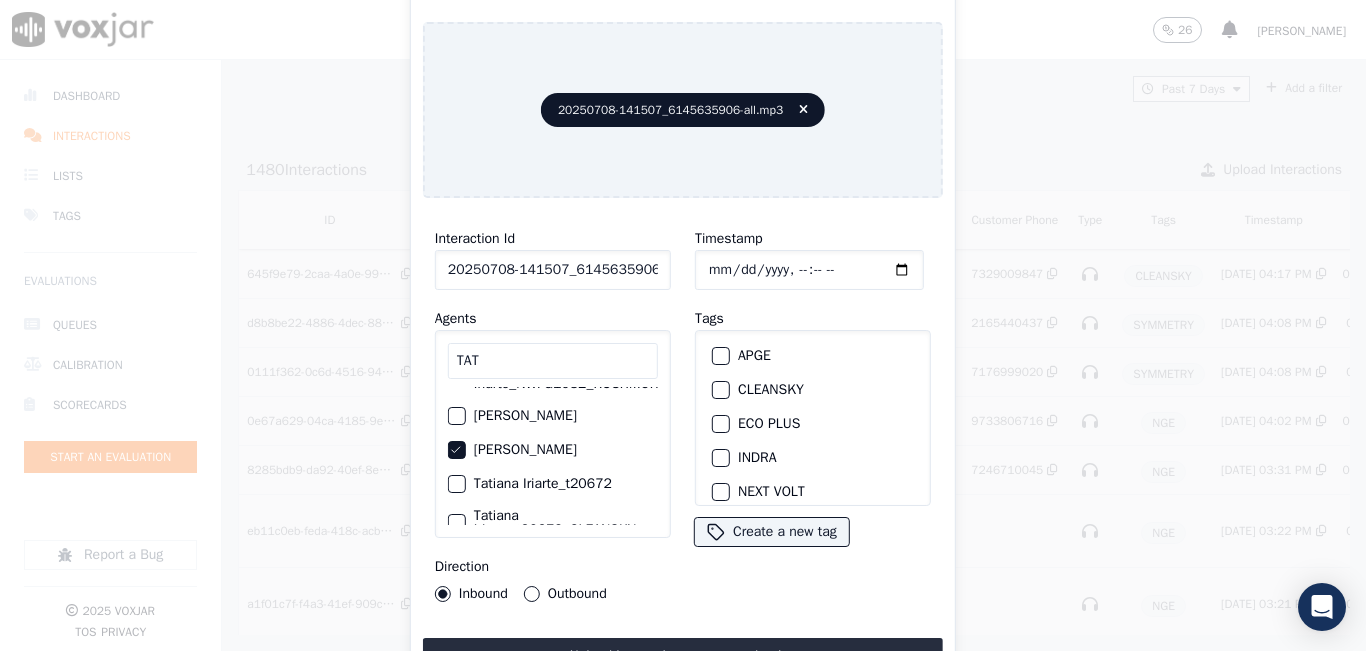 click at bounding box center (720, 390) 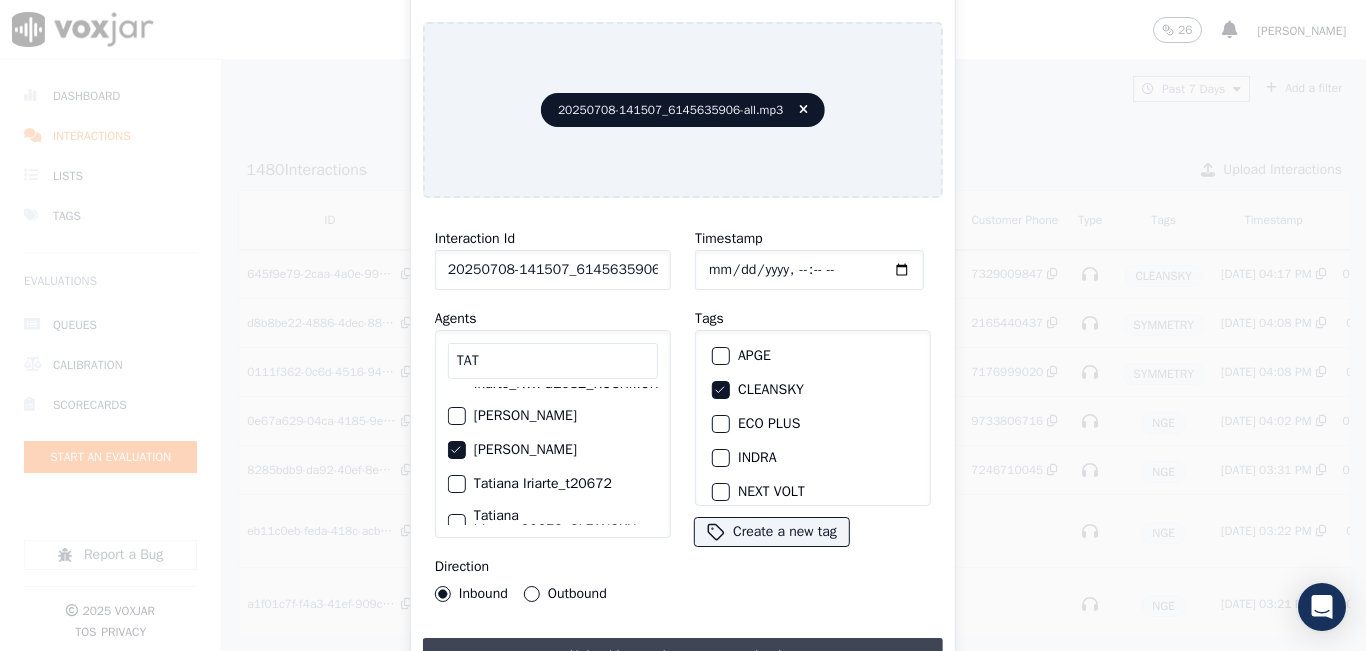 click on "Upload interaction to start evaluation" at bounding box center (683, 656) 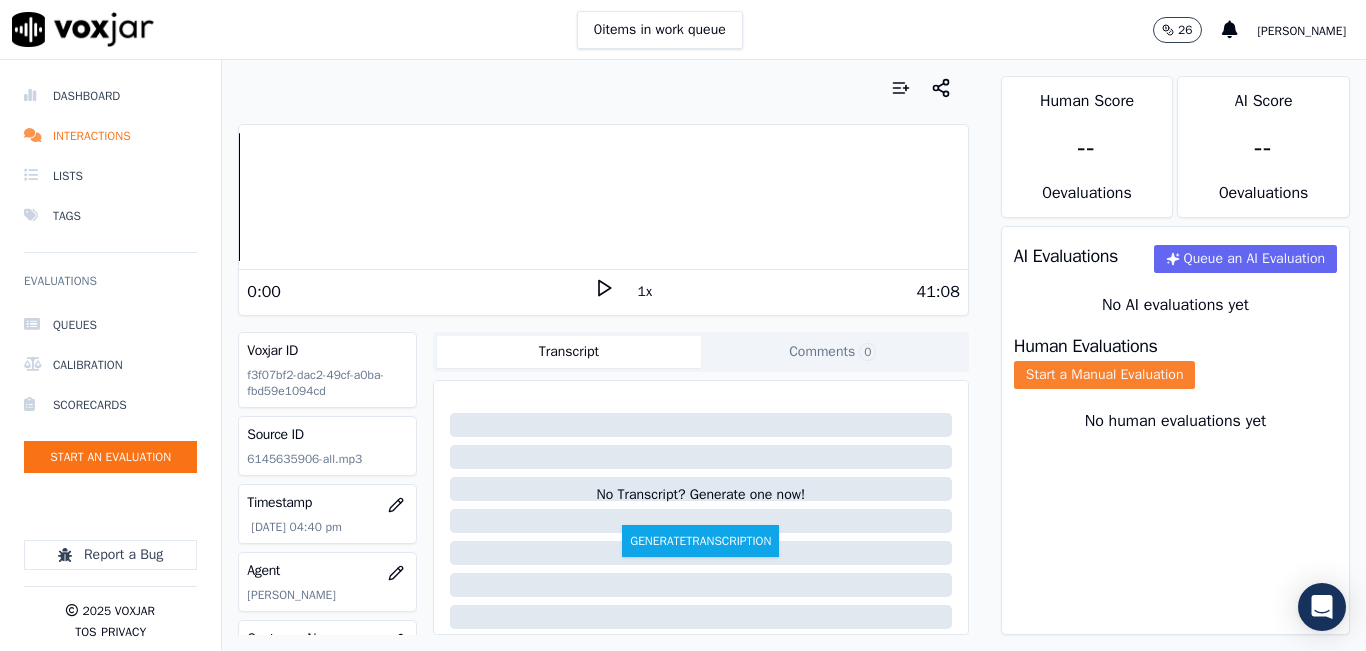 click on "Start a Manual Evaluation" 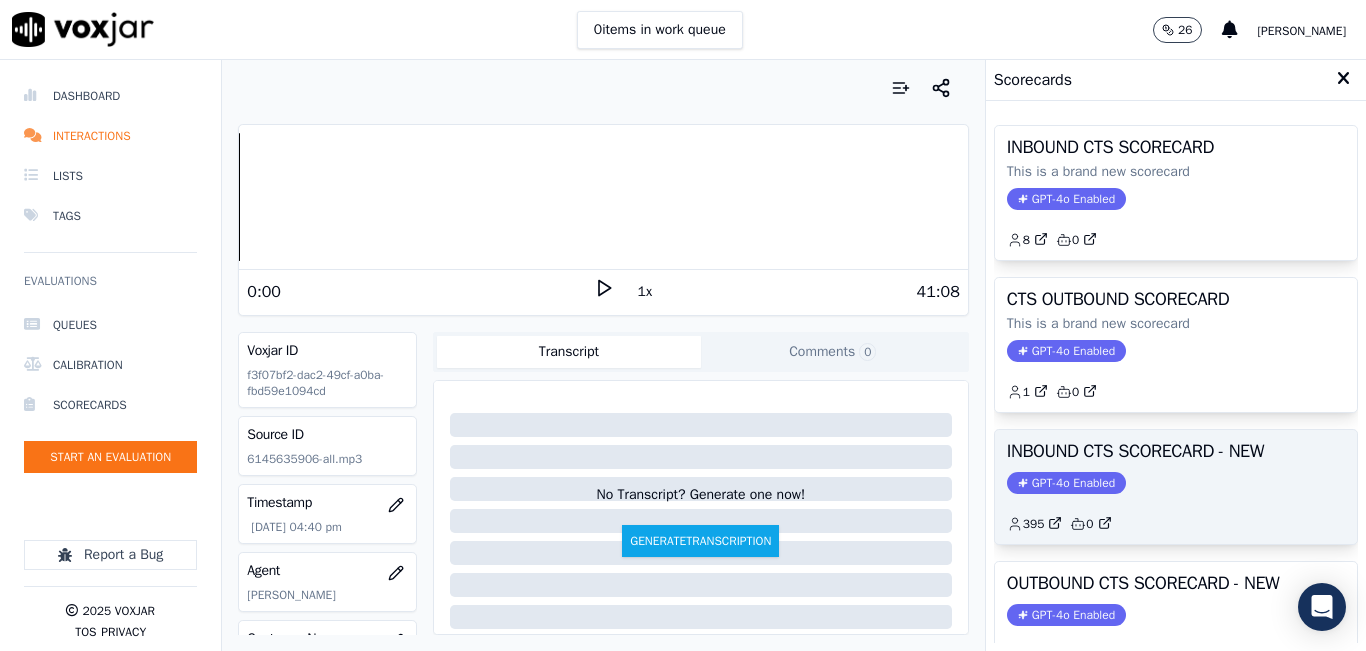 click on "GPT-4o Enabled" 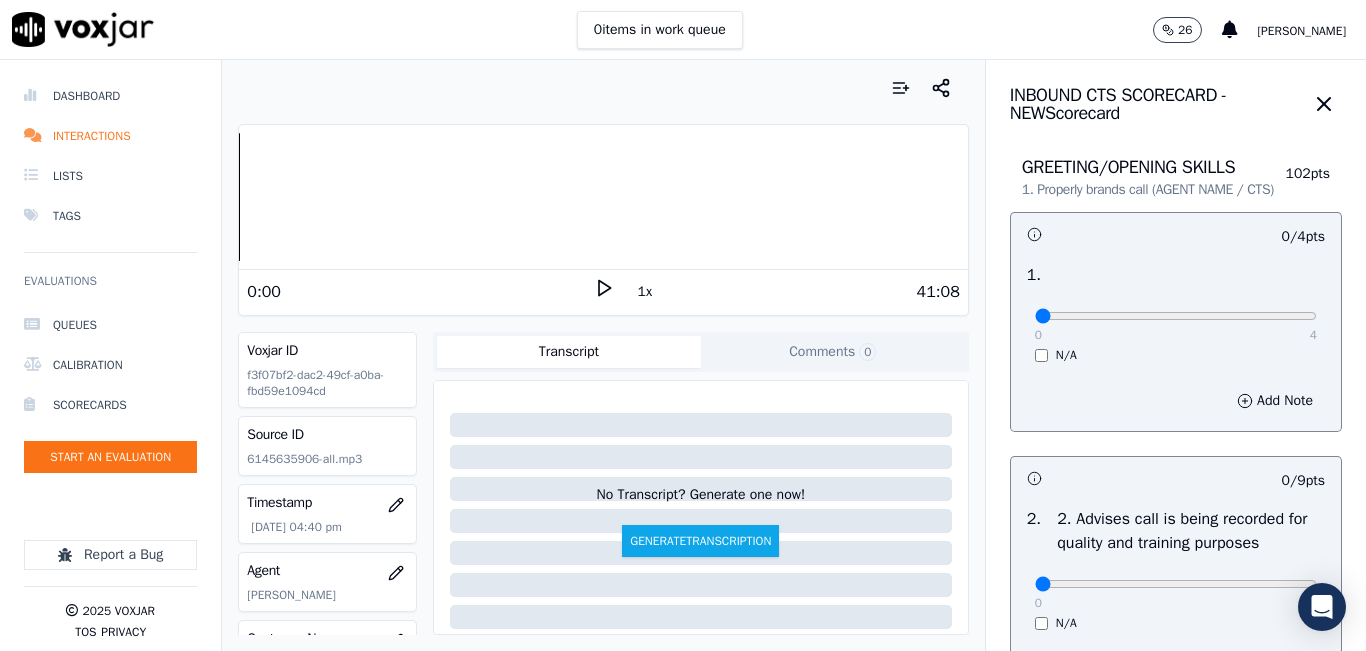 click on "1x" at bounding box center (645, 292) 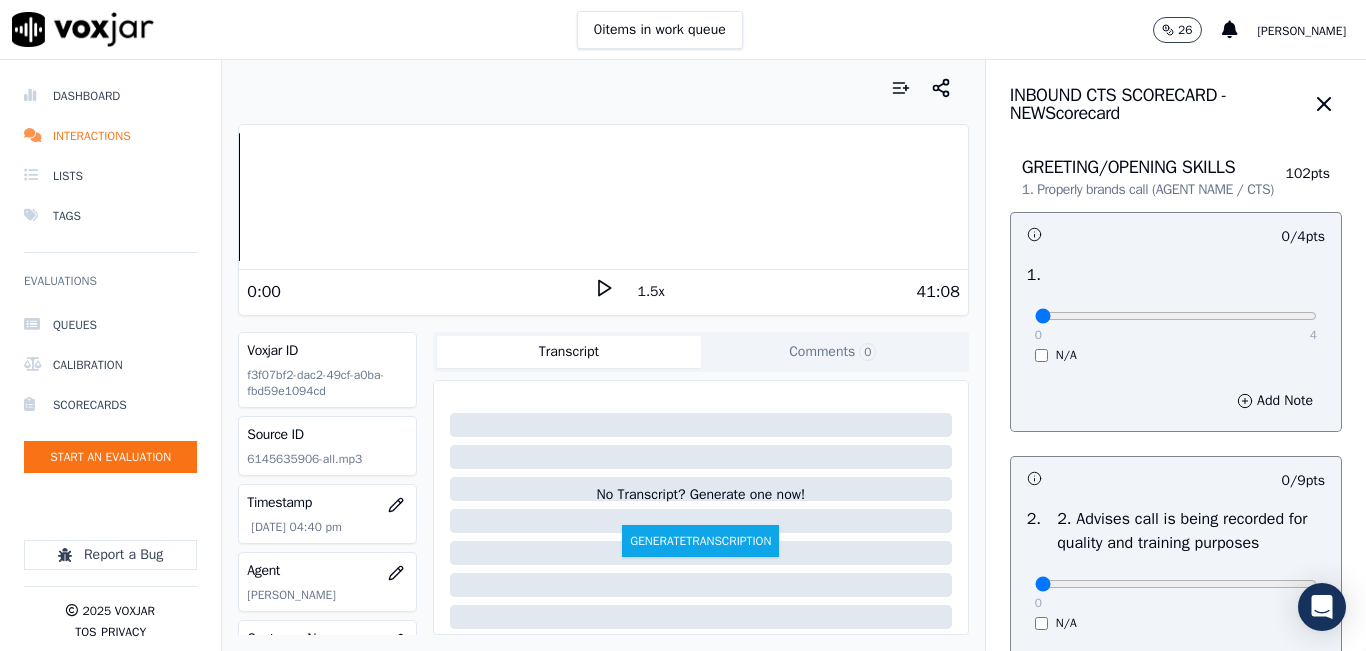 click on "1.5x" at bounding box center [651, 292] 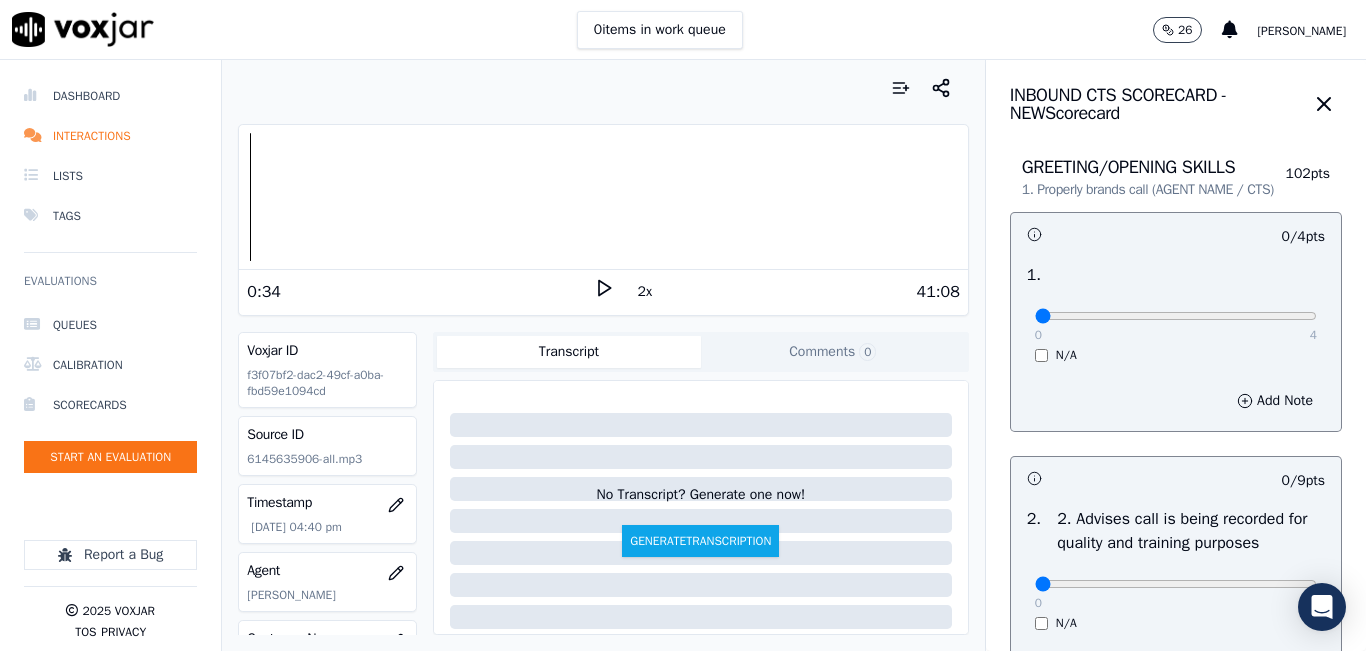 click 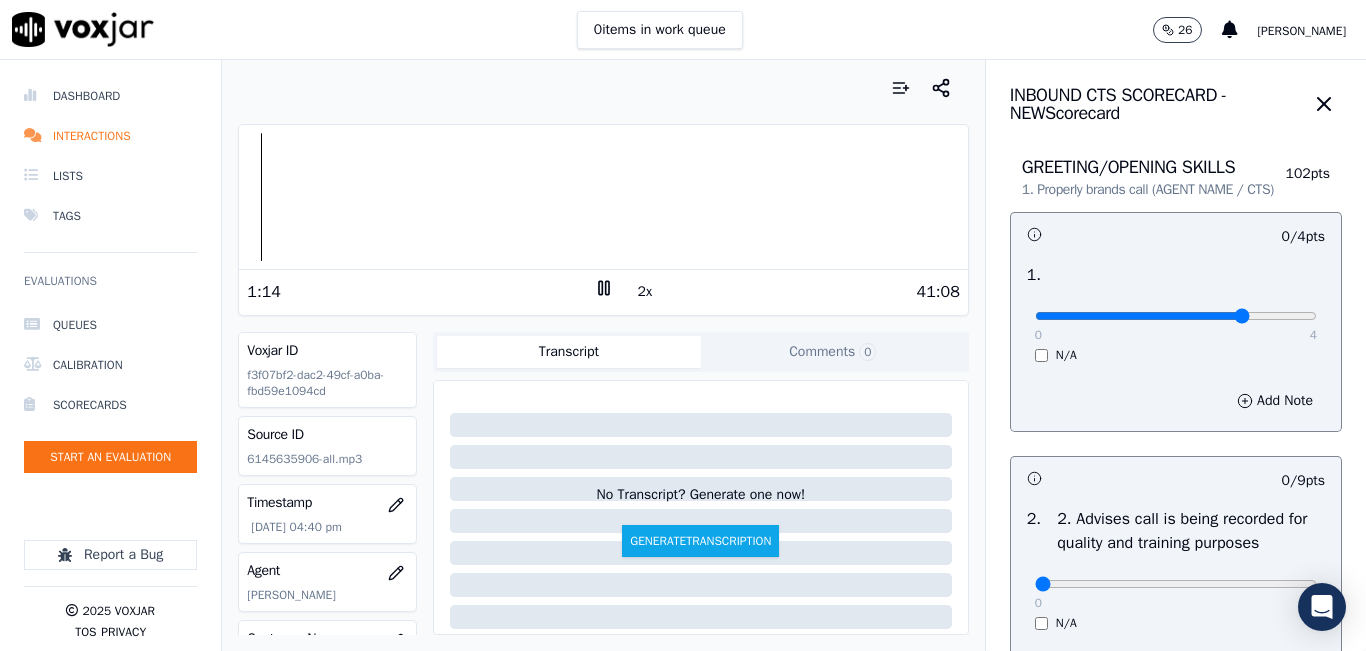 drag, startPoint x: 1092, startPoint y: 335, endPoint x: 1226, endPoint y: 343, distance: 134.23859 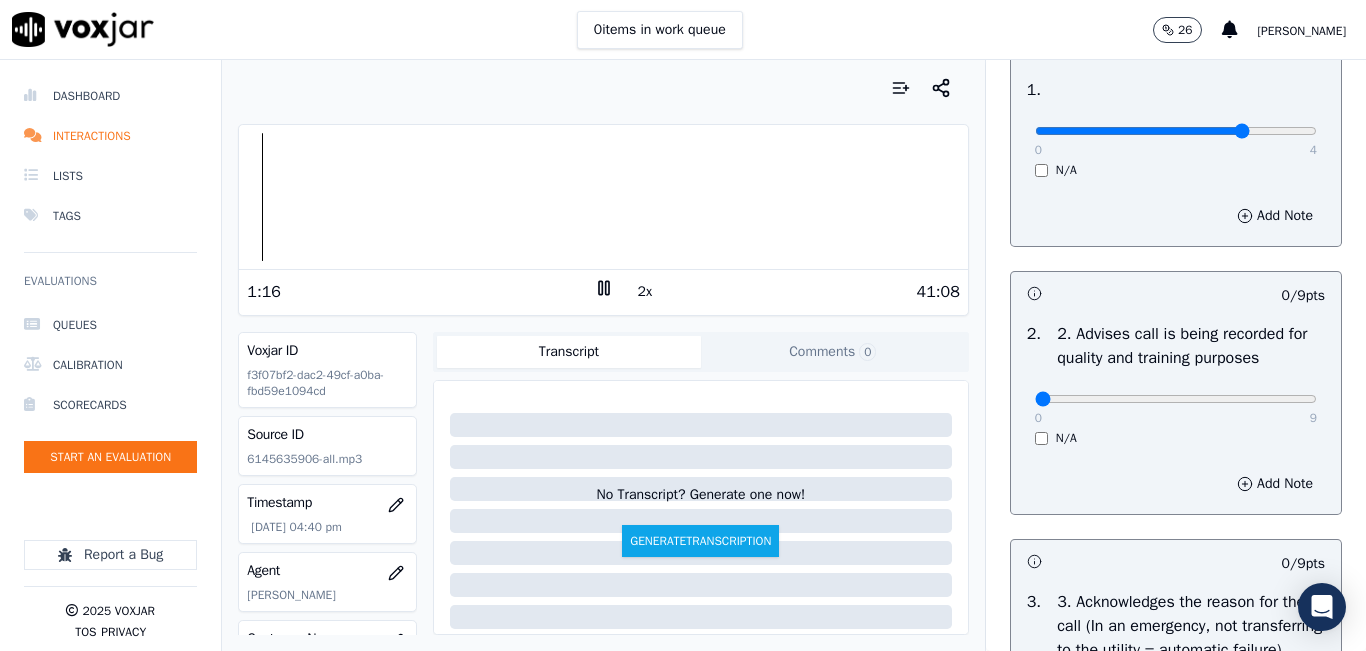 scroll, scrollTop: 200, scrollLeft: 0, axis: vertical 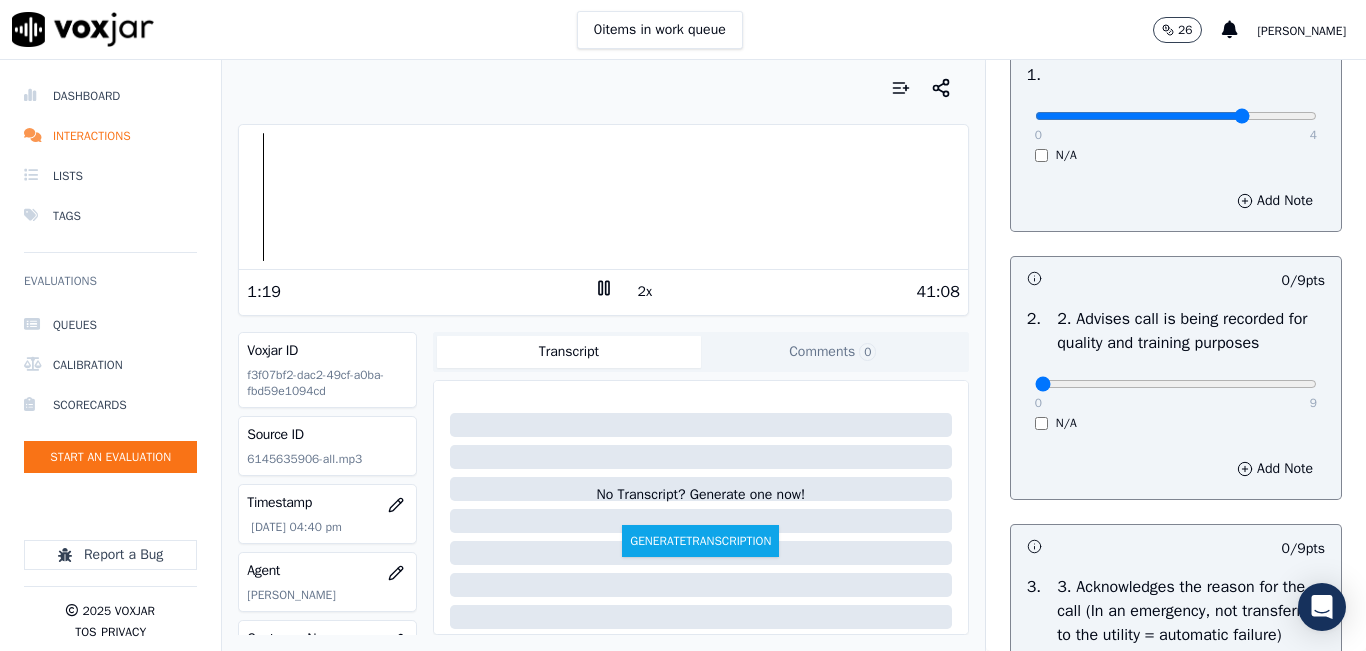 click on "Dashboard   Interactions   Lists   Tags       Evaluations     Queues   Calibration   Scorecards   Start an Evaluation
Report a Bug       2025   Voxjar   TOS   Privacy             Your browser does not support the audio element.   1:19     2x   41:08   Voxjar ID   f3f07bf2-dac2-49cf-a0ba-fbd59e1094cd   Source ID   6145635906-all.mp3   Timestamp
07/09/2025 04:40 pm     Agent
Tatiana Iriarte_TiriarteNWFG     Customer Name     n/a     Customer Phone     n/a     Tags
CLEANSKY     Source     manualUpload   Type     AUDIO       Transcript   Comments  0   No Transcript? Generate one now!   Generate  Transcription         Add Comment   Scores   Transcript   Metadata   Comments         Human Score   --   0  evaluation s   AI Score   --   0  evaluation s     AI Evaluations
Queue an AI Evaluation   No AI evaluations yet   Human Evaluations   Start a Manual Evaluation   No human evaluations yet       INBOUND CTS SCORECARD - NEW   Scorecard           102  pts" at bounding box center (683, 355) 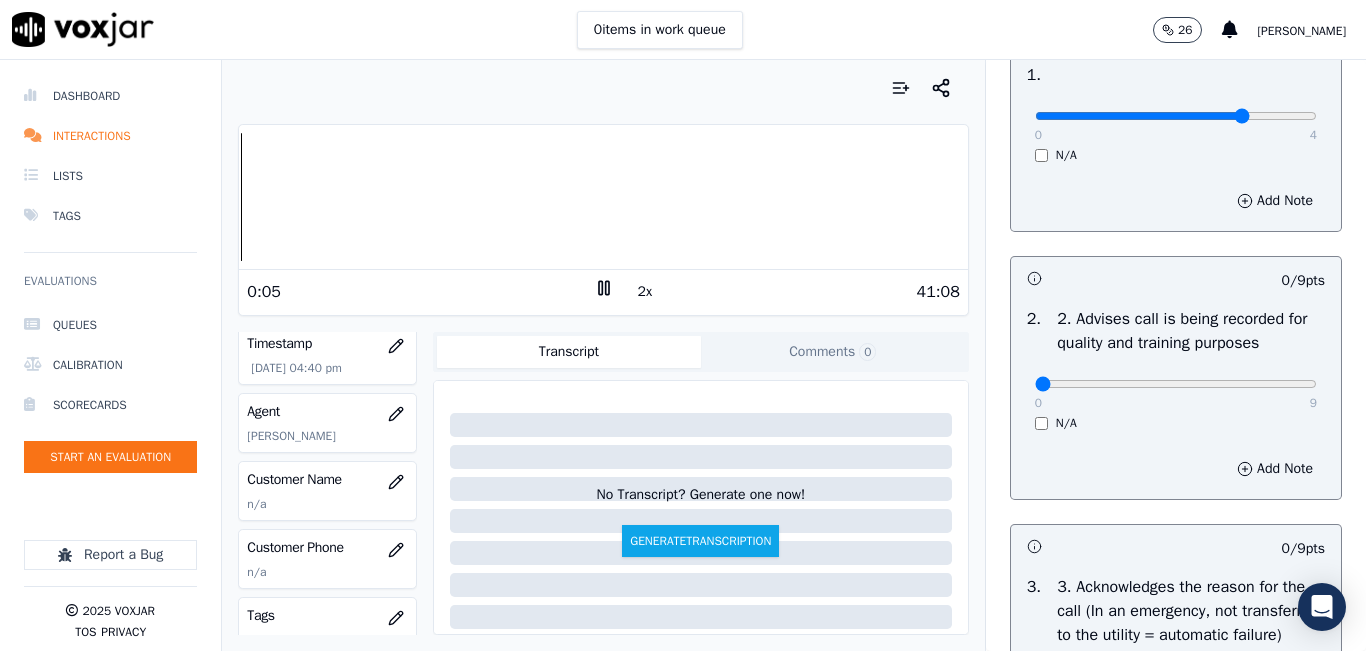 scroll, scrollTop: 200, scrollLeft: 0, axis: vertical 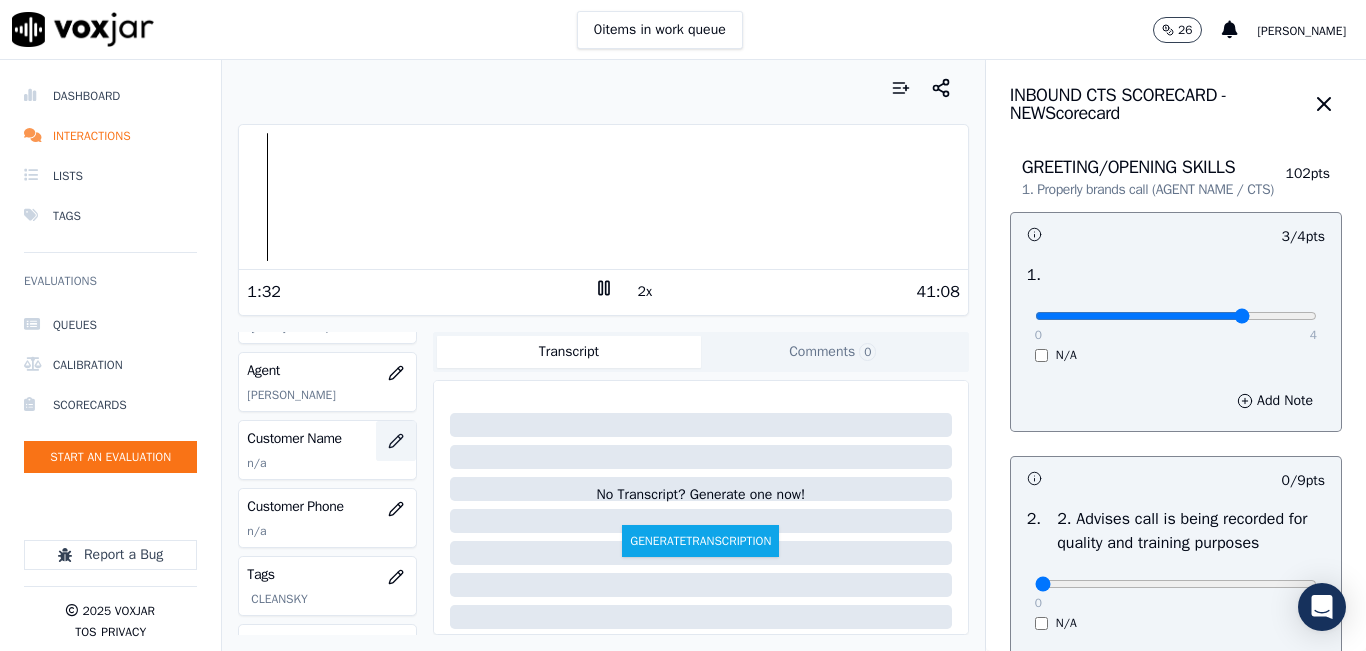 click 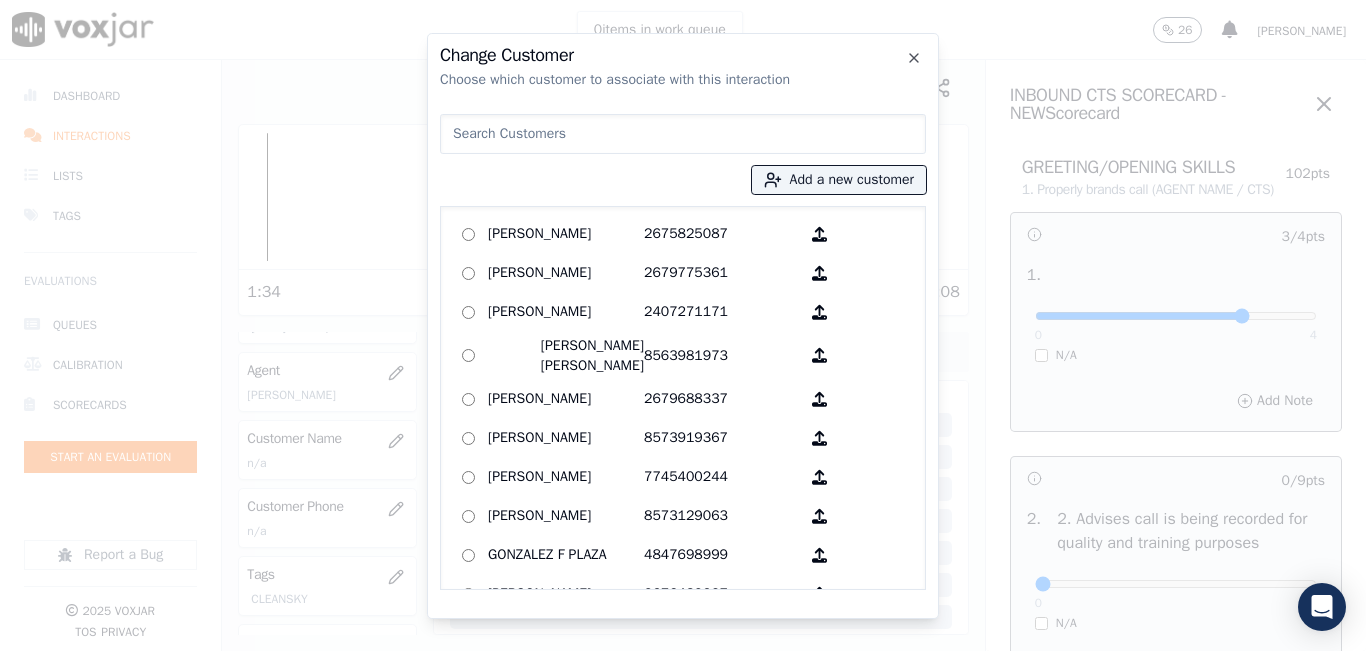 click at bounding box center [683, 134] 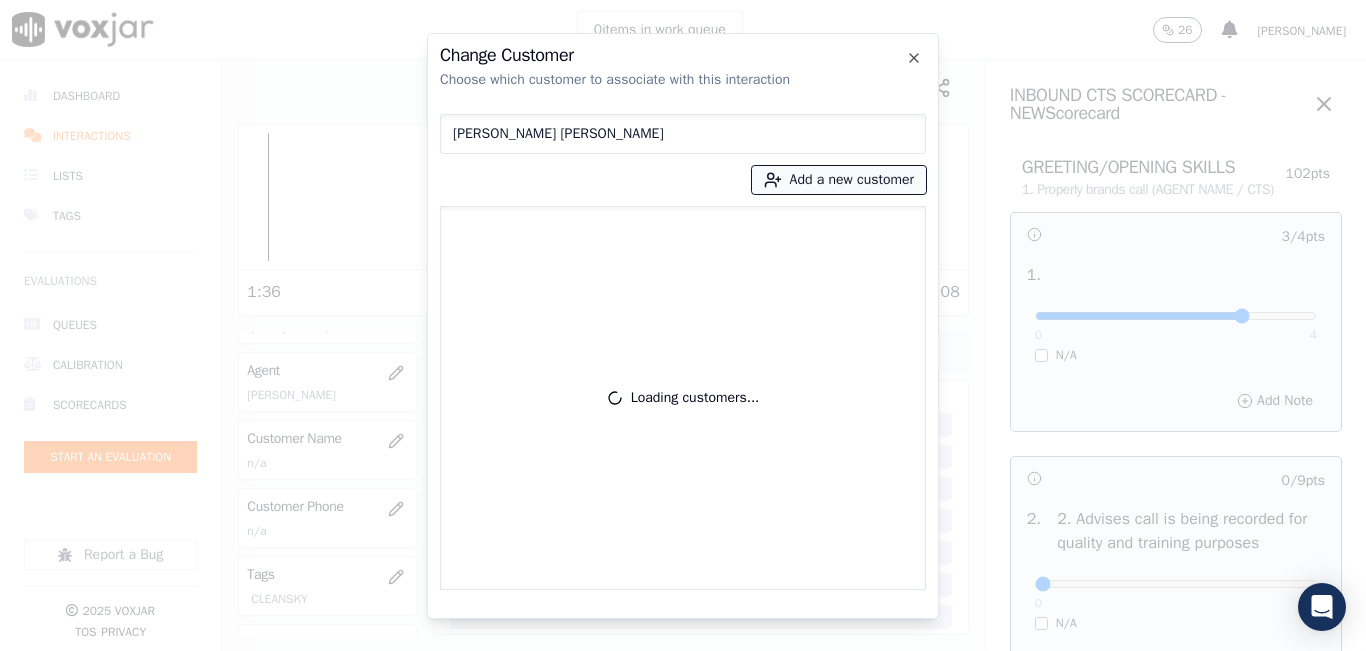 type on "[PERSON_NAME] [PERSON_NAME]" 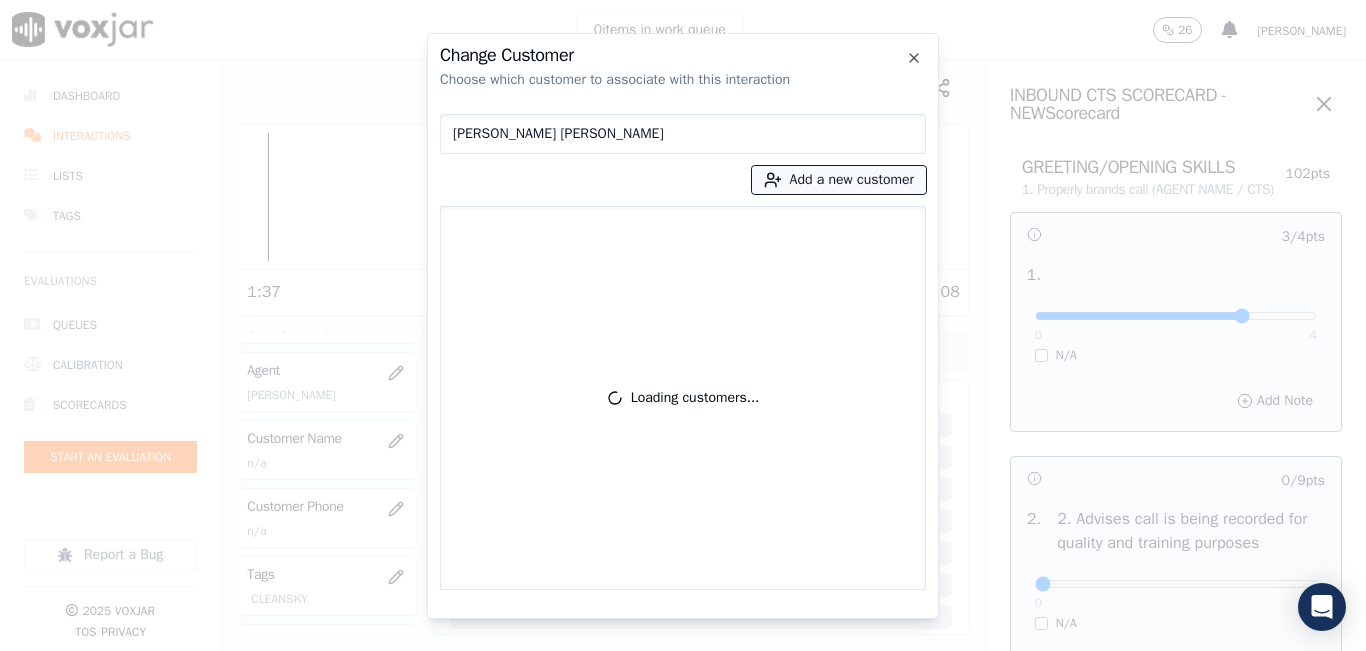 click on "Add a new customer" at bounding box center [839, 180] 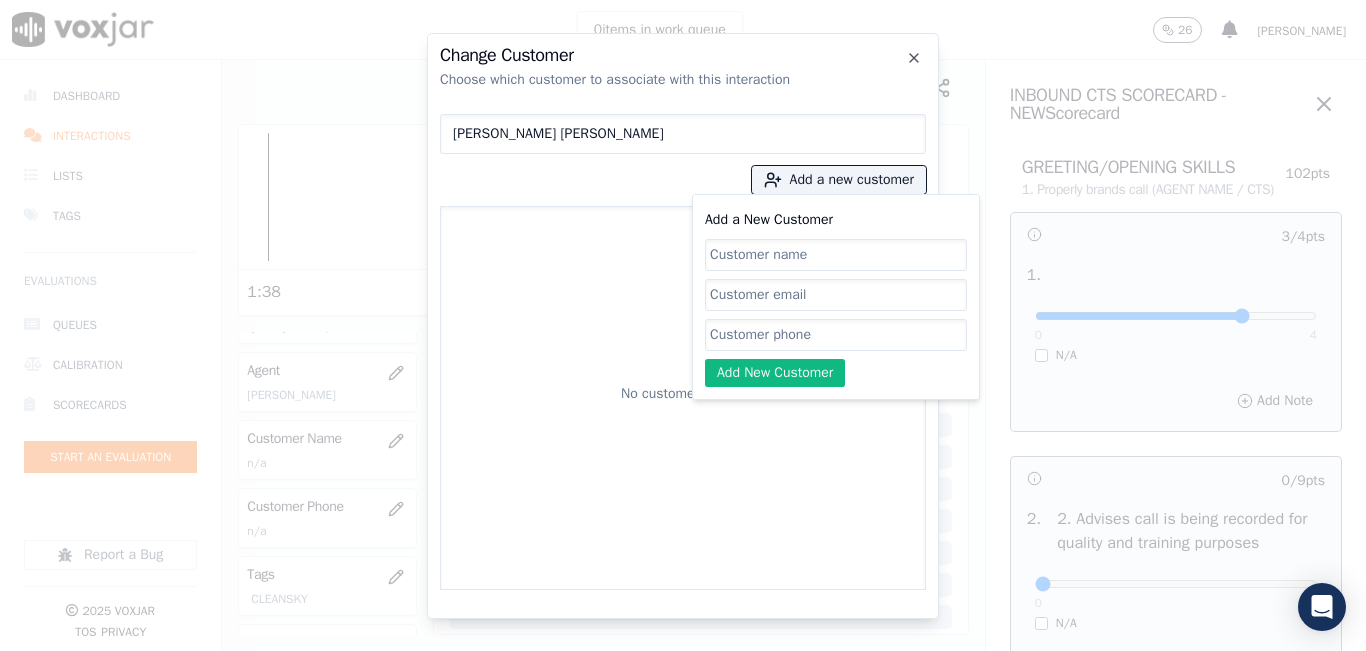 drag, startPoint x: 839, startPoint y: 186, endPoint x: 839, endPoint y: 265, distance: 79 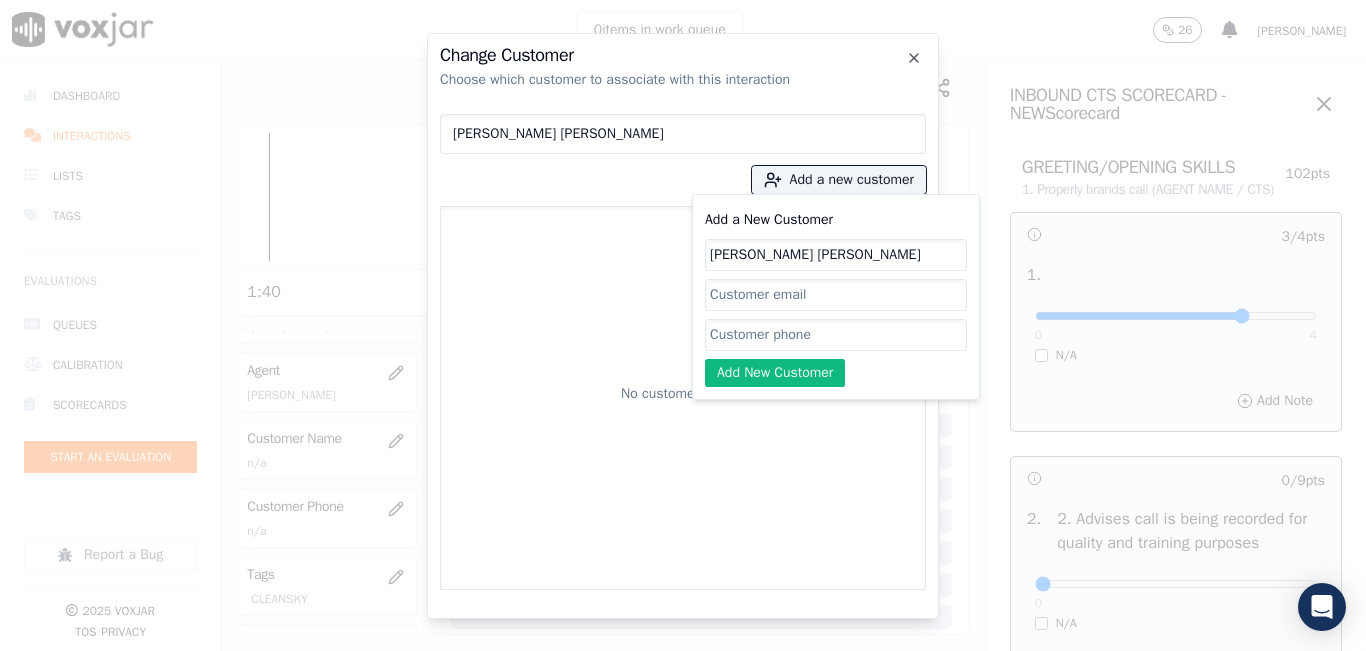 type on "[PERSON_NAME] [PERSON_NAME]" 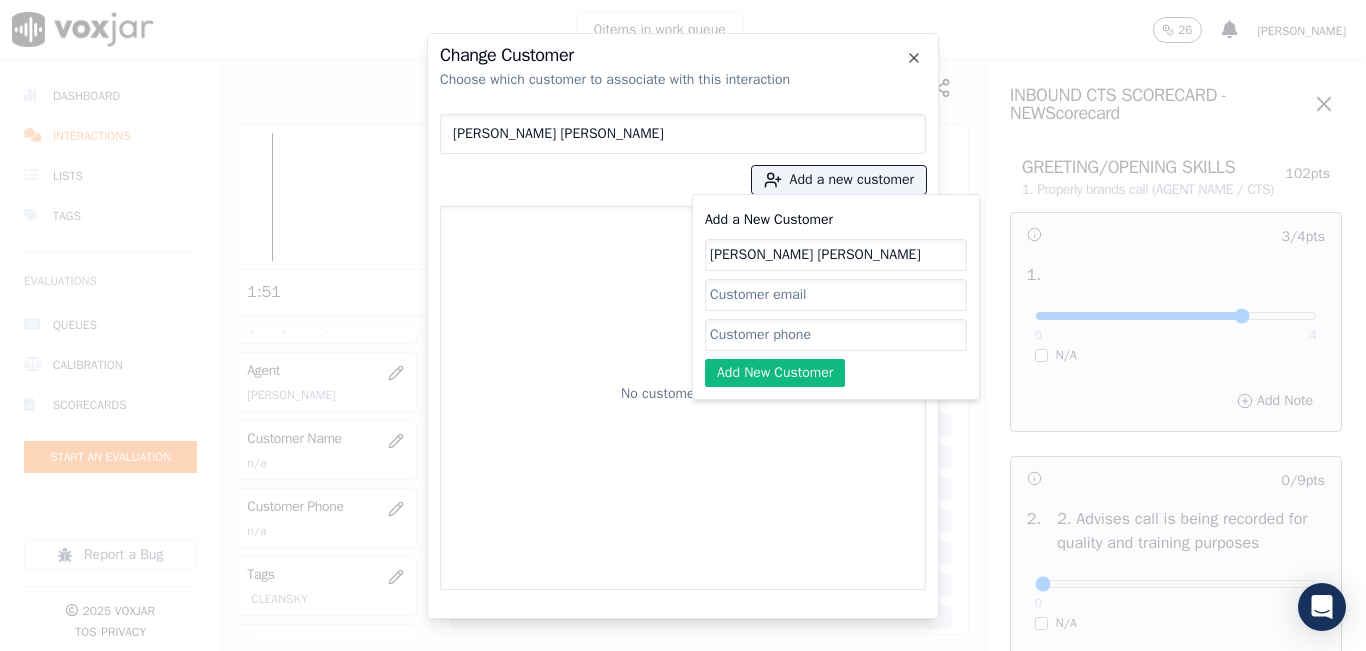 click on "Add a New Customer" 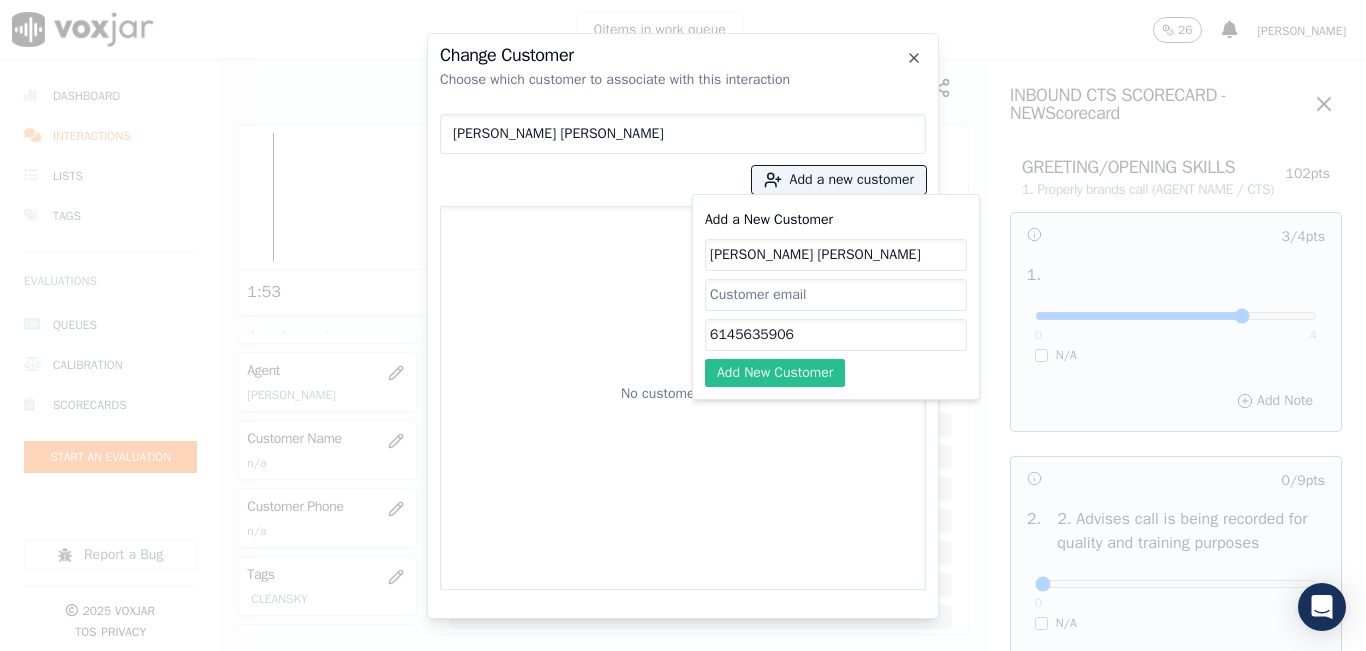 type on "6145635906" 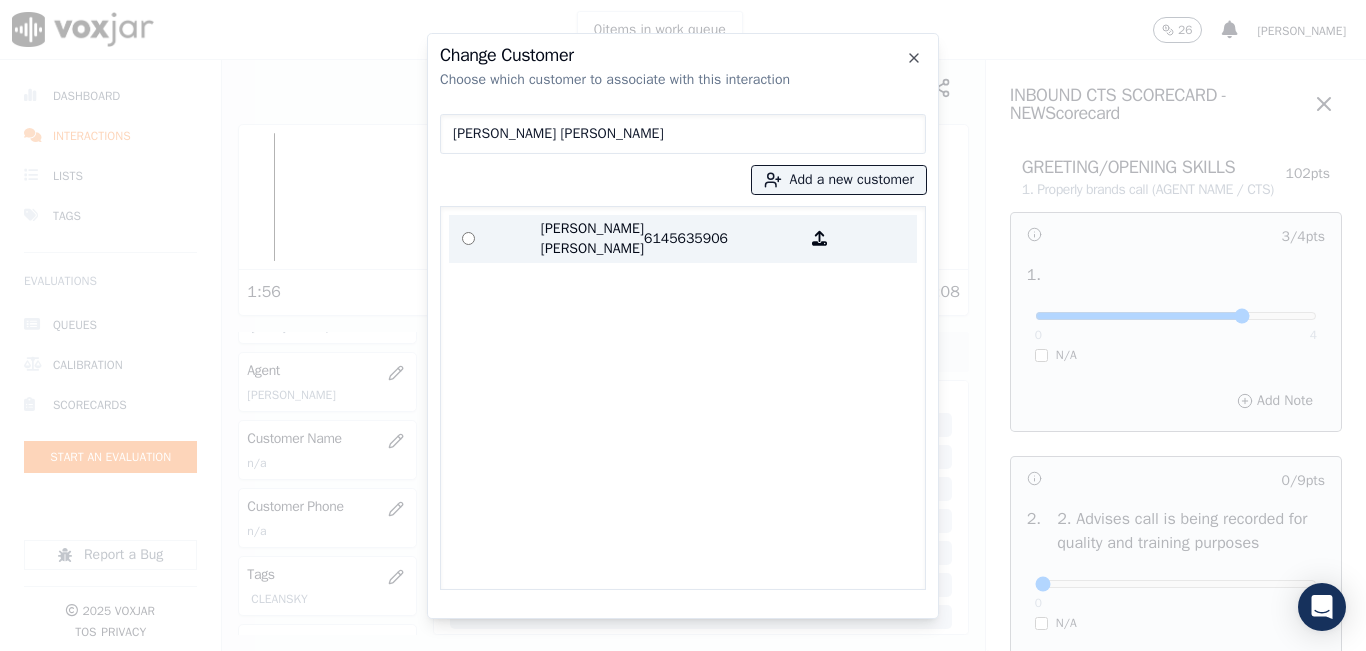 click on "[PERSON_NAME] [PERSON_NAME]" at bounding box center [566, 239] 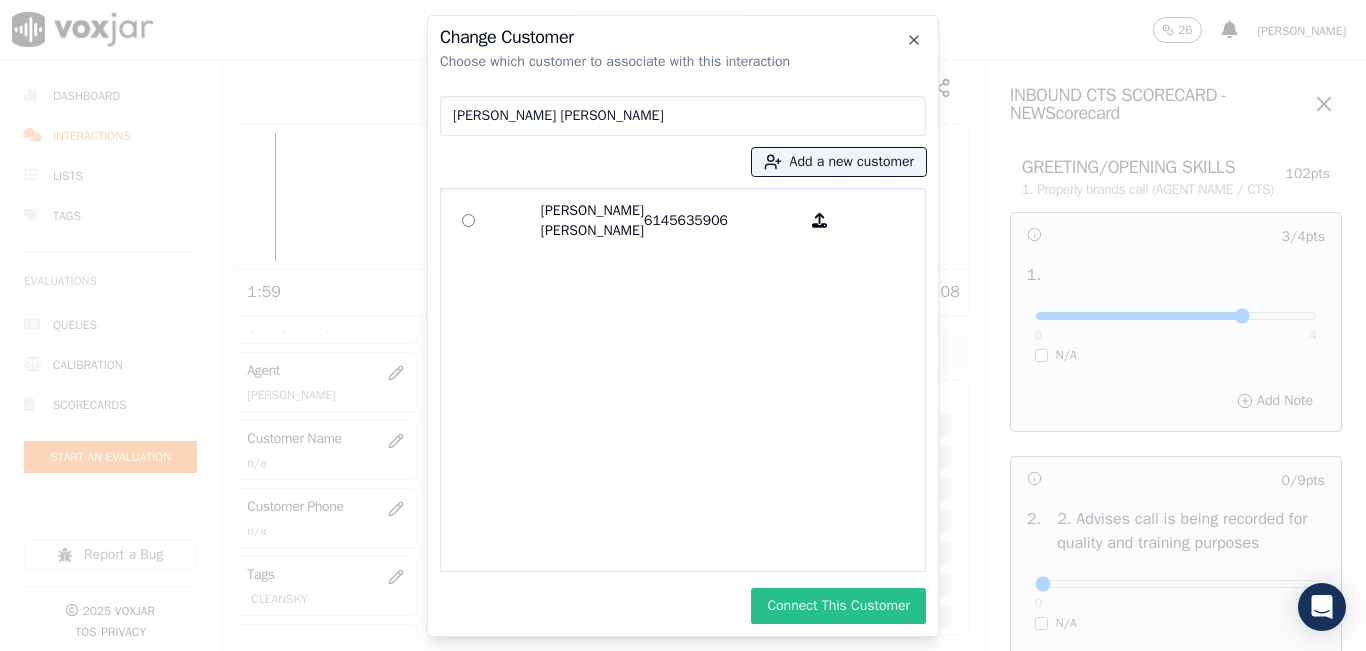 click on "Connect This Customer" at bounding box center [838, 606] 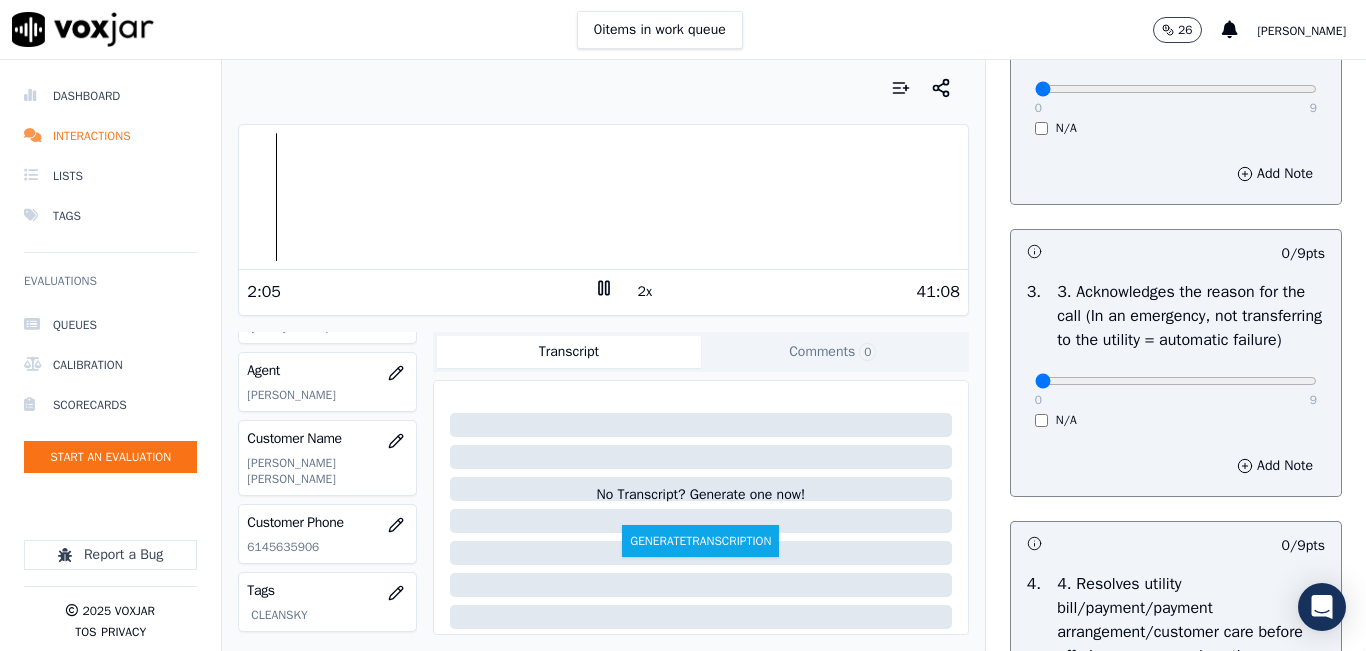 scroll, scrollTop: 500, scrollLeft: 0, axis: vertical 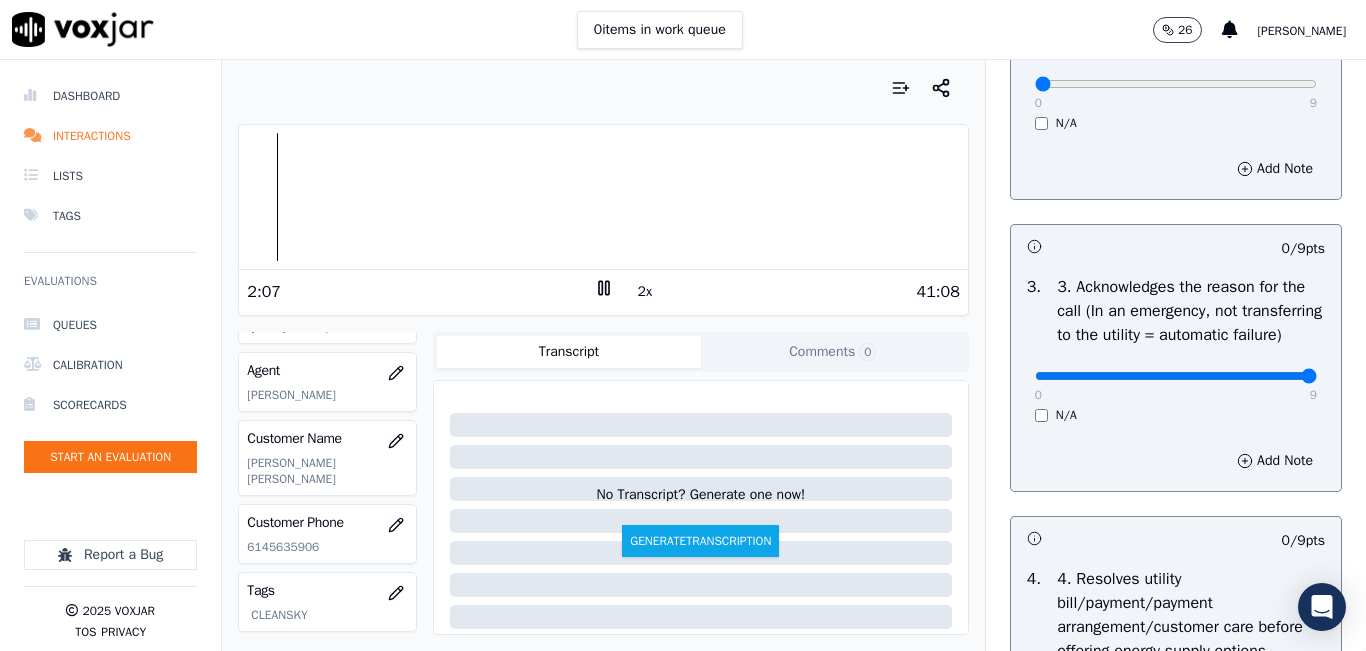 drag, startPoint x: 1207, startPoint y: 421, endPoint x: 1324, endPoint y: 421, distance: 117 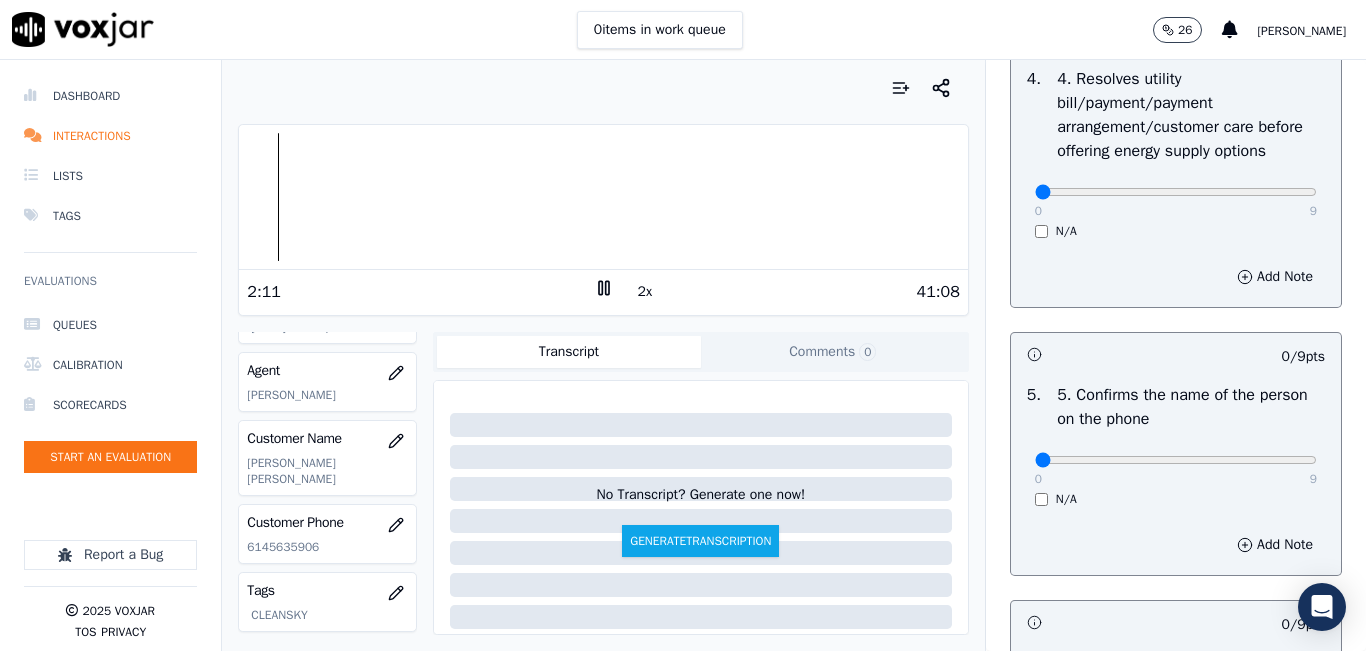 scroll, scrollTop: 1200, scrollLeft: 0, axis: vertical 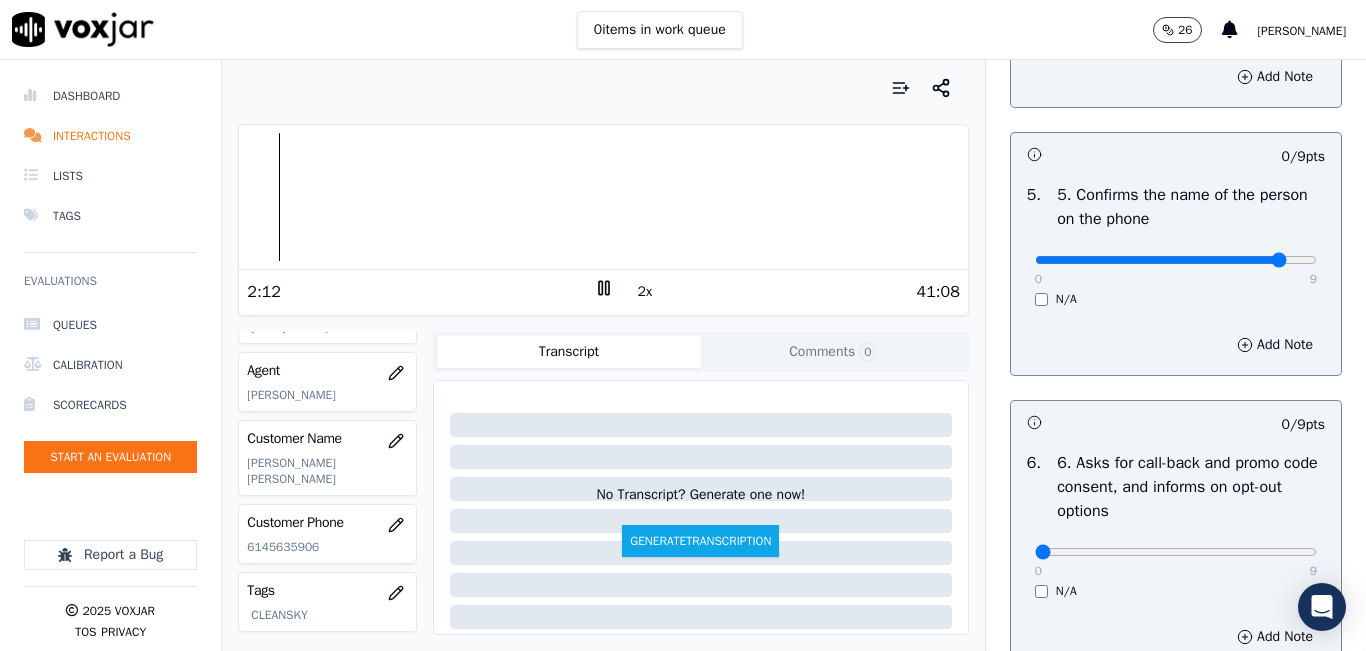 drag, startPoint x: 1163, startPoint y: 332, endPoint x: 1265, endPoint y: 323, distance: 102.396286 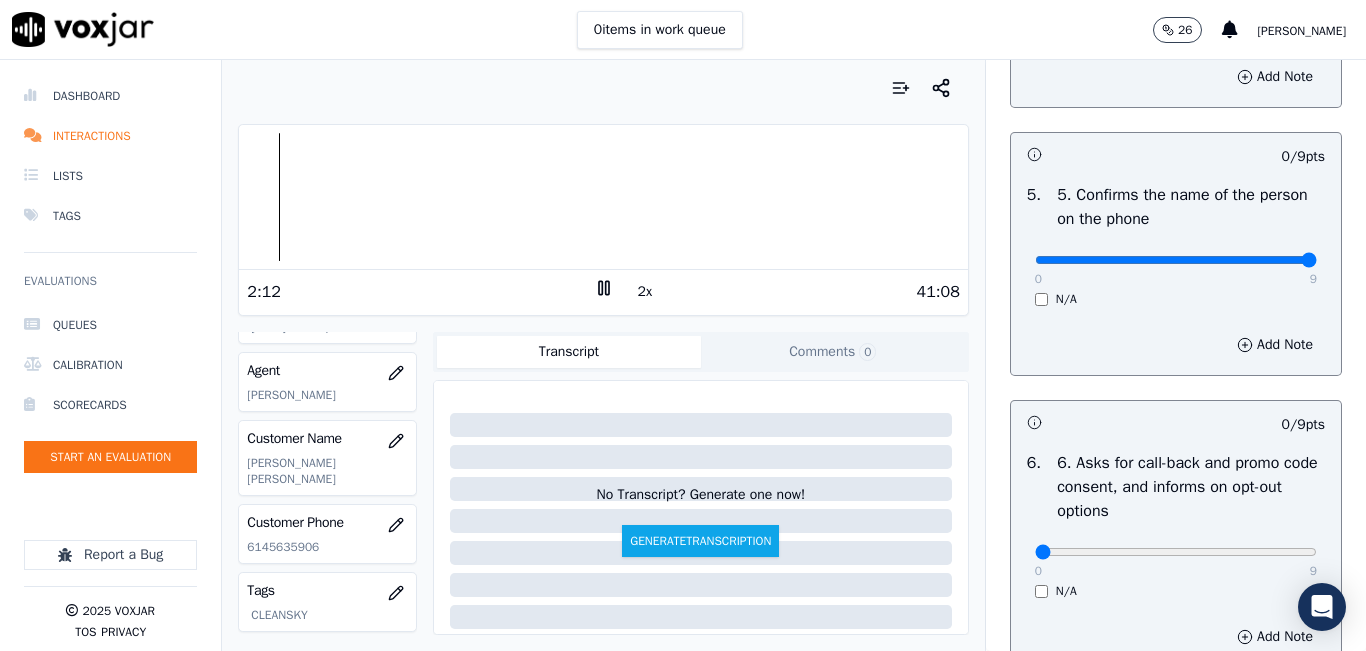 click at bounding box center (1176, -884) 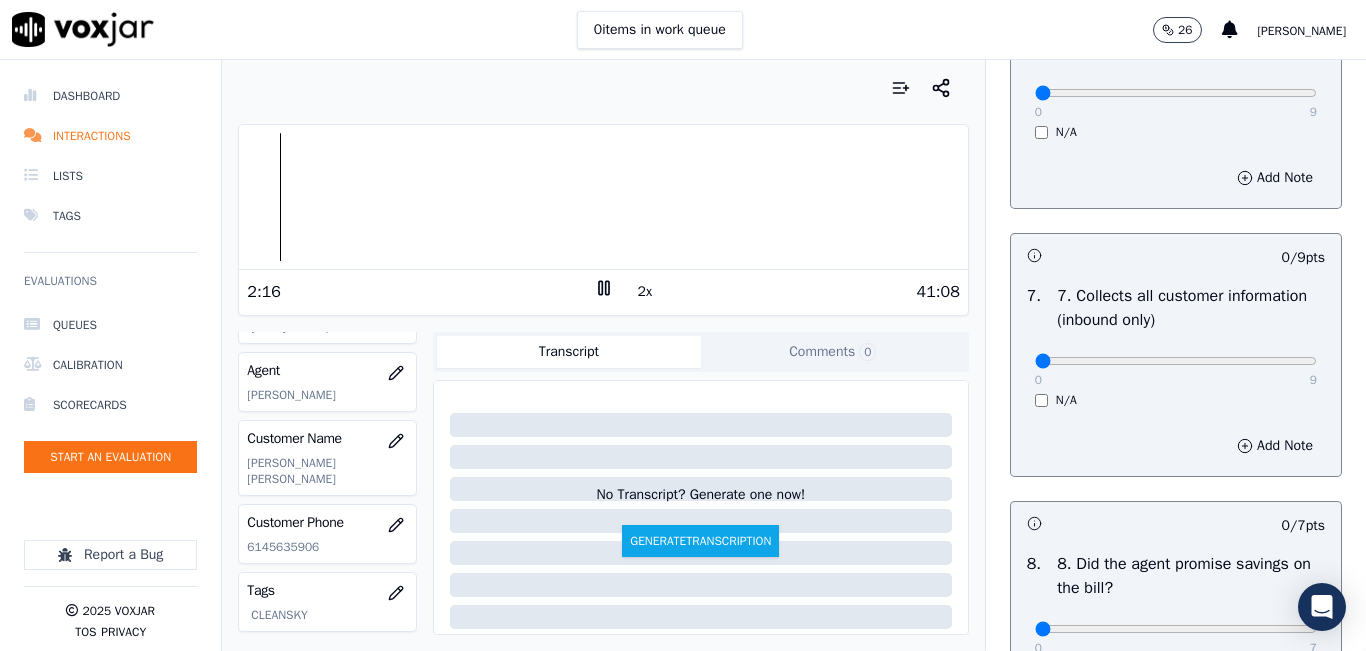scroll, scrollTop: 1700, scrollLeft: 0, axis: vertical 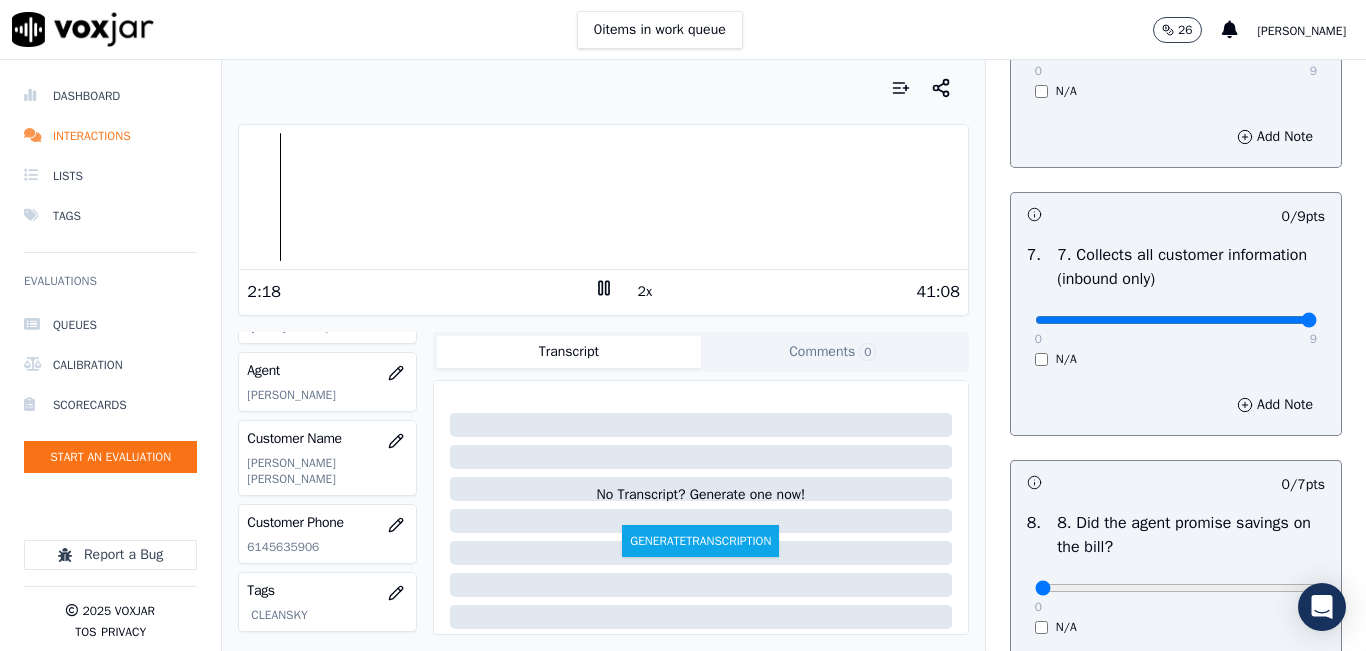 drag, startPoint x: 1164, startPoint y: 389, endPoint x: 1293, endPoint y: 384, distance: 129.09686 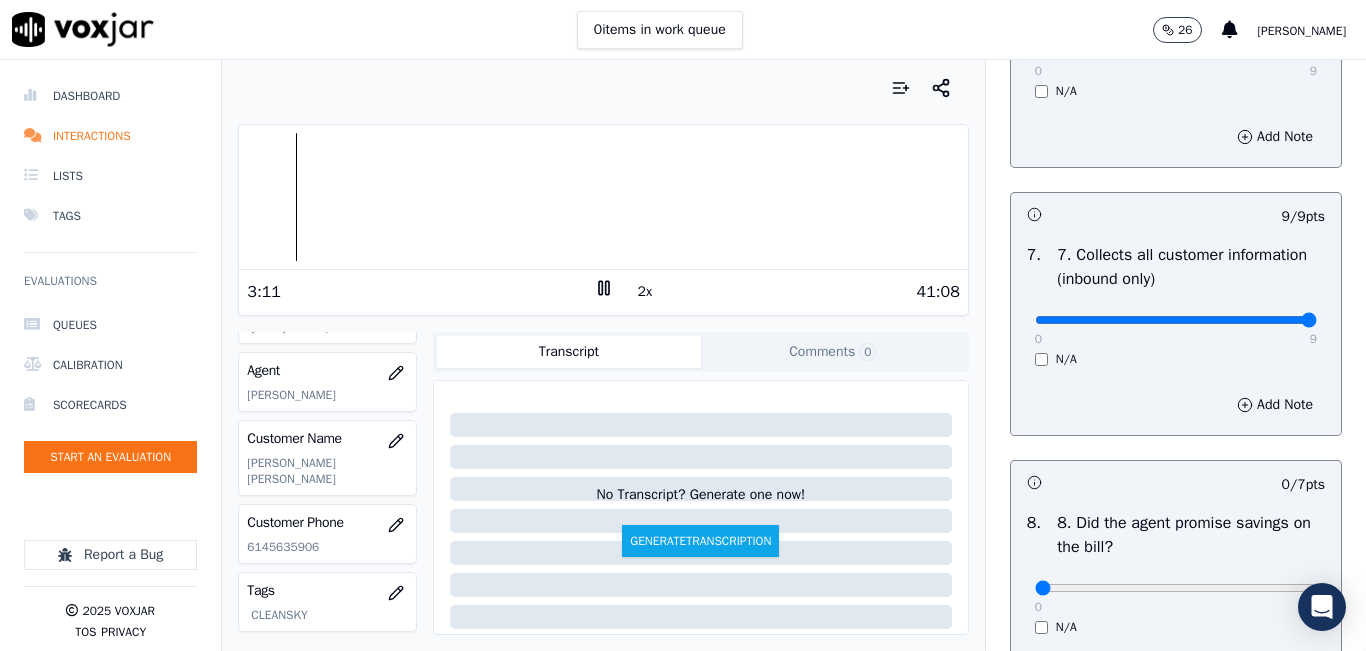 click at bounding box center [603, 197] 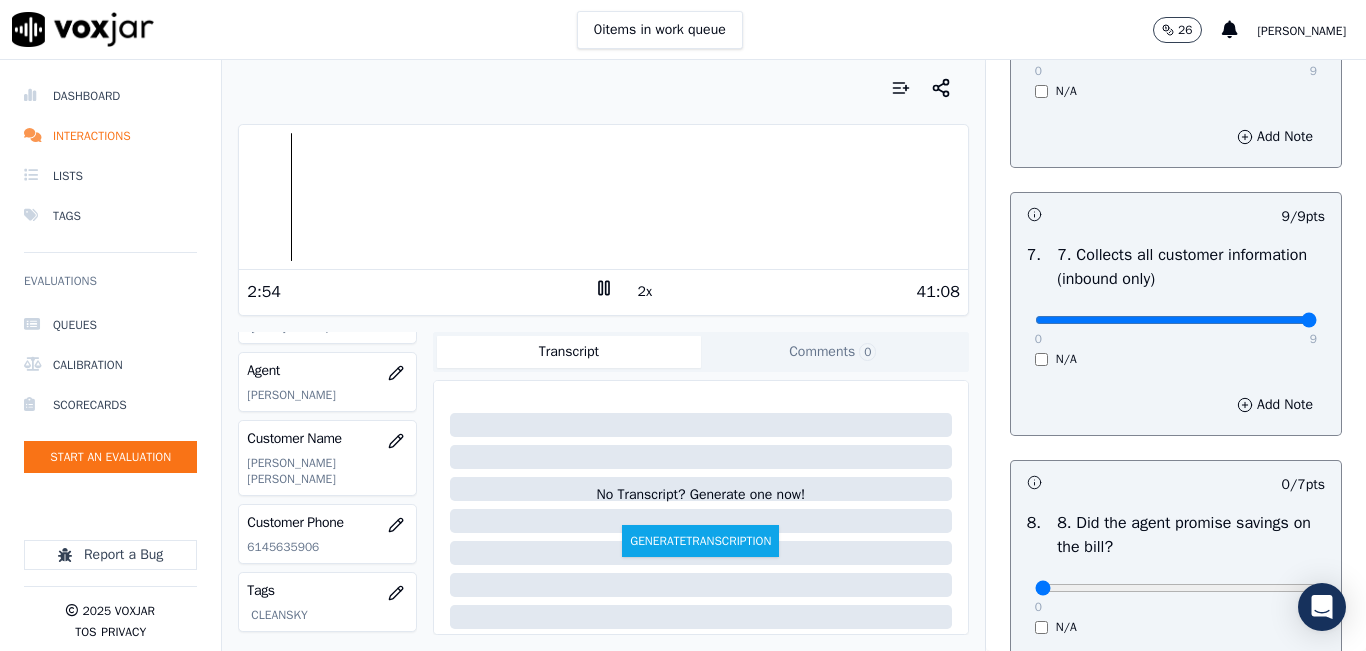 click at bounding box center [603, 197] 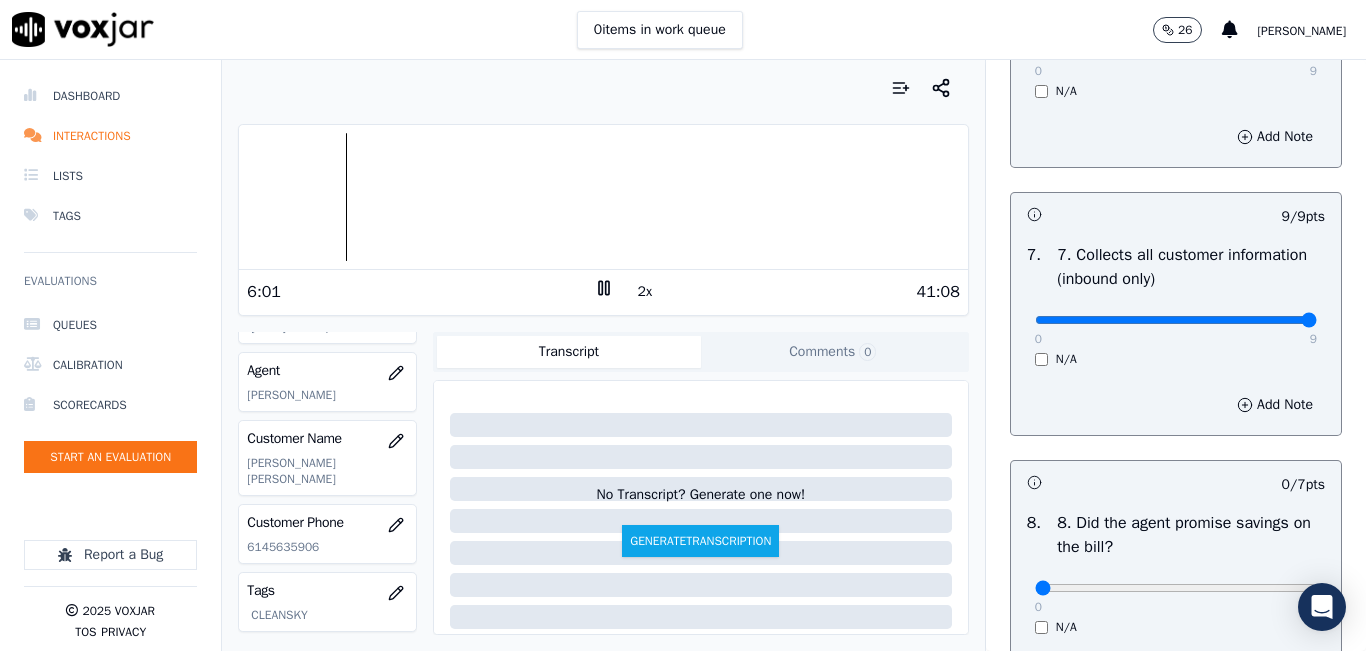 click on "Your browser does not support the audio element.   6:01     2x   41:08   Voxjar ID   f3f07bf2-dac2-49cf-a0ba-fbd59e1094cd   Source ID   6145635906-all.mp3   Timestamp
07/09/2025 04:40 pm     Agent
Tatiana Iriarte_TiriarteNWFG     Customer Name     Florencio Duarte Alix     Customer Phone     6145635906     Tags
CLEANSKY     Source     manualUpload   Type     AUDIO       Transcript   Comments  0   No Transcript? Generate one now!   Generate  Transcription         Add Comment" at bounding box center (603, 355) 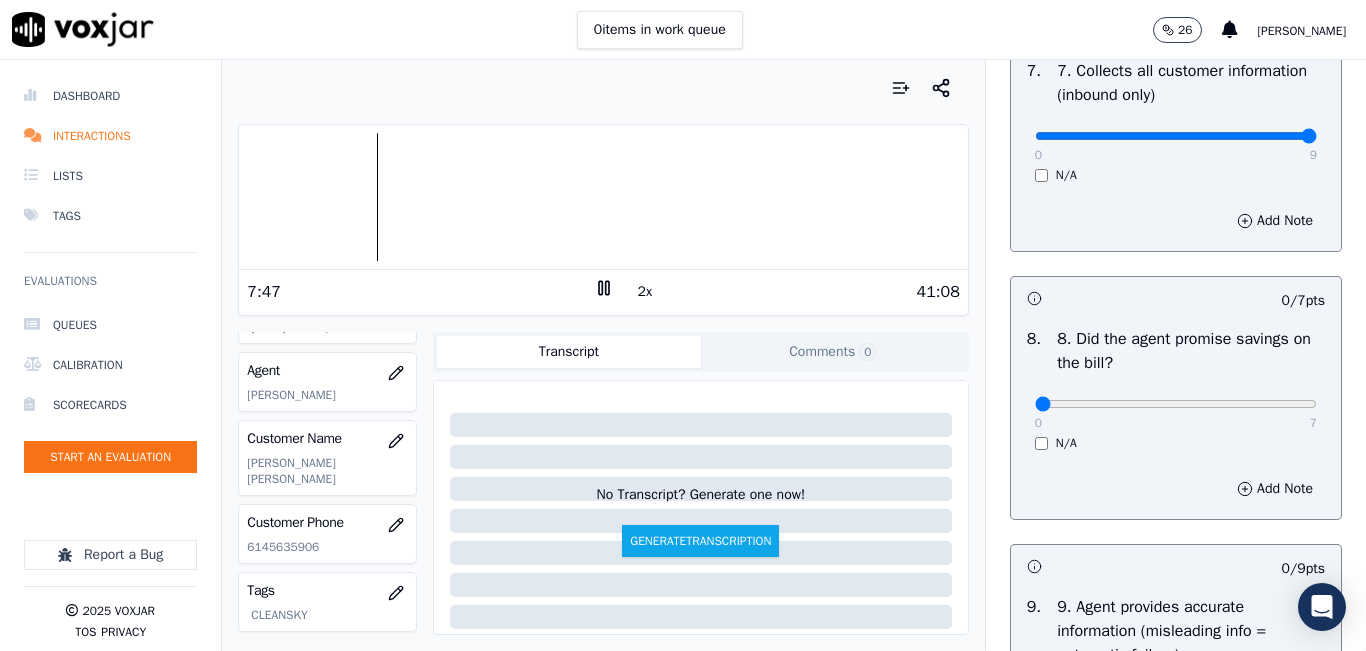 scroll, scrollTop: 2000, scrollLeft: 0, axis: vertical 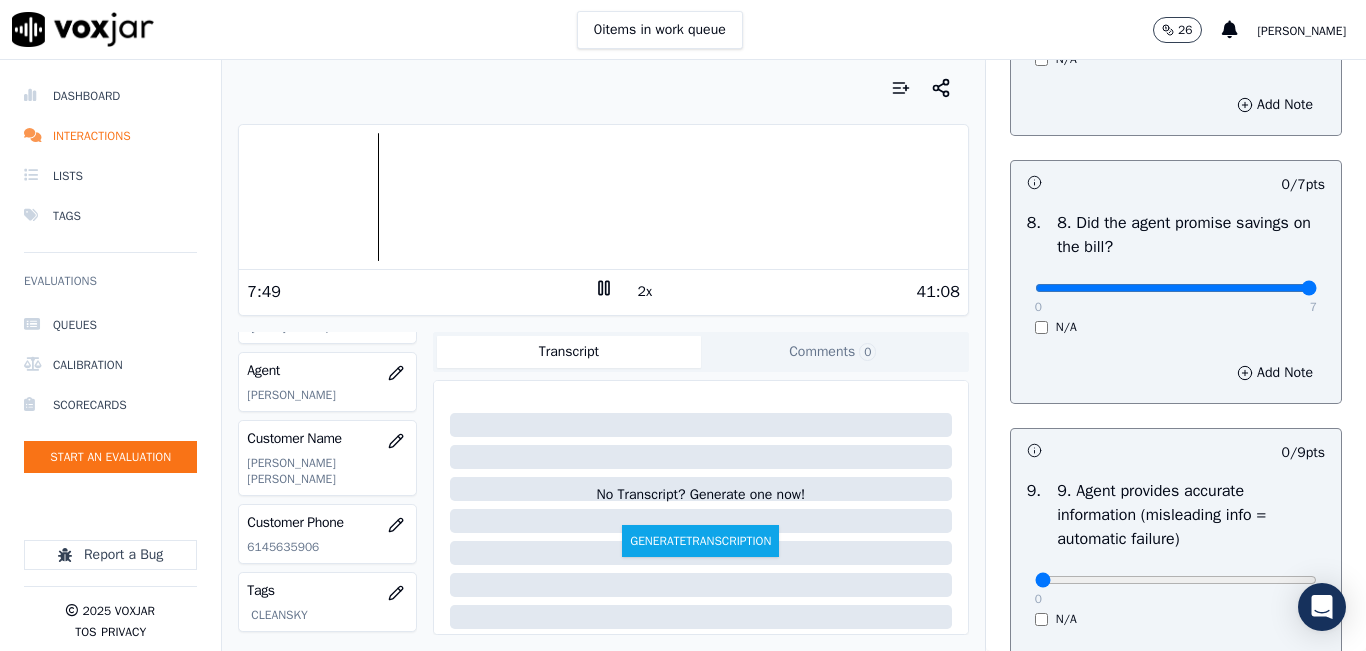 drag, startPoint x: 1168, startPoint y: 360, endPoint x: 1354, endPoint y: 337, distance: 187.41664 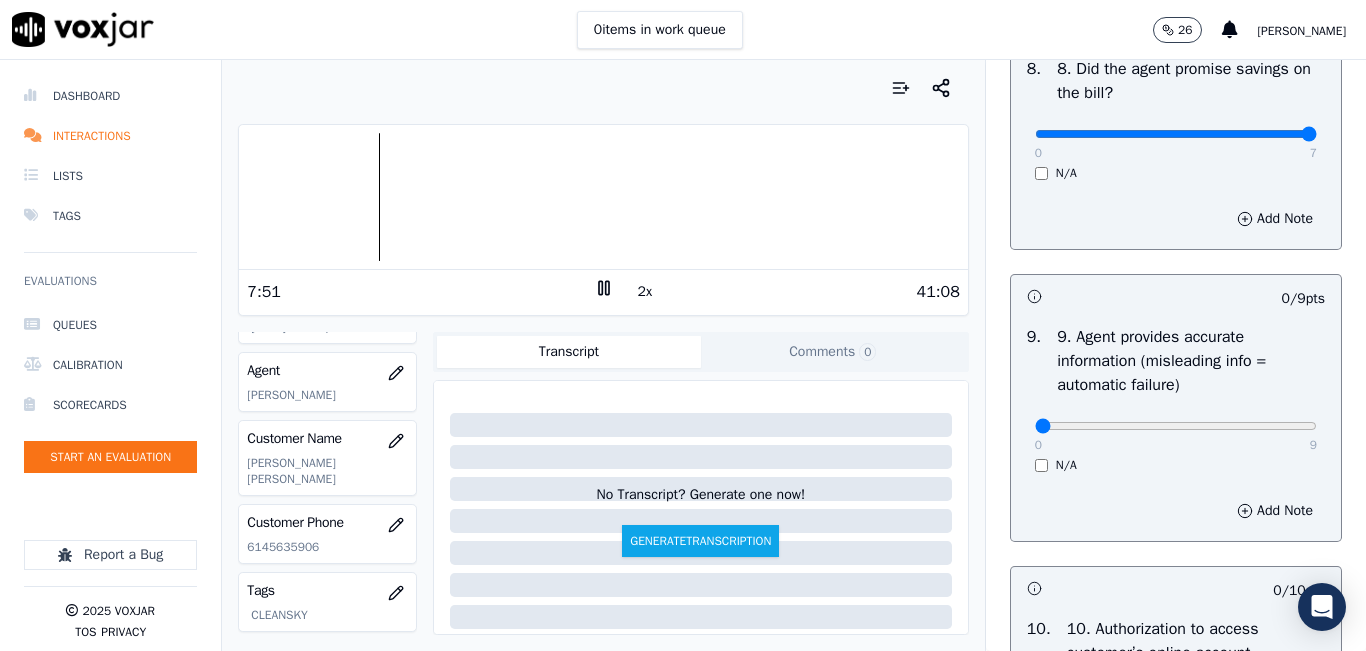 scroll, scrollTop: 2400, scrollLeft: 0, axis: vertical 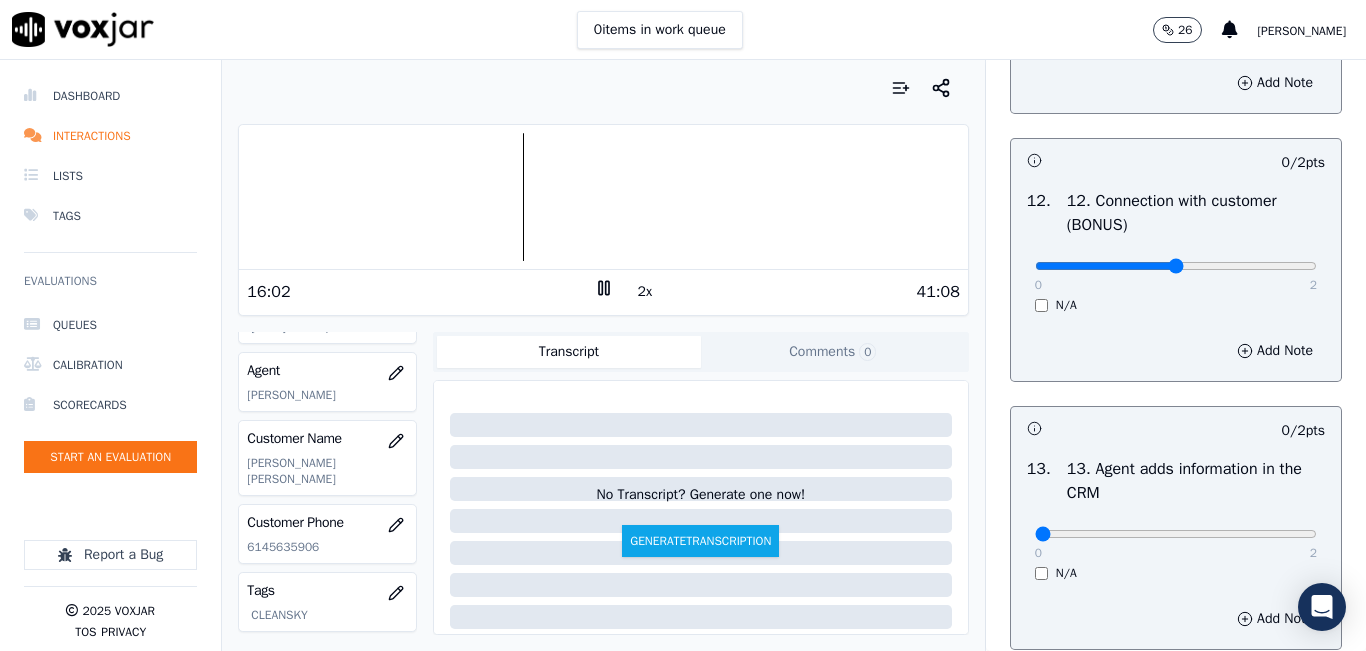 drag, startPoint x: 1133, startPoint y: 332, endPoint x: 1152, endPoint y: 324, distance: 20.615528 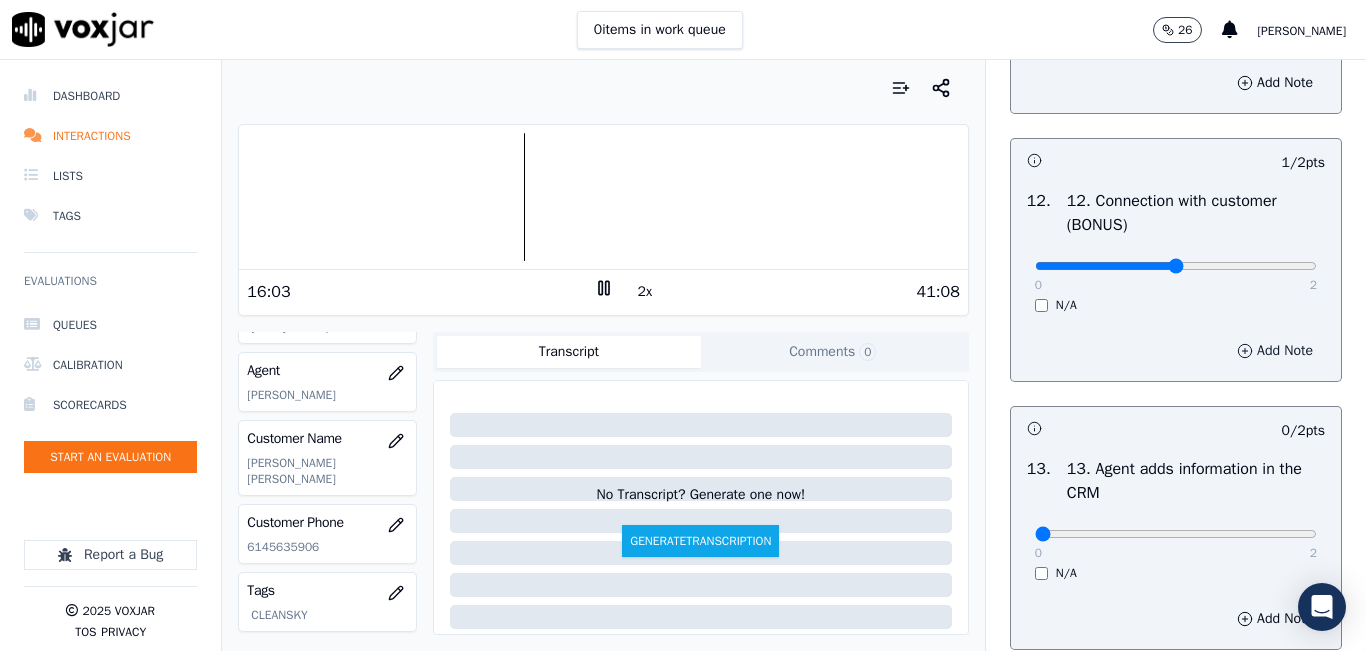 click on "Add Note" at bounding box center [1275, 351] 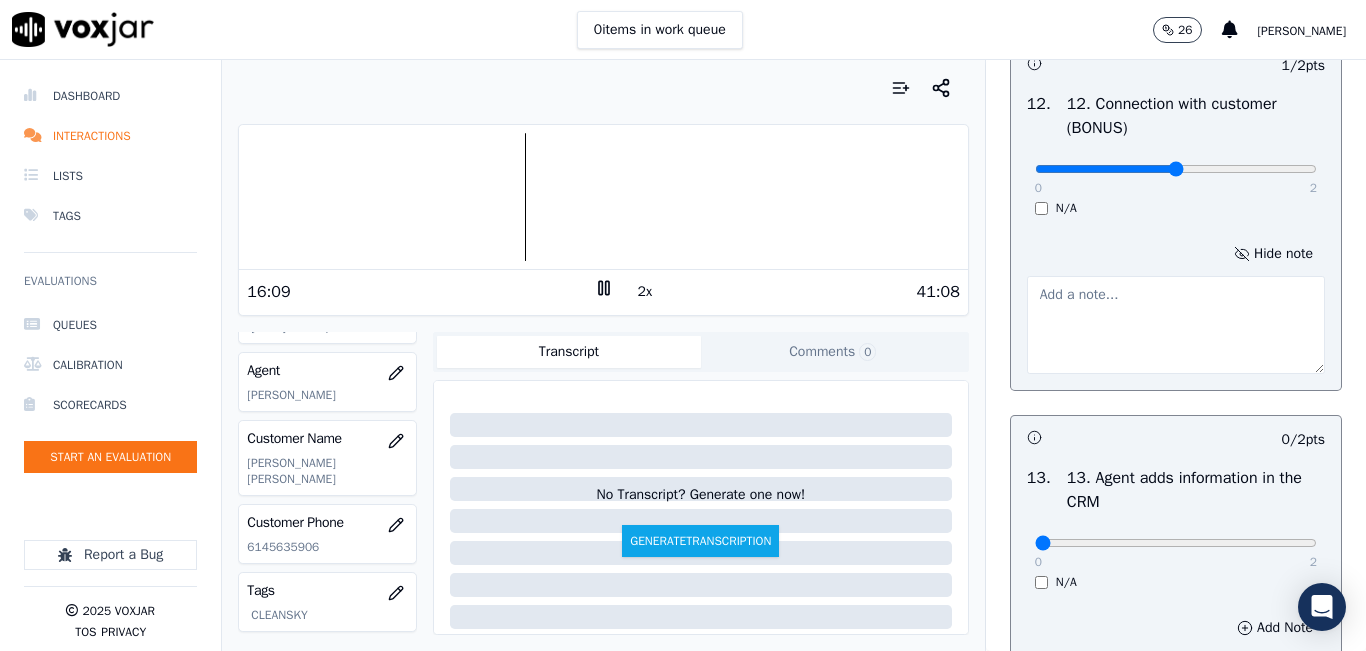 scroll, scrollTop: 3242, scrollLeft: 0, axis: vertical 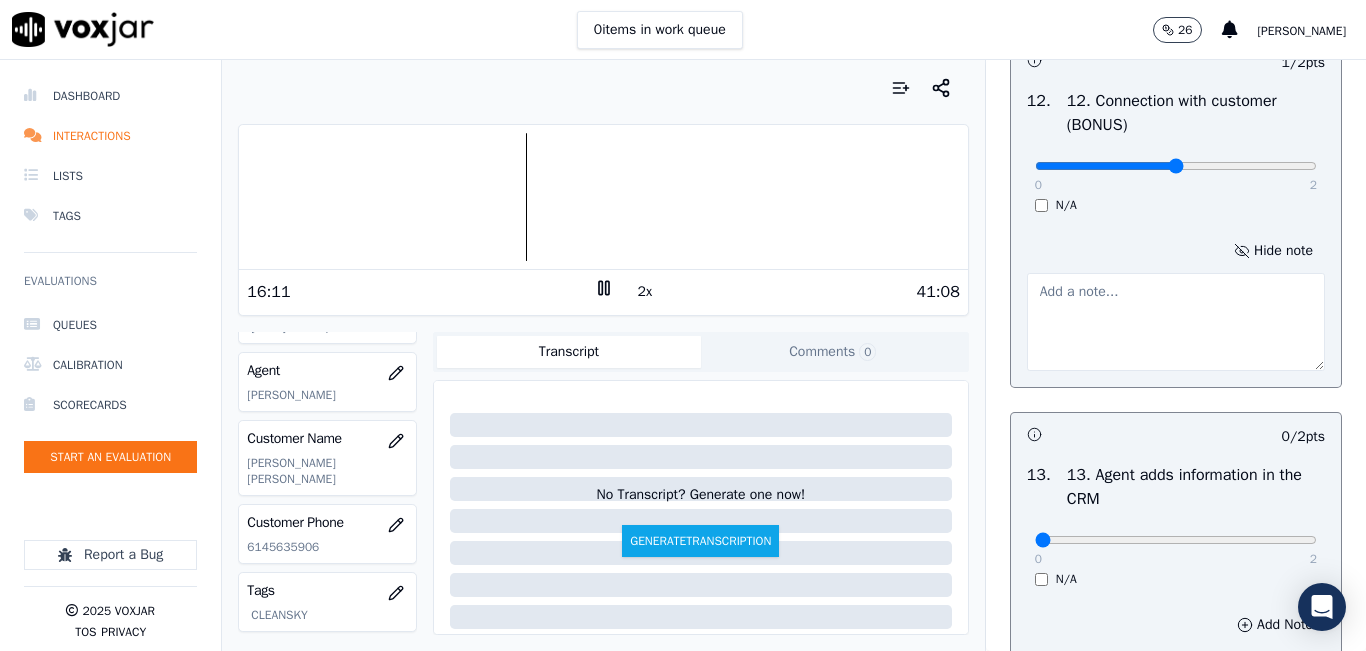 click at bounding box center [1176, 322] 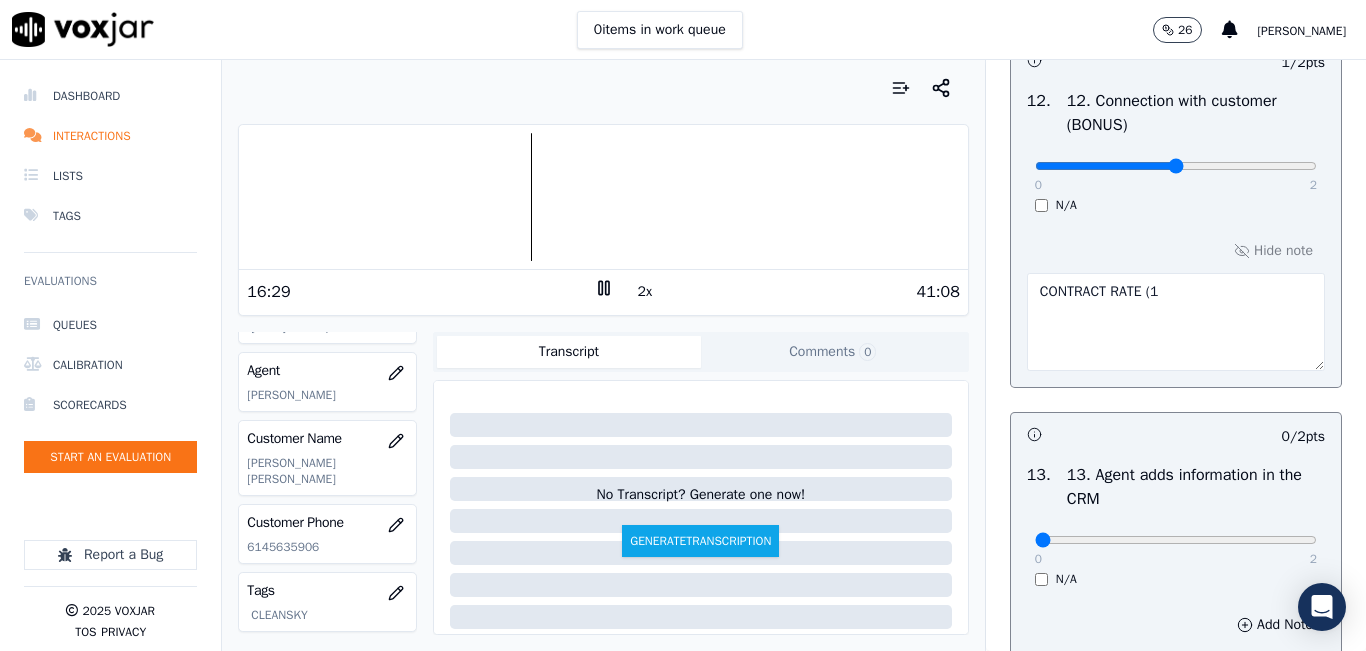click on "CONTRACT RATE (1" at bounding box center (1176, 322) 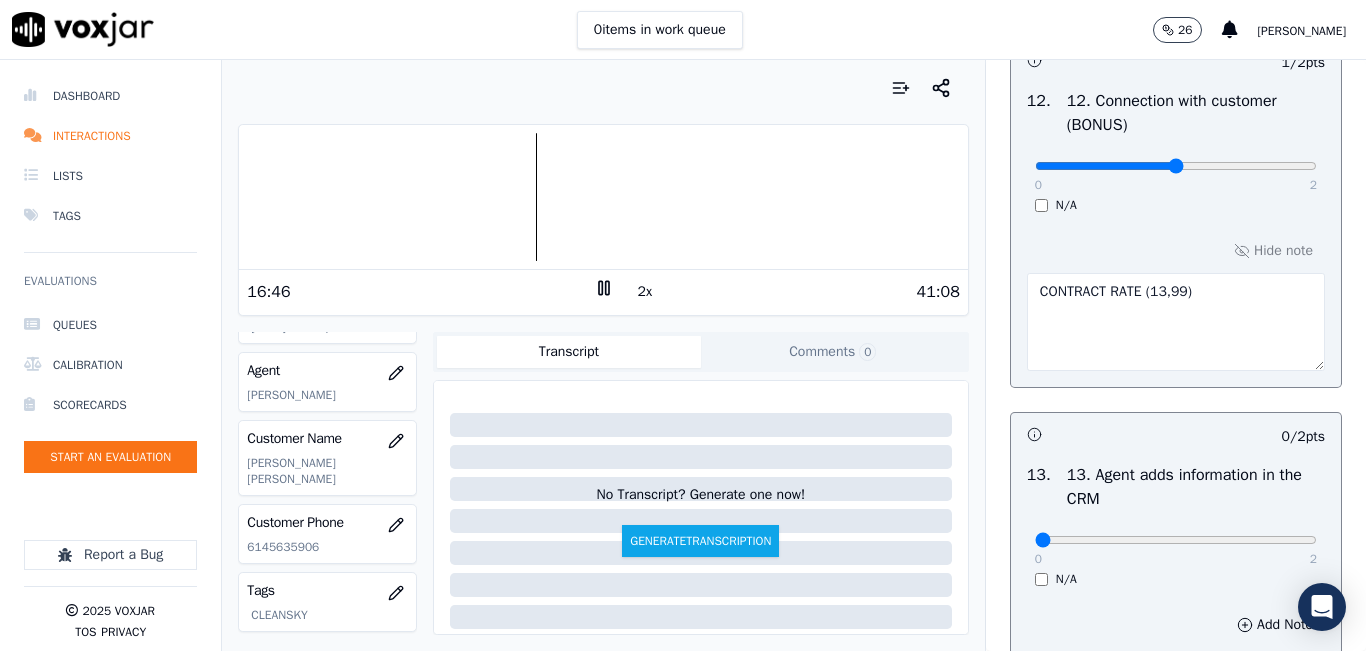 type on "CONTRACT RATE (13,99)" 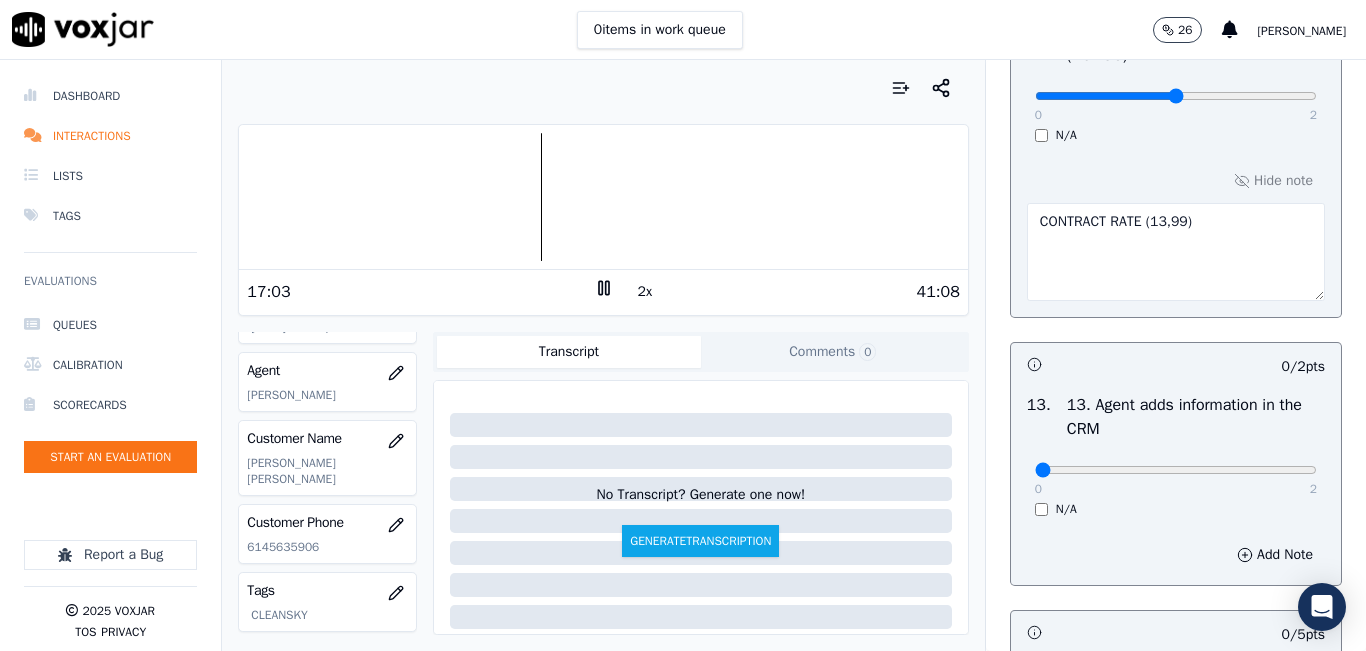 scroll, scrollTop: 3242, scrollLeft: 0, axis: vertical 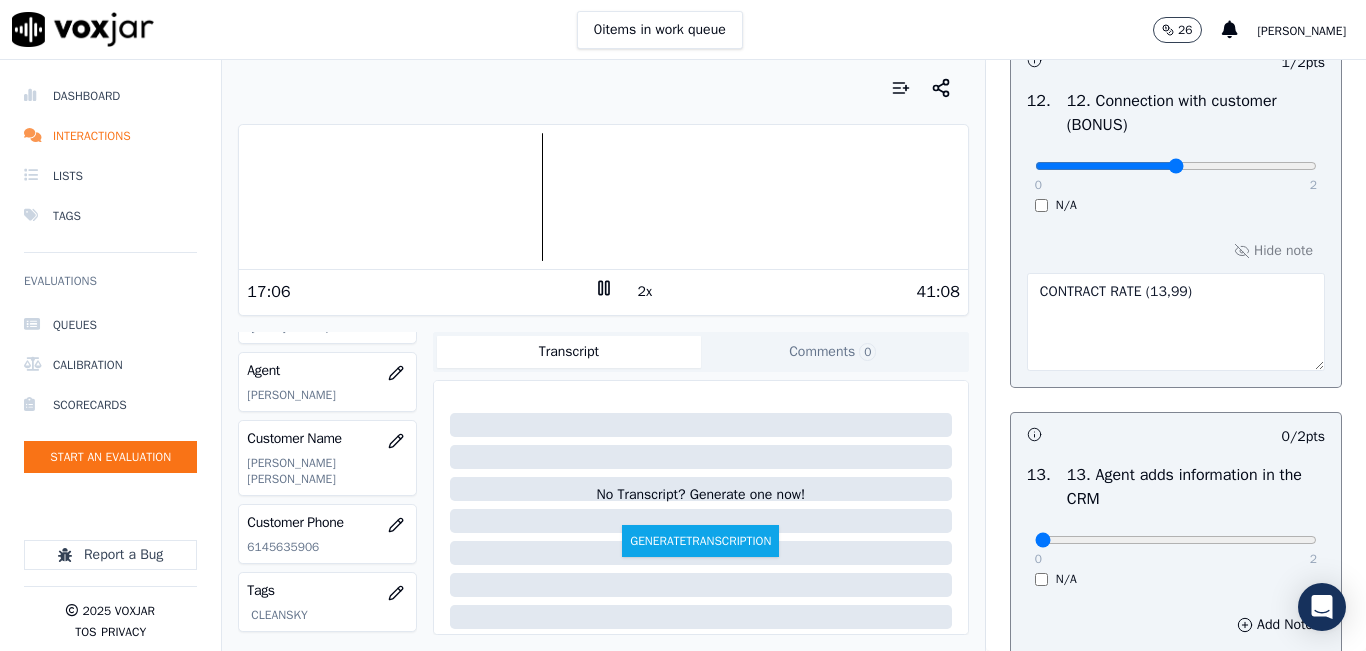 click on "CONTRACT RATE (13,99)" at bounding box center (1176, 322) 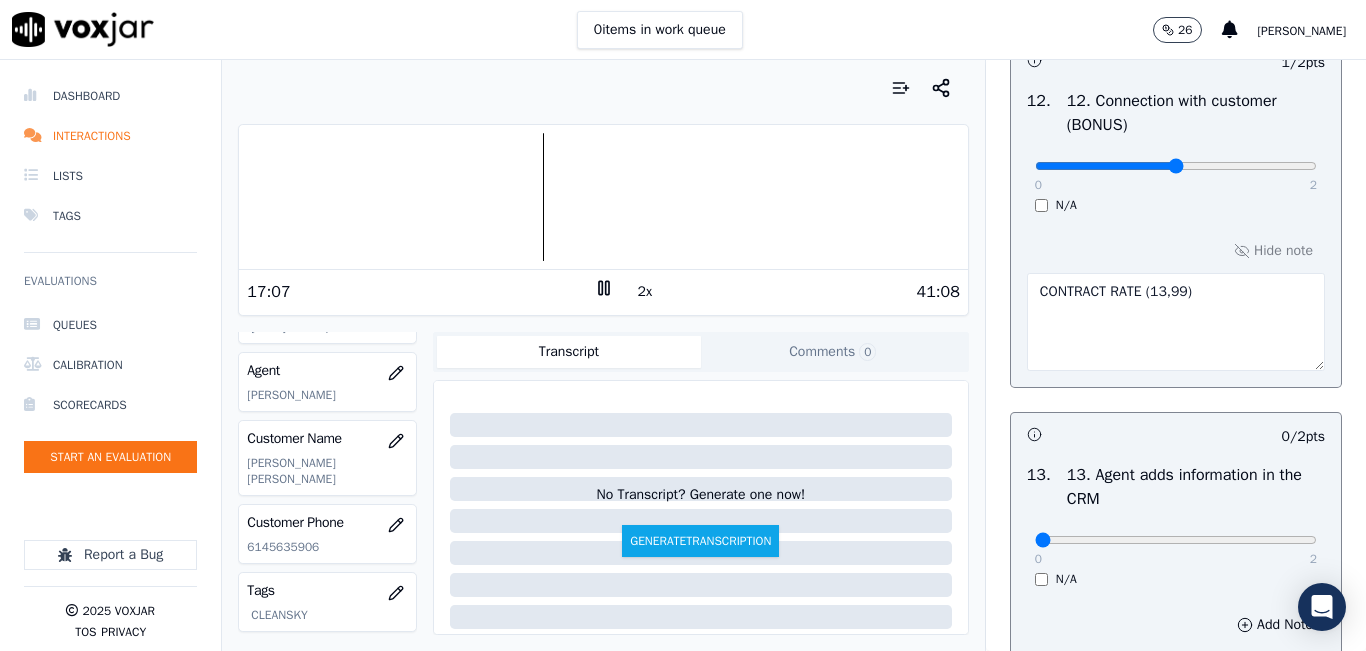 click on "CONTRACT RATE (13,99)" at bounding box center [1176, 322] 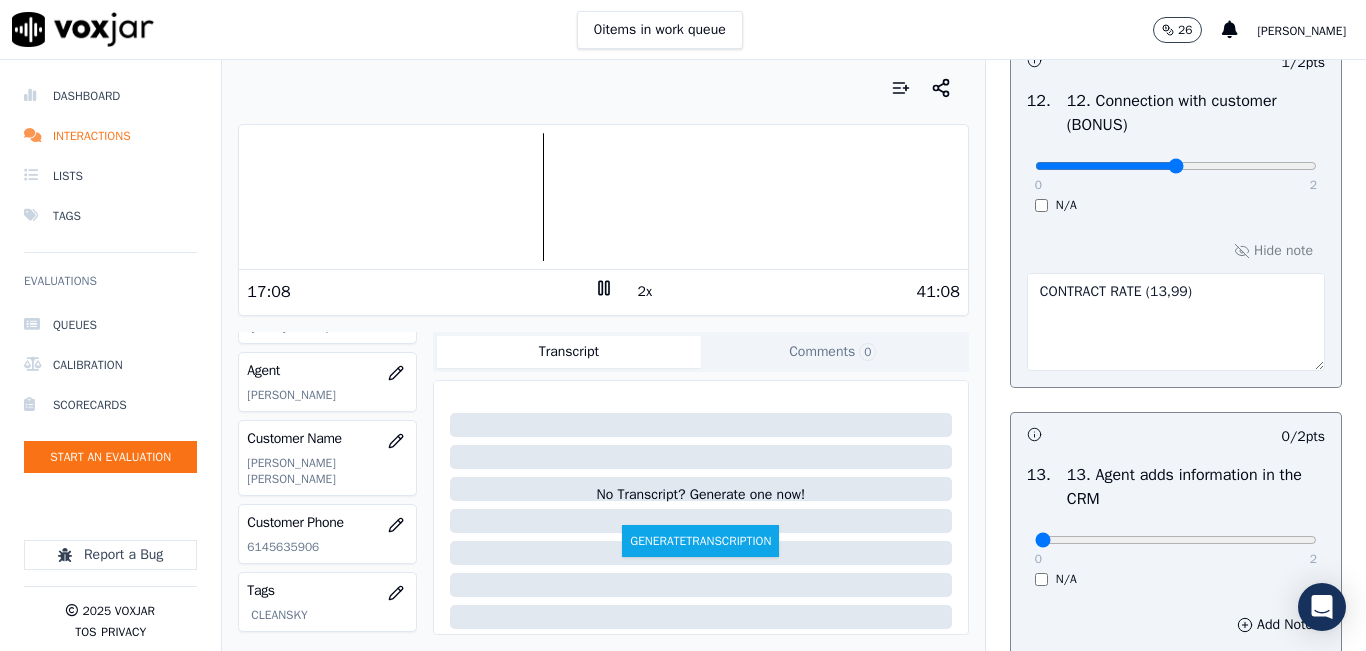 click on "CONTRACT RATE (13,99)" at bounding box center (1176, 322) 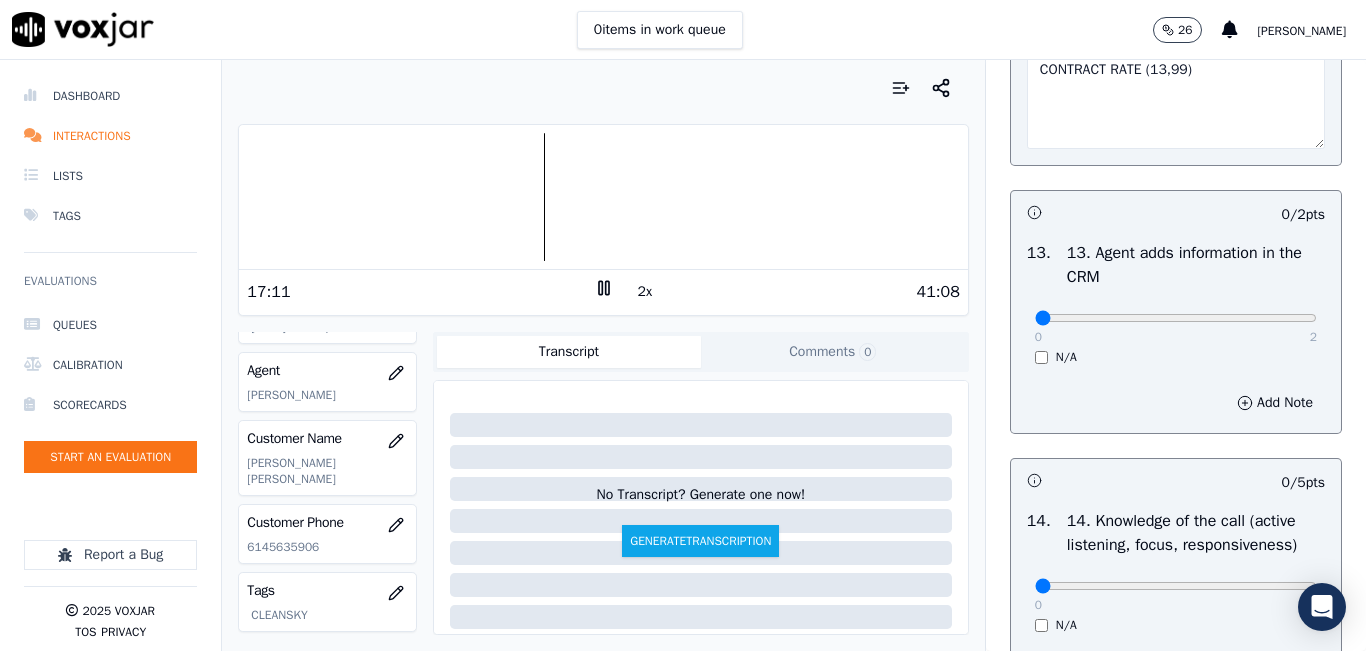 scroll, scrollTop: 3542, scrollLeft: 0, axis: vertical 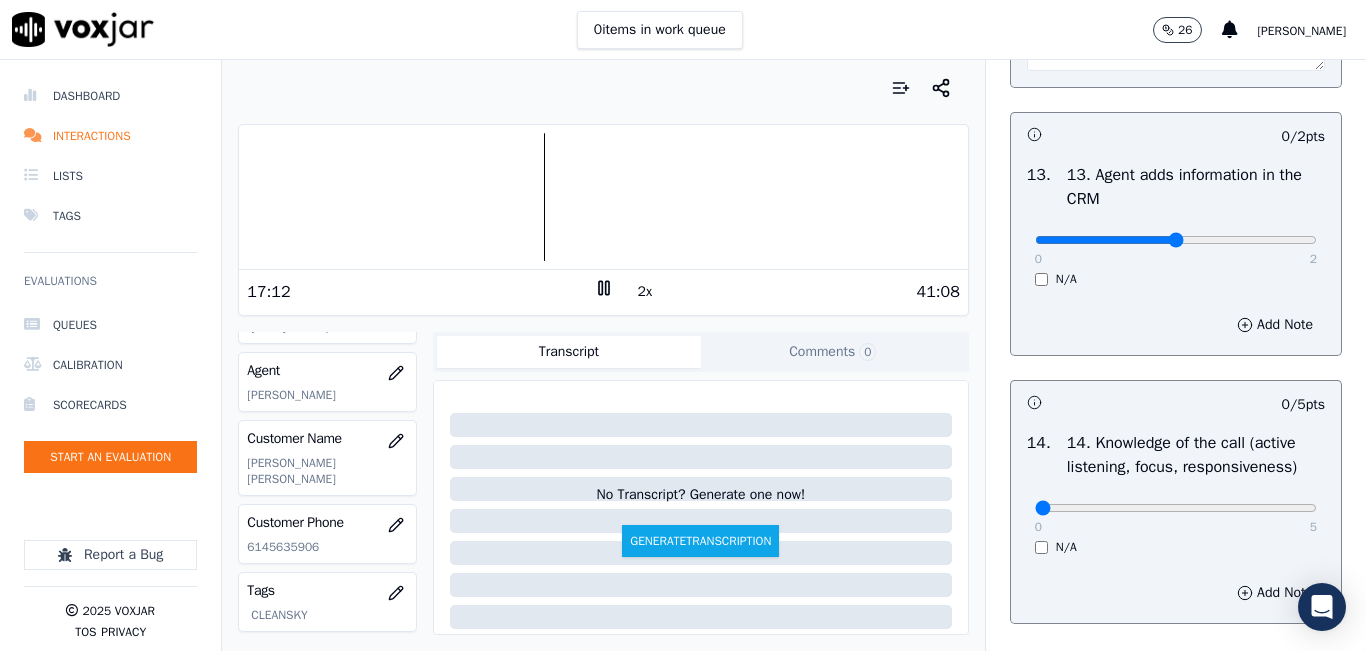 type on "1" 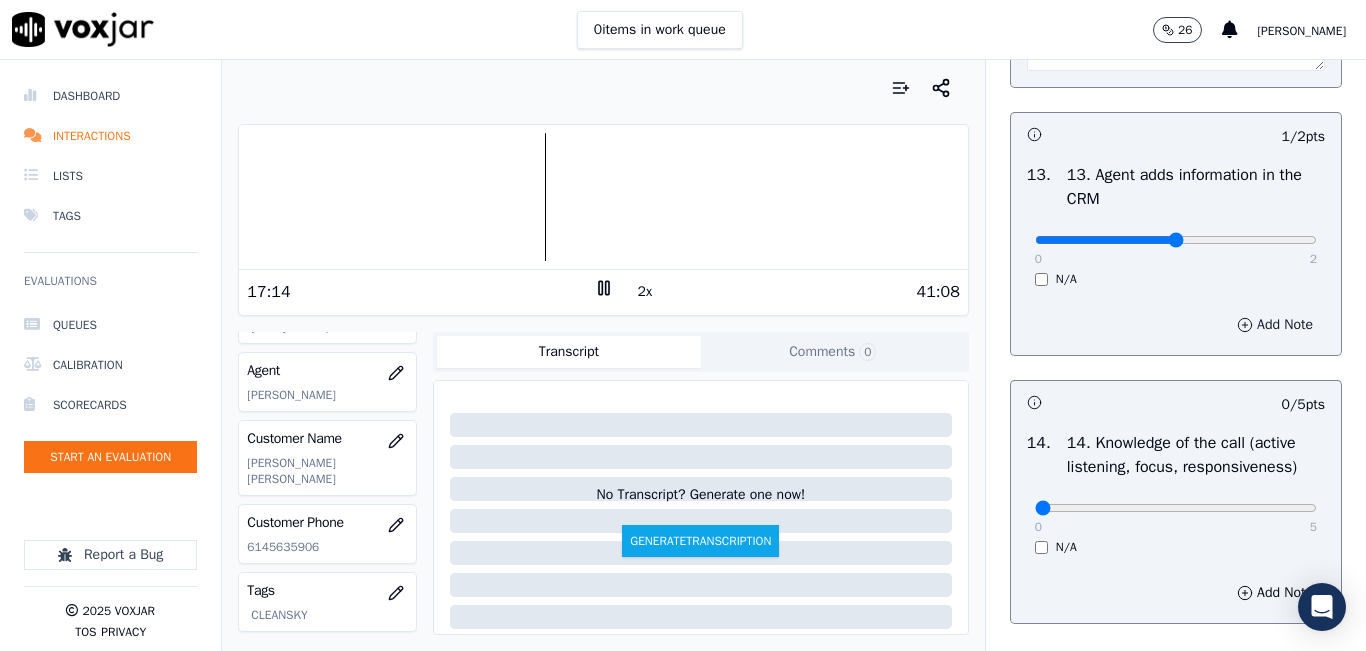 click on "Add Note" at bounding box center [1275, 325] 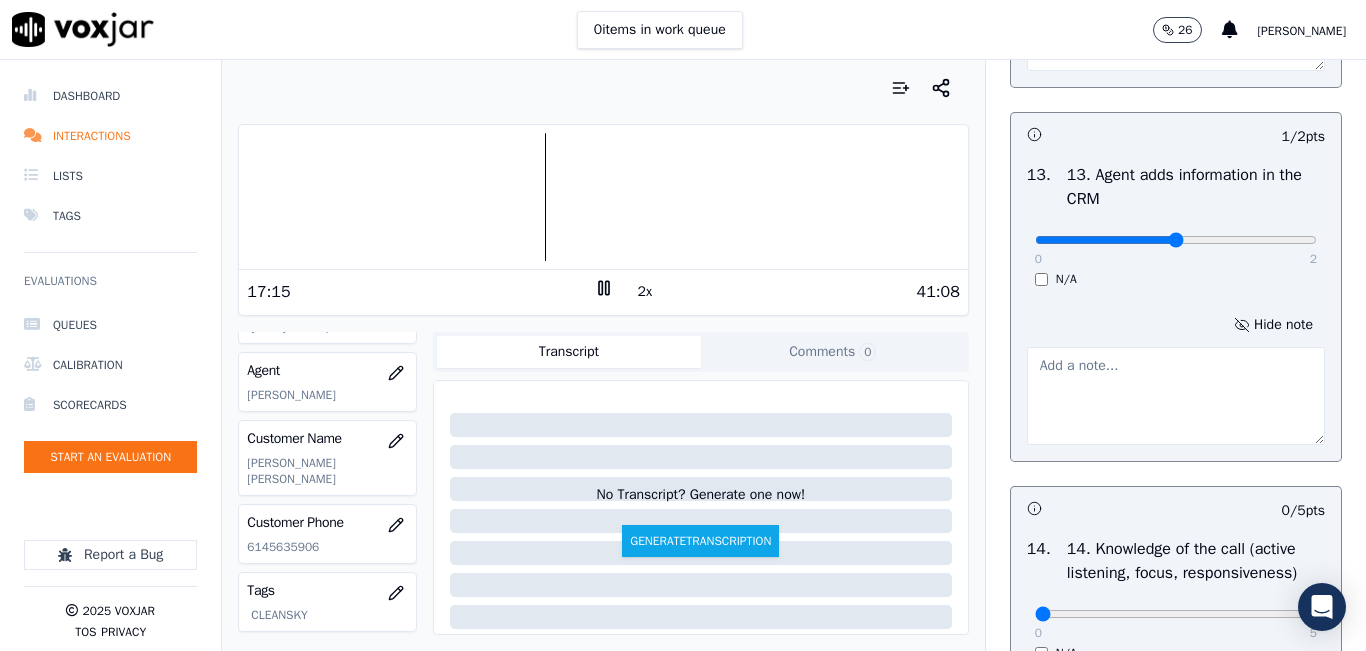click at bounding box center (1176, 396) 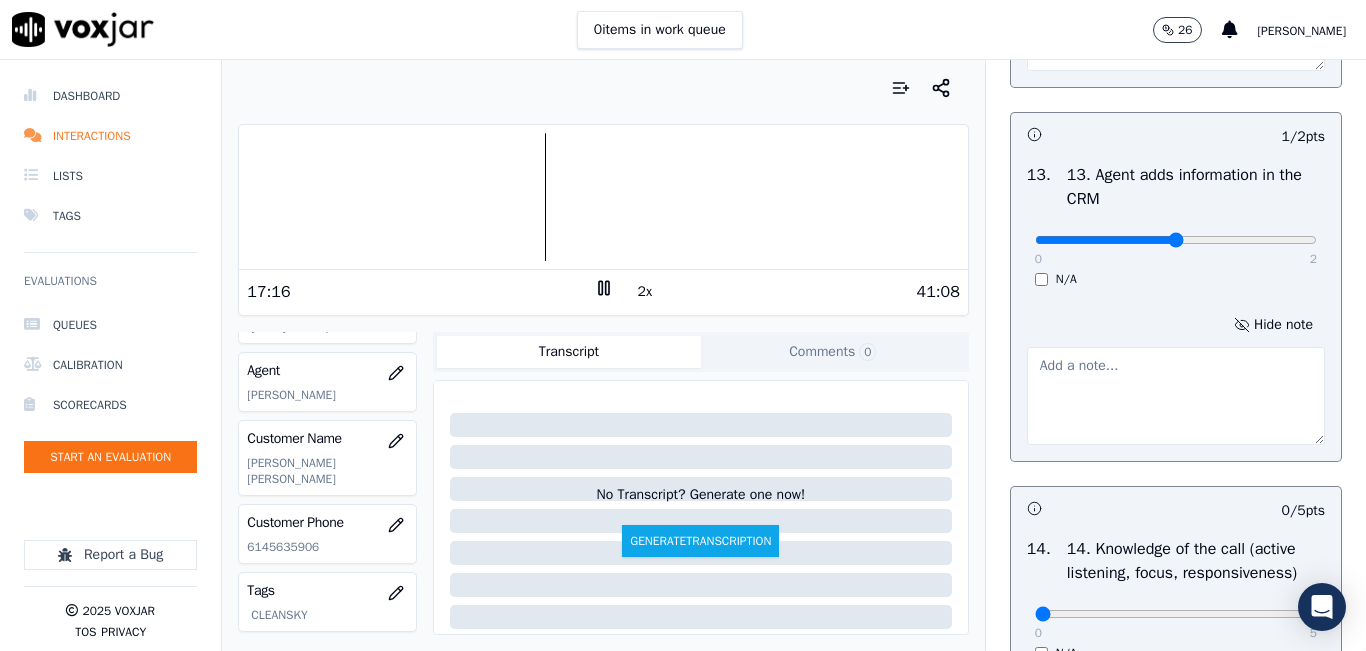 paste on "CONTRACT RATE (13,99)" 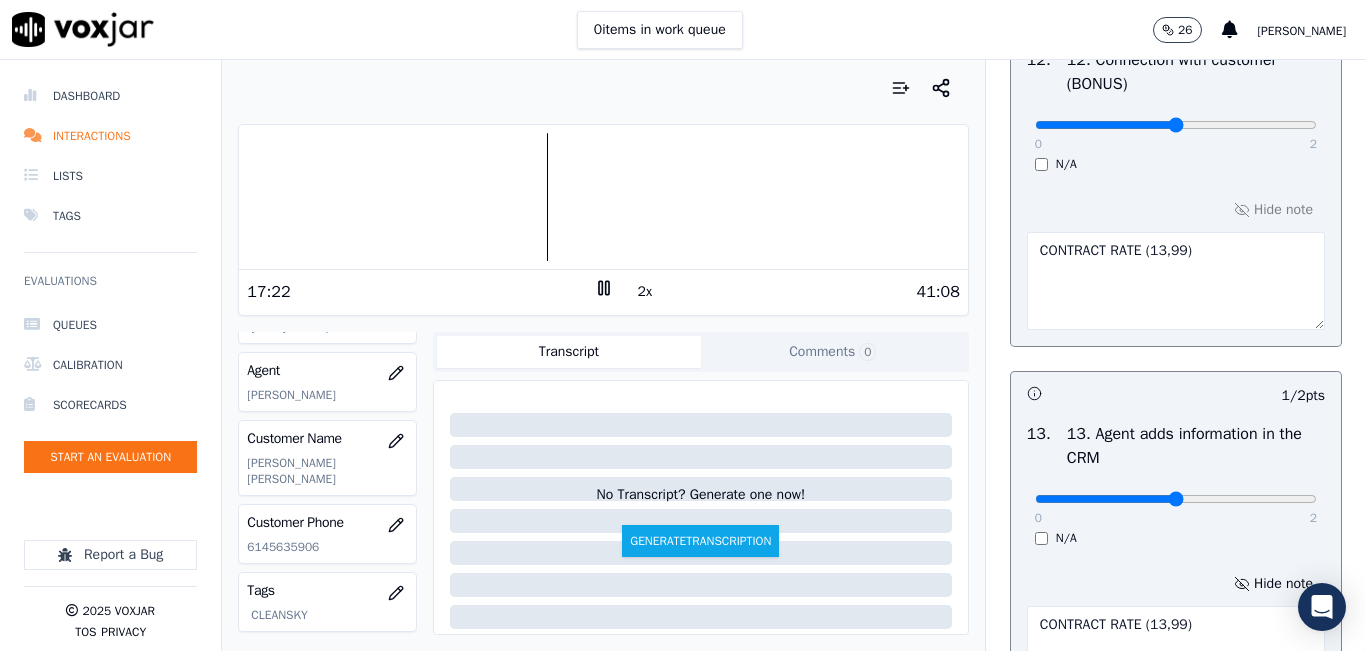 scroll, scrollTop: 3242, scrollLeft: 0, axis: vertical 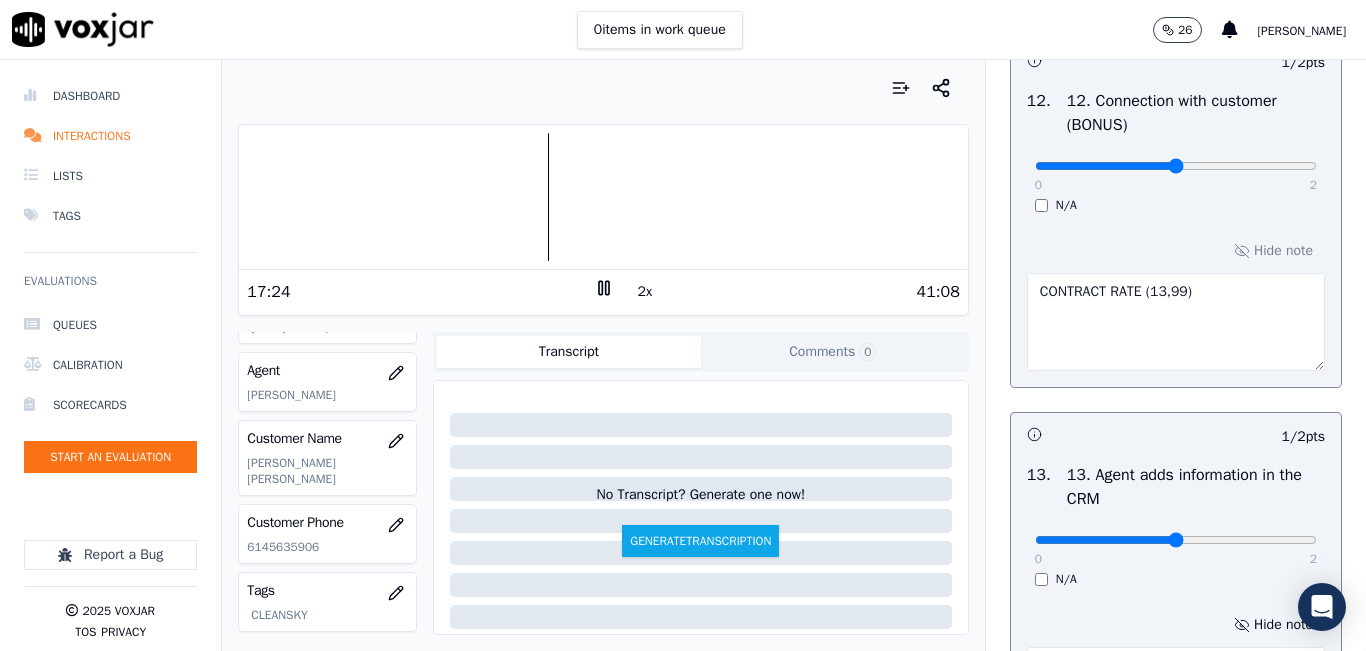 type on "CONTRACT RATE (13,99)" 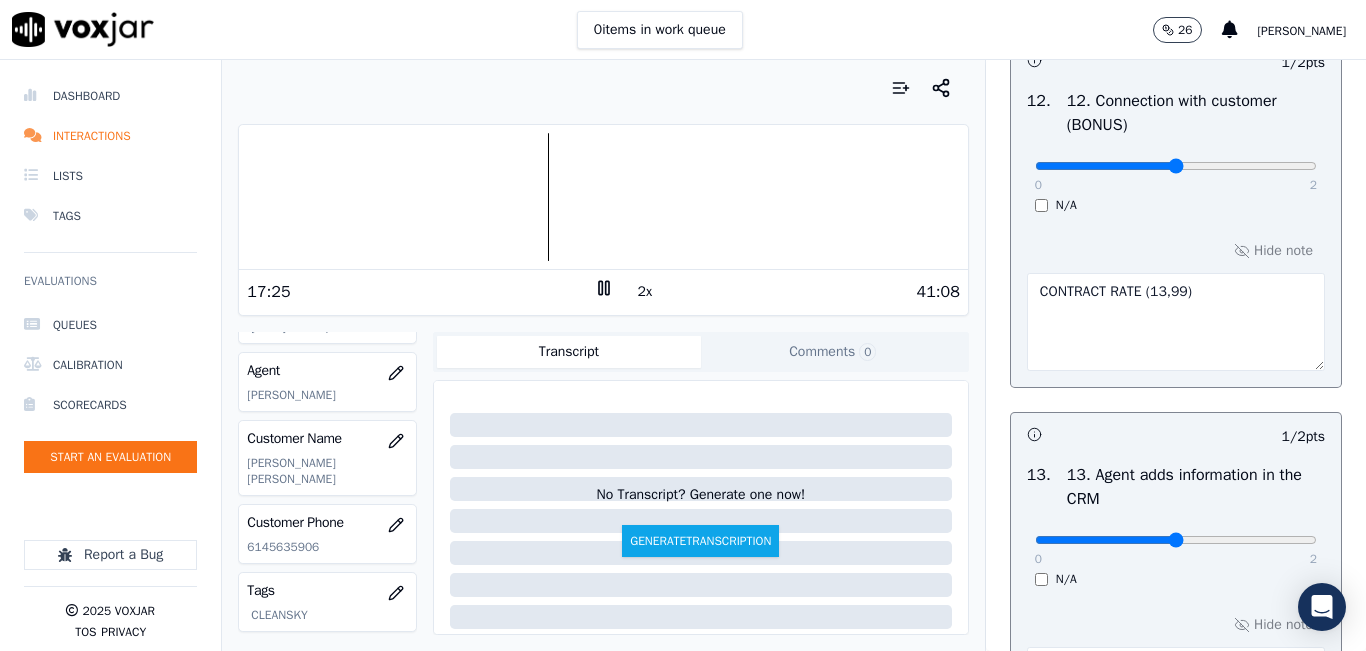 click on "CONTRACT RATE (13,99)" at bounding box center [1176, 322] 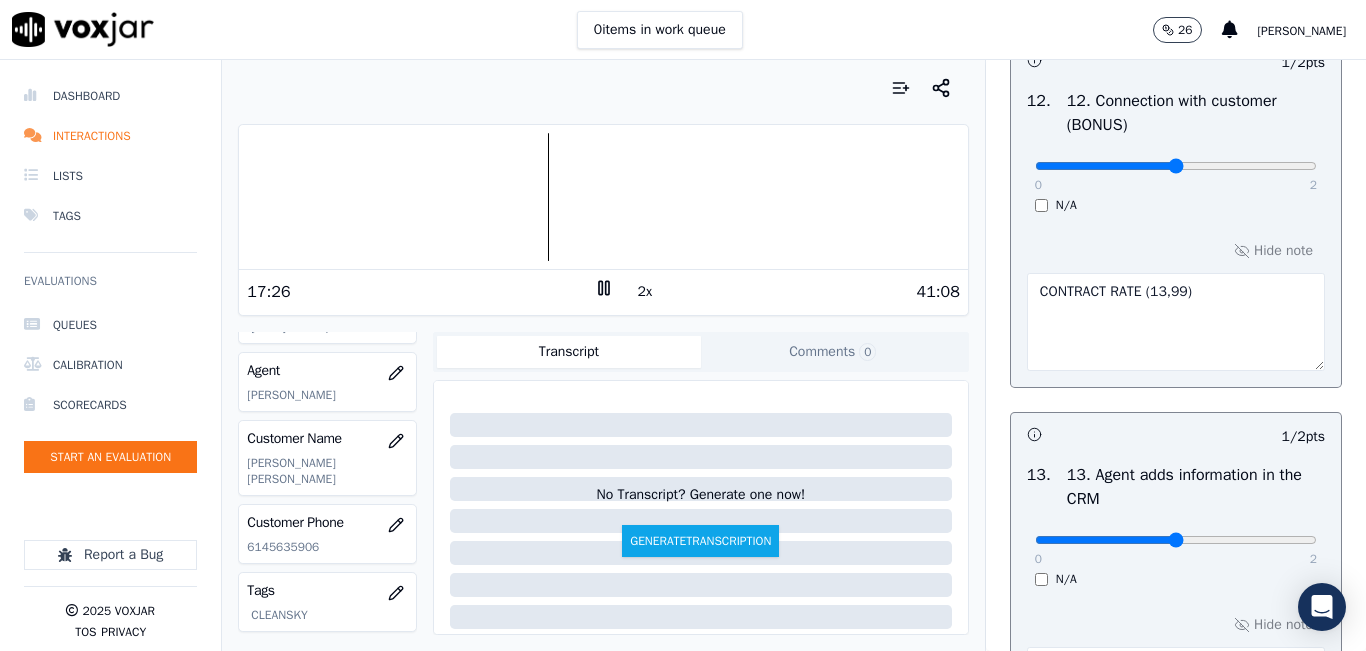 click on "CONTRACT RATE (13,99)" at bounding box center [1176, 322] 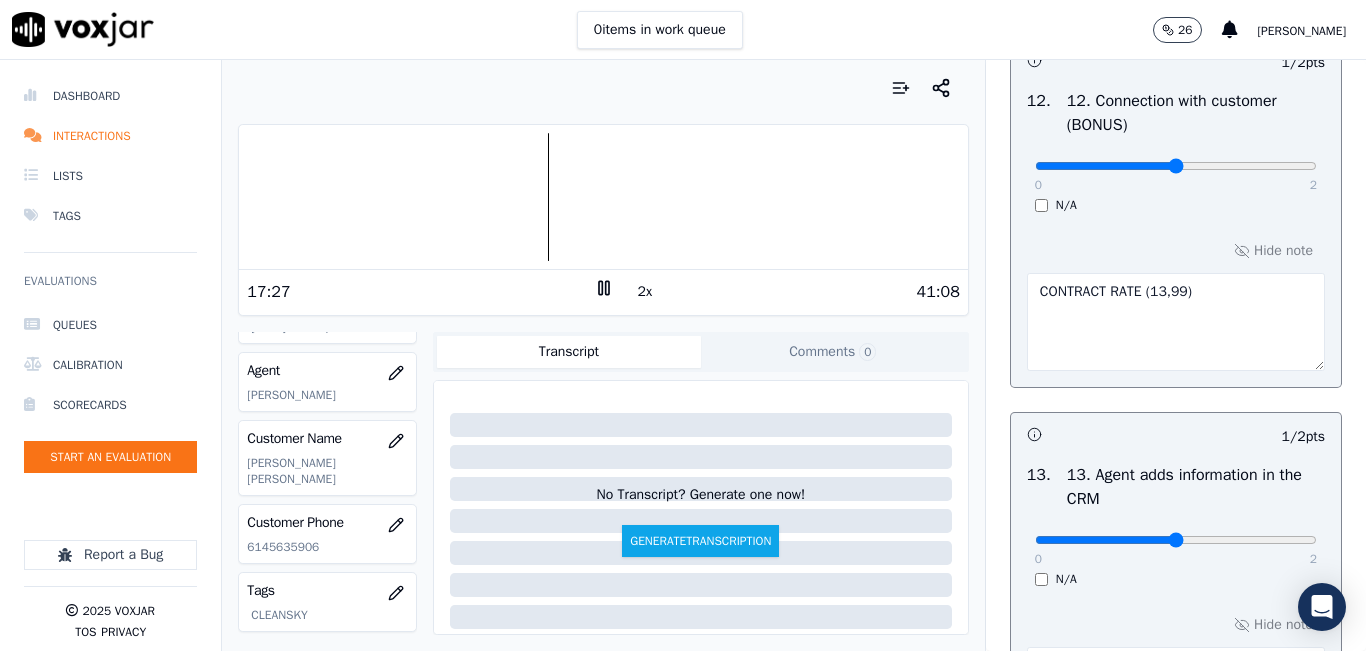 click on "CONTRACT RATE (13,99)" at bounding box center [1176, 322] 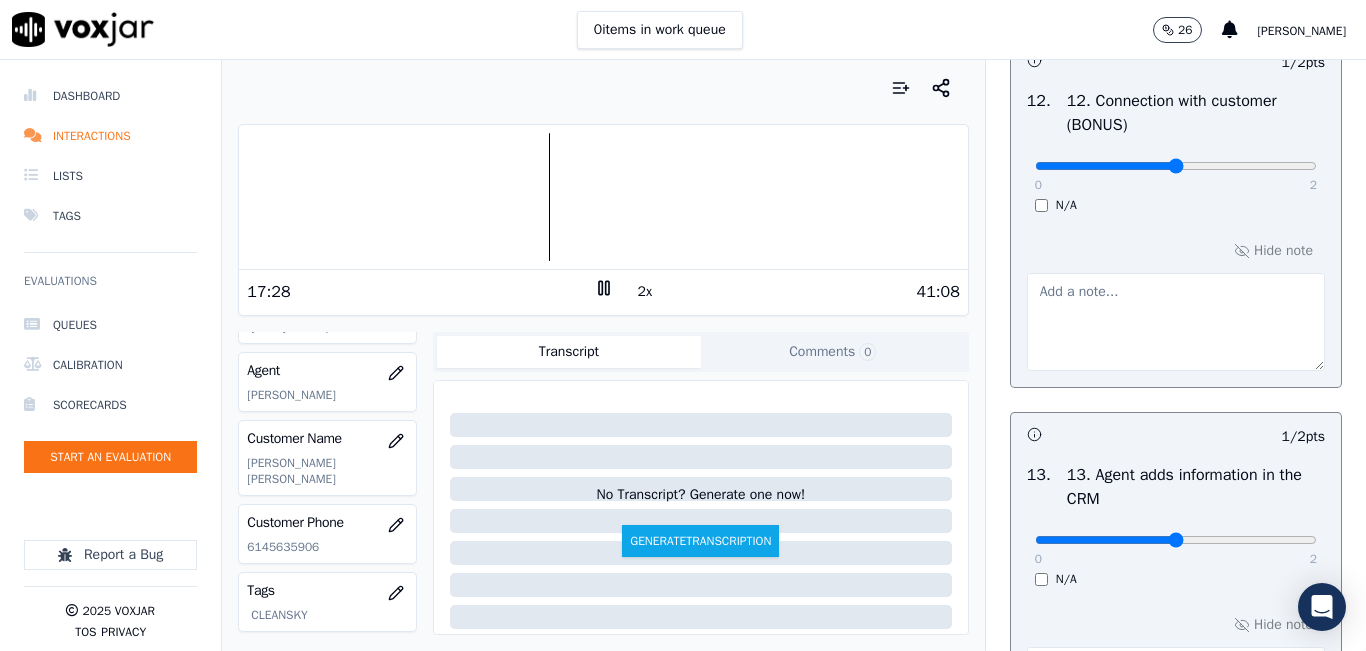 type 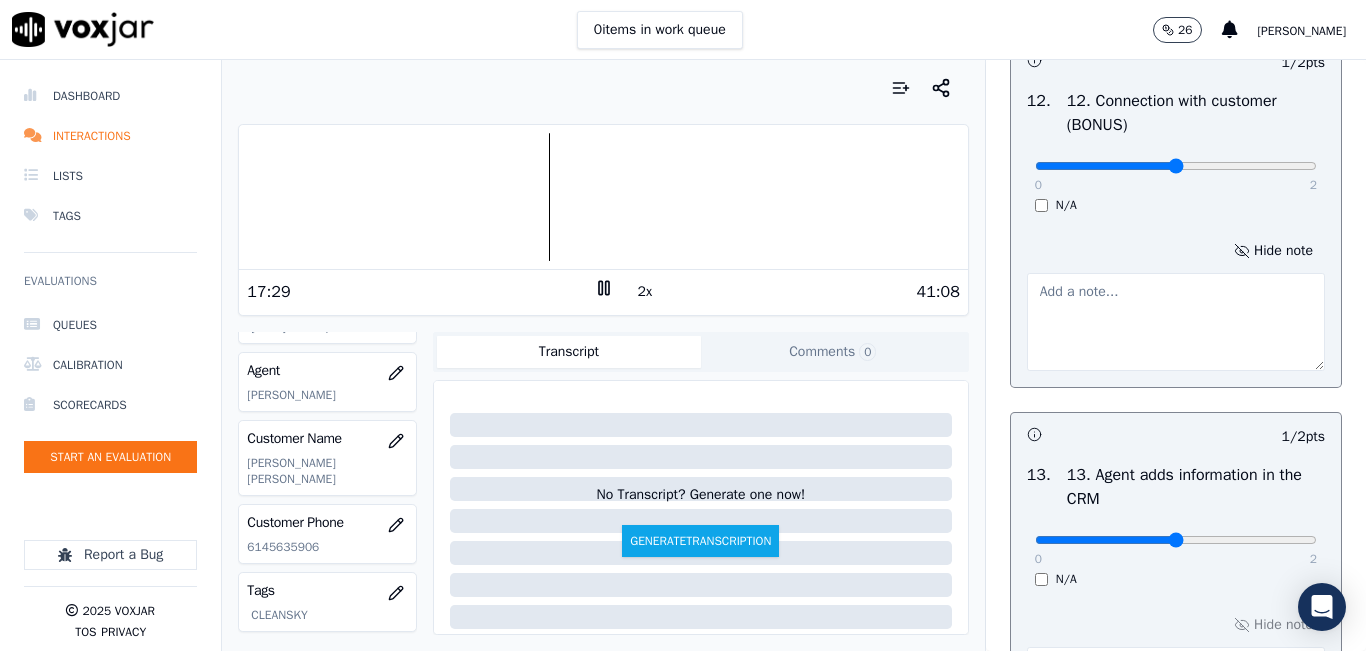 click on "Hide note" at bounding box center [1176, 304] 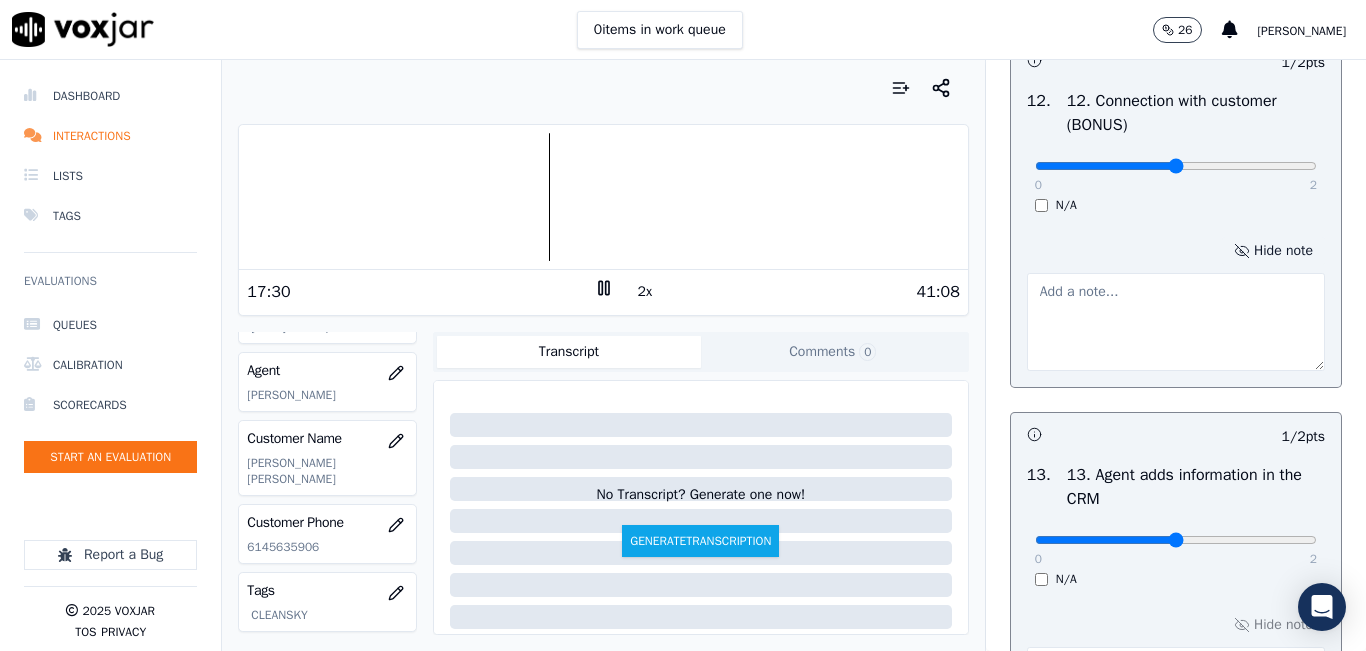 click on "Hide note" at bounding box center (1273, 251) 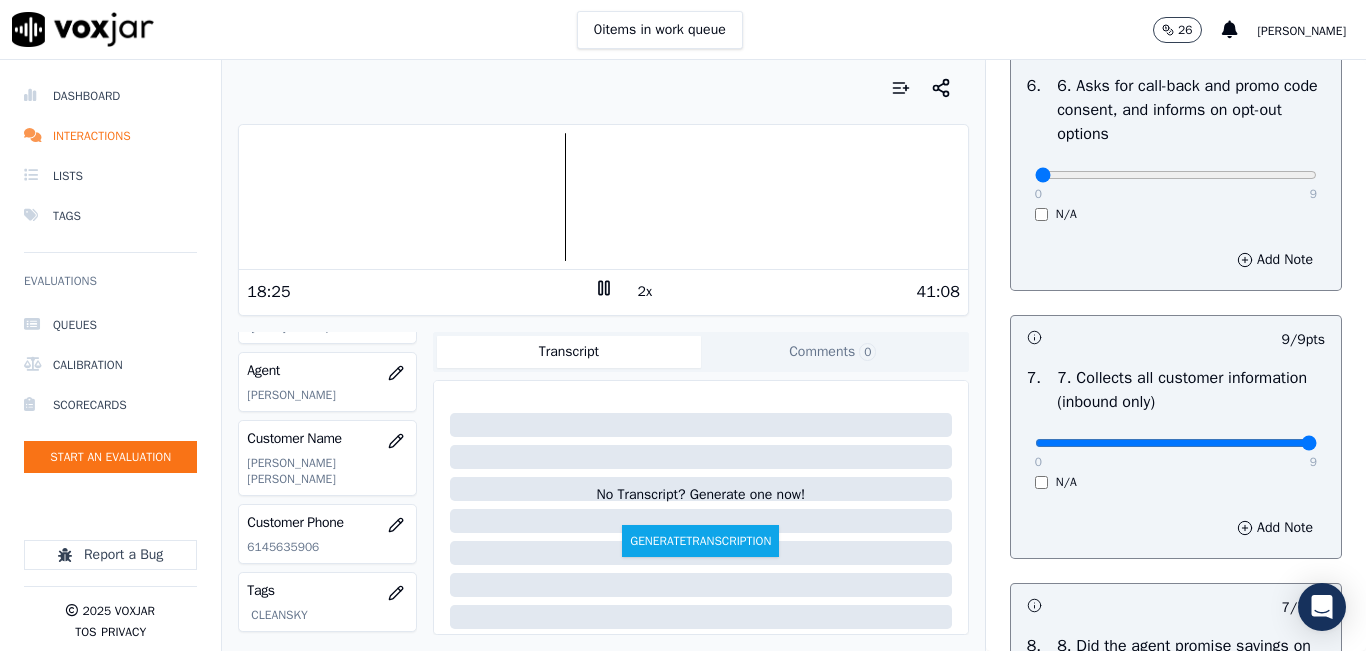 scroll, scrollTop: 1600, scrollLeft: 0, axis: vertical 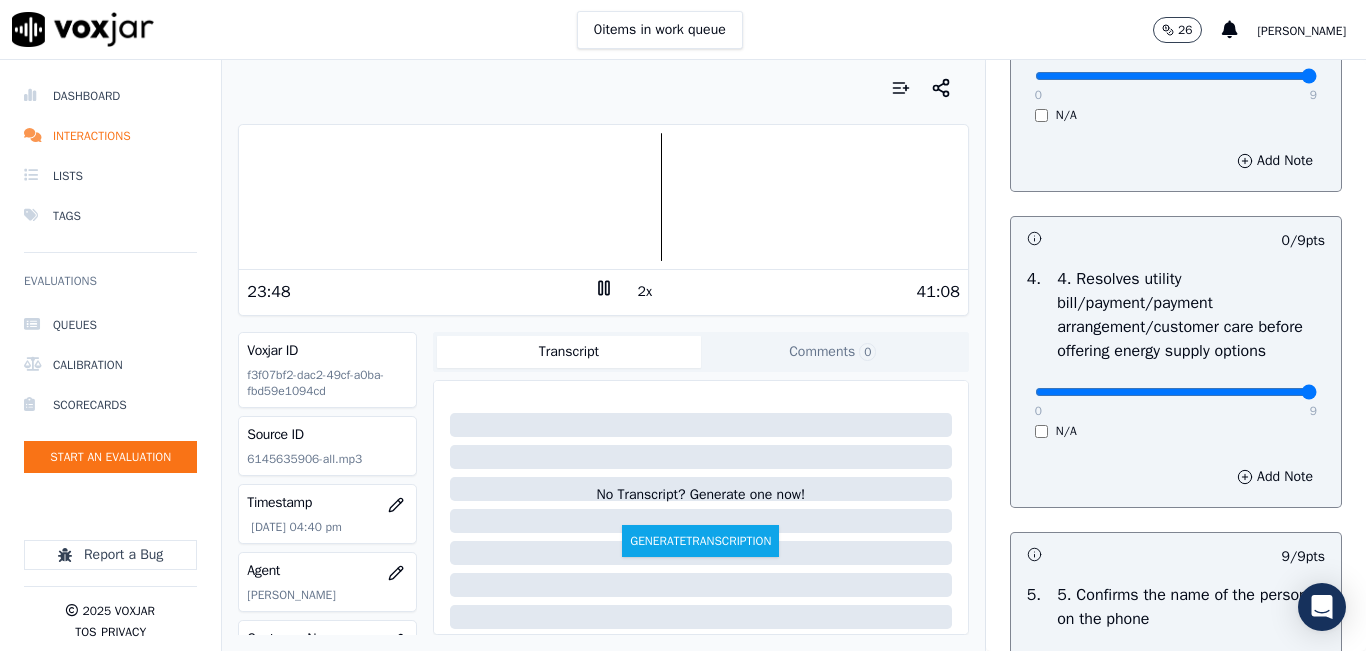 drag, startPoint x: 1259, startPoint y: 458, endPoint x: 1302, endPoint y: 457, distance: 43.011627 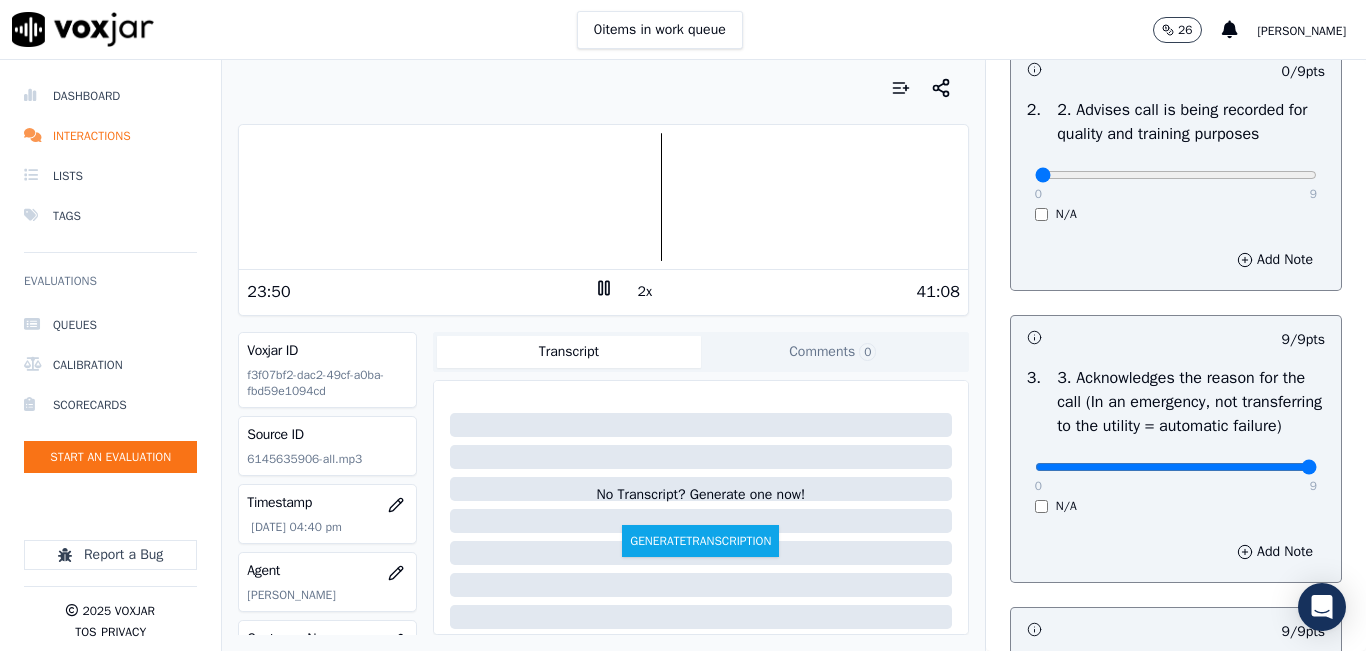 scroll, scrollTop: 400, scrollLeft: 0, axis: vertical 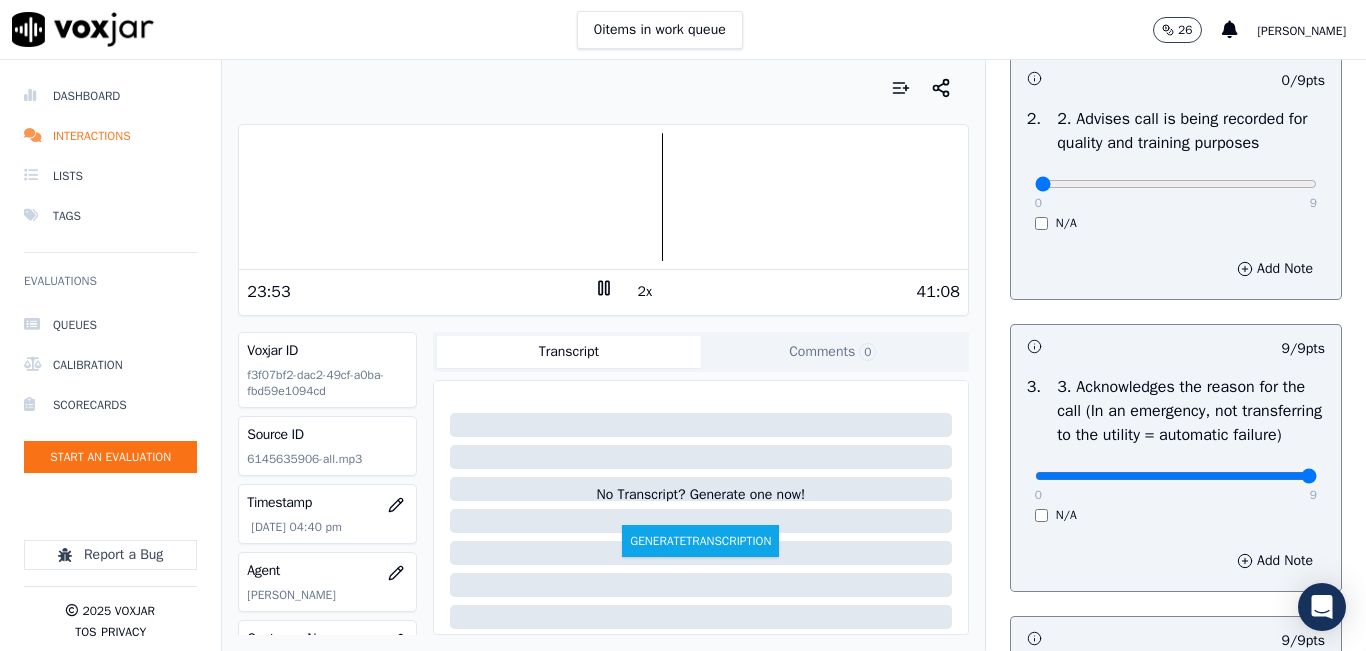 click at bounding box center (603, 197) 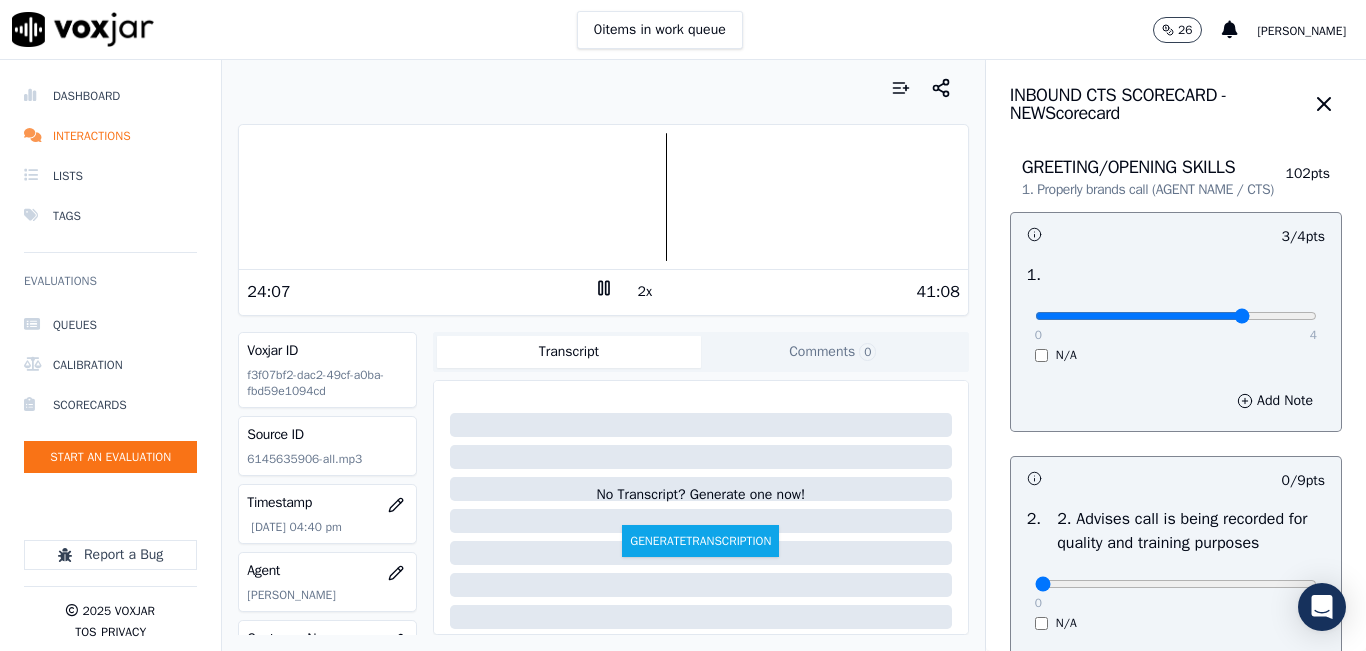 scroll, scrollTop: 100, scrollLeft: 0, axis: vertical 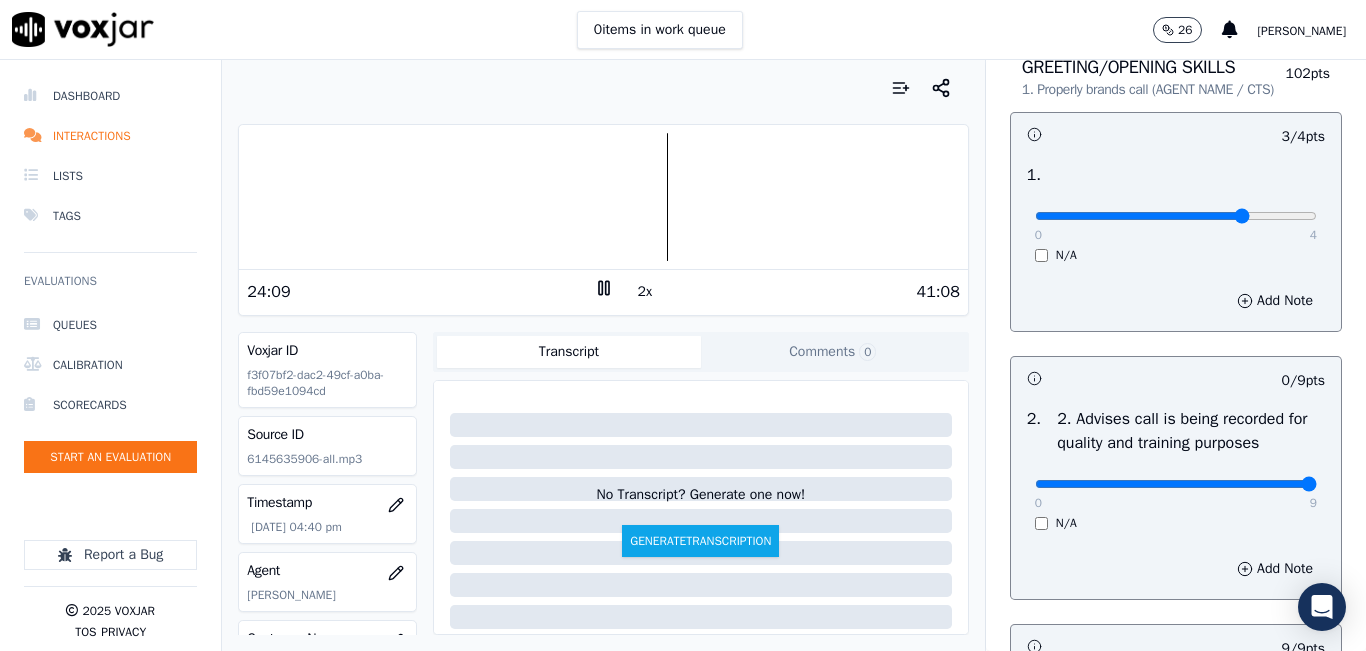drag, startPoint x: 1239, startPoint y: 507, endPoint x: 1276, endPoint y: 502, distance: 37.336308 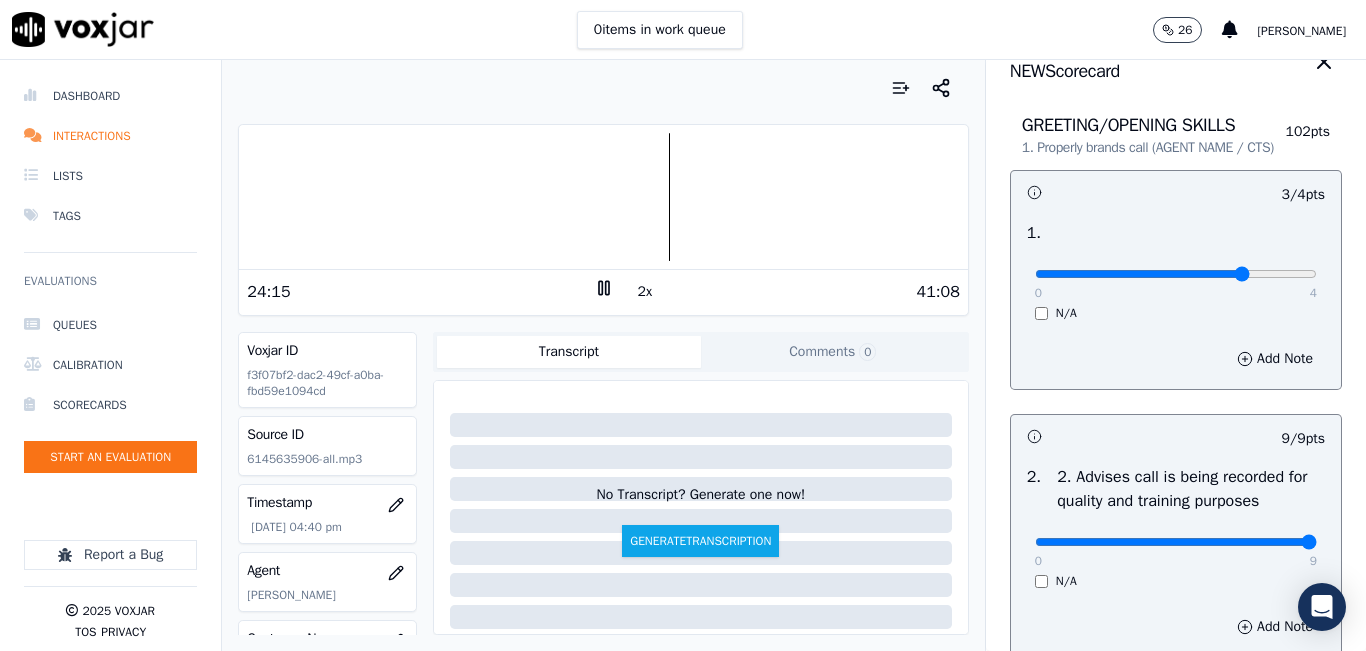 scroll, scrollTop: 0, scrollLeft: 0, axis: both 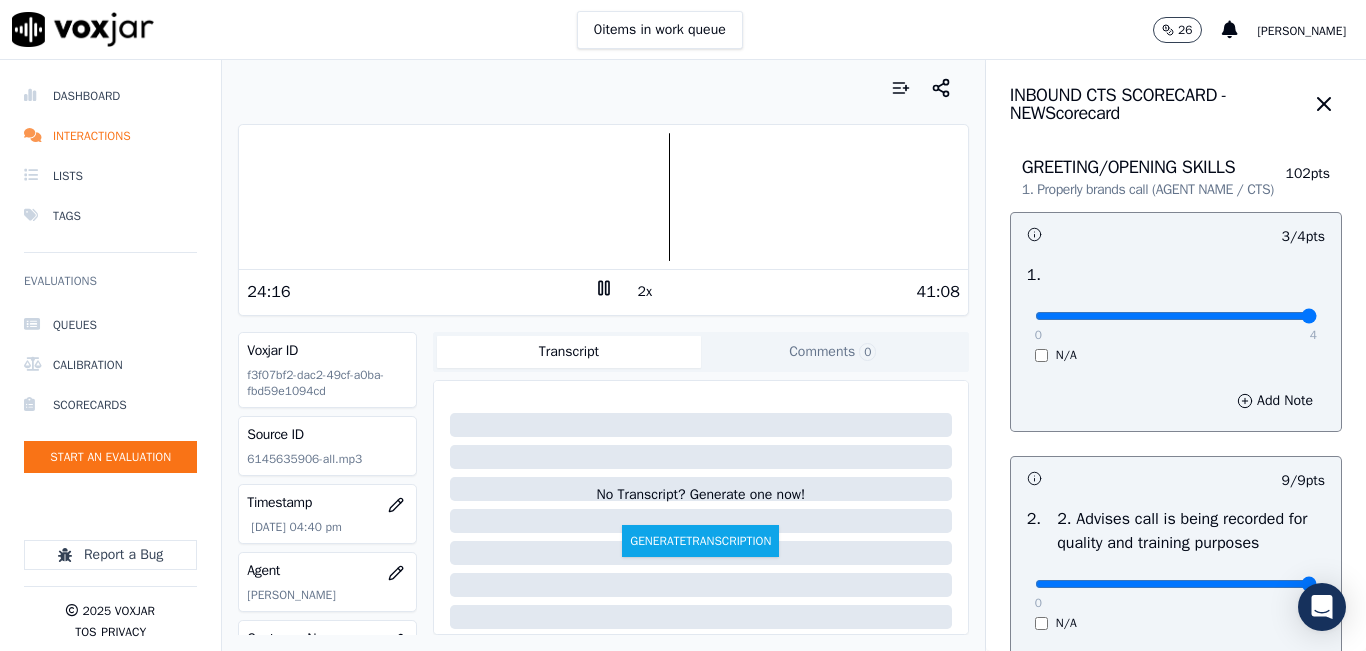 drag, startPoint x: 1241, startPoint y: 333, endPoint x: 1223, endPoint y: 271, distance: 64.56005 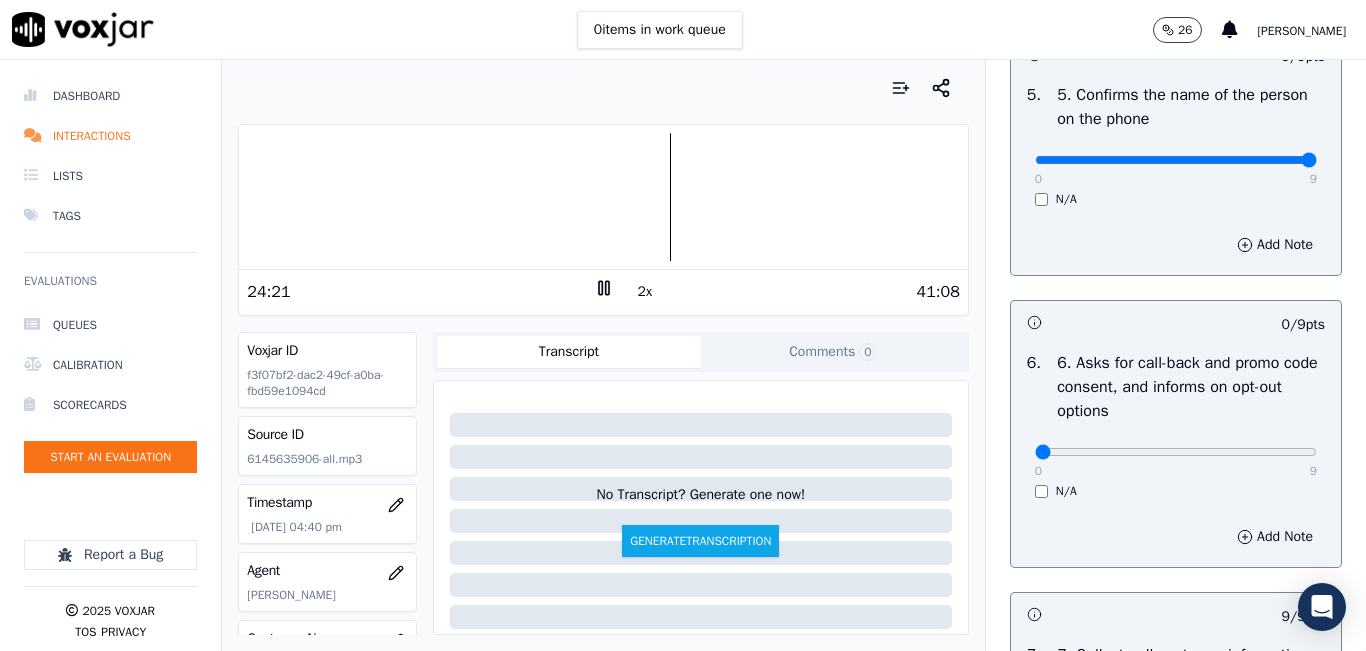 scroll, scrollTop: 1400, scrollLeft: 0, axis: vertical 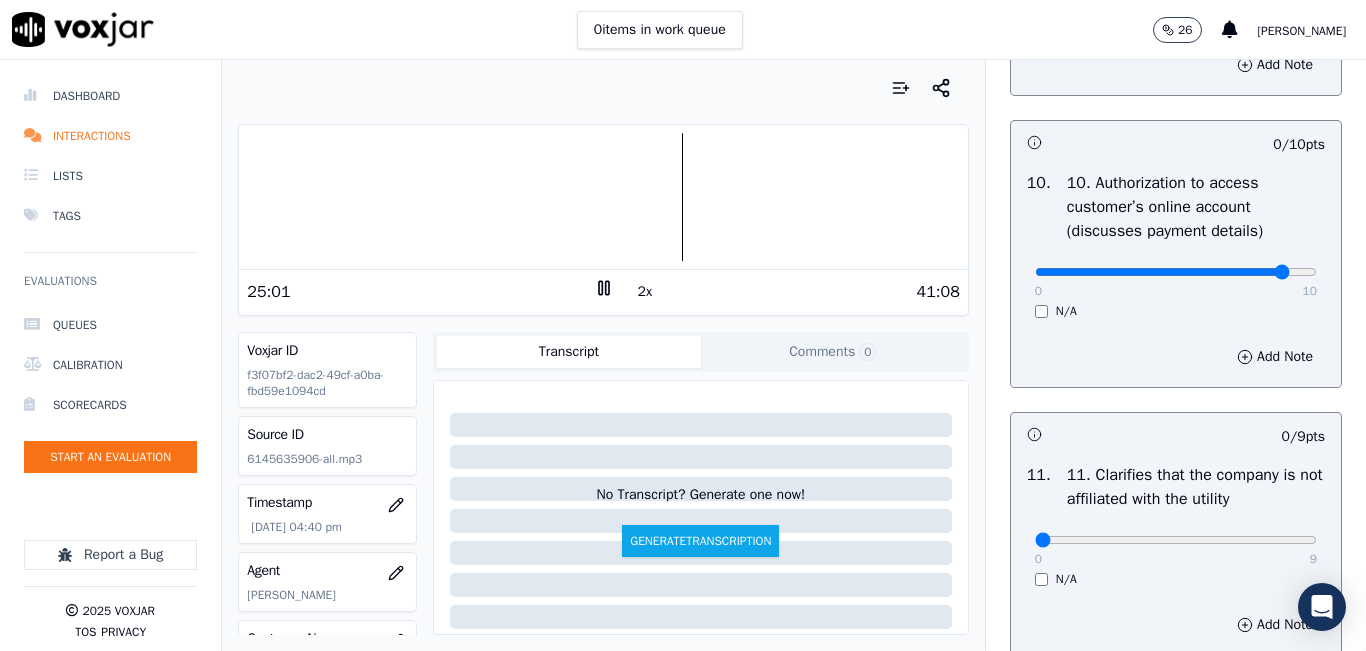 click at bounding box center (1176, -2284) 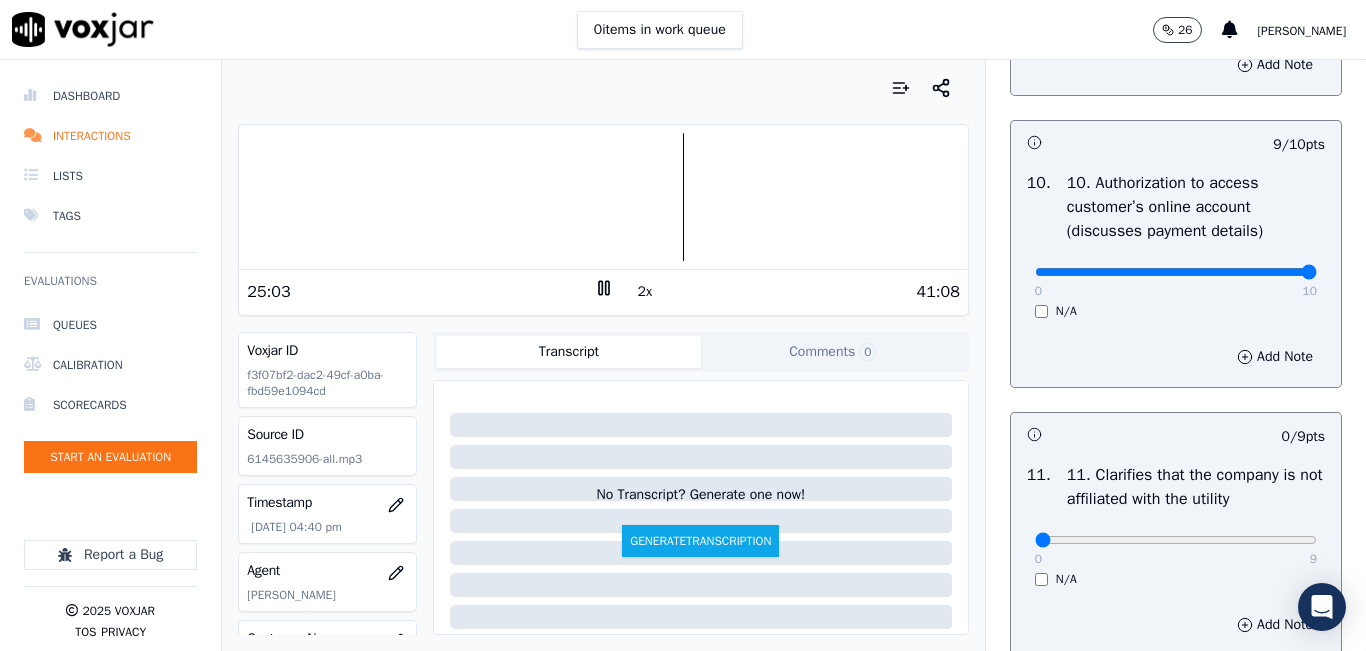 drag, startPoint x: 1235, startPoint y: 341, endPoint x: 1291, endPoint y: 352, distance: 57.070133 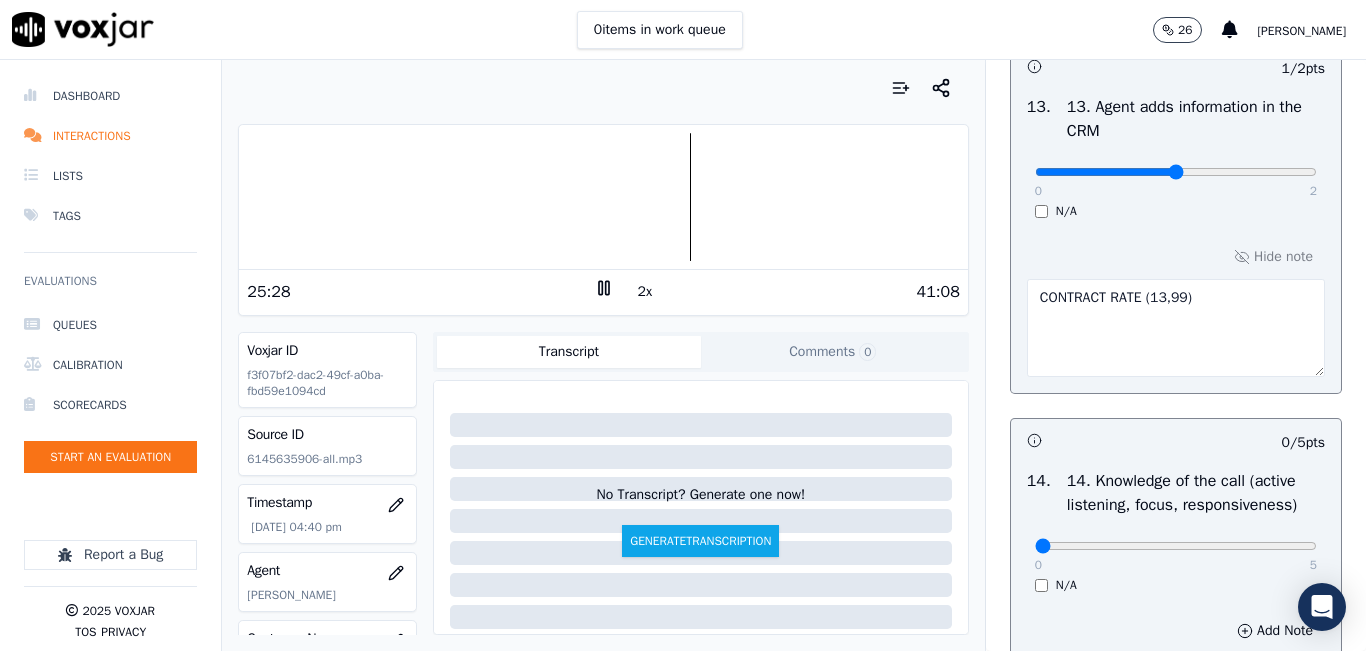 scroll, scrollTop: 3500, scrollLeft: 0, axis: vertical 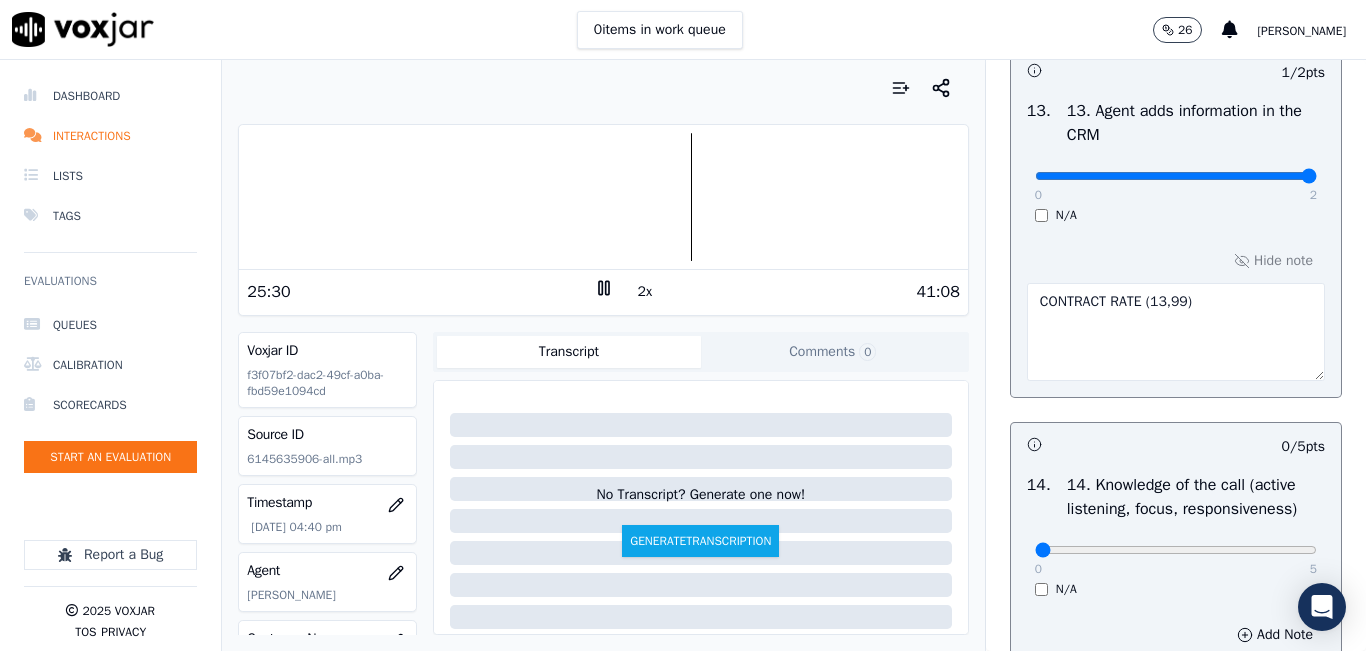 click at bounding box center [1176, -3184] 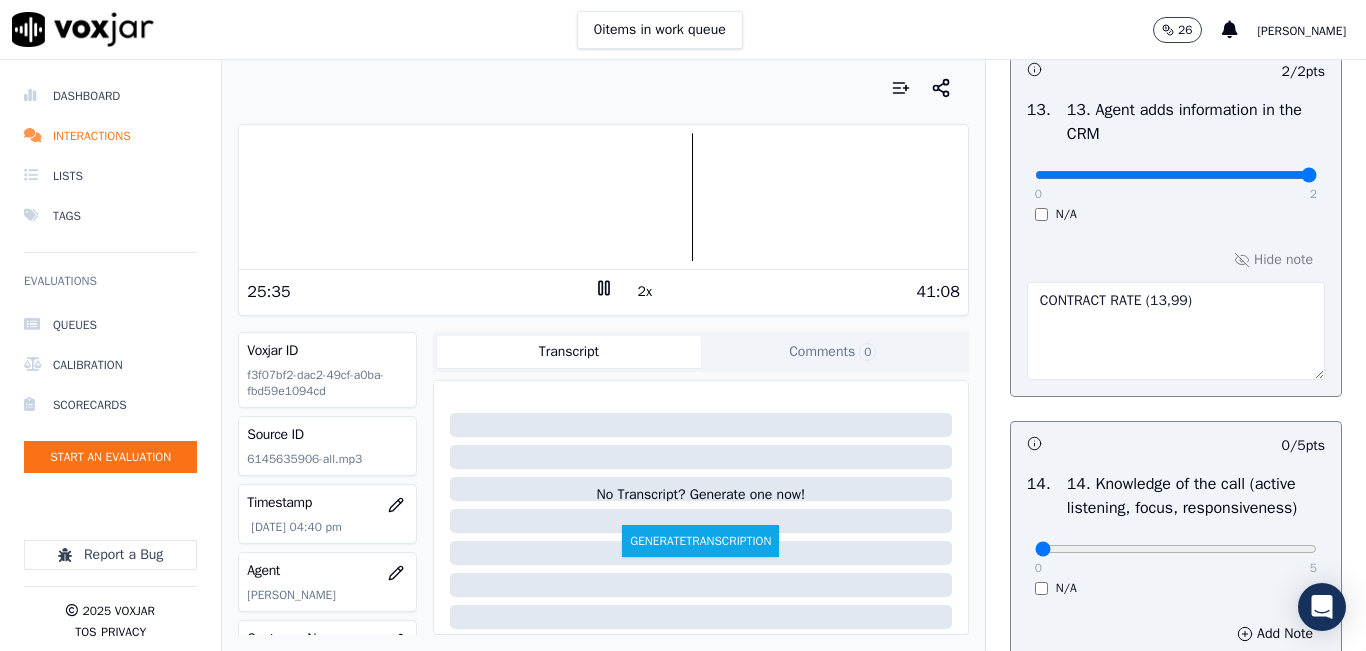 scroll, scrollTop: 3500, scrollLeft: 0, axis: vertical 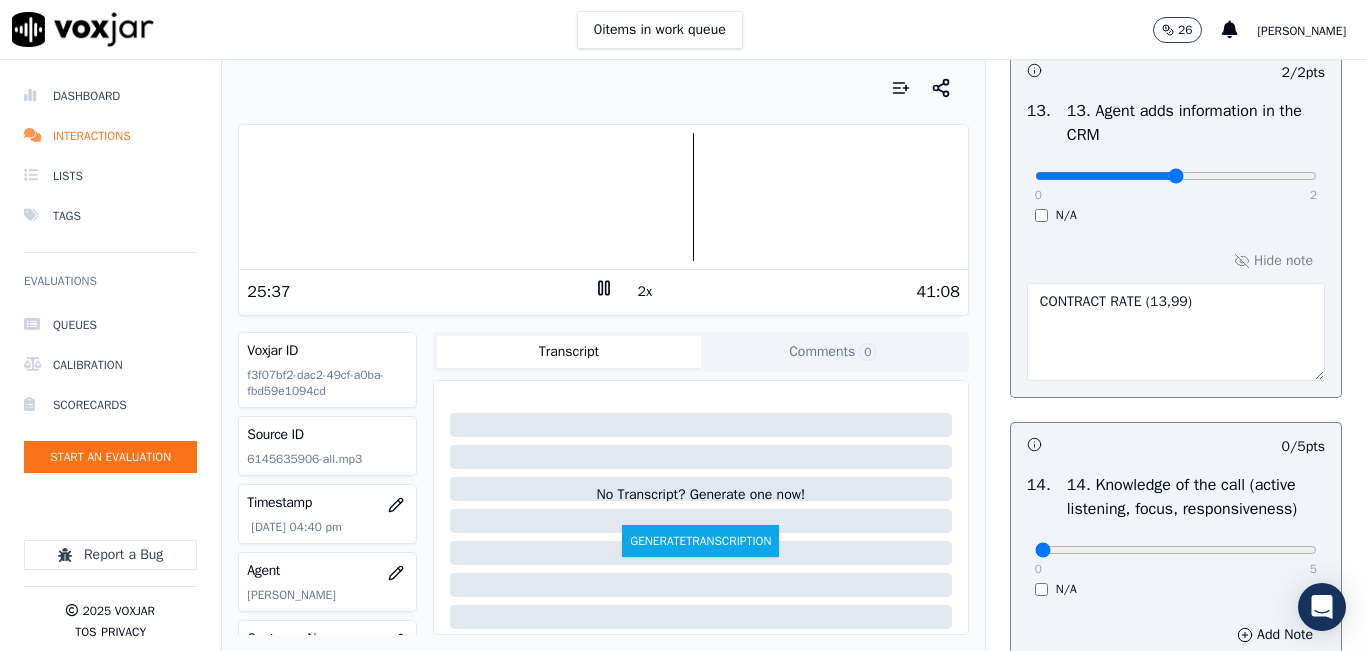 type on "1" 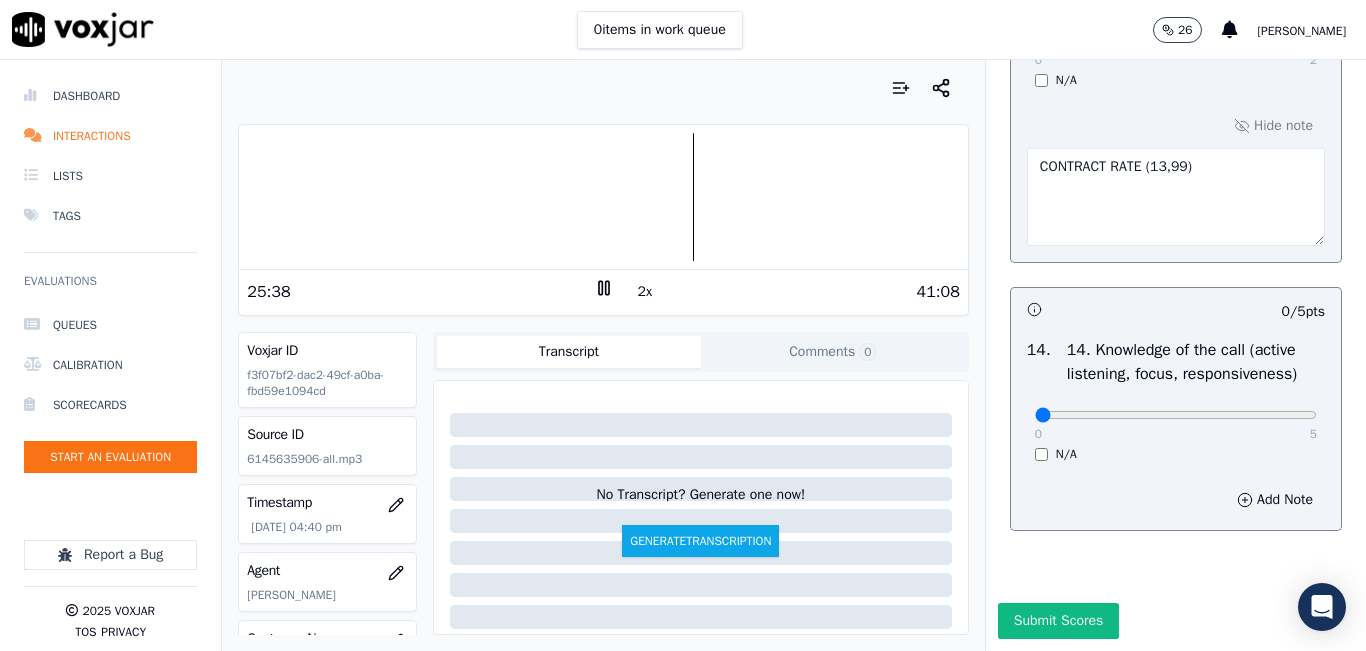 scroll, scrollTop: 3700, scrollLeft: 0, axis: vertical 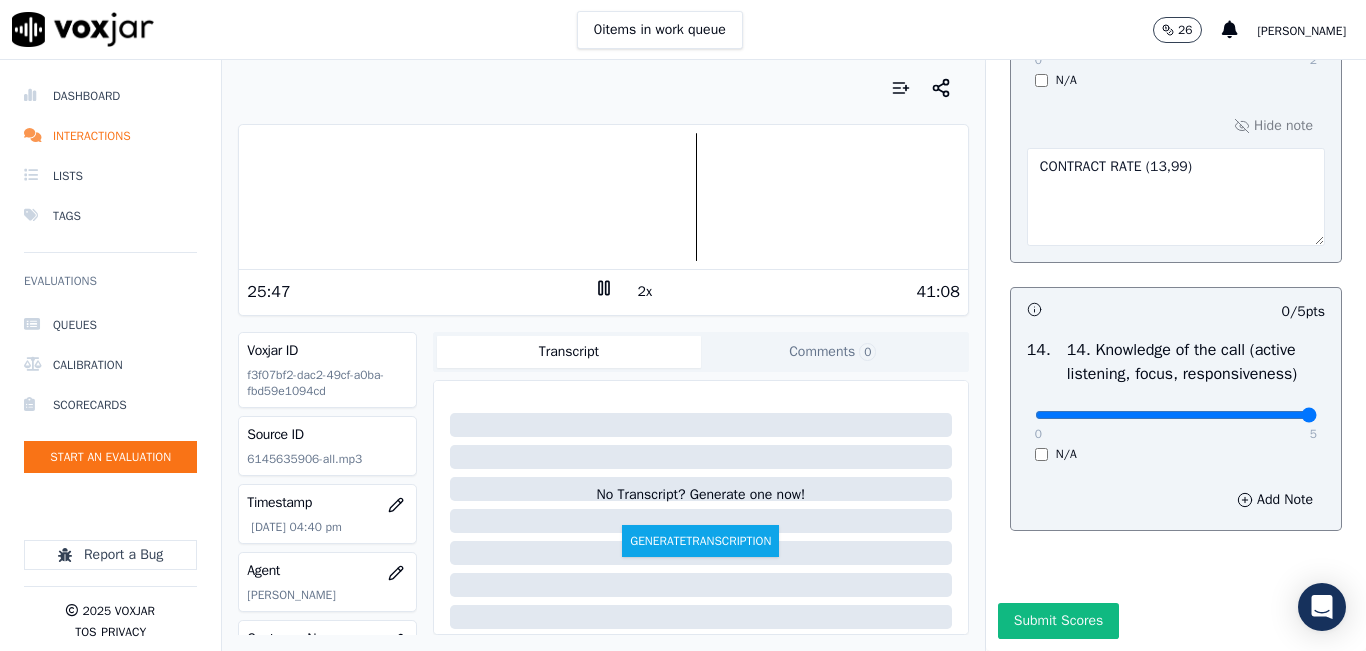 type on "5" 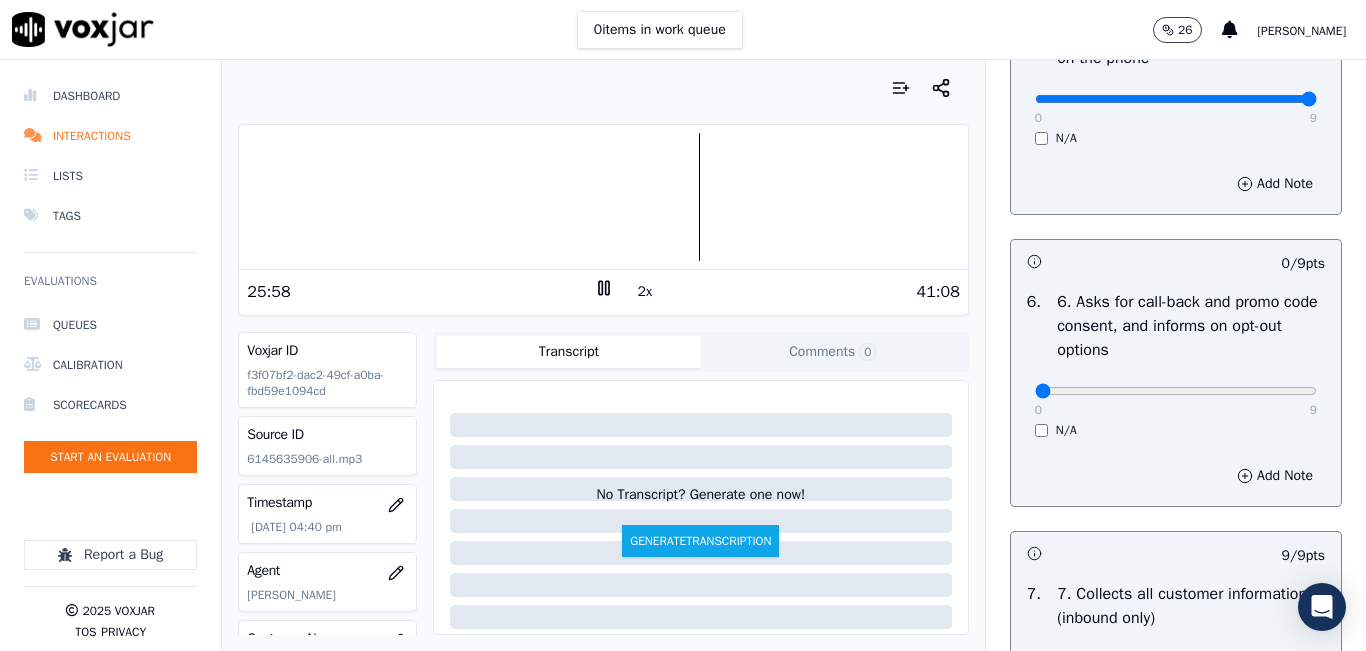 scroll, scrollTop: 1500, scrollLeft: 0, axis: vertical 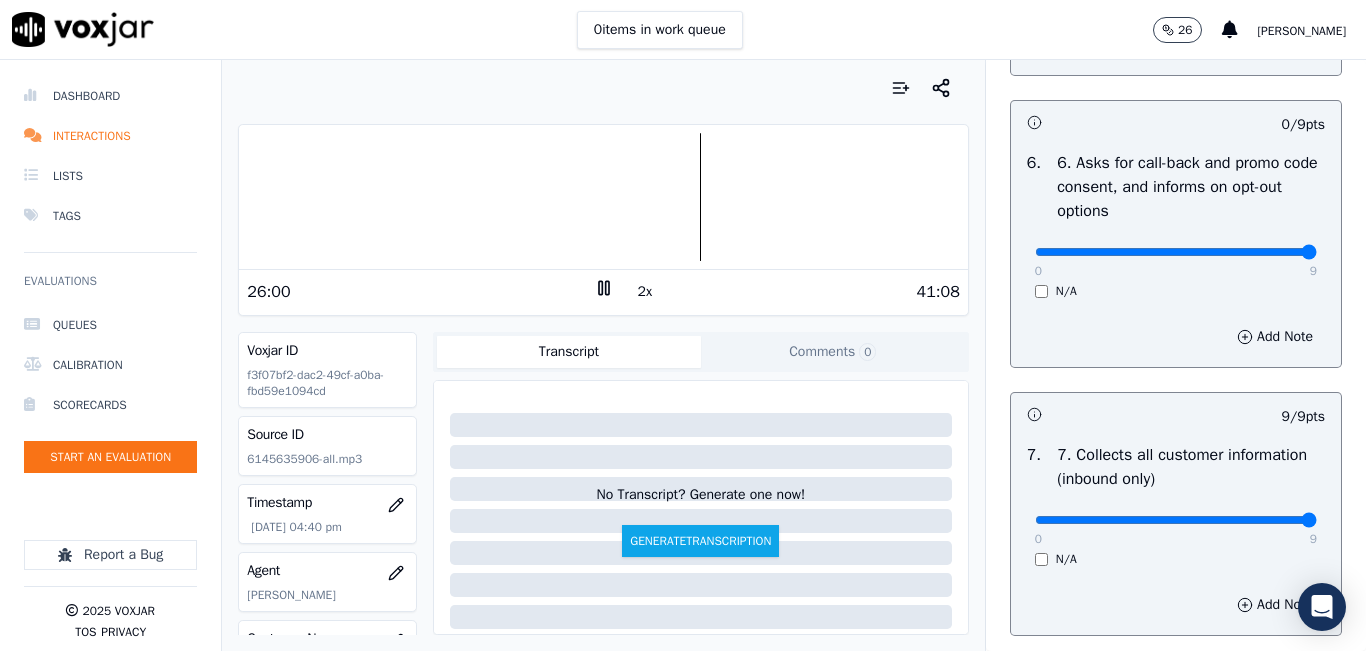 drag, startPoint x: 1199, startPoint y: 321, endPoint x: 1298, endPoint y: 342, distance: 101.20277 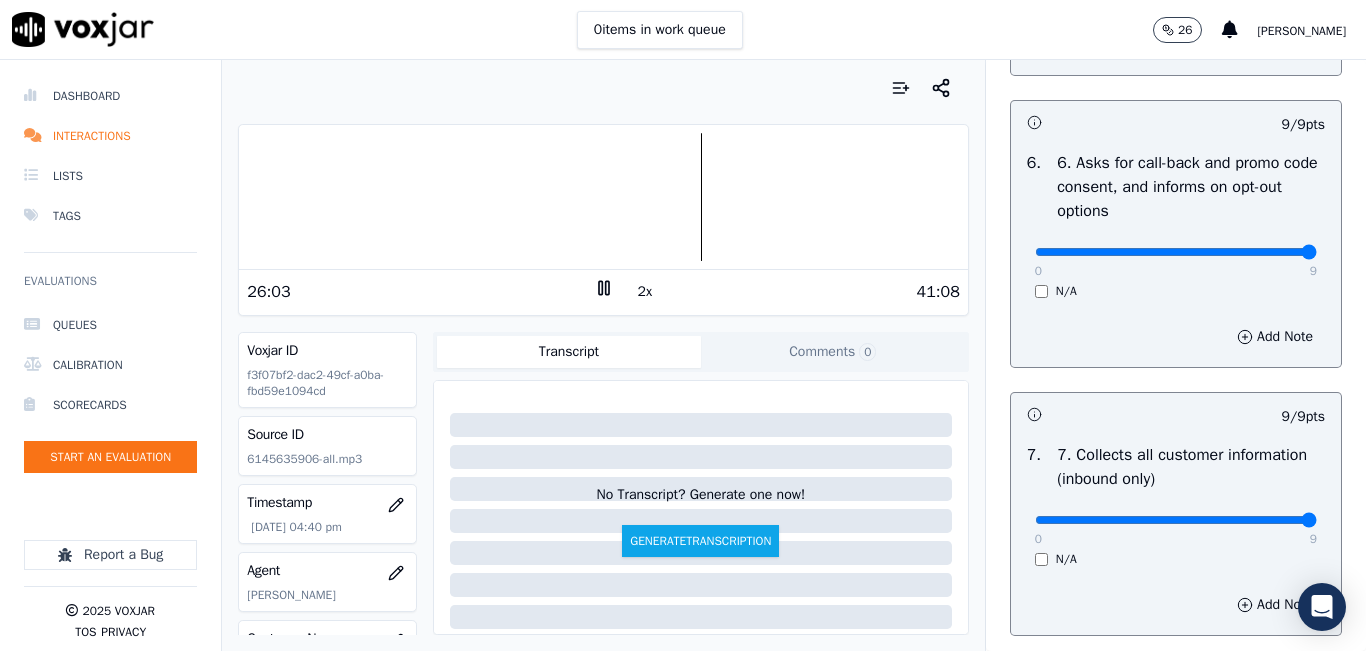 click 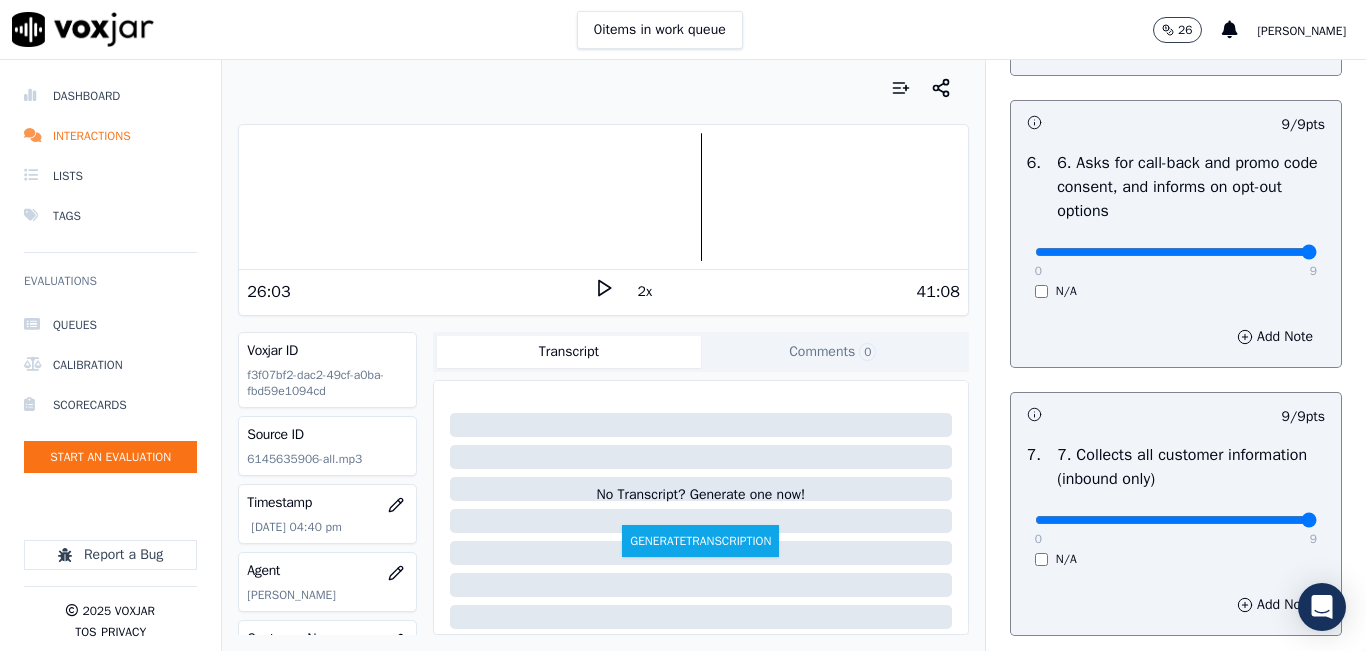 click 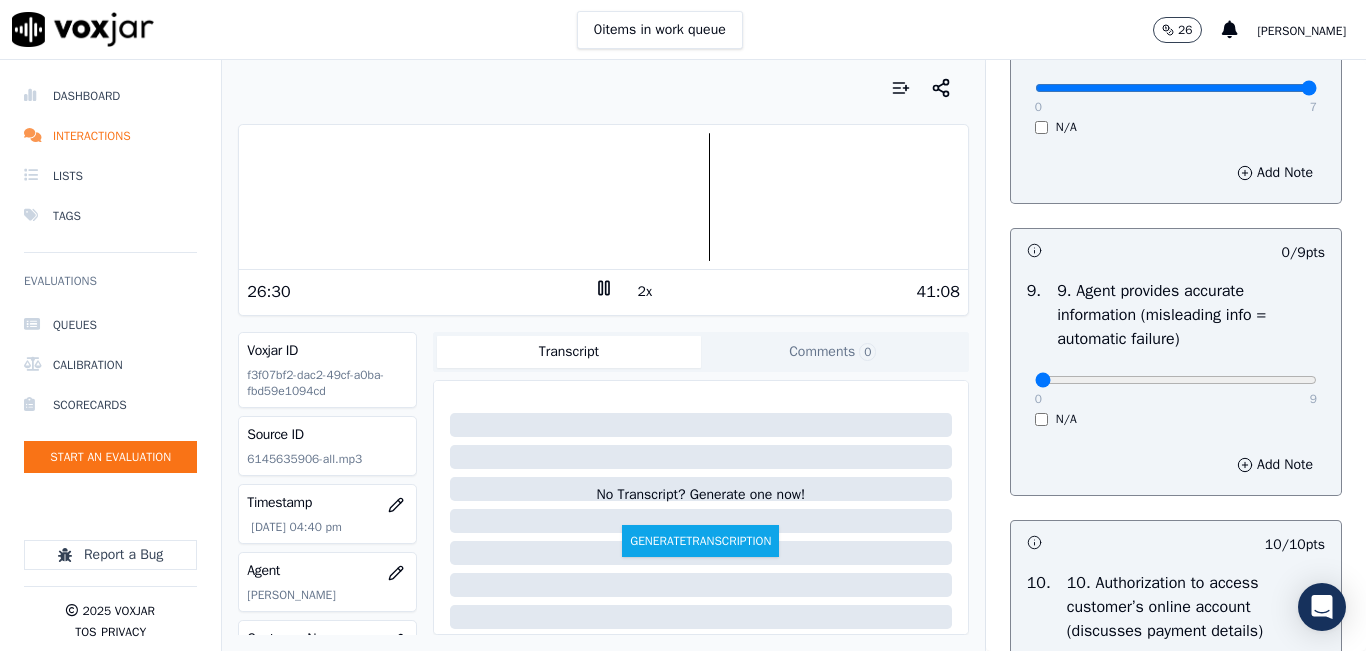 scroll, scrollTop: 2300, scrollLeft: 0, axis: vertical 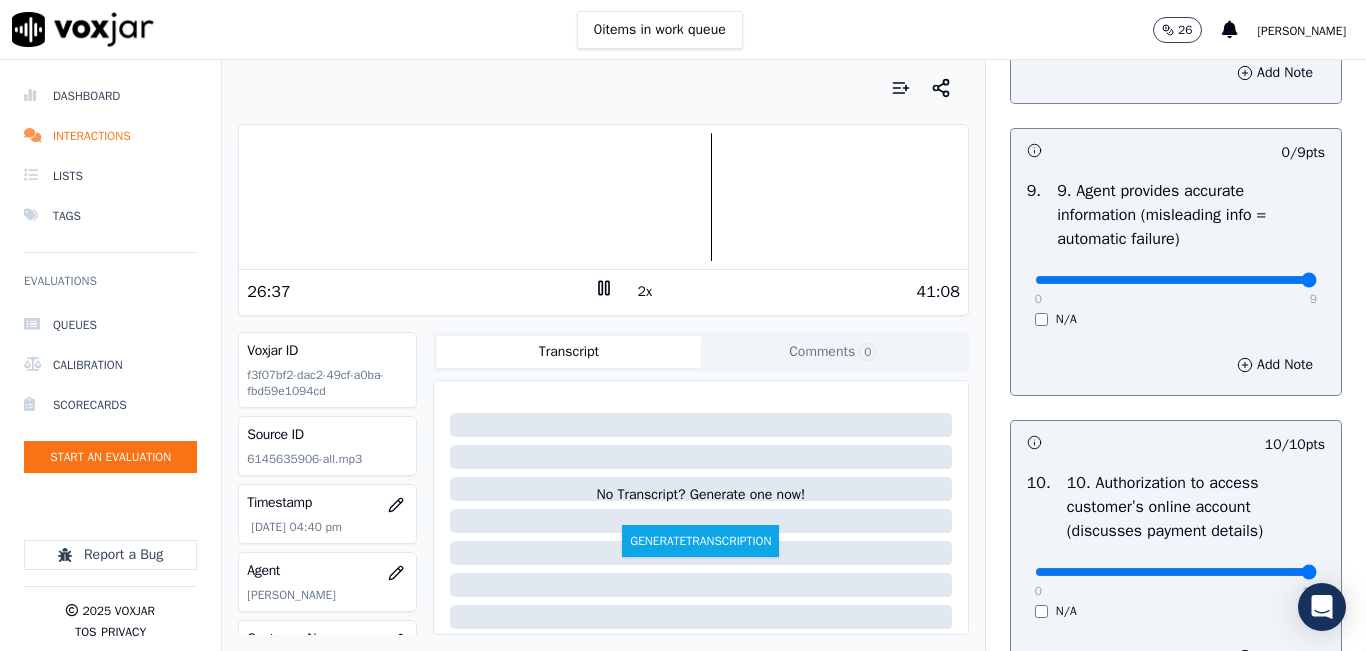 drag, startPoint x: 1120, startPoint y: 347, endPoint x: 1275, endPoint y: 351, distance: 155.0516 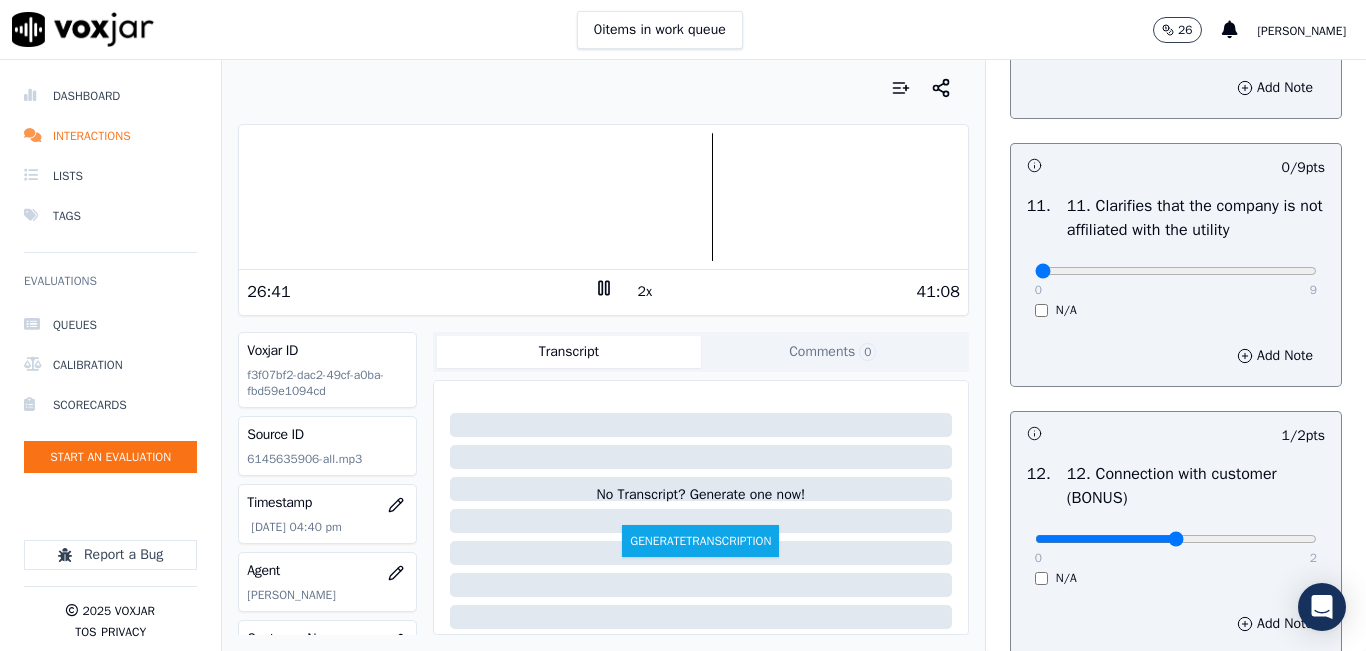 scroll, scrollTop: 3000, scrollLeft: 0, axis: vertical 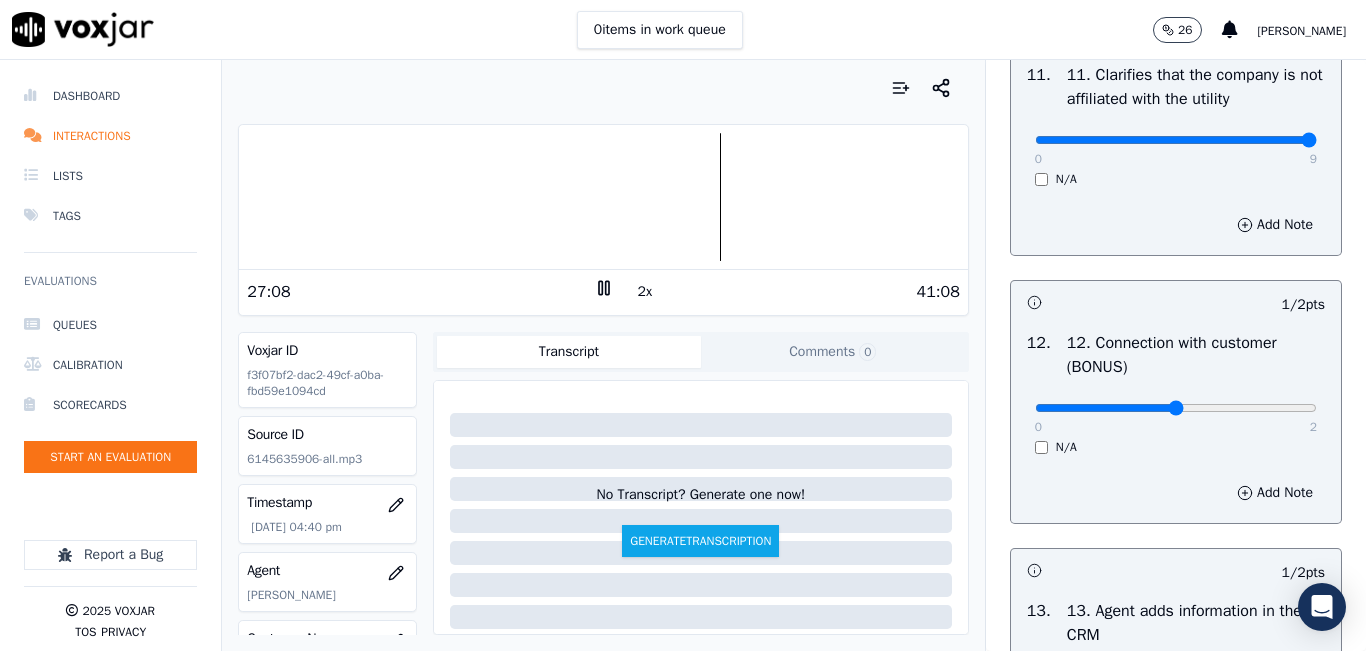 drag, startPoint x: 1196, startPoint y: 202, endPoint x: 1308, endPoint y: 198, distance: 112.0714 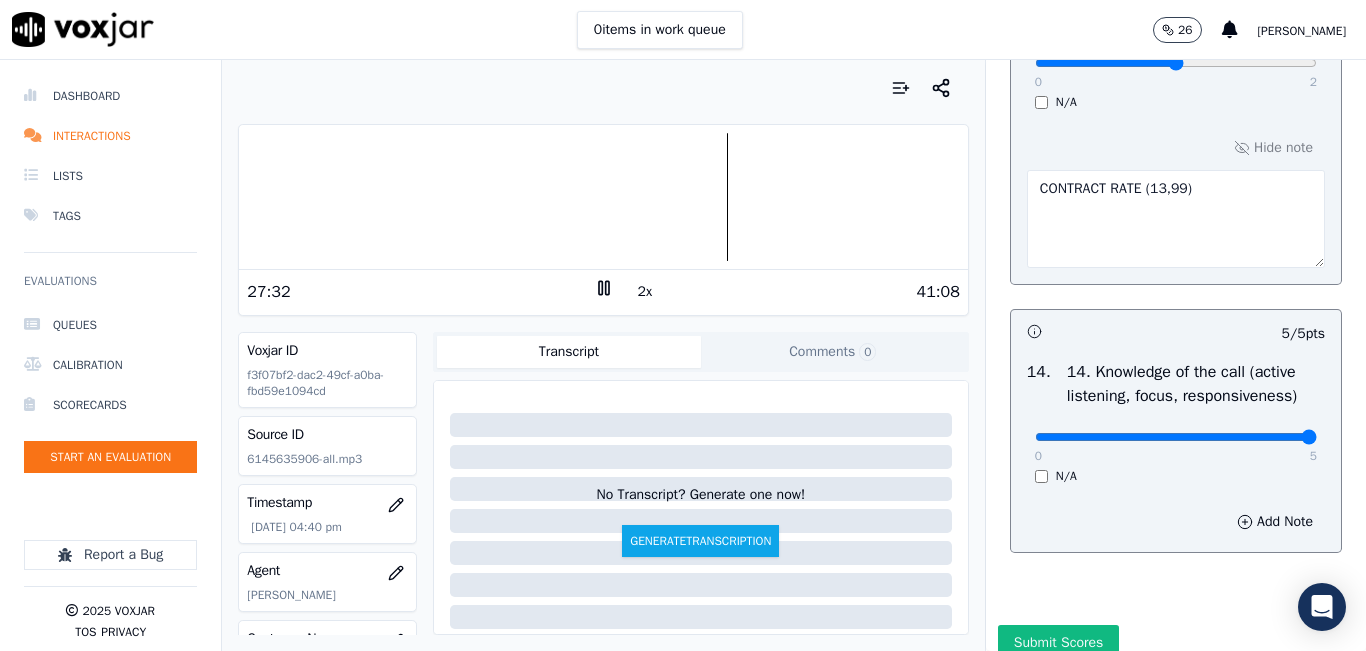 scroll, scrollTop: 3748, scrollLeft: 0, axis: vertical 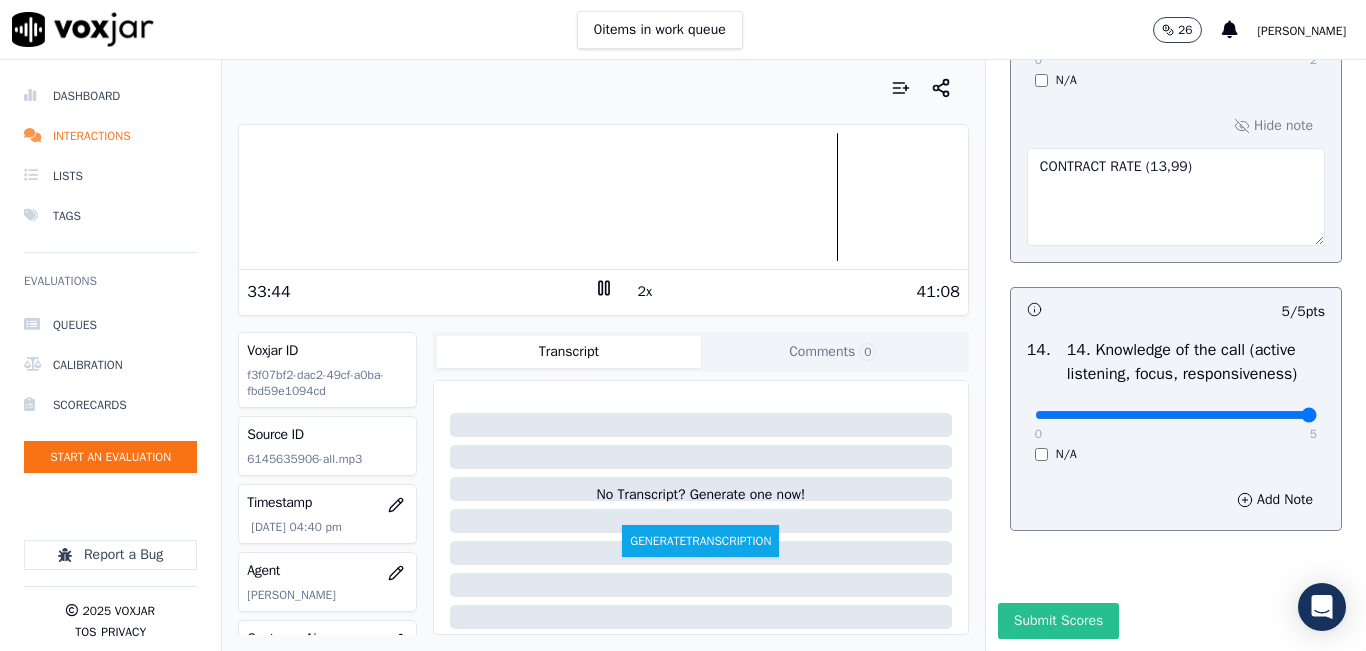 click on "Submit Scores" at bounding box center (1058, 621) 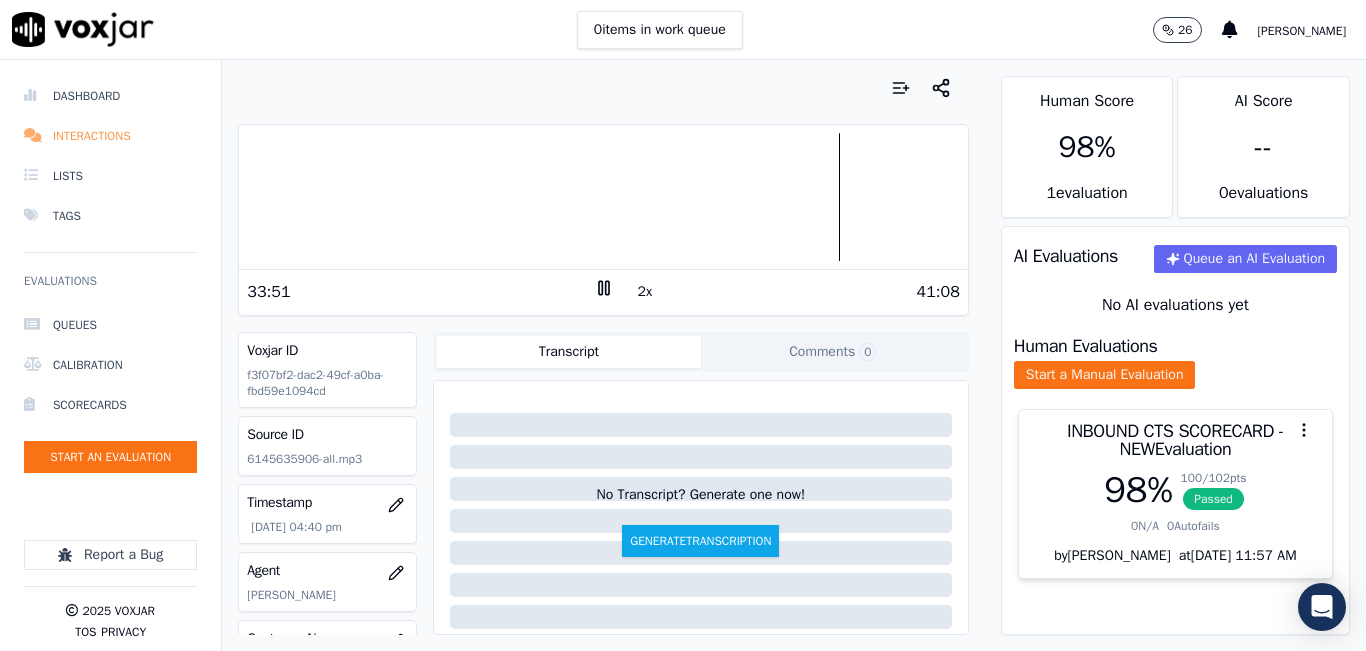click on "Interactions" at bounding box center (110, 136) 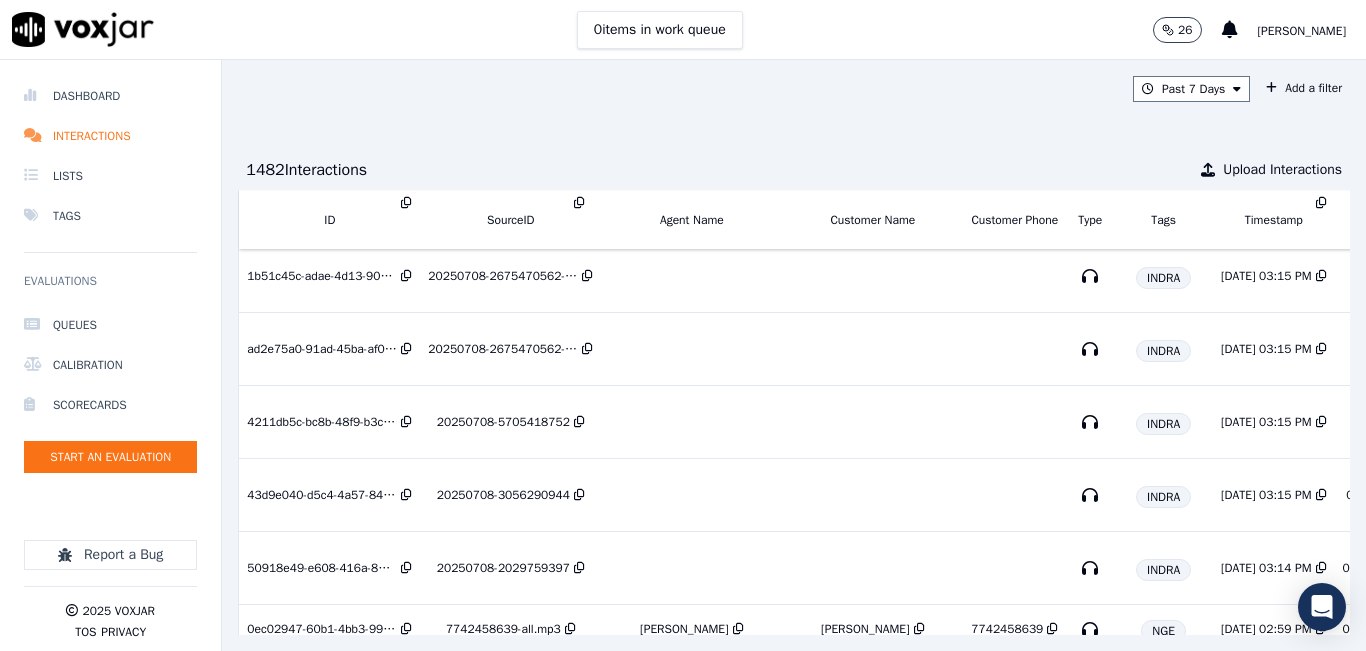 scroll, scrollTop: 1401, scrollLeft: 0, axis: vertical 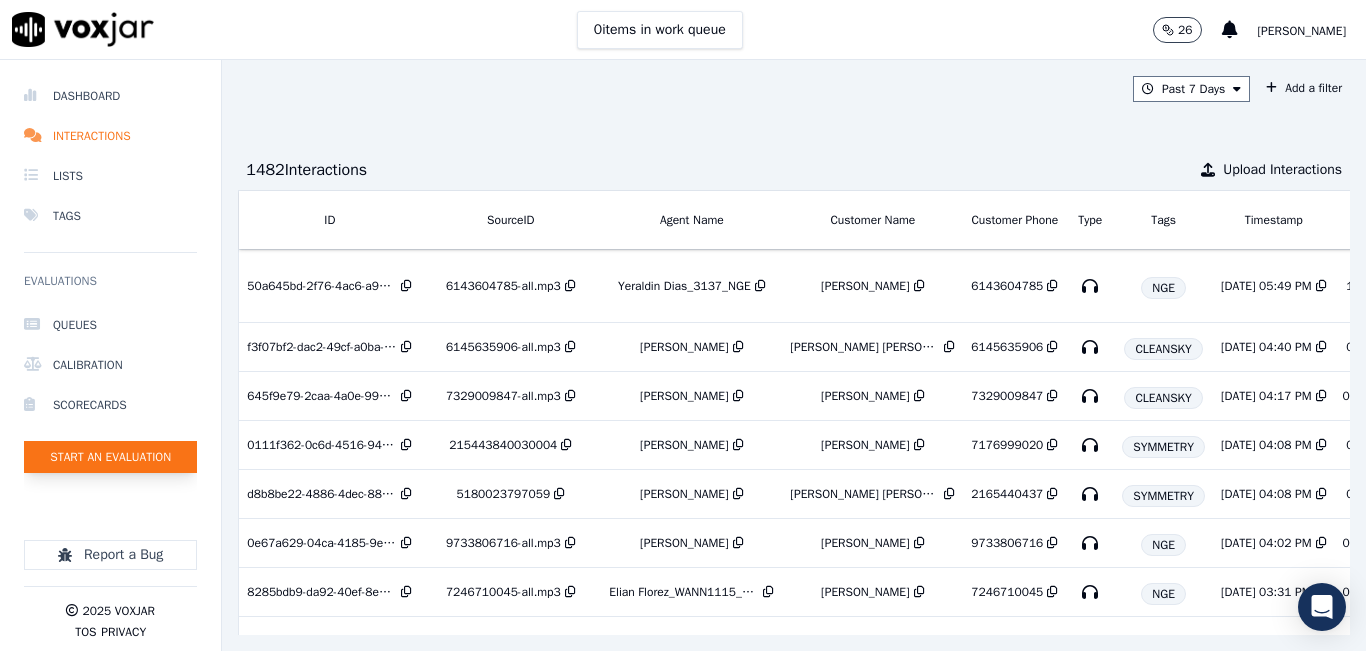 click on "Start an Evaluation" 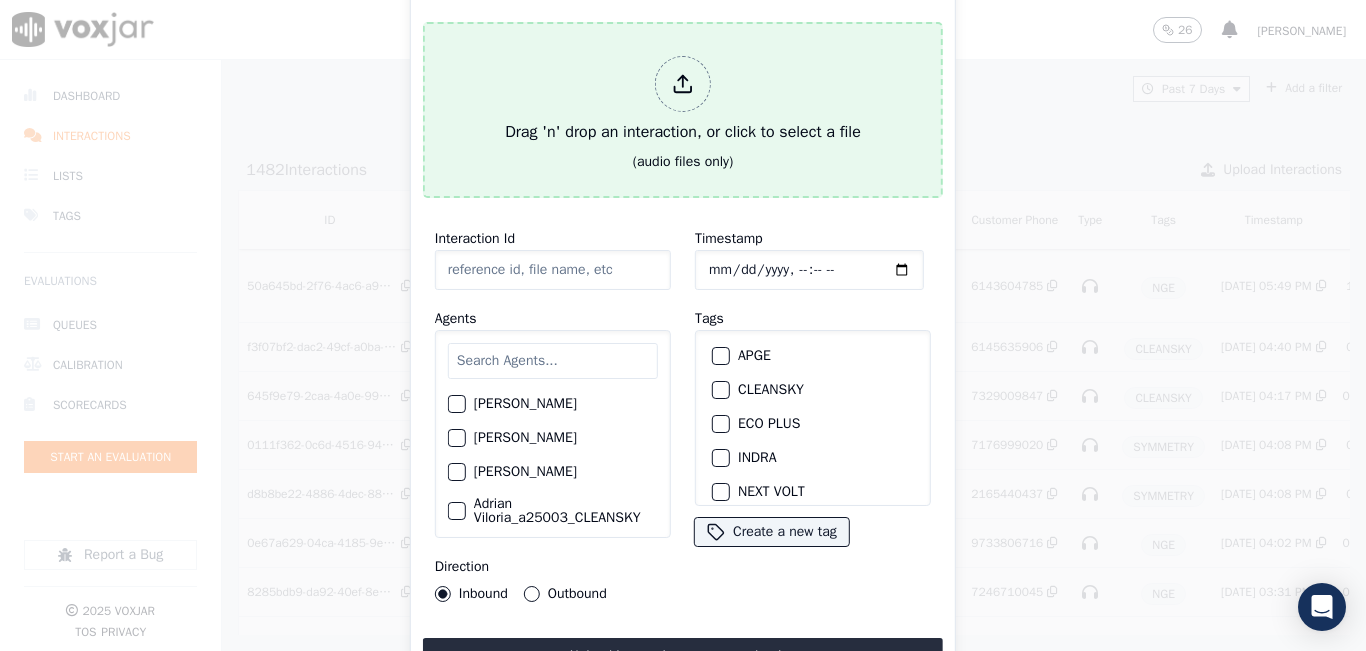 click on "Drag 'n' drop an interaction, or click to select a file" at bounding box center [683, 100] 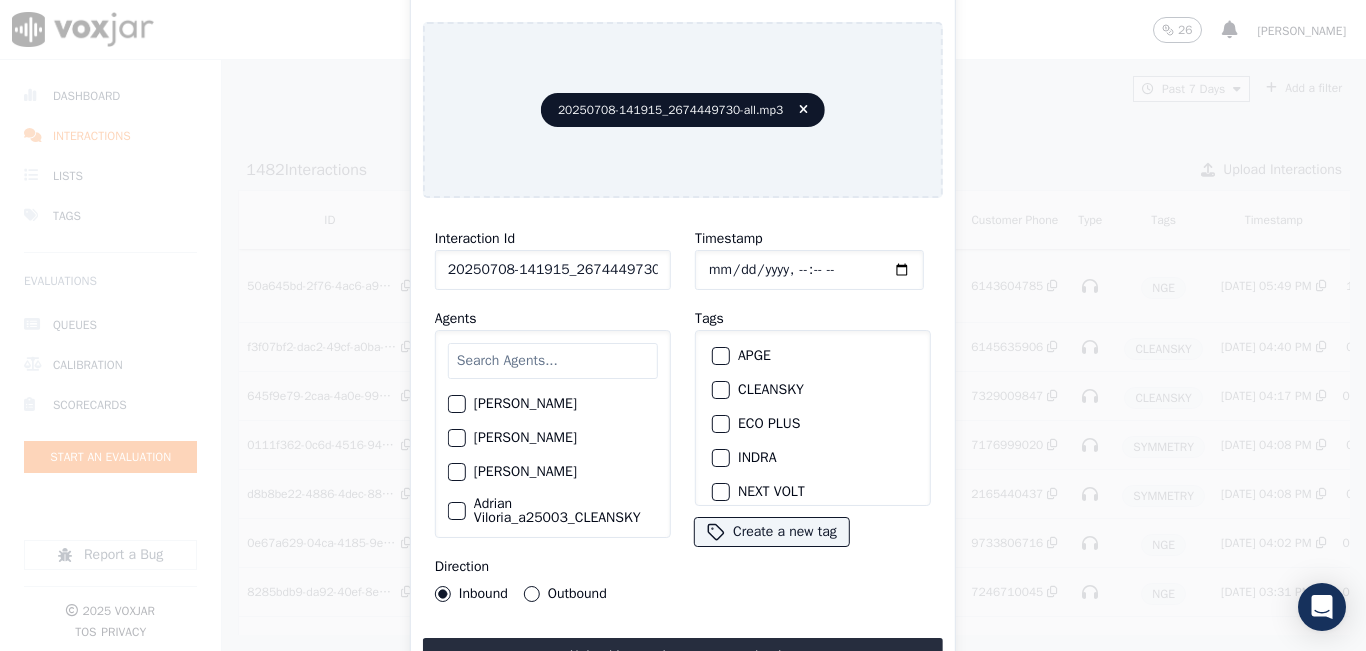 click at bounding box center [553, 361] 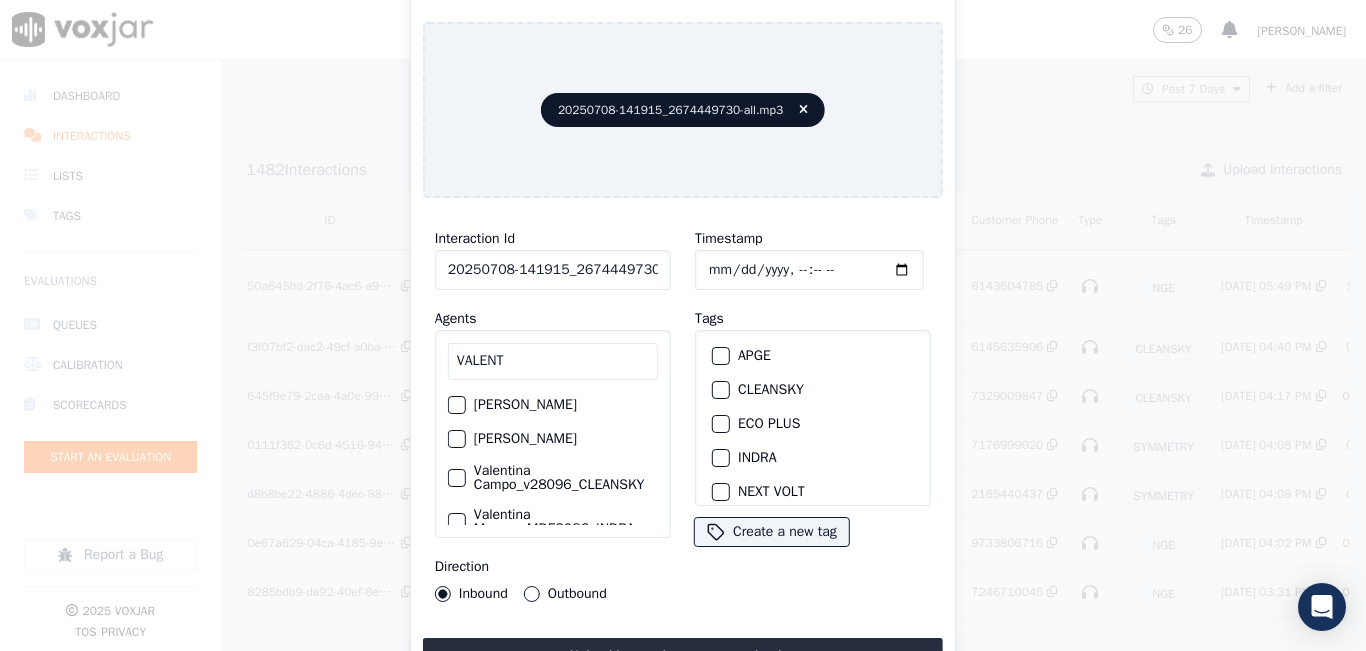 type on "VALENT" 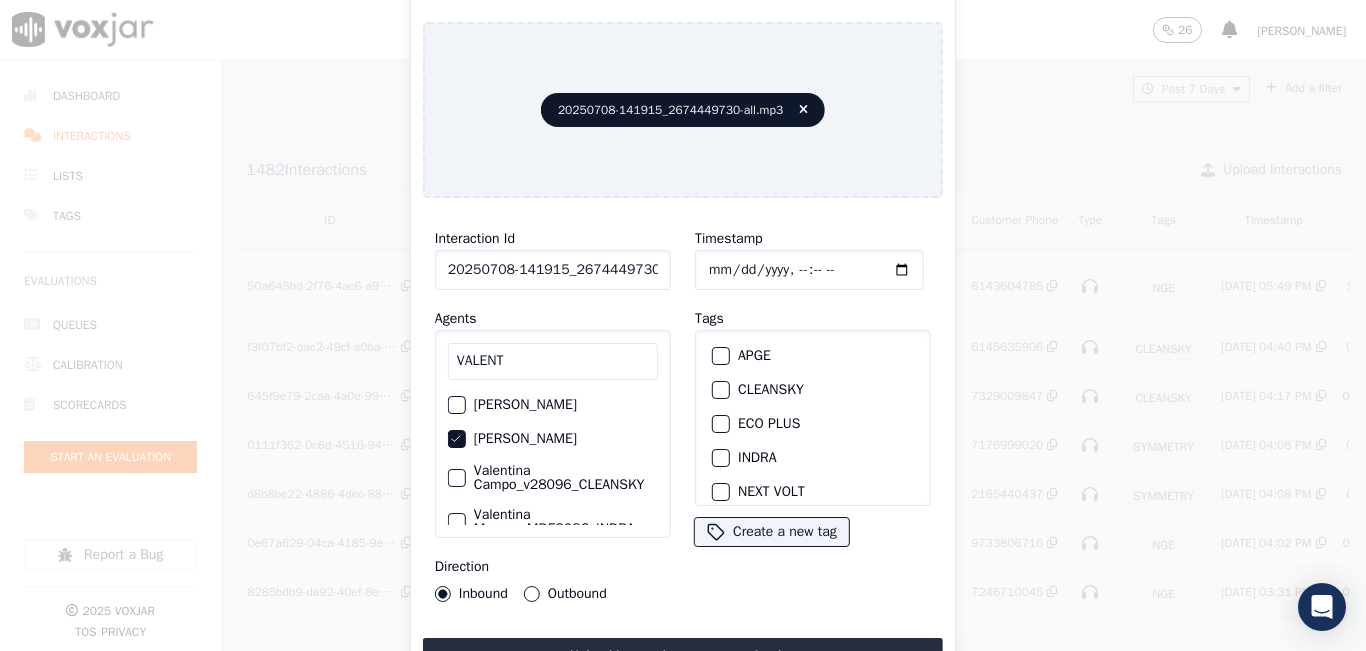 click at bounding box center [720, 390] 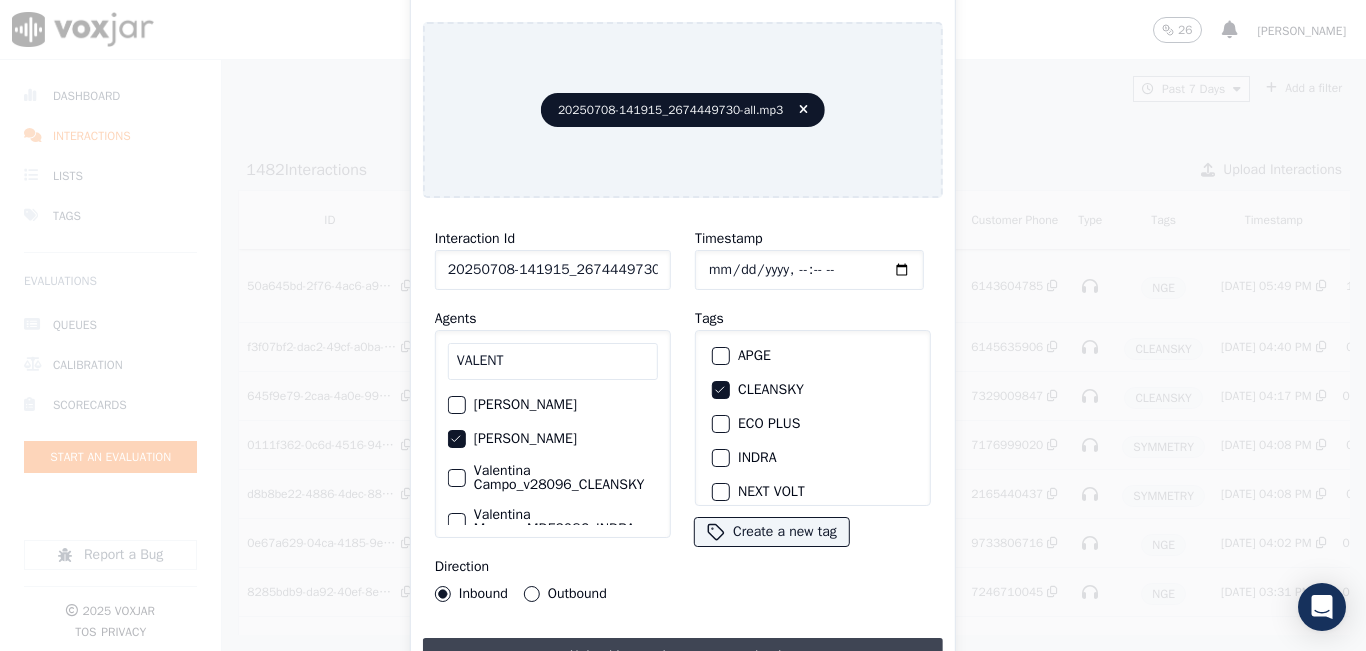 click on "Upload interaction to start evaluation" at bounding box center [683, 656] 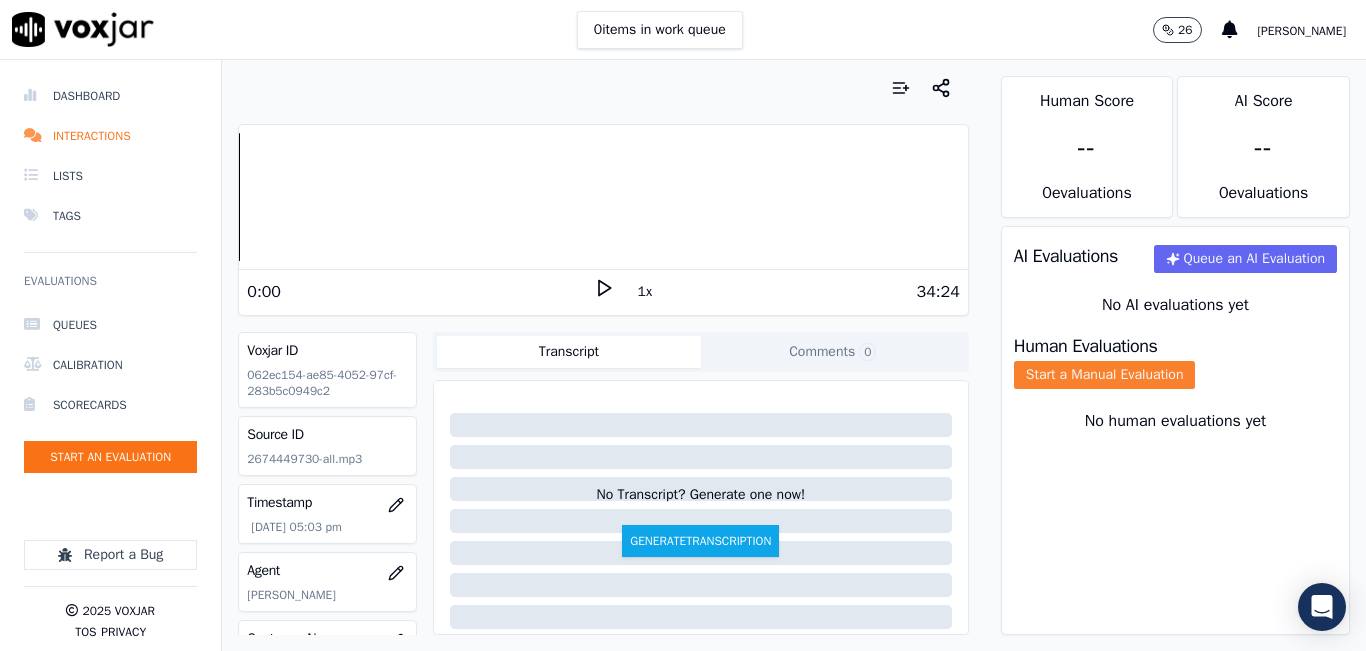 click on "Start a Manual Evaluation" 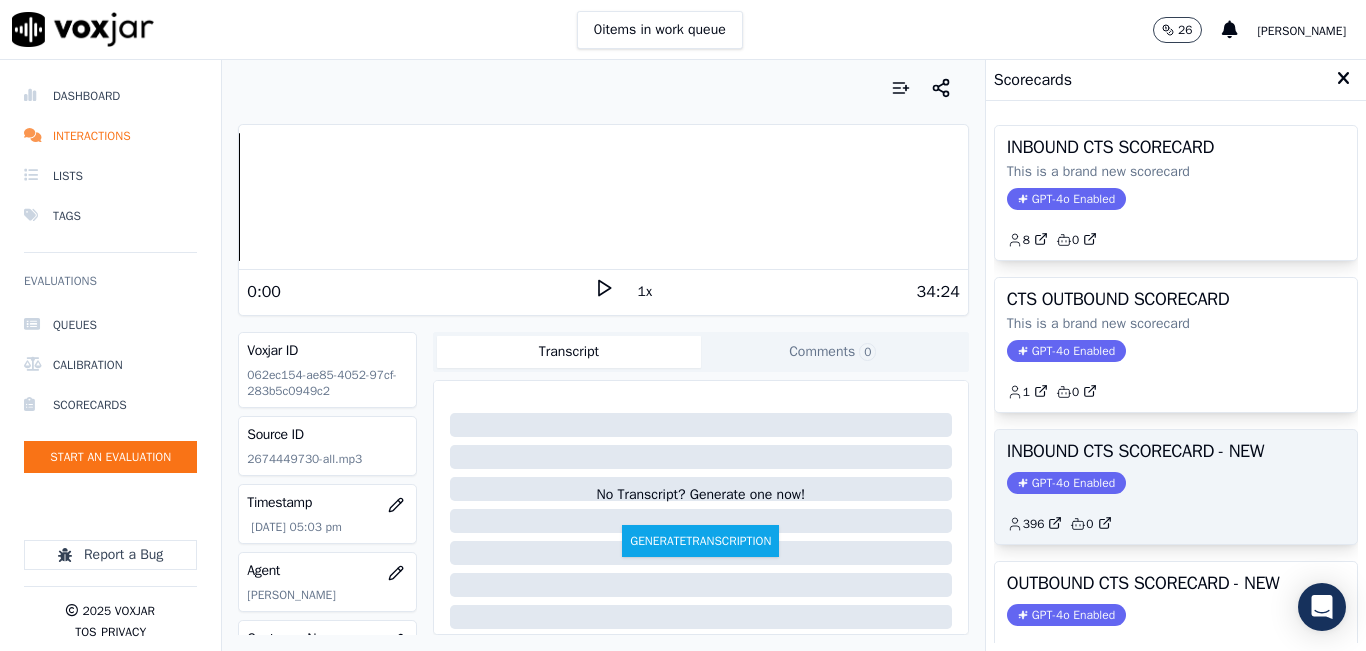 click on "GPT-4o Enabled" 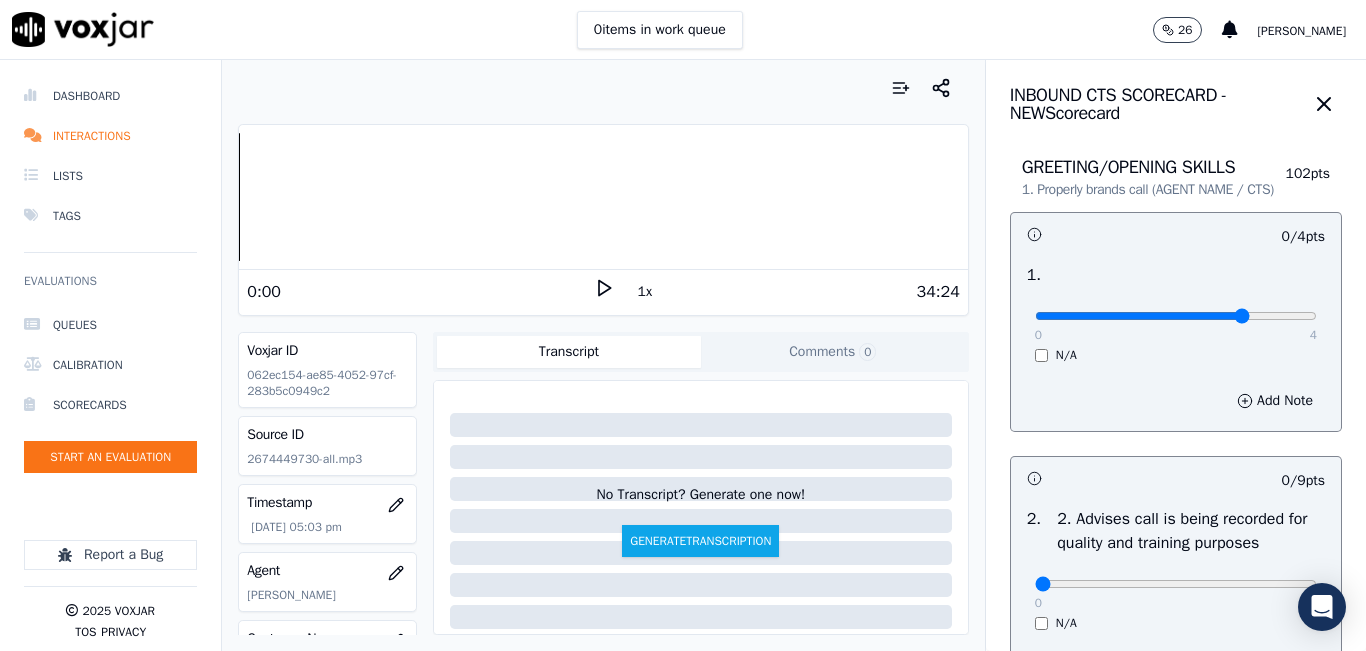 type on "3" 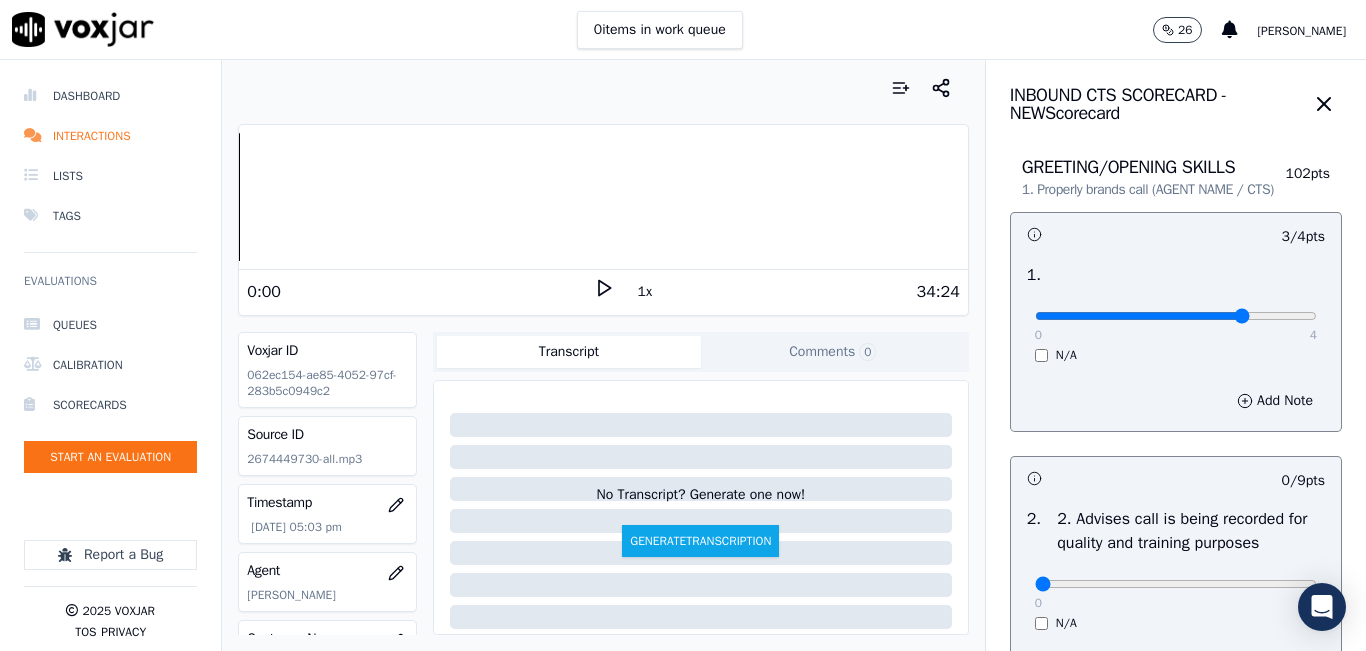click 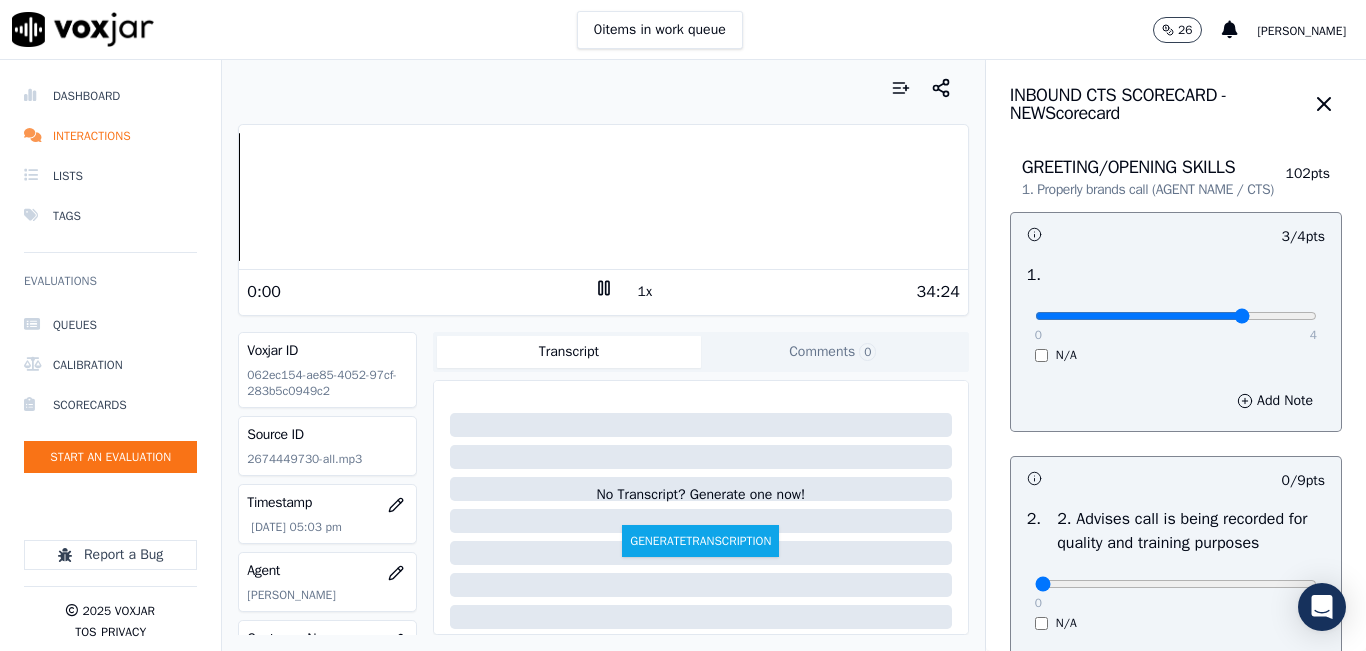 click on "1x" at bounding box center [645, 292] 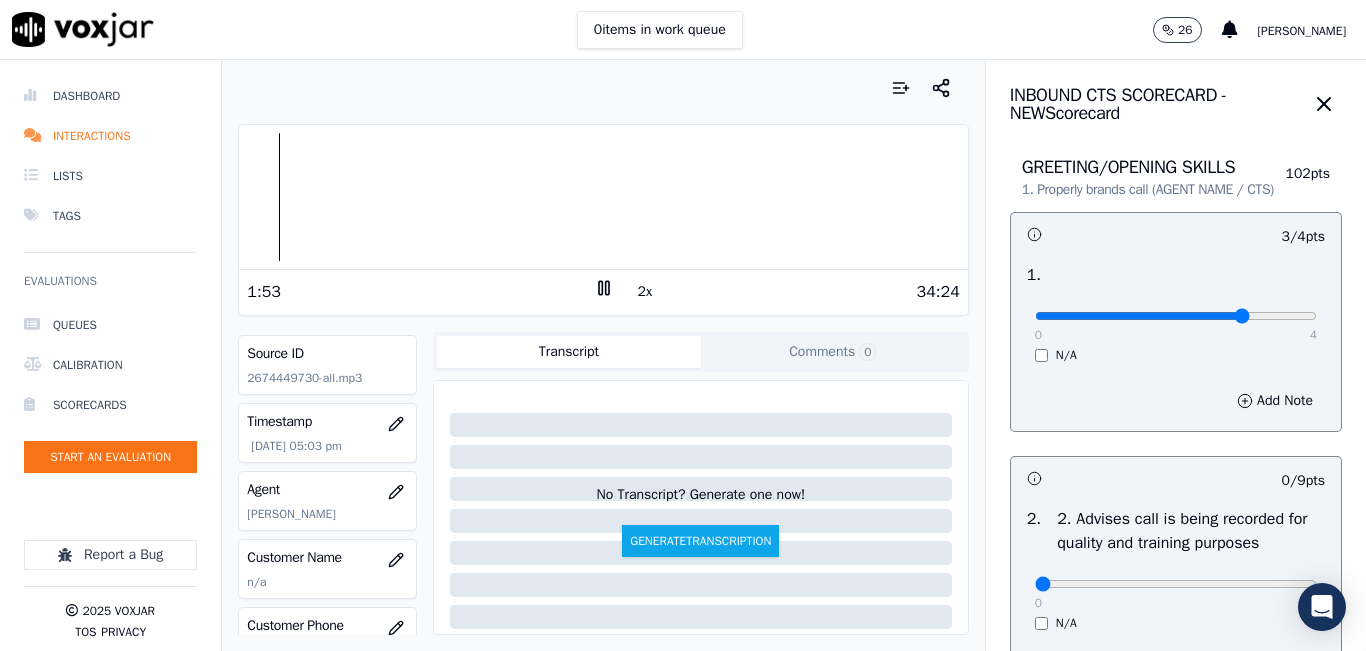 scroll, scrollTop: 200, scrollLeft: 0, axis: vertical 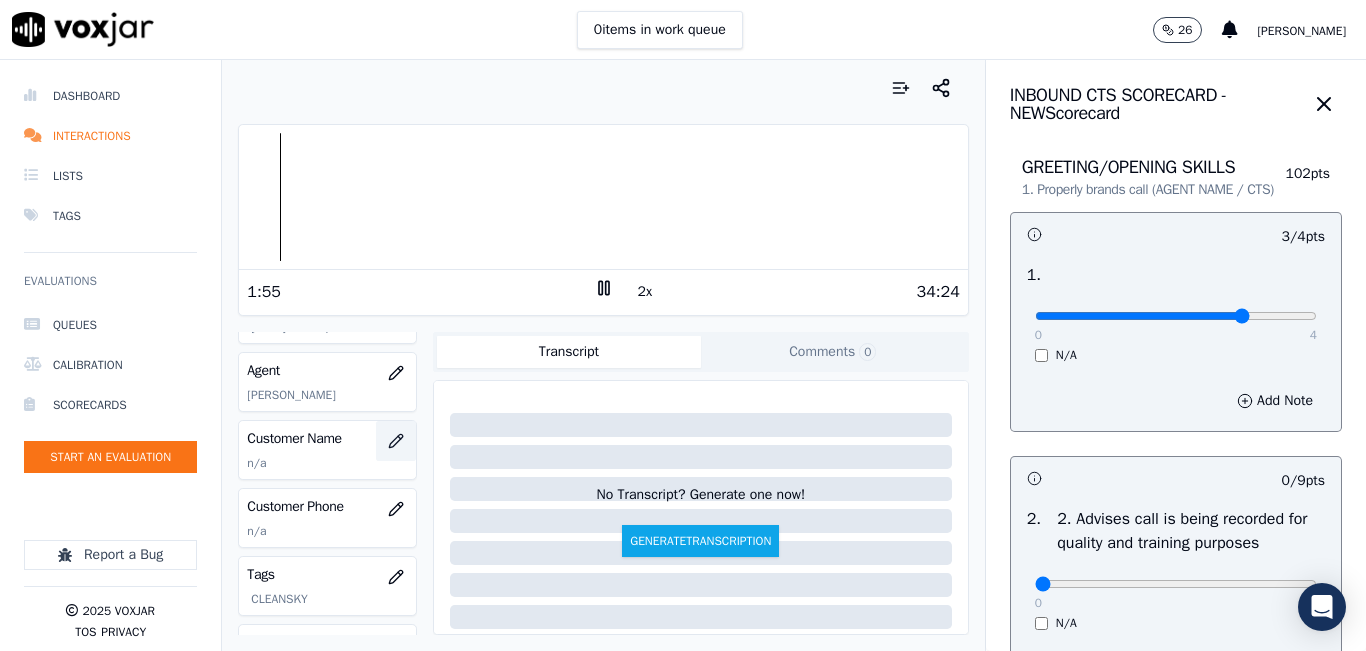 click at bounding box center (396, 441) 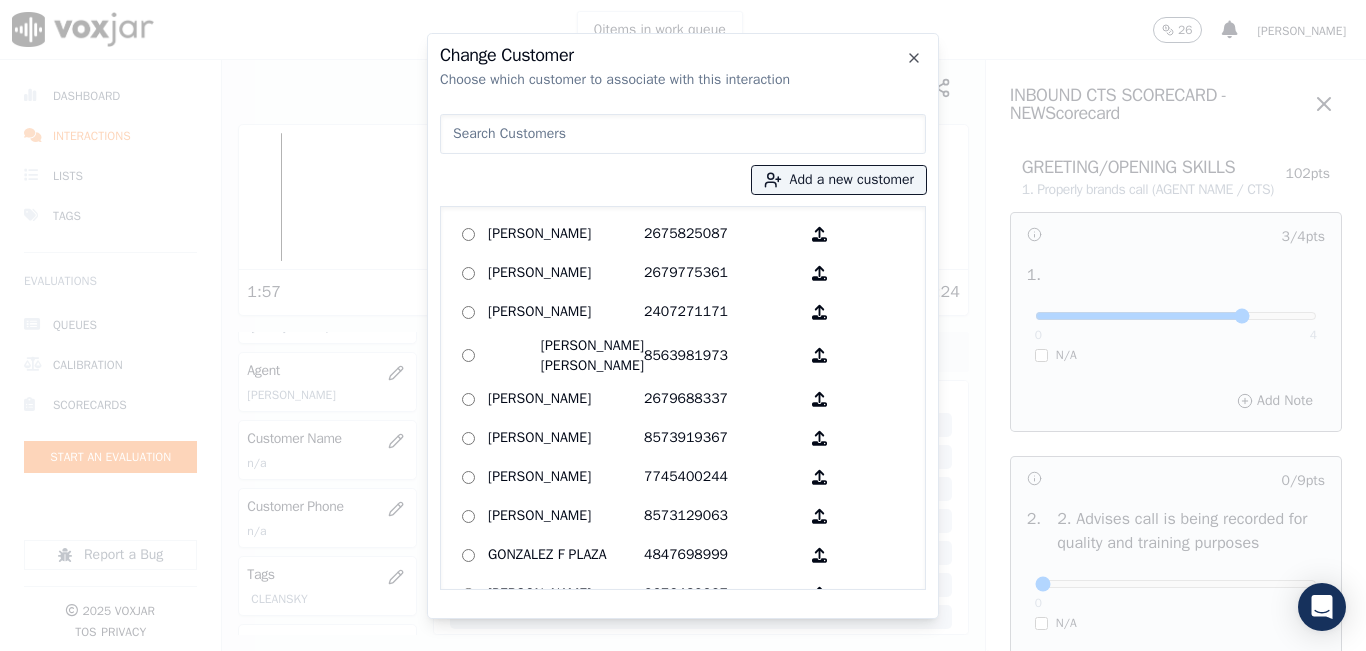 click at bounding box center (683, 134) 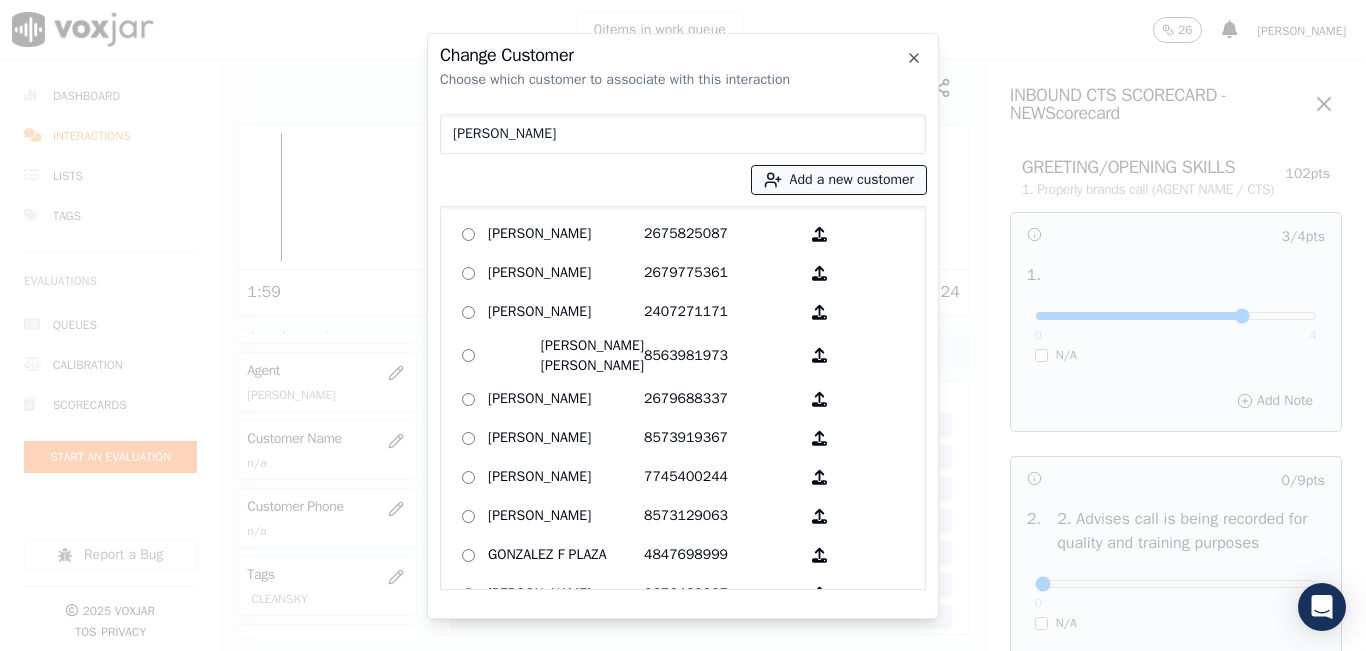 type on "[PERSON_NAME]" 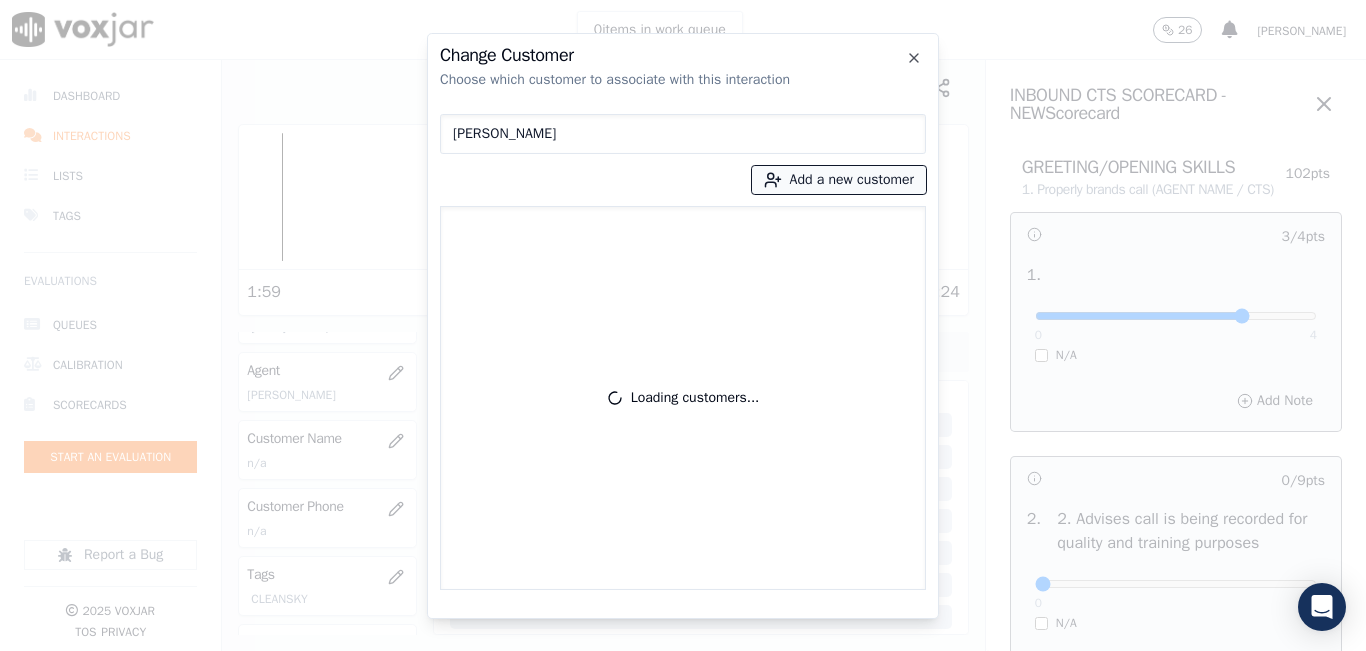 click on "Add a new customer" at bounding box center (839, 180) 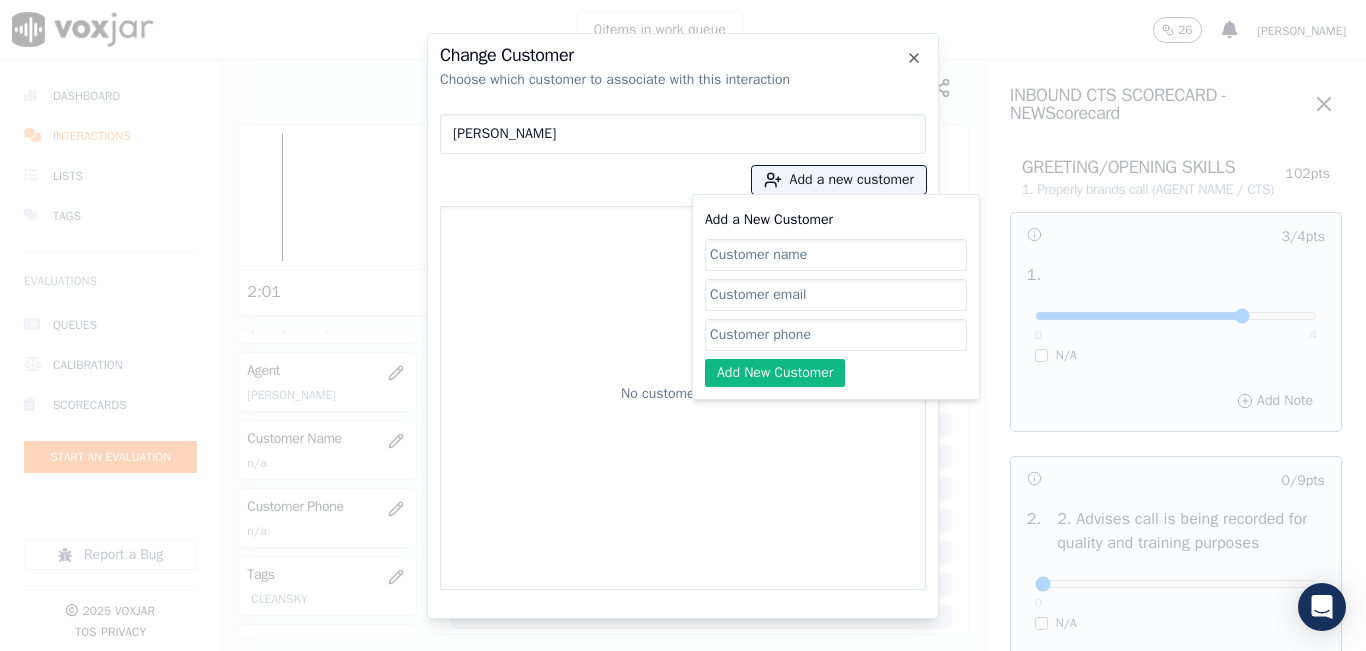 click on "Add a New Customer" 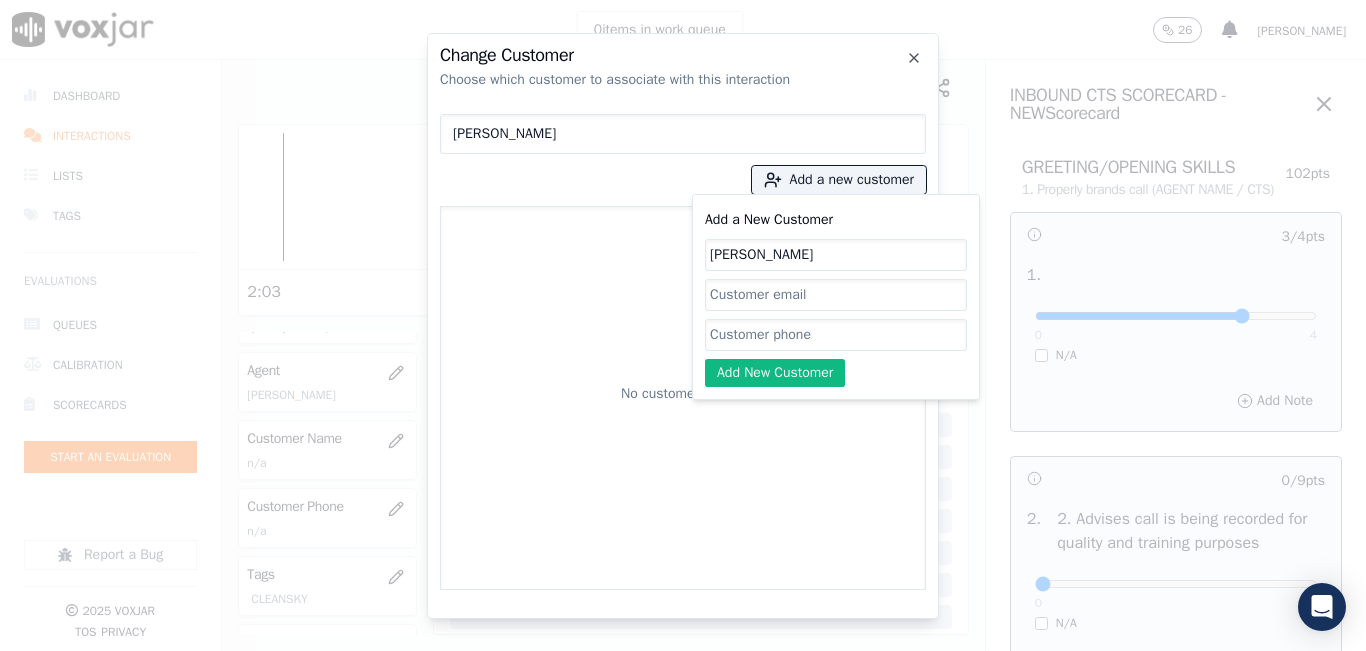 type on "[PERSON_NAME]" 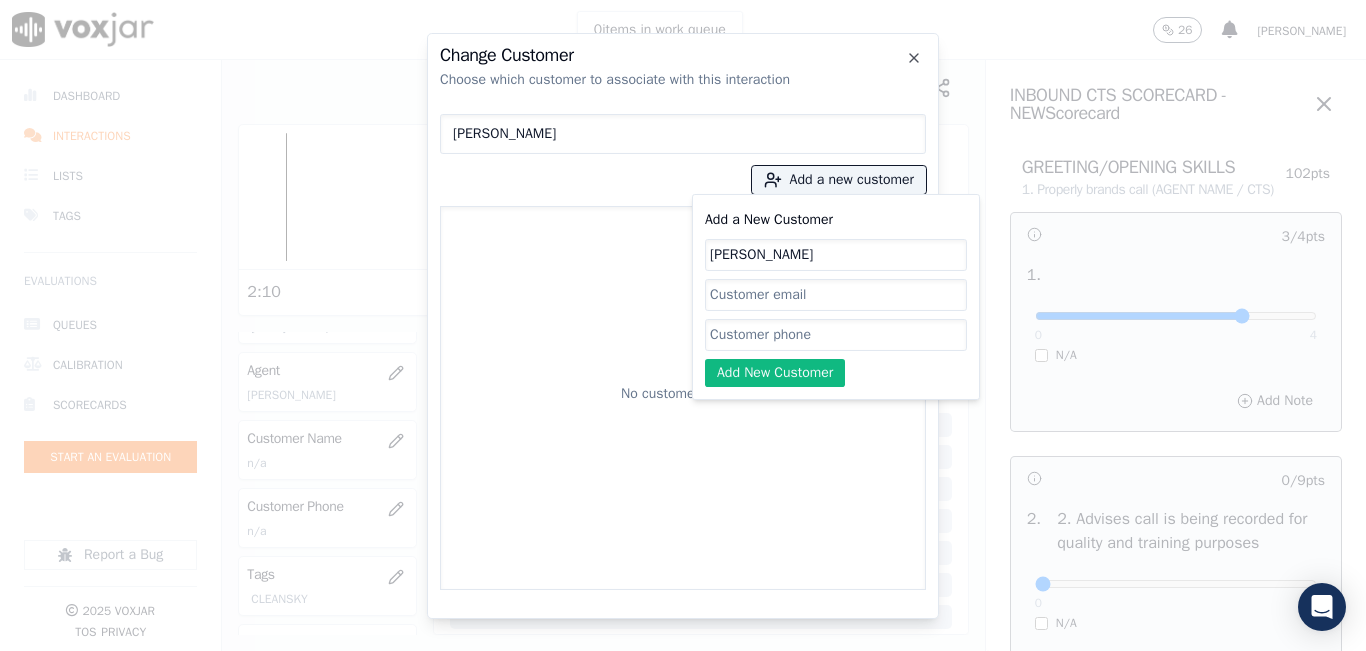 click on "Add a New Customer" 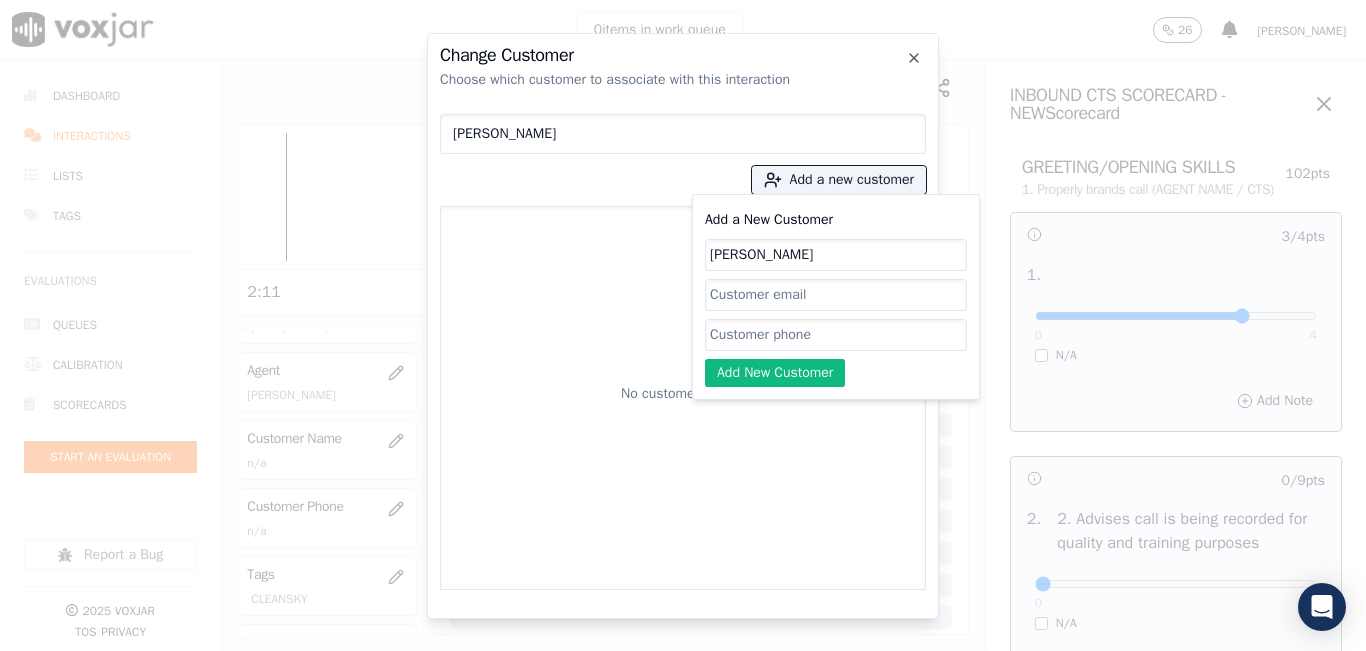 paste on "2674449730" 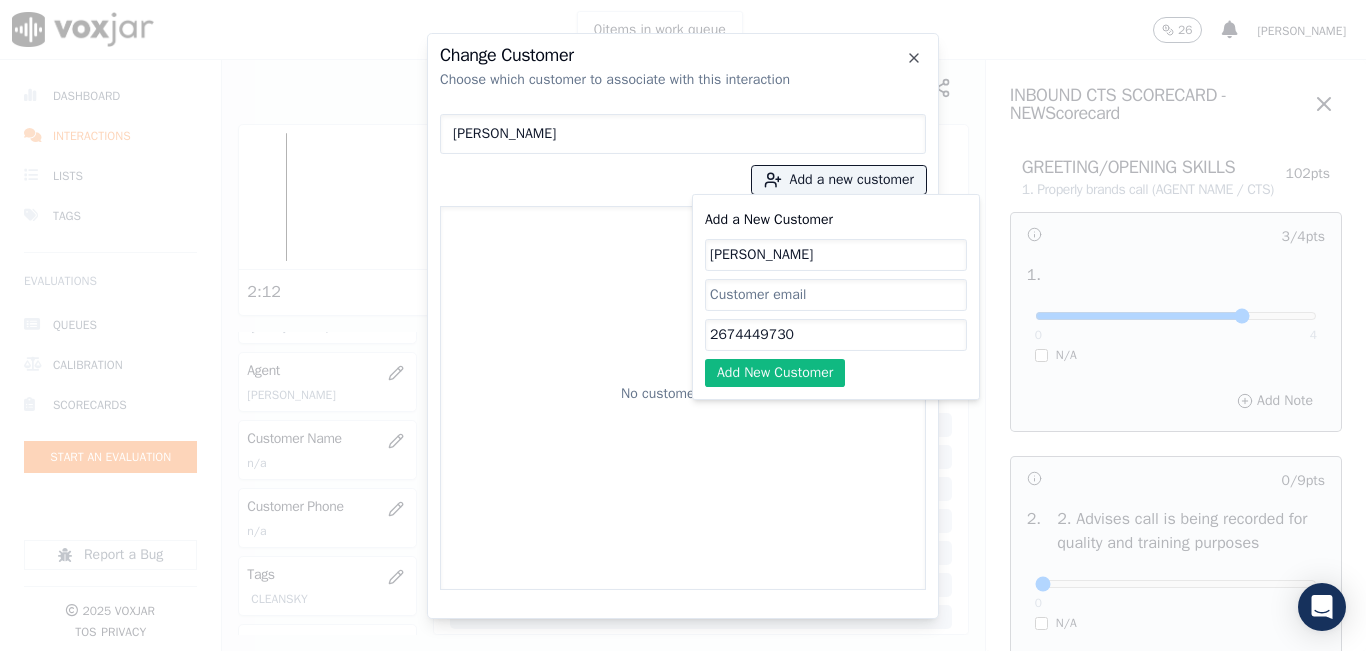 type on "2674449730" 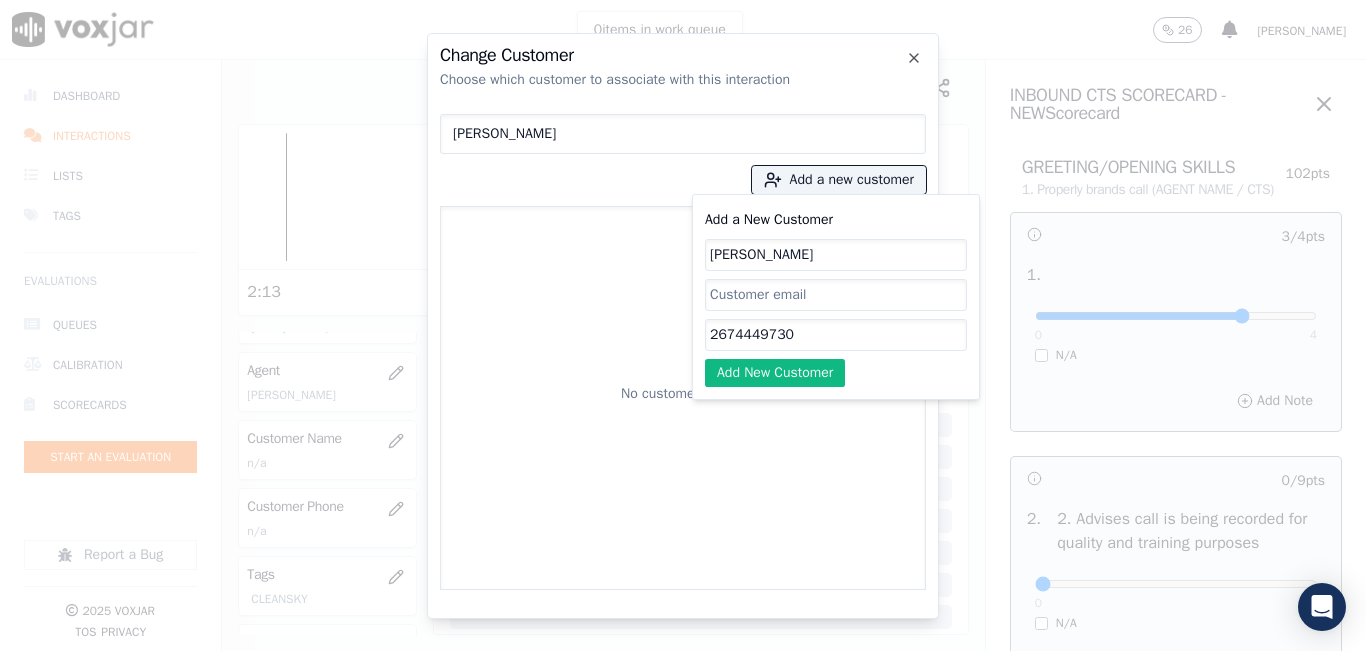 click on "Add a New Customer   [PERSON_NAME]       2674449730   Add New Customer" 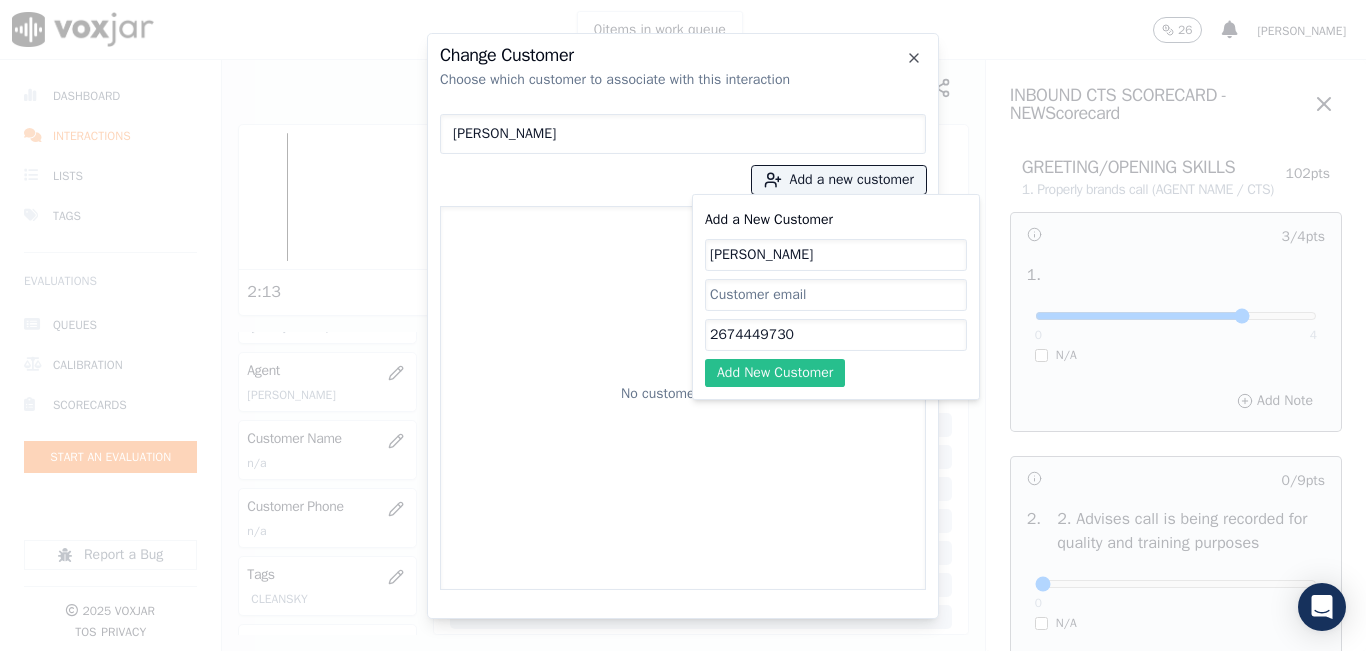 click on "Add New Customer" 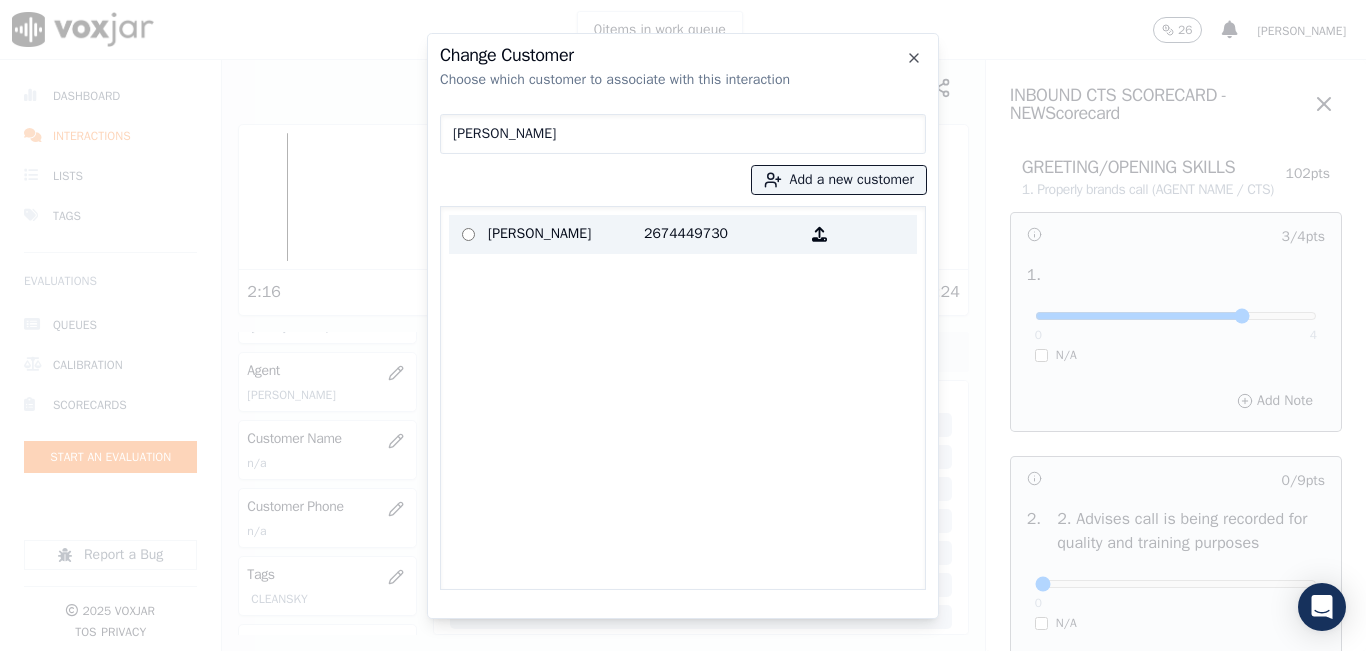 click on "2674449730" at bounding box center (722, 234) 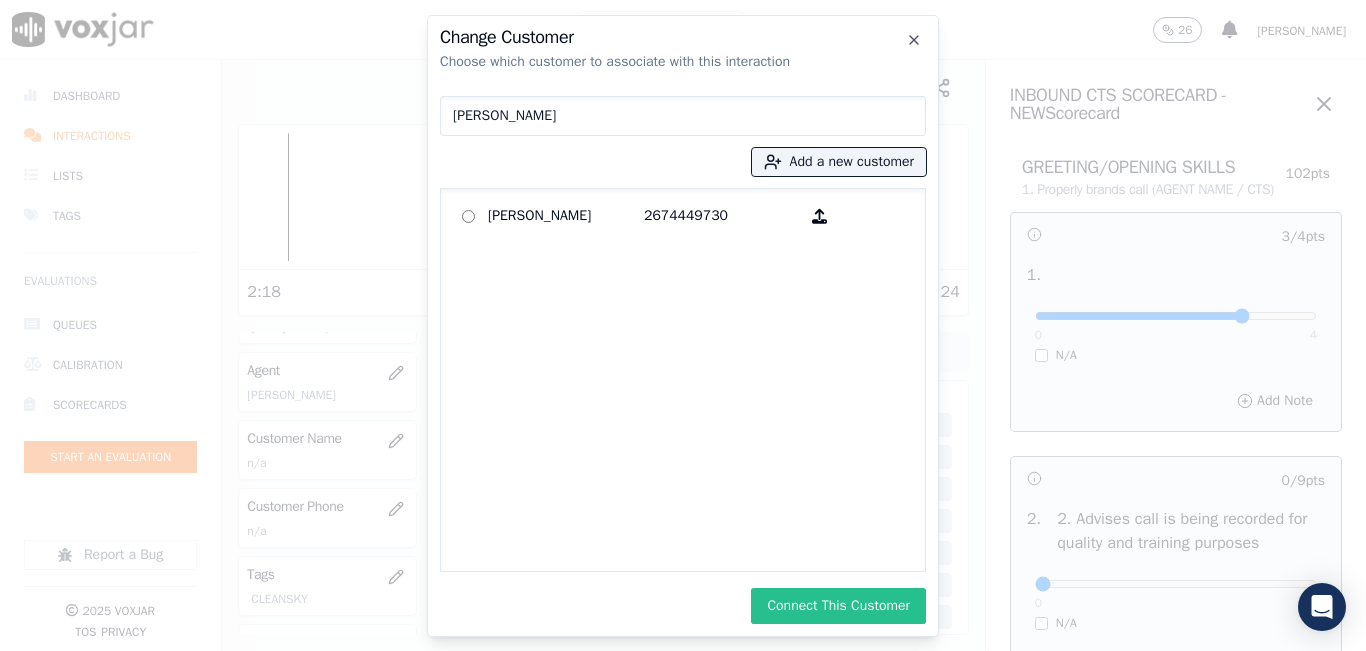 click on "Connect This Customer" at bounding box center (838, 606) 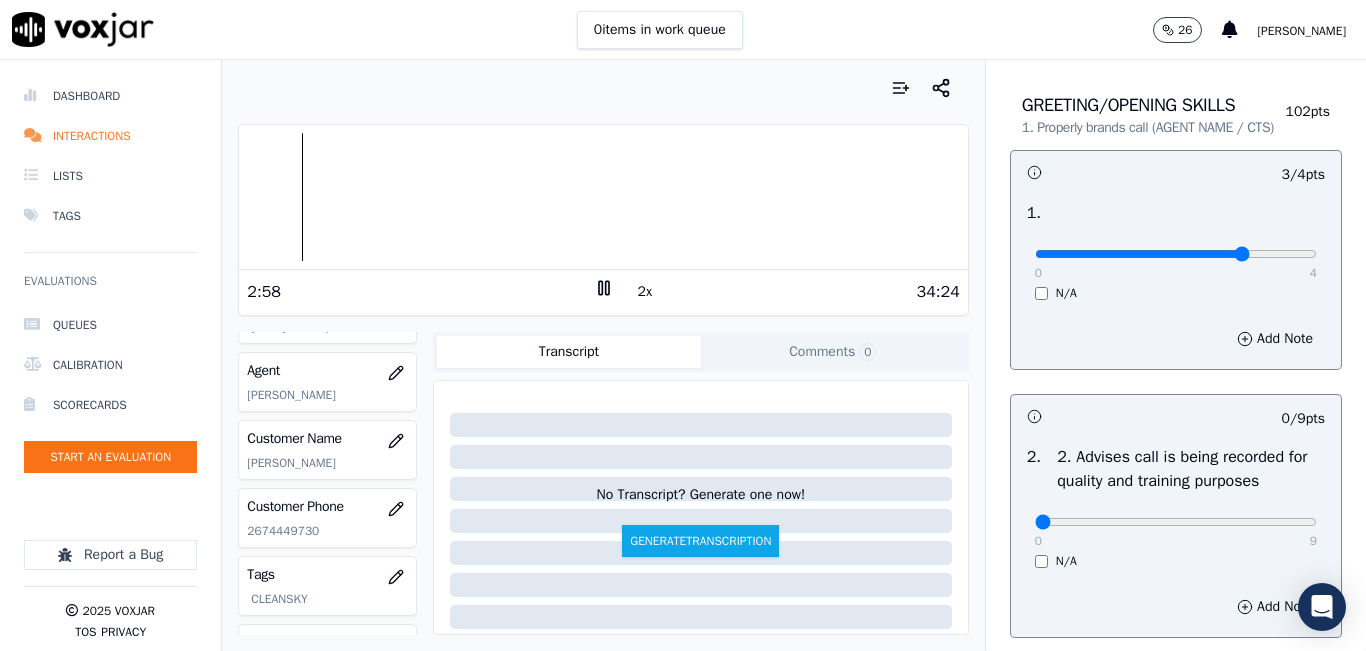 scroll, scrollTop: 100, scrollLeft: 0, axis: vertical 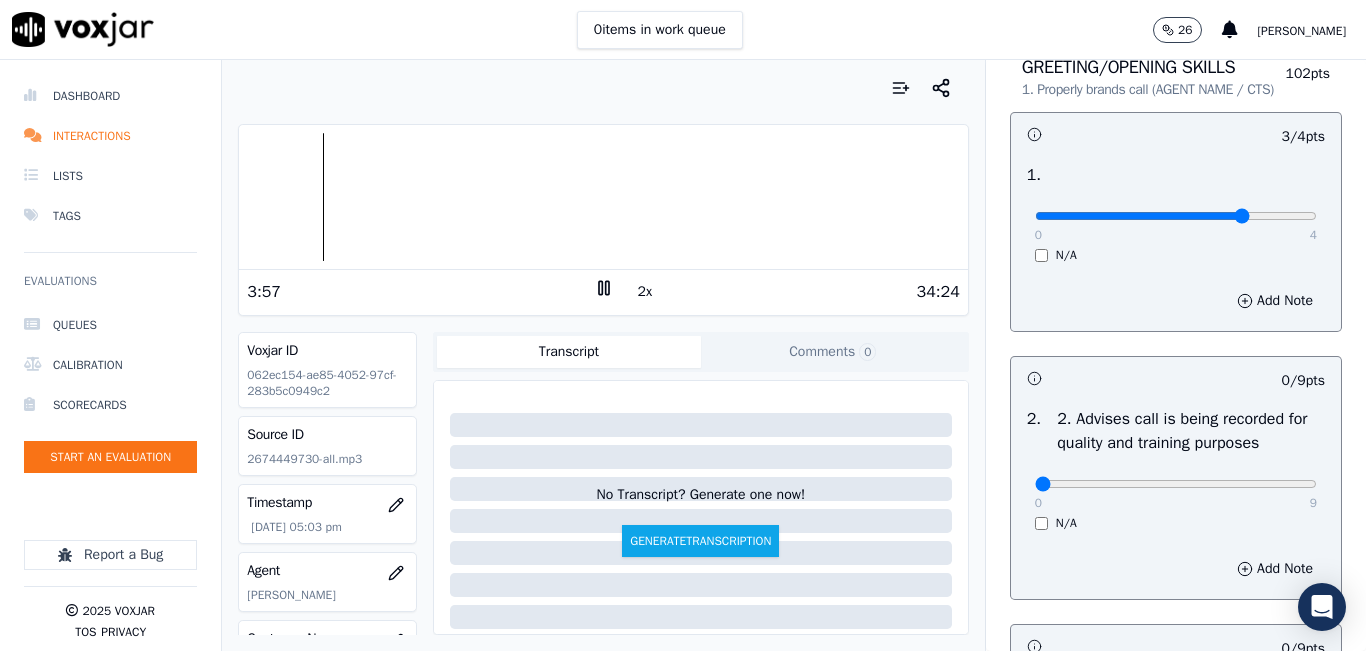 click 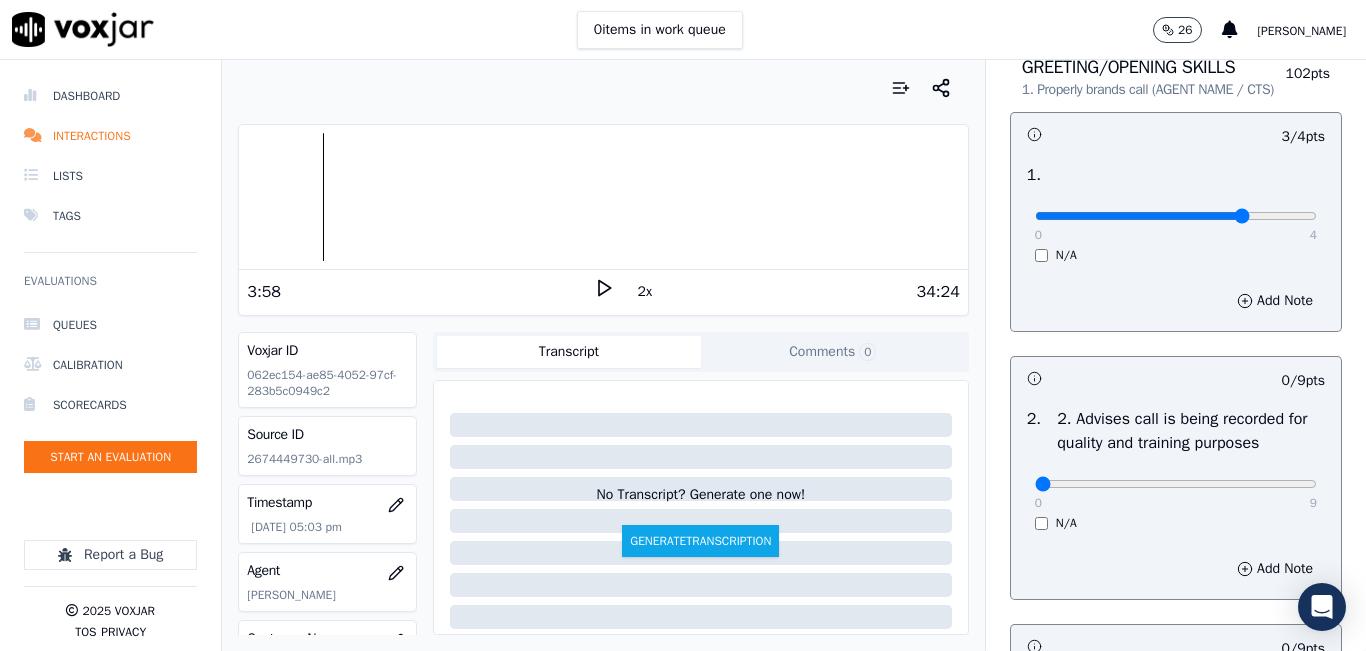 click 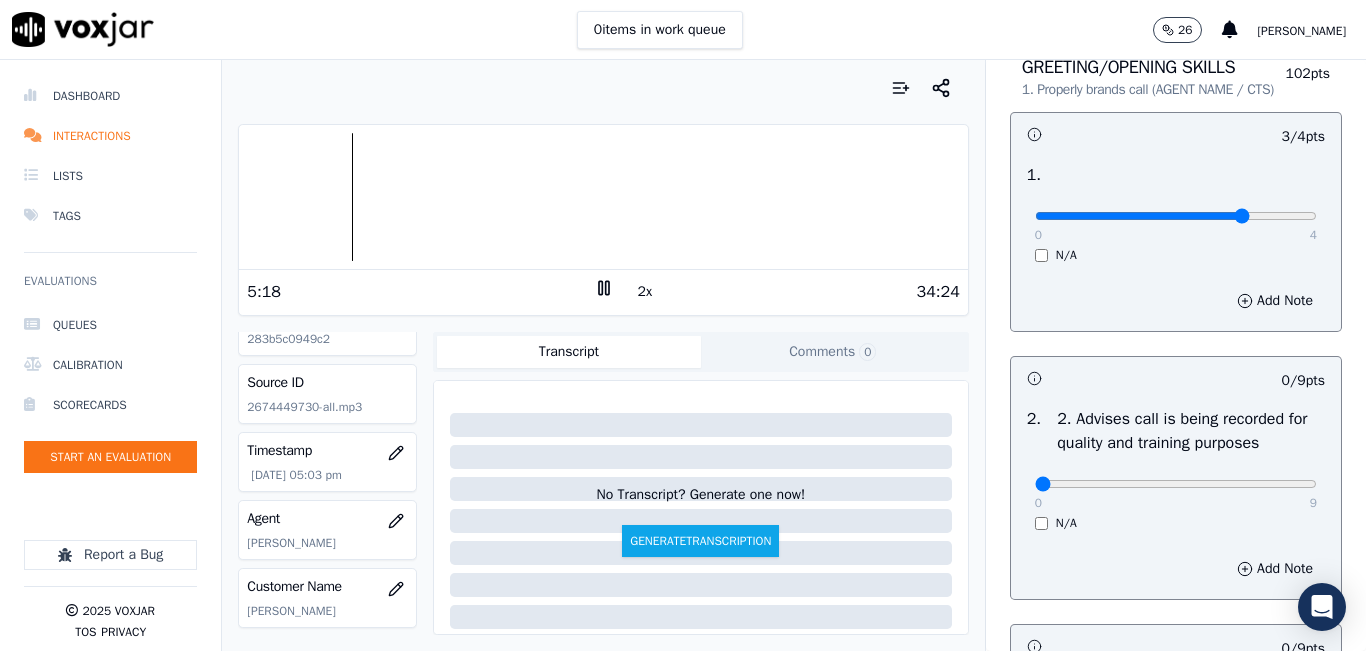 scroll, scrollTop: 0, scrollLeft: 0, axis: both 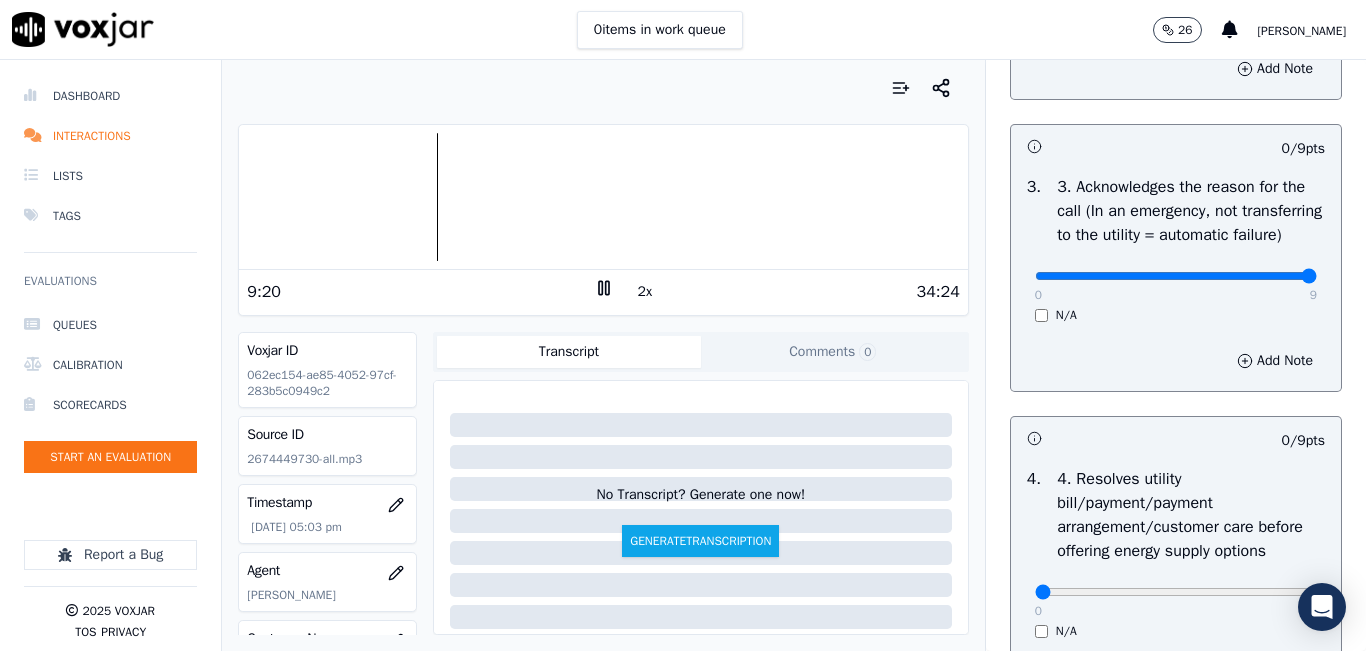 drag, startPoint x: 1185, startPoint y: 317, endPoint x: 1340, endPoint y: 314, distance: 155.02902 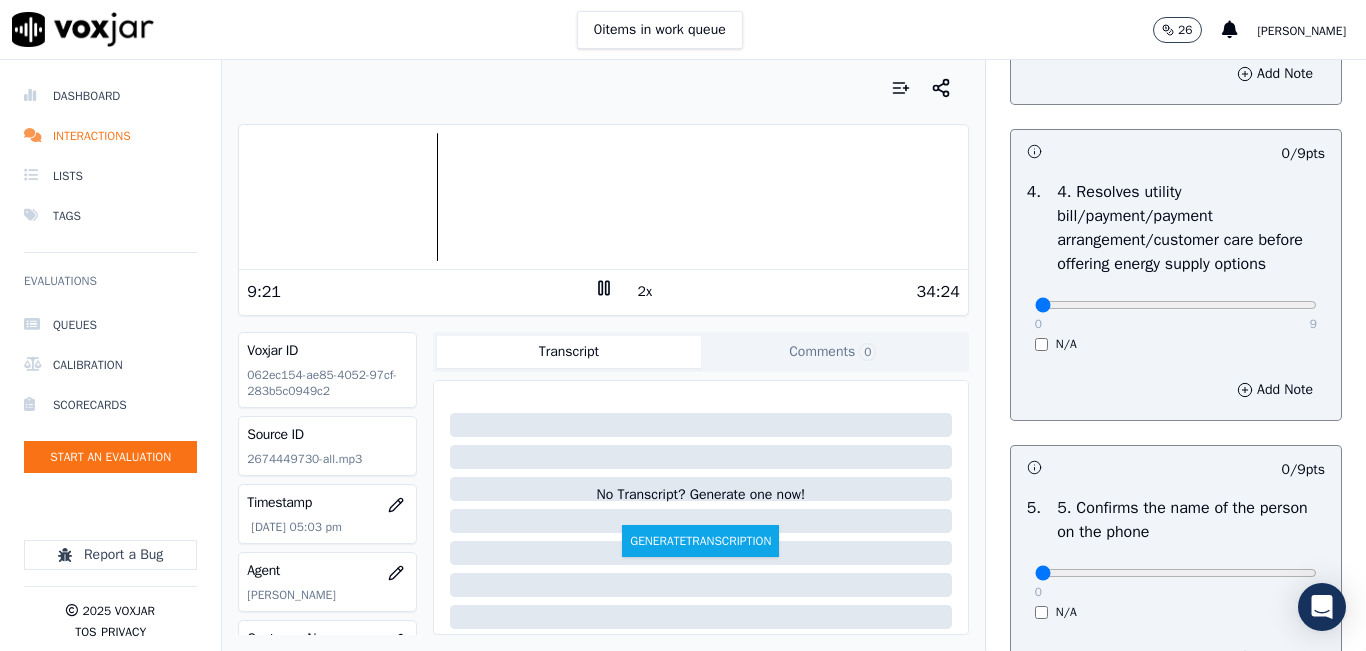 scroll, scrollTop: 900, scrollLeft: 0, axis: vertical 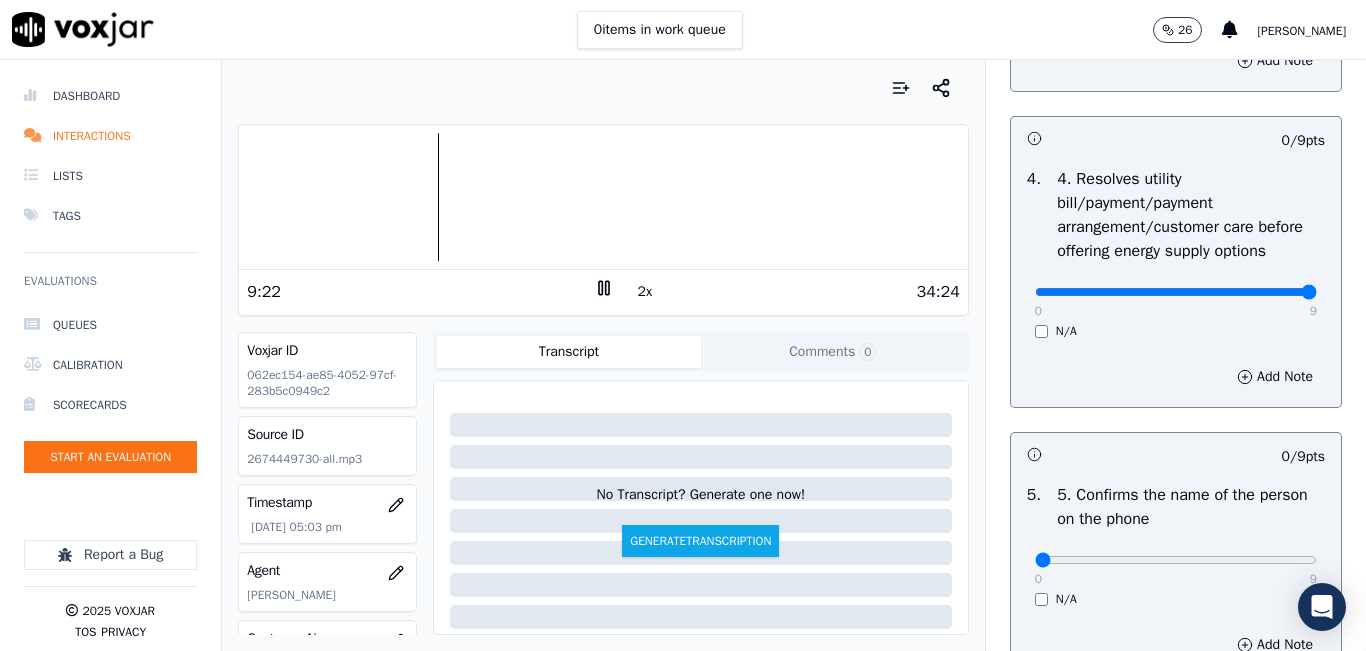 drag, startPoint x: 1193, startPoint y: 358, endPoint x: 1338, endPoint y: 386, distance: 147.67871 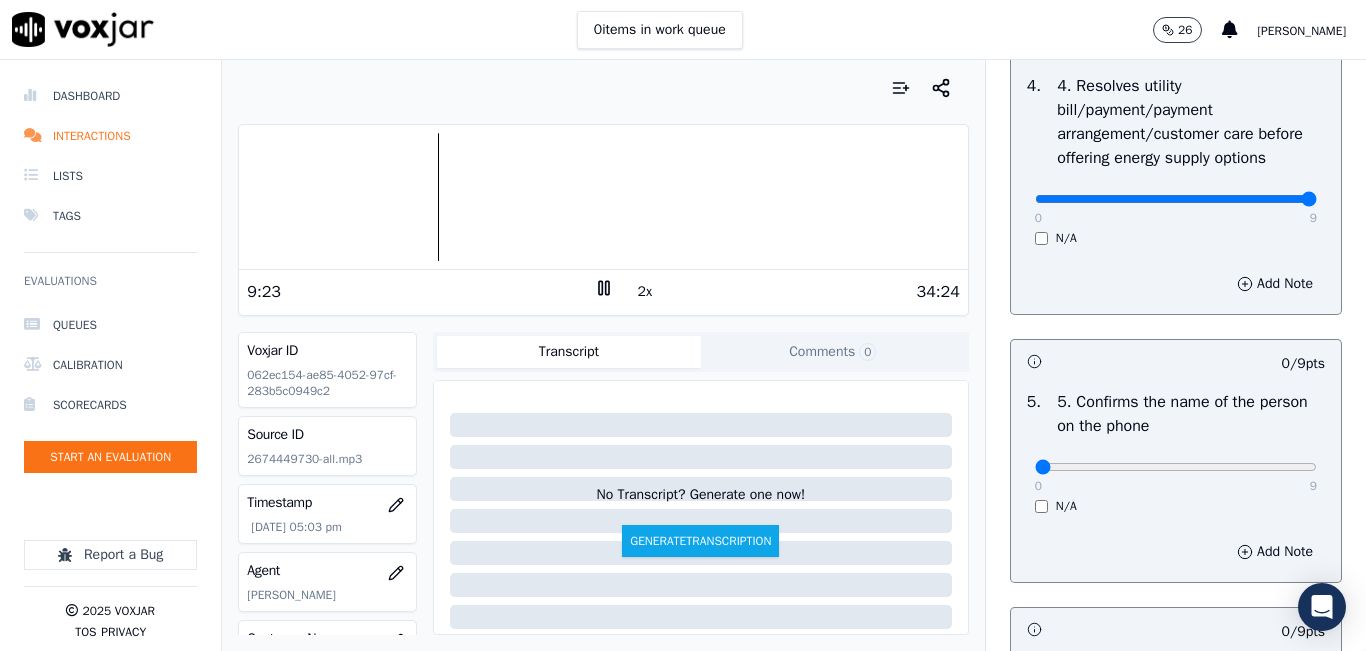 scroll, scrollTop: 1200, scrollLeft: 0, axis: vertical 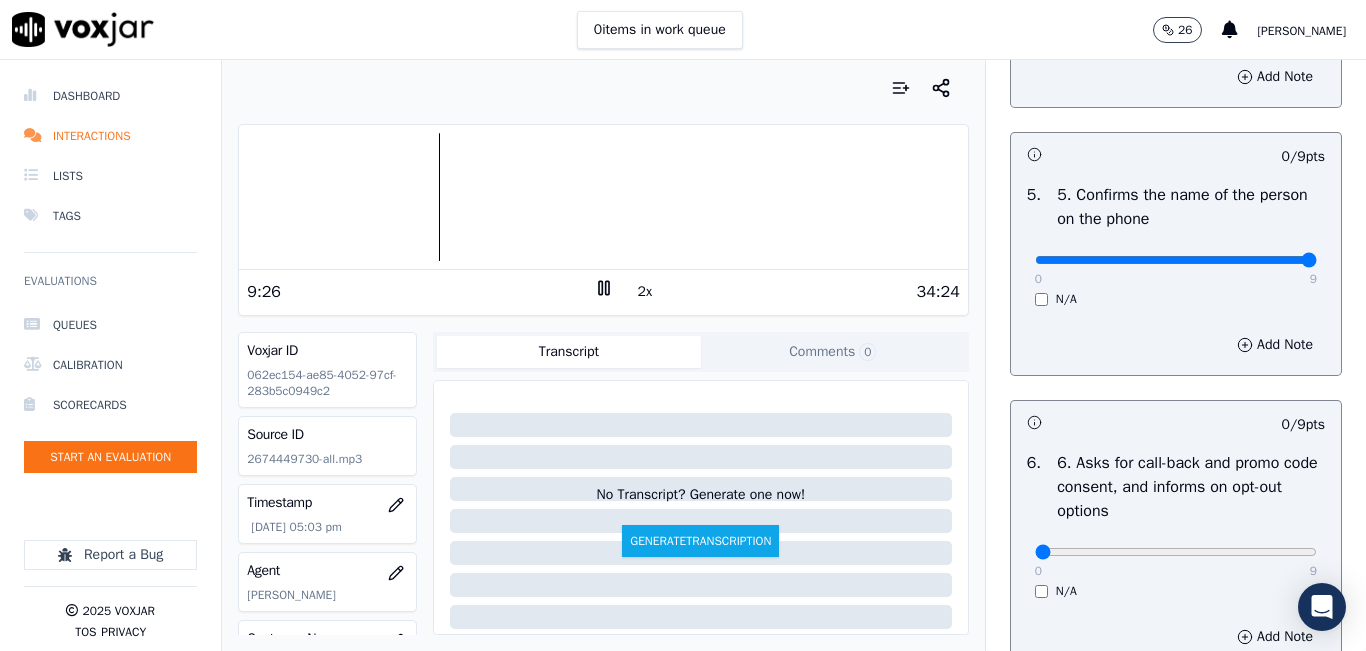 drag, startPoint x: 1286, startPoint y: 330, endPoint x: 1338, endPoint y: 335, distance: 52.23983 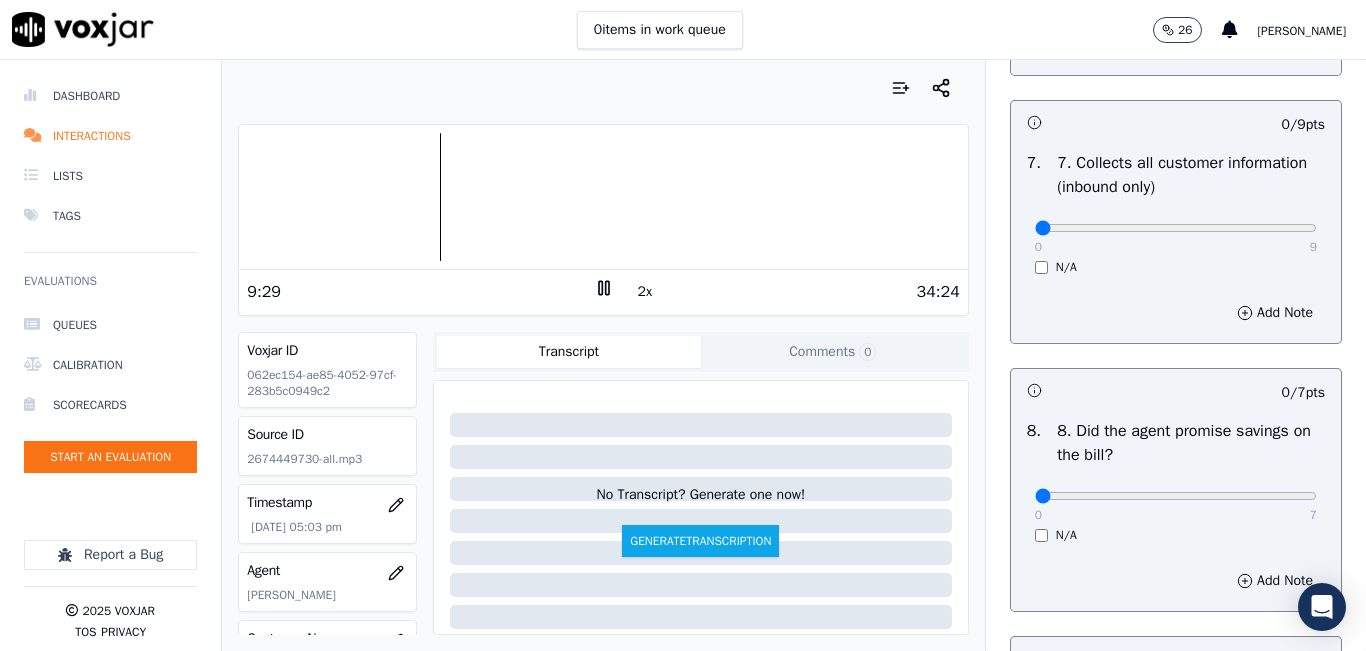 scroll, scrollTop: 1800, scrollLeft: 0, axis: vertical 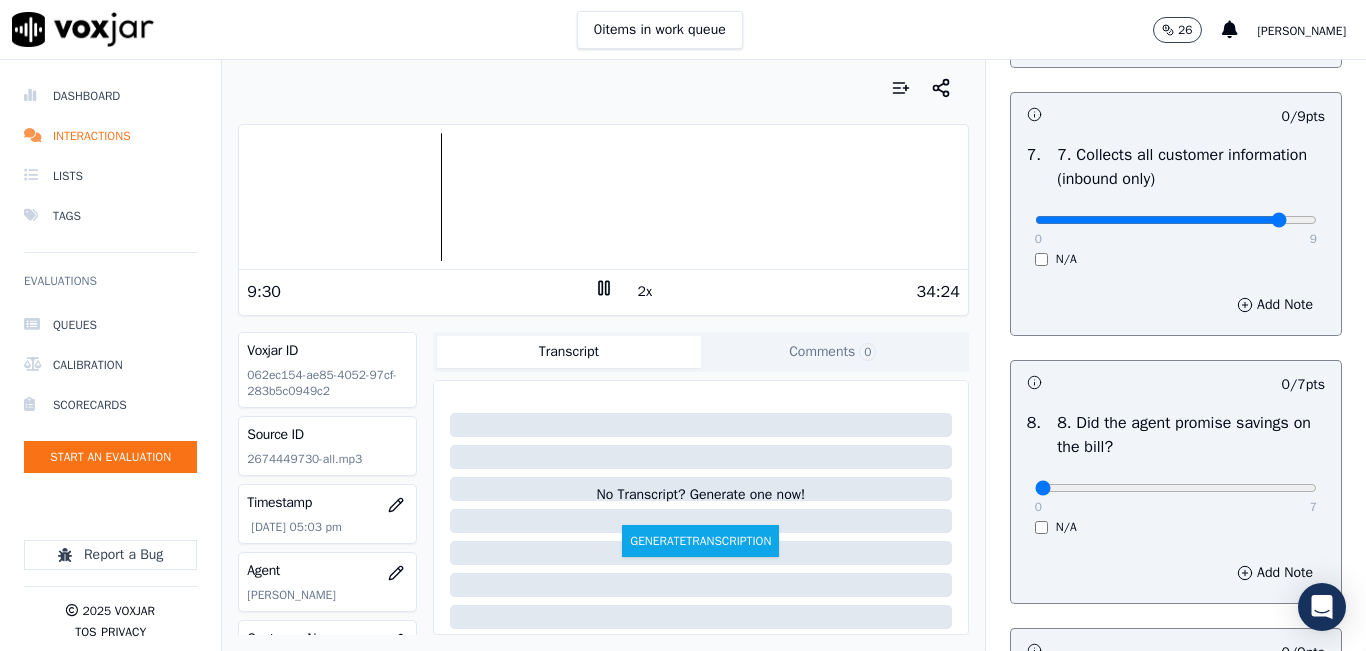 drag, startPoint x: 1213, startPoint y: 285, endPoint x: 1298, endPoint y: 293, distance: 85.37564 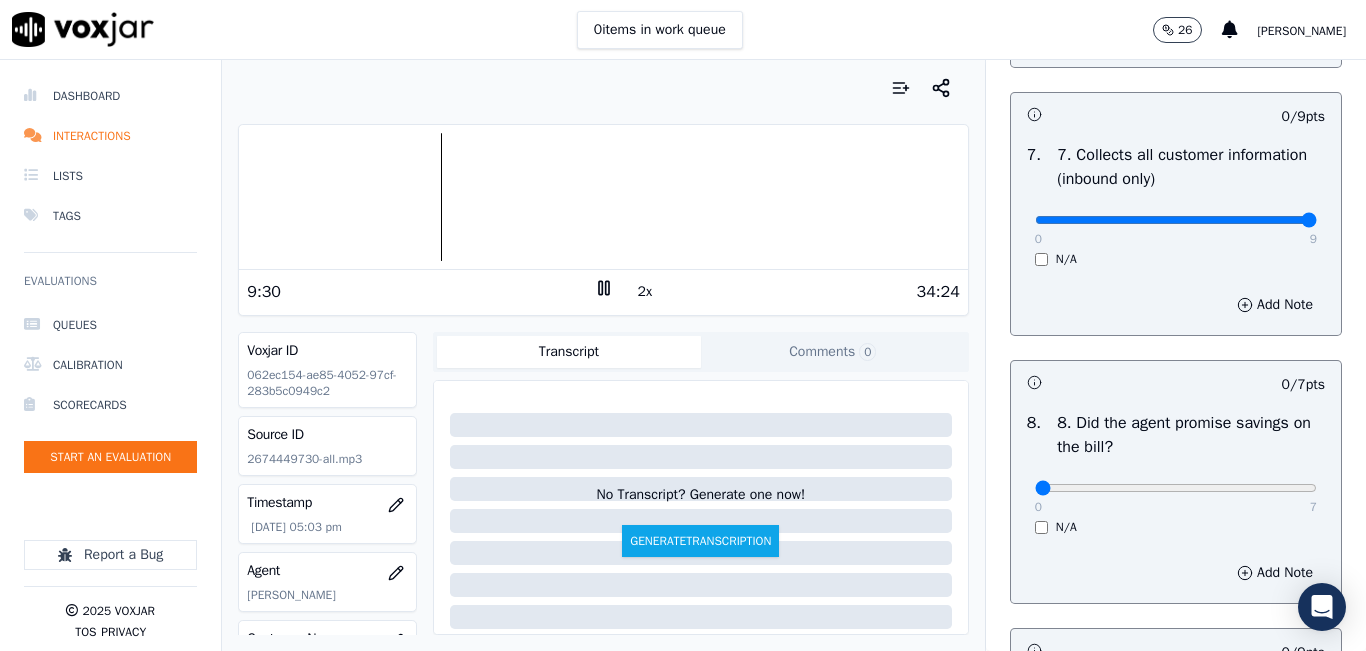 click at bounding box center (1176, -1484) 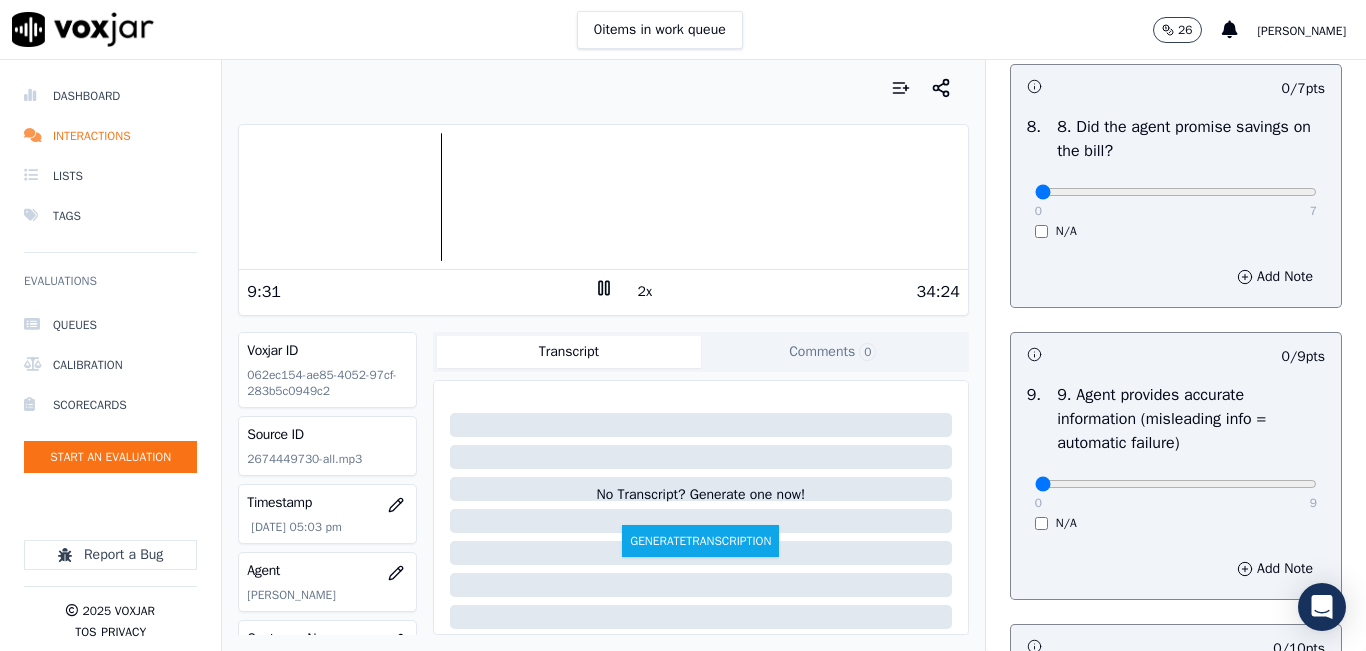 scroll, scrollTop: 2100, scrollLeft: 0, axis: vertical 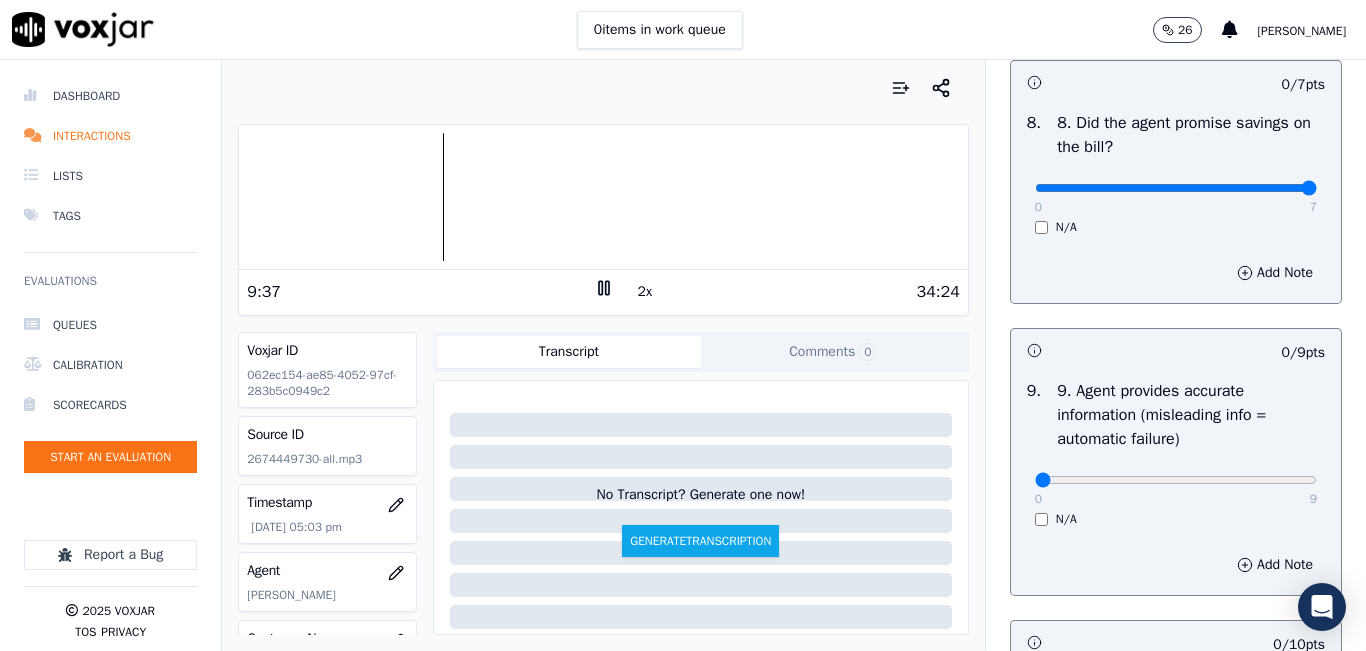 drag, startPoint x: 1207, startPoint y: 253, endPoint x: 1349, endPoint y: 253, distance: 142 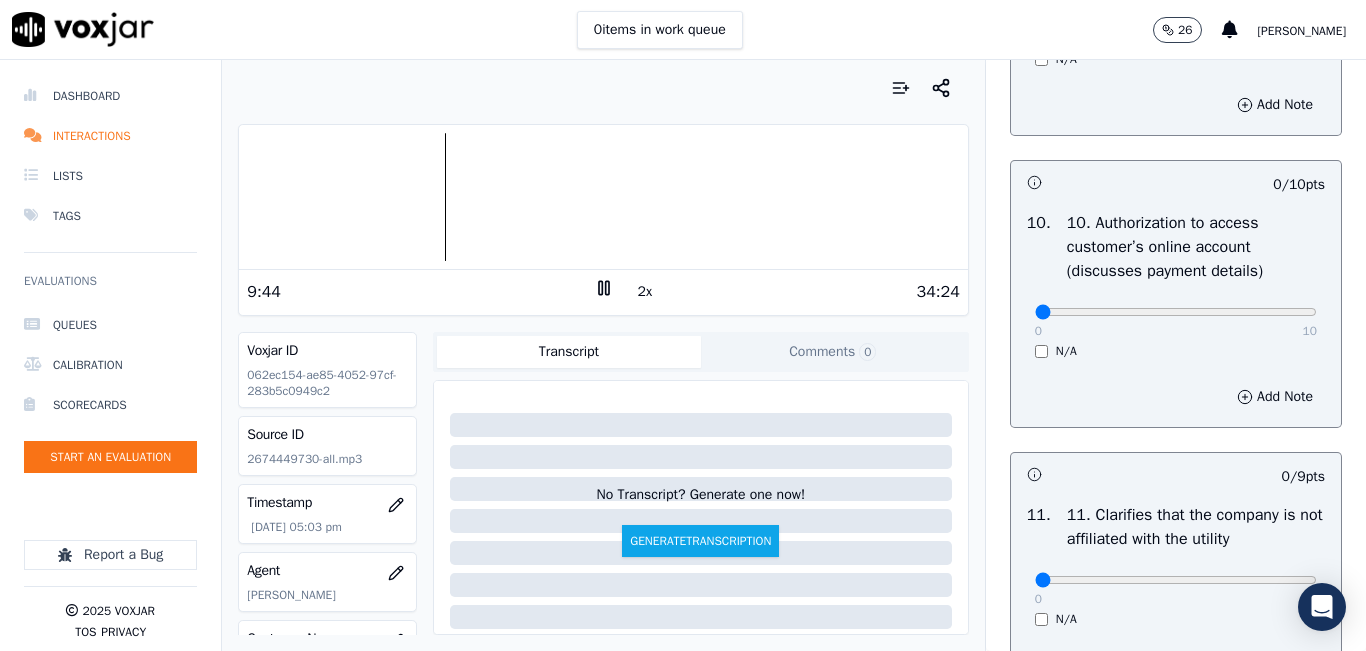 scroll, scrollTop: 2600, scrollLeft: 0, axis: vertical 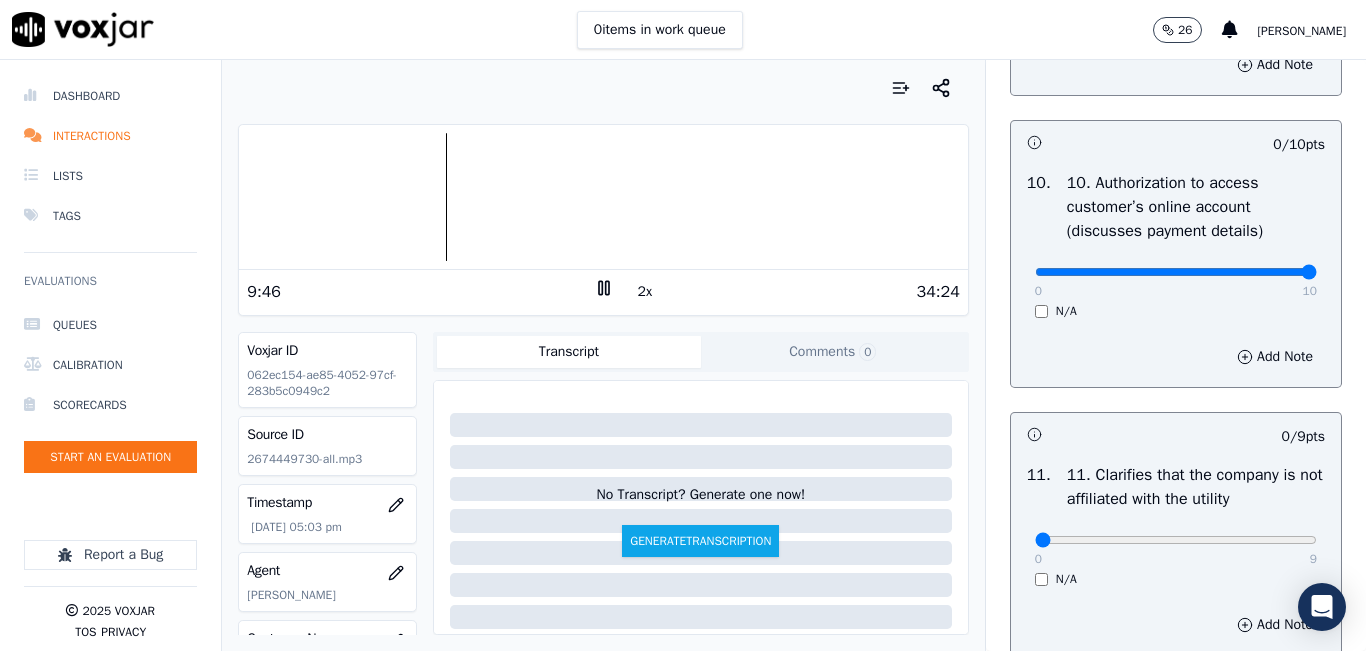 drag, startPoint x: 1217, startPoint y: 340, endPoint x: 1299, endPoint y: 340, distance: 82 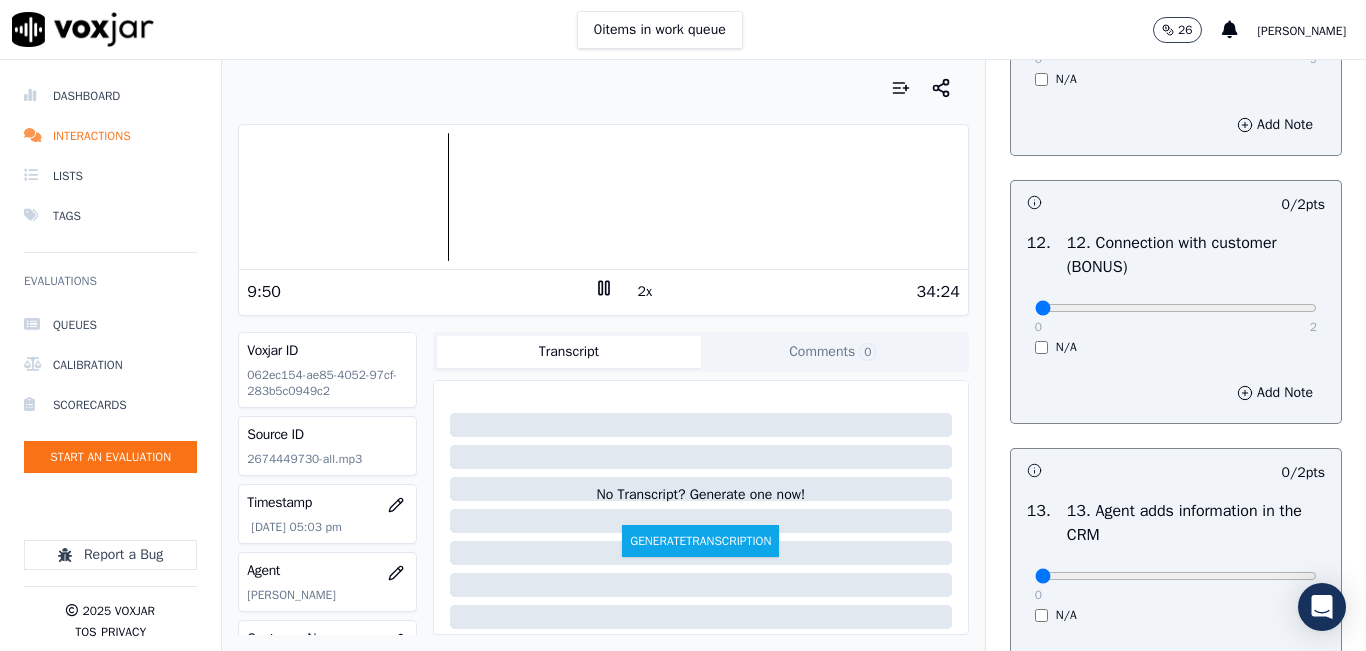 scroll, scrollTop: 3200, scrollLeft: 0, axis: vertical 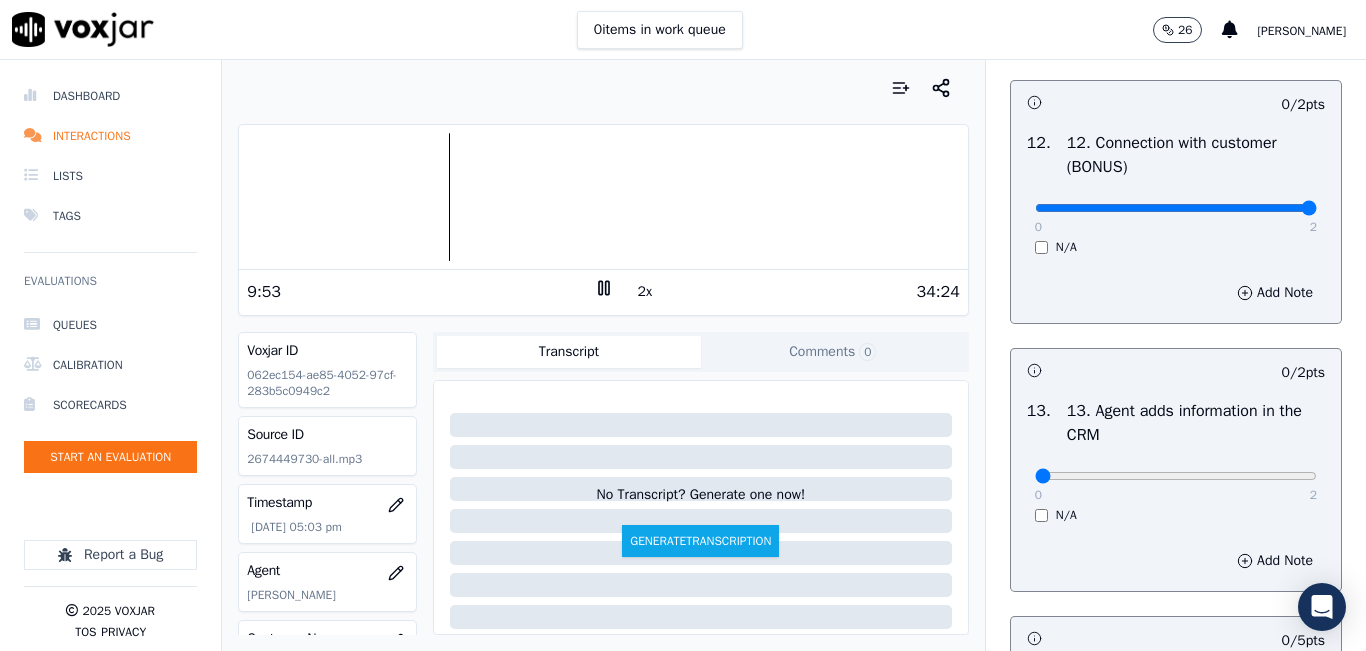 type on "2" 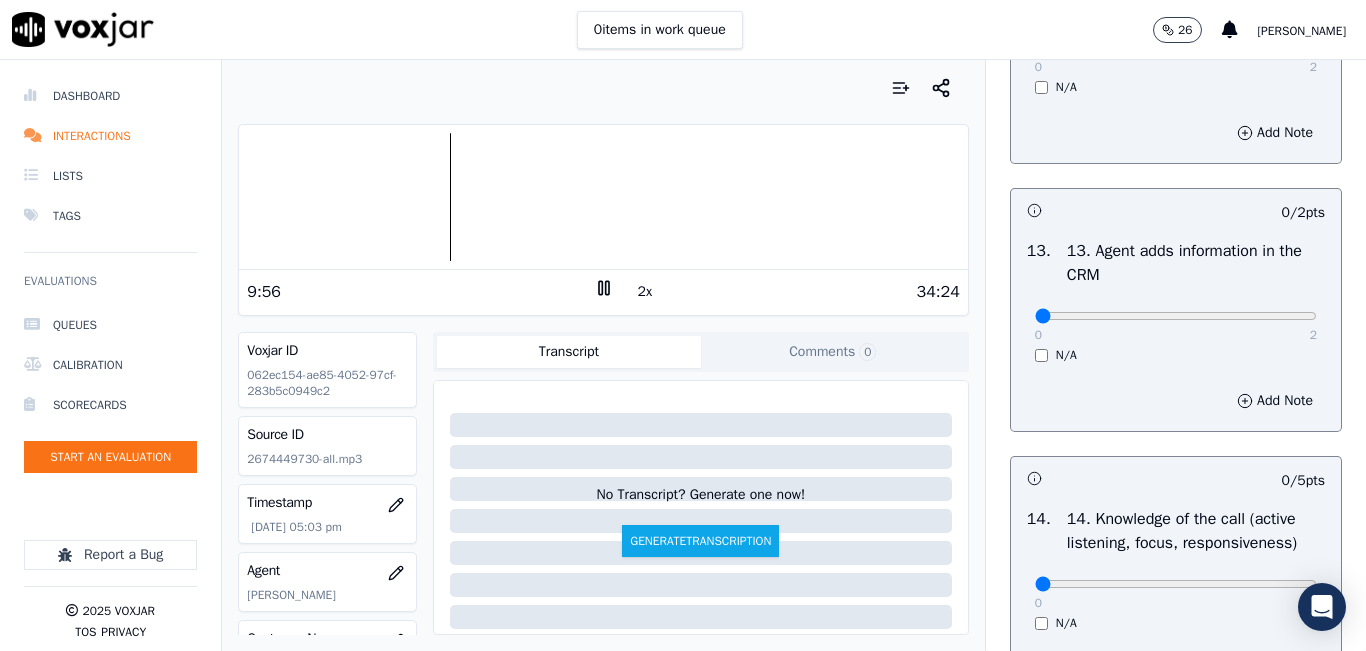 scroll, scrollTop: 3400, scrollLeft: 0, axis: vertical 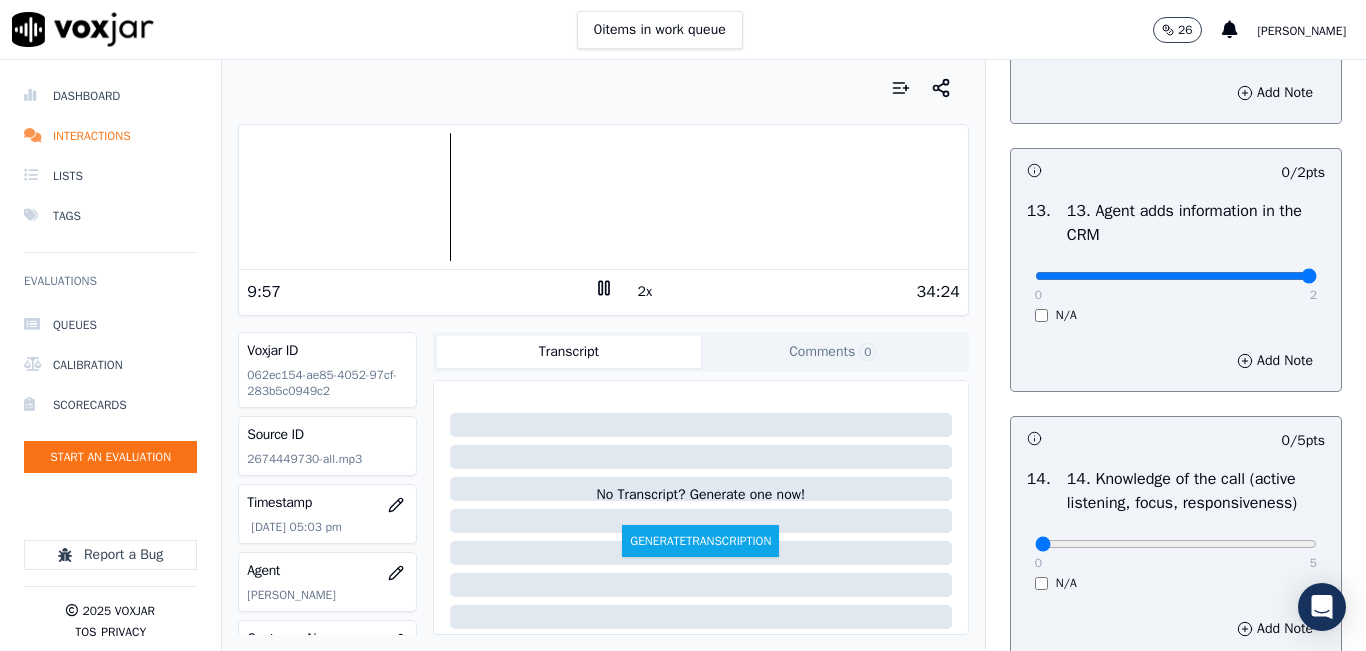 drag, startPoint x: 1183, startPoint y: 349, endPoint x: 1258, endPoint y: 349, distance: 75 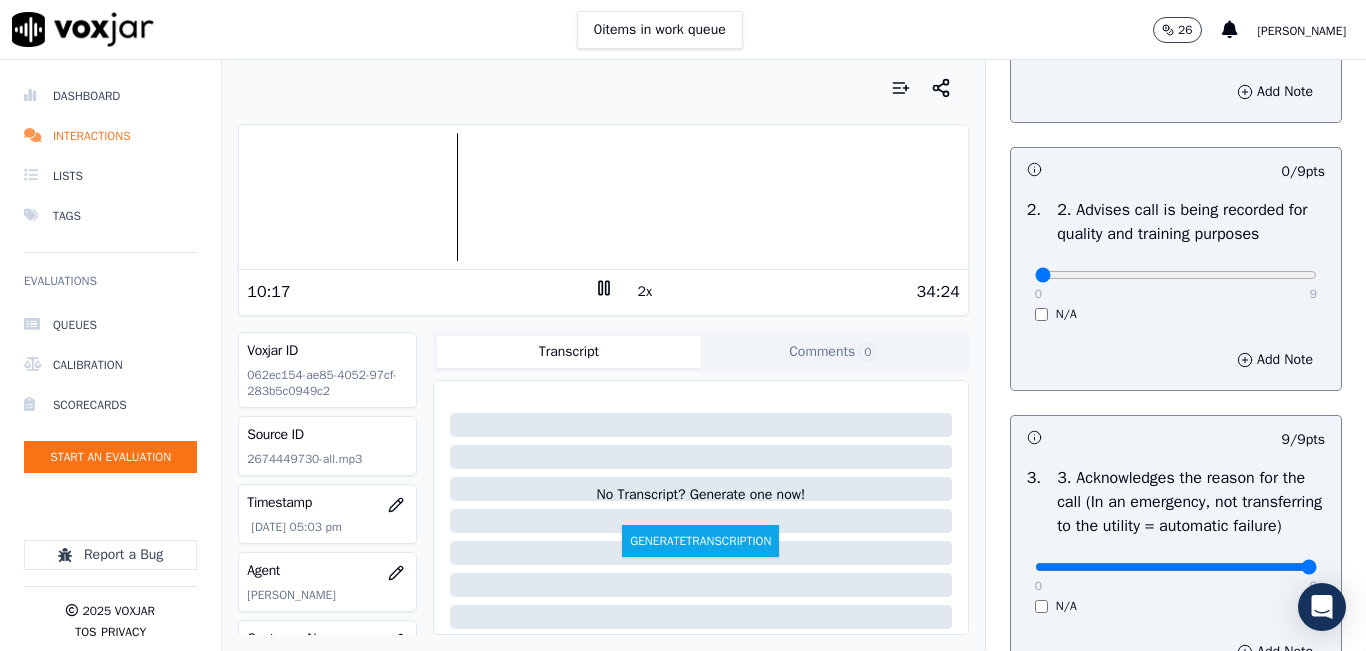 scroll, scrollTop: 142, scrollLeft: 0, axis: vertical 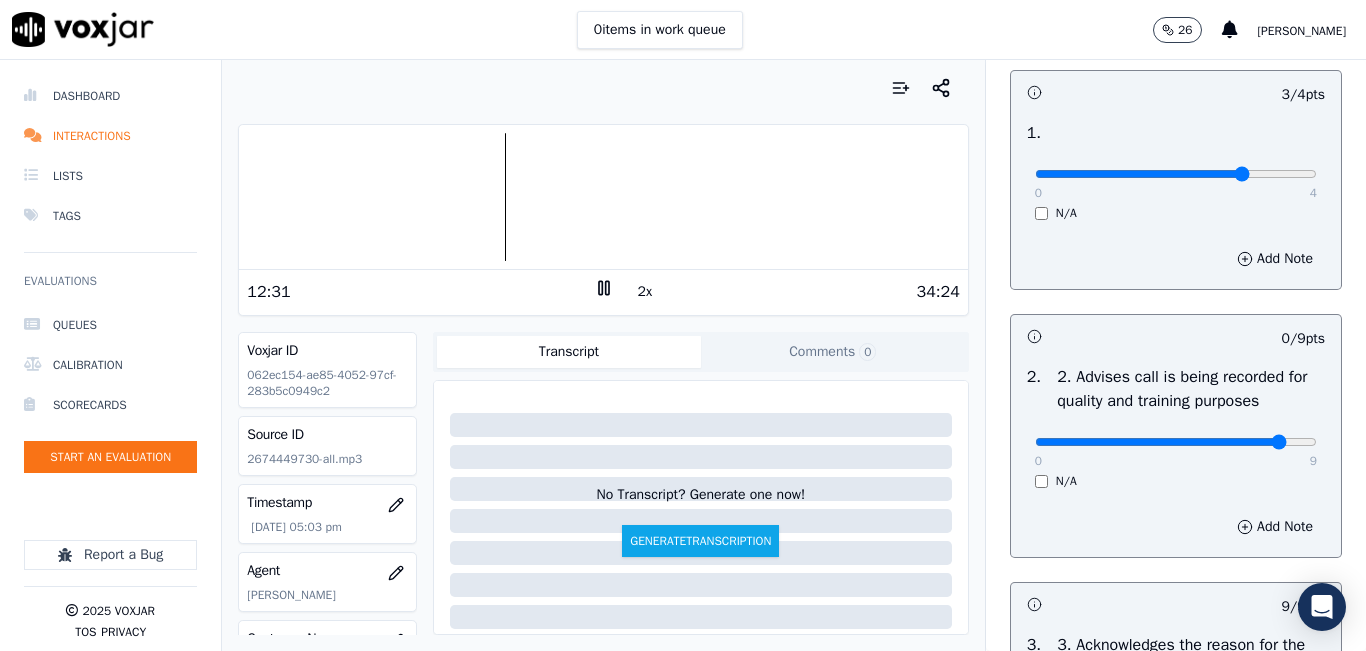 click at bounding box center [1176, 174] 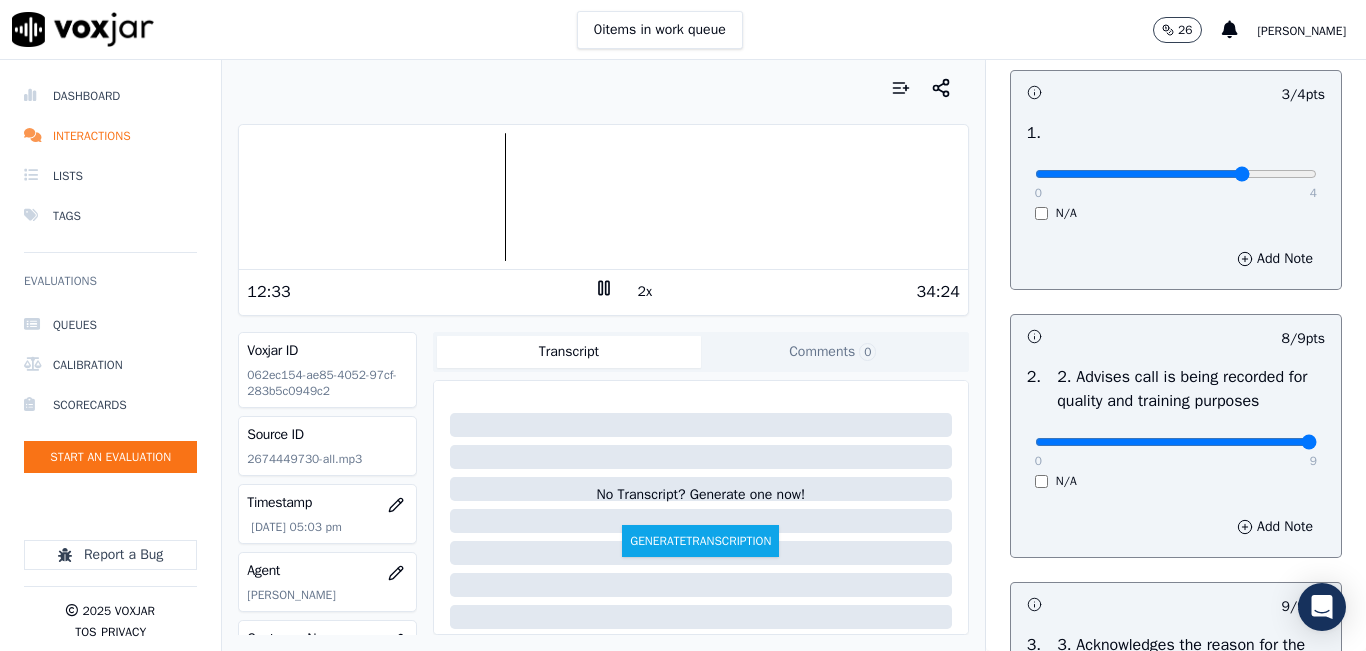 drag, startPoint x: 1248, startPoint y: 459, endPoint x: 1259, endPoint y: 459, distance: 11 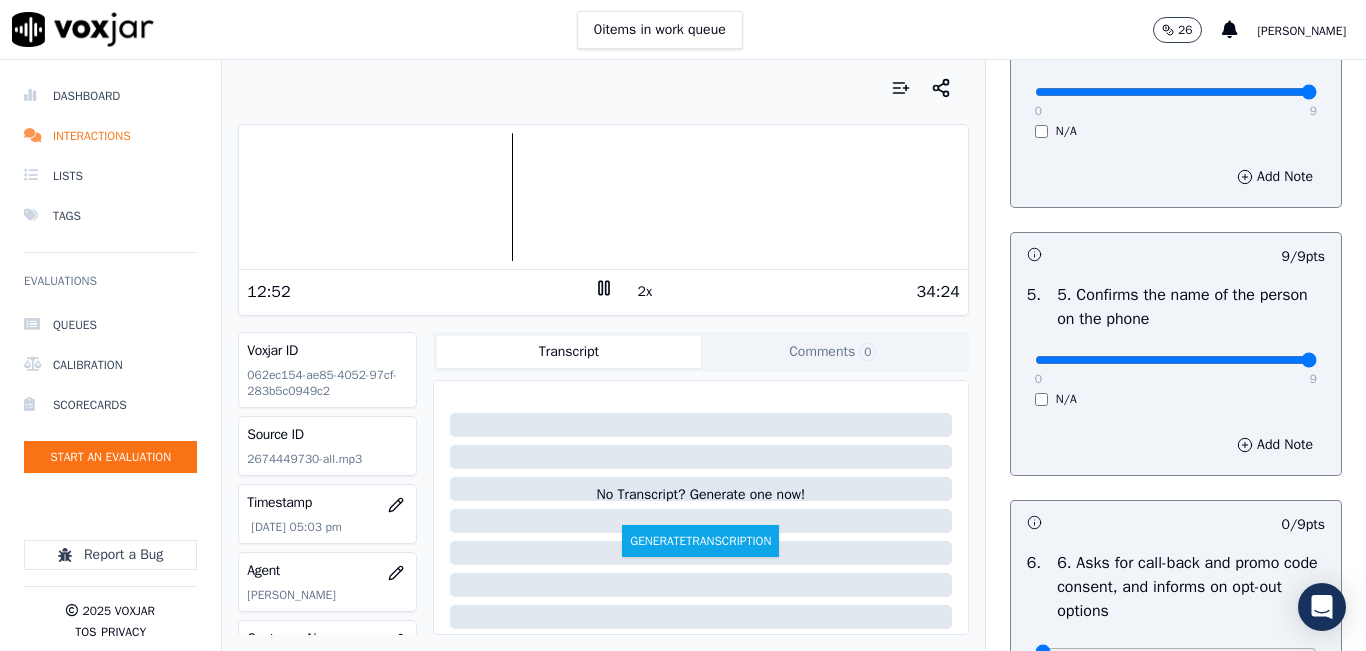 scroll, scrollTop: 1400, scrollLeft: 0, axis: vertical 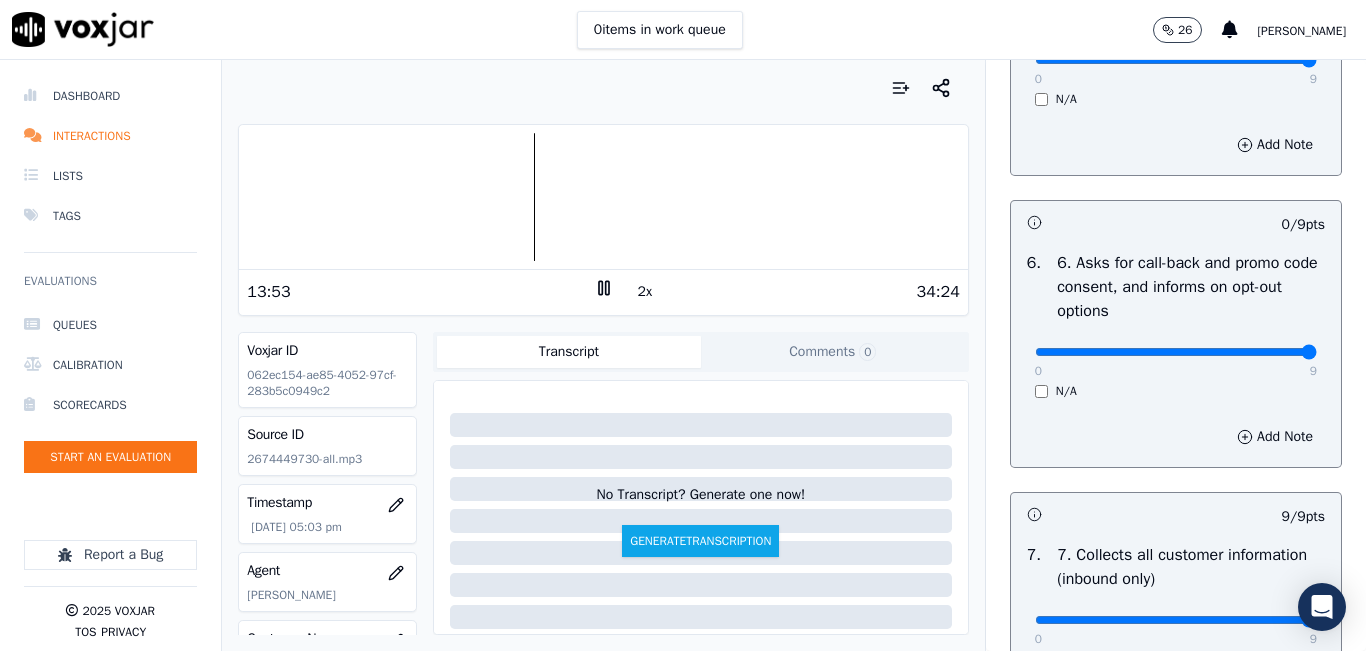 drag, startPoint x: 1225, startPoint y: 422, endPoint x: 1320, endPoint y: 418, distance: 95.084175 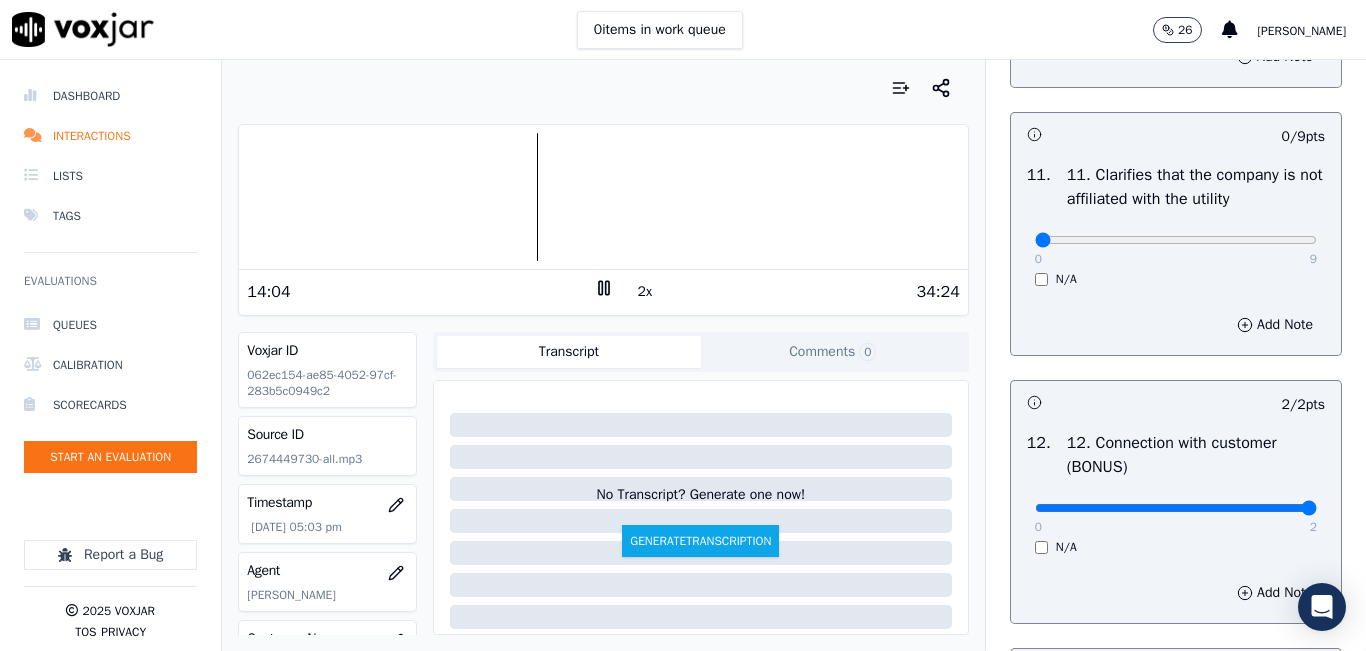 scroll, scrollTop: 2800, scrollLeft: 0, axis: vertical 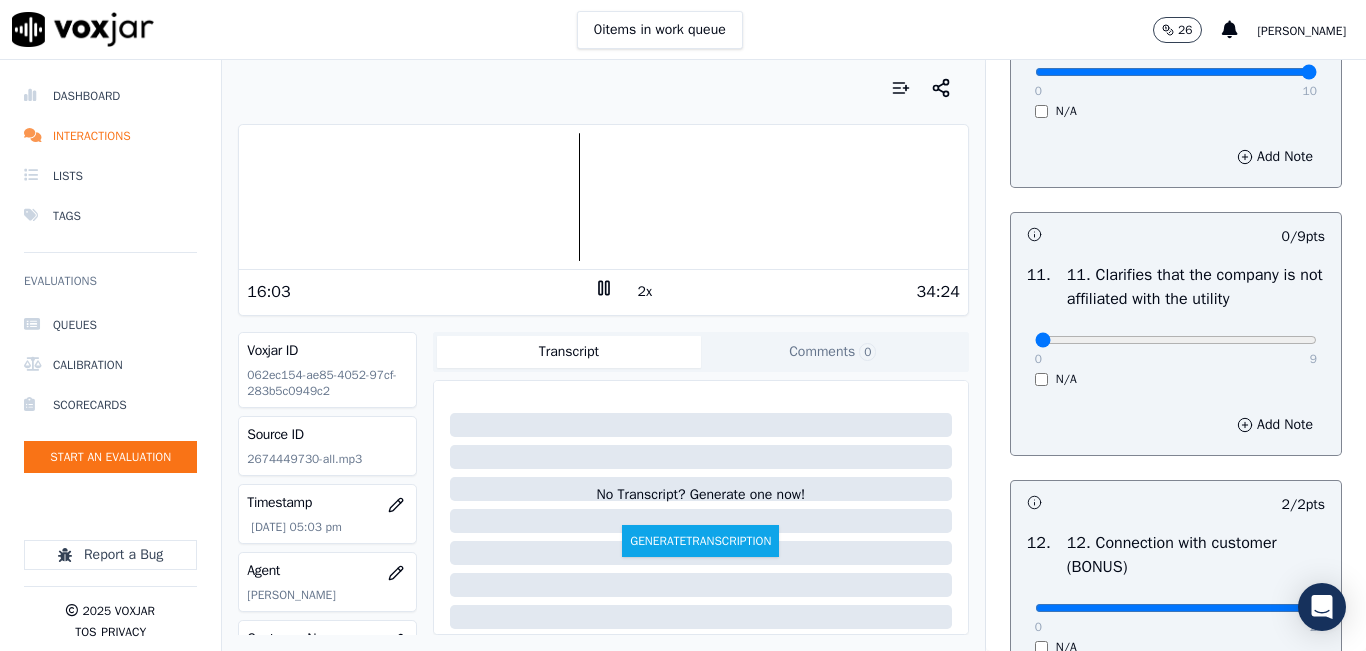 drag, startPoint x: 1153, startPoint y: 399, endPoint x: 1208, endPoint y: 405, distance: 55.326305 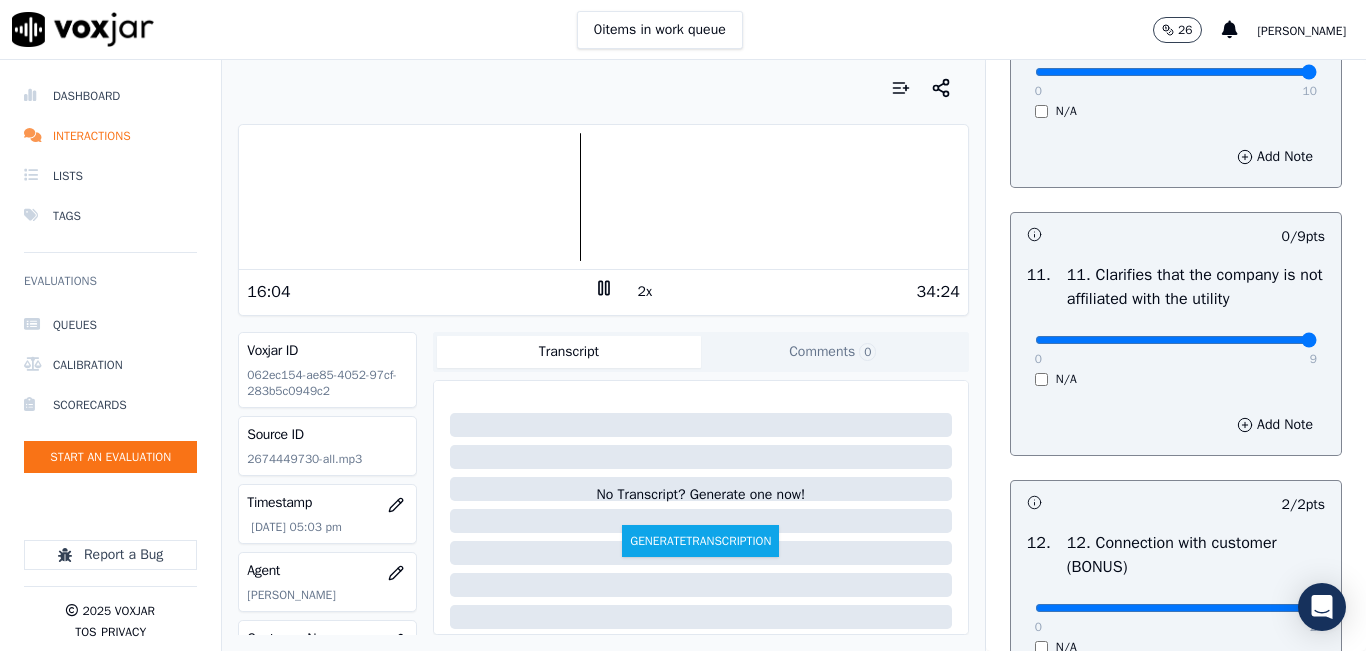 drag, startPoint x: 1208, startPoint y: 405, endPoint x: 1279, endPoint y: 398, distance: 71.34424 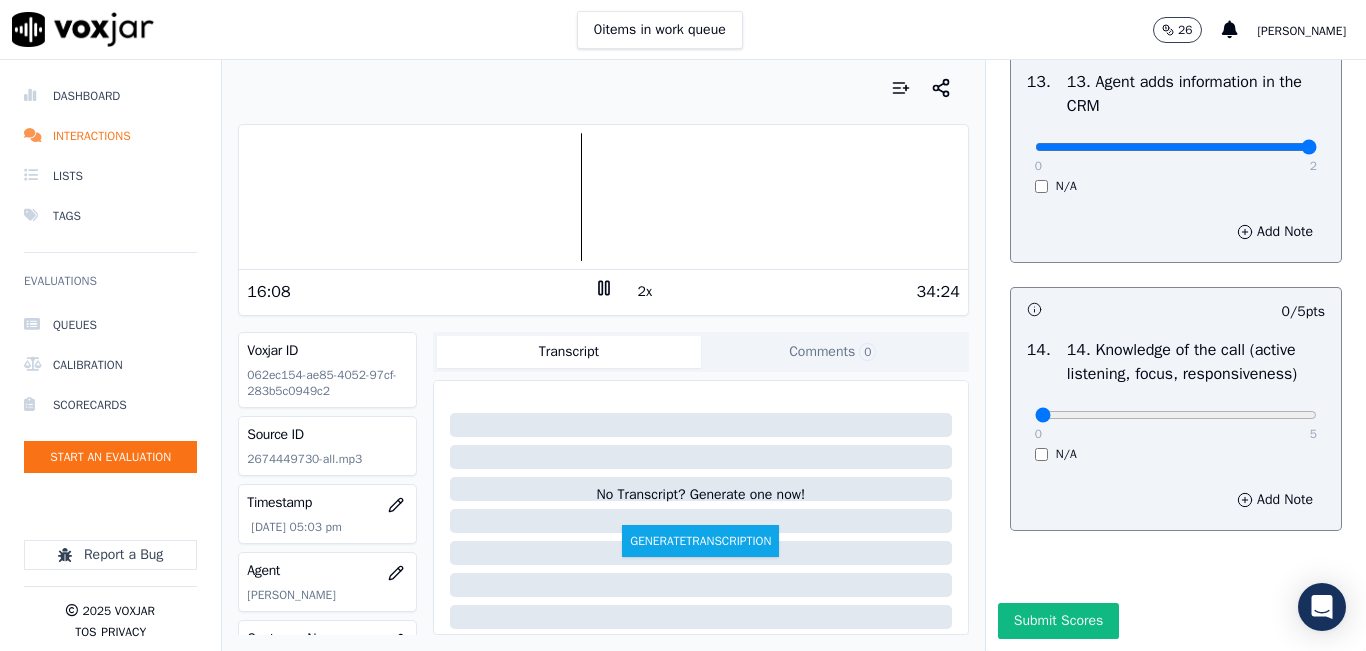 scroll, scrollTop: 3642, scrollLeft: 0, axis: vertical 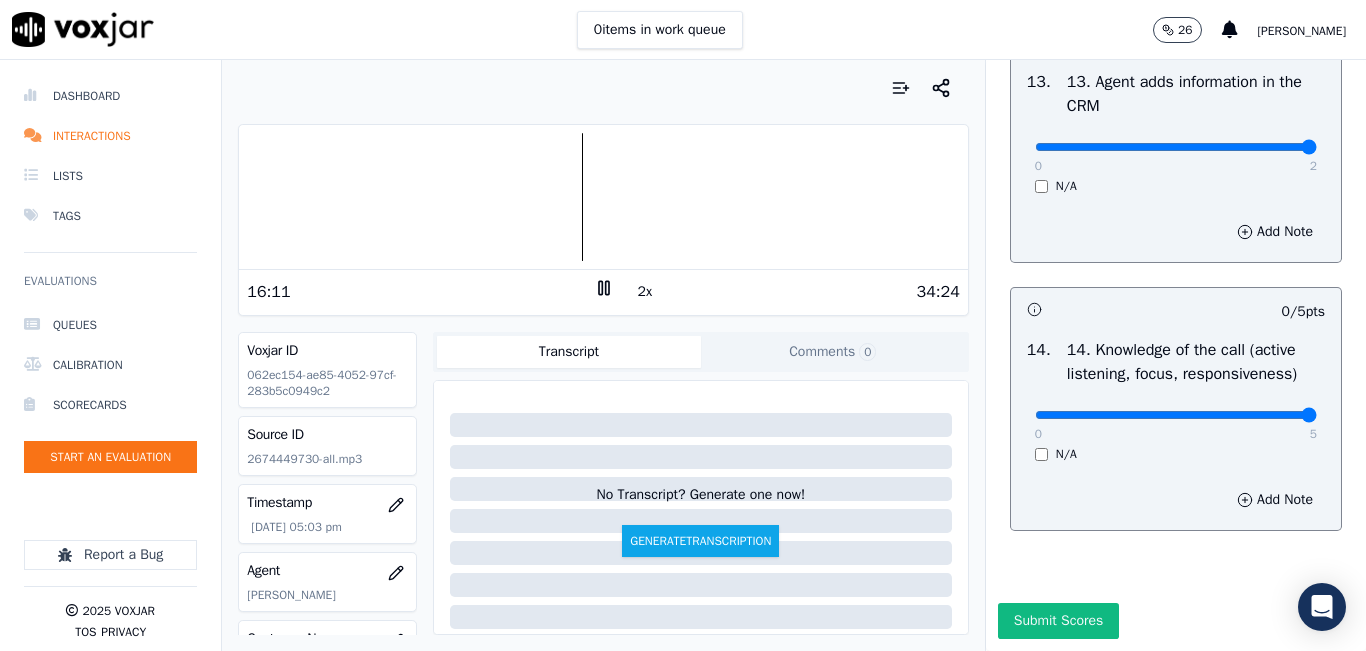 drag, startPoint x: 1232, startPoint y: 375, endPoint x: 1262, endPoint y: 376, distance: 30.016663 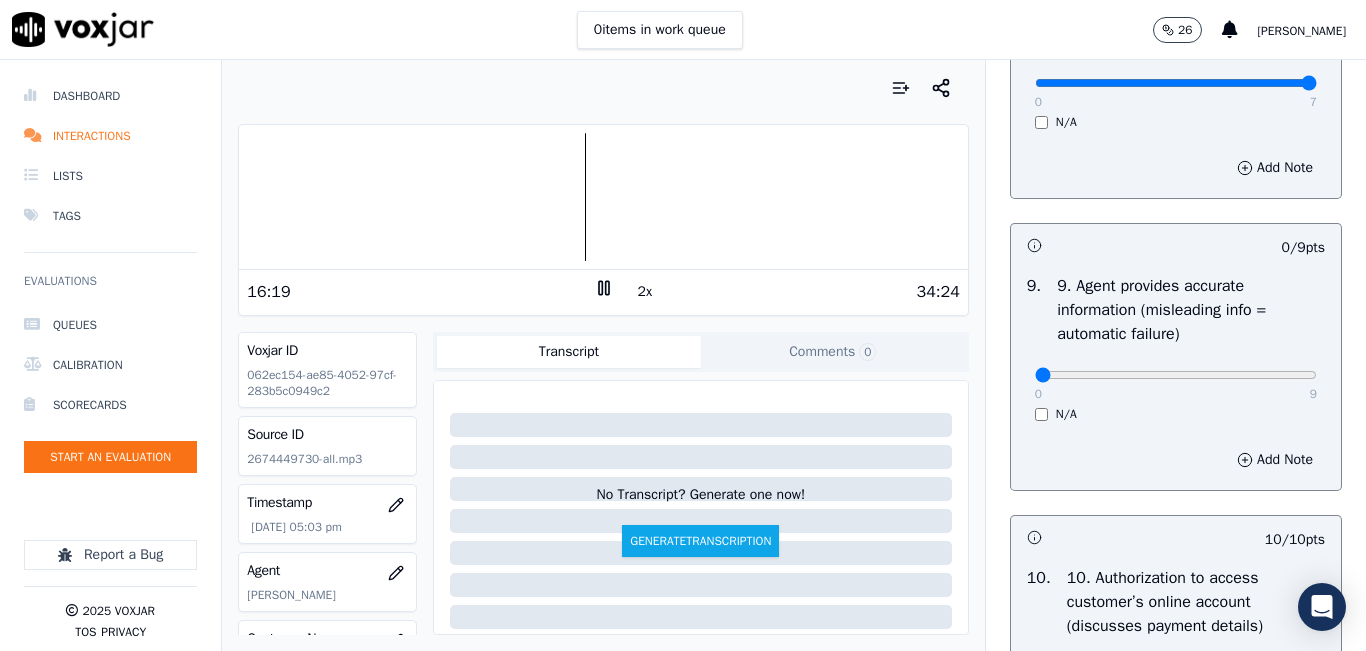 scroll, scrollTop: 2242, scrollLeft: 0, axis: vertical 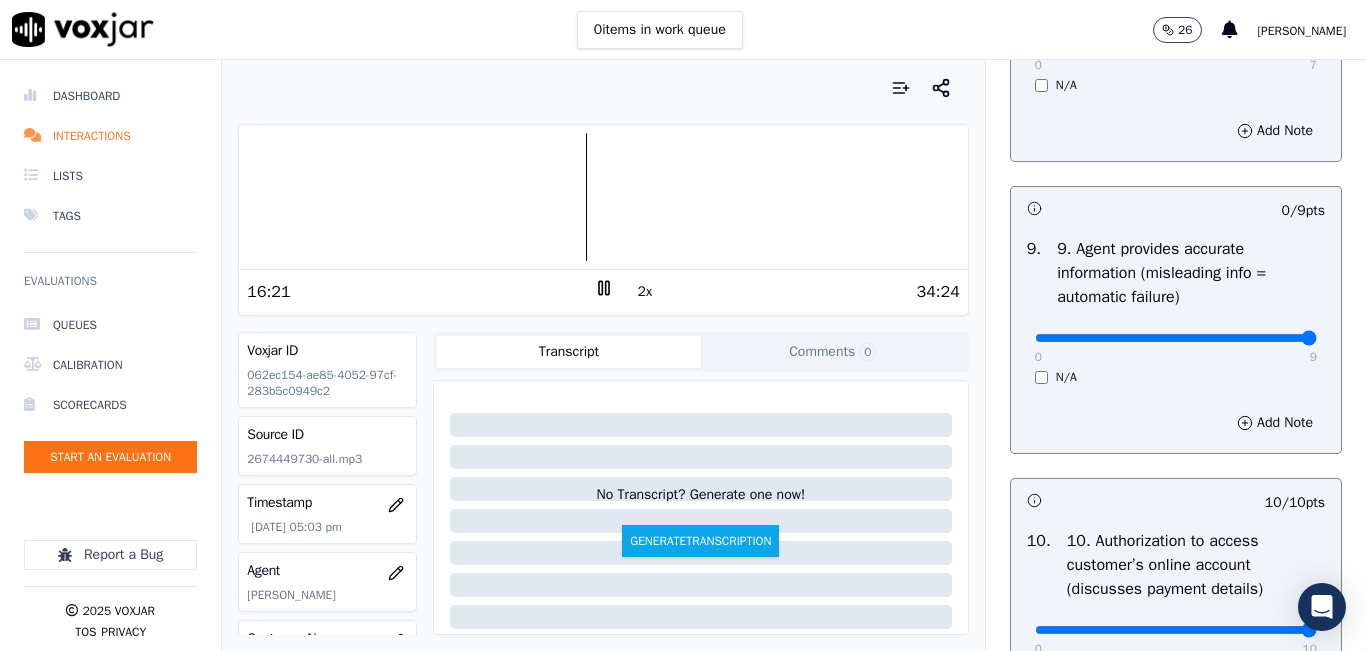 drag, startPoint x: 1190, startPoint y: 405, endPoint x: 1324, endPoint y: 404, distance: 134.00374 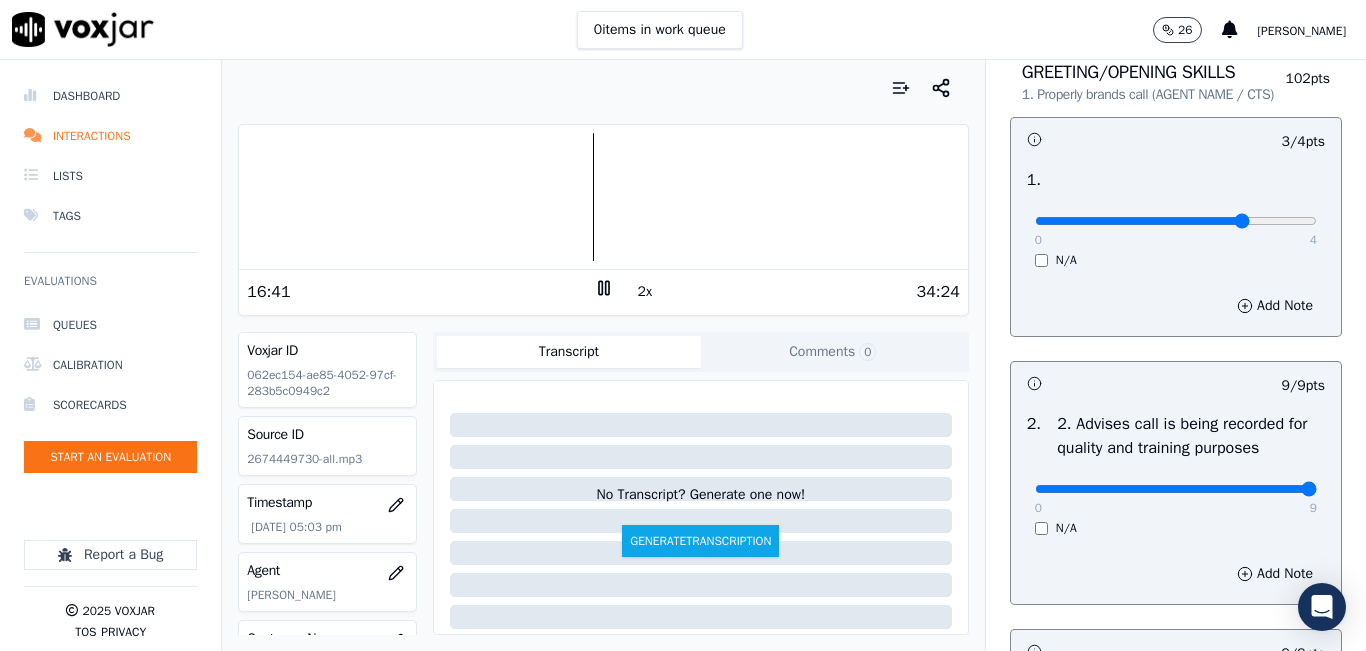 scroll, scrollTop: 42, scrollLeft: 0, axis: vertical 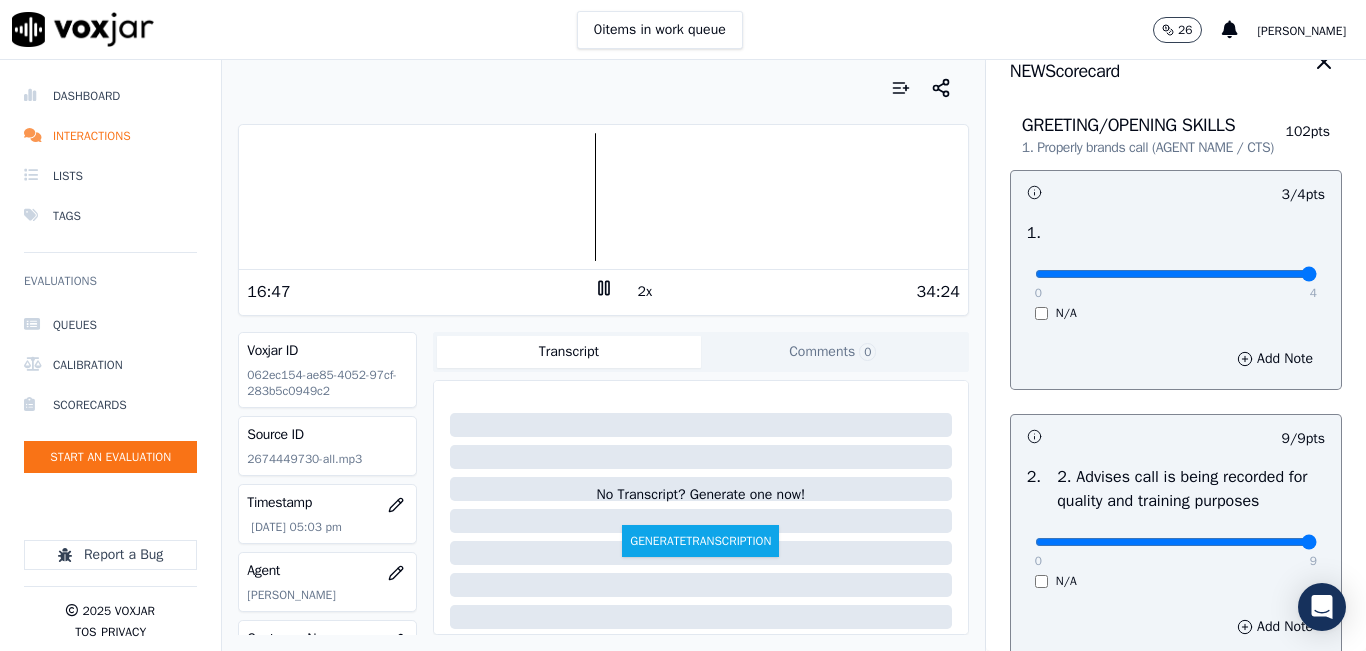 drag, startPoint x: 1221, startPoint y: 291, endPoint x: 1292, endPoint y: 300, distance: 71.568146 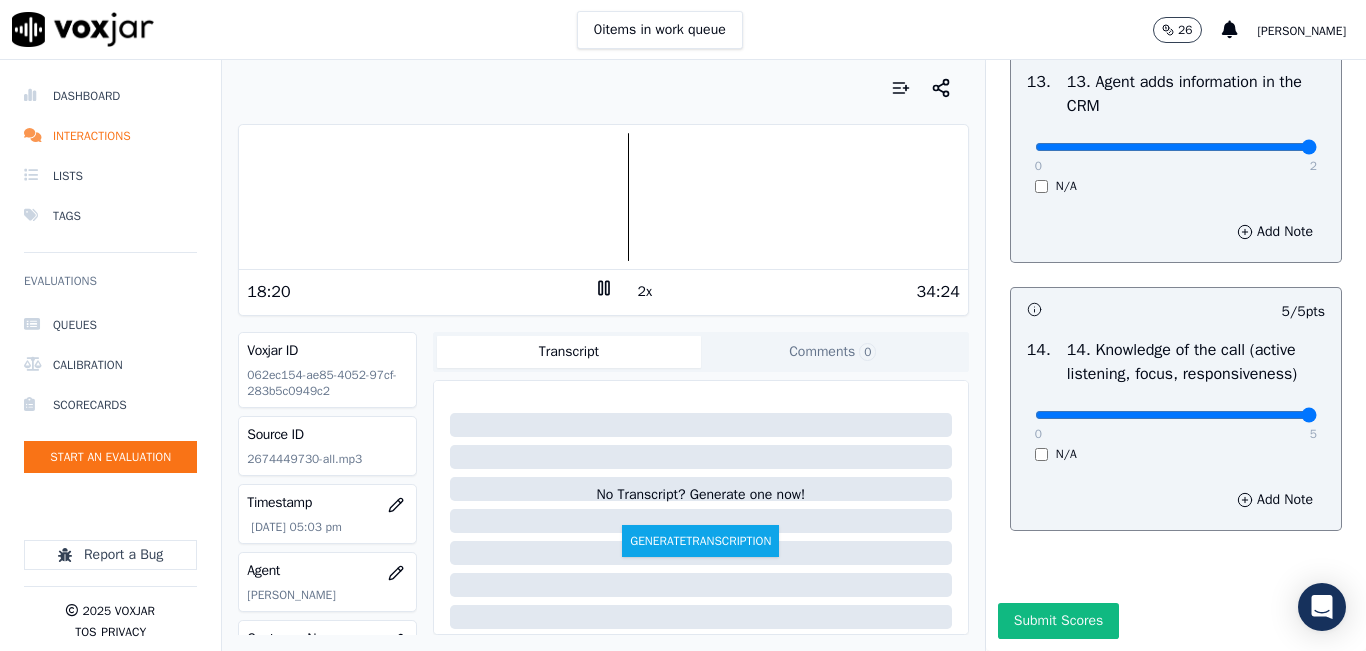 scroll, scrollTop: 3642, scrollLeft: 0, axis: vertical 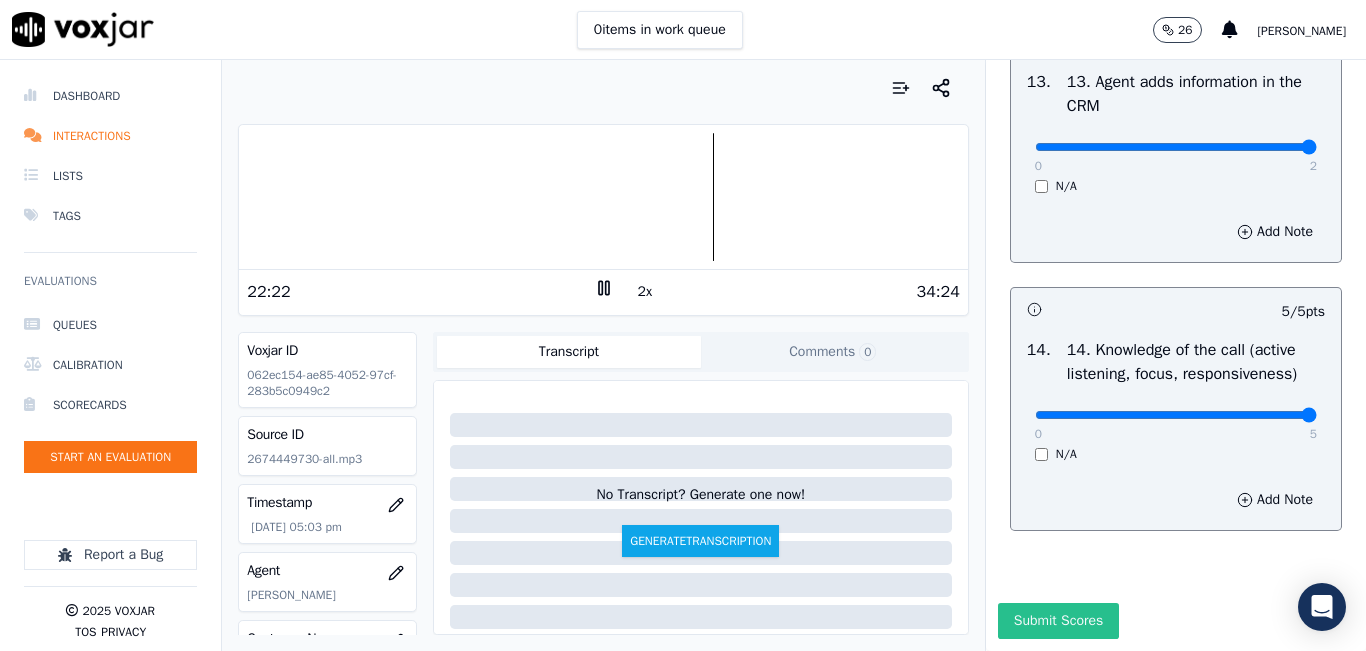 click on "Submit Scores" at bounding box center (1058, 621) 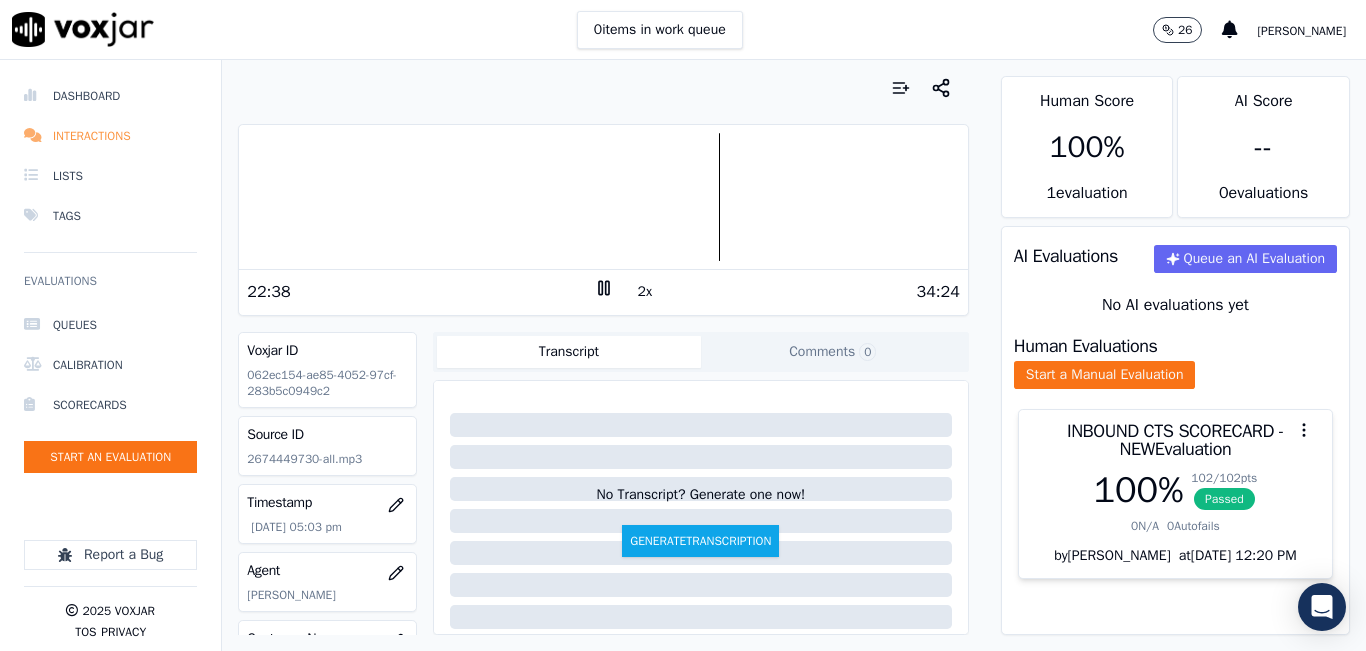 click on "Interactions" at bounding box center (110, 136) 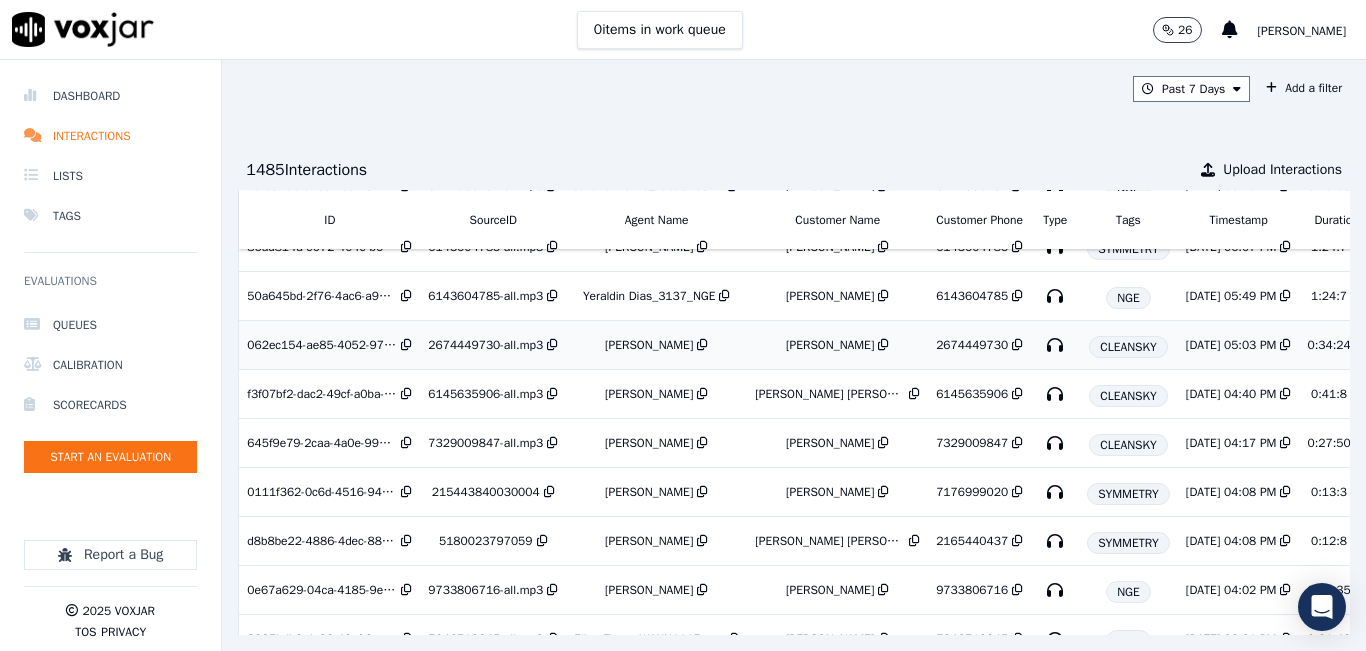 scroll, scrollTop: 0, scrollLeft: 0, axis: both 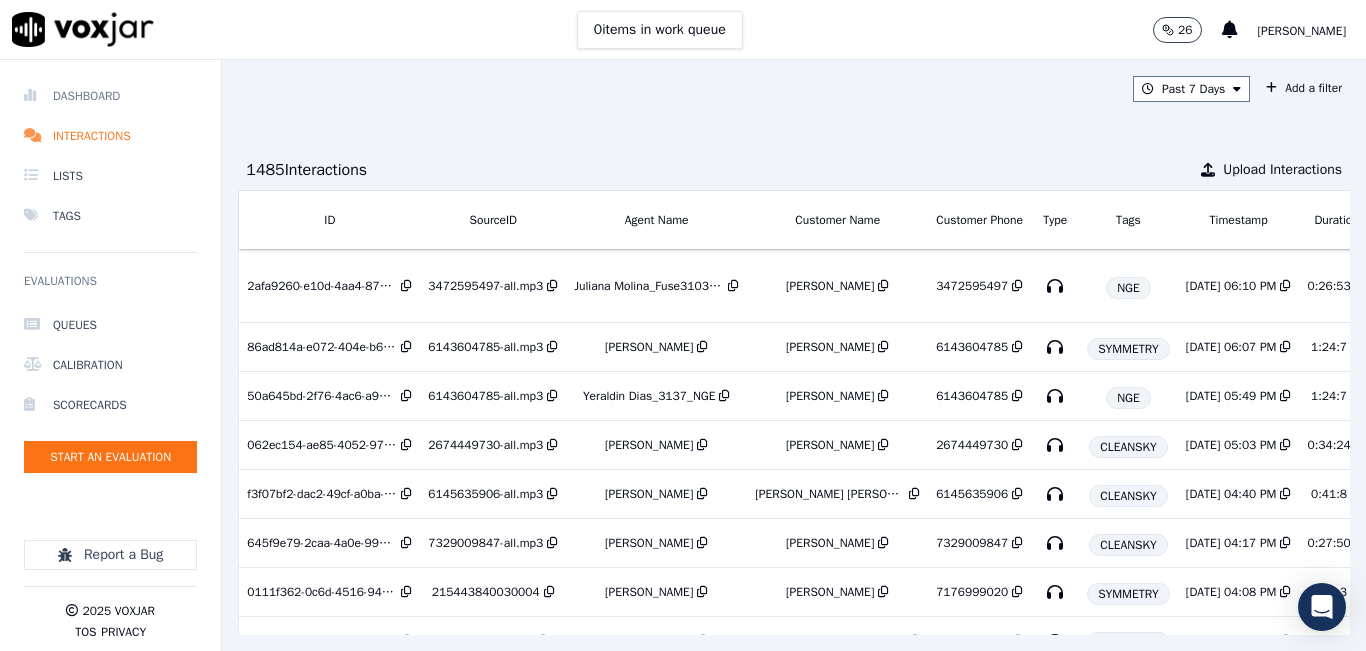 click on "Dashboard" at bounding box center (110, 96) 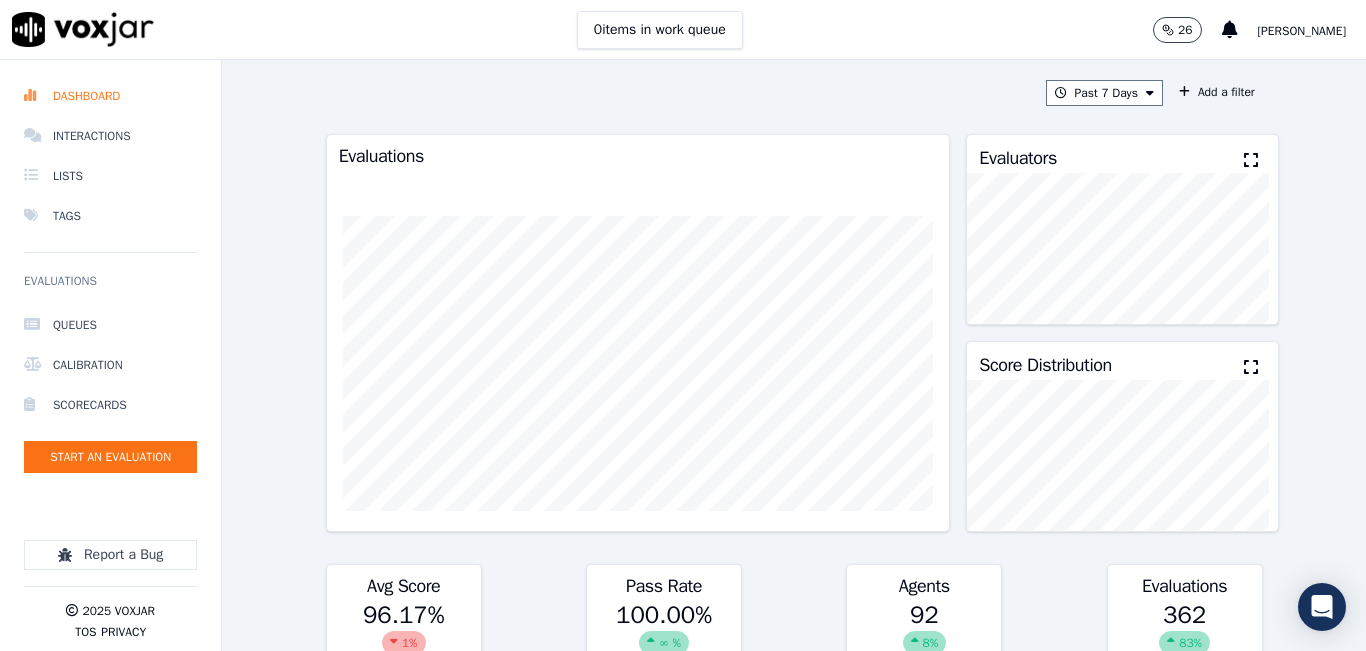 click on "Evaluators" at bounding box center (1122, 154) 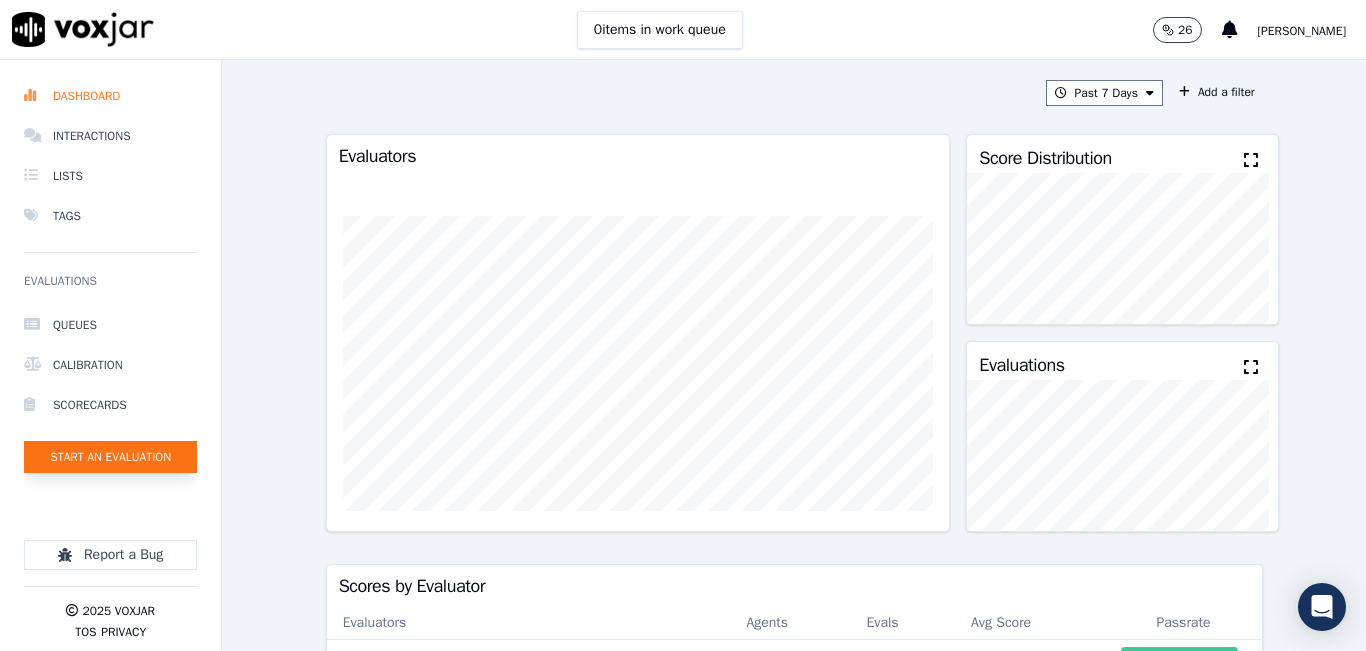 click on "Start an Evaluation" 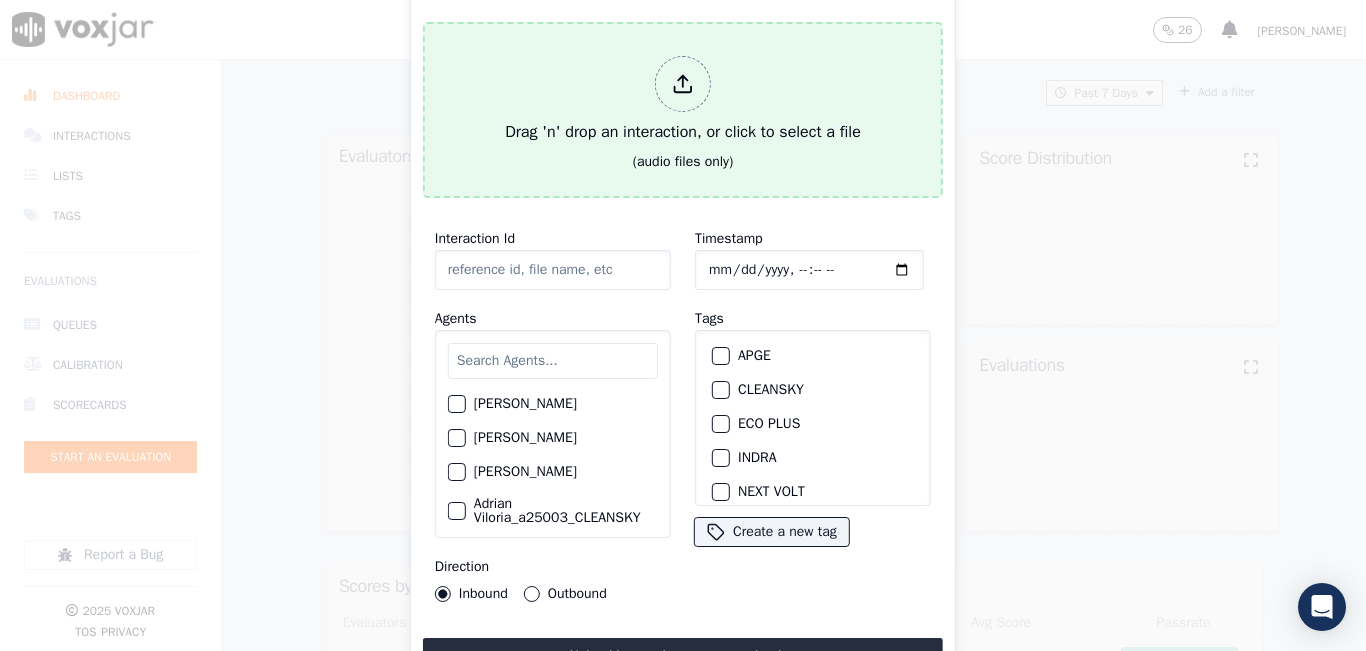 click on "Drag 'n' drop an interaction, or click to select a file" at bounding box center [683, 100] 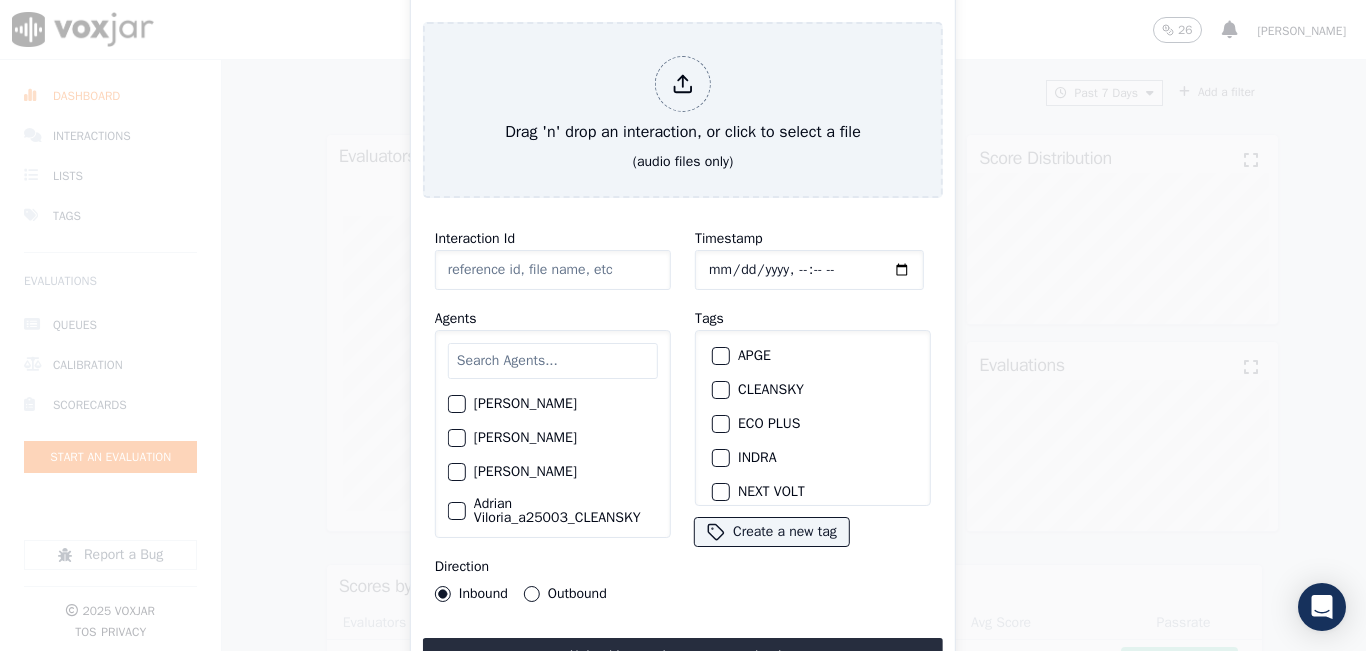 type on "20250708-133638_7243334652-all.mp3" 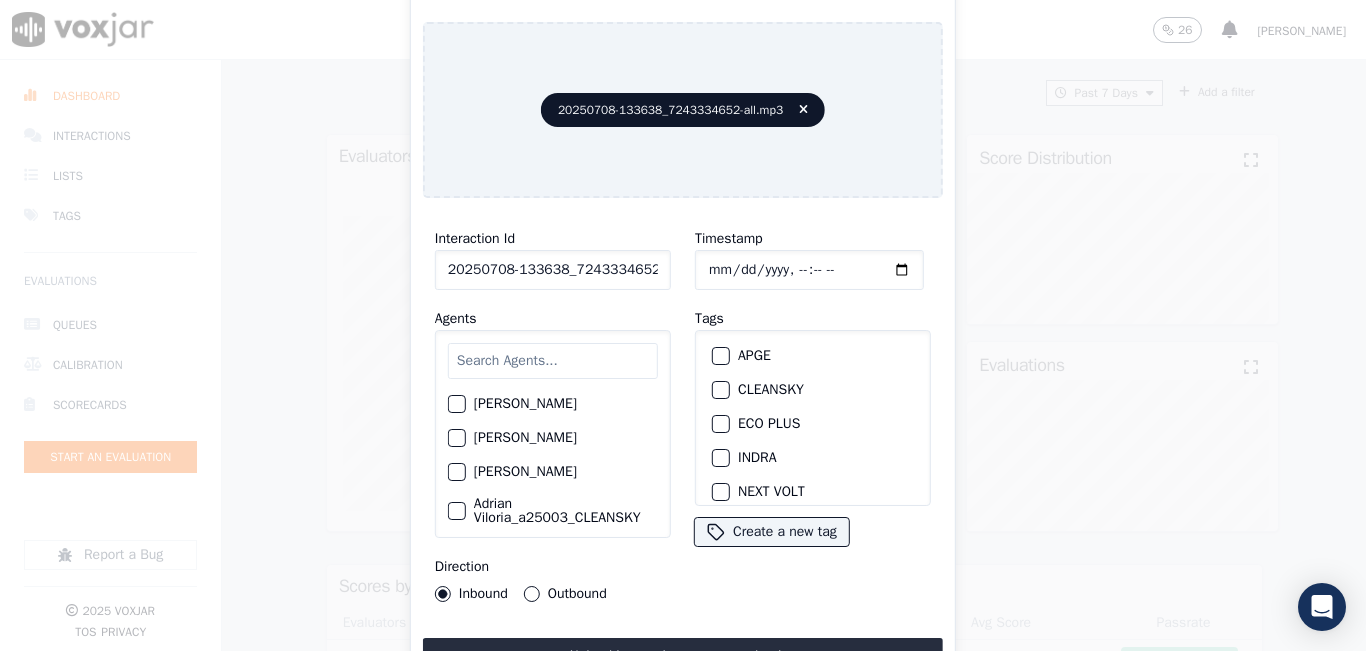 click at bounding box center [553, 361] 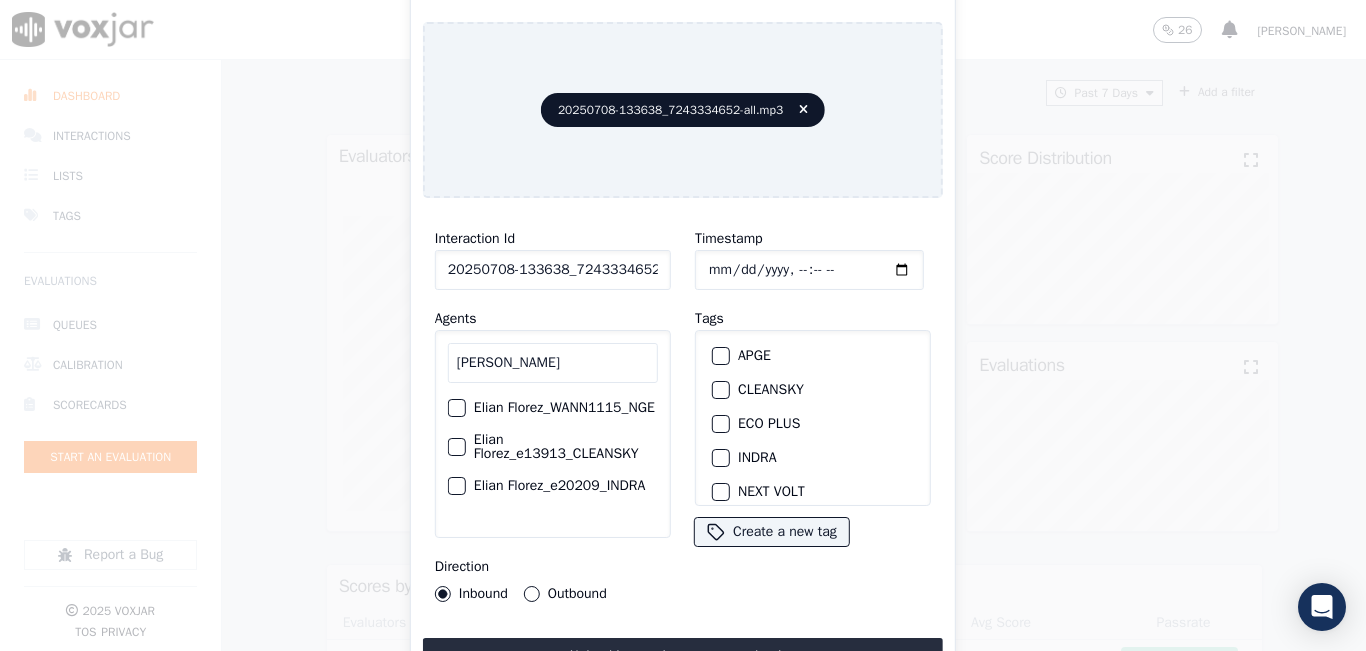 type on "[PERSON_NAME]" 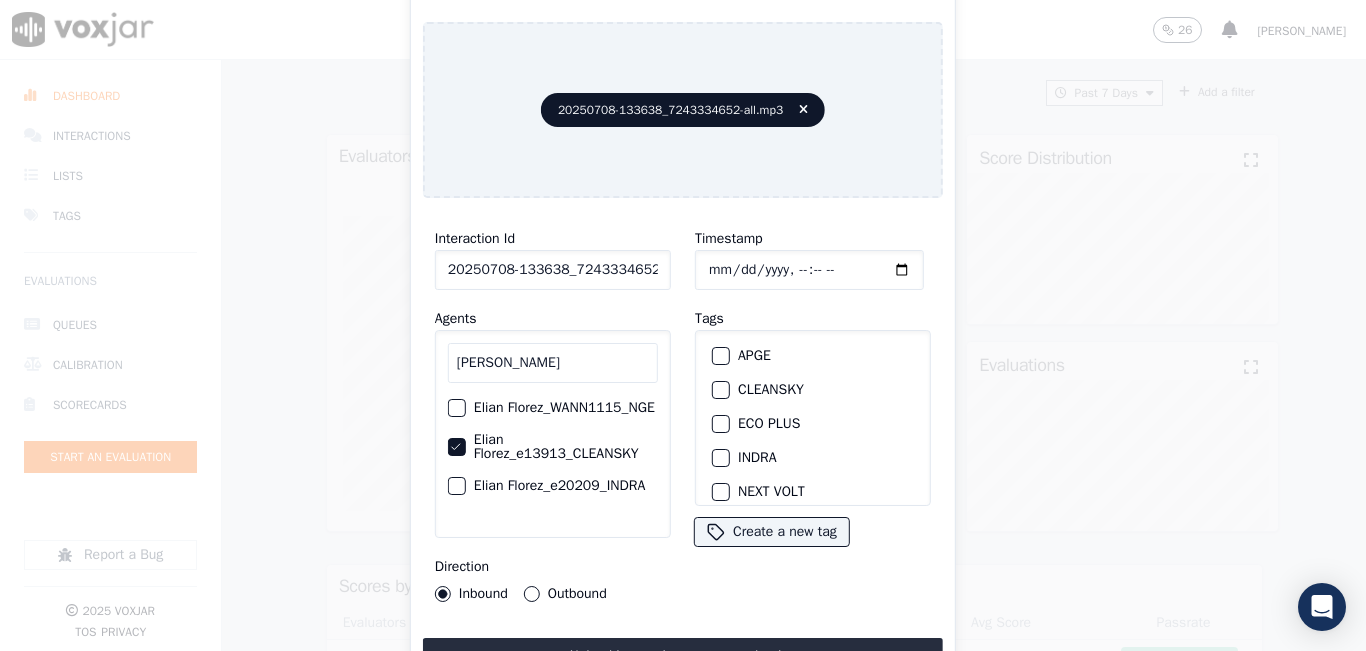 click at bounding box center [720, 390] 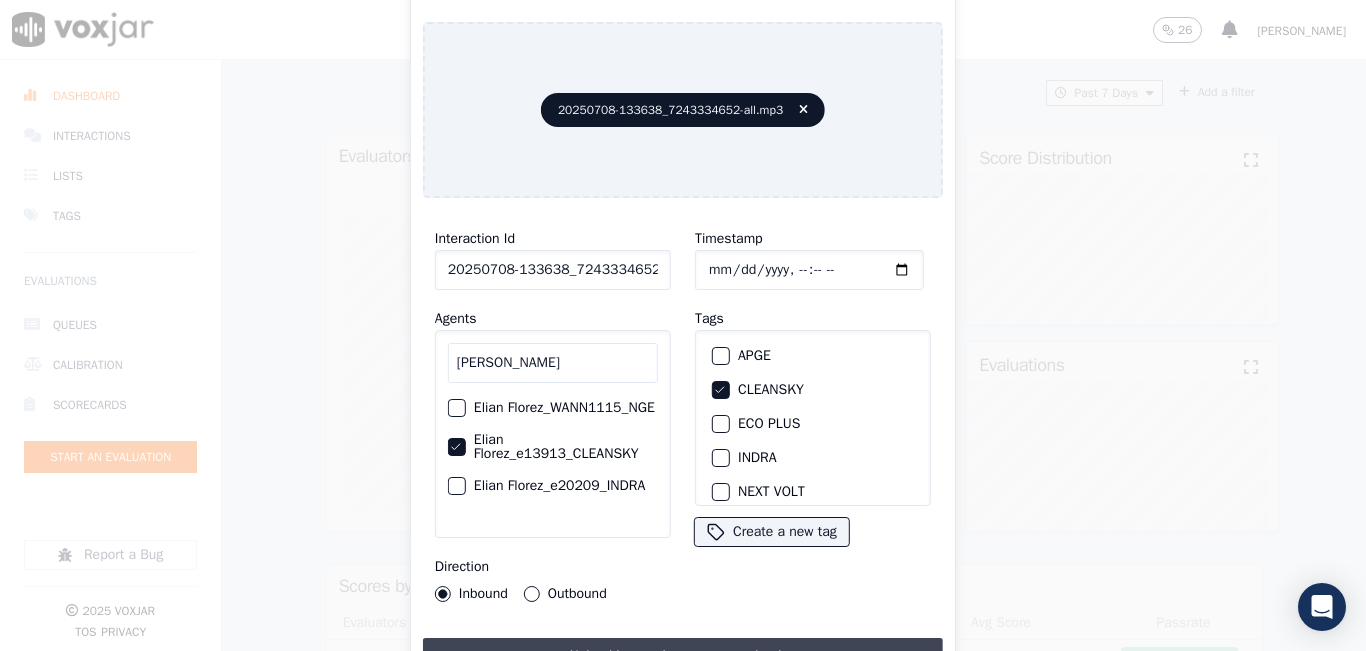 click on "Upload interaction to start evaluation" at bounding box center [683, 656] 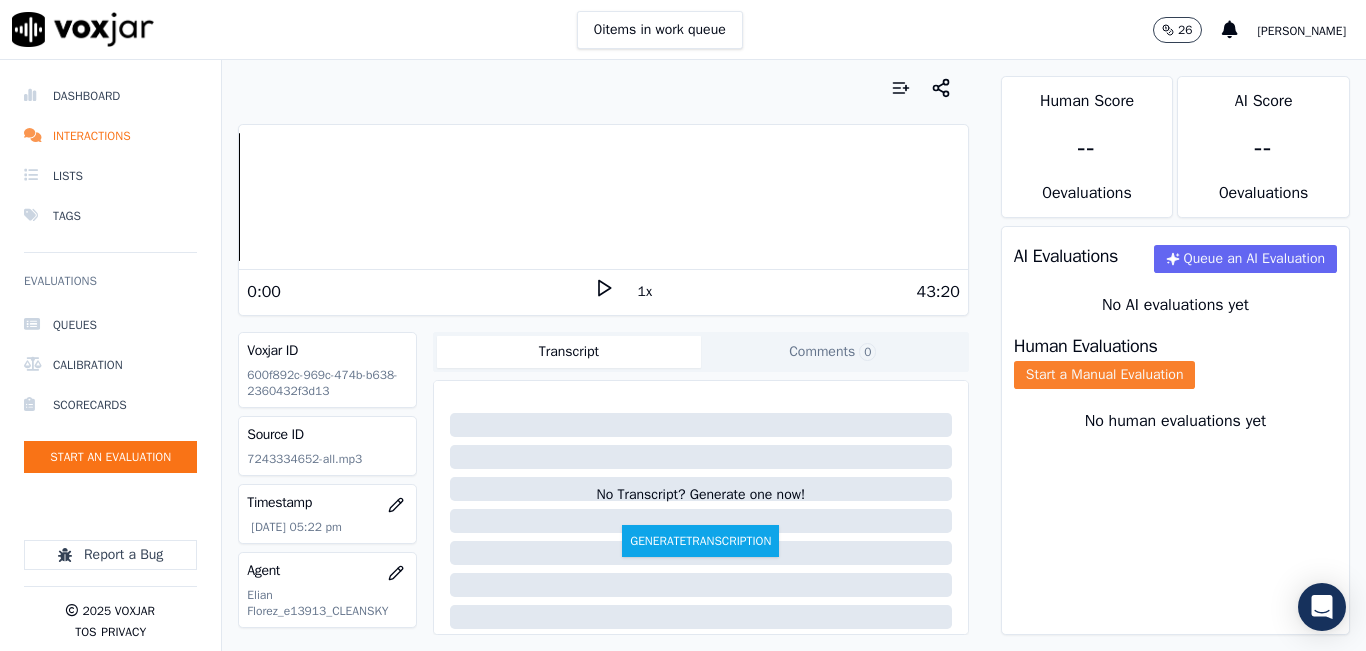 click on "Start a Manual Evaluation" 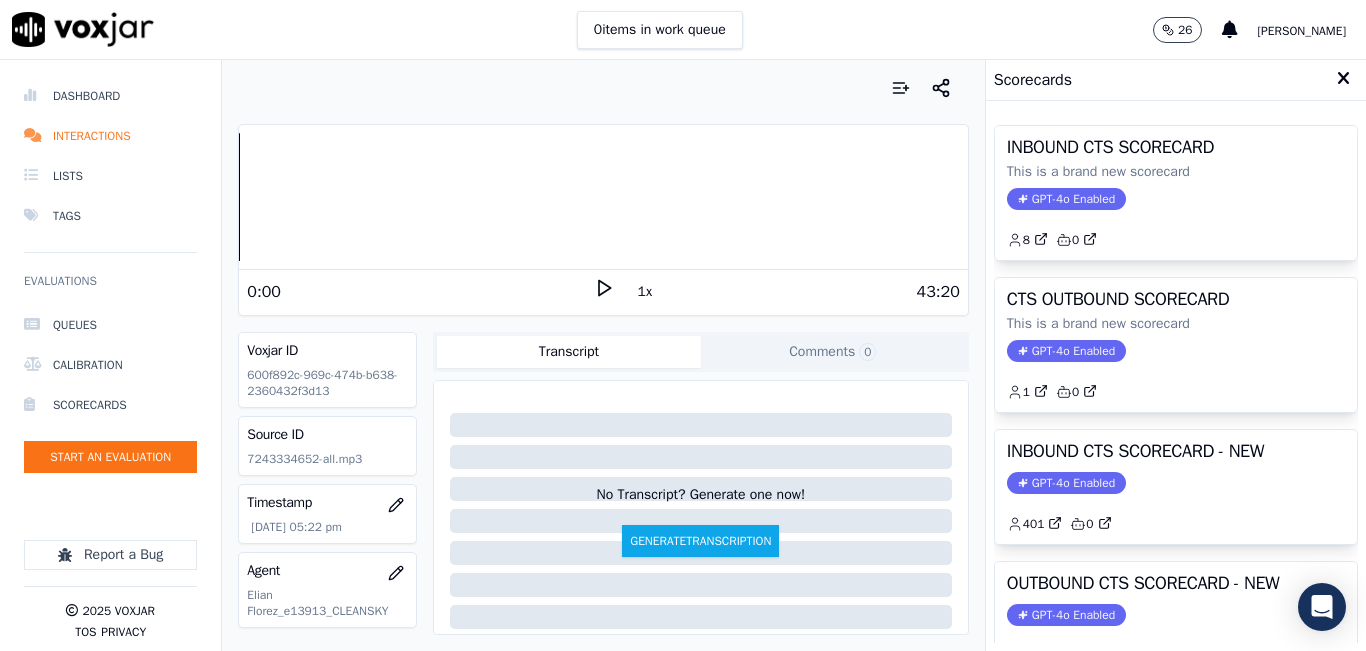 click on "Start a Manual Evaluation" 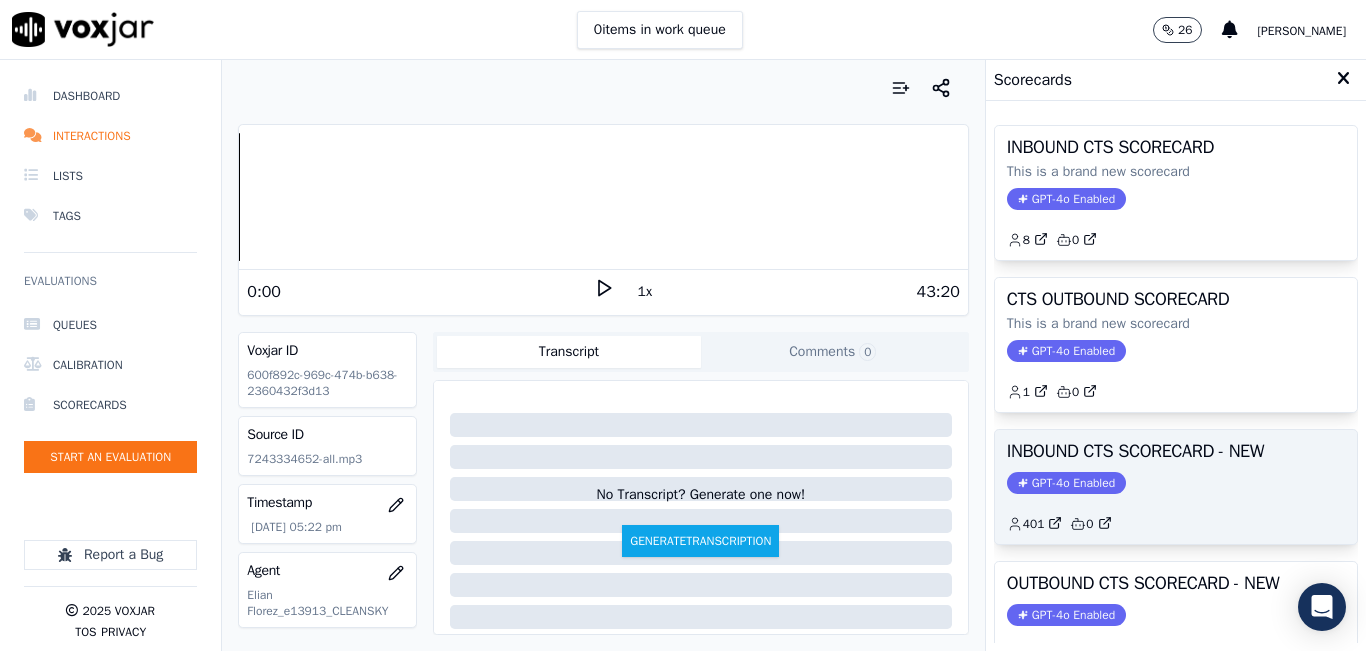 click on "GPT-4o Enabled" 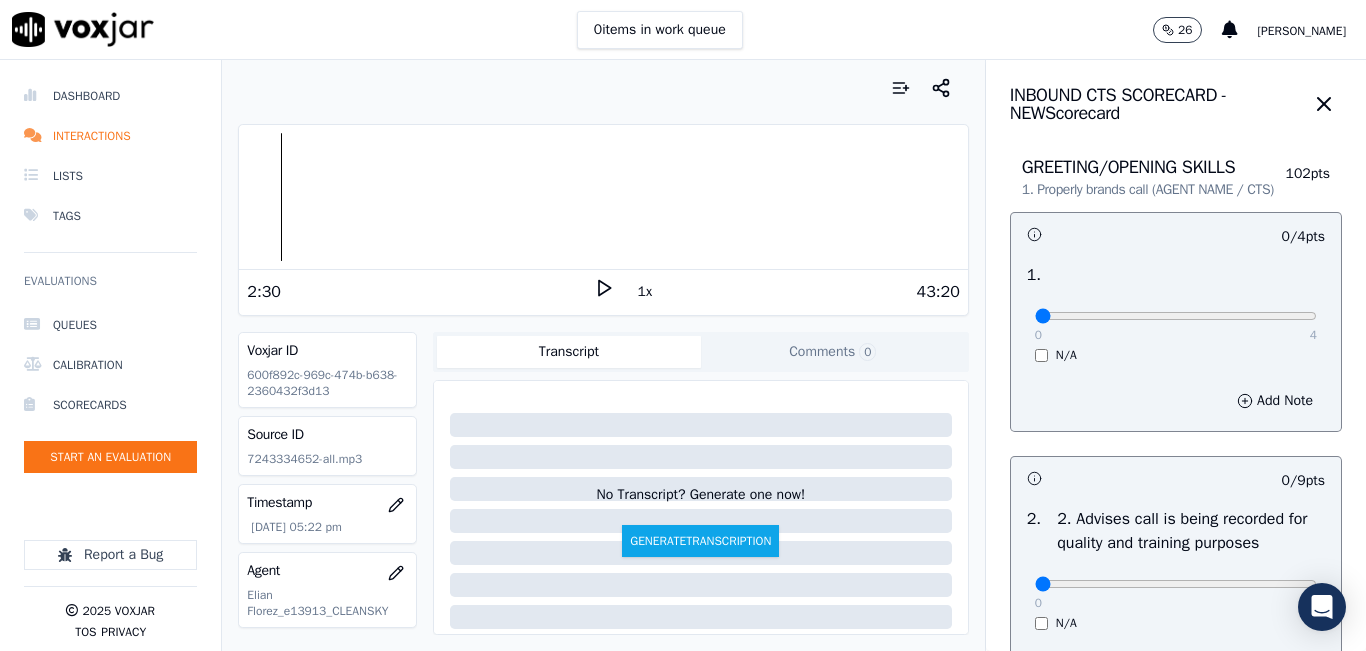click at bounding box center [603, 197] 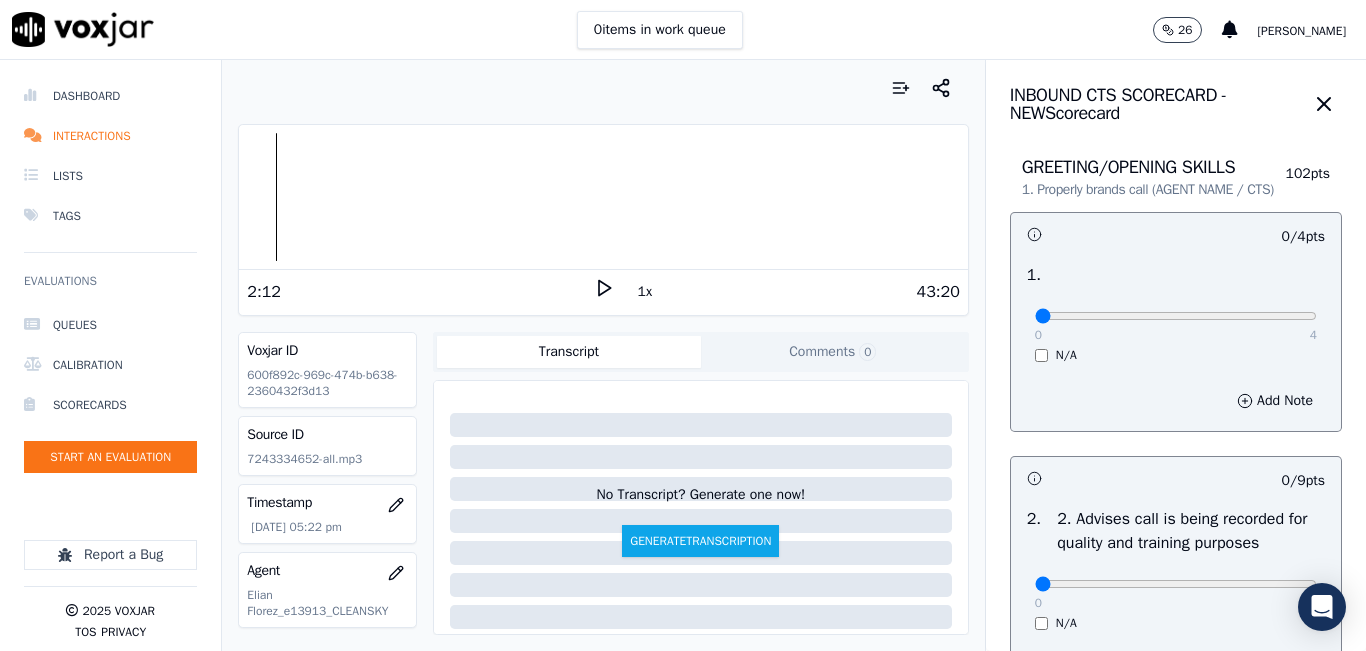 click at bounding box center [603, 197] 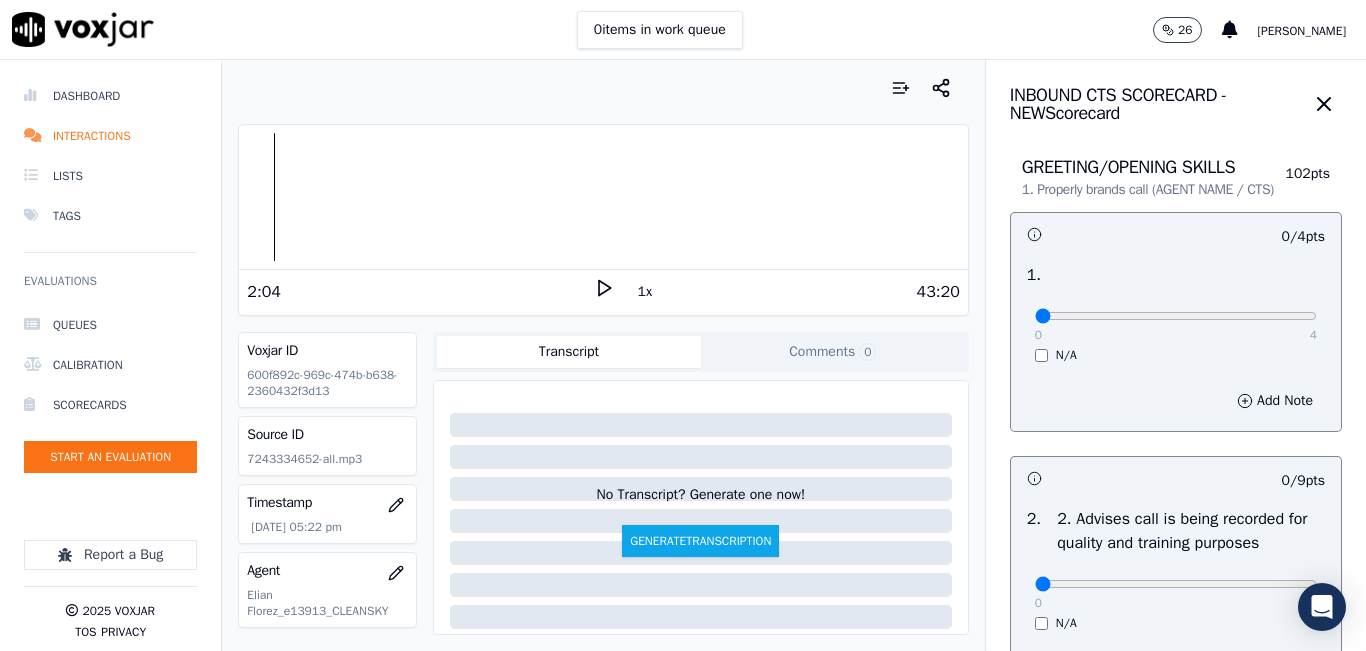 click on "1x" at bounding box center [645, 292] 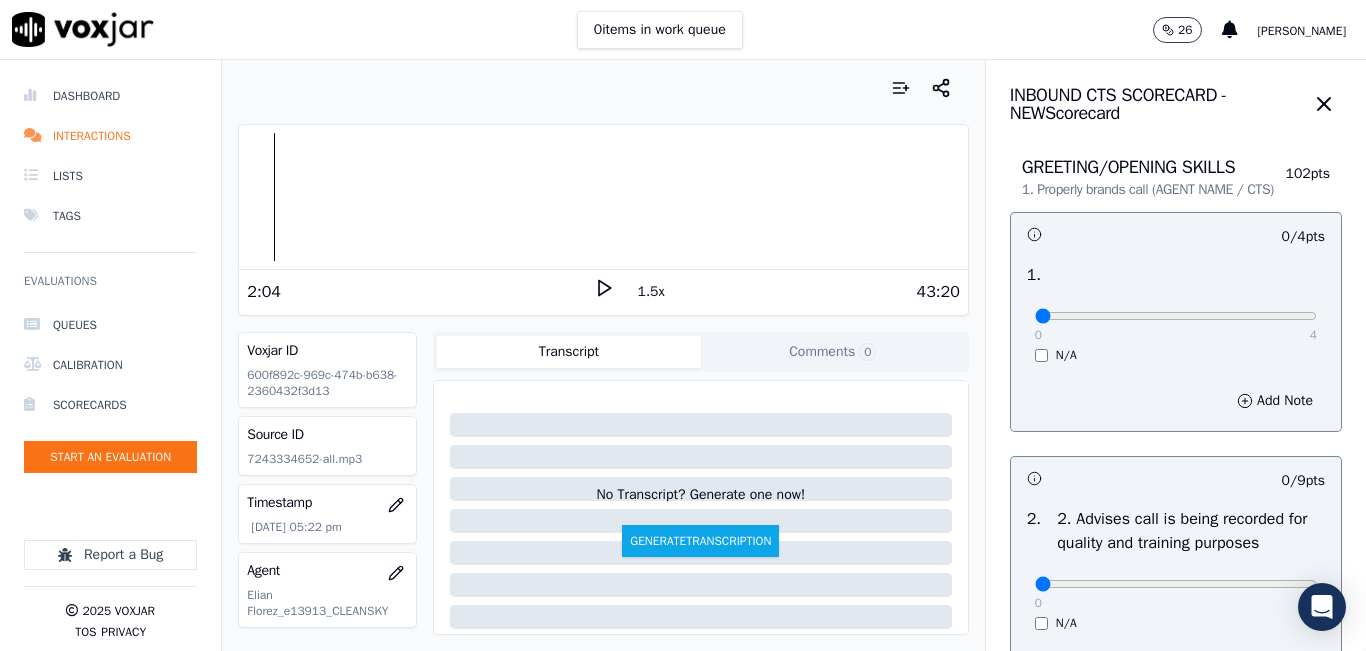 click on "1.5x" at bounding box center (651, 292) 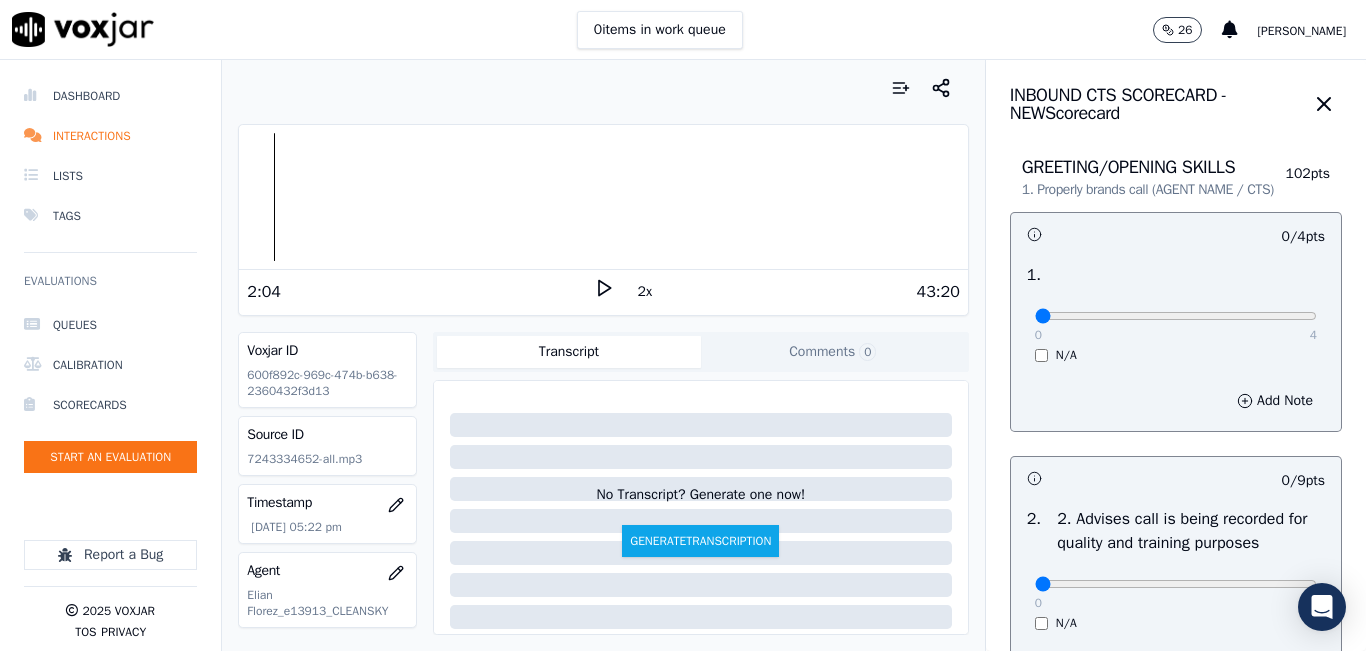 click 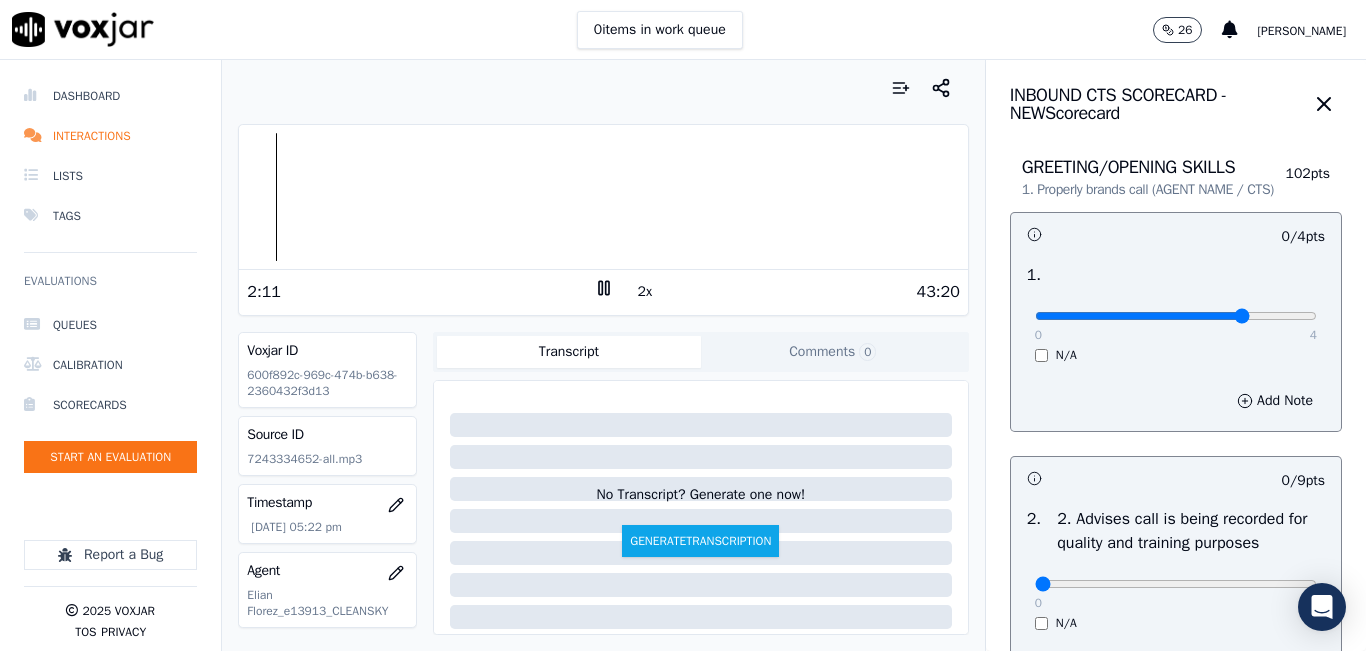 drag, startPoint x: 1081, startPoint y: 330, endPoint x: 1199, endPoint y: 337, distance: 118.20744 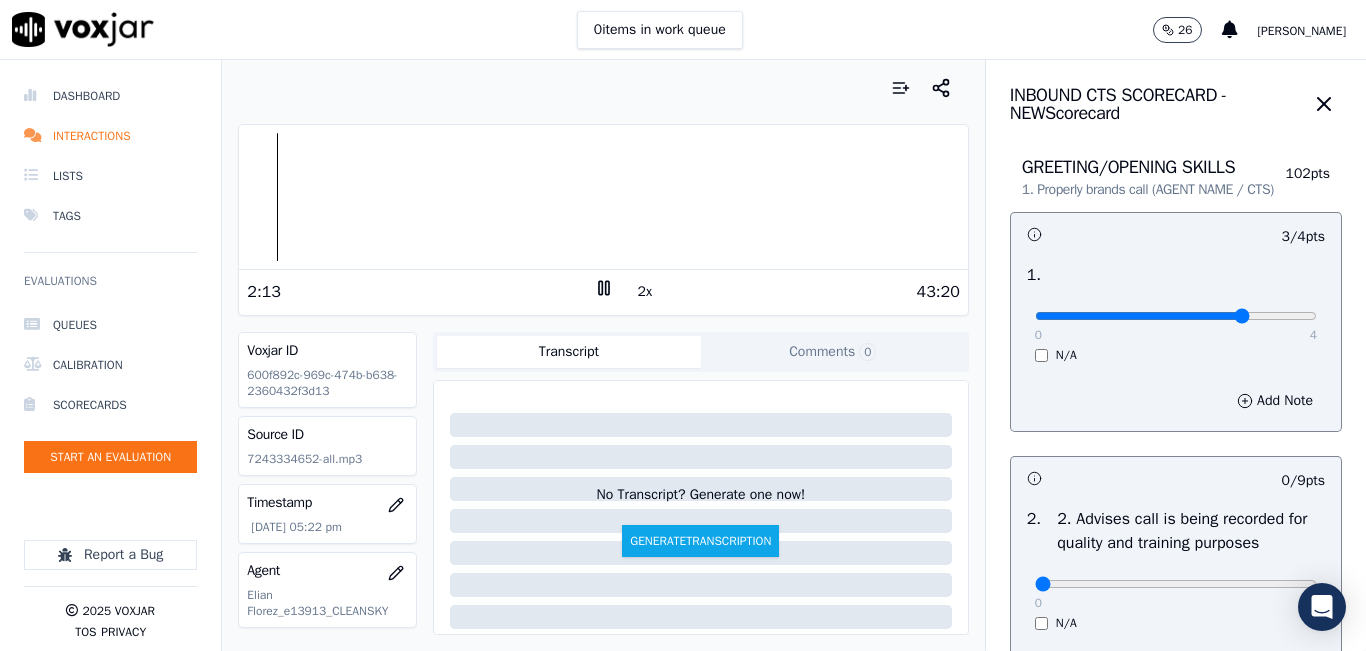click on "Dashboard   Interactions   Lists   Tags       Evaluations     Queues   Calibration   Scorecards   Start an Evaluation
Report a Bug       2025   Voxjar   TOS   Privacy             Your browser does not support the audio element.   2:13     2x   43:20   Voxjar ID   600f892c-969c-474b-b638-2360432f3d13   Source ID   7243334652-all.mp3   Timestamp
[DATE] 05:22 pm     Agent
[PERSON_NAME] Florez_e13913_CLEANSKY     Customer Name     n/a     Customer Phone     n/a     Tags
CLEANSKY     Source     manualUpload   Type     AUDIO       Transcript   Comments  0   No Transcript? Generate one now!   Generate  Transcription         Add Comment   Scores   Transcript   Metadata   Comments         Human Score   --   0  evaluation s   AI Score   --   0  evaluation s     AI Evaluations
Queue an AI Evaluation   No AI evaluations yet   Human Evaluations   Start a Manual Evaluation   No human evaluations yet       INBOUND CTS SCORECARD - NEW   Scorecard           102  pts" at bounding box center (683, 355) 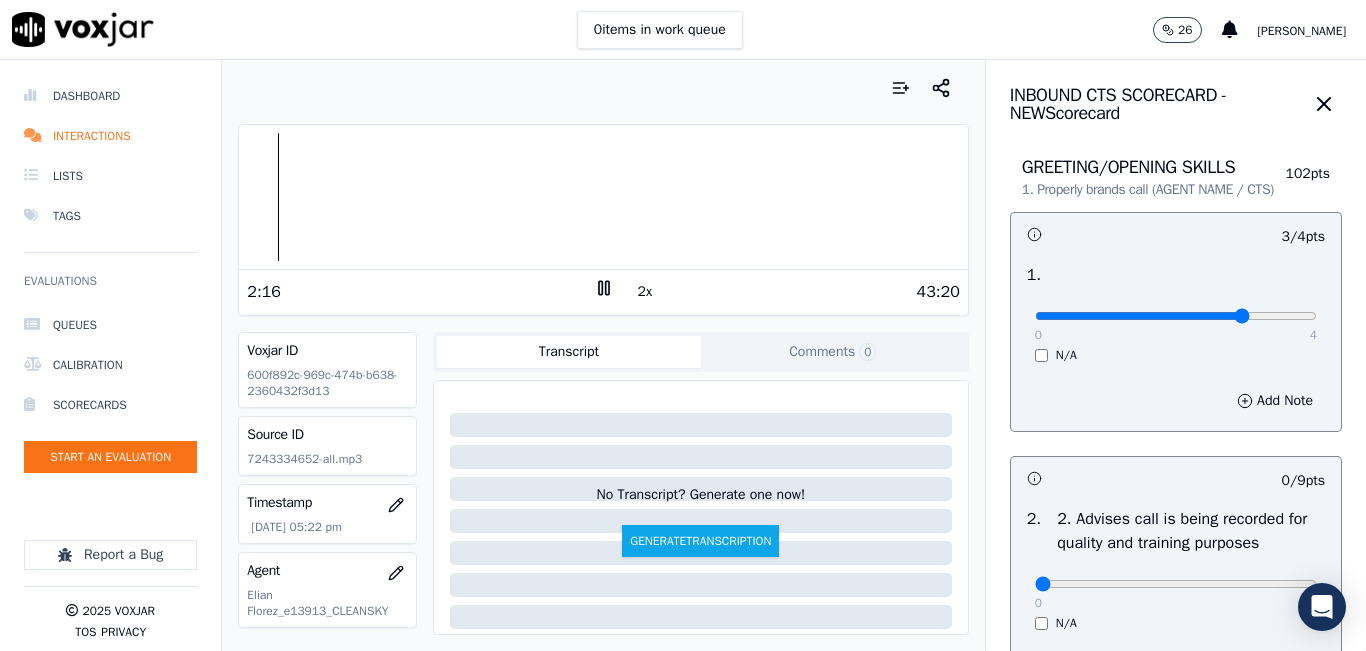 click at bounding box center [603, 197] 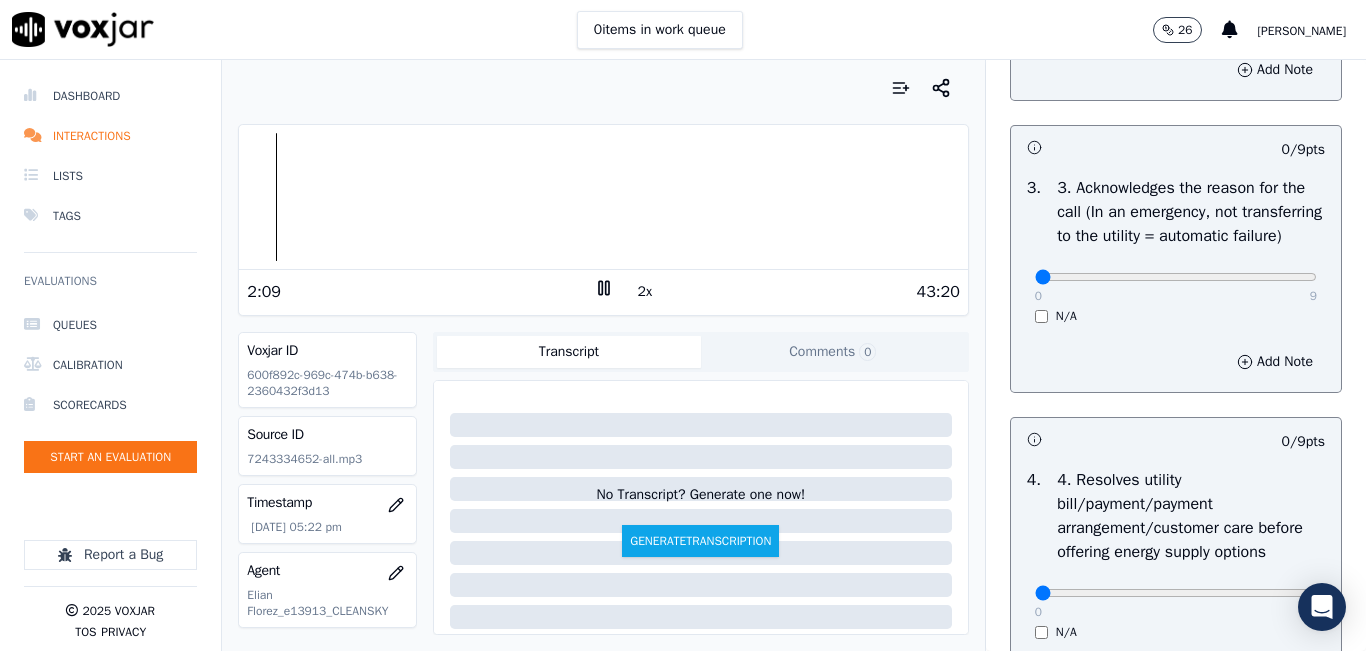 scroll, scrollTop: 600, scrollLeft: 0, axis: vertical 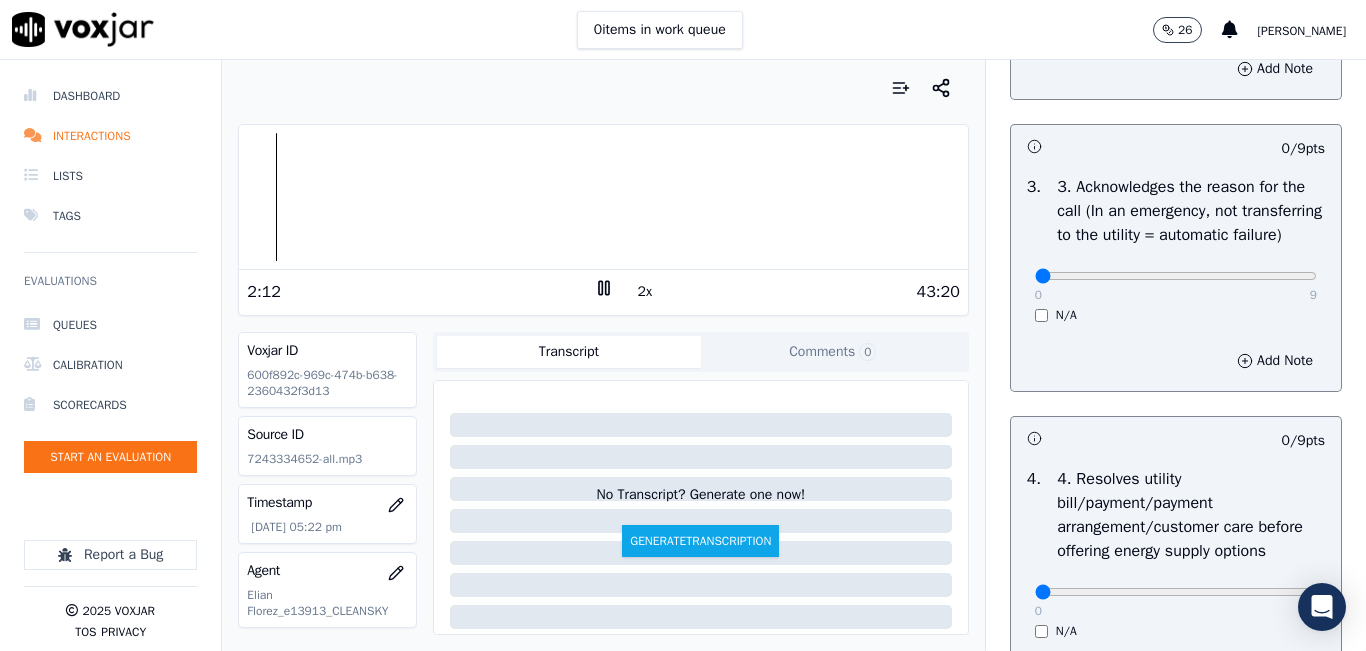 drag, startPoint x: 1171, startPoint y: 311, endPoint x: 1262, endPoint y: 306, distance: 91.13726 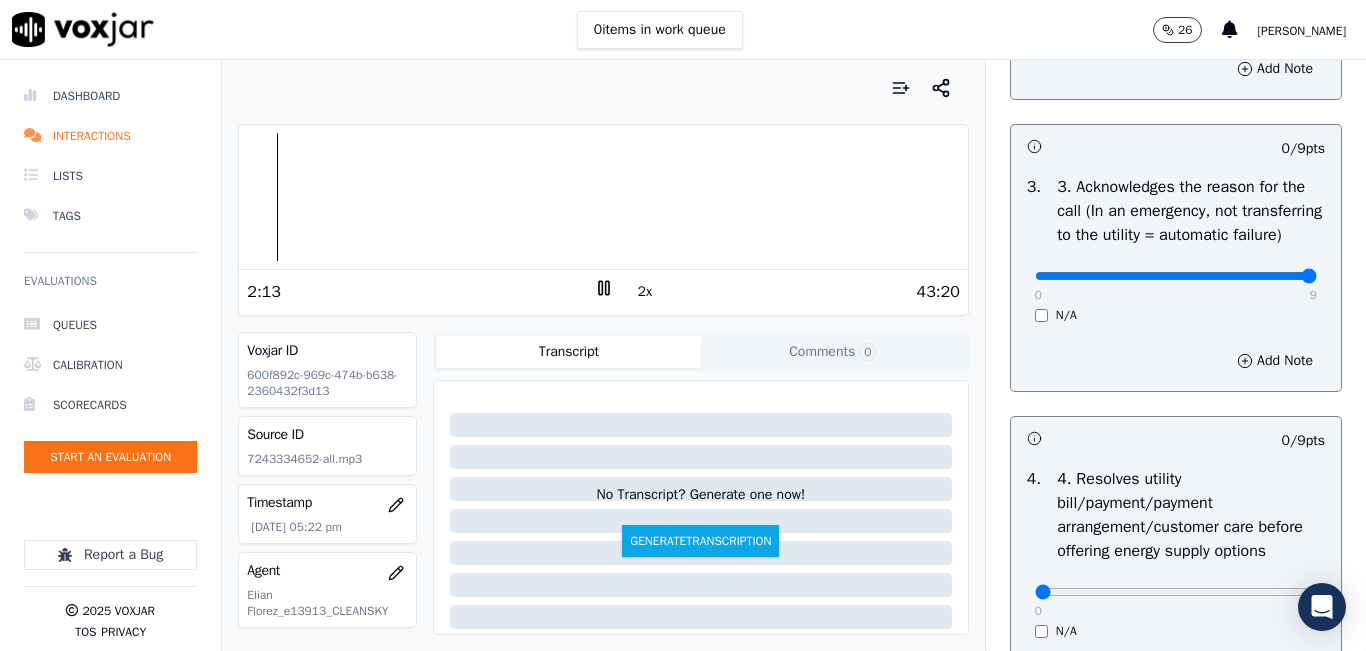 drag, startPoint x: 1239, startPoint y: 314, endPoint x: 1302, endPoint y: 335, distance: 66.40783 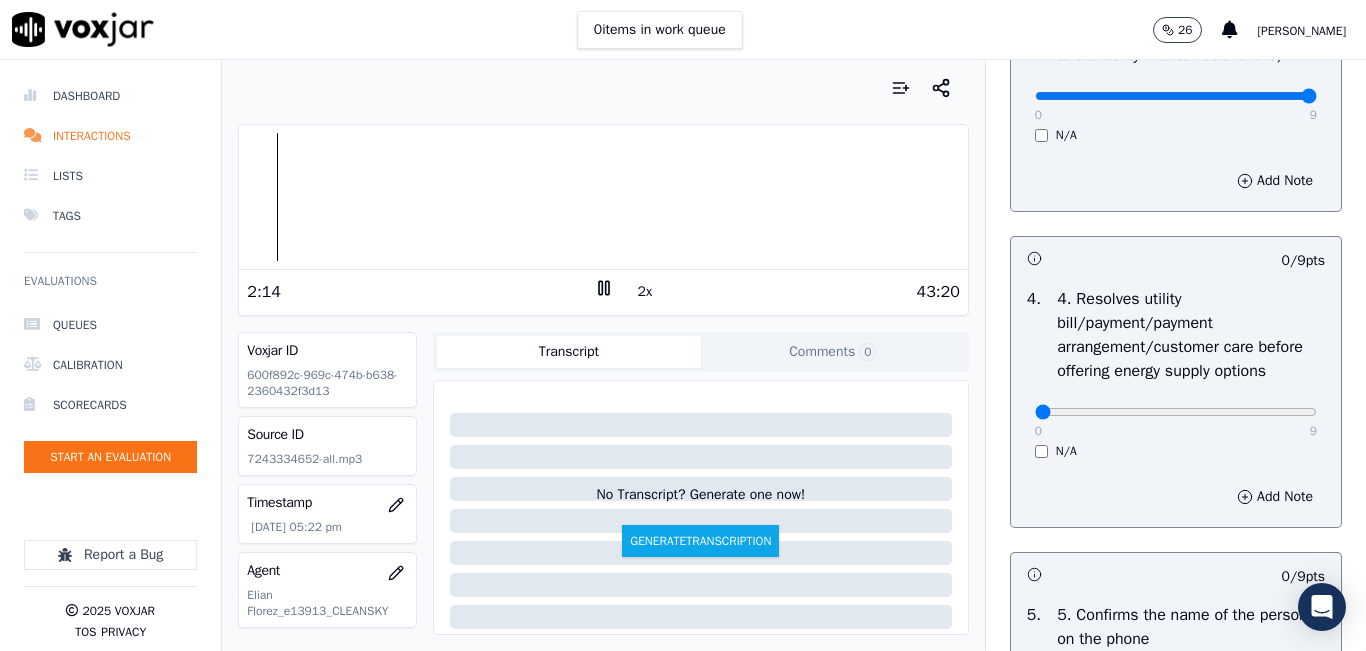 scroll, scrollTop: 1100, scrollLeft: 0, axis: vertical 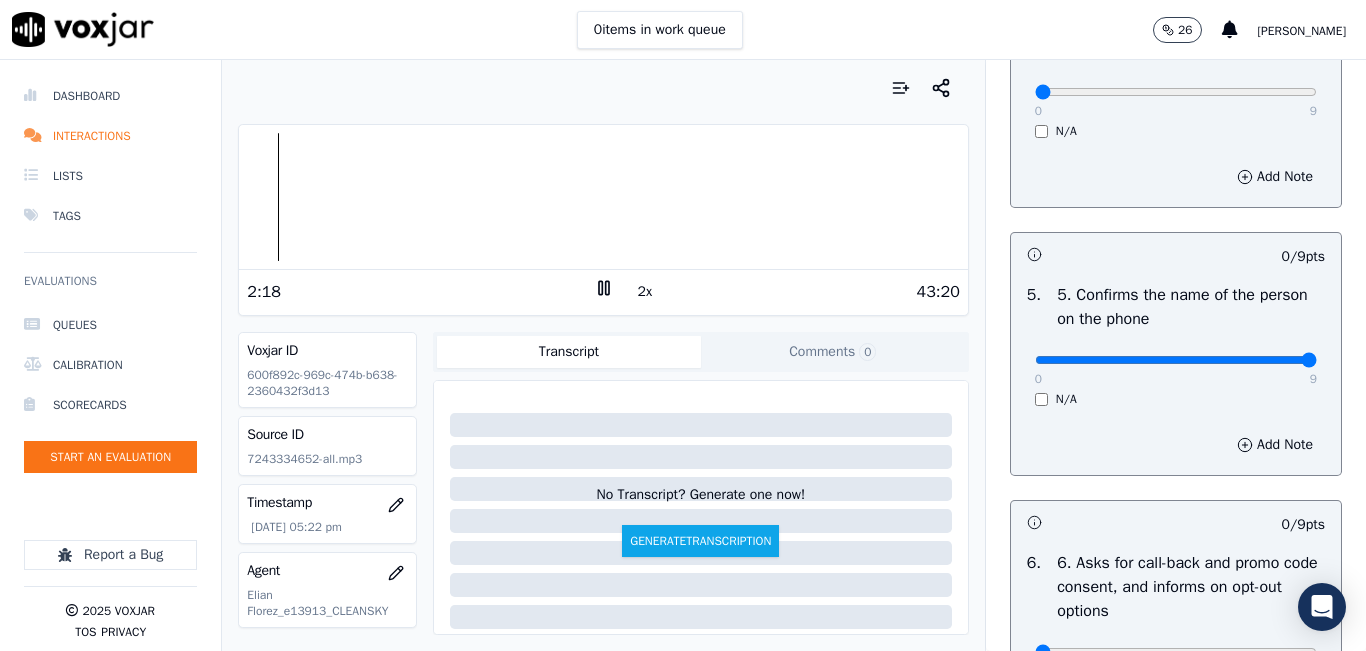 drag, startPoint x: 1228, startPoint y: 421, endPoint x: 1284, endPoint y: 416, distance: 56.22277 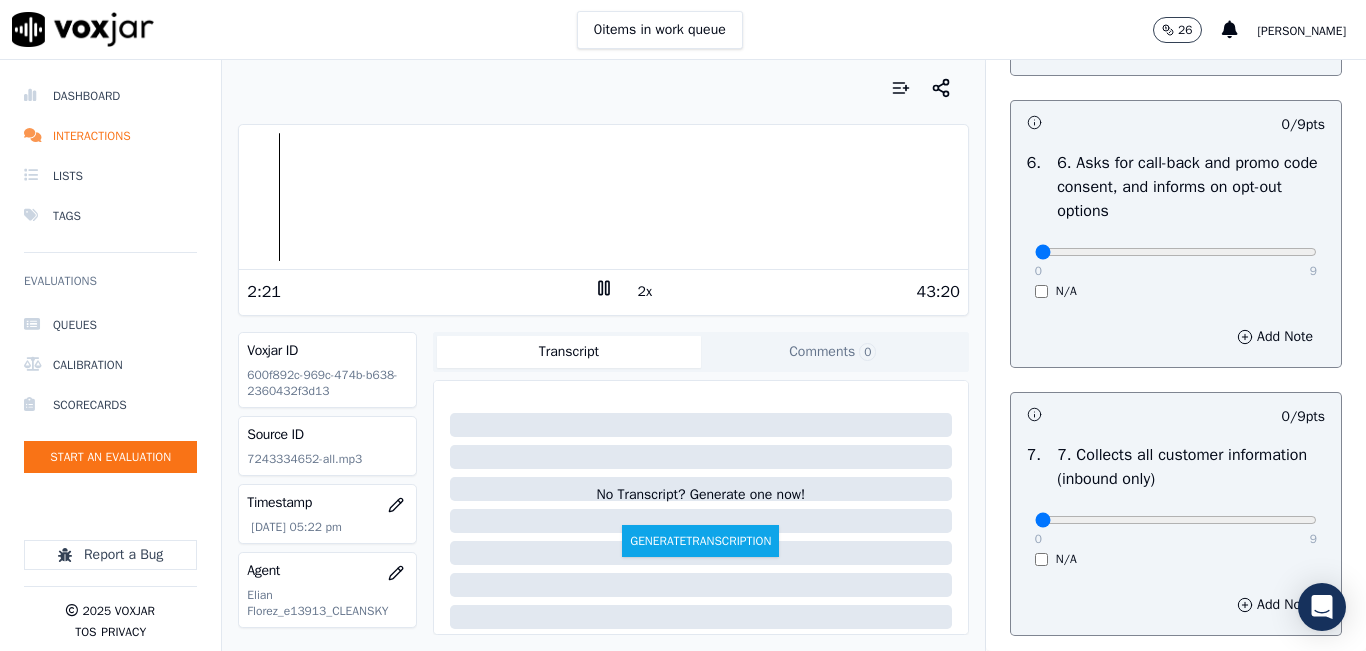 scroll, scrollTop: 1700, scrollLeft: 0, axis: vertical 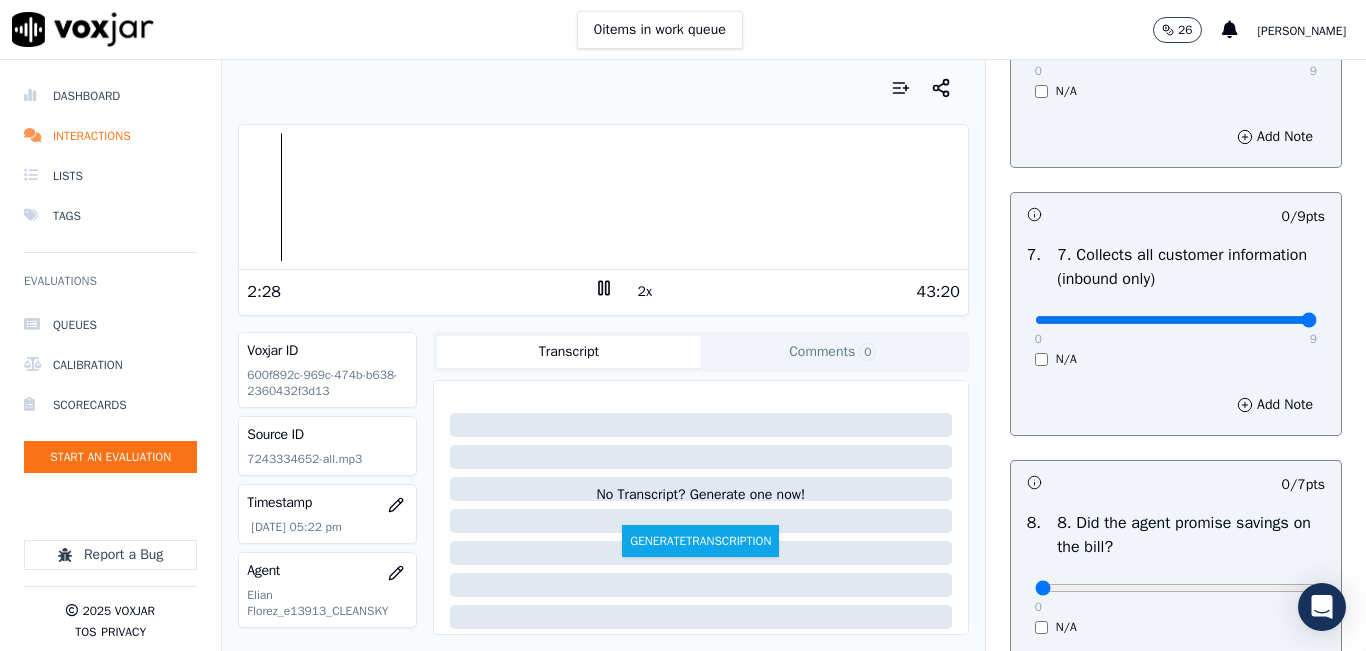 drag, startPoint x: 1228, startPoint y: 385, endPoint x: 1290, endPoint y: 393, distance: 62.514 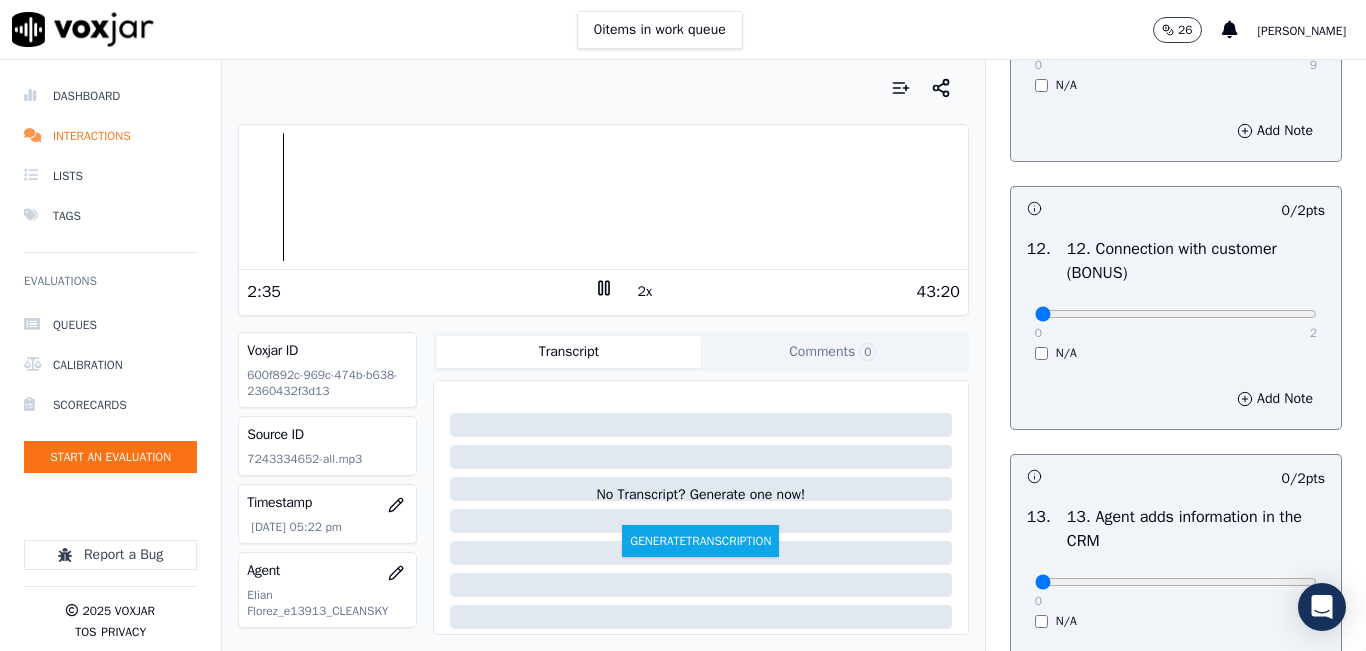 scroll, scrollTop: 3100, scrollLeft: 0, axis: vertical 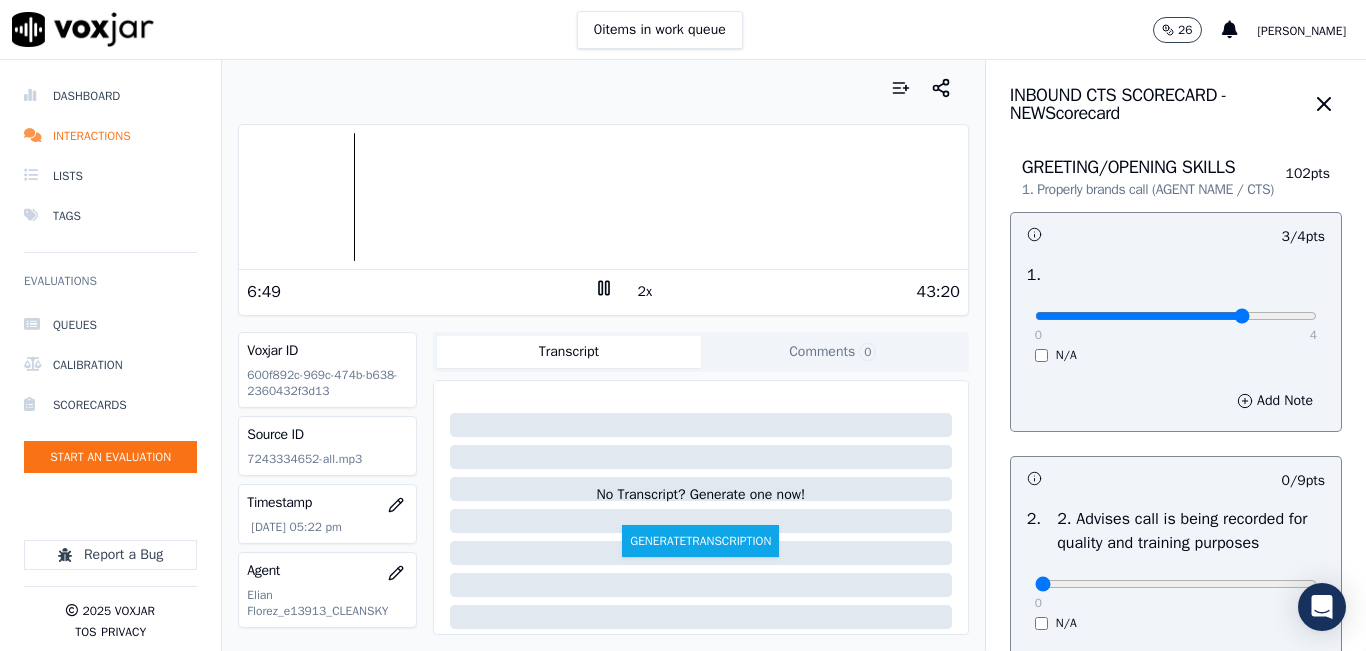click 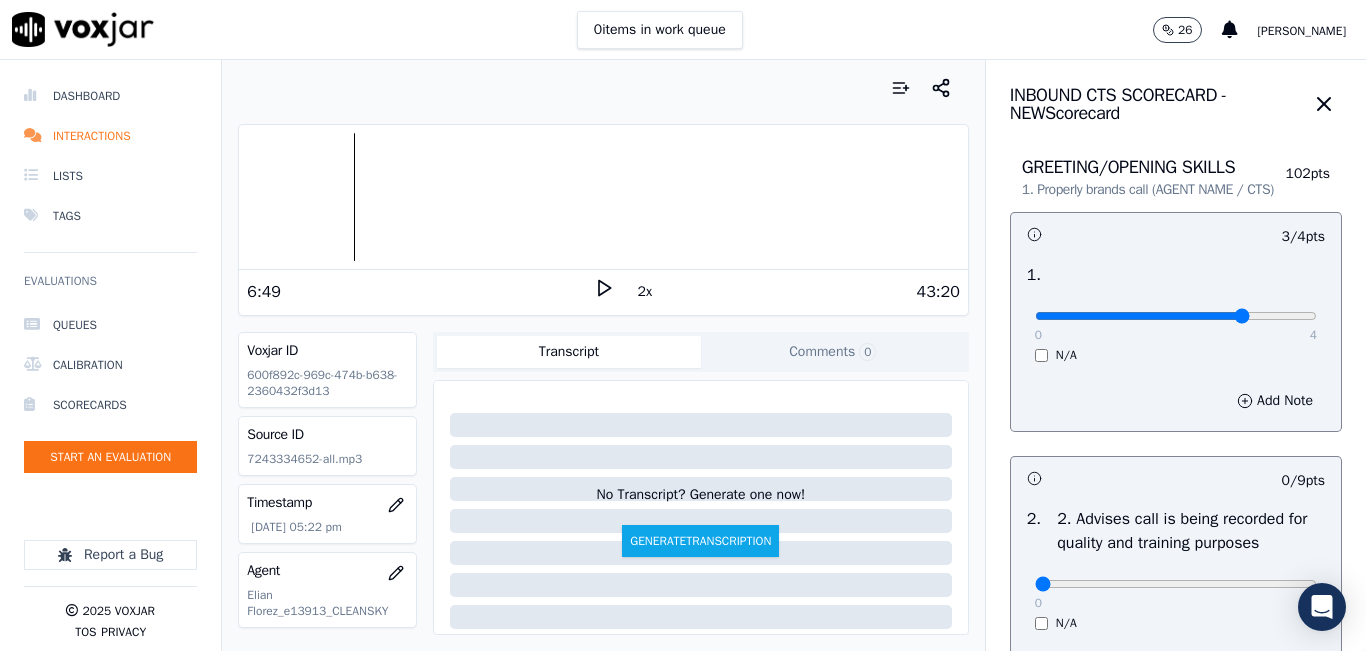 click 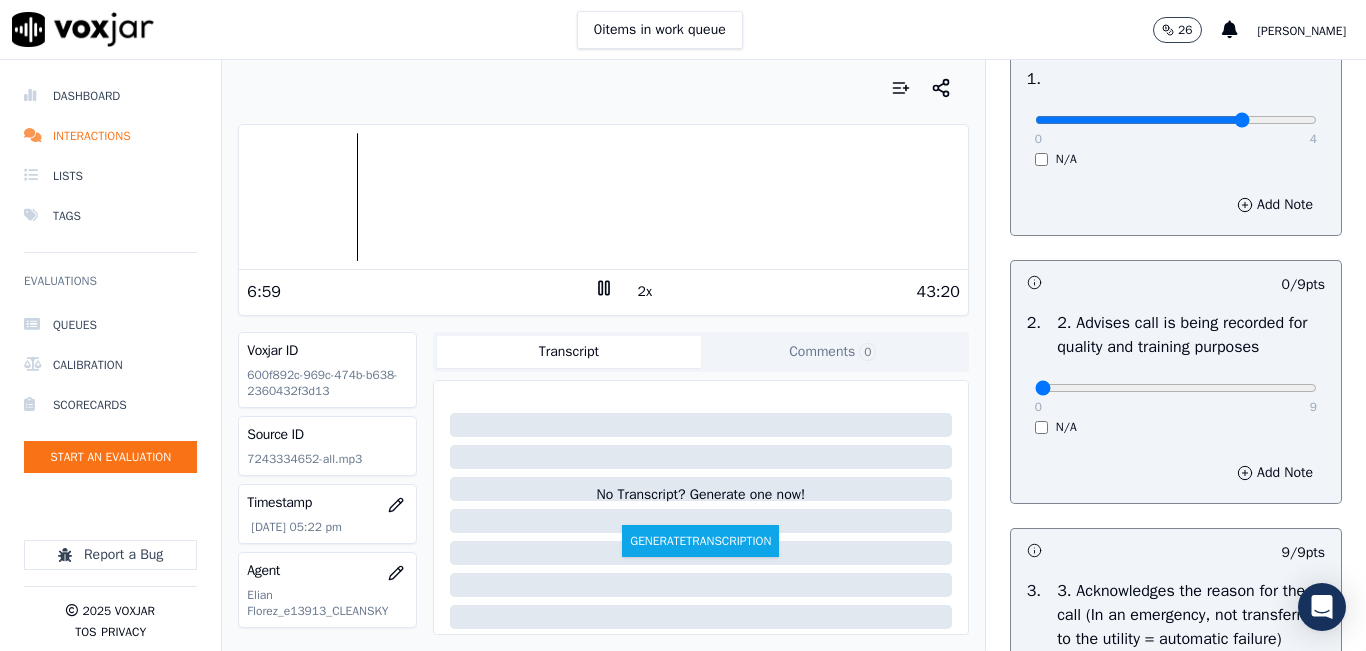 scroll, scrollTop: 200, scrollLeft: 0, axis: vertical 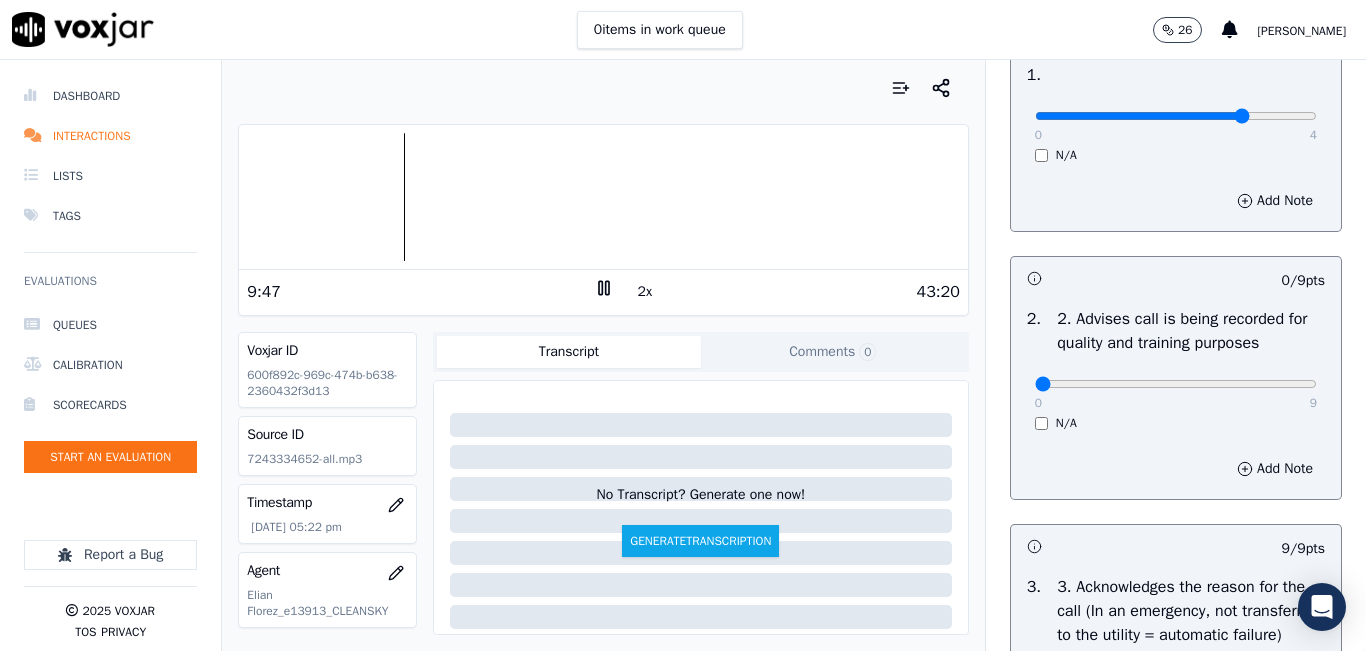 click 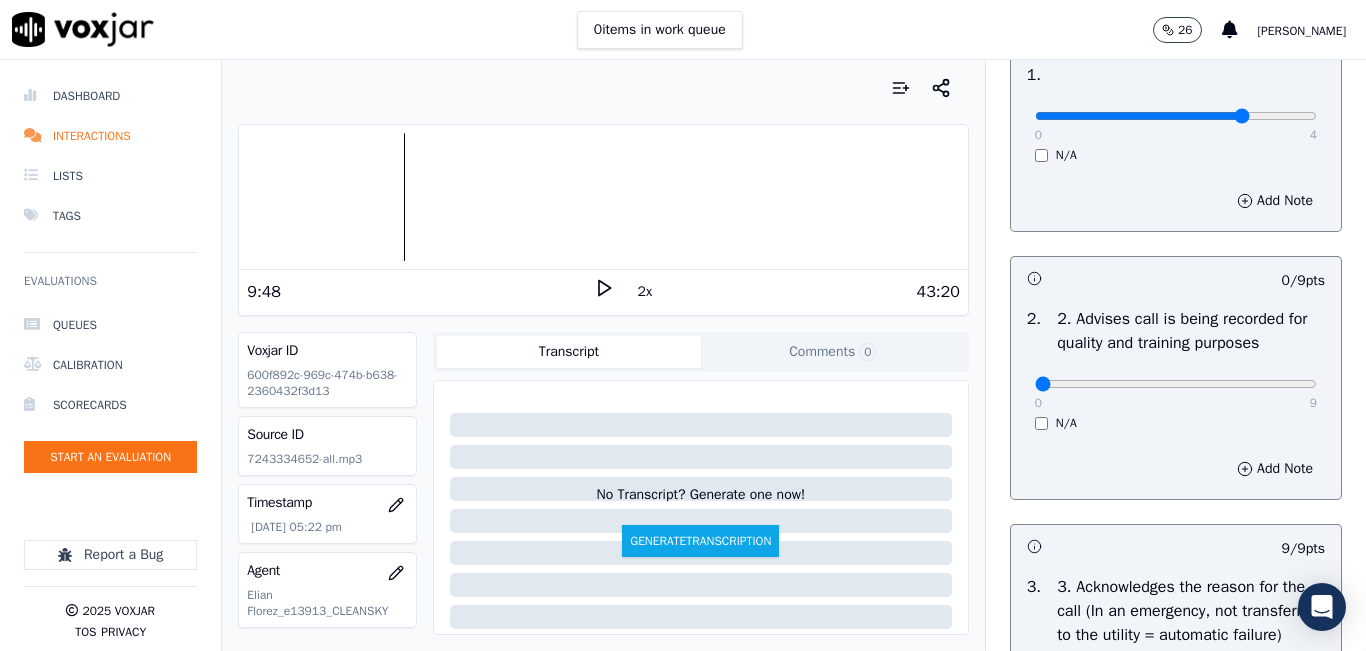 click 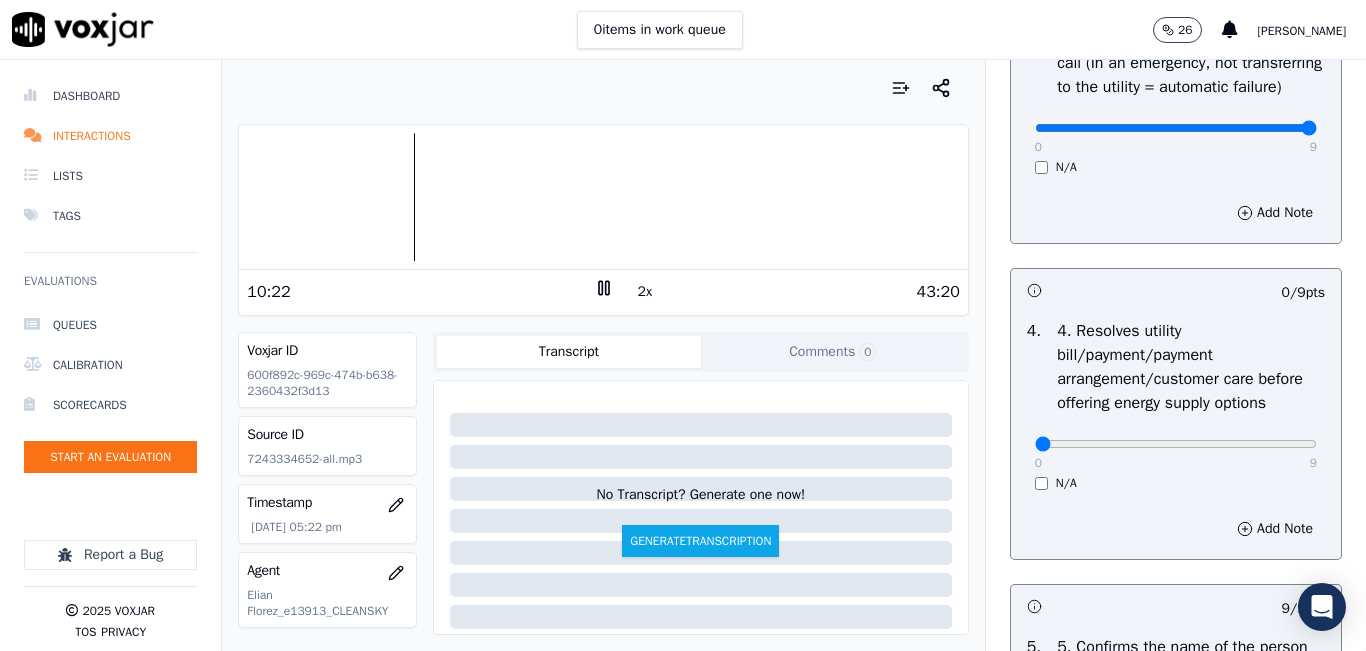 scroll, scrollTop: 800, scrollLeft: 0, axis: vertical 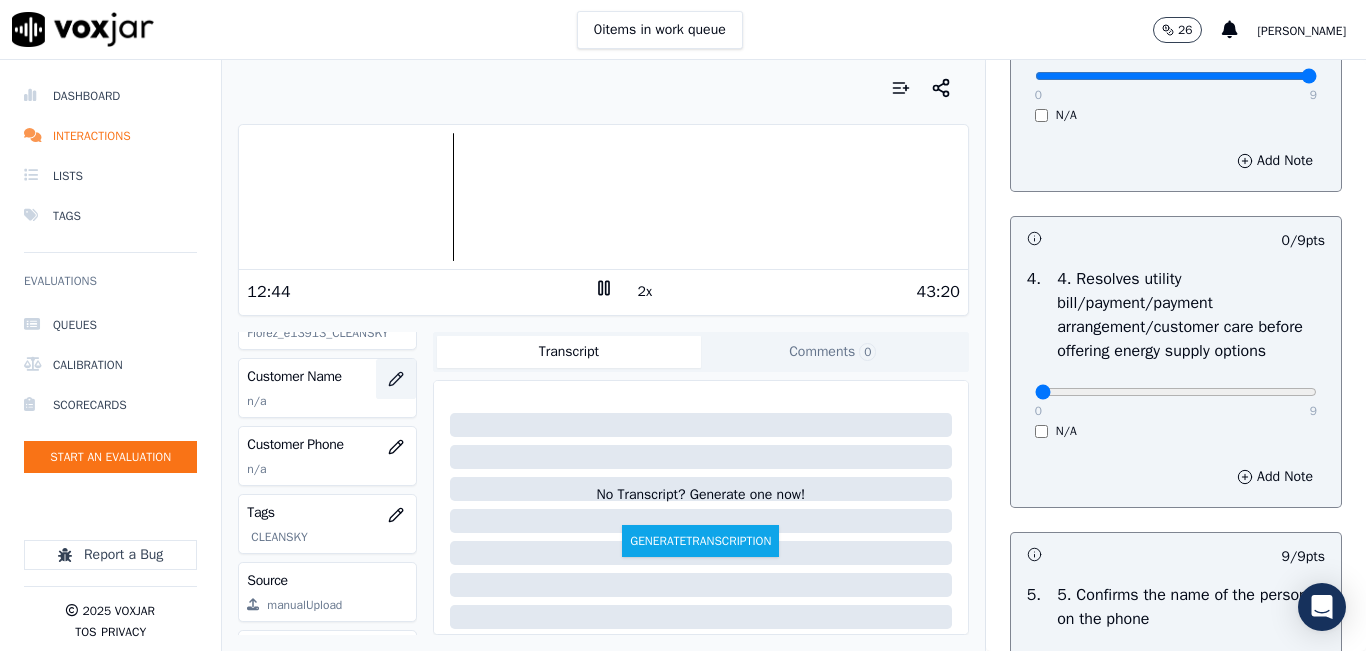 click at bounding box center (396, 379) 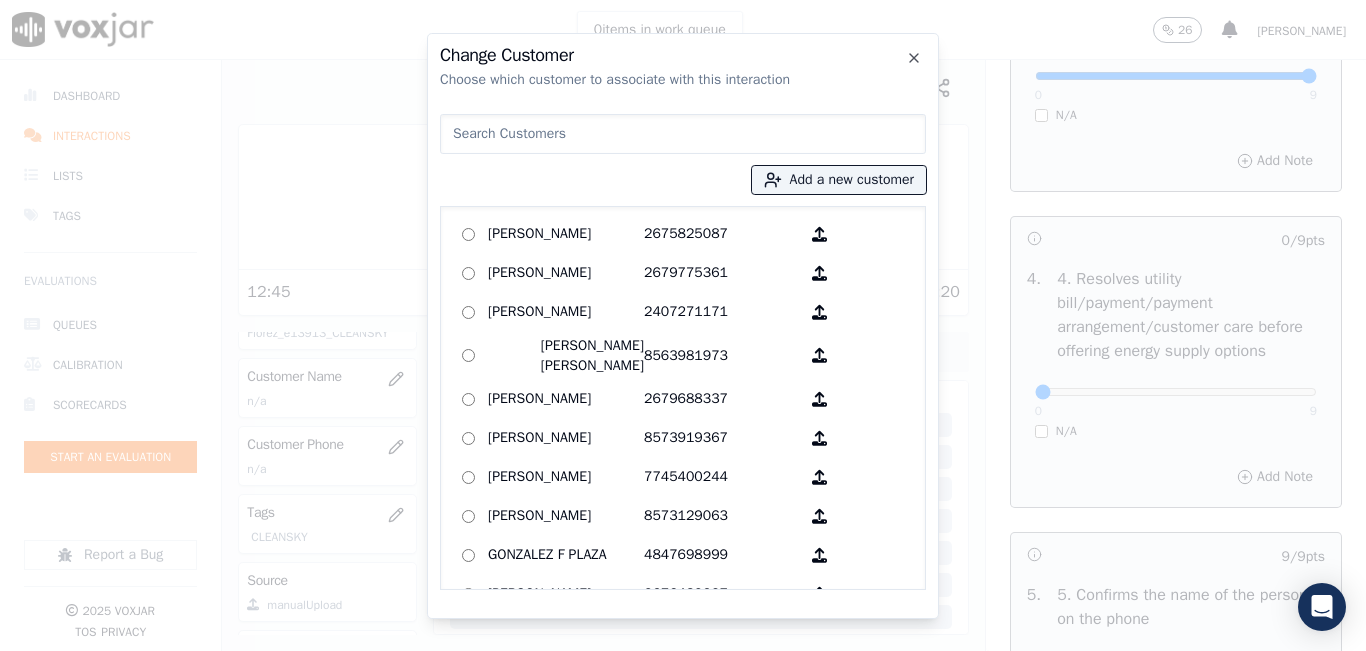 click at bounding box center (683, 134) 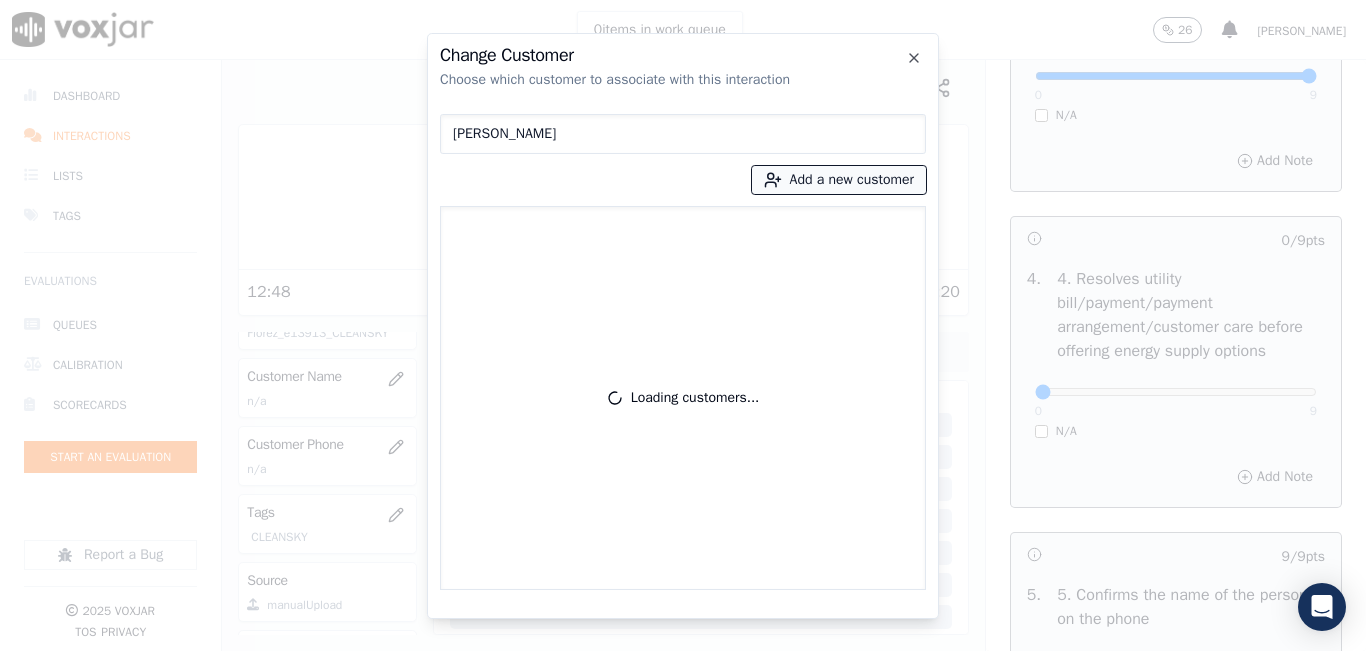 type on "[PERSON_NAME]" 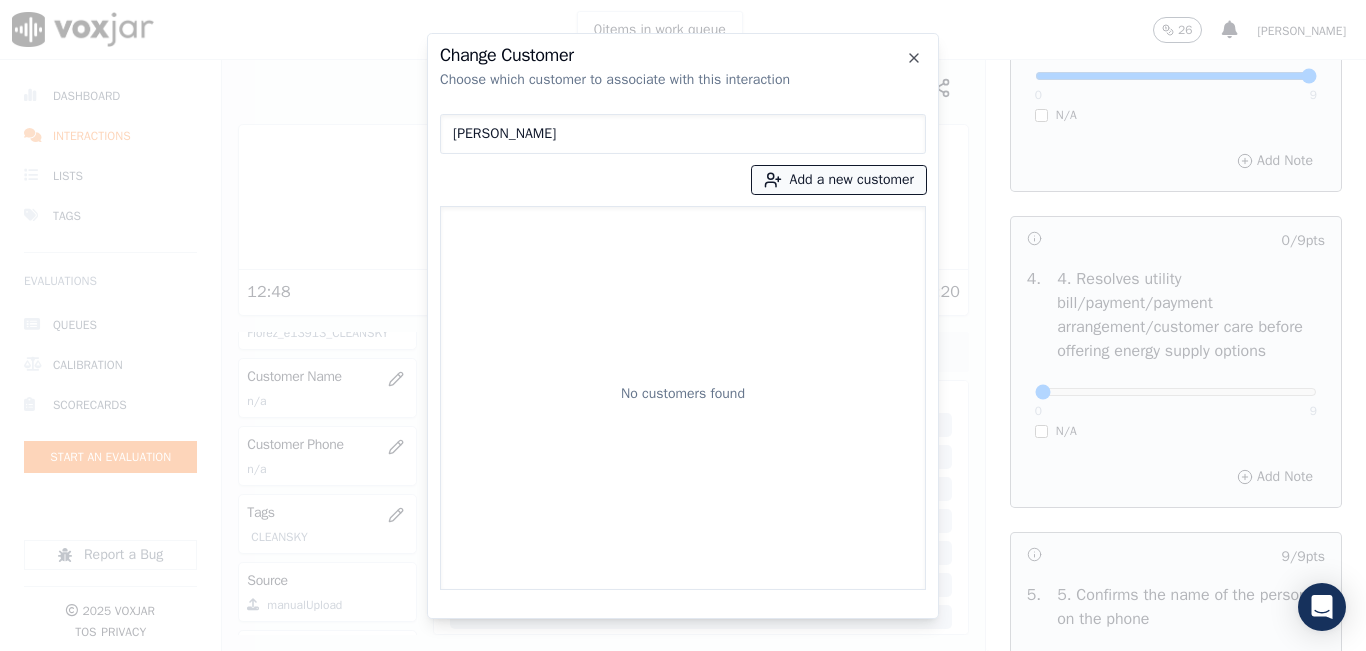 click on "Add a new customer" at bounding box center [839, 180] 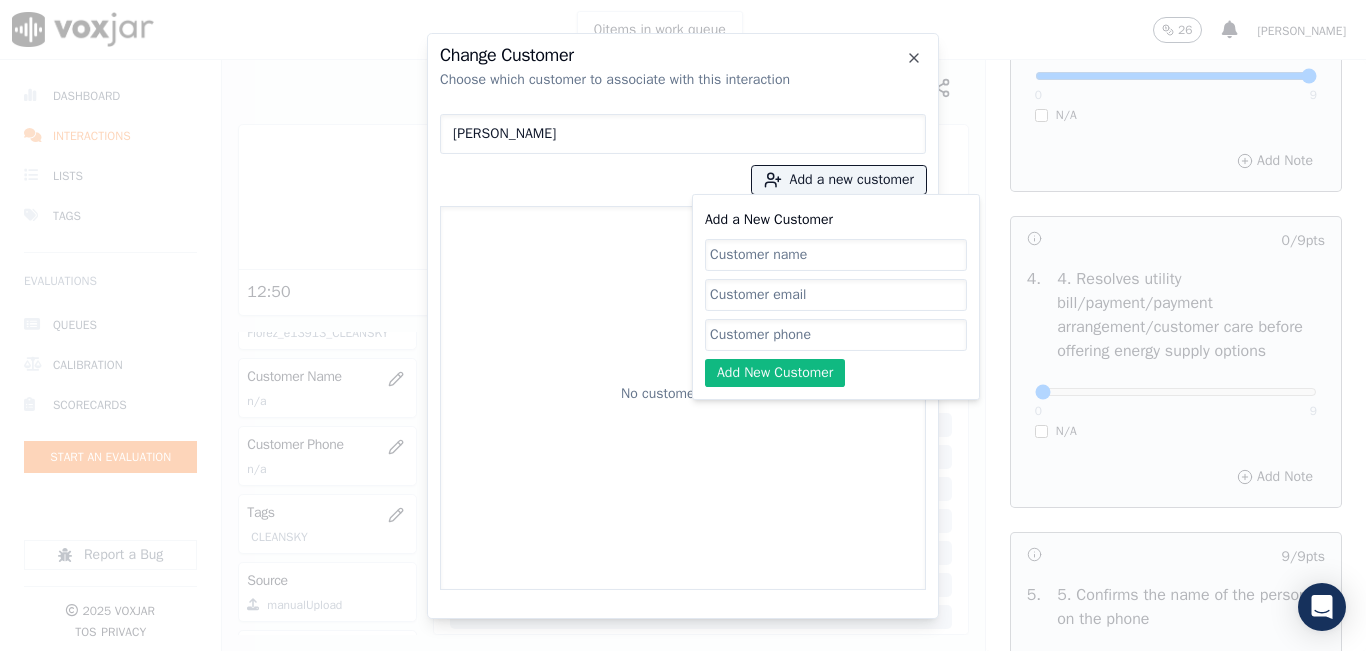 click on "Add a New Customer" 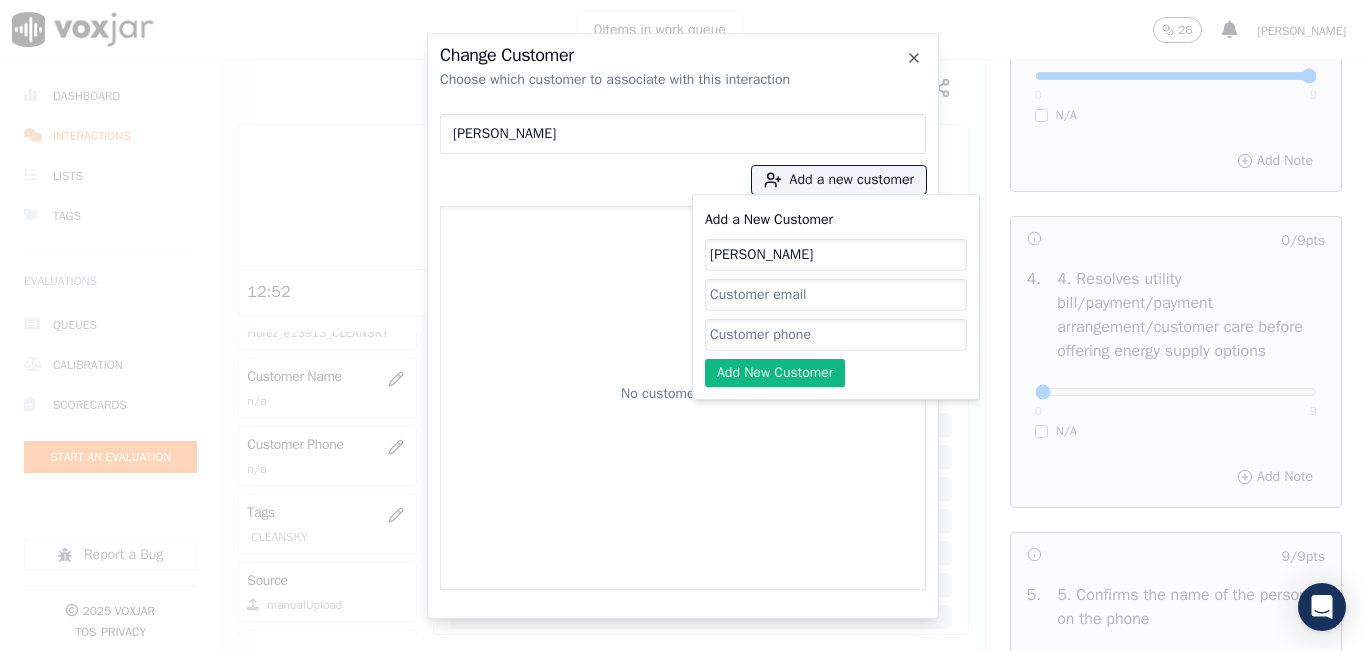 type on "[PERSON_NAME]" 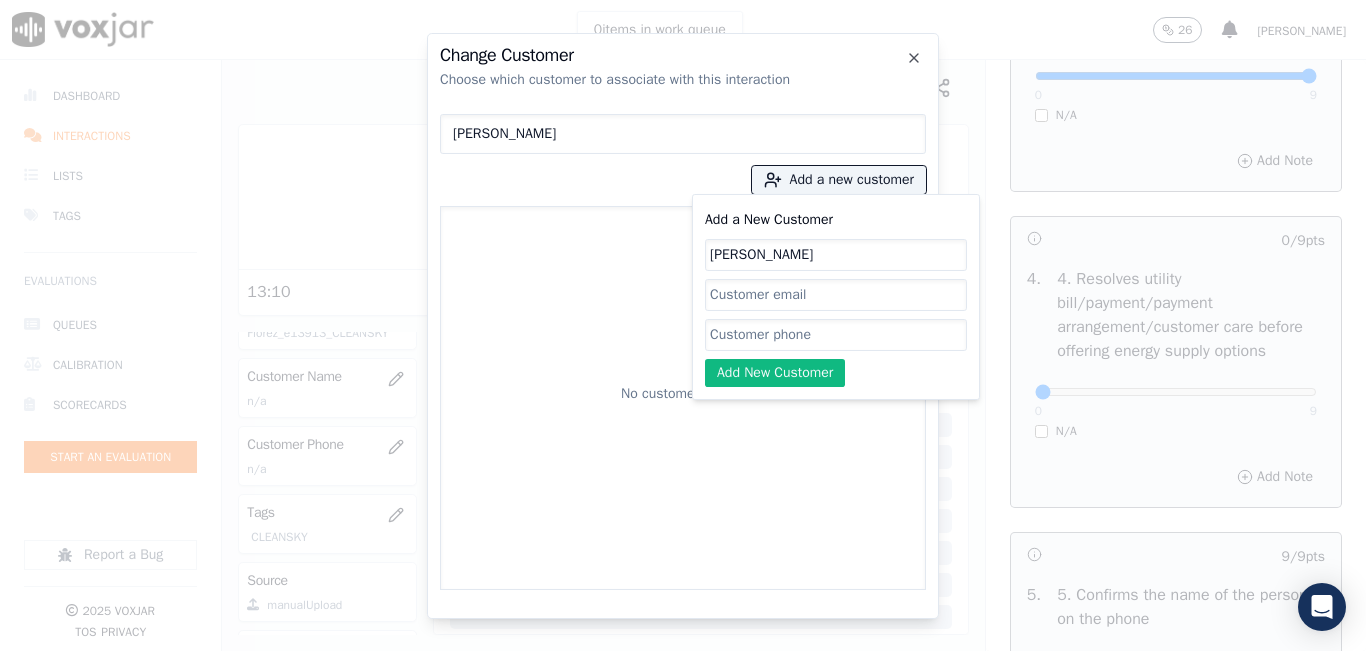 click on "Add a New Customer" 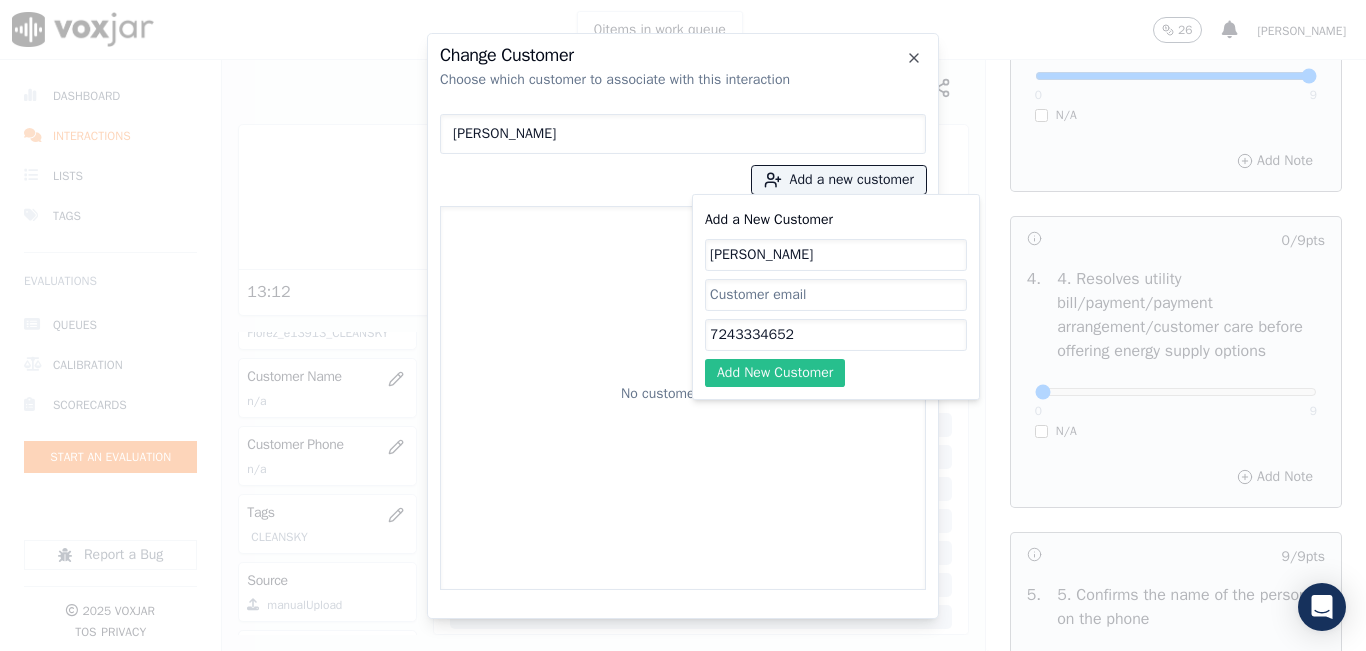 type on "7243334652" 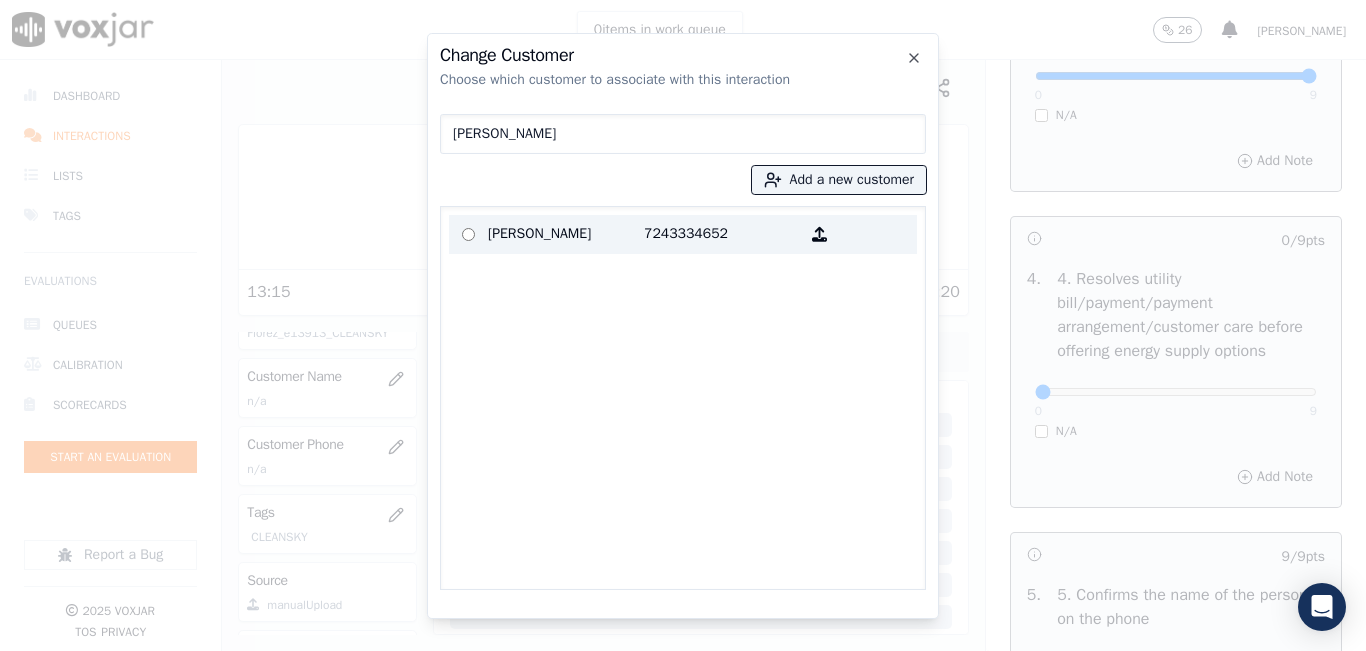 click on "[PERSON_NAME]" at bounding box center [566, 234] 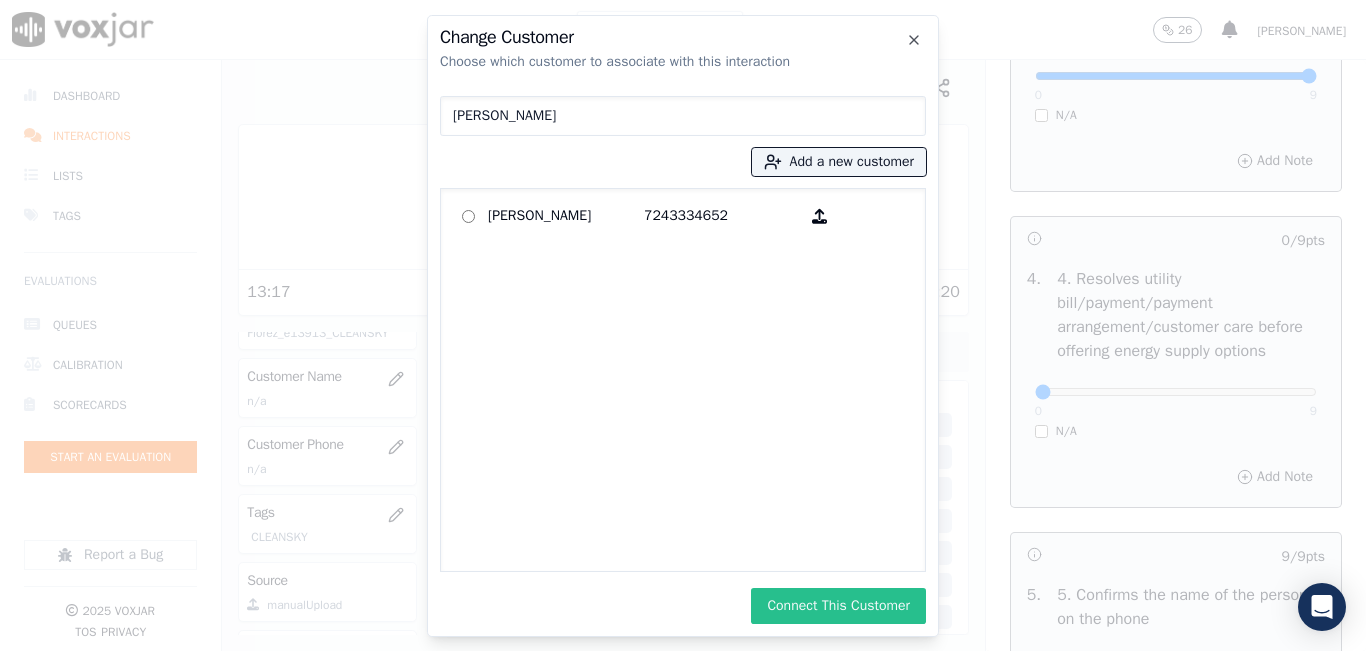 click on "Connect This Customer" at bounding box center (838, 606) 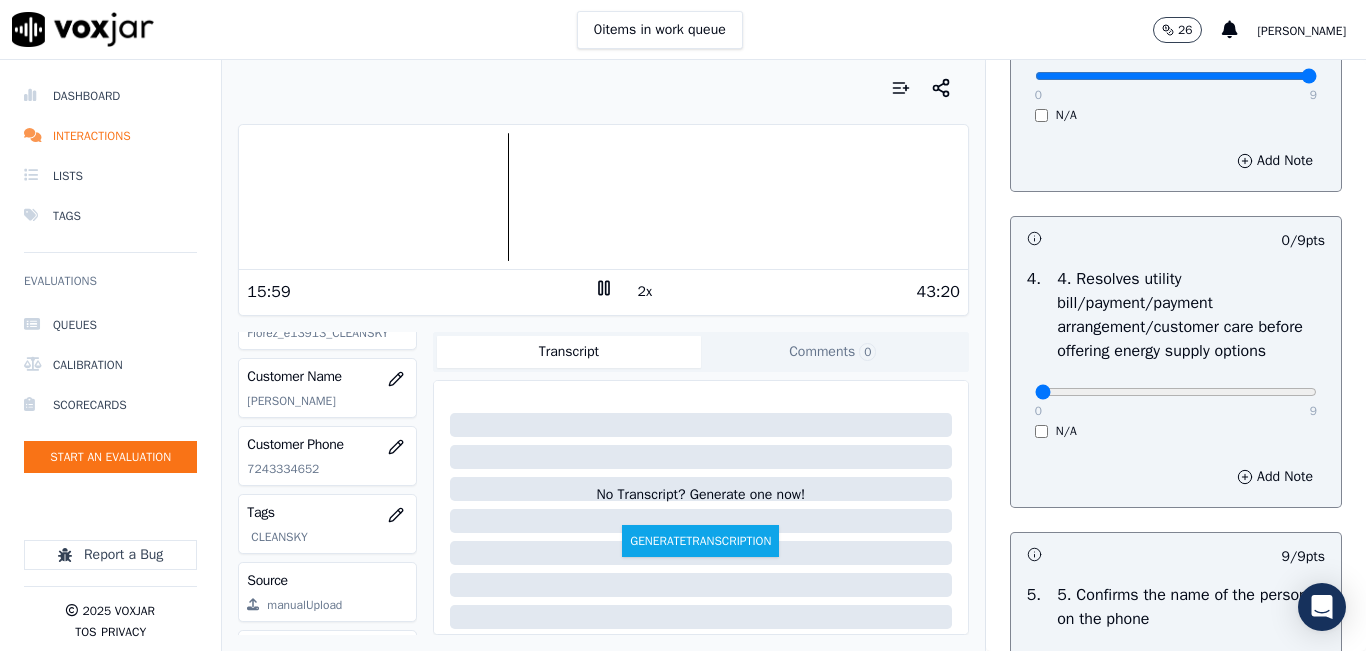 scroll, scrollTop: 0, scrollLeft: 0, axis: both 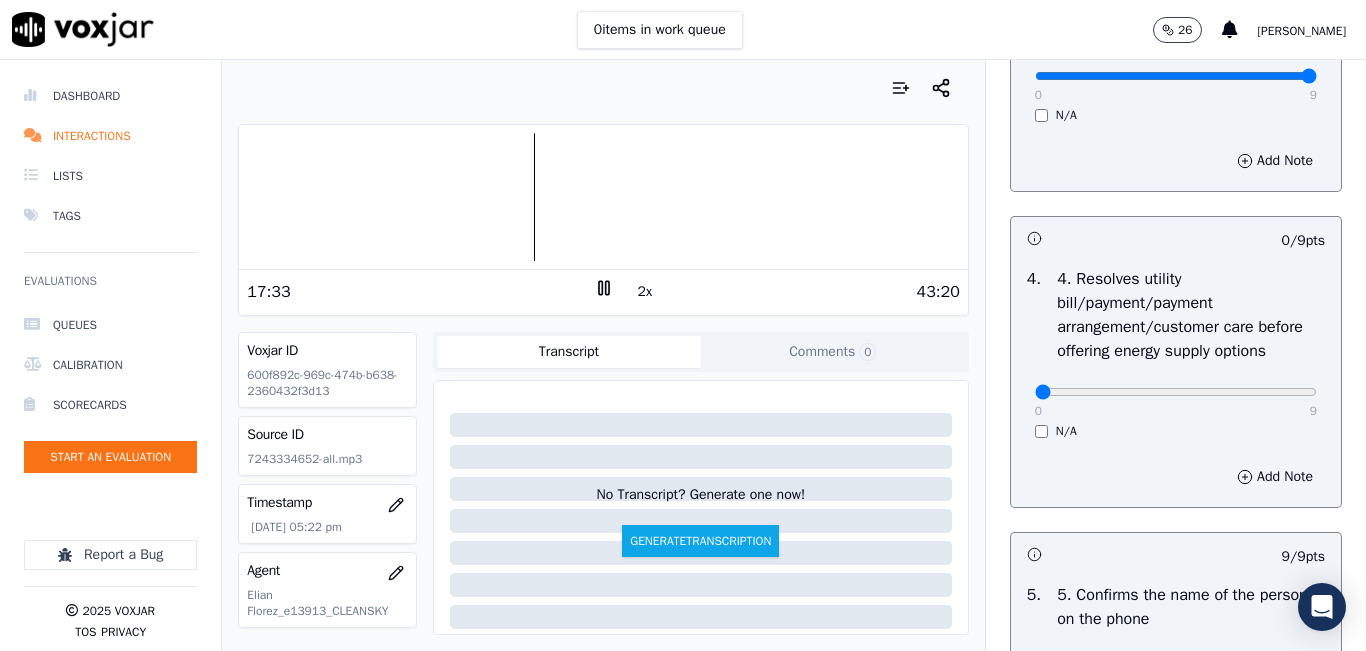 click 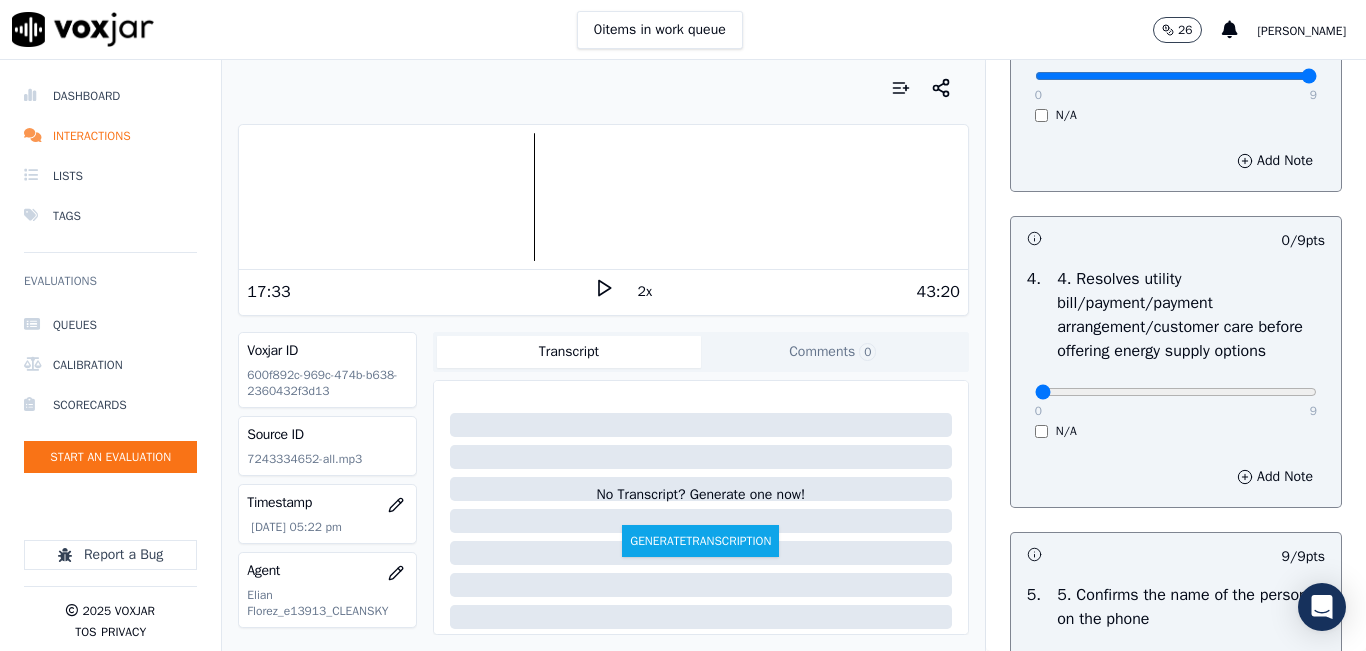 click 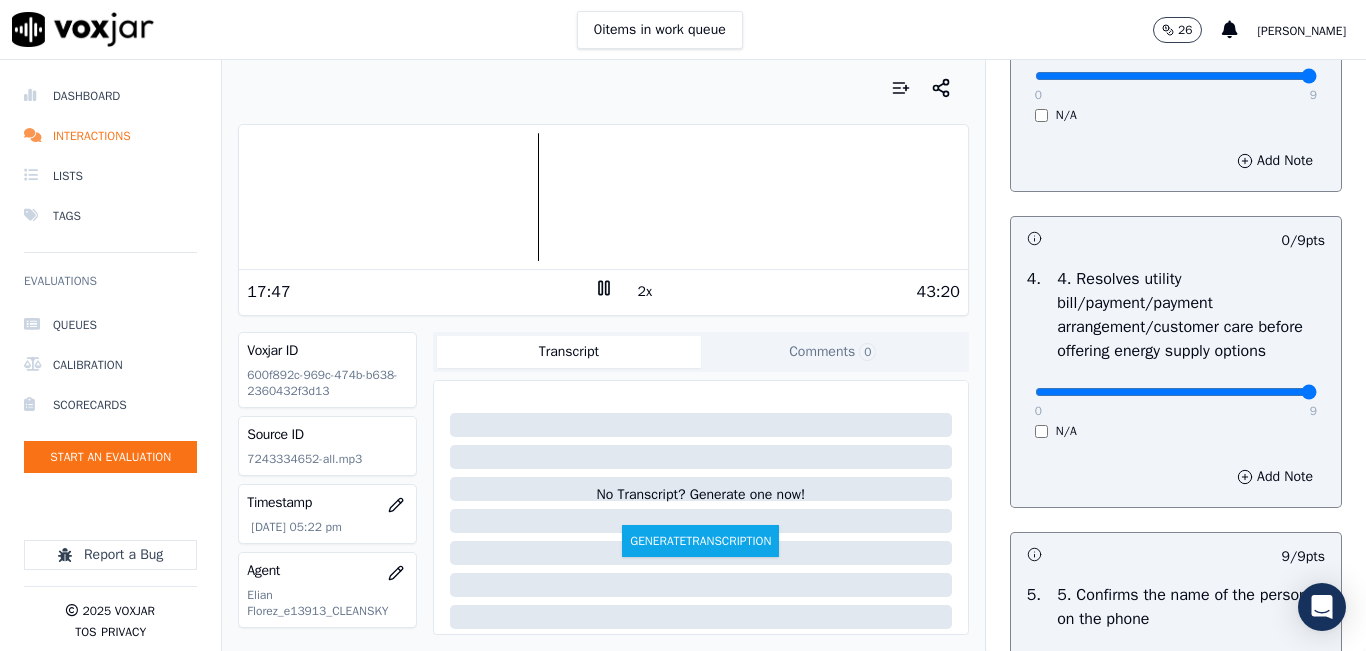 drag, startPoint x: 1135, startPoint y: 459, endPoint x: 1314, endPoint y: 462, distance: 179.02513 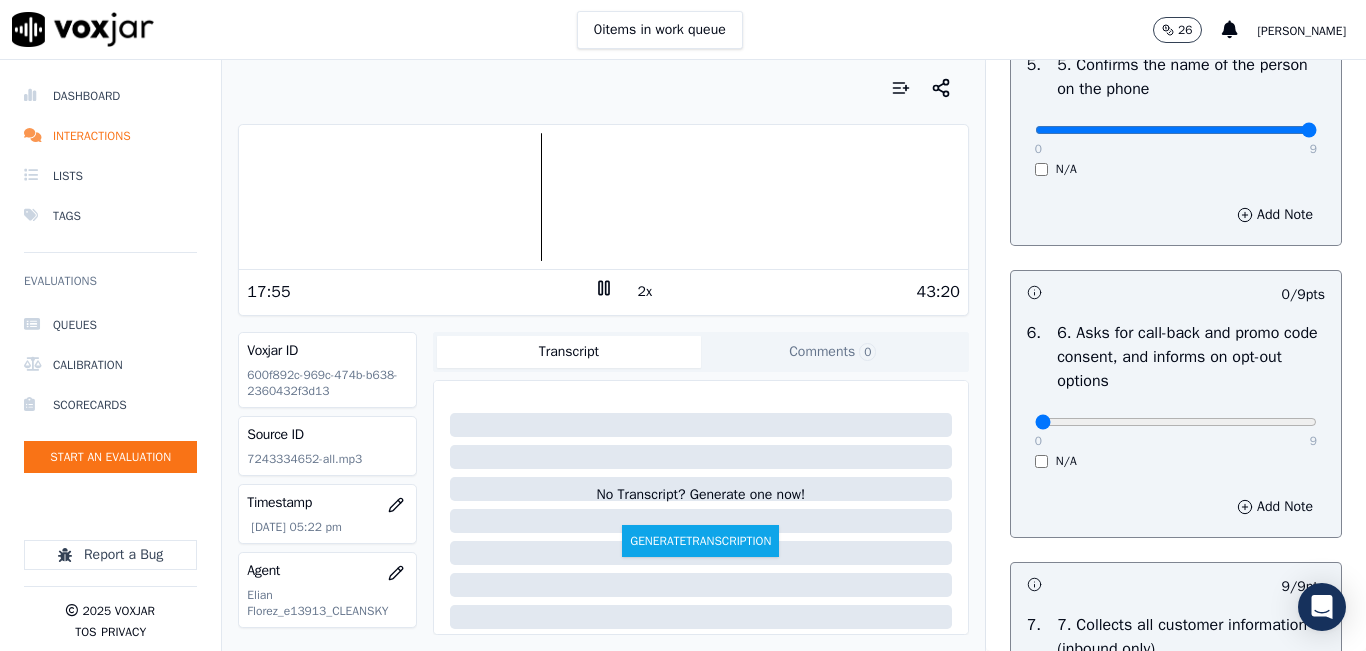 scroll, scrollTop: 1400, scrollLeft: 0, axis: vertical 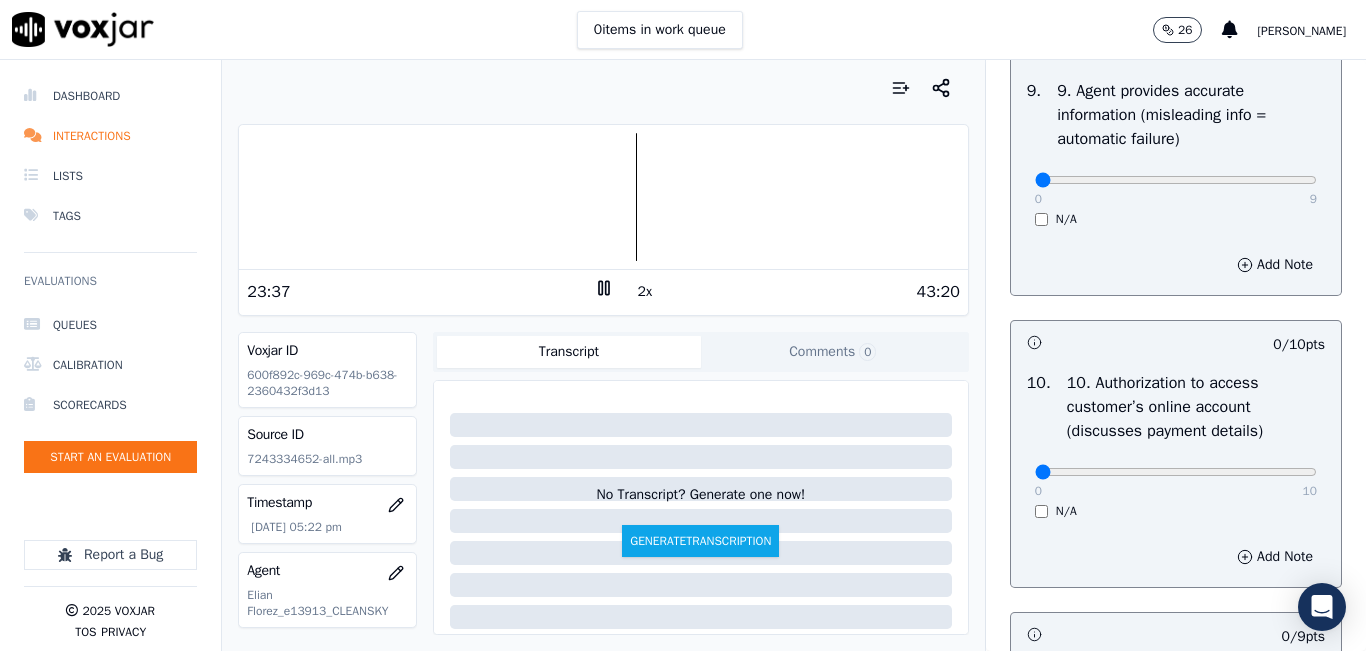 click at bounding box center [603, 197] 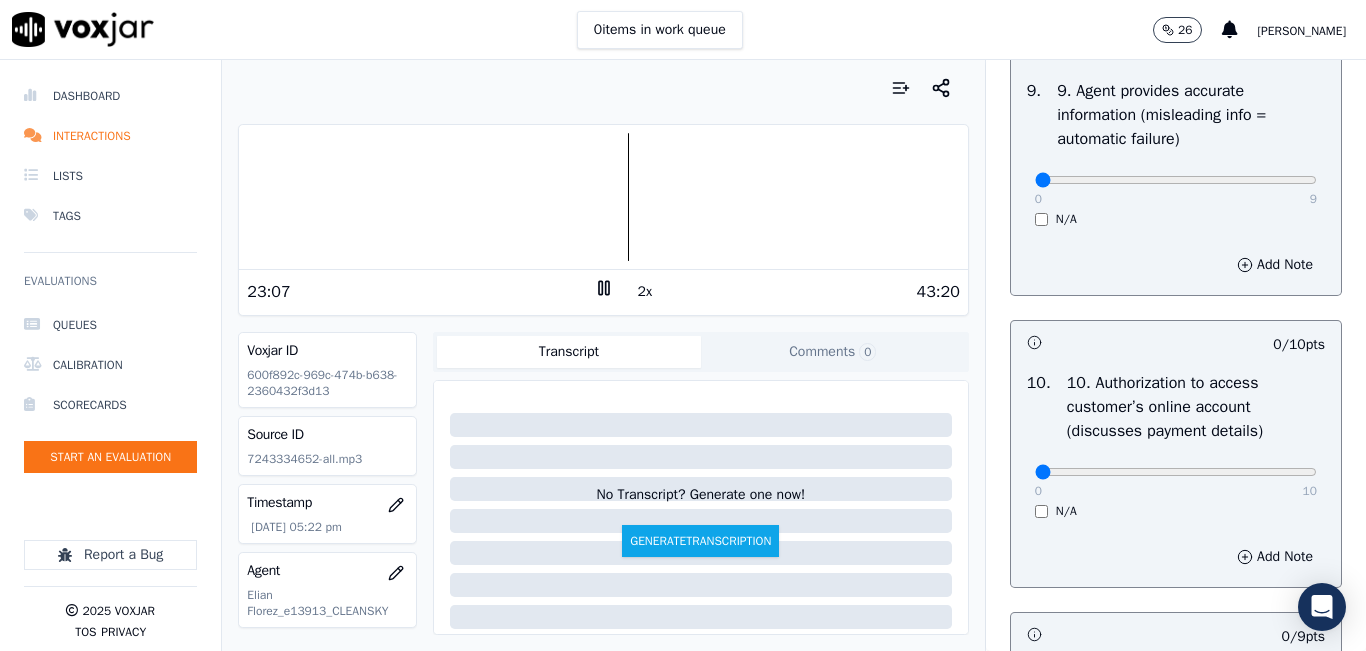 click at bounding box center (603, 197) 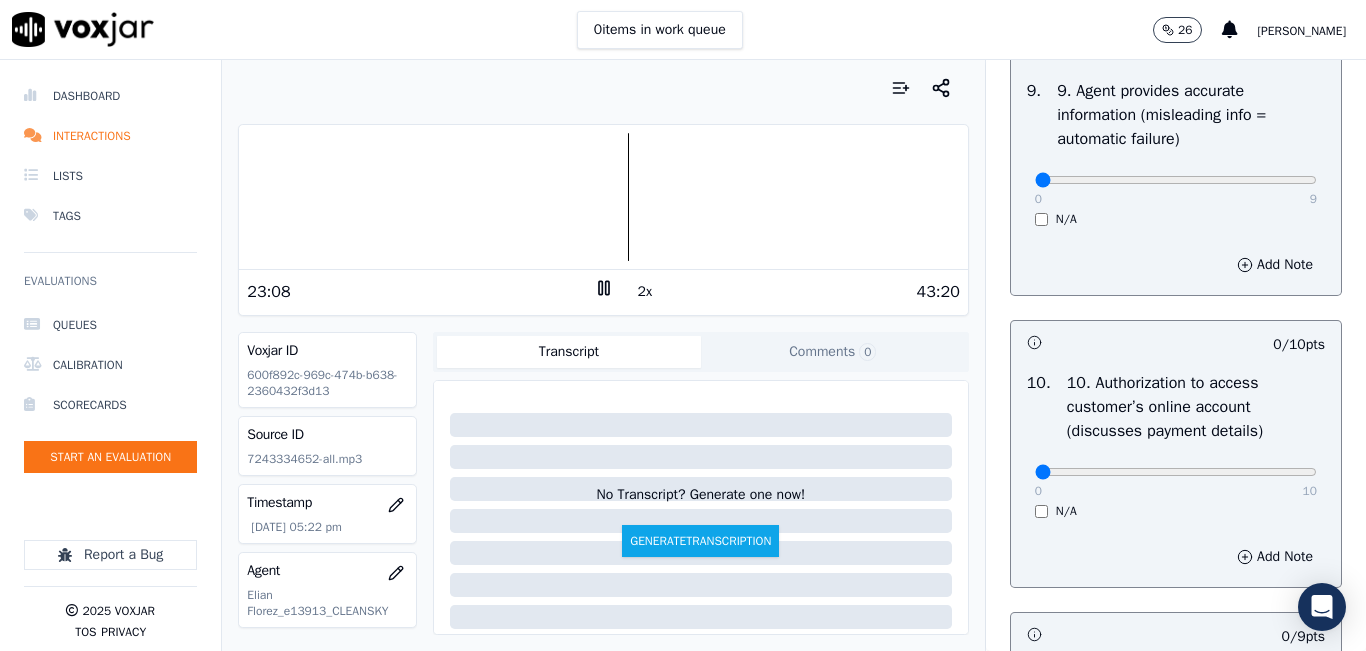 click at bounding box center (603, 197) 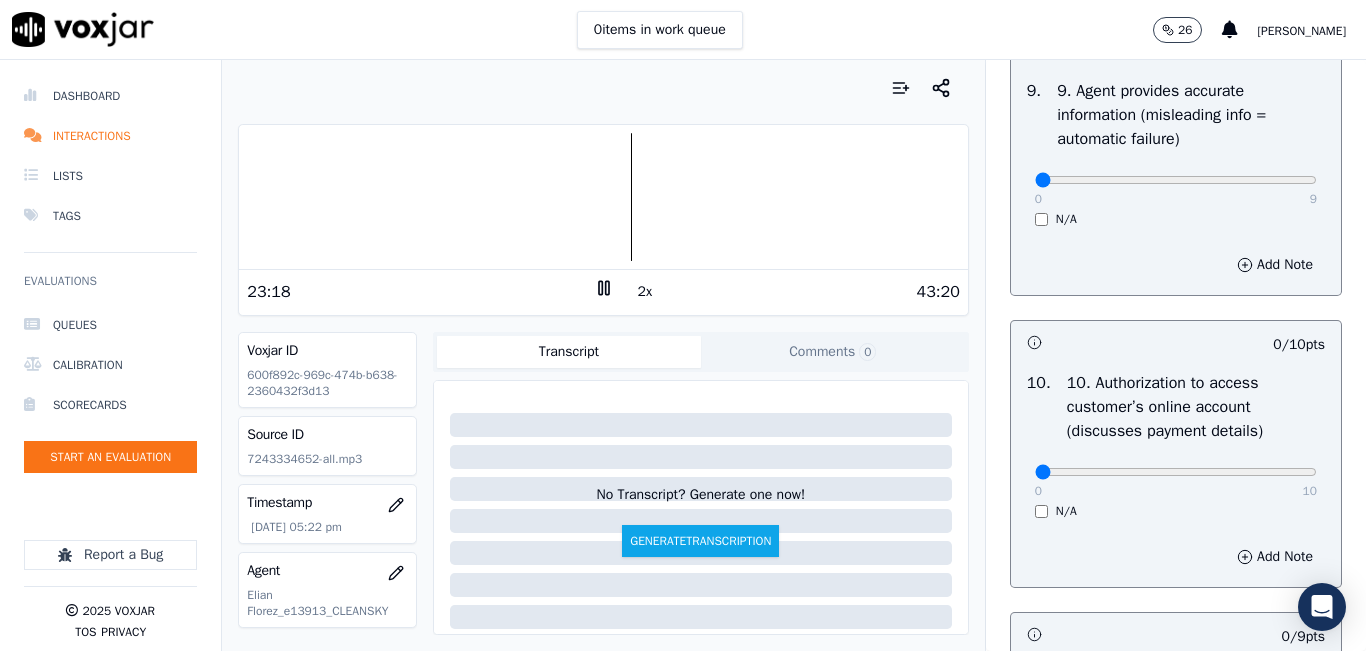 click at bounding box center (603, 197) 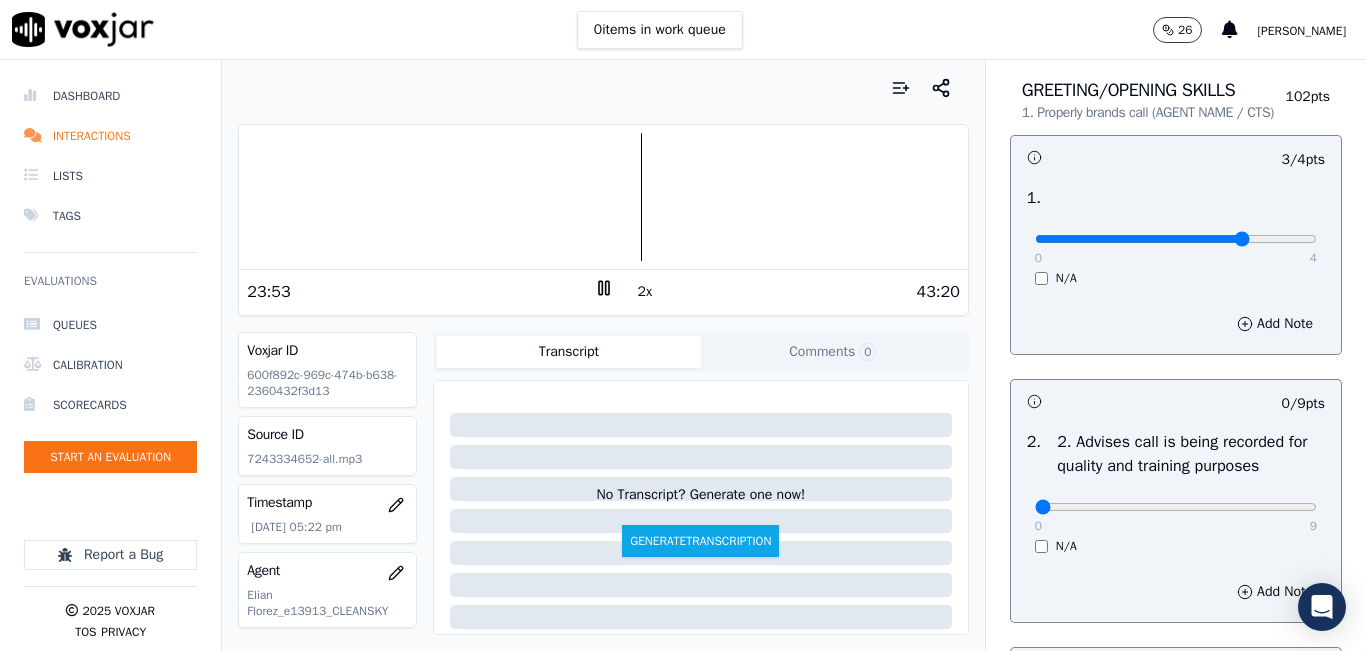 scroll, scrollTop: 200, scrollLeft: 0, axis: vertical 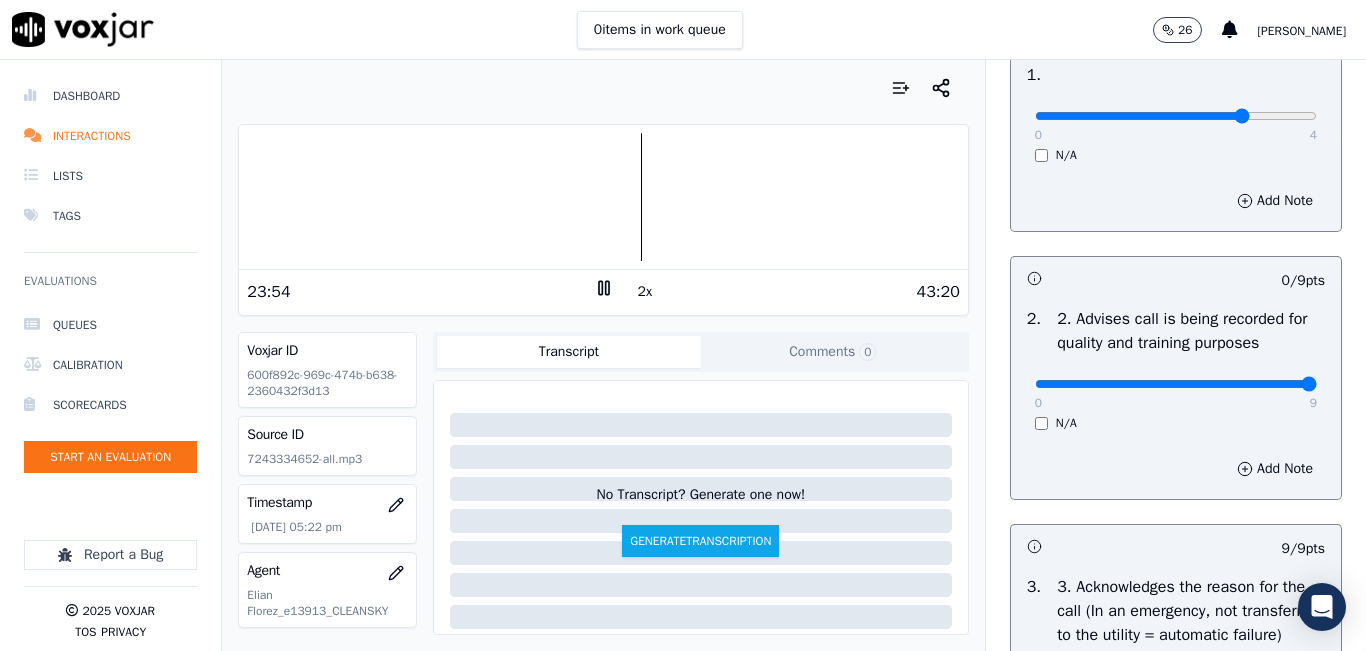 drag, startPoint x: 1243, startPoint y: 402, endPoint x: 1261, endPoint y: 392, distance: 20.59126 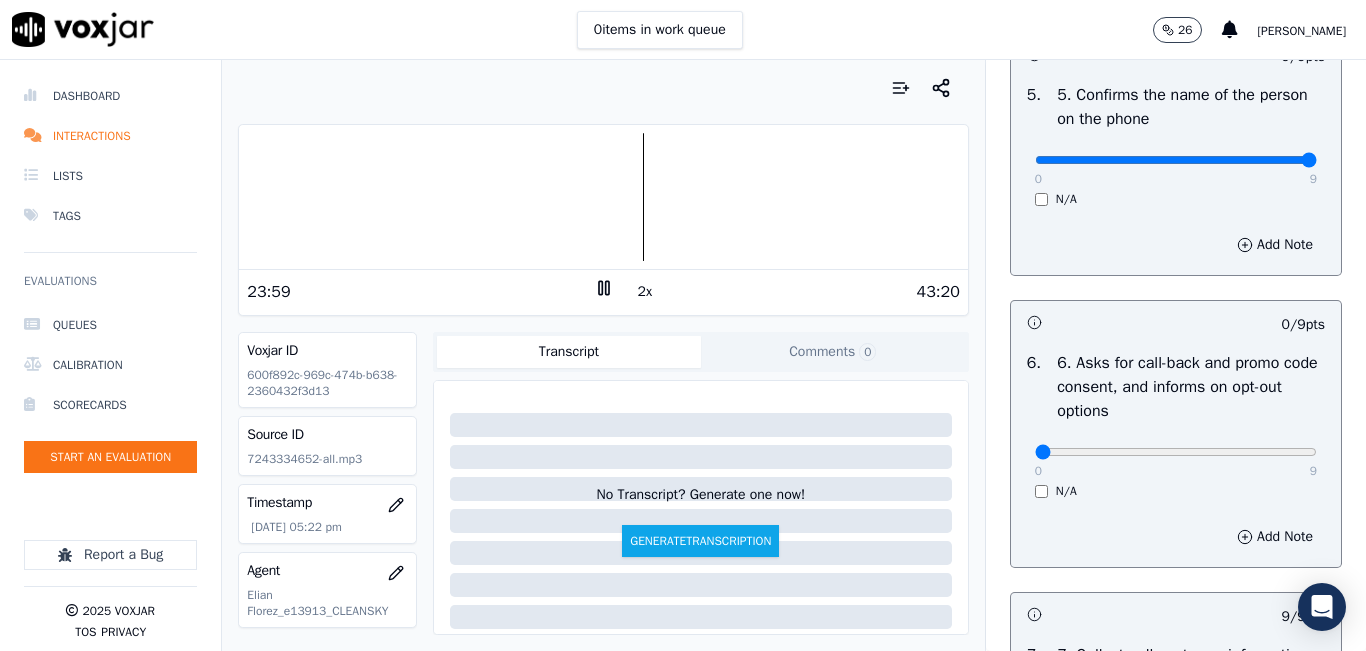 scroll, scrollTop: 1400, scrollLeft: 0, axis: vertical 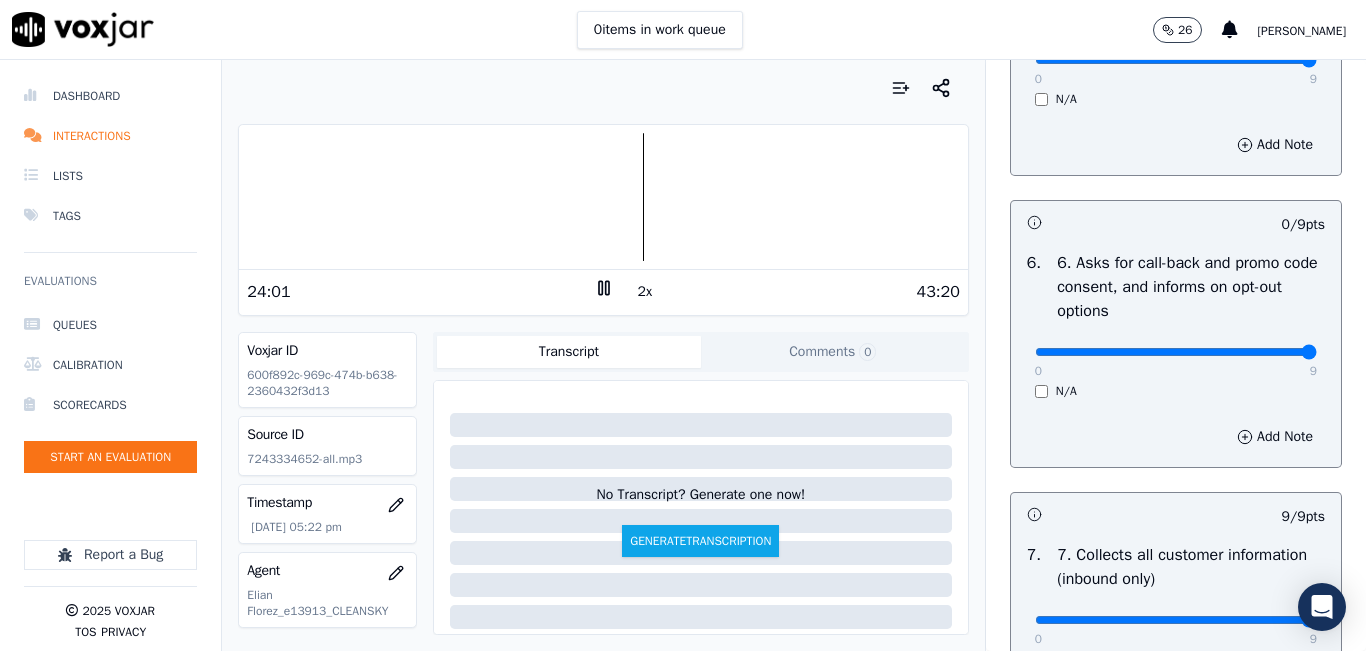 drag, startPoint x: 1203, startPoint y: 421, endPoint x: 1328, endPoint y: 424, distance: 125.035995 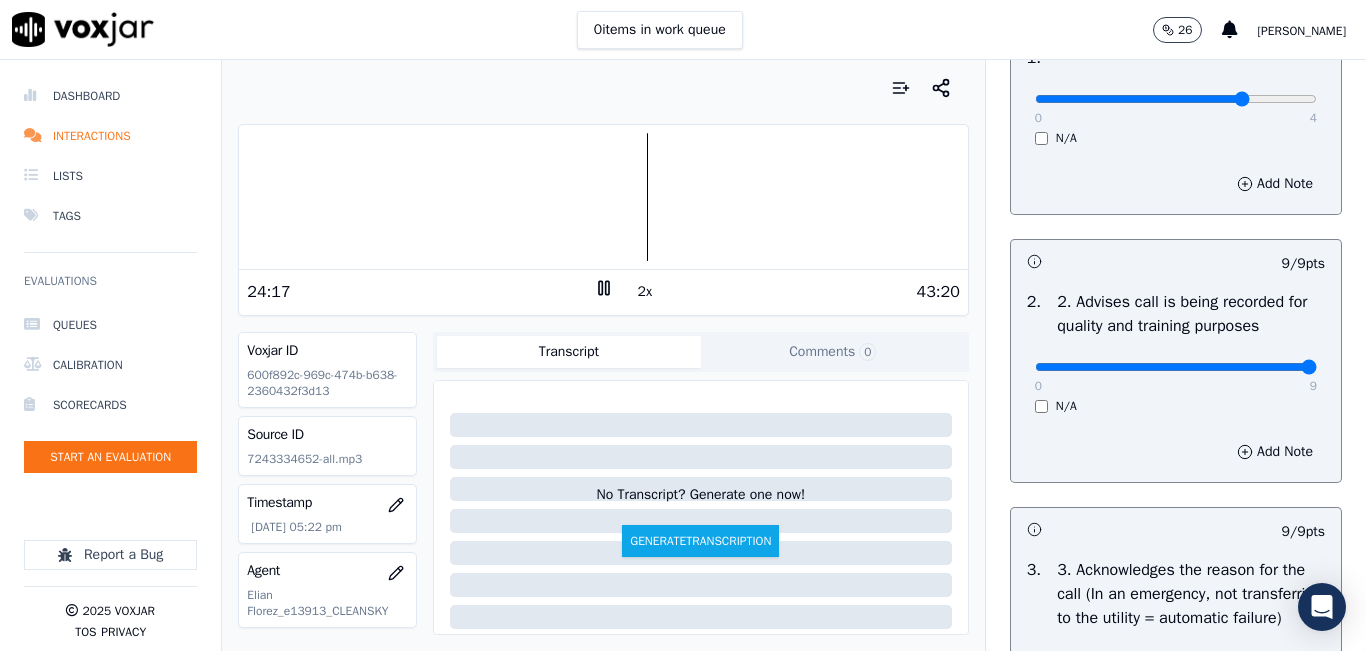 scroll, scrollTop: 200, scrollLeft: 0, axis: vertical 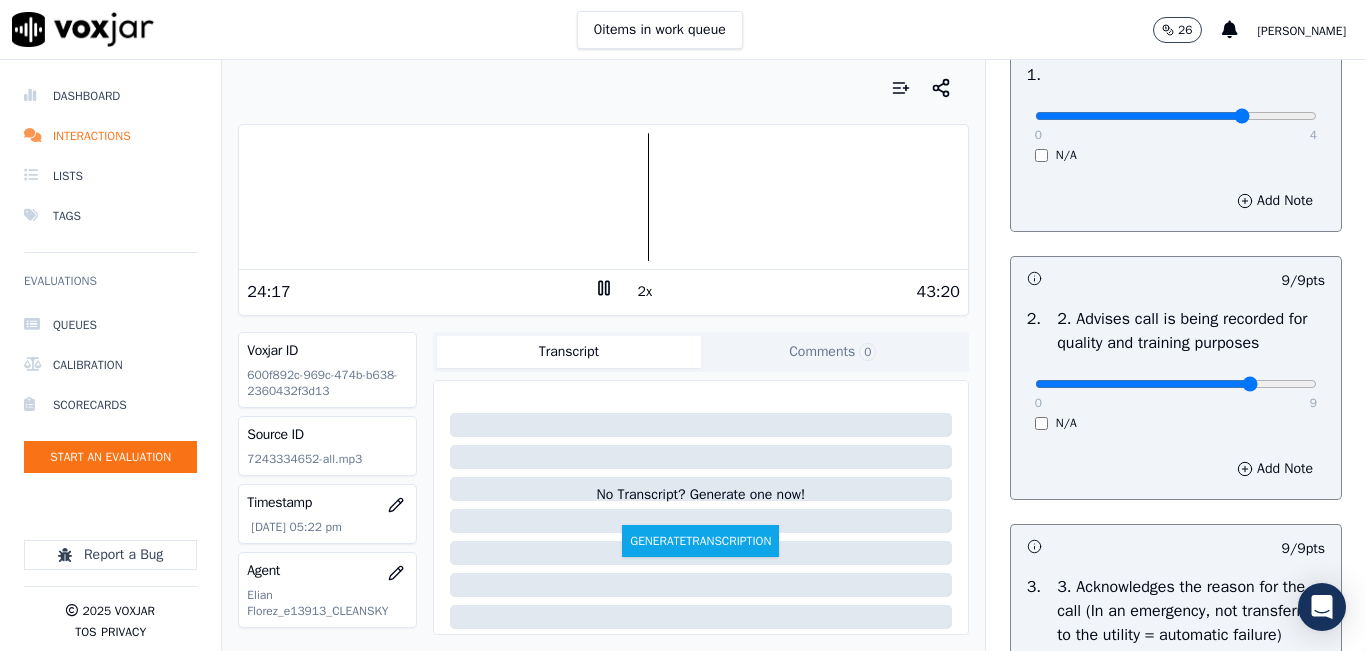 click at bounding box center (1176, 116) 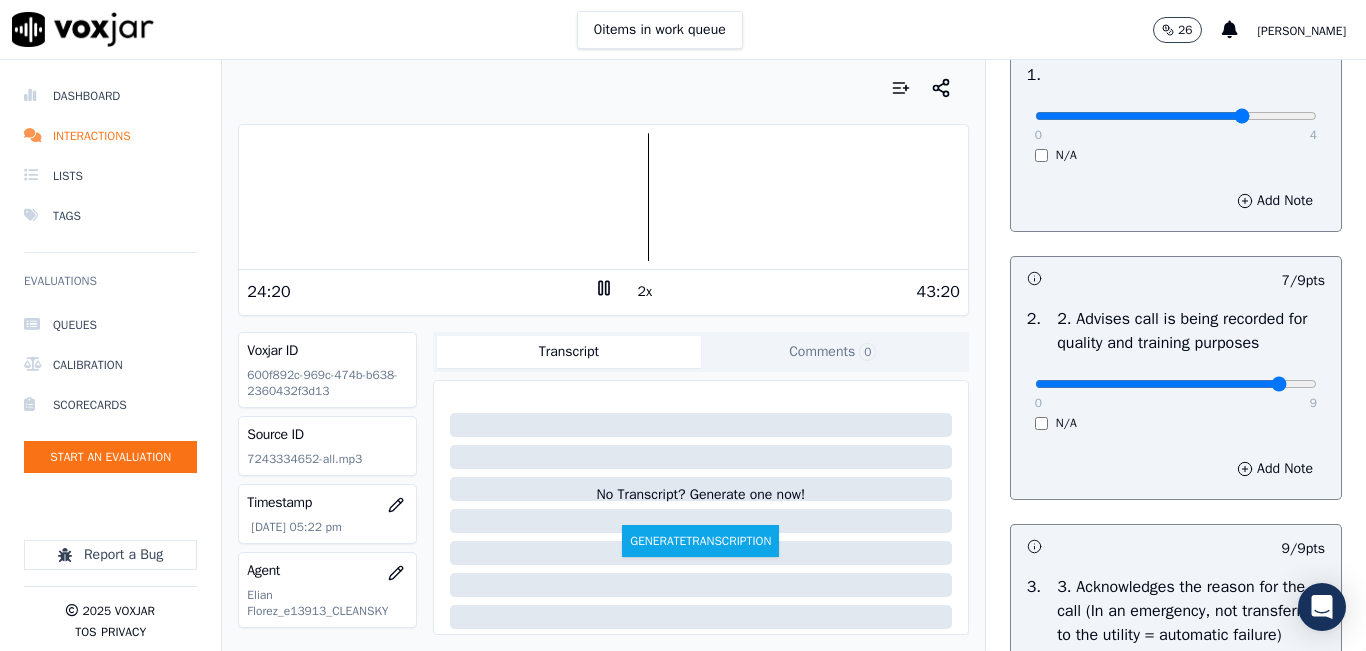 type on "8" 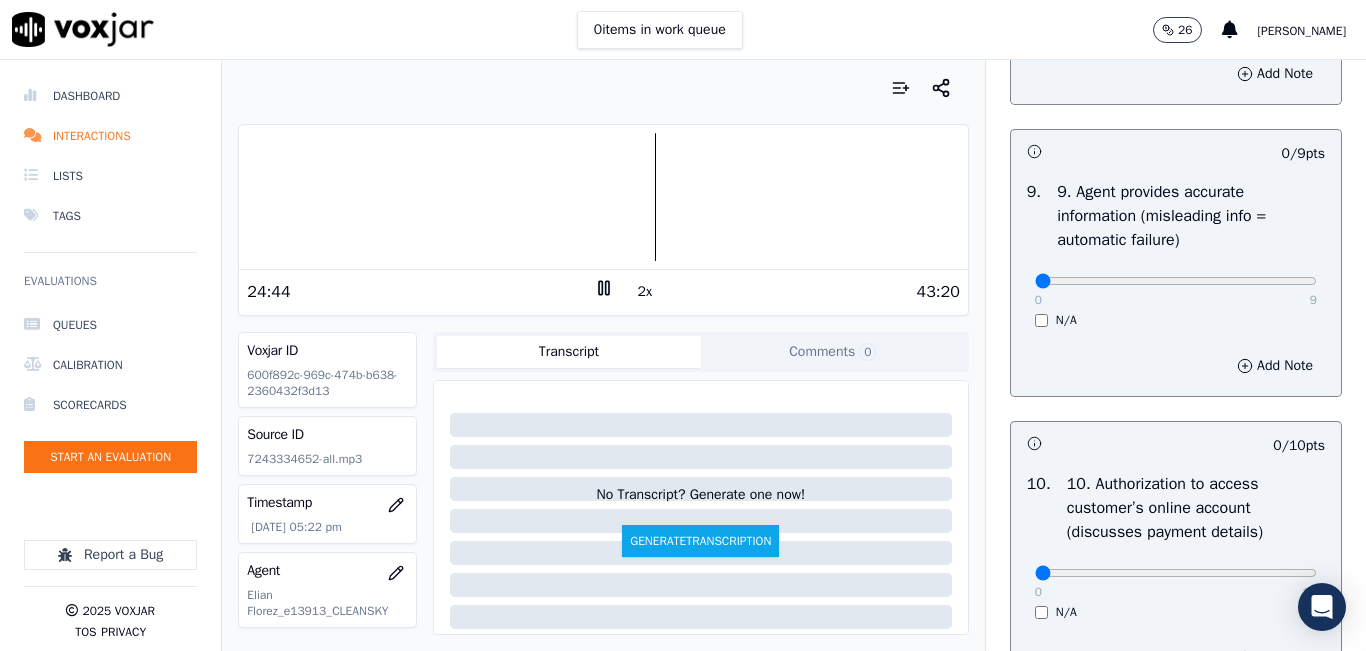 scroll, scrollTop: 2300, scrollLeft: 0, axis: vertical 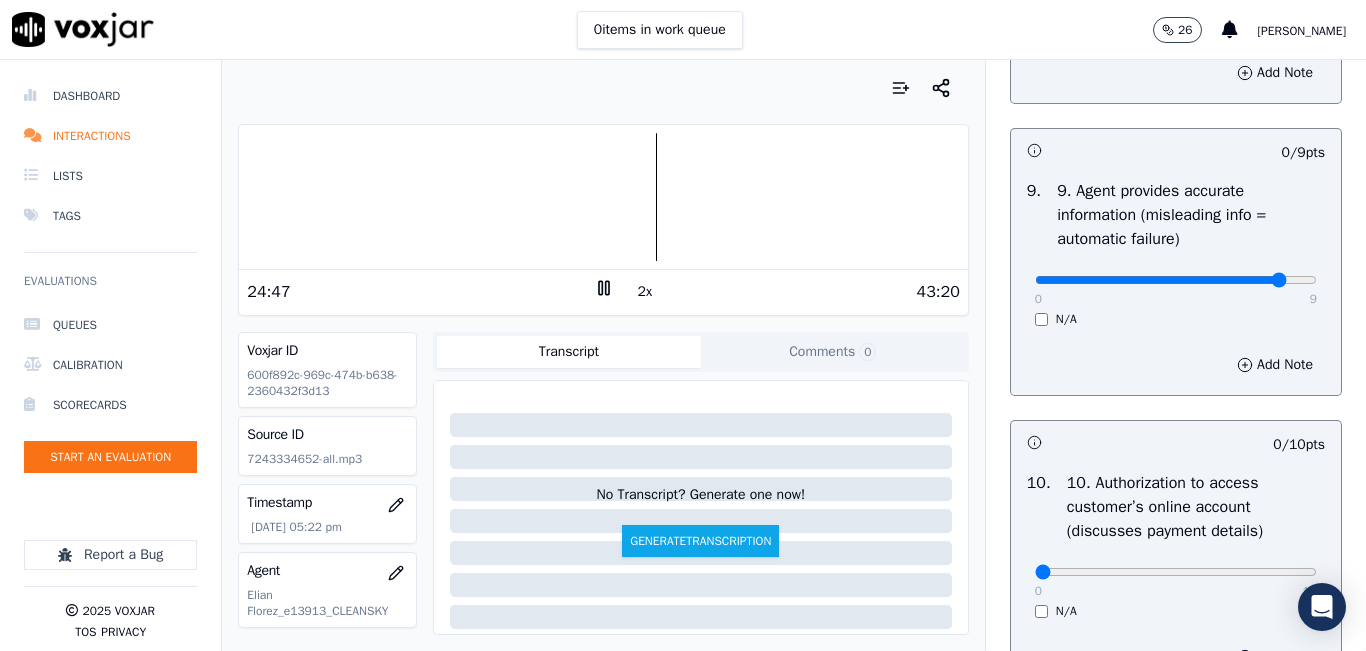 click at bounding box center [1176, -1984] 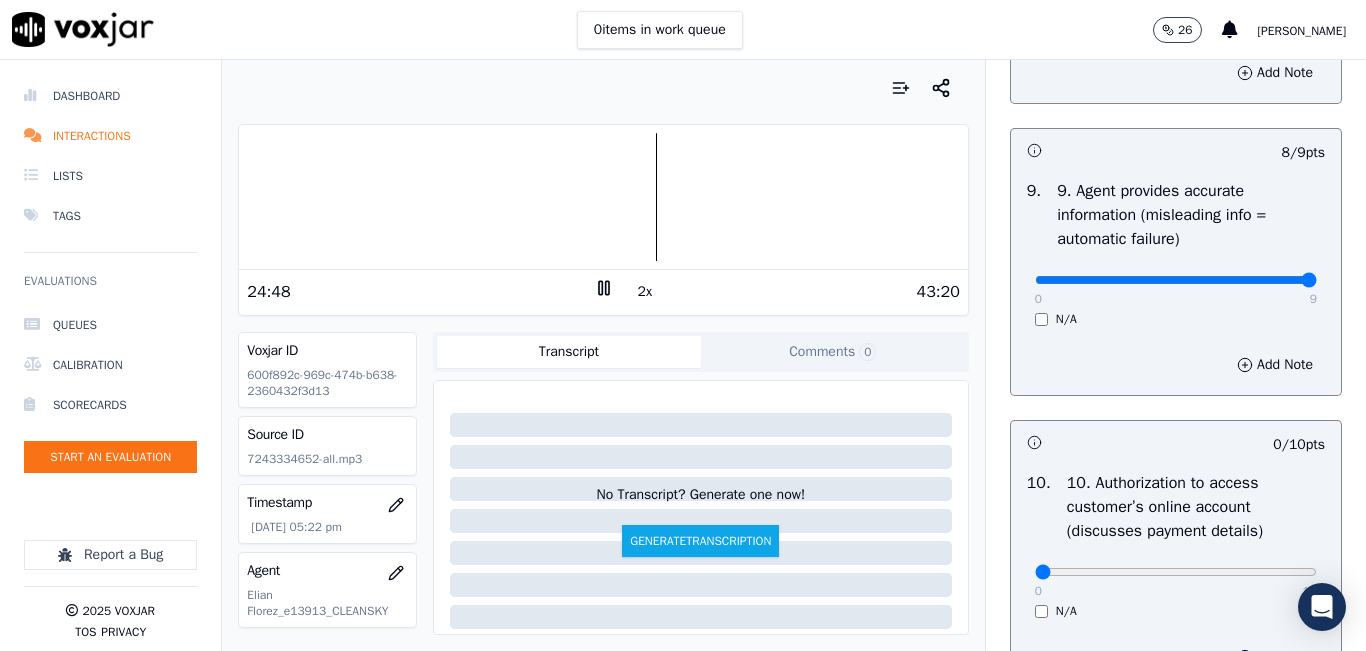 drag, startPoint x: 1241, startPoint y: 352, endPoint x: 1268, endPoint y: 340, distance: 29.546574 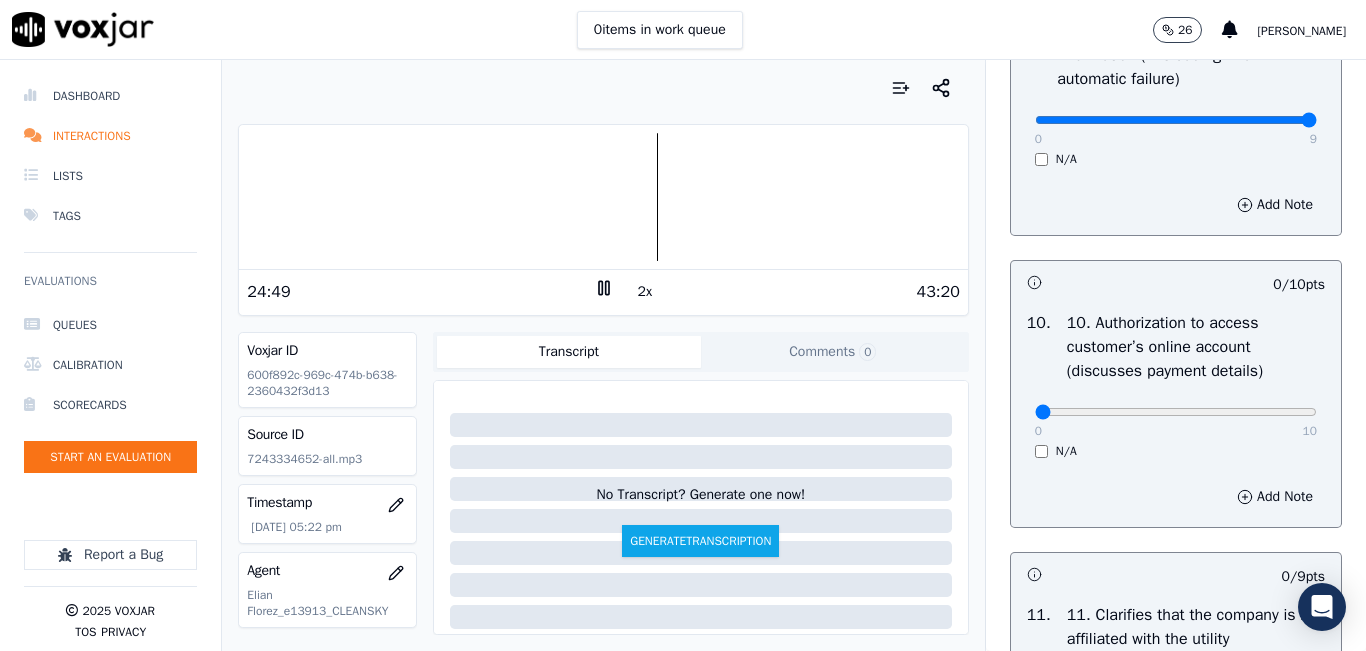 scroll, scrollTop: 2700, scrollLeft: 0, axis: vertical 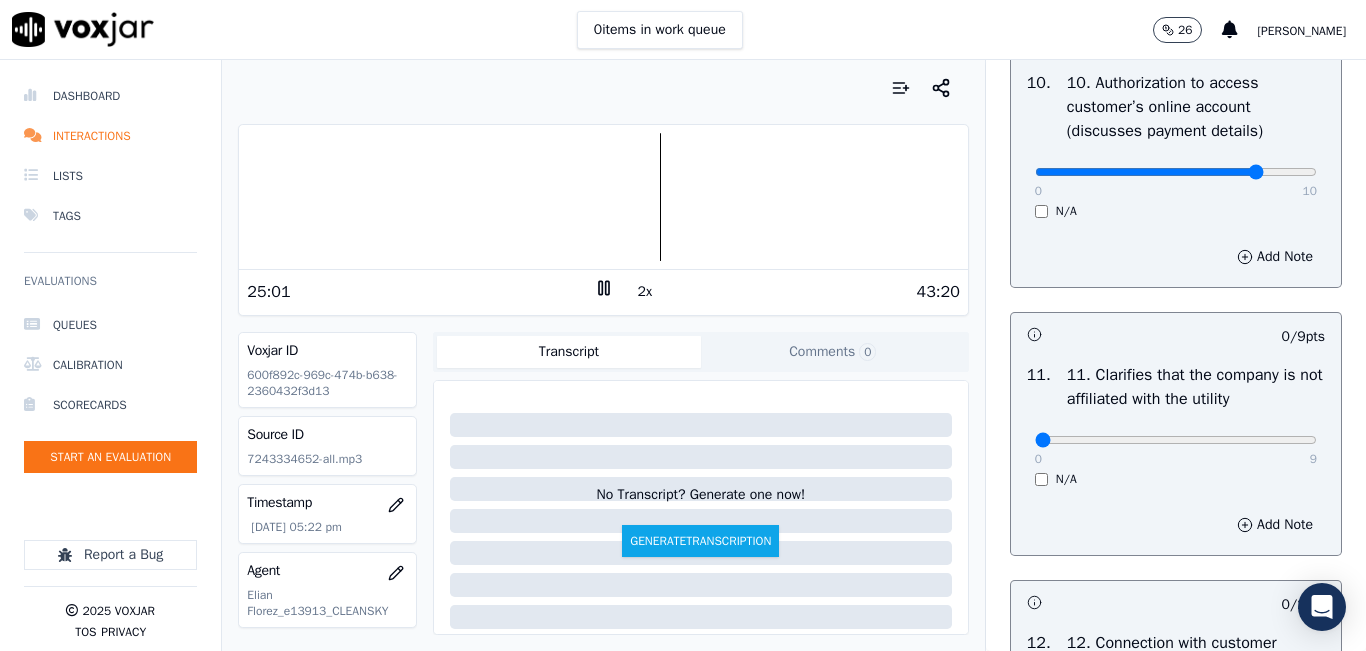click at bounding box center (1176, -2384) 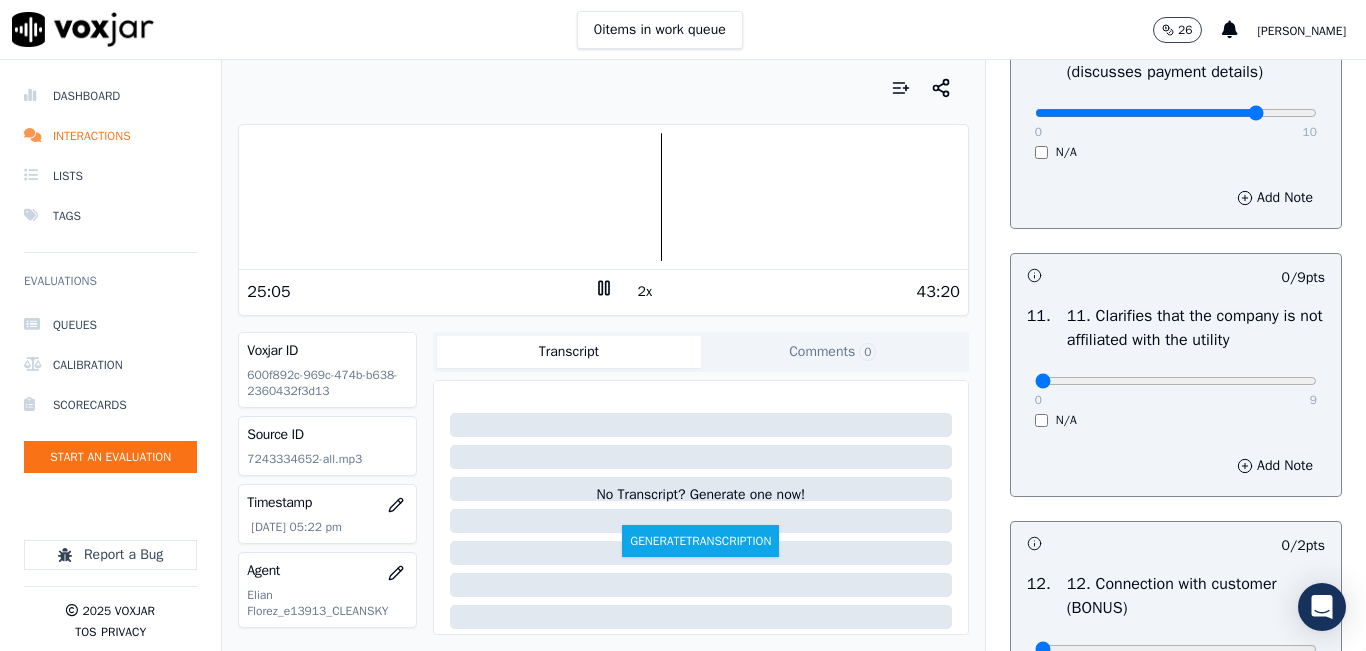 scroll, scrollTop: 2800, scrollLeft: 0, axis: vertical 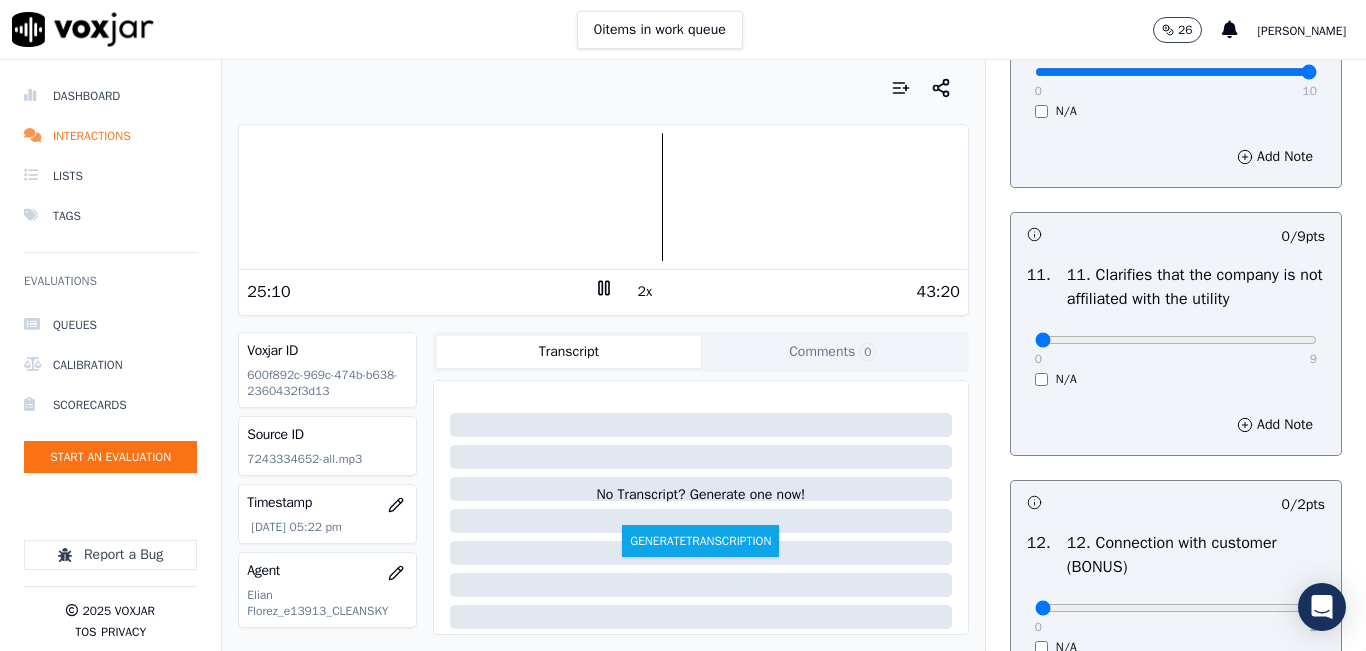 drag, startPoint x: 1281, startPoint y: 141, endPoint x: 1305, endPoint y: 143, distance: 24.083189 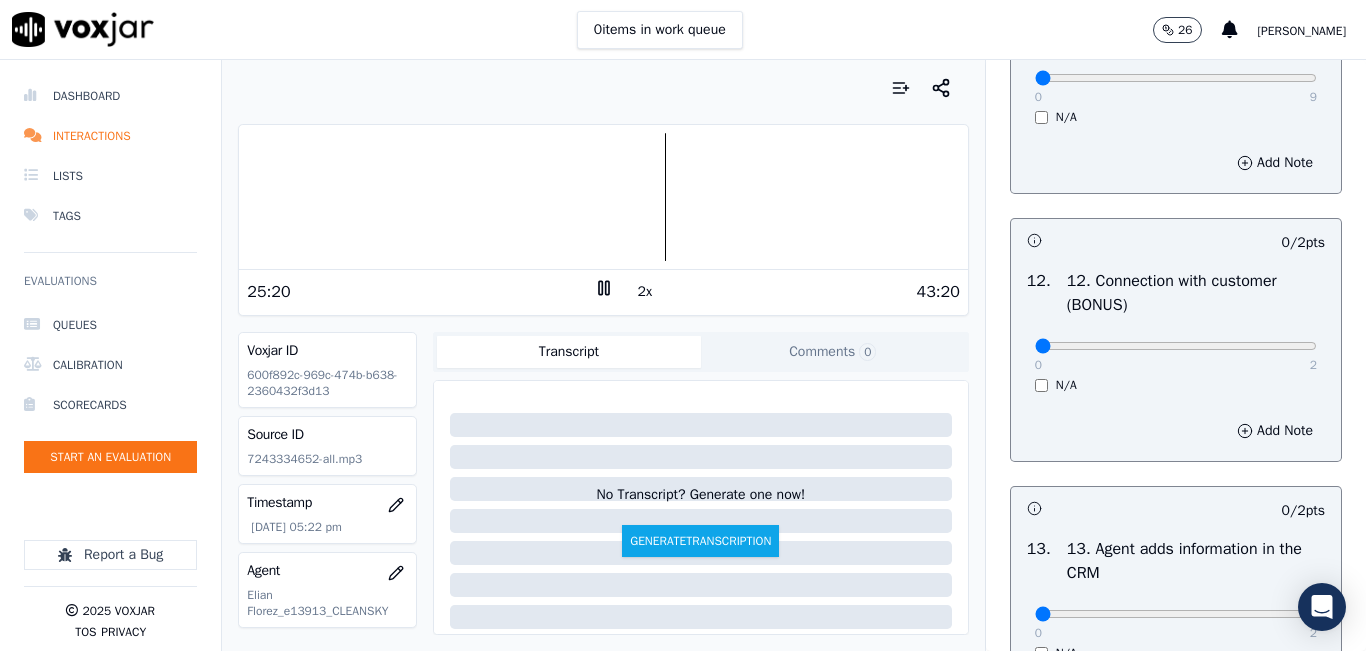 scroll, scrollTop: 3100, scrollLeft: 0, axis: vertical 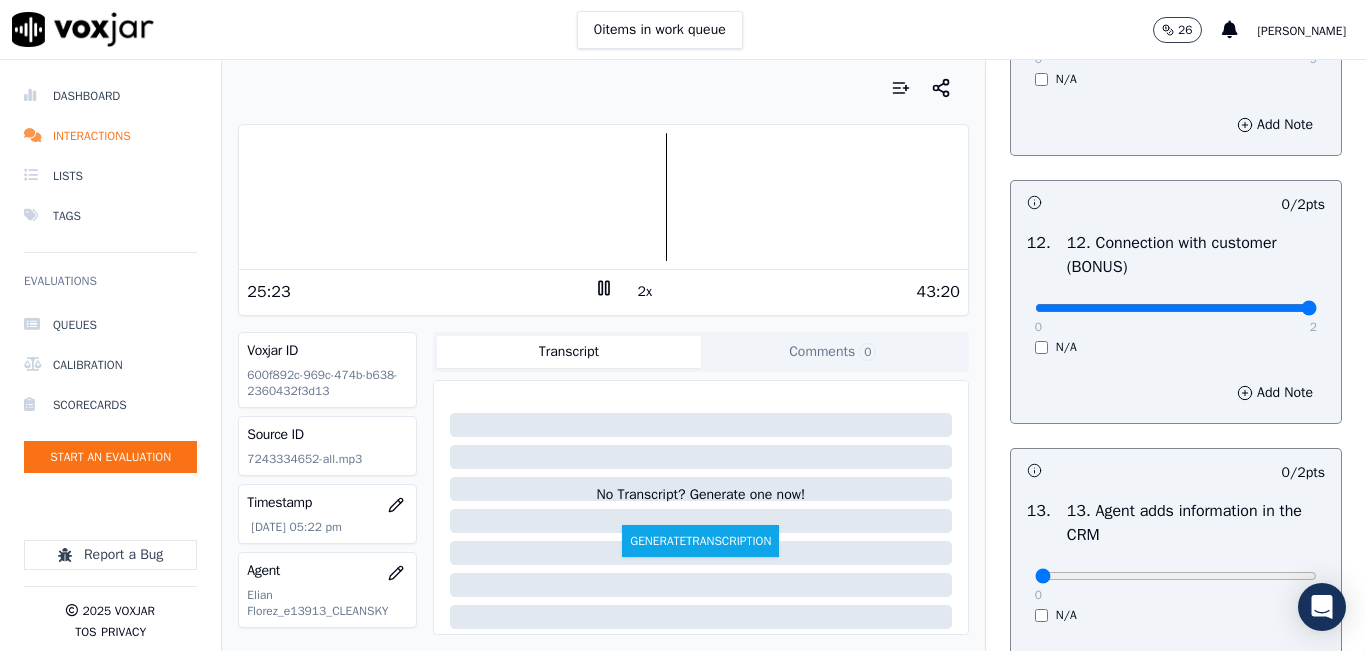 drag, startPoint x: 1151, startPoint y: 380, endPoint x: 1272, endPoint y: 397, distance: 122.18838 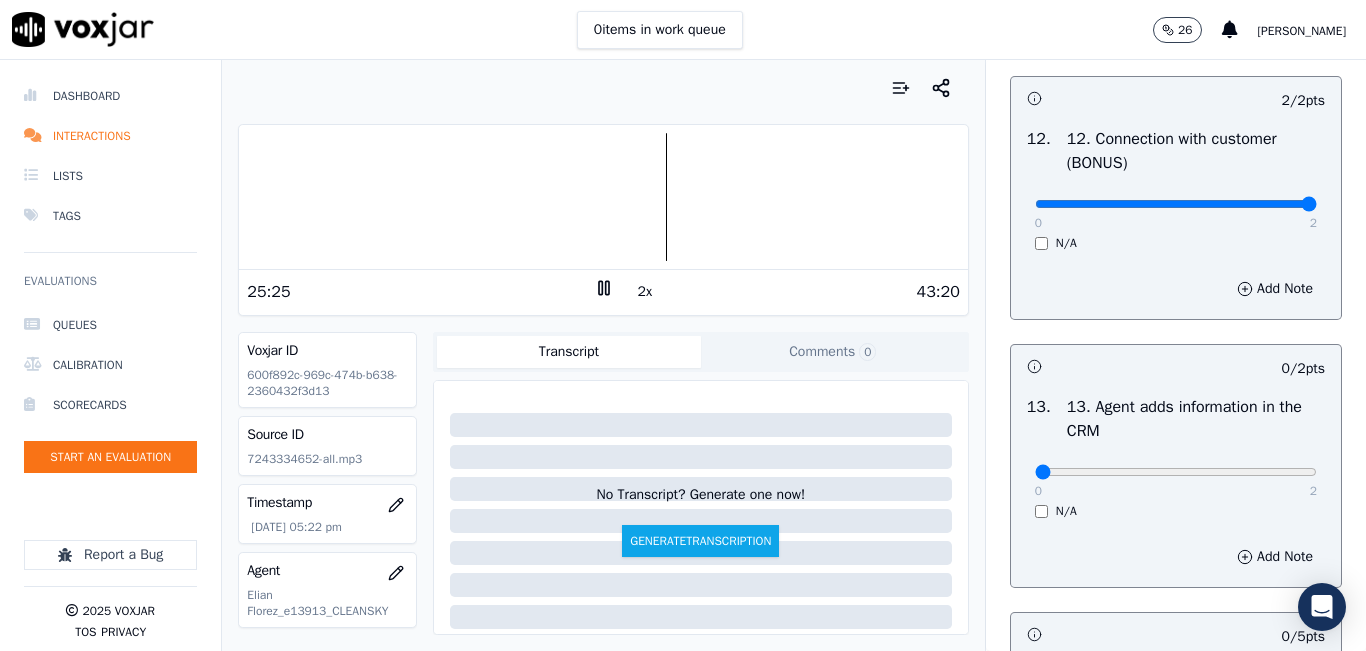 scroll, scrollTop: 3400, scrollLeft: 0, axis: vertical 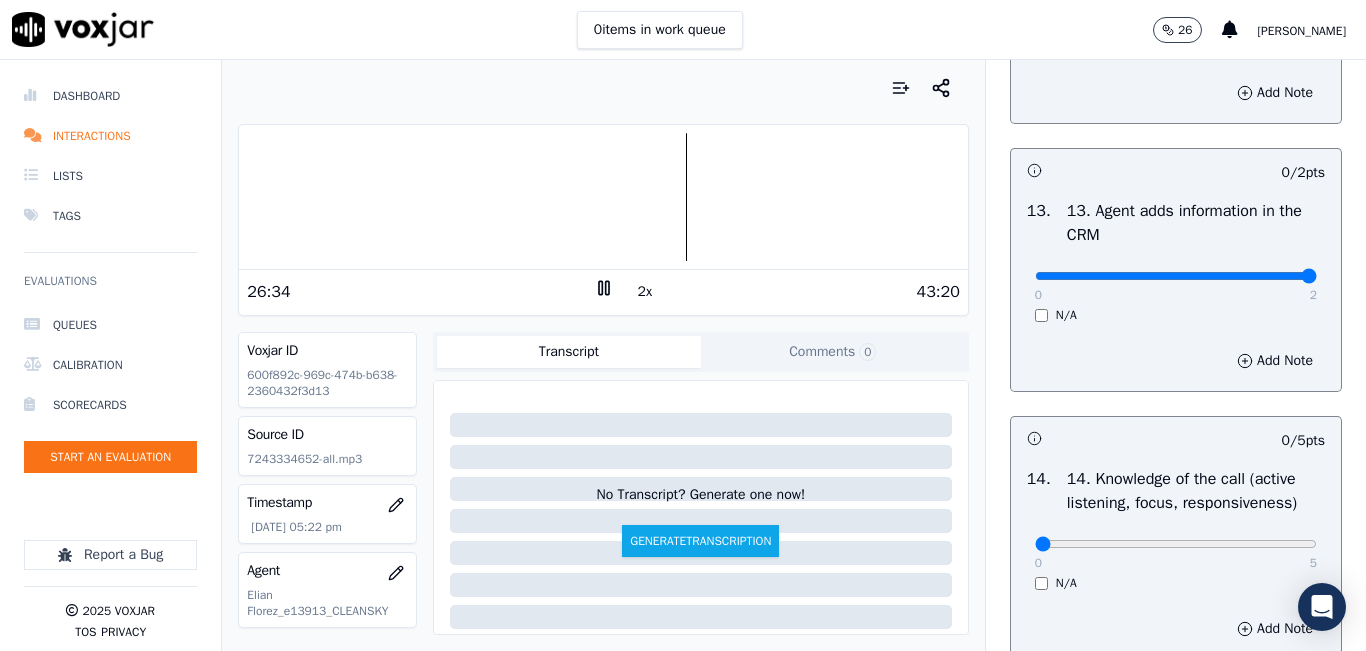 drag, startPoint x: 1134, startPoint y: 346, endPoint x: 1260, endPoint y: 348, distance: 126.01587 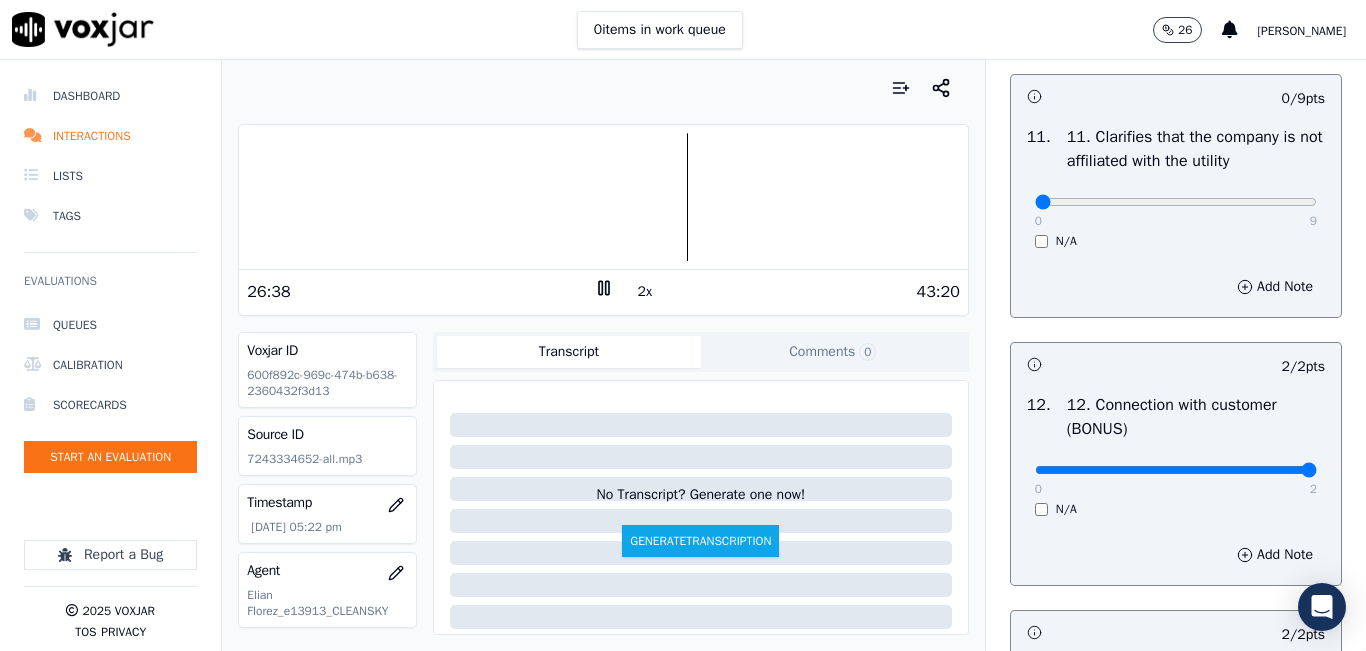 scroll, scrollTop: 2900, scrollLeft: 0, axis: vertical 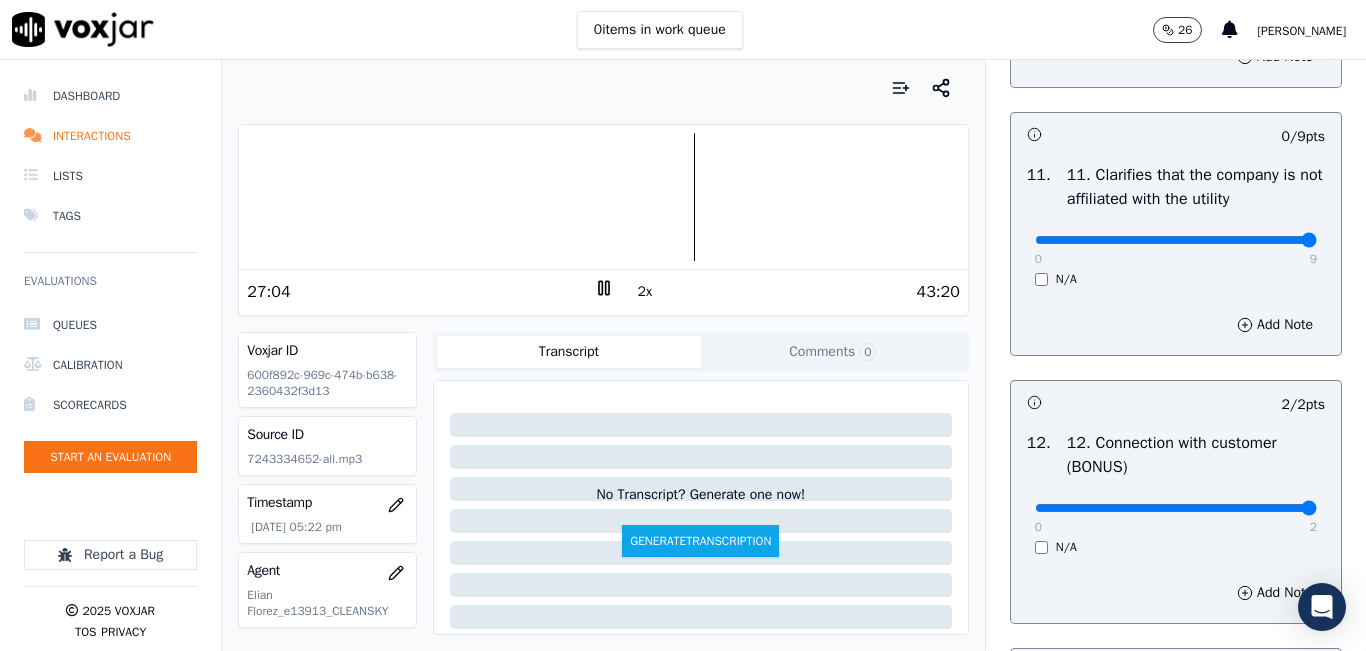 drag, startPoint x: 1043, startPoint y: 309, endPoint x: 1295, endPoint y: 338, distance: 253.66316 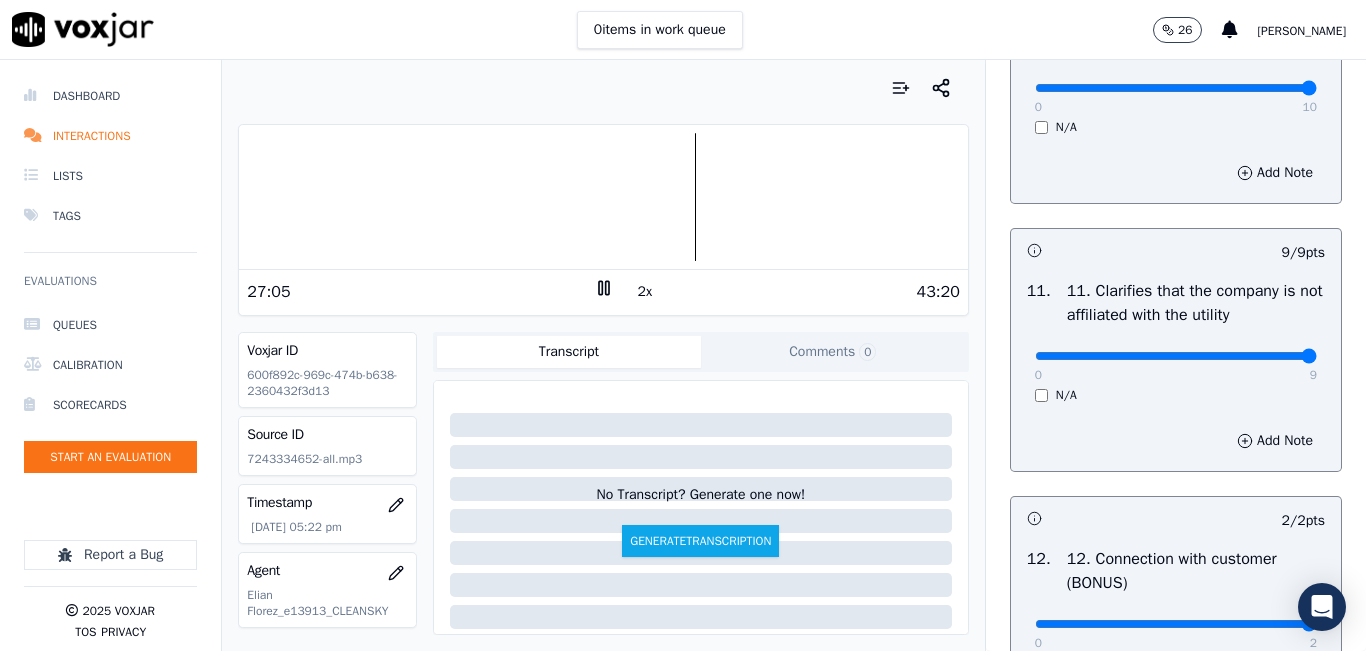 scroll, scrollTop: 2500, scrollLeft: 0, axis: vertical 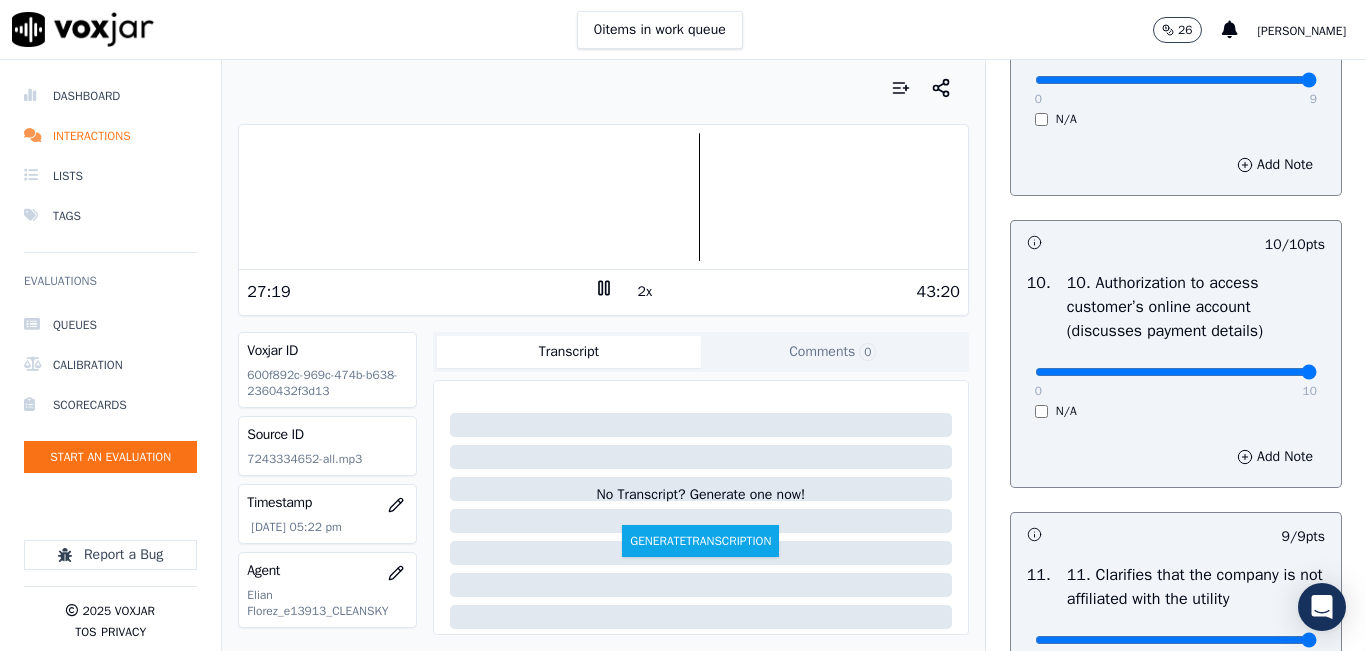 click 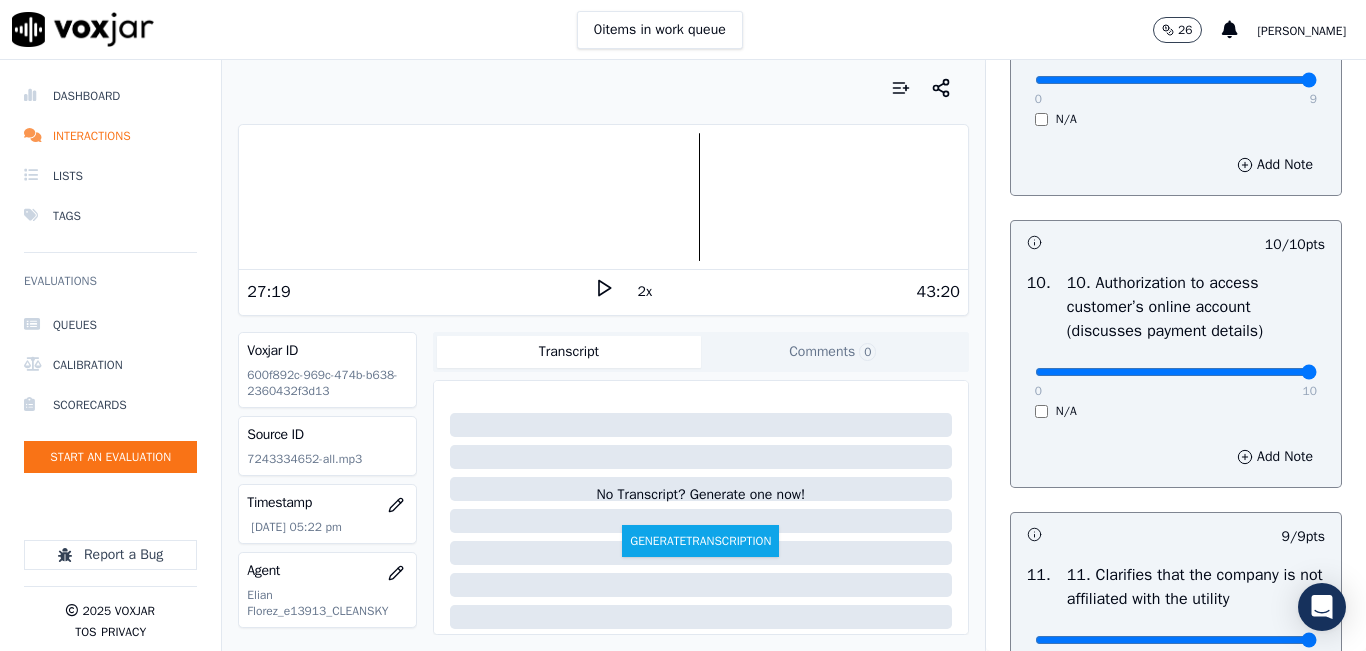click 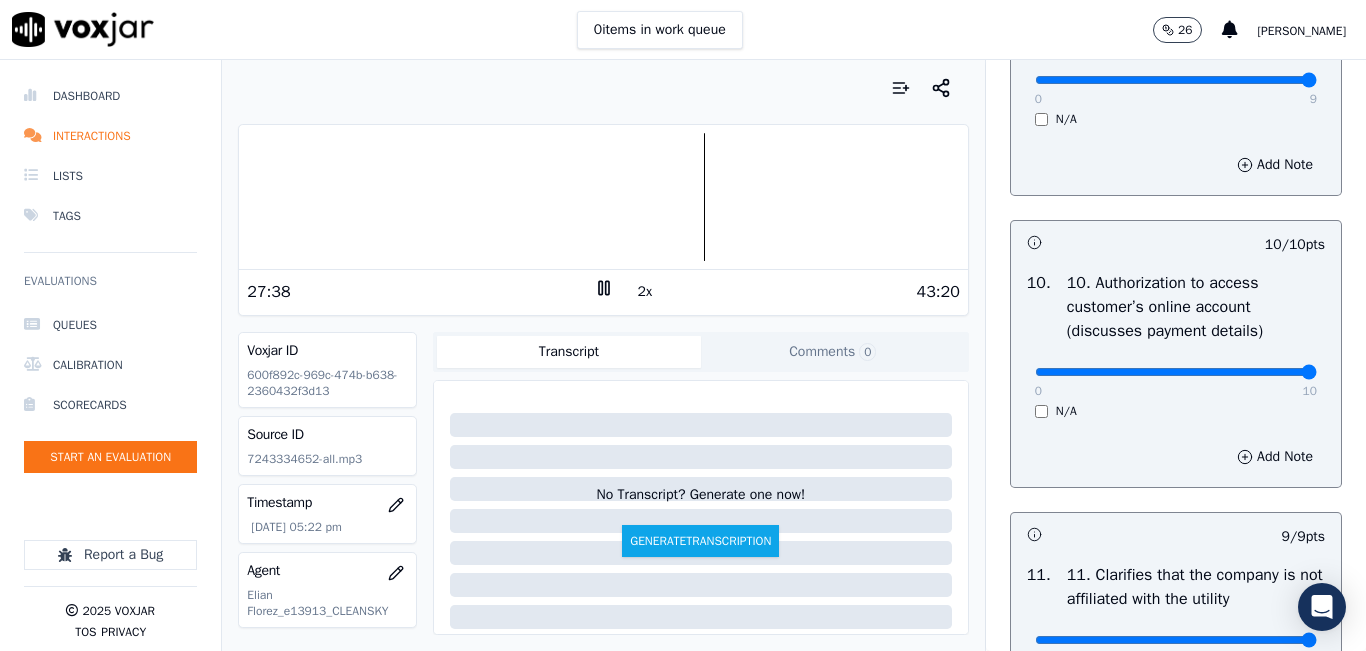 click 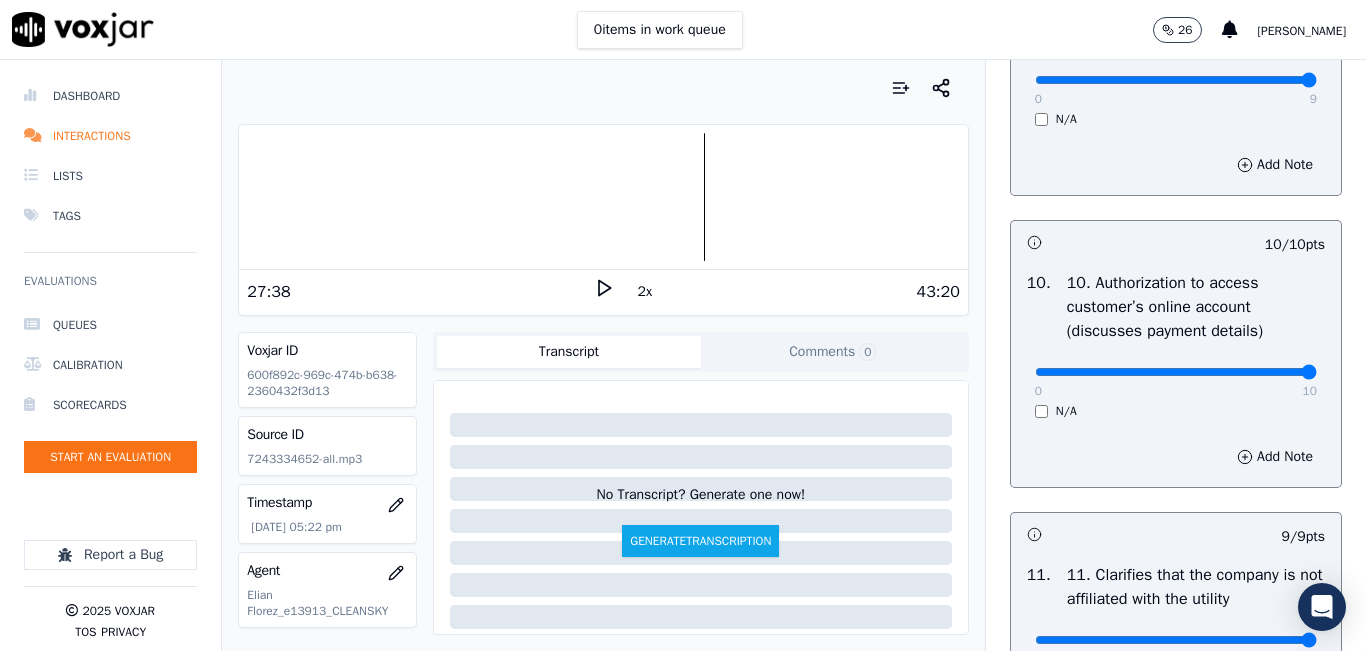 click 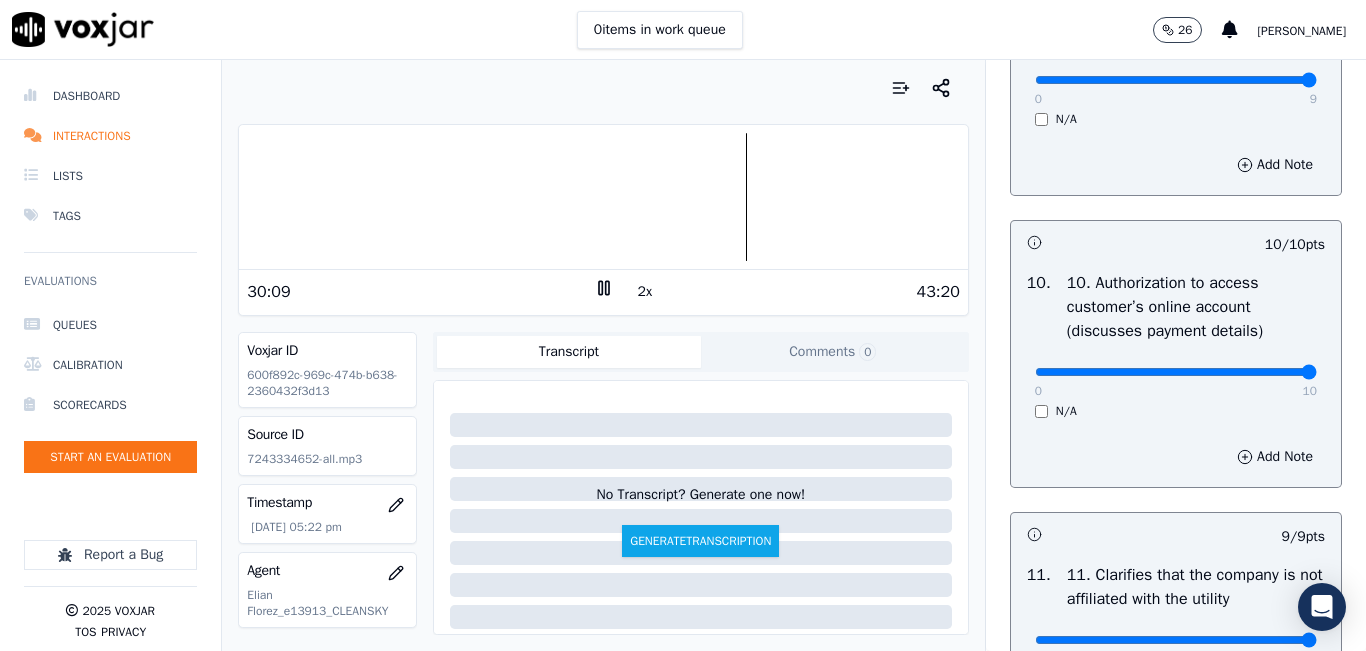 click on "Your browser does not support the audio element.   30:09     2x   43:20   Voxjar ID   600f892c-969c-474b-b638-2360432f3d13   Source ID   7243334652-all.mp3   Timestamp
[DATE] 05:22 pm     Agent
[PERSON_NAME] Florez_e13913_CLEANSKY     Customer Name     [PERSON_NAME]     Customer Phone     [PHONE_NUMBER]     Tags
CLEANSKY     Source     manualUpload   Type     AUDIO       Transcript   Comments  0   No Transcript? Generate one now!   Generate  Transcription         Add Comment" at bounding box center (603, 355) 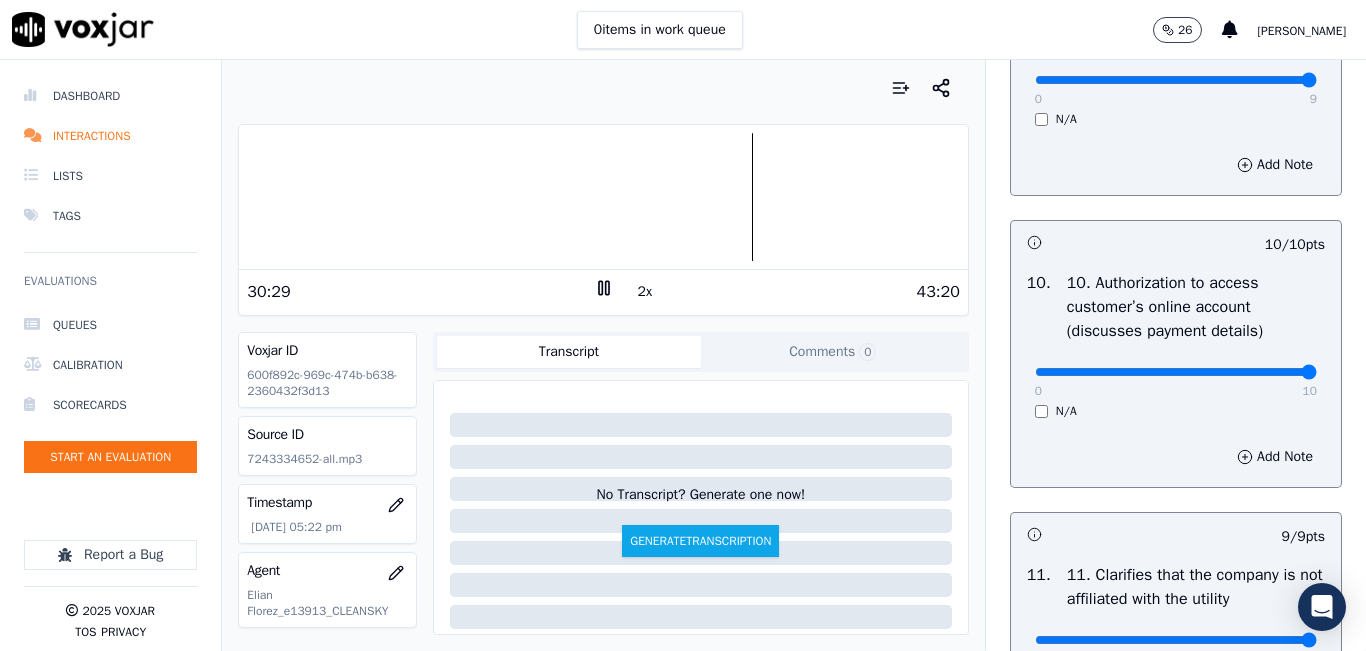 drag, startPoint x: 323, startPoint y: 89, endPoint x: 338, endPoint y: 110, distance: 25.806976 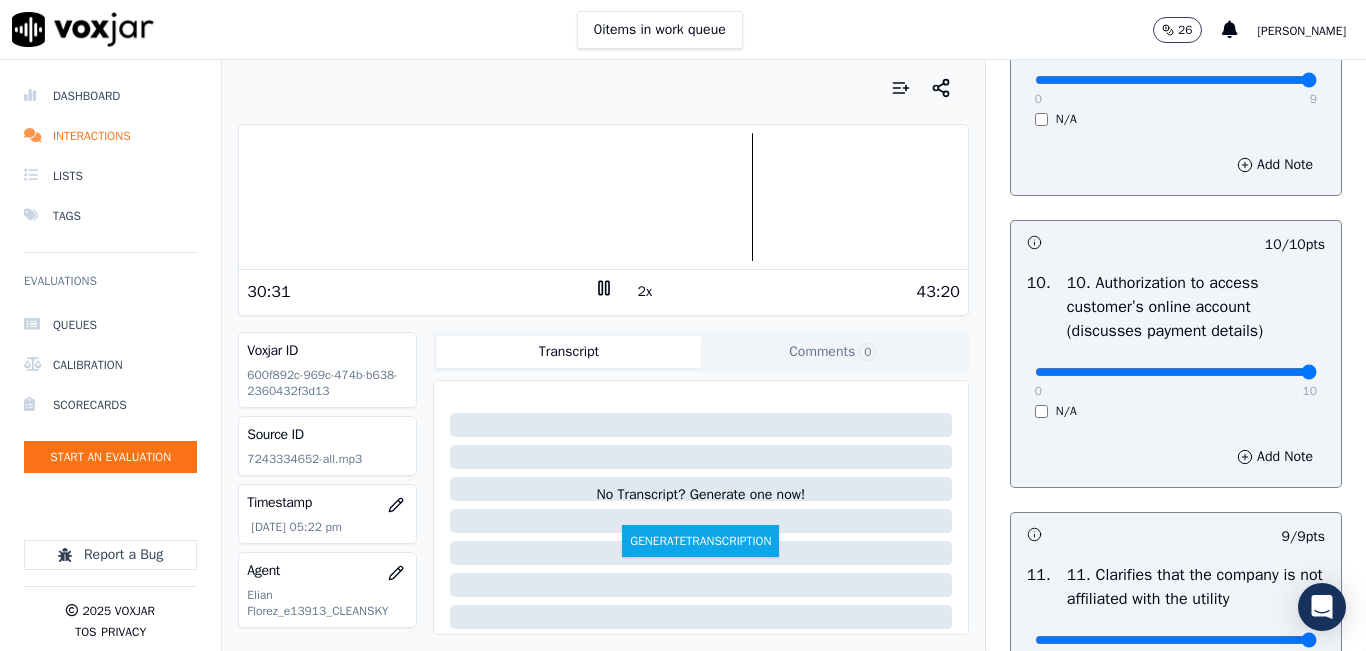 click 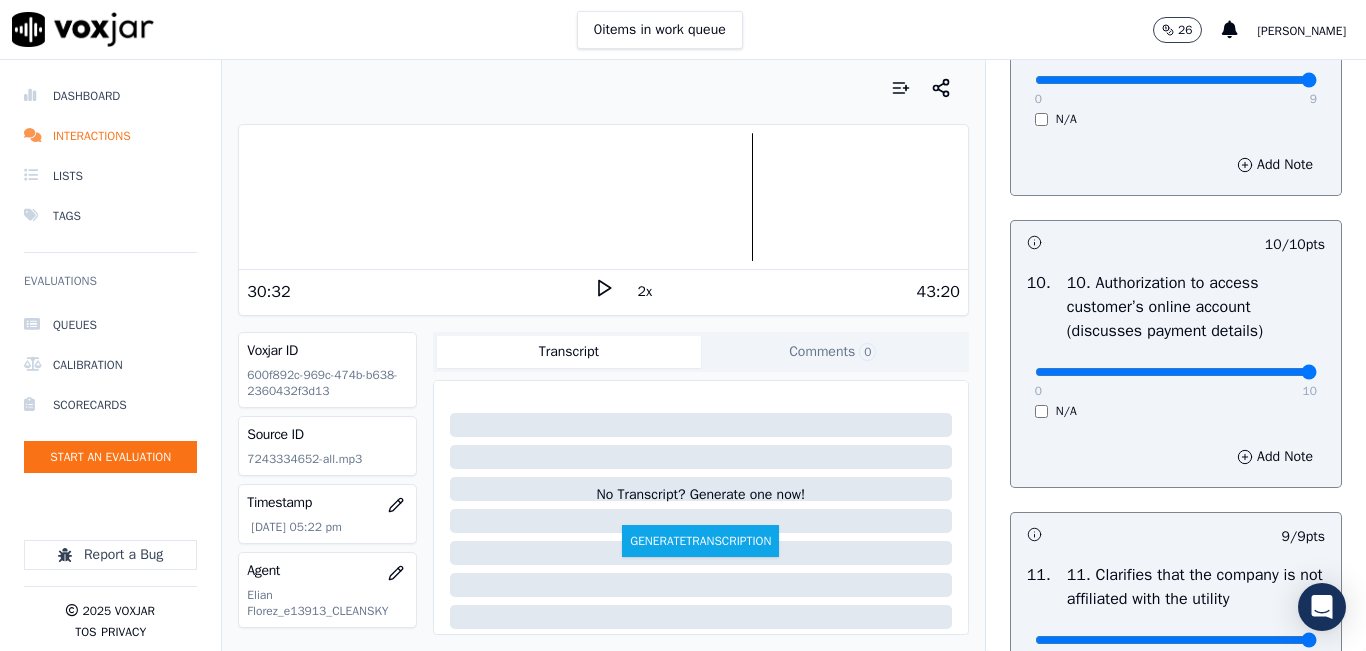 click 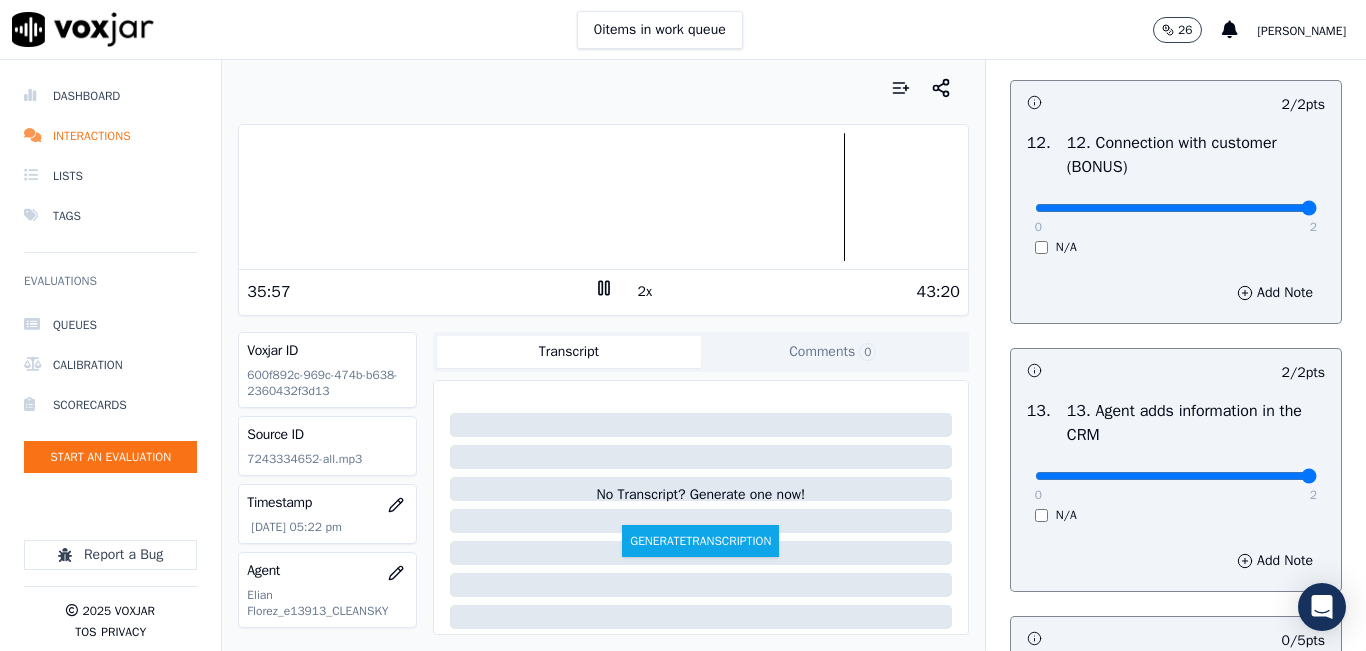 scroll, scrollTop: 3642, scrollLeft: 0, axis: vertical 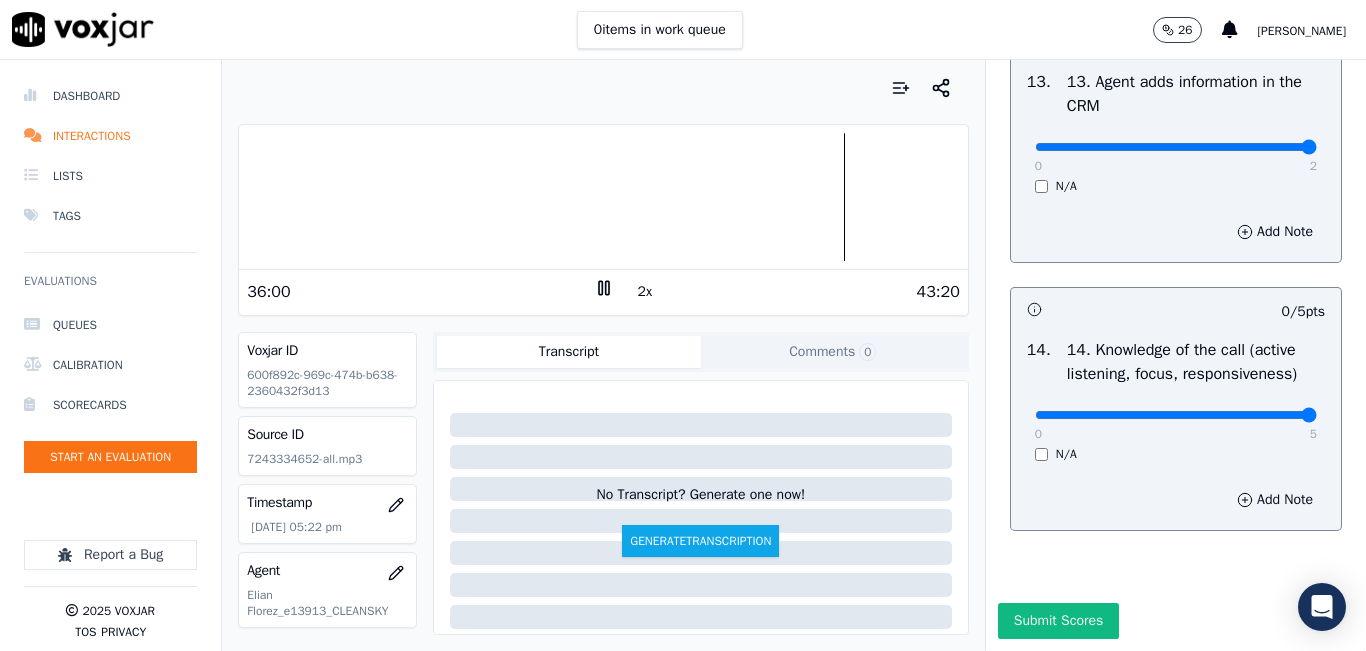 drag, startPoint x: 1254, startPoint y: 370, endPoint x: 1275, endPoint y: 364, distance: 21.84033 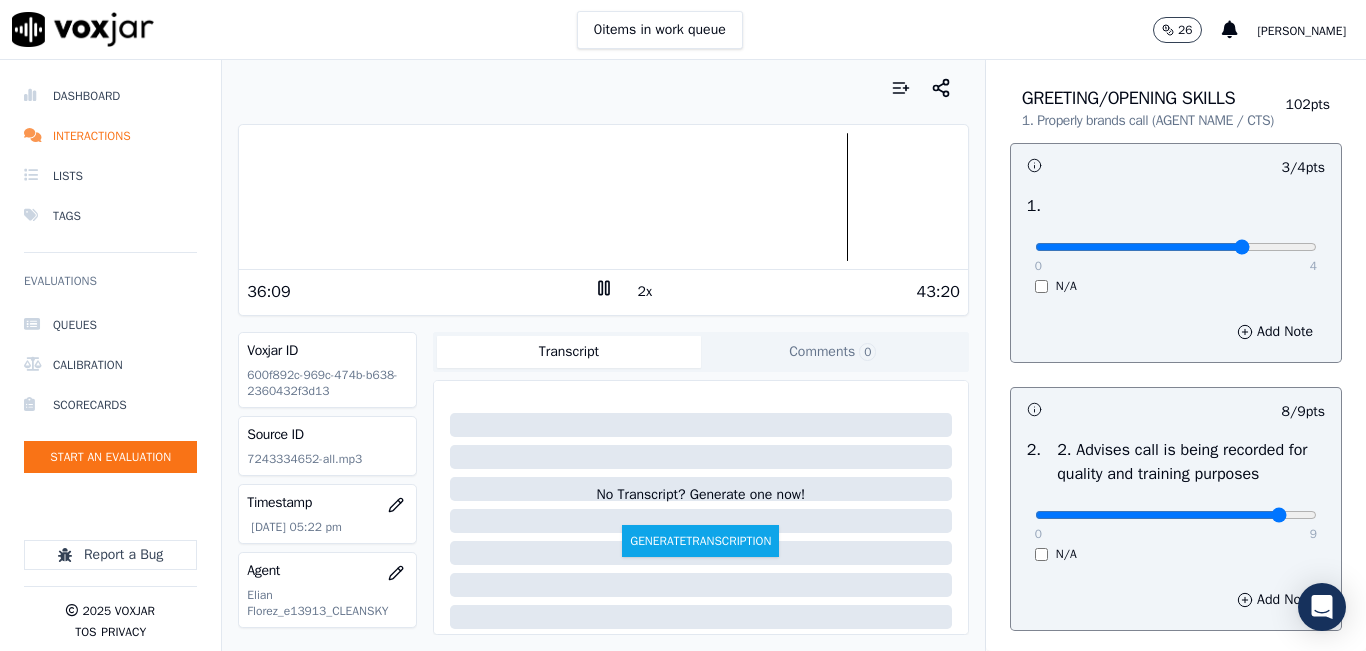 scroll, scrollTop: 200, scrollLeft: 0, axis: vertical 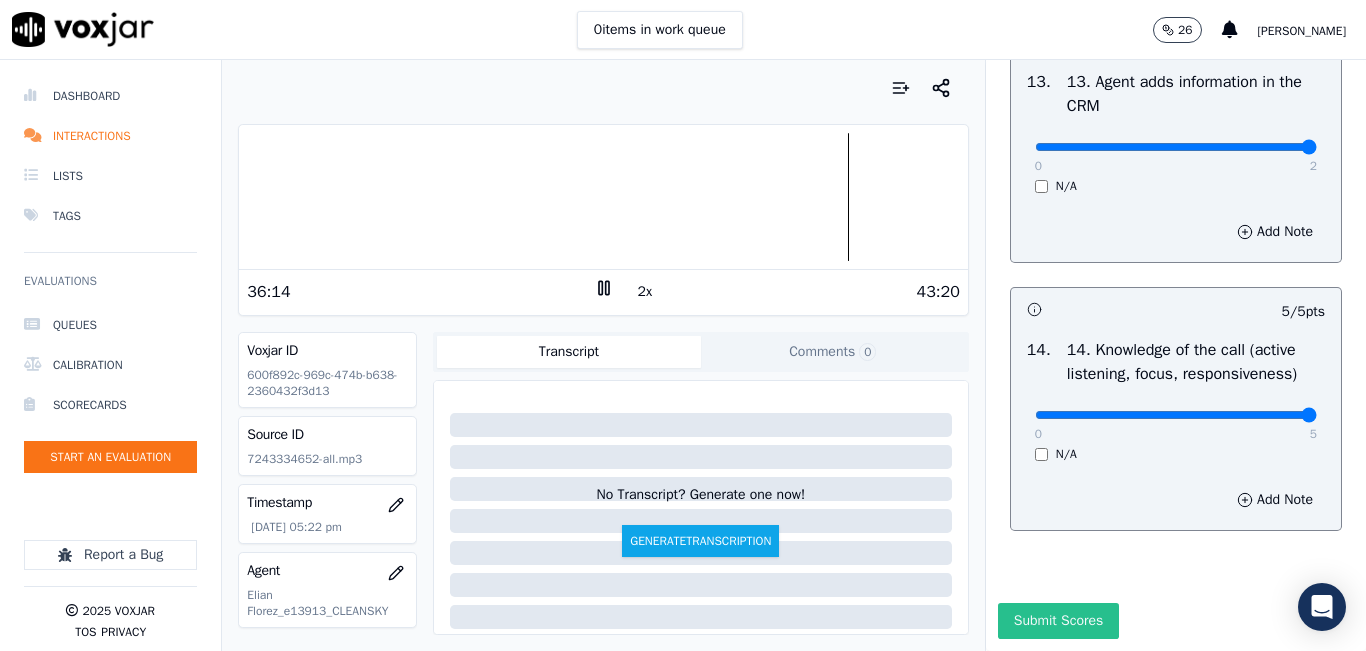 click on "Submit Scores" at bounding box center (1058, 621) 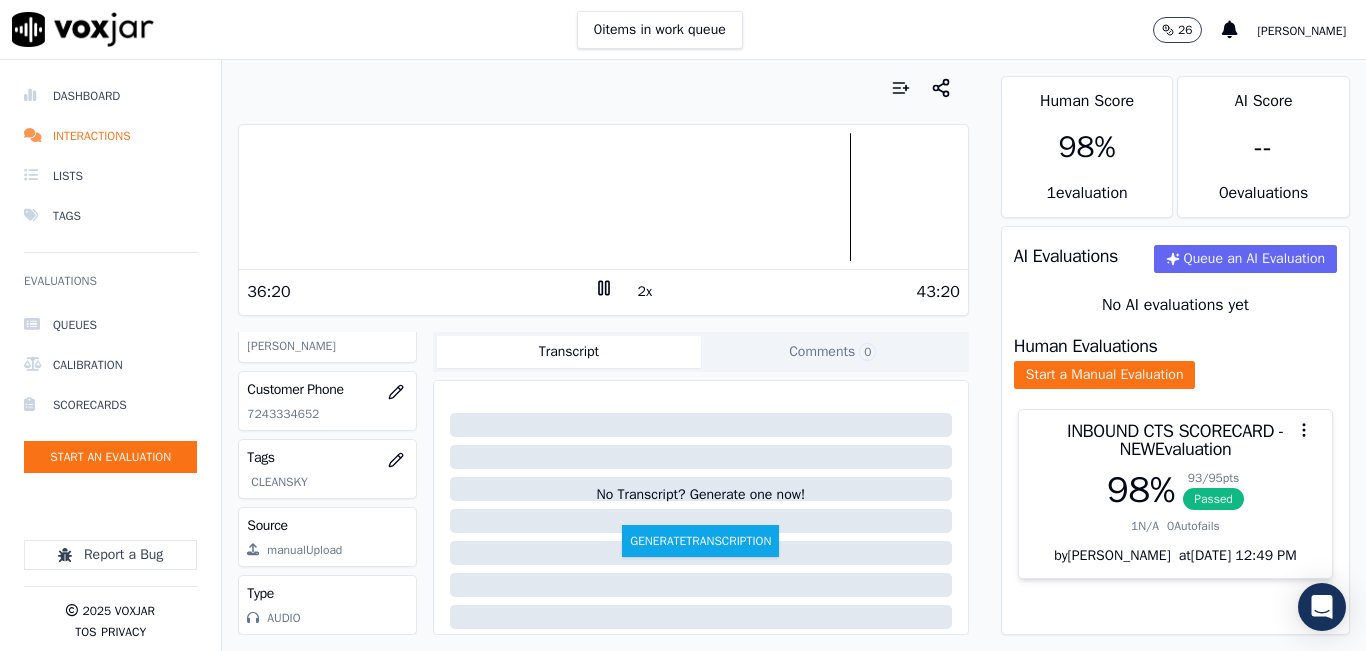 scroll, scrollTop: 378, scrollLeft: 0, axis: vertical 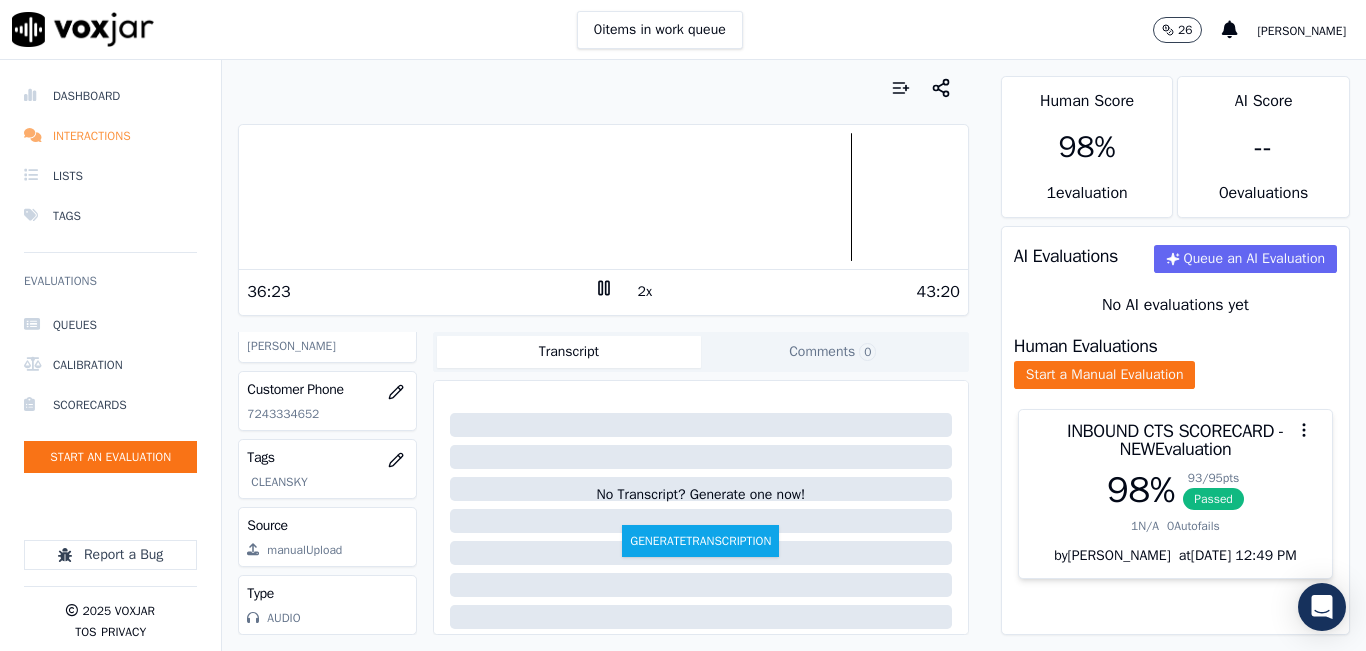 click on "Interactions" at bounding box center (110, 136) 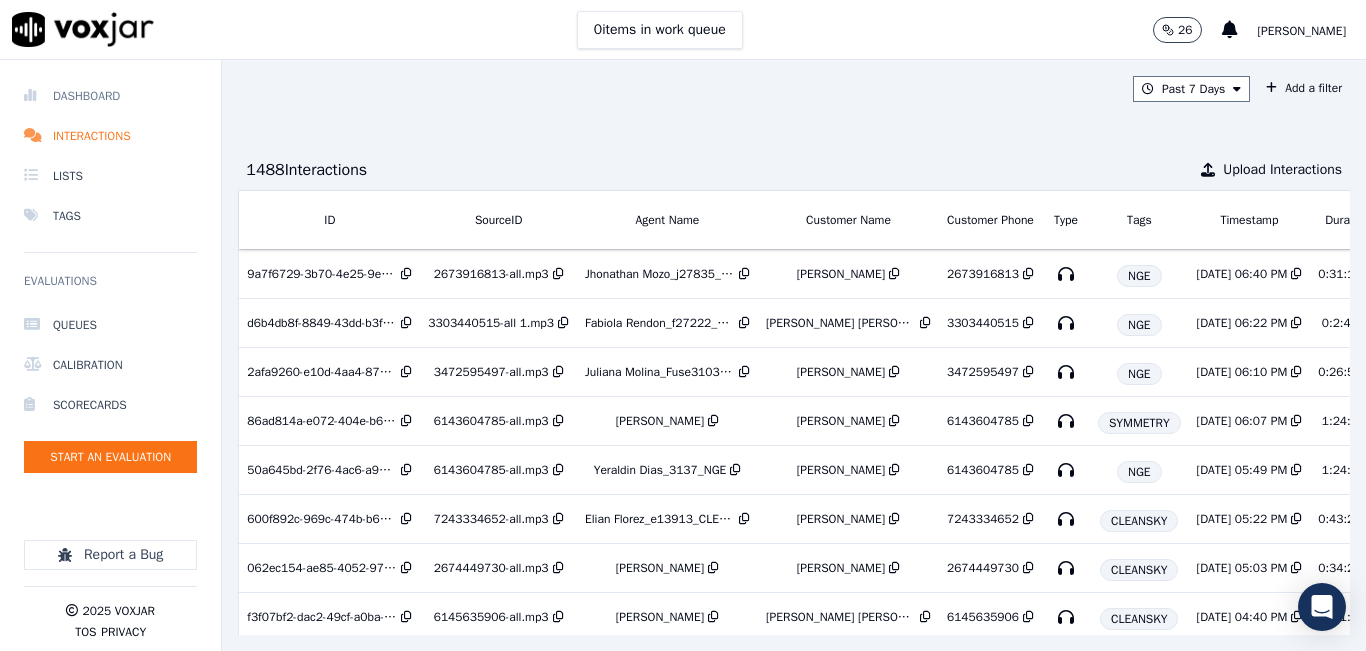 click on "Dashboard" at bounding box center (110, 96) 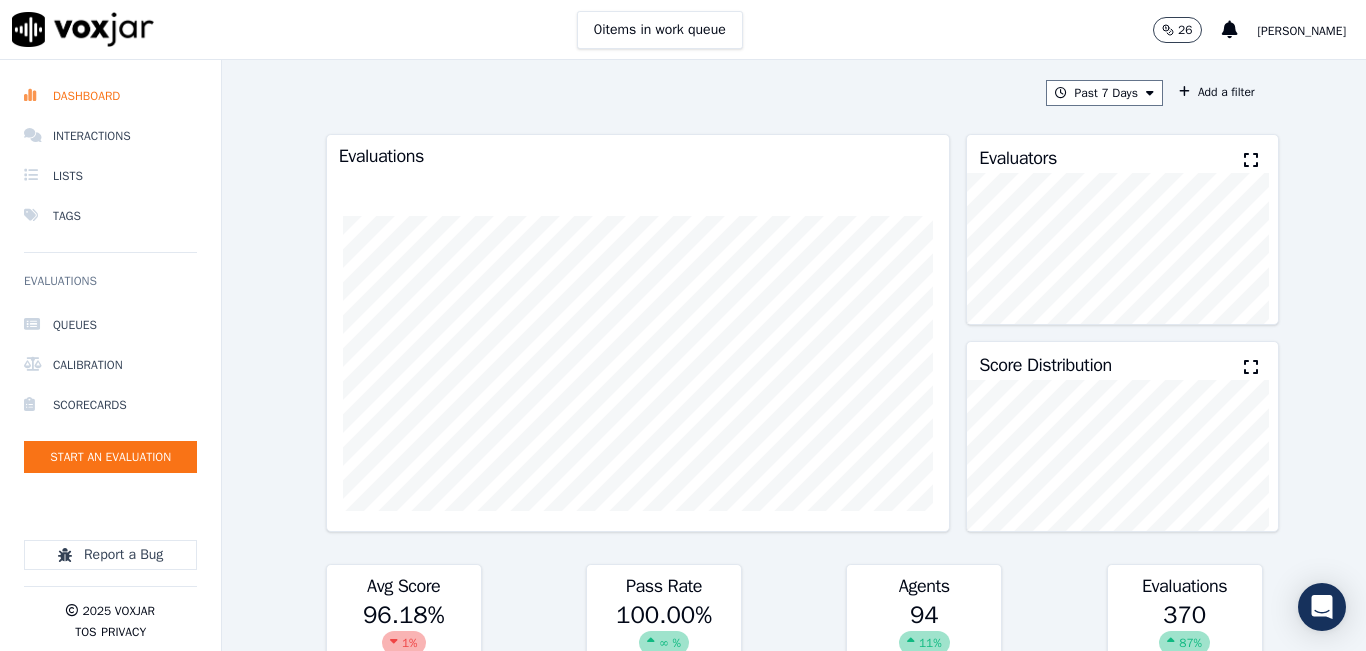 click at bounding box center (1251, 160) 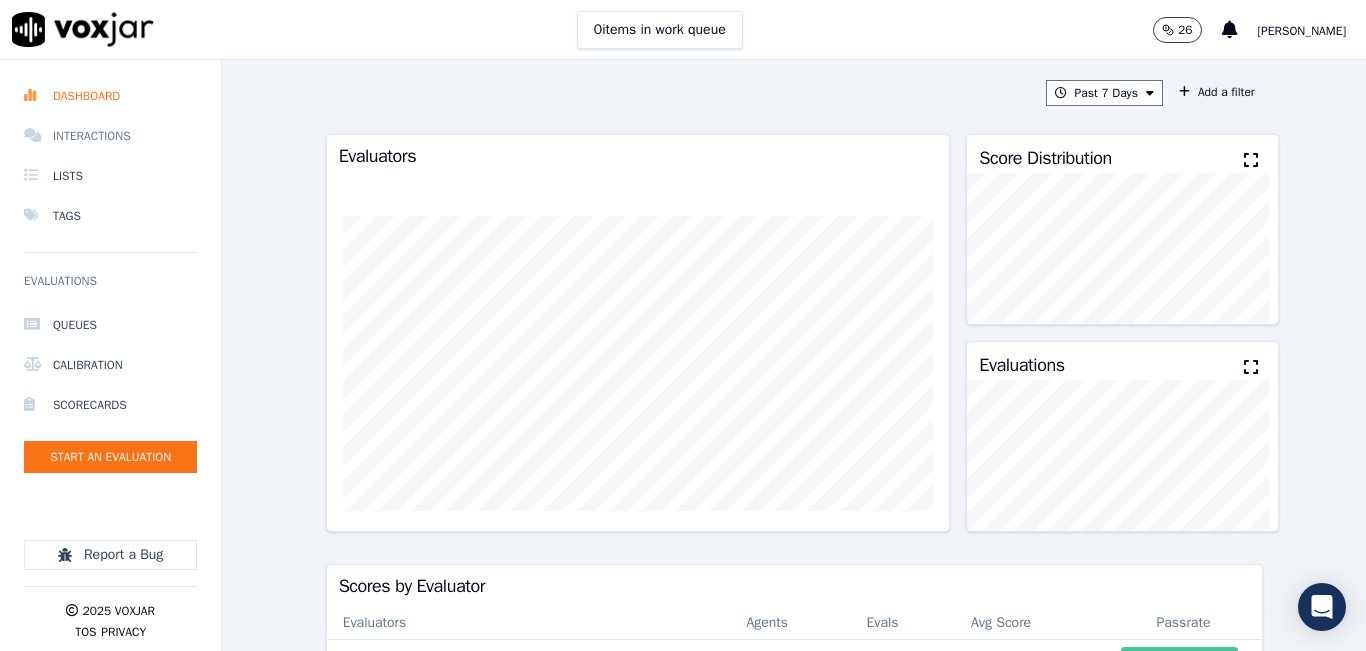 click on "Interactions" at bounding box center (110, 136) 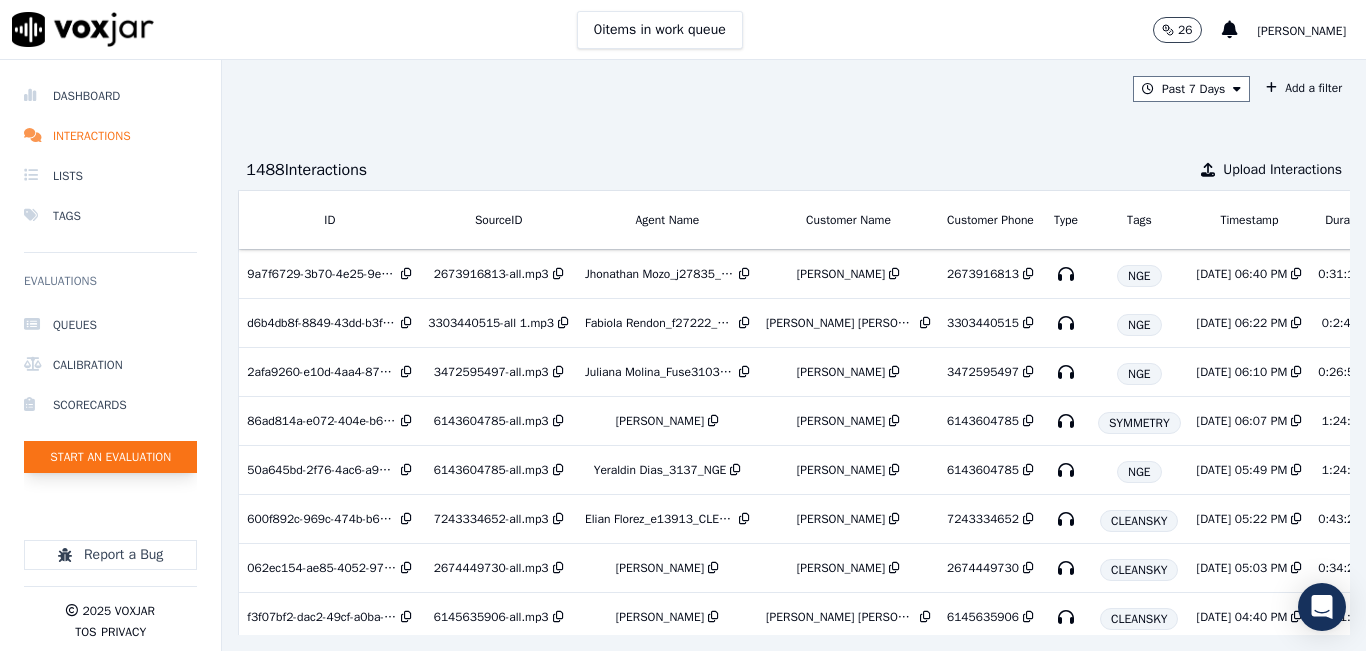 click on "Start an Evaluation" 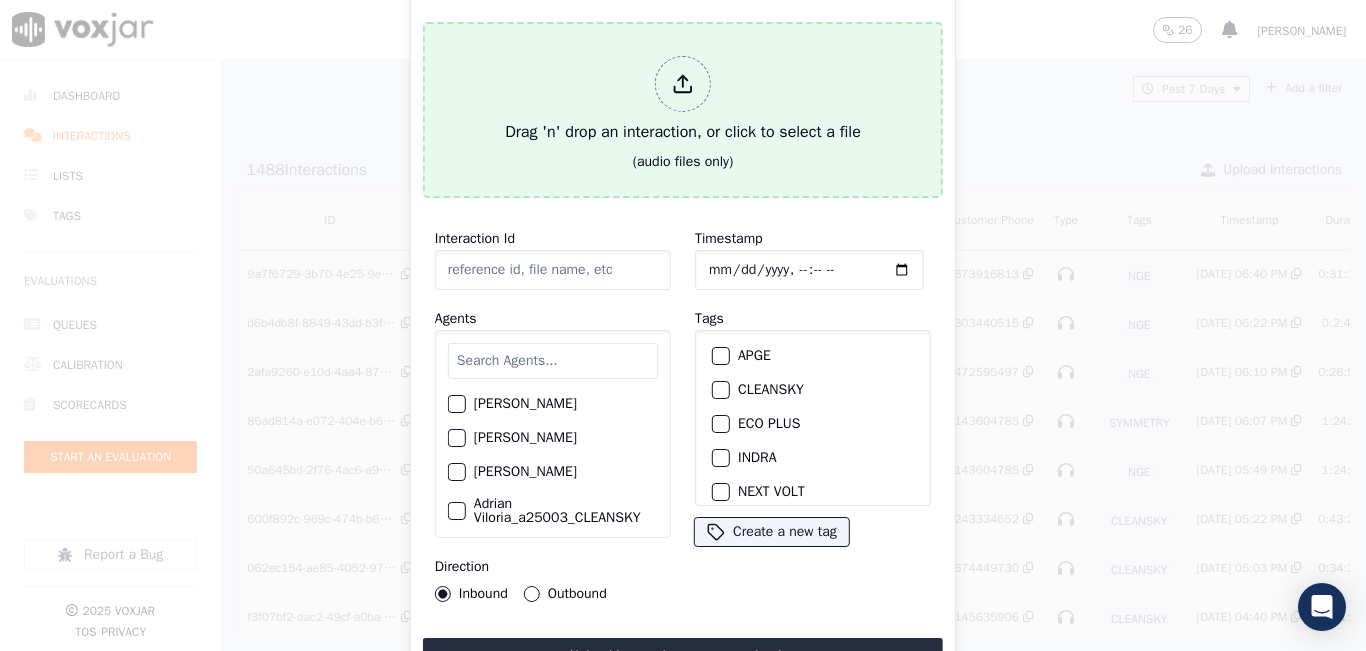 click on "Drag 'n' drop an interaction, or click to select a file" at bounding box center [683, 100] 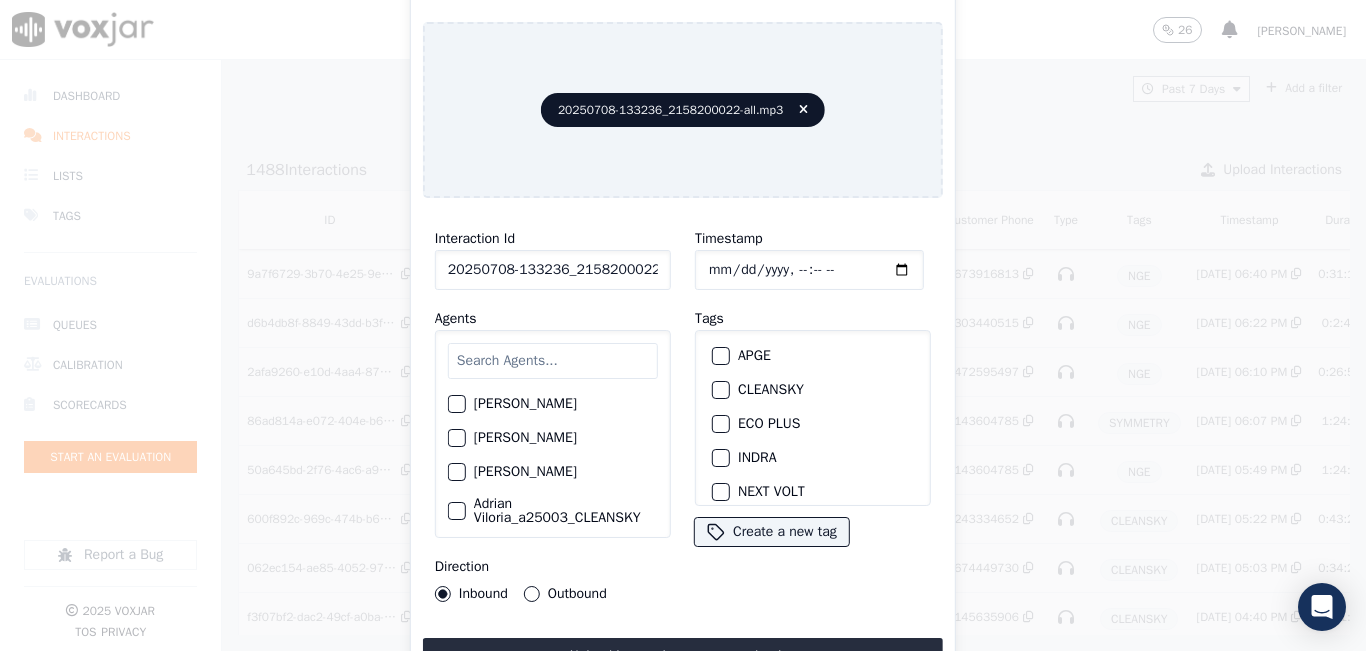 click at bounding box center (553, 361) 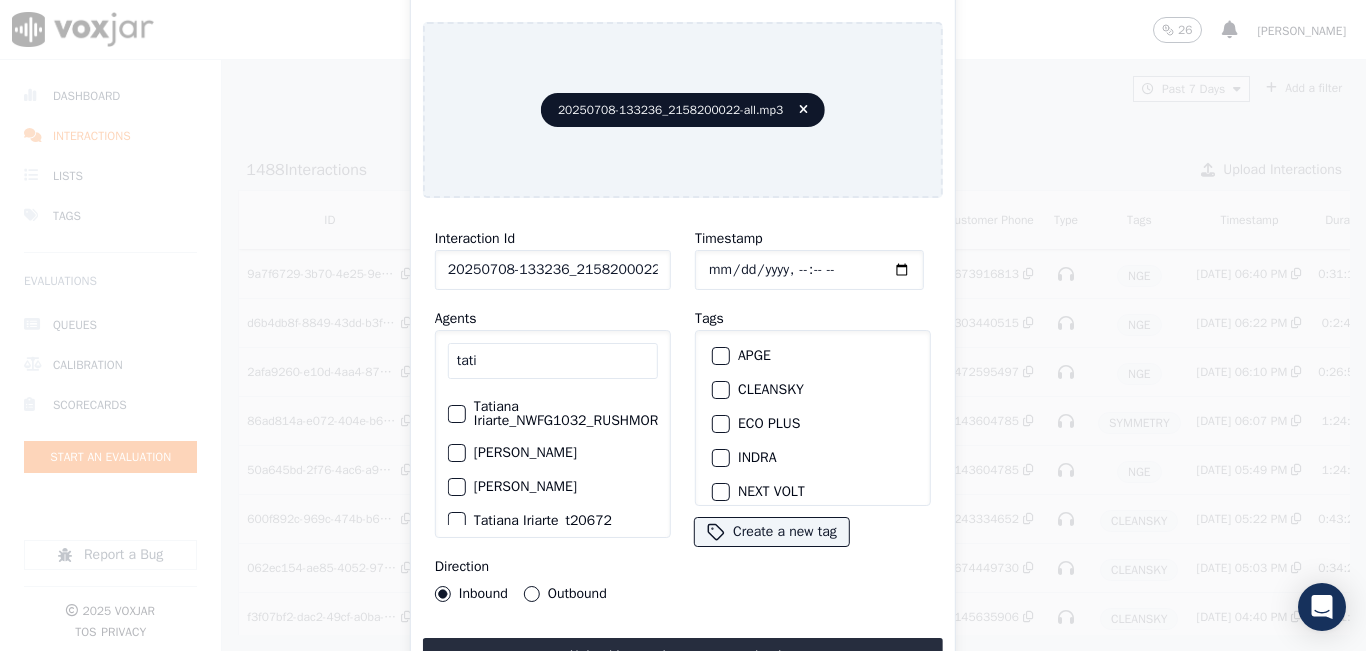scroll, scrollTop: 100, scrollLeft: 0, axis: vertical 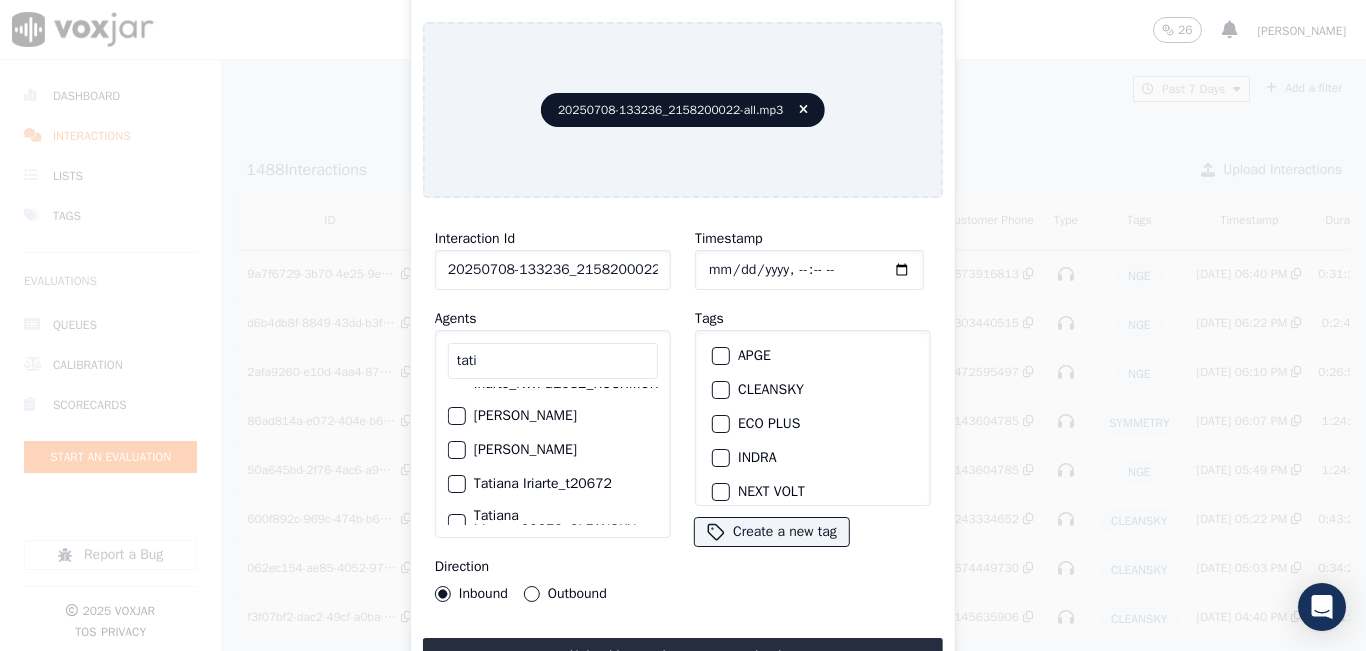 type on "tati" 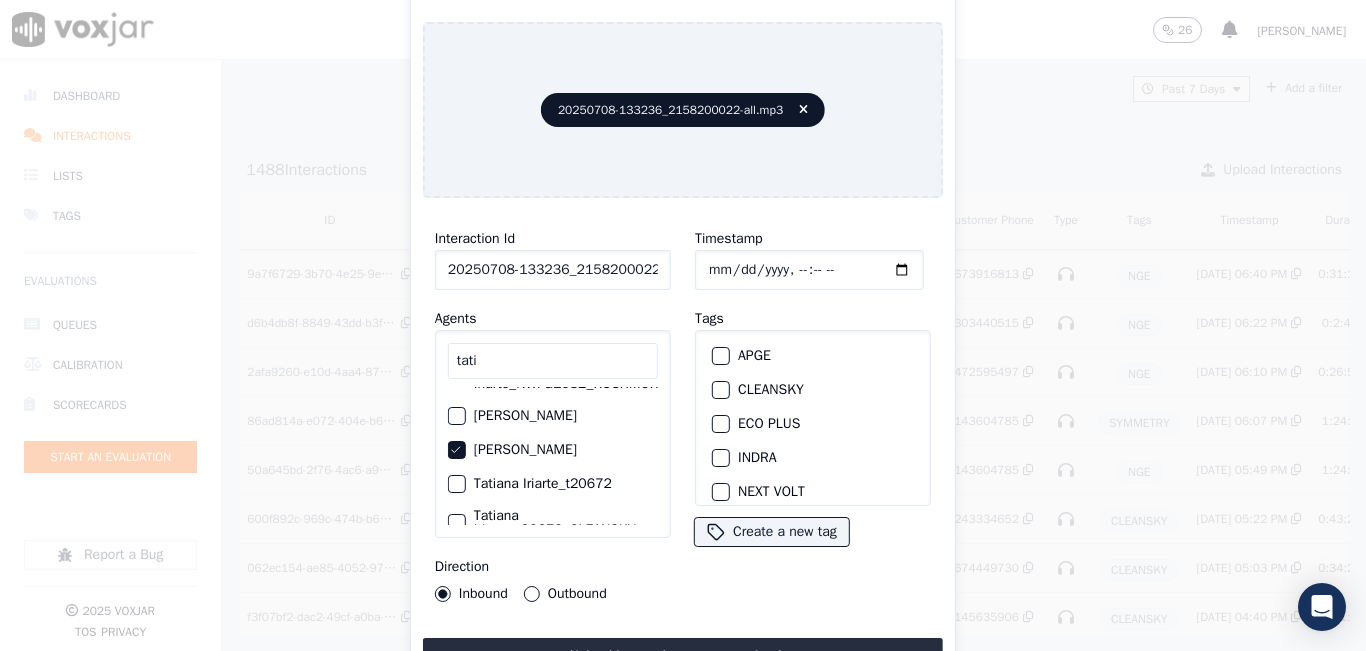 click on "Outbound" at bounding box center (532, 594) 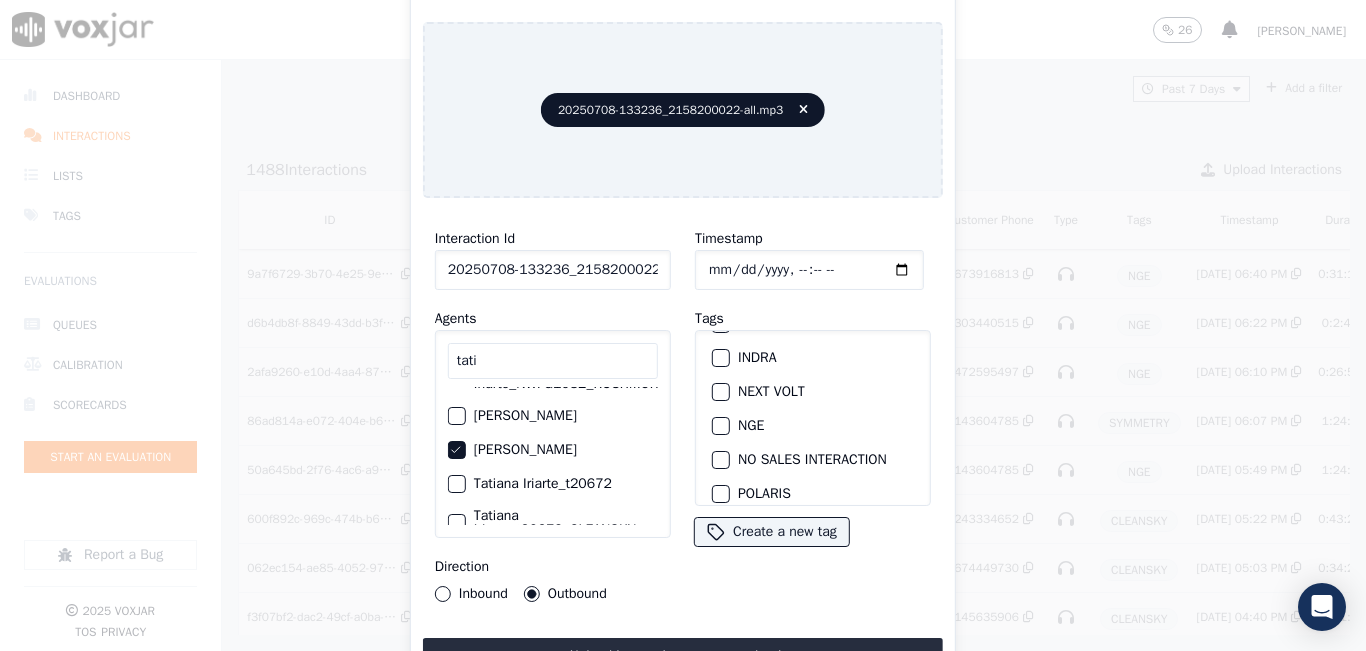 scroll, scrollTop: 0, scrollLeft: 0, axis: both 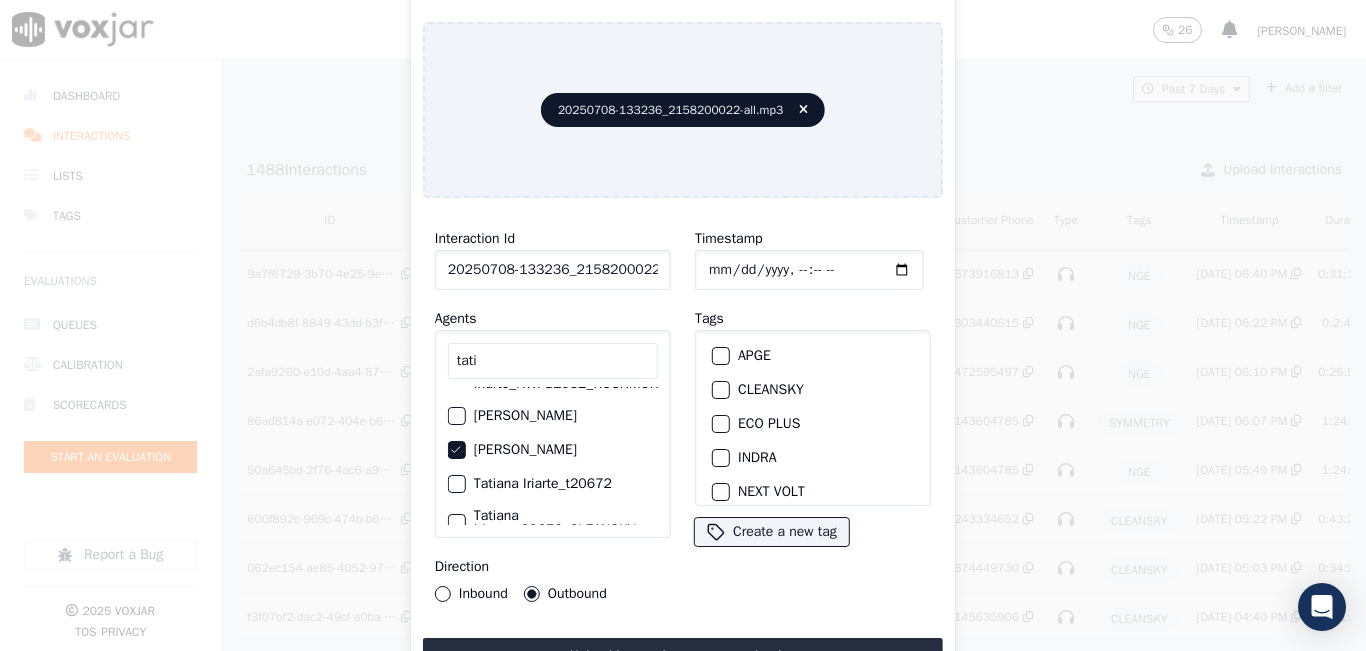 click at bounding box center [720, 390] 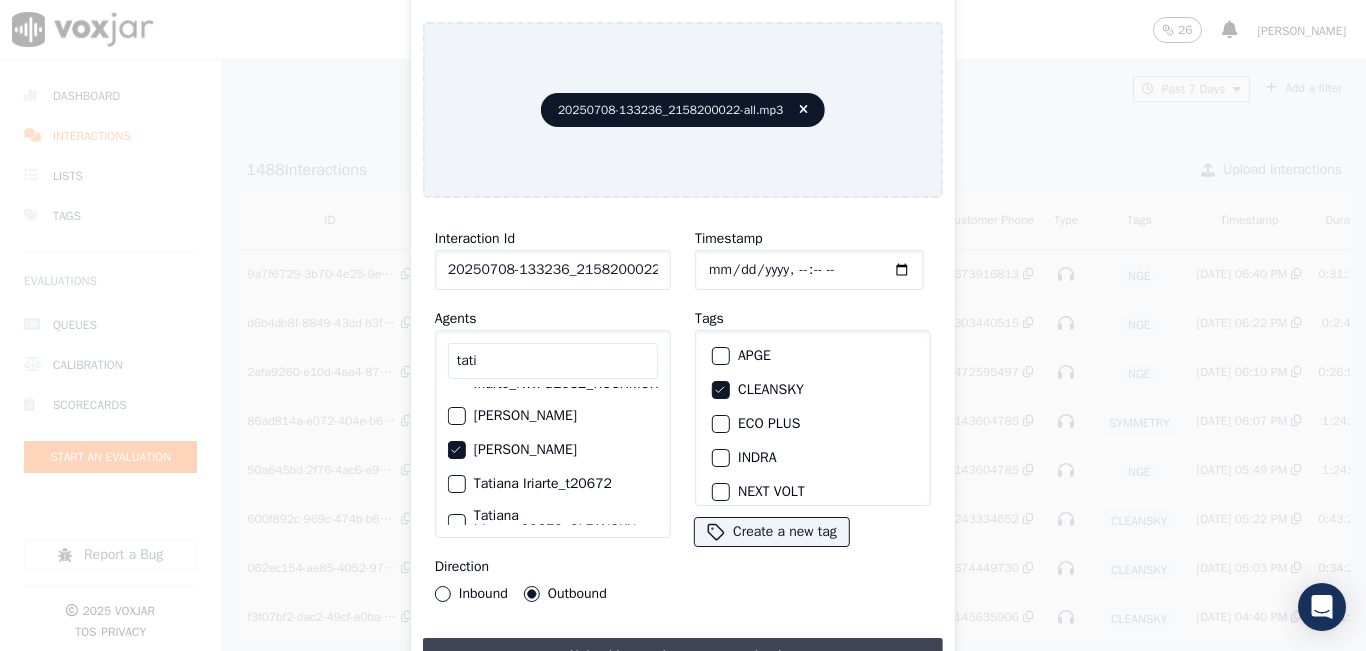 click on "Upload interaction to start evaluation" at bounding box center (683, 656) 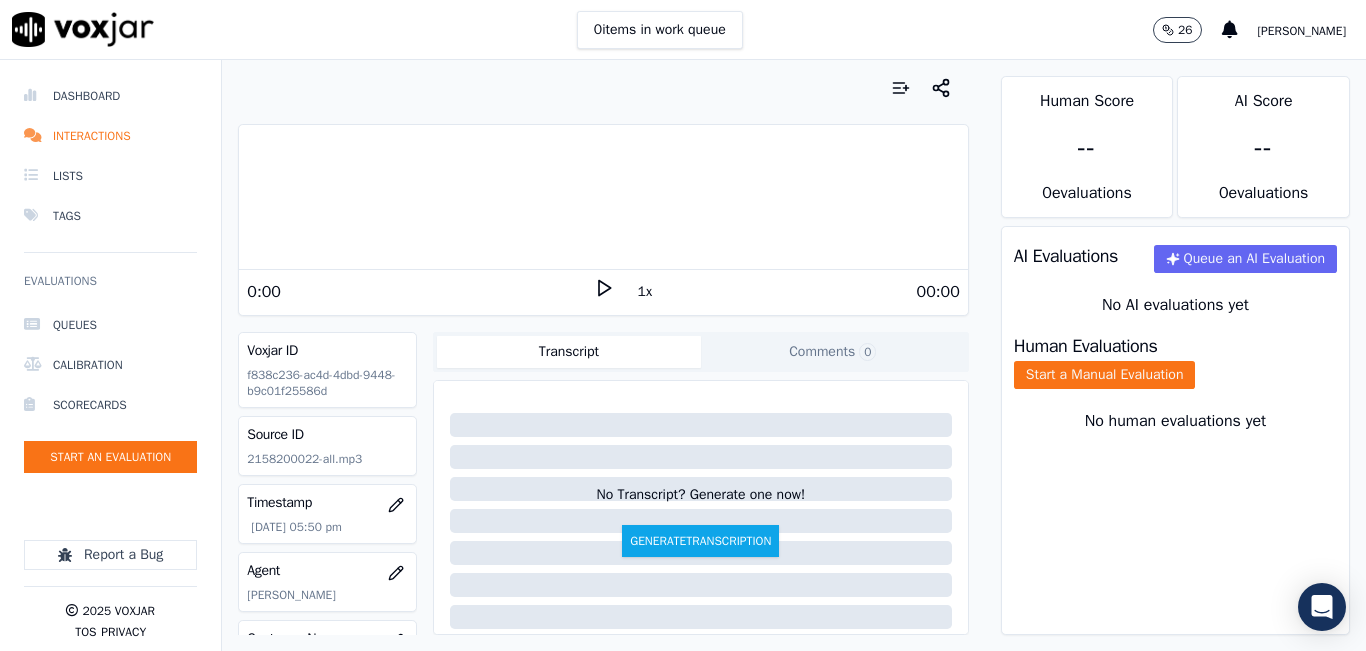click on "1x" at bounding box center [645, 292] 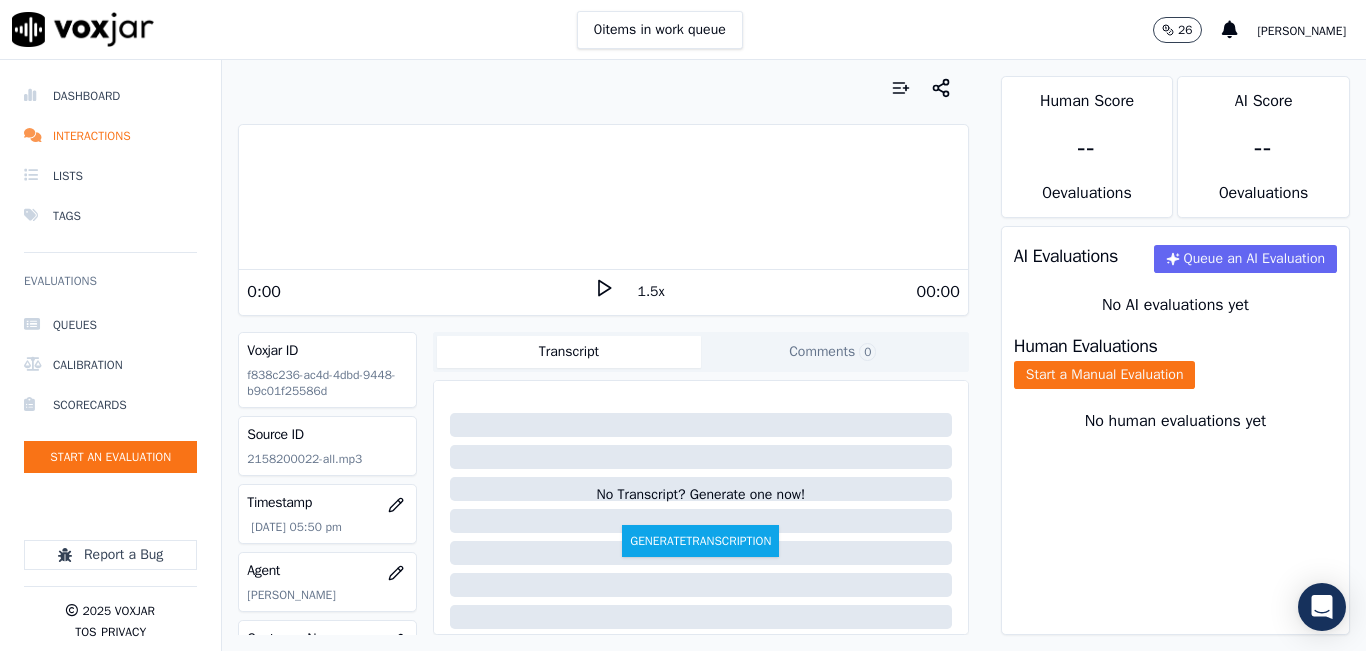 click on "1.5x" at bounding box center (651, 292) 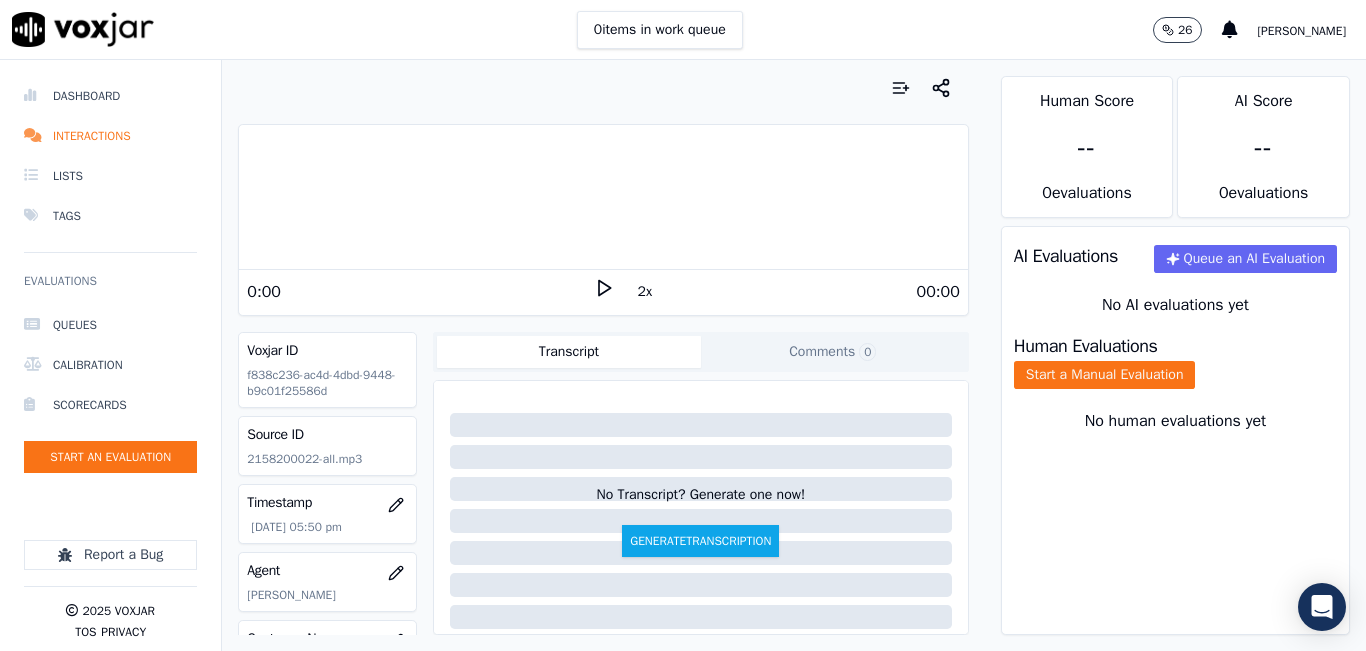 click 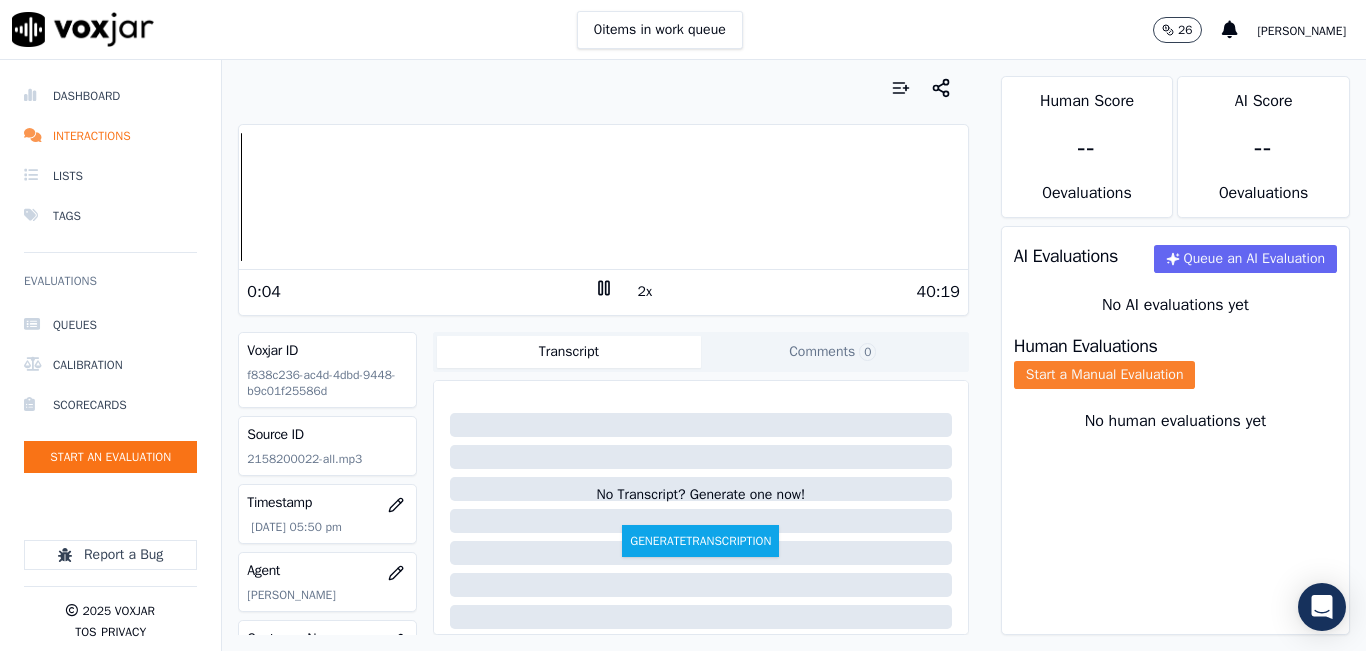 click on "Start a Manual Evaluation" 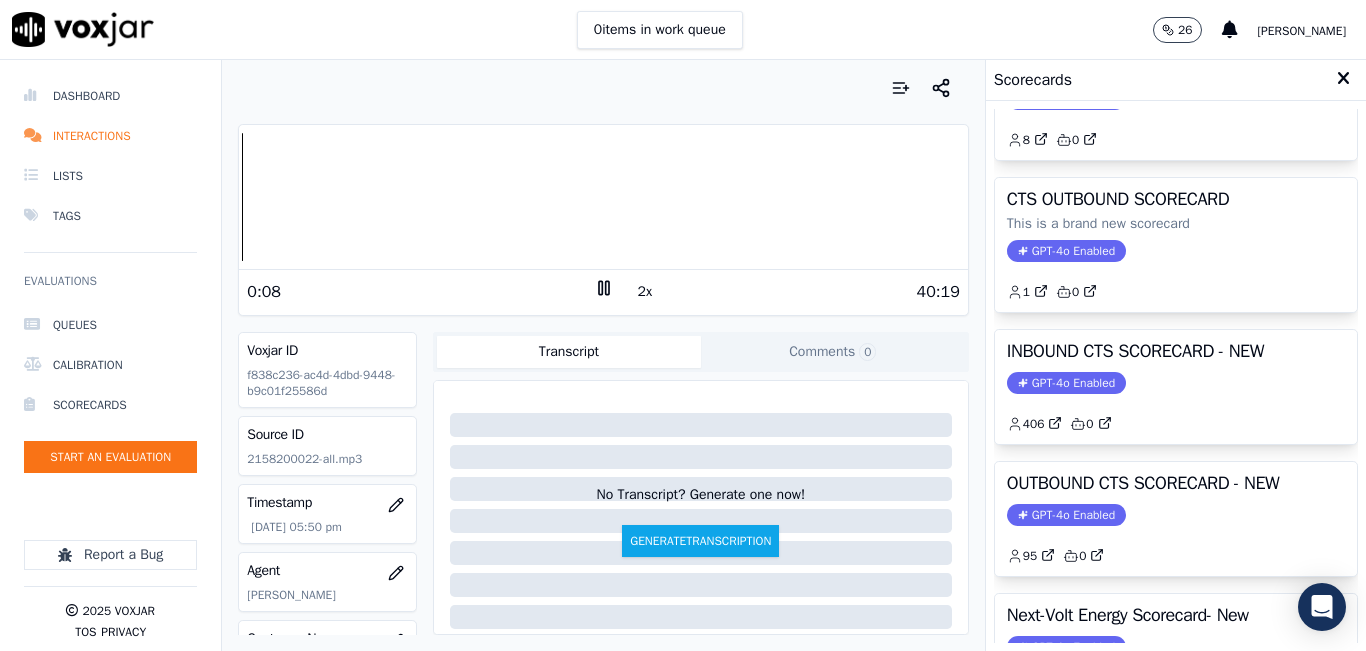 scroll, scrollTop: 200, scrollLeft: 0, axis: vertical 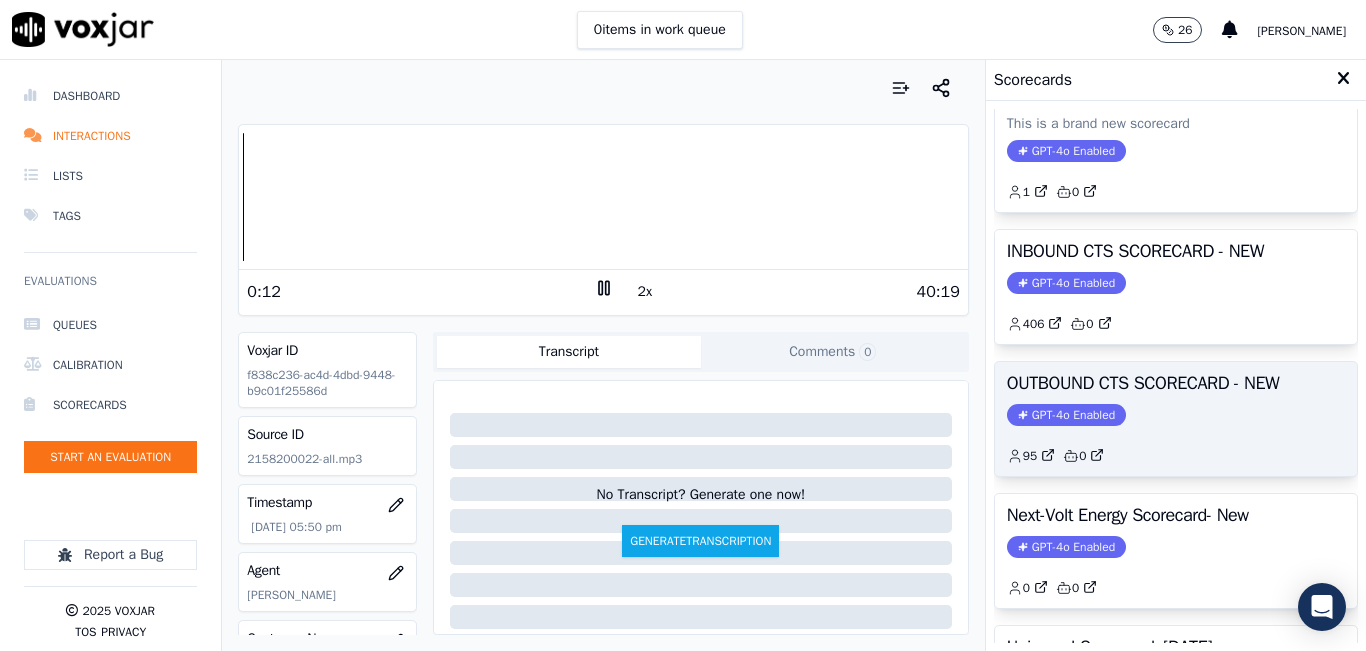 click on "GPT-4o Enabled" 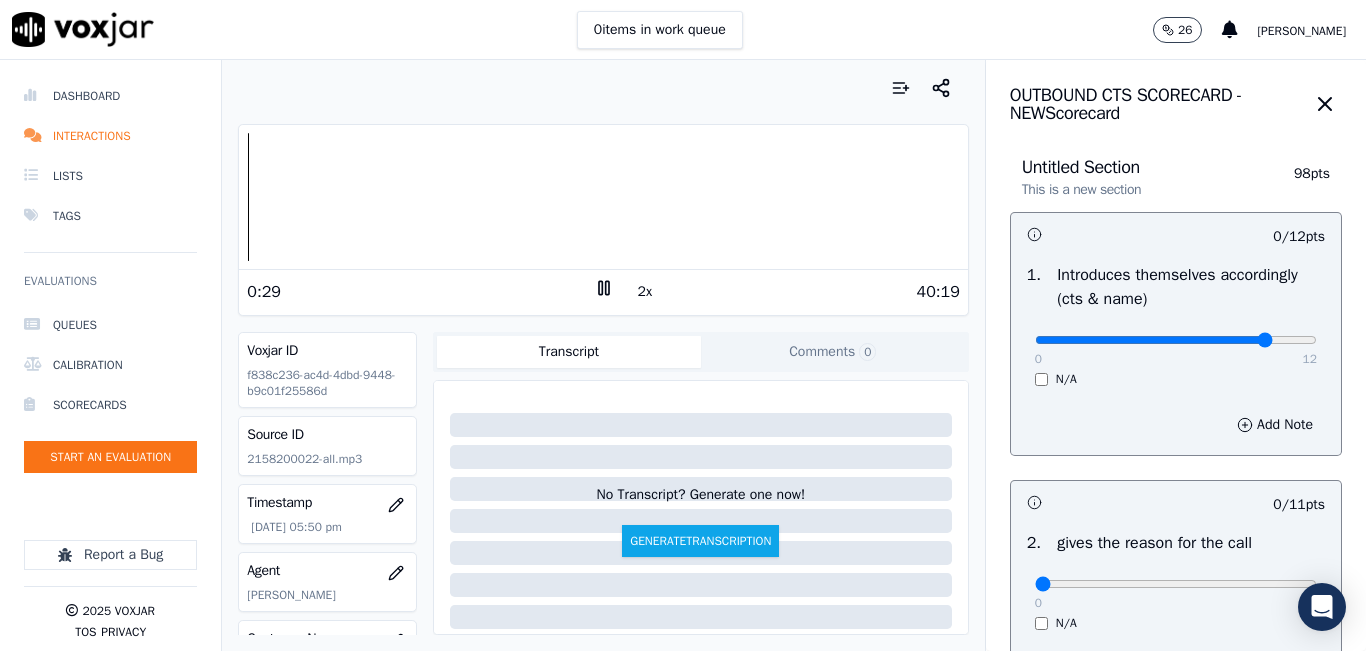 type on "10" 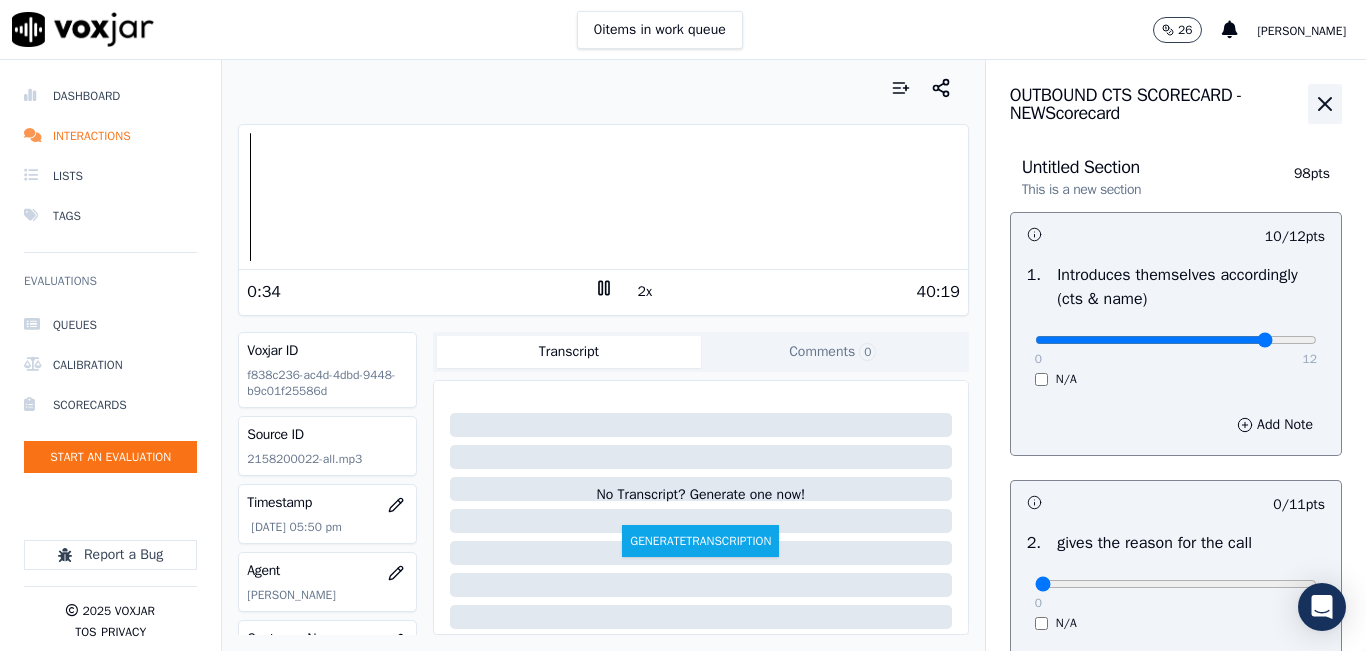 click 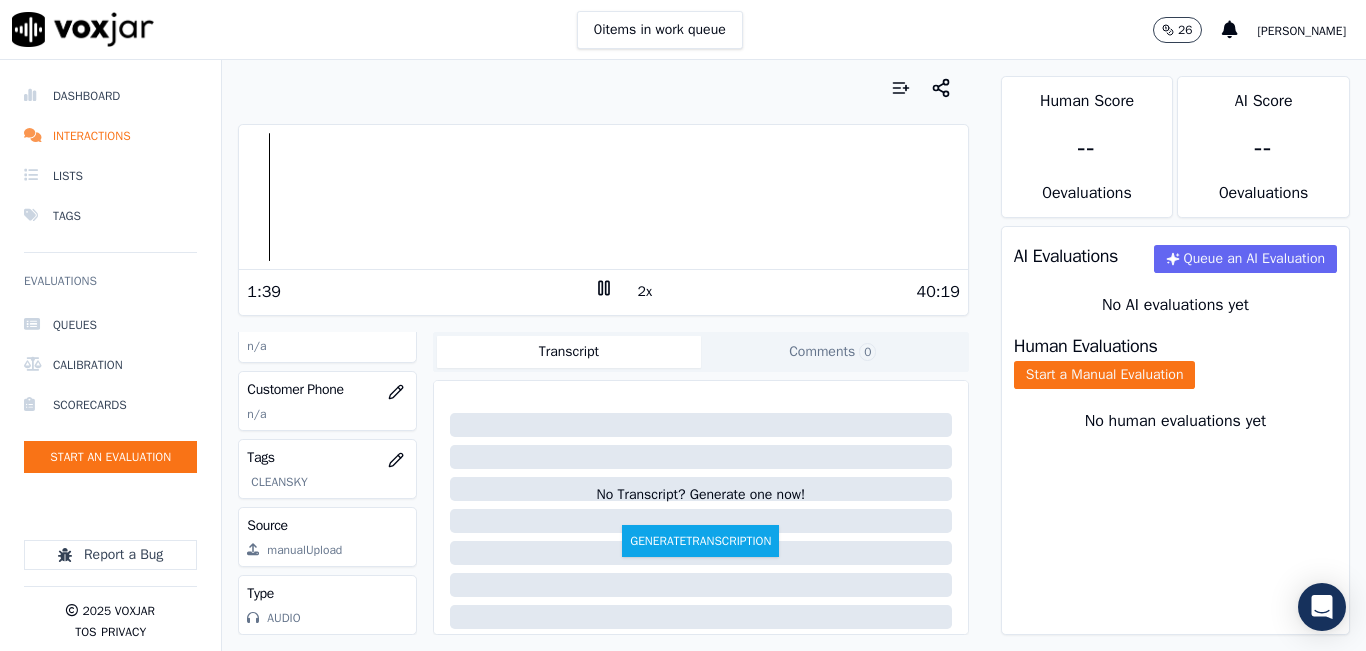 scroll, scrollTop: 278, scrollLeft: 0, axis: vertical 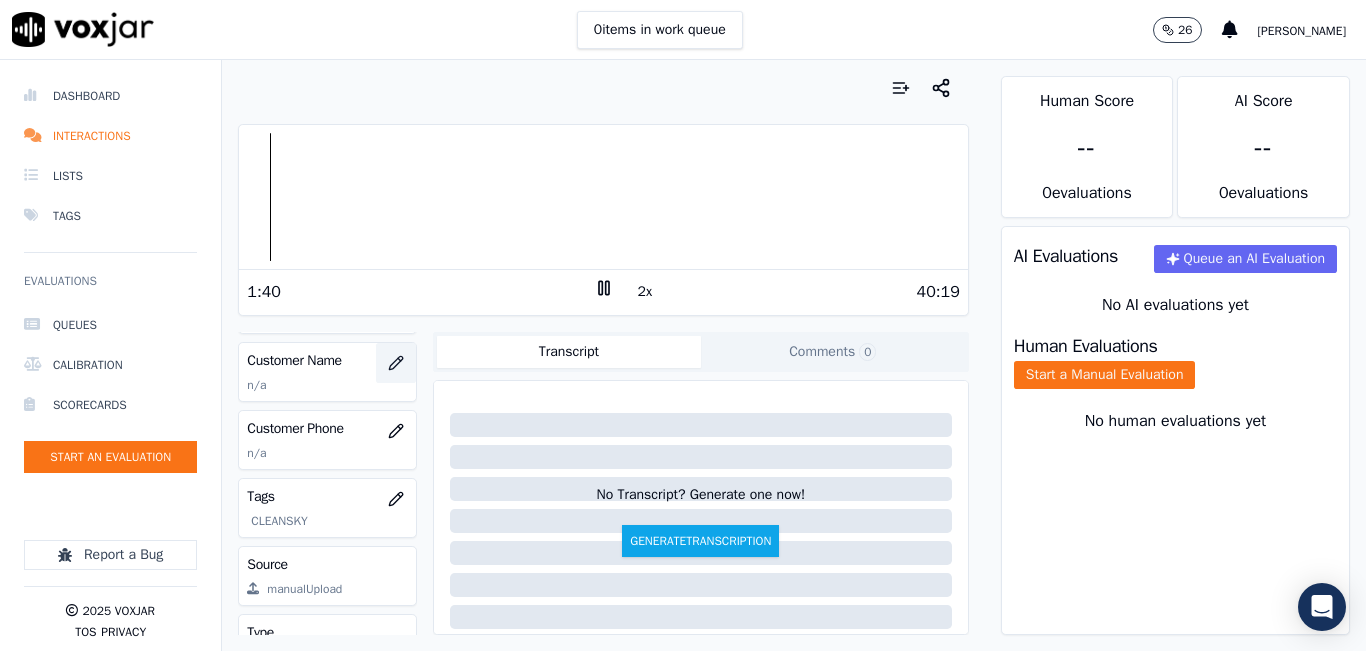 click 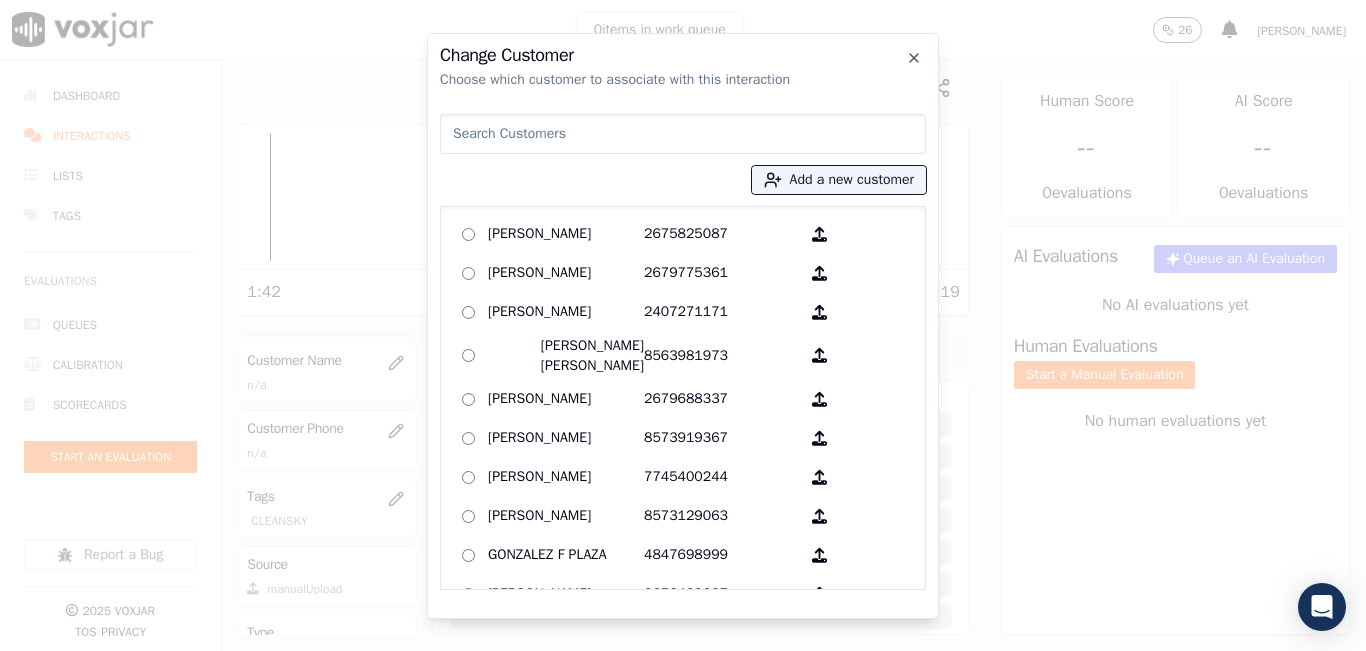 click at bounding box center [683, 134] 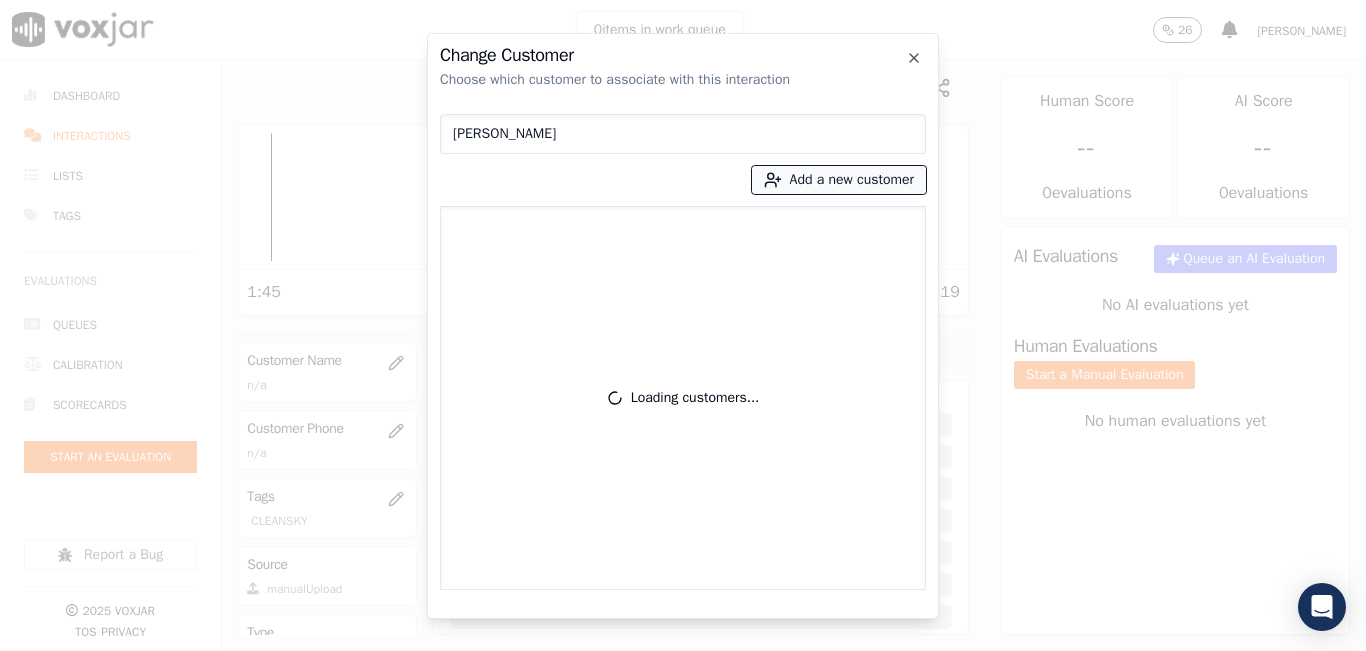 type on "[PERSON_NAME]" 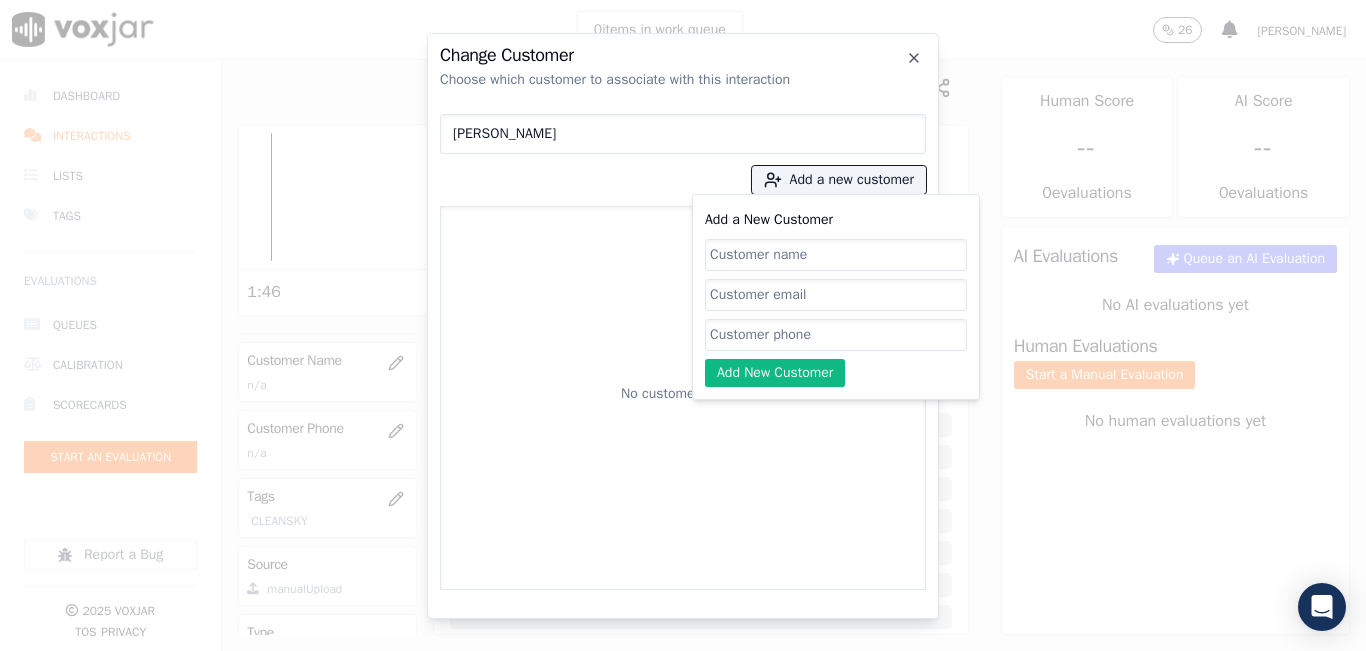 click on "Add a New Customer" 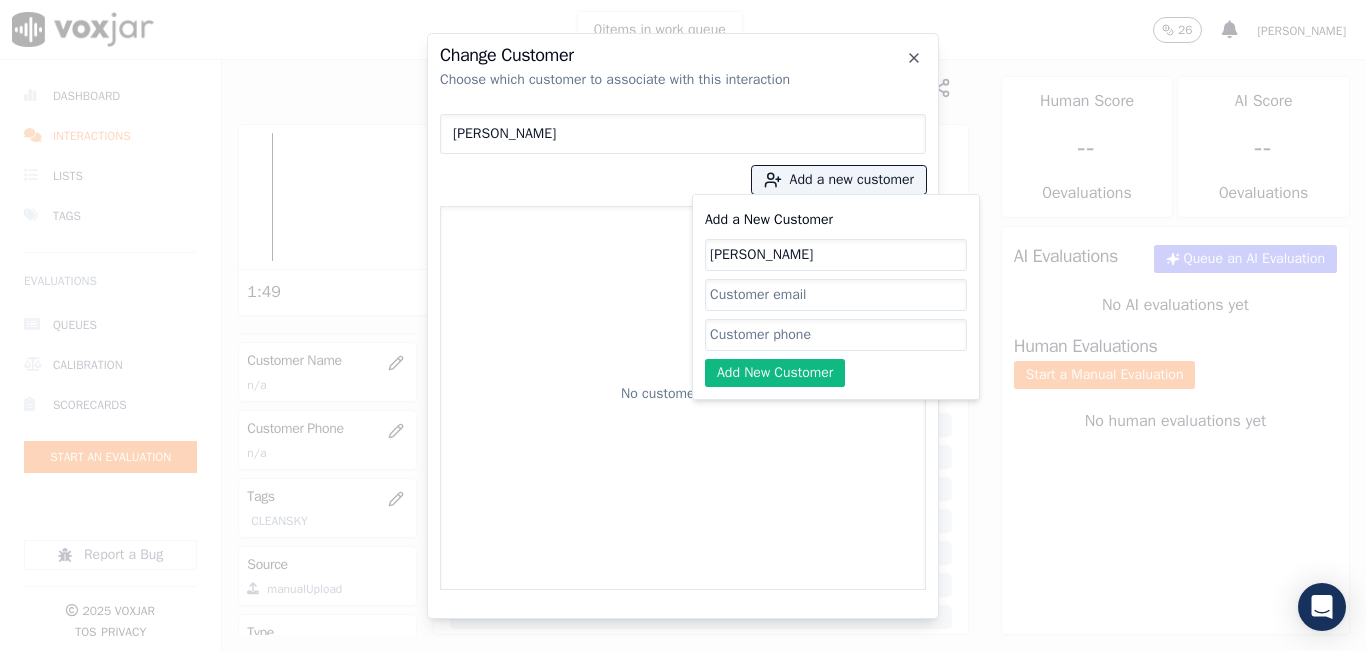 type on "[PERSON_NAME]" 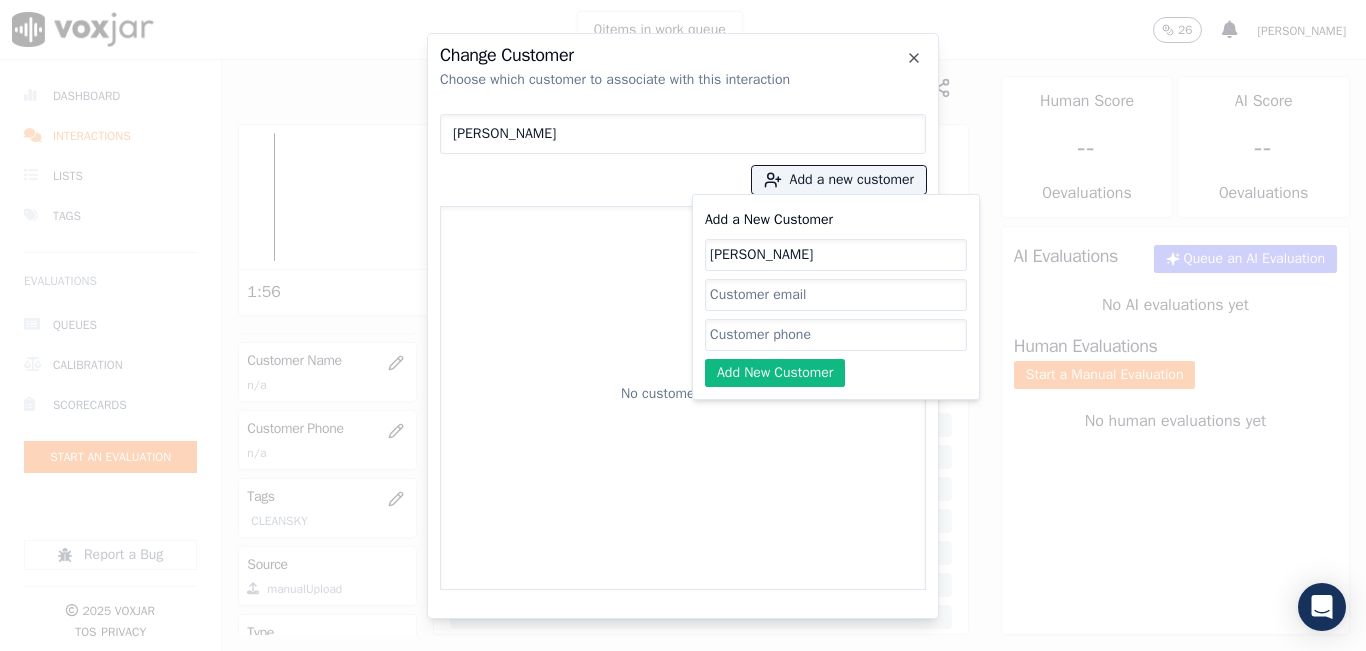click on "Add a New Customer" 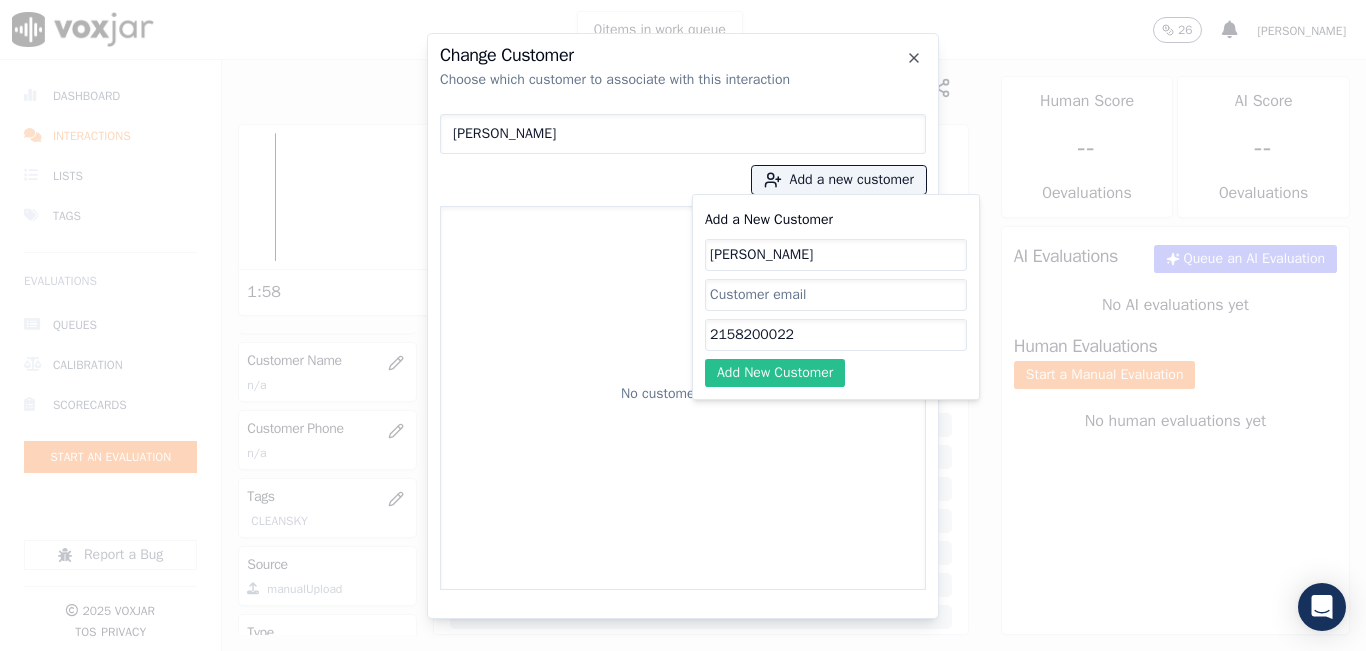 type on "2158200022" 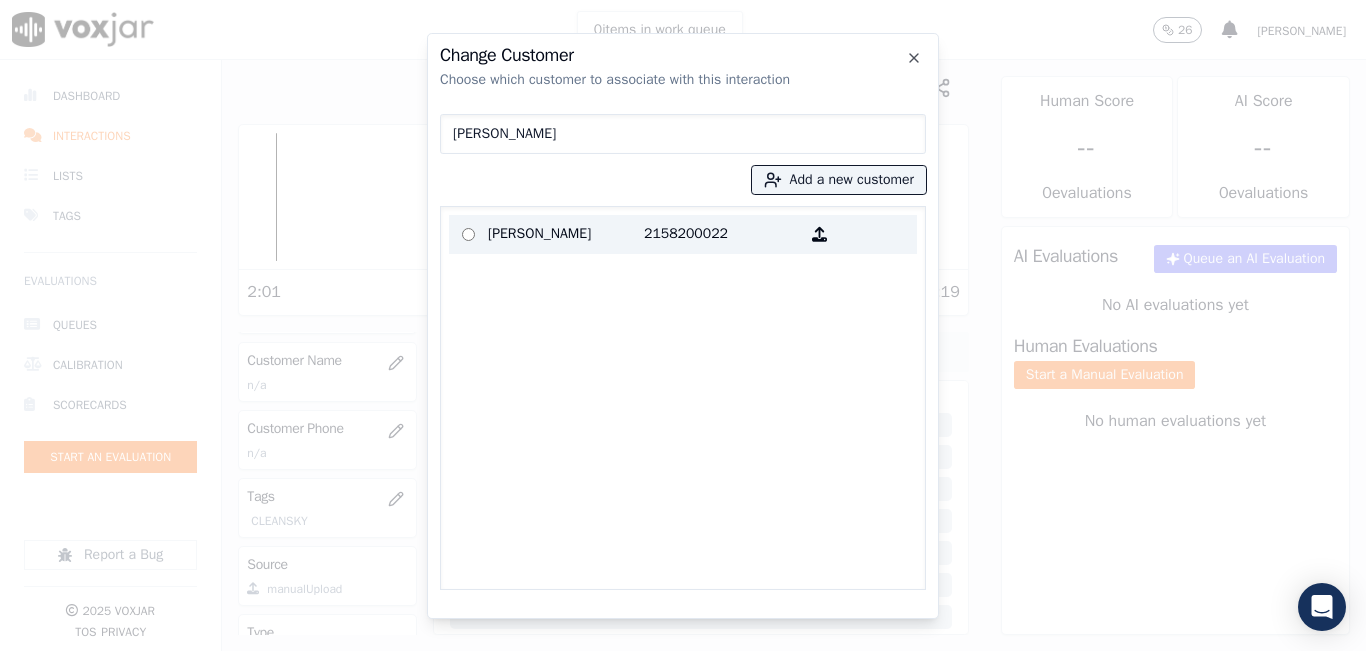 click on "[PERSON_NAME]" at bounding box center [566, 234] 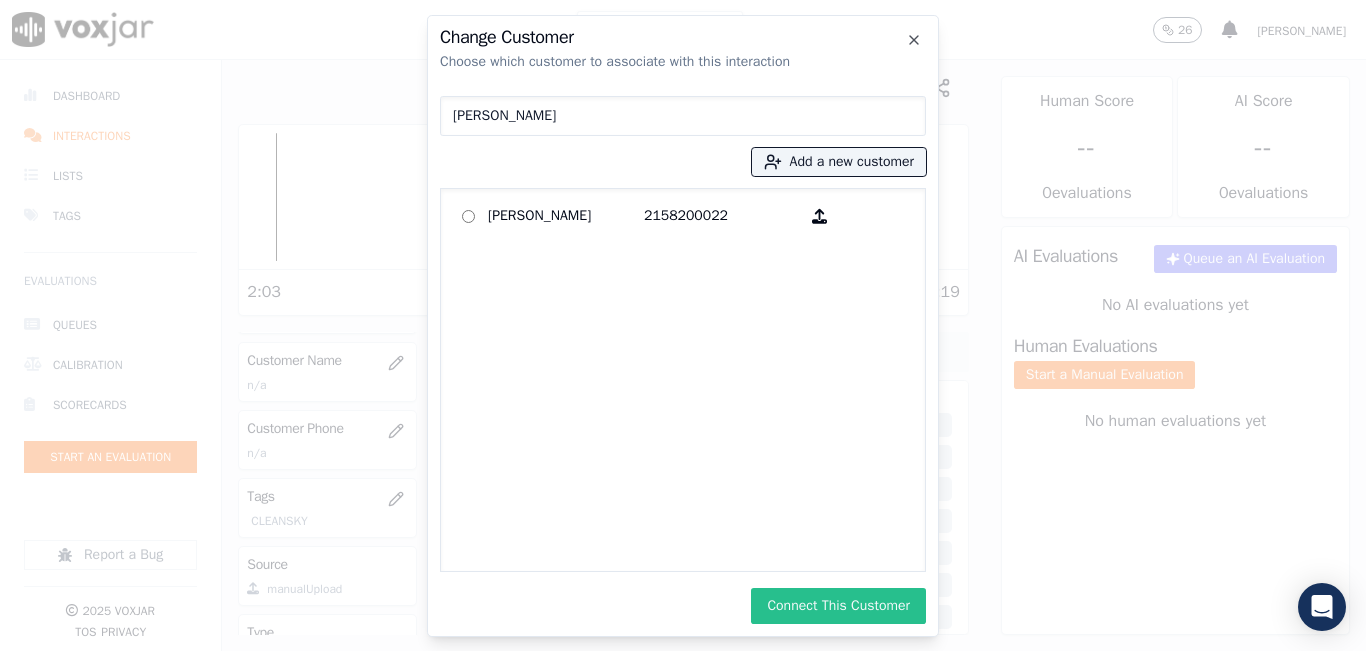 click on "Connect This Customer" at bounding box center [838, 606] 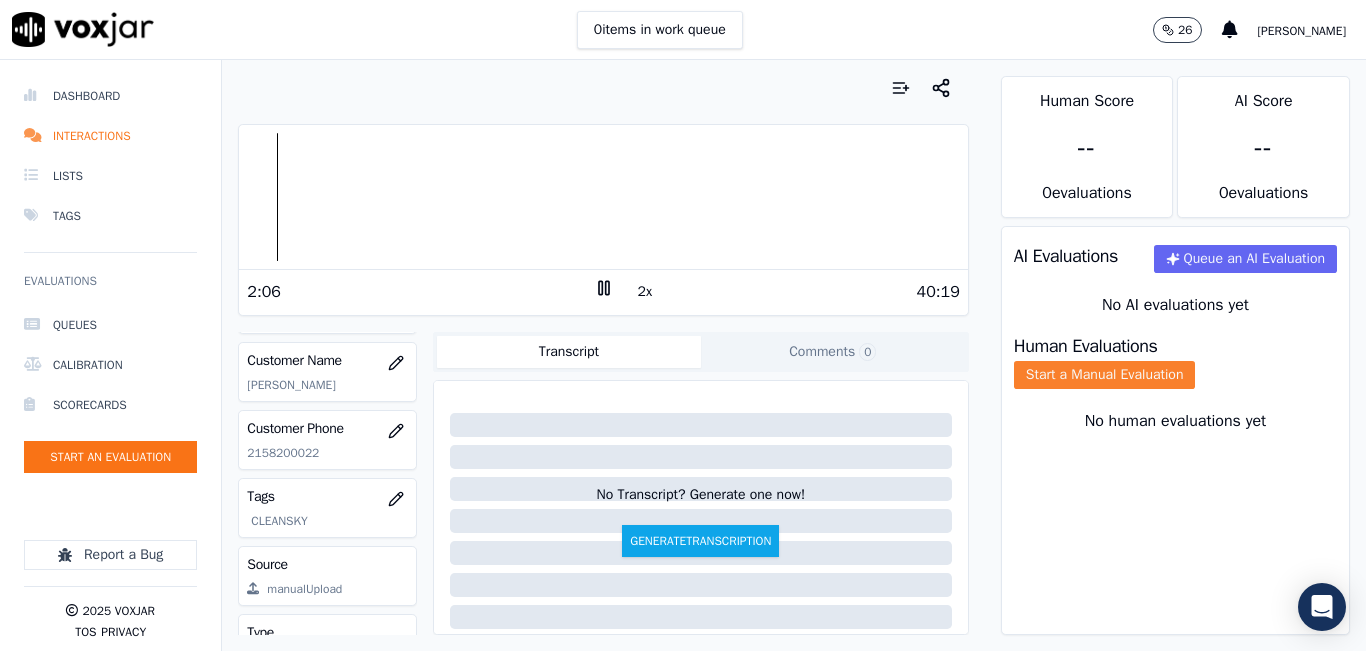 click on "Start a Manual Evaluation" 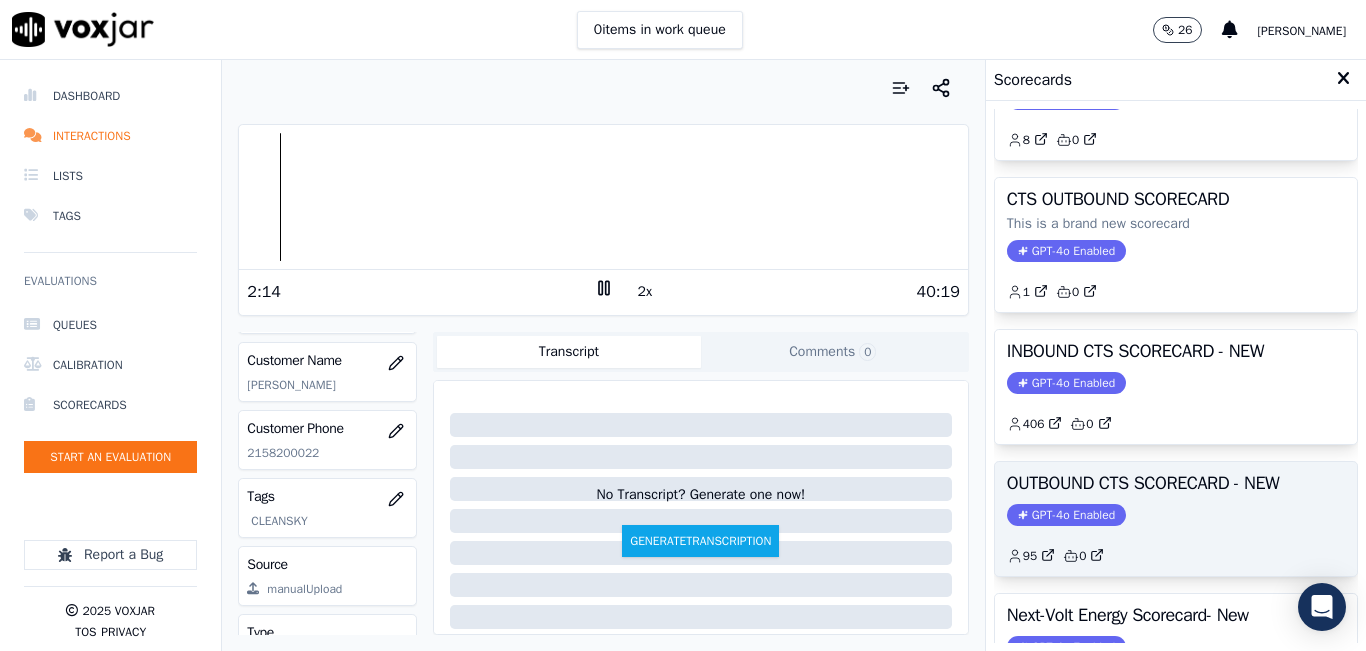 scroll, scrollTop: 200, scrollLeft: 0, axis: vertical 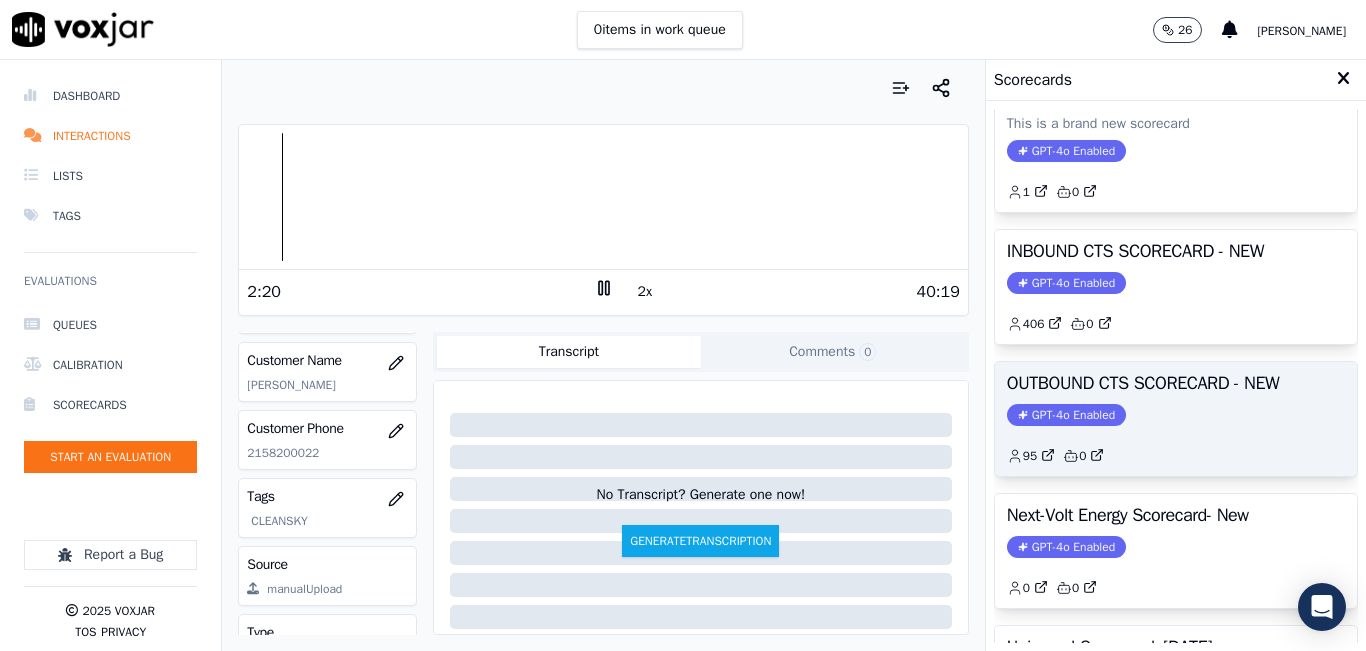 click on "OUTBOUND CTS SCORECARD - NEW        GPT-4o Enabled       95         0" at bounding box center [1176, 419] 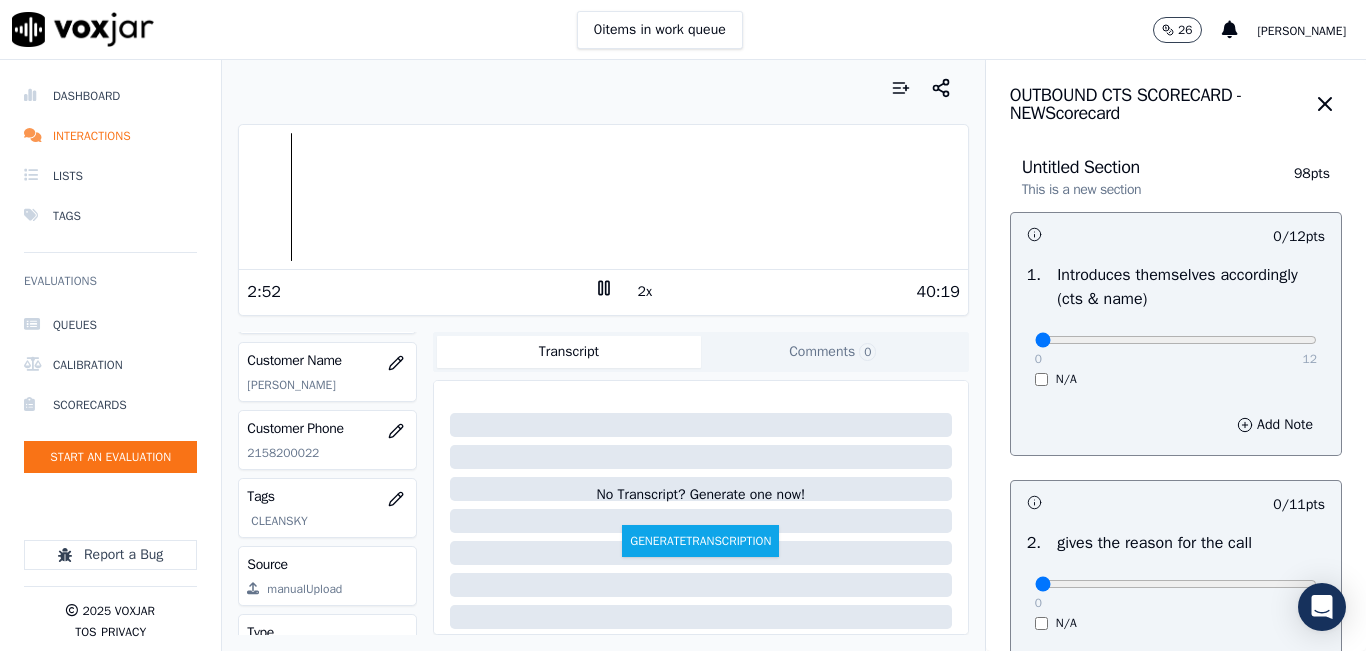 click at bounding box center (603, 88) 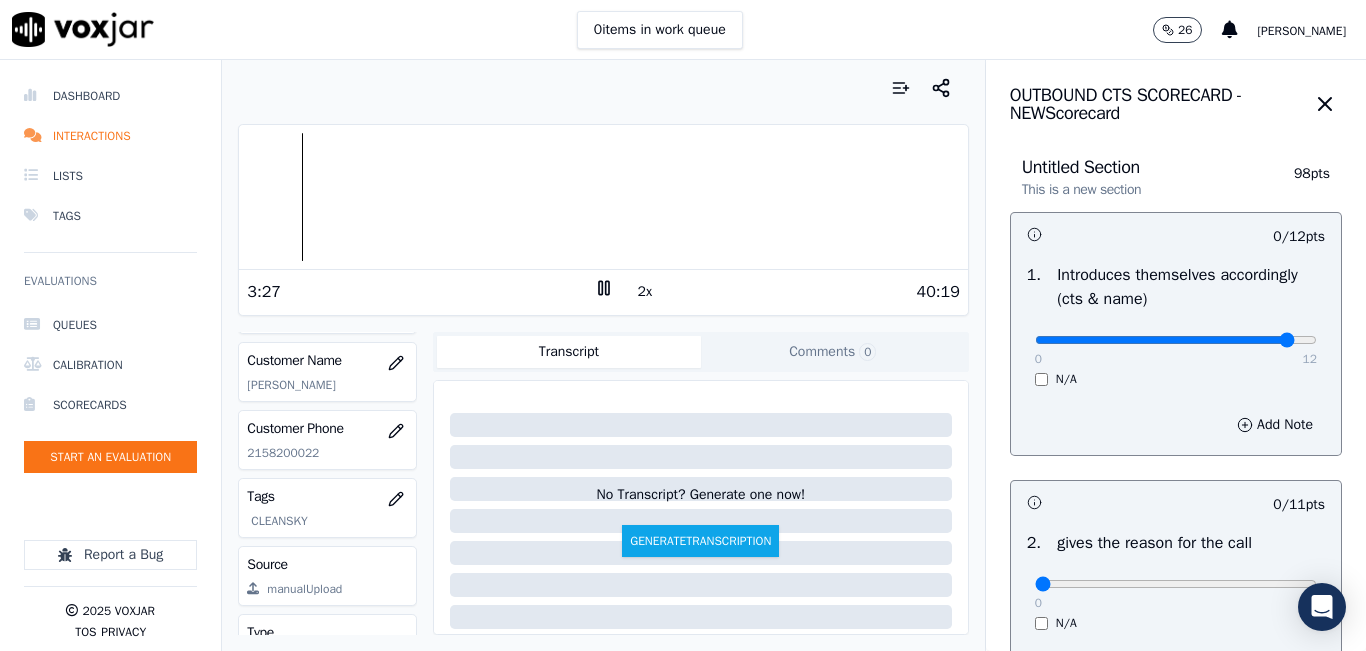 type on "11" 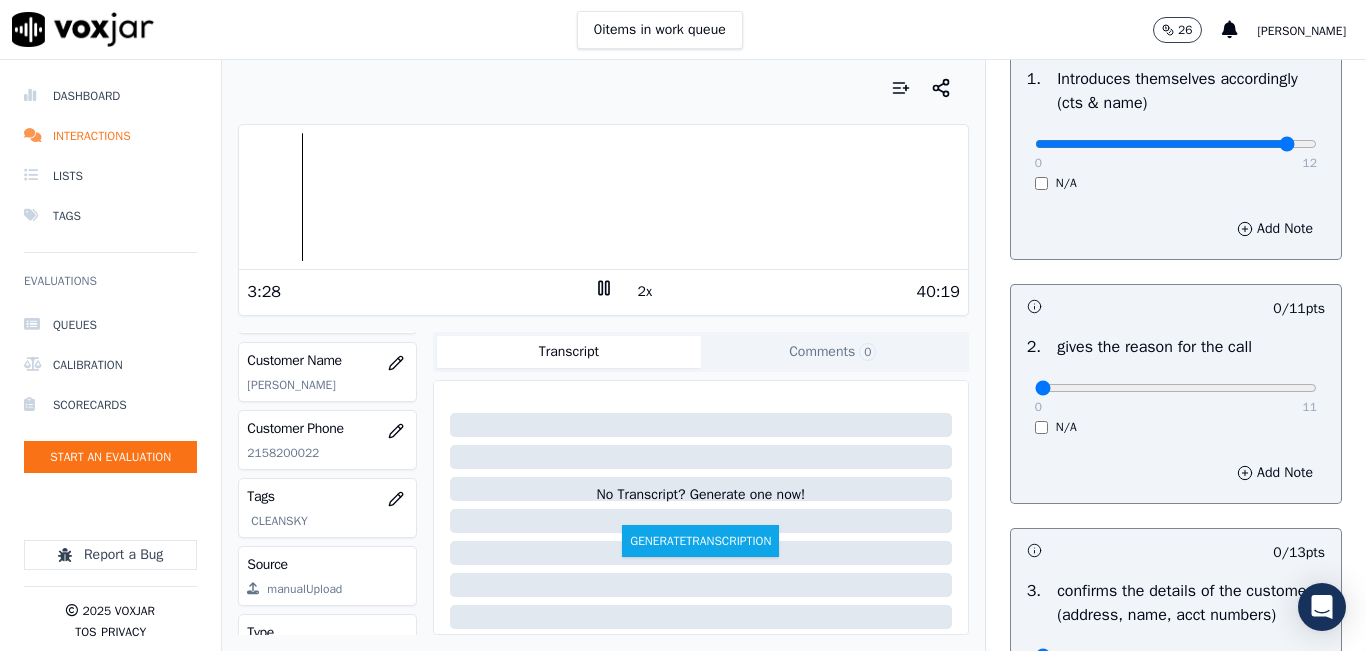 scroll, scrollTop: 200, scrollLeft: 0, axis: vertical 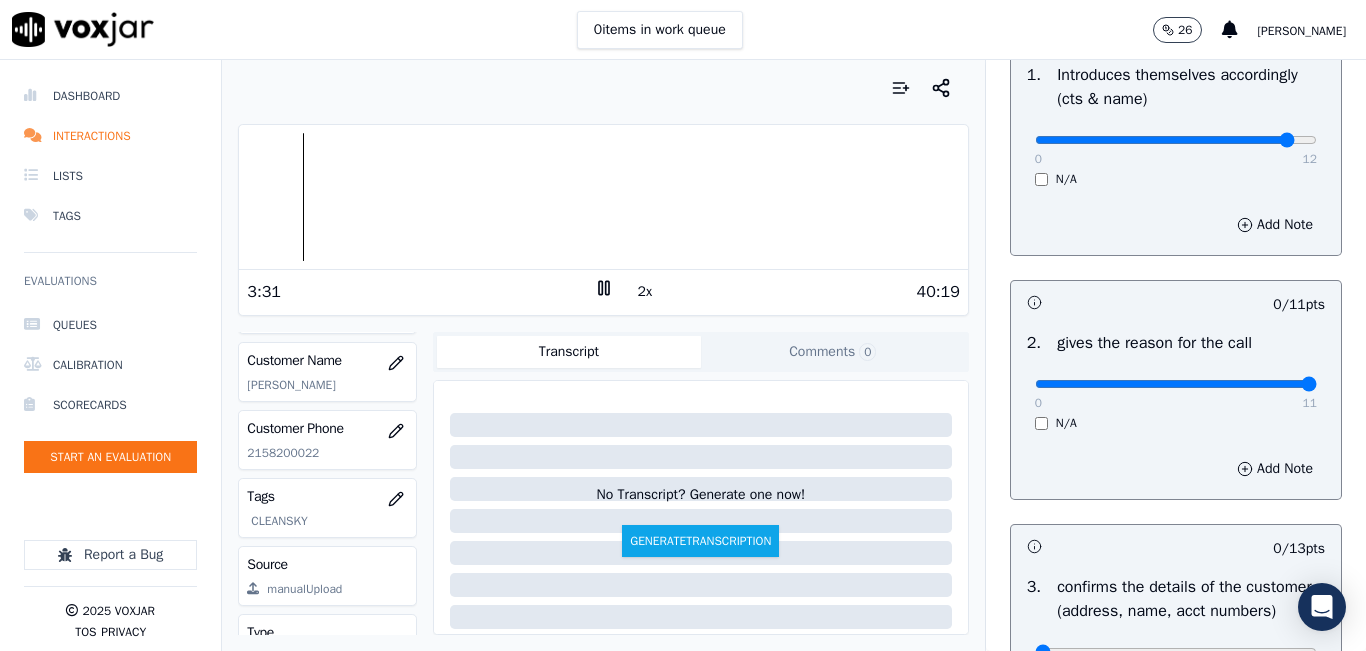 drag, startPoint x: 1227, startPoint y: 385, endPoint x: 1354, endPoint y: 409, distance: 129.24782 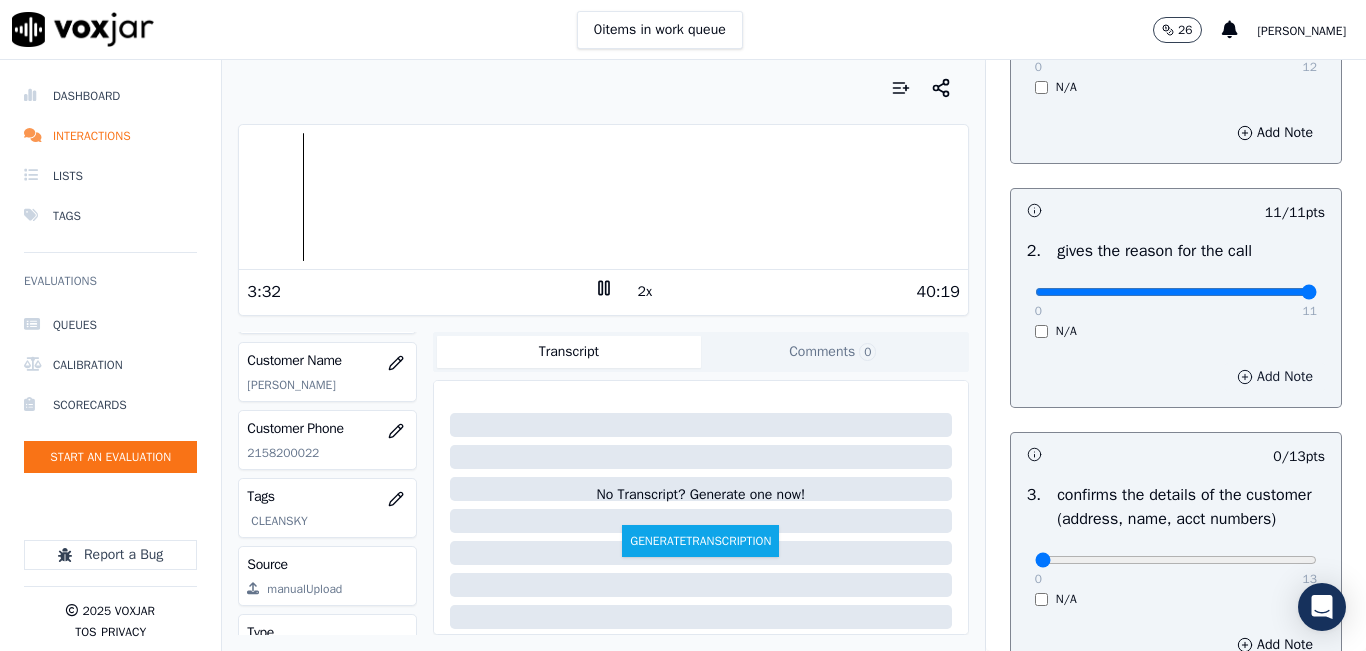 scroll, scrollTop: 400, scrollLeft: 0, axis: vertical 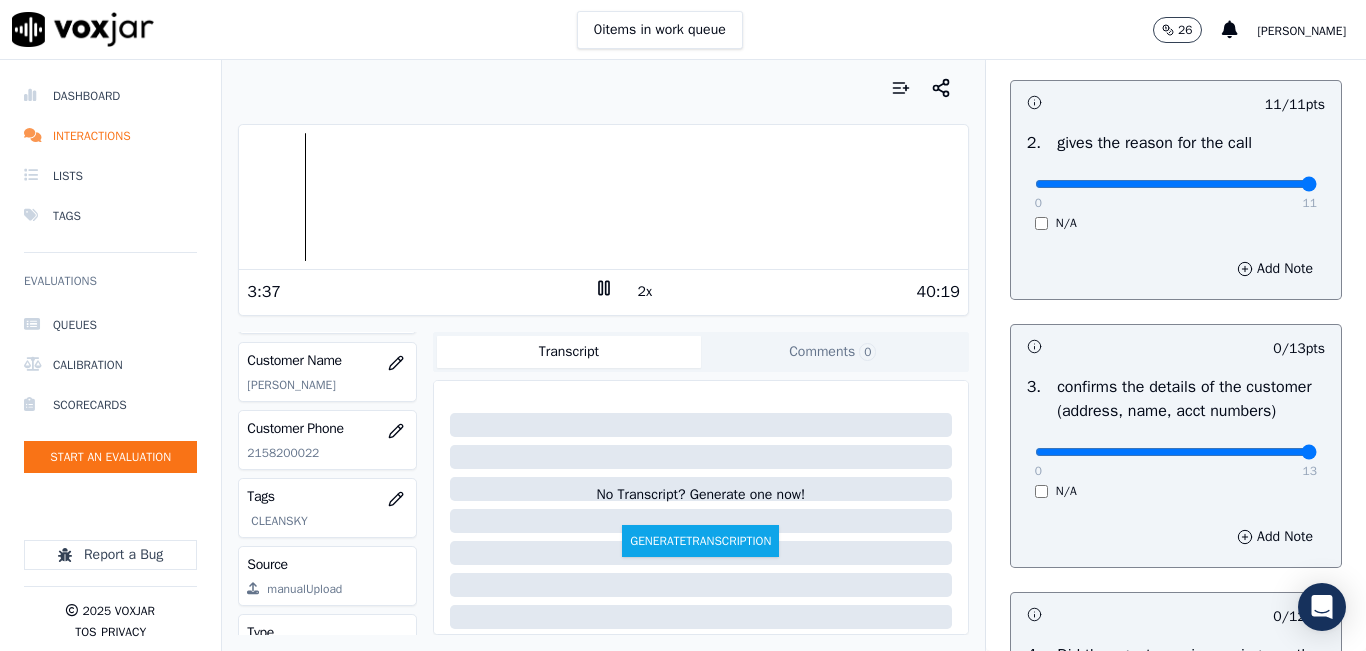 drag, startPoint x: 1227, startPoint y: 479, endPoint x: 1319, endPoint y: 474, distance: 92.13577 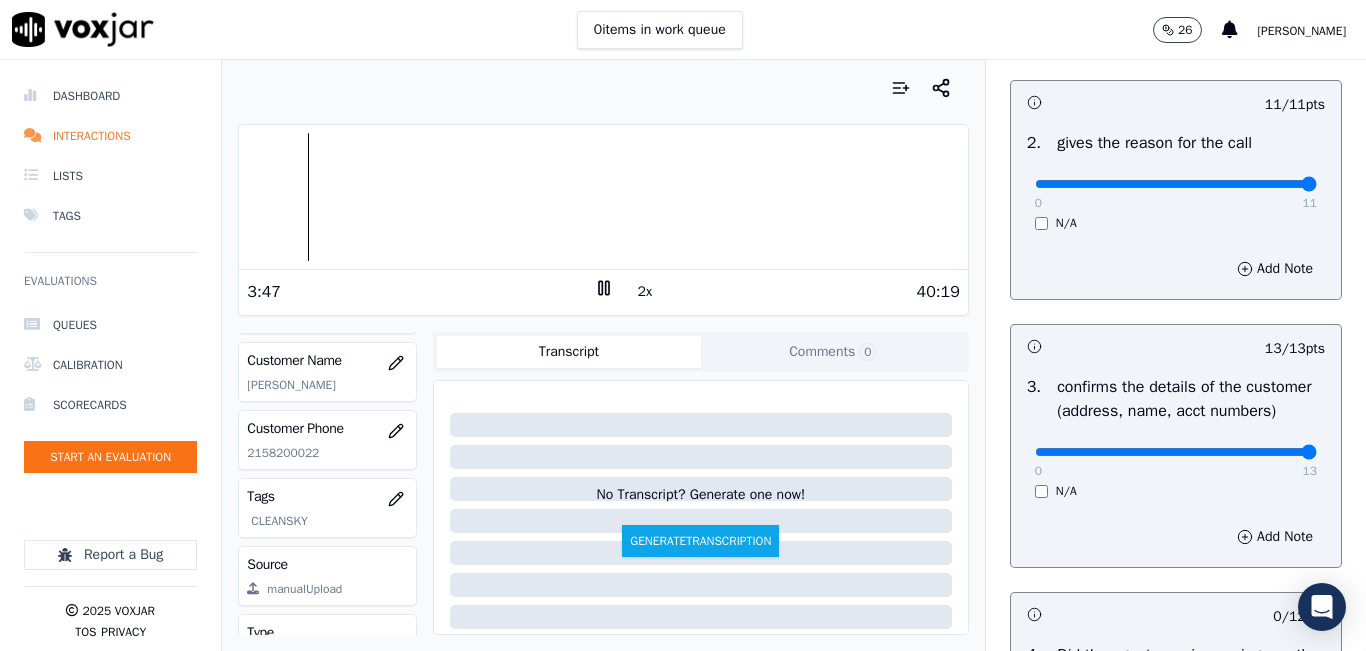 click on "0   13" at bounding box center (1176, 451) 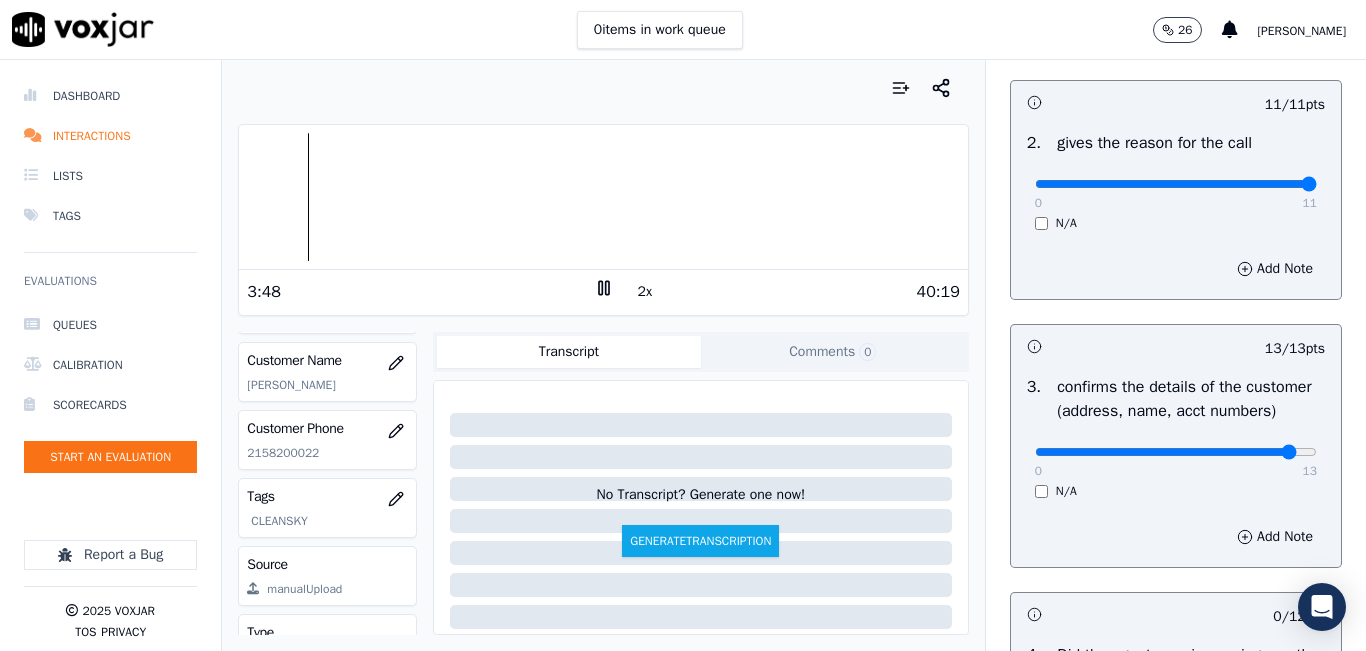 type on "12" 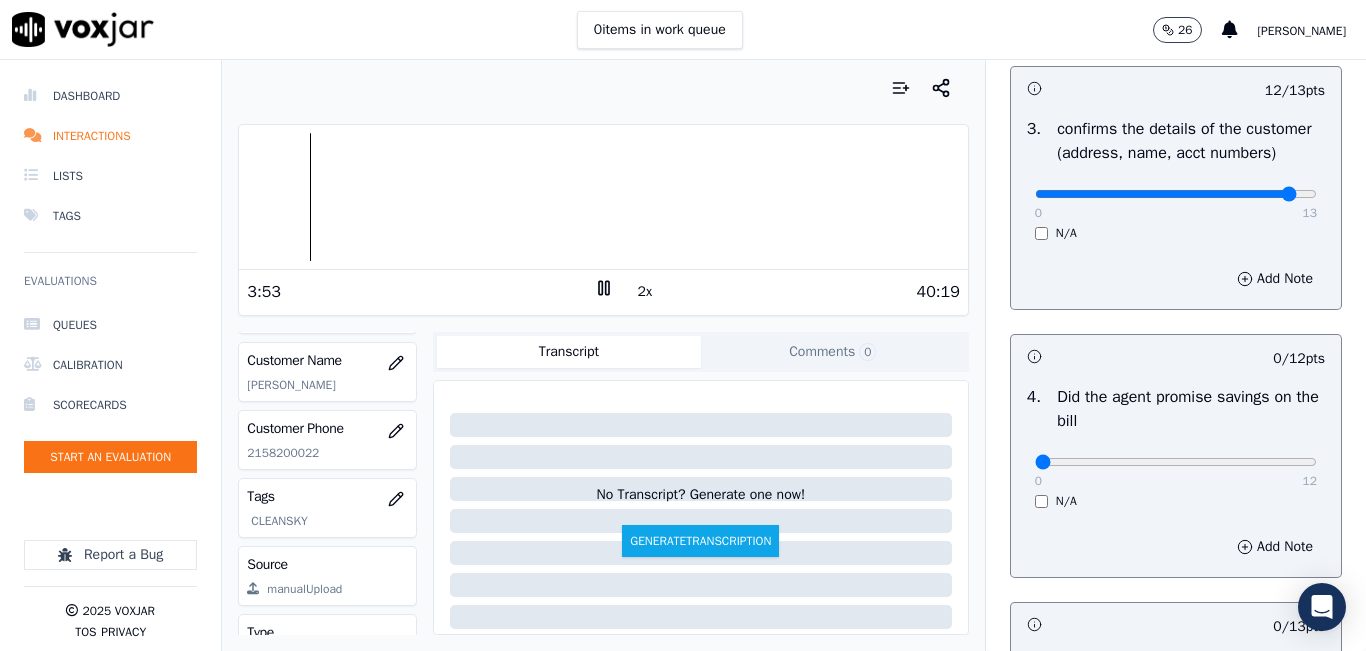 scroll, scrollTop: 700, scrollLeft: 0, axis: vertical 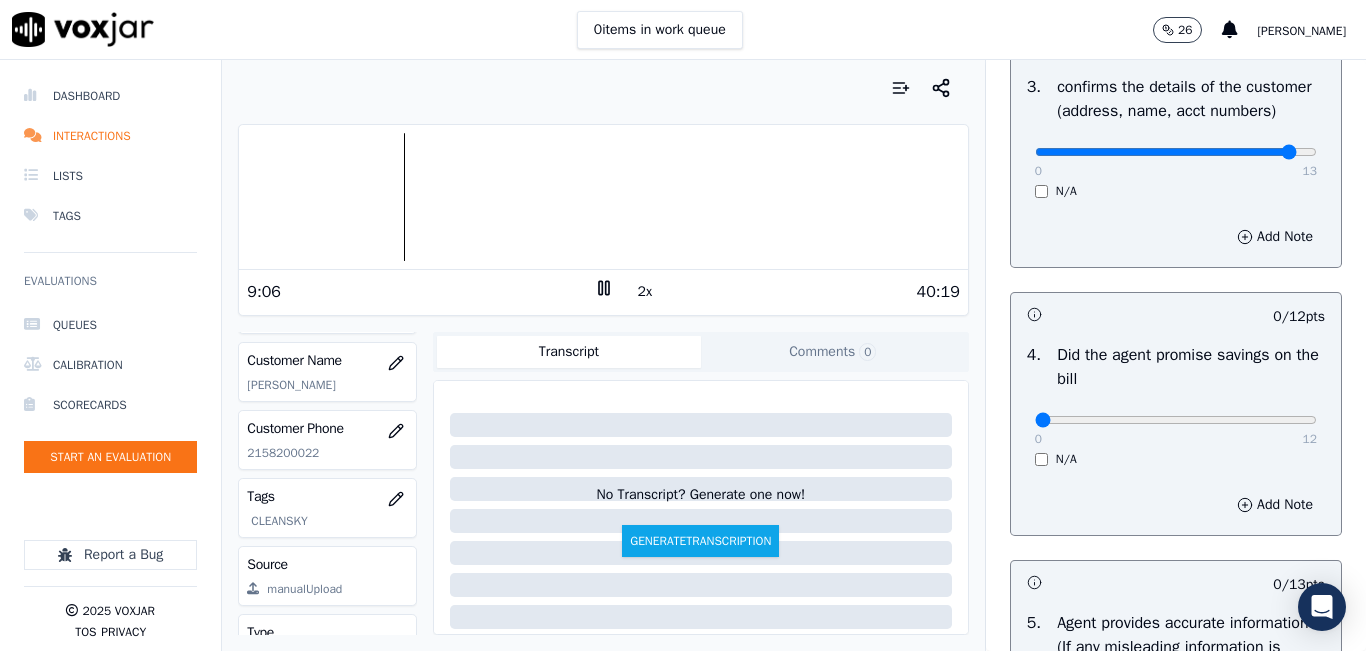 click 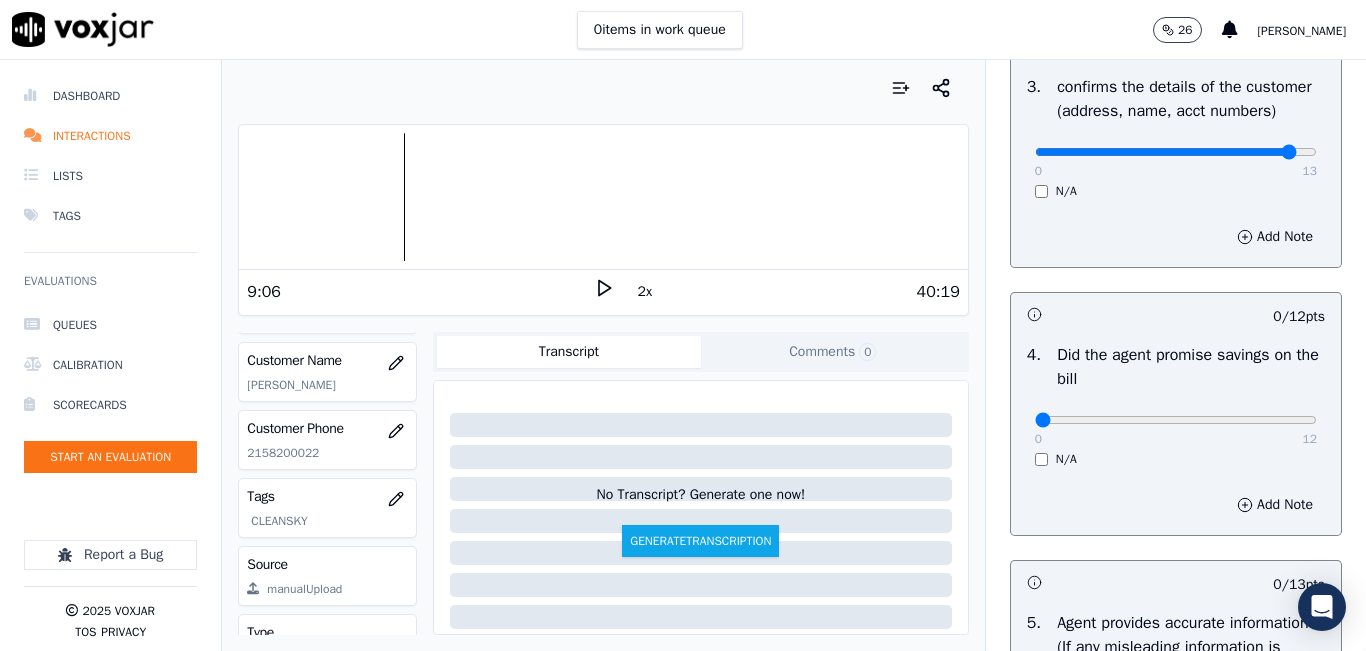 click at bounding box center [603, 88] 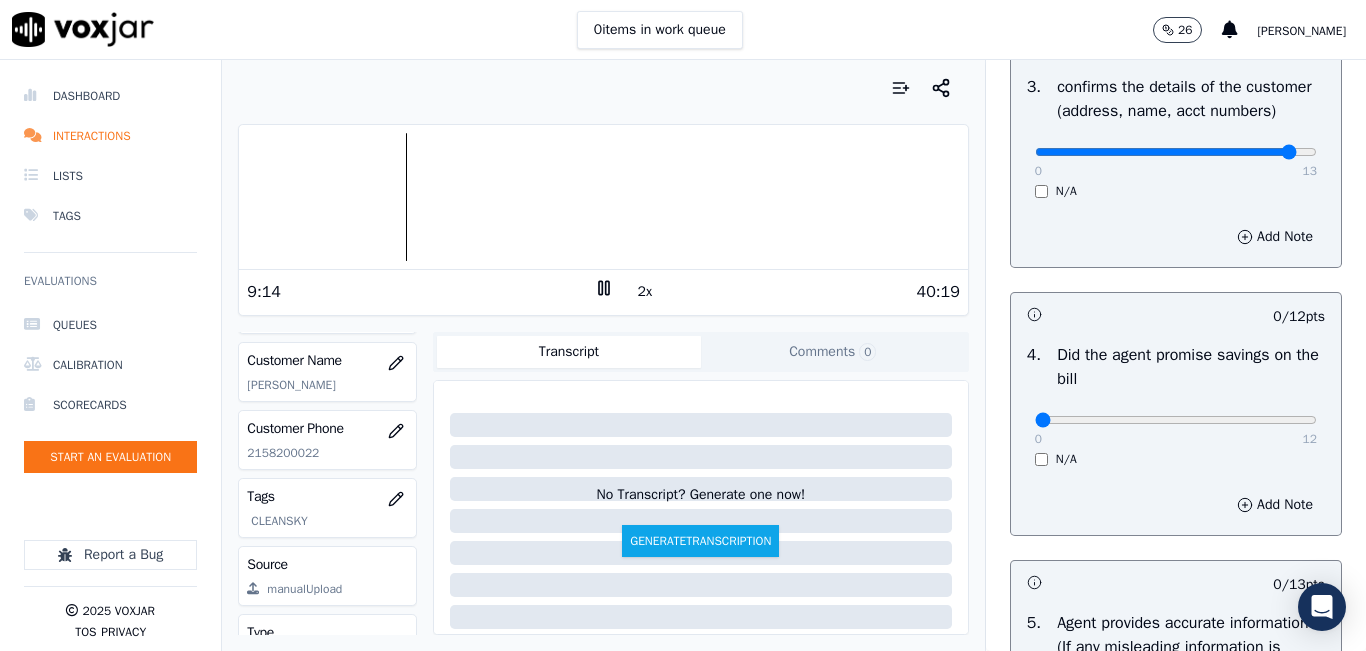 click on "Dashboard   Interactions   Lists   Tags       Evaluations     Queues   Calibration   Scorecards   Start an Evaluation
Report a Bug       2025   Voxjar   TOS   Privacy" 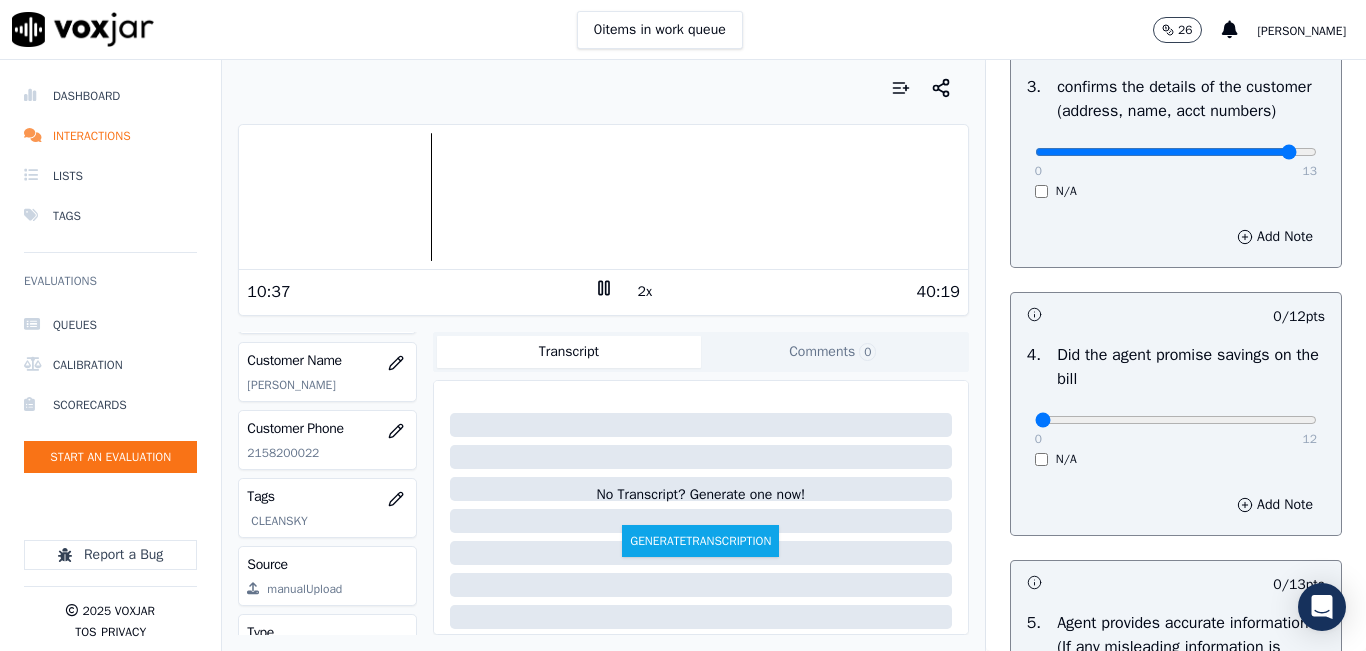 click at bounding box center [603, 197] 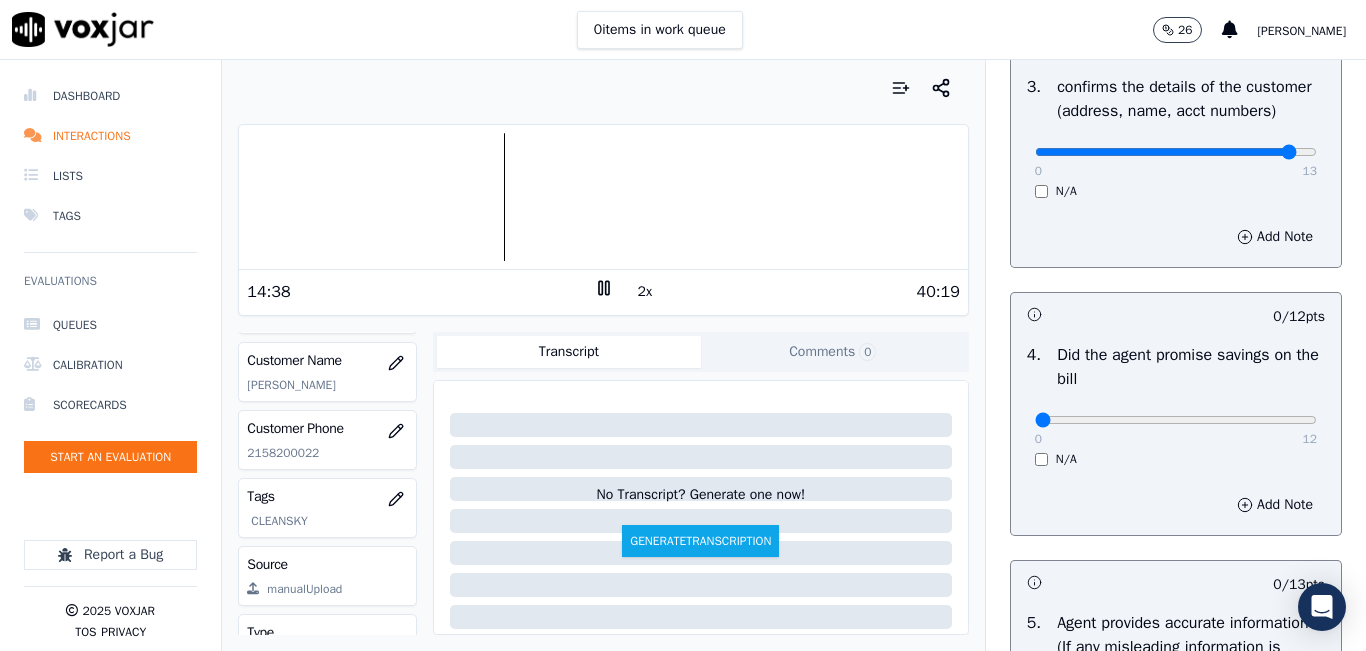 click at bounding box center [603, 88] 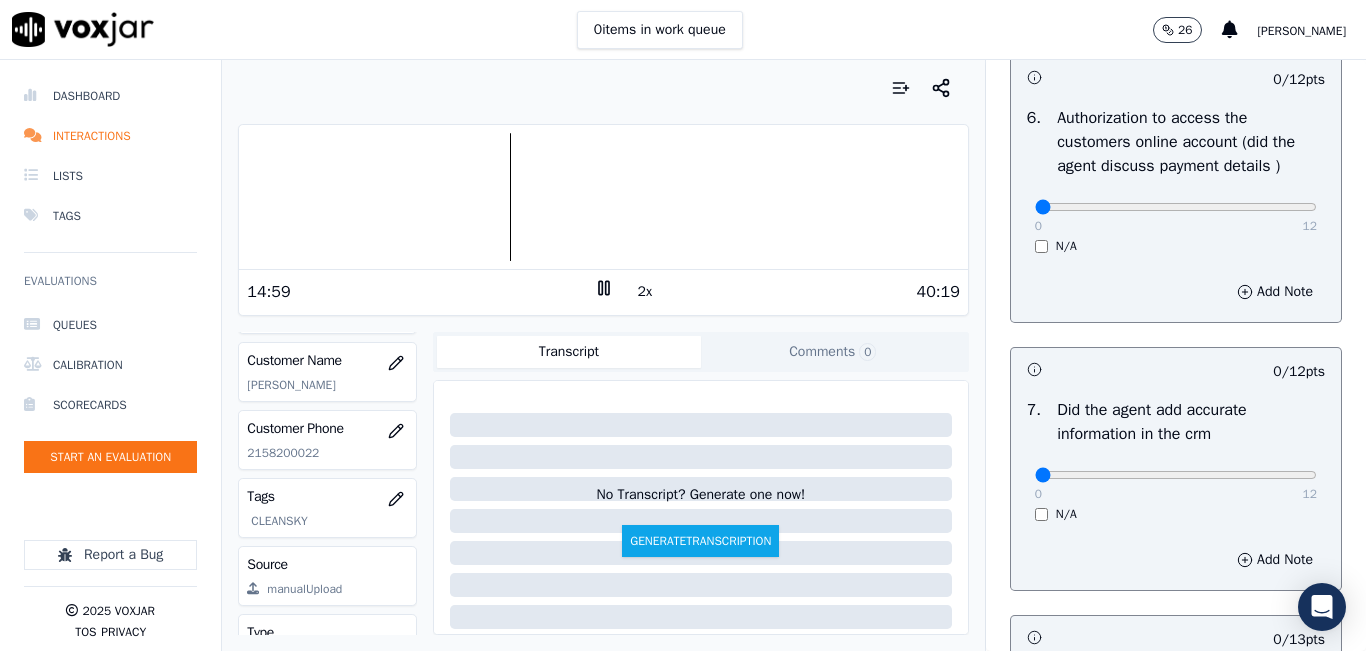 scroll, scrollTop: 1500, scrollLeft: 0, axis: vertical 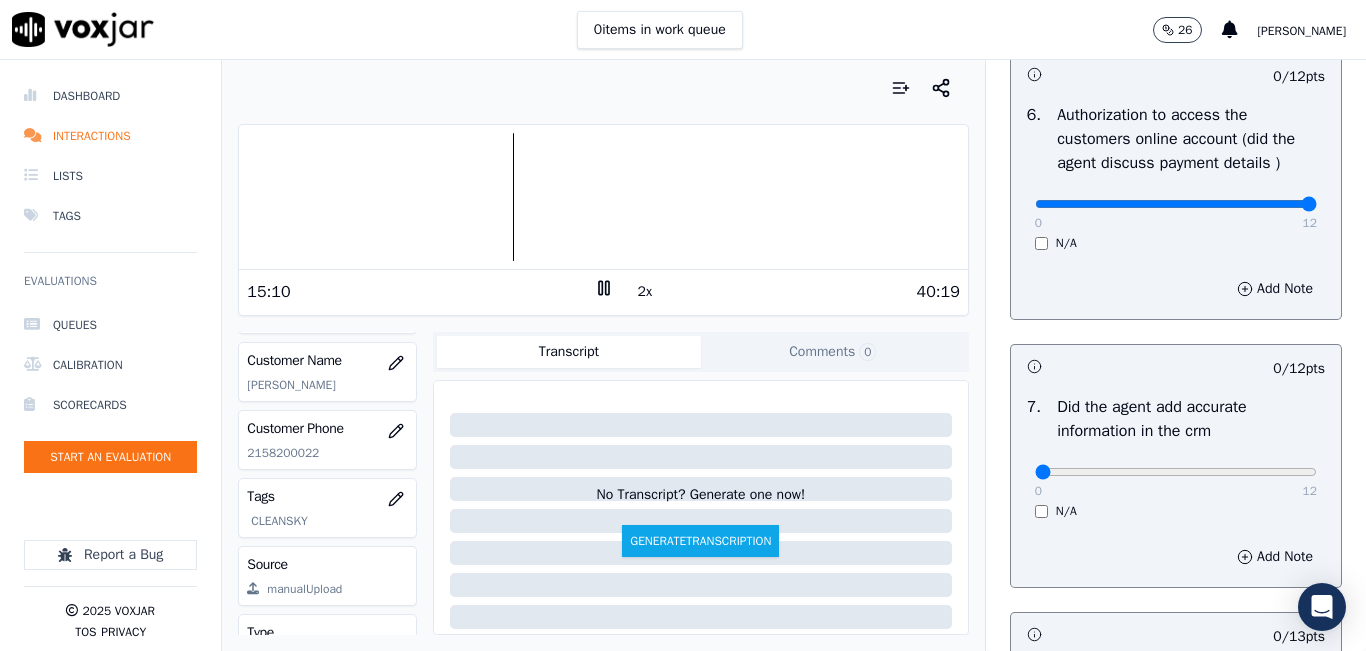 type on "12" 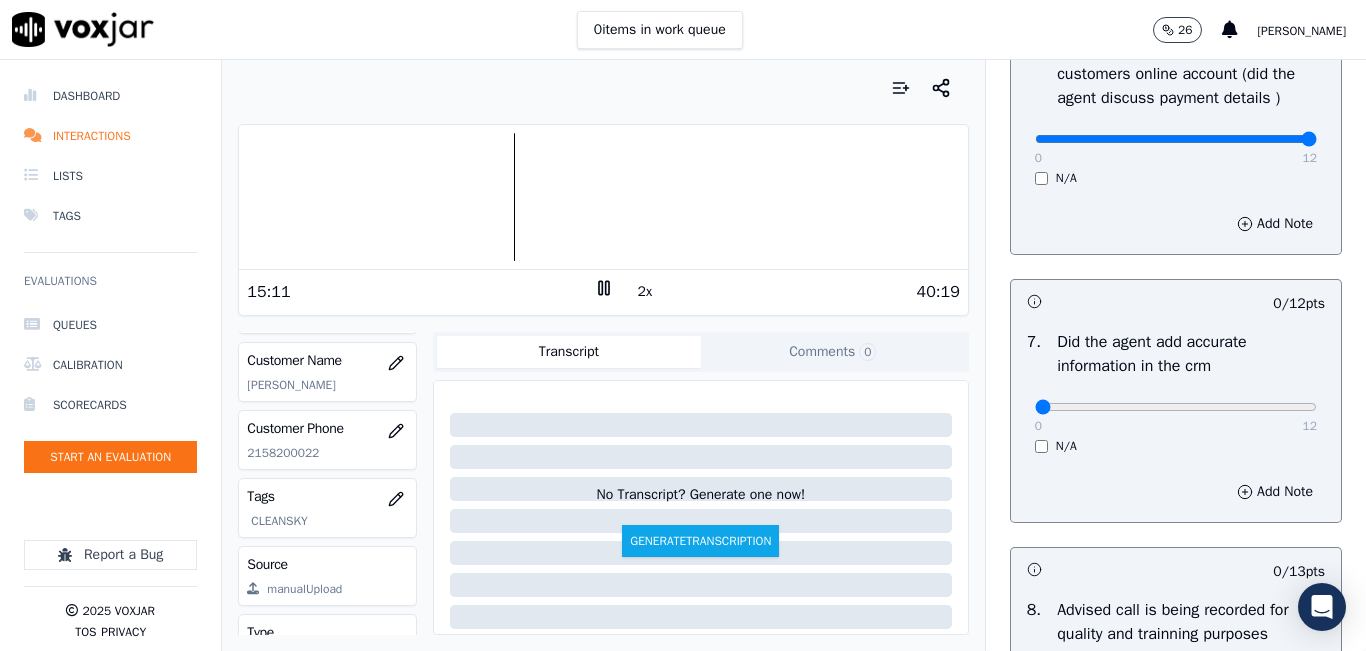 scroll, scrollTop: 1600, scrollLeft: 0, axis: vertical 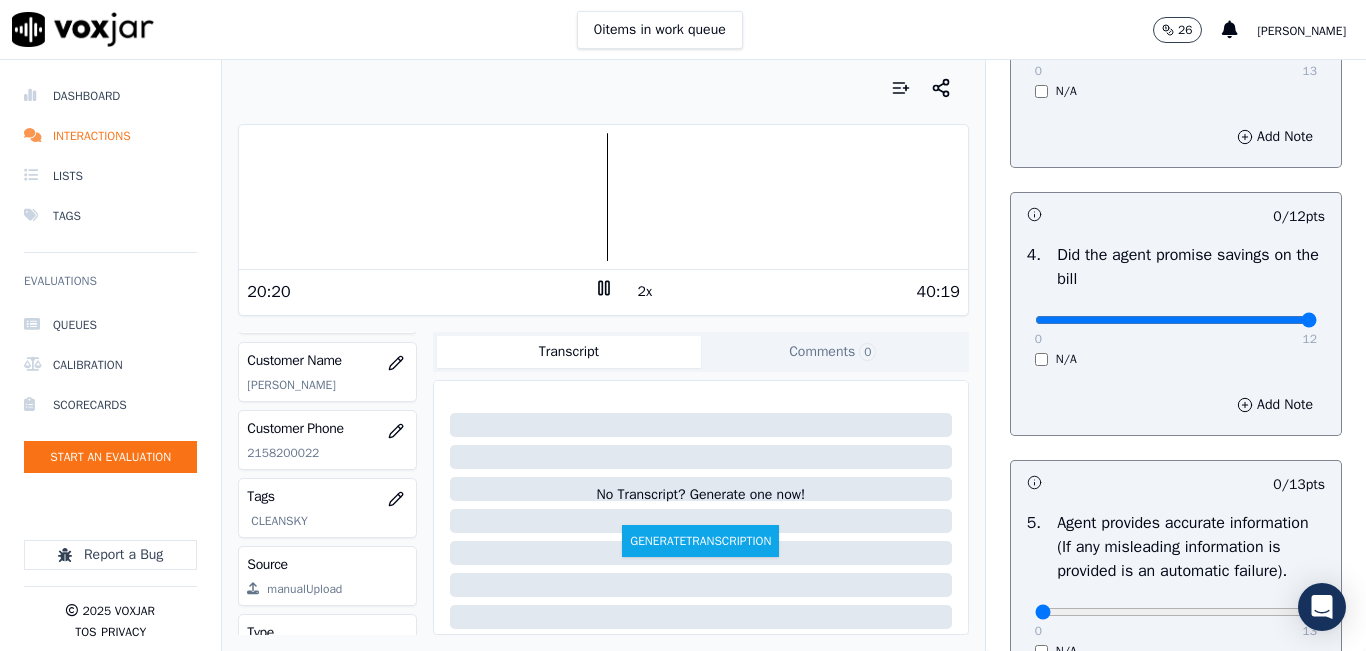 drag, startPoint x: 1187, startPoint y: 341, endPoint x: 1272, endPoint y: 327, distance: 86.145226 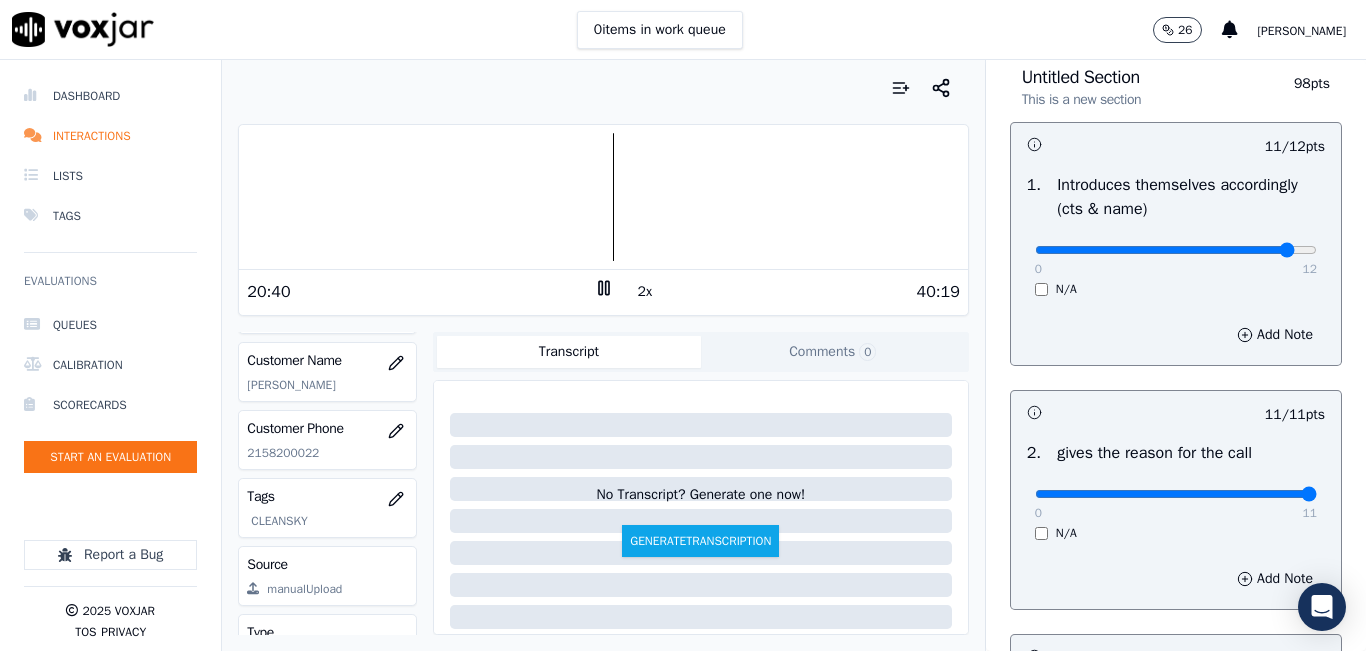 scroll, scrollTop: 0, scrollLeft: 0, axis: both 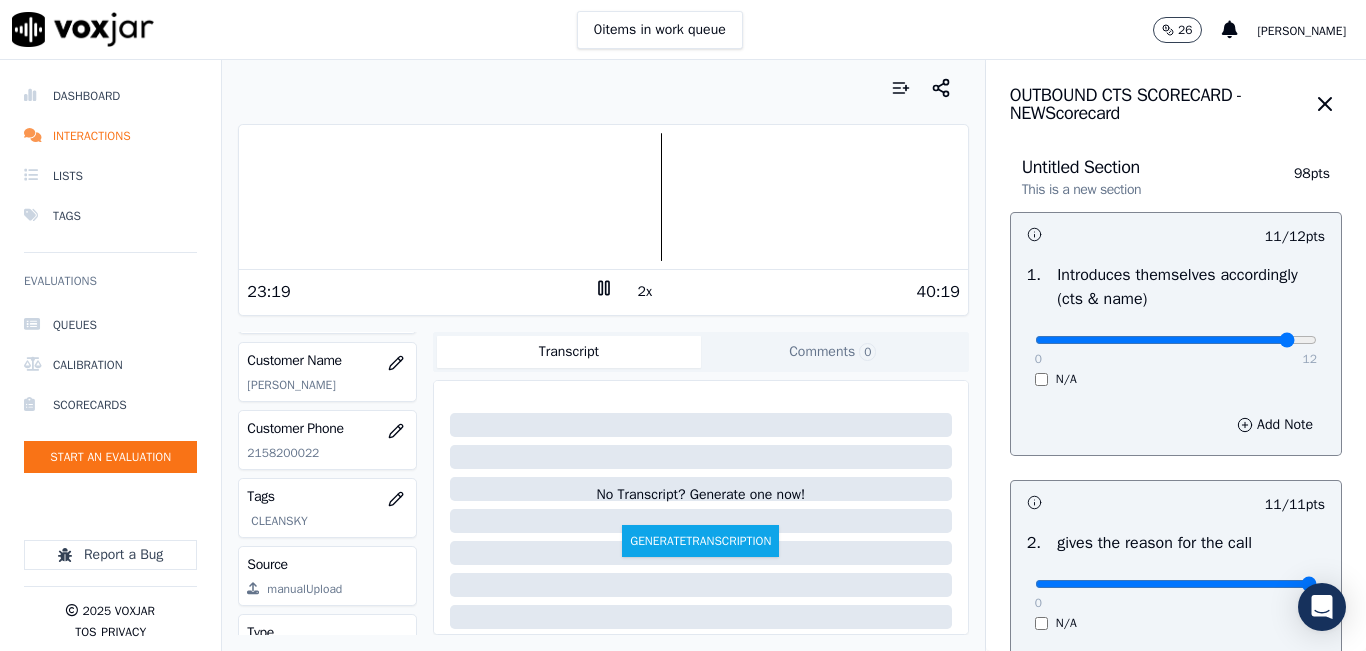 click at bounding box center [603, 197] 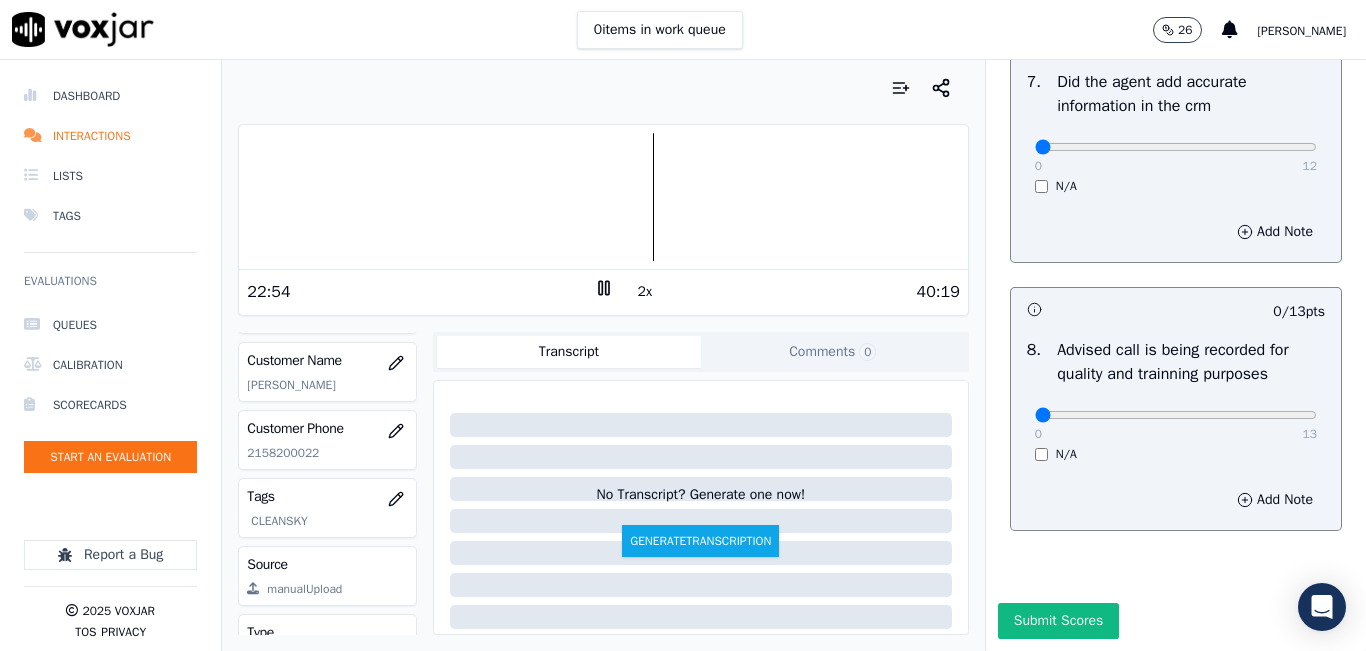 scroll, scrollTop: 1900, scrollLeft: 0, axis: vertical 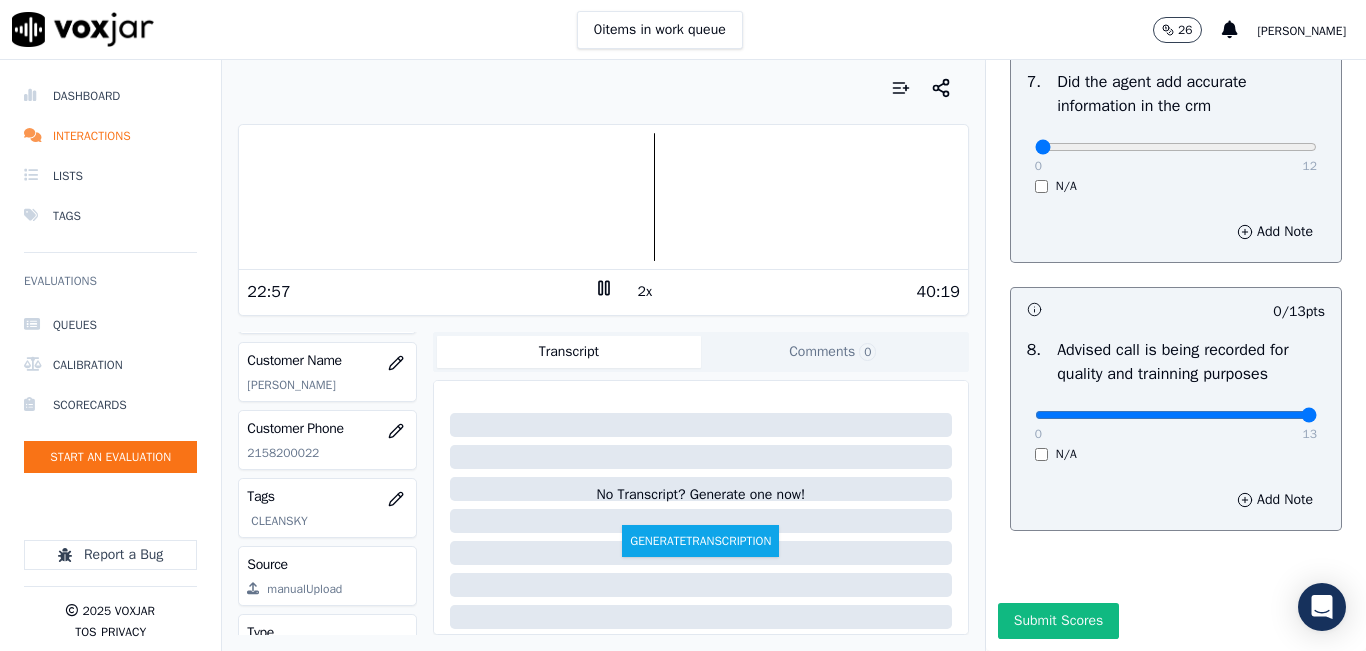 drag, startPoint x: 1197, startPoint y: 388, endPoint x: 1287, endPoint y: 388, distance: 90 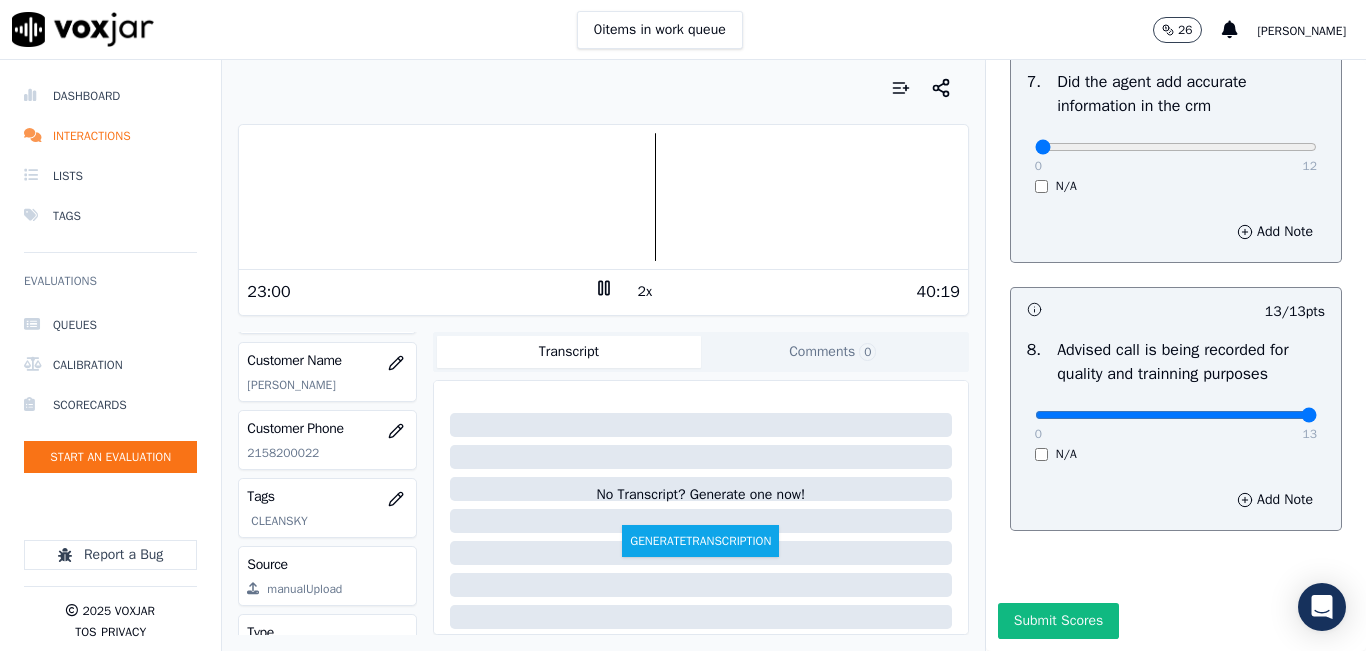 click at bounding box center (603, 197) 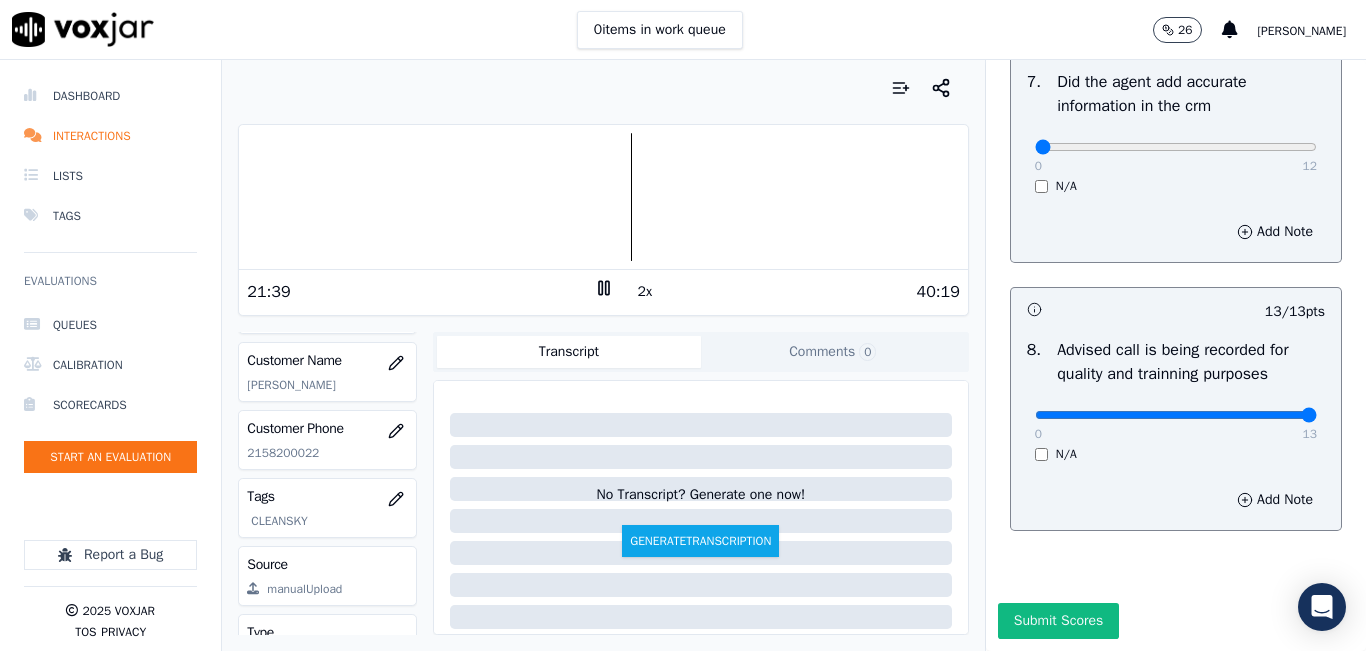 click at bounding box center (603, 197) 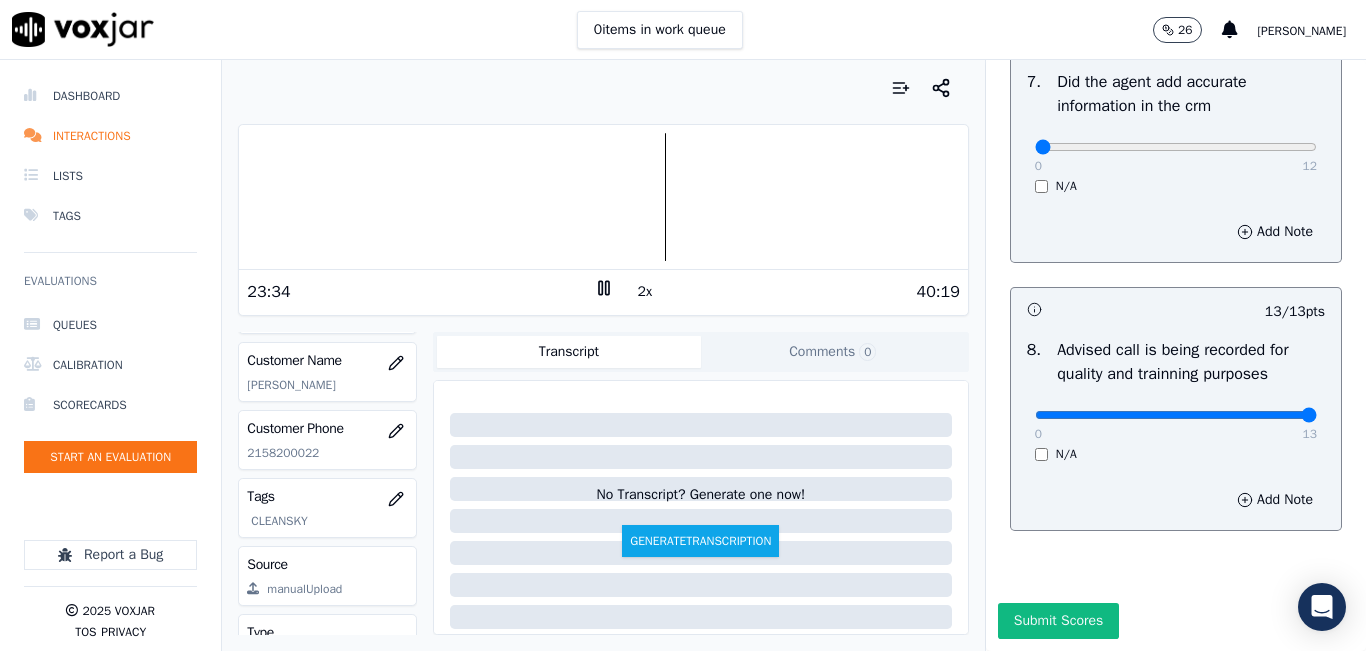 click at bounding box center [603, 197] 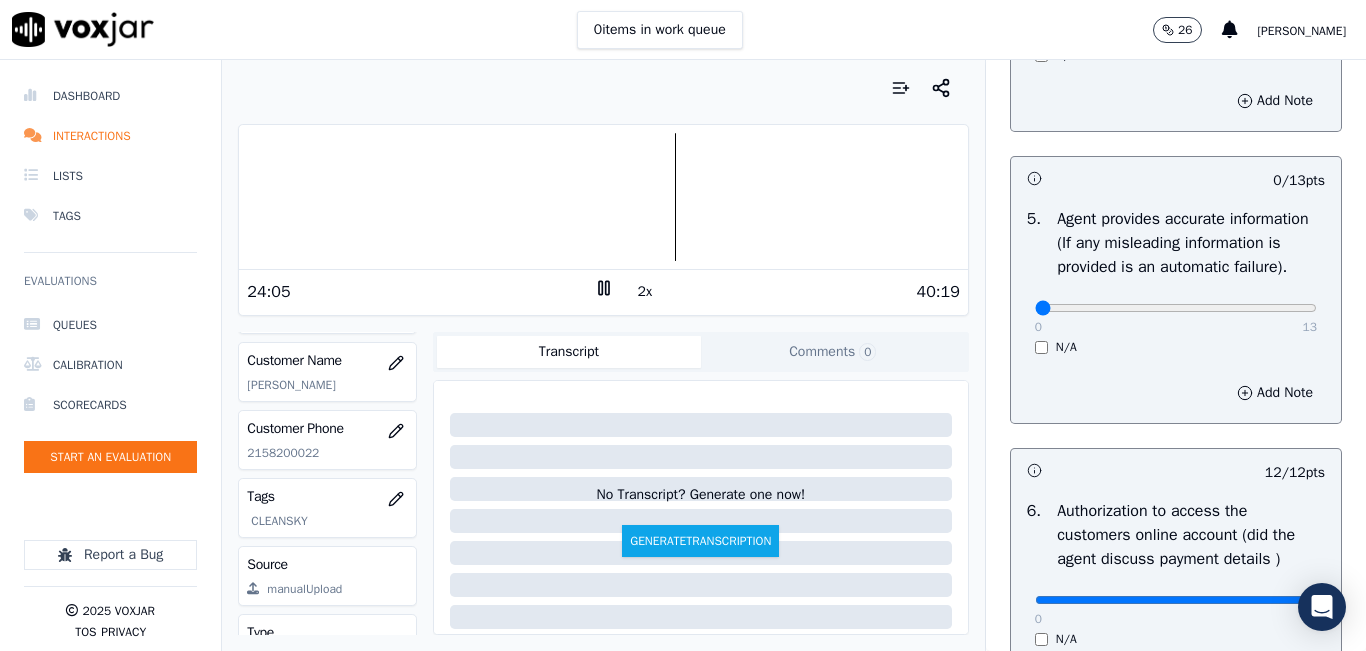 scroll, scrollTop: 1000, scrollLeft: 0, axis: vertical 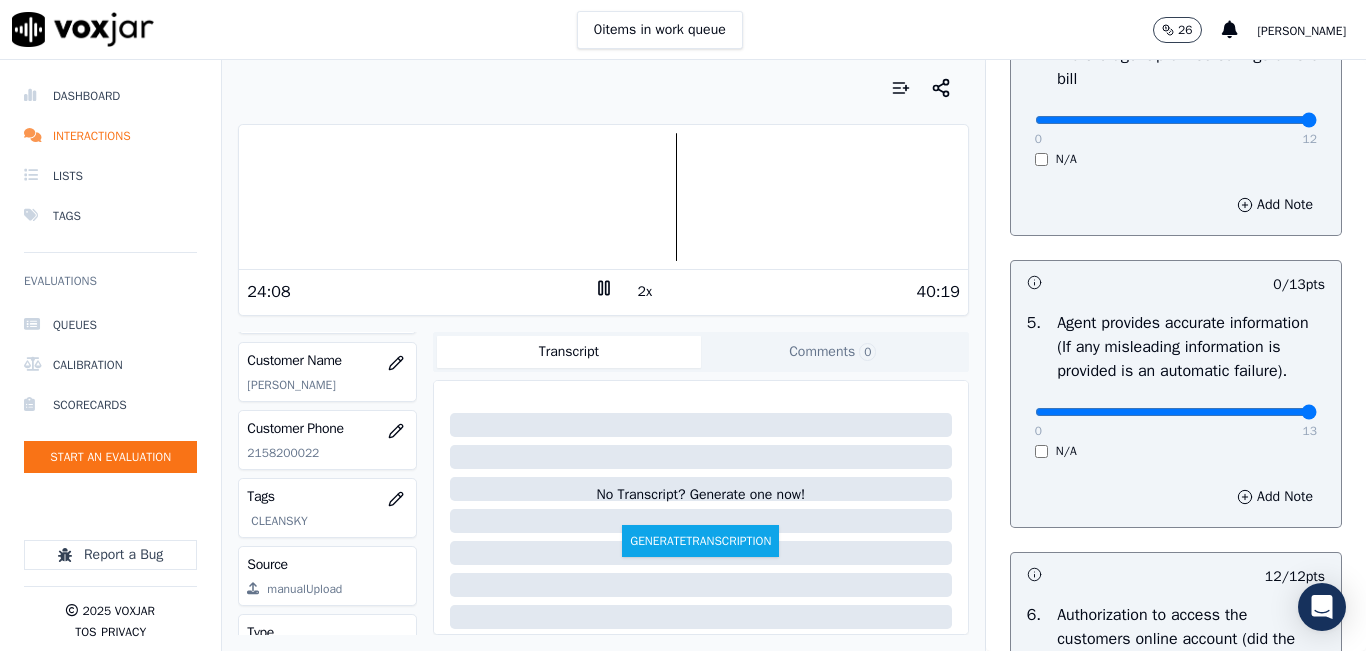 drag, startPoint x: 1230, startPoint y: 464, endPoint x: 1283, endPoint y: 475, distance: 54.129475 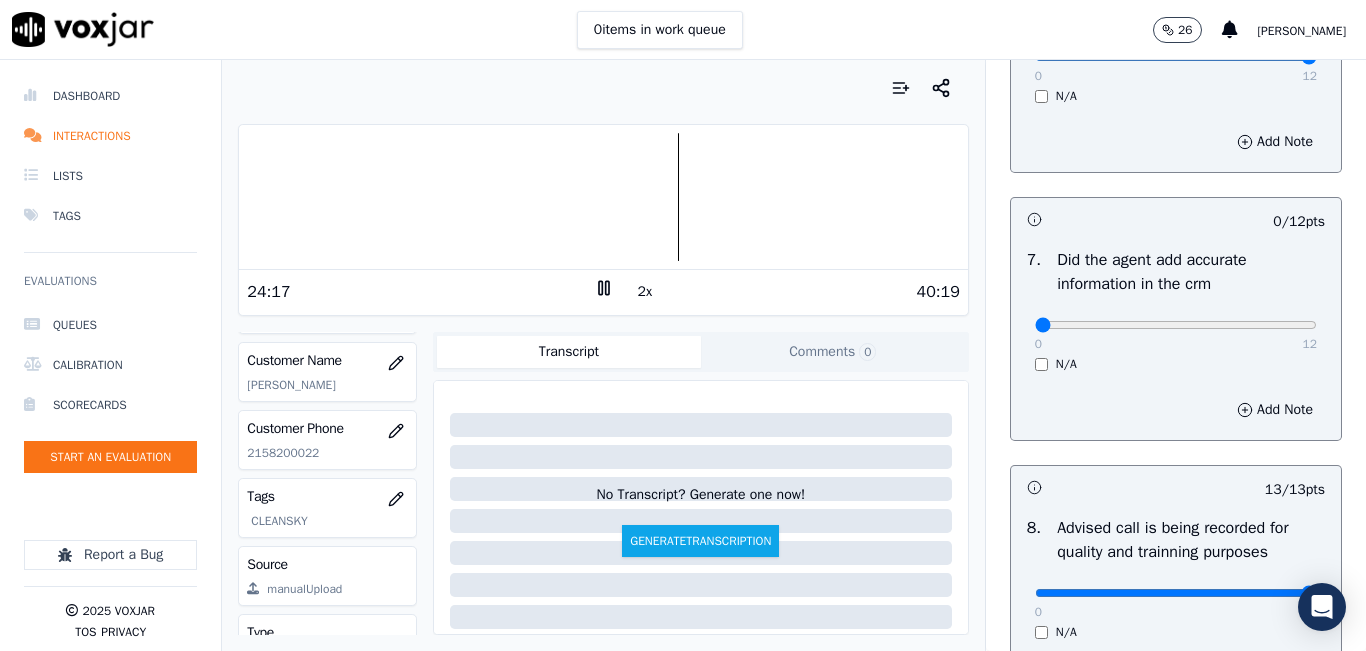 scroll, scrollTop: 1800, scrollLeft: 0, axis: vertical 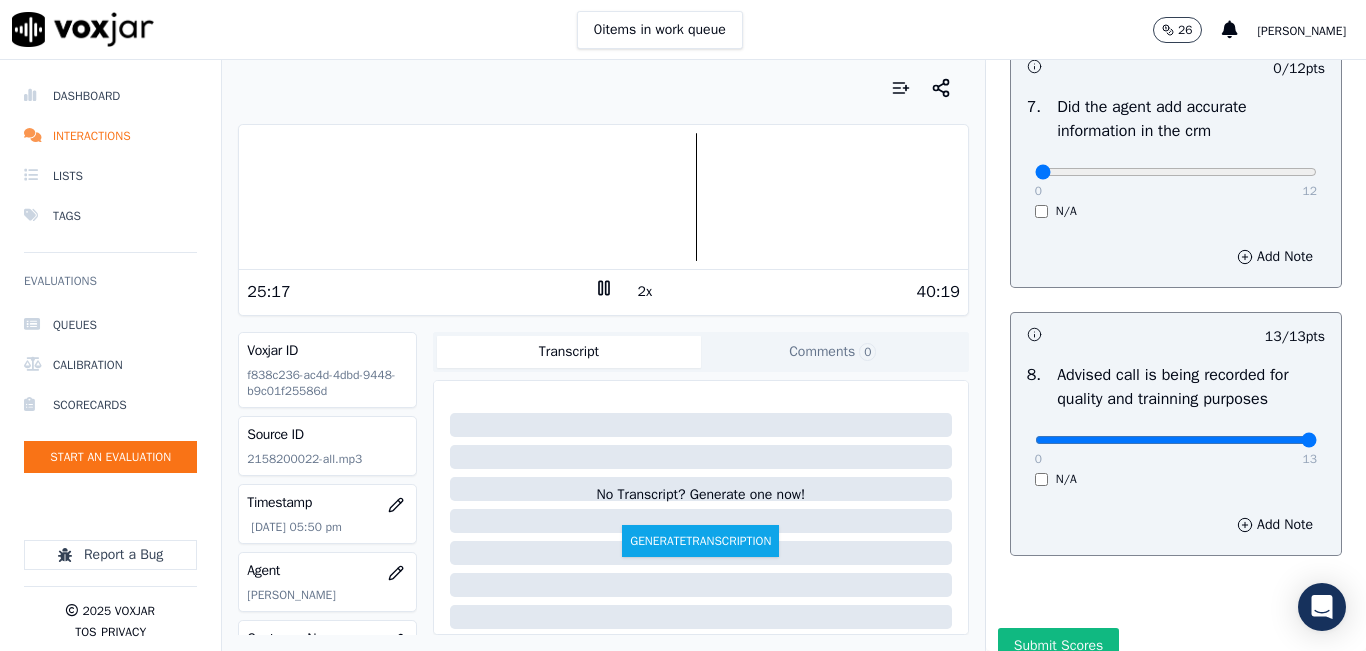 click on "Untitled Section   This is a new section   98  pts                 11 / 12  pts     1 .   Introduces themselves accordingly (cts & name)     0   12     N/A      Add Note                           11 / 11  pts     2 .   gives the reason for the call      0   11     N/A      Add Note                           12 / 13  pts     3 .   confirms the details of the customer (address, name, acct numbers)     0   13     N/A      Add Note                           12 / 12  pts     4 .   Did the agent promise savings on the bill     0   12     N/A      Add Note                           13 / 13  pts     5 .   Agent provides accurate information  (If any misleading information is provided is an automatic failure).     0   13     N/A      Add Note                           12 / 12  pts     6 .   Authorization to access the customers online account (did the agent discuss payment details )     0   12     N/A      Add Note                           0 / 12  pts     7 .   Did the agent add accurate information in the crm" at bounding box center (1176, -537) 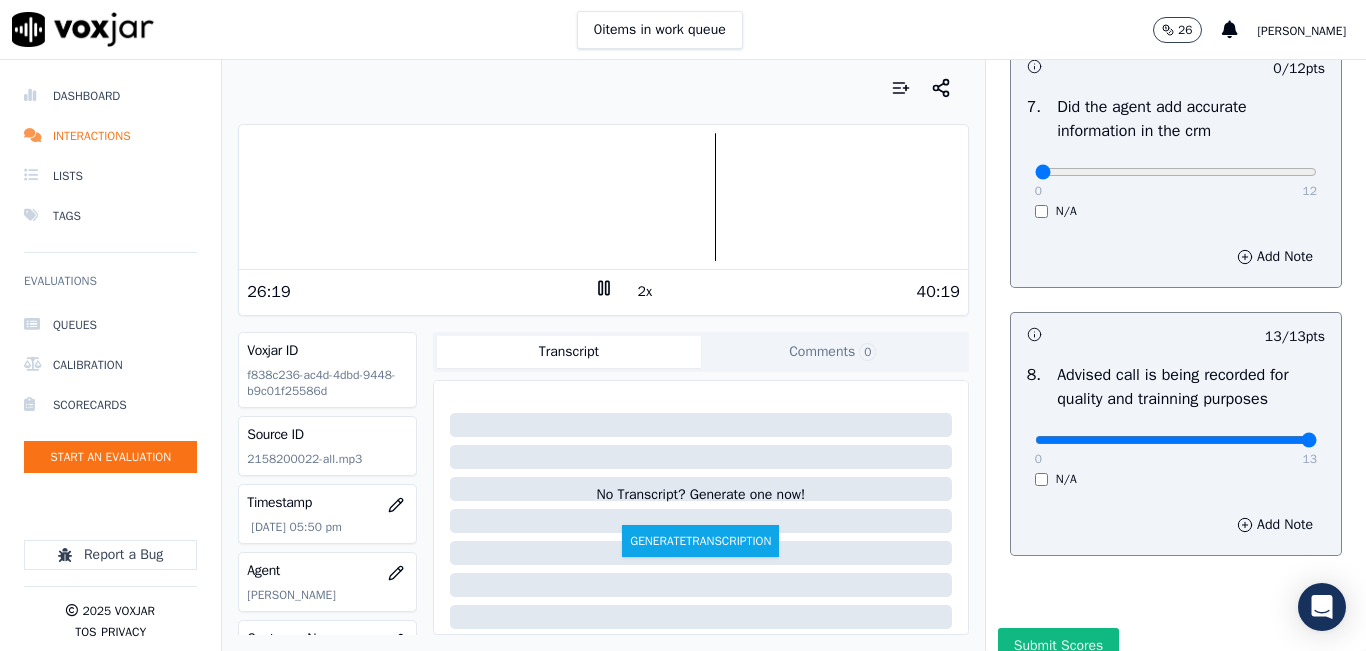 click at bounding box center (603, 88) 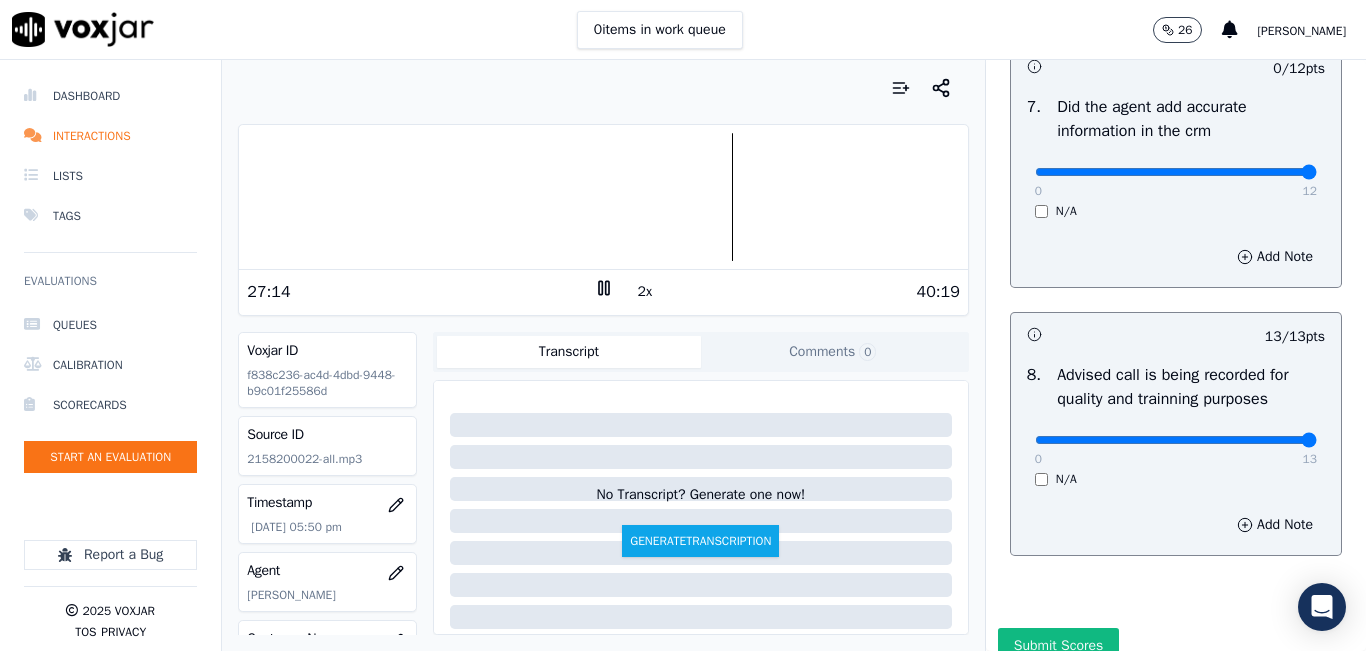 drag, startPoint x: 1192, startPoint y: 223, endPoint x: 1253, endPoint y: 218, distance: 61.204575 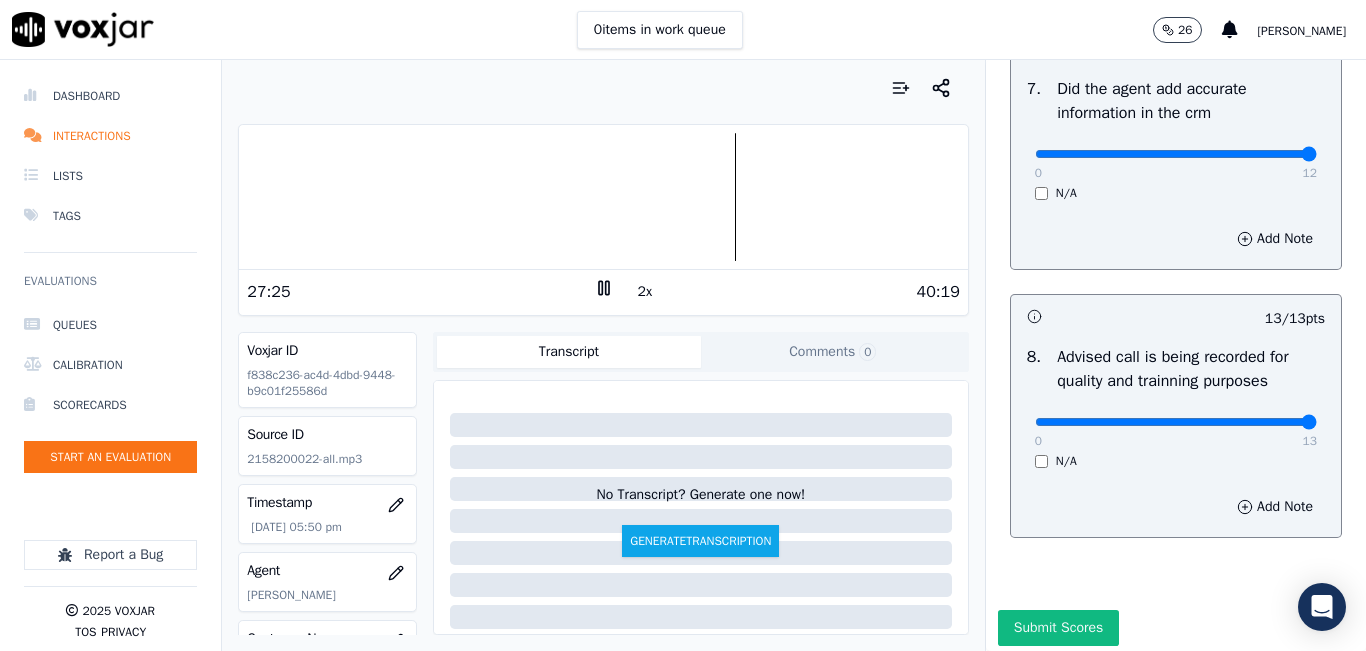 scroll, scrollTop: 1918, scrollLeft: 0, axis: vertical 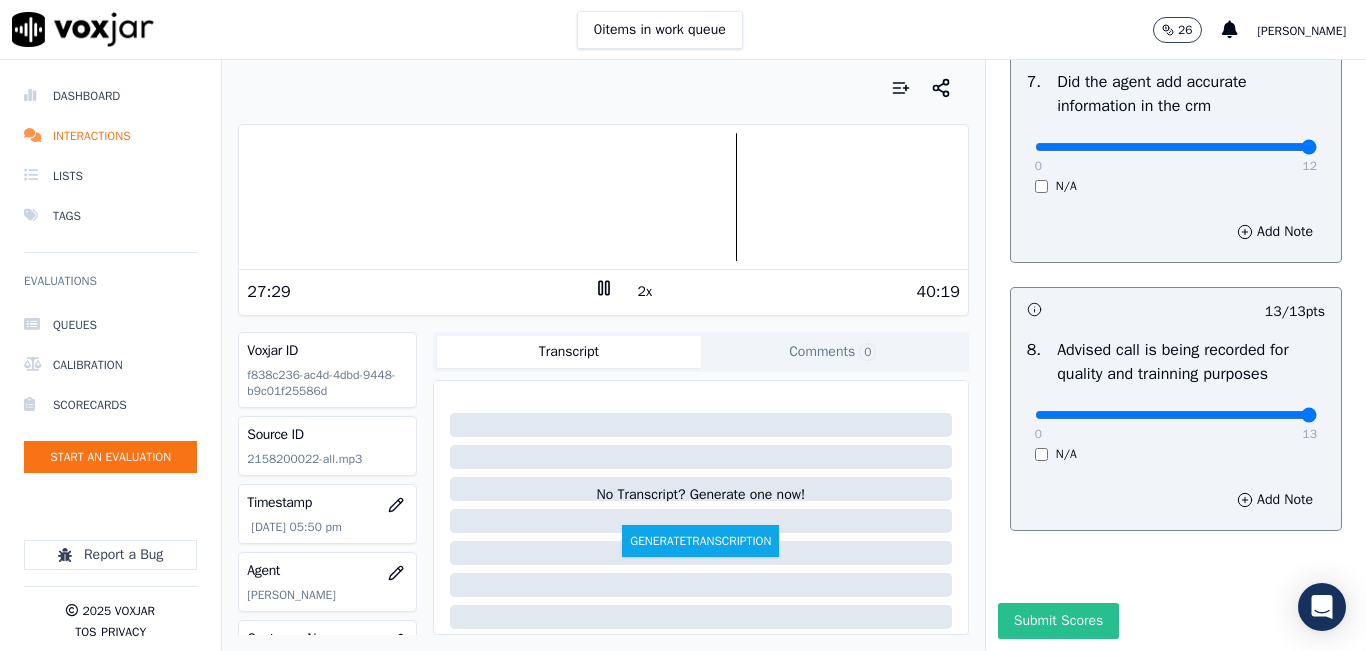 click on "Submit Scores" at bounding box center (1058, 621) 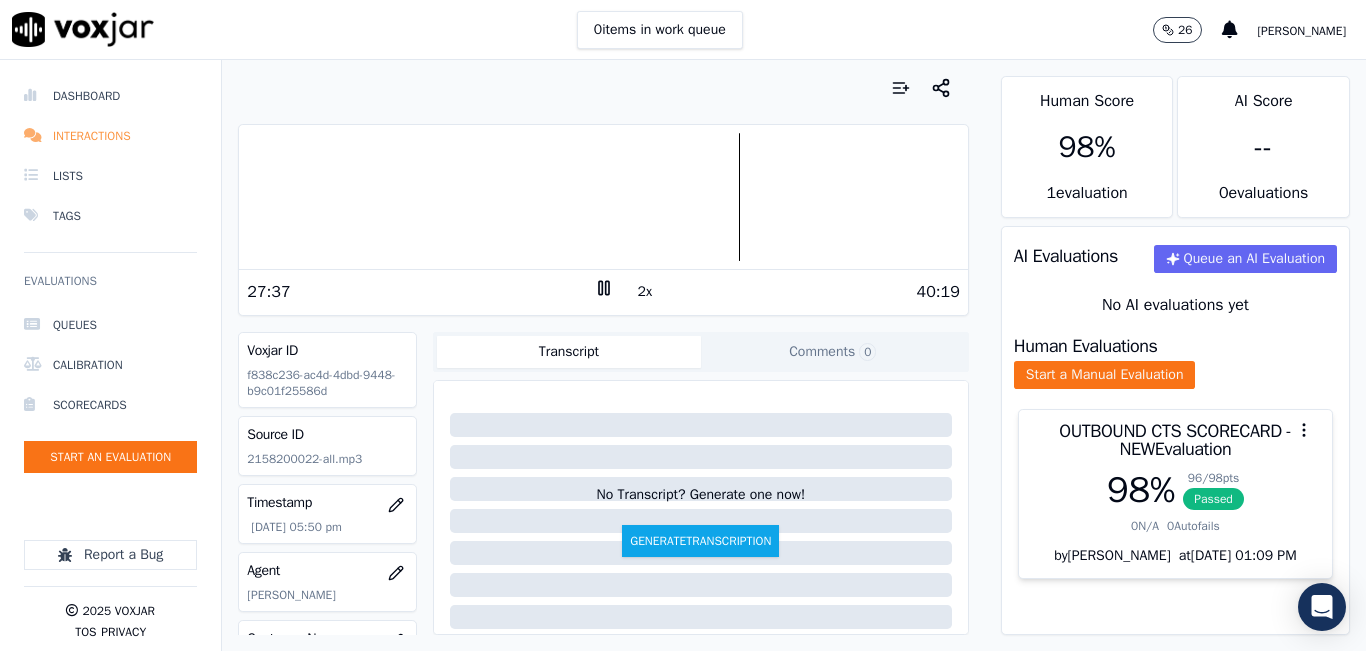click on "Interactions" at bounding box center (110, 136) 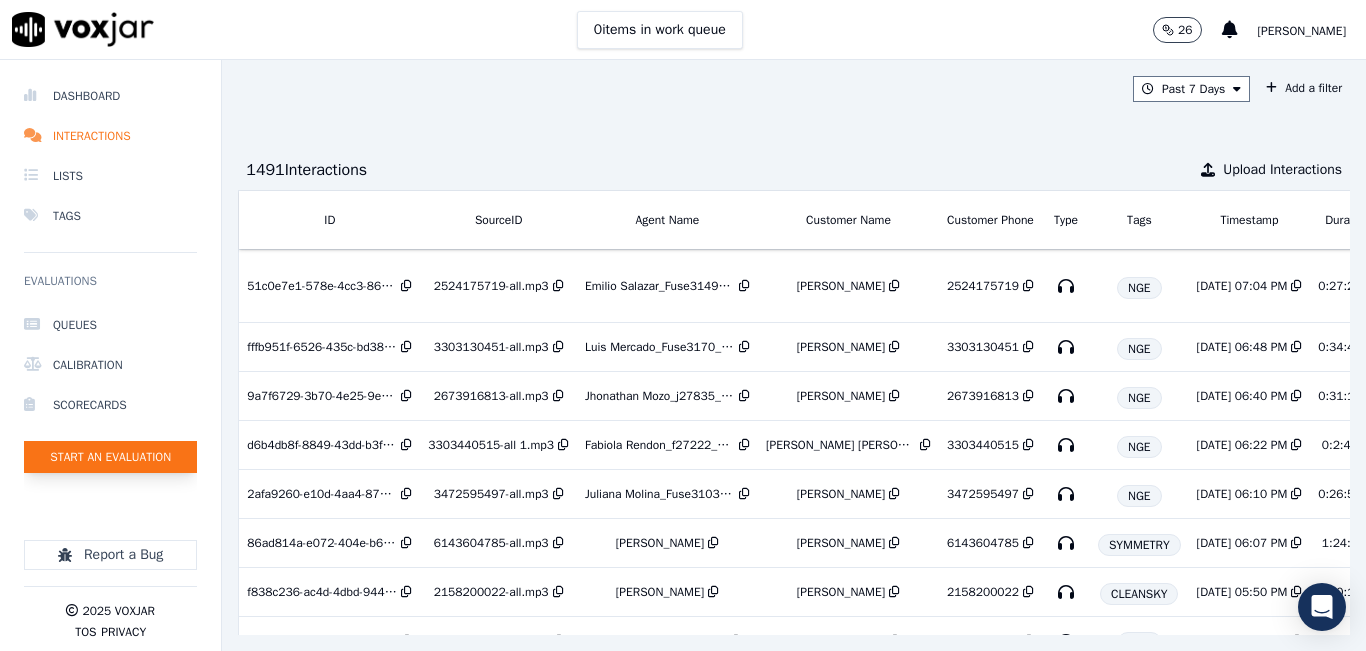 click on "Start an Evaluation" 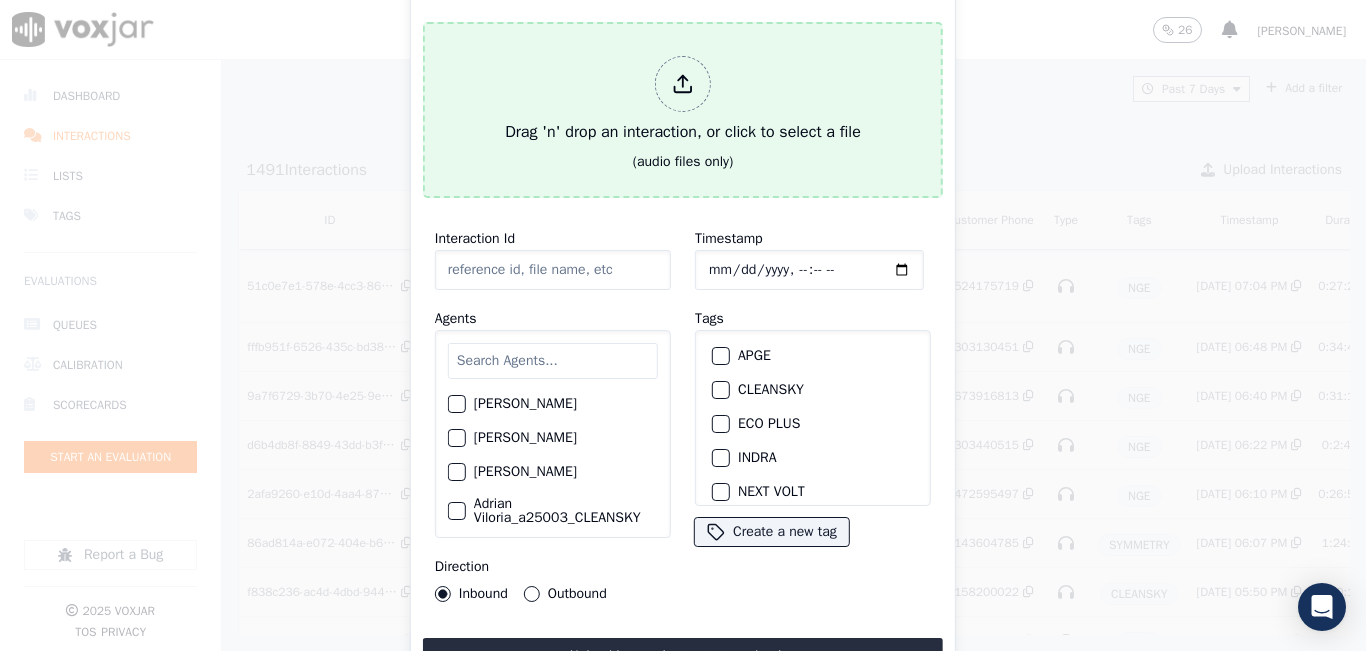 click on "Drag 'n' drop an interaction, or click to select a file" at bounding box center [683, 100] 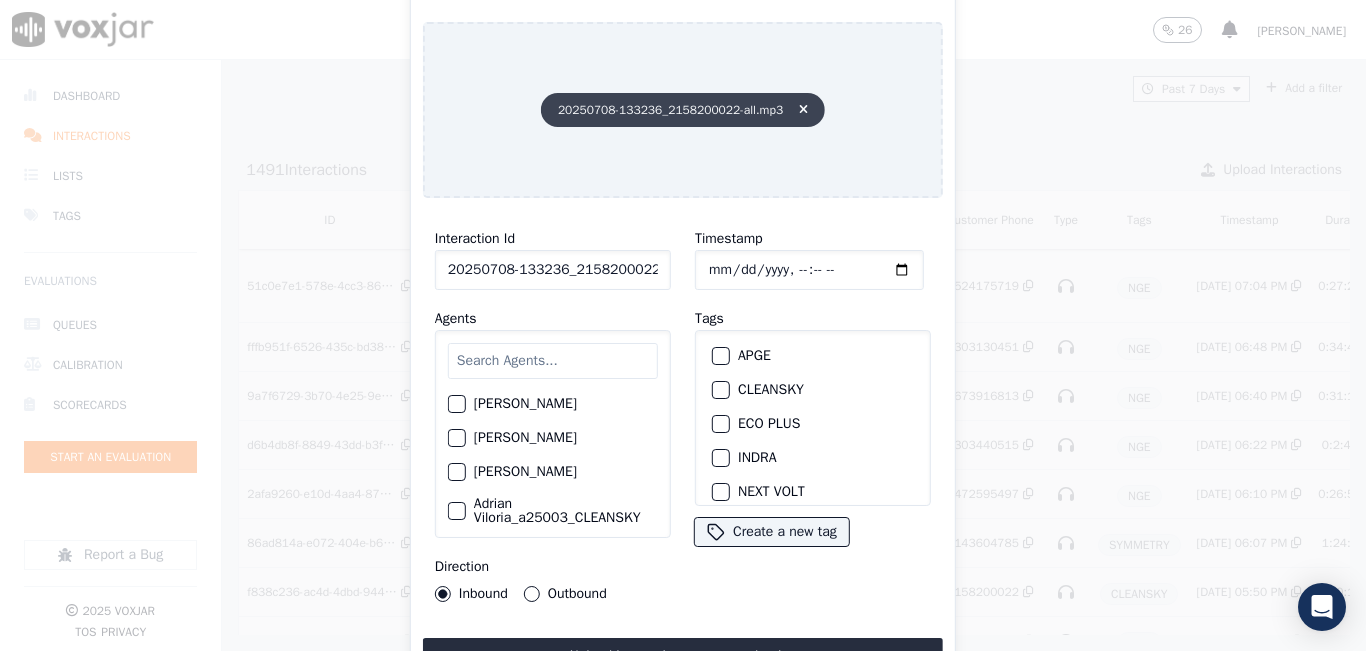 click at bounding box center (803, 110) 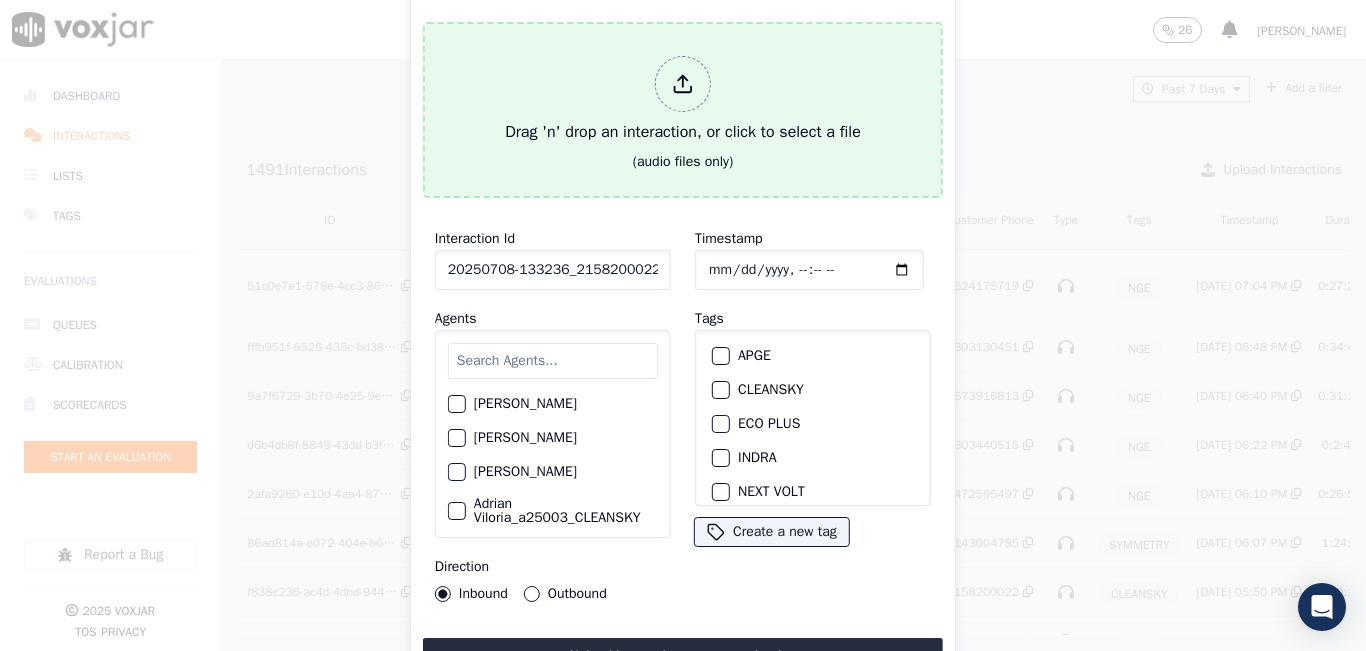 click on "Drag 'n' drop an interaction, or click to select a file" at bounding box center (683, 100) 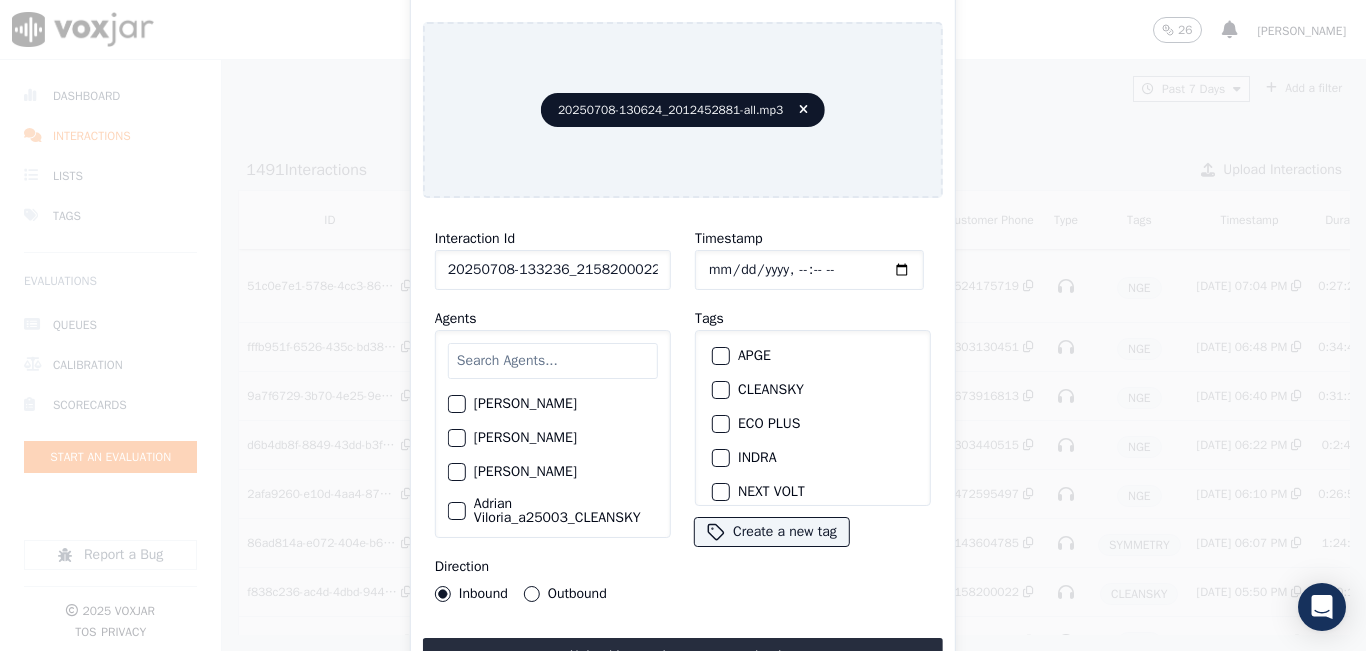click at bounding box center [553, 361] 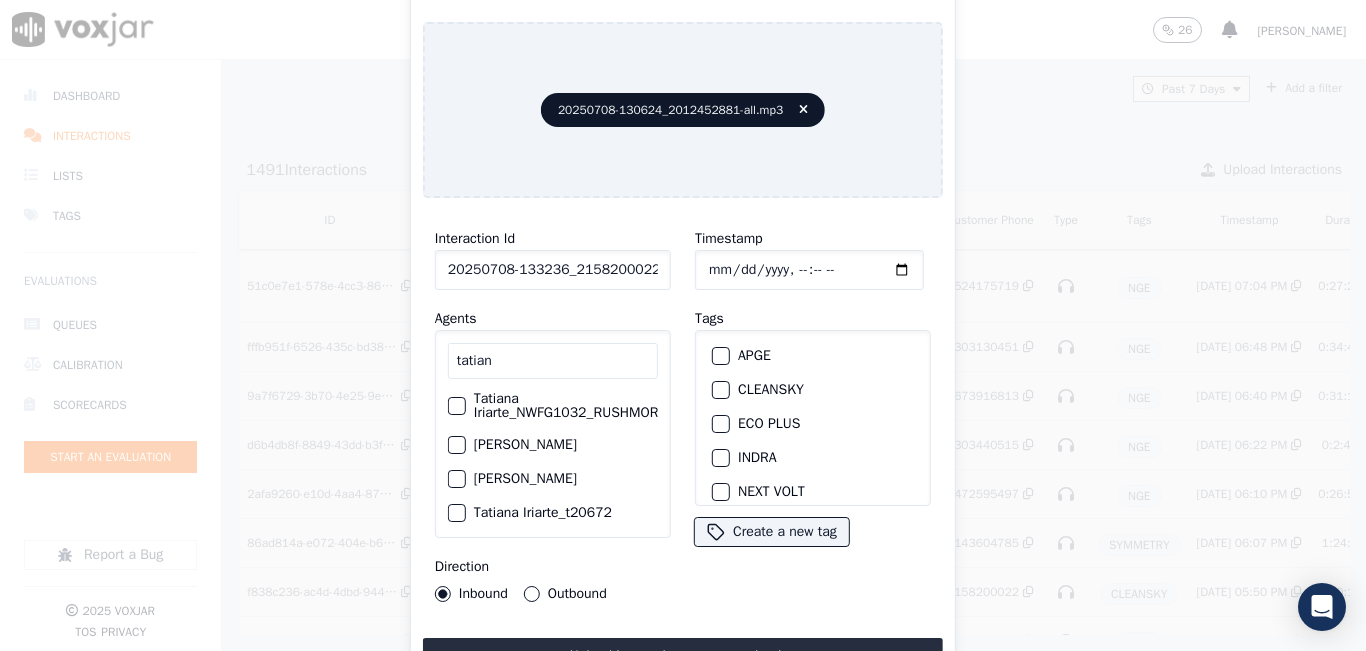 scroll, scrollTop: 100, scrollLeft: 0, axis: vertical 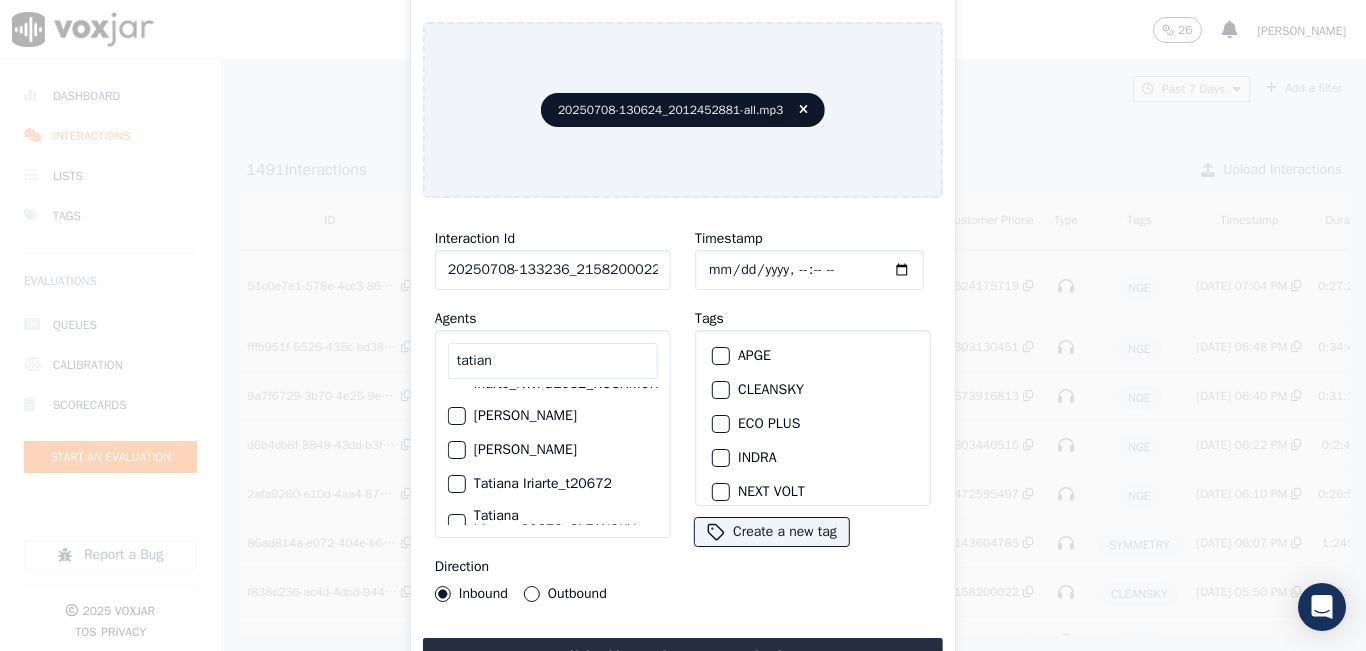 type on "tatian" 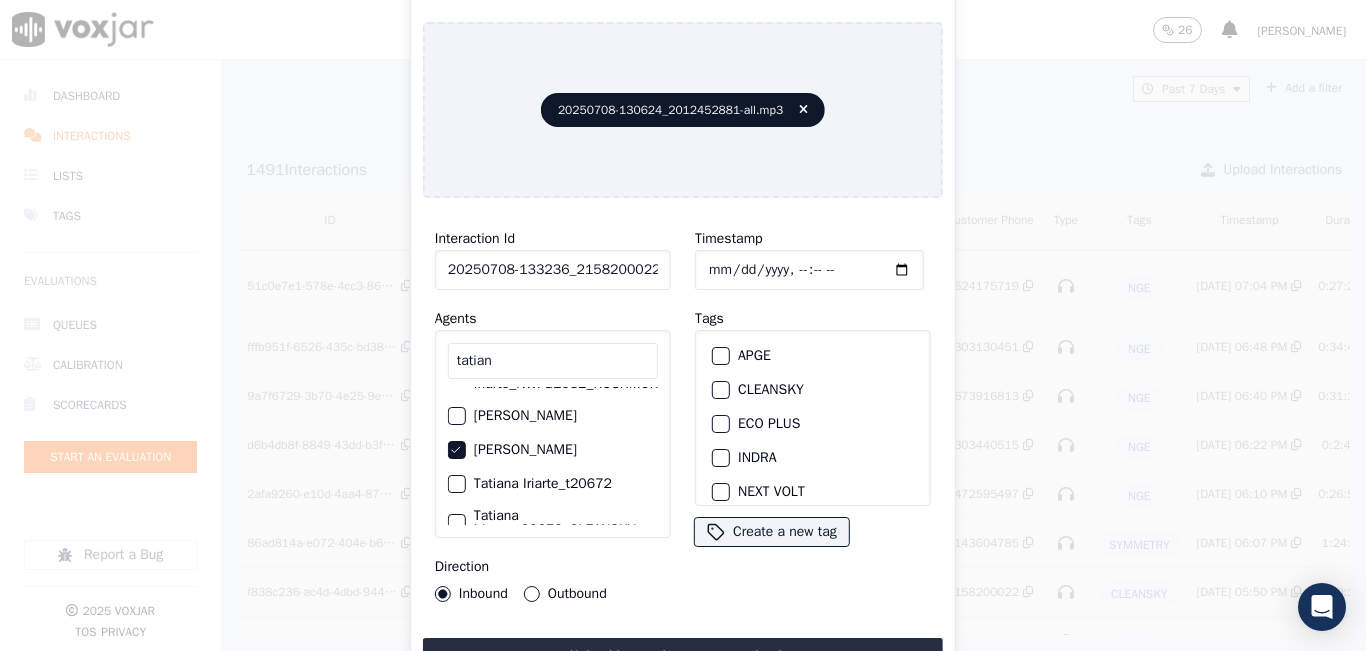 click on "Outbound" at bounding box center (532, 594) 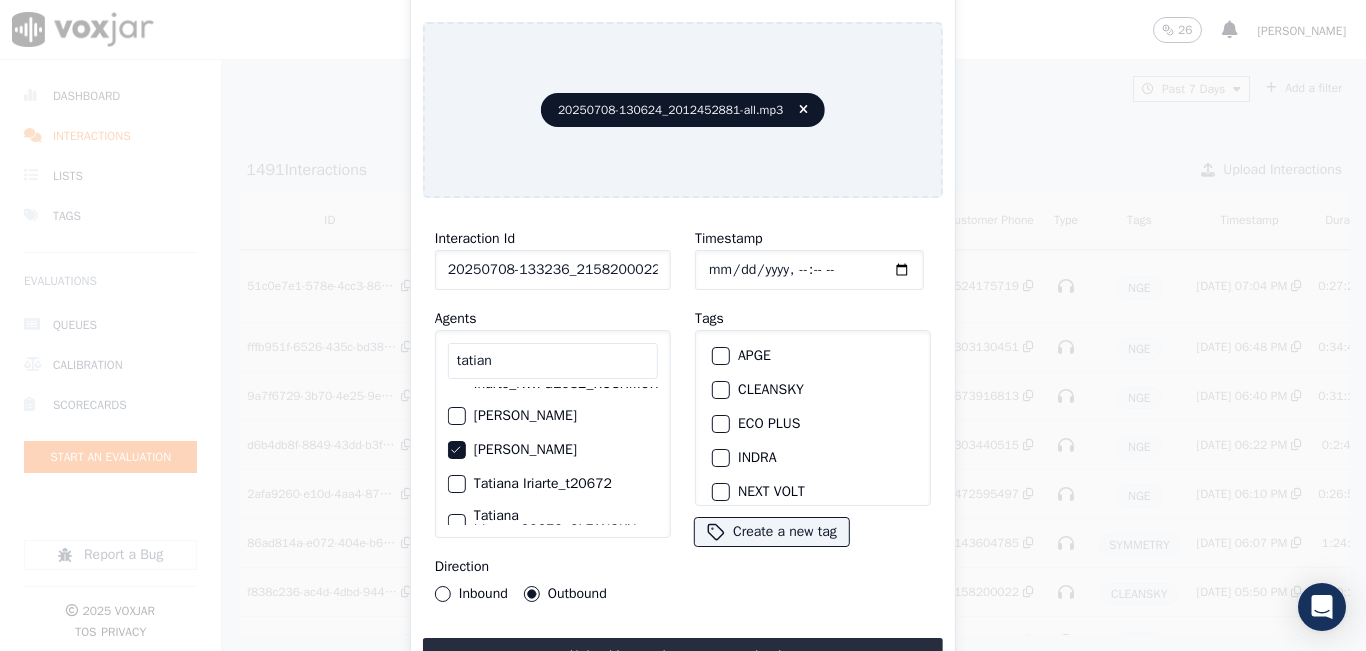 click at bounding box center [720, 390] 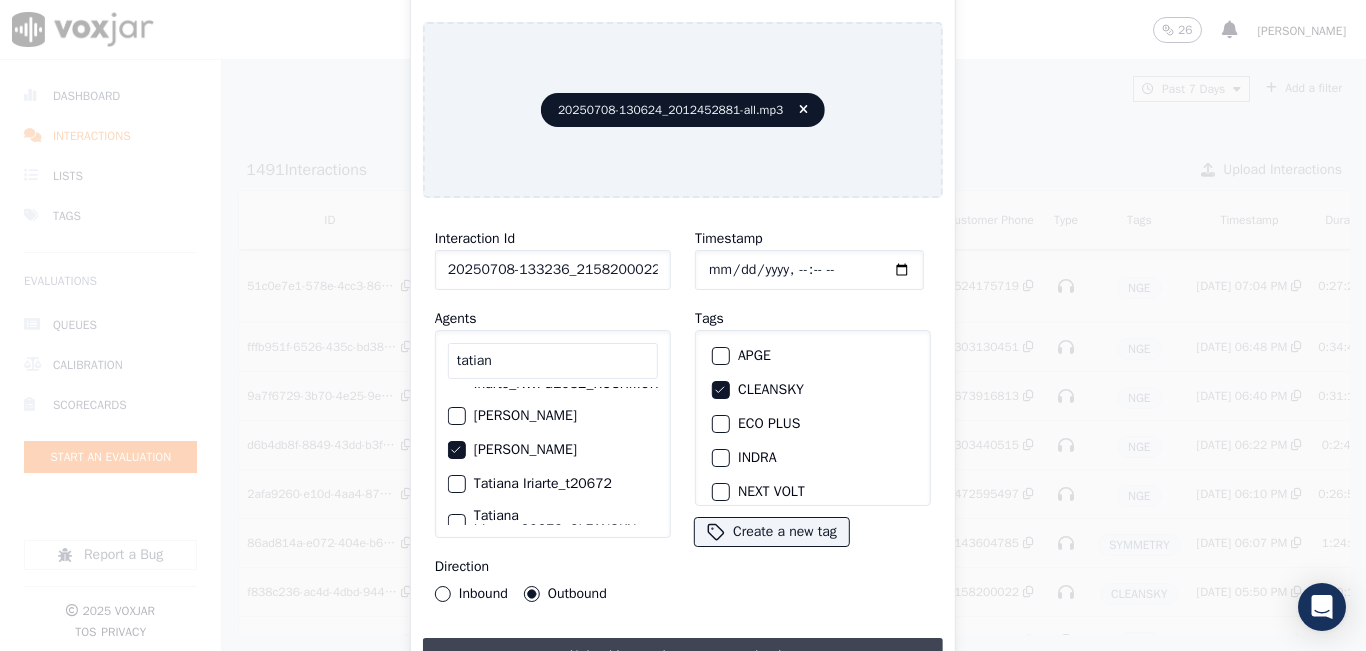 click on "Upload interaction to start evaluation" at bounding box center [683, 656] 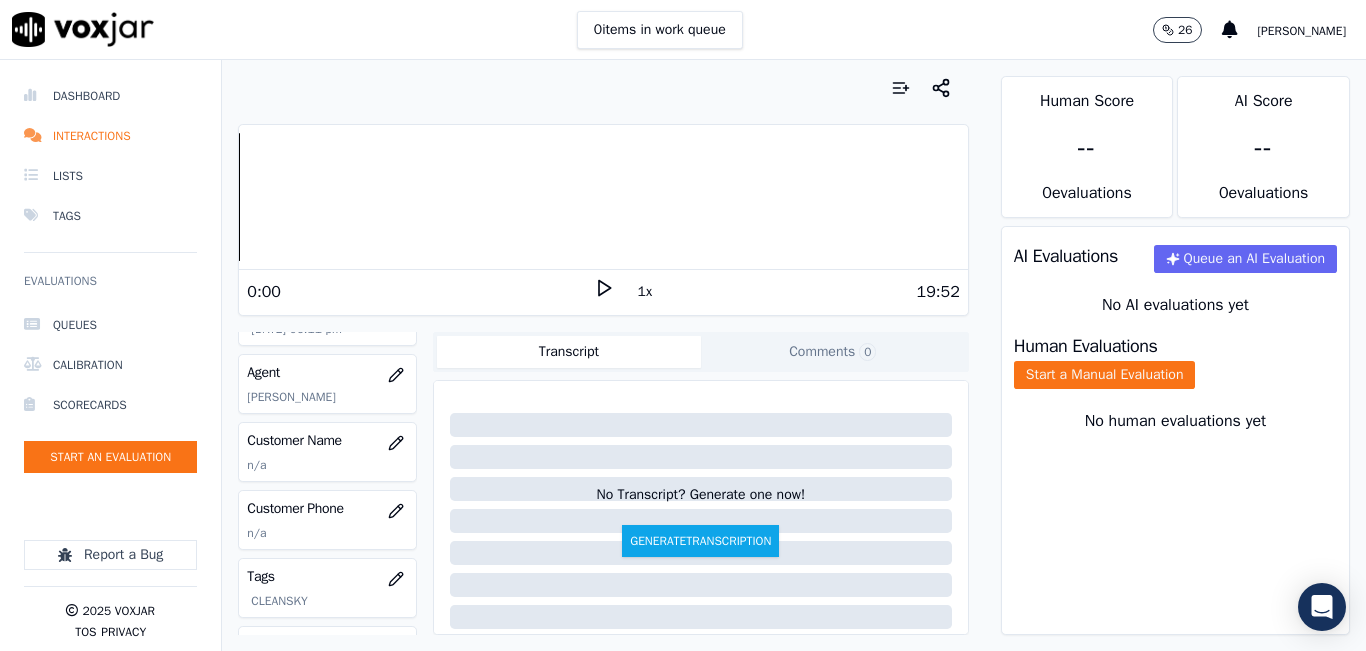 scroll, scrollTop: 200, scrollLeft: 0, axis: vertical 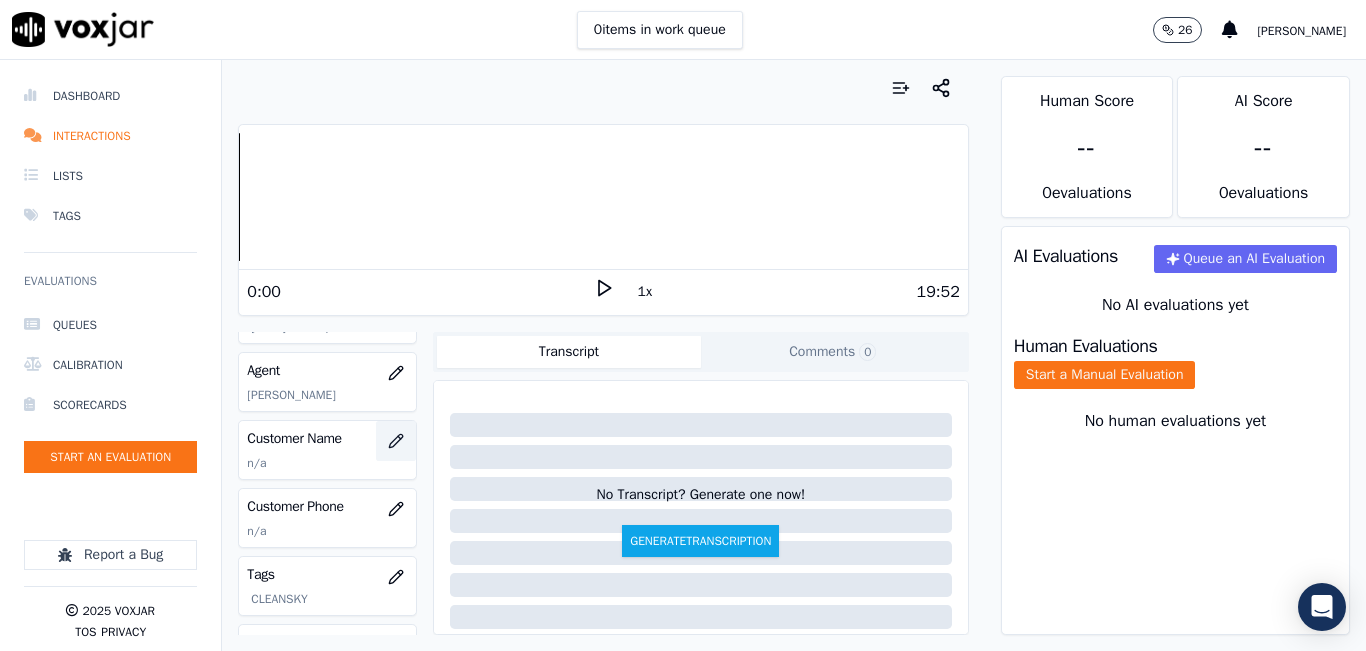 click 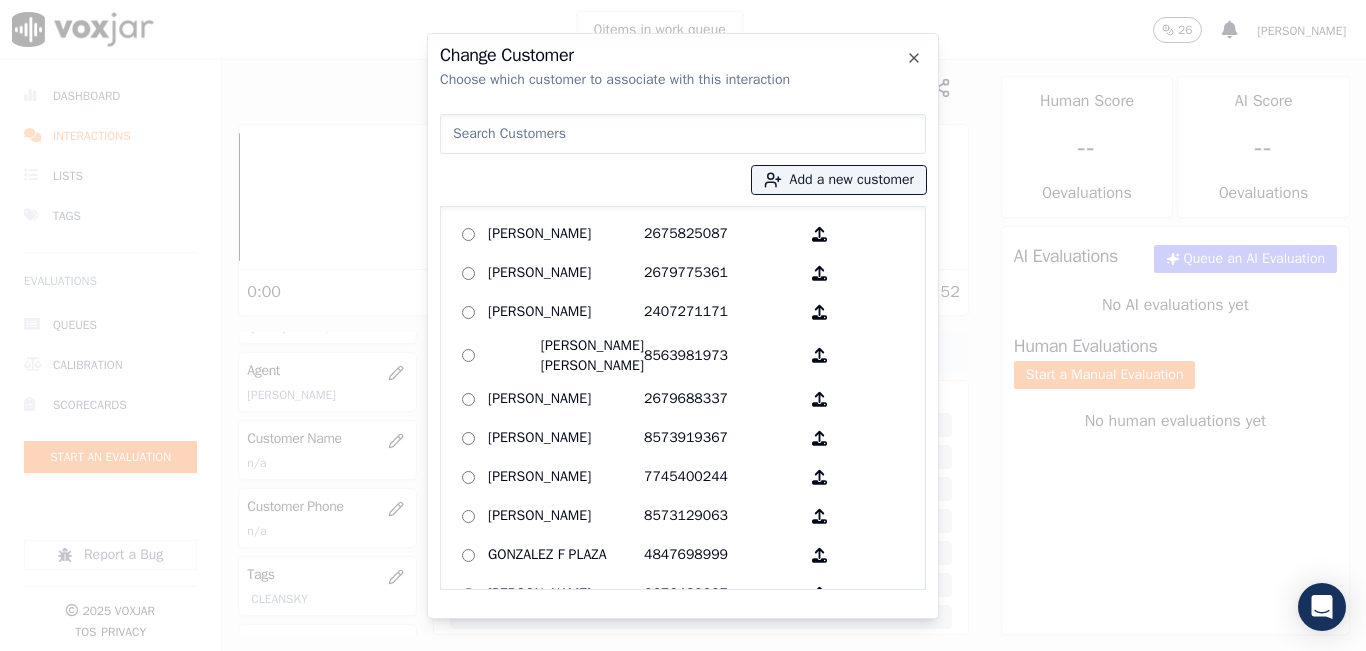 click at bounding box center [683, 134] 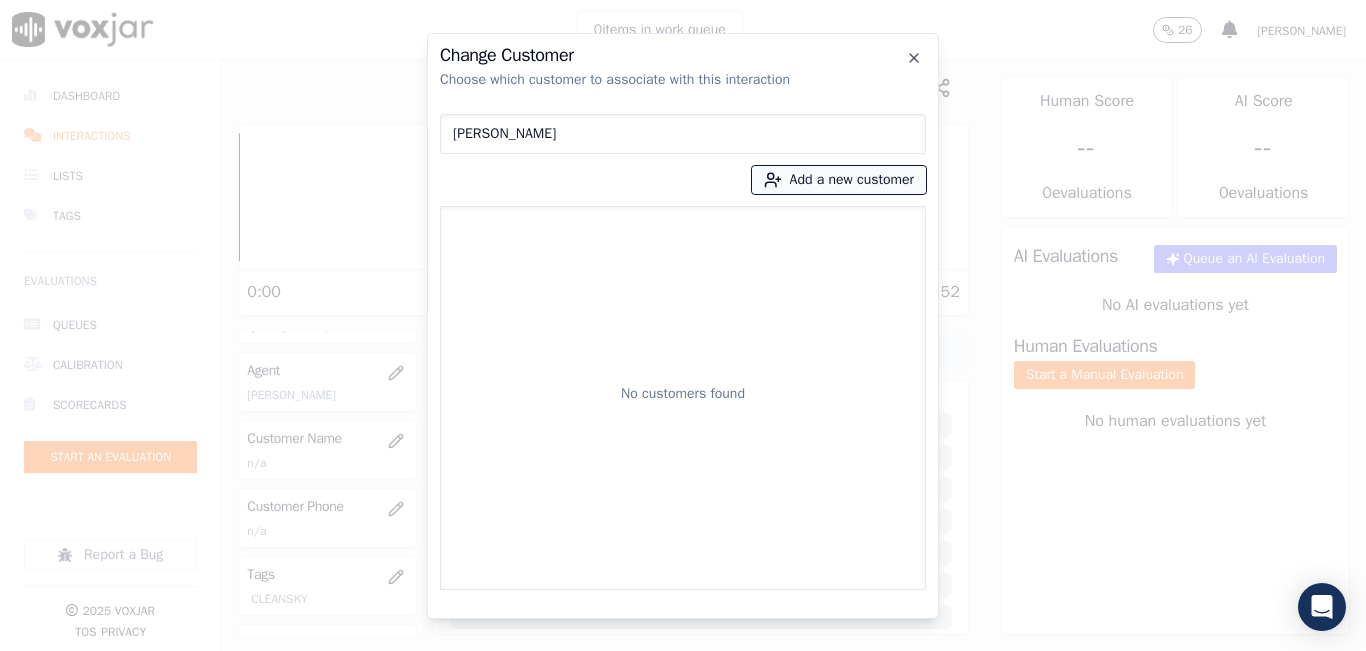 type on "[PERSON_NAME]" 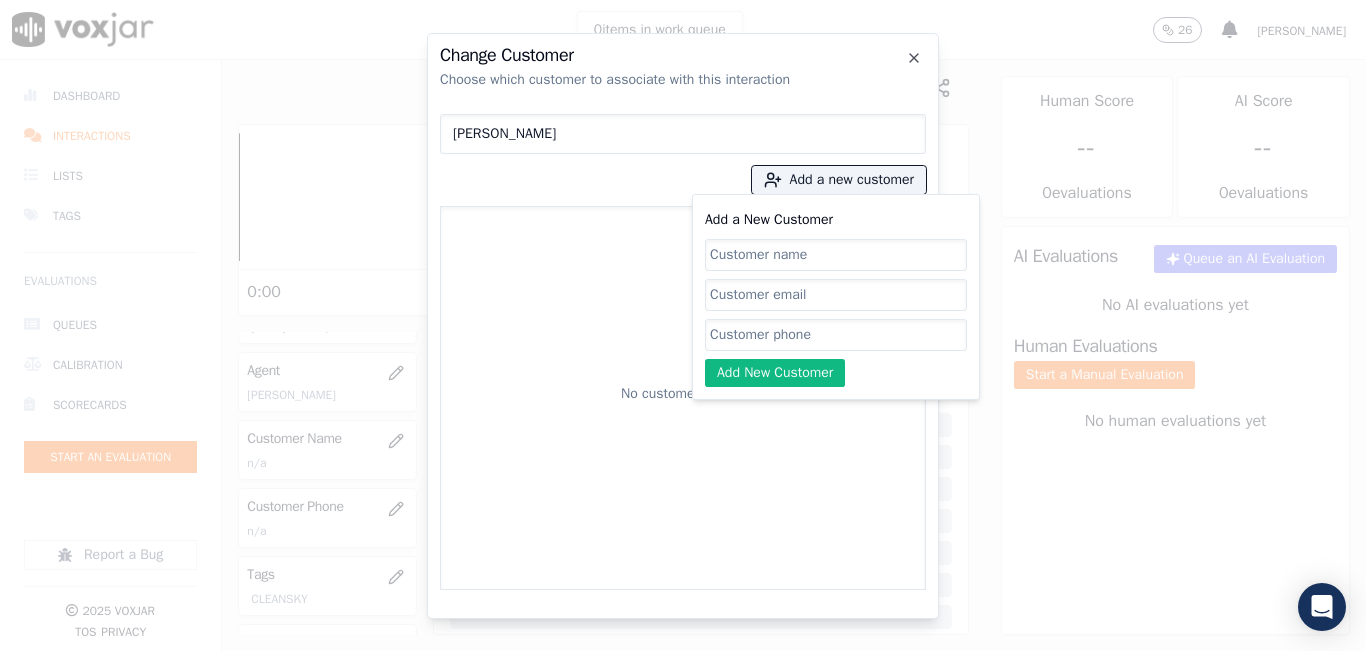 click on "Add a New Customer" 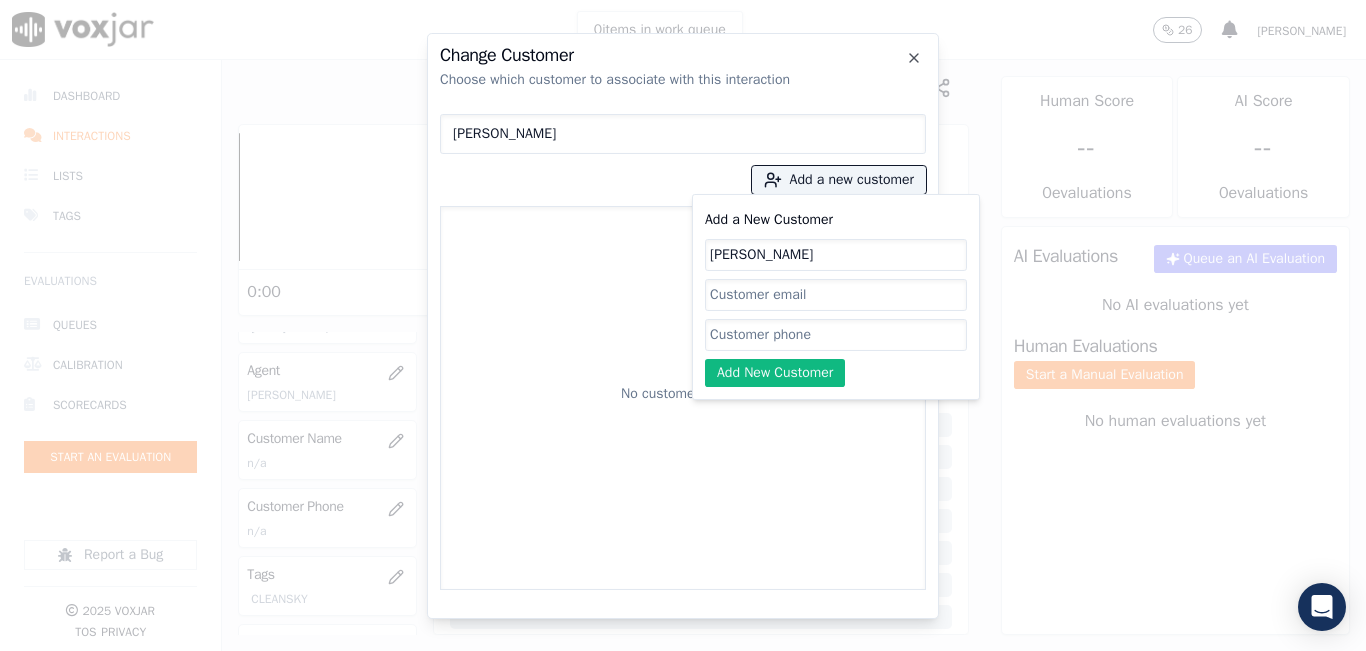 type on "[PERSON_NAME]" 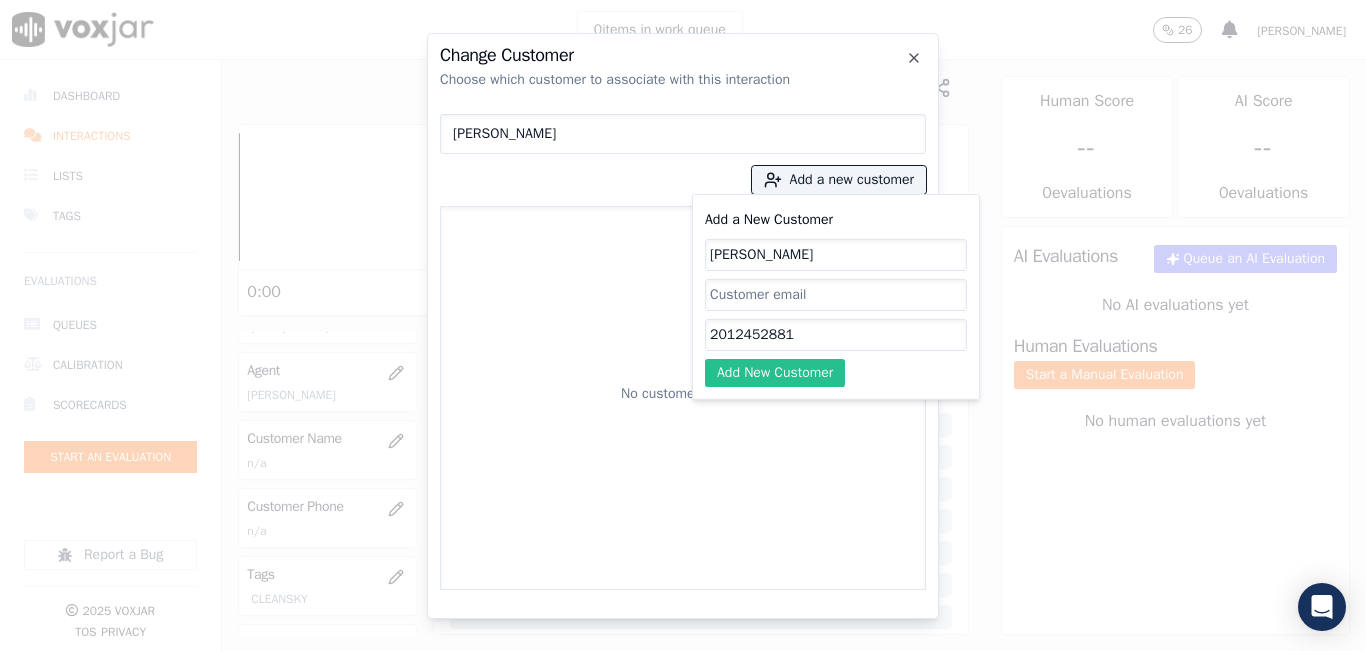 type on "2012452881" 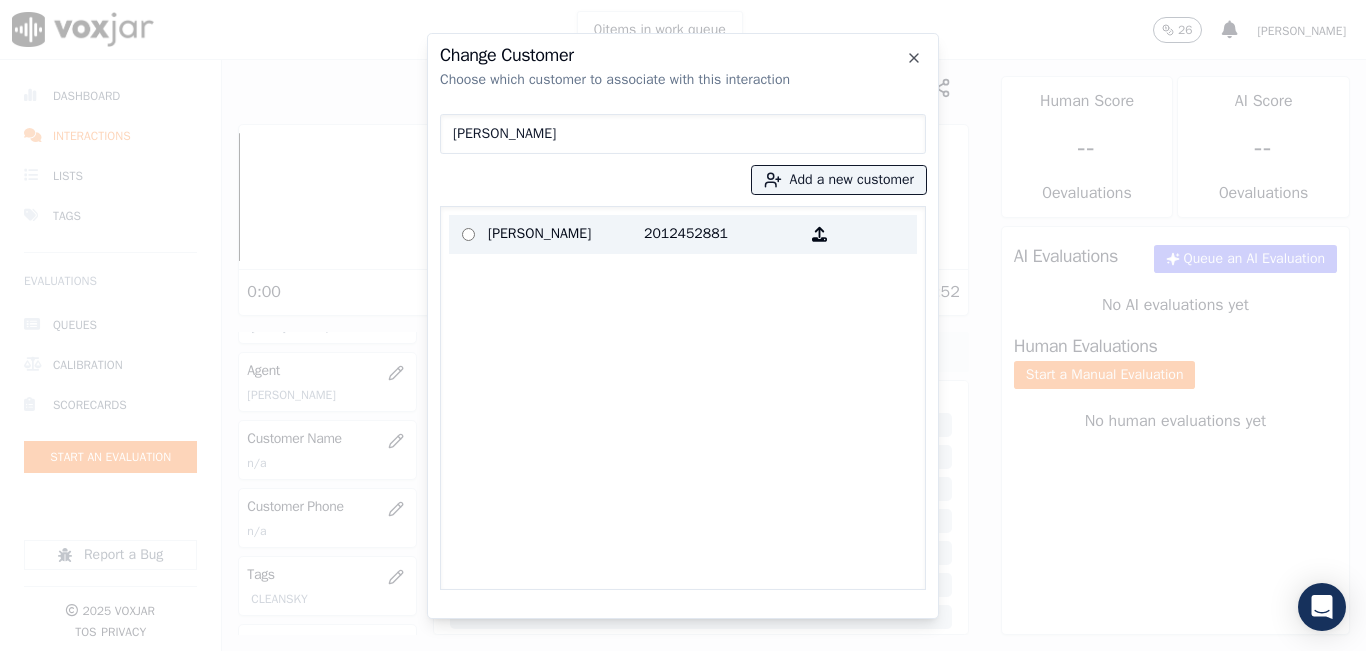 click on "[PERSON_NAME]" at bounding box center (566, 234) 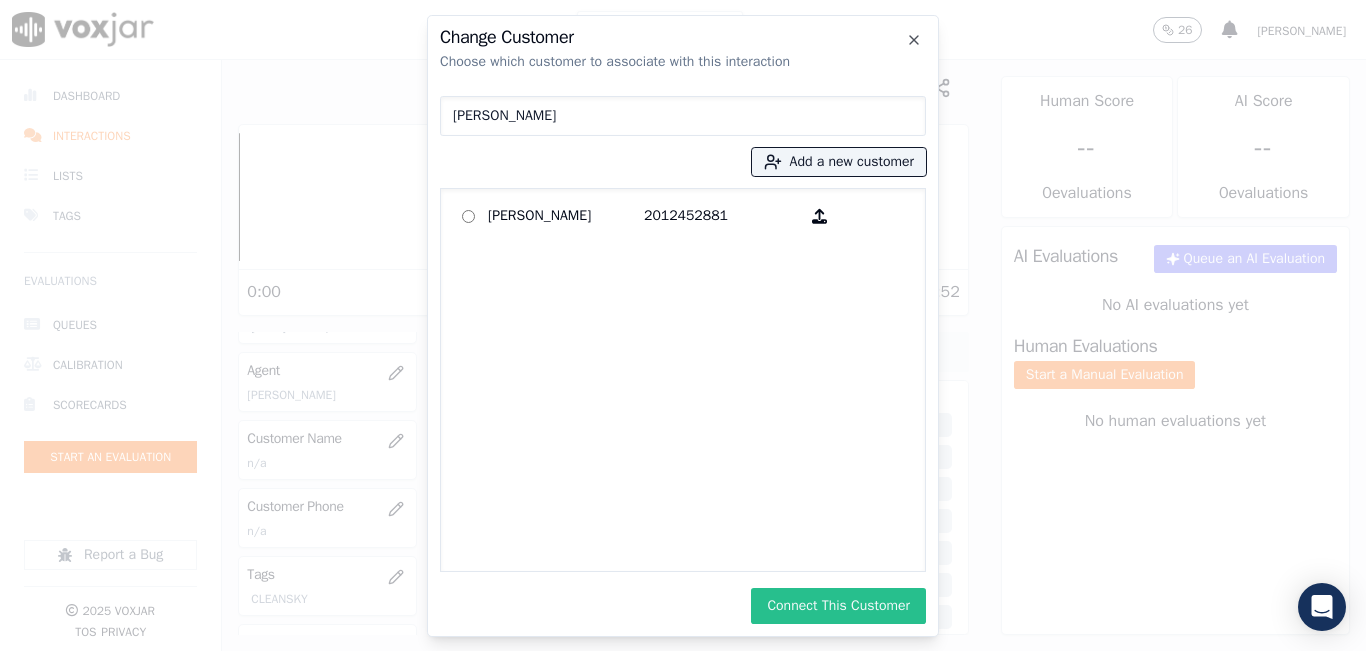click on "Connect This Customer" at bounding box center (838, 606) 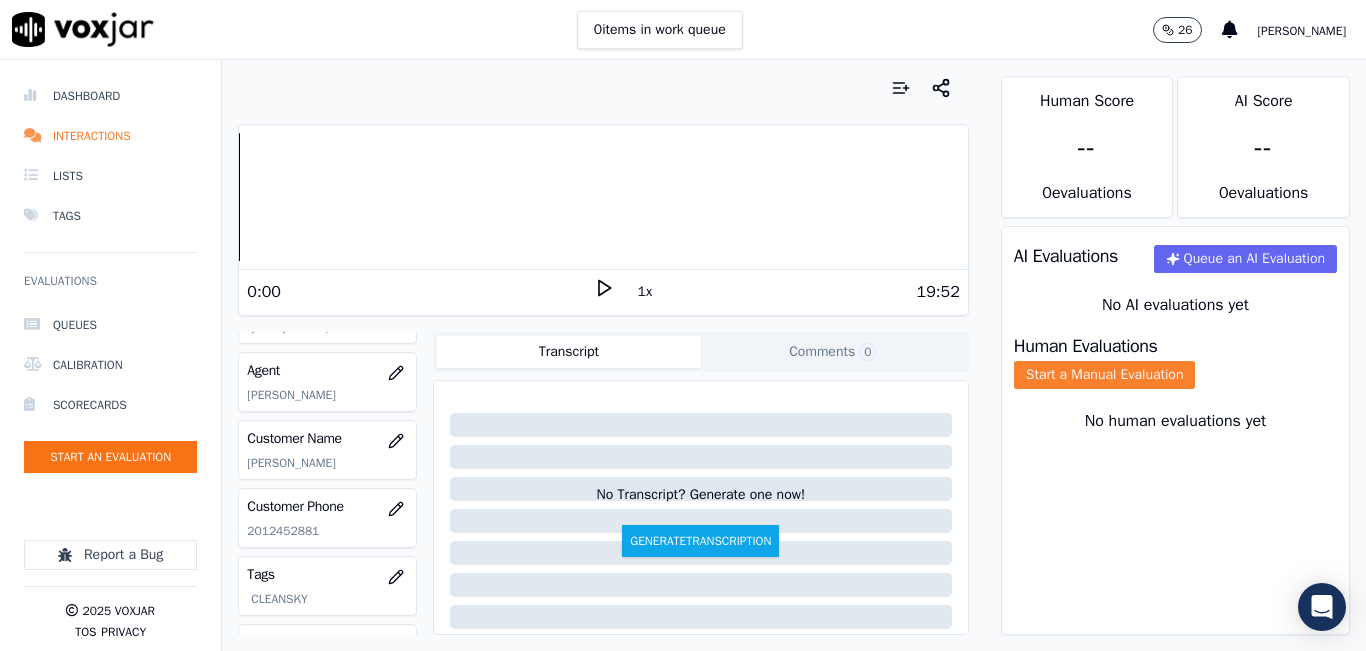 click on "Start a Manual Evaluation" 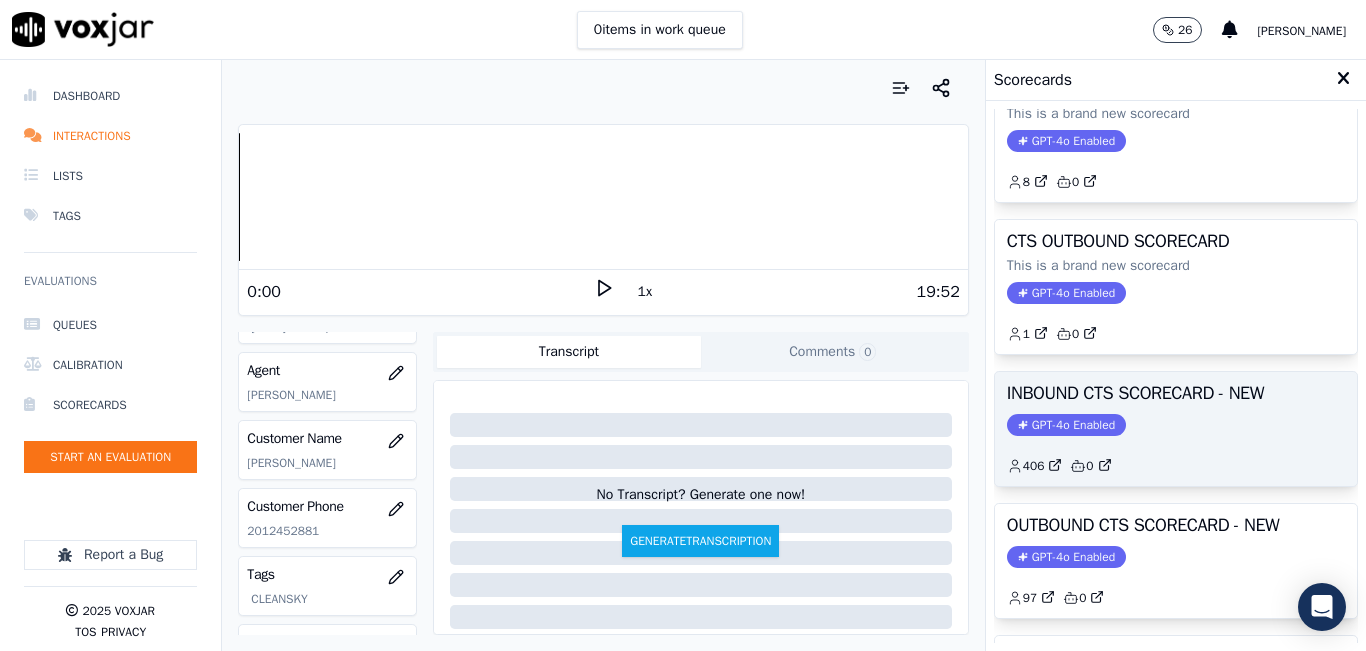 scroll, scrollTop: 100, scrollLeft: 0, axis: vertical 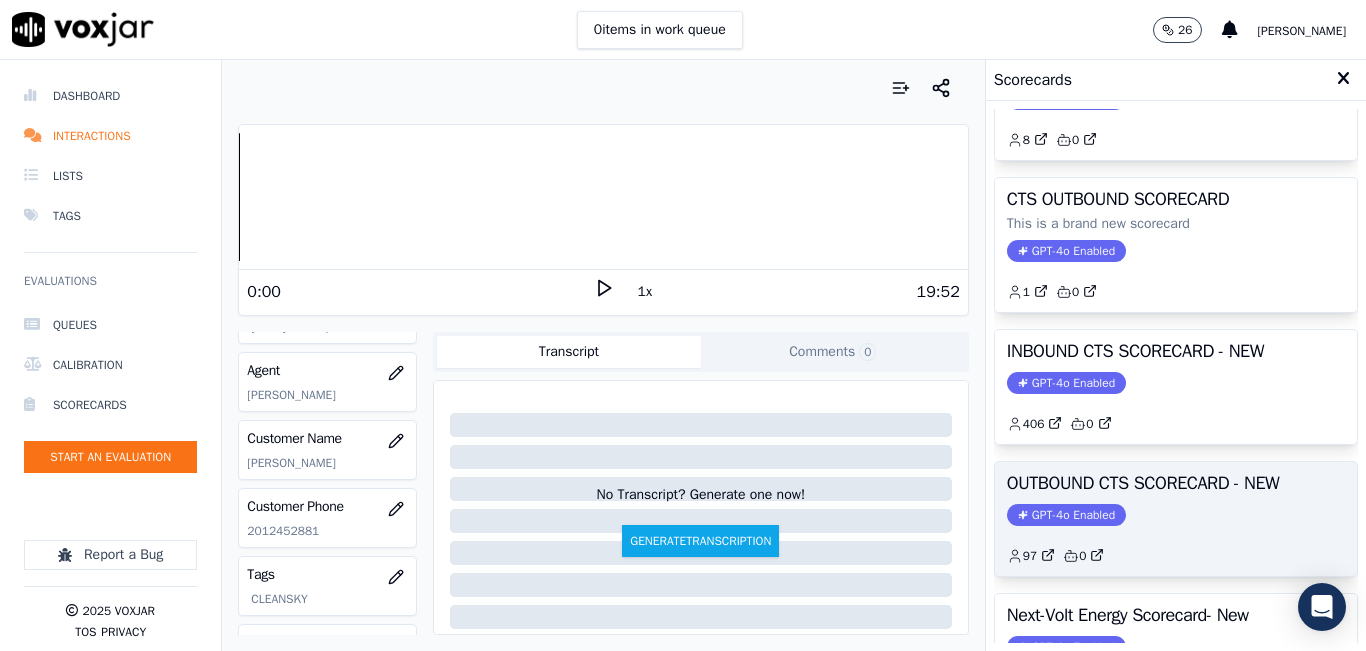 click on "GPT-4o Enabled" 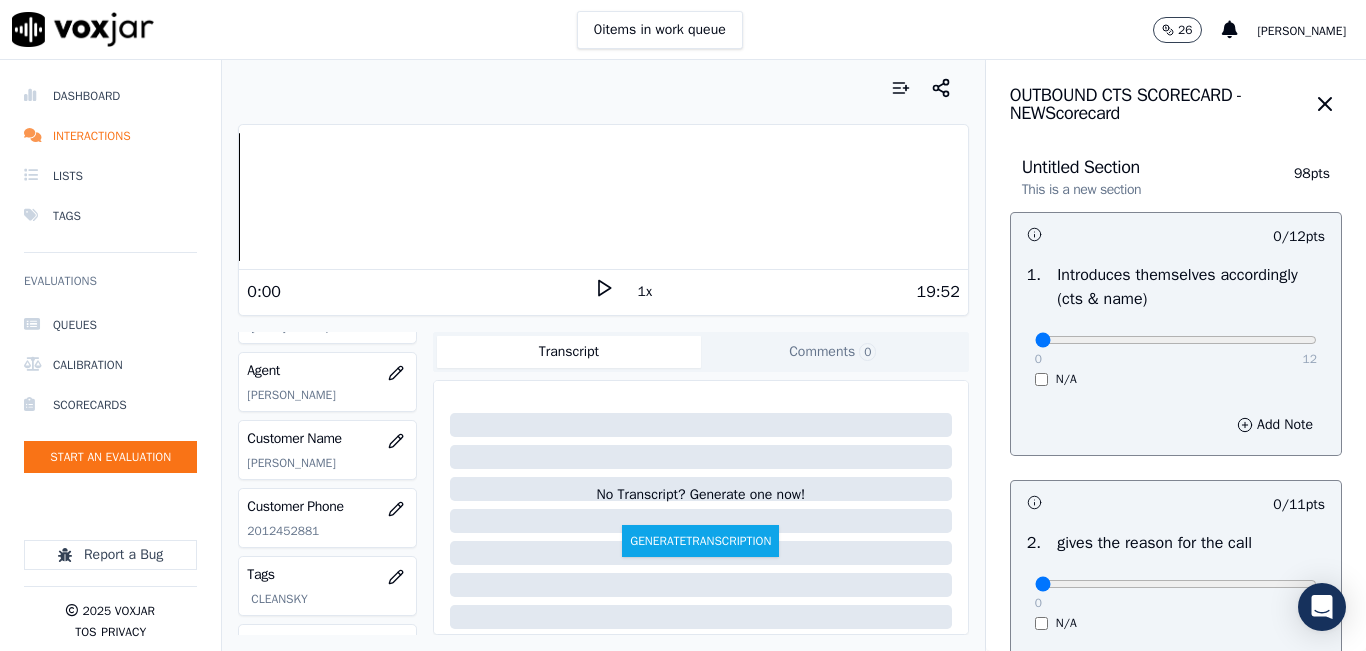 click on "1x" at bounding box center [645, 292] 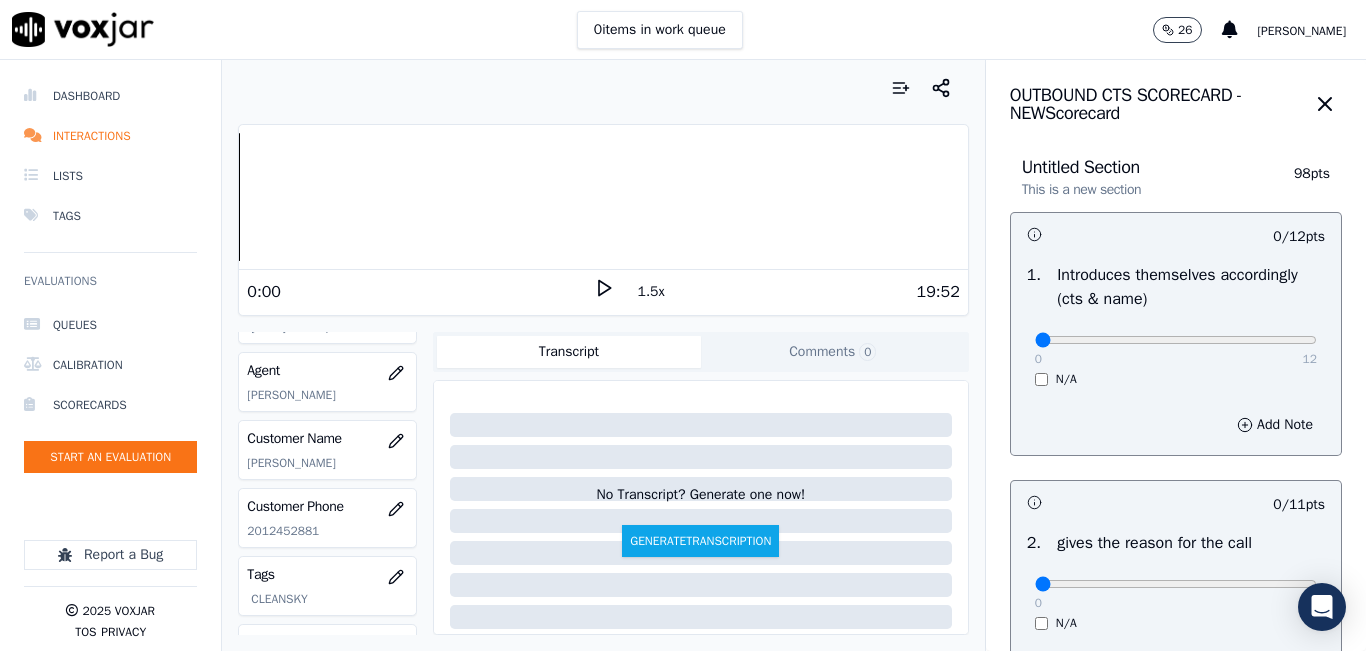 click on "1.5x" at bounding box center [651, 292] 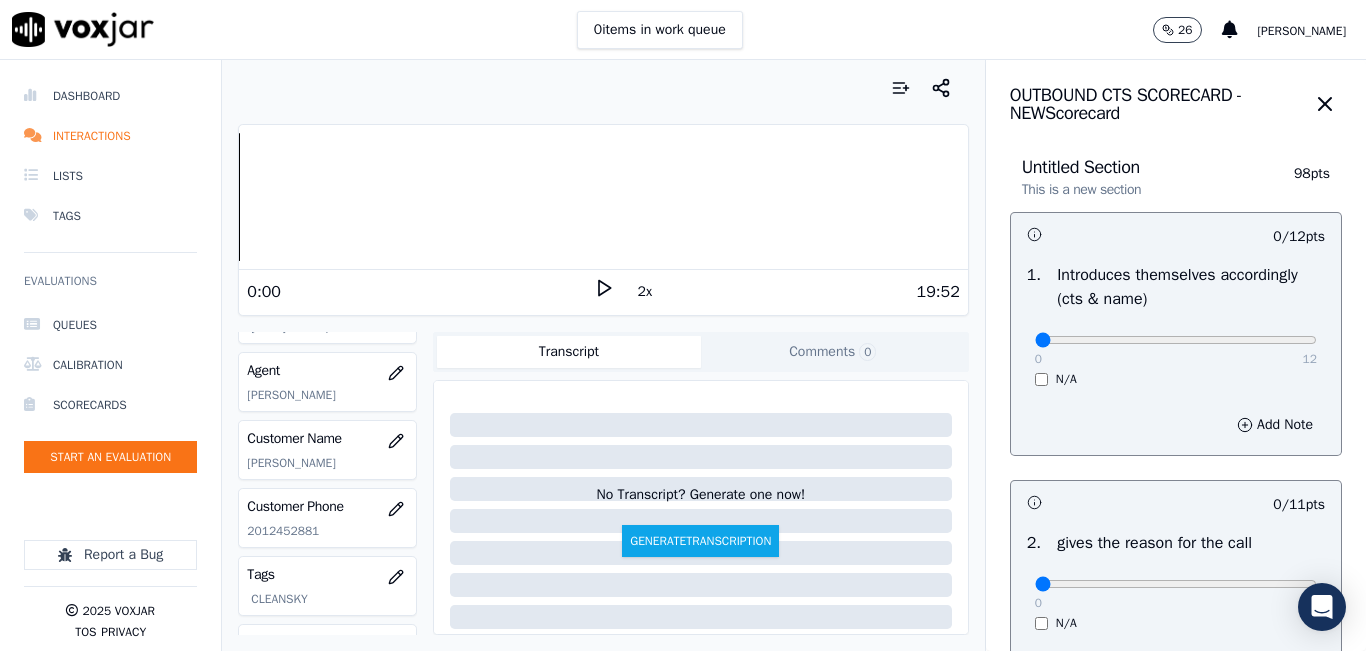 click 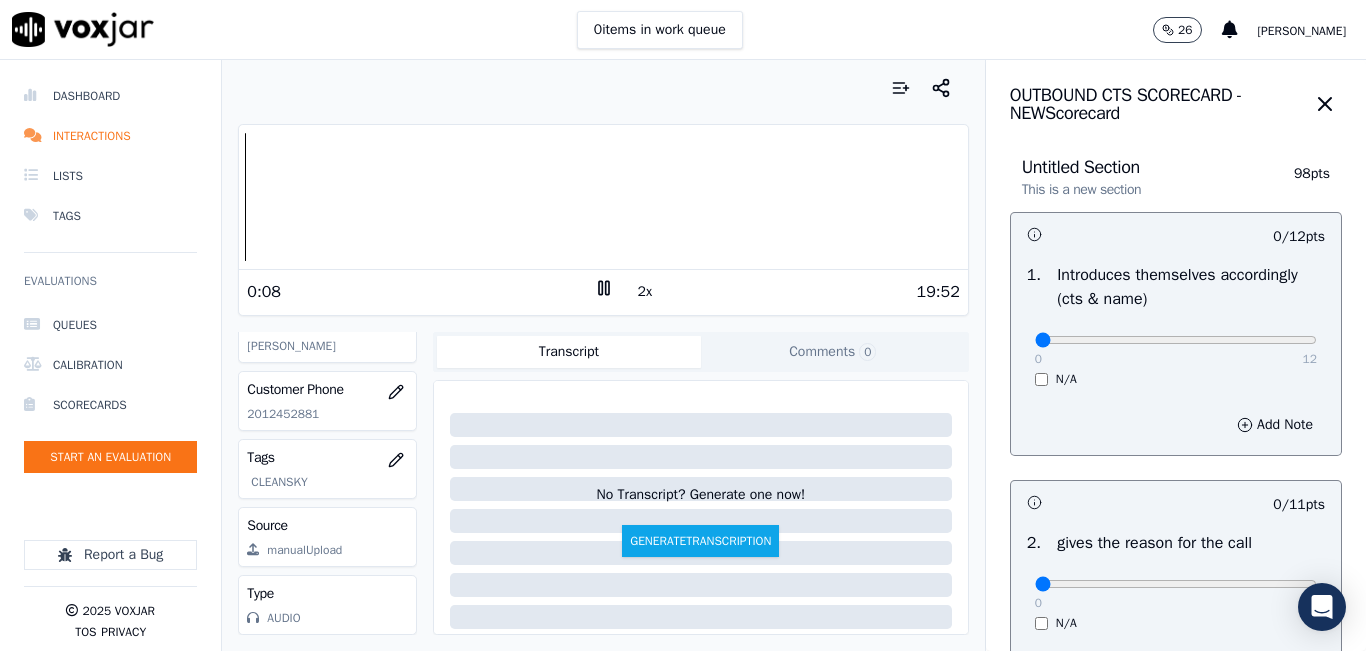 scroll, scrollTop: 278, scrollLeft: 0, axis: vertical 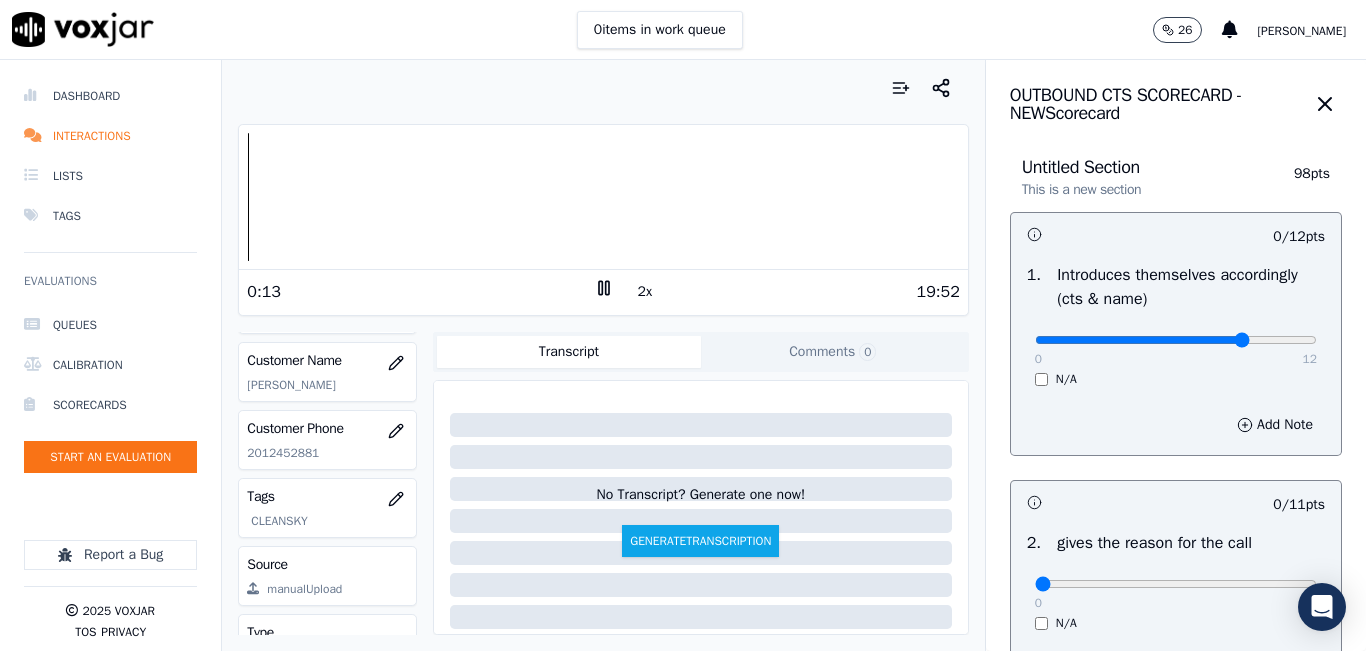 click at bounding box center [1176, 340] 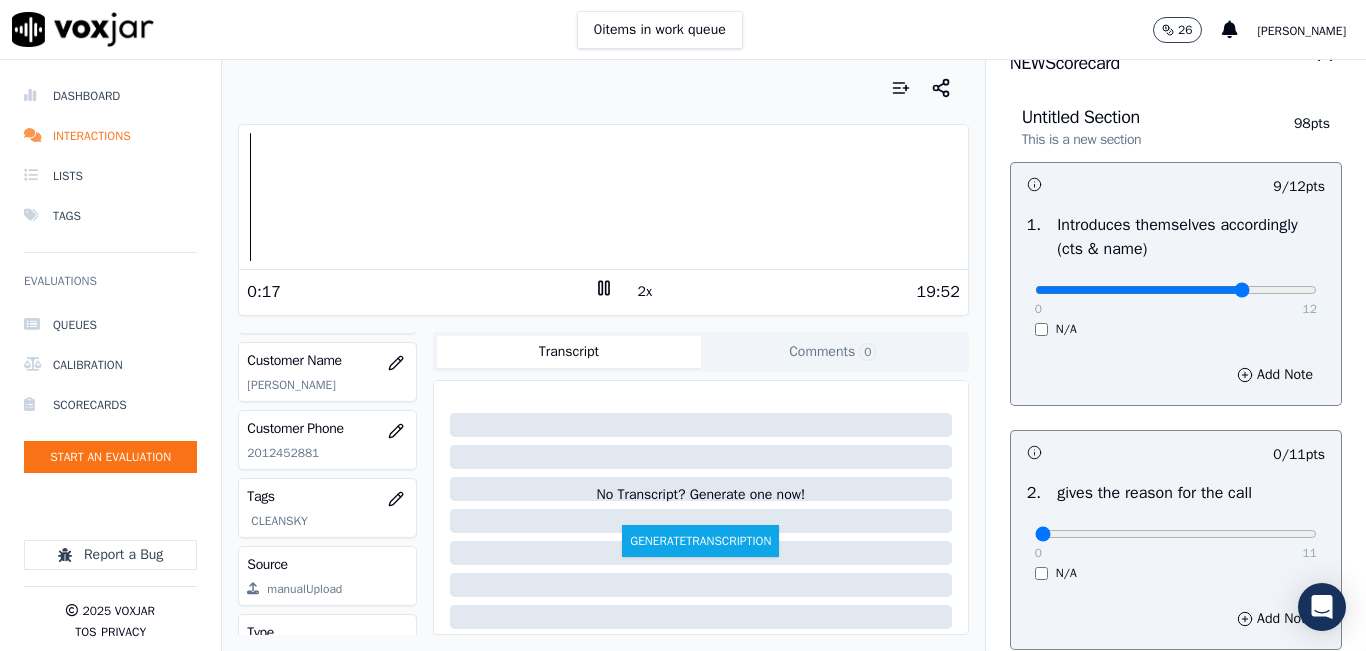 scroll, scrollTop: 100, scrollLeft: 0, axis: vertical 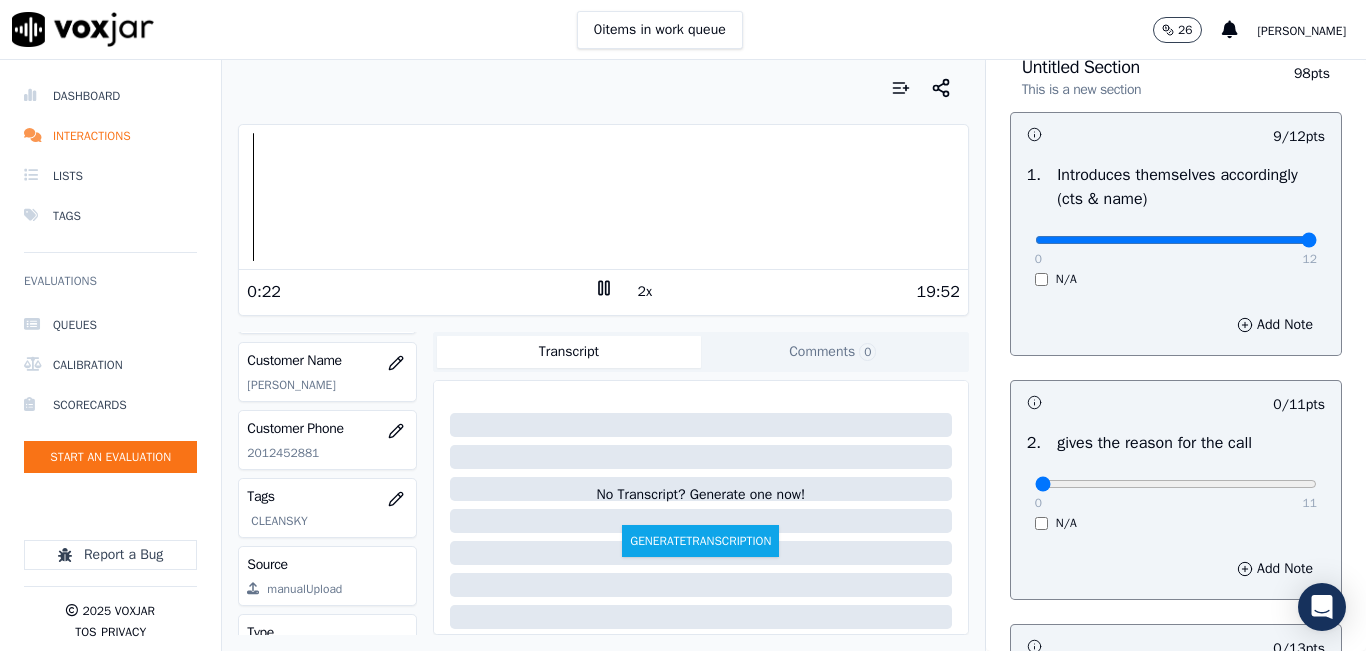 drag, startPoint x: 1228, startPoint y: 239, endPoint x: 1301, endPoint y: 242, distance: 73.061615 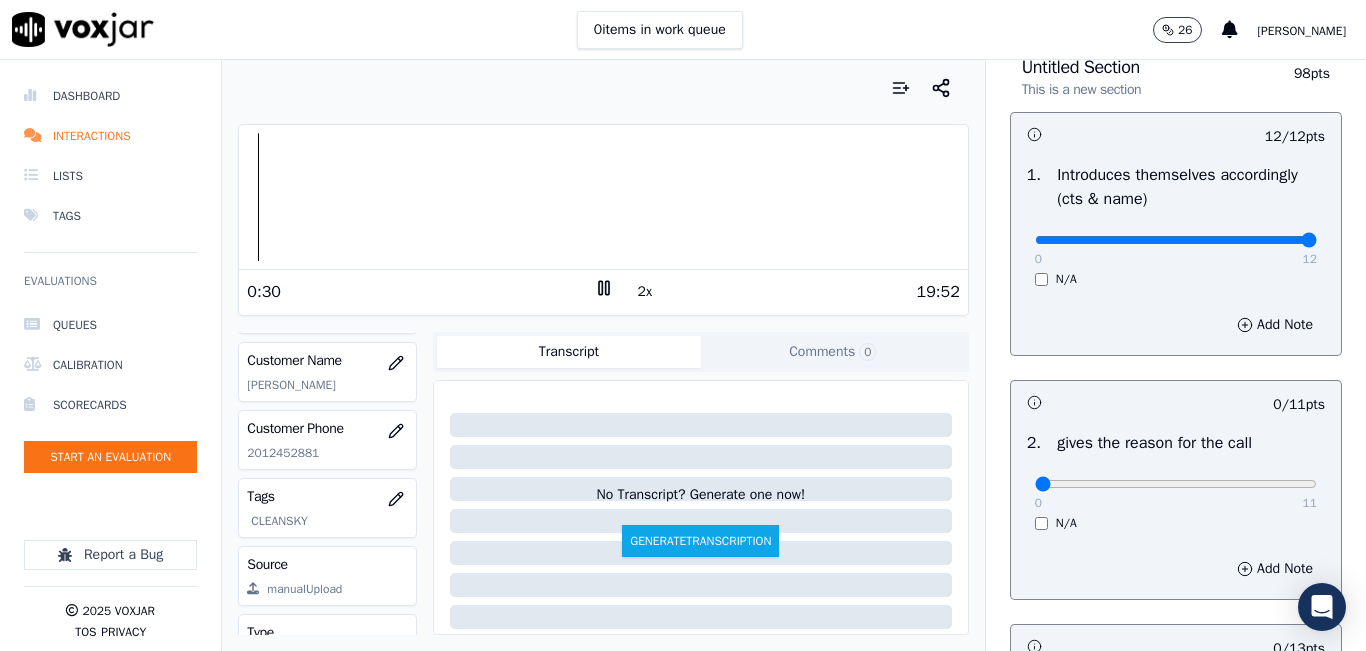 drag, startPoint x: 1222, startPoint y: 479, endPoint x: 1254, endPoint y: 481, distance: 32.06244 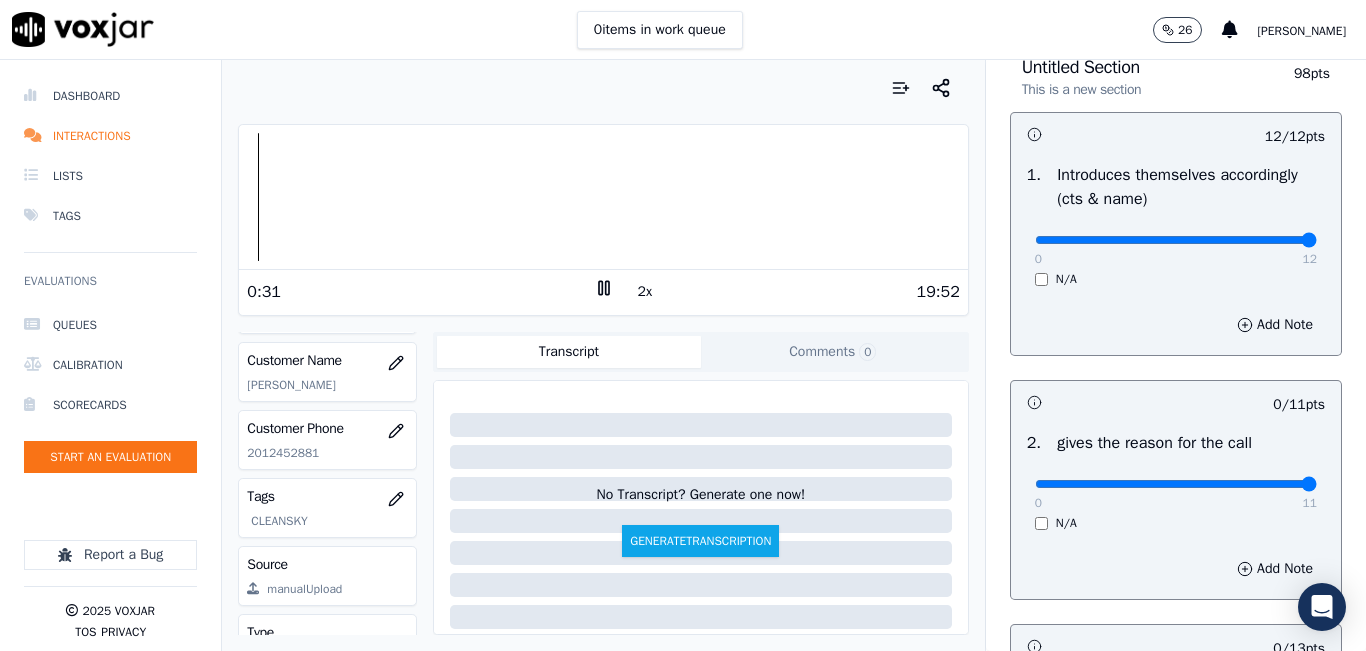 type on "11" 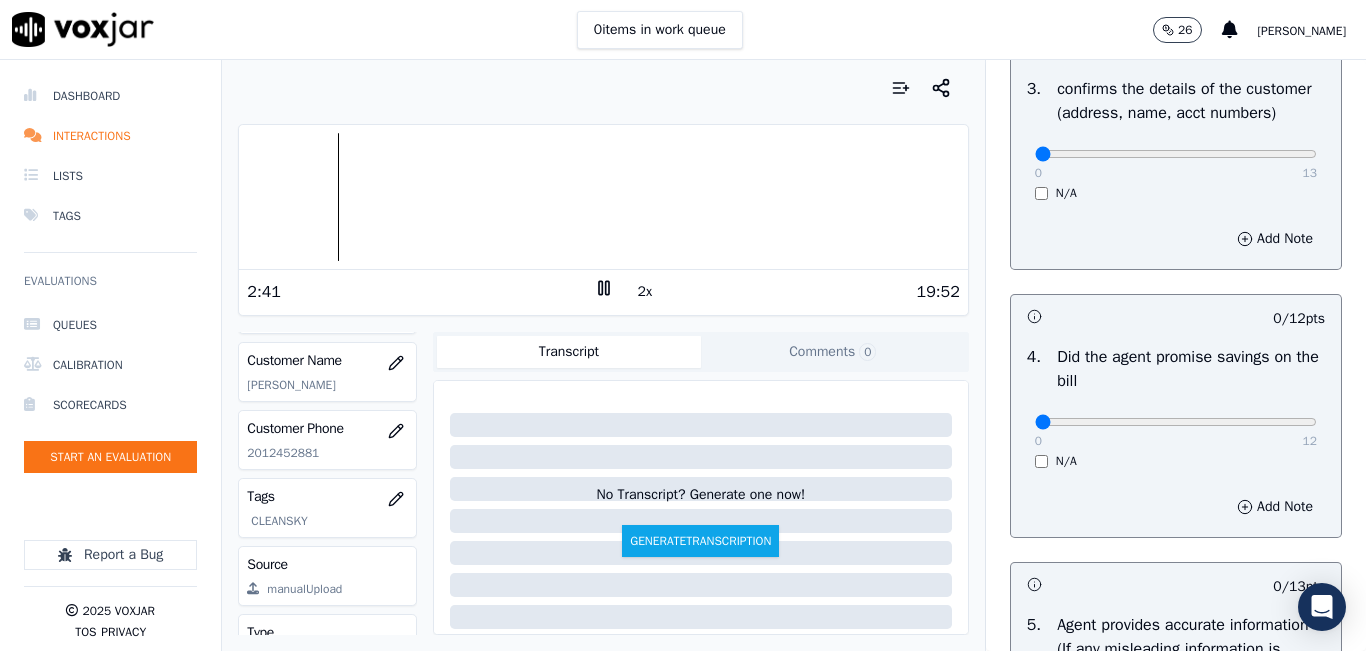 scroll, scrollTop: 700, scrollLeft: 0, axis: vertical 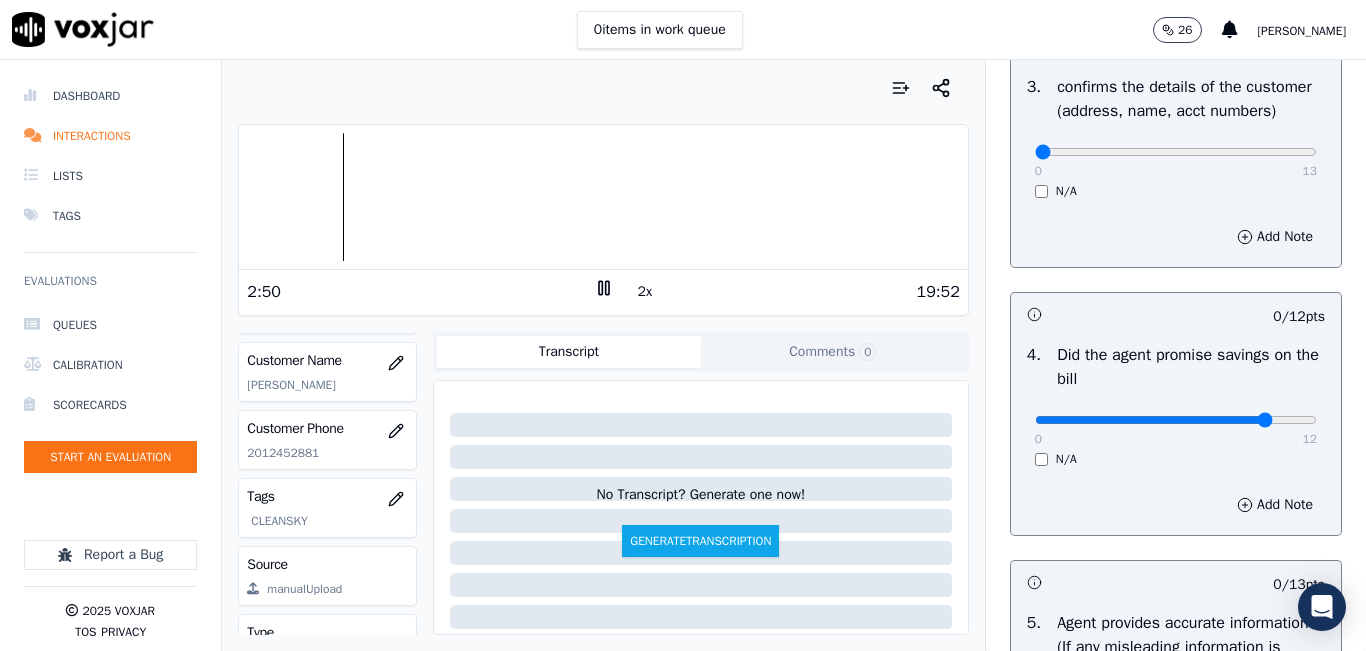 click at bounding box center (1176, -360) 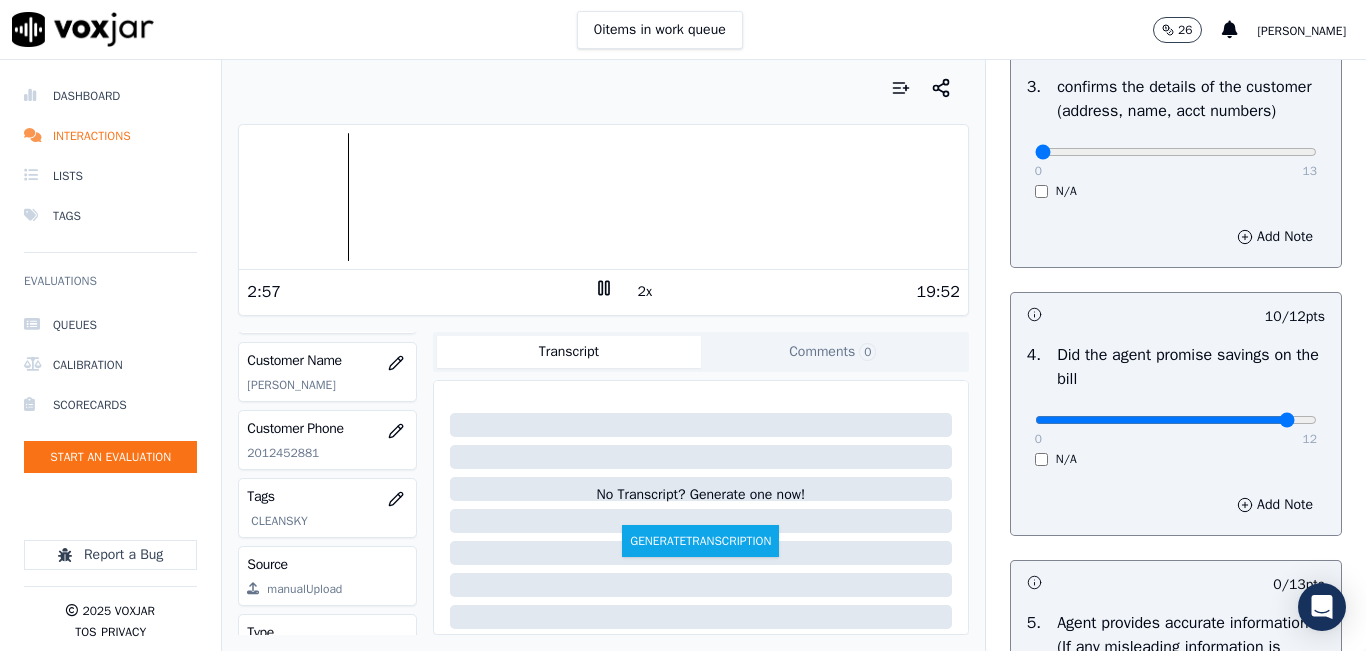 type on "11" 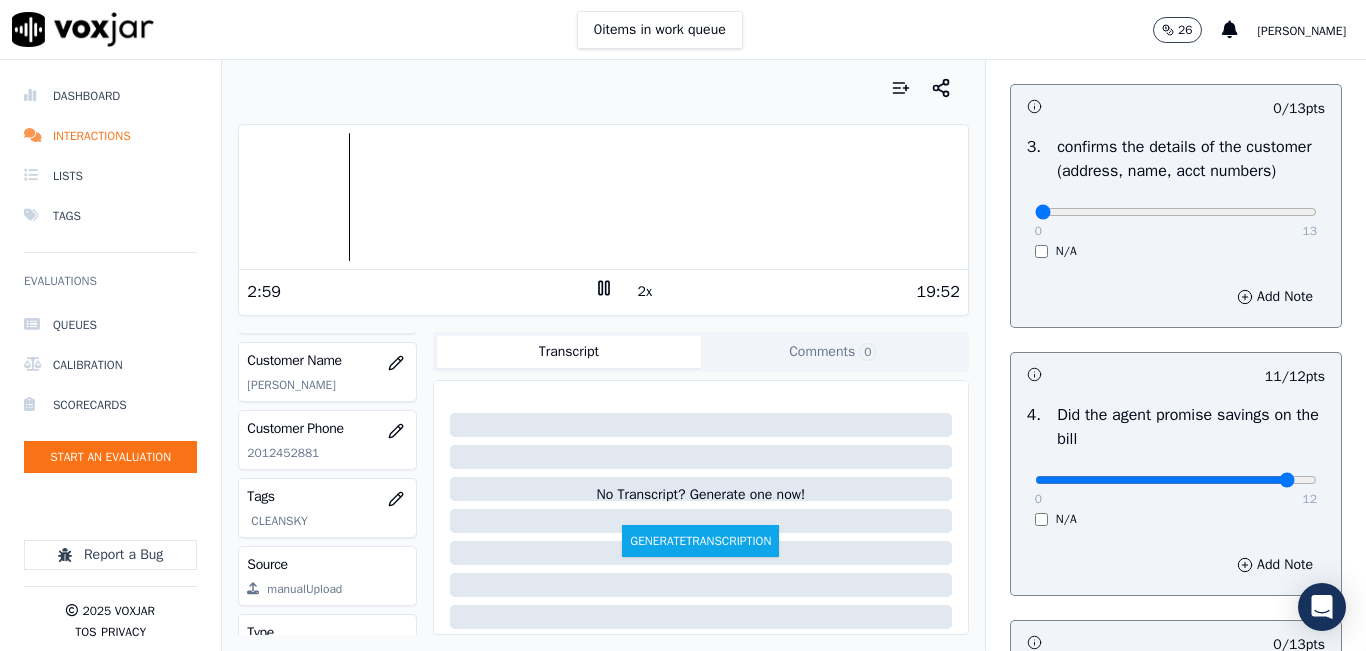 scroll, scrollTop: 600, scrollLeft: 0, axis: vertical 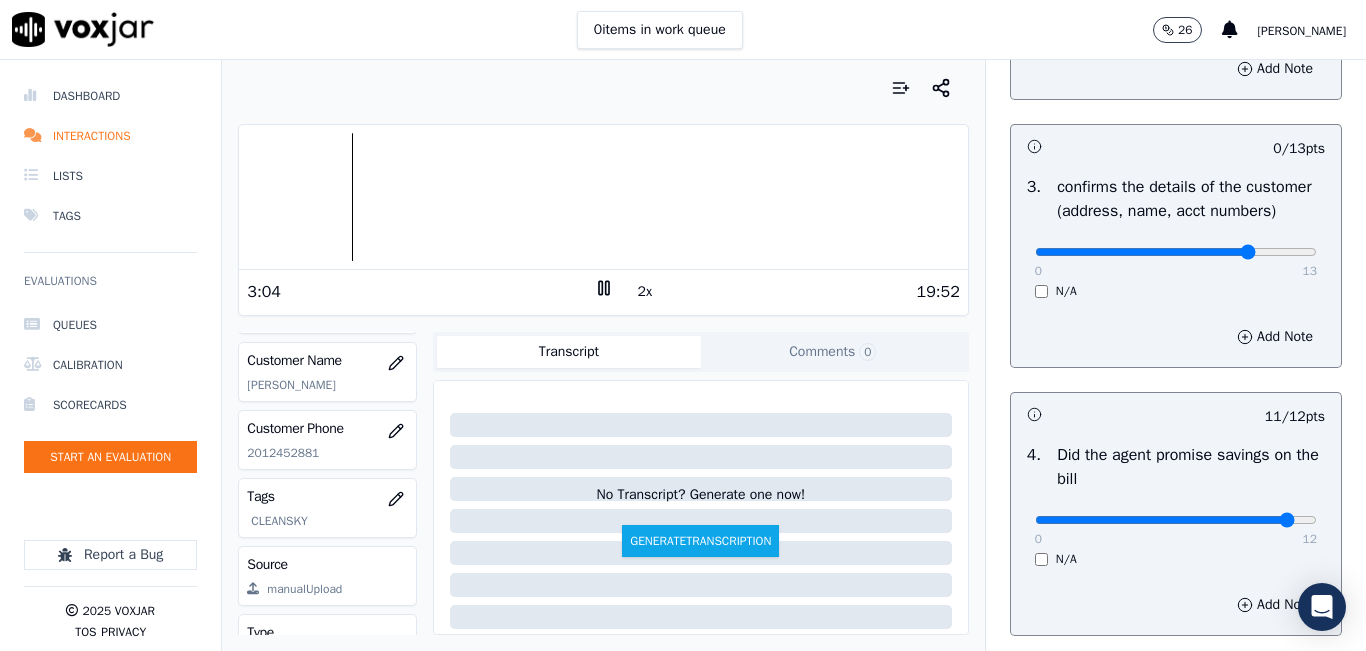 click at bounding box center (1176, -260) 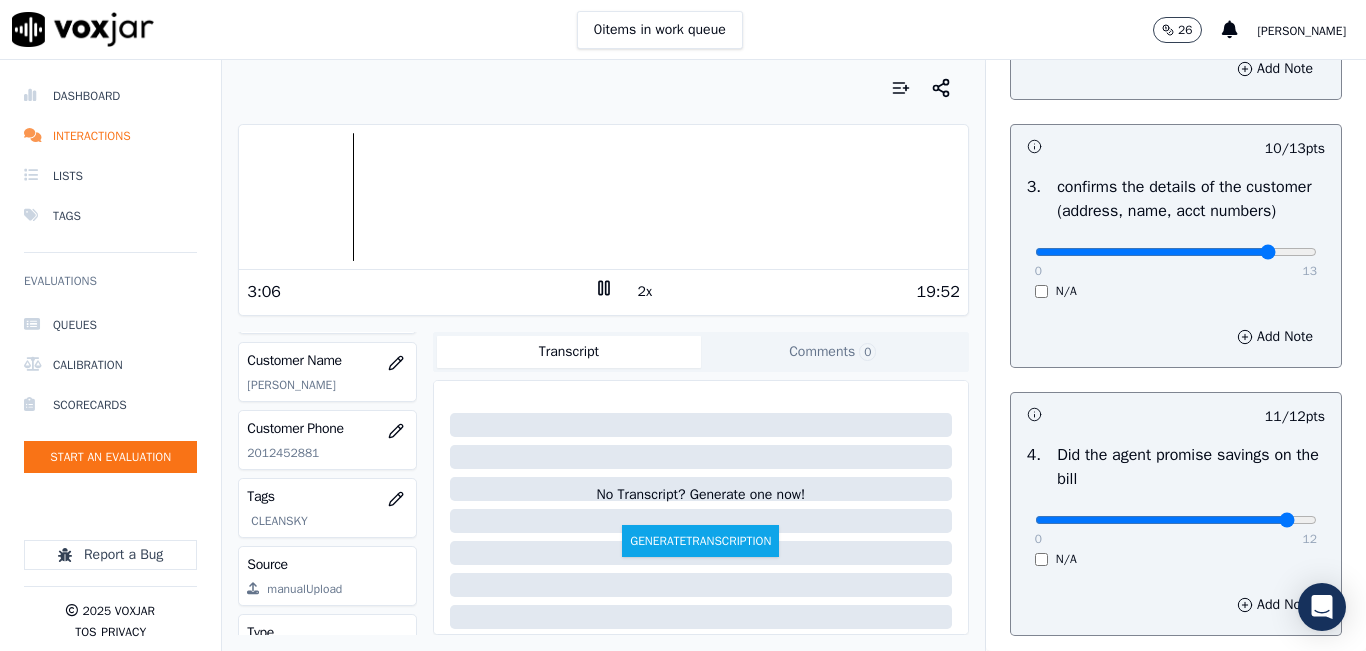 type on "11" 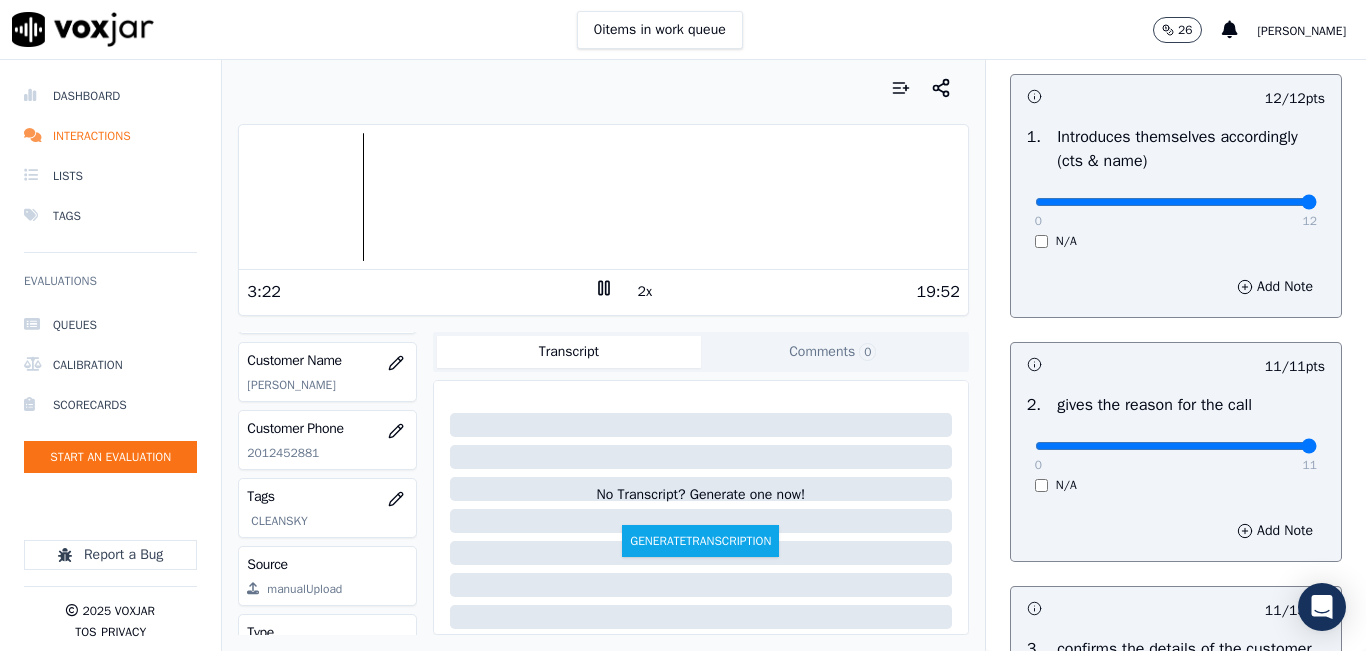 scroll, scrollTop: 118, scrollLeft: 0, axis: vertical 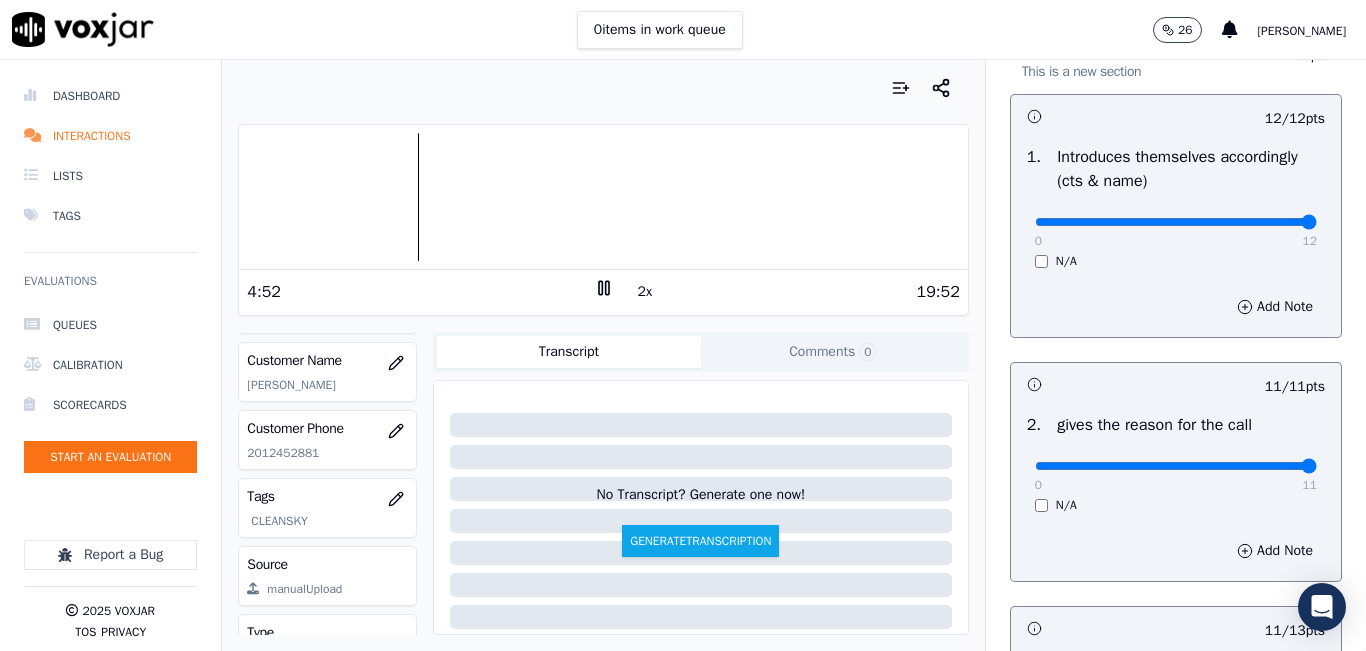 click on "Your browser does not support the audio element." at bounding box center [603, 197] 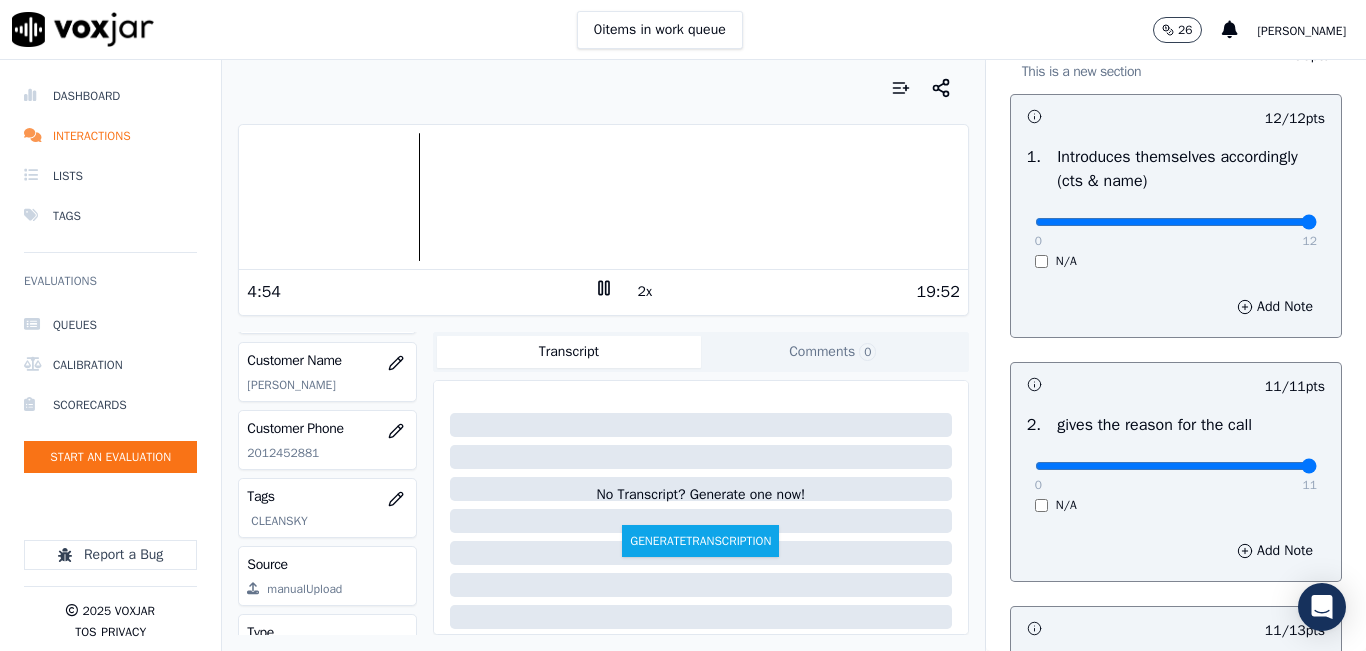 click on "Your browser does not support the audio element.   4:54     2x   19:52" at bounding box center (603, 220) 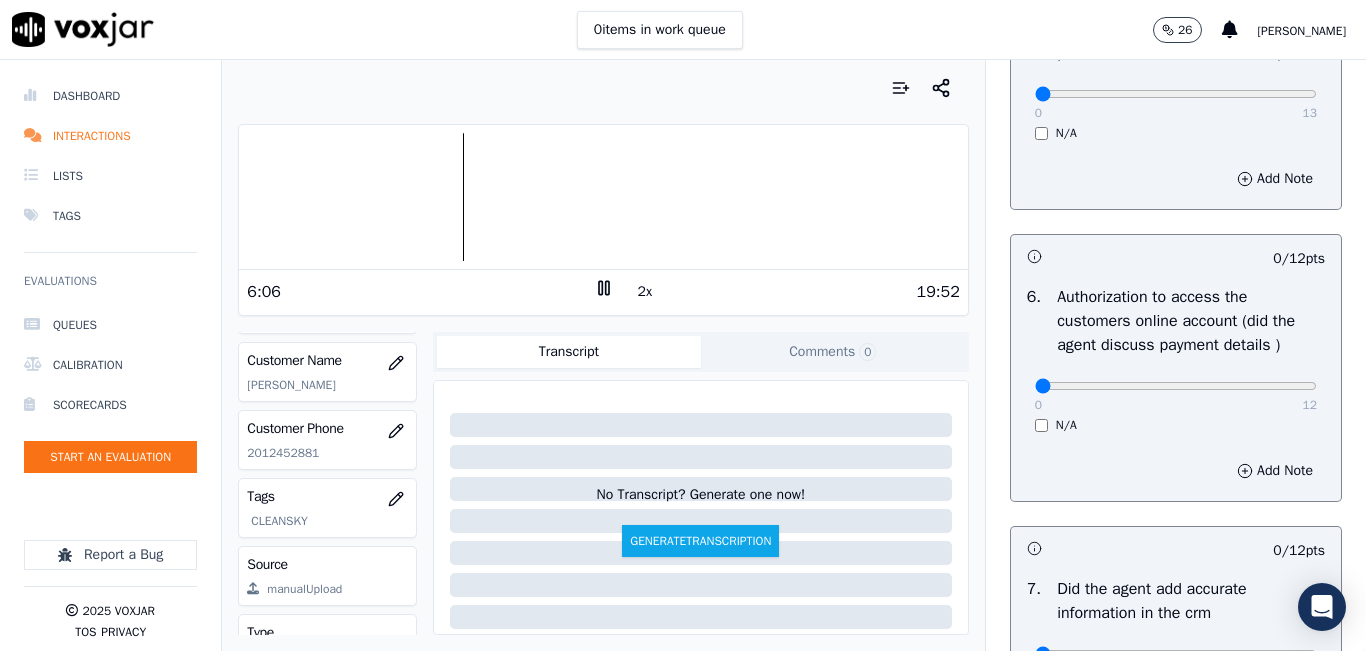 scroll, scrollTop: 1418, scrollLeft: 0, axis: vertical 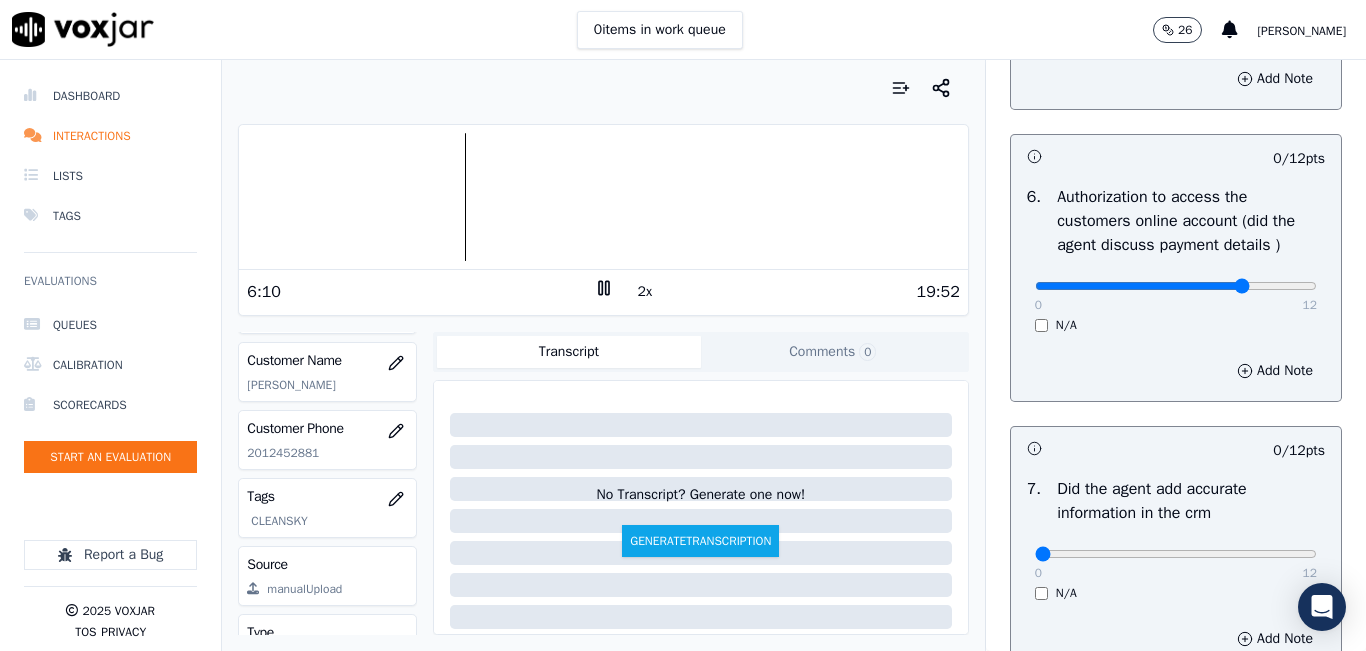 click at bounding box center [1176, -1078] 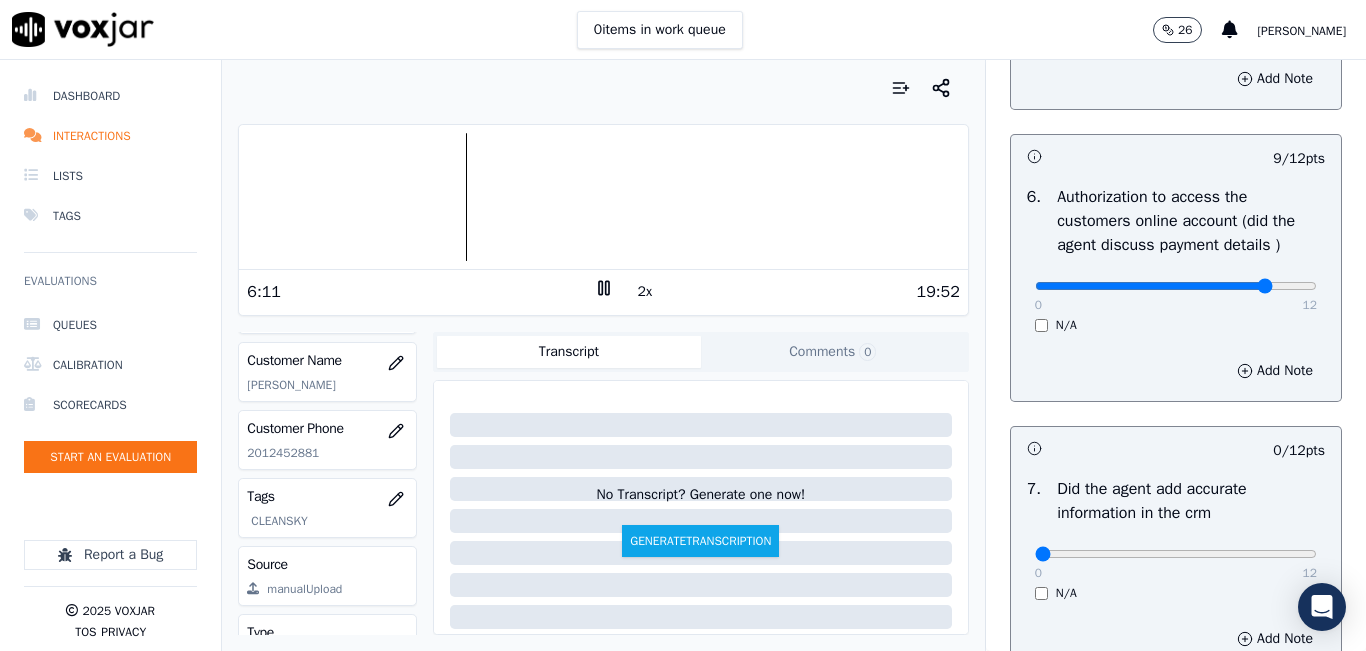 type on "10" 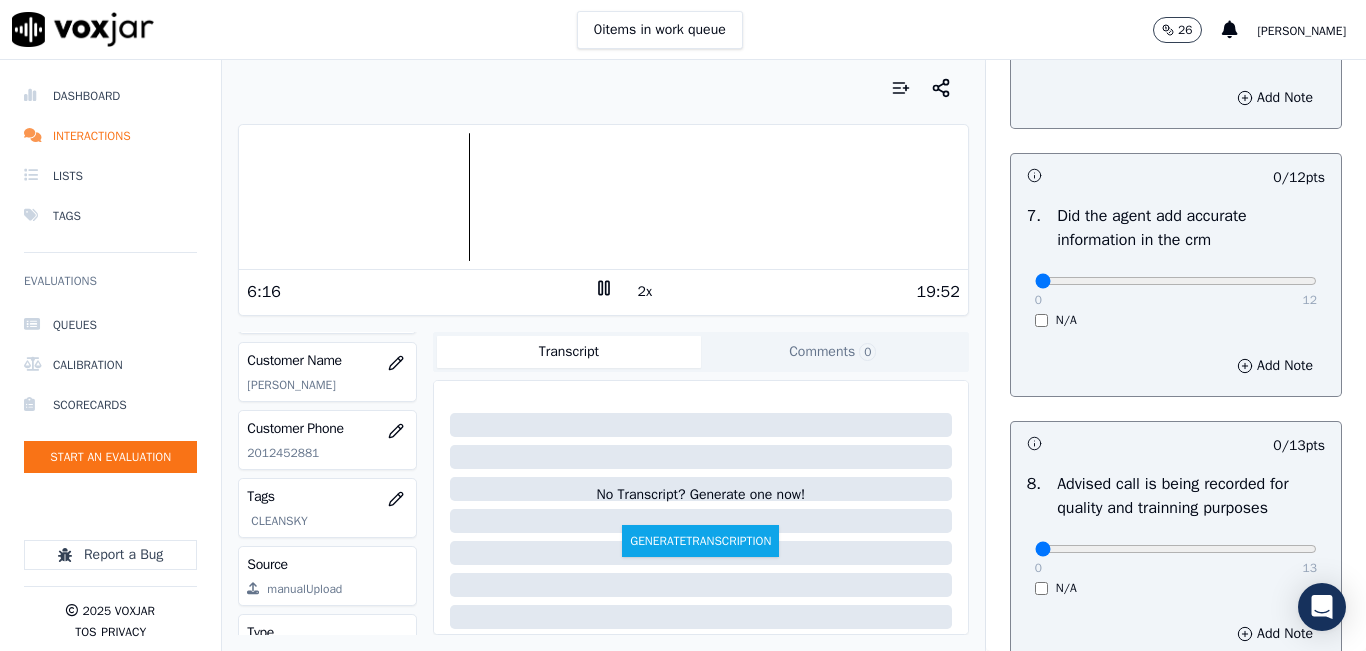 scroll, scrollTop: 1718, scrollLeft: 0, axis: vertical 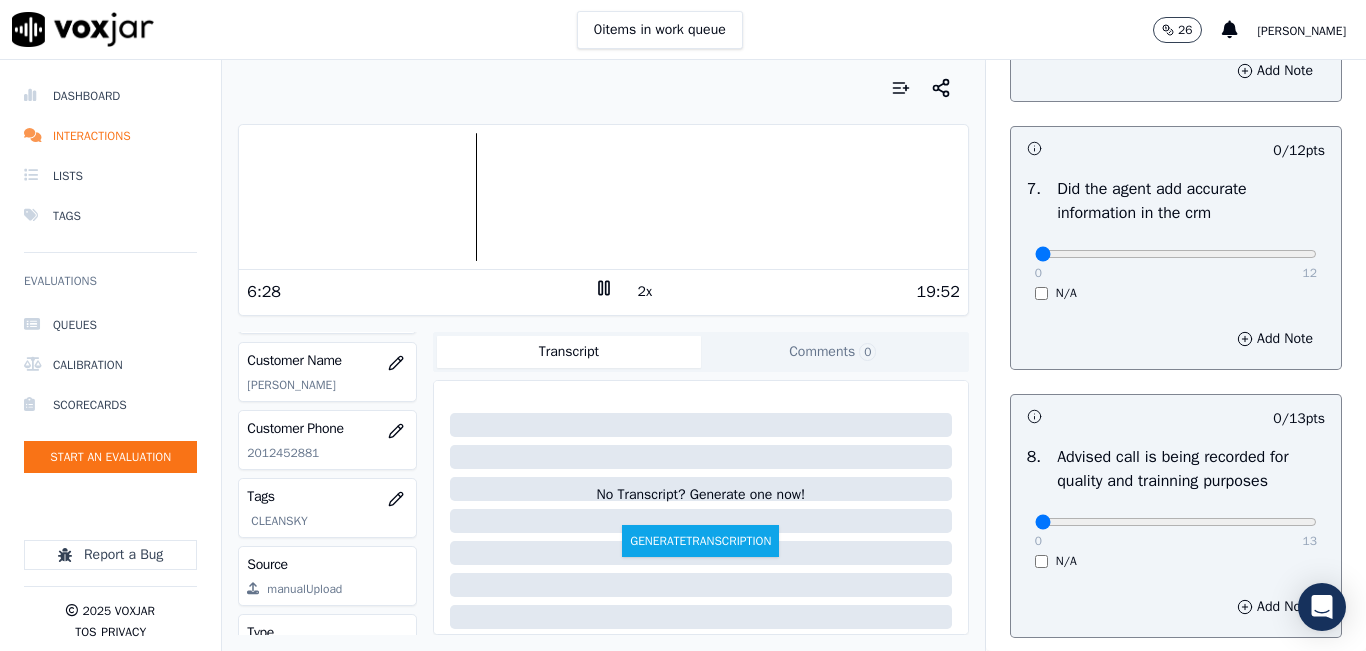 click at bounding box center (603, 197) 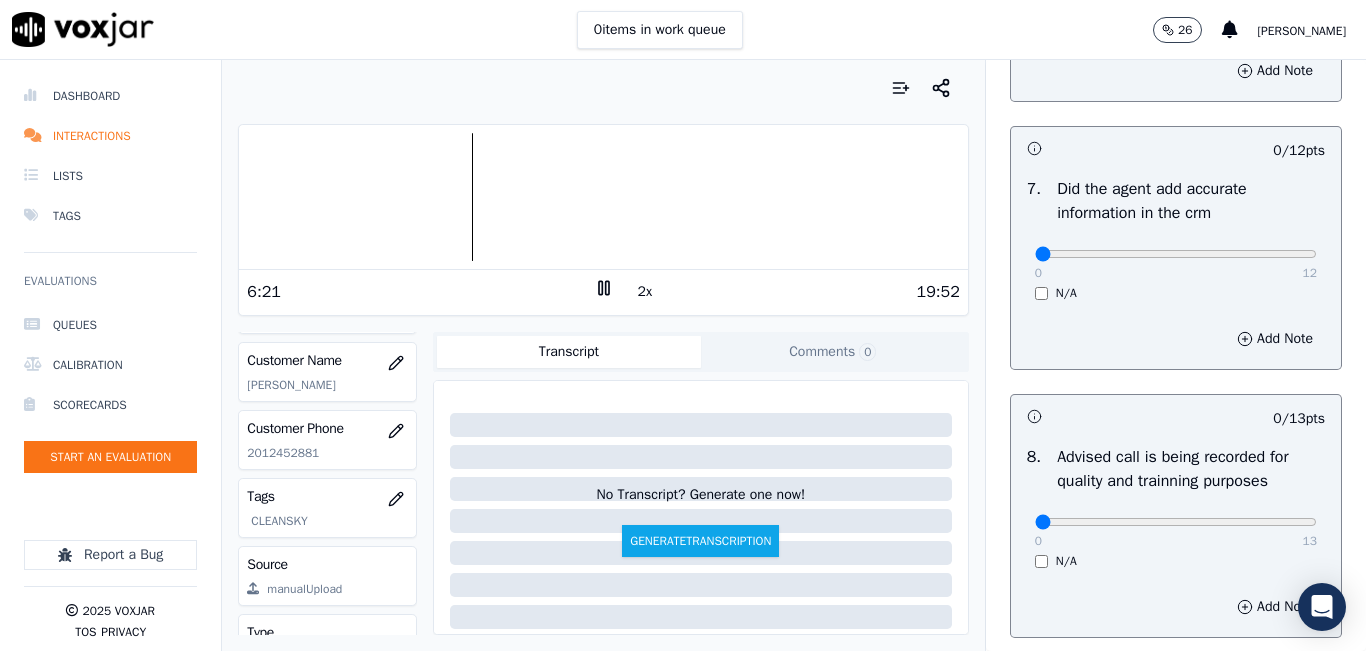 click at bounding box center (603, 197) 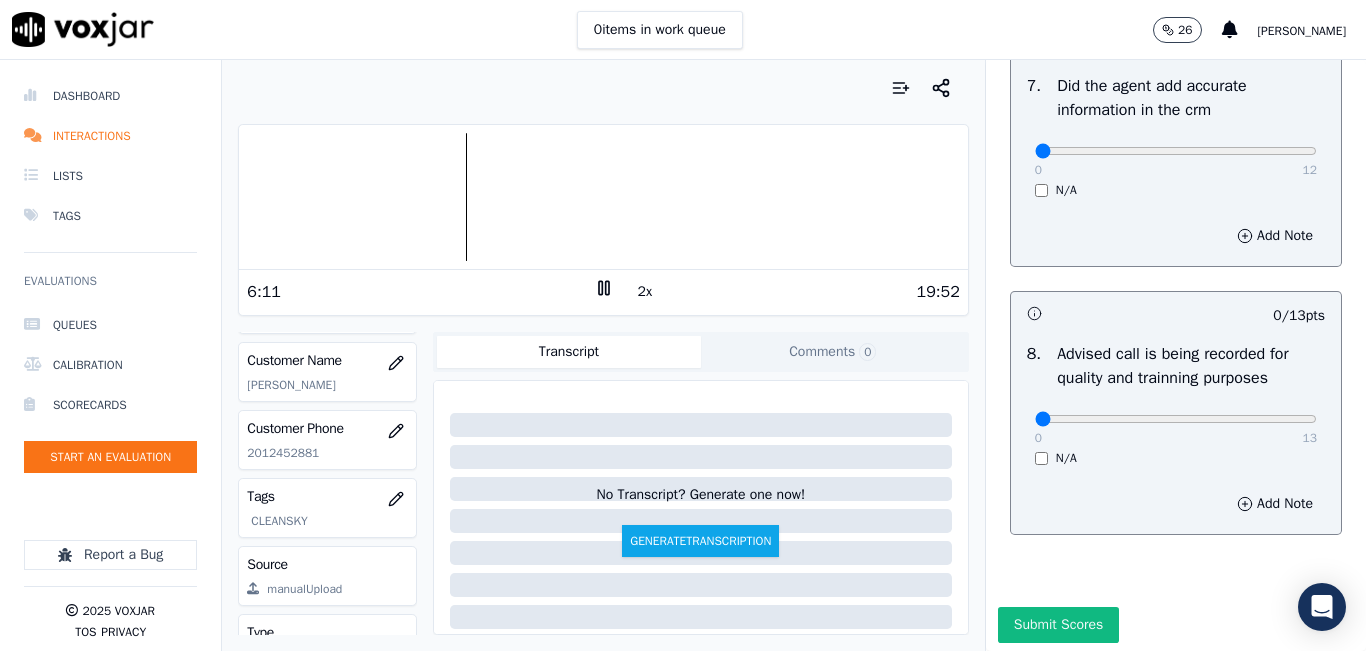 scroll, scrollTop: 1918, scrollLeft: 0, axis: vertical 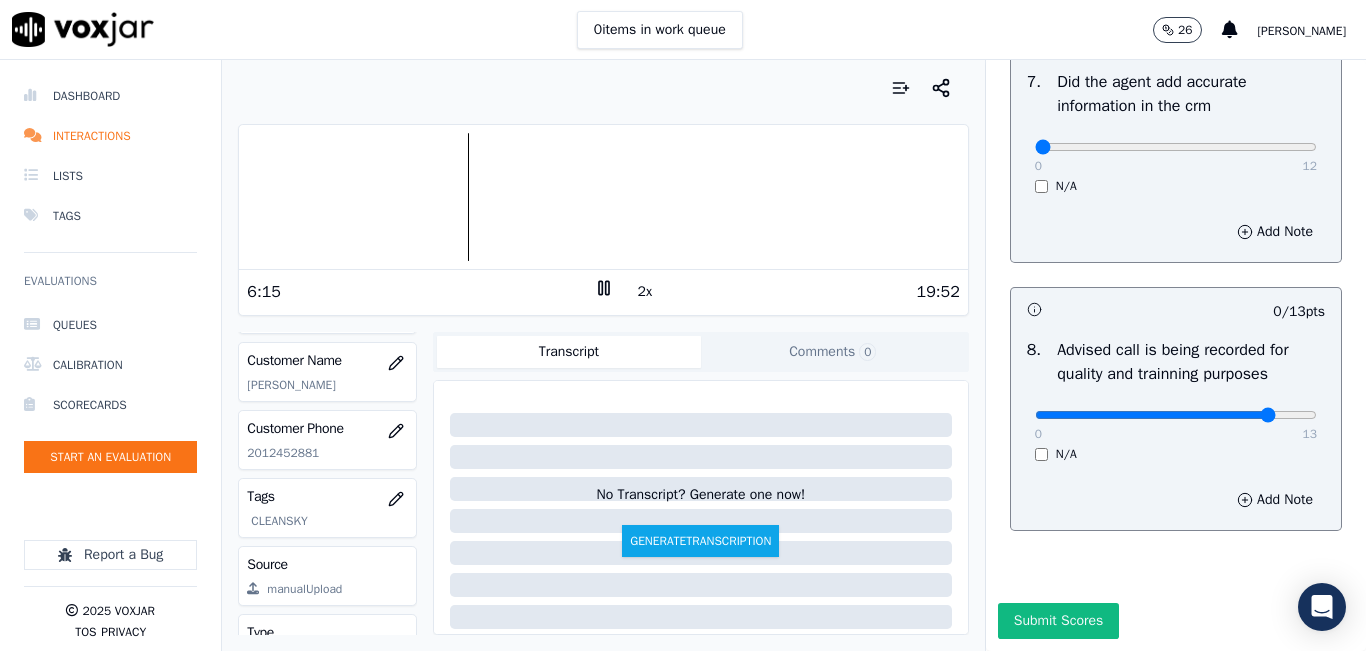 click at bounding box center (1176, -1485) 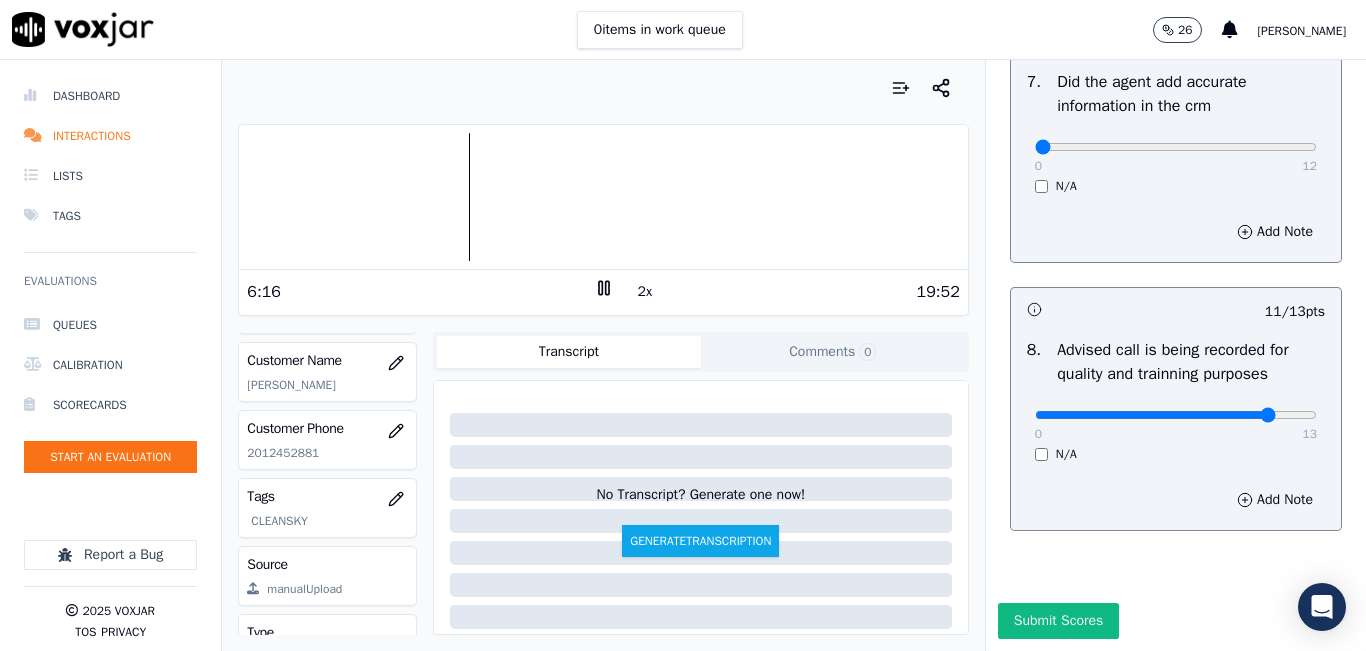 scroll, scrollTop: 1818, scrollLeft: 0, axis: vertical 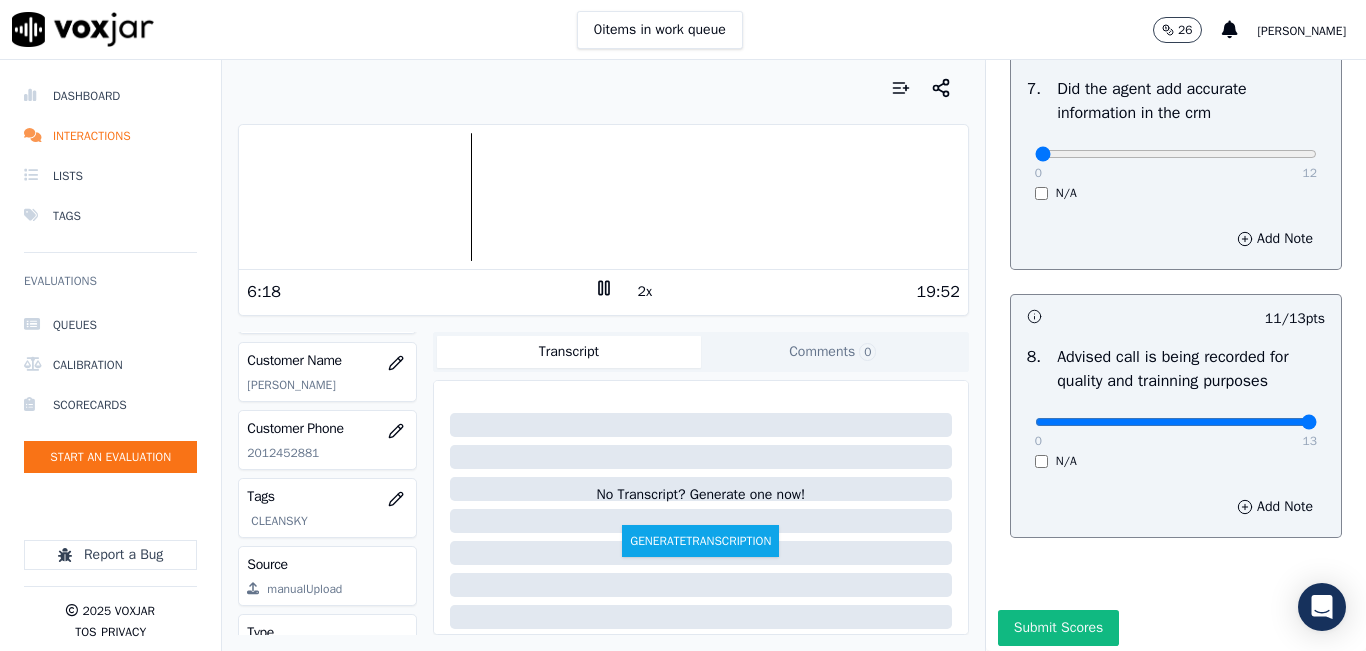drag, startPoint x: 1247, startPoint y: 473, endPoint x: 1303, endPoint y: 440, distance: 65 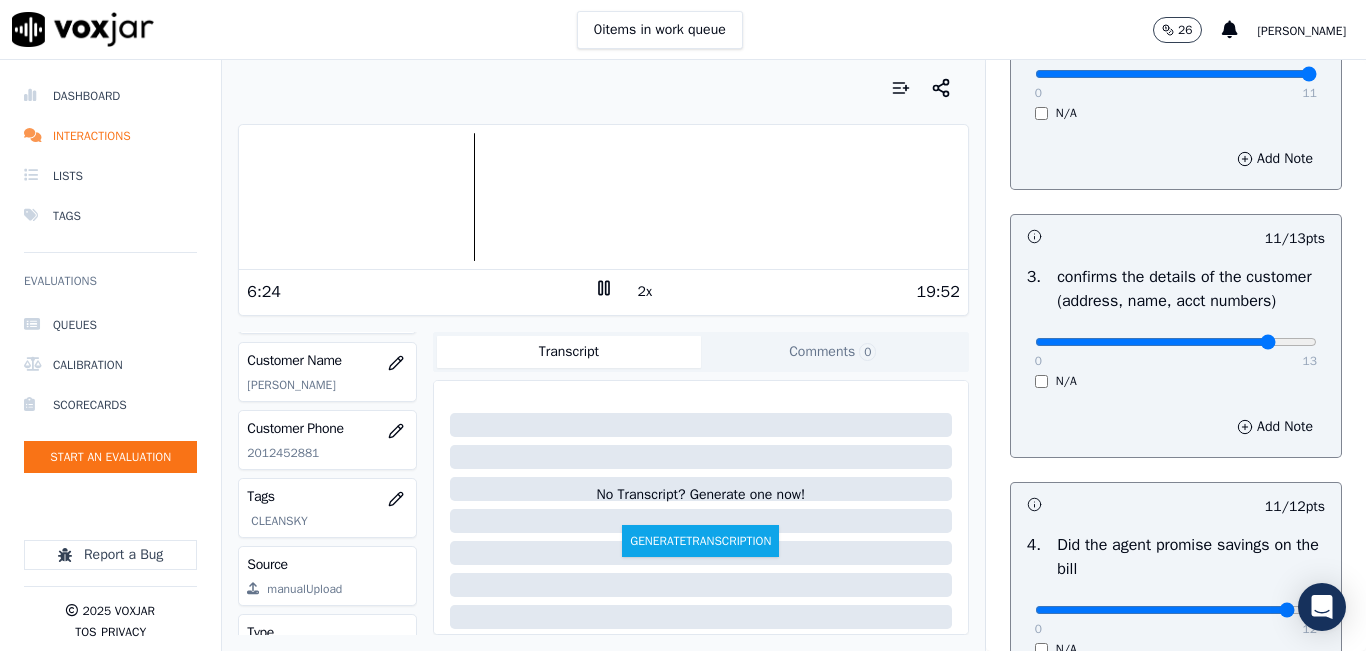 scroll, scrollTop: 218, scrollLeft: 0, axis: vertical 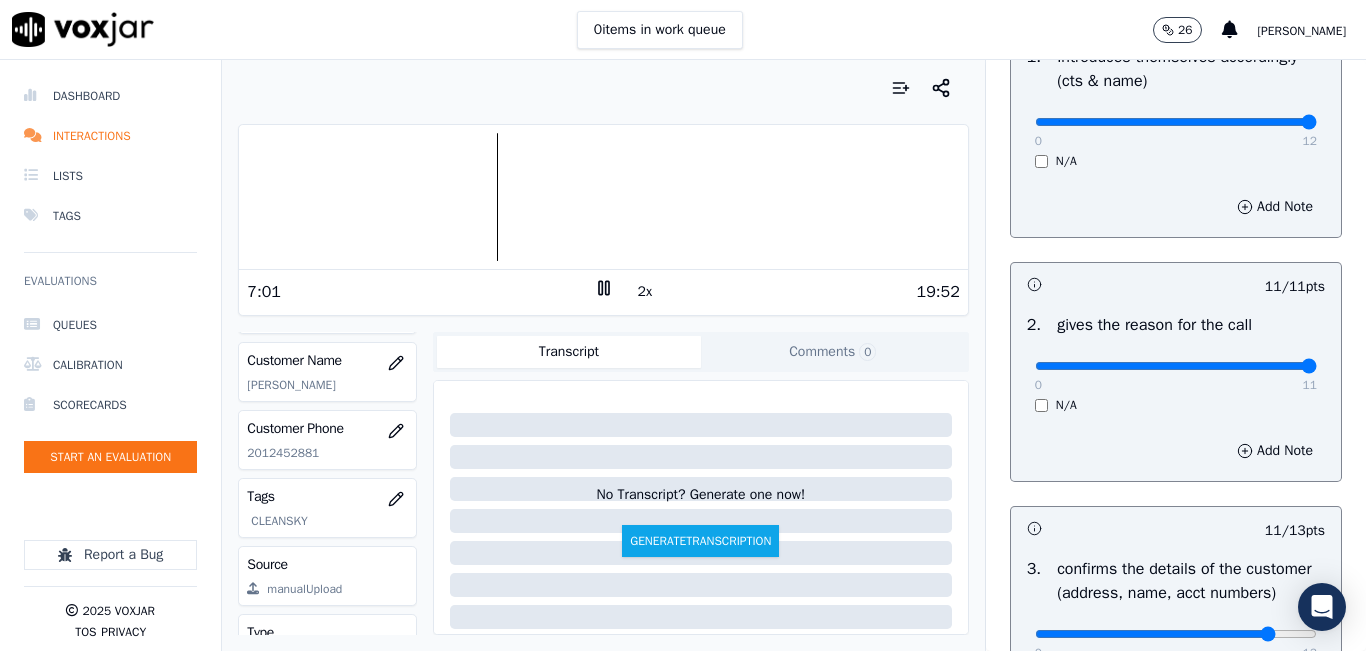 click on "Dashboard   Interactions   Lists   Tags       Evaluations     Queues   Calibration   Scorecards   Start an Evaluation
Report a Bug       2025   Voxjar   TOS   Privacy" 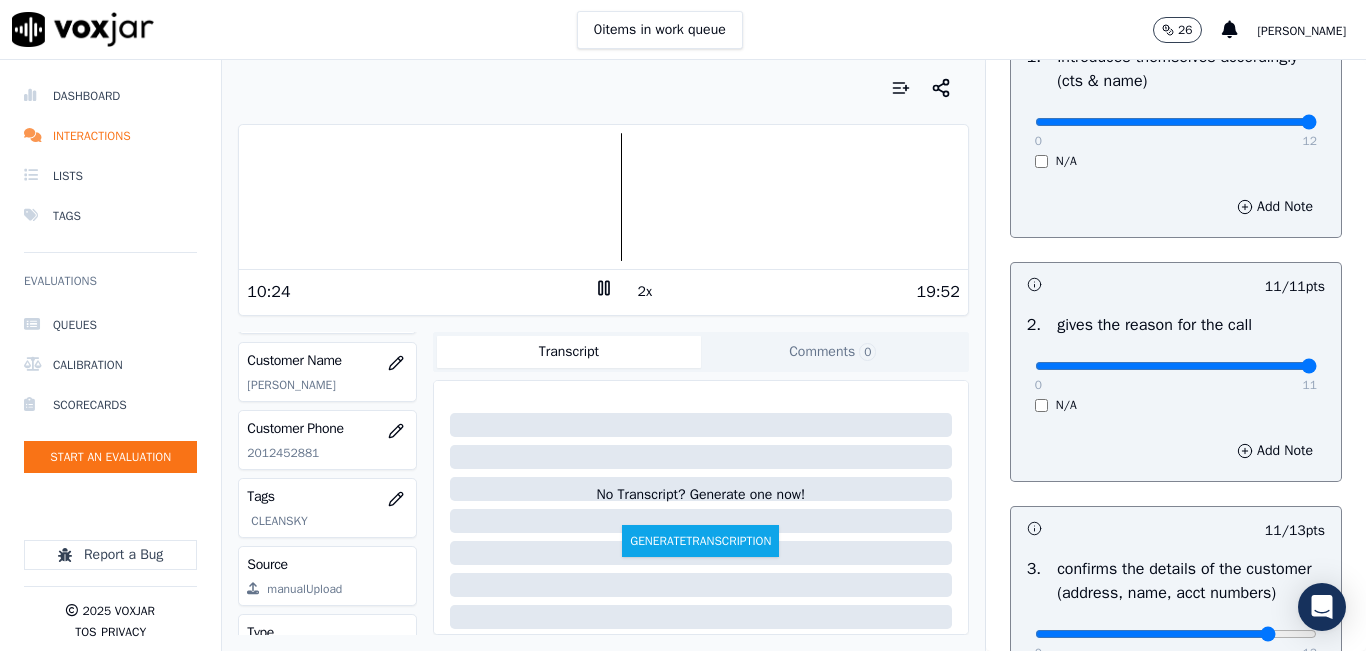 click at bounding box center [603, 197] 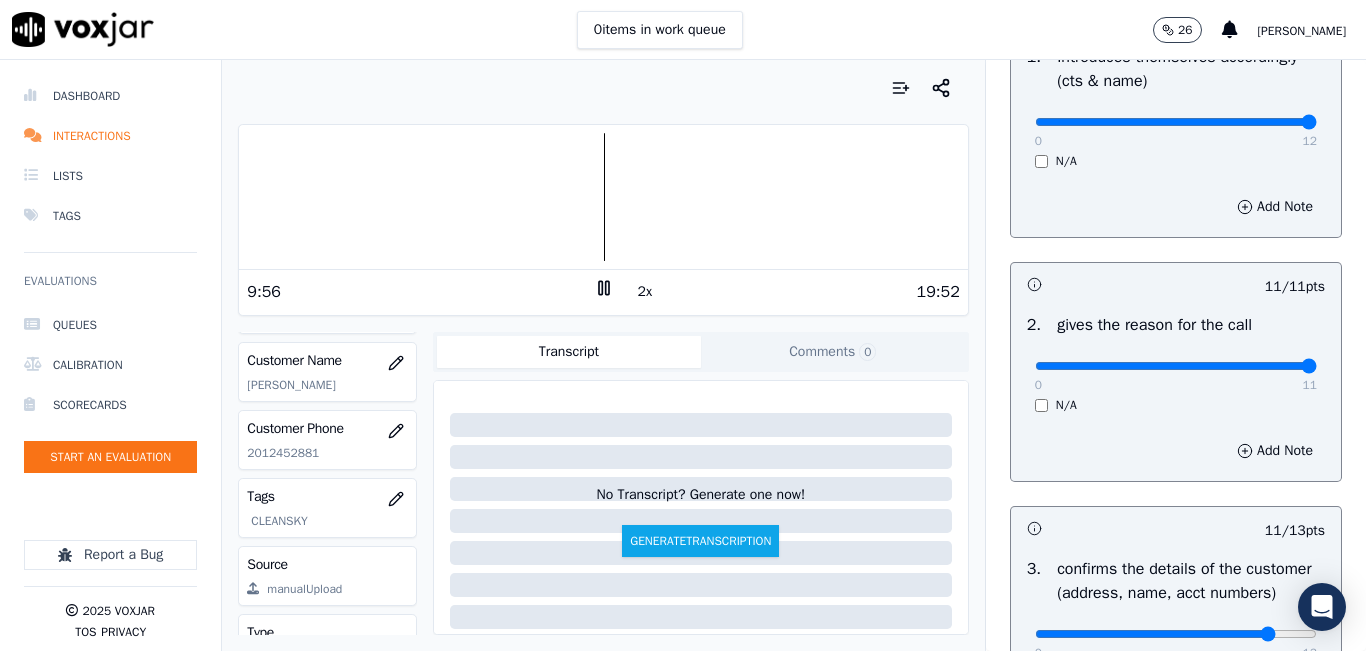 click at bounding box center [603, 197] 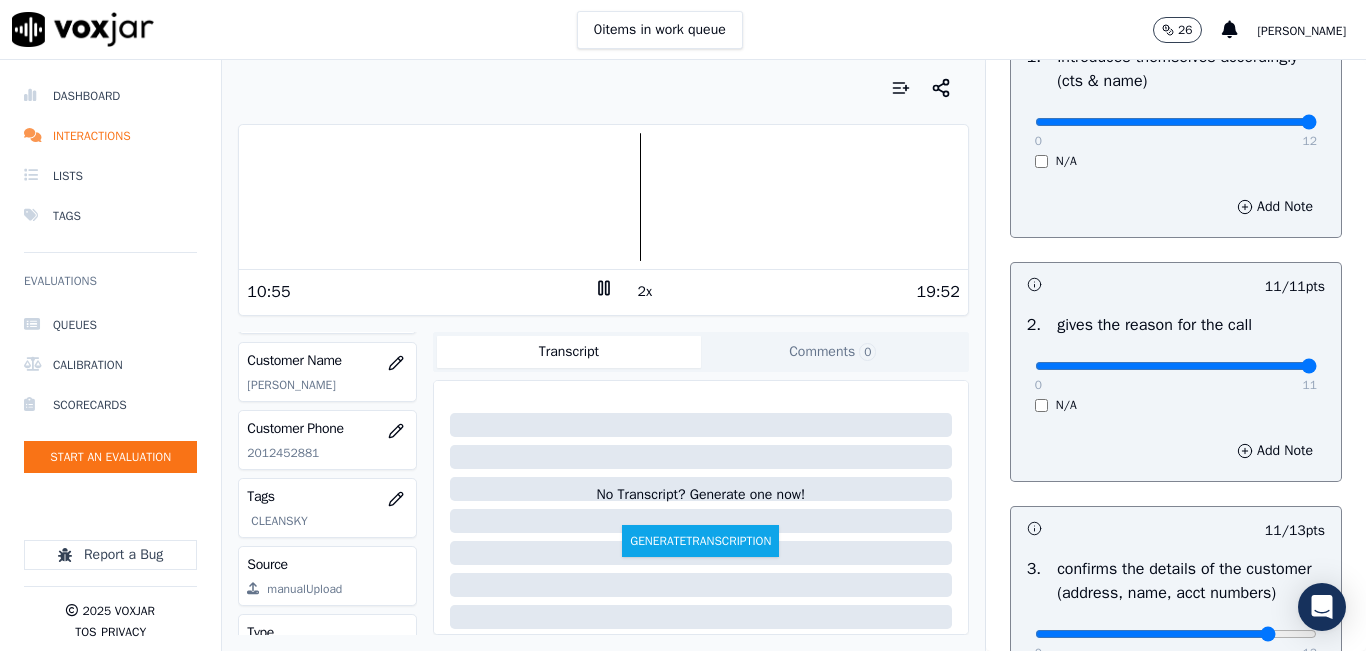 click on "2x" at bounding box center (645, 292) 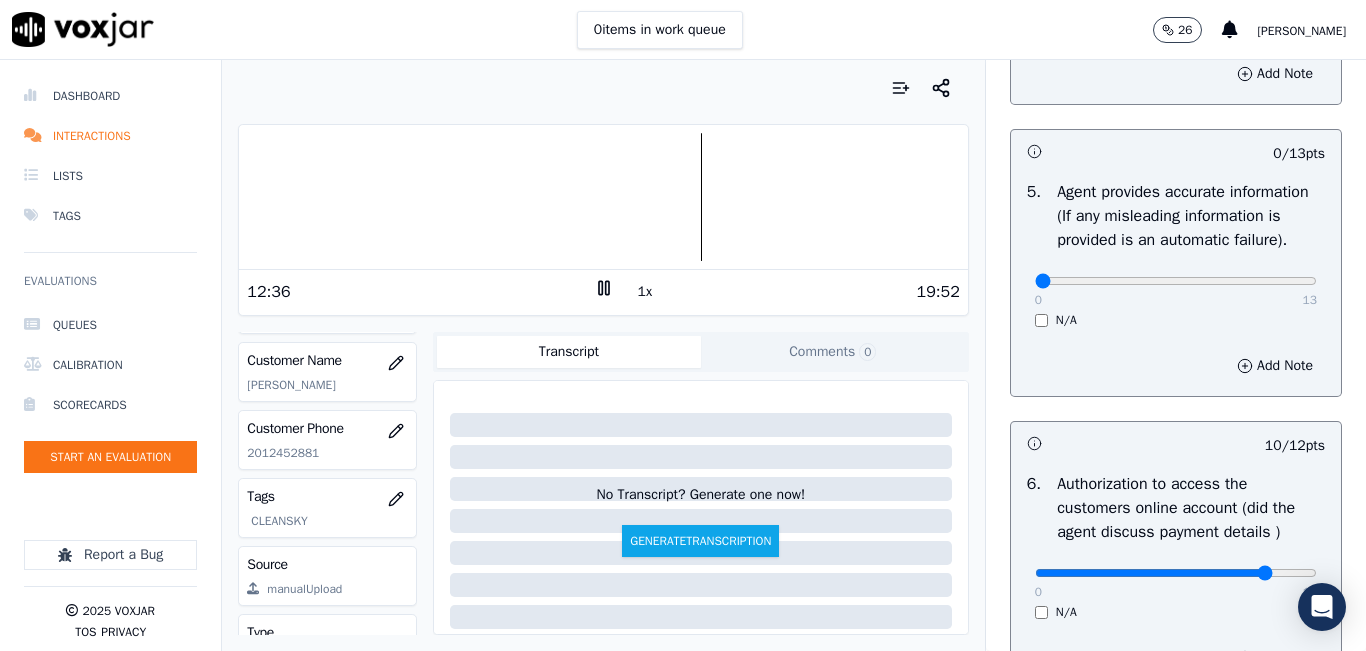 scroll, scrollTop: 1118, scrollLeft: 0, axis: vertical 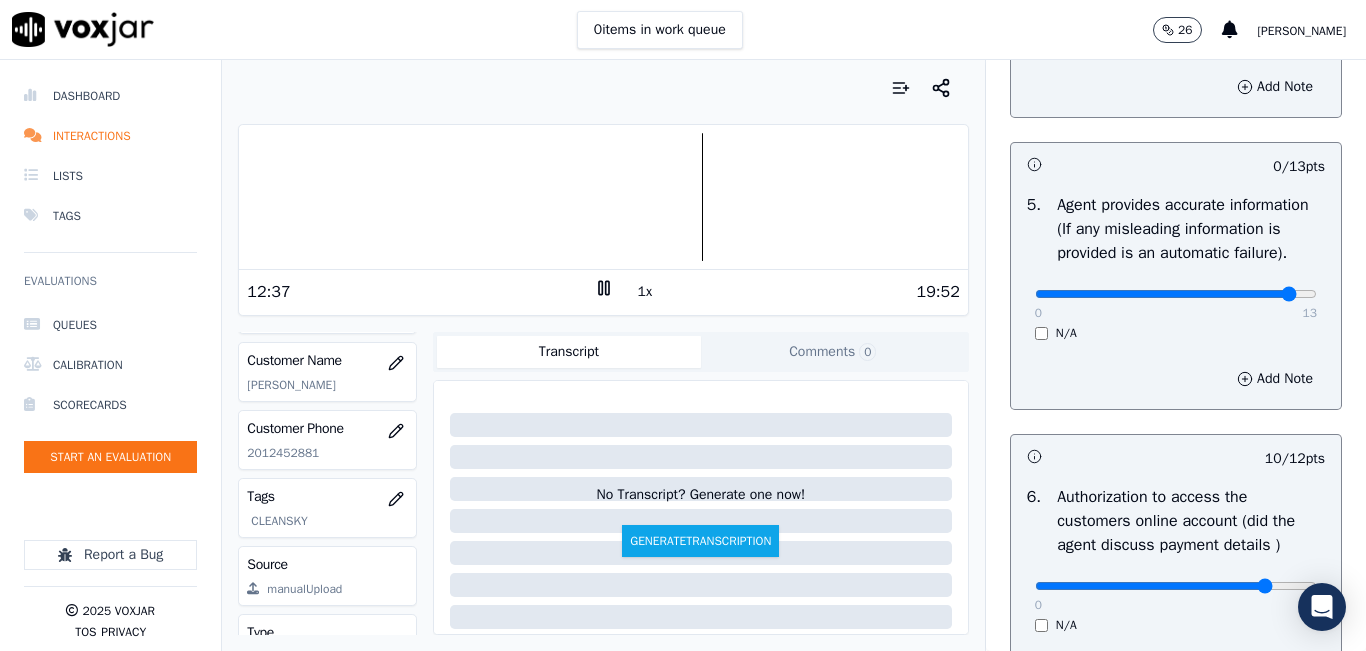click at bounding box center (1176, -778) 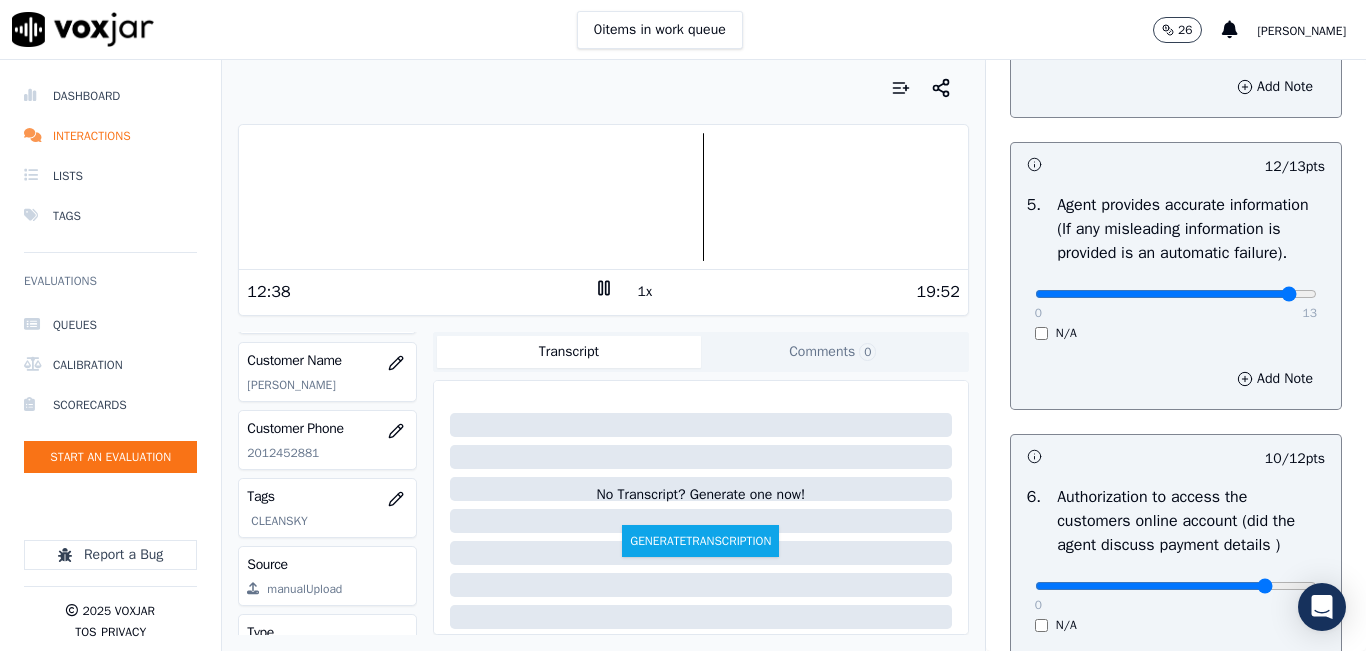 drag, startPoint x: 1254, startPoint y: 333, endPoint x: 1288, endPoint y: 327, distance: 34.525352 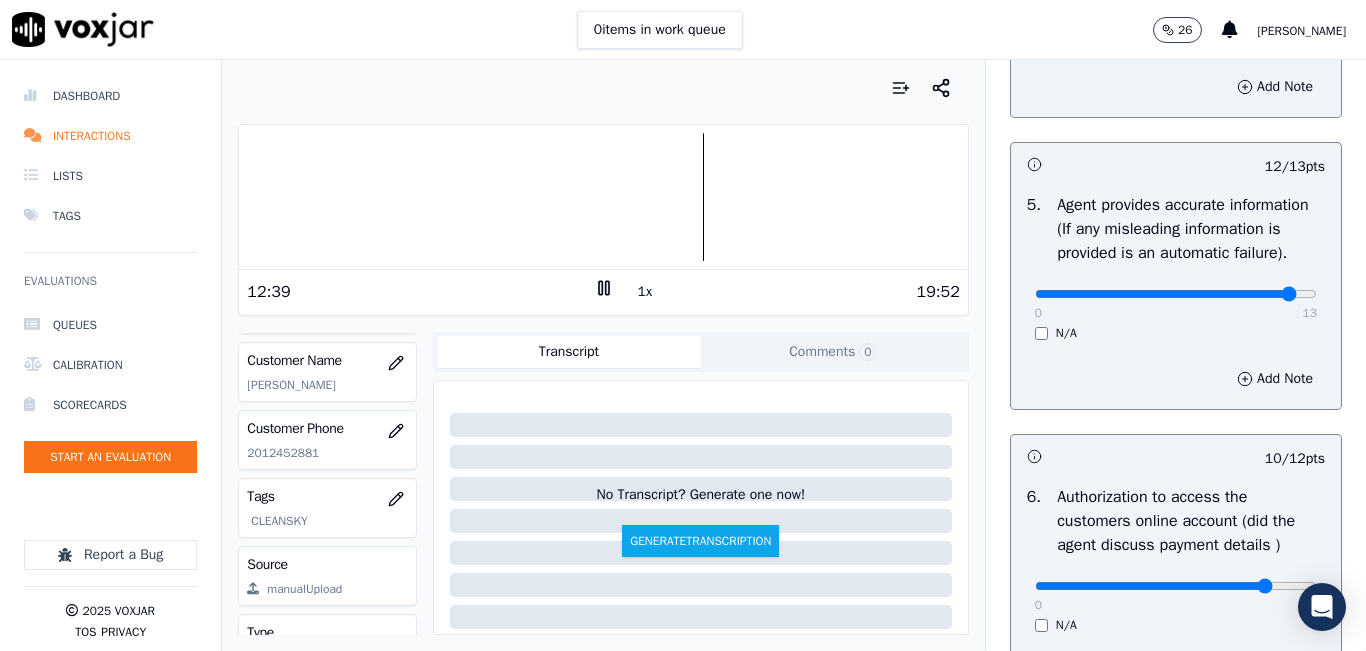 click on "0   13" at bounding box center (1176, 293) 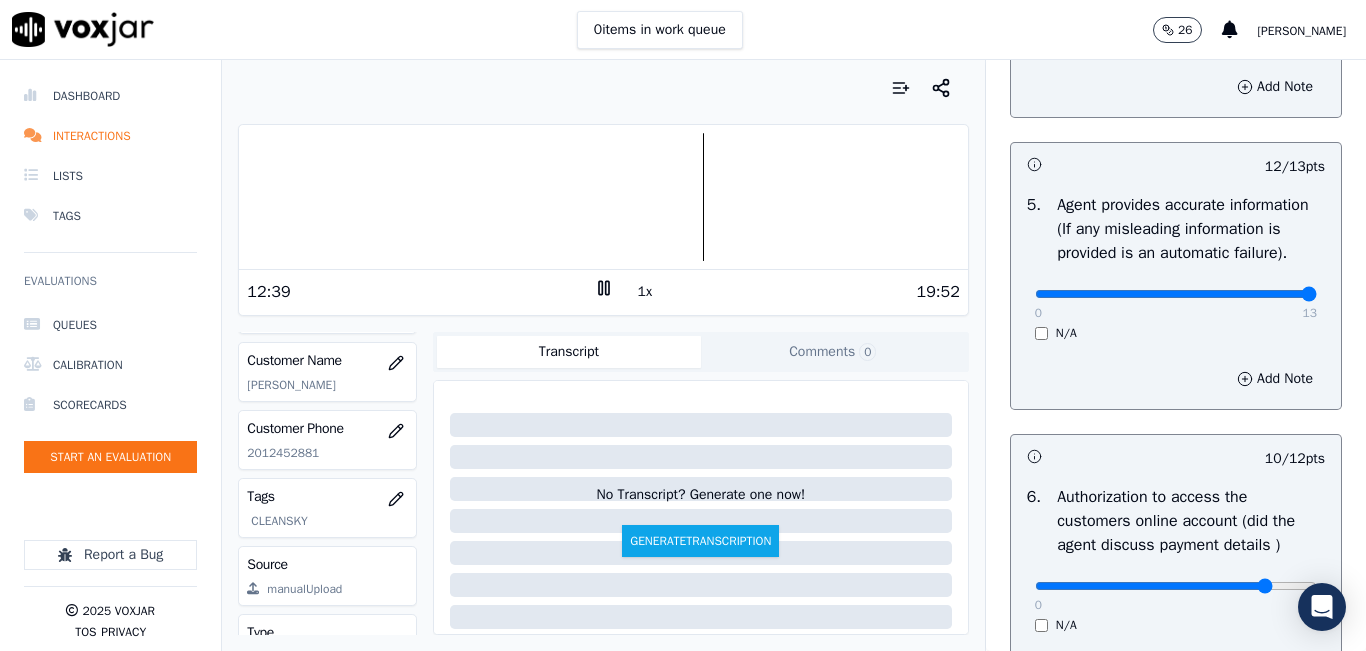type on "13" 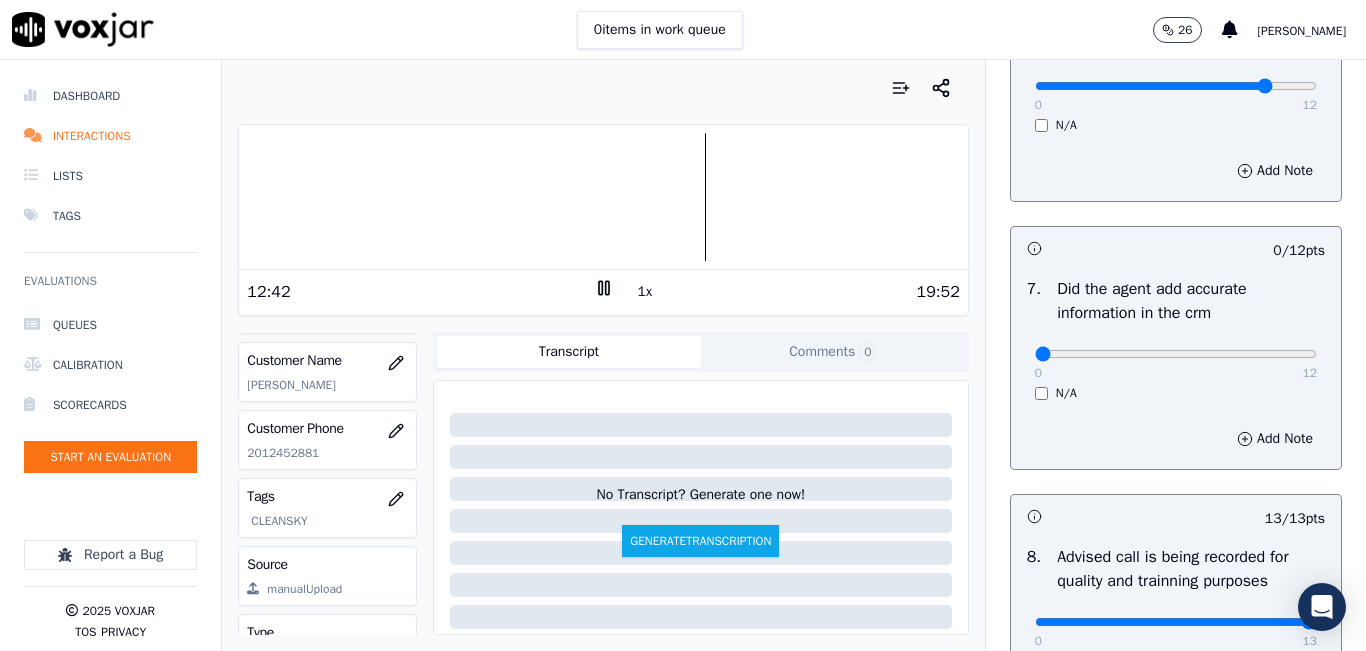 scroll, scrollTop: 1718, scrollLeft: 0, axis: vertical 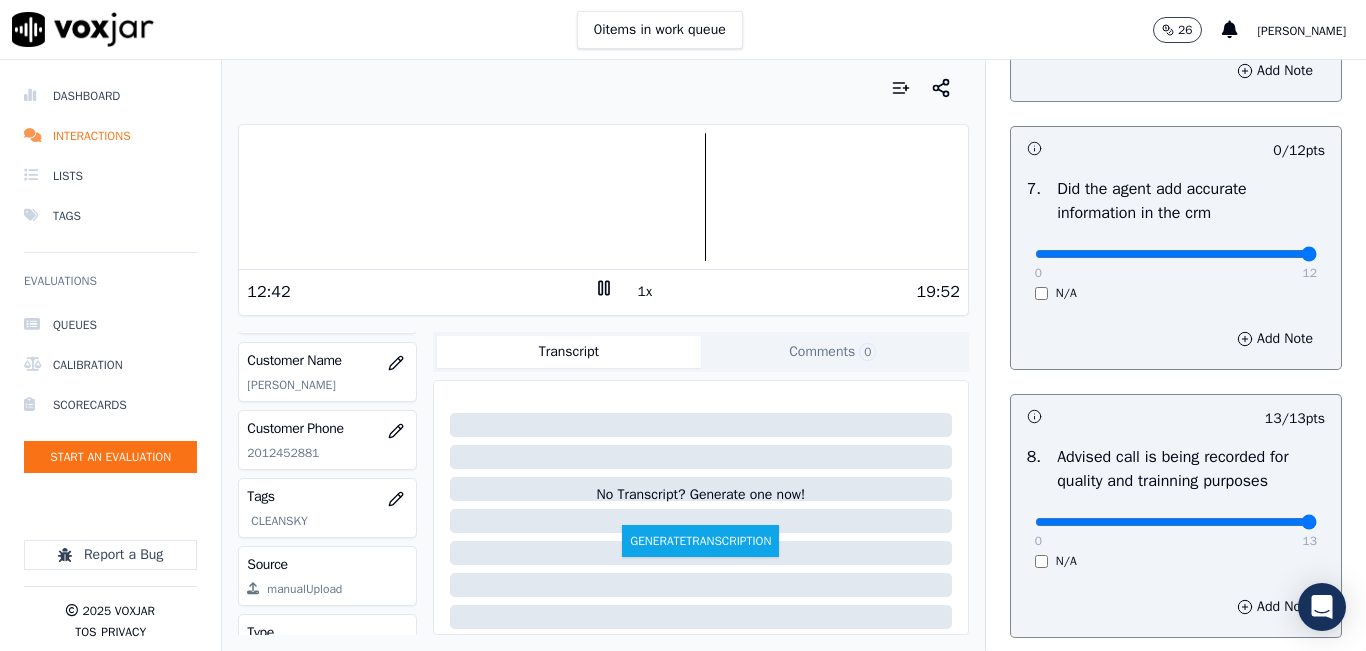 drag, startPoint x: 1259, startPoint y: 296, endPoint x: 1284, endPoint y: 307, distance: 27.313 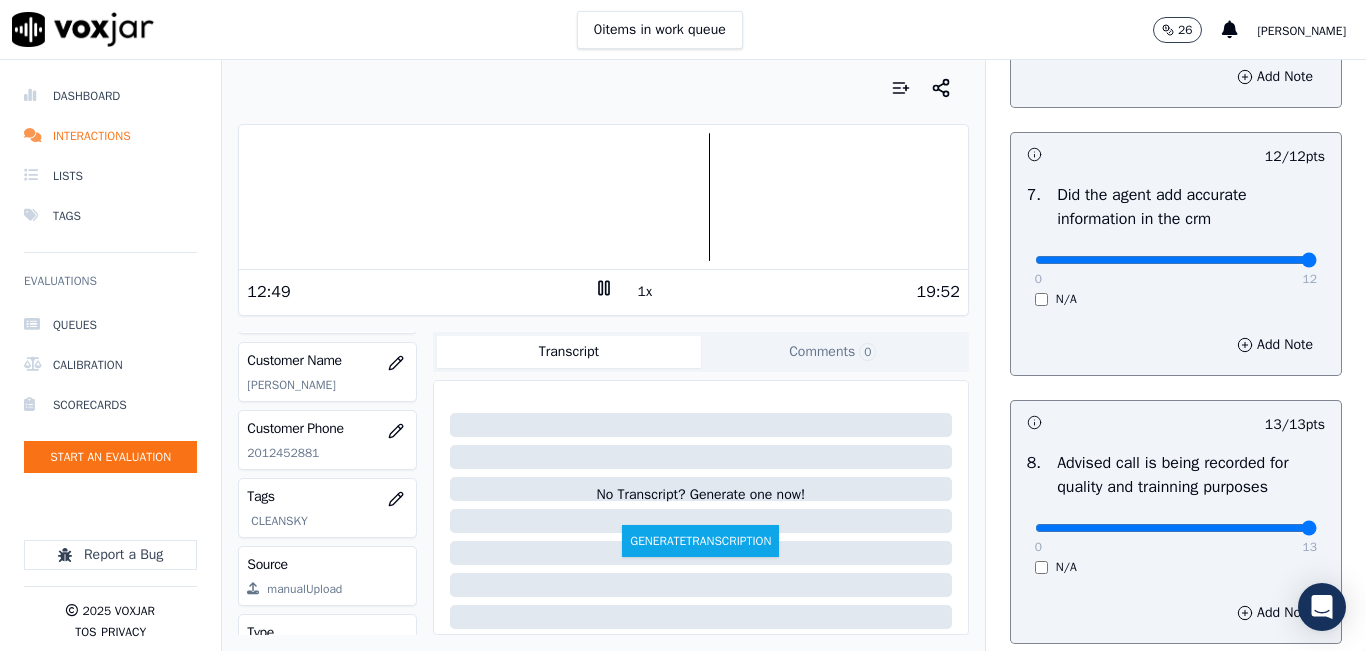 scroll, scrollTop: 1918, scrollLeft: 0, axis: vertical 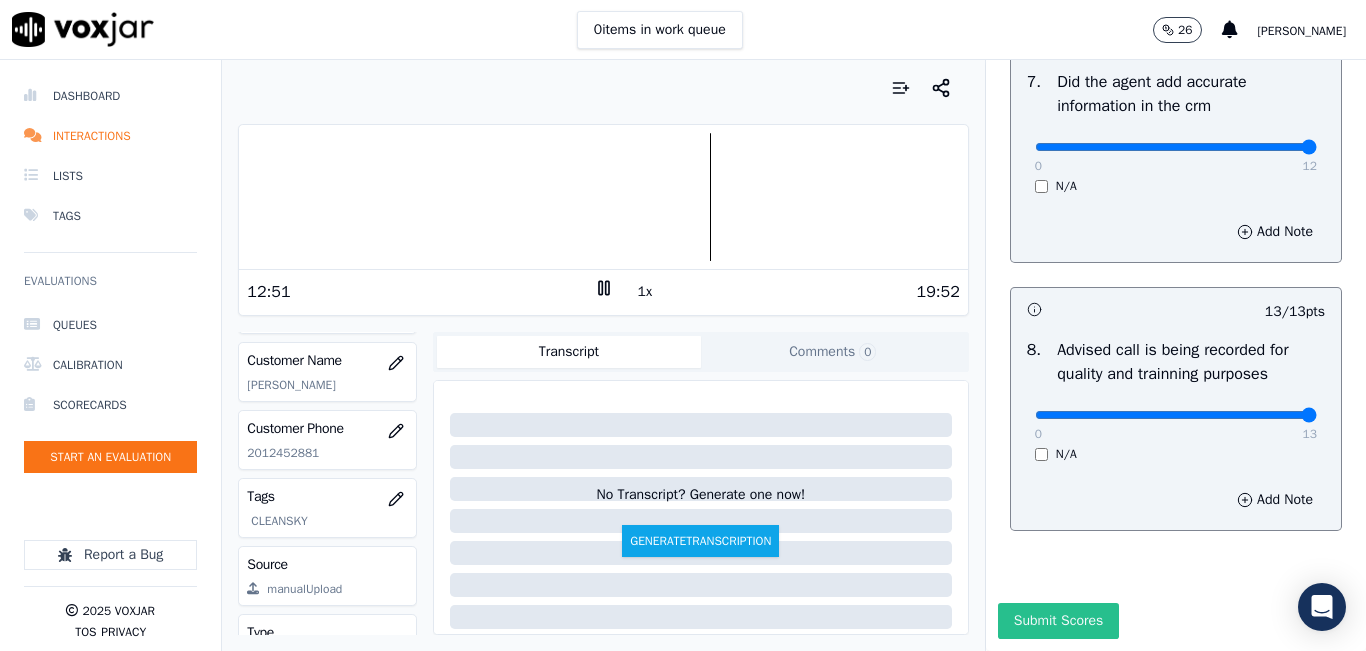 click on "Submit Scores" at bounding box center [1058, 621] 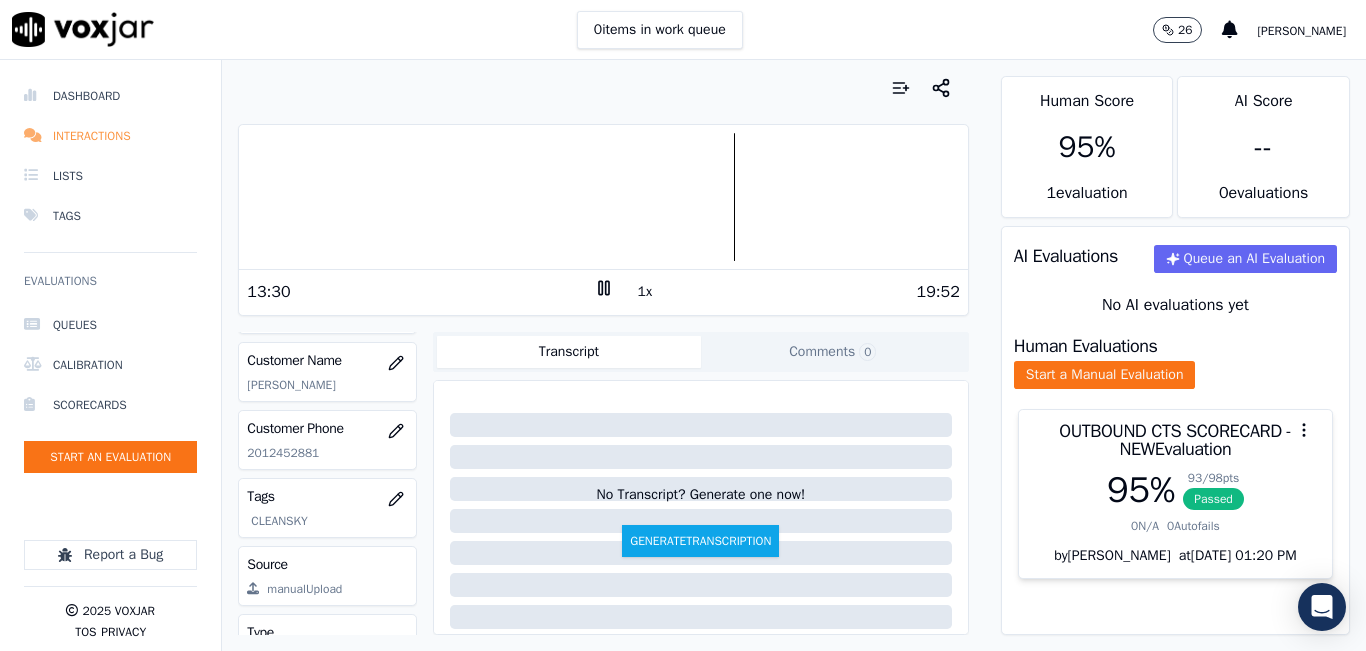 click on "Interactions" at bounding box center (110, 136) 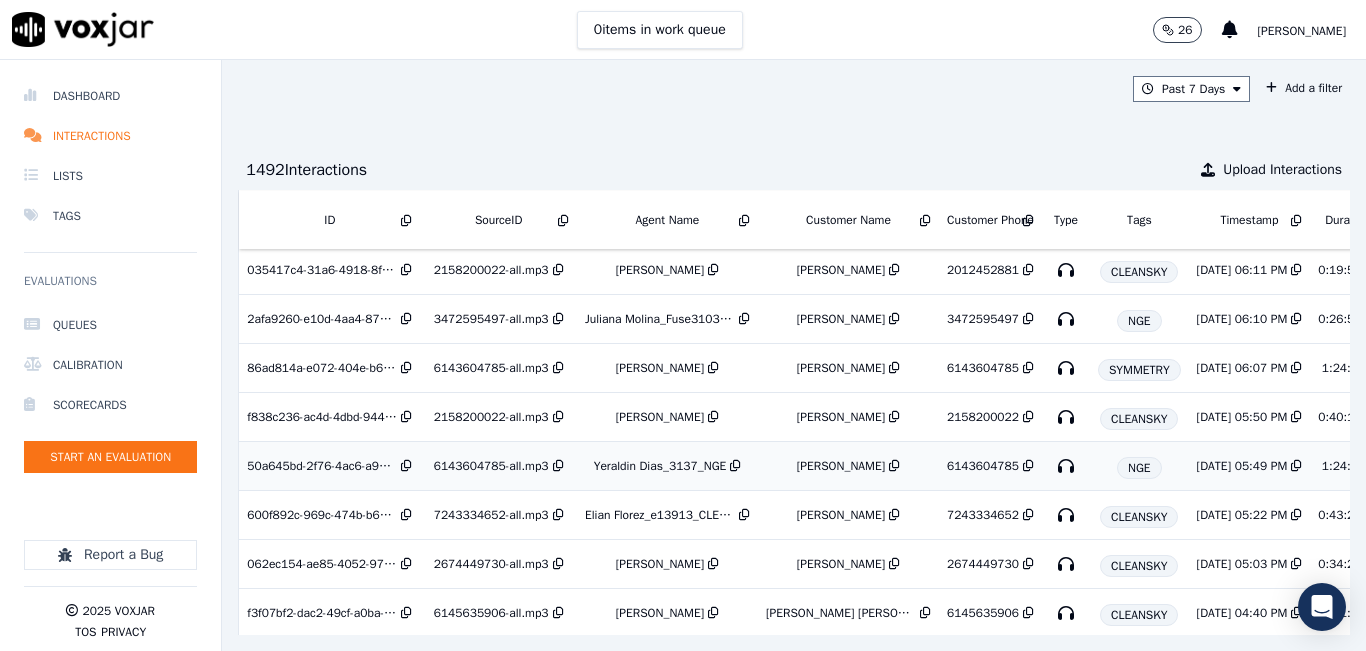 scroll, scrollTop: 0, scrollLeft: 0, axis: both 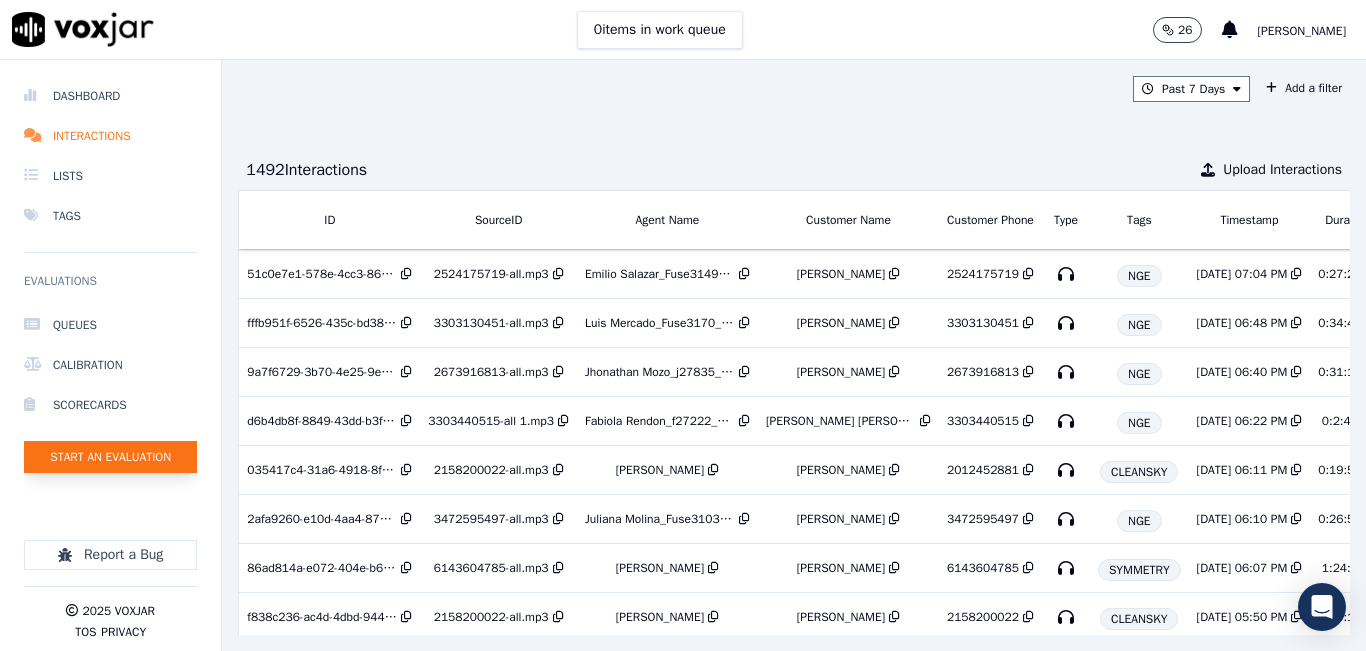 click on "Start an Evaluation" 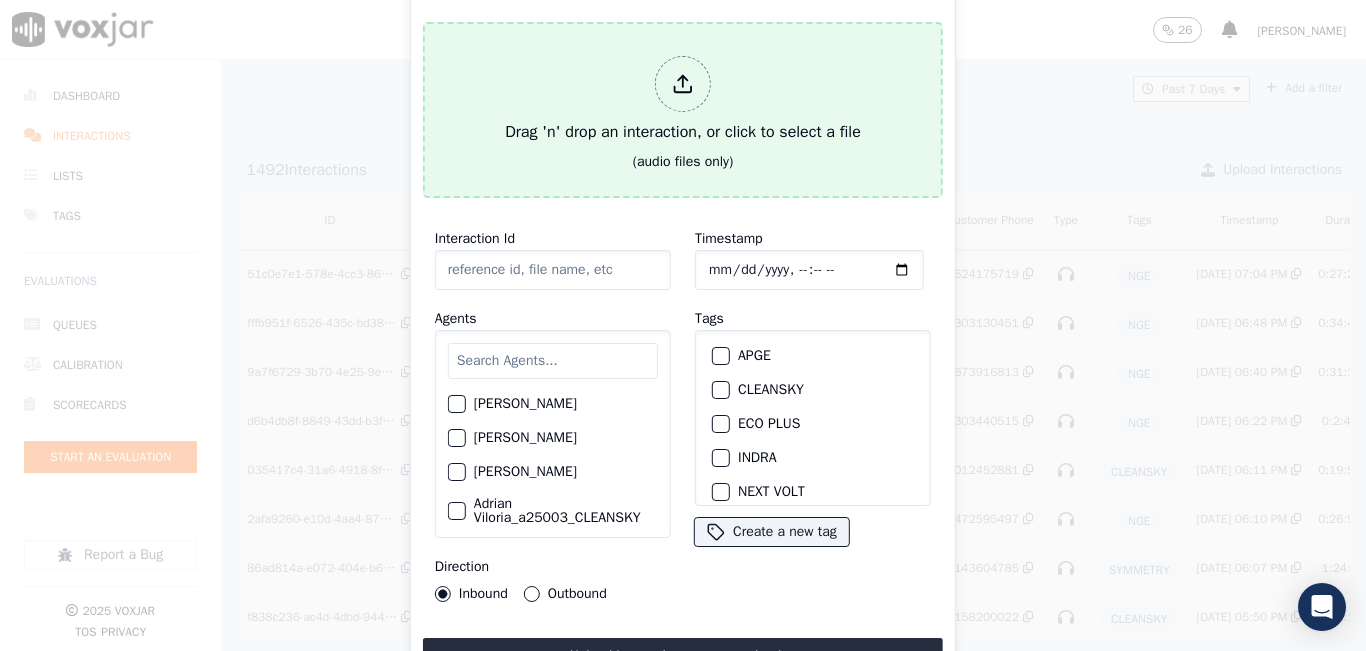 click on "Drag 'n' drop an interaction, or click to select a file" at bounding box center [683, 100] 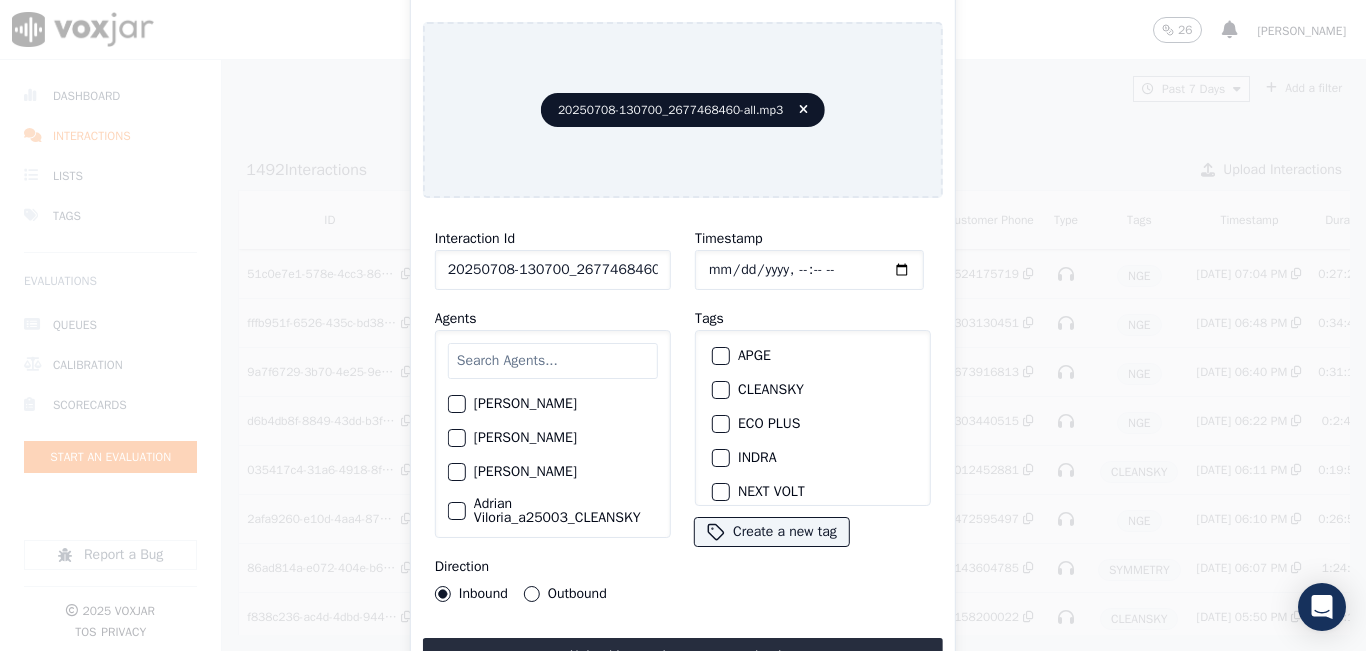 click at bounding box center (553, 361) 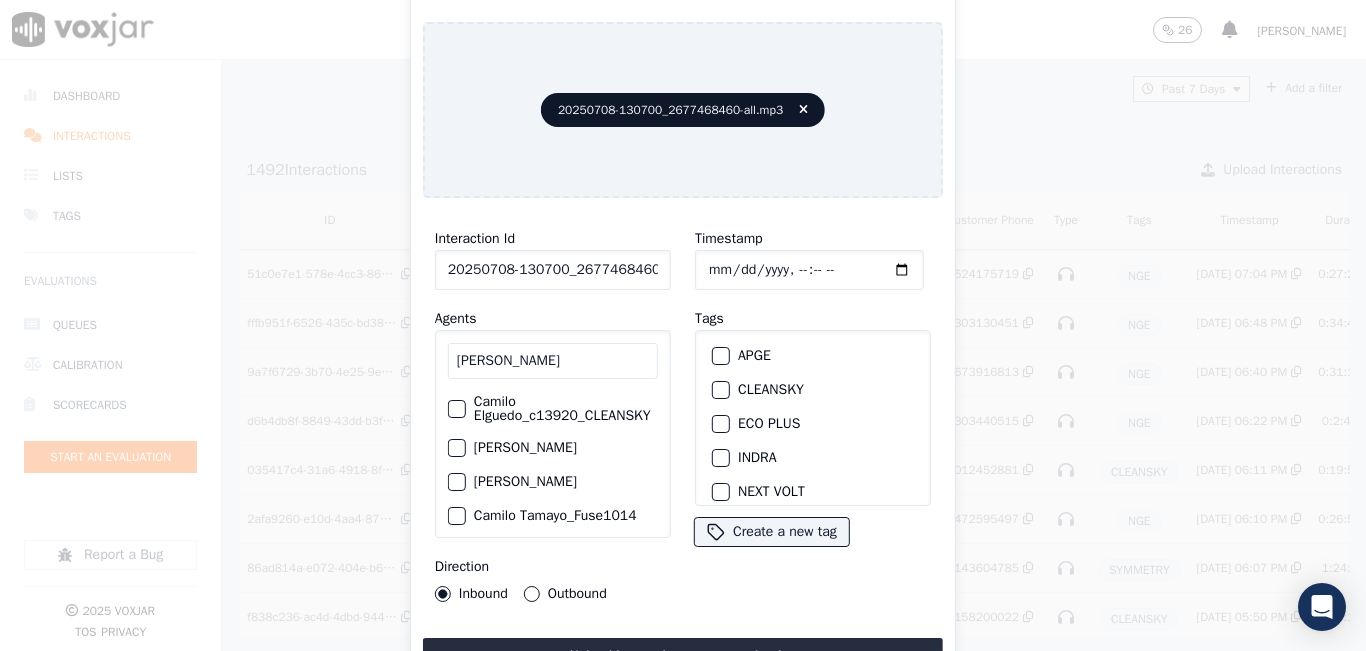 type on "camilo" 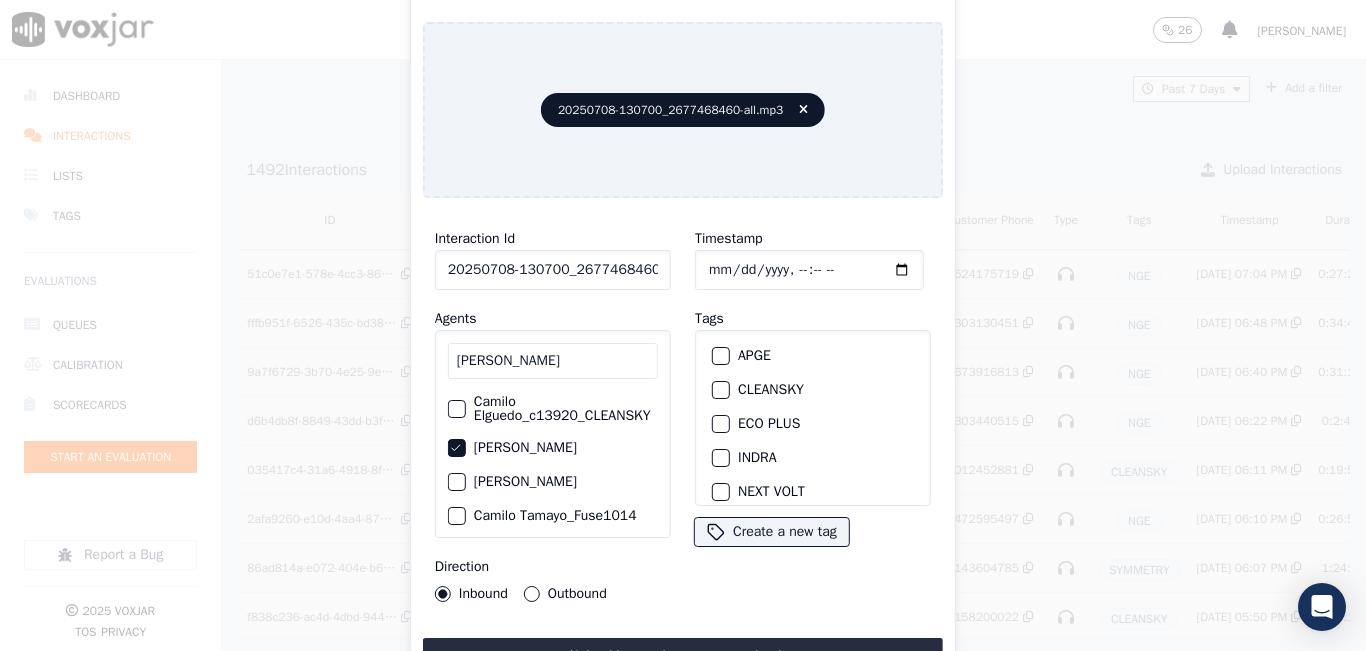 click at bounding box center [720, 390] 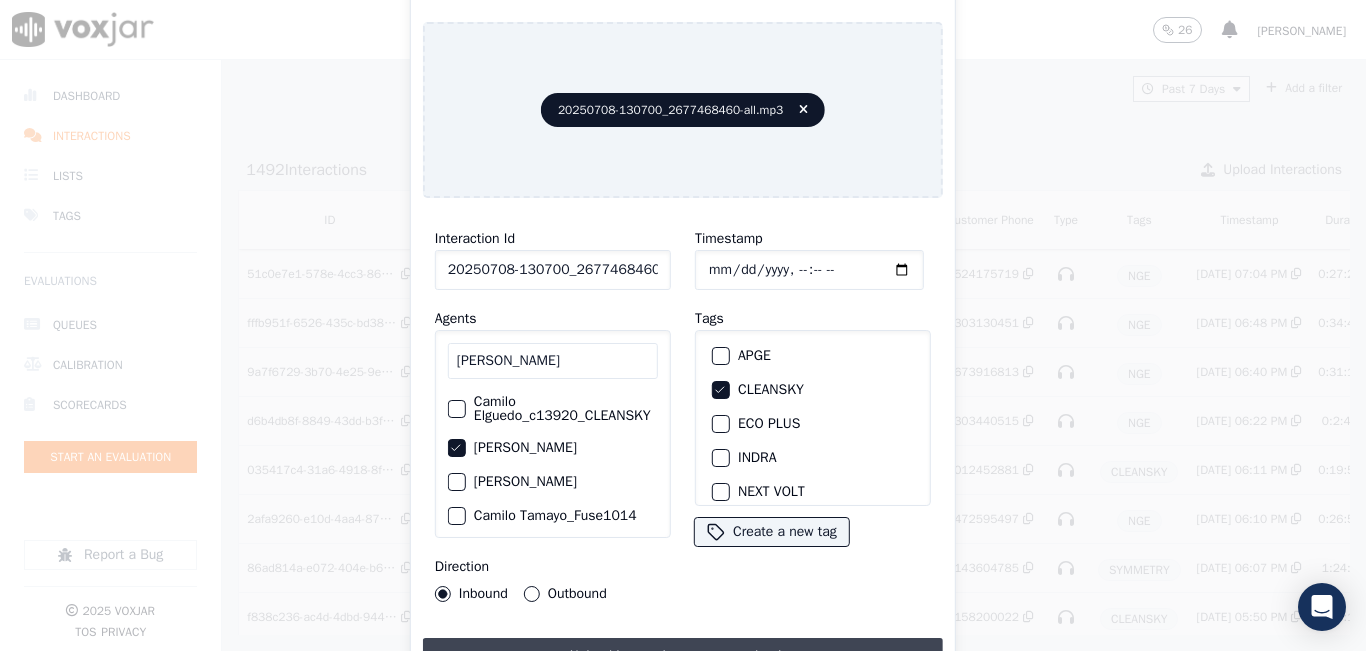 click on "Upload interaction to start evaluation" at bounding box center [683, 656] 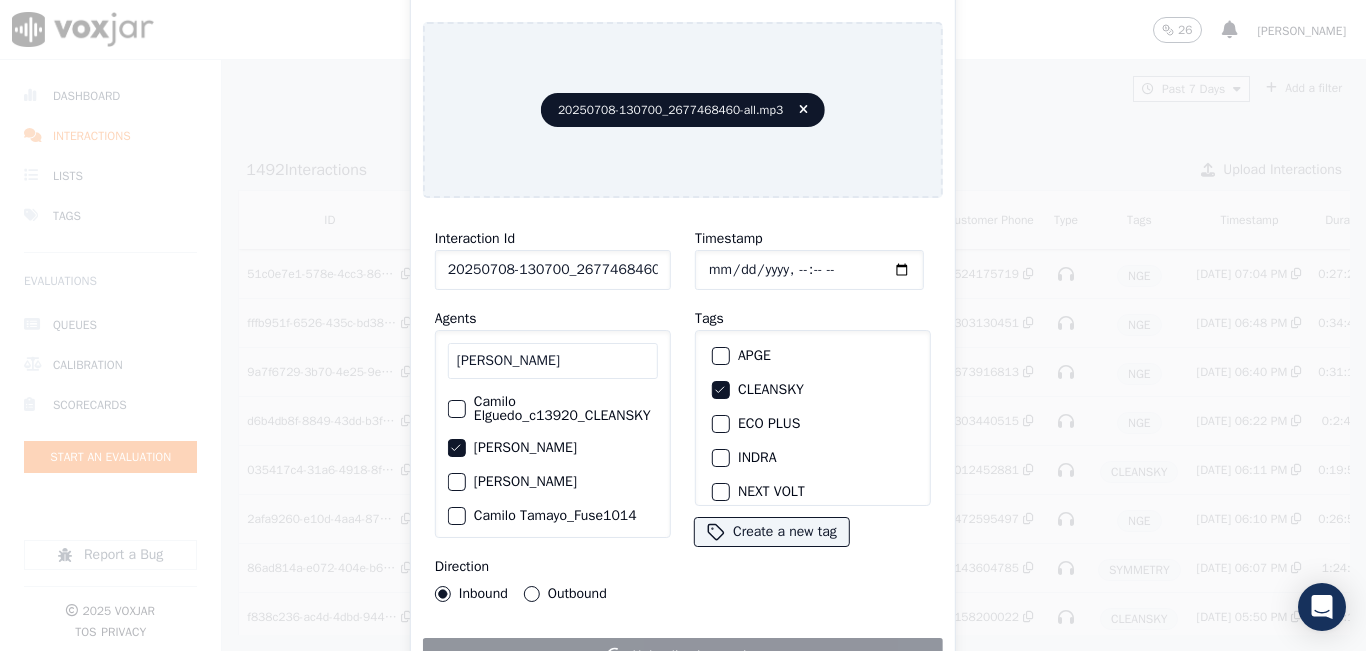 click on "Interaction Id   20250708-130700_2677468460-all.mp3     Agents   camilo     Camilo Elguedo_c13920_CLEANSKY     Camilo Tamayo_CTamayoNWFG     Camilo Tamayo_ECOPLUS     Camilo Tamayo_Fuse1014     Camilo Tamayo_NWFG1001_RUSHMORE     Camilo Tamayo_SYMMETRY     Camilo Tamayo_c19953_INDRA     Camilo Tamayo_c20987_CLEANSKY     Direction     Inbound     Outbound" at bounding box center (553, 414) 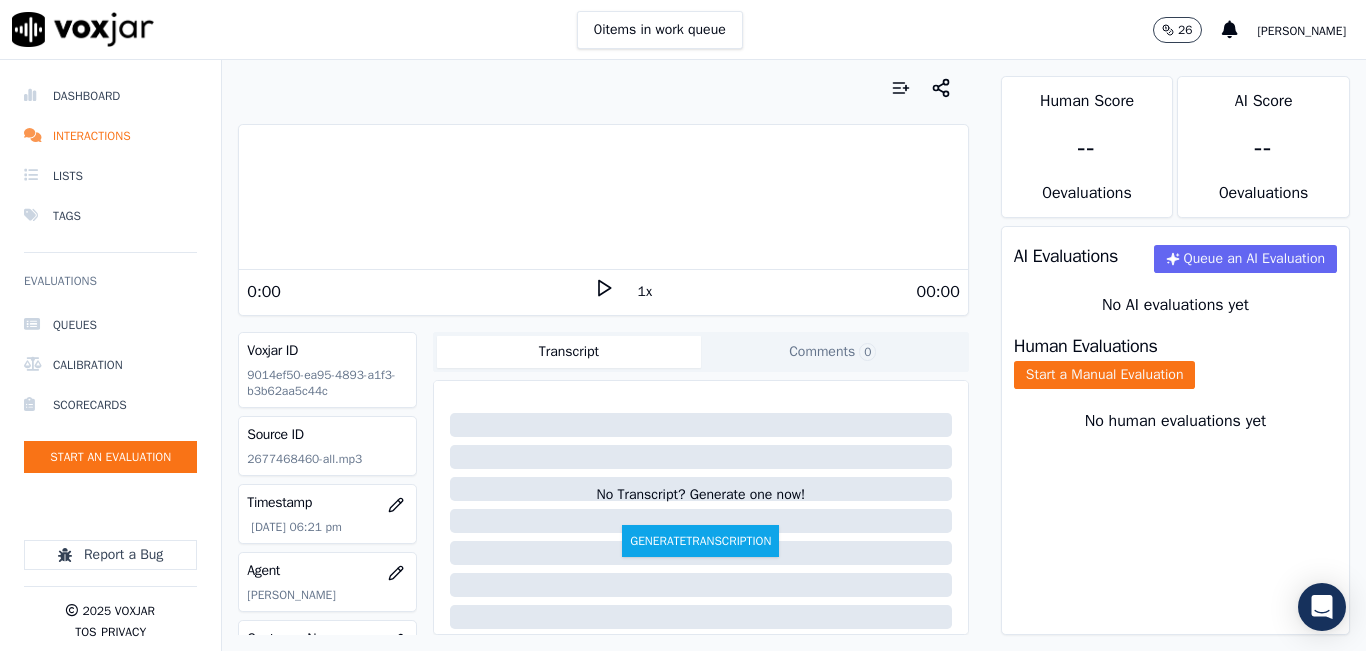 click 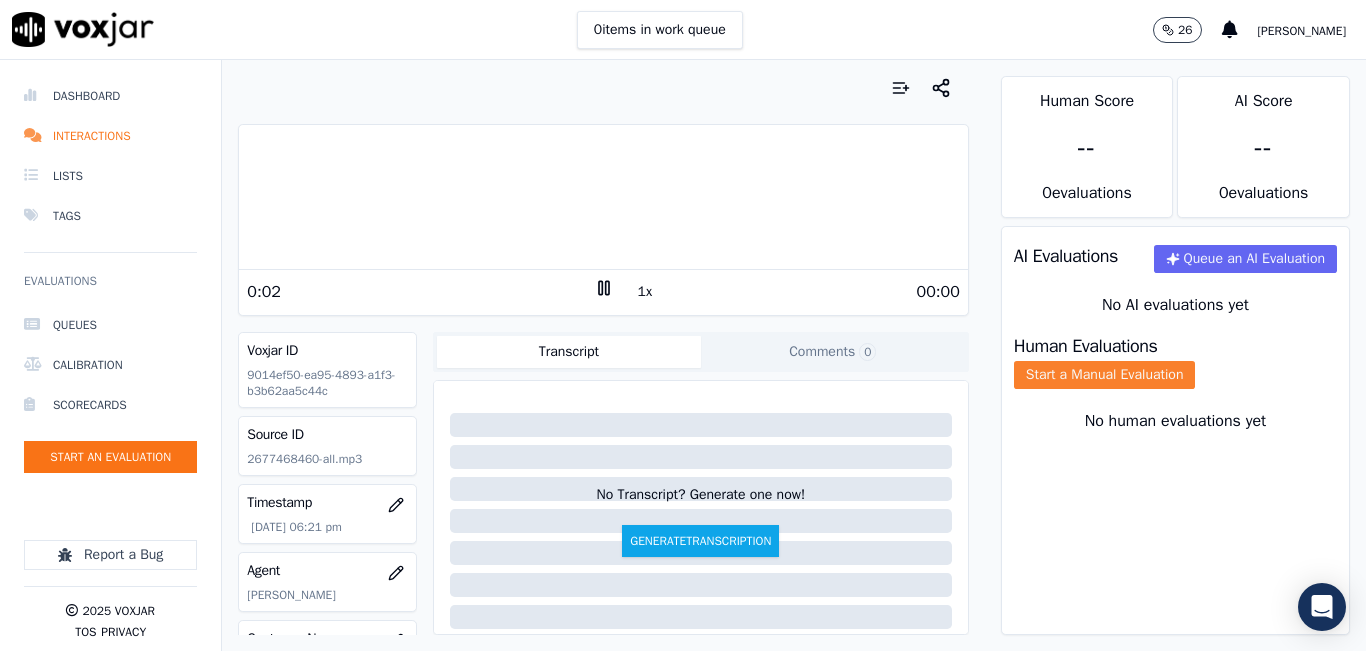 click on "Start a Manual Evaluation" 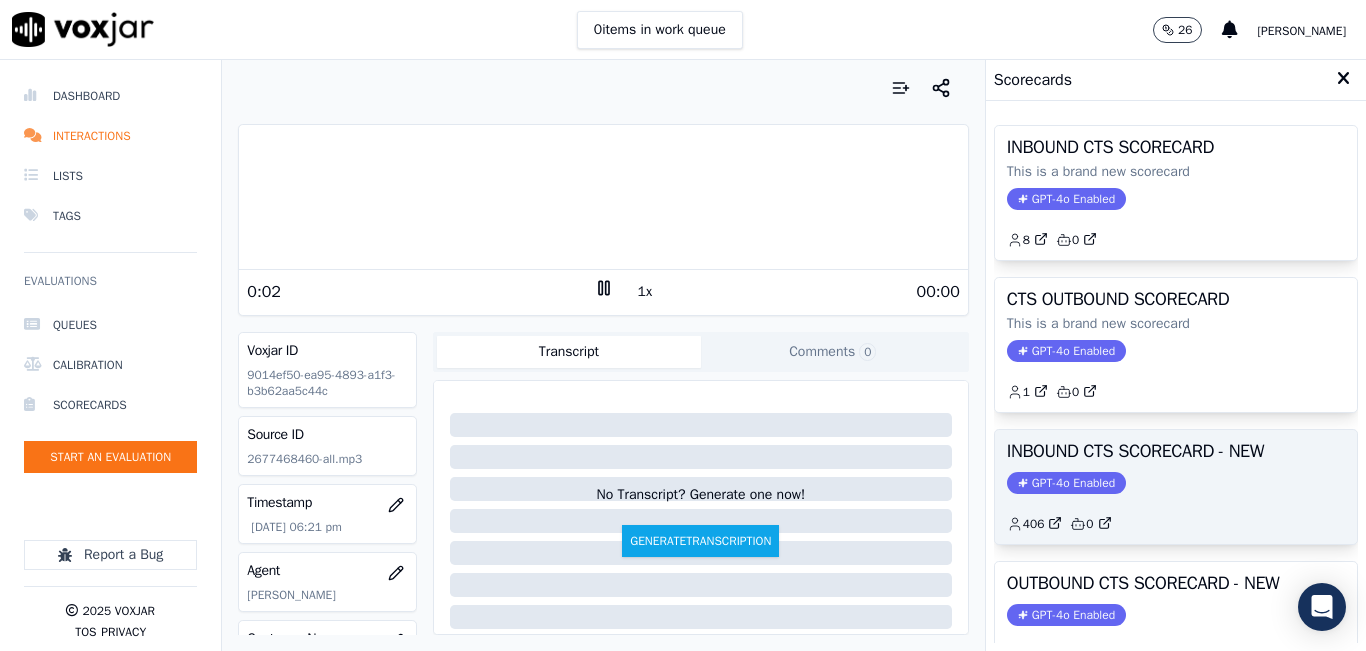 click on "INBOUND CTS SCORECARD - NEW" at bounding box center [1176, 451] 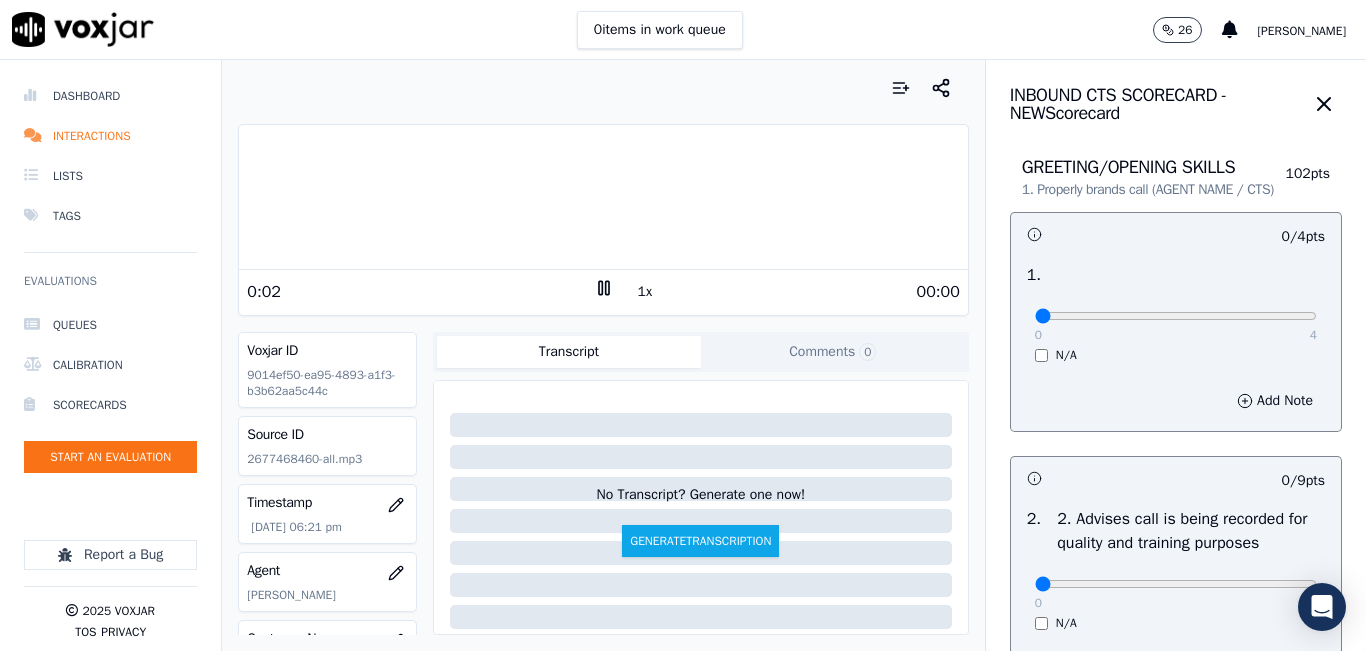 click on "1x" at bounding box center (645, 292) 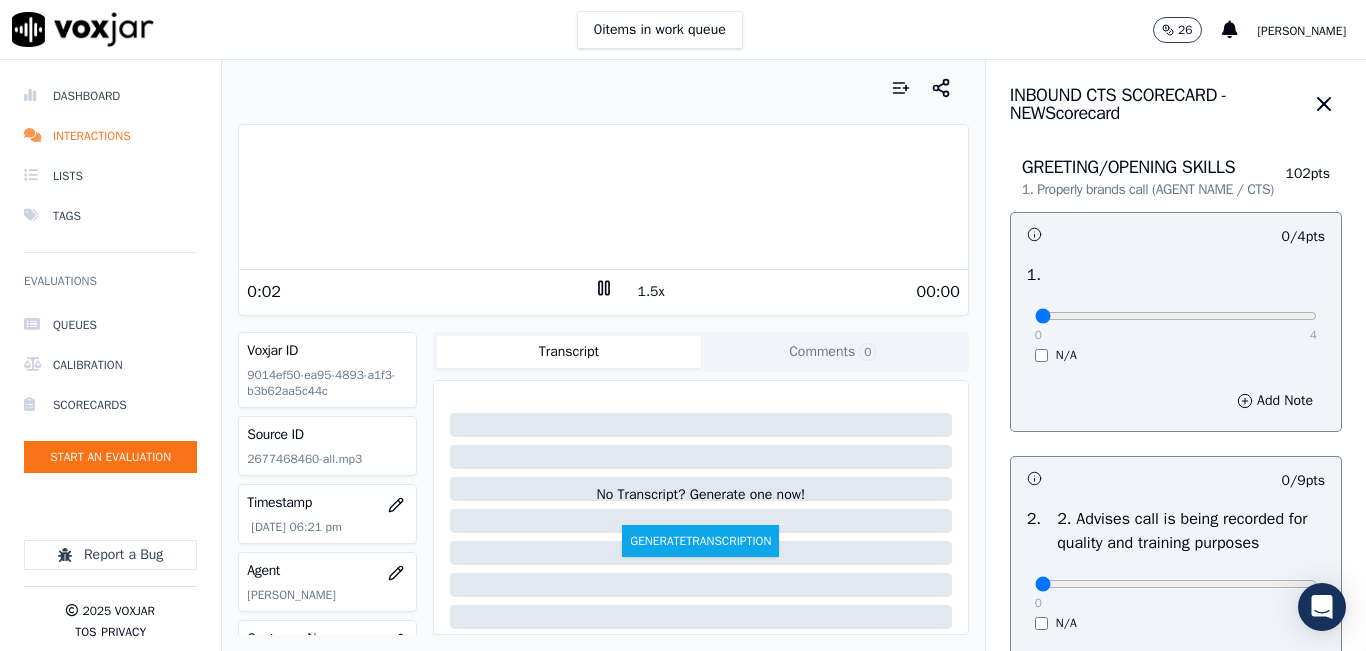 click on "1.5x" at bounding box center (651, 292) 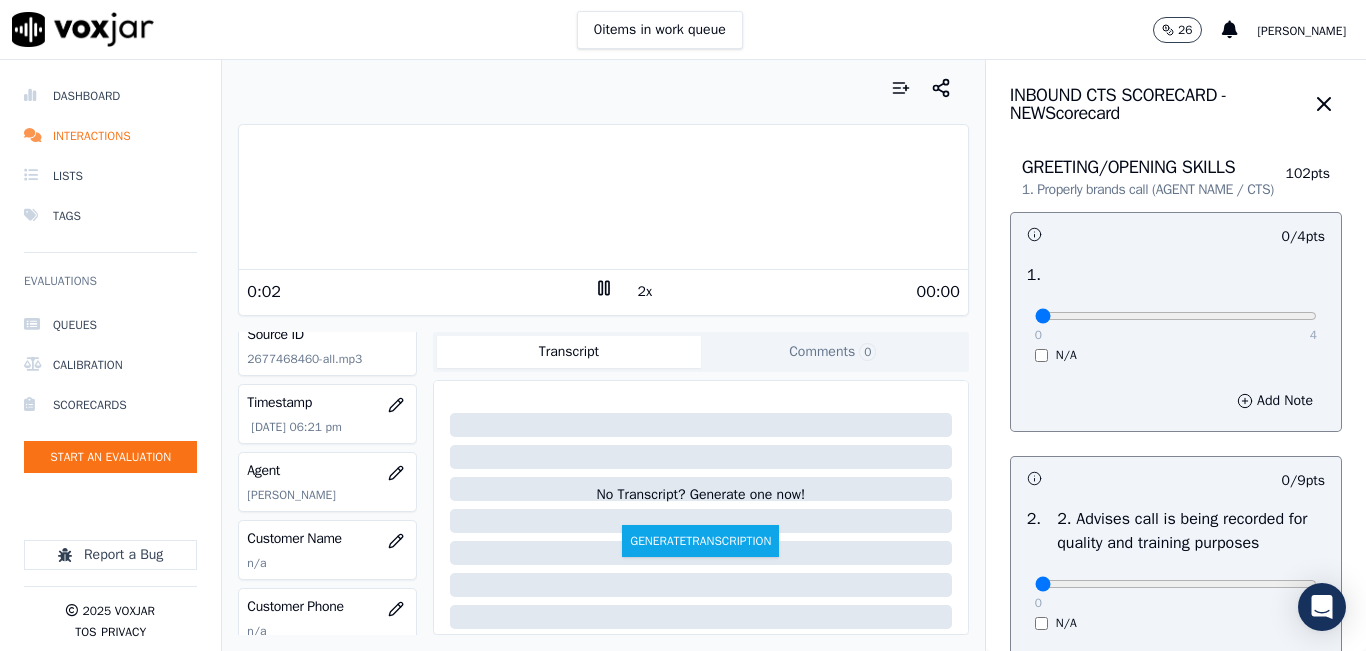 scroll, scrollTop: 200, scrollLeft: 0, axis: vertical 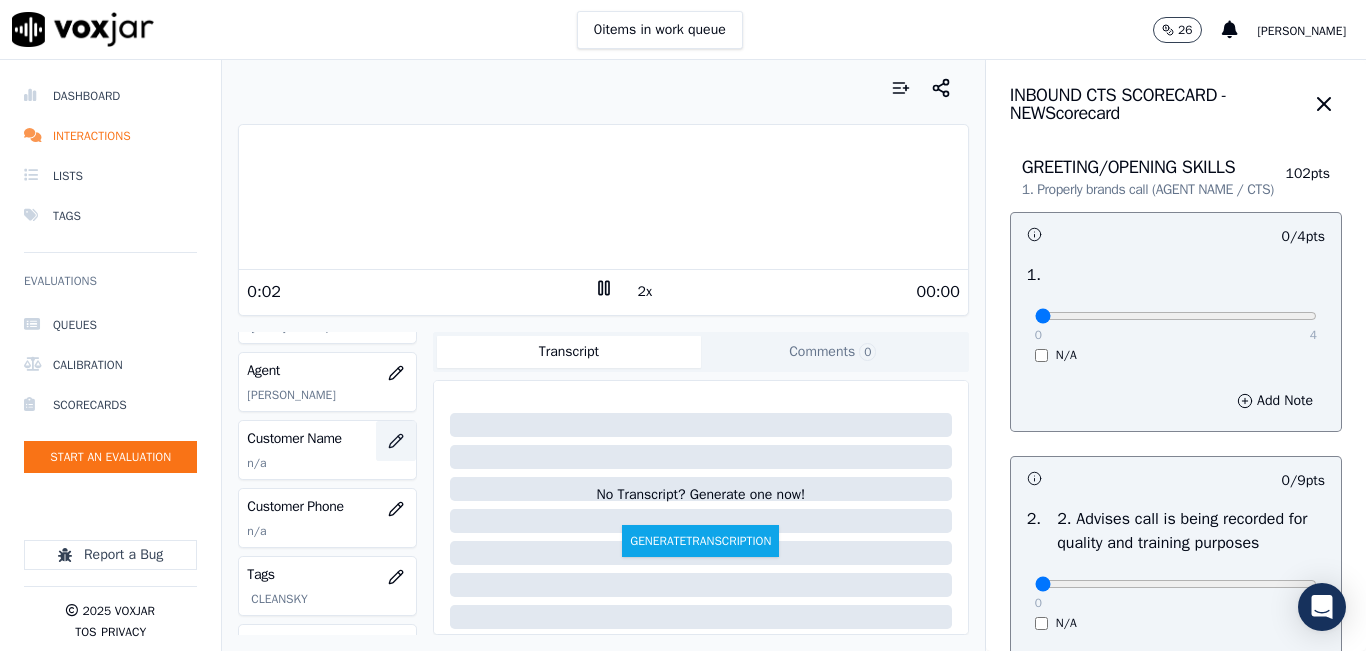 click 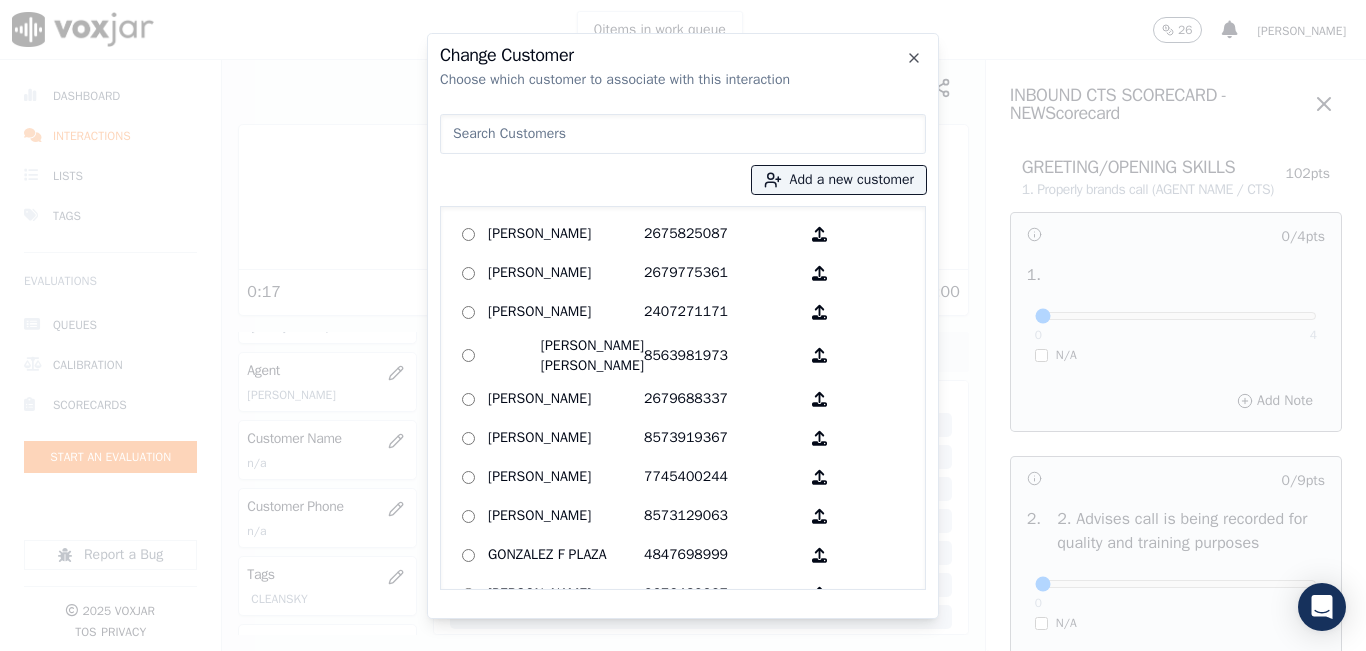 click at bounding box center (683, 134) 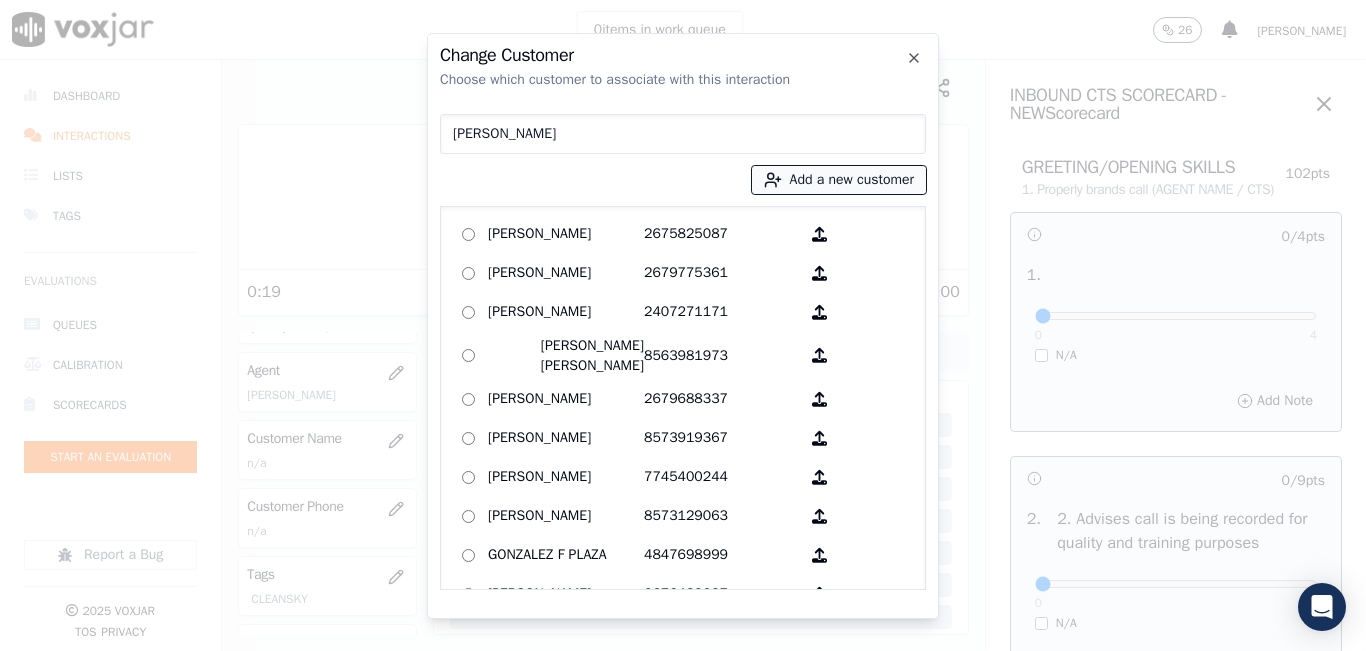 type on "[PERSON_NAME]" 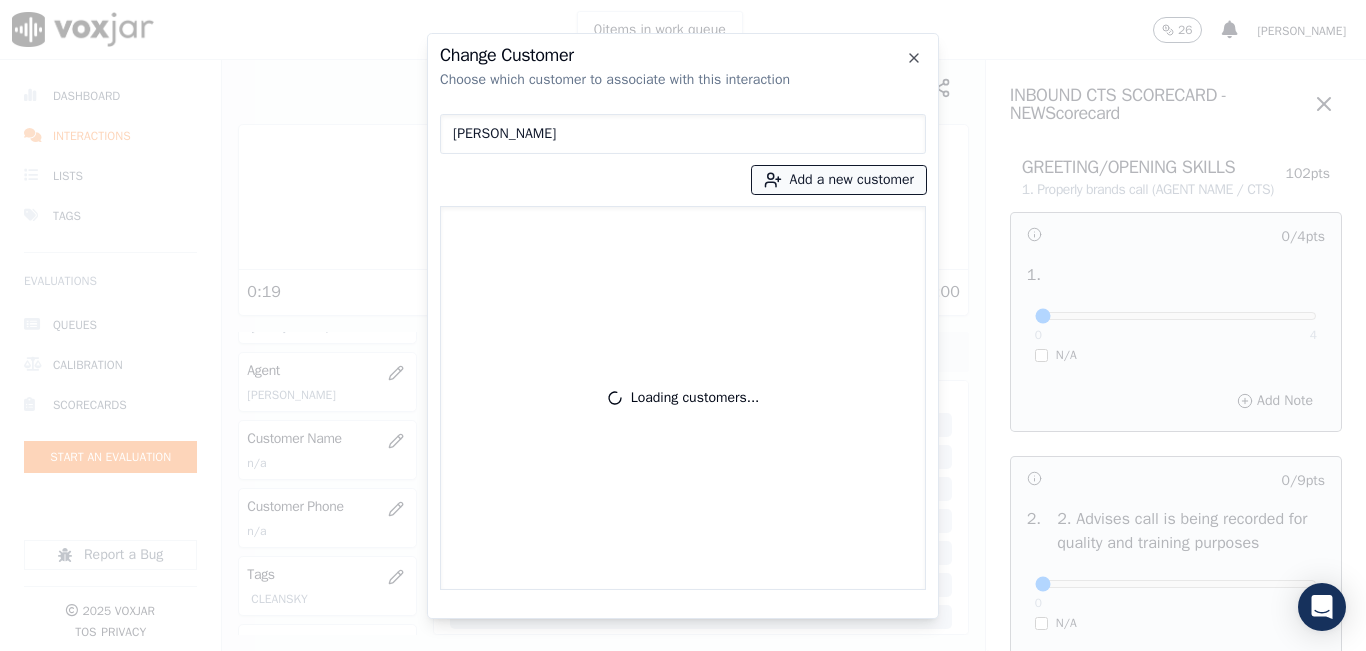 click on "Add a new customer" at bounding box center [839, 180] 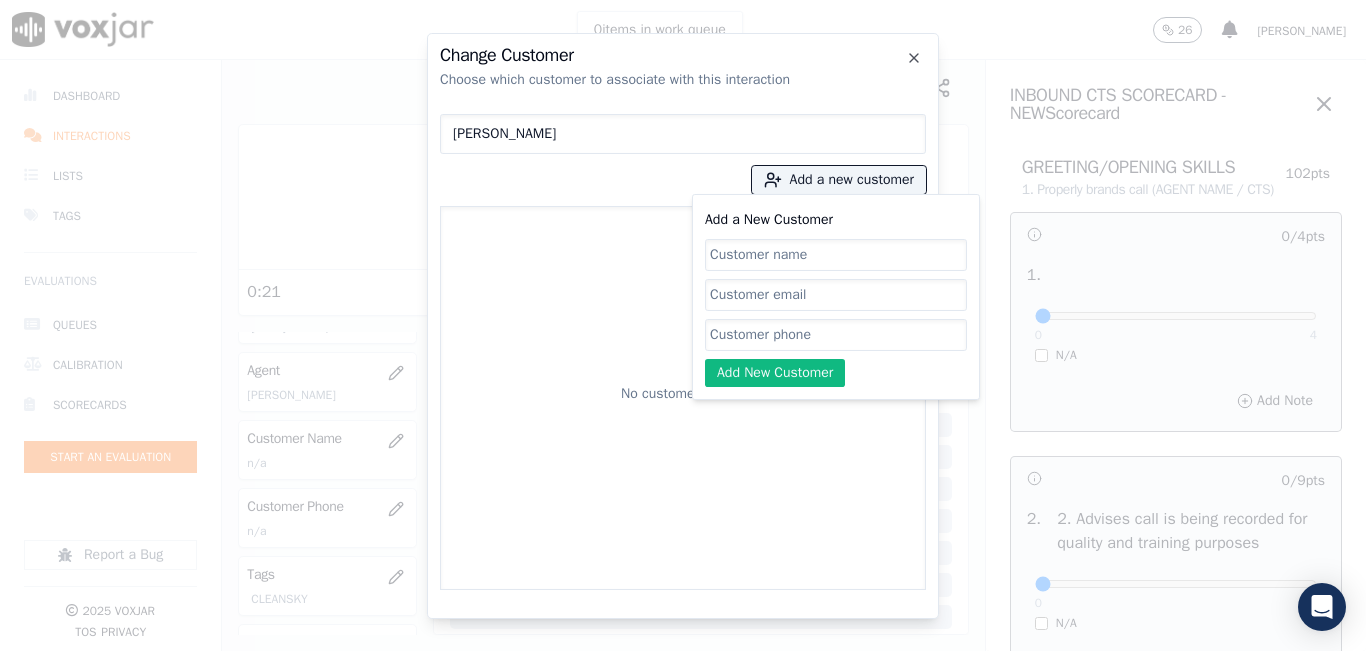 click on "Add a New Customer" 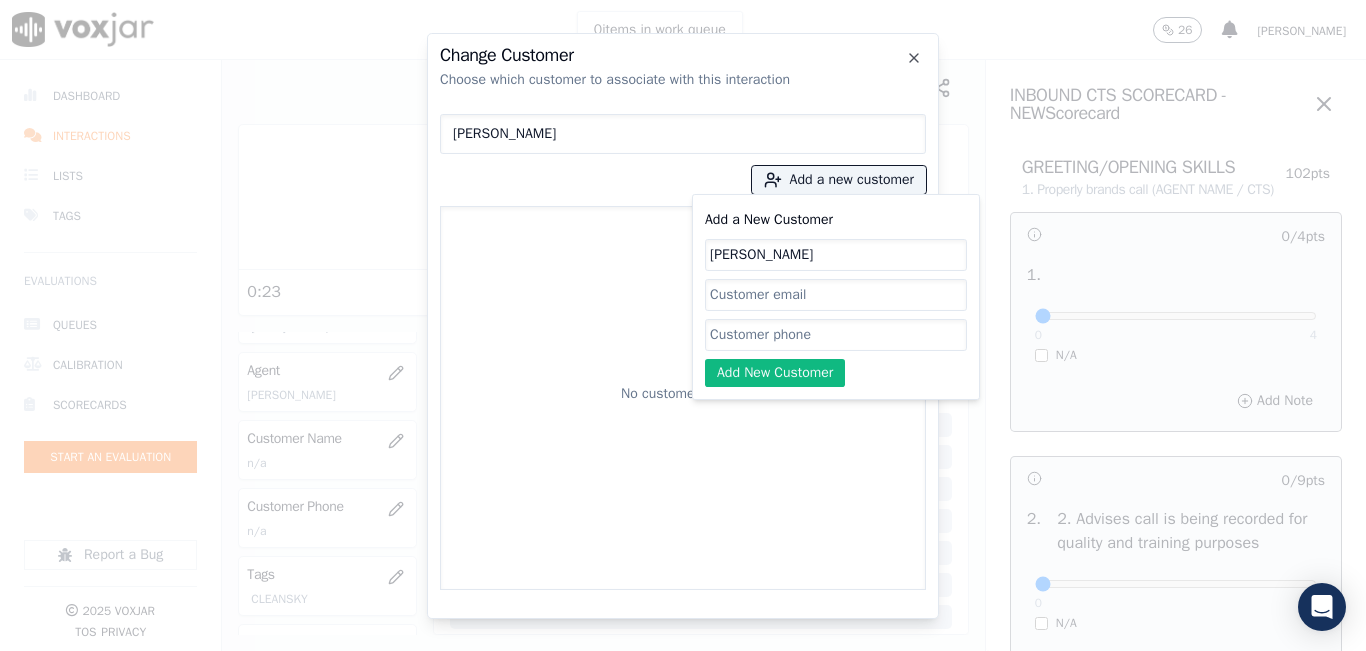 type on "[PERSON_NAME]" 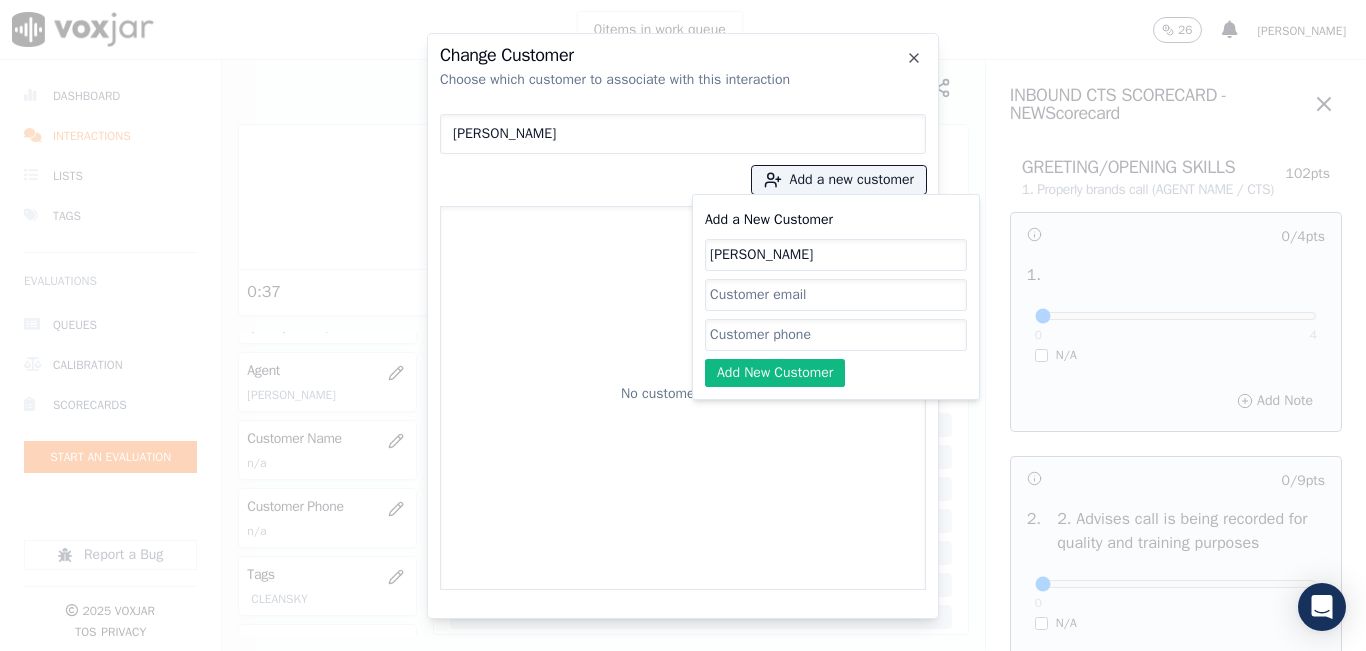 click on "Add a New Customer" 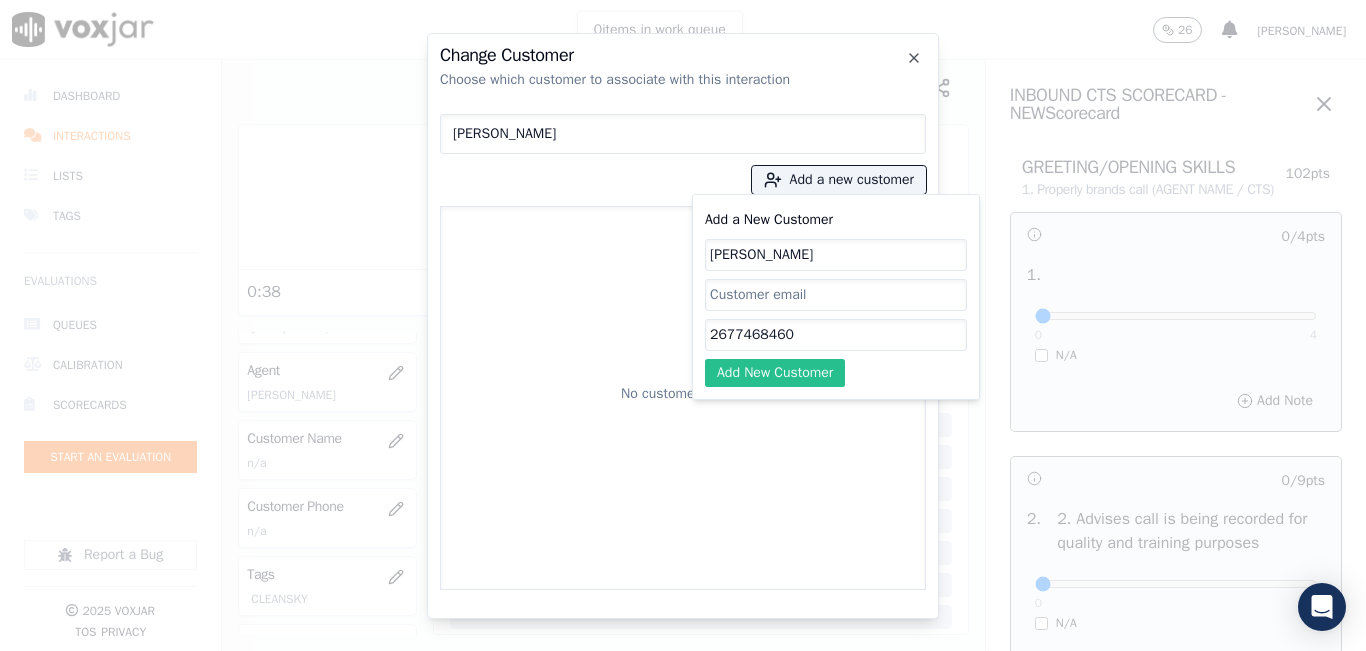 type on "2677468460" 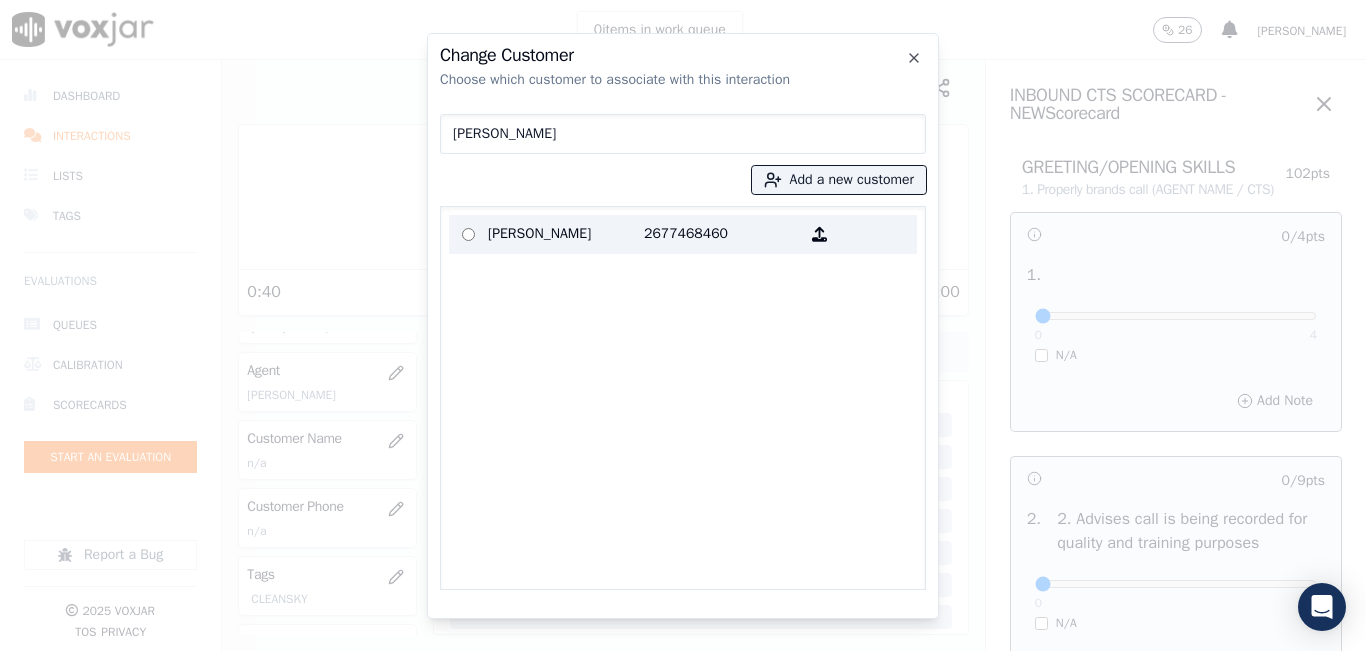 click on "[PERSON_NAME]" at bounding box center [566, 234] 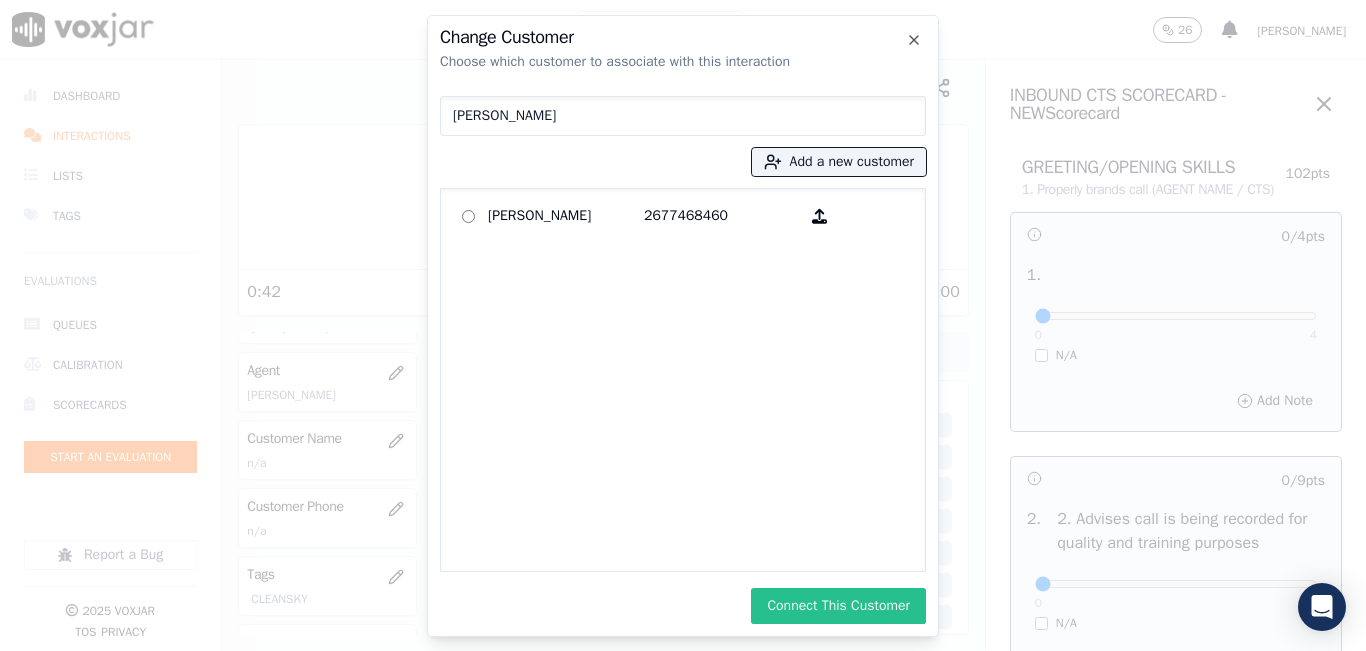 click on "Connect This Customer" at bounding box center [838, 606] 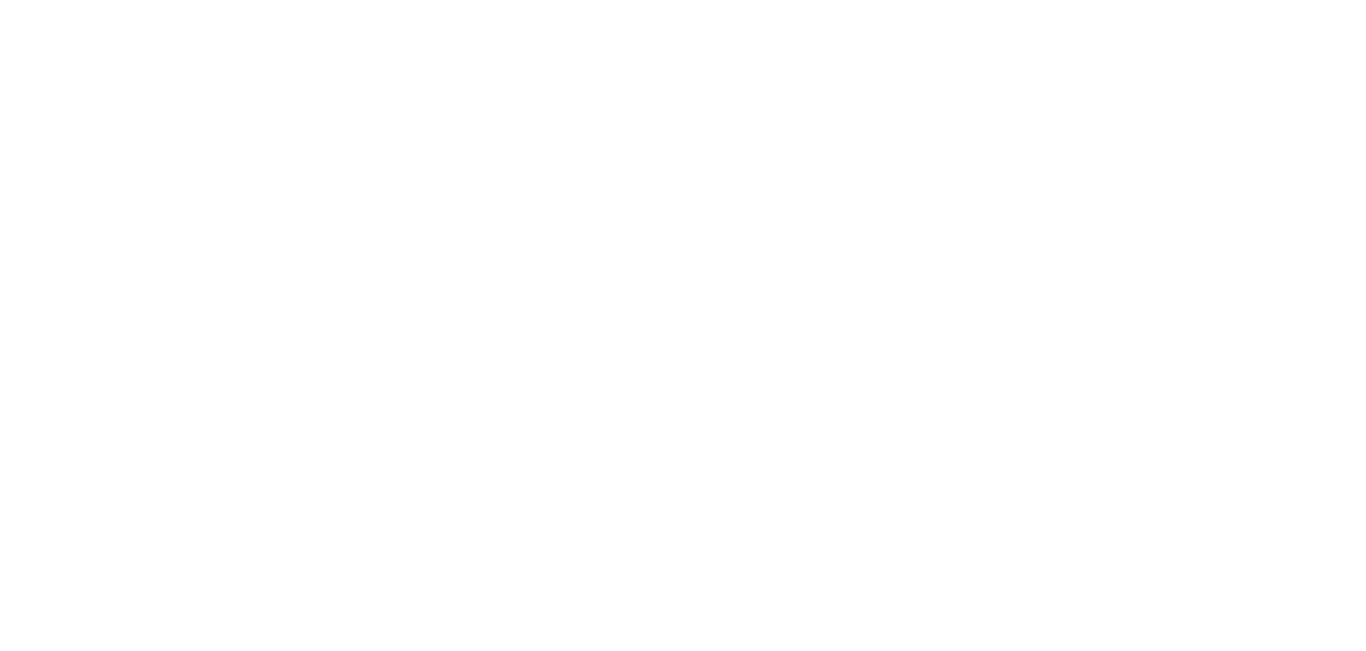 scroll, scrollTop: 0, scrollLeft: 0, axis: both 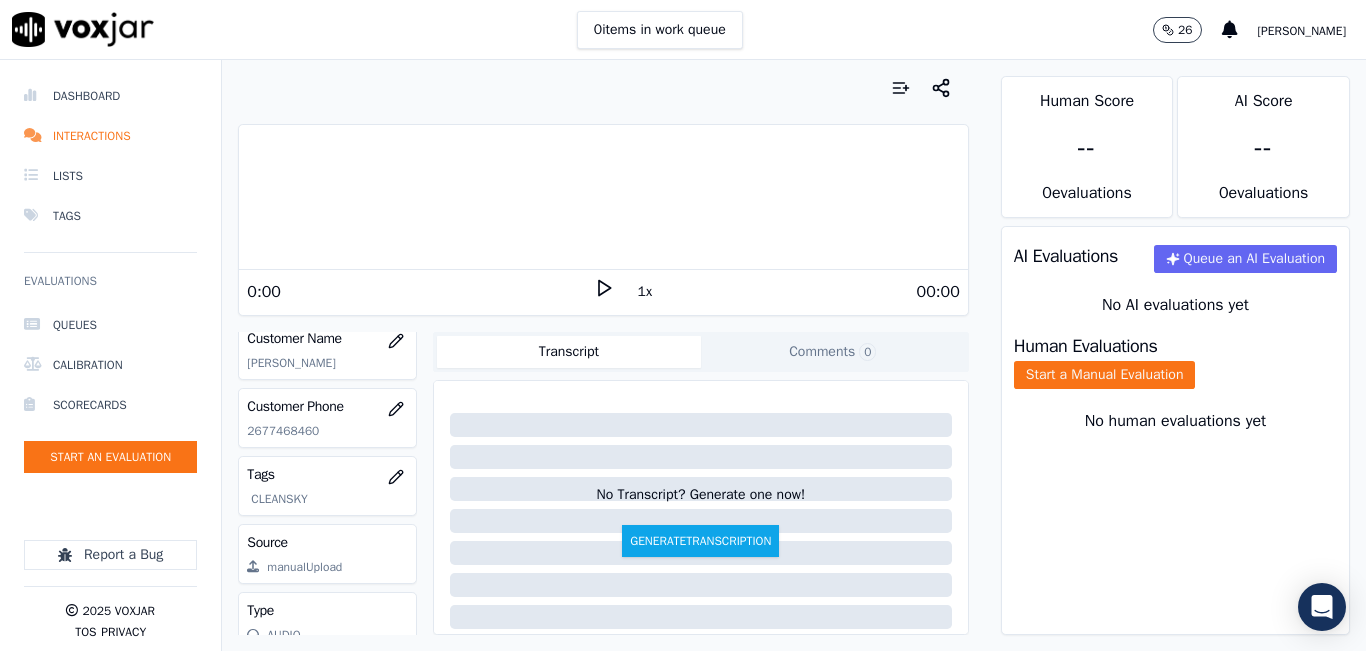 click on "No human evaluations yet" at bounding box center (1175, 445) 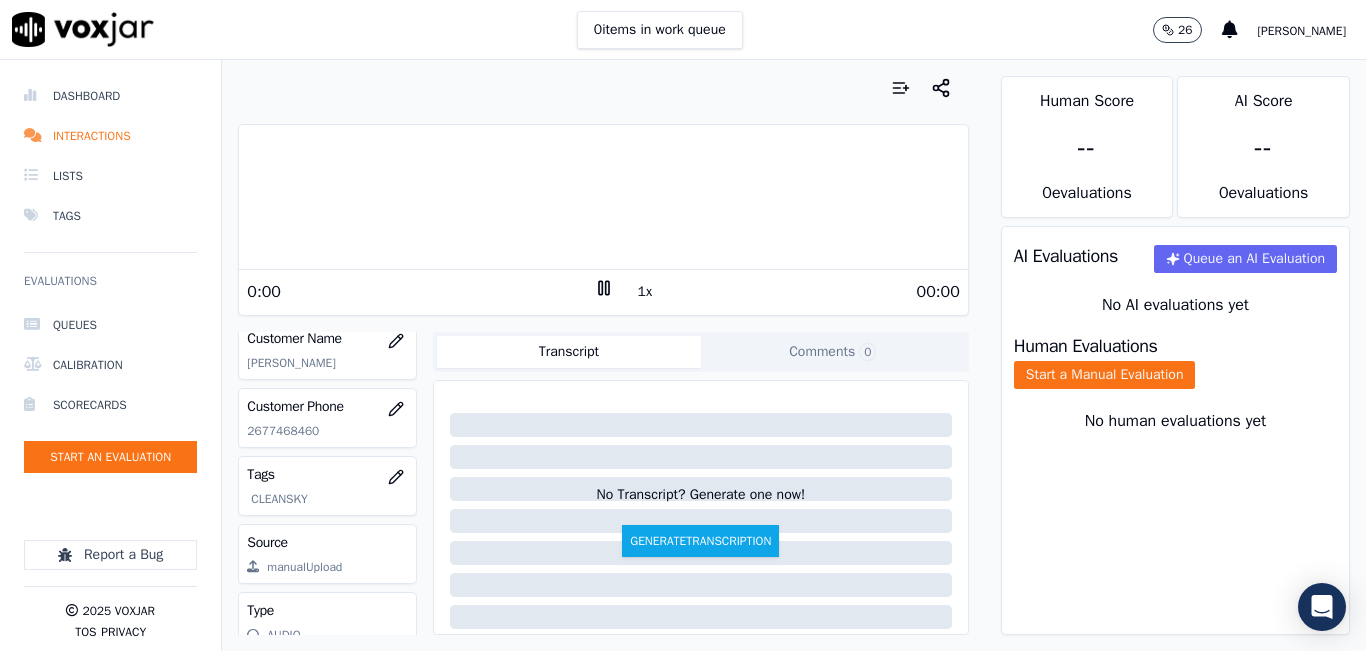 click on "1x" at bounding box center (645, 292) 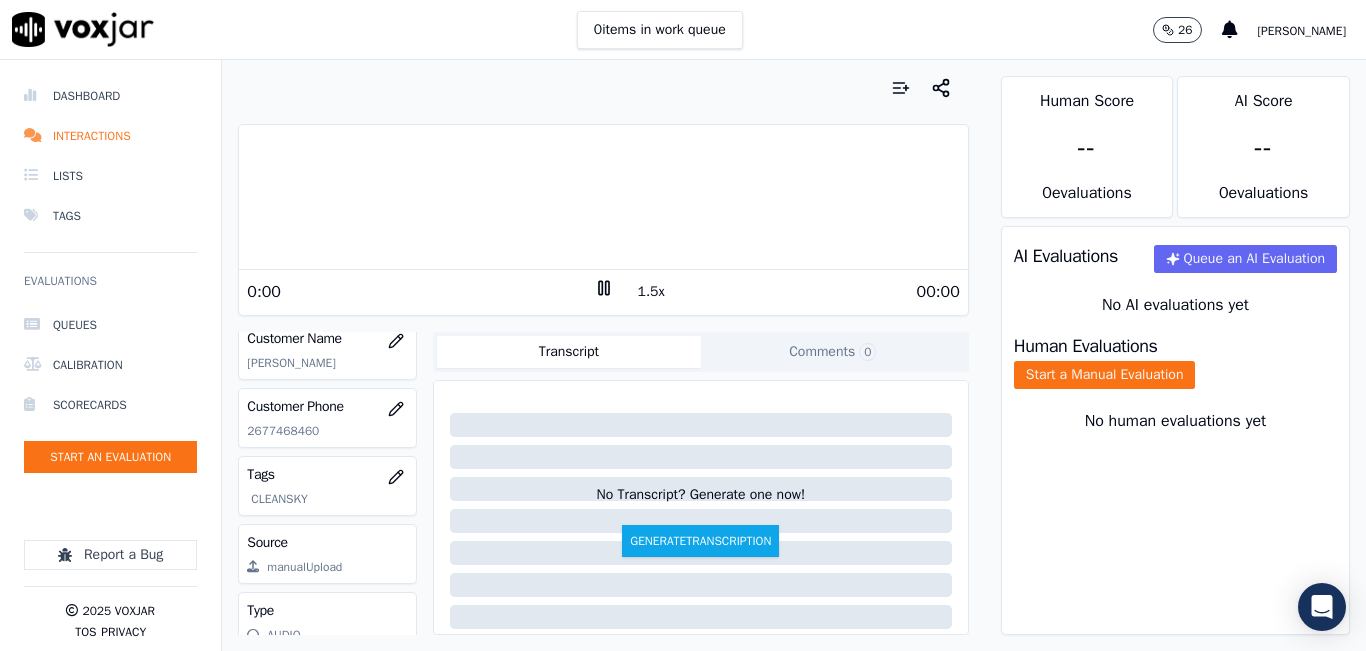 click on "1.5x" at bounding box center [651, 292] 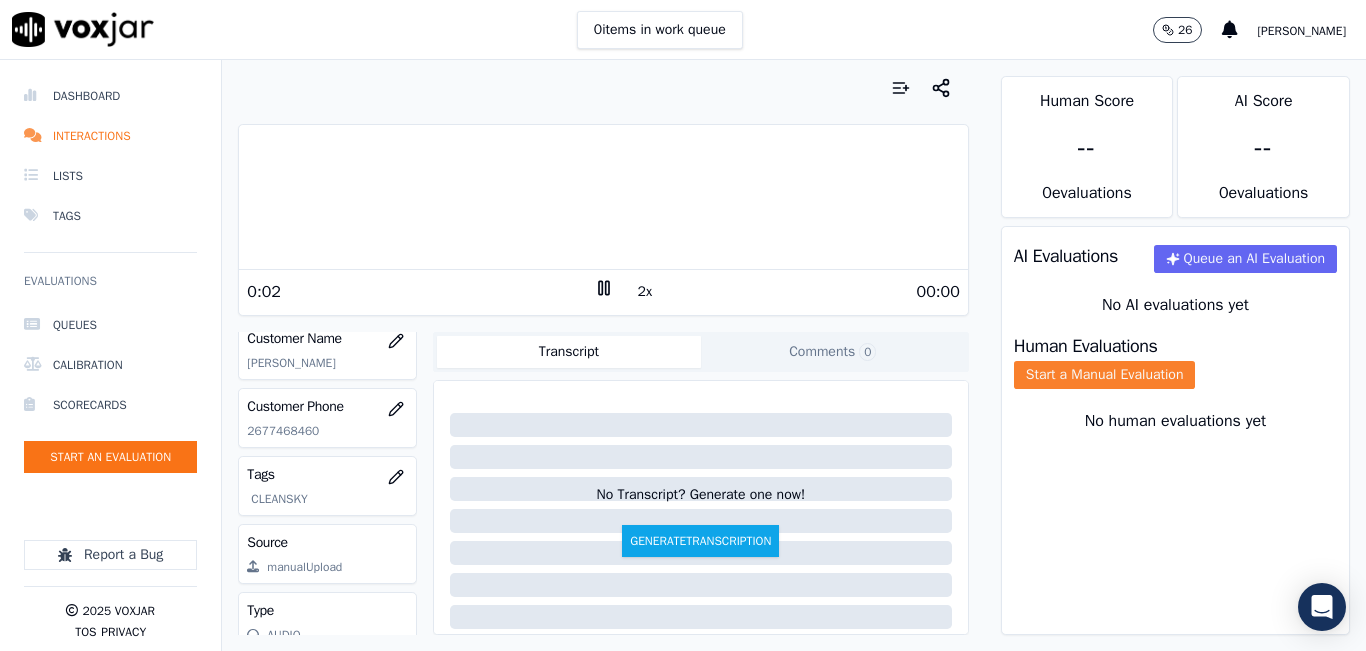 click on "Start a Manual Evaluation" 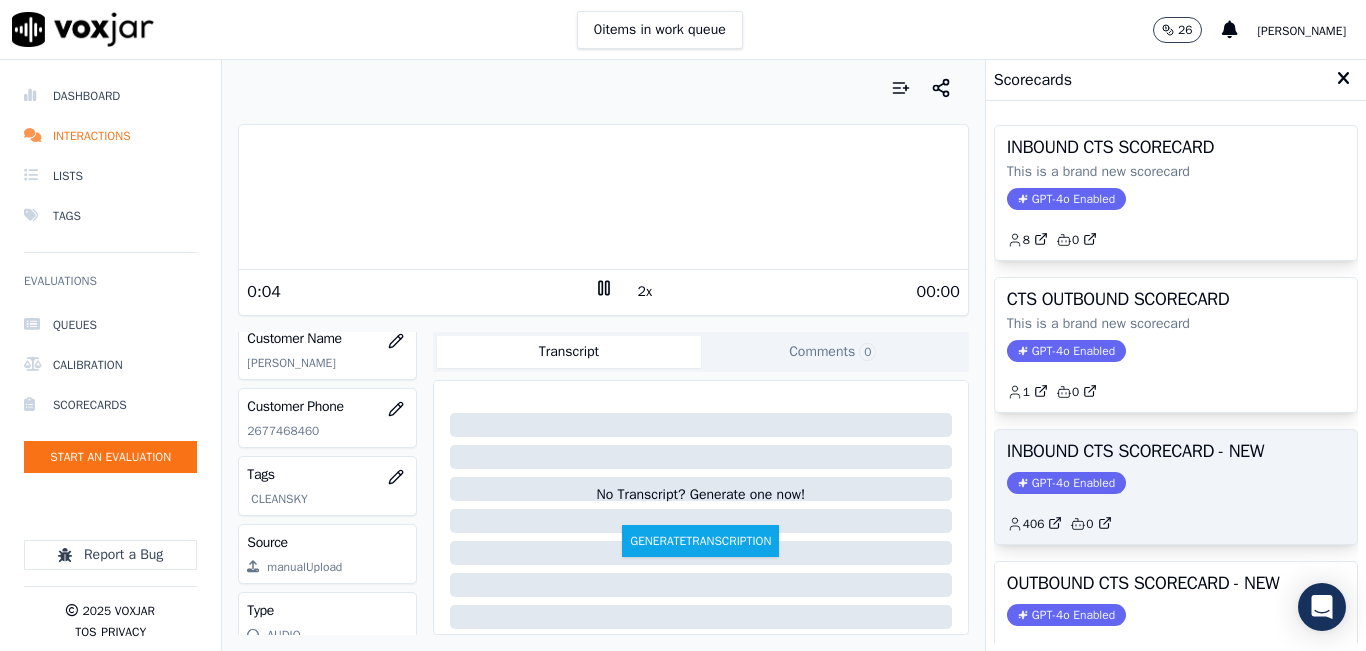 scroll, scrollTop: 100, scrollLeft: 0, axis: vertical 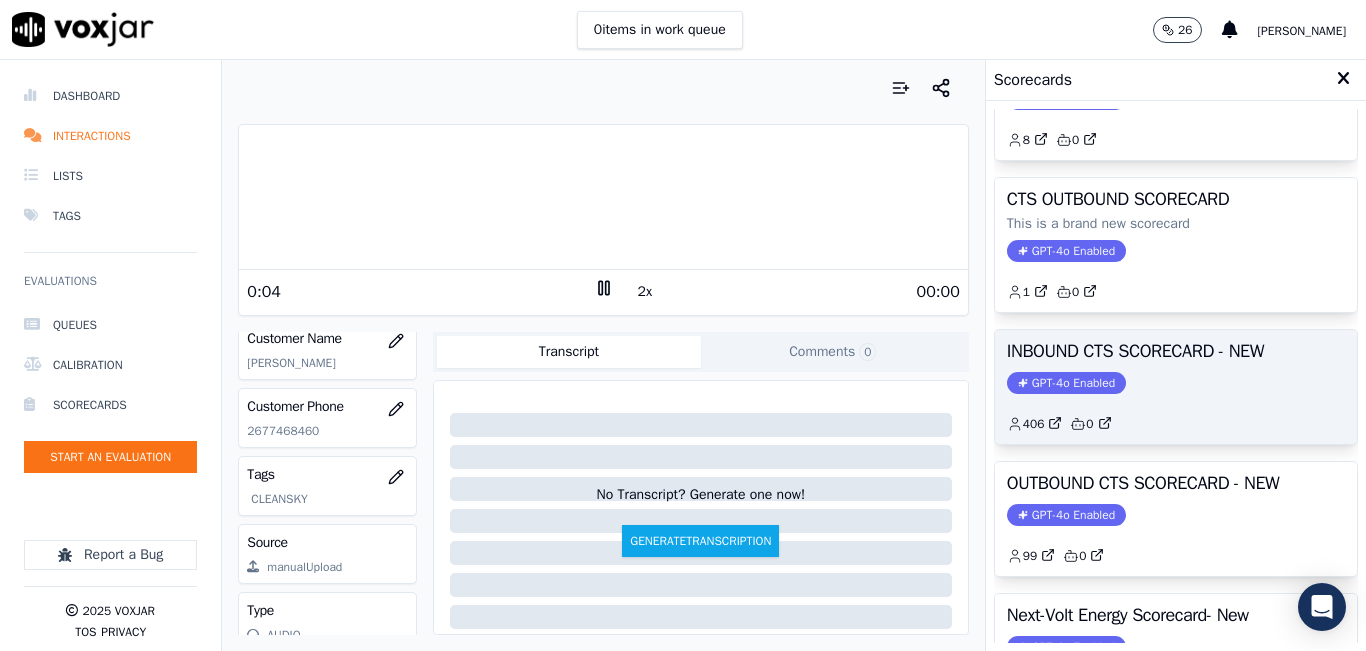 click on "GPT-4o Enabled" 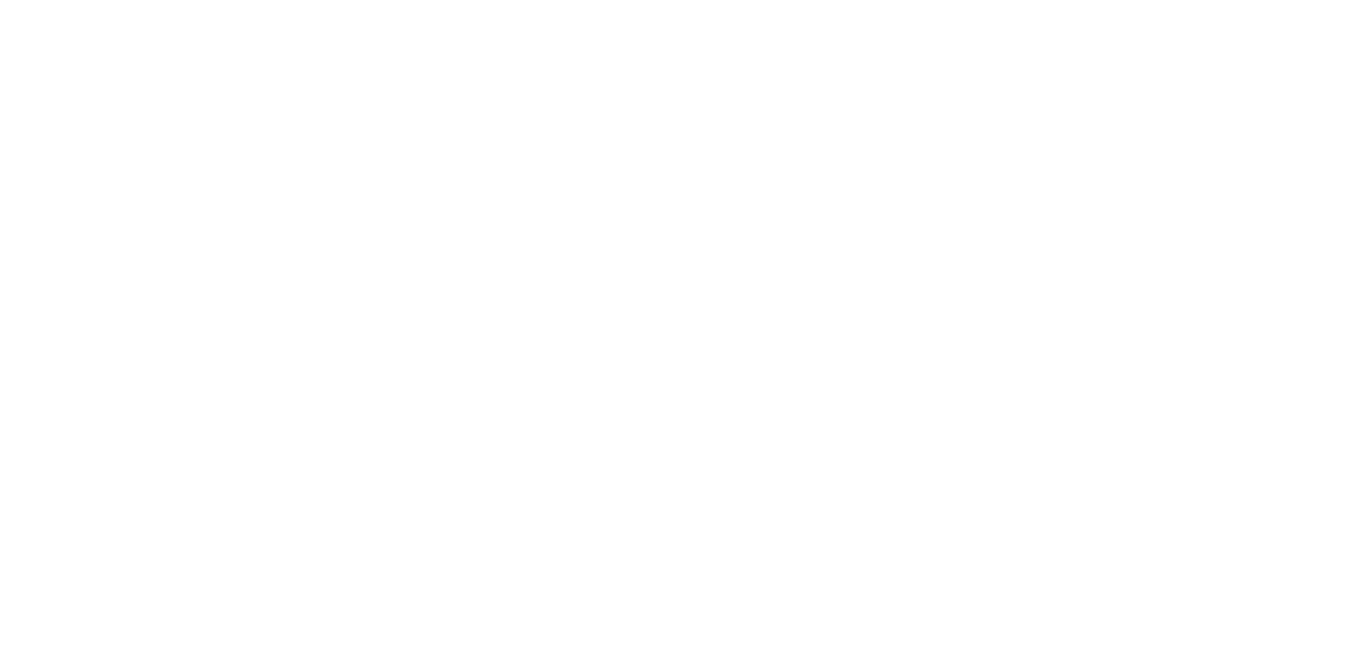 scroll, scrollTop: 0, scrollLeft: 0, axis: both 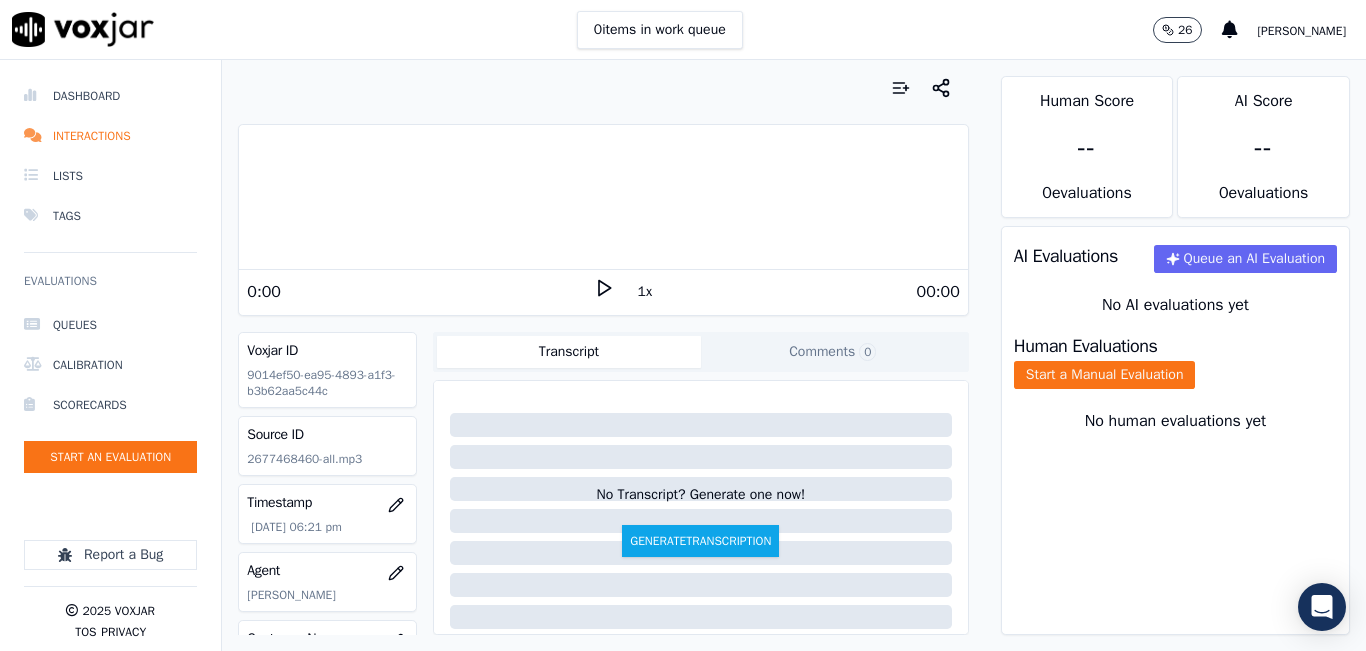 click at bounding box center (603, 88) 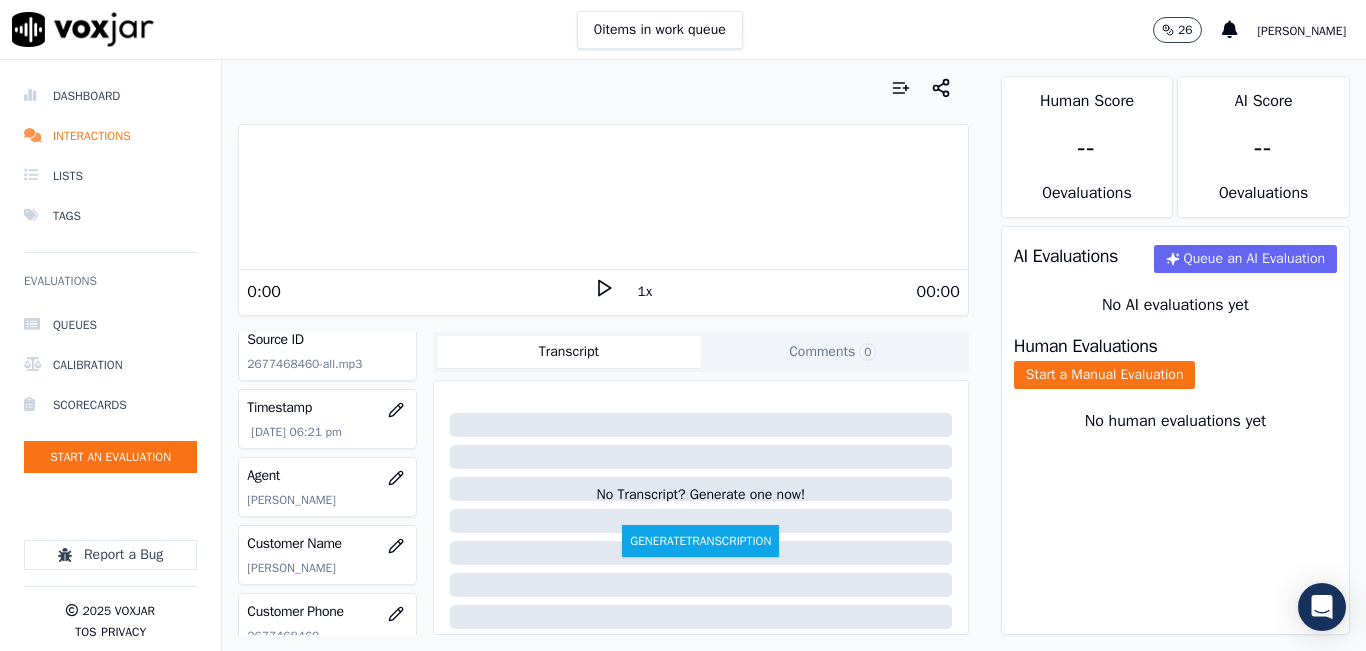 scroll, scrollTop: 0, scrollLeft: 0, axis: both 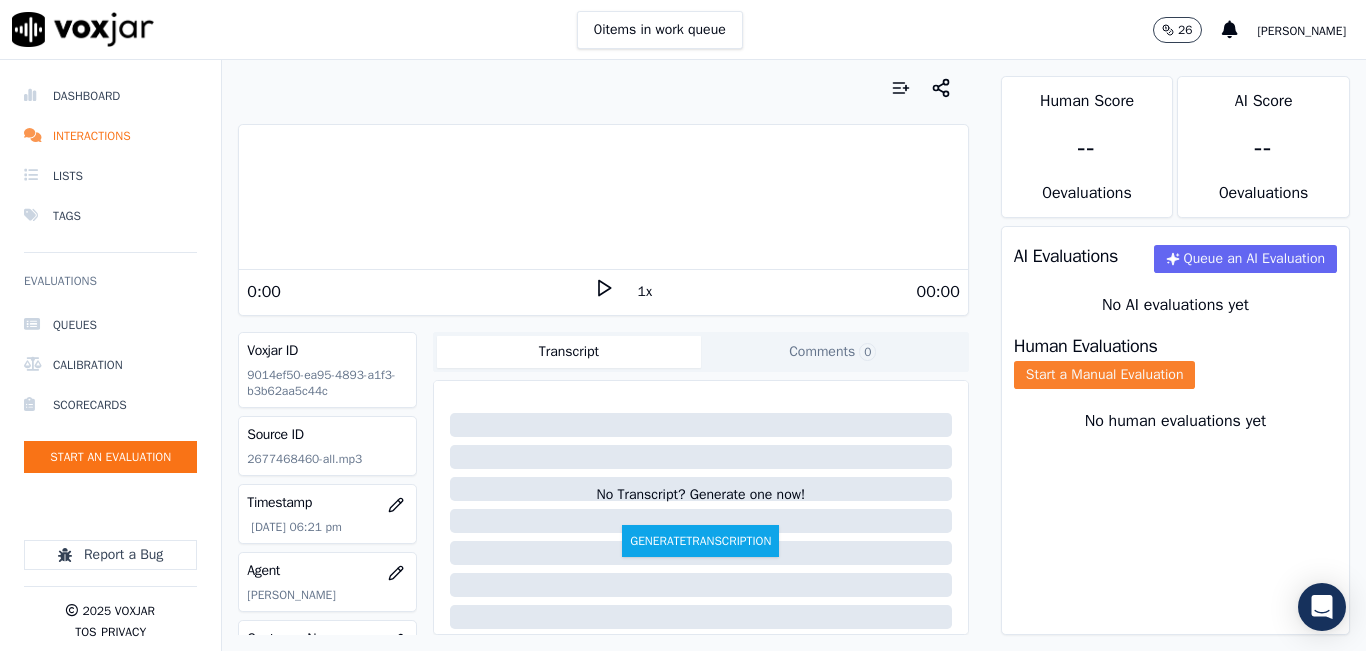 click on "Start a Manual Evaluation" 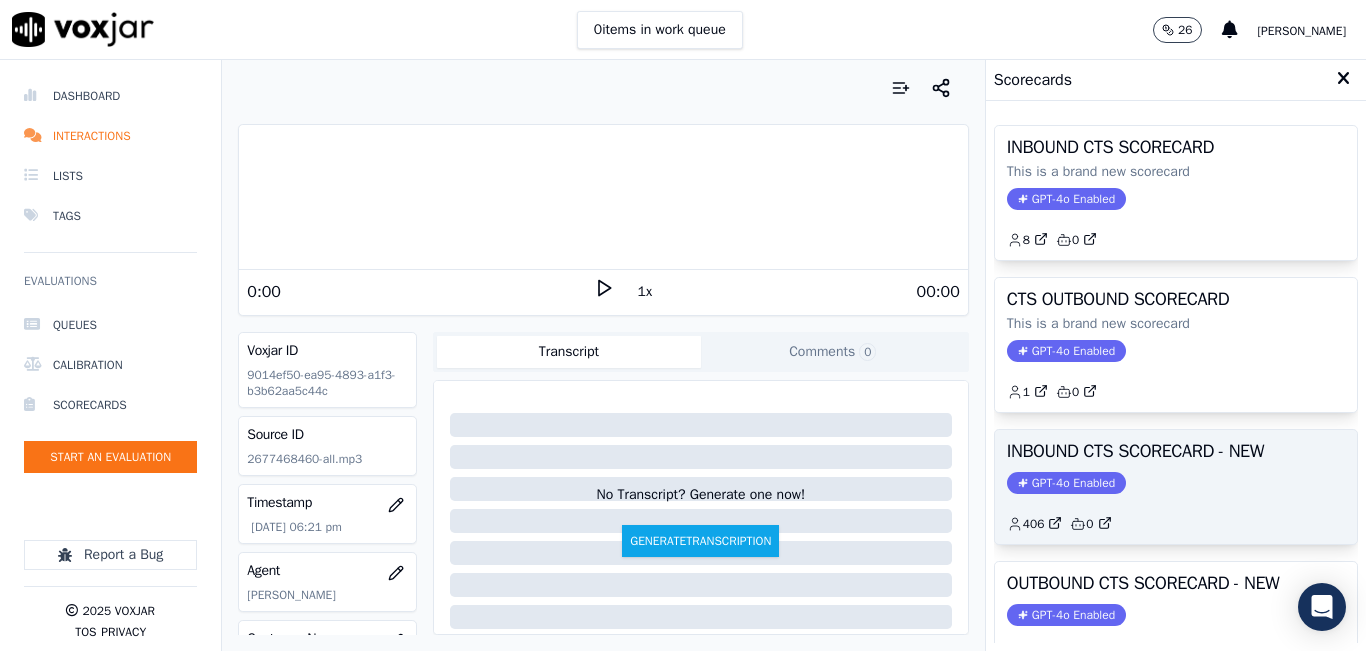click on "GPT-4o Enabled" 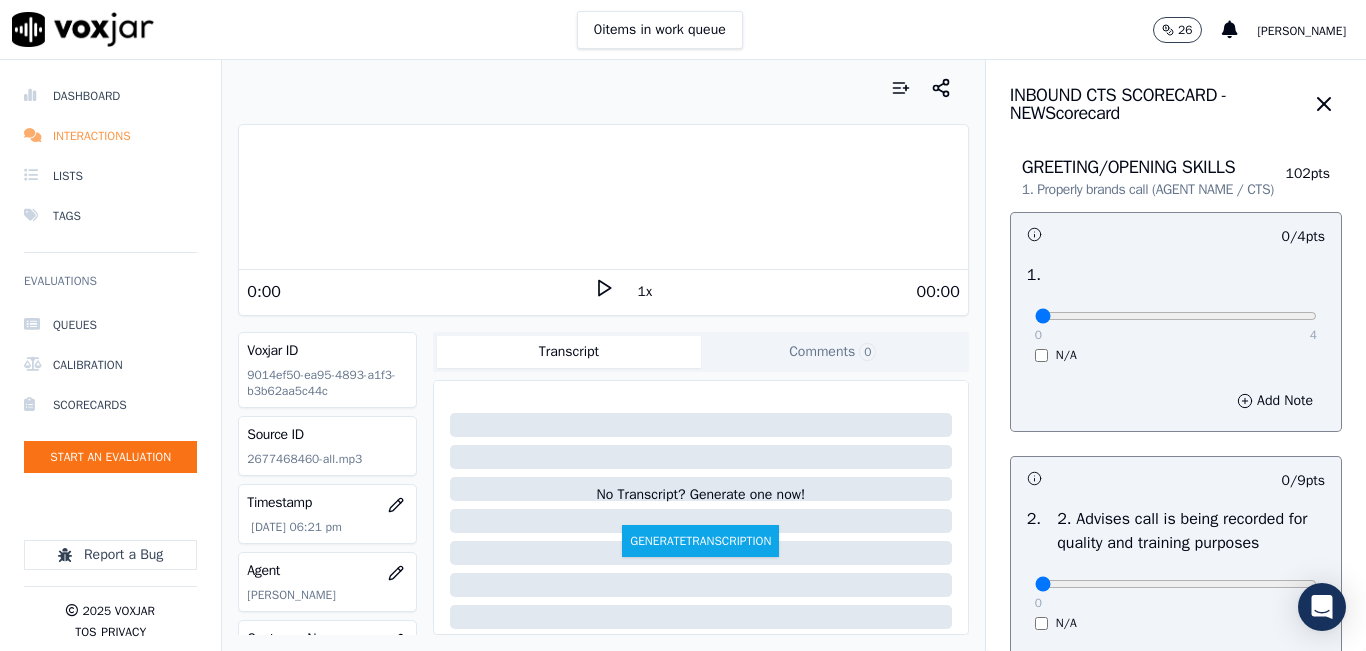 click on "Interactions" at bounding box center [110, 136] 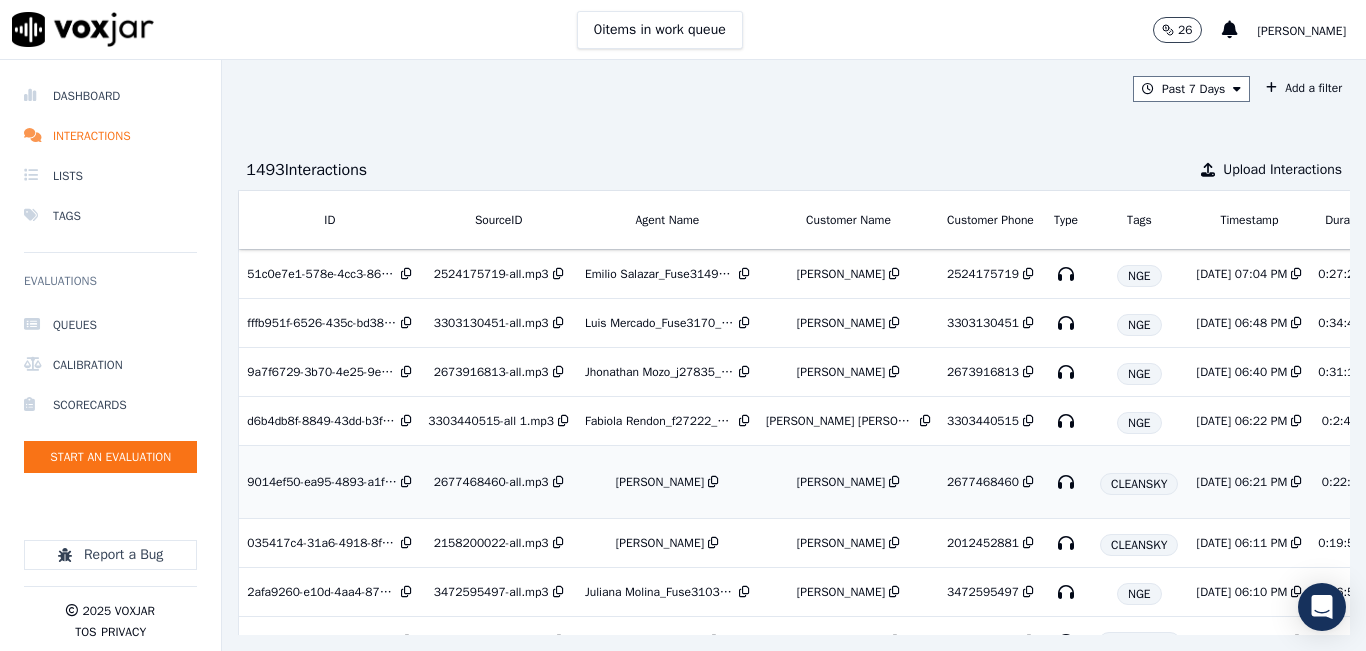 click on "[PERSON_NAME]" at bounding box center (660, 482) 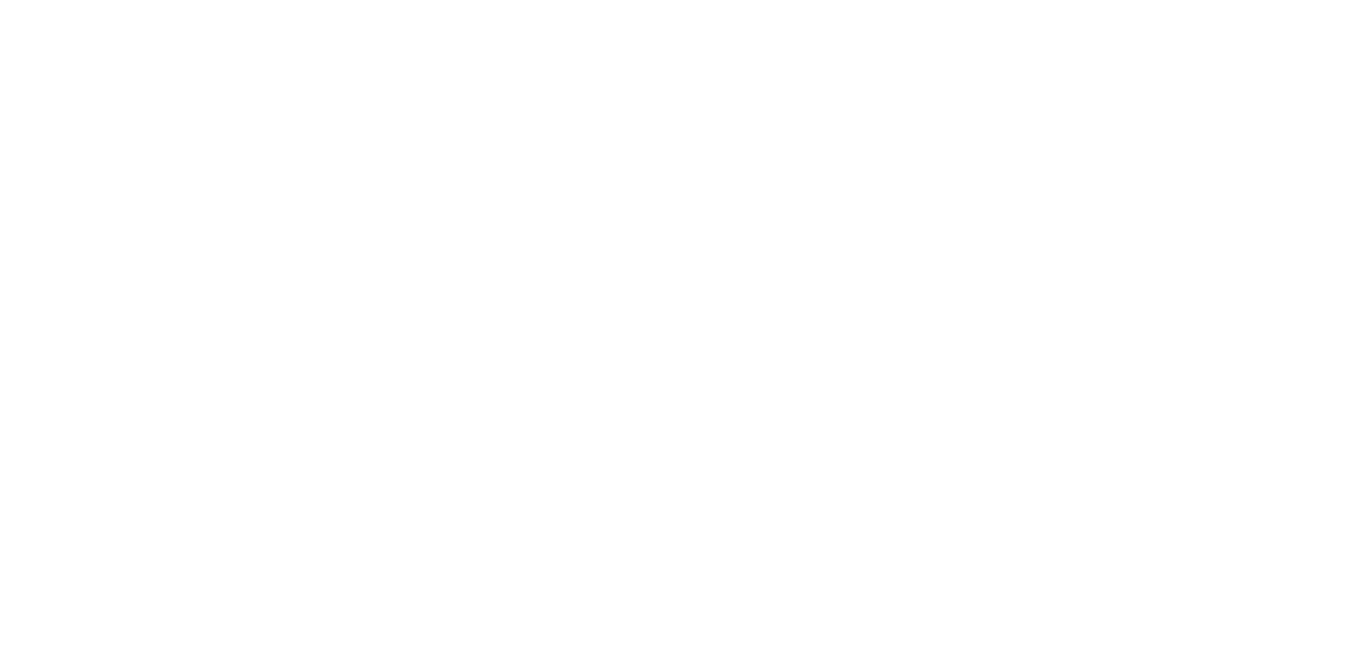 scroll, scrollTop: 0, scrollLeft: 0, axis: both 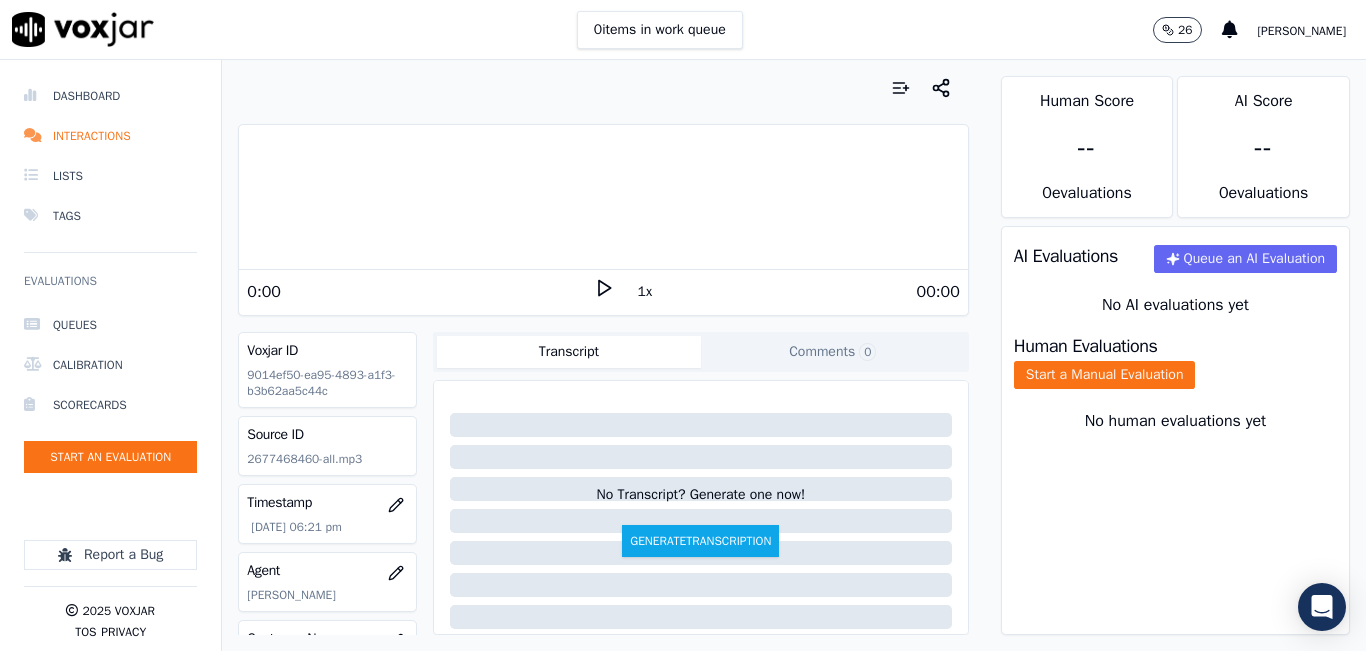 click 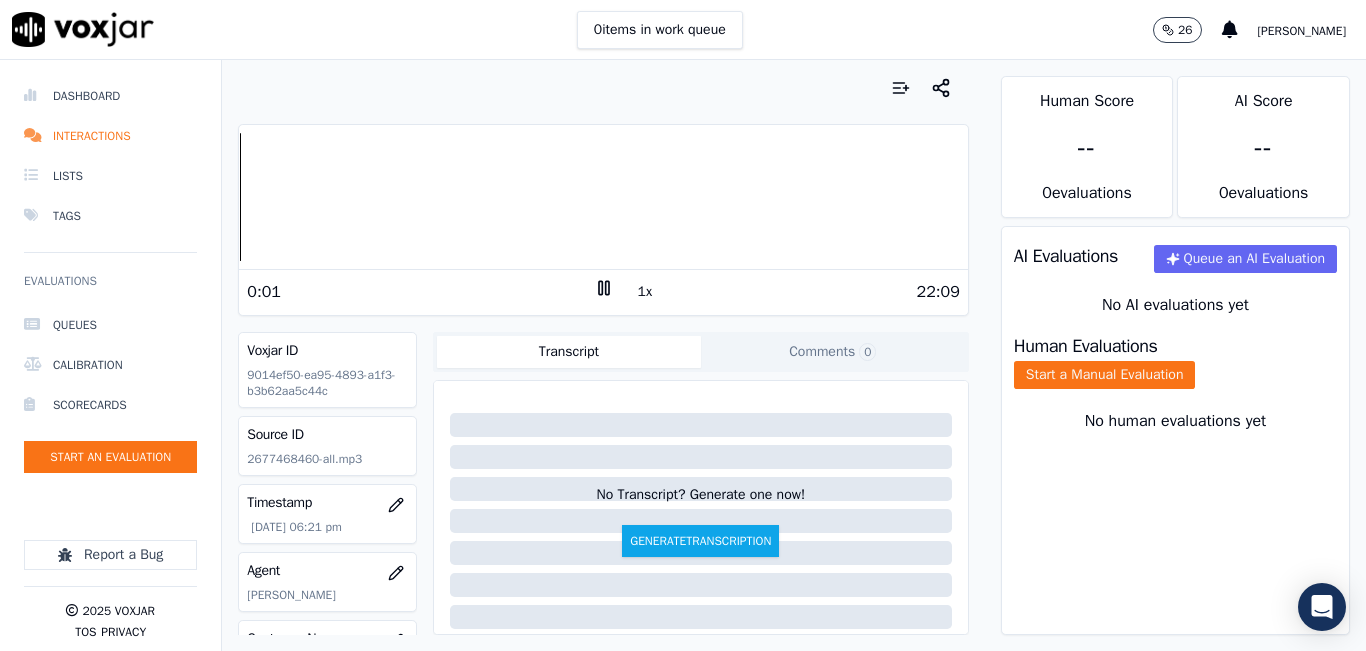 click on "1x" at bounding box center (645, 292) 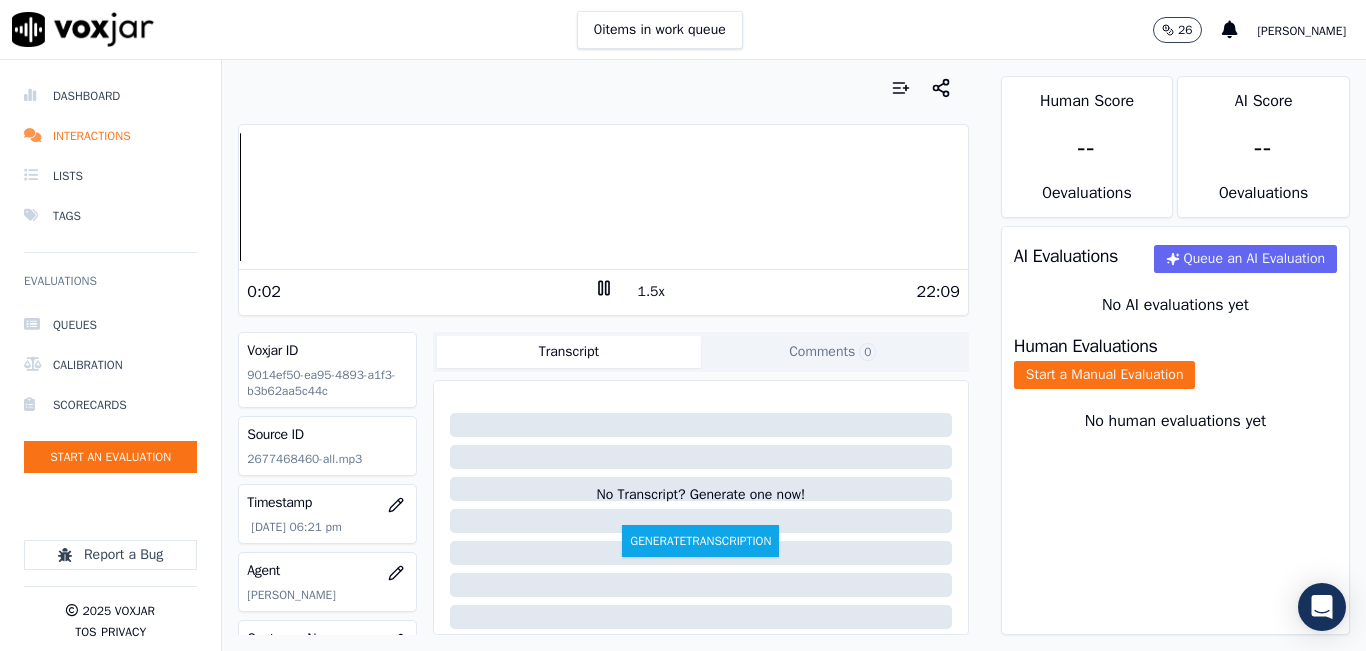 click on "1.5x" at bounding box center [651, 292] 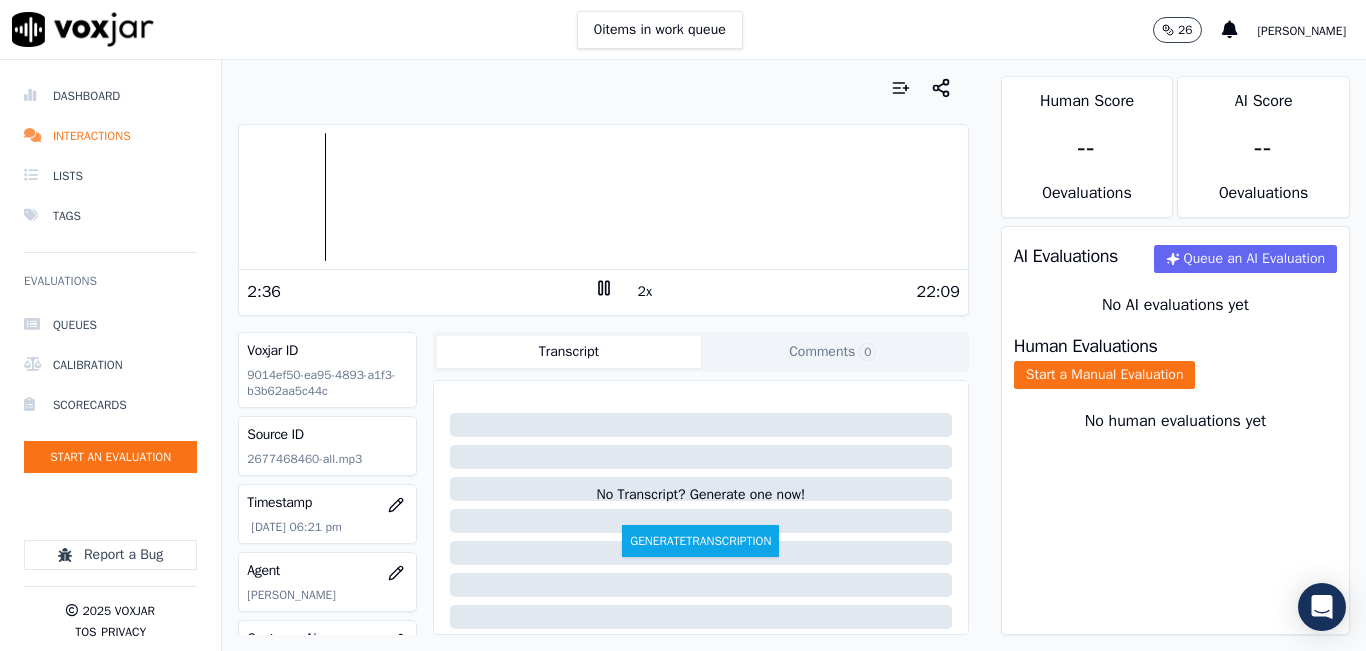 drag, startPoint x: 496, startPoint y: 48, endPoint x: 495, endPoint y: 59, distance: 11.045361 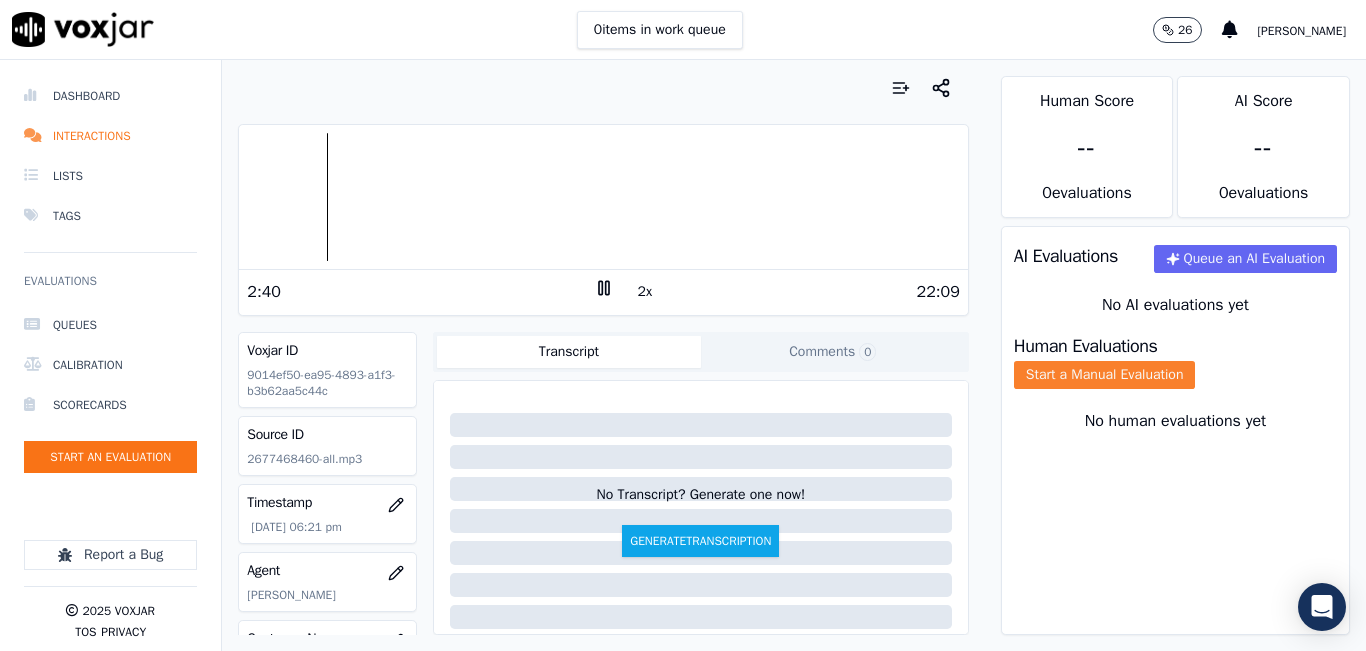 click on "Start a Manual Evaluation" 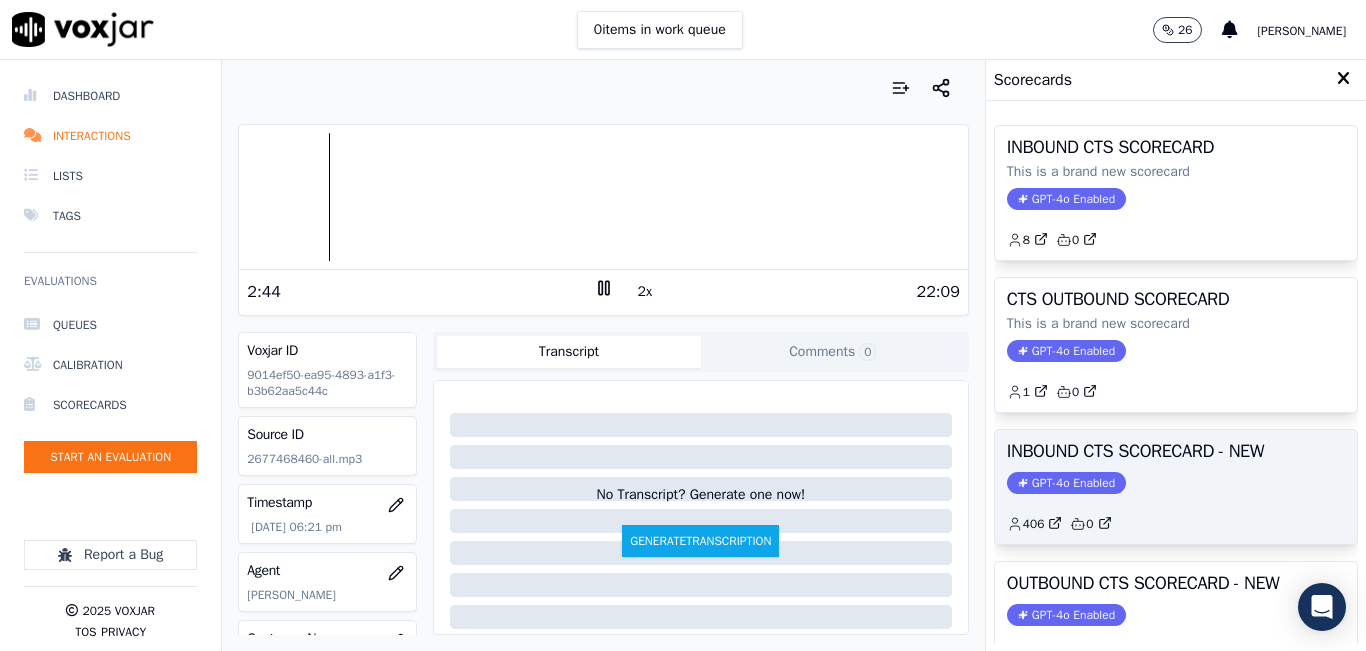 click on "INBOUND CTS SCORECARD - NEW        GPT-4o Enabled       406         0" at bounding box center (1176, 487) 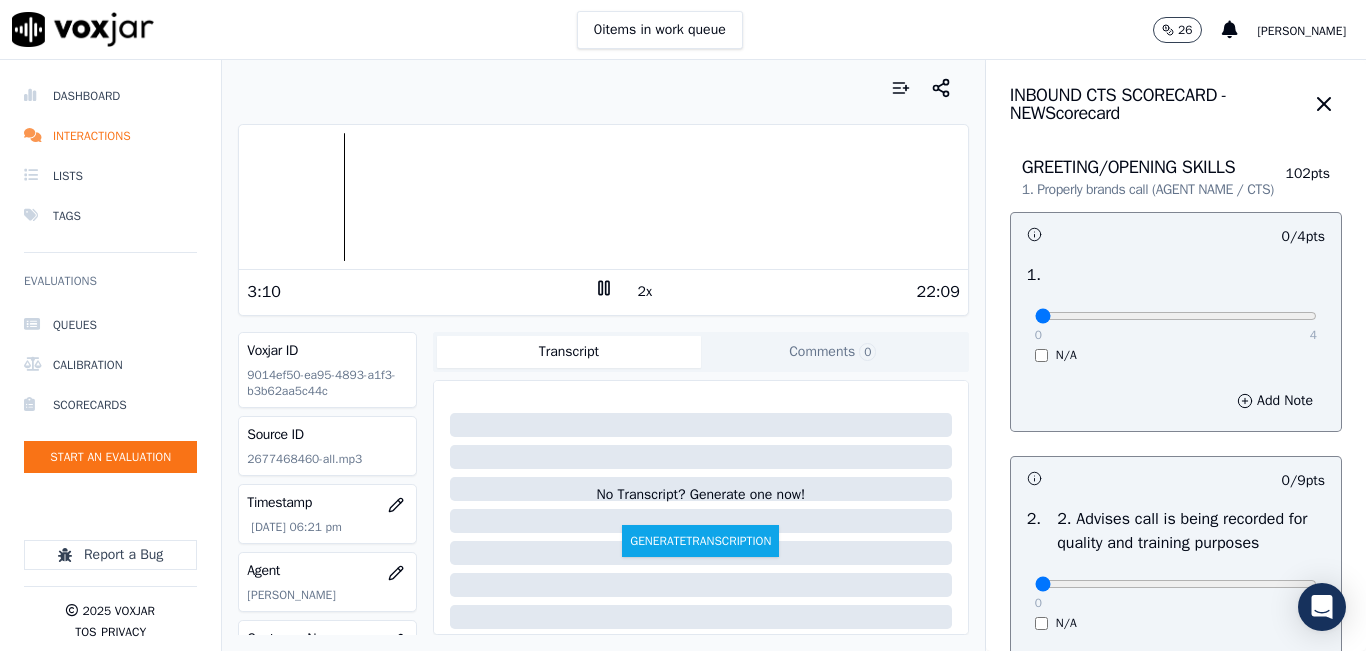drag, startPoint x: 780, startPoint y: 84, endPoint x: 796, endPoint y: 118, distance: 37.576588 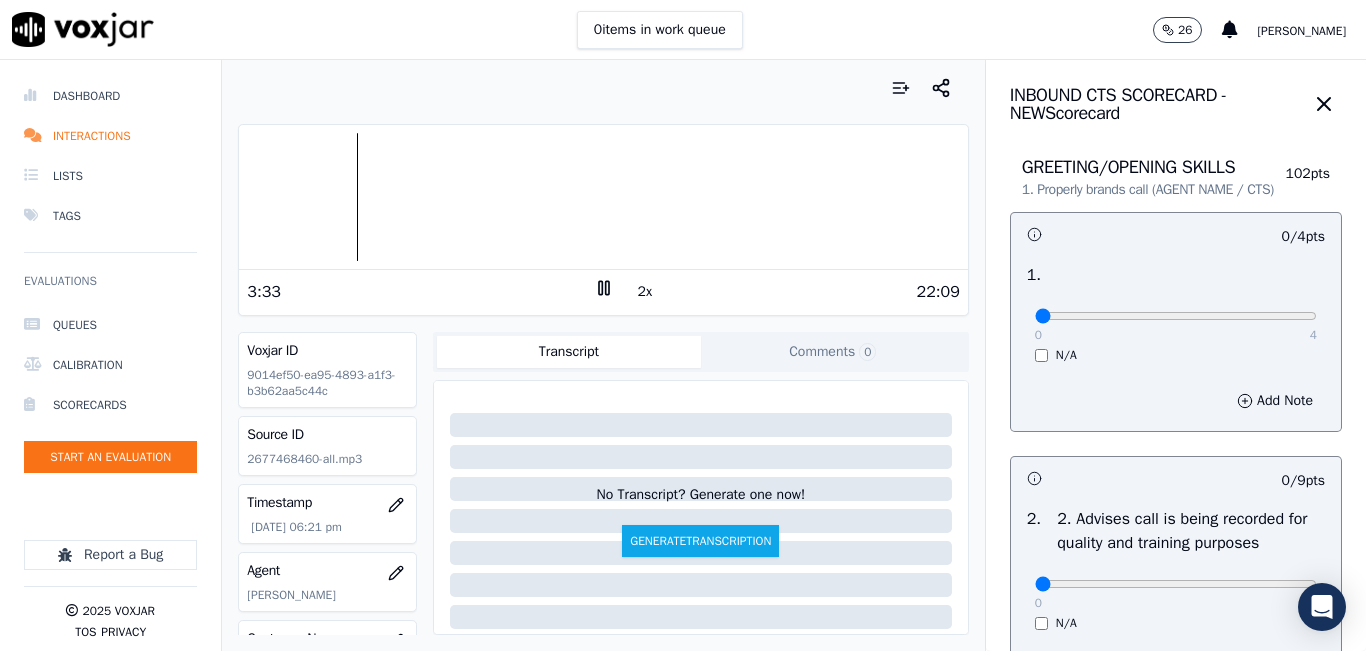 click at bounding box center (603, 88) 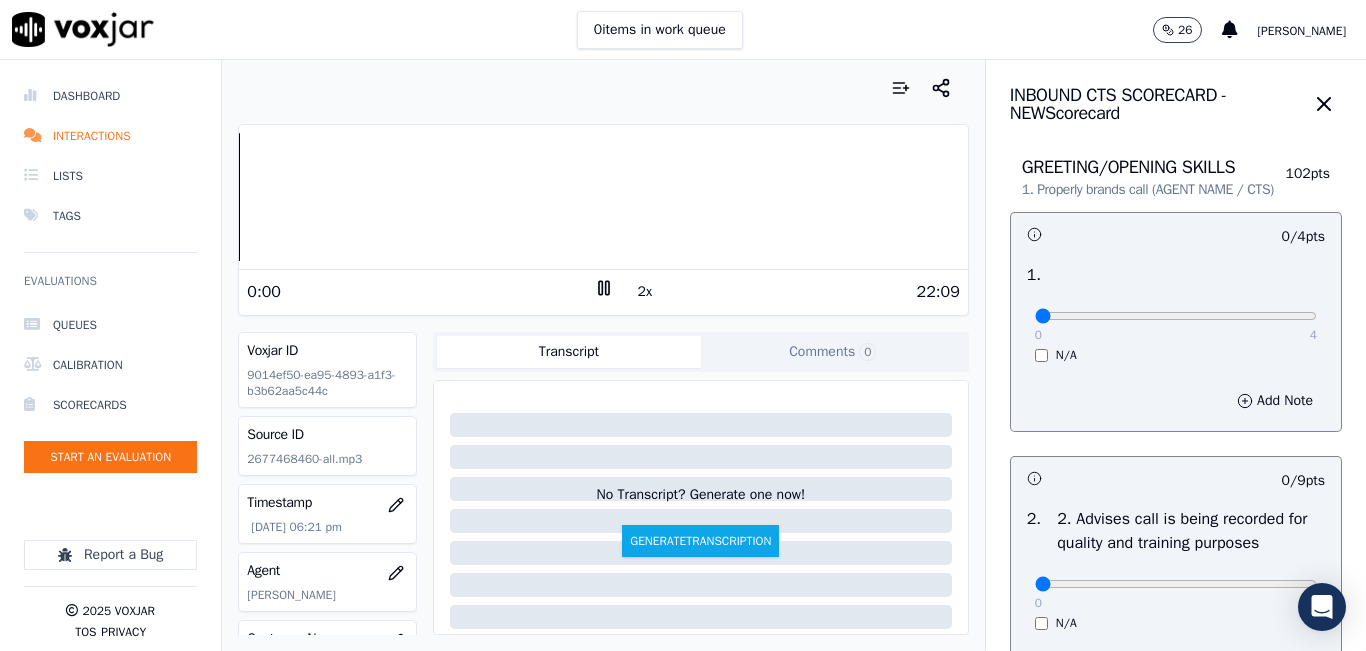 click on "Dashboard   Interactions   Lists   Tags       Evaluations     Queues   Calibration   Scorecards   Start an Evaluation
Report a Bug       2025   Voxjar   TOS   Privacy             Your browser does not support the audio element.   0:00     2x   22:09   Voxjar ID   9014ef50-ea95-4893-a1f3-b3b62aa5c44c   Source ID   2677468460-all.mp3   Timestamp
[DATE] 06:21 pm     Agent
[PERSON_NAME]     Customer Name     [PERSON_NAME]     Customer Phone     [PHONE_NUMBER]     Tags
CLEANSKY     Source     manualUpload   Type     AUDIO       Transcript   Comments  0   No Transcript? Generate one now!   Generate  Transcription         Add Comment   Scores   Transcript   Metadata   Comments         Human Score   --   0  evaluation s   AI Score   --   0  evaluation s     AI Evaluations
Queue an AI Evaluation   No AI evaluations yet   Human Evaluations   Start a Manual Evaluation   No human evaluations yet       INBOUND CTS SCORECARD - NEW   Scorecard           102" at bounding box center (683, 355) 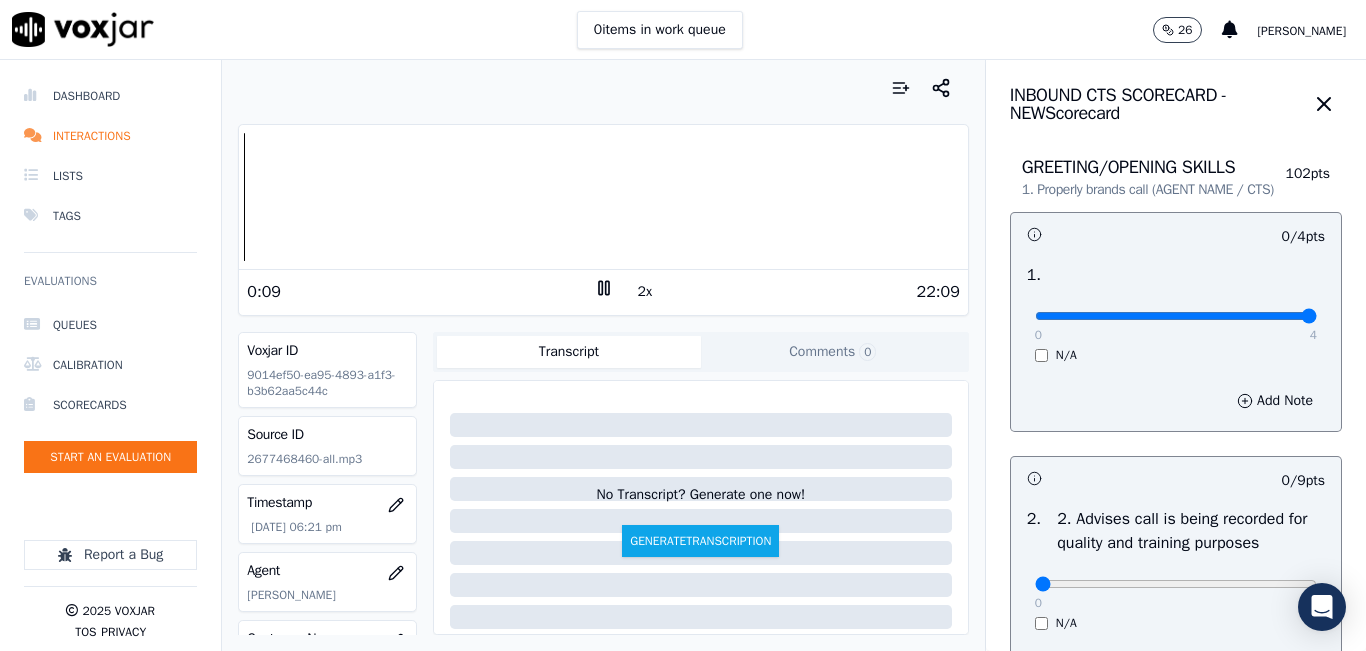 drag, startPoint x: 1244, startPoint y: 340, endPoint x: 1327, endPoint y: 340, distance: 83 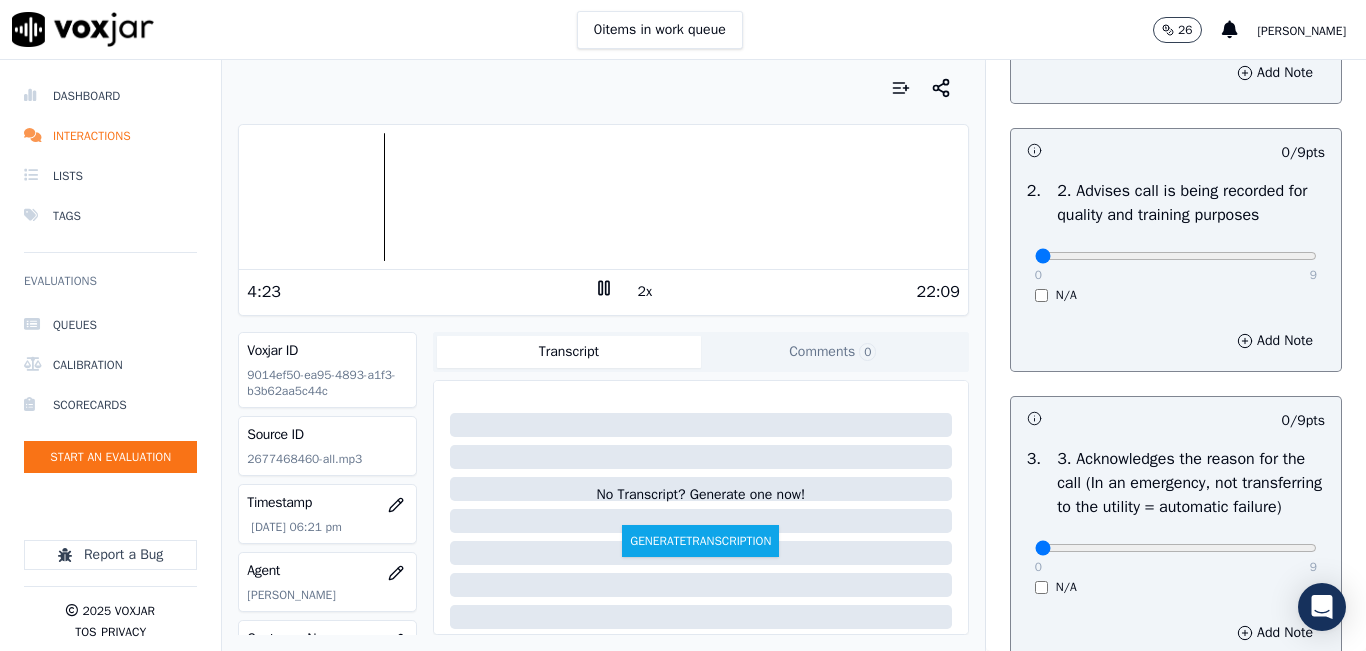 scroll, scrollTop: 500, scrollLeft: 0, axis: vertical 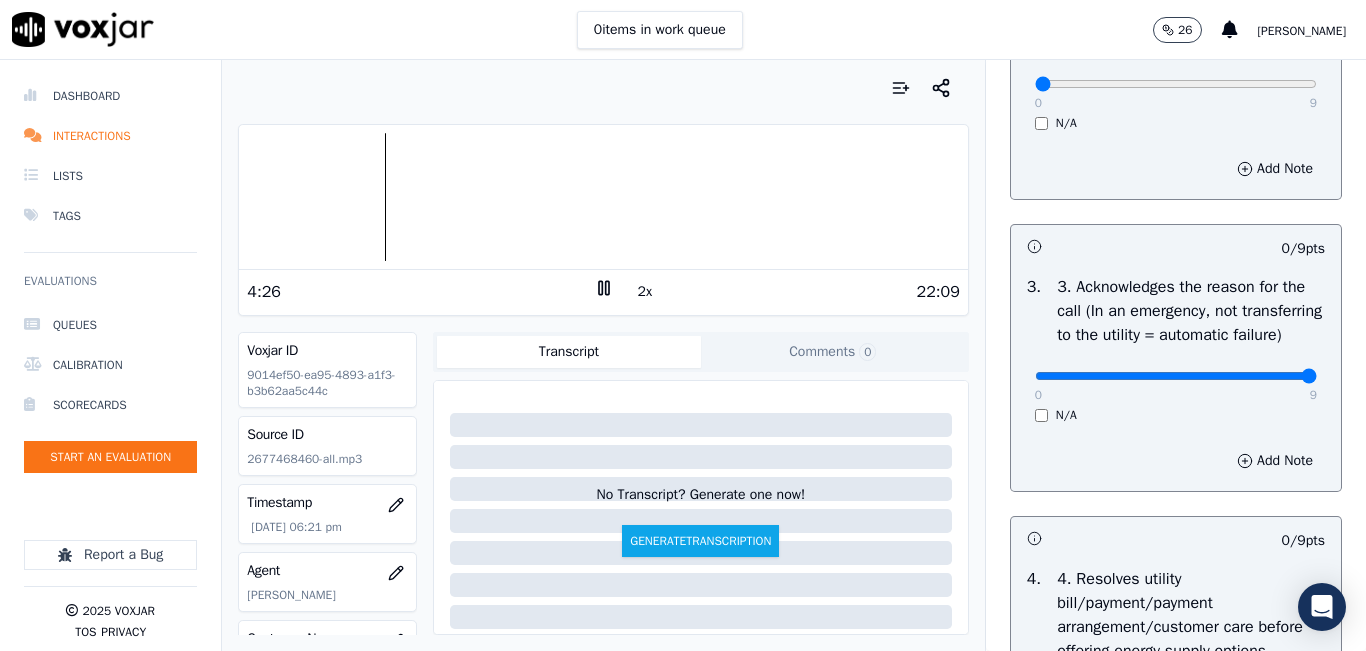 drag, startPoint x: 1191, startPoint y: 418, endPoint x: 1303, endPoint y: 419, distance: 112.00446 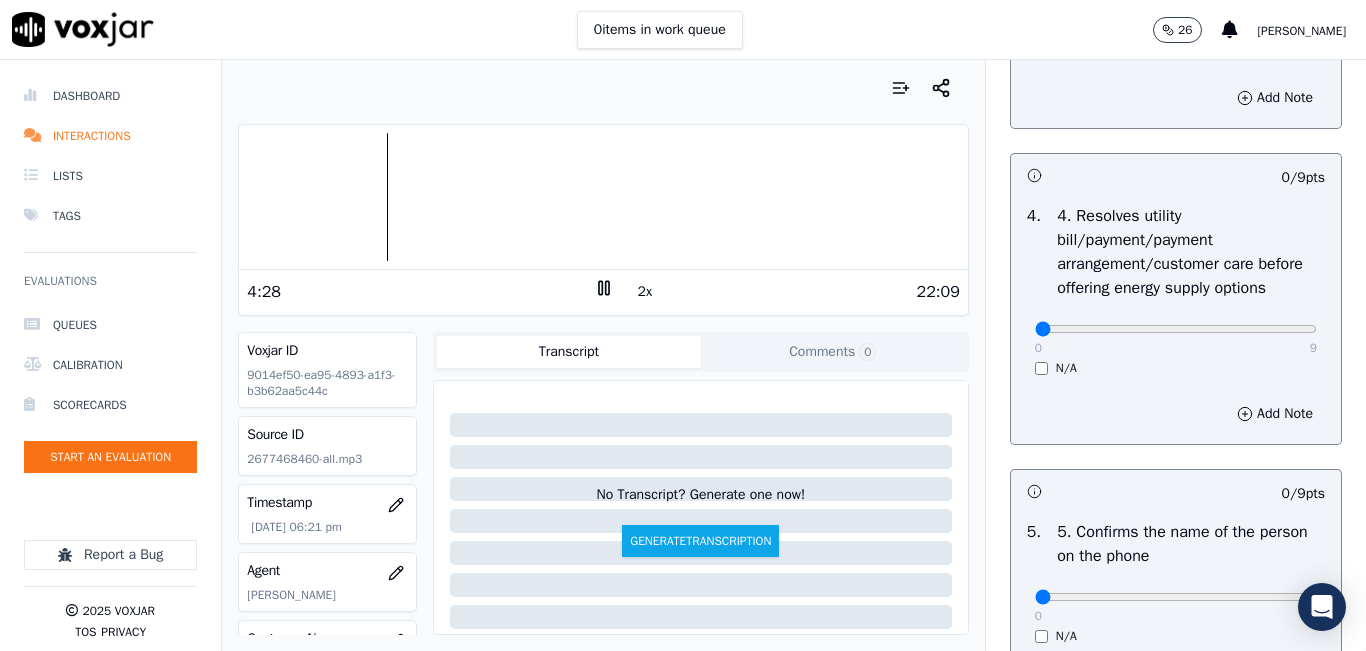 scroll, scrollTop: 900, scrollLeft: 0, axis: vertical 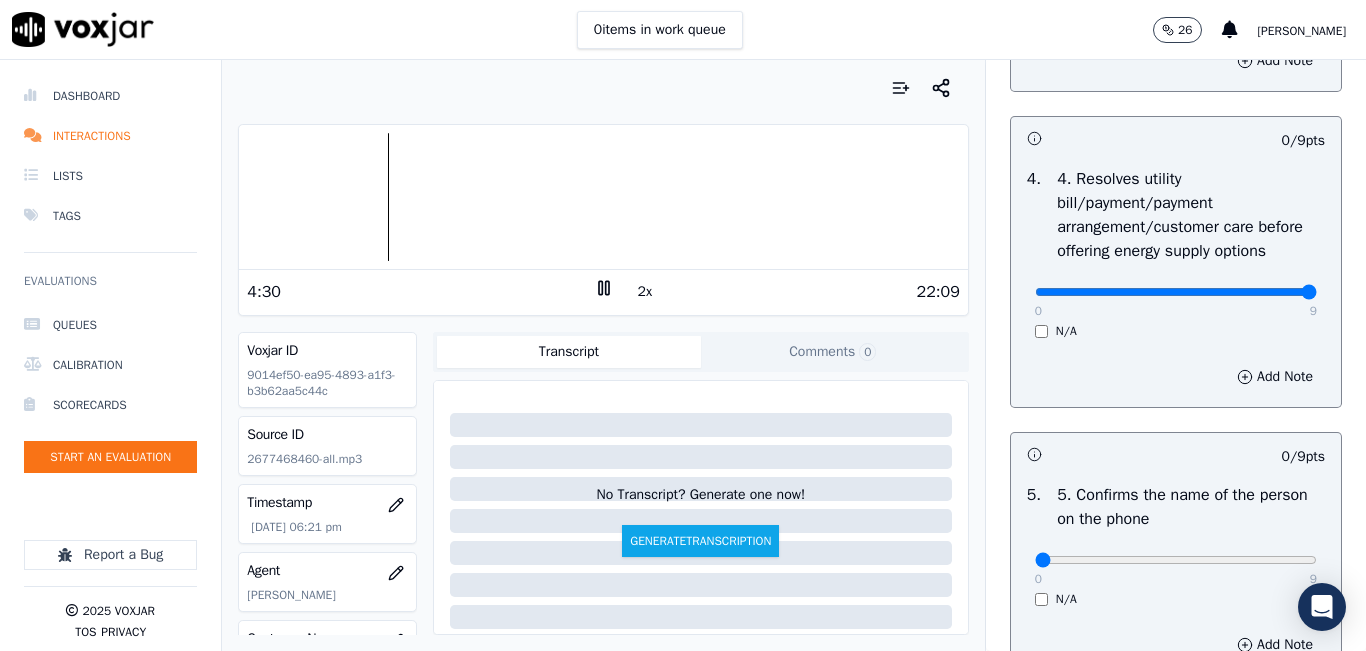 drag, startPoint x: 1252, startPoint y: 366, endPoint x: 1270, endPoint y: 375, distance: 20.12461 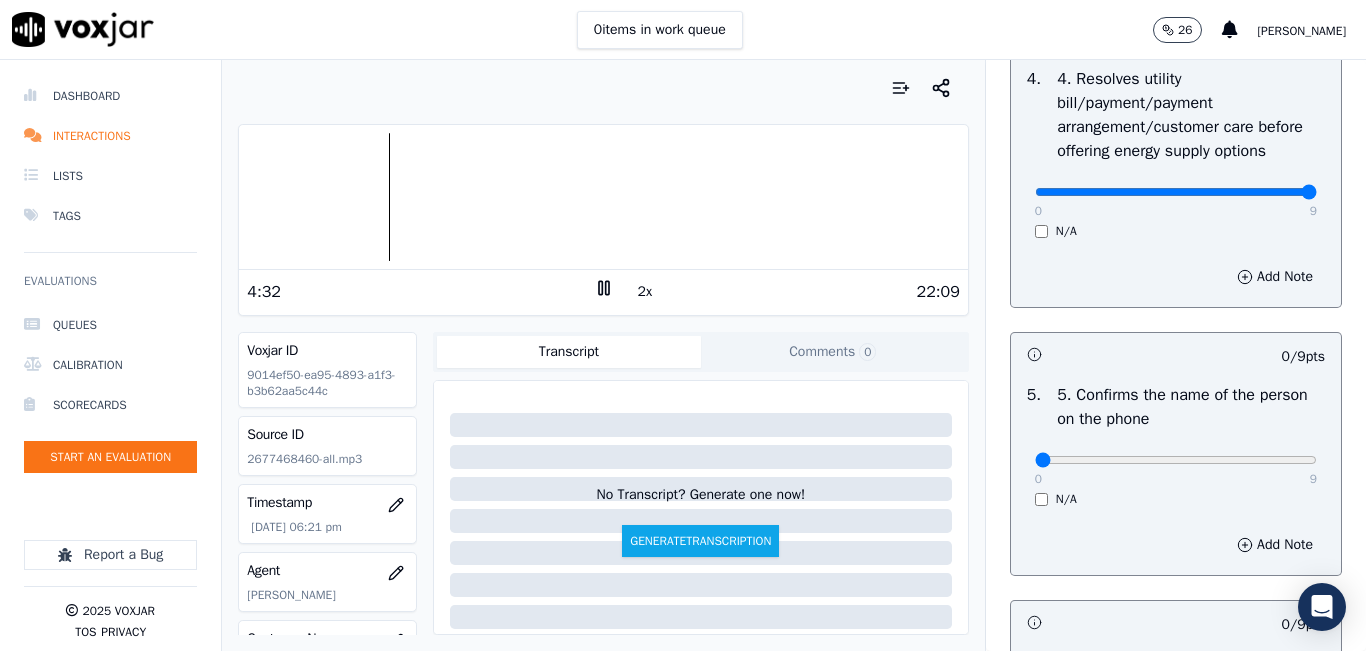 scroll, scrollTop: 1100, scrollLeft: 0, axis: vertical 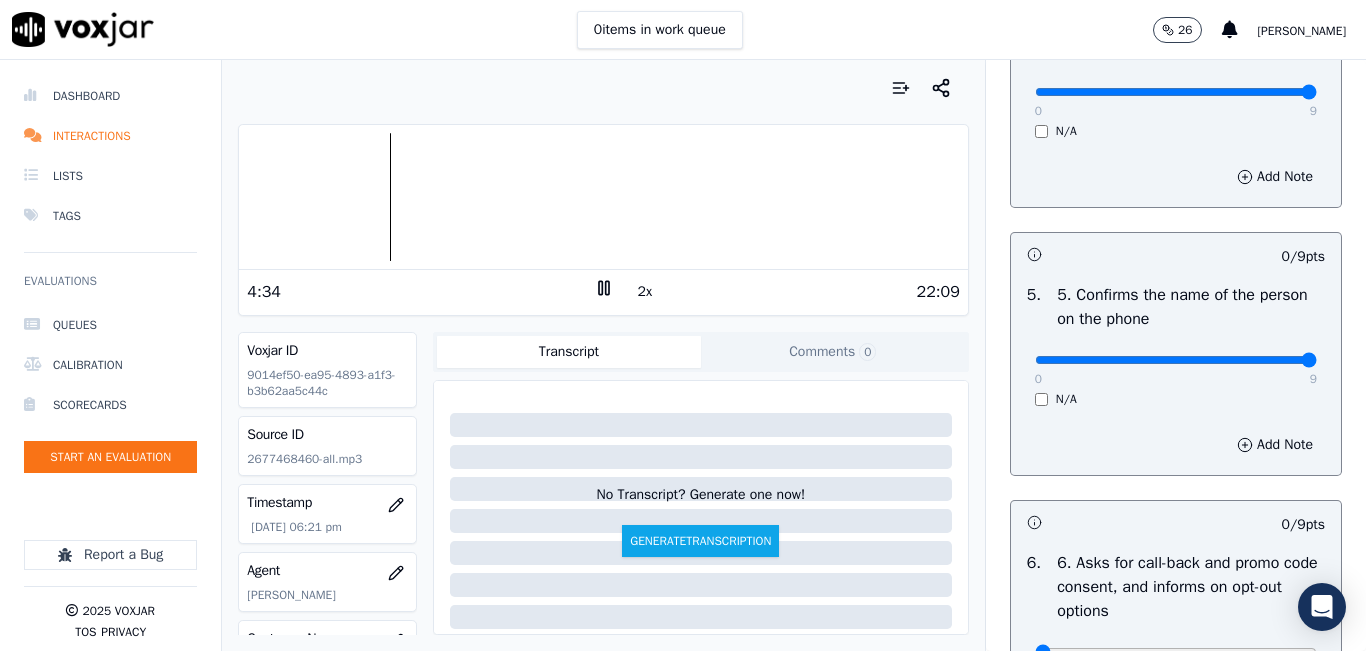 drag, startPoint x: 1257, startPoint y: 420, endPoint x: 1273, endPoint y: 420, distance: 16 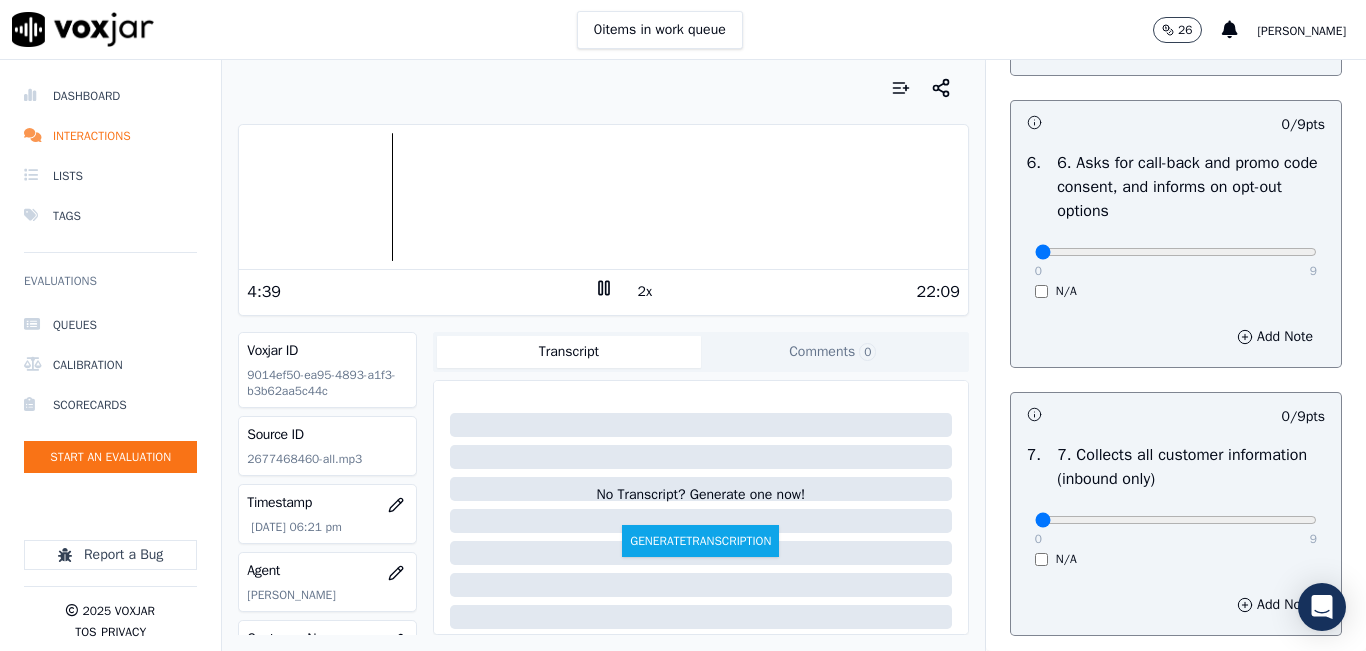 scroll, scrollTop: 1600, scrollLeft: 0, axis: vertical 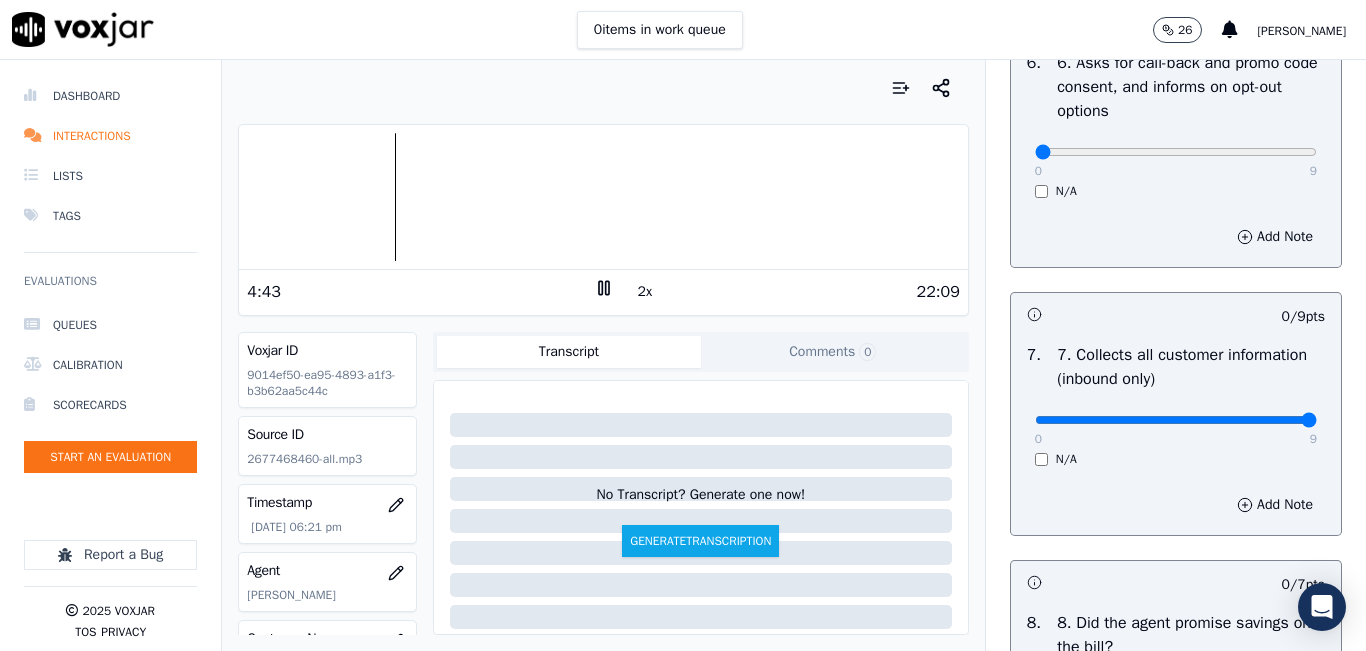 type on "9" 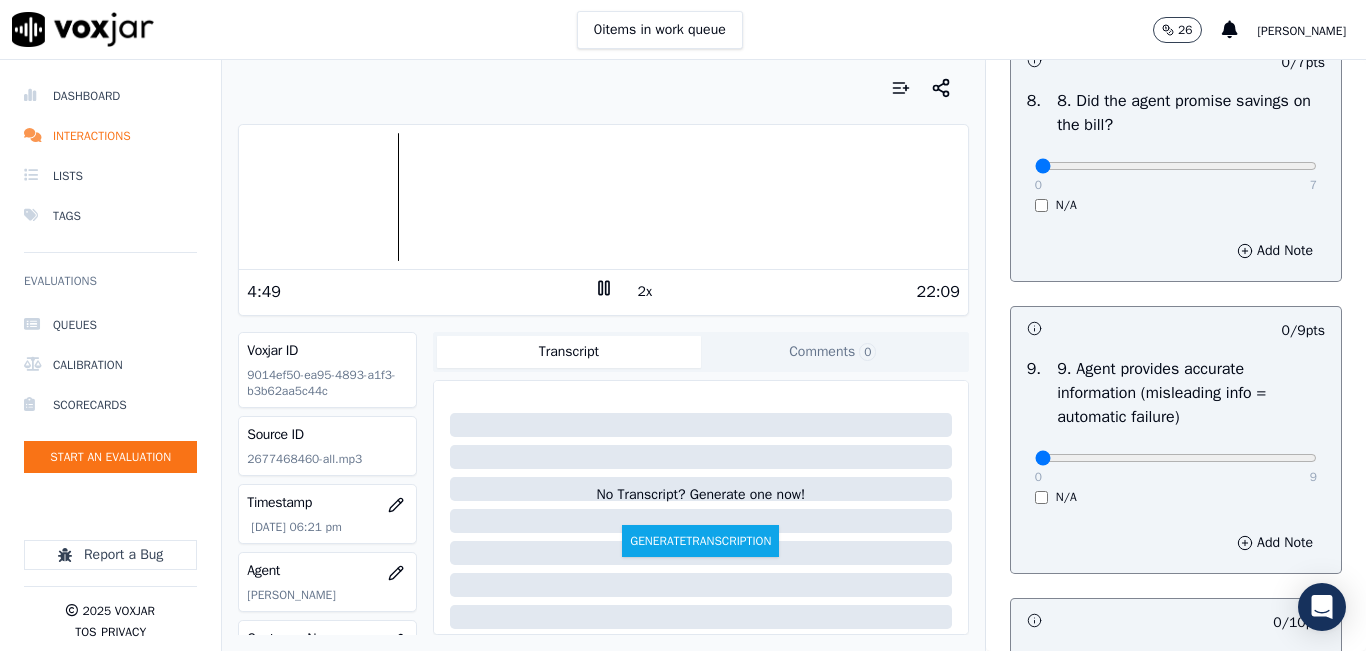 scroll, scrollTop: 2100, scrollLeft: 0, axis: vertical 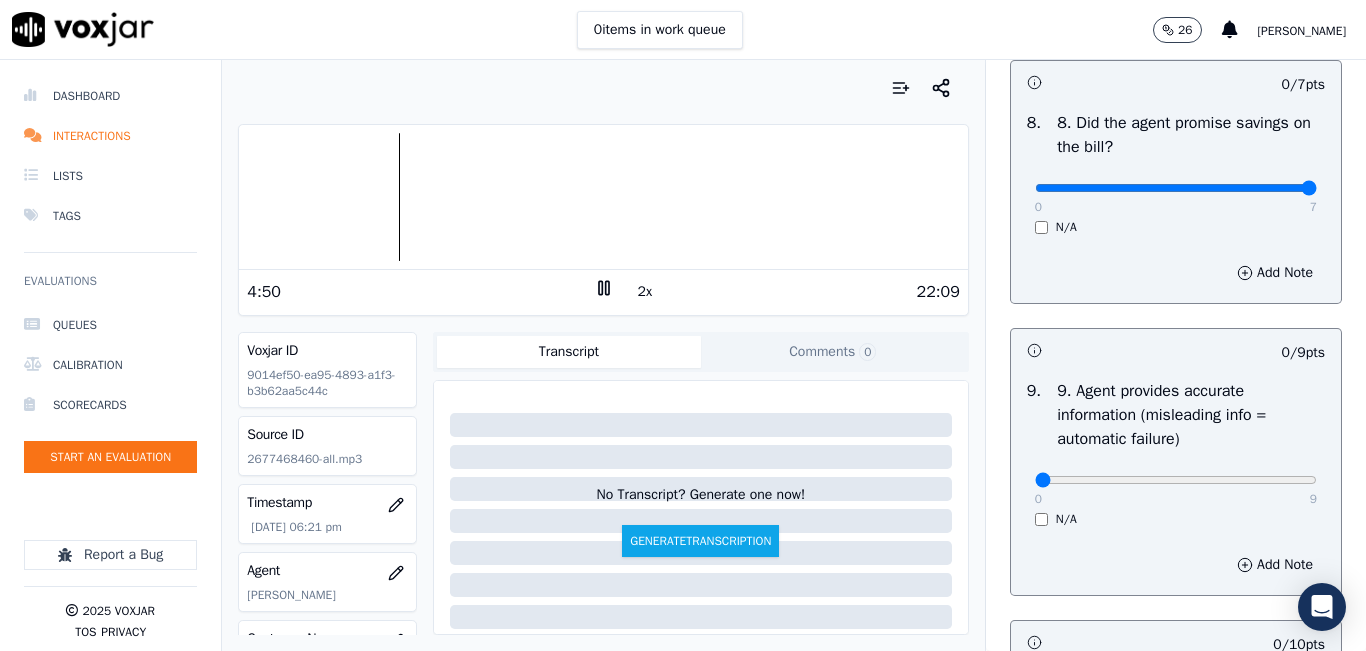 drag, startPoint x: 1278, startPoint y: 254, endPoint x: 1323, endPoint y: 262, distance: 45.705578 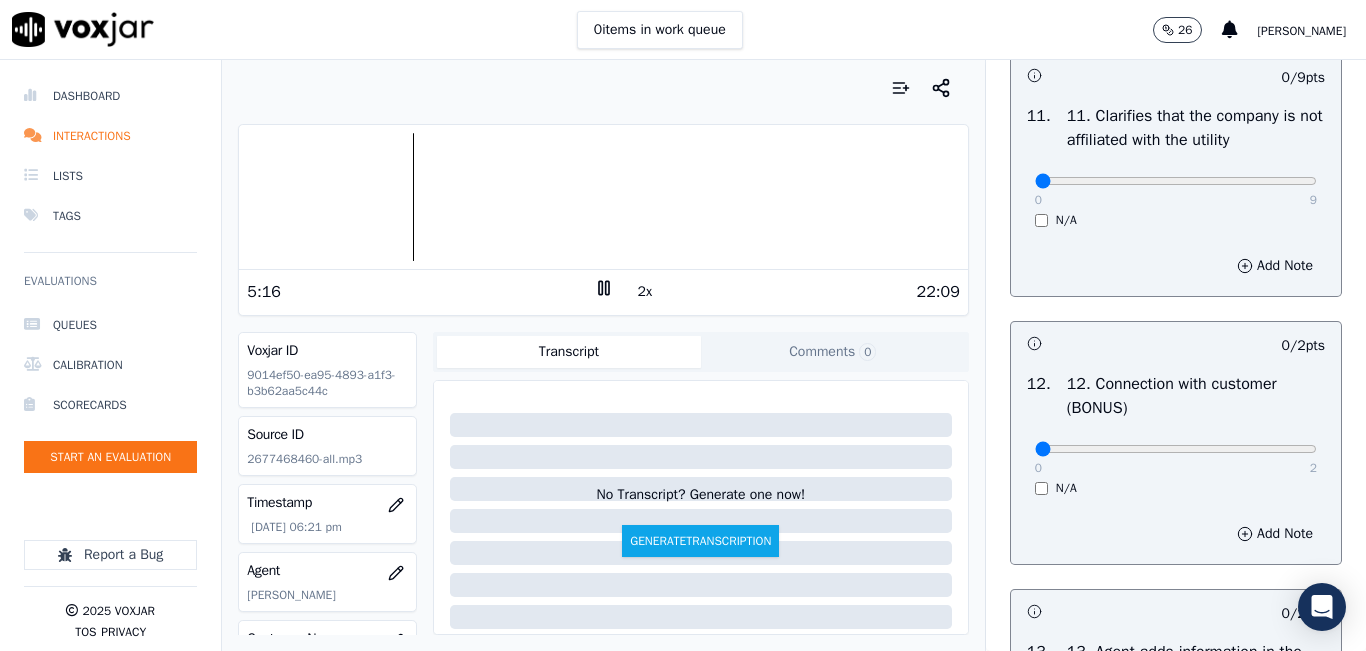 scroll, scrollTop: 3000, scrollLeft: 0, axis: vertical 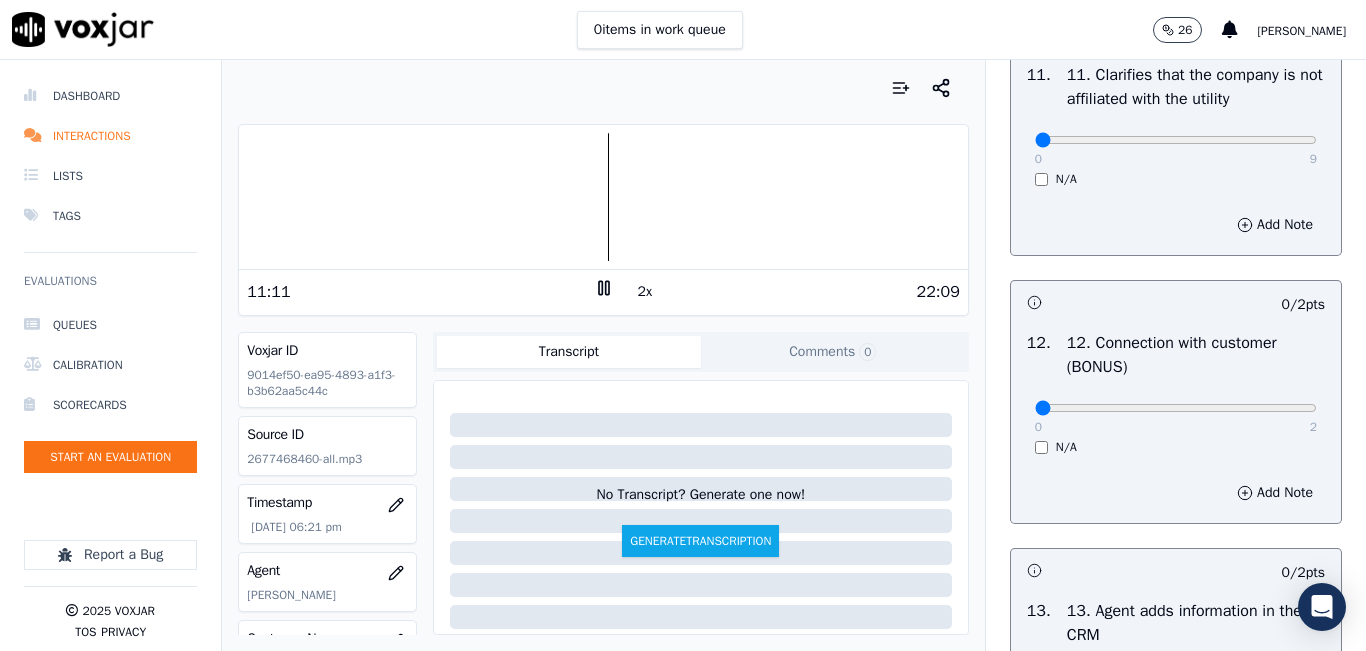 click at bounding box center [603, 88] 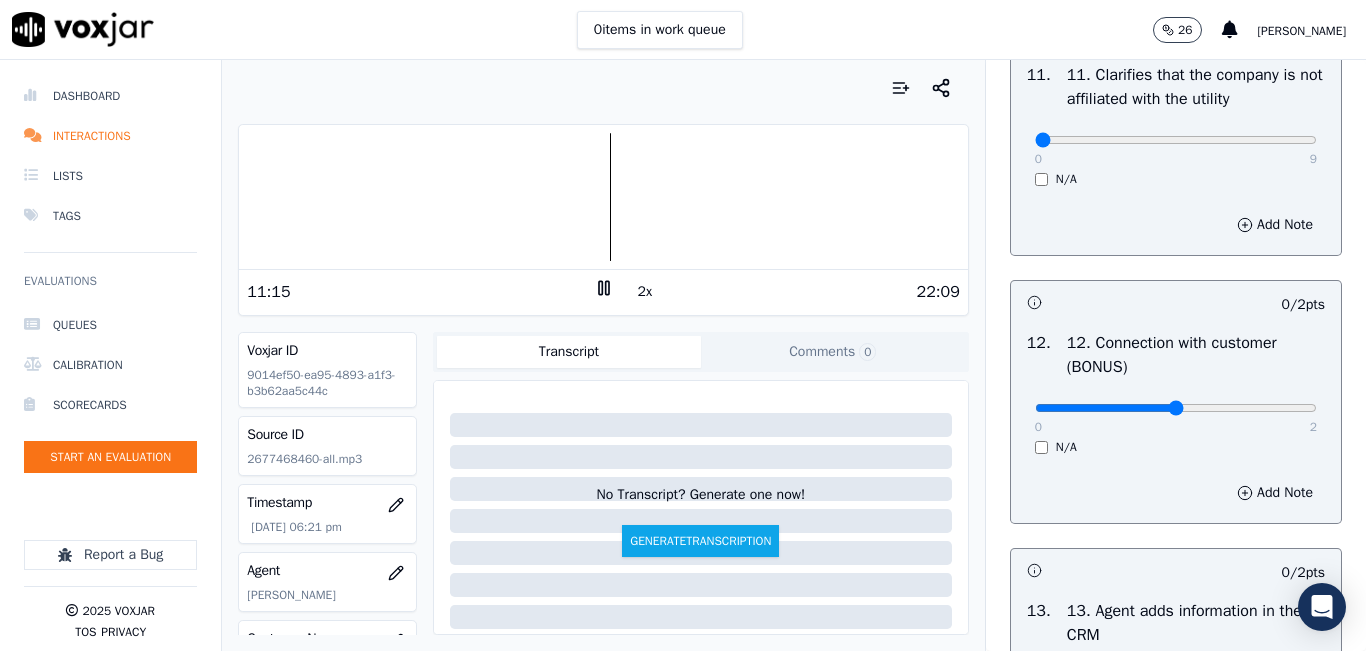 type on "1" 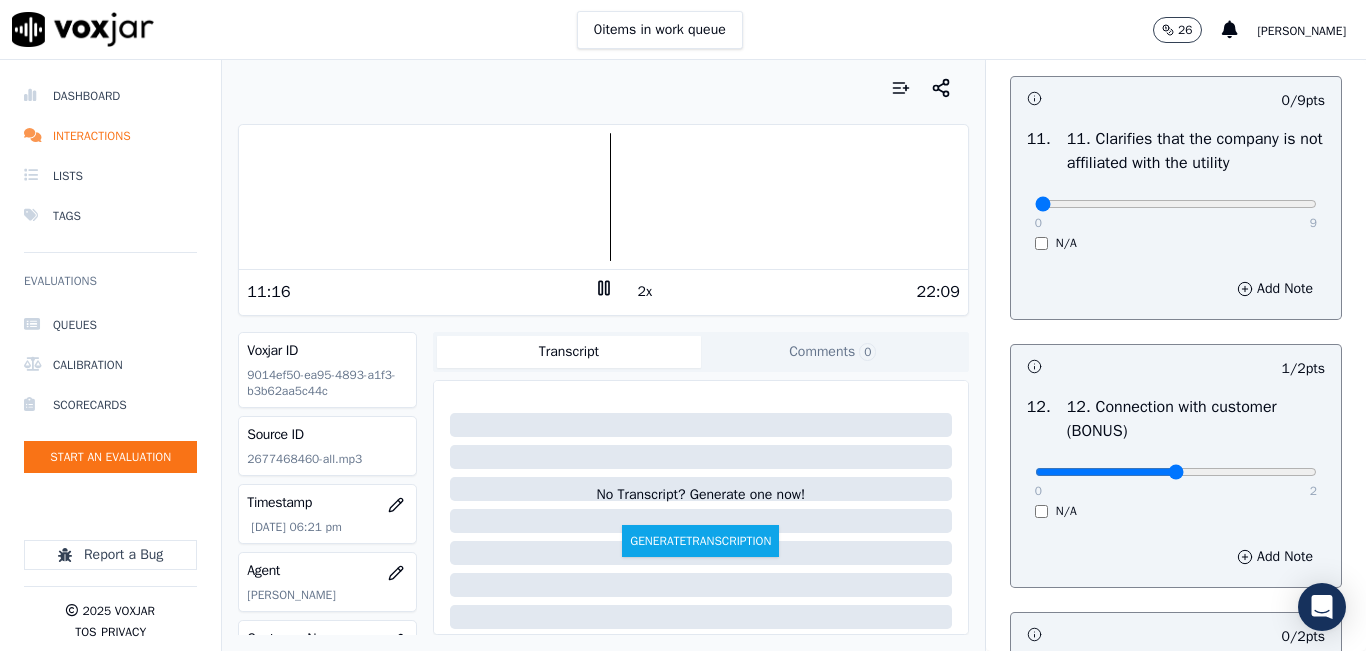 scroll, scrollTop: 2900, scrollLeft: 0, axis: vertical 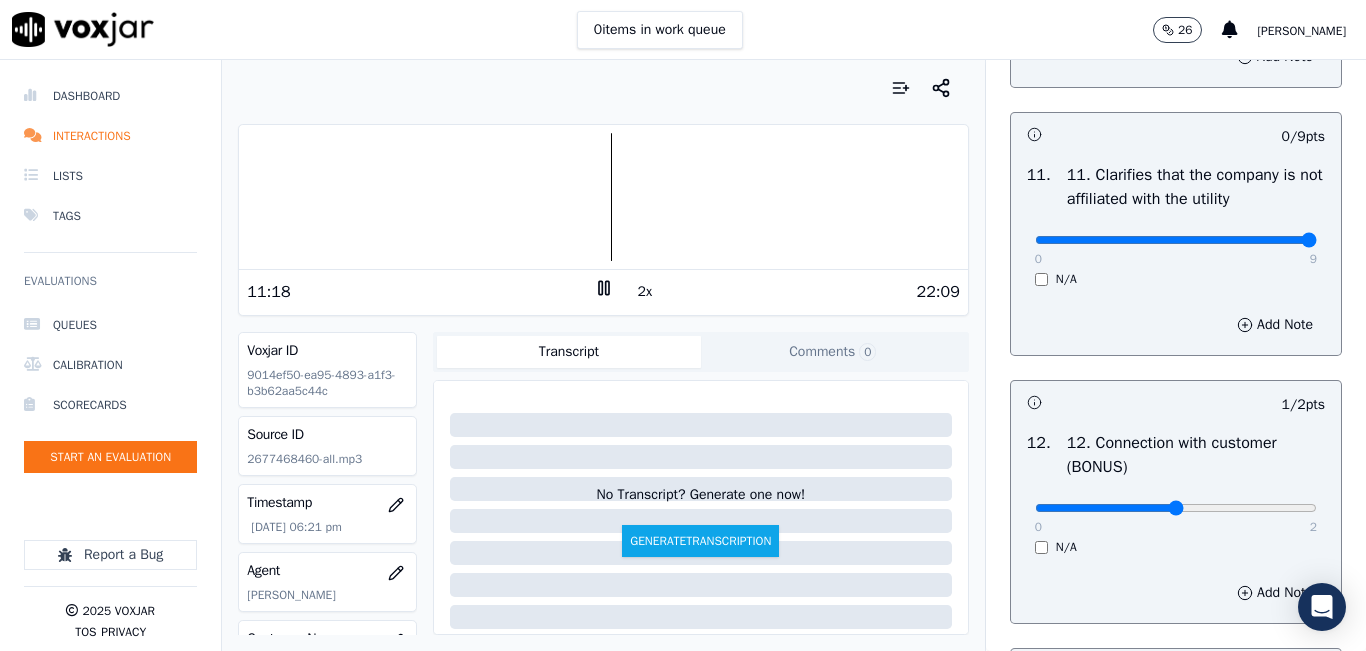 drag, startPoint x: 1294, startPoint y: 309, endPoint x: 1315, endPoint y: 312, distance: 21.213203 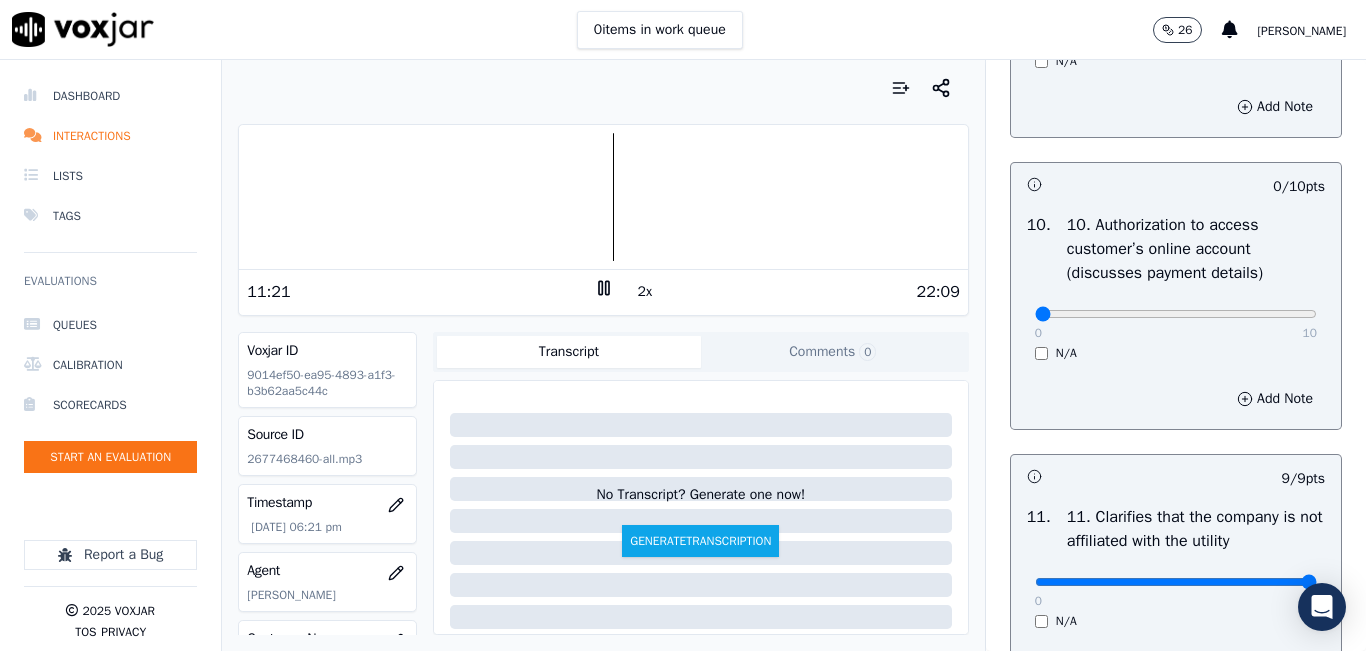 scroll, scrollTop: 2500, scrollLeft: 0, axis: vertical 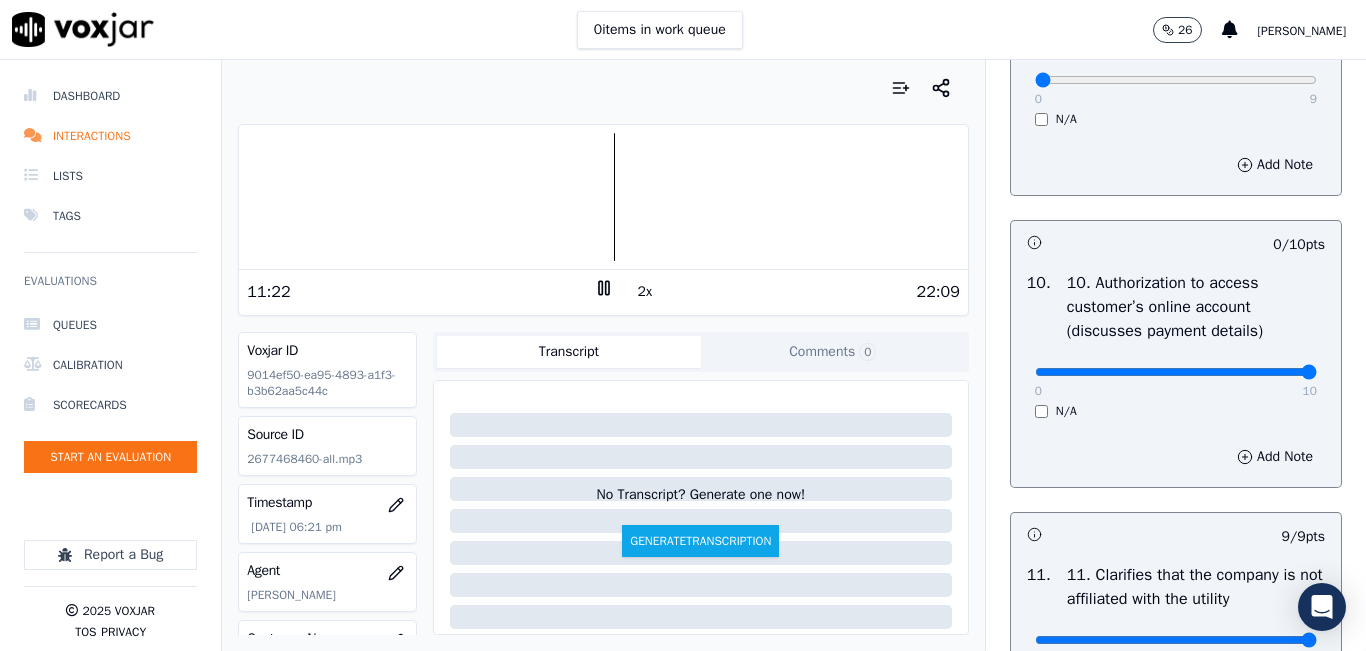 click at bounding box center (1176, -2184) 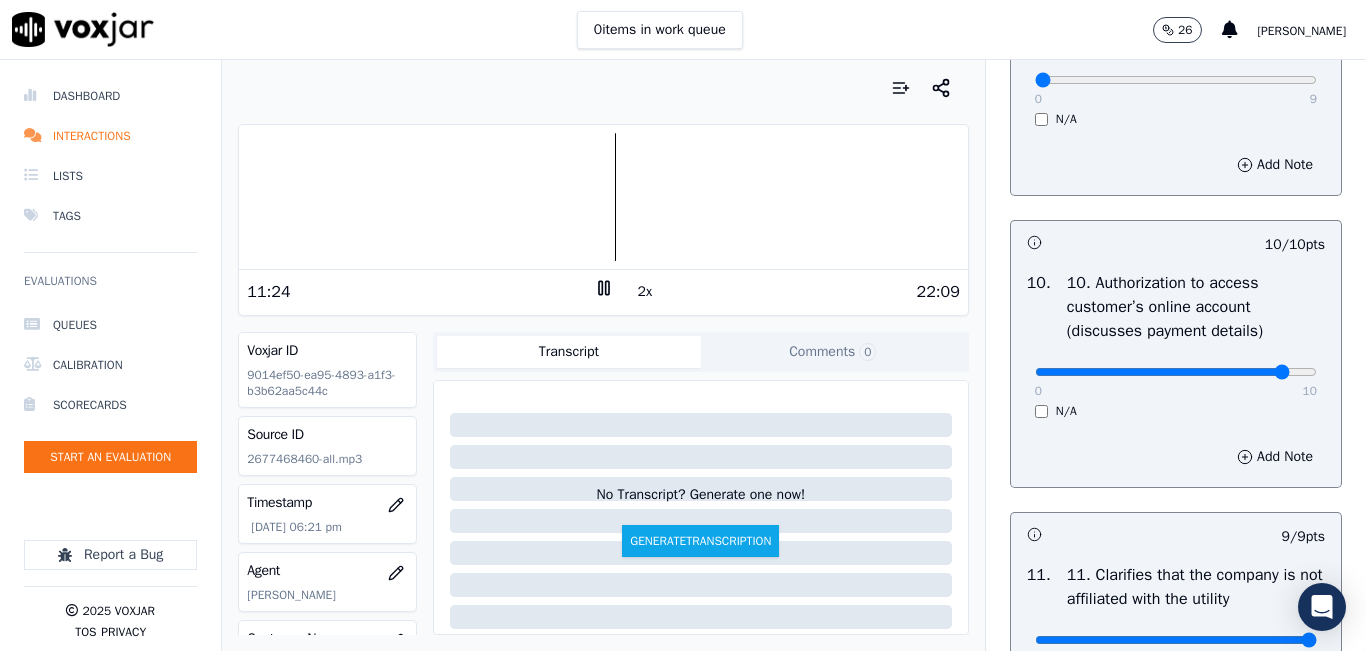 type on "9" 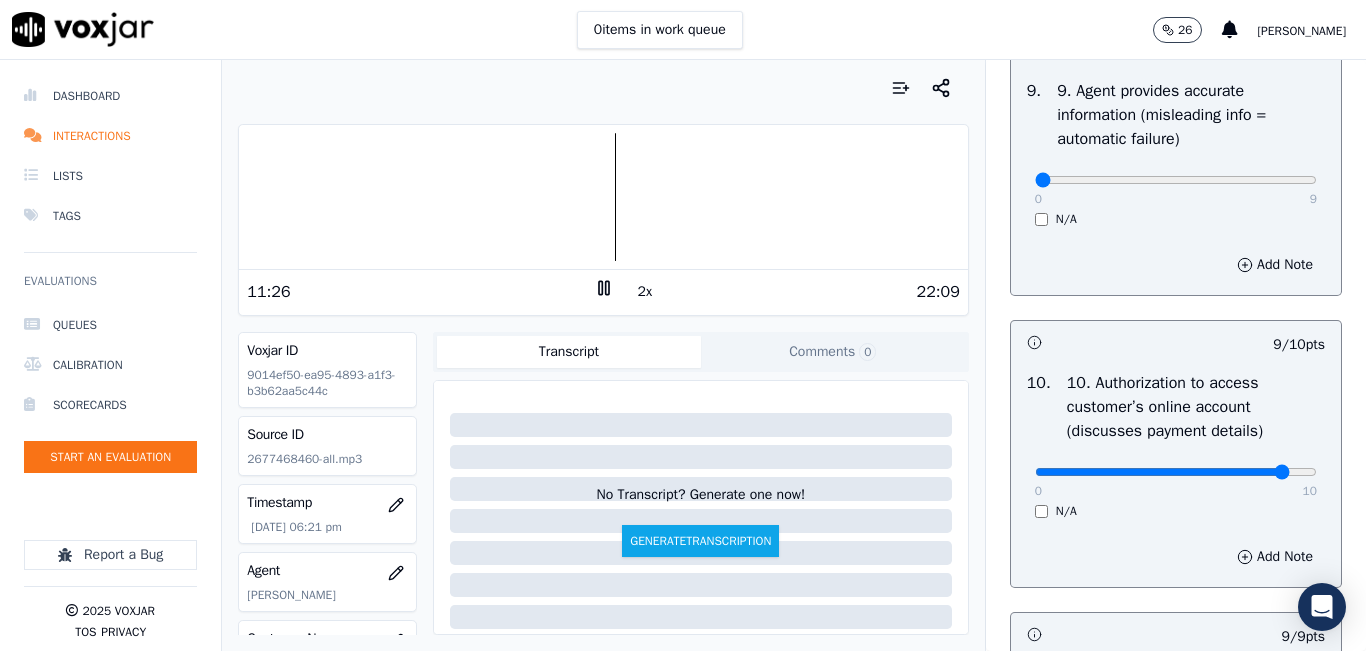 scroll, scrollTop: 2300, scrollLeft: 0, axis: vertical 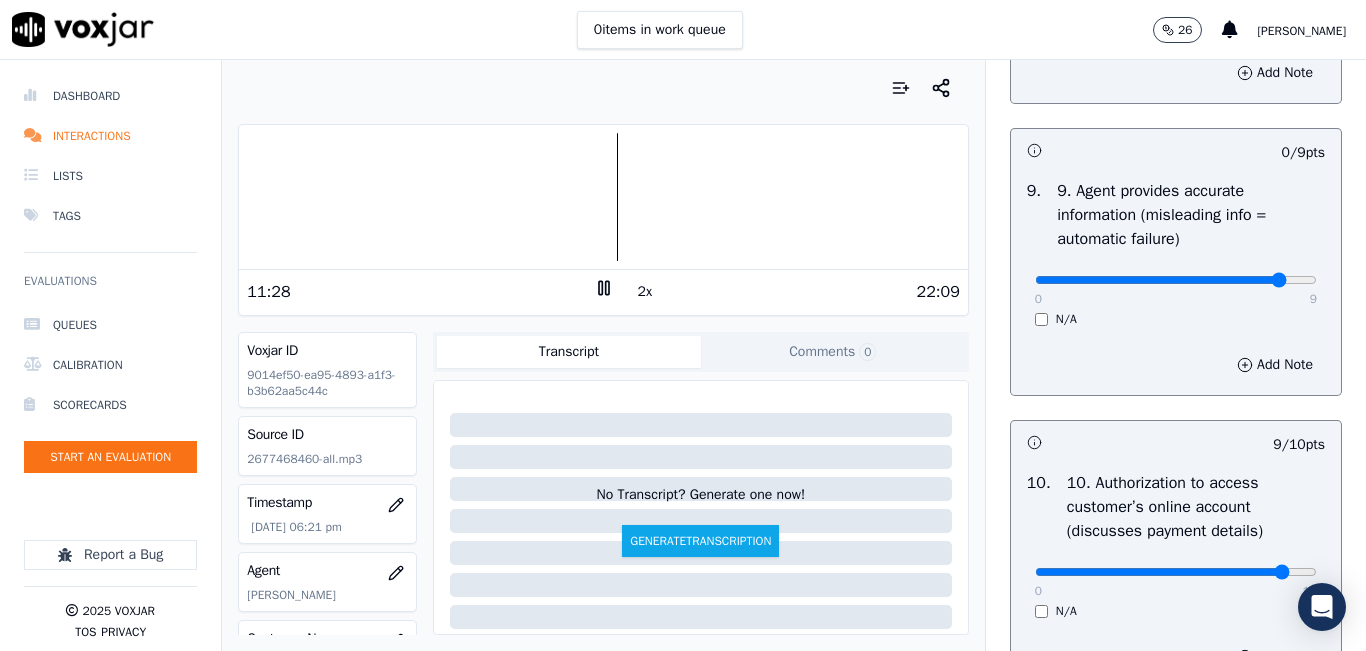 click at bounding box center (1176, -1984) 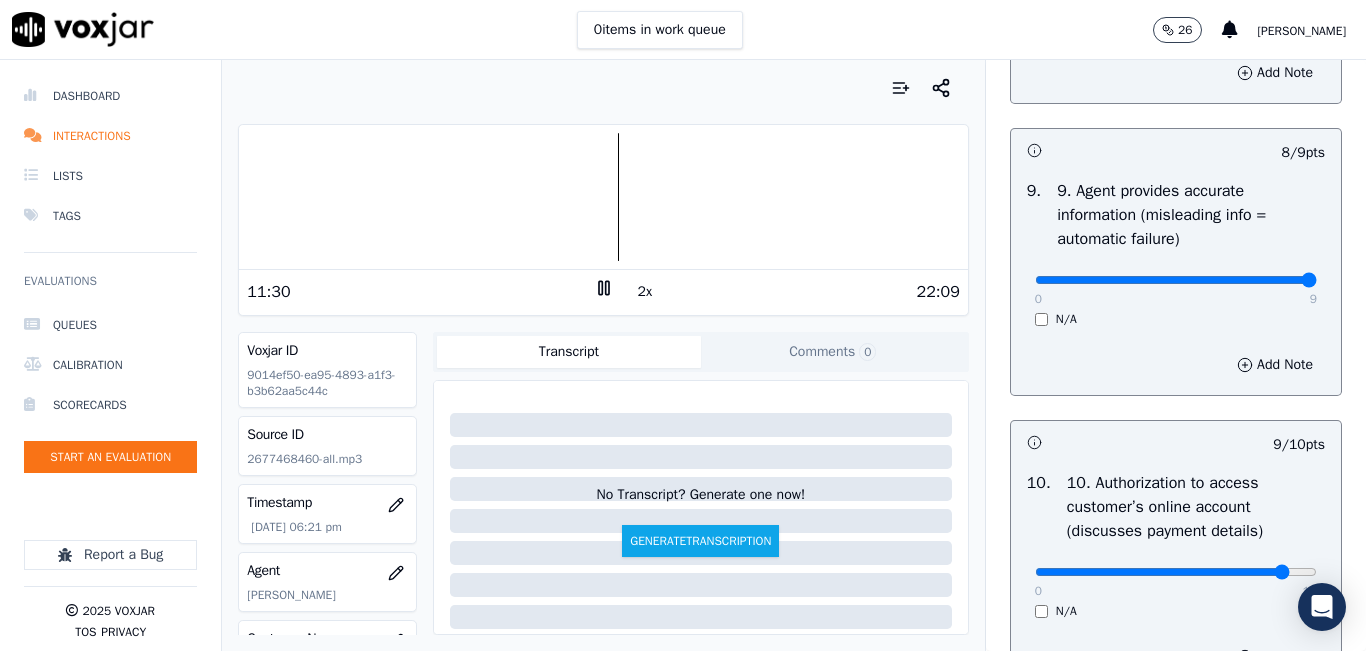 drag, startPoint x: 1247, startPoint y: 350, endPoint x: 1265, endPoint y: 347, distance: 18.248287 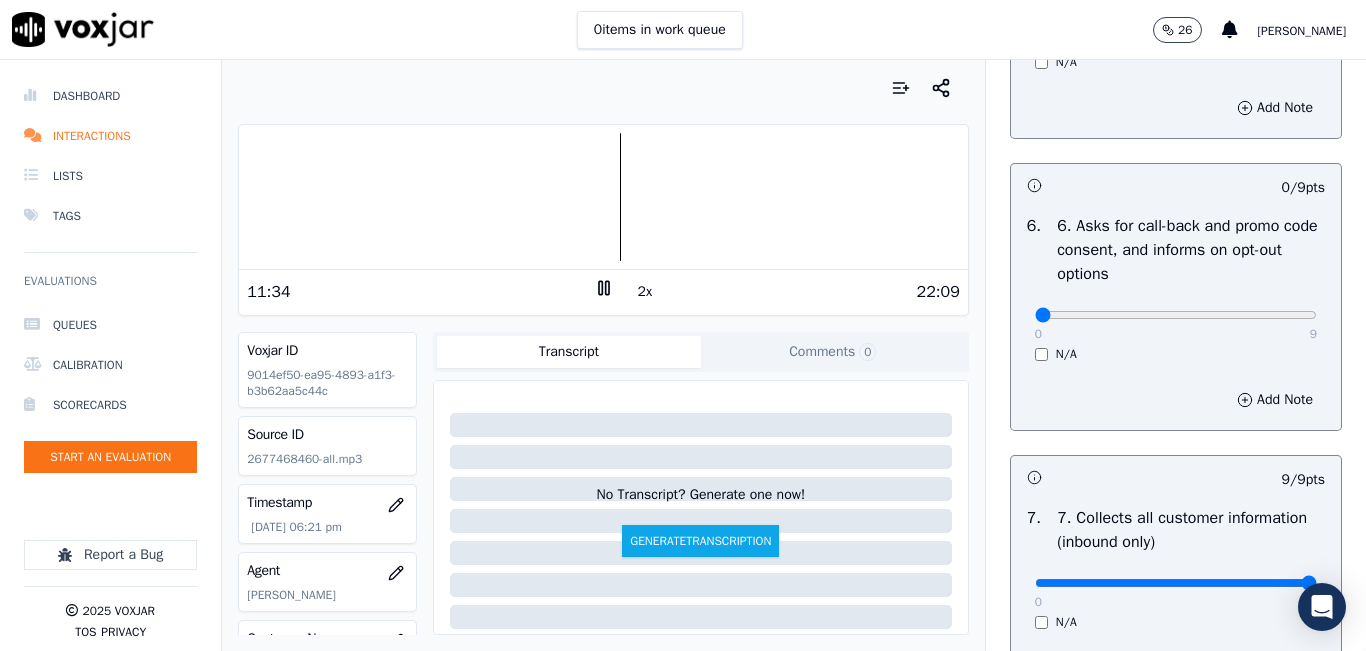 scroll, scrollTop: 1400, scrollLeft: 0, axis: vertical 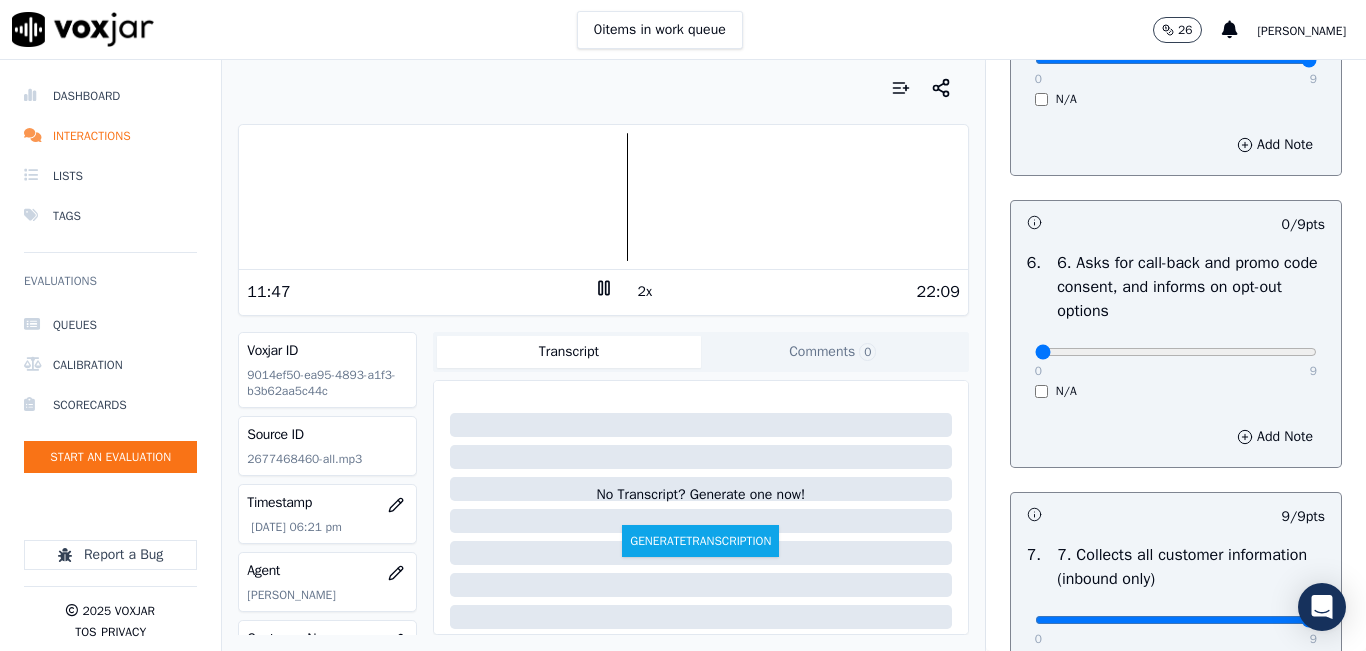 click at bounding box center [603, 197] 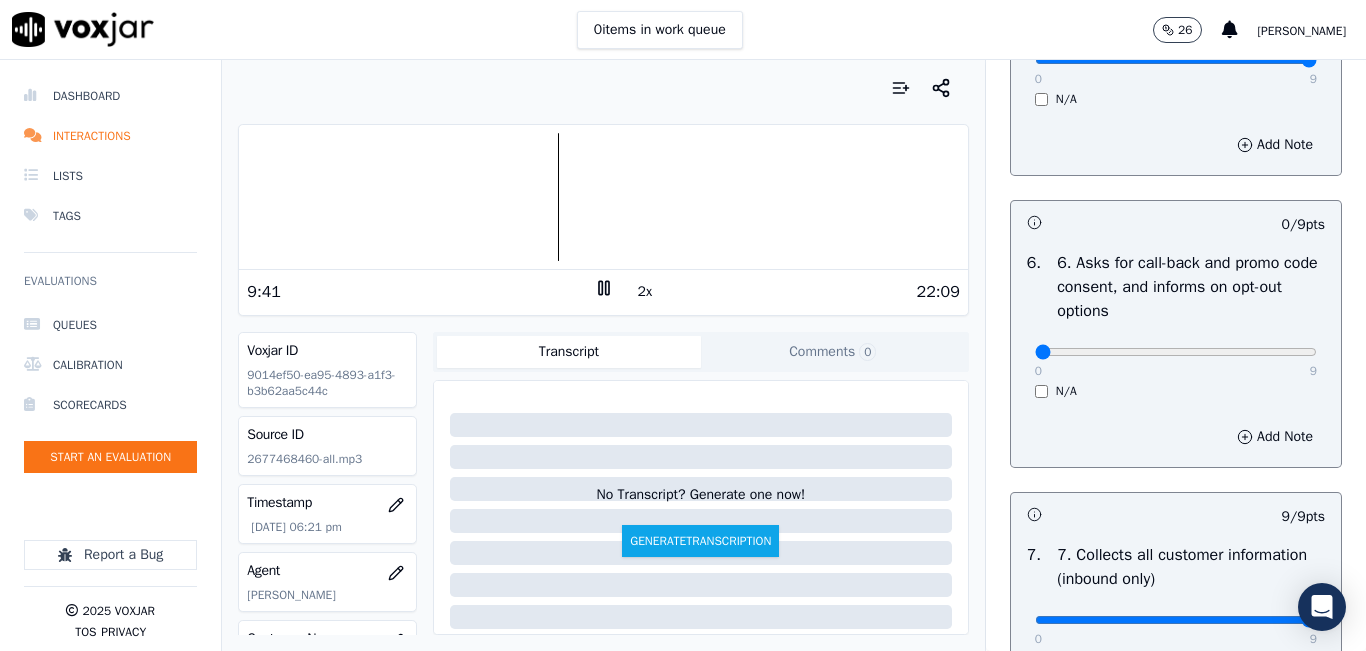 click at bounding box center [603, 197] 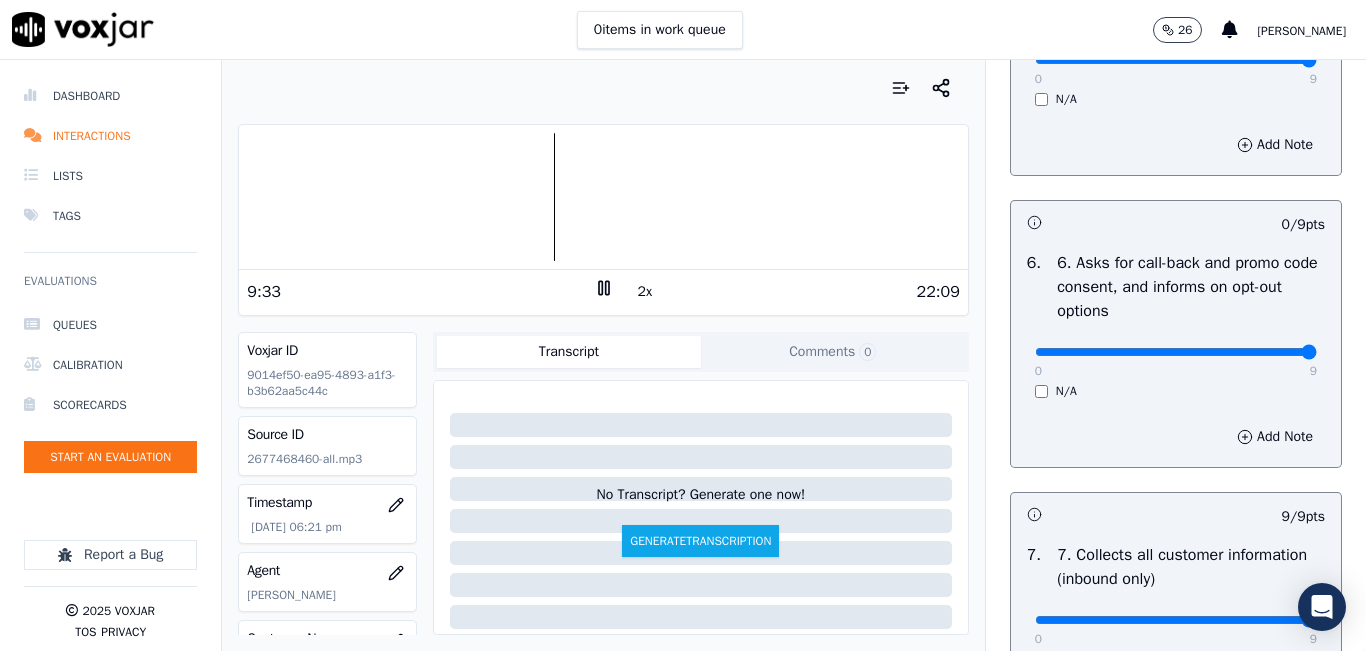 drag, startPoint x: 1194, startPoint y: 418, endPoint x: 1277, endPoint y: 412, distance: 83.21658 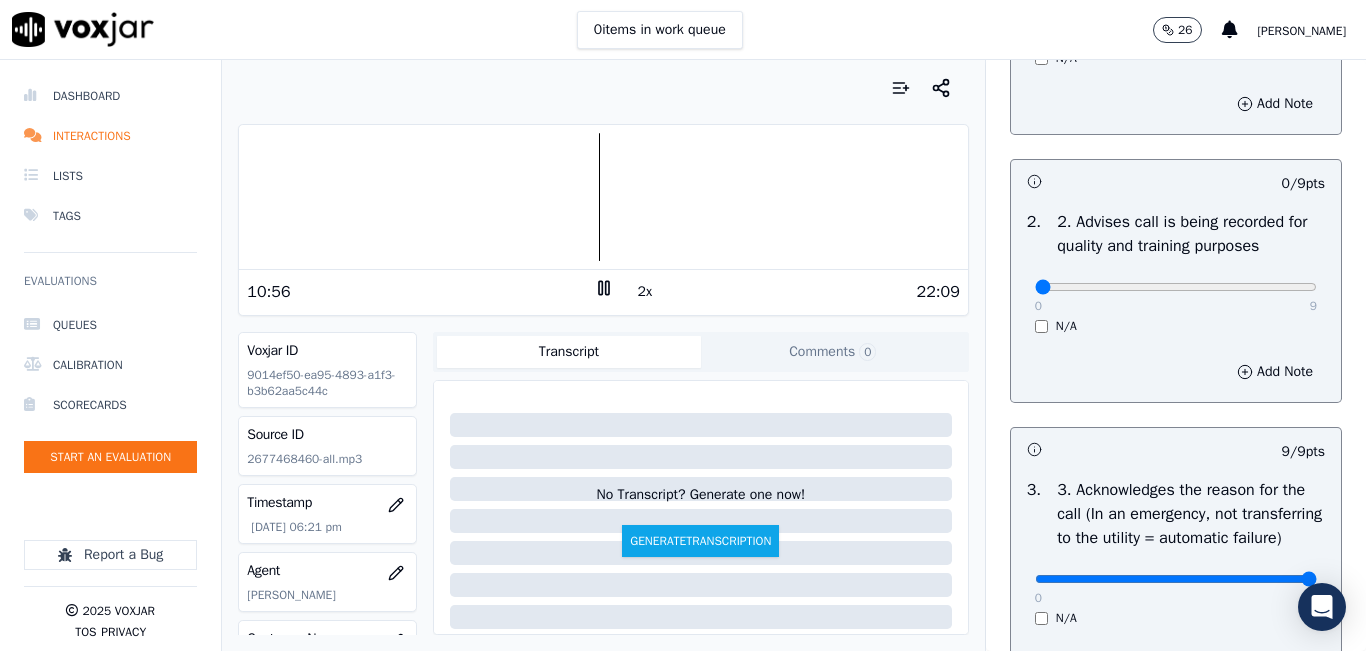 scroll, scrollTop: 300, scrollLeft: 0, axis: vertical 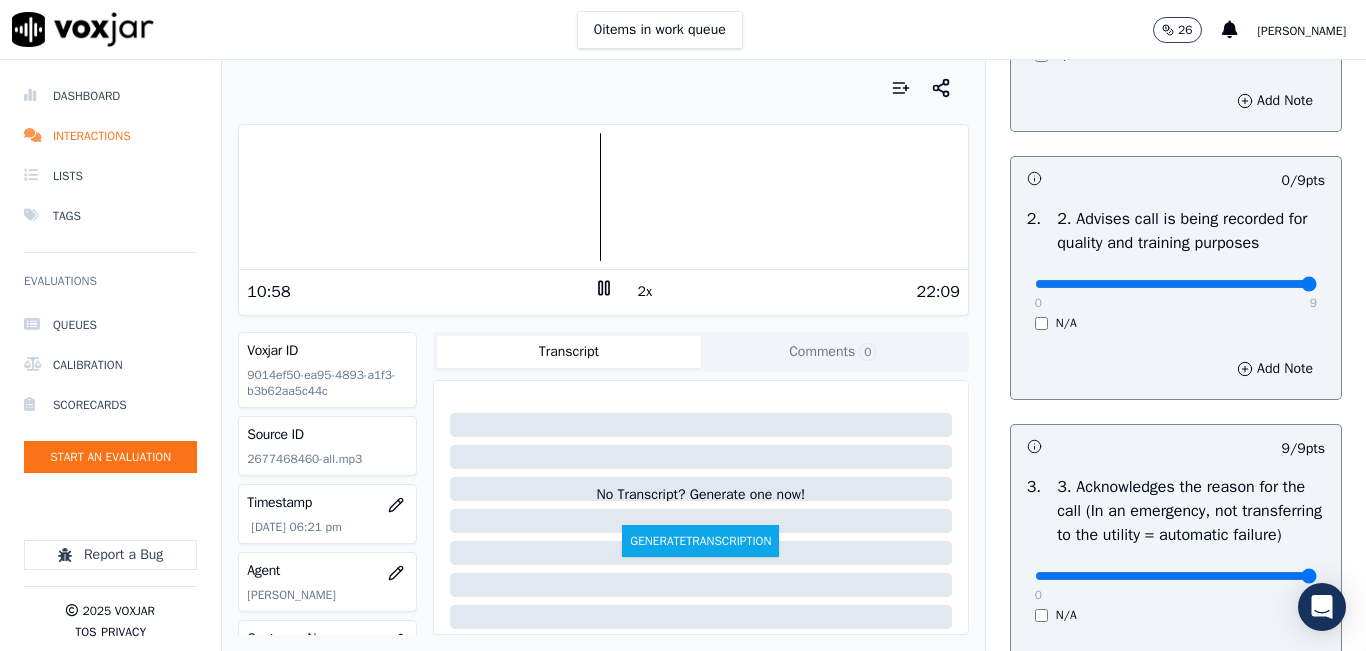 drag, startPoint x: 1226, startPoint y: 298, endPoint x: 1287, endPoint y: 292, distance: 61.294373 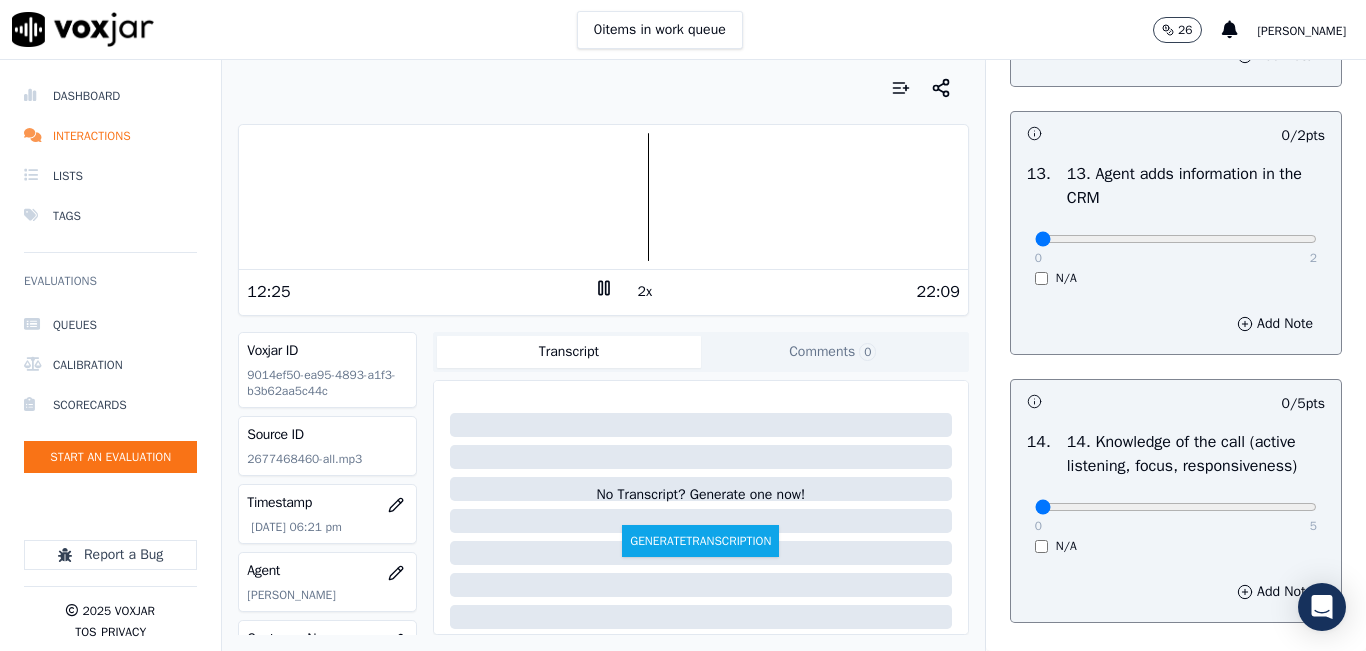 scroll, scrollTop: 3500, scrollLeft: 0, axis: vertical 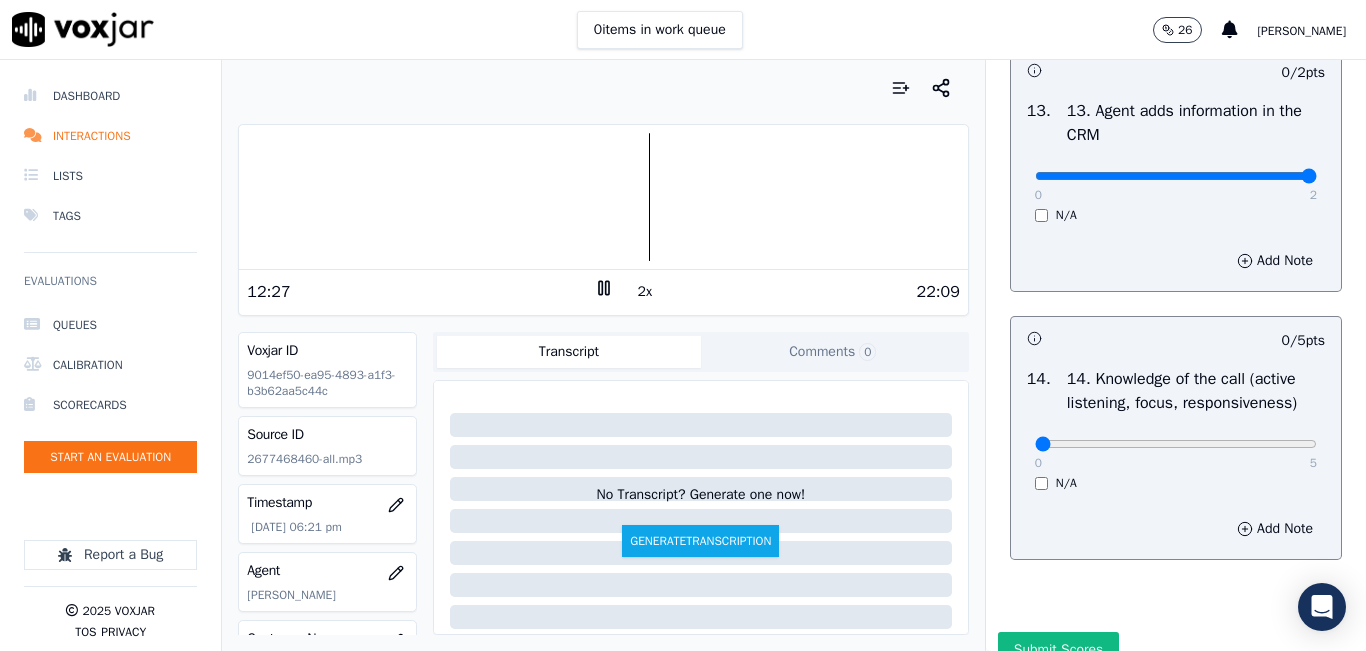type on "2" 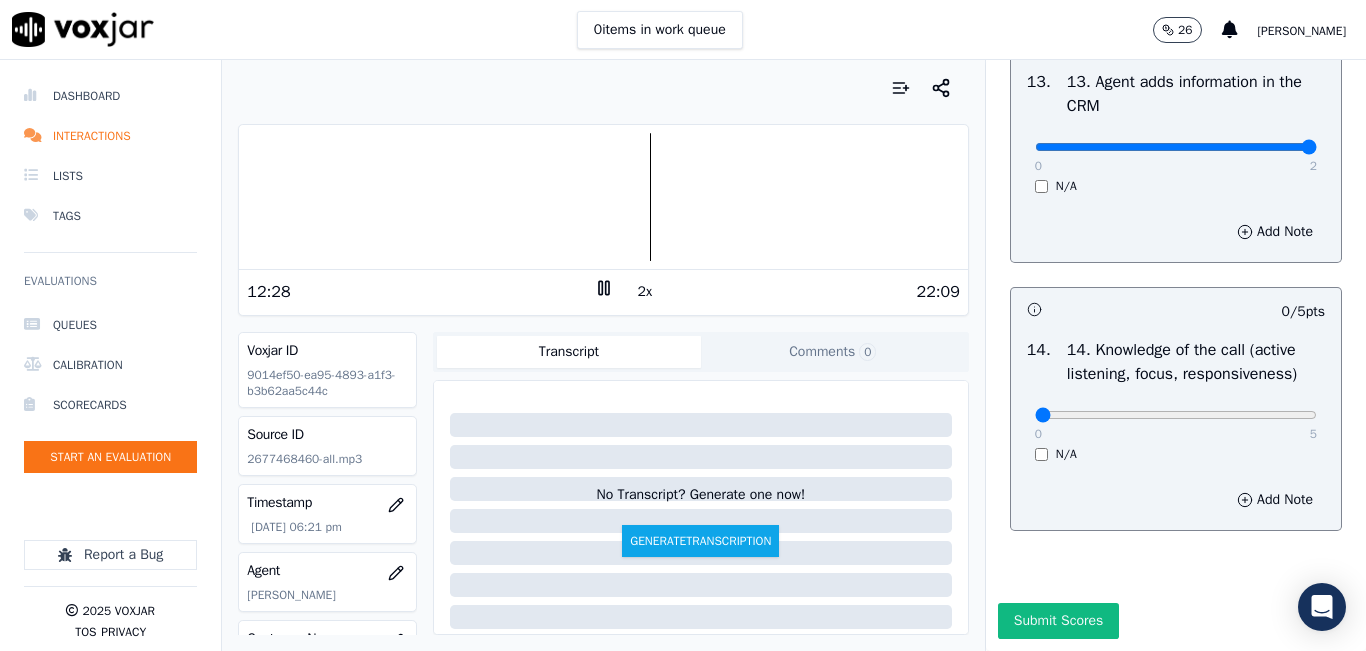 scroll, scrollTop: 3642, scrollLeft: 0, axis: vertical 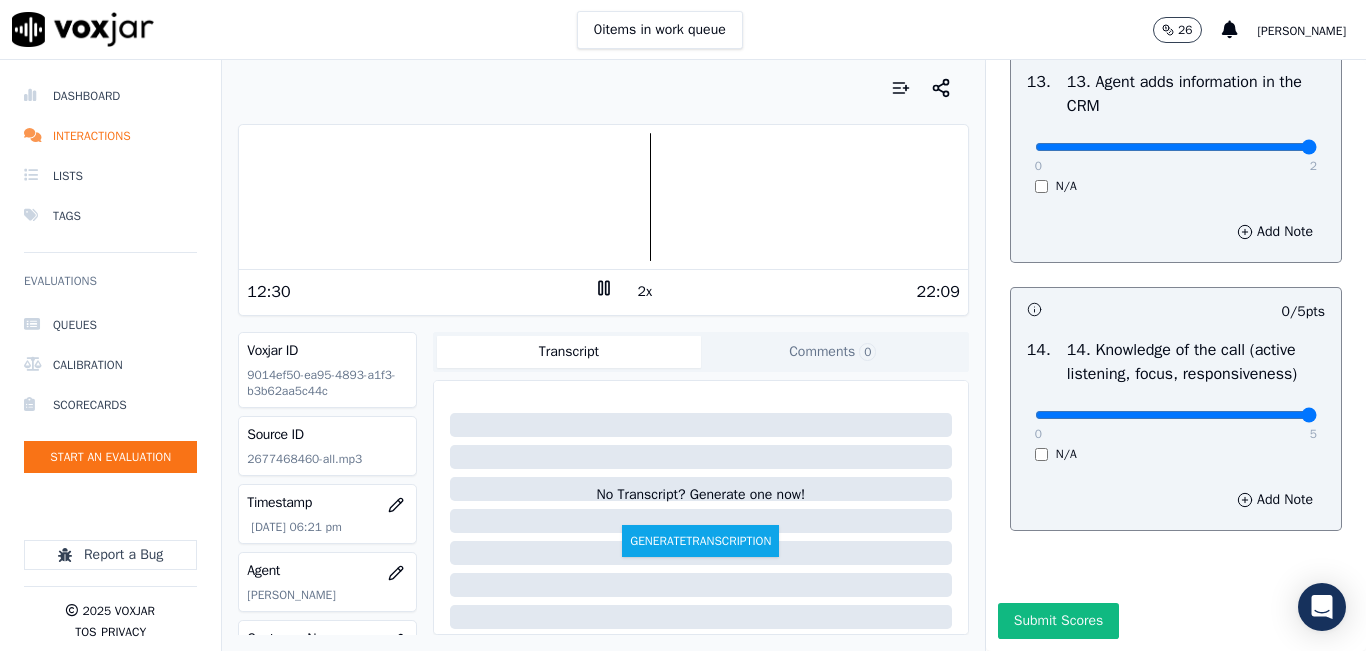 type on "5" 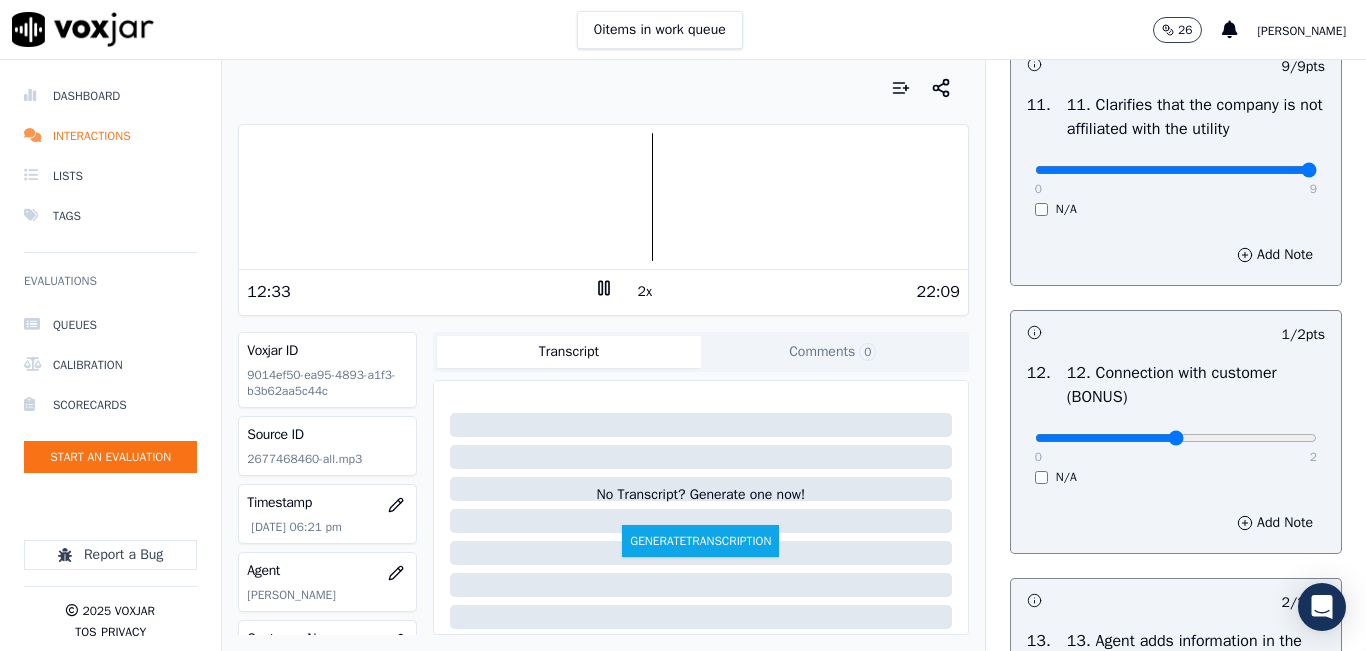 scroll, scrollTop: 2942, scrollLeft: 0, axis: vertical 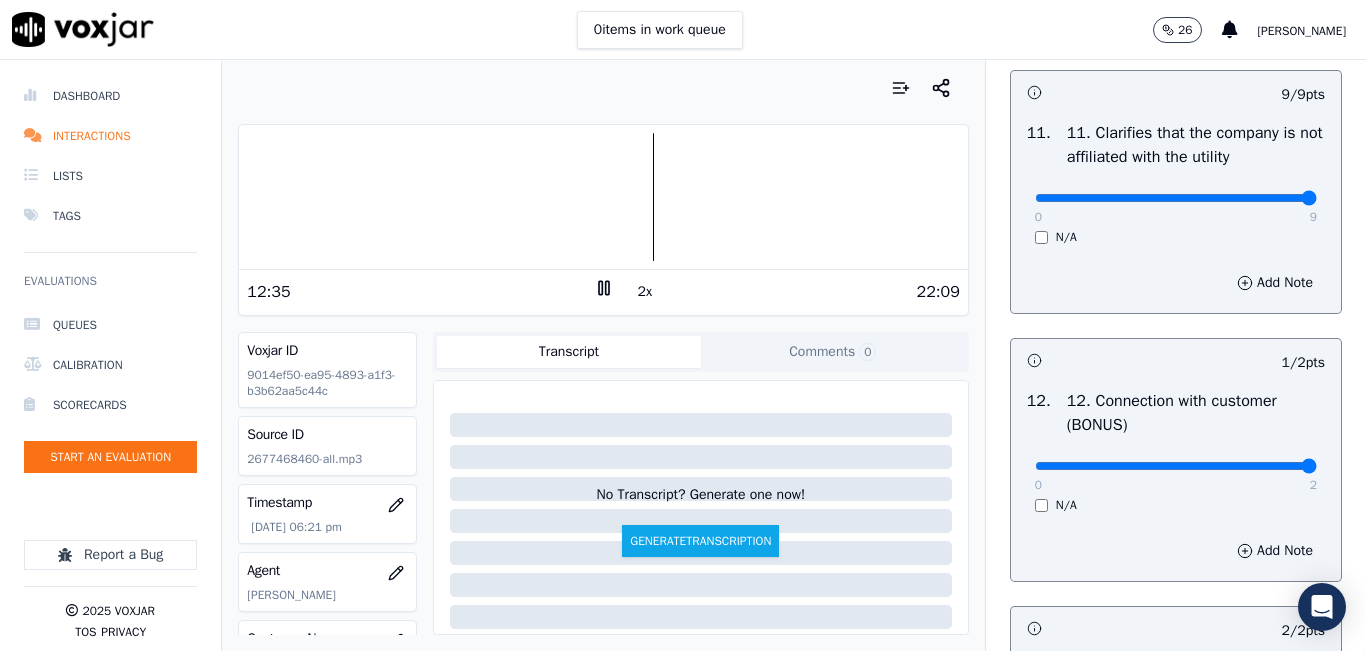 drag, startPoint x: 1254, startPoint y: 536, endPoint x: 1276, endPoint y: 538, distance: 22.090721 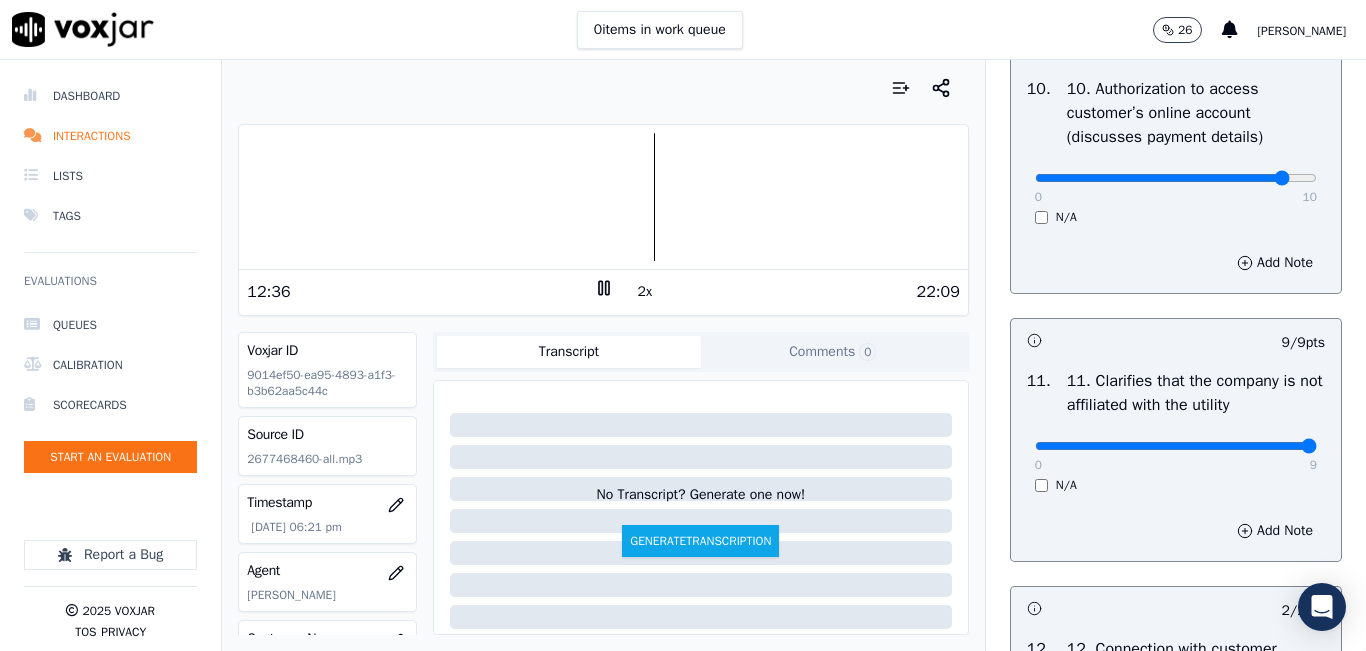 scroll, scrollTop: 2642, scrollLeft: 0, axis: vertical 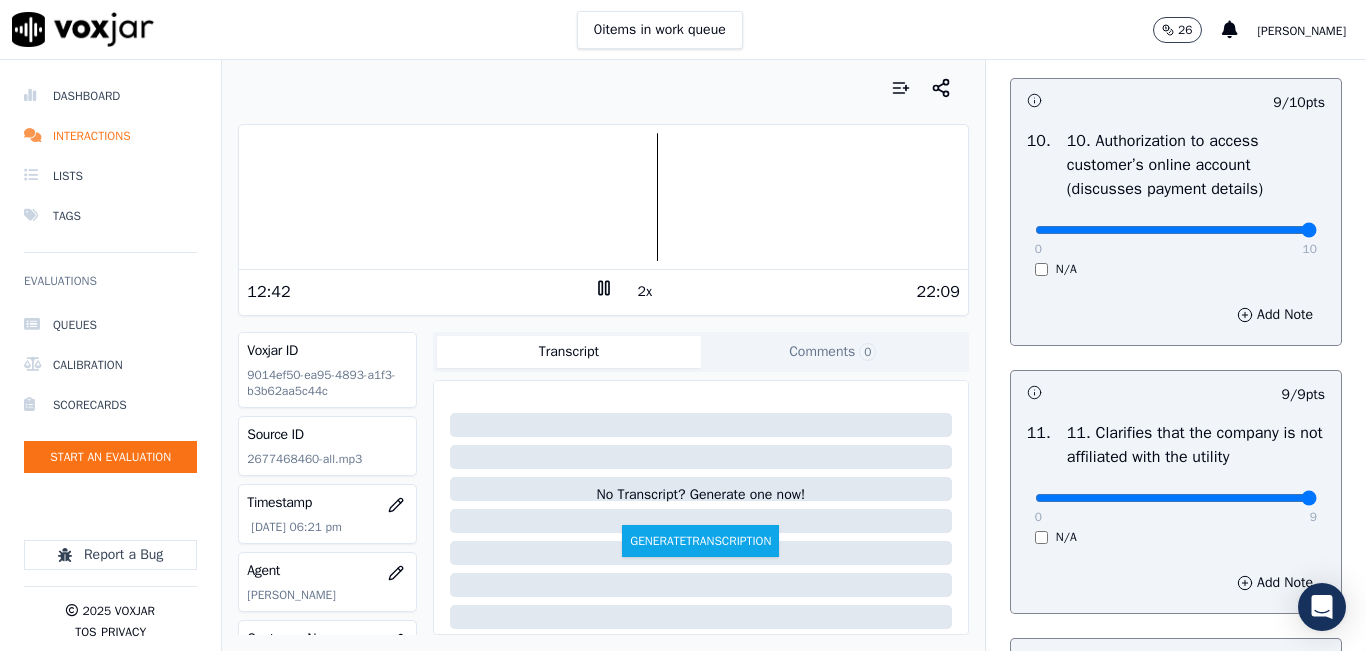 type on "10" 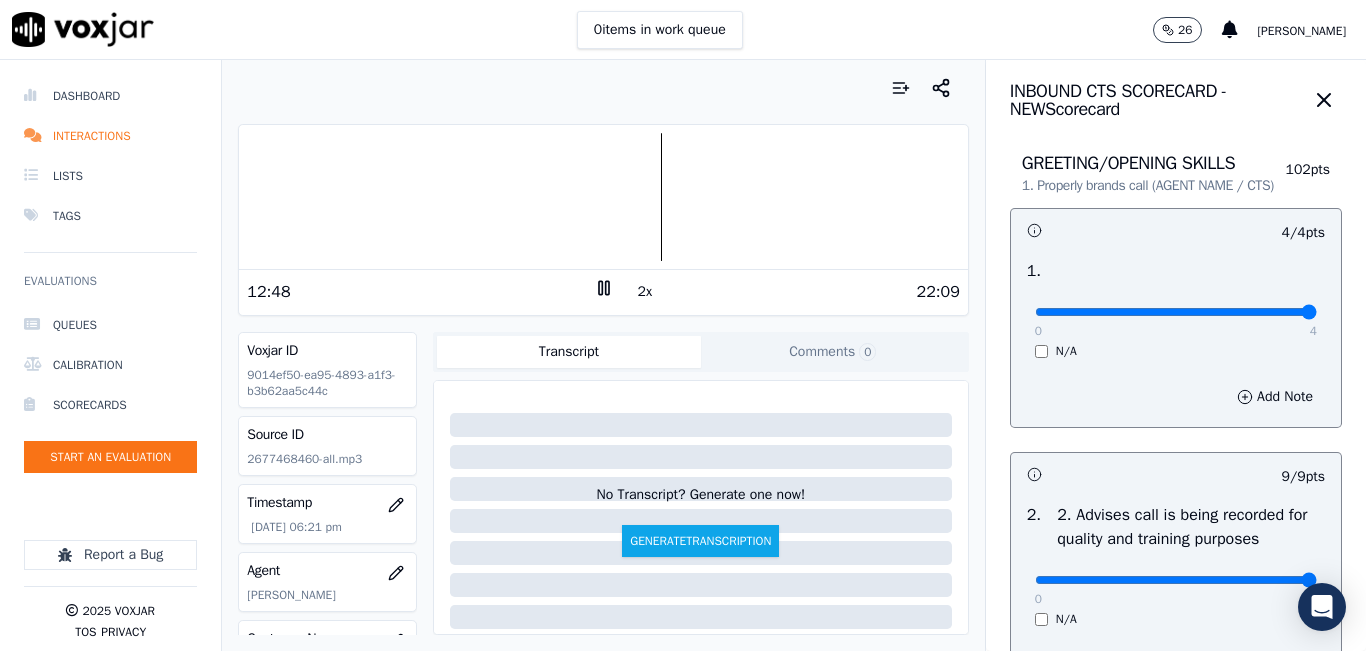 scroll, scrollTop: 0, scrollLeft: 0, axis: both 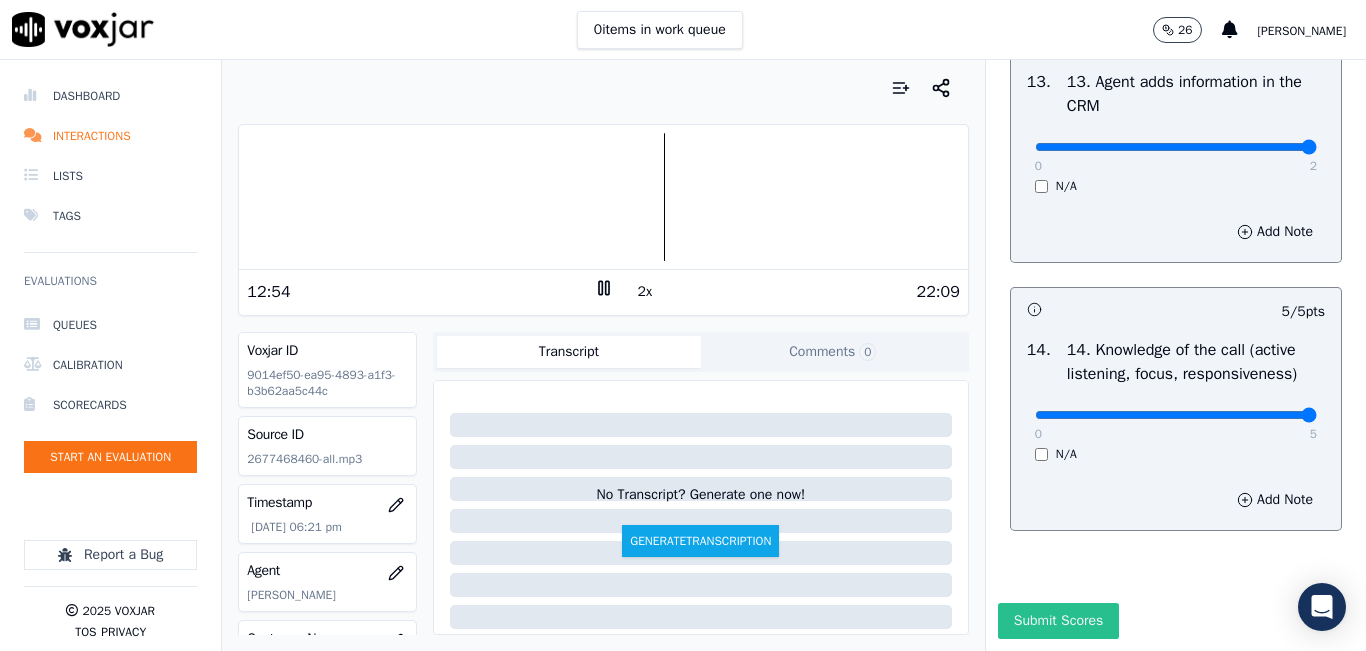 click on "Submit Scores" at bounding box center (1058, 621) 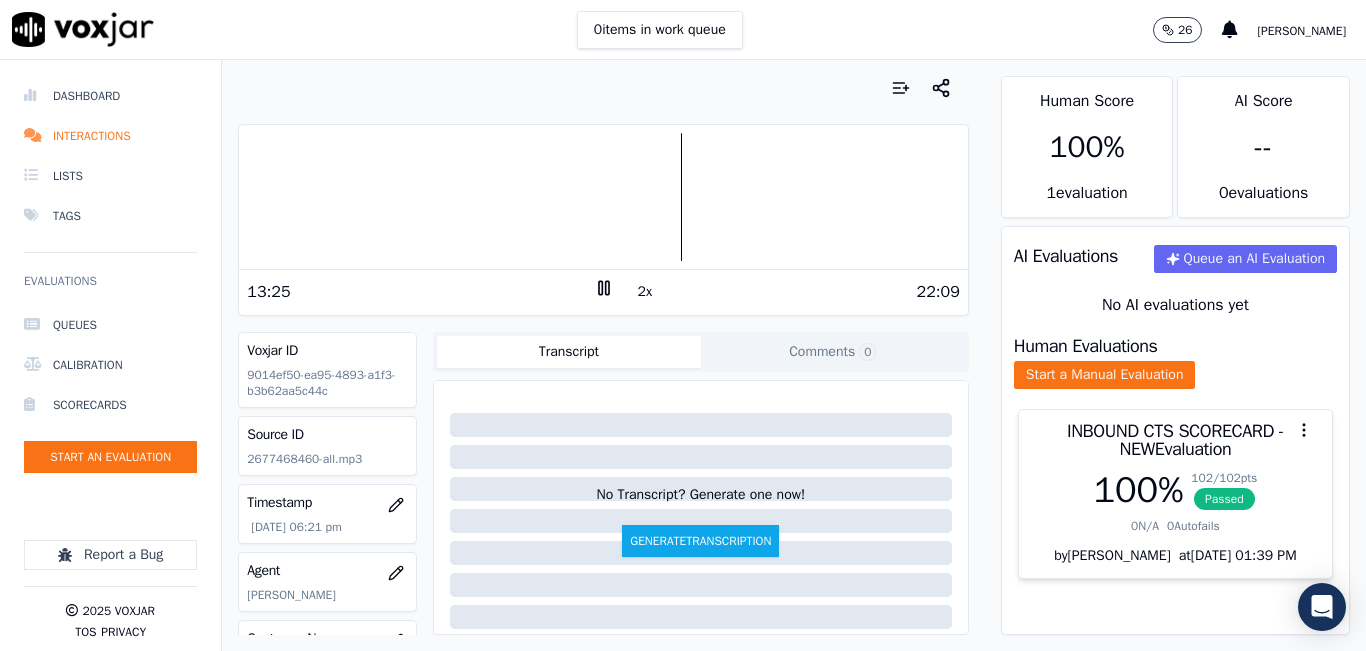 click at bounding box center (603, 88) 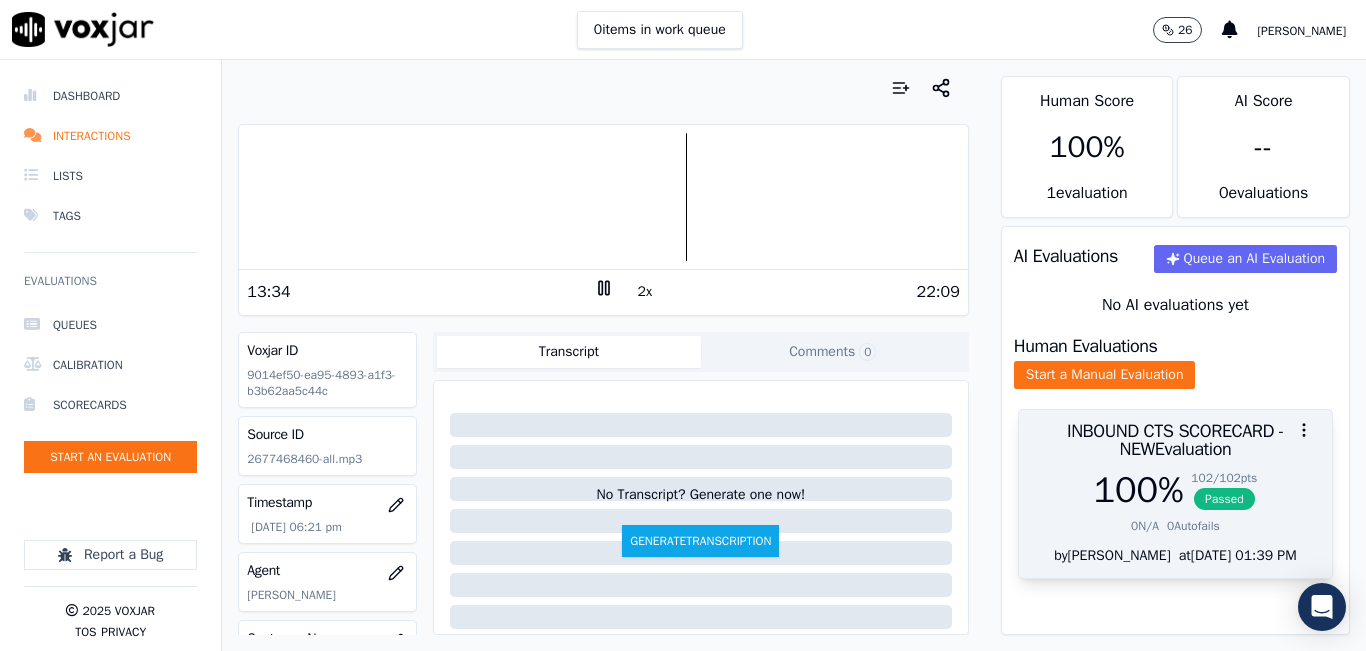 scroll, scrollTop: 32, scrollLeft: 0, axis: vertical 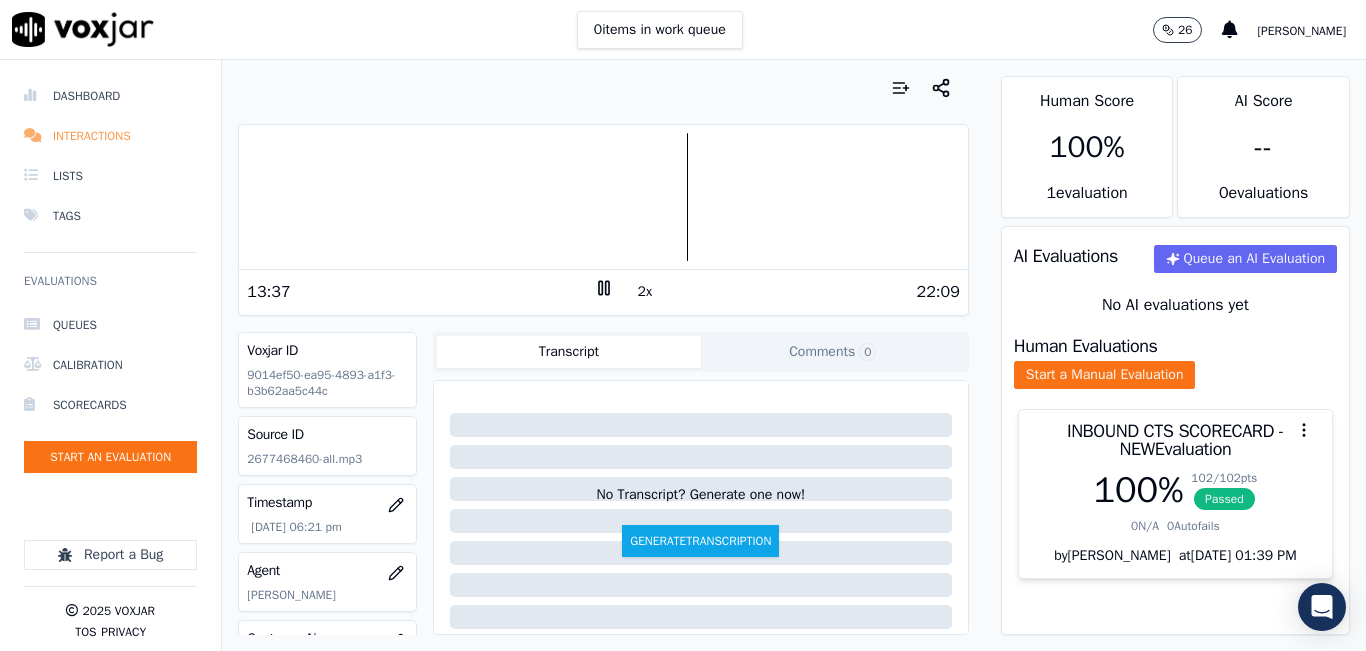 click on "Interactions" at bounding box center (110, 136) 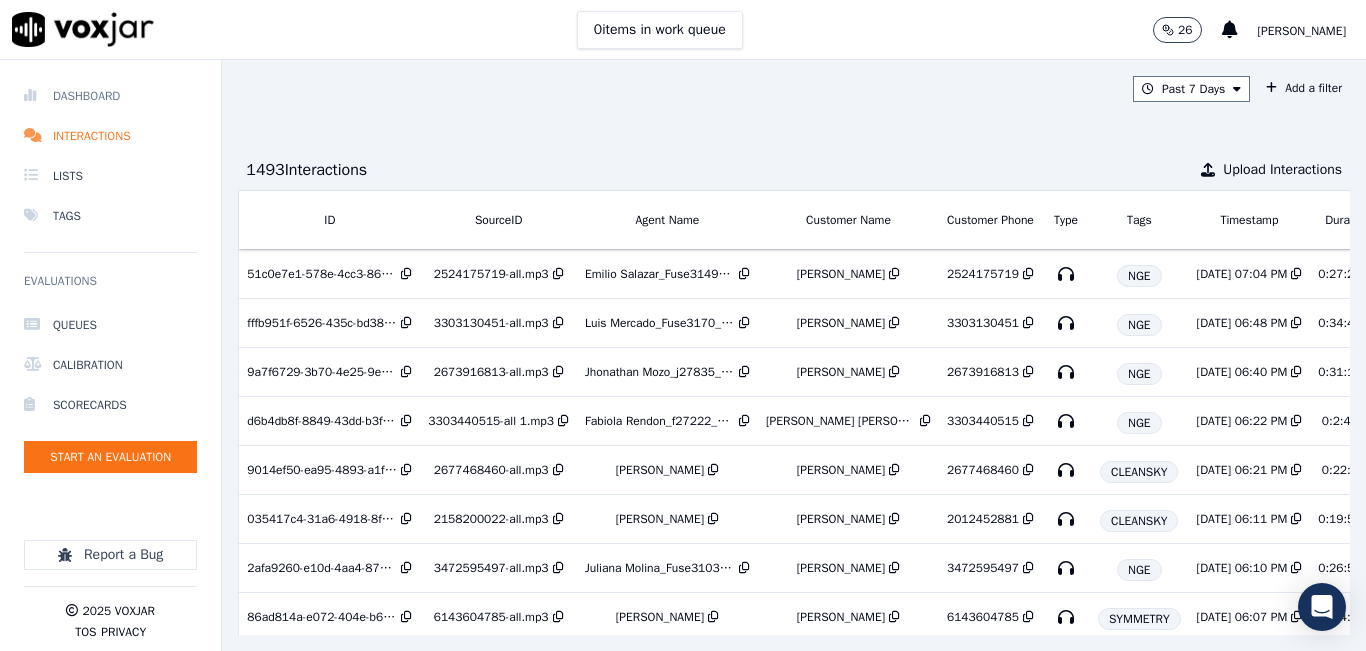 click on "Dashboard" at bounding box center [110, 96] 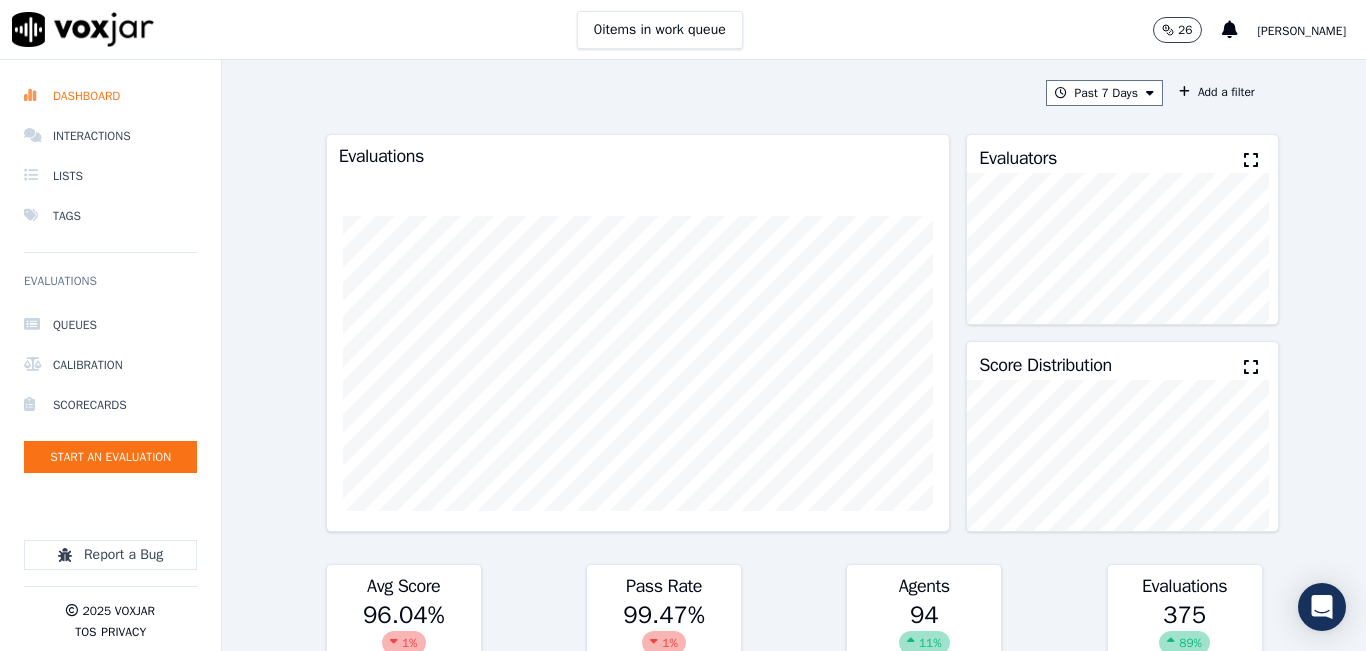 click at bounding box center [1251, 160] 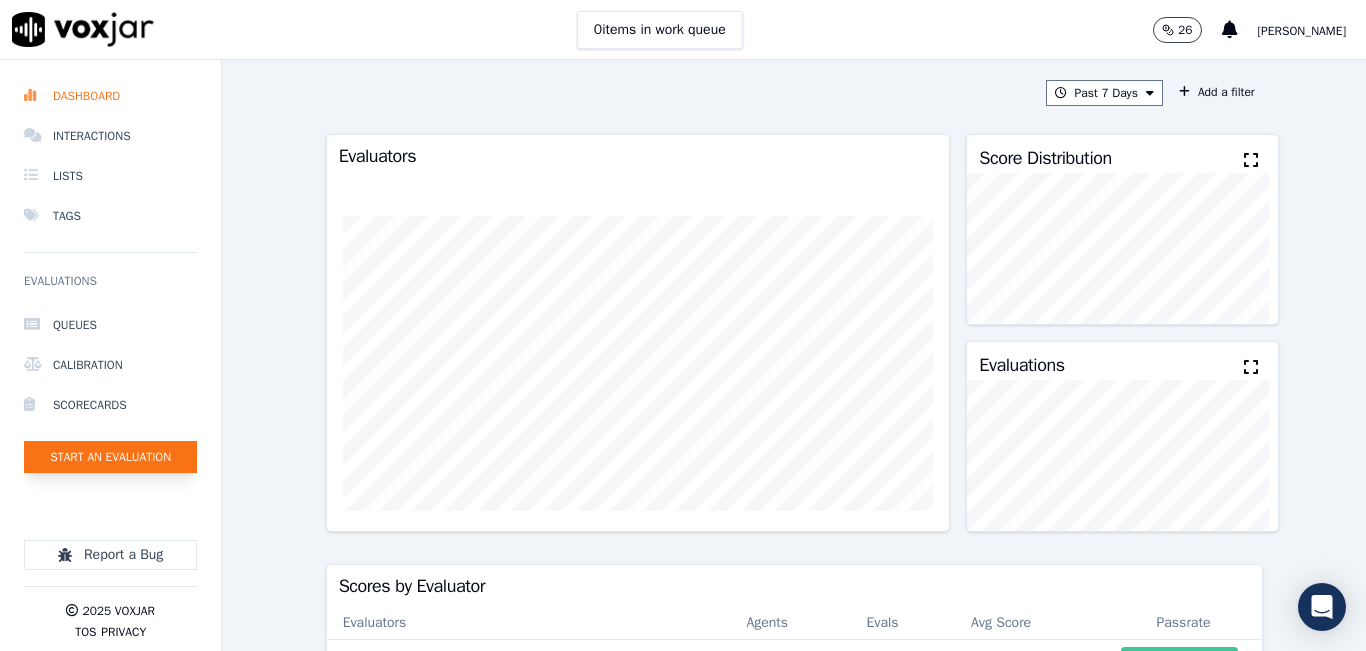 click on "Start an Evaluation" 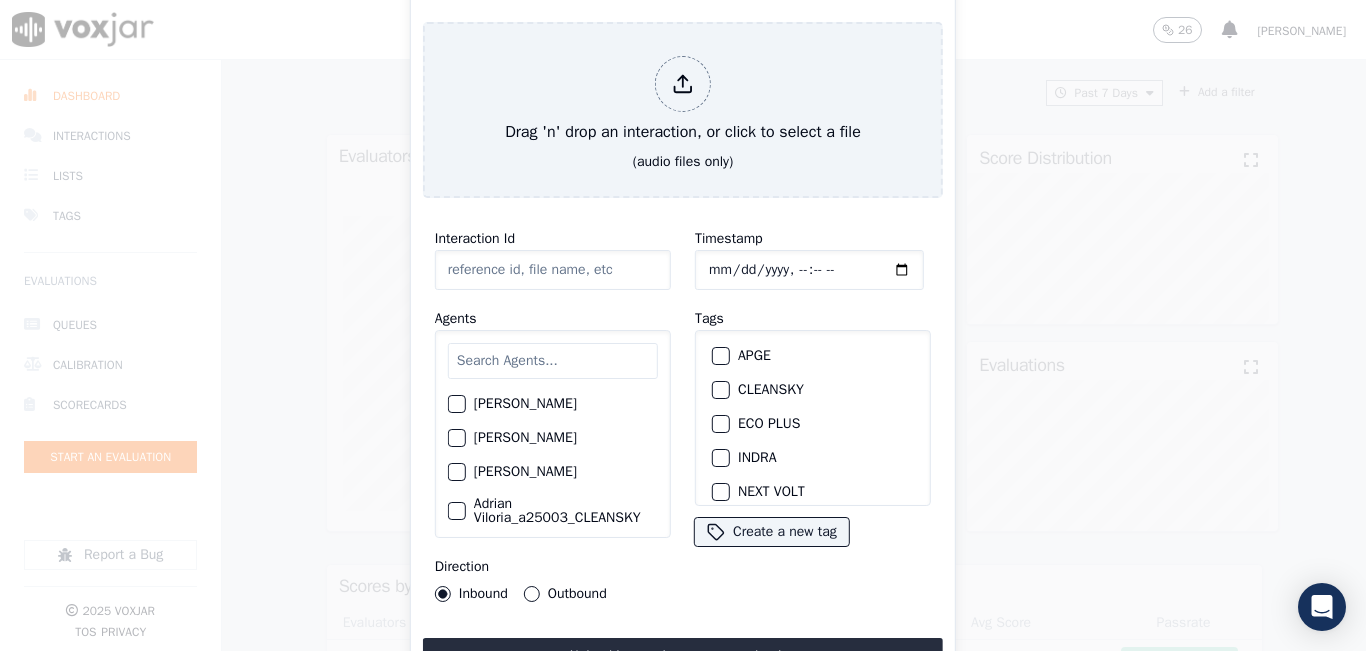 click at bounding box center (553, 361) 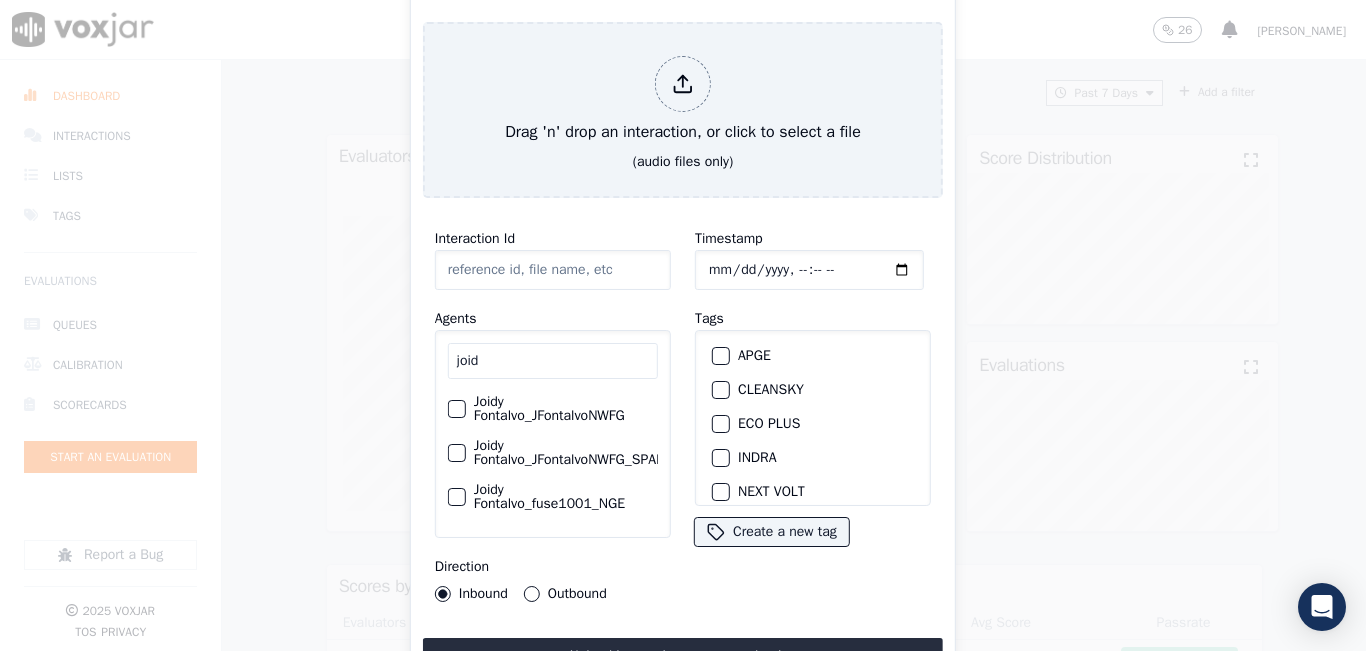 type on "joid" 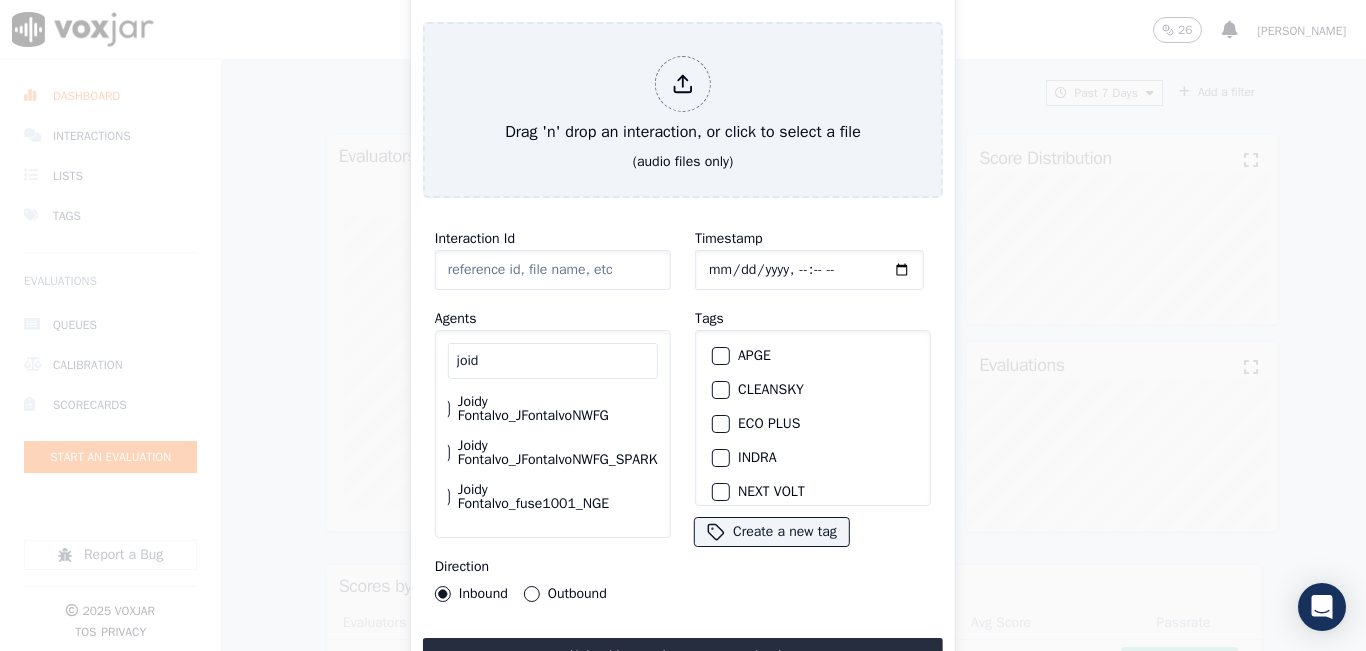 scroll, scrollTop: 0, scrollLeft: 0, axis: both 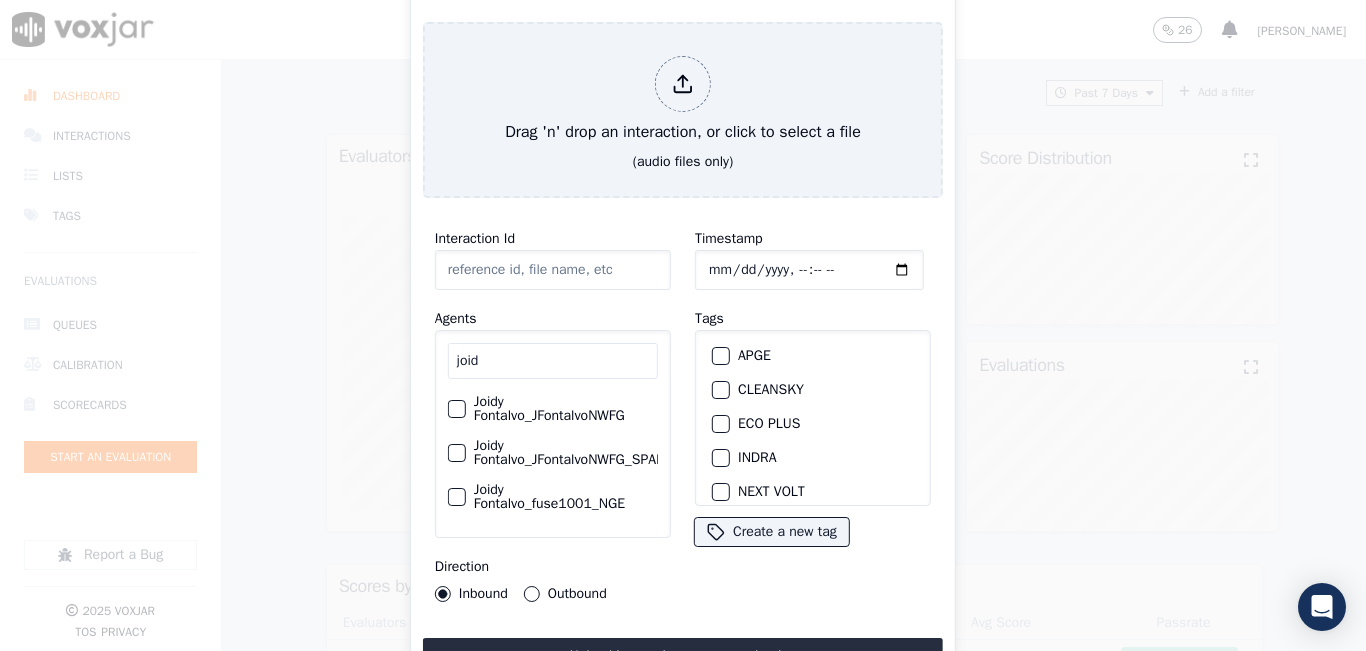 click on "Joidy Fontalvo_JFontalvoNWFG_SPARK" at bounding box center [457, 453] 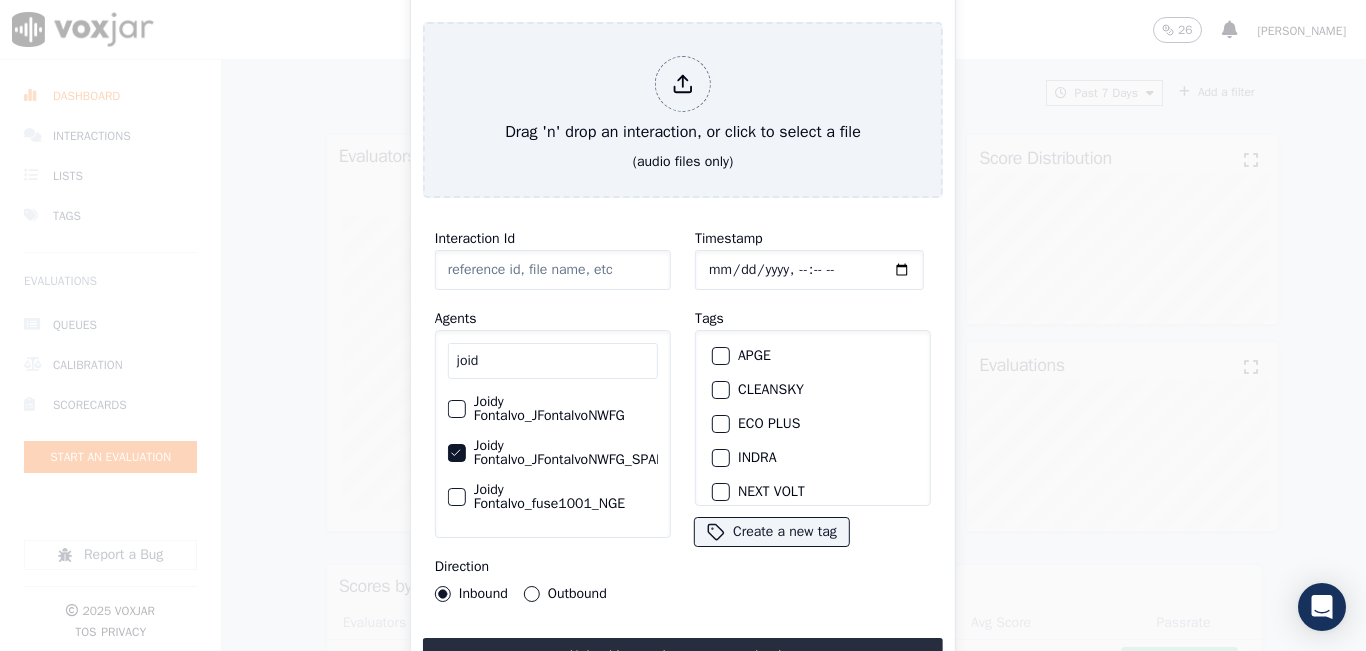 click on "Outbound" at bounding box center [532, 594] 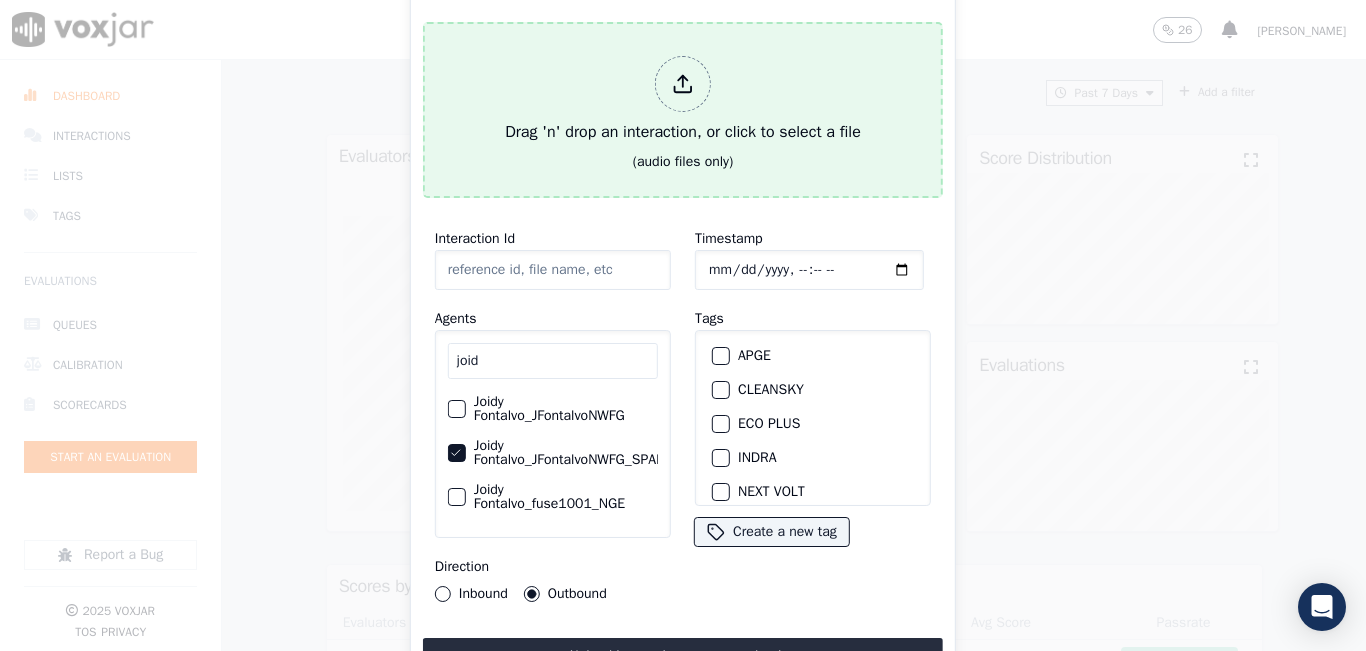 click on "Drag 'n' drop an interaction, or click to select a file" at bounding box center [683, 100] 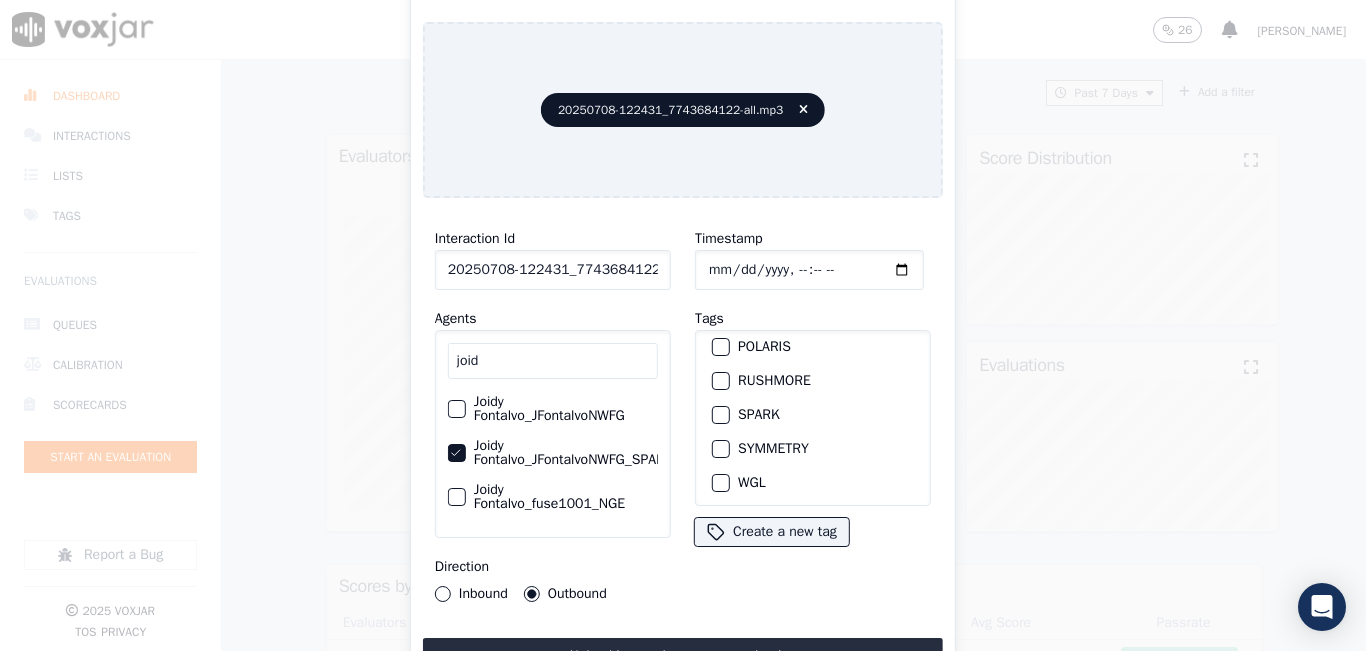 scroll, scrollTop: 275, scrollLeft: 0, axis: vertical 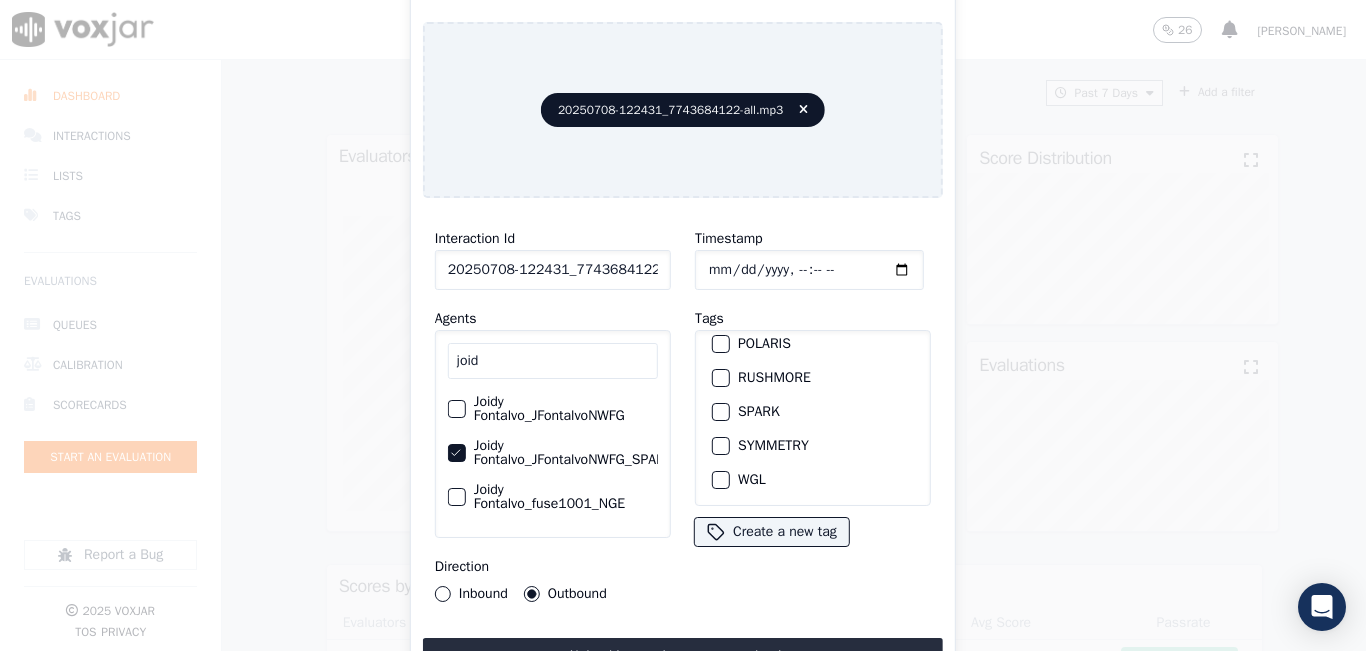 click at bounding box center [720, 412] 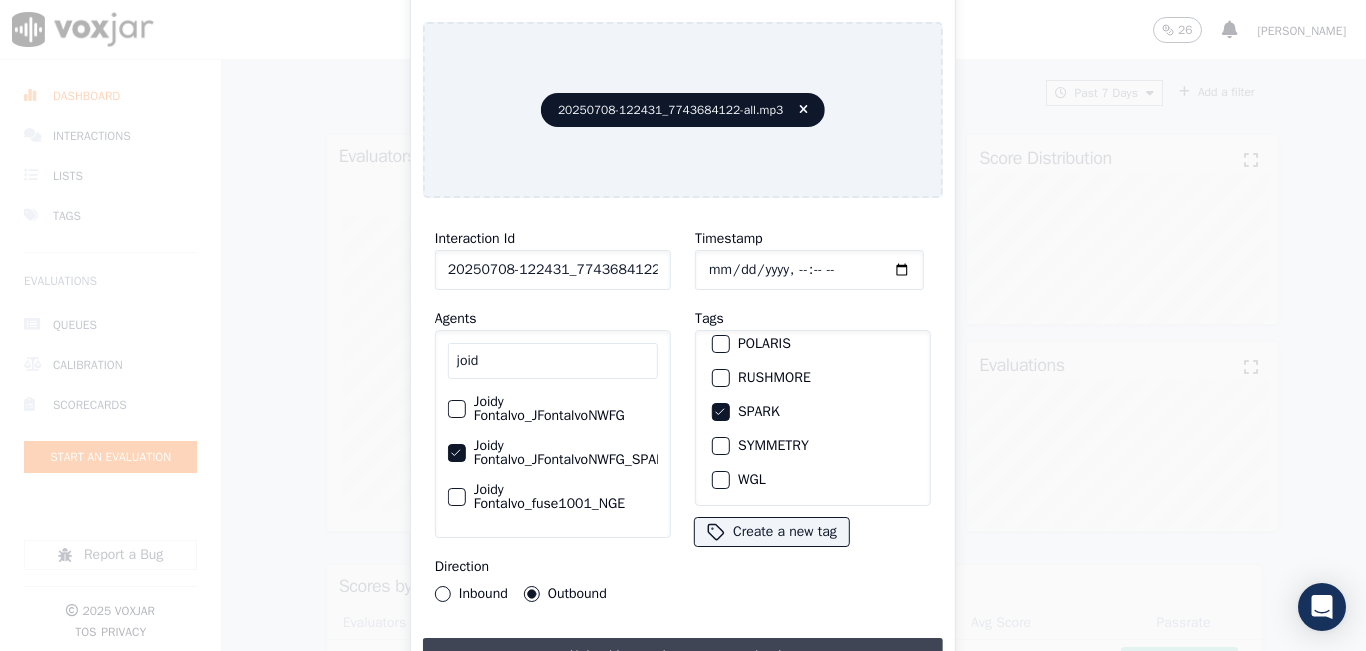 click on "Upload interaction to start evaluation" at bounding box center (683, 656) 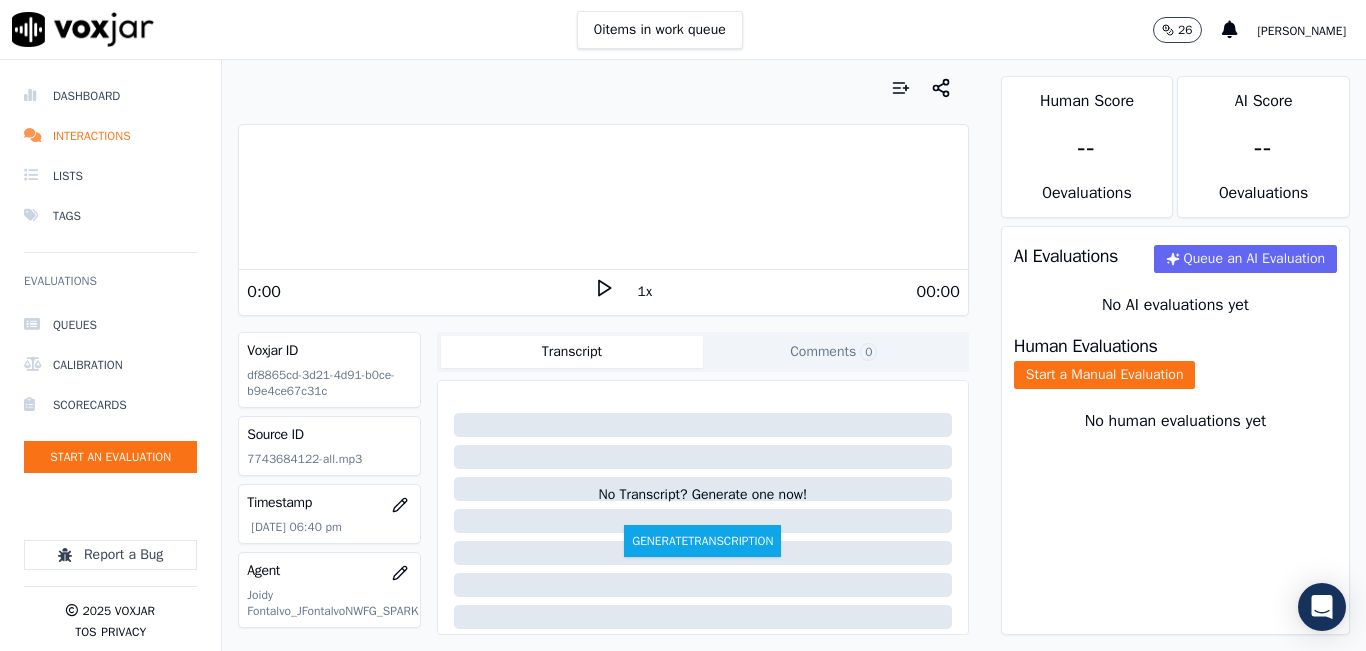 click at bounding box center (603, 88) 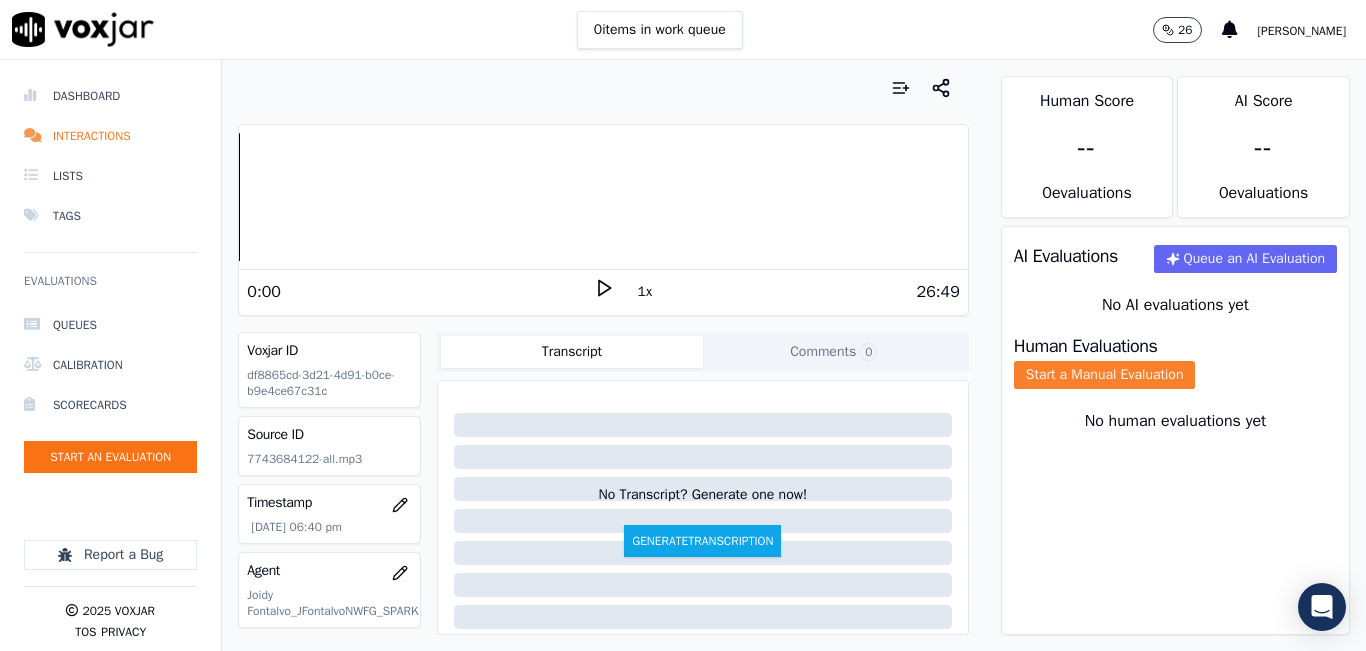 click on "Start a Manual Evaluation" 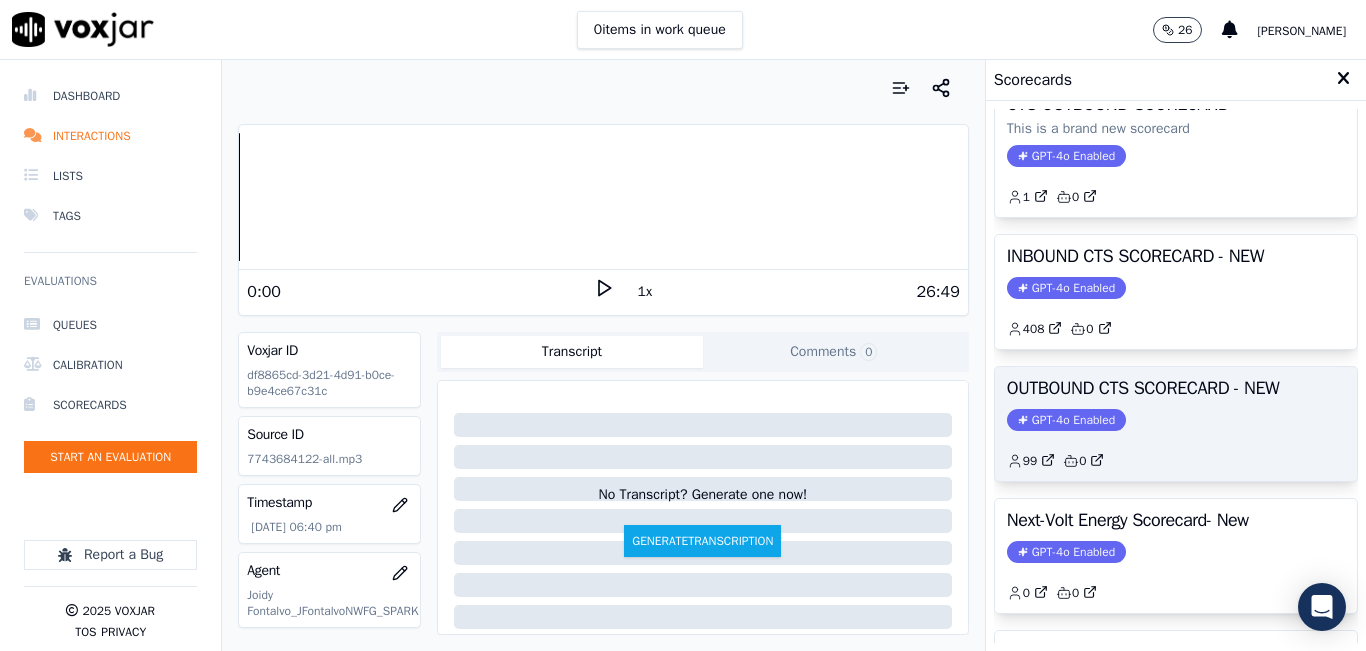 scroll, scrollTop: 200, scrollLeft: 0, axis: vertical 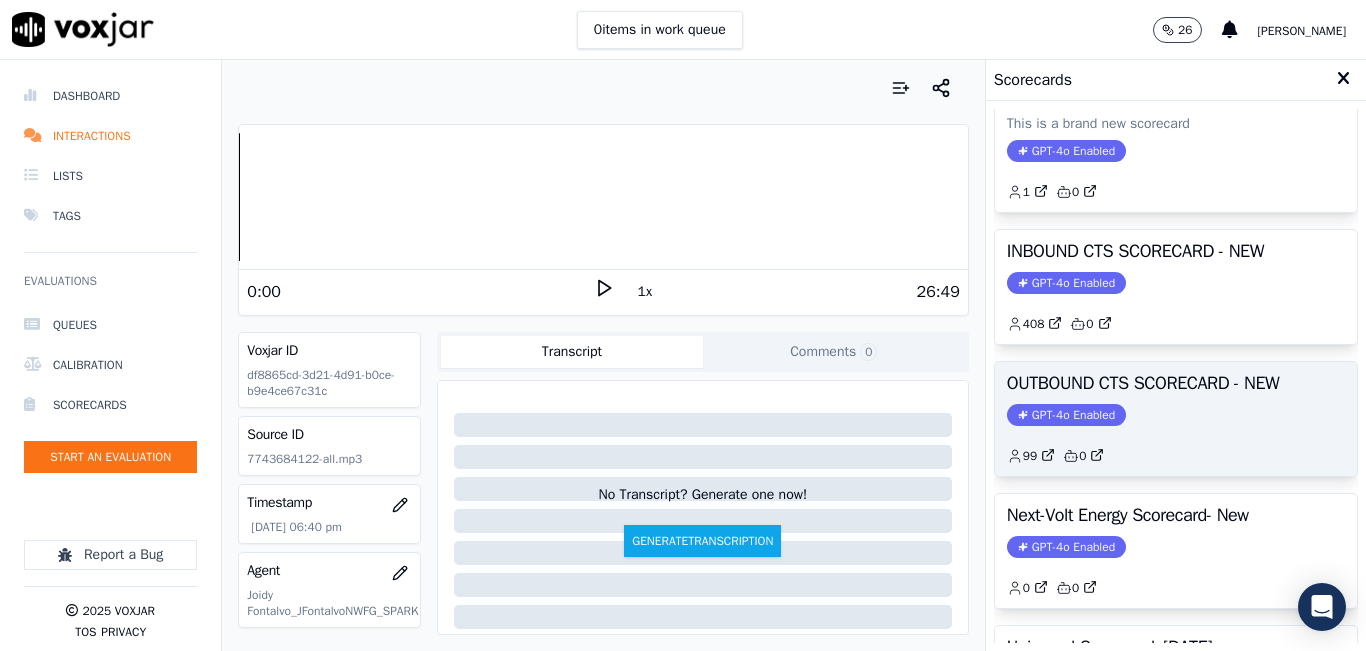 click on "GPT-4o Enabled" 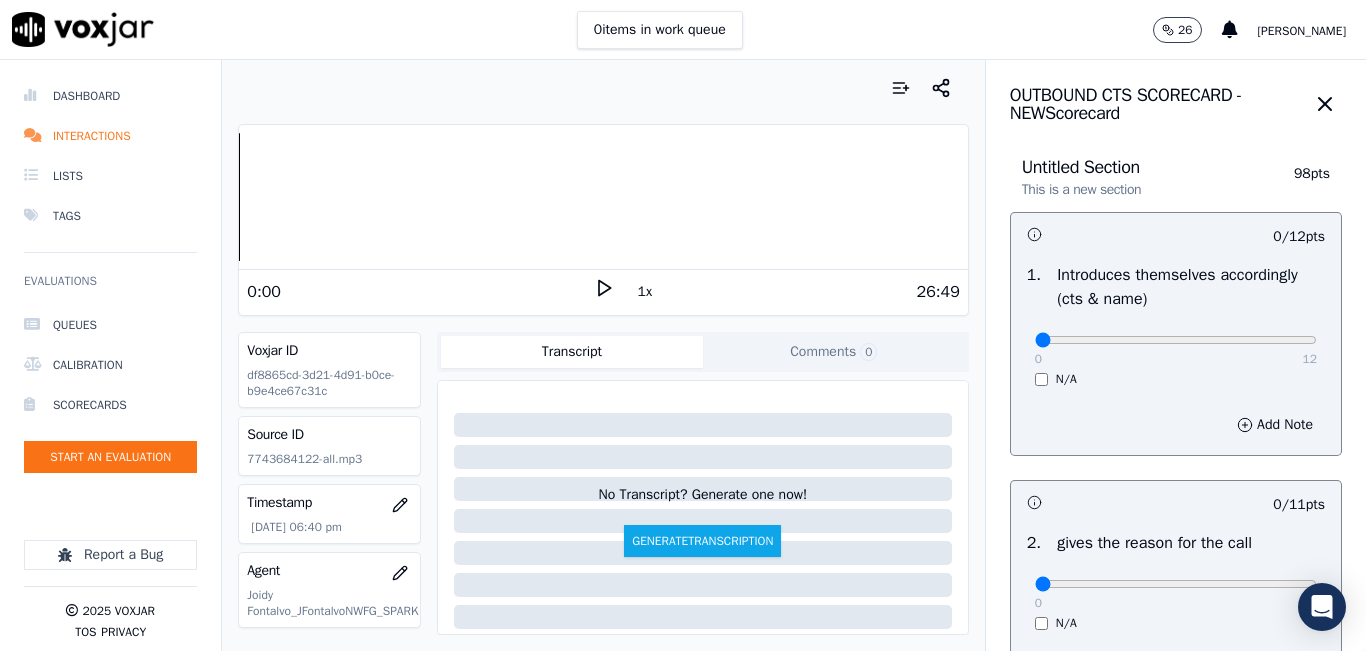 click at bounding box center [603, 88] 